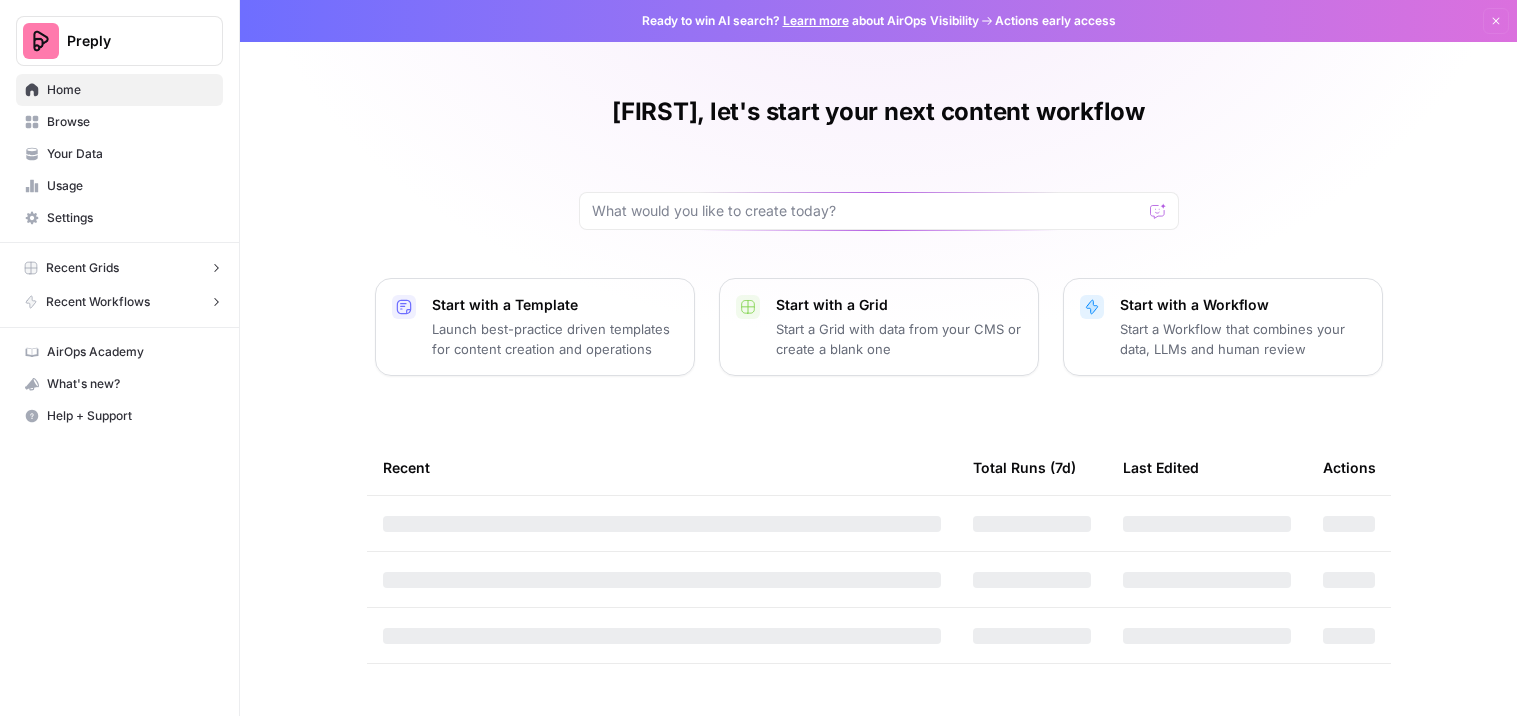 scroll, scrollTop: 0, scrollLeft: 0, axis: both 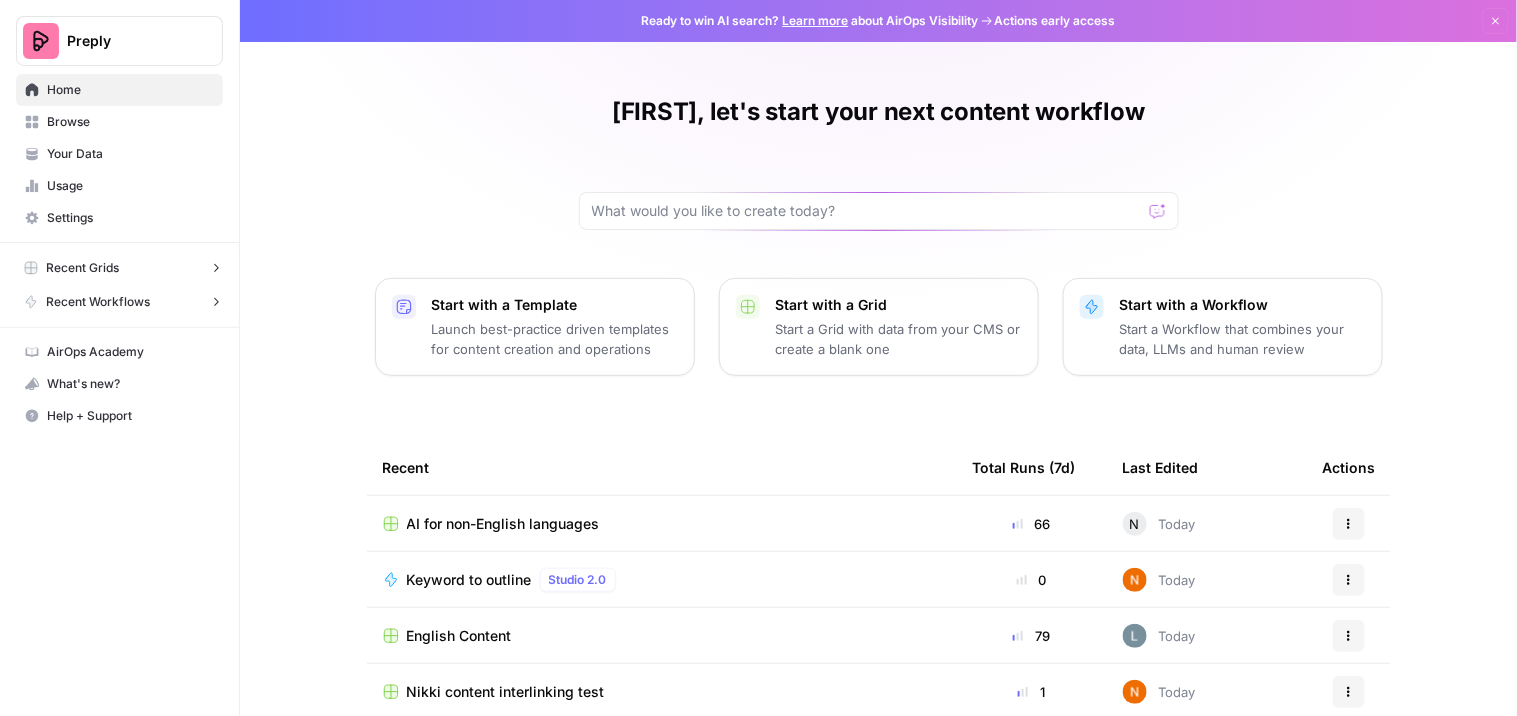 click on "English Content" at bounding box center [459, 636] 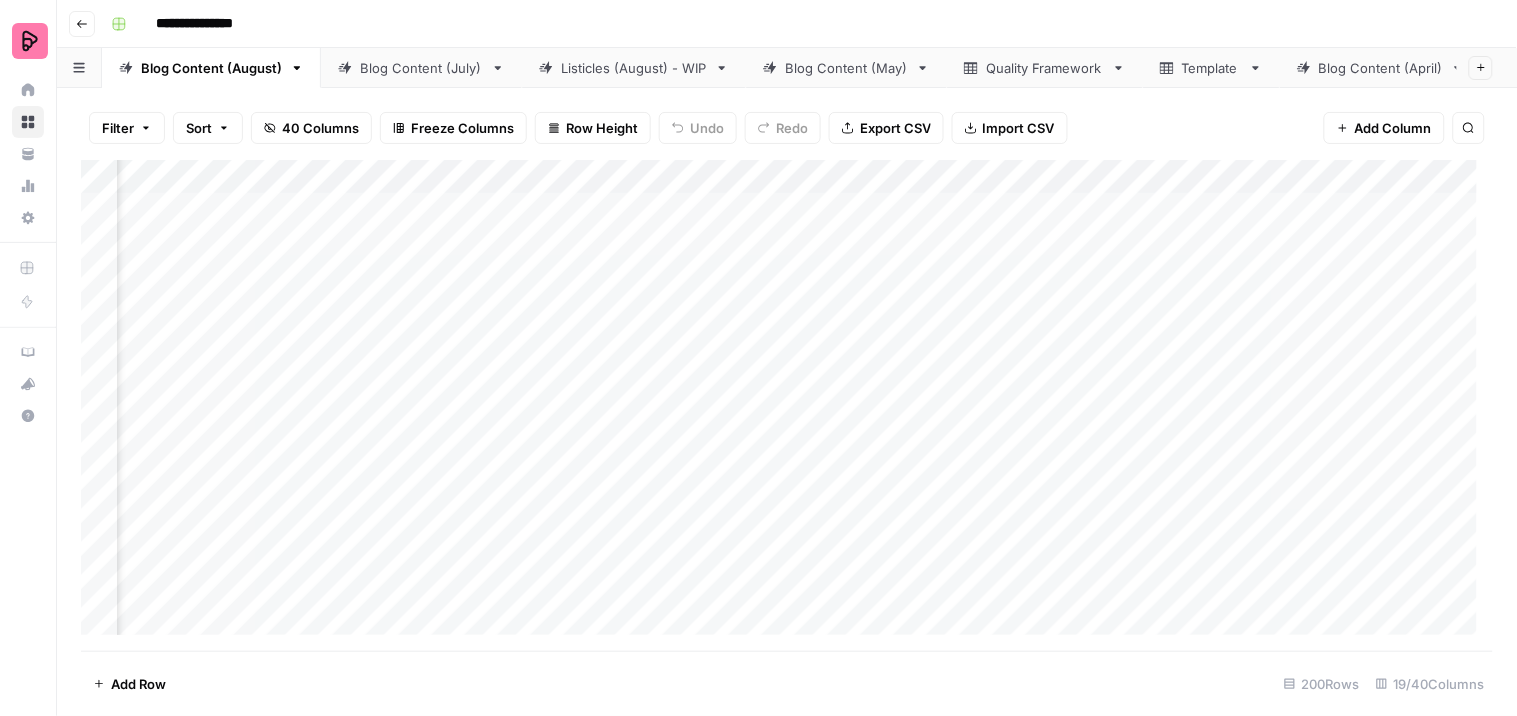 scroll, scrollTop: 0, scrollLeft: 583, axis: horizontal 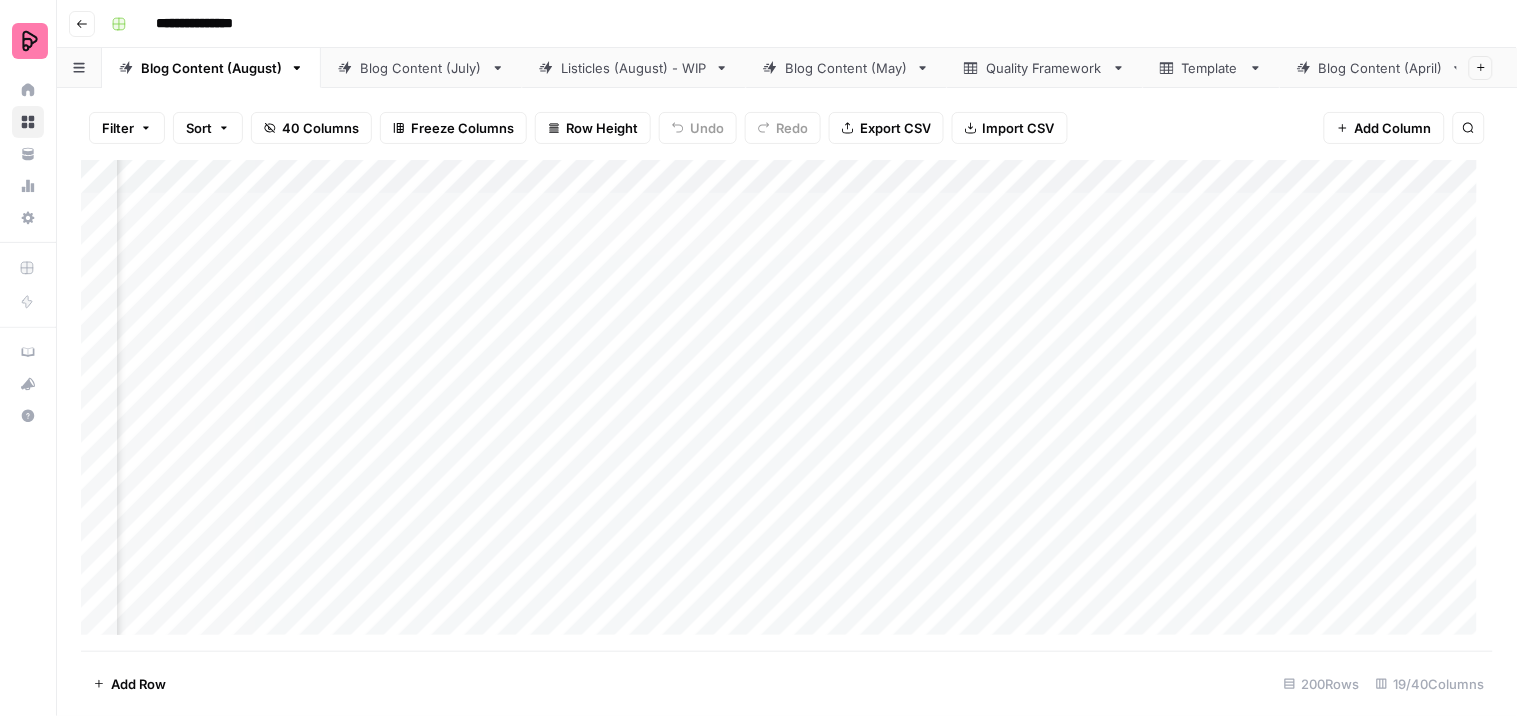 click on "Add Column" at bounding box center (787, 405) 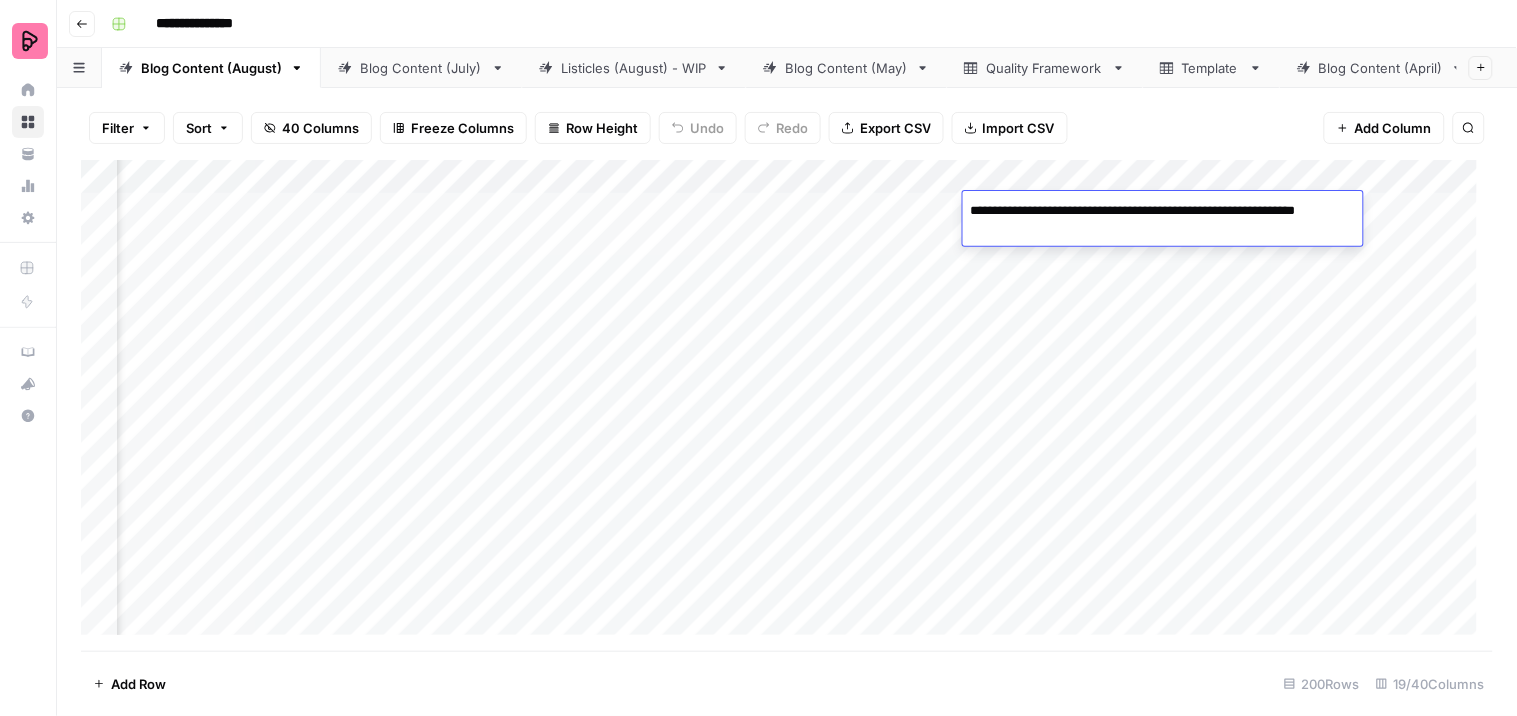 click on "**********" at bounding box center [1163, 221] 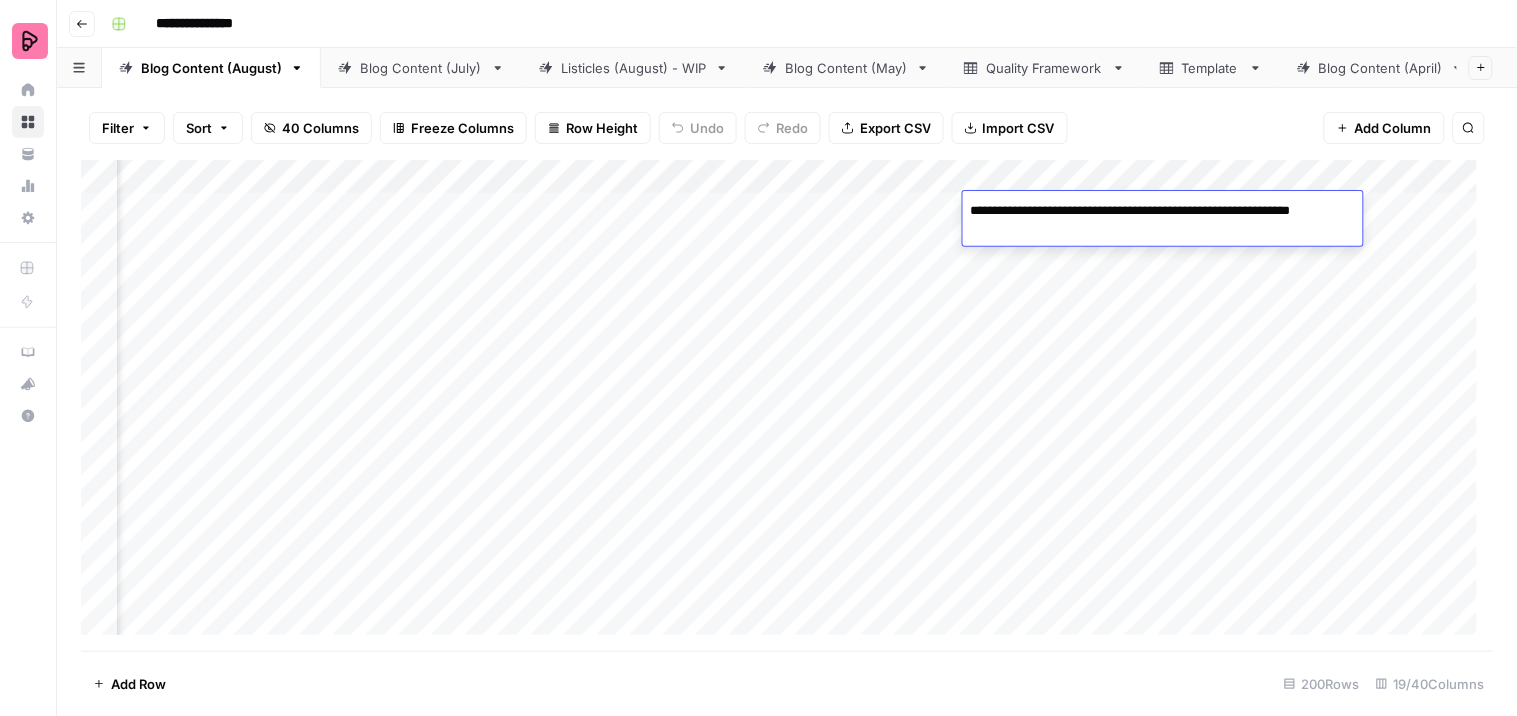 type on "**********" 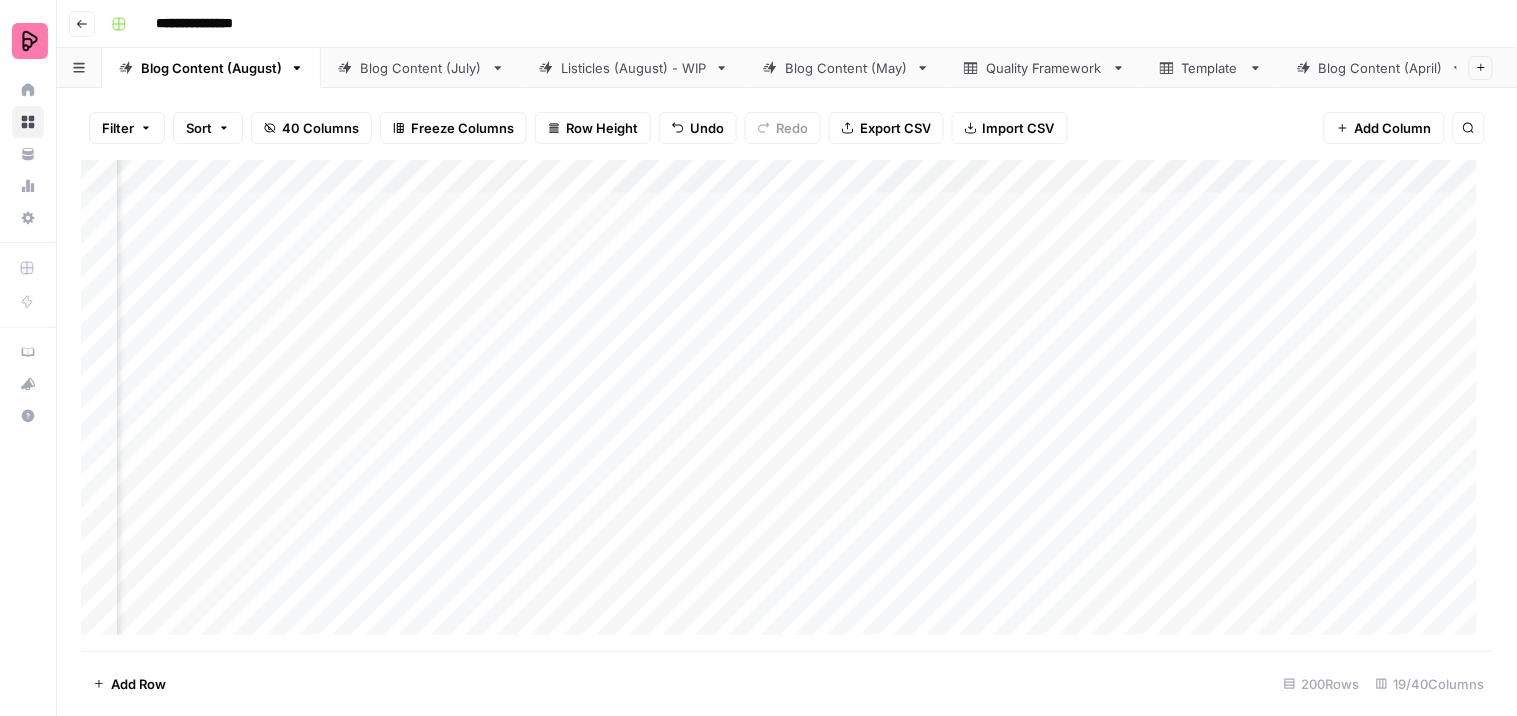 click on "Blog Content (July)" at bounding box center [421, 68] 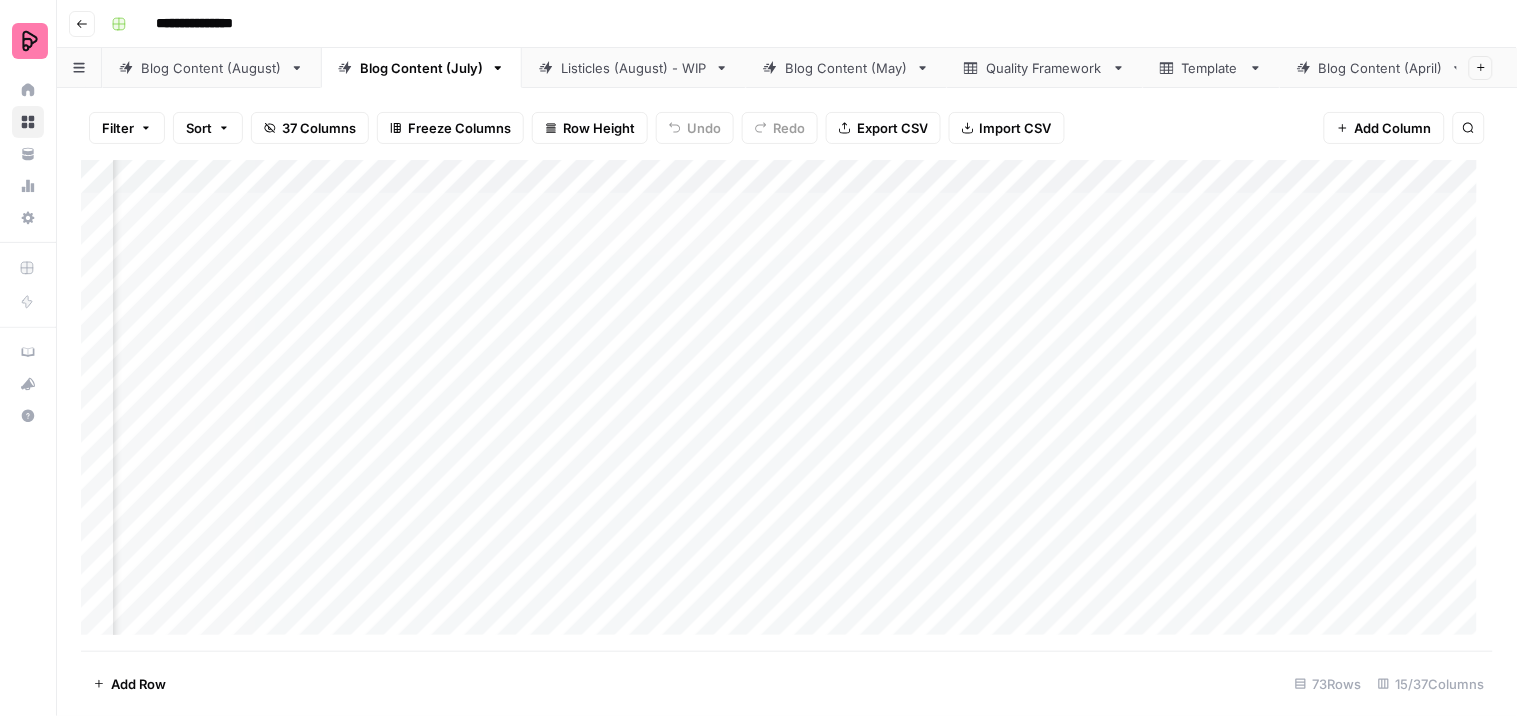 scroll, scrollTop: 0, scrollLeft: 540, axis: horizontal 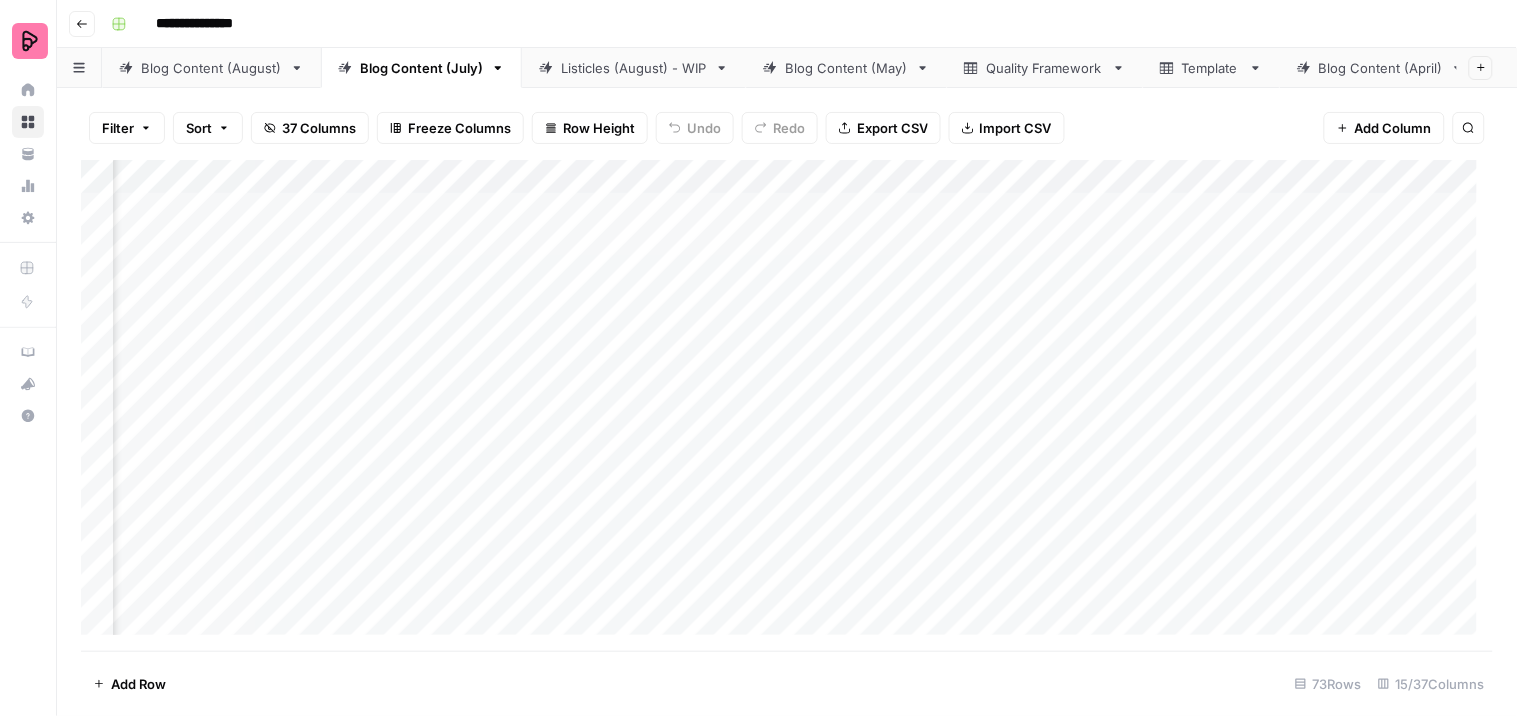 click on "Blog Content (August)" at bounding box center [211, 68] 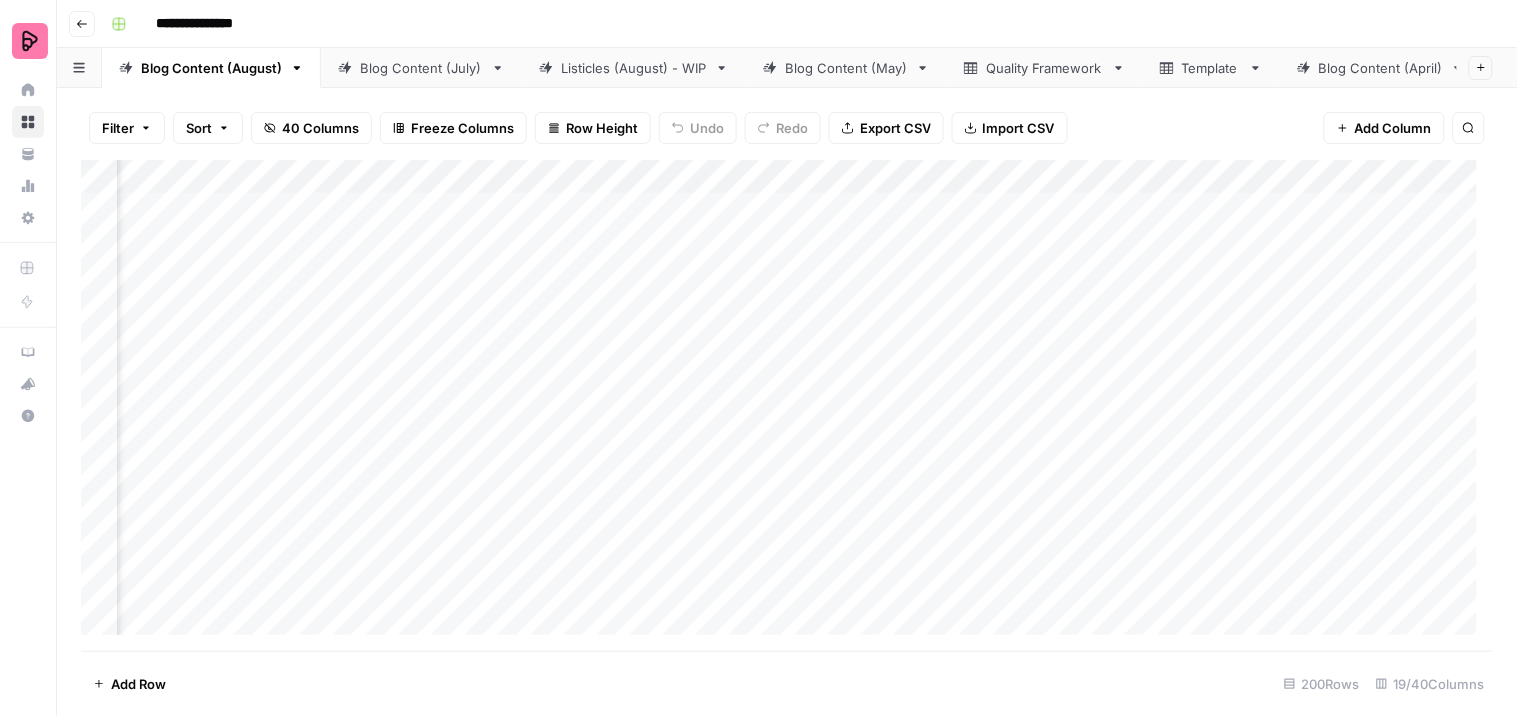 scroll, scrollTop: 0, scrollLeft: 903, axis: horizontal 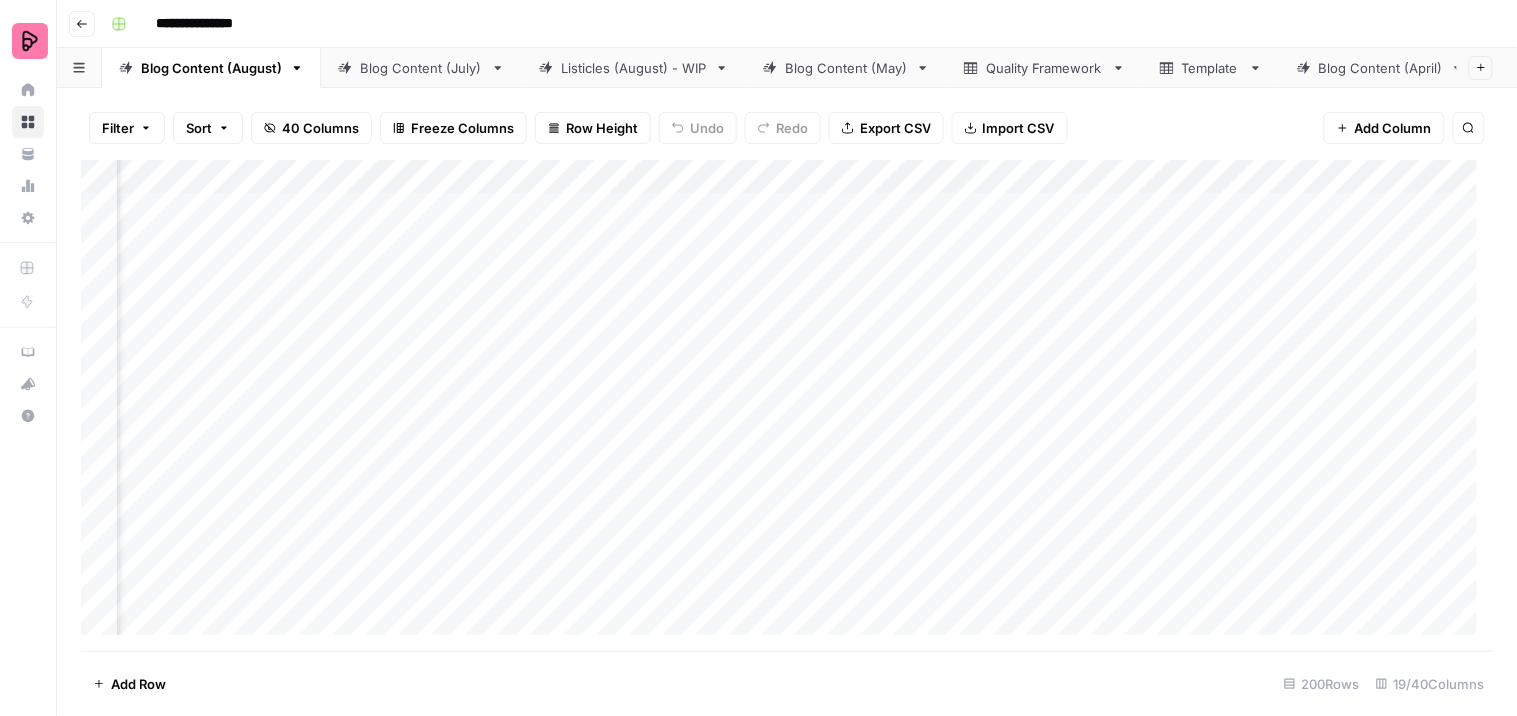 click on "Add Column" at bounding box center (787, 405) 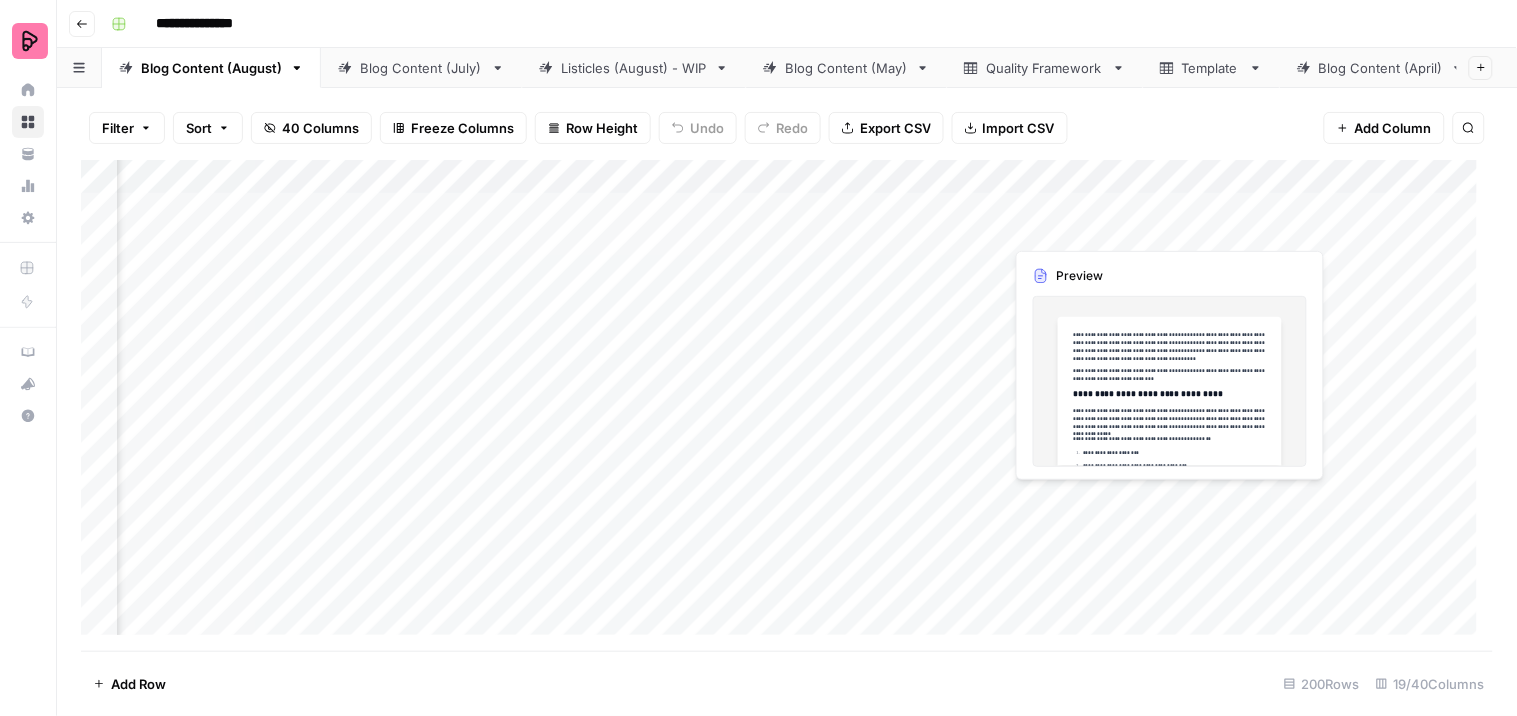 click on "Add Column" at bounding box center [787, 405] 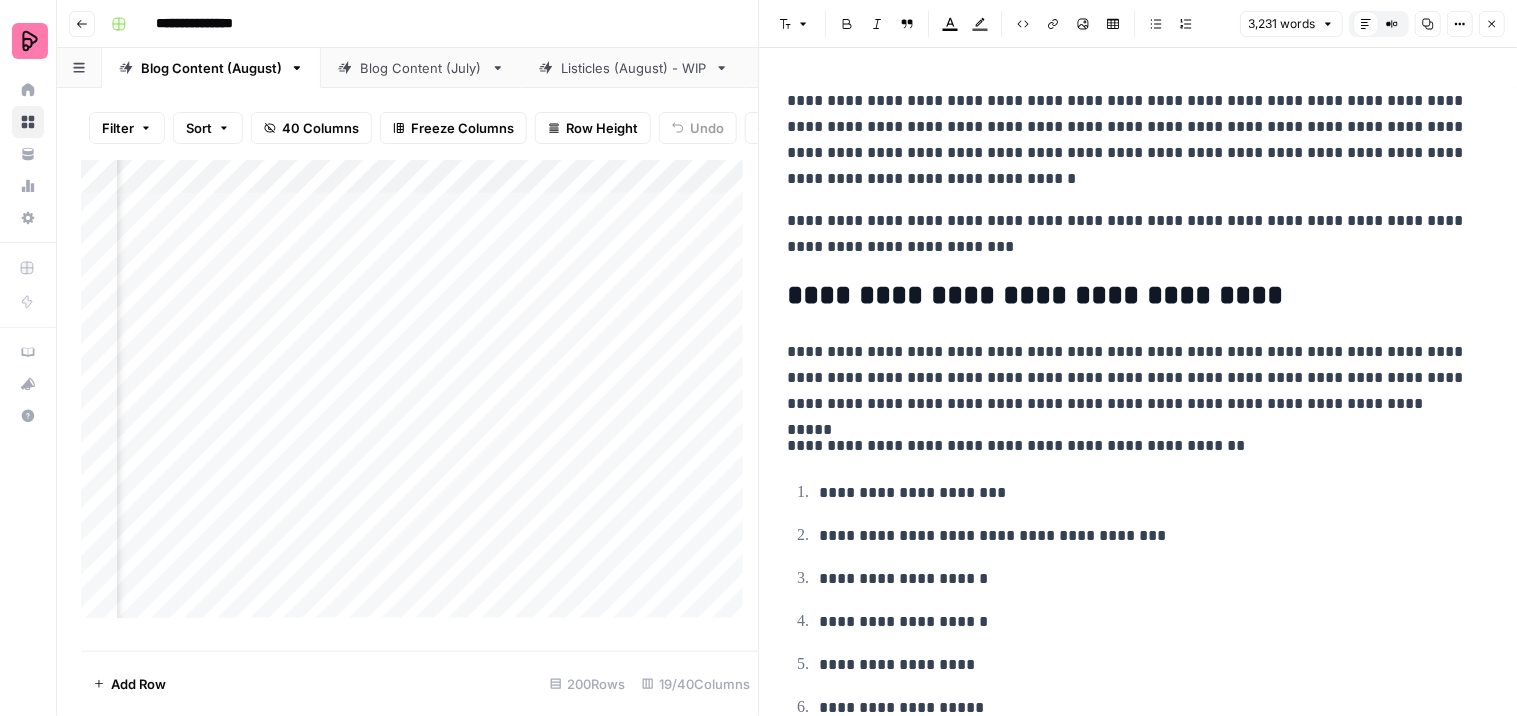 click on "Add Row 200  Rows 19/40  Columns" at bounding box center (420, 683) 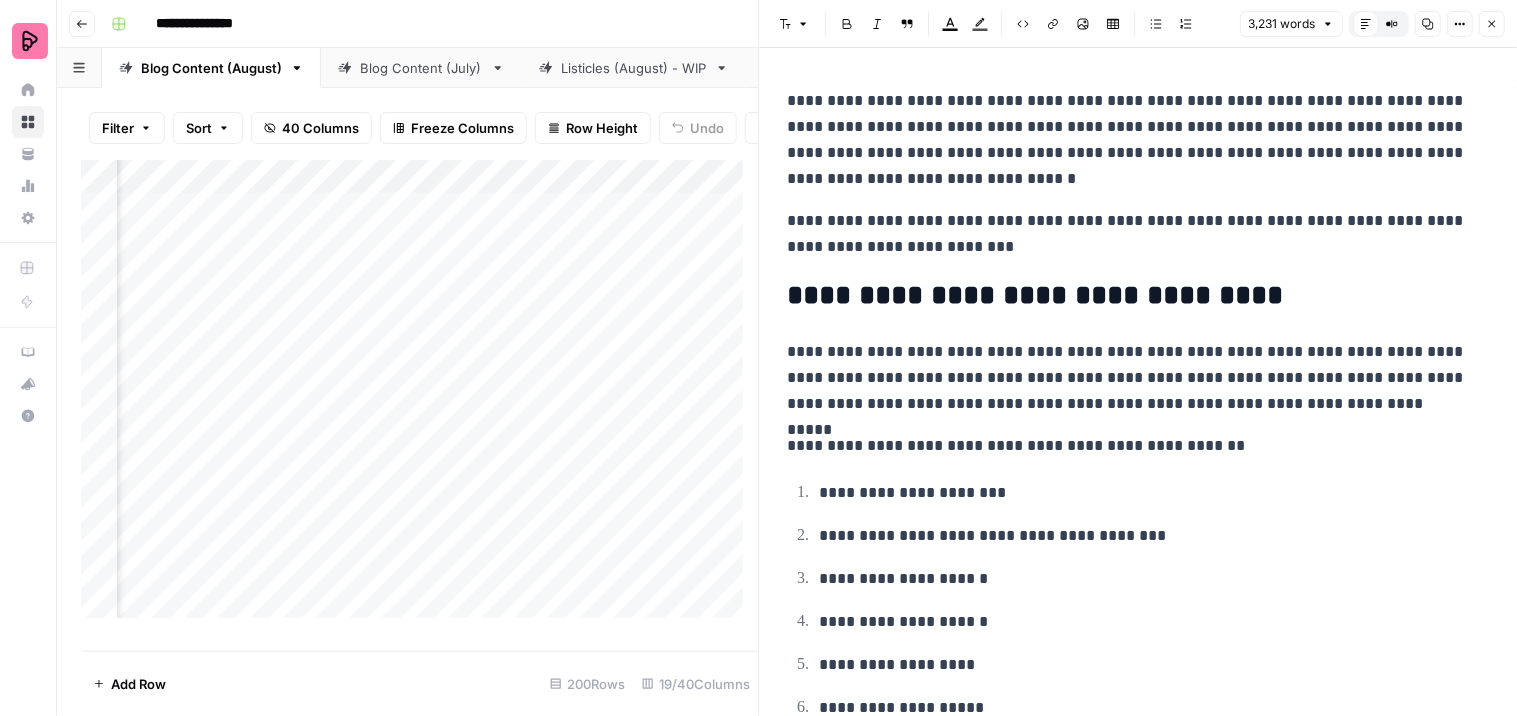 scroll, scrollTop: 0, scrollLeft: 1525, axis: horizontal 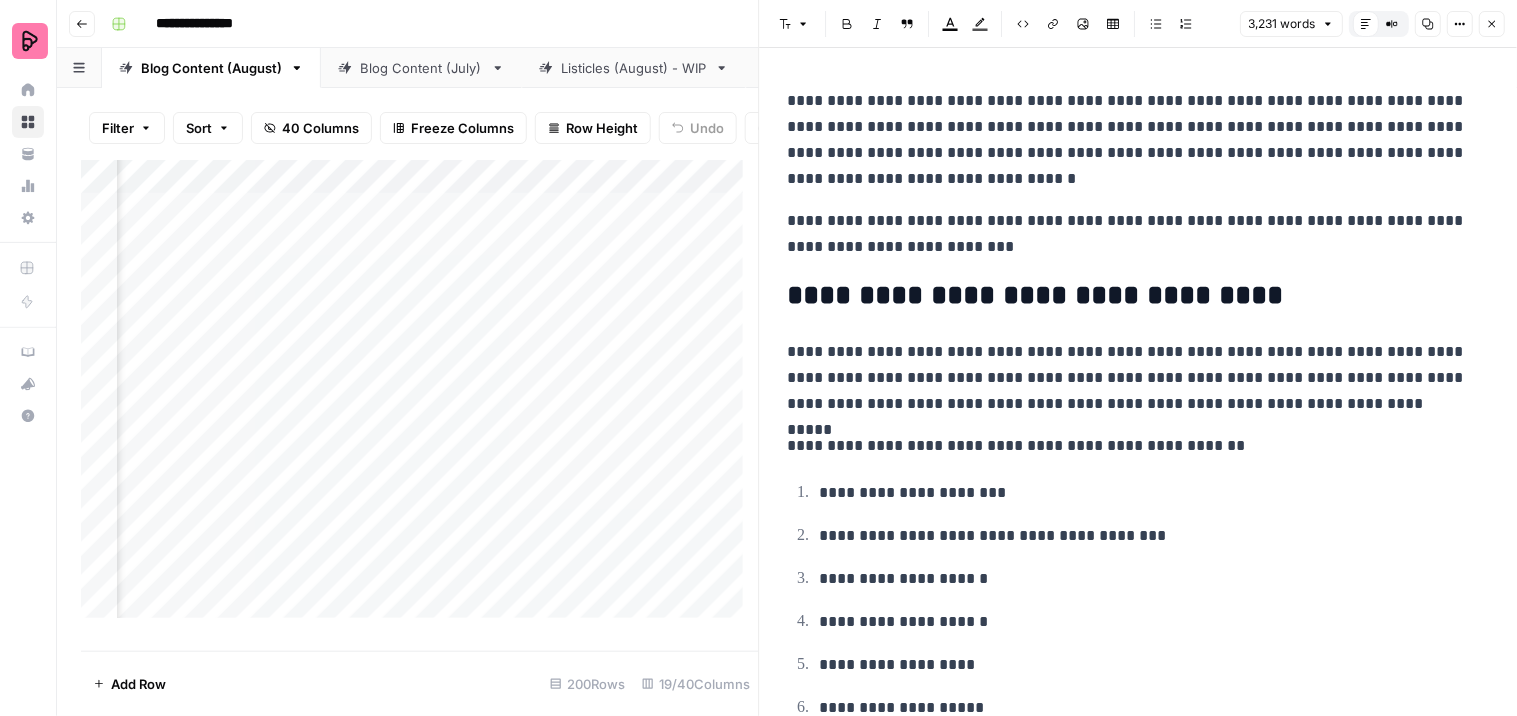 click on "Add Column" at bounding box center [420, 397] 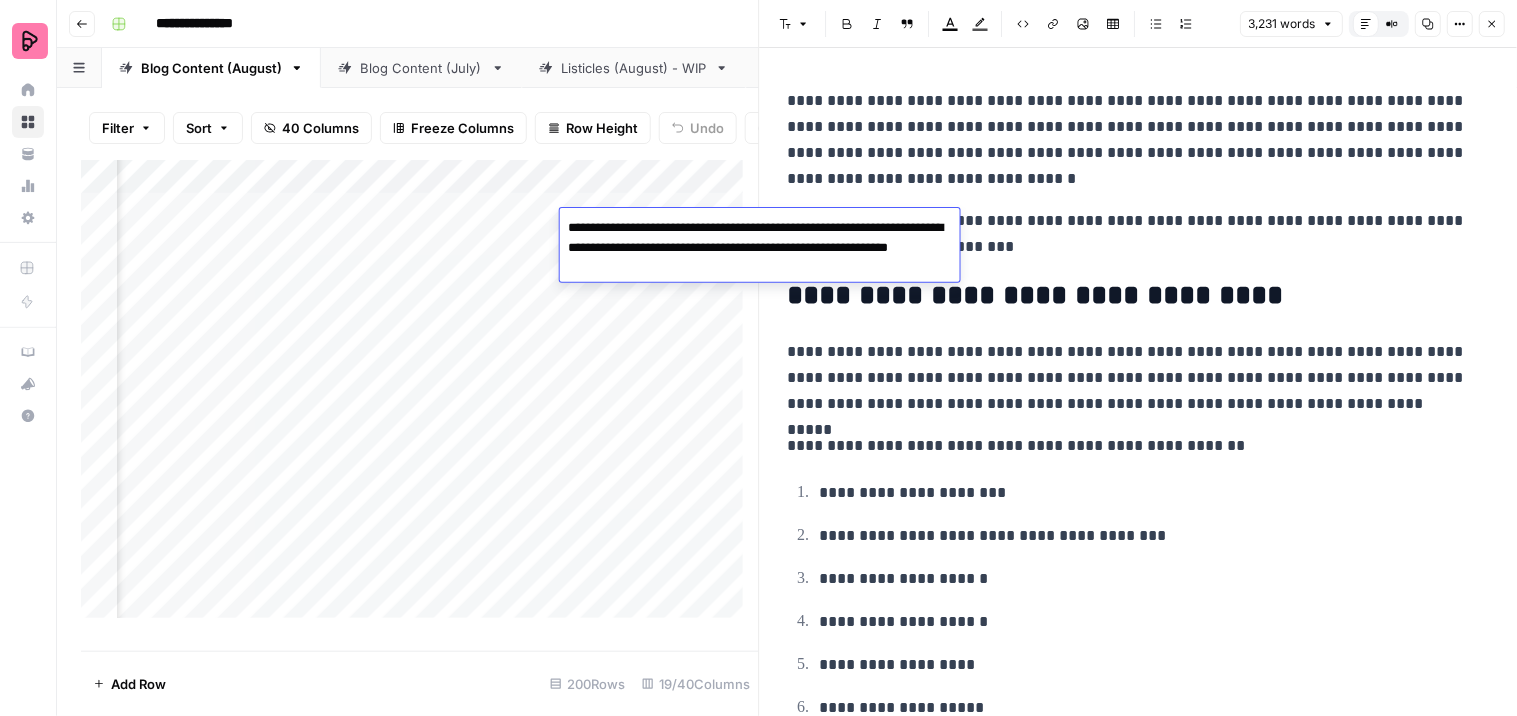 click on "Blog Content (July)" at bounding box center [421, 68] 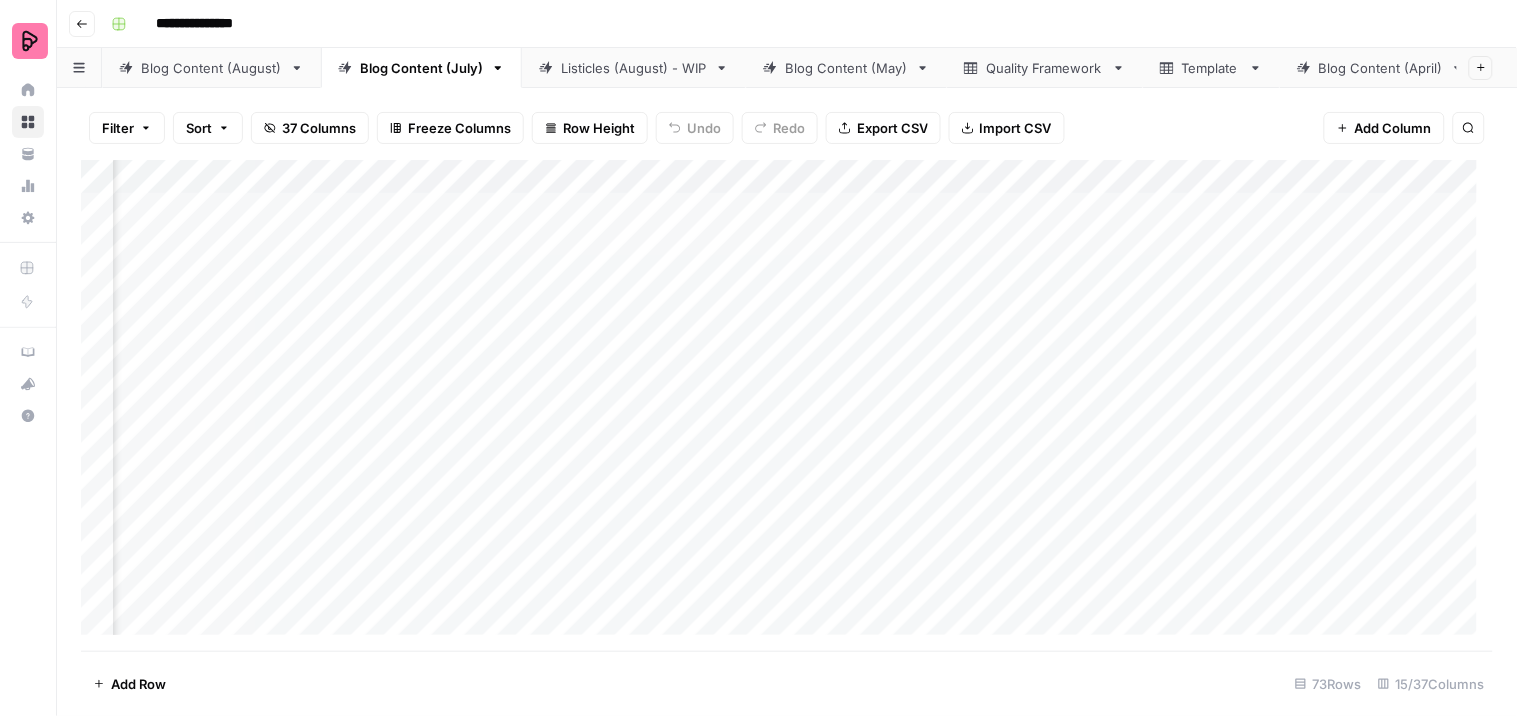 scroll, scrollTop: 0, scrollLeft: 944, axis: horizontal 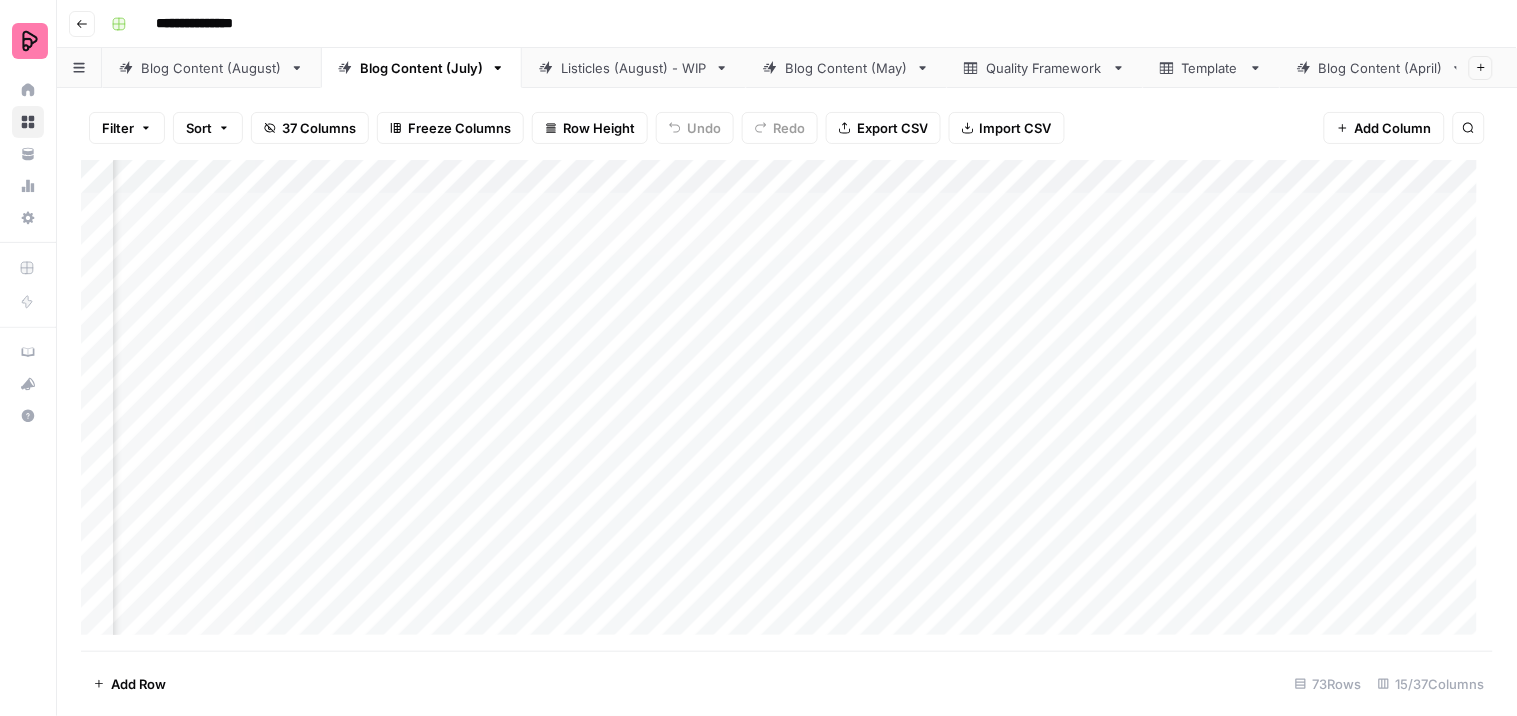 click on "Add Column" at bounding box center [787, 405] 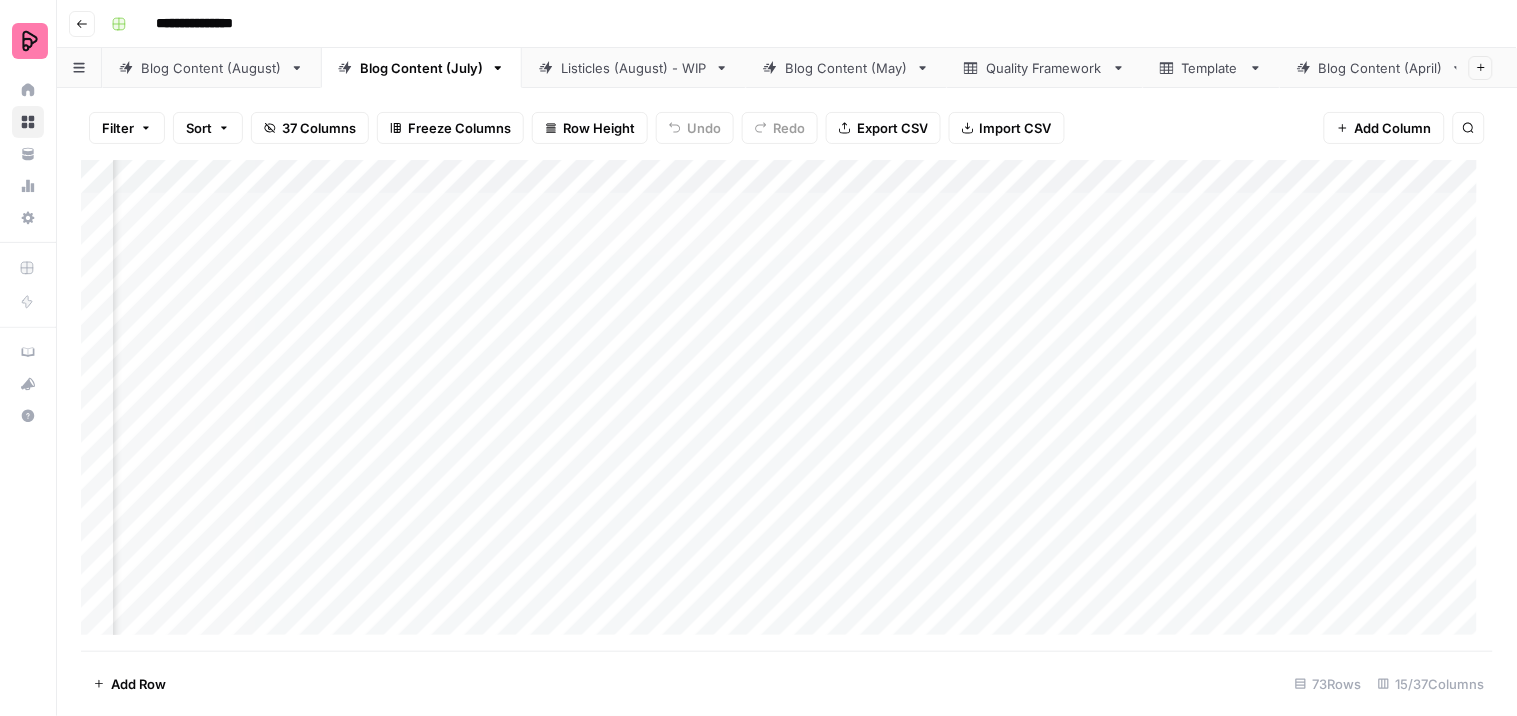click on "Add Column" at bounding box center [787, 405] 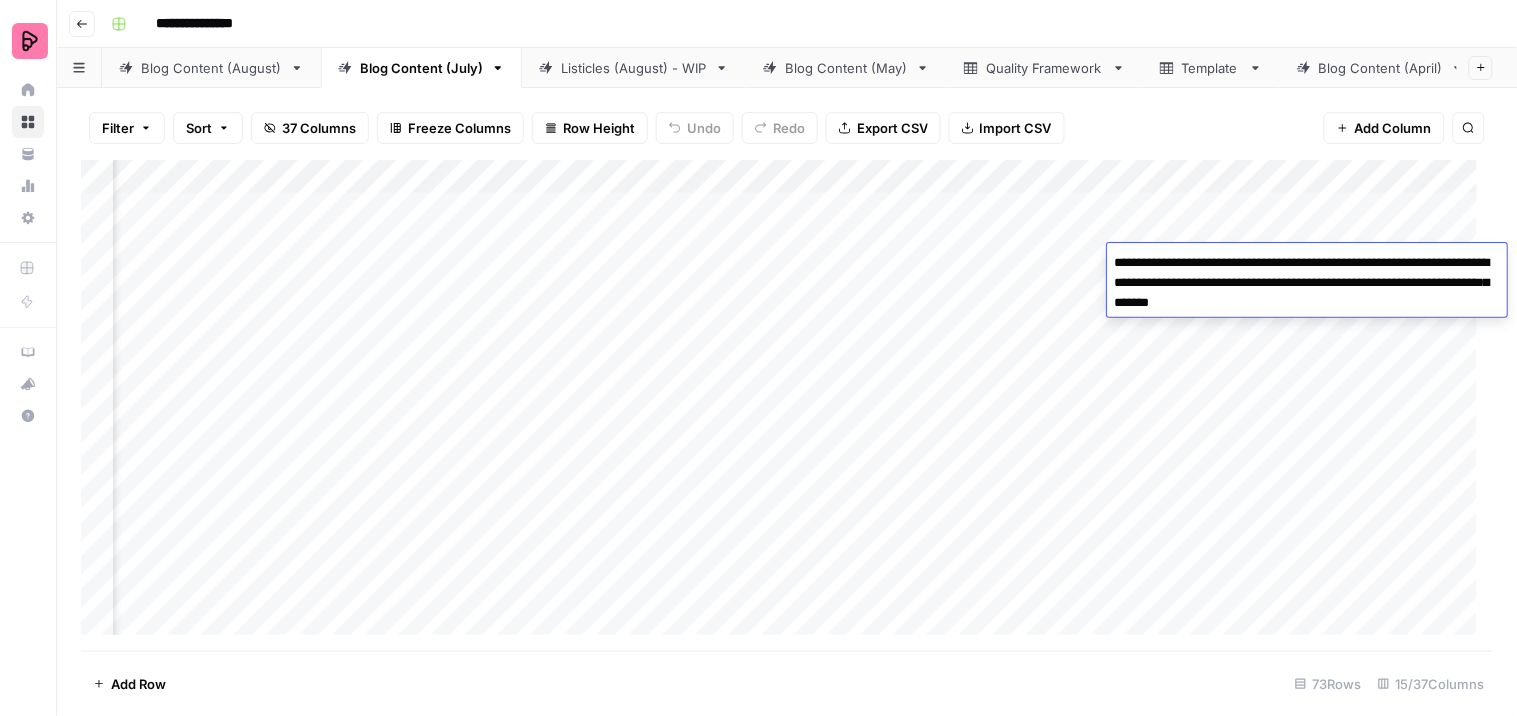 click on "Add Column" at bounding box center [787, 405] 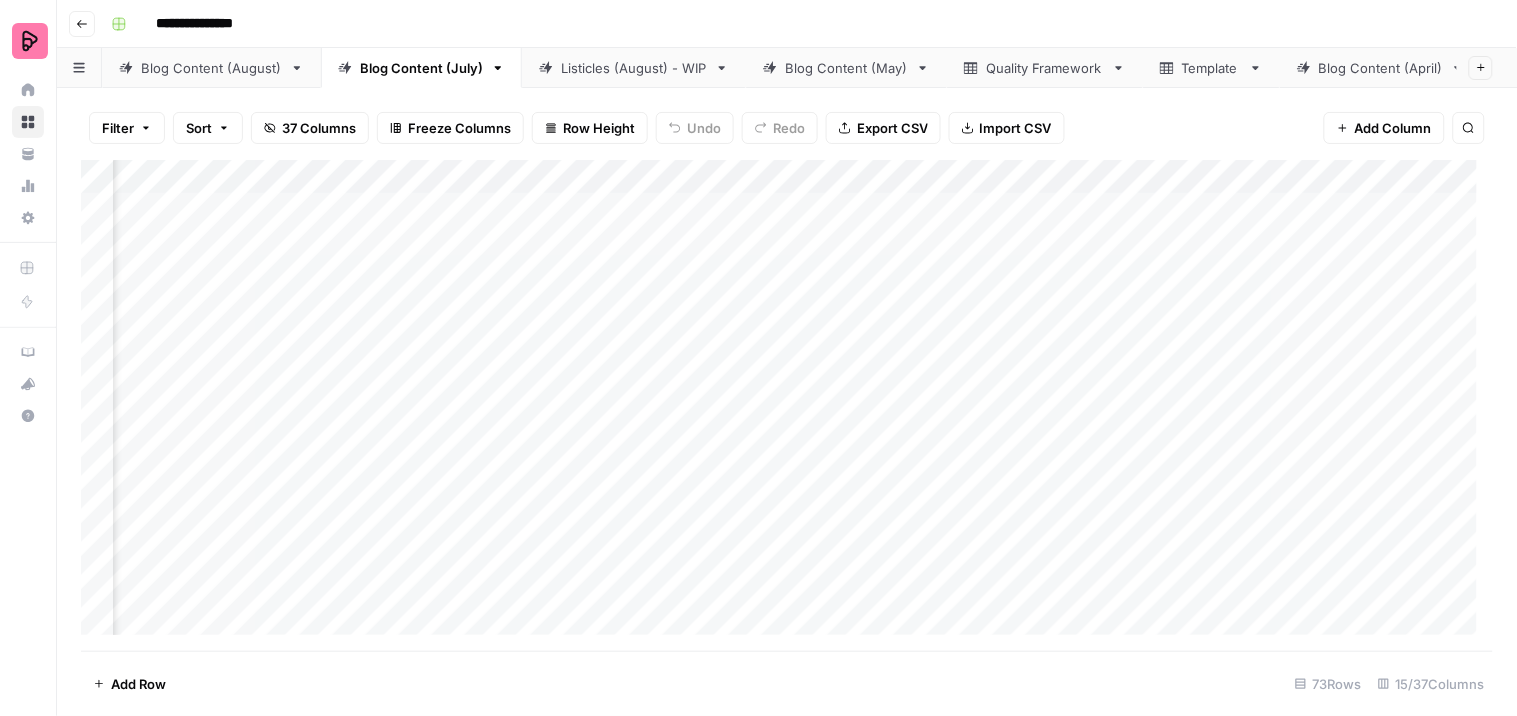 click on "Add Column" at bounding box center (787, 405) 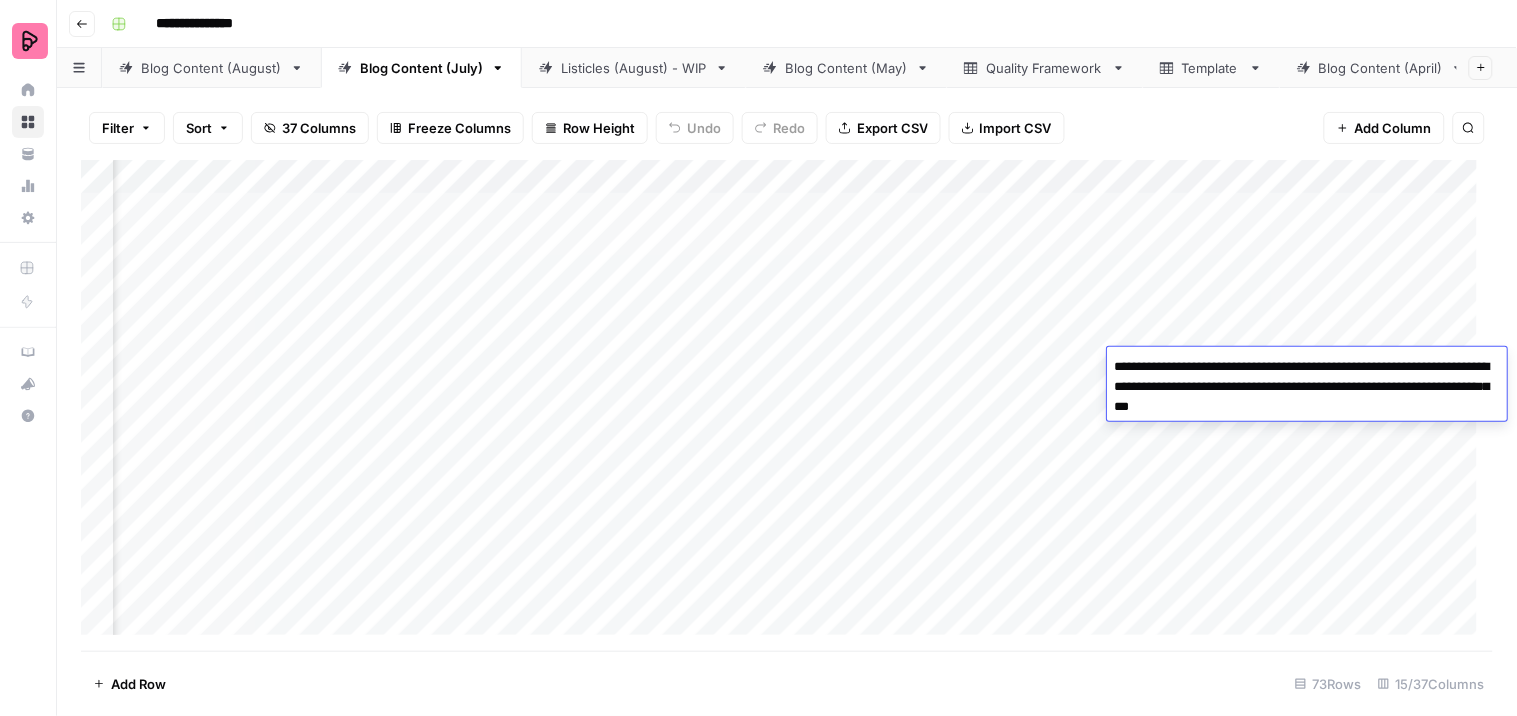 click on "Add Column" at bounding box center [787, 405] 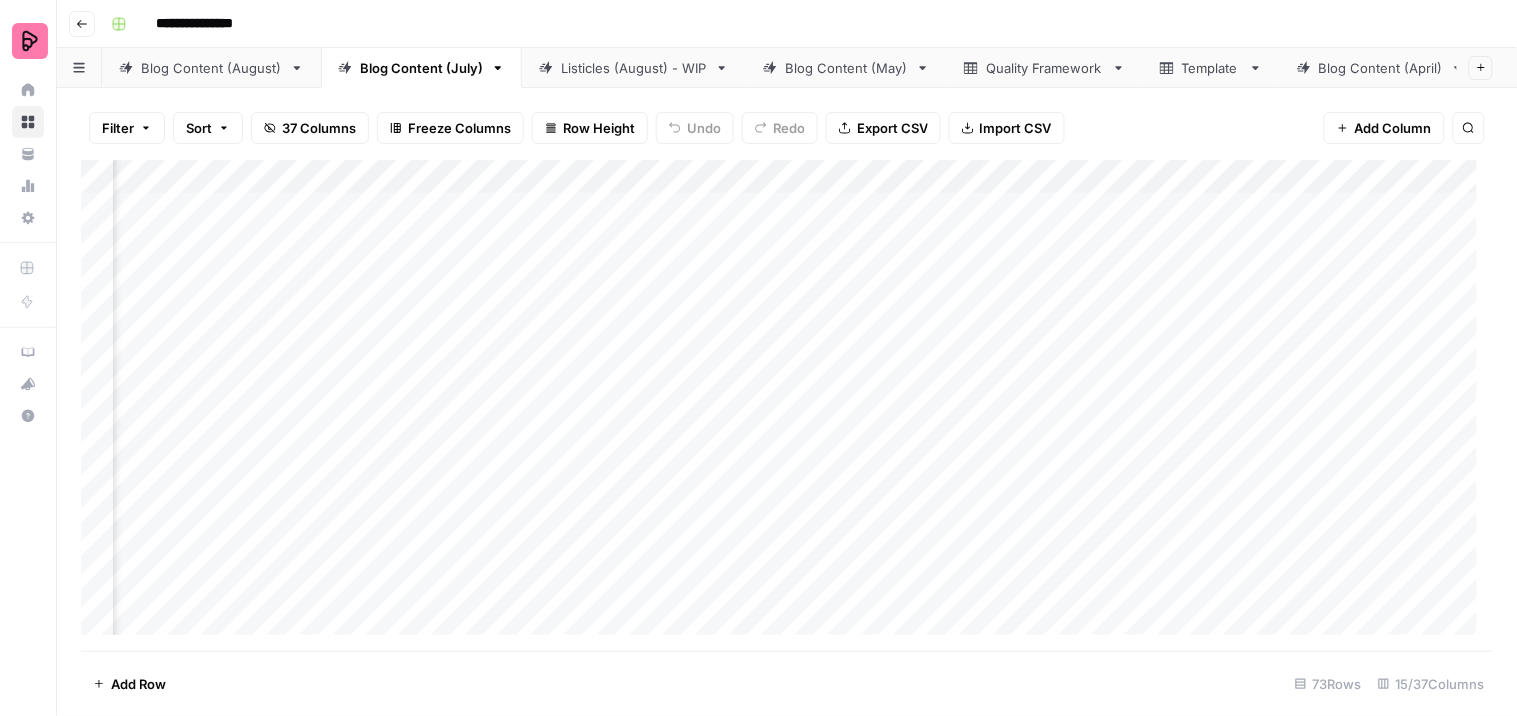 click on "Add Column" at bounding box center (787, 405) 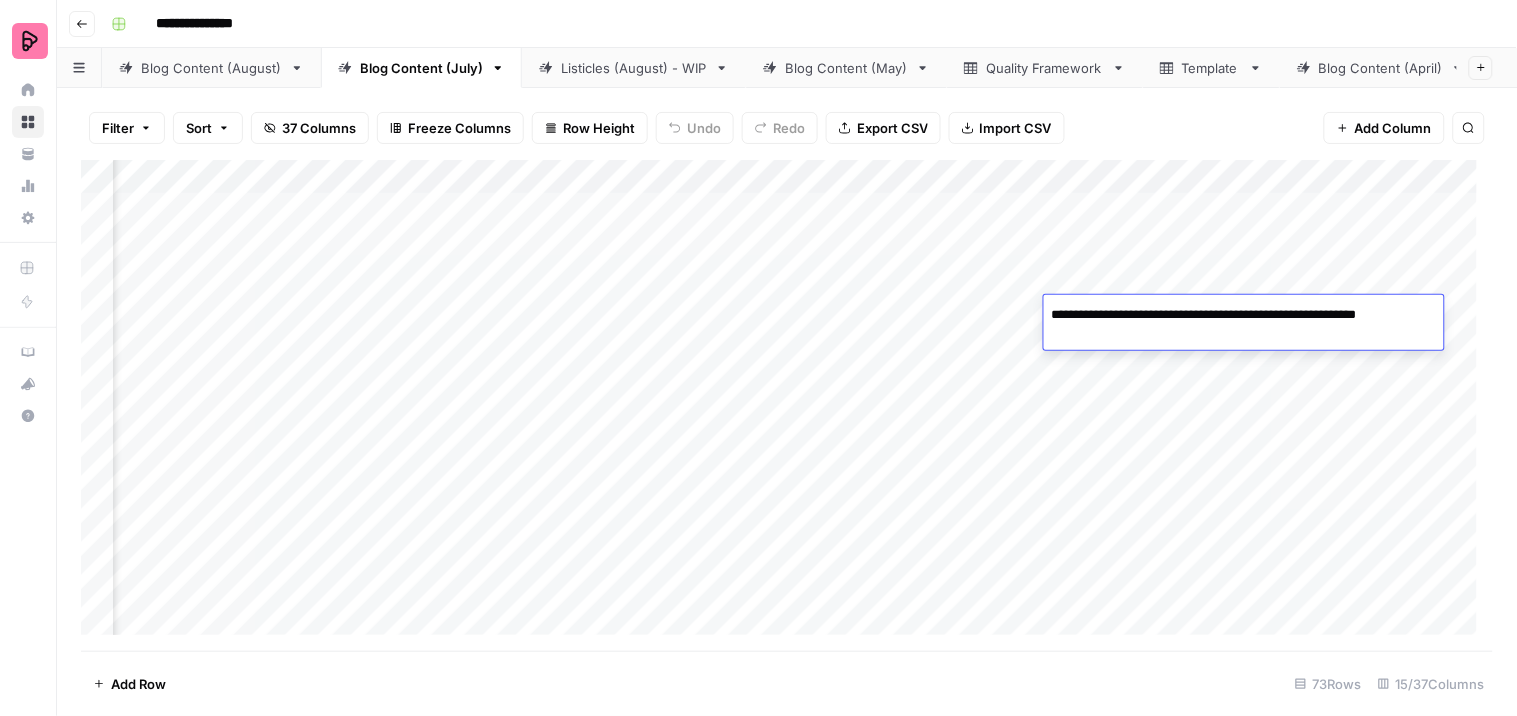 click on "Add Column" at bounding box center (787, 405) 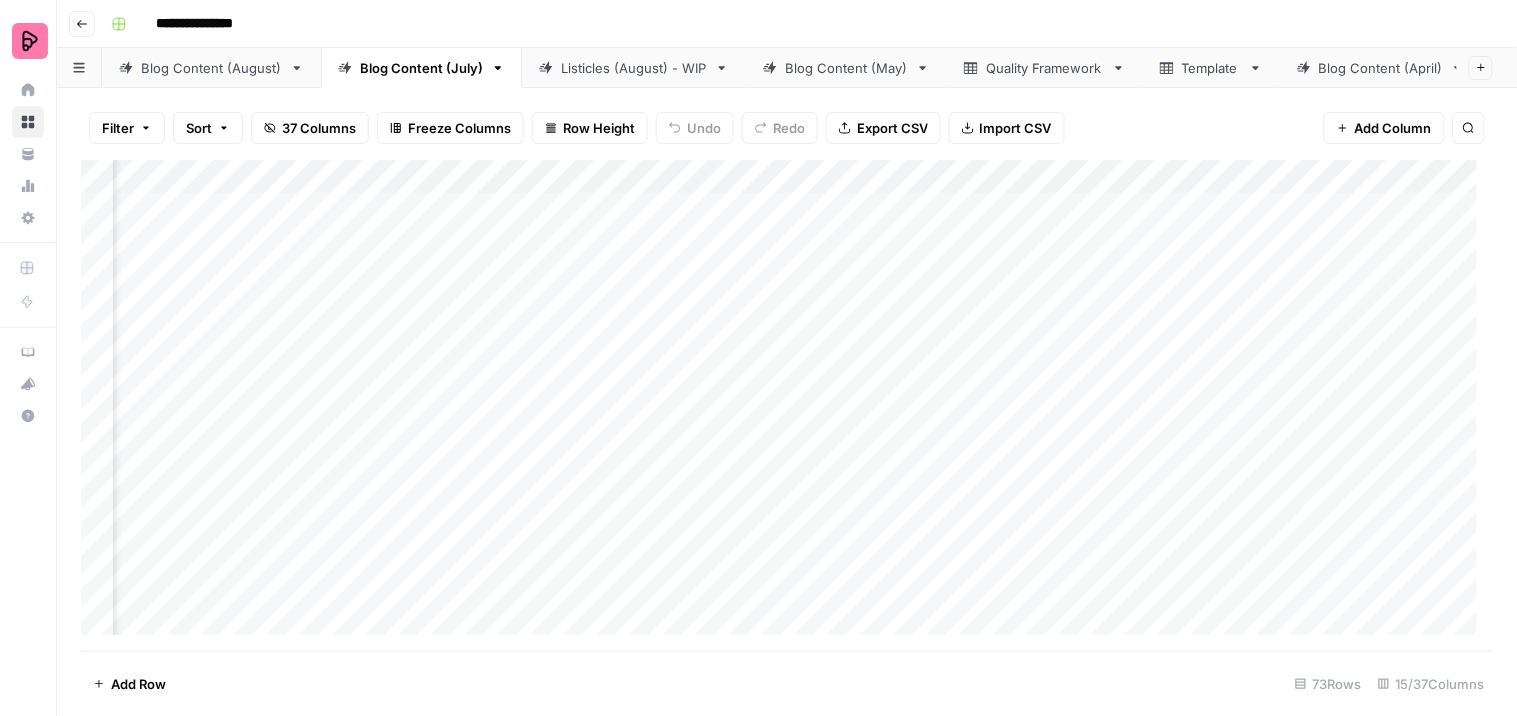 click on "Add Column" at bounding box center [787, 405] 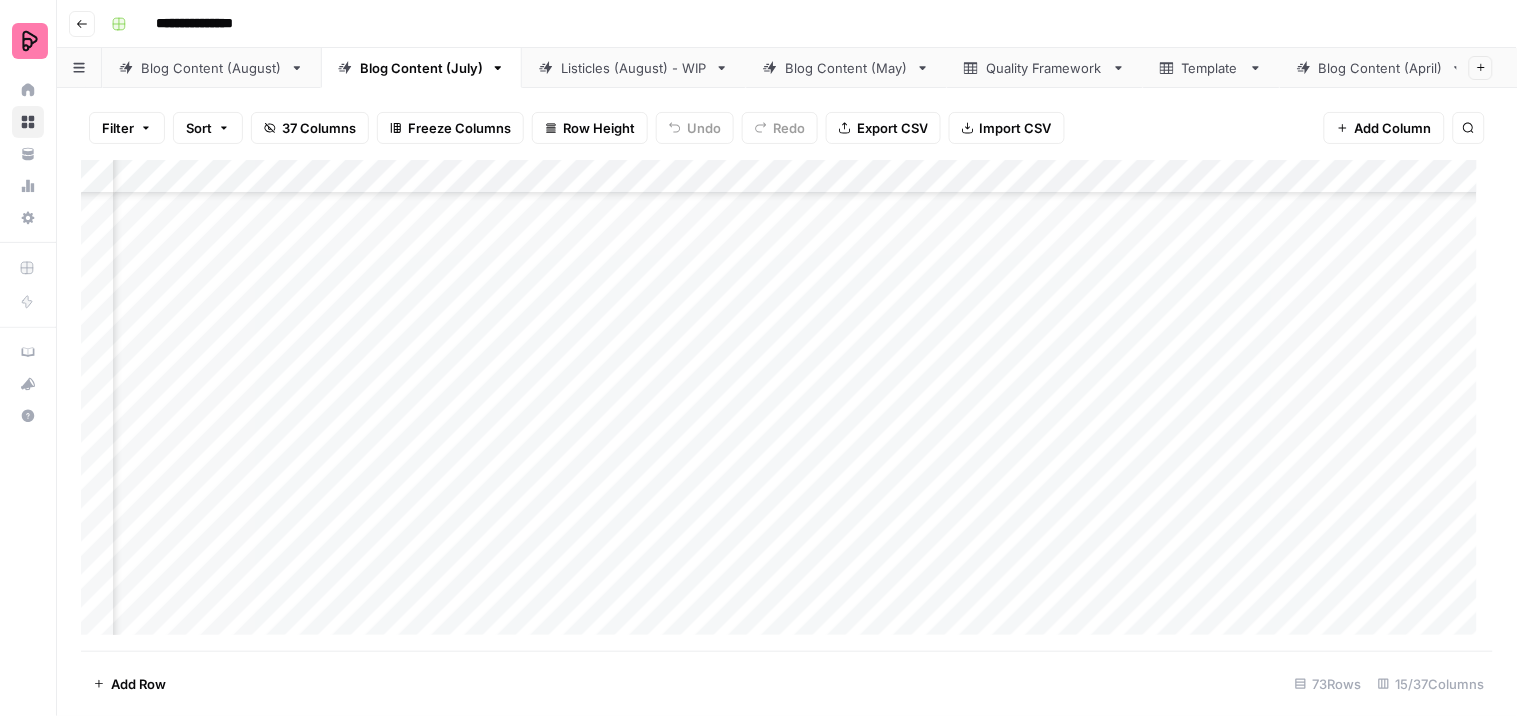 scroll, scrollTop: 1876, scrollLeft: 1362, axis: both 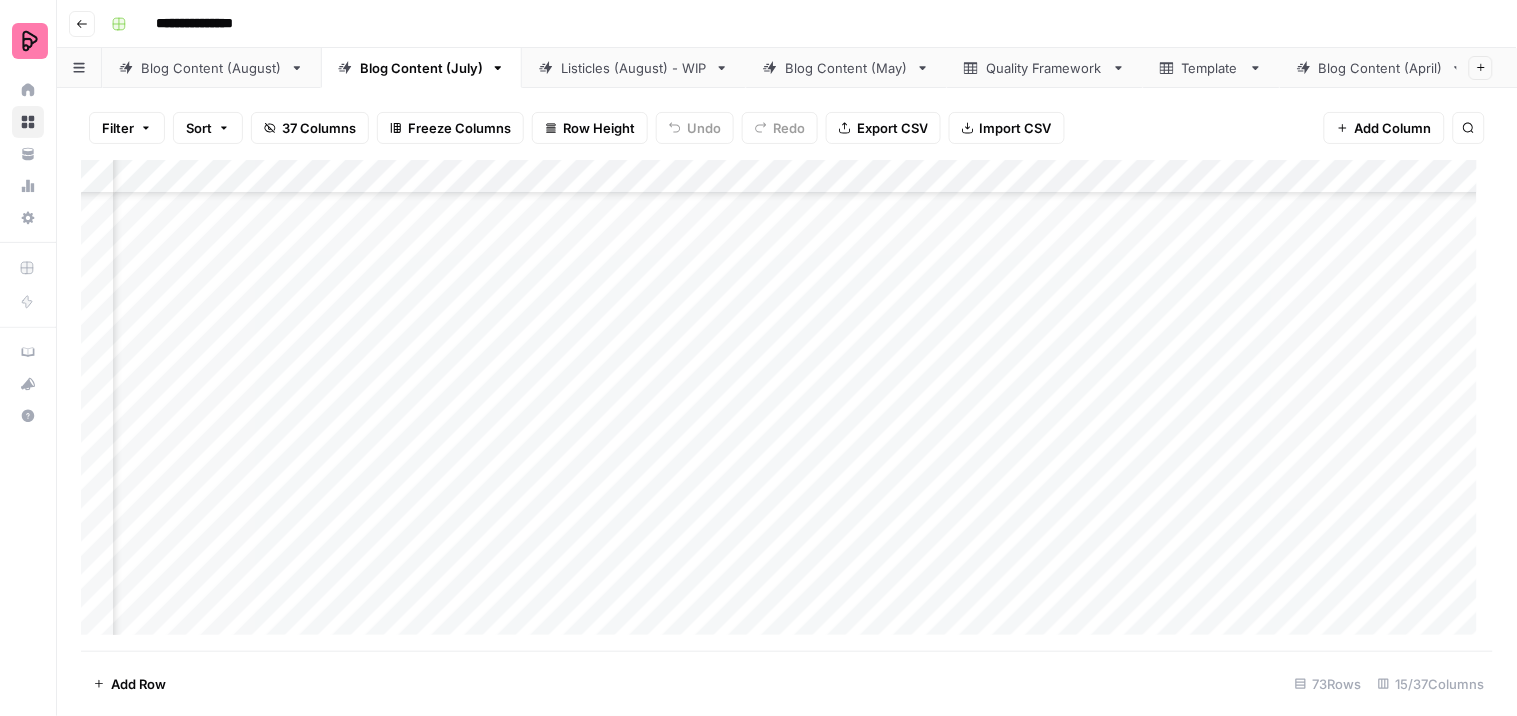 click on "Add Column" at bounding box center (787, 405) 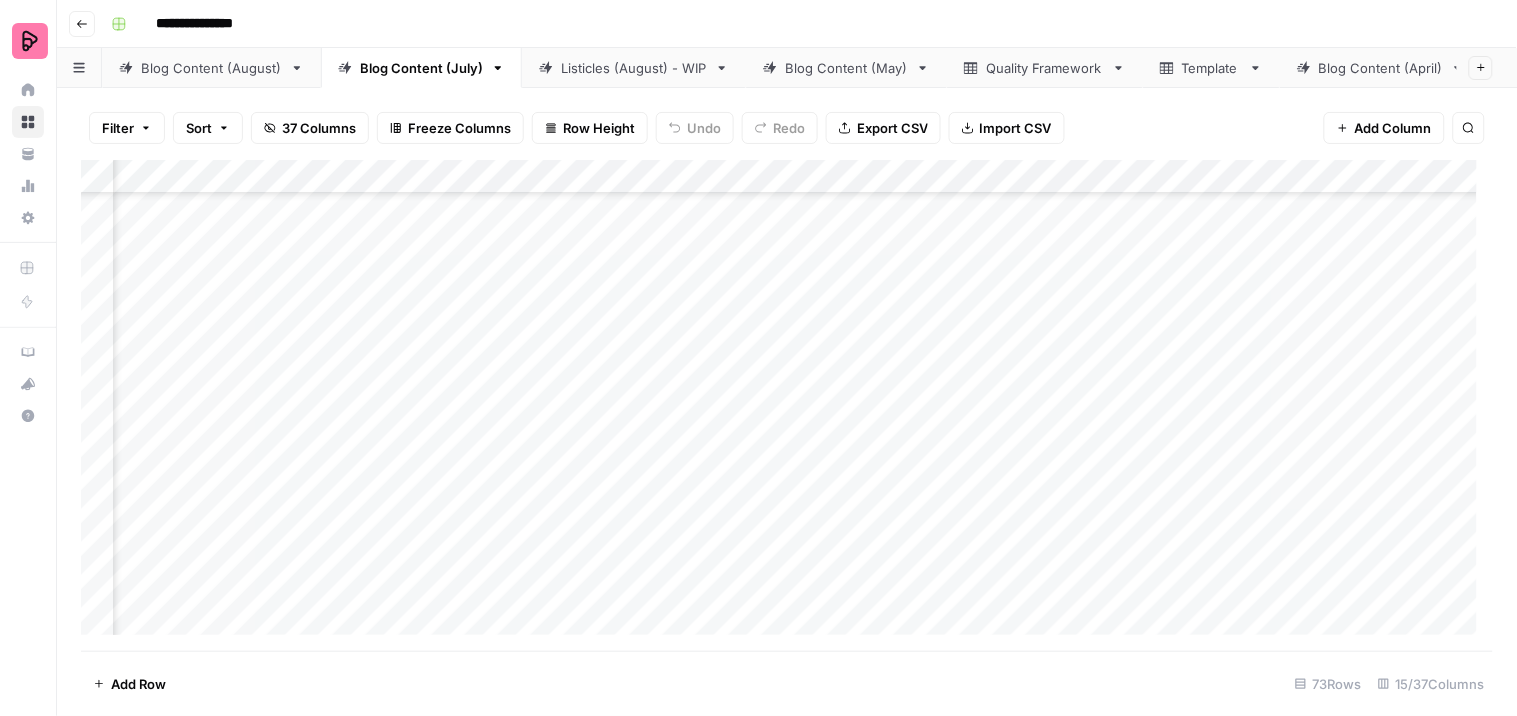 click on "Add Column" at bounding box center (787, 405) 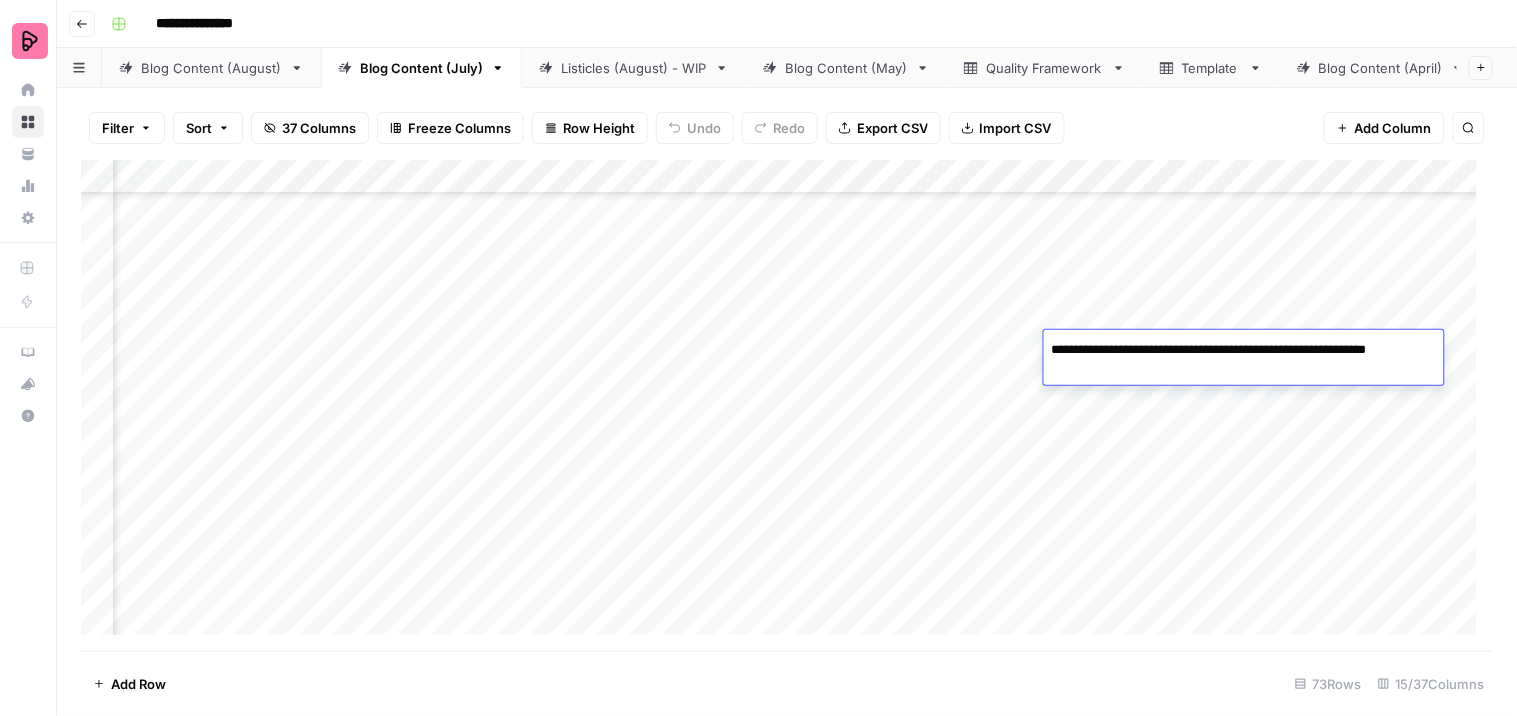 click on "Blog Content (August)" at bounding box center [211, 68] 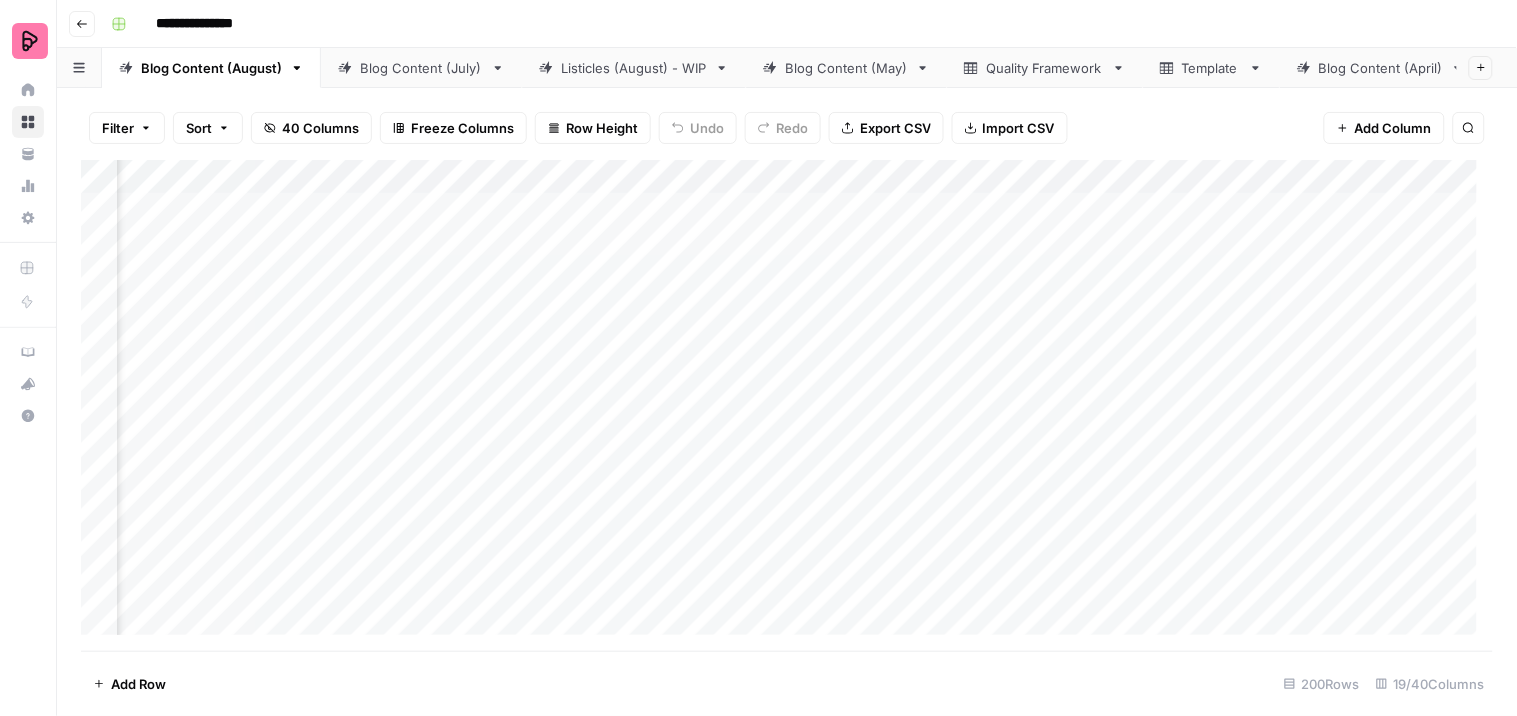 scroll, scrollTop: 0, scrollLeft: 1211, axis: horizontal 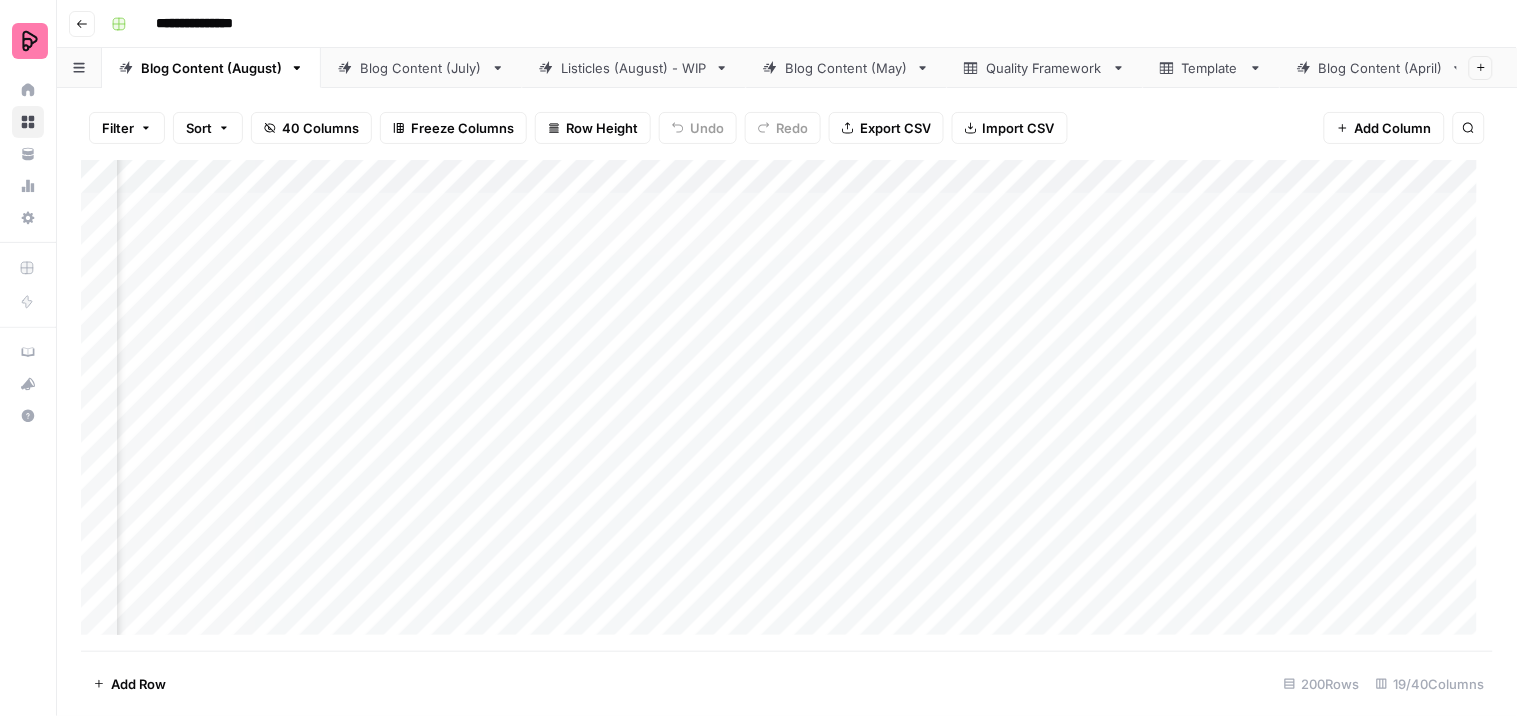 click on "Add Column" at bounding box center (787, 405) 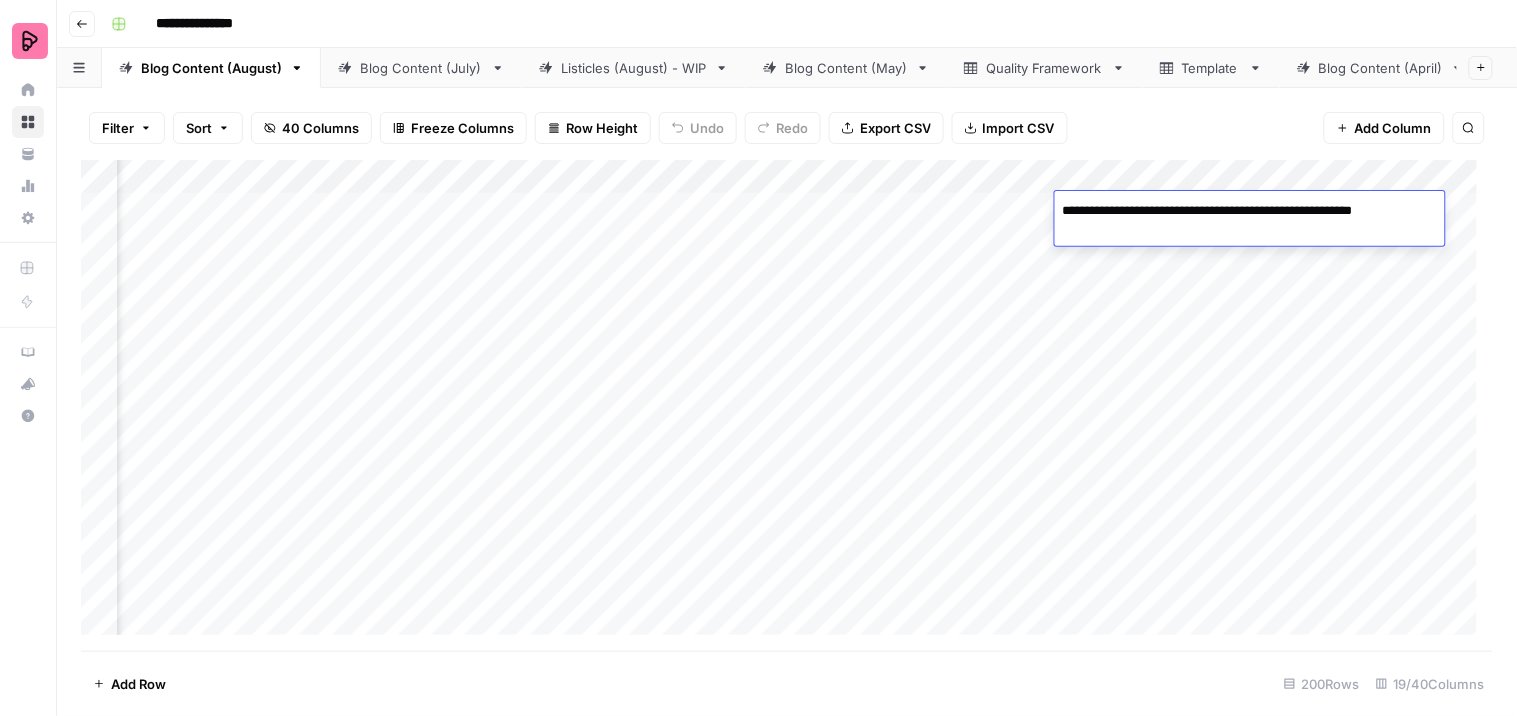 click on "Add Column" at bounding box center [787, 405] 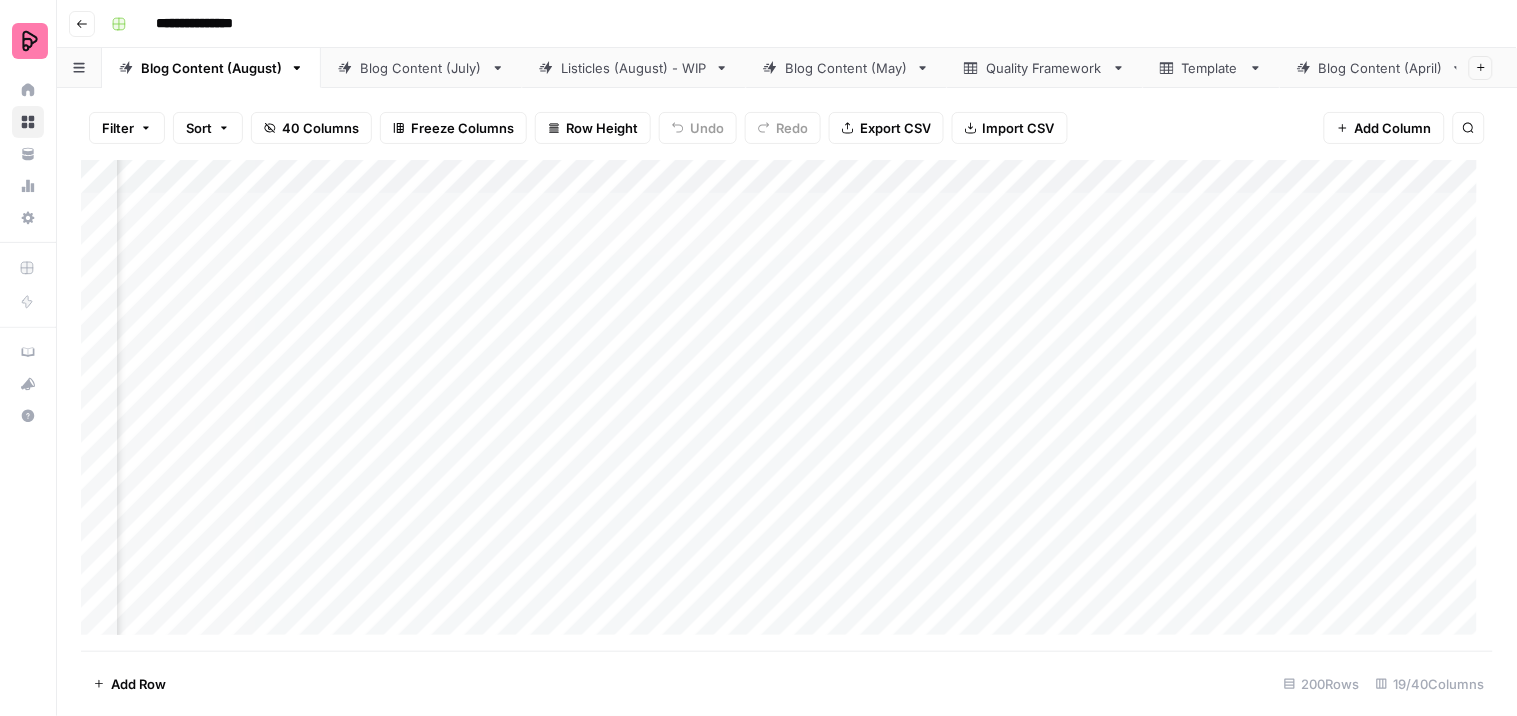 click on "Add Column" at bounding box center (787, 405) 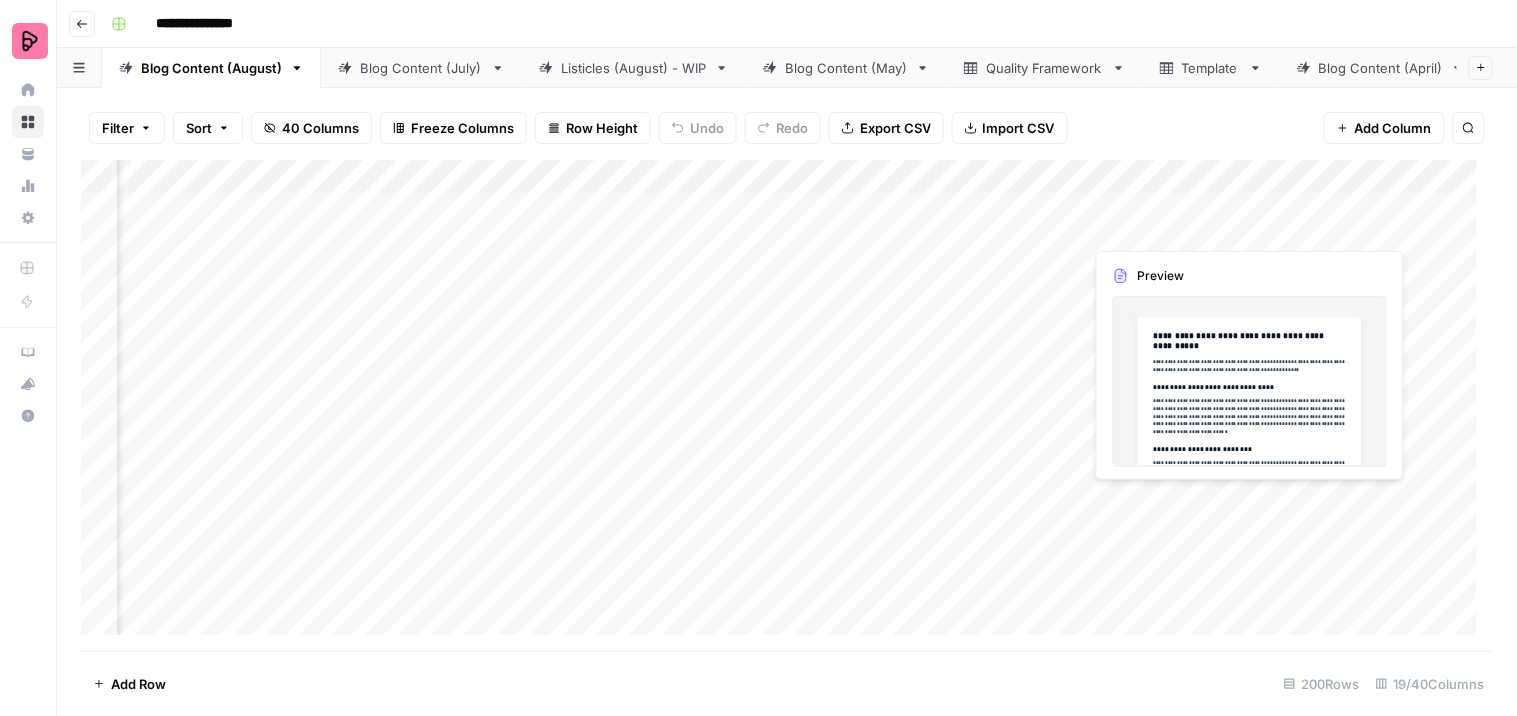 click on "Add Column" at bounding box center (787, 405) 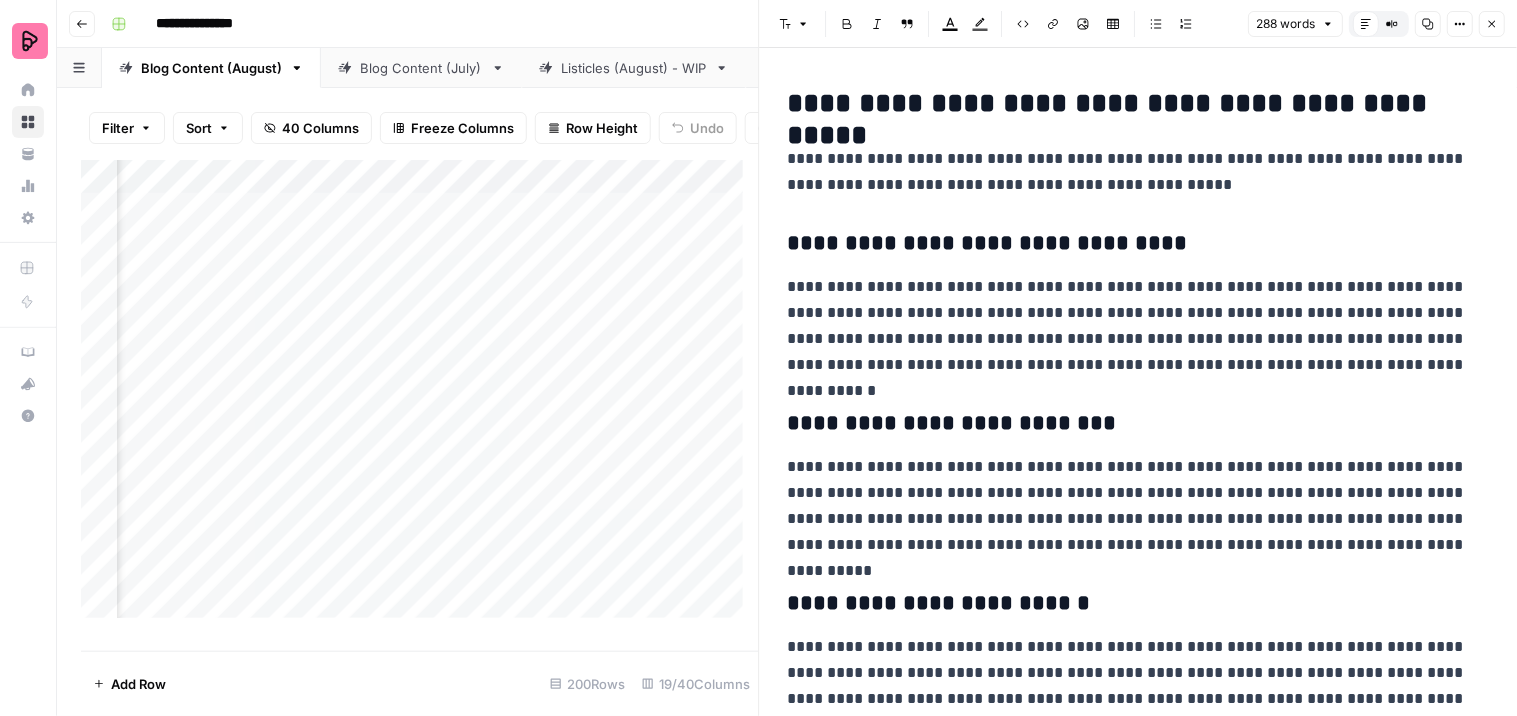 click on "Add Column" at bounding box center (420, 397) 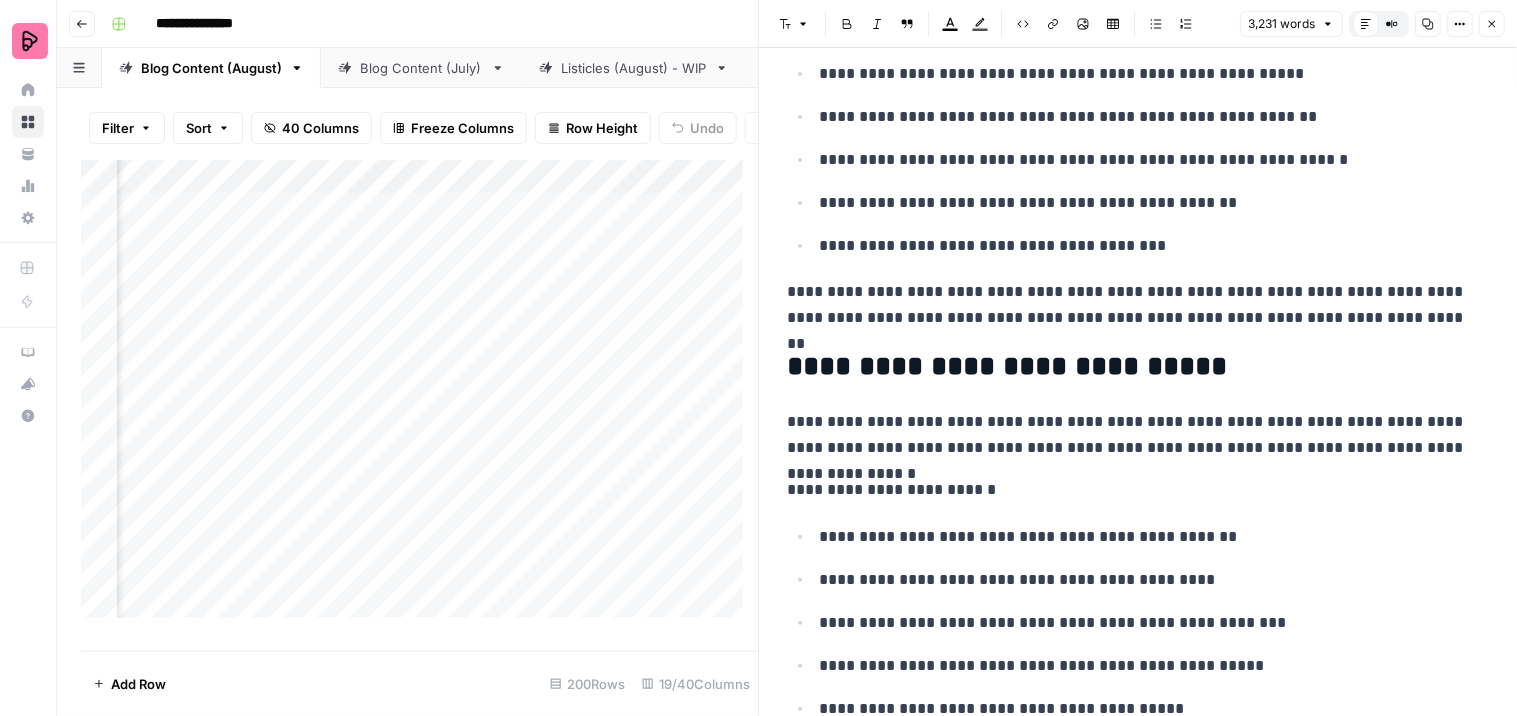 scroll, scrollTop: 14354, scrollLeft: 0, axis: vertical 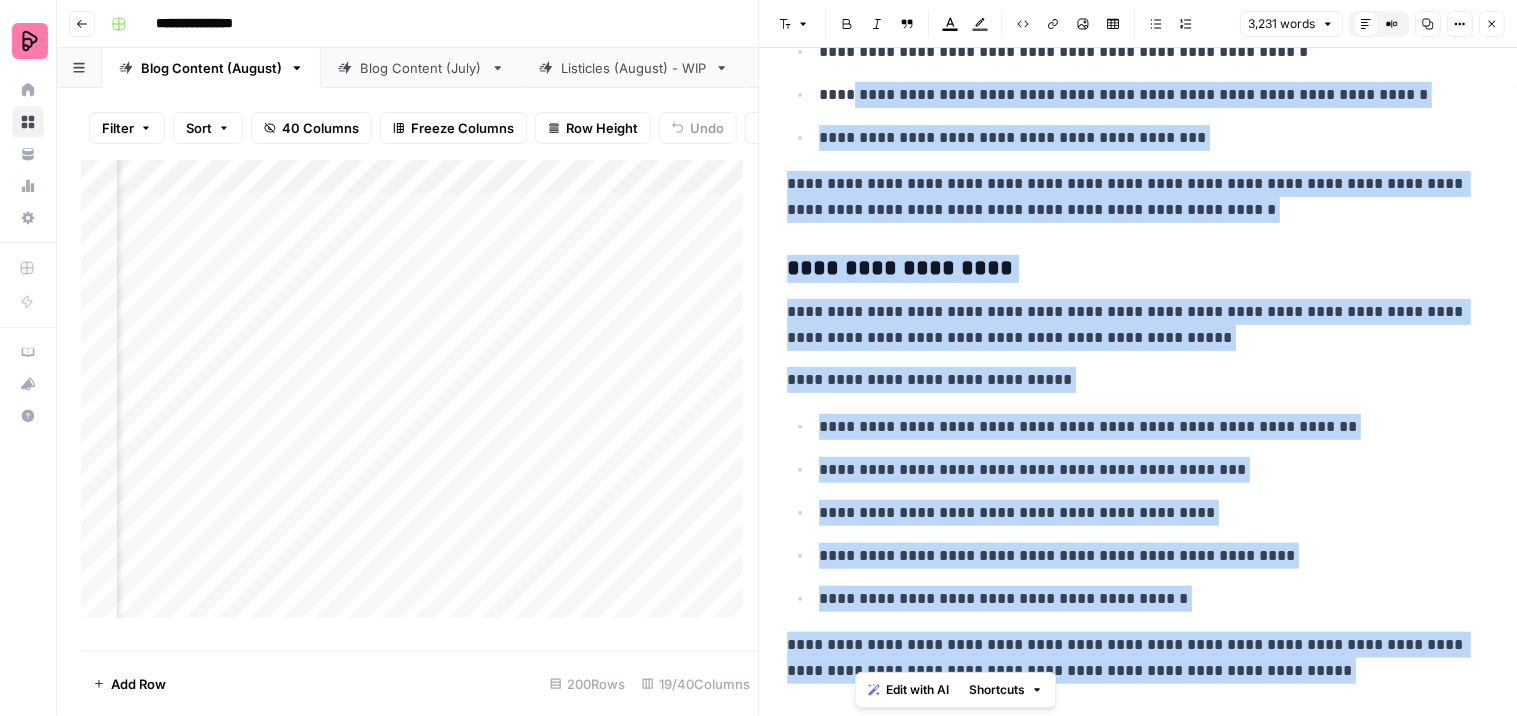drag, startPoint x: 1408, startPoint y: 328, endPoint x: 856, endPoint y: 116, distance: 591.3104 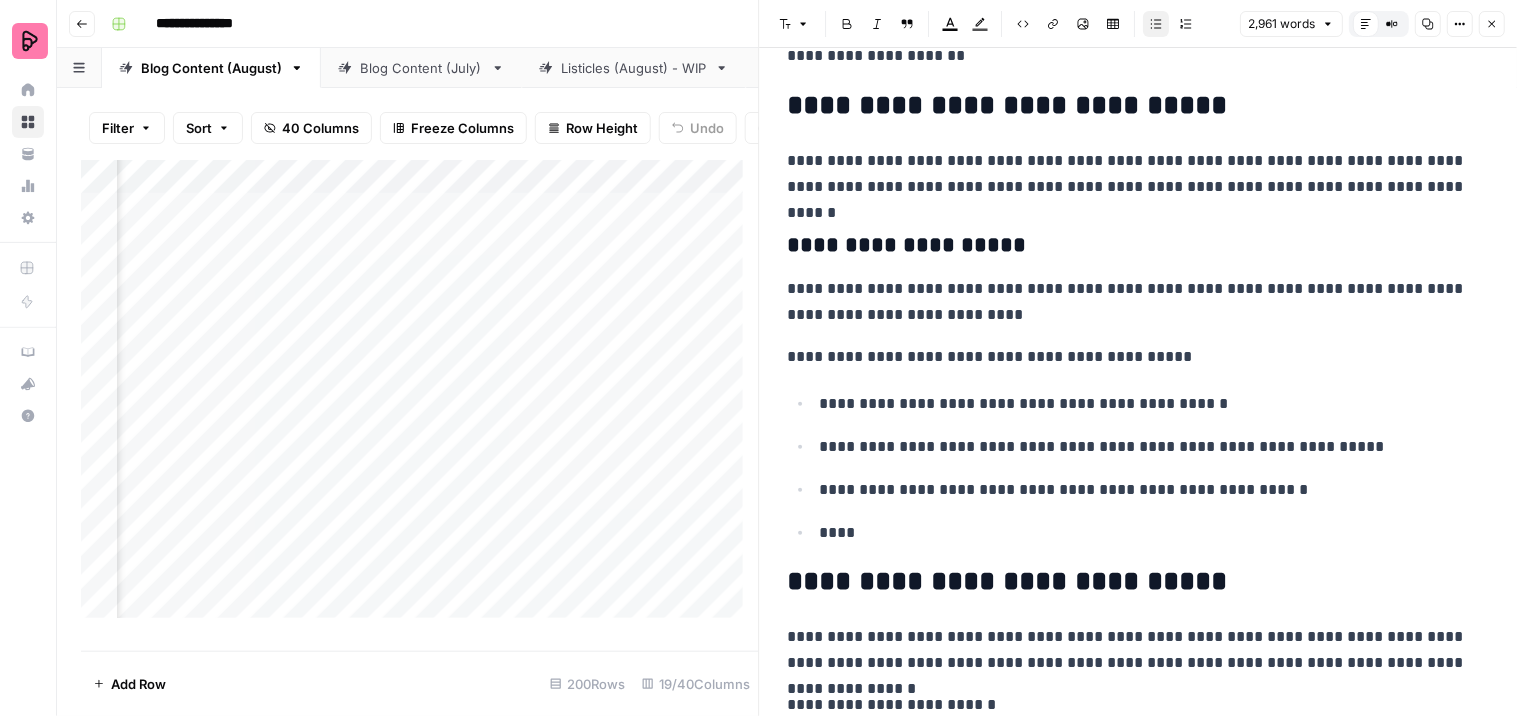 scroll, scrollTop: 13057, scrollLeft: 0, axis: vertical 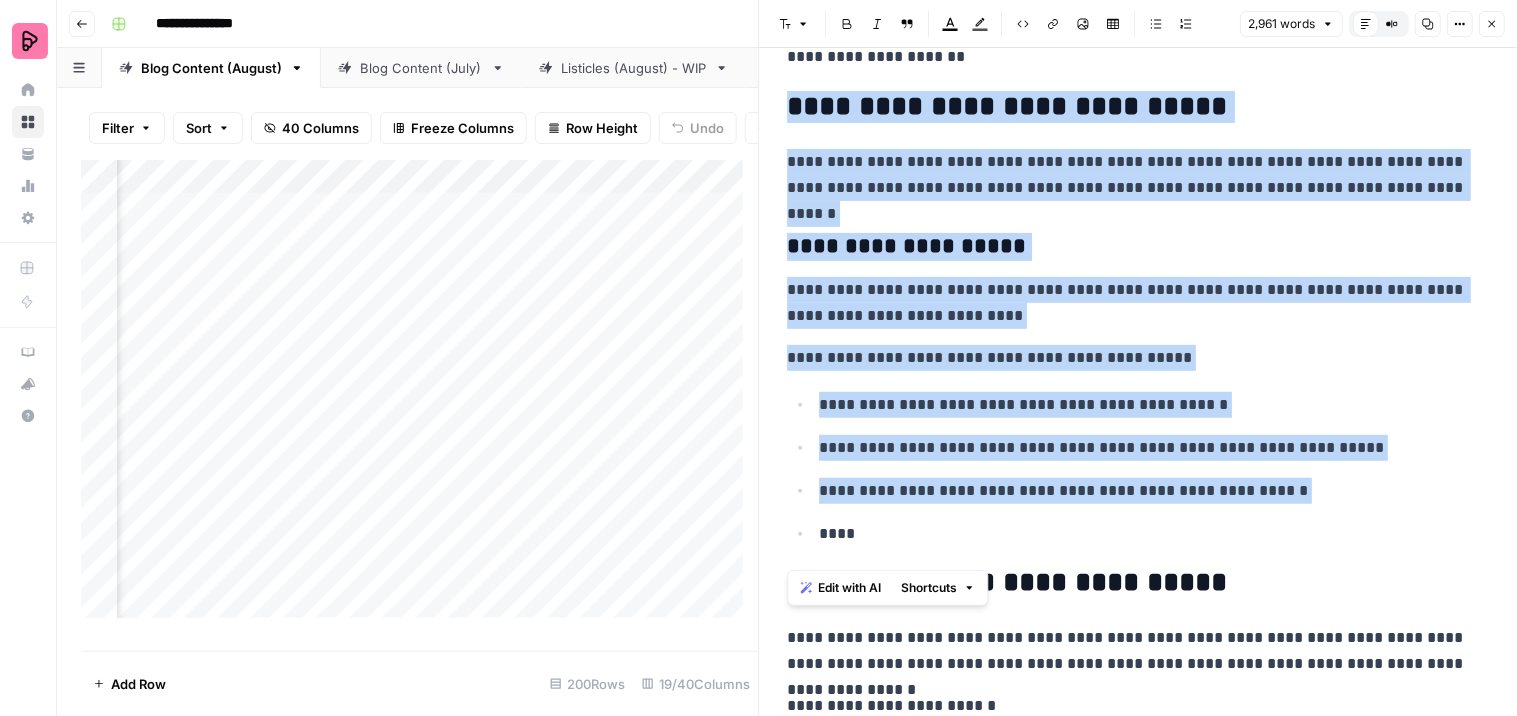drag, startPoint x: 788, startPoint y: 121, endPoint x: 951, endPoint y: 531, distance: 441.2131 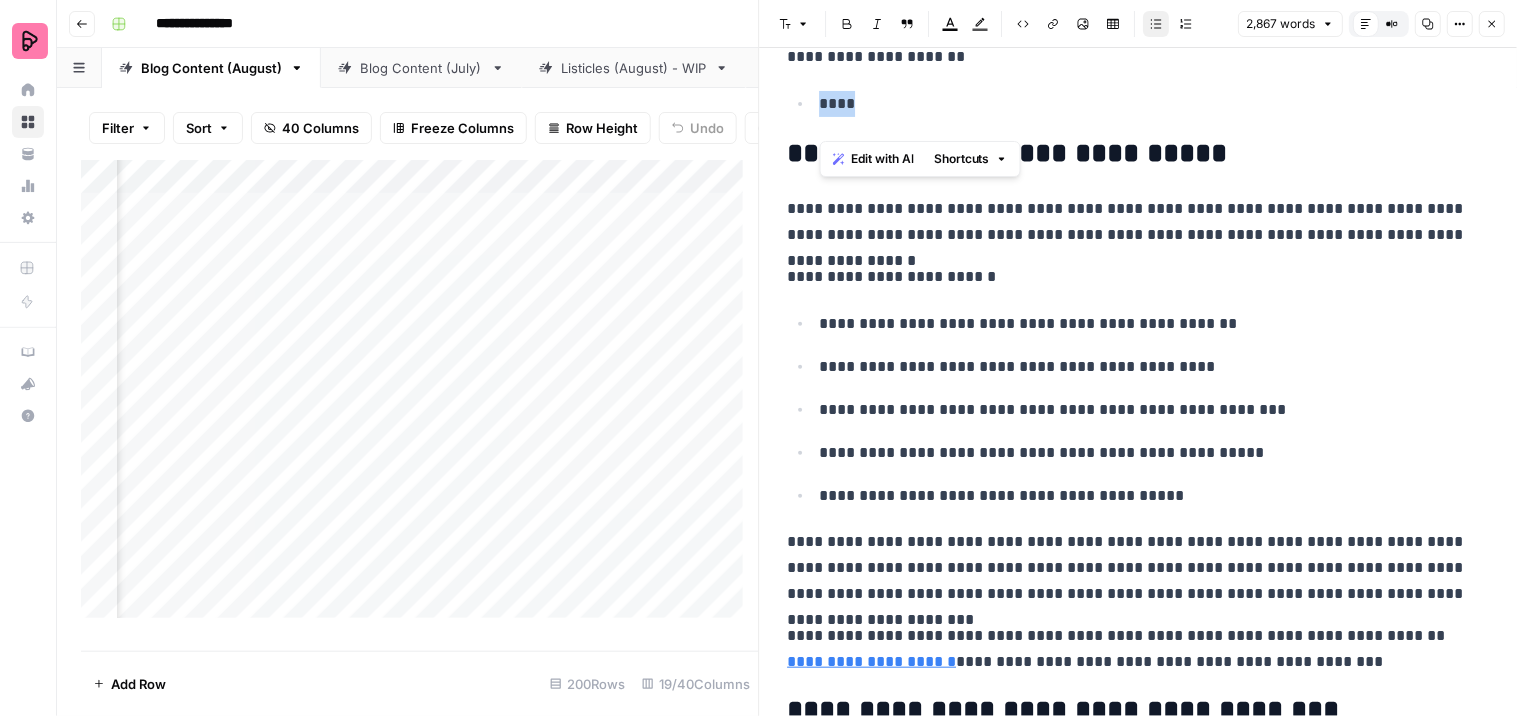 drag, startPoint x: 891, startPoint y: 118, endPoint x: 754, endPoint y: 113, distance: 137.09122 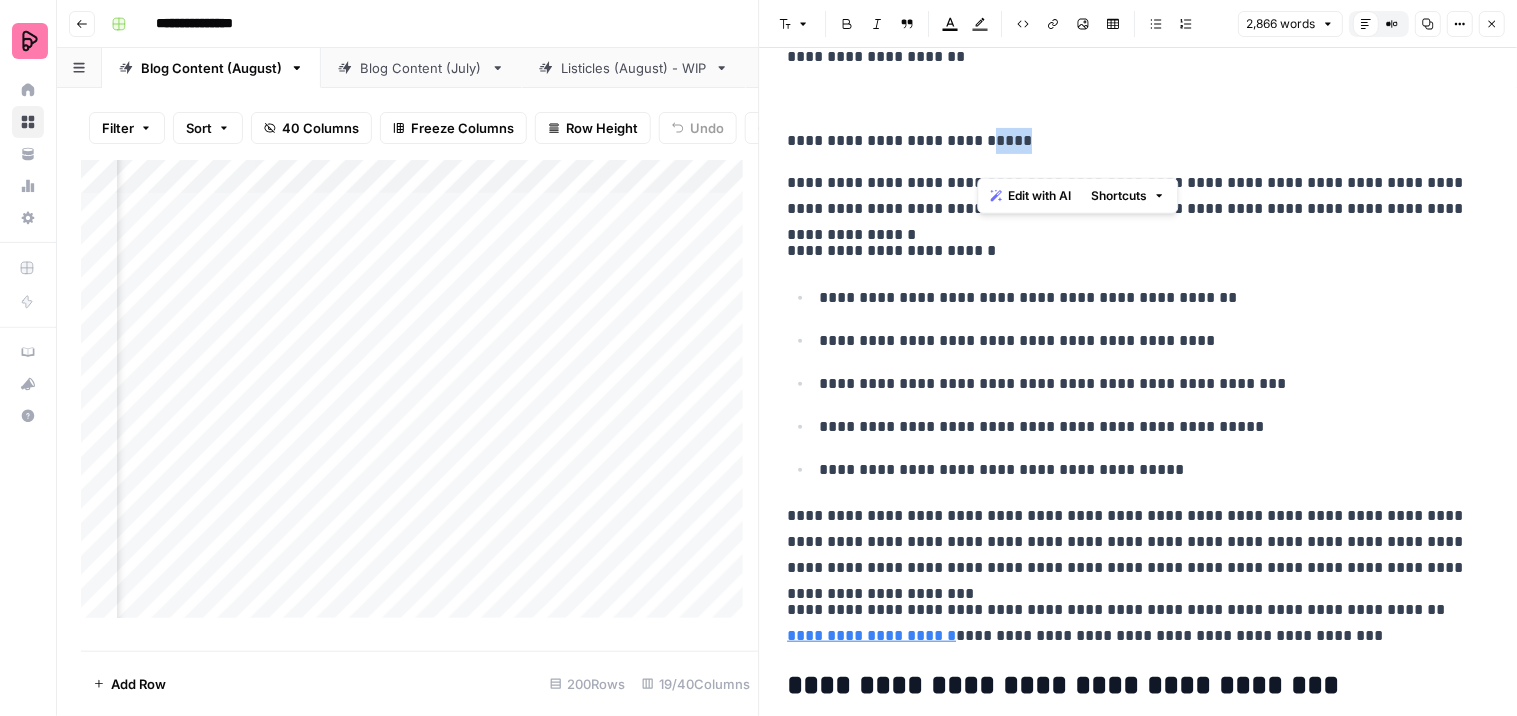 drag, startPoint x: 1025, startPoint y: 150, endPoint x: 974, endPoint y: 145, distance: 51.24451 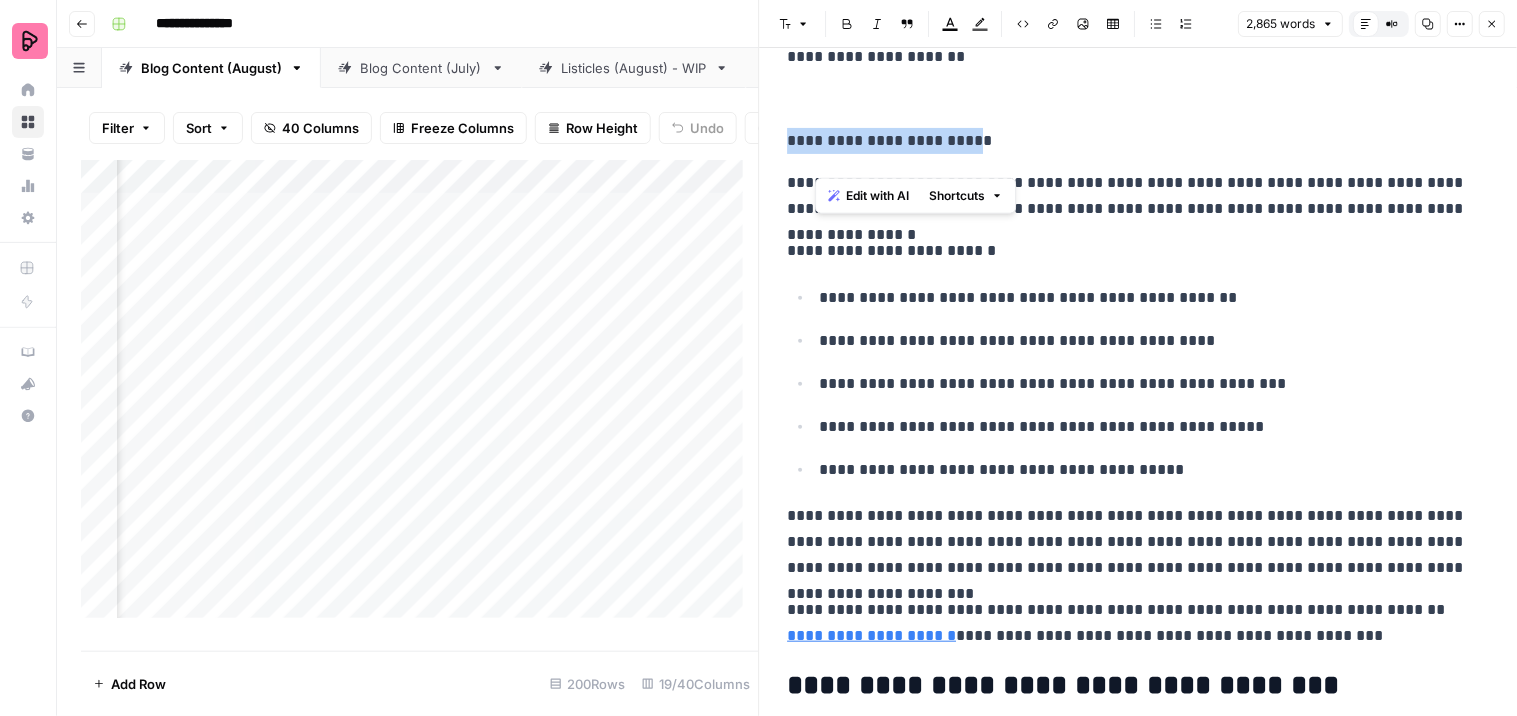 drag, startPoint x: 968, startPoint y: 151, endPoint x: 777, endPoint y: 151, distance: 191 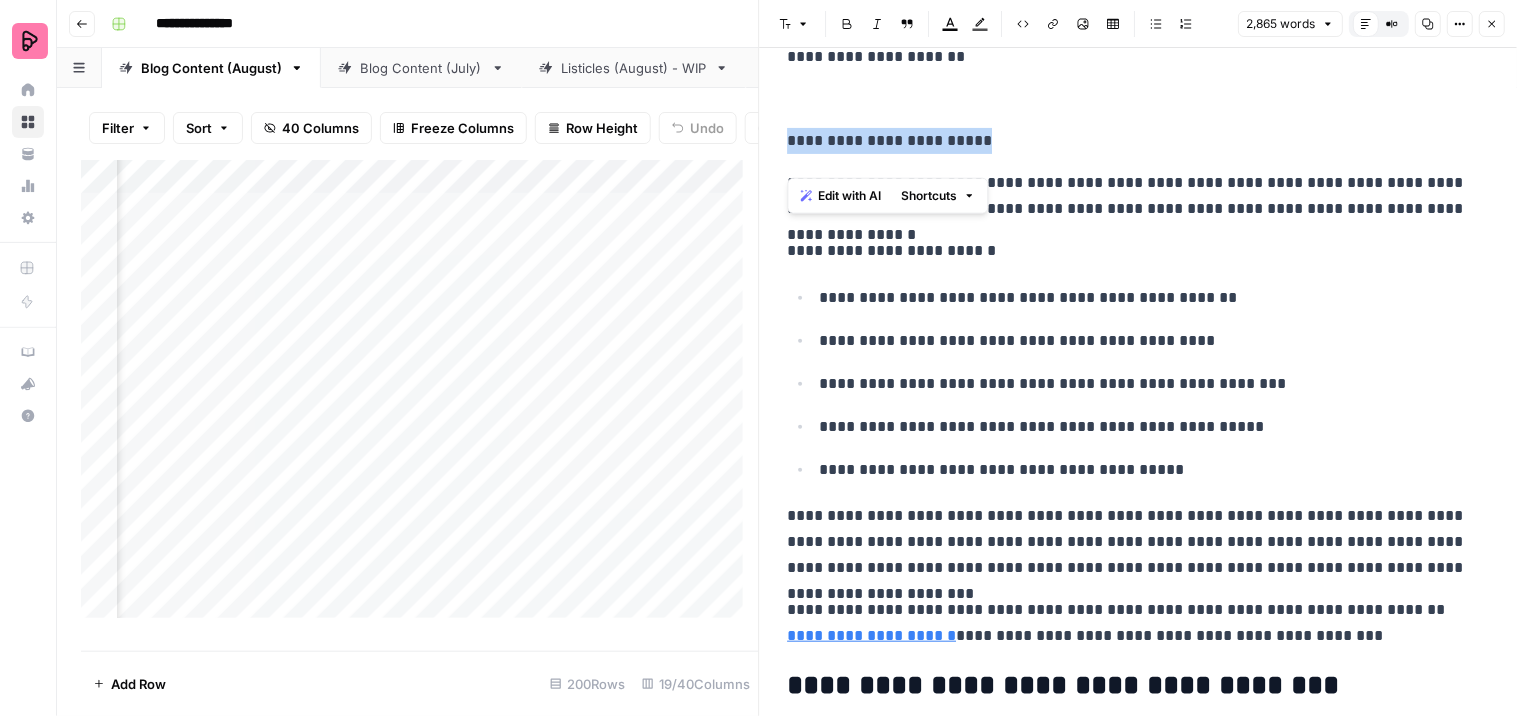 drag, startPoint x: 987, startPoint y: 163, endPoint x: 776, endPoint y: 152, distance: 211.28653 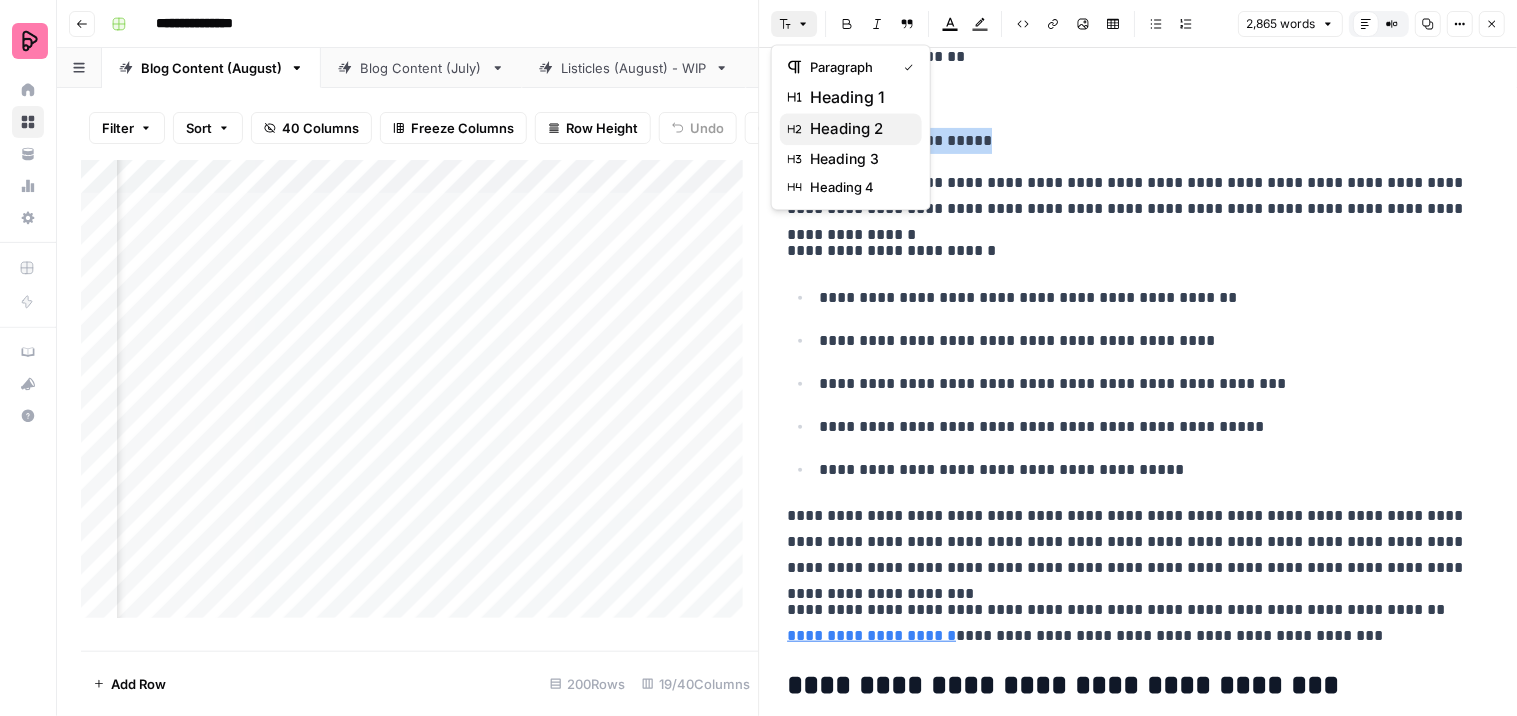 click on "heading 2" at bounding box center [858, 129] 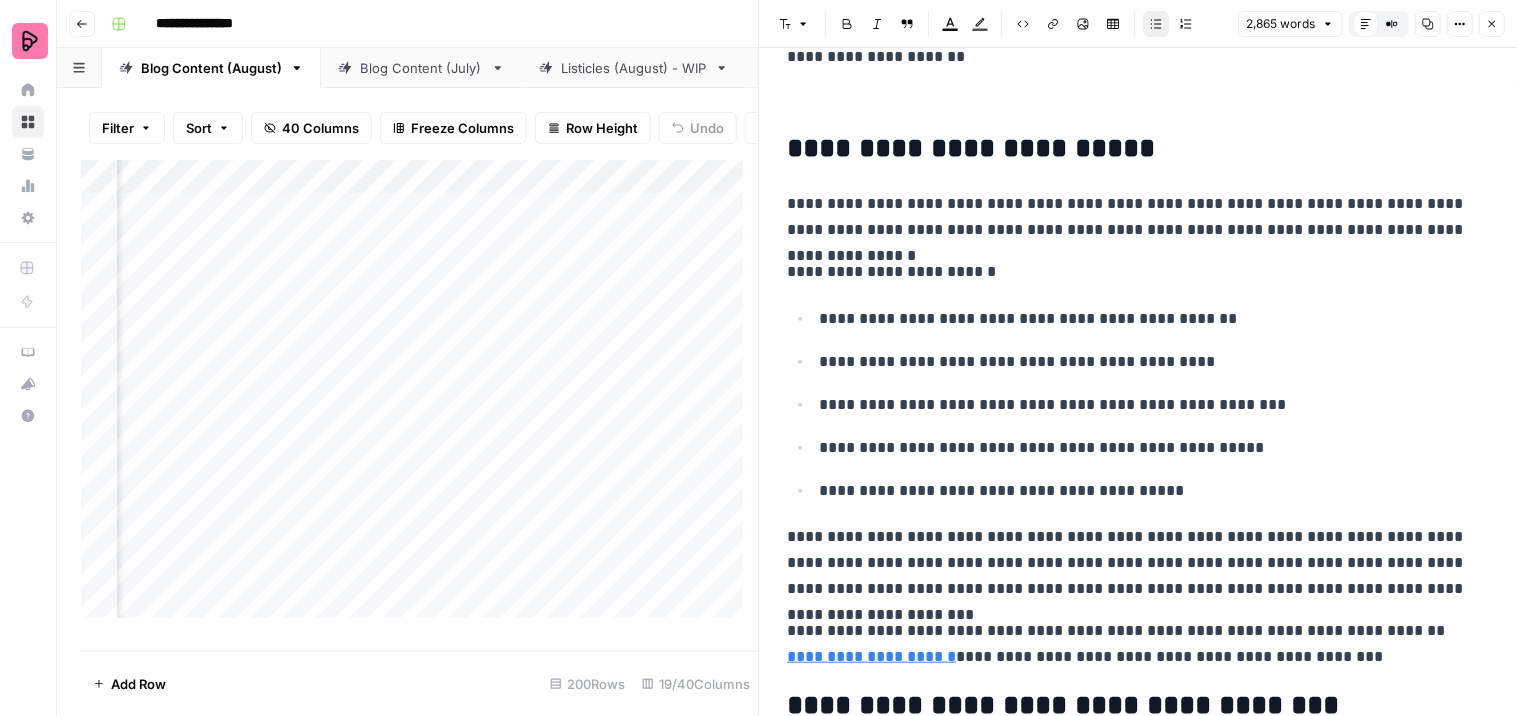 click on "**********" at bounding box center (1139, 404) 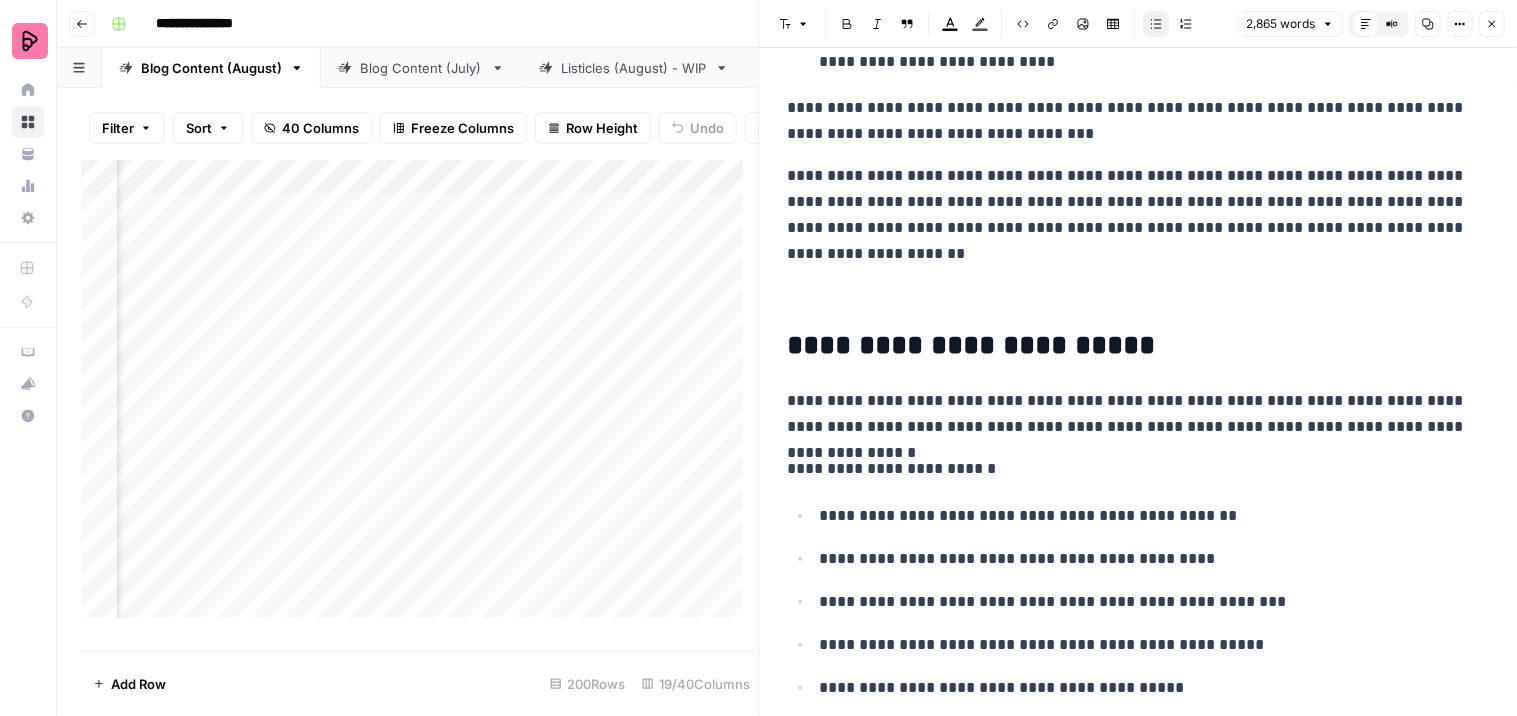 scroll, scrollTop: 12860, scrollLeft: 0, axis: vertical 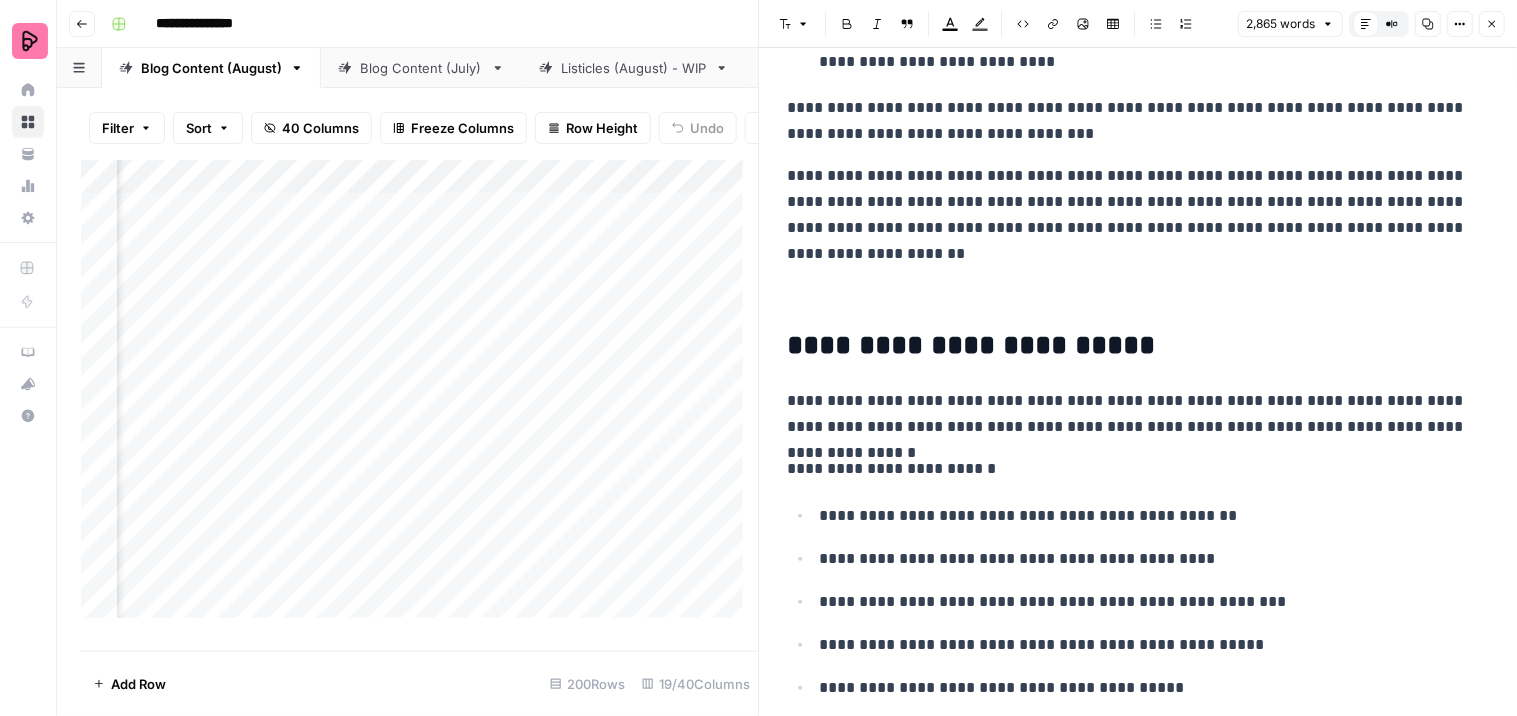 click at bounding box center (1130, 296) 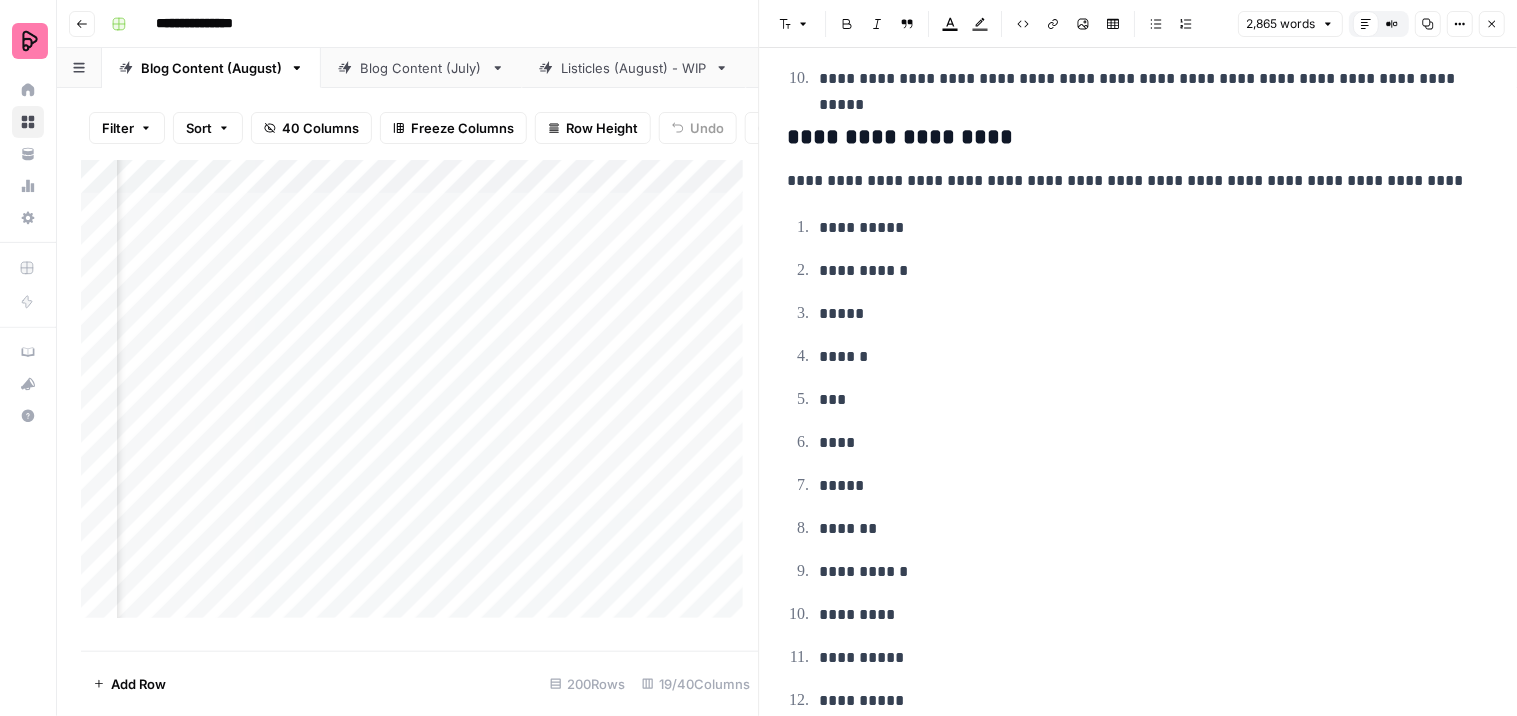scroll, scrollTop: 10288, scrollLeft: 0, axis: vertical 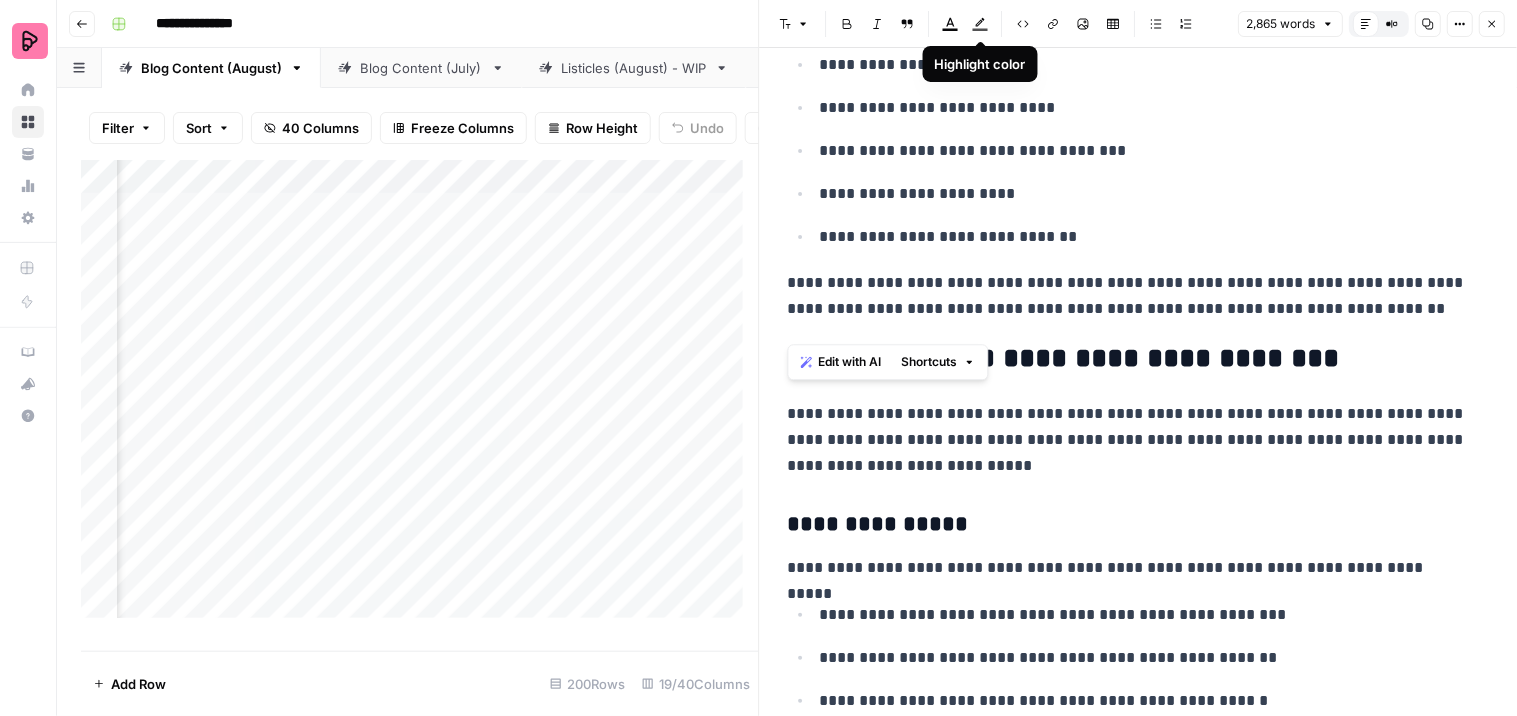 drag, startPoint x: 791, startPoint y: 155, endPoint x: 1318, endPoint y: 328, distance: 554.66925 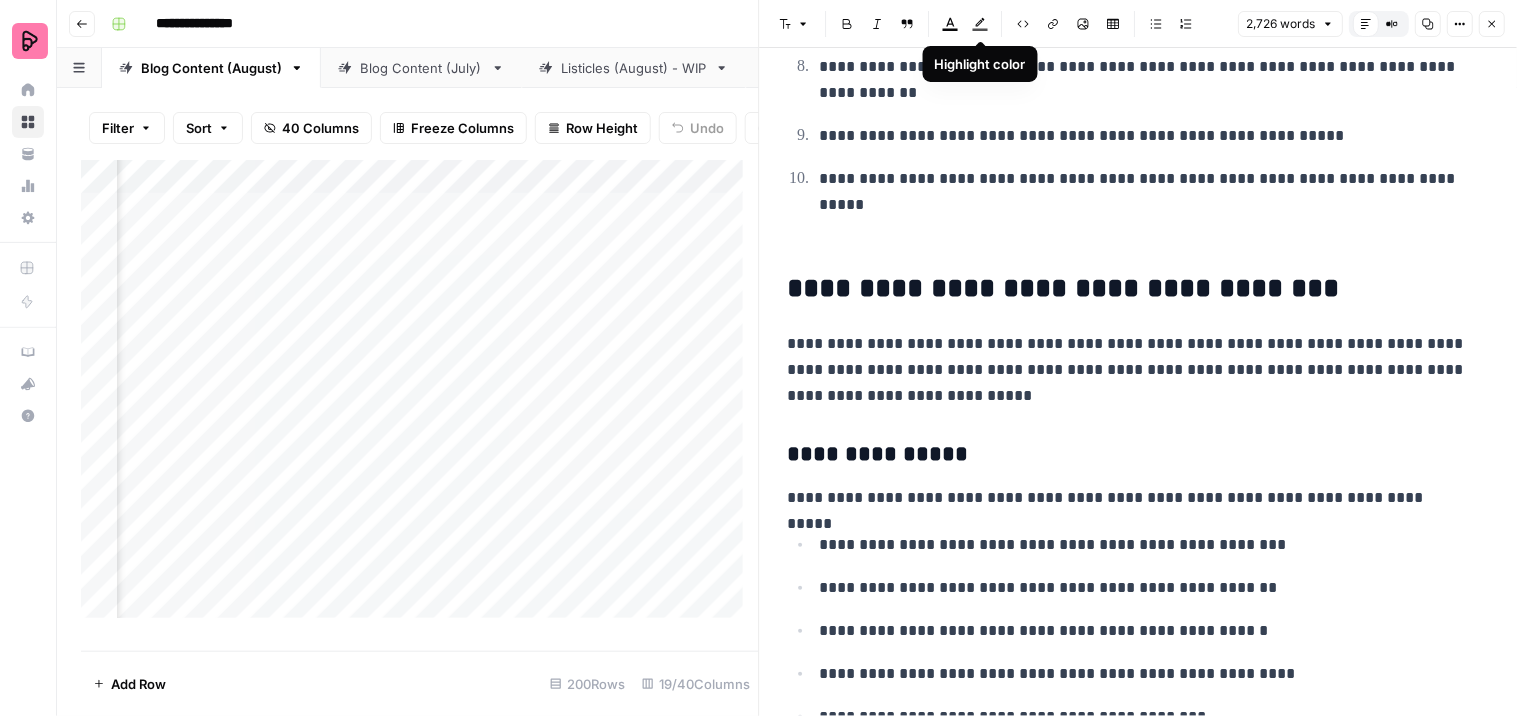 scroll, scrollTop: 10195, scrollLeft: 0, axis: vertical 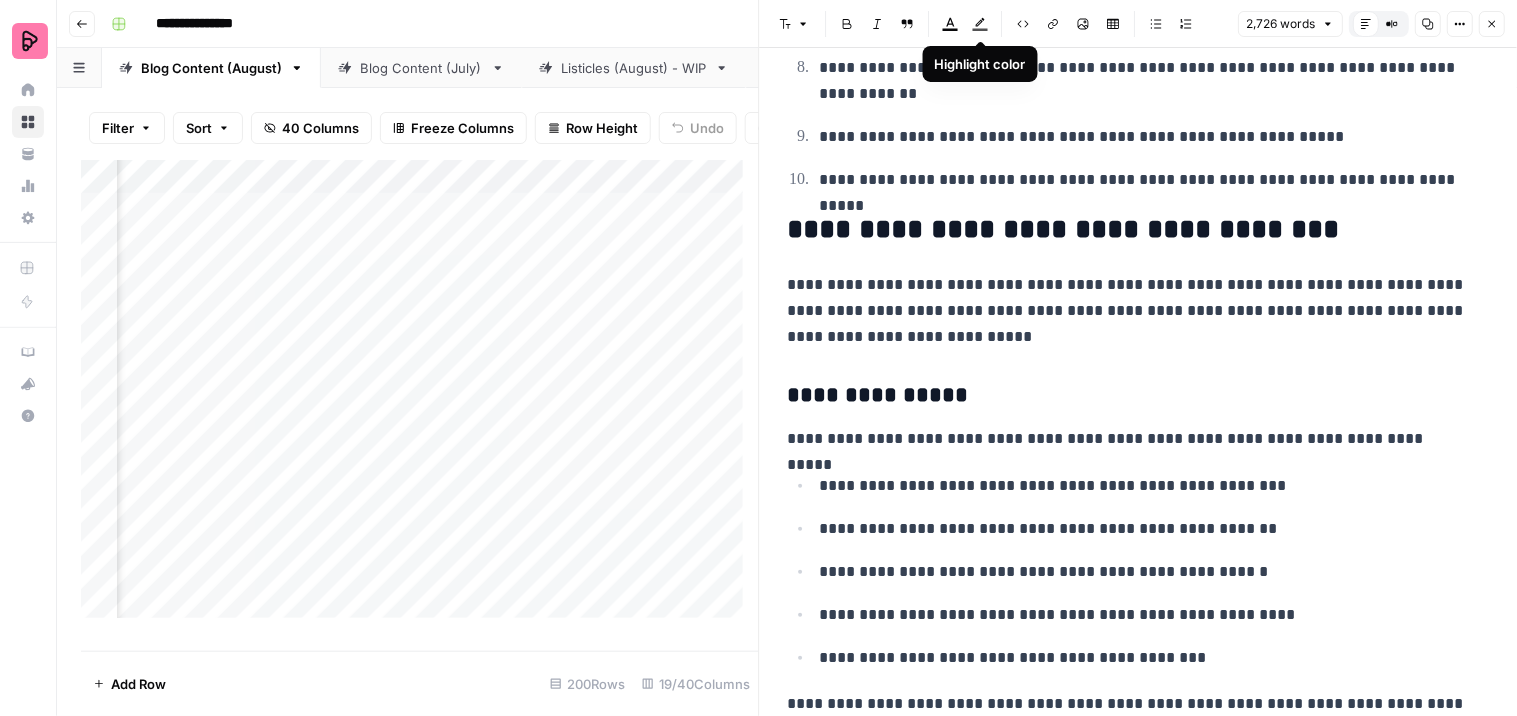 click on "**********" at bounding box center (1130, 311) 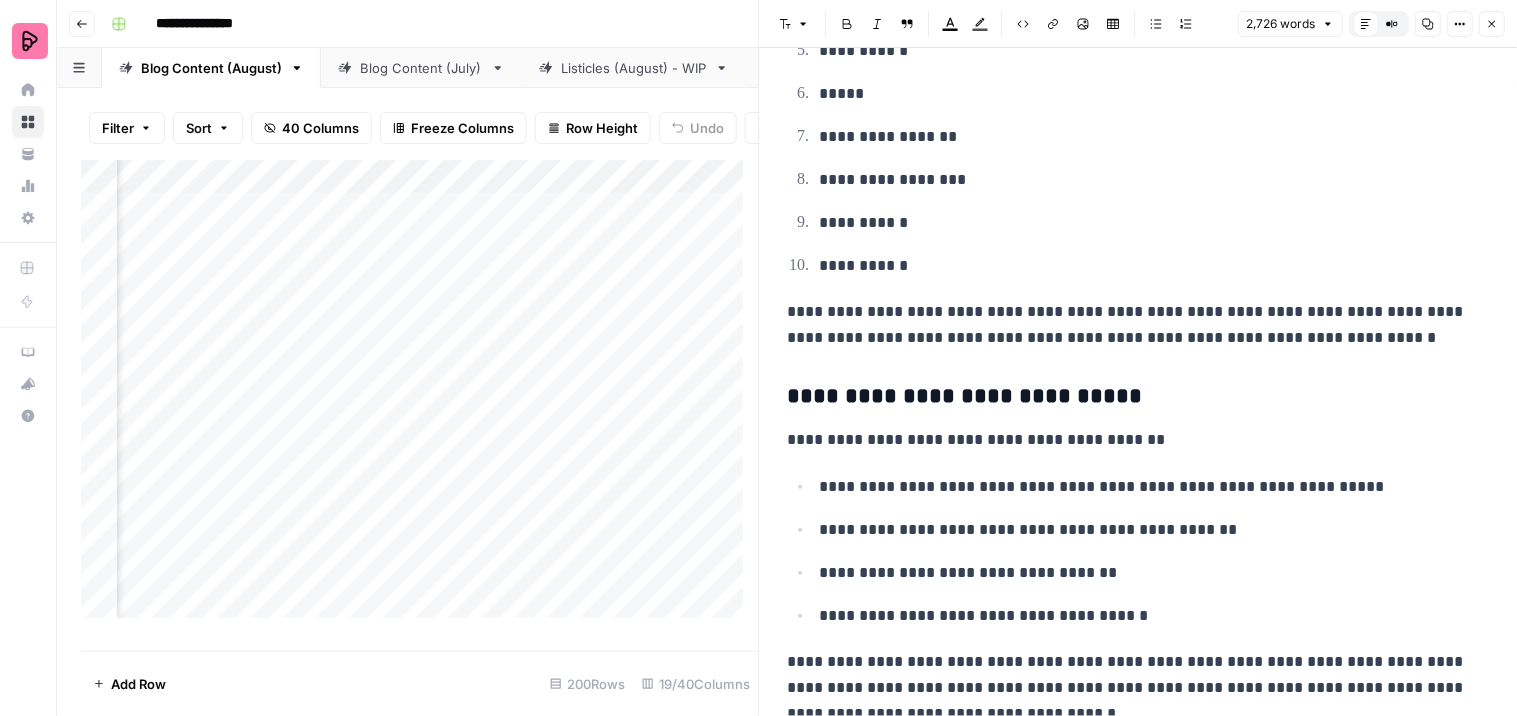 scroll, scrollTop: 13512, scrollLeft: 0, axis: vertical 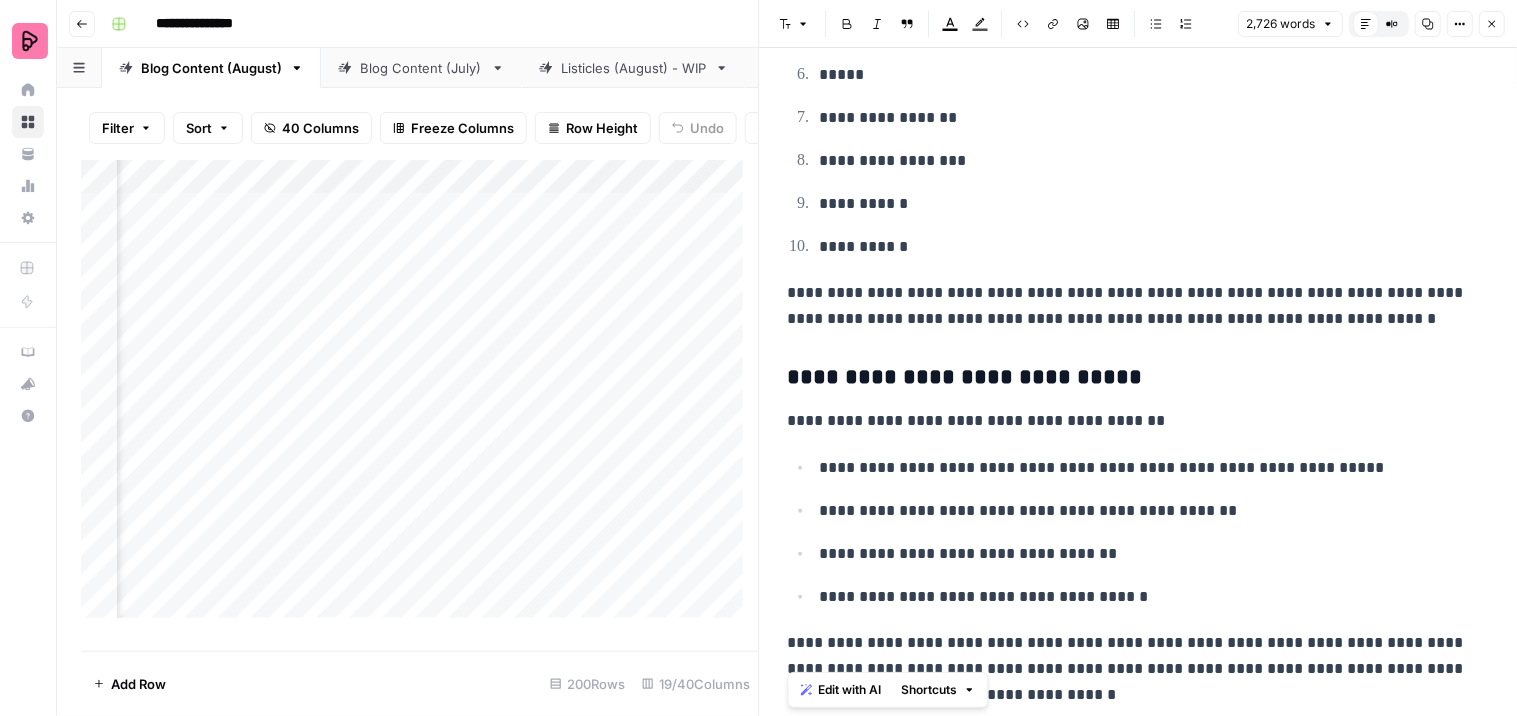 drag, startPoint x: 987, startPoint y: 690, endPoint x: 753, endPoint y: 384, distance: 385.21683 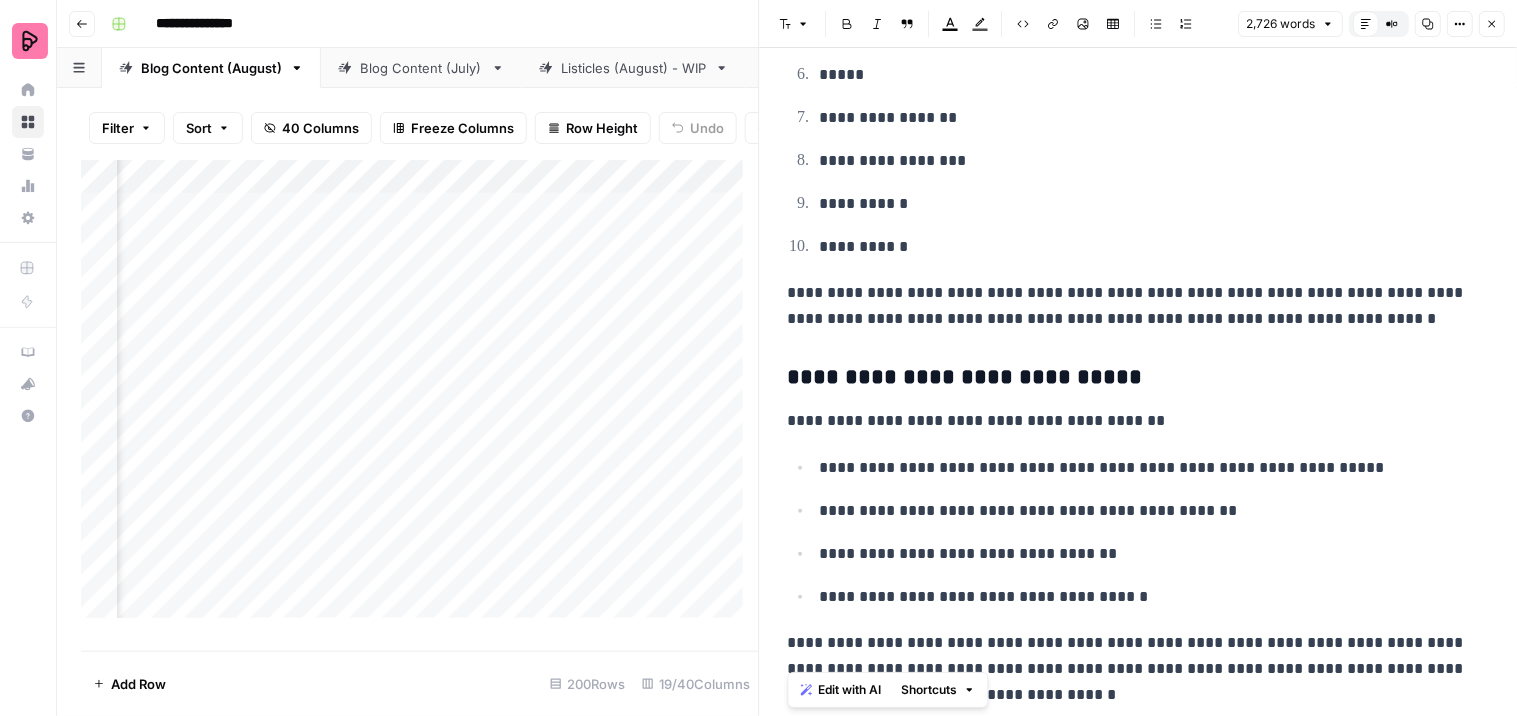 click on "**********" at bounding box center (1138, 358) 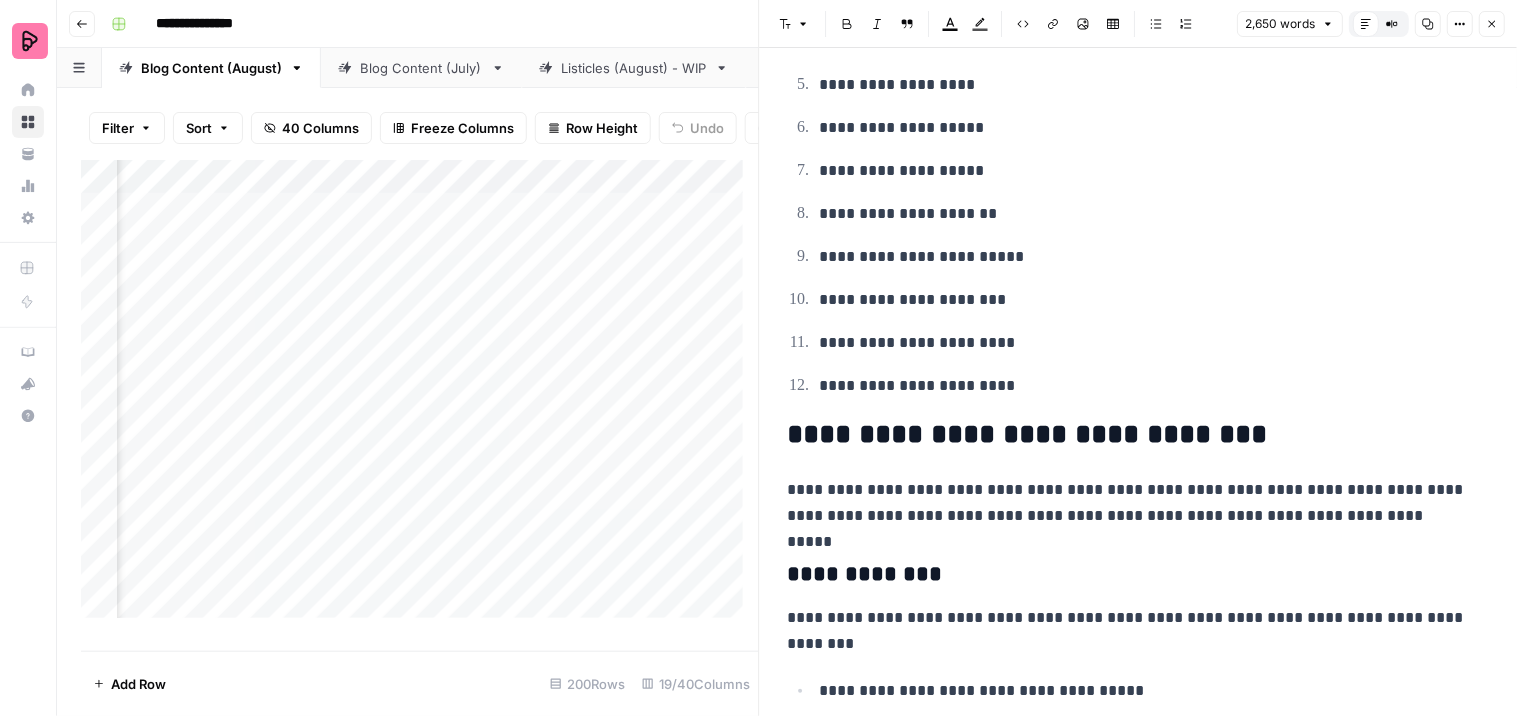 scroll, scrollTop: 0, scrollLeft: 0, axis: both 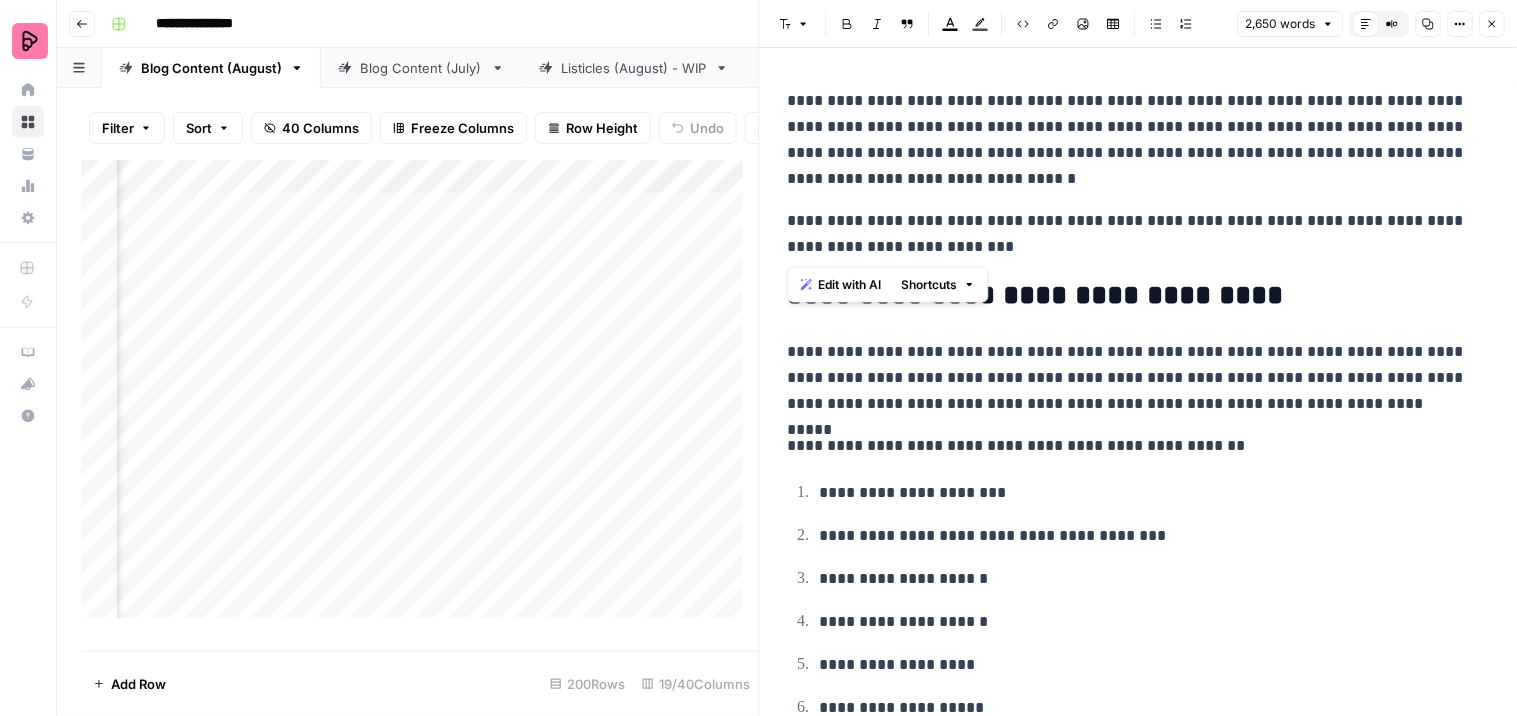 drag, startPoint x: 953, startPoint y: 253, endPoint x: 760, endPoint y: 200, distance: 200.14494 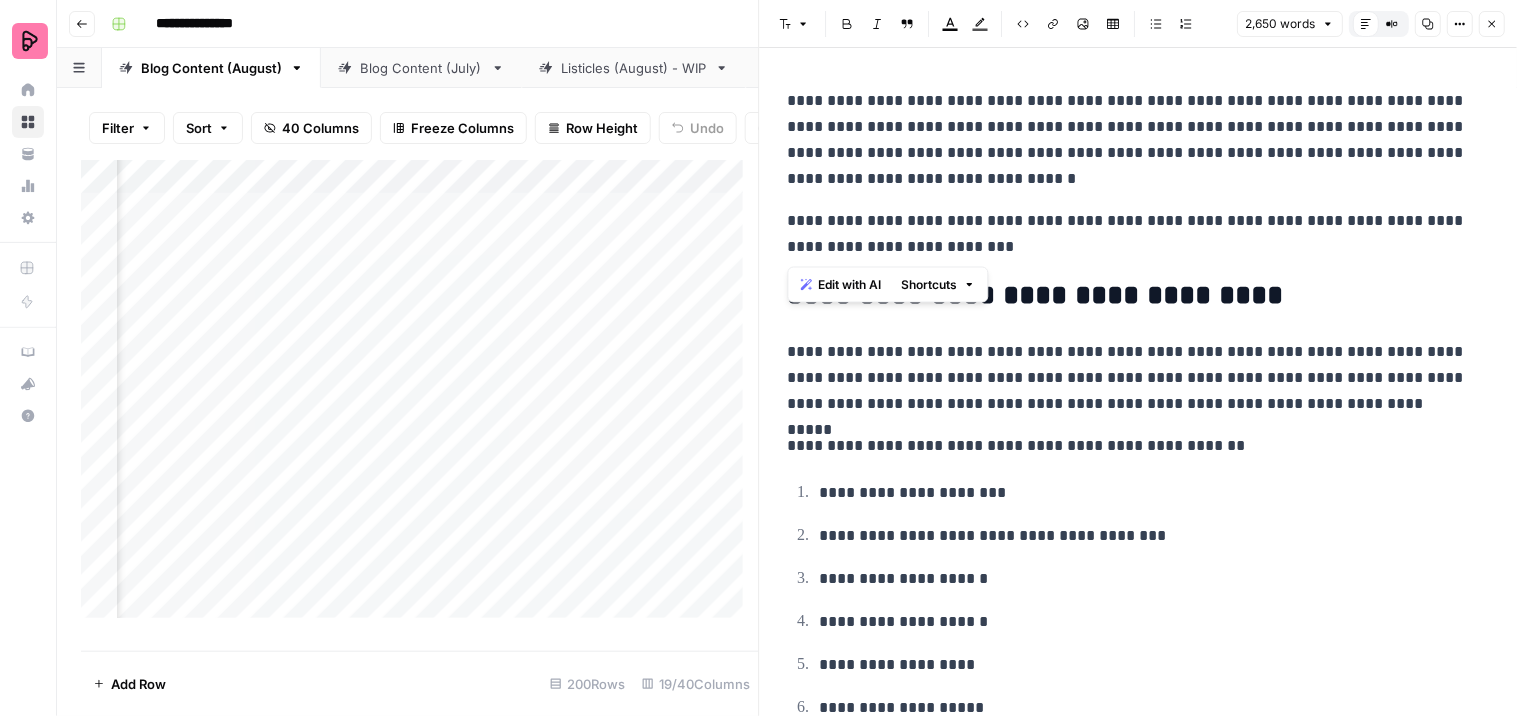click on "**********" at bounding box center (1138, 358) 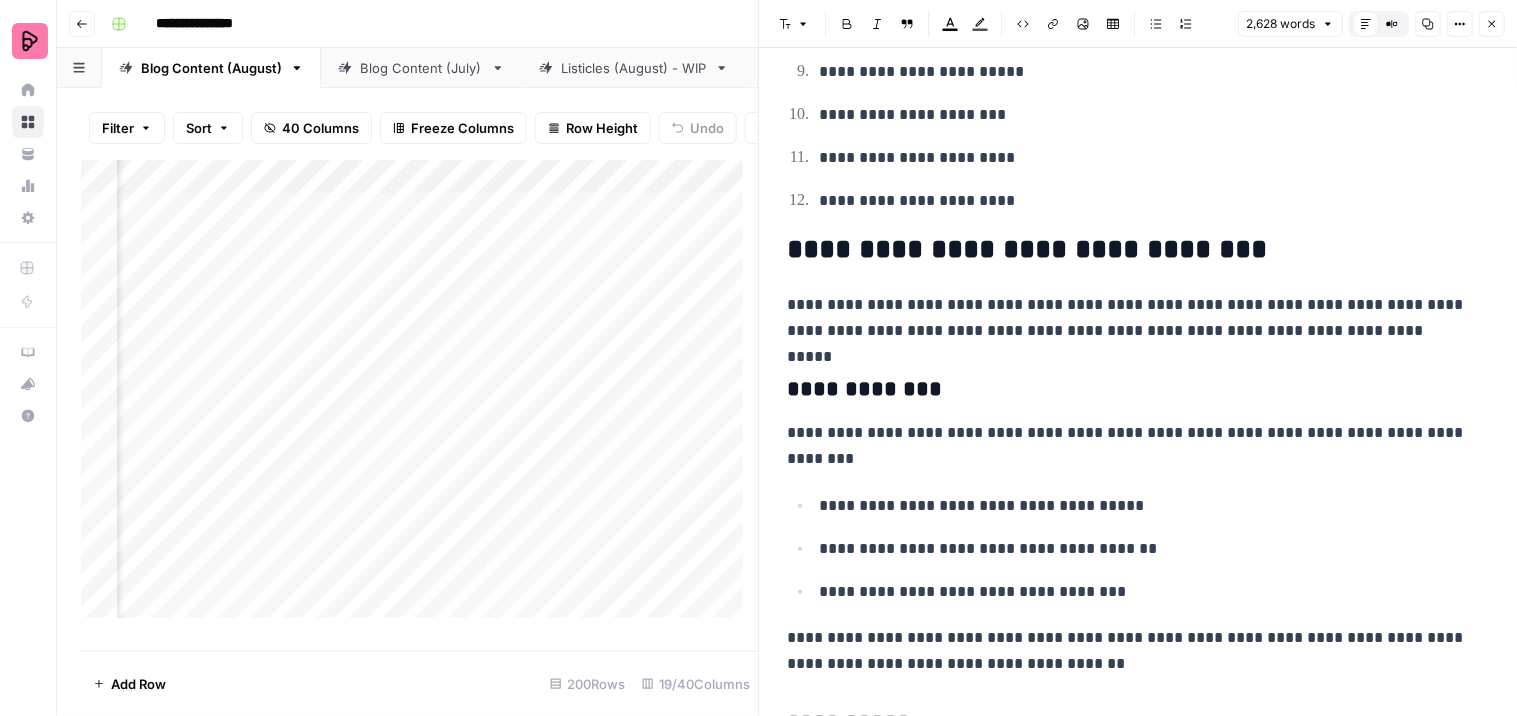 scroll, scrollTop: 701, scrollLeft: 0, axis: vertical 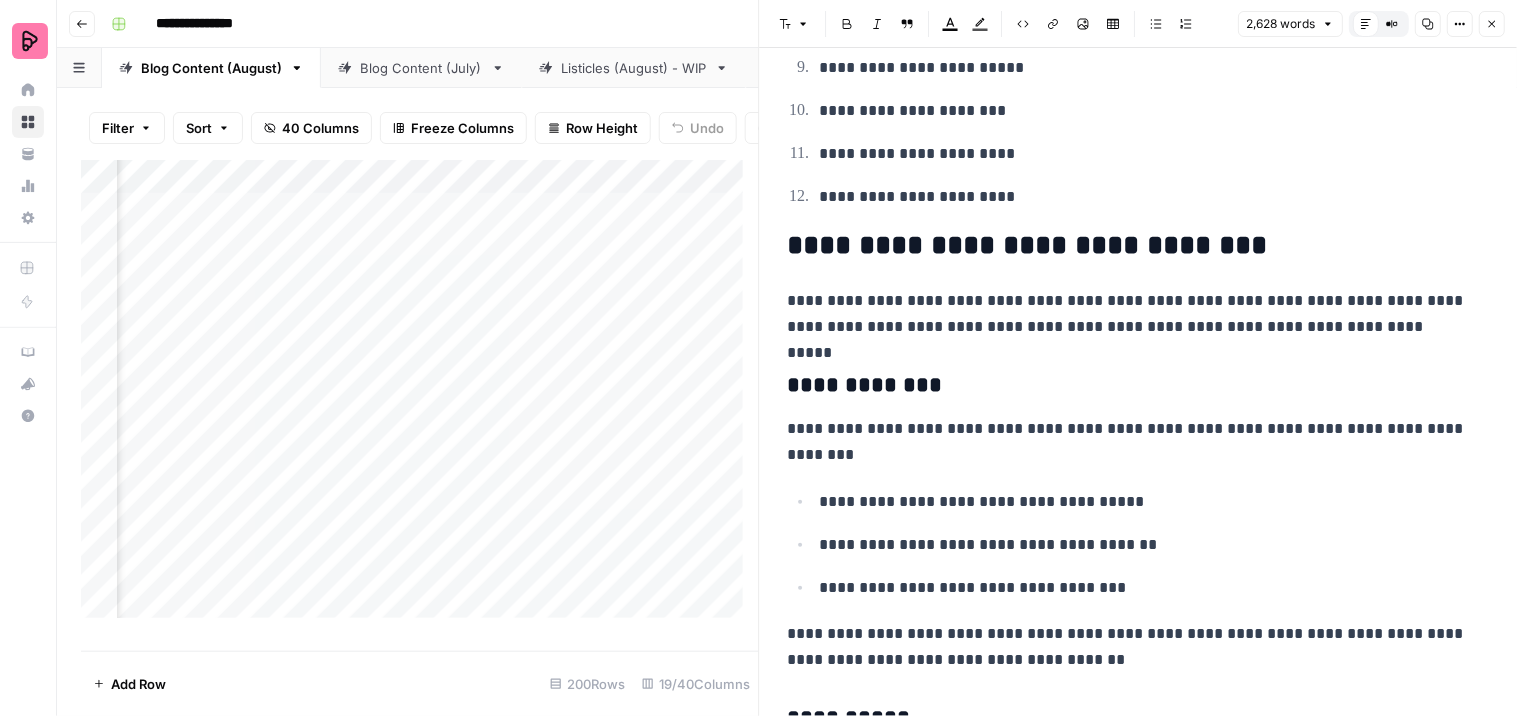 click on "**********" at bounding box center (1130, 246) 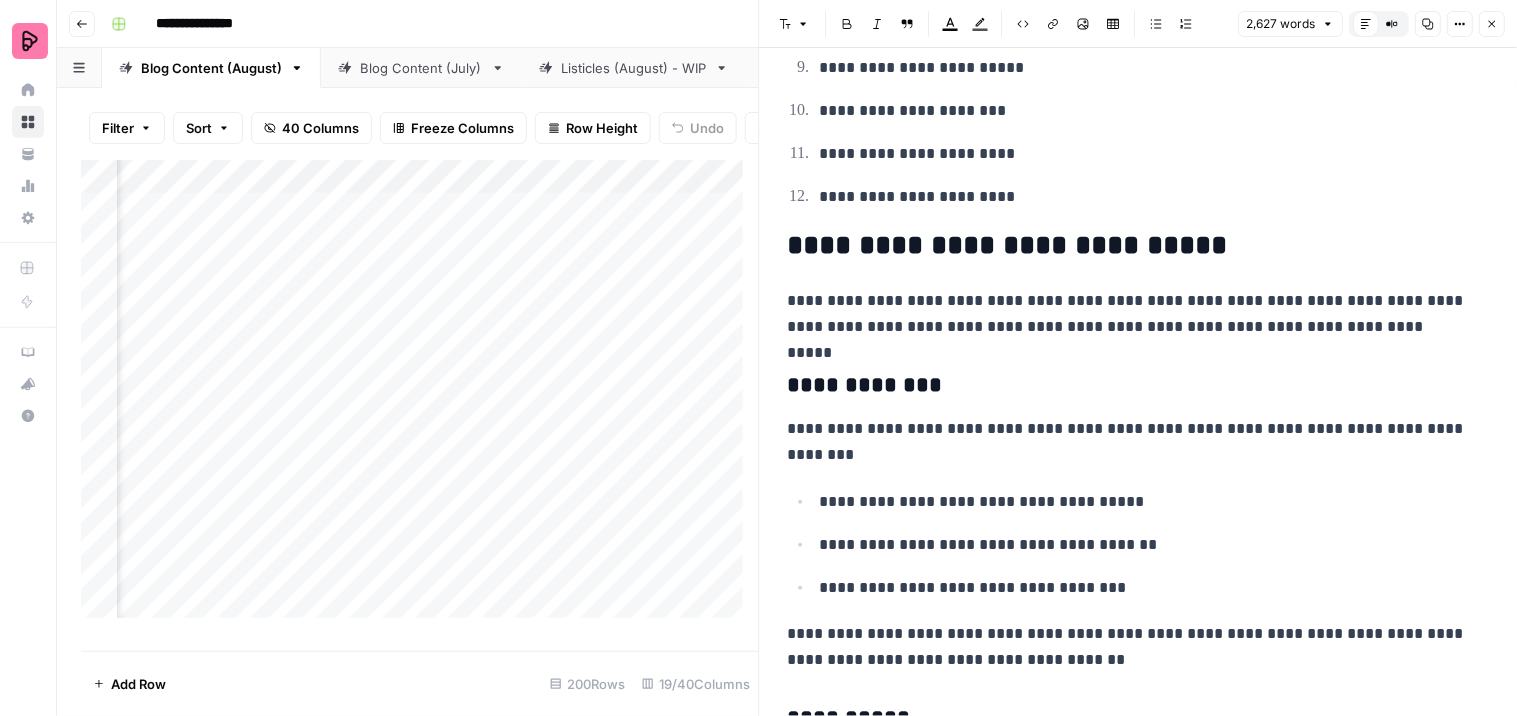 click on "**********" at bounding box center (1130, 386) 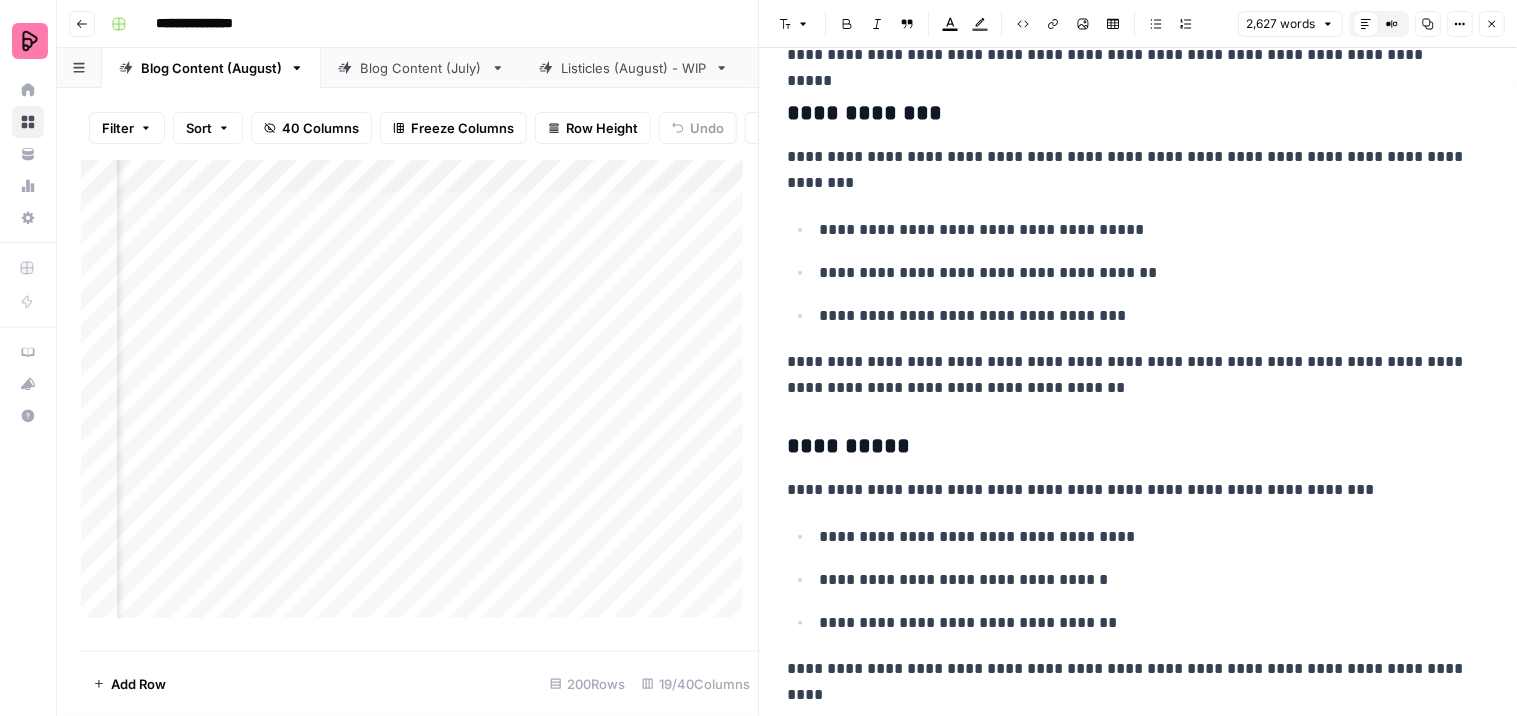 scroll, scrollTop: 974, scrollLeft: 0, axis: vertical 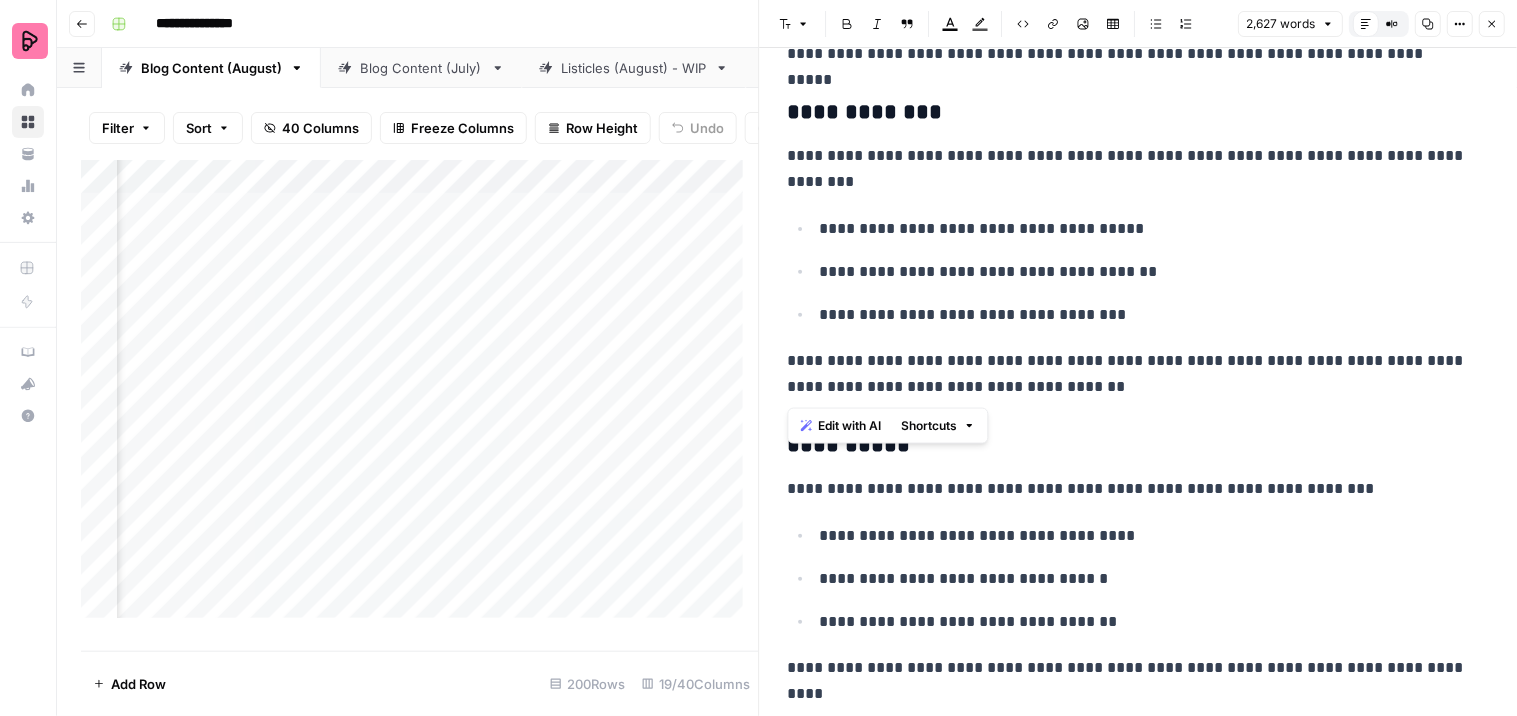 drag, startPoint x: 1140, startPoint y: 386, endPoint x: 767, endPoint y: 356, distance: 374.2045 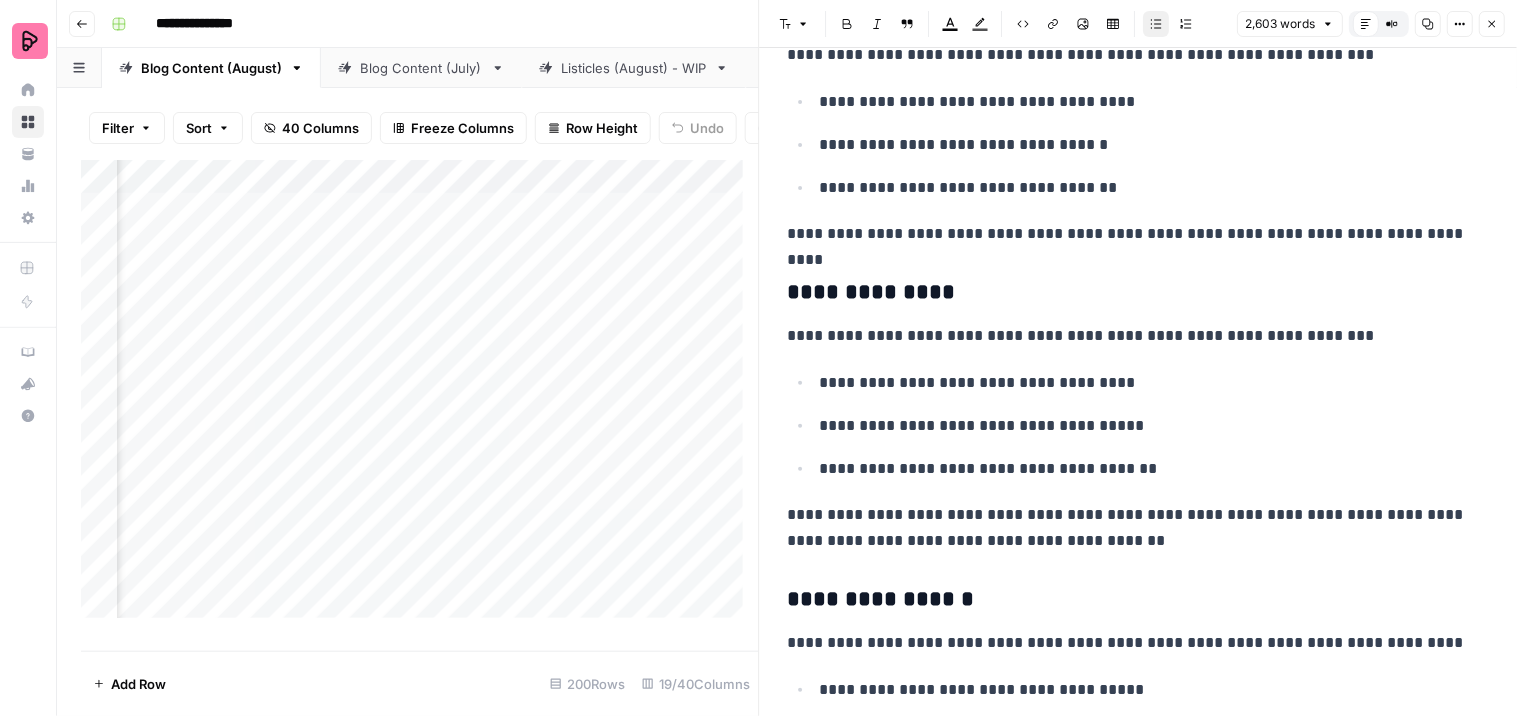 scroll, scrollTop: 1337, scrollLeft: 0, axis: vertical 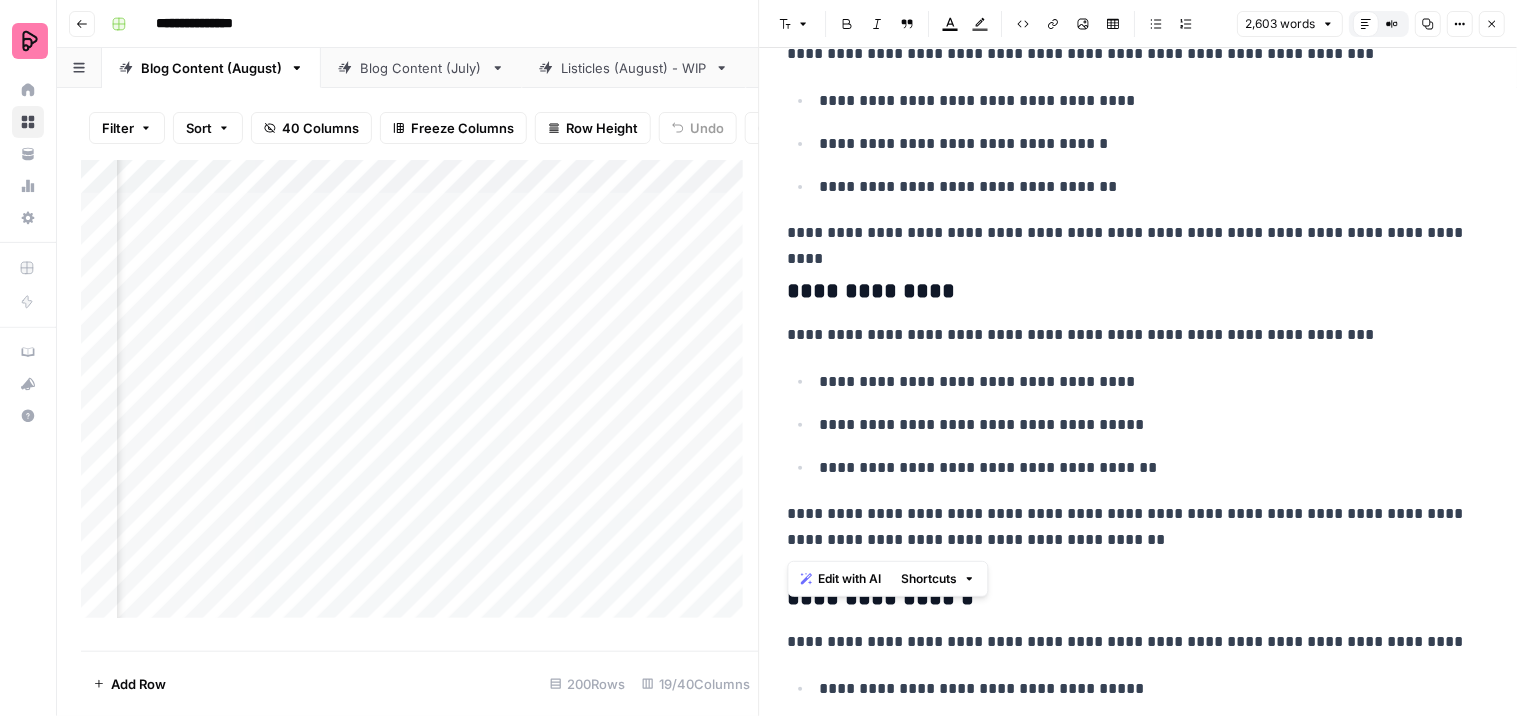drag, startPoint x: 1193, startPoint y: 538, endPoint x: 773, endPoint y: 518, distance: 420.47592 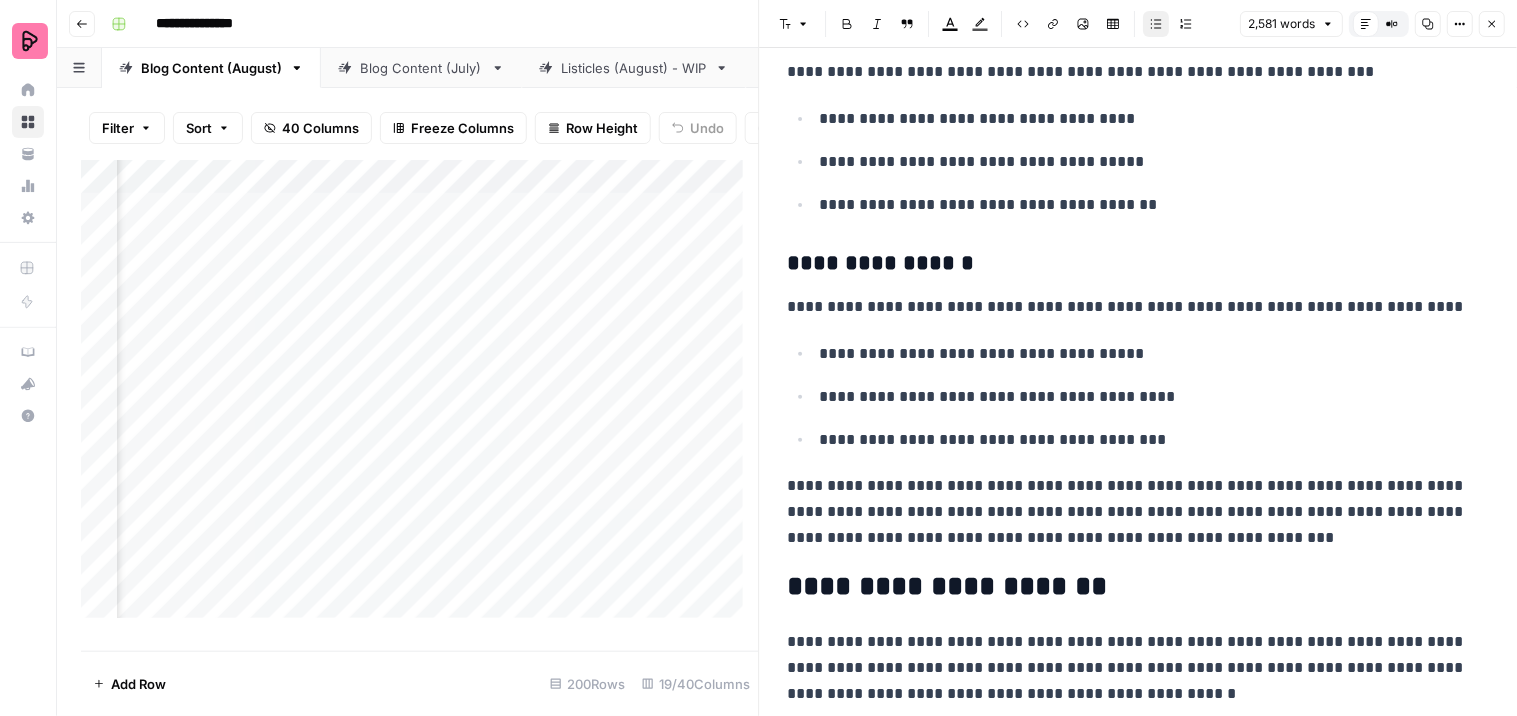 scroll, scrollTop: 1616, scrollLeft: 0, axis: vertical 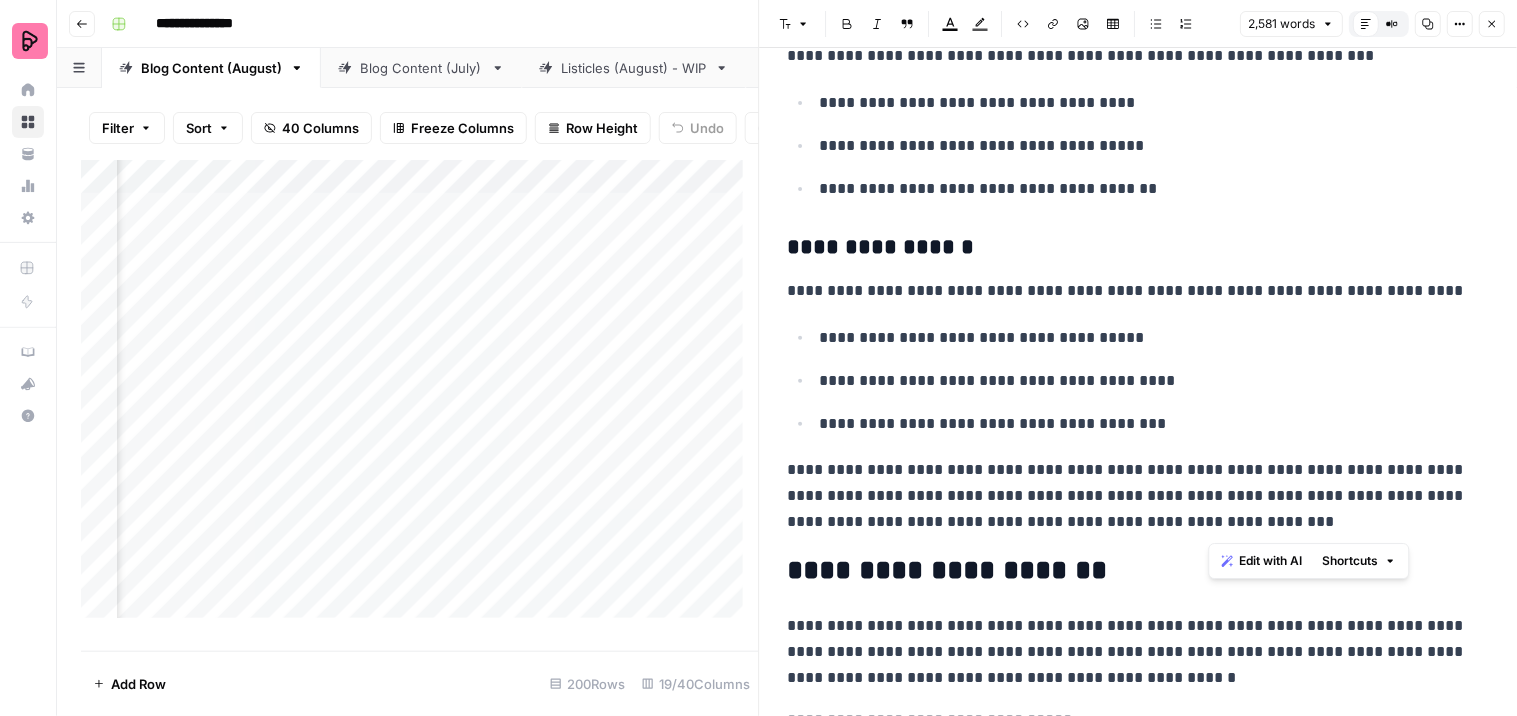 drag, startPoint x: 1208, startPoint y: 493, endPoint x: 1224, endPoint y: 526, distance: 36.67424 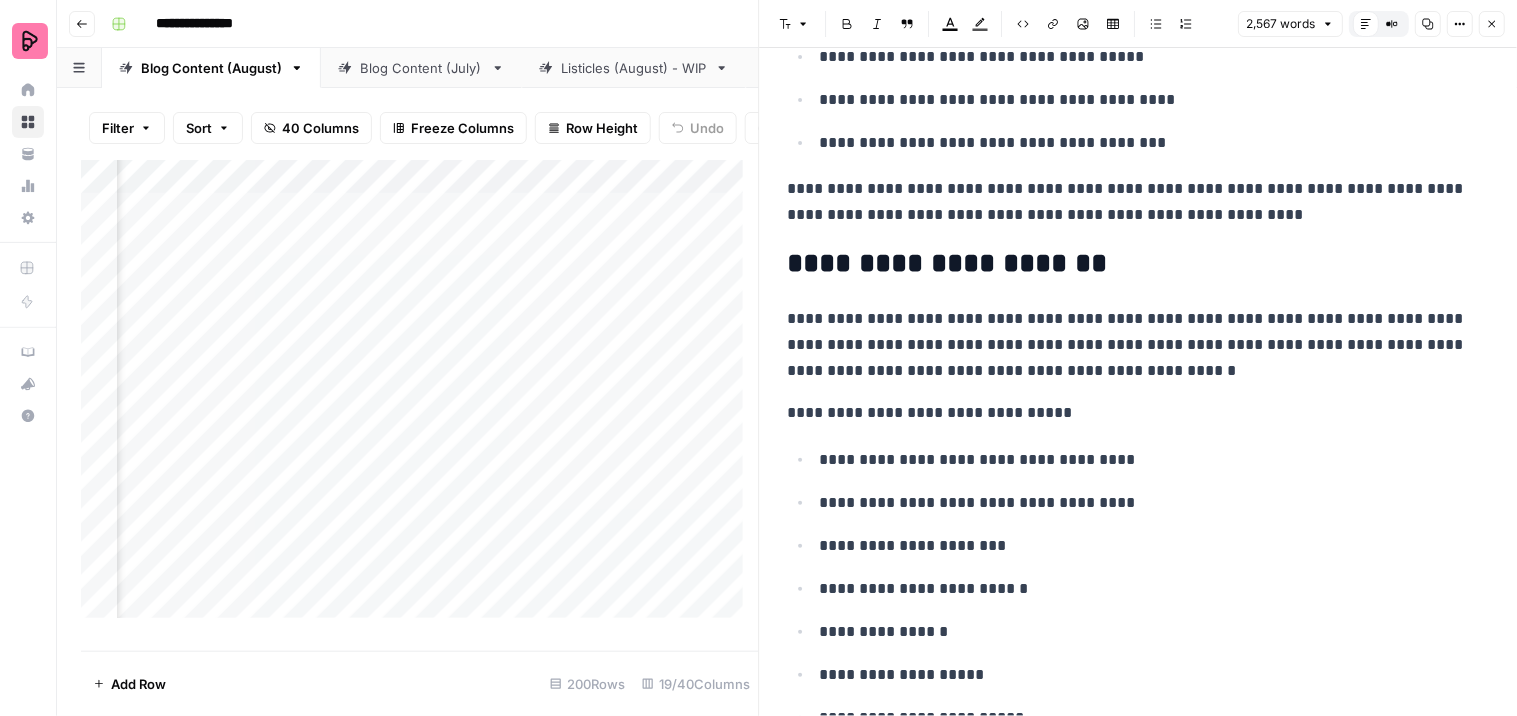 scroll, scrollTop: 1898, scrollLeft: 0, axis: vertical 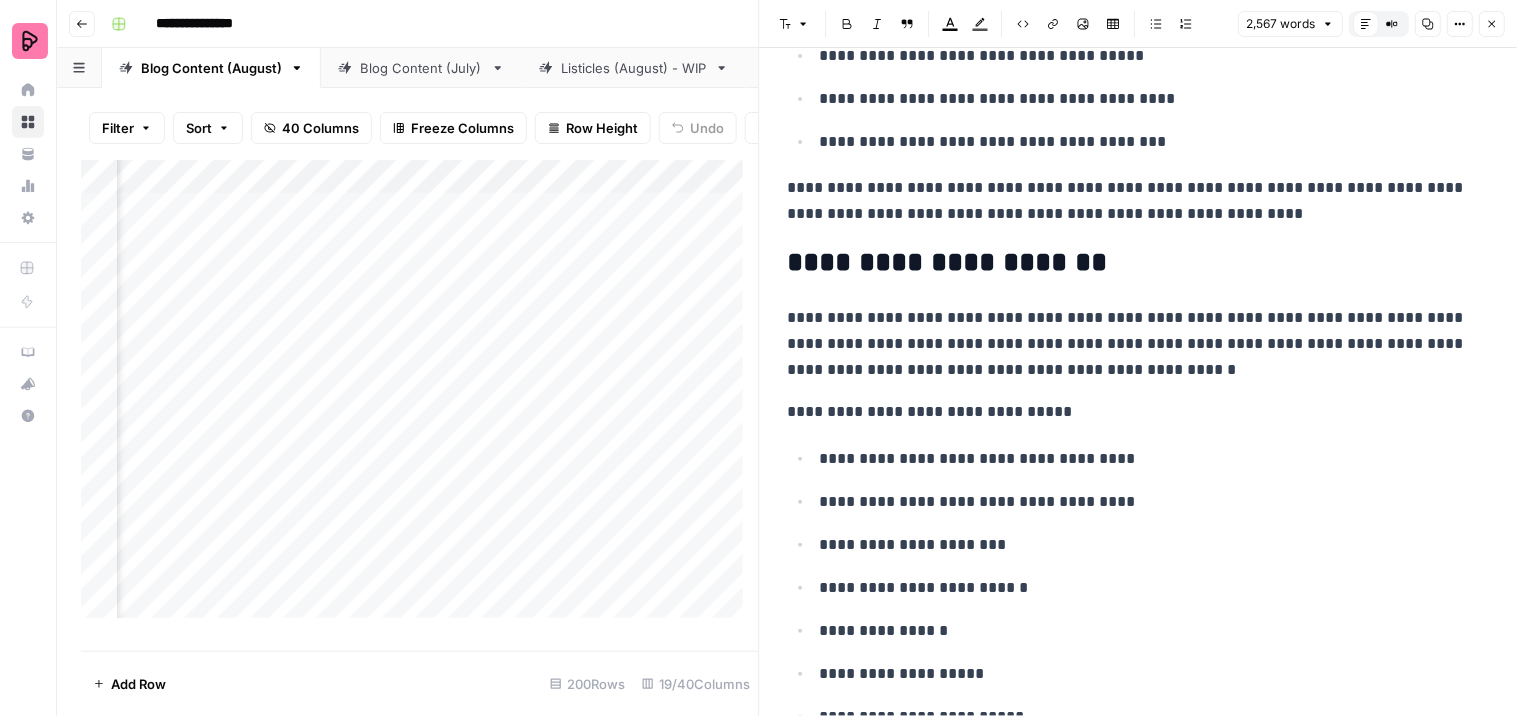 click on "**********" at bounding box center (1130, 263) 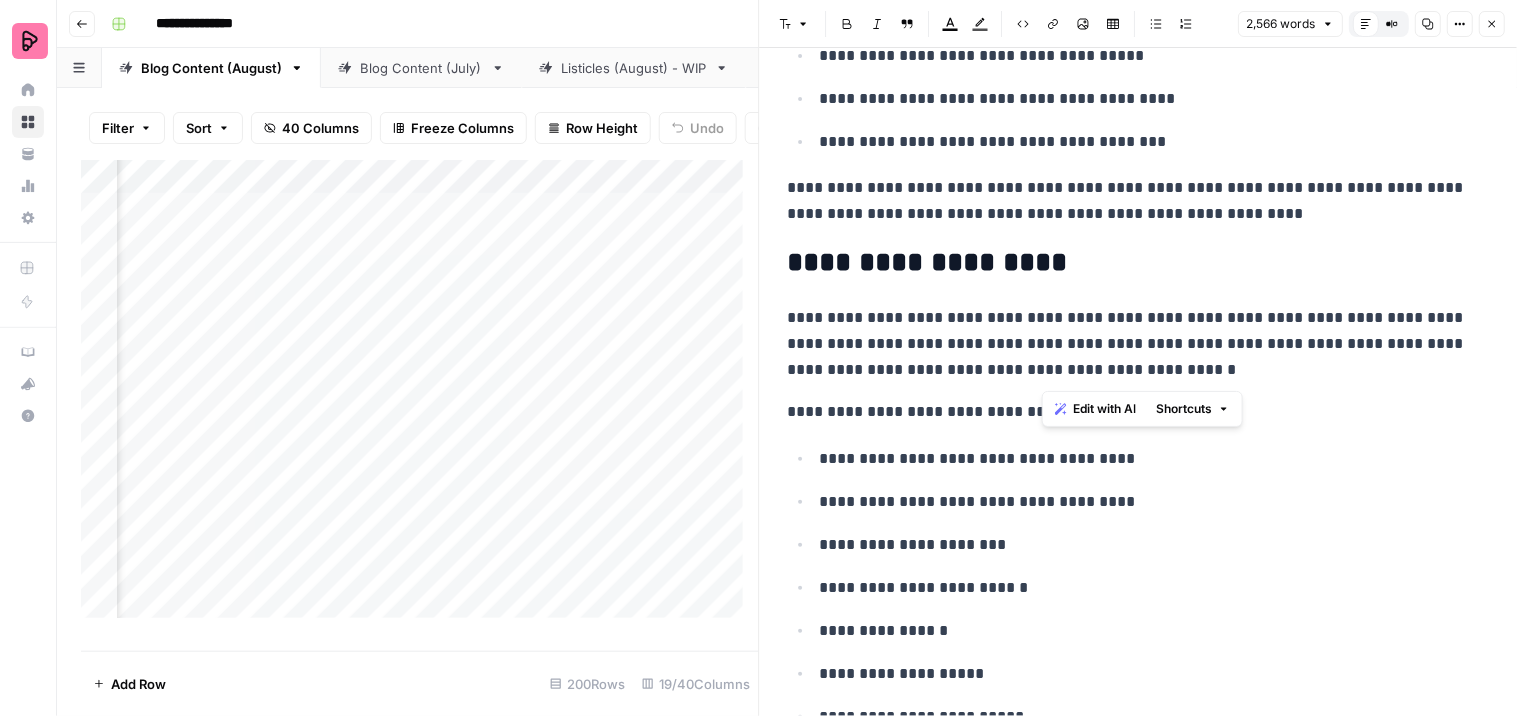 drag, startPoint x: 1041, startPoint y: 344, endPoint x: 1114, endPoint y: 370, distance: 77.491936 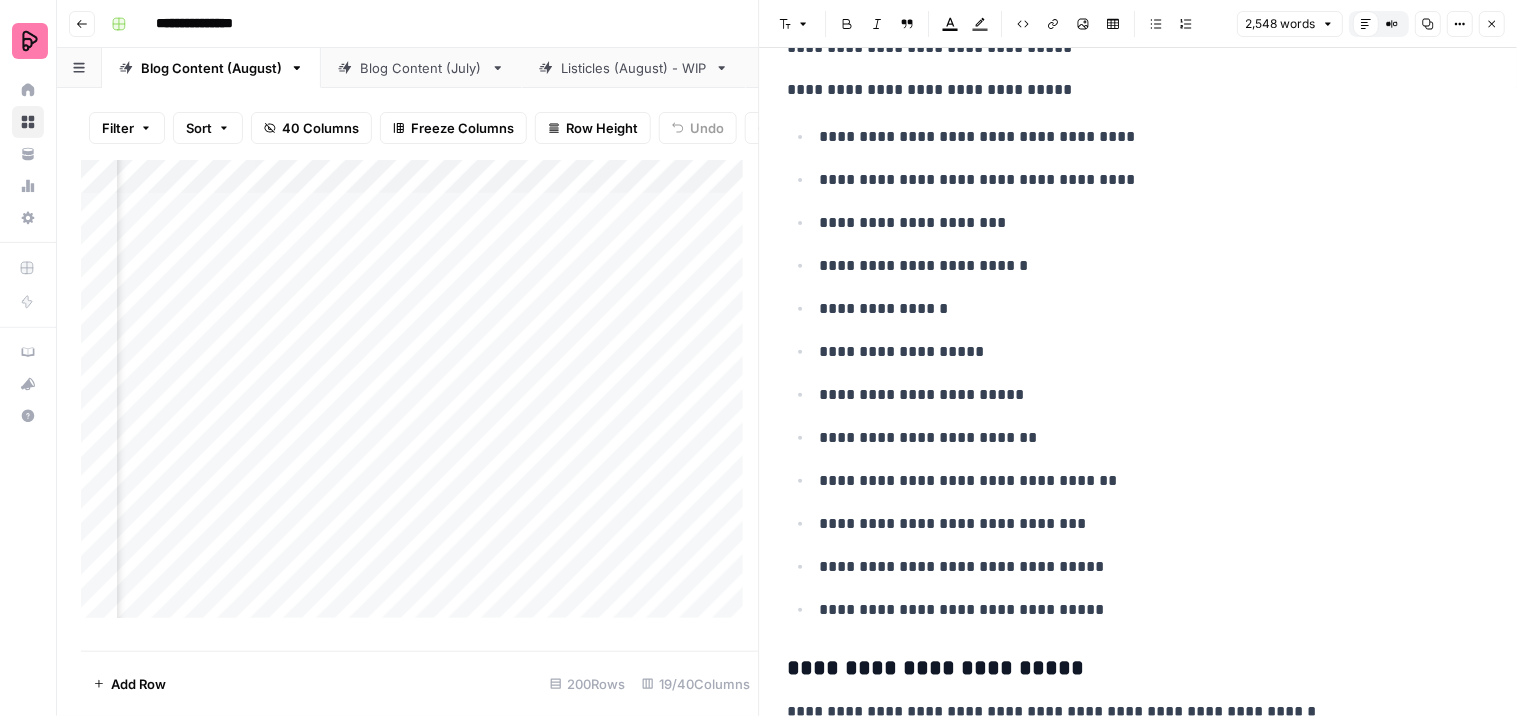 scroll, scrollTop: 2178, scrollLeft: 0, axis: vertical 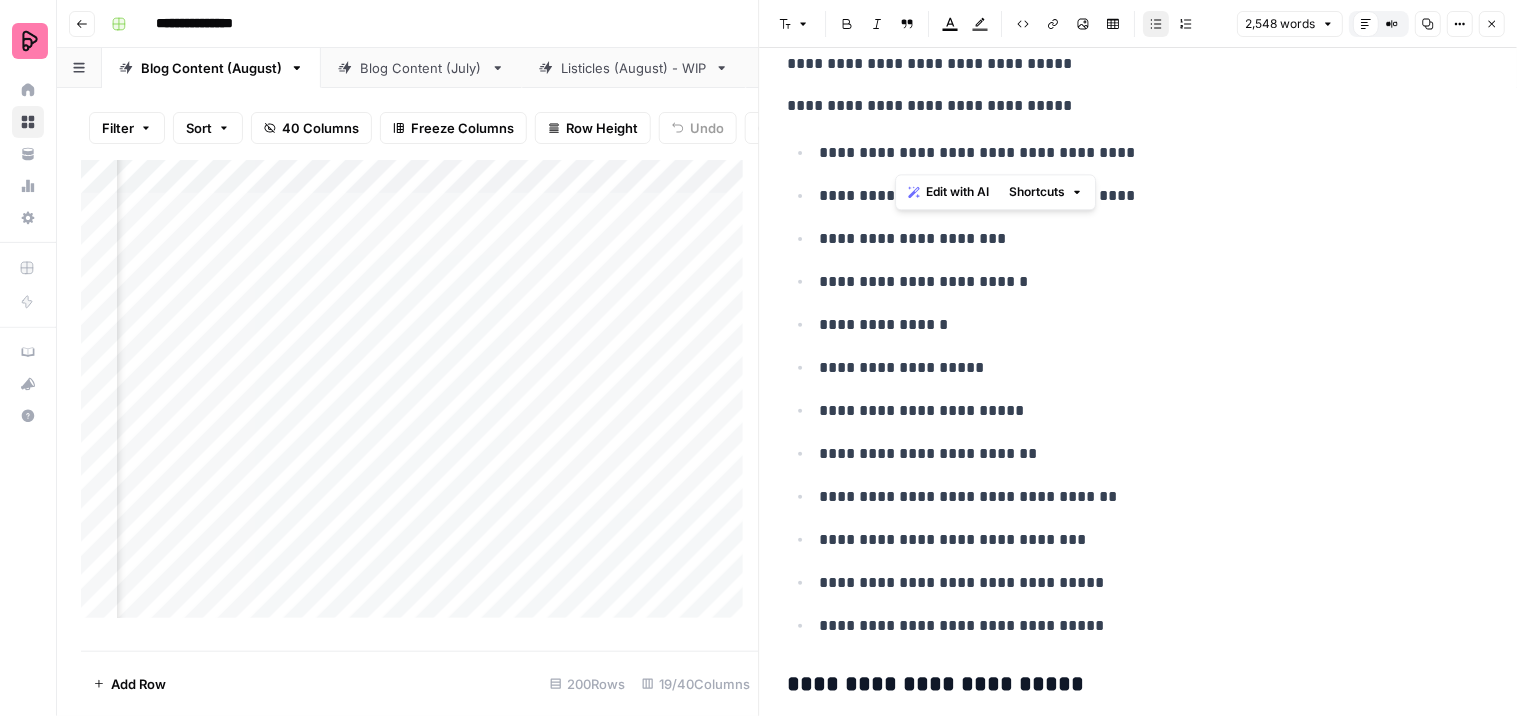 drag, startPoint x: 980, startPoint y: 151, endPoint x: 896, endPoint y: 150, distance: 84.00595 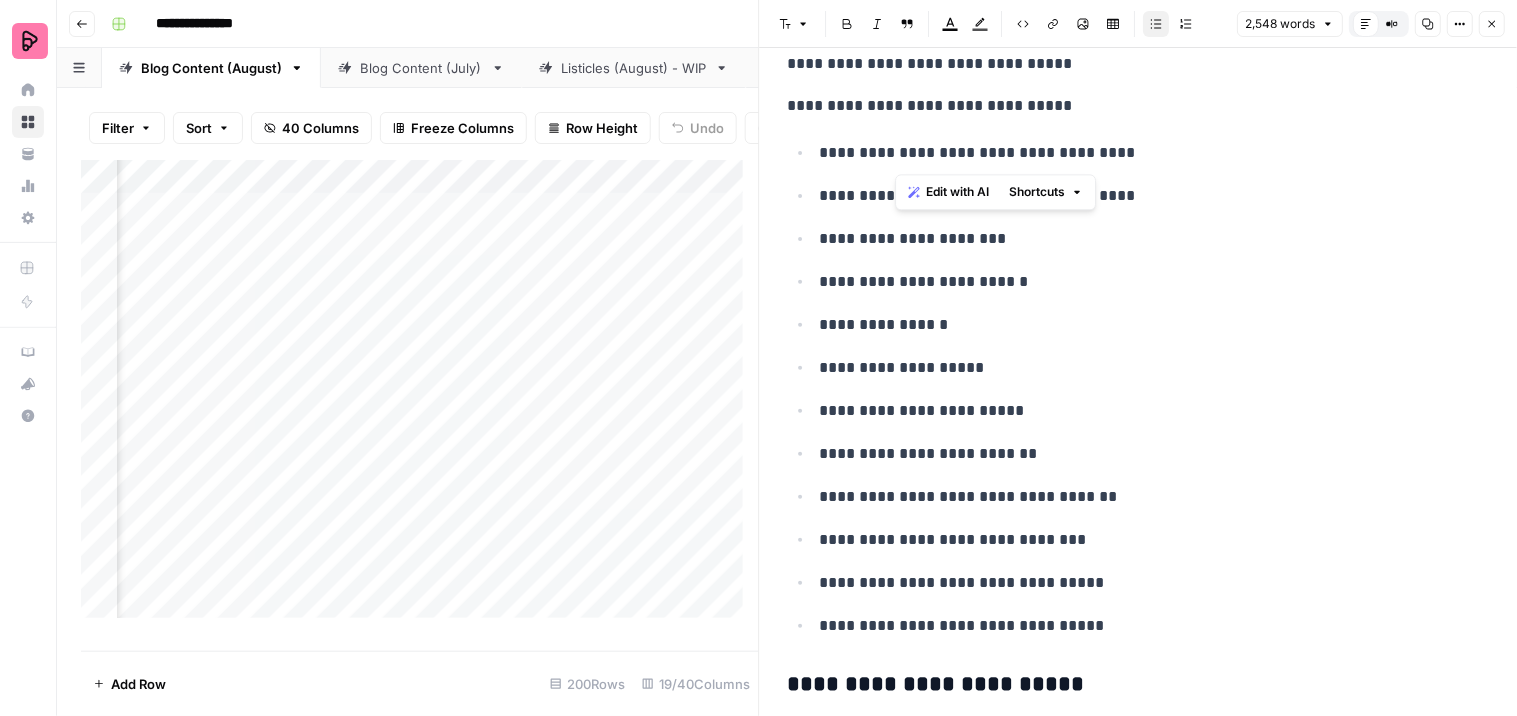 click on "**********" at bounding box center [1146, 153] 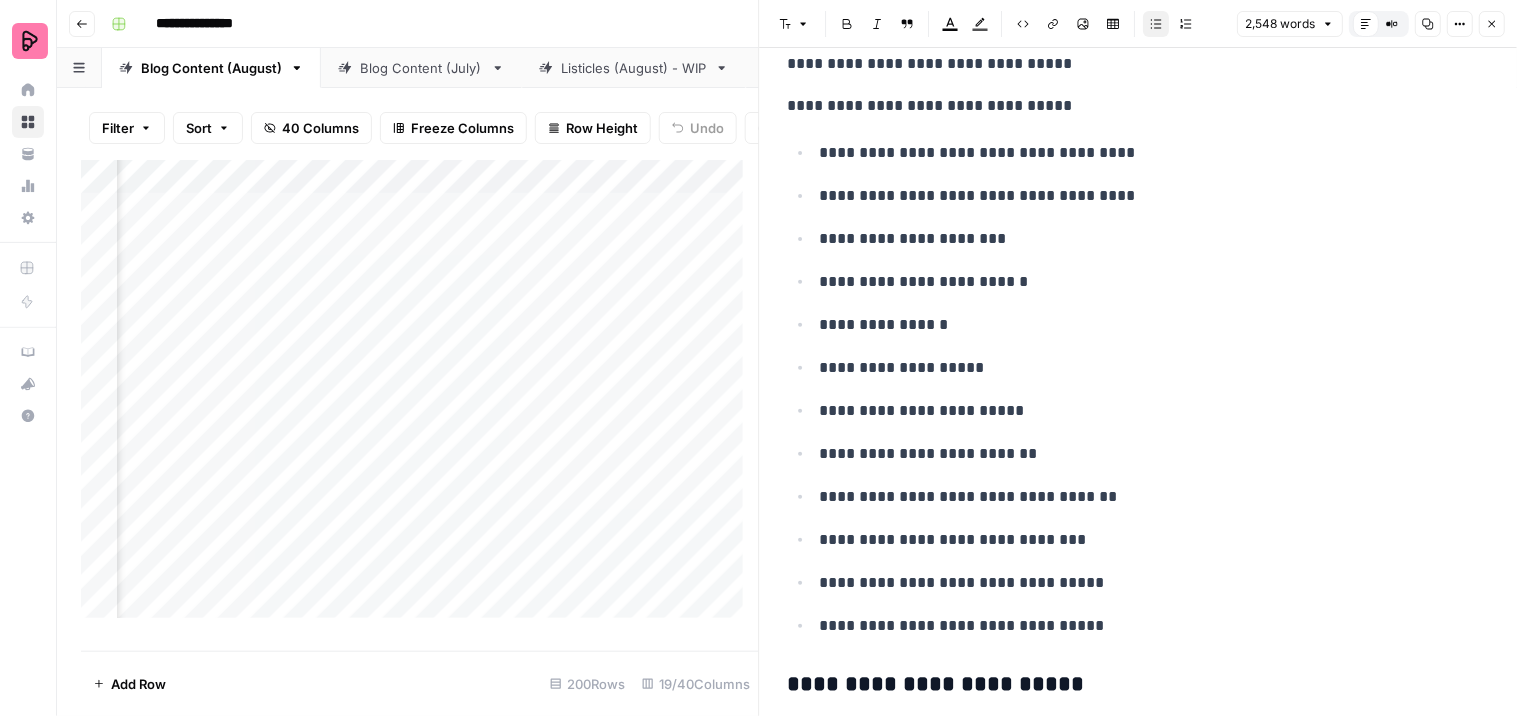 click on "**********" at bounding box center [1146, 325] 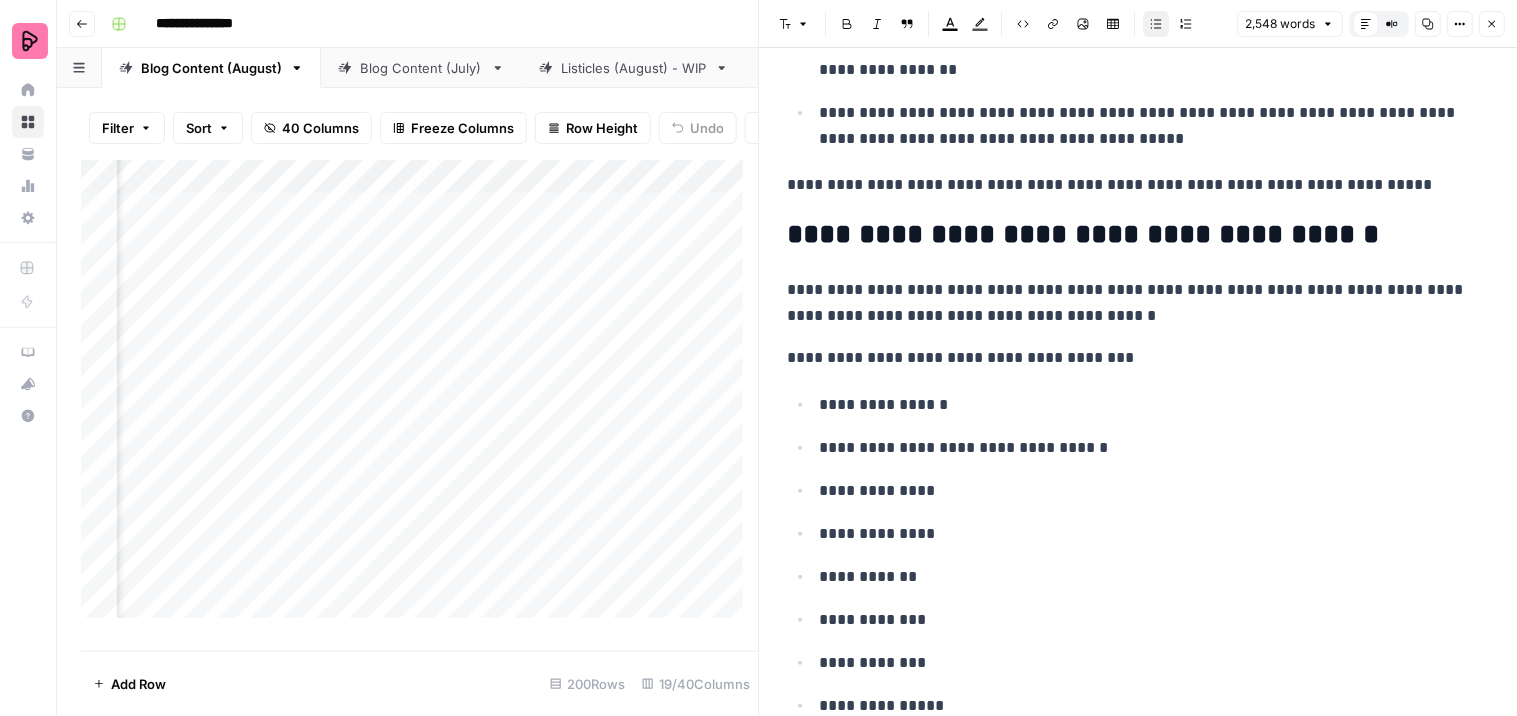scroll, scrollTop: 3392, scrollLeft: 0, axis: vertical 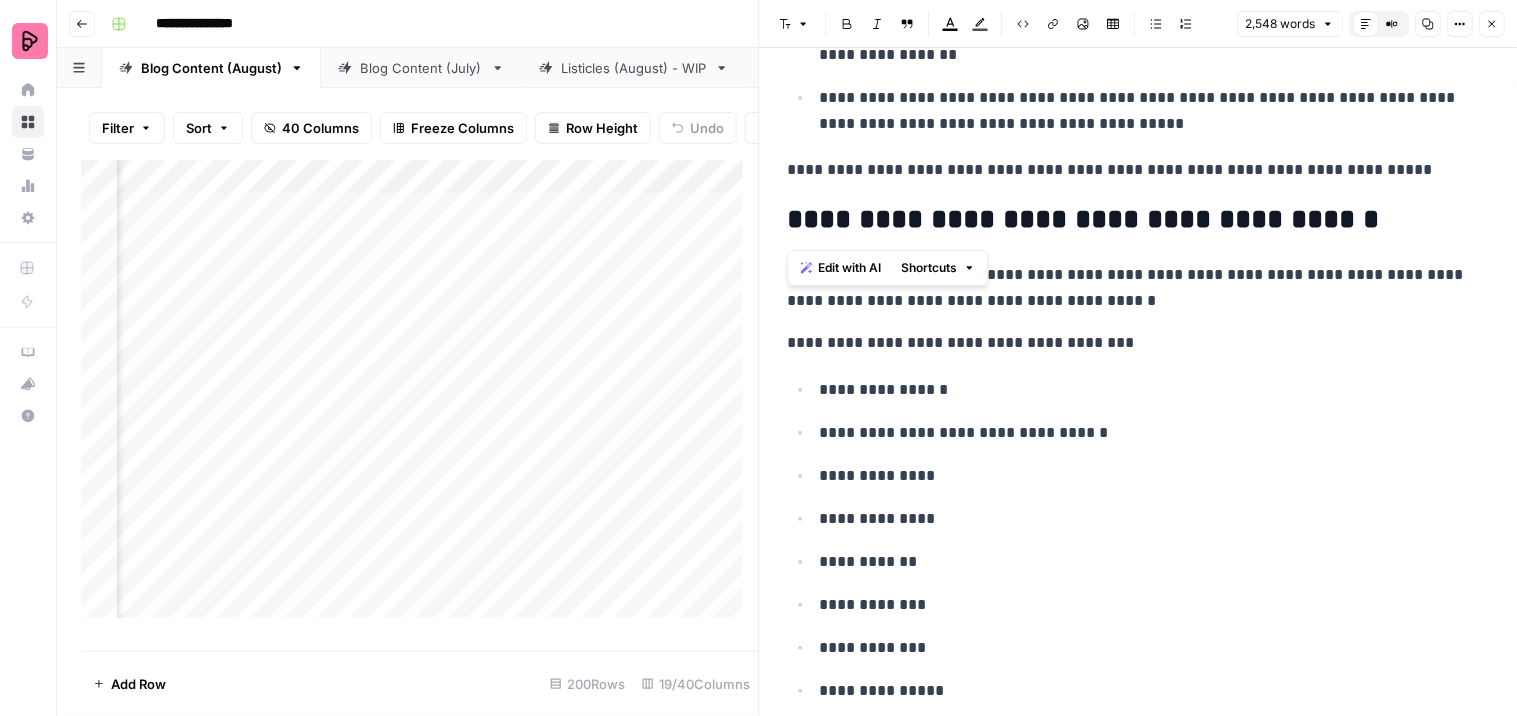 drag, startPoint x: 818, startPoint y: 218, endPoint x: 787, endPoint y: 221, distance: 31.144823 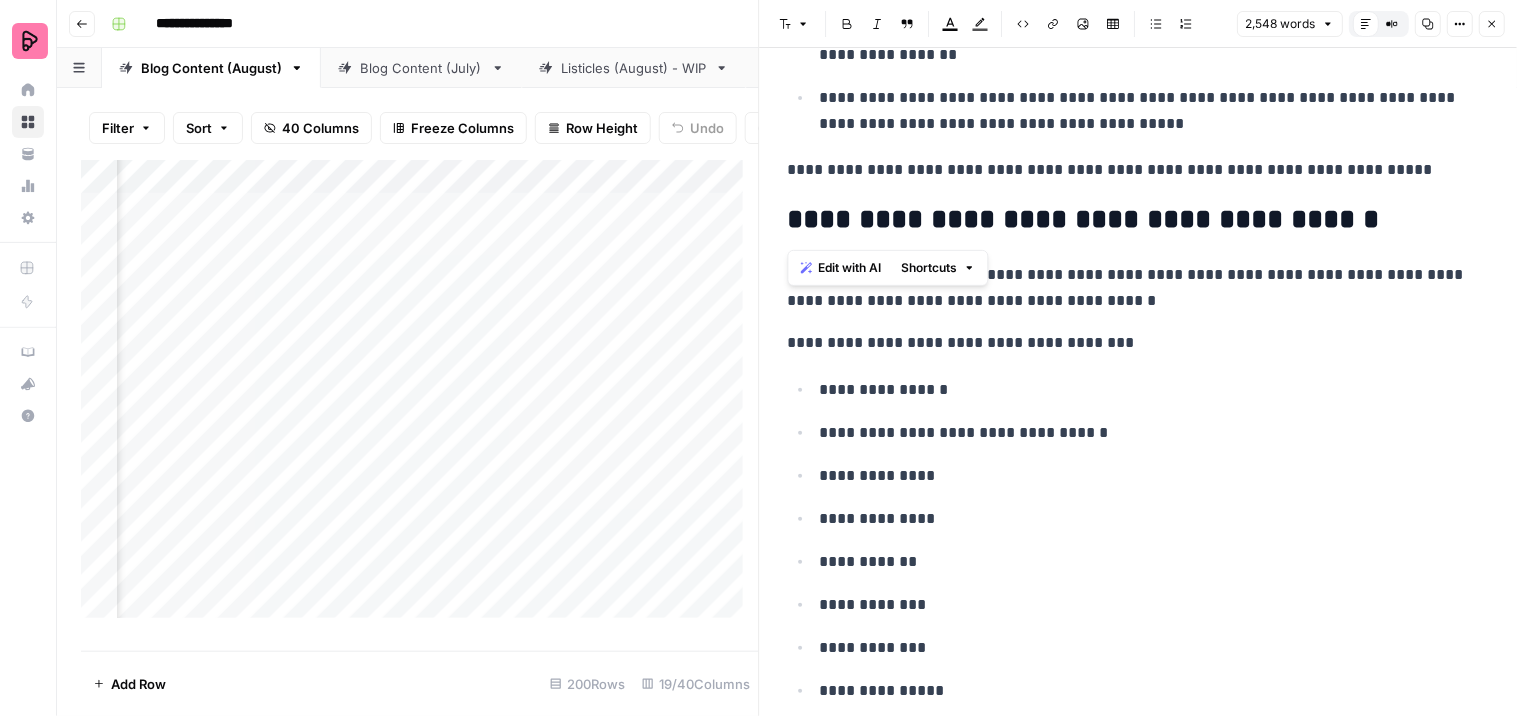 click on "**********" at bounding box center (1130, 220) 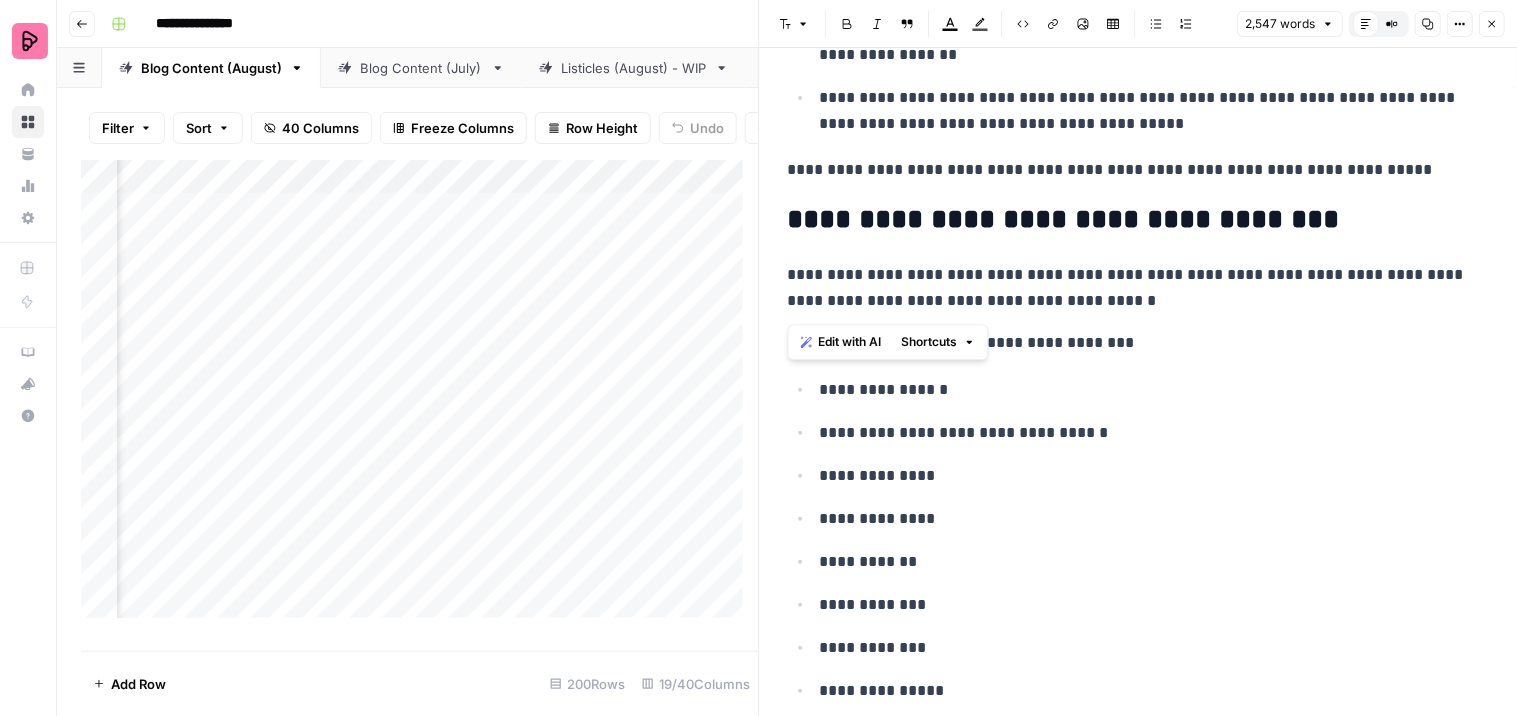 drag, startPoint x: 1145, startPoint y: 306, endPoint x: 783, endPoint y: 303, distance: 362.01242 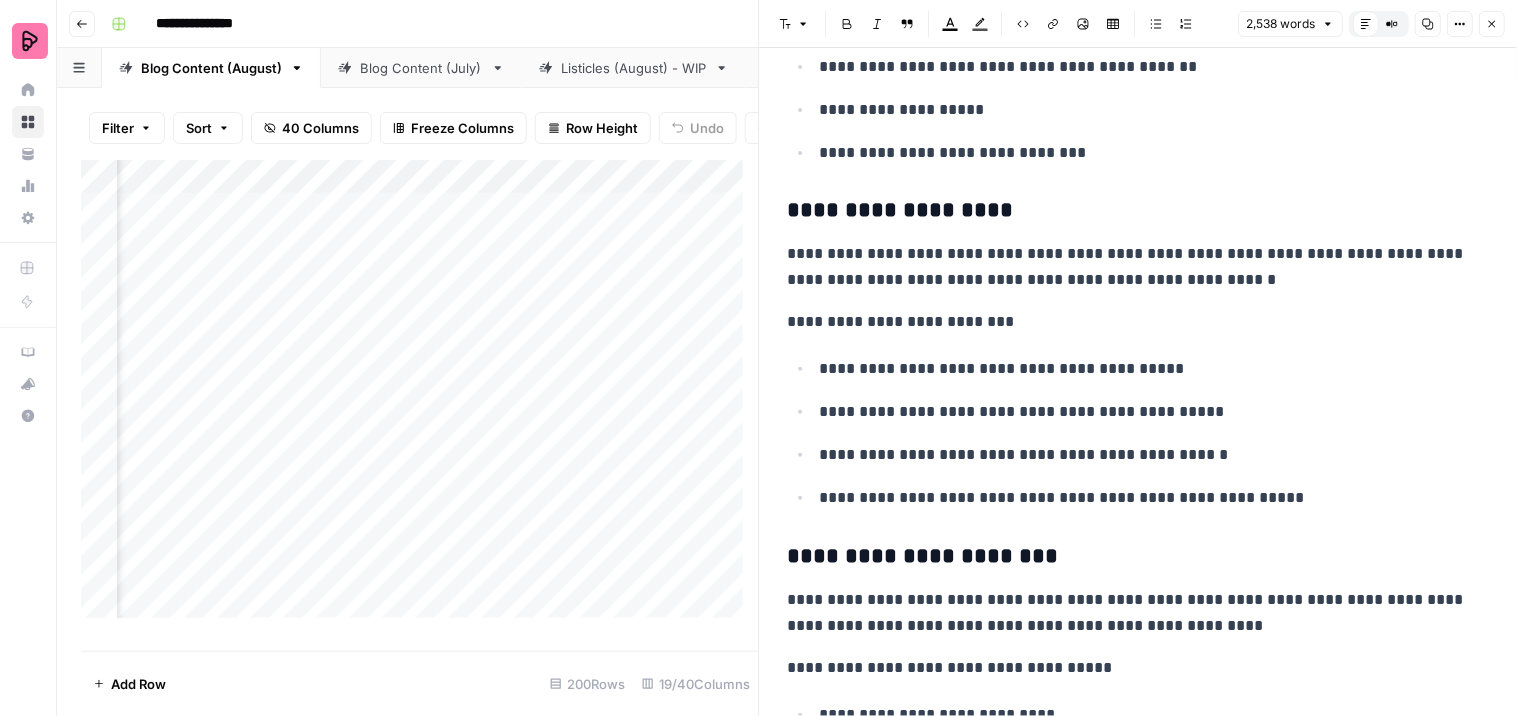 scroll, scrollTop: 4840, scrollLeft: 0, axis: vertical 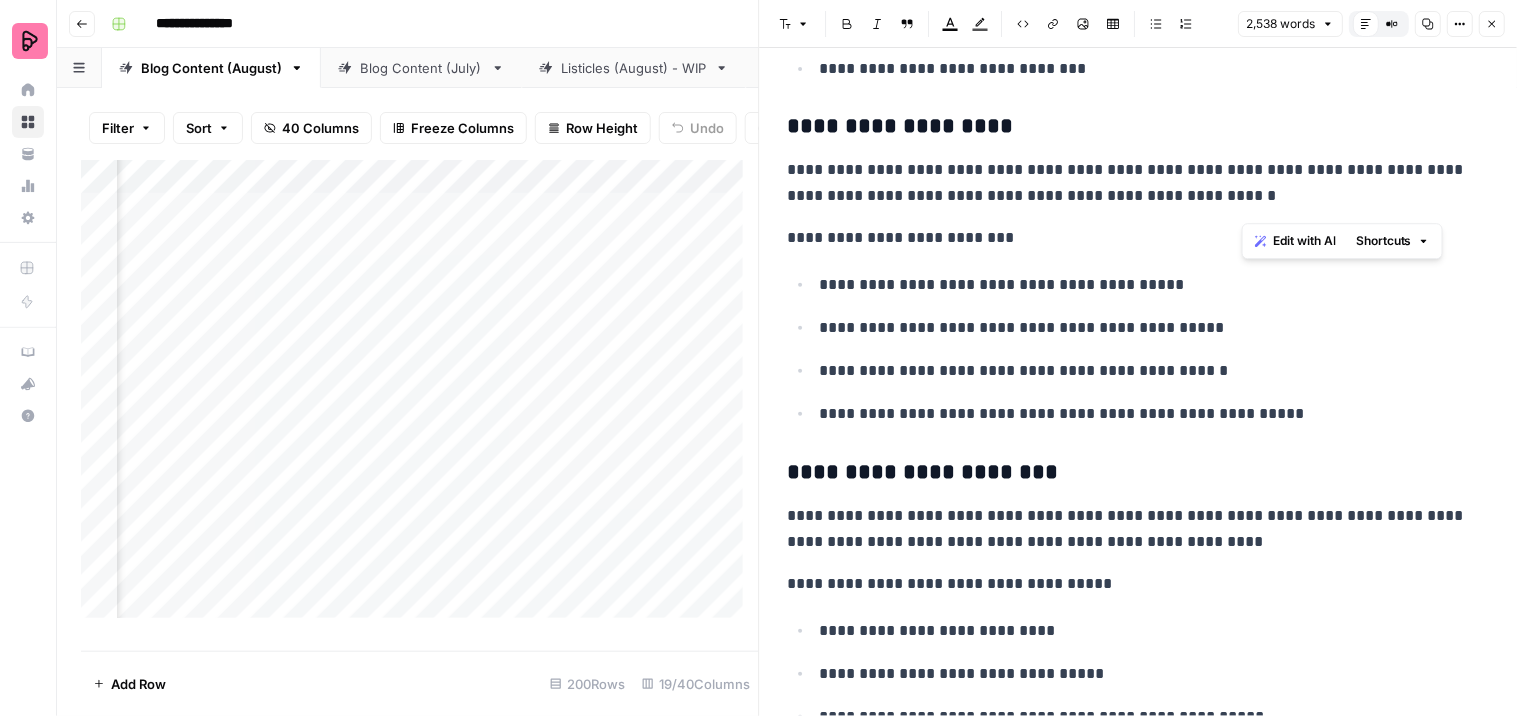 drag, startPoint x: 1303, startPoint y: 173, endPoint x: 1333, endPoint y: 208, distance: 46.09772 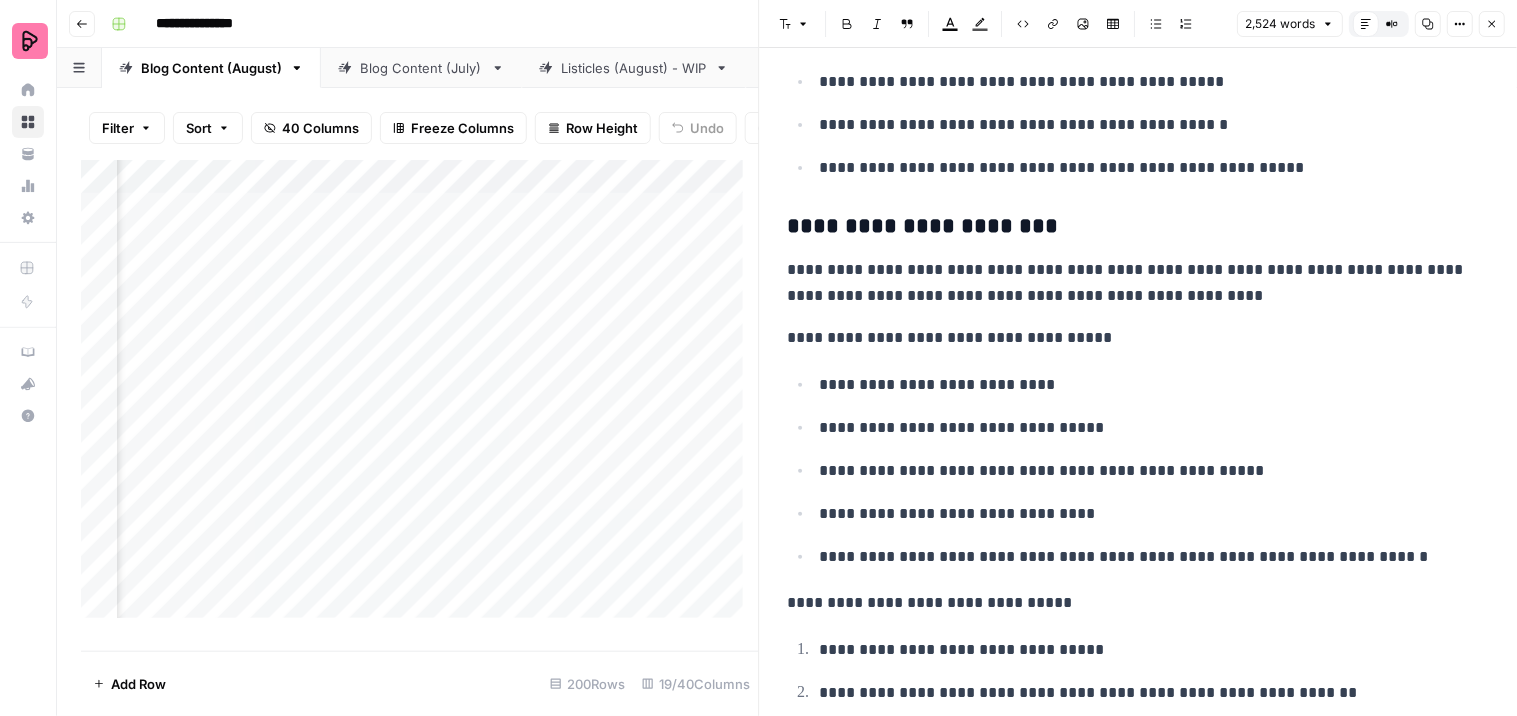 scroll, scrollTop: 5064, scrollLeft: 0, axis: vertical 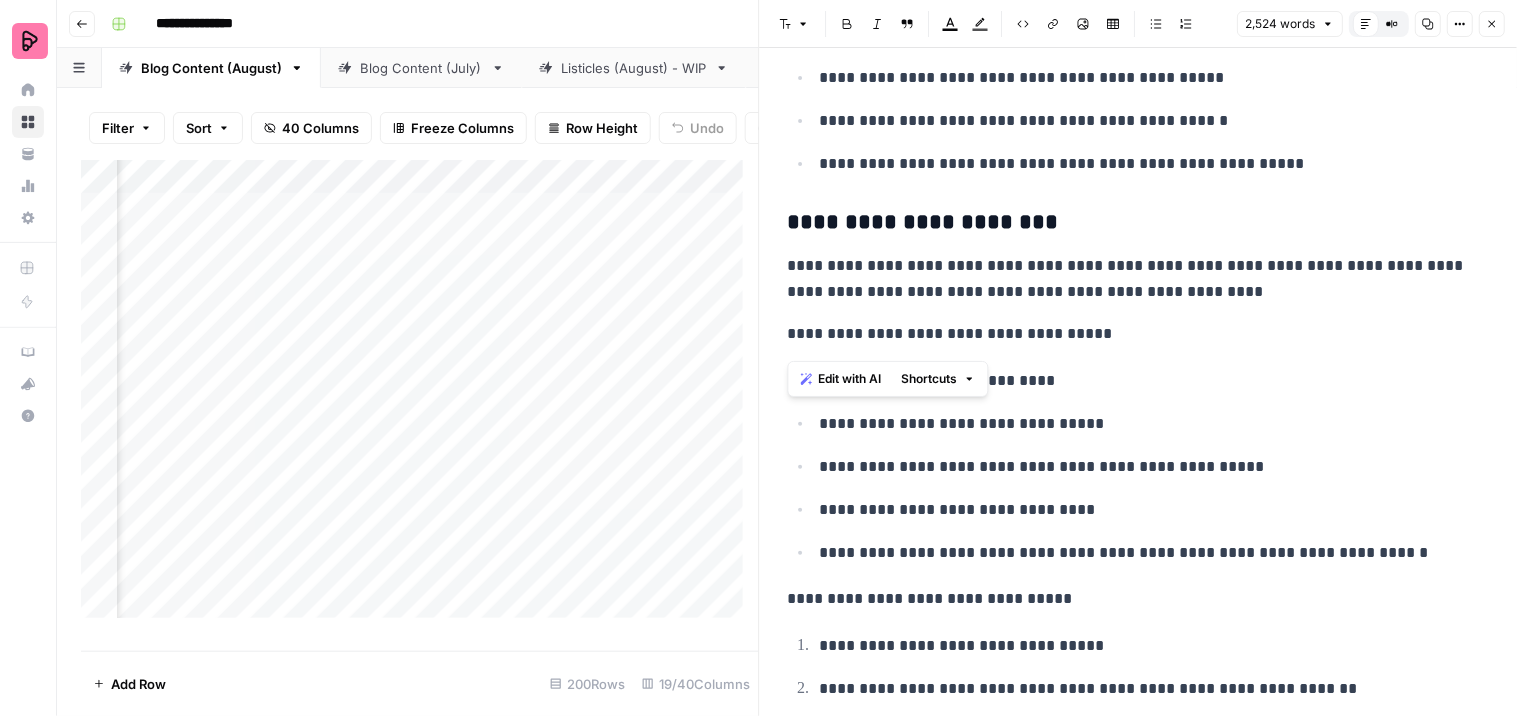drag, startPoint x: 1101, startPoint y: 344, endPoint x: 786, endPoint y: 322, distance: 315.76733 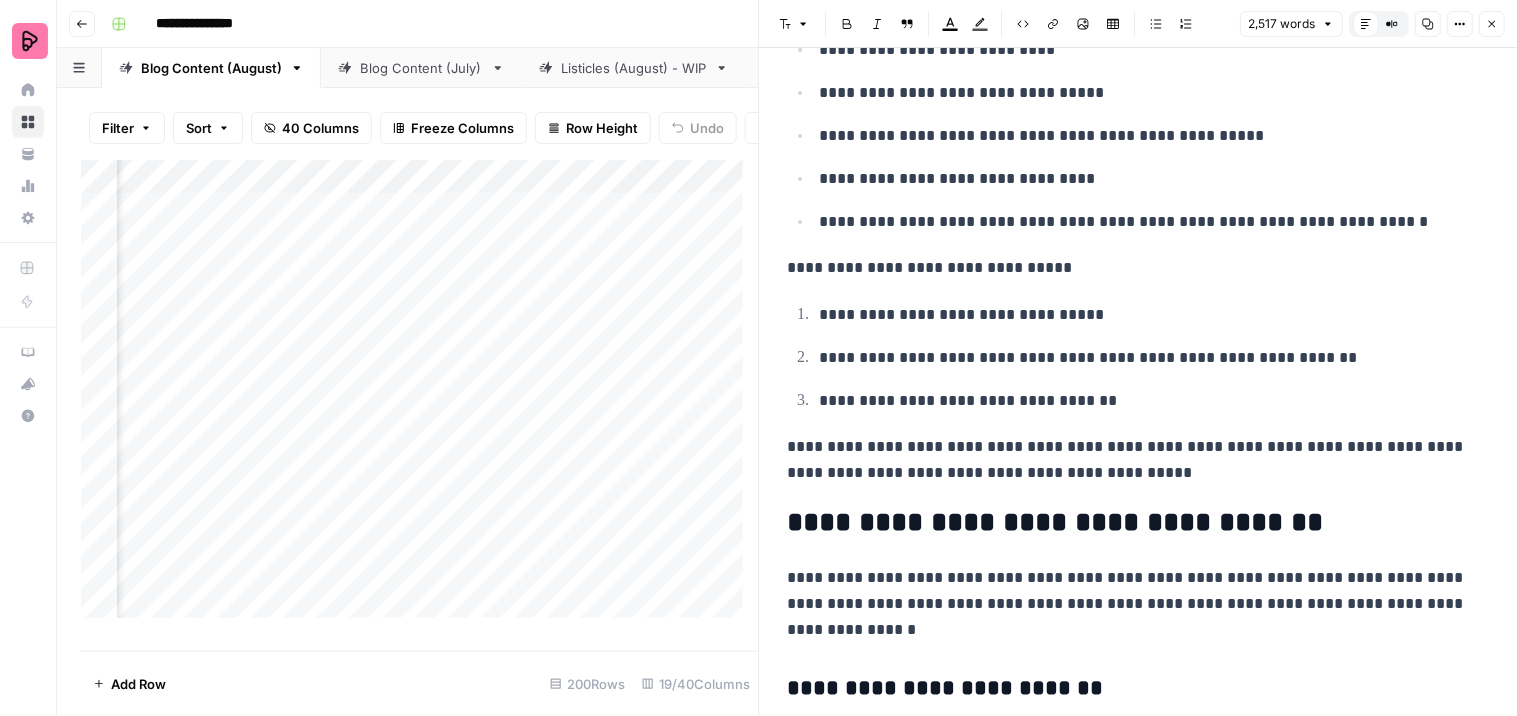 scroll, scrollTop: 5354, scrollLeft: 0, axis: vertical 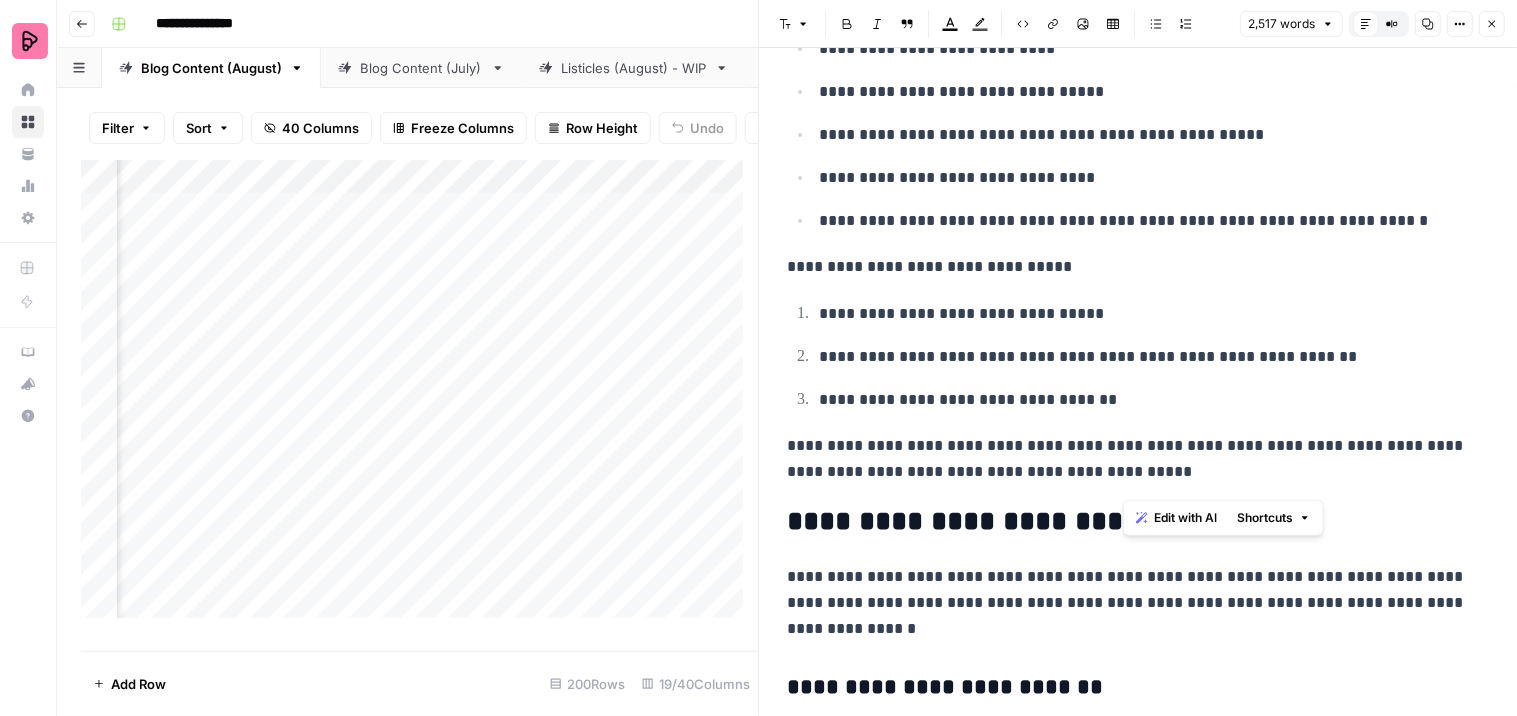 drag, startPoint x: 1394, startPoint y: 448, endPoint x: 1412, endPoint y: 477, distance: 34.132095 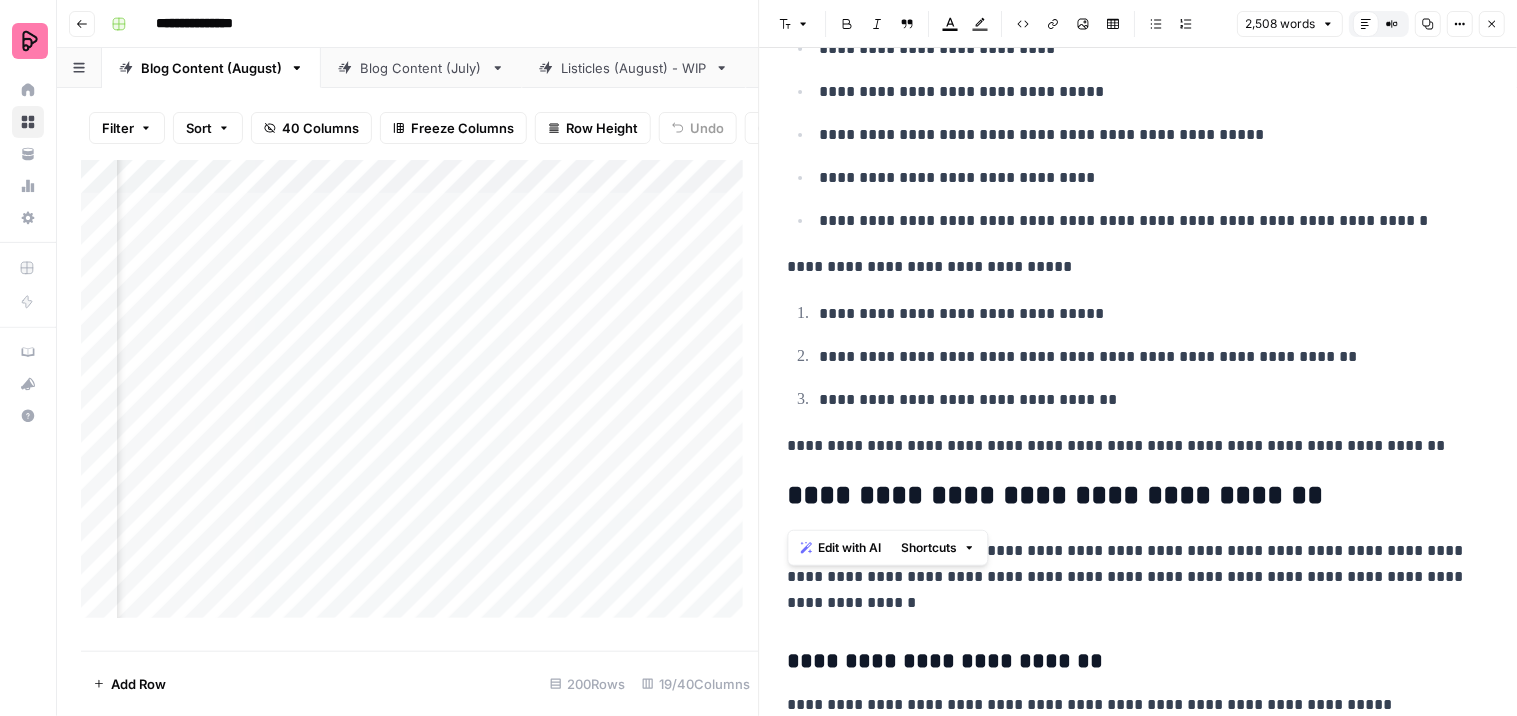 drag, startPoint x: 821, startPoint y: 493, endPoint x: 775, endPoint y: 494, distance: 46.010868 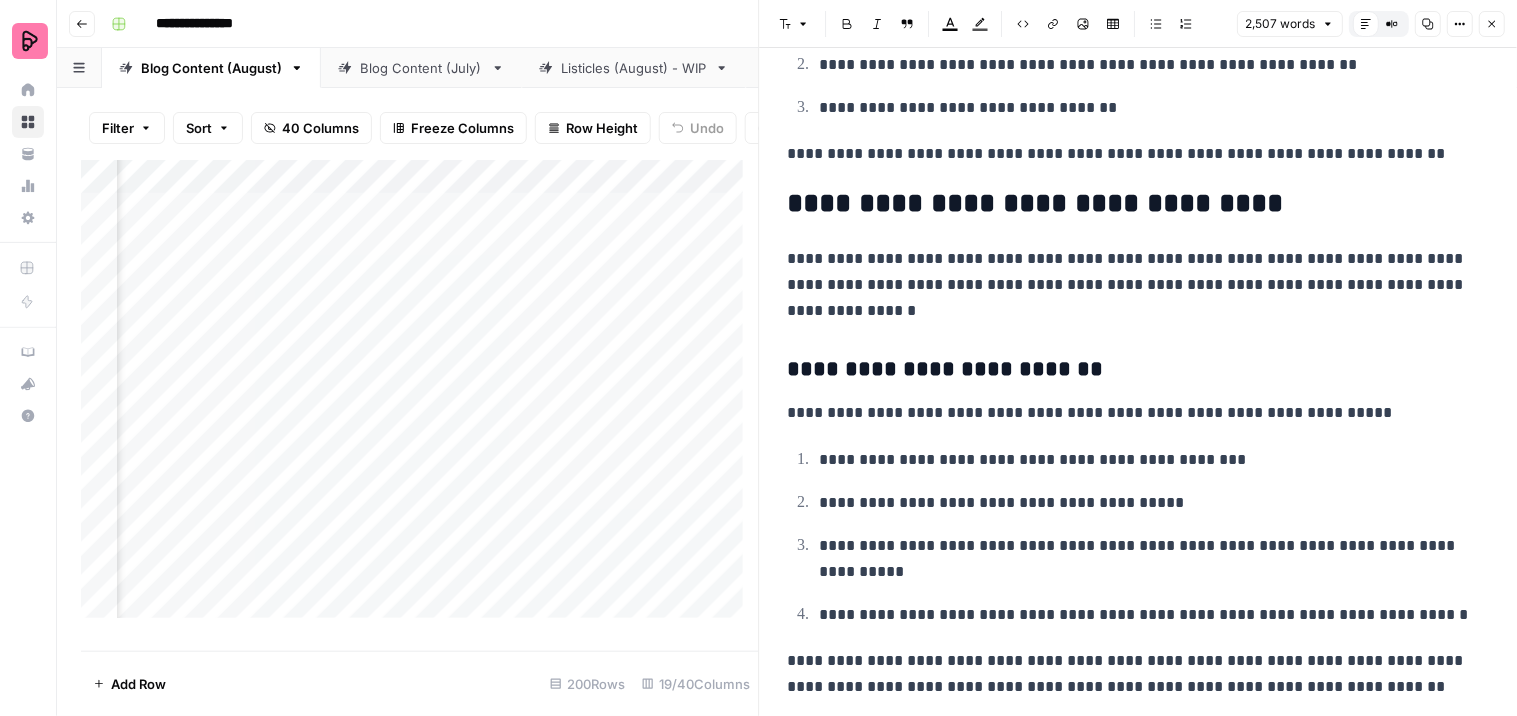 scroll, scrollTop: 5685, scrollLeft: 0, axis: vertical 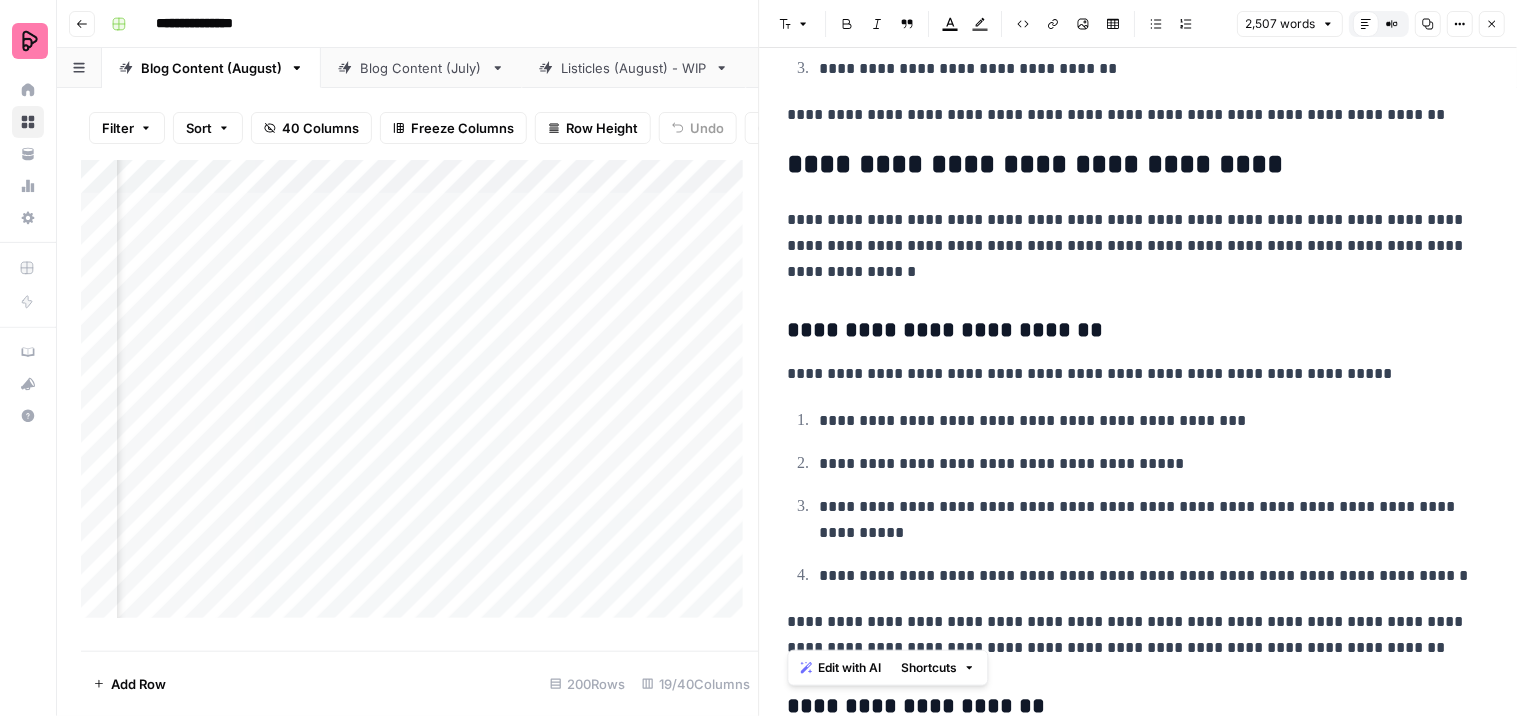 drag, startPoint x: 1026, startPoint y: 622, endPoint x: 786, endPoint y: 621, distance: 240.00209 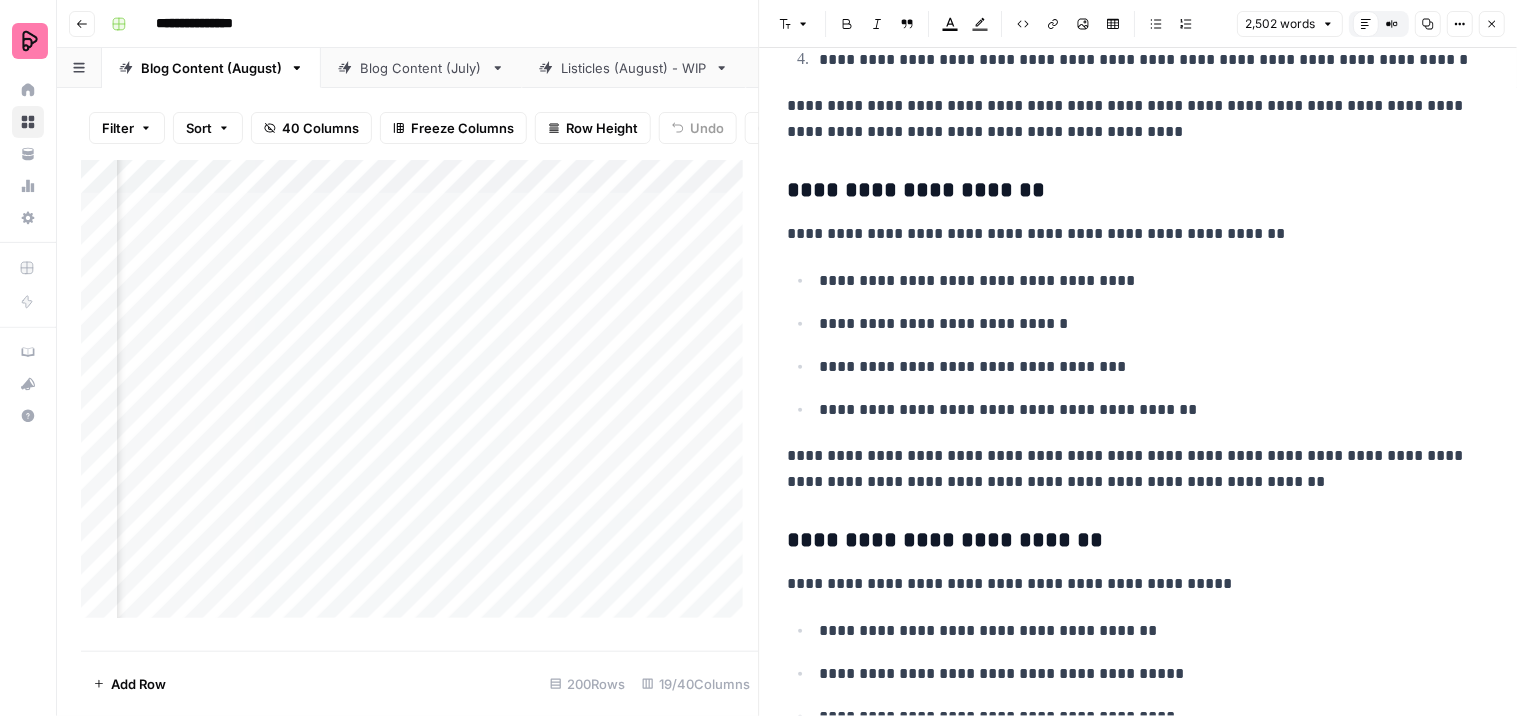 scroll, scrollTop: 6226, scrollLeft: 0, axis: vertical 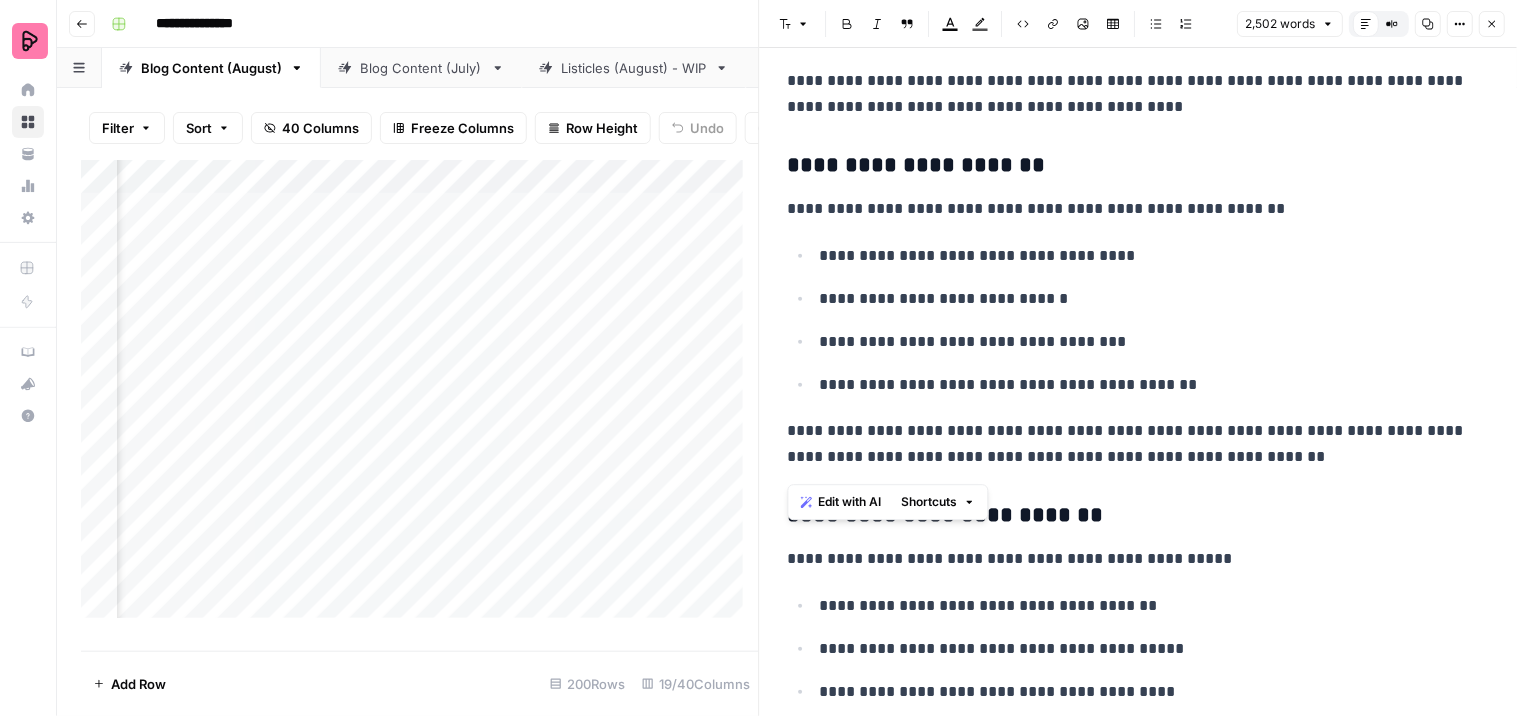 drag, startPoint x: 1255, startPoint y: 467, endPoint x: 772, endPoint y: 171, distance: 566.4848 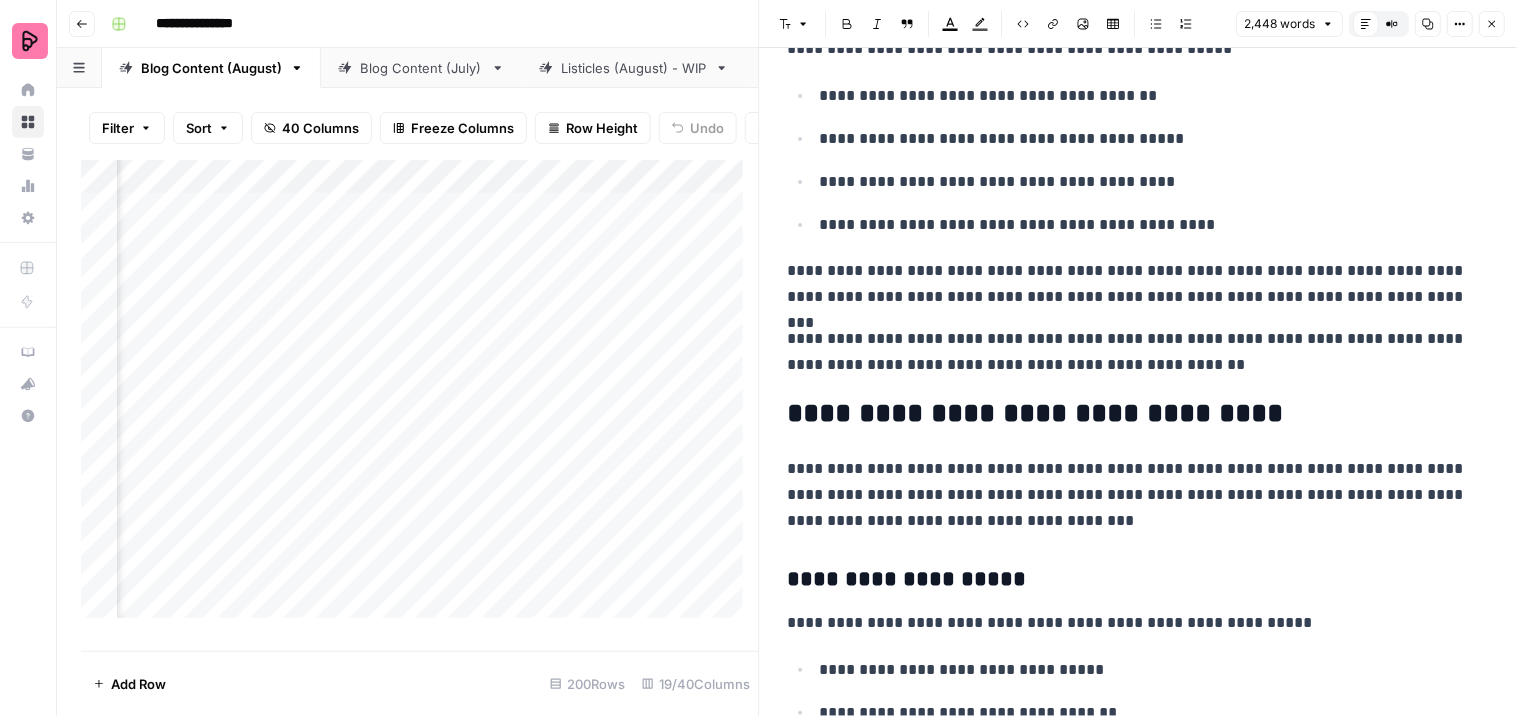 scroll, scrollTop: 6387, scrollLeft: 0, axis: vertical 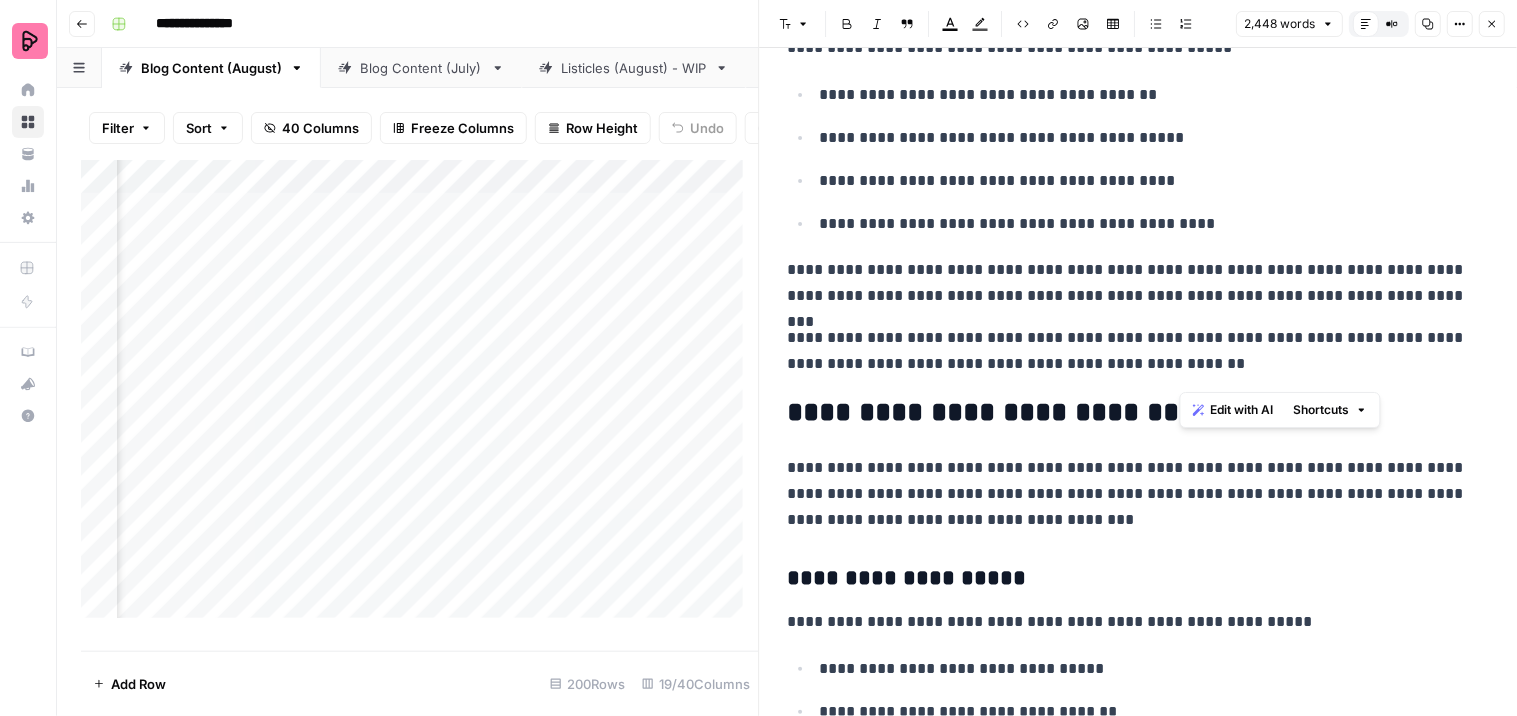 drag, startPoint x: 1276, startPoint y: 344, endPoint x: 1288, endPoint y: 368, distance: 26.832815 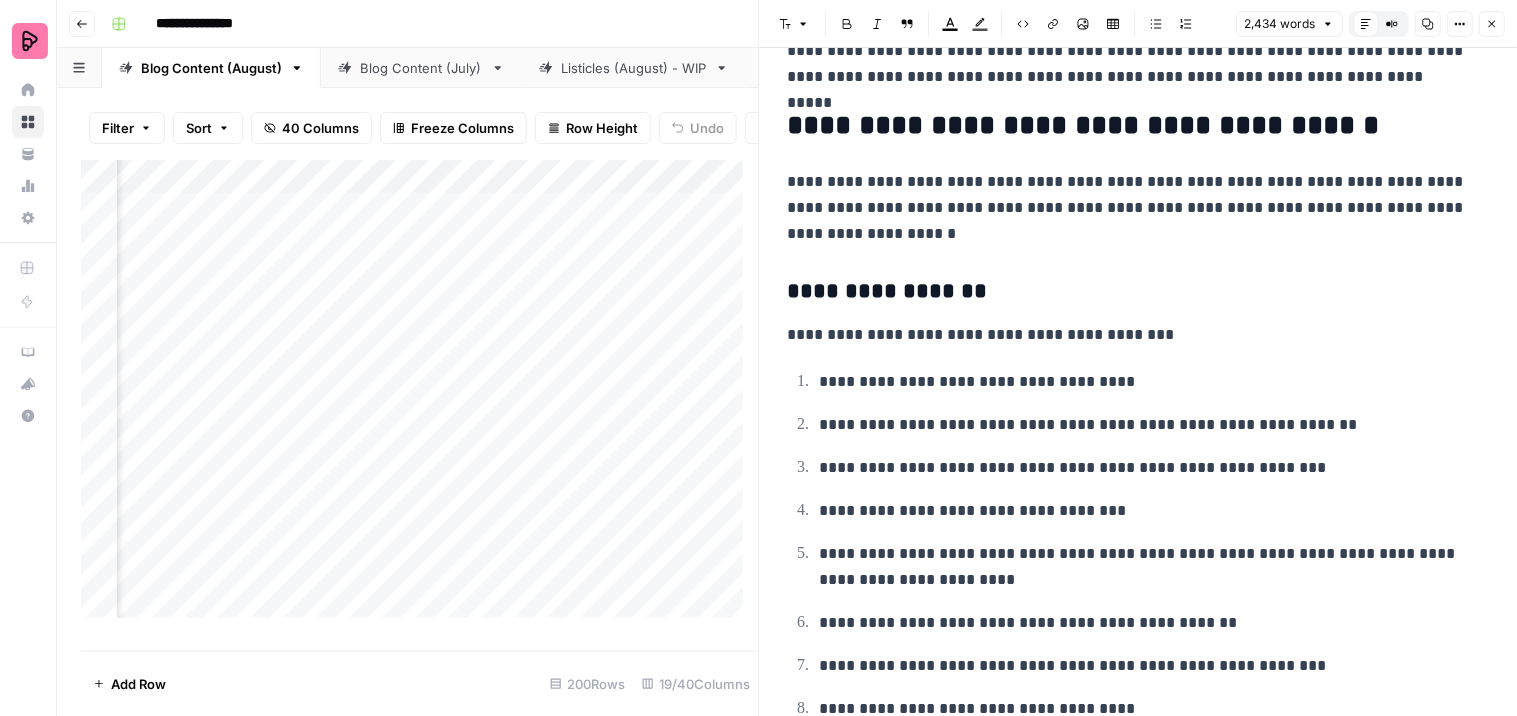 scroll, scrollTop: 8161, scrollLeft: 0, axis: vertical 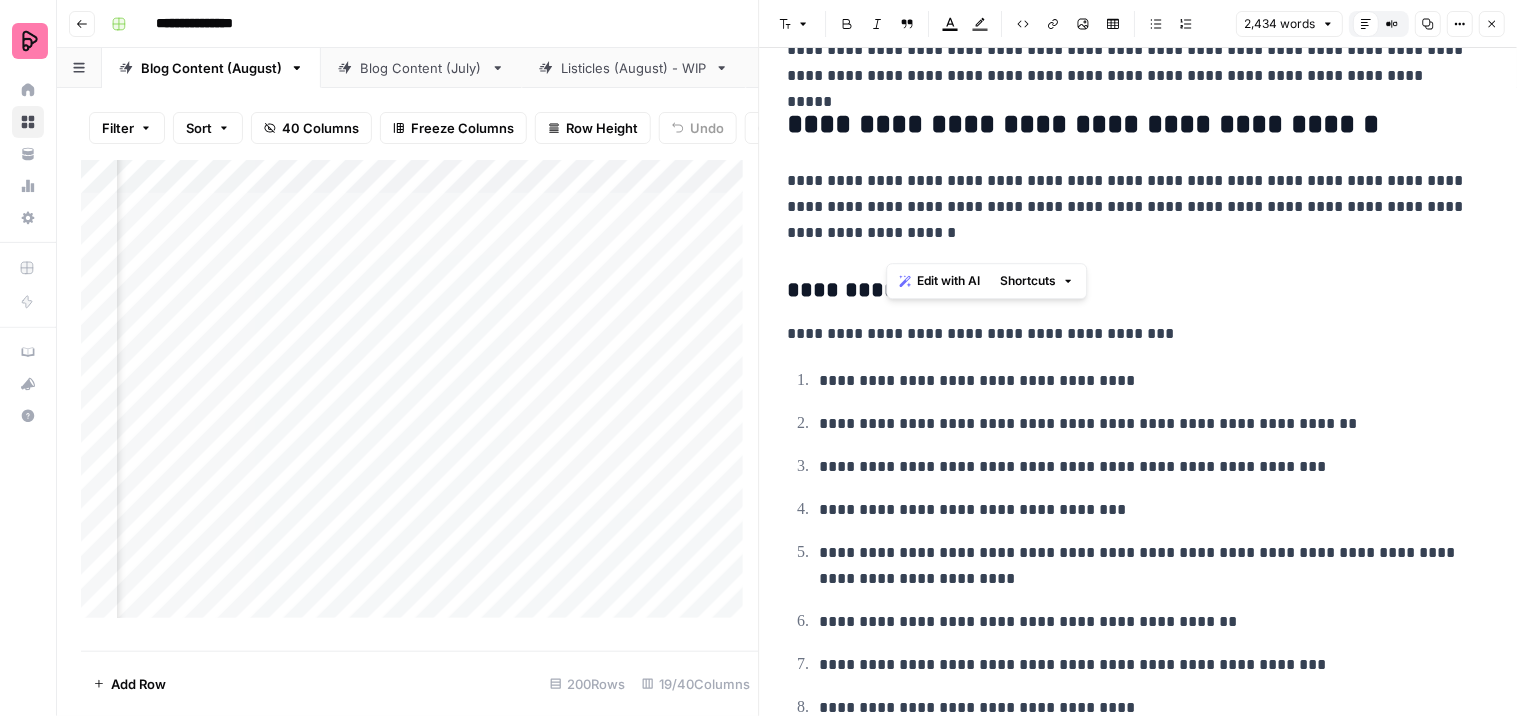 drag, startPoint x: 1292, startPoint y: 188, endPoint x: 1323, endPoint y: 235, distance: 56.302753 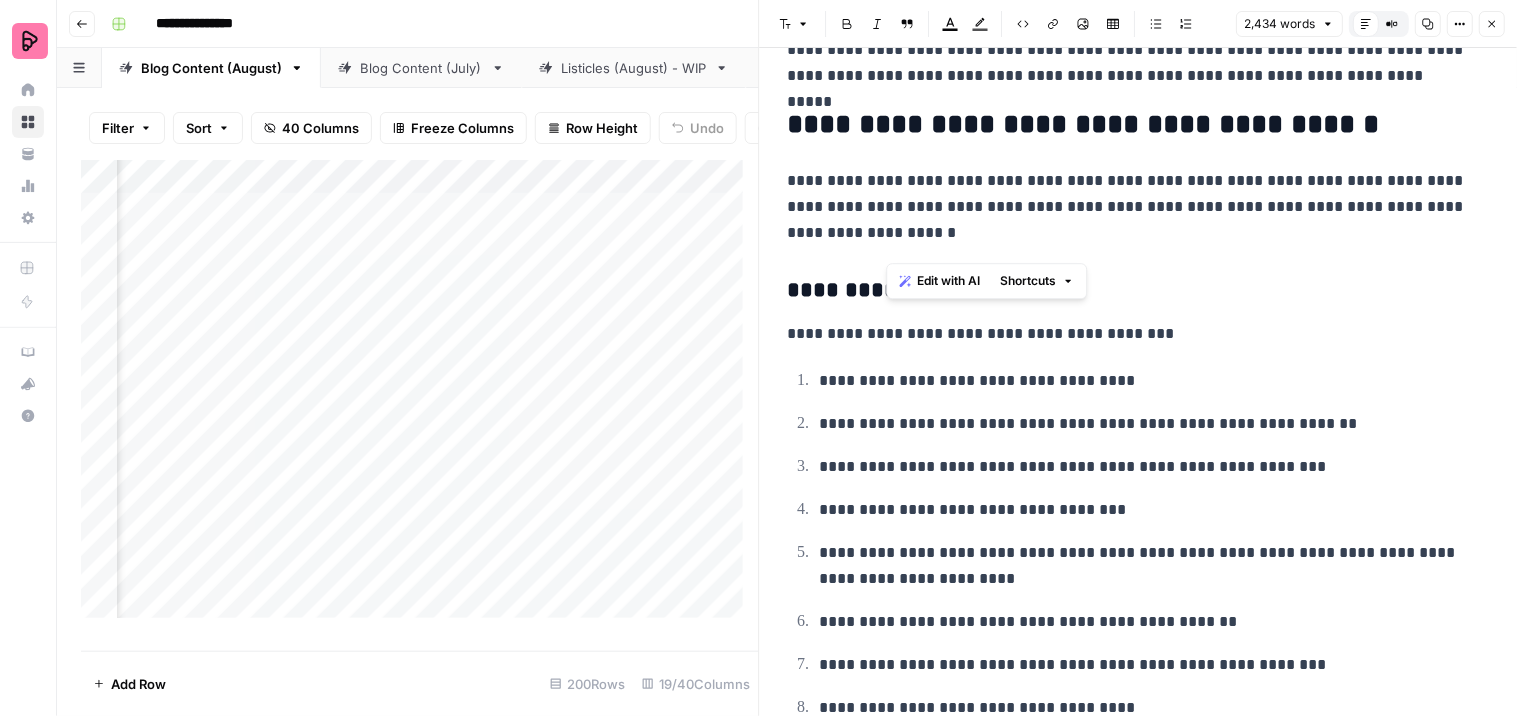 click on "**********" at bounding box center (1130, 207) 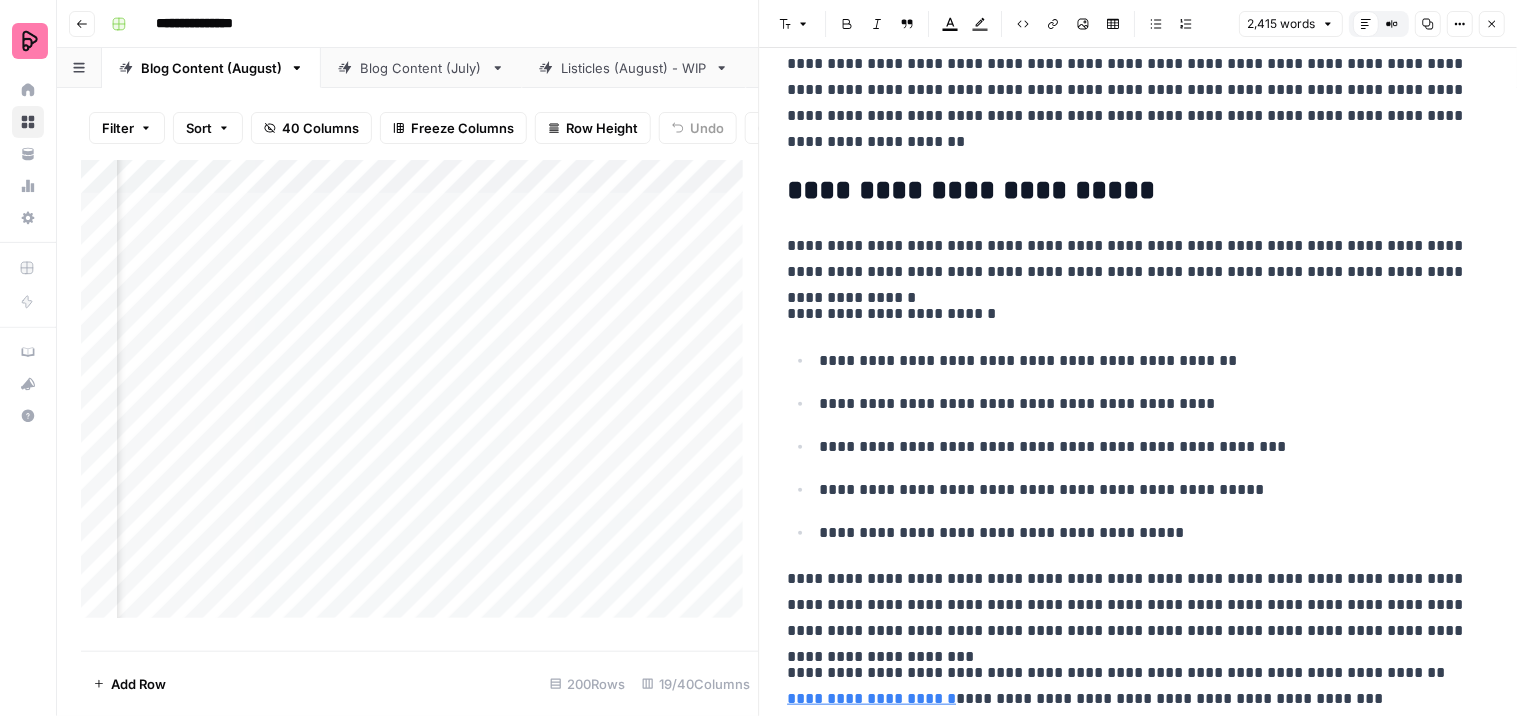 scroll, scrollTop: 10957, scrollLeft: 0, axis: vertical 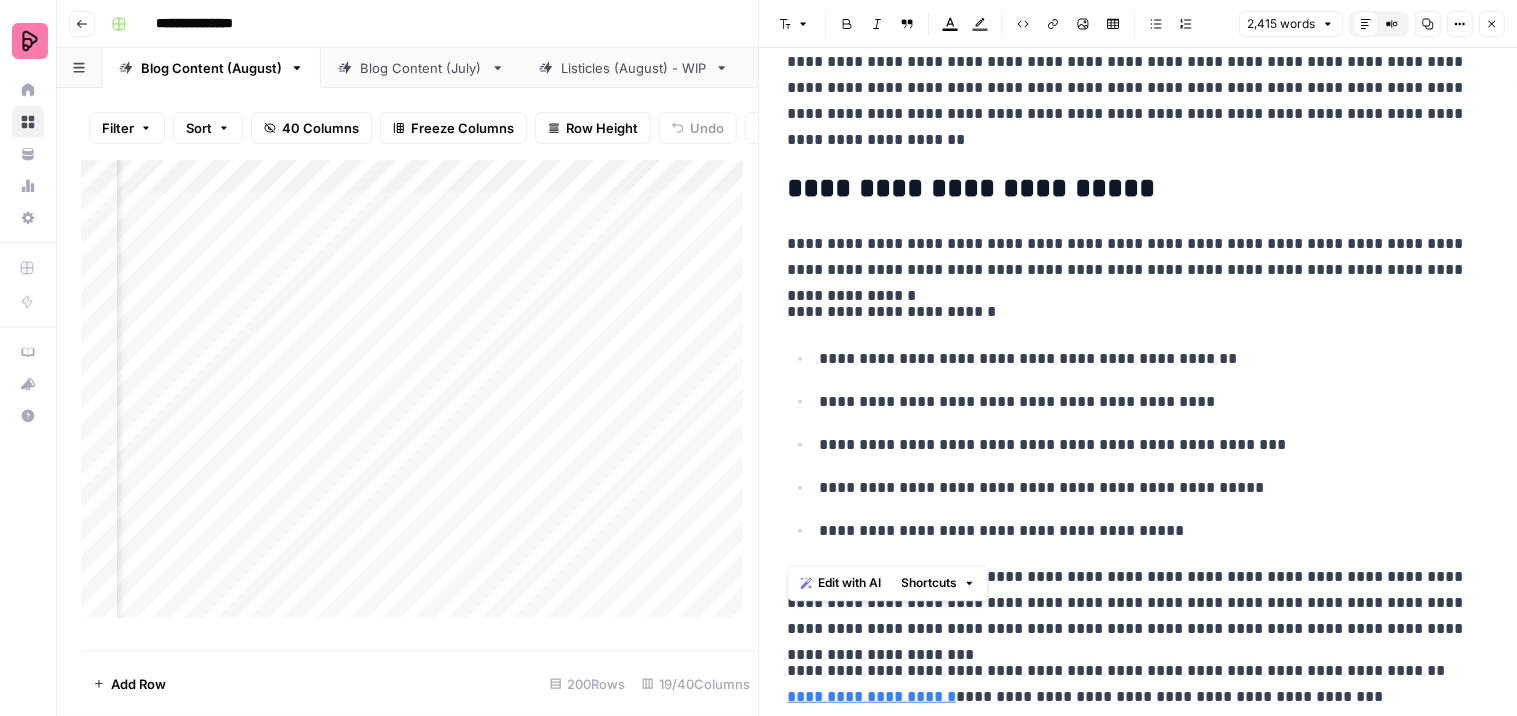 drag, startPoint x: 1175, startPoint y: 541, endPoint x: 792, endPoint y: 297, distance: 454.12003 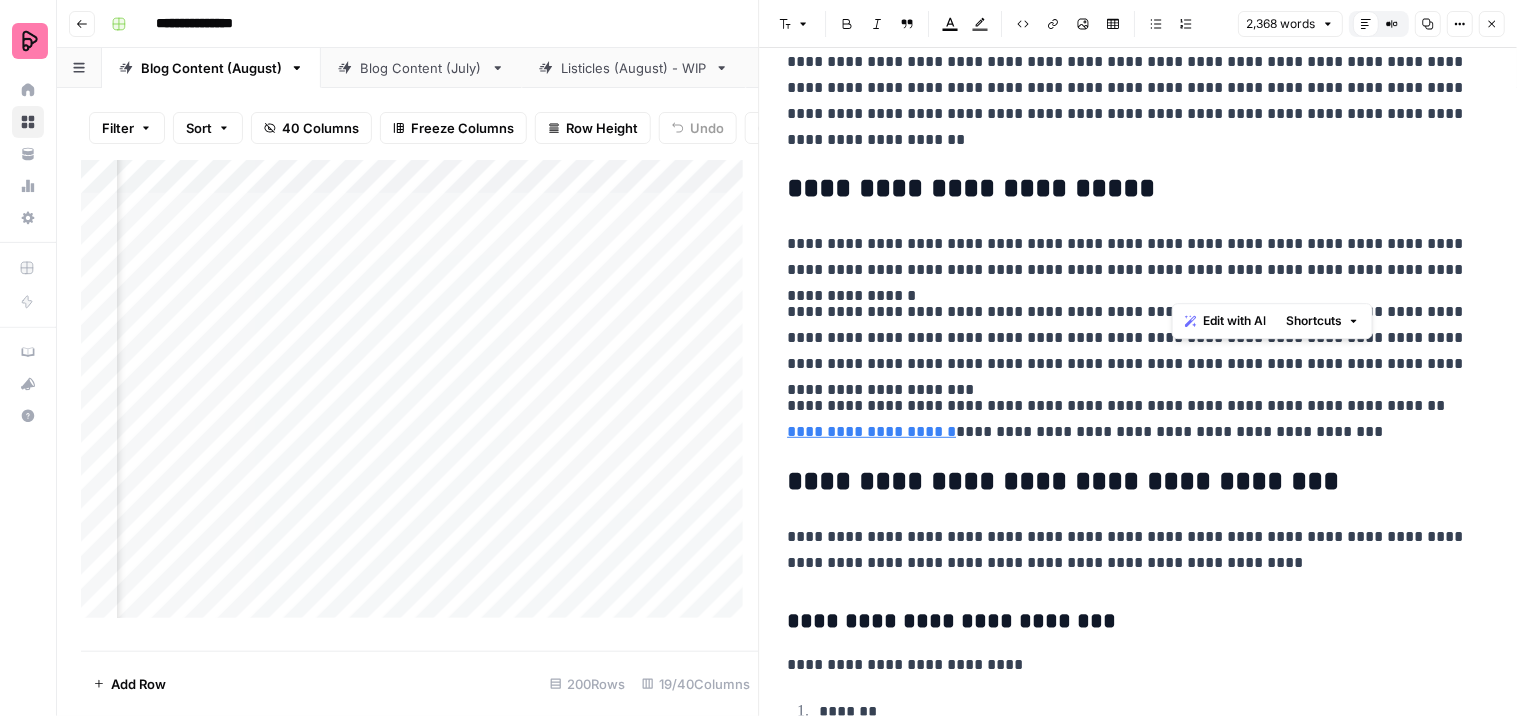 drag, startPoint x: 1480, startPoint y: 280, endPoint x: 1174, endPoint y: 277, distance: 306.0147 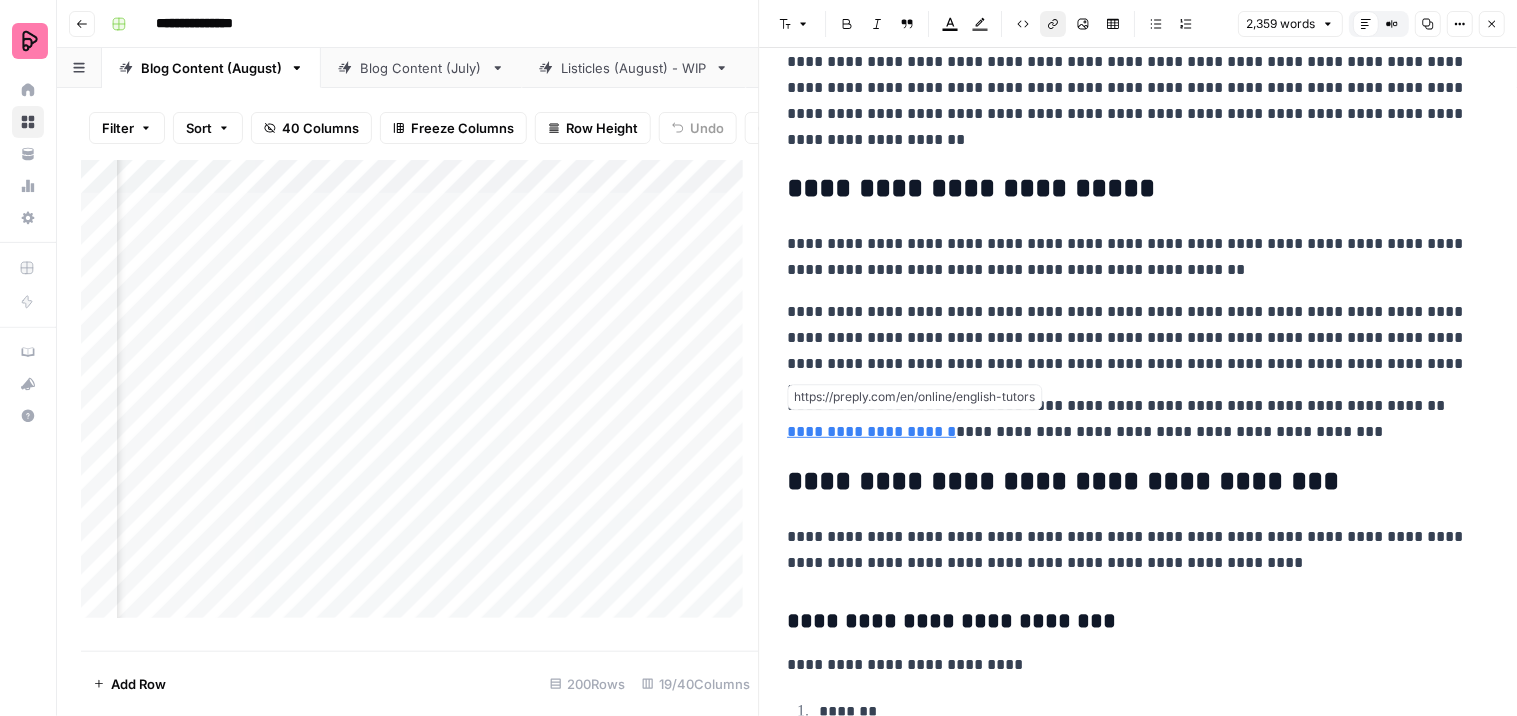 click on "**********" at bounding box center (872, 431) 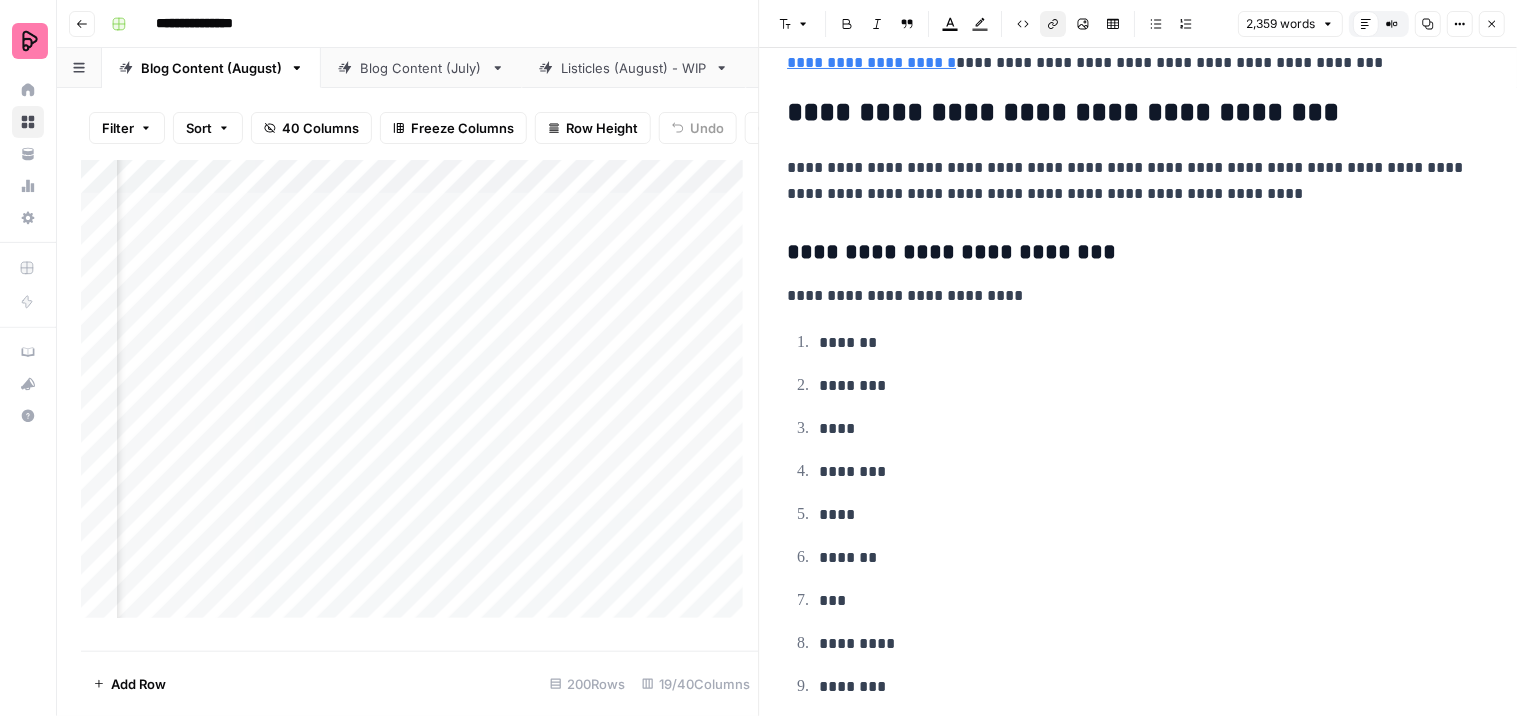 scroll, scrollTop: 11331, scrollLeft: 0, axis: vertical 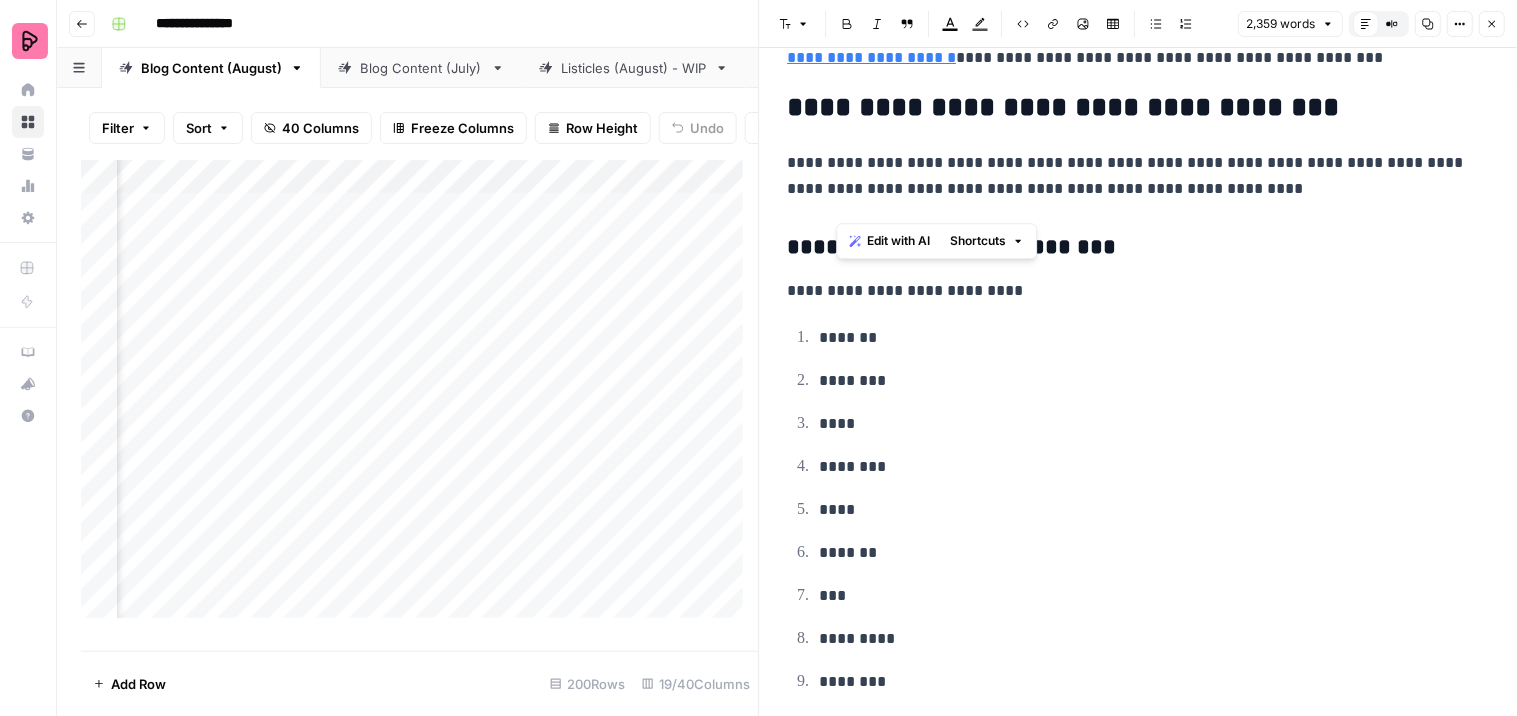 drag, startPoint x: 1287, startPoint y: 207, endPoint x: 837, endPoint y: 204, distance: 450.01 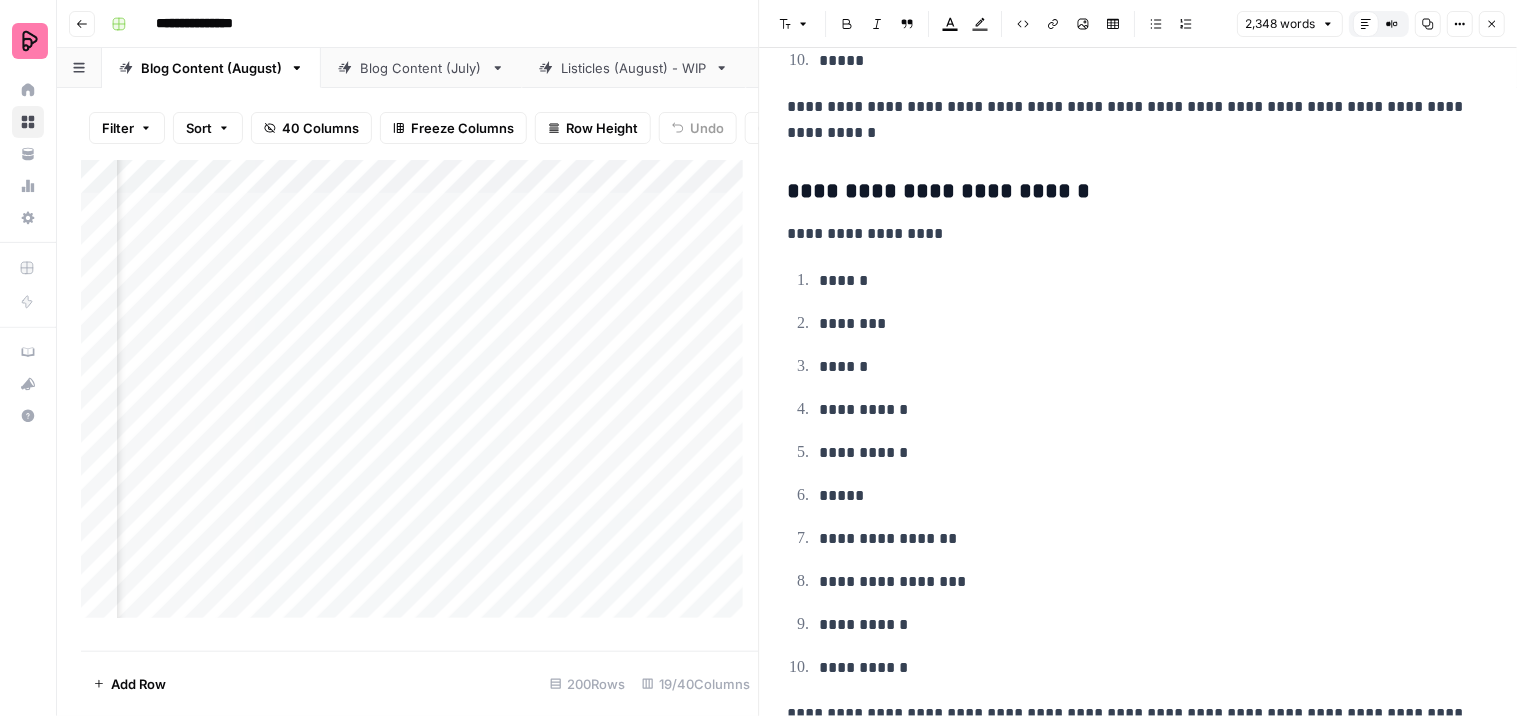 scroll, scrollTop: 12057, scrollLeft: 0, axis: vertical 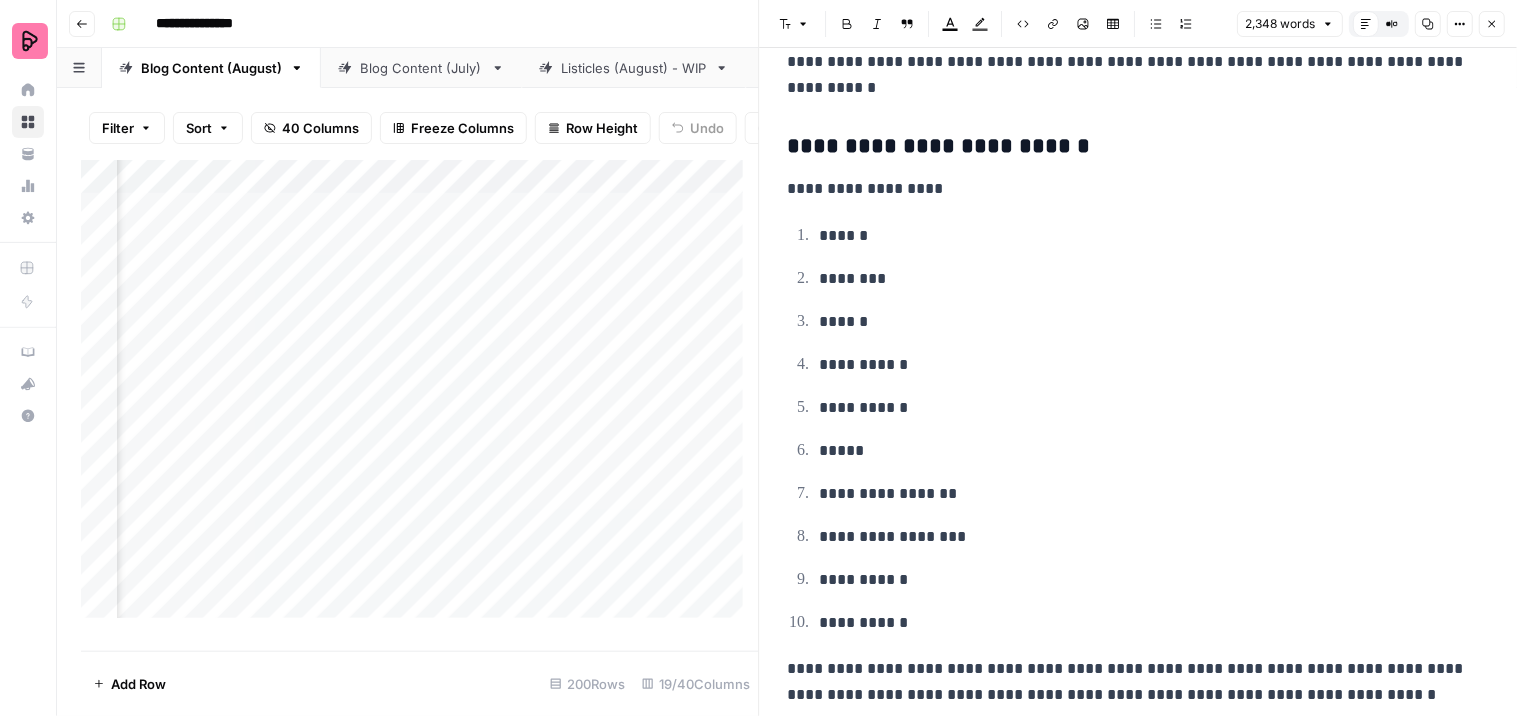 click on "**********" at bounding box center [1130, 682] 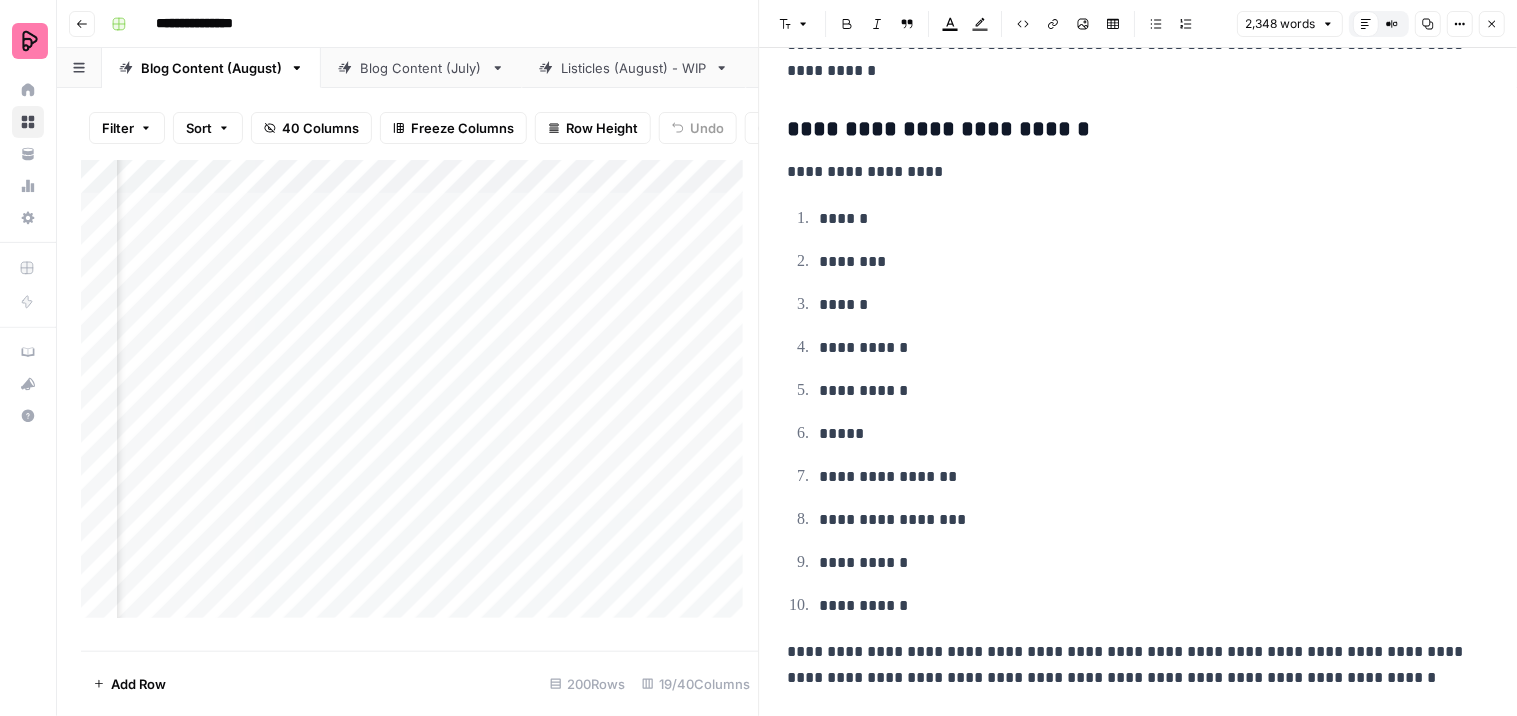 scroll, scrollTop: 12093, scrollLeft: 0, axis: vertical 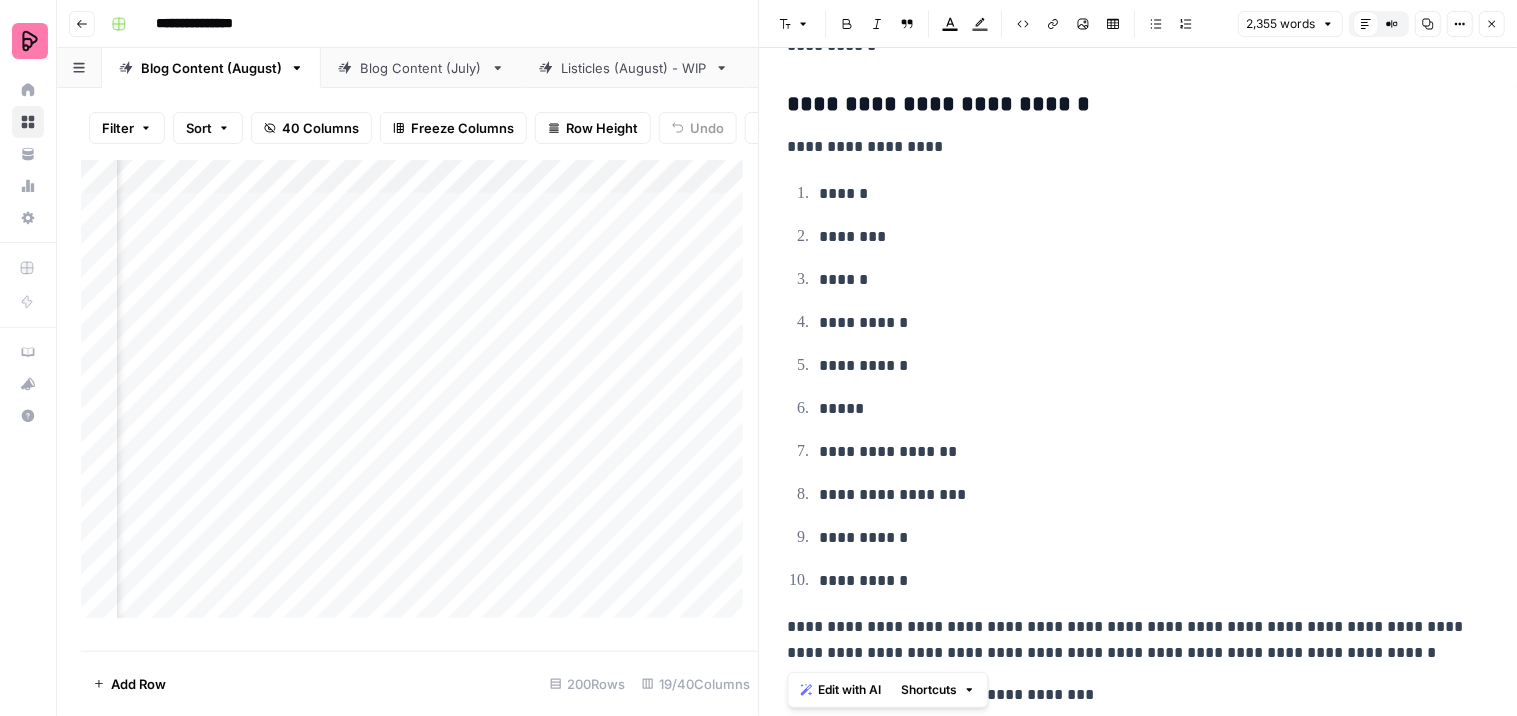 drag, startPoint x: 1062, startPoint y: 705, endPoint x: 787, endPoint y: 671, distance: 277.09384 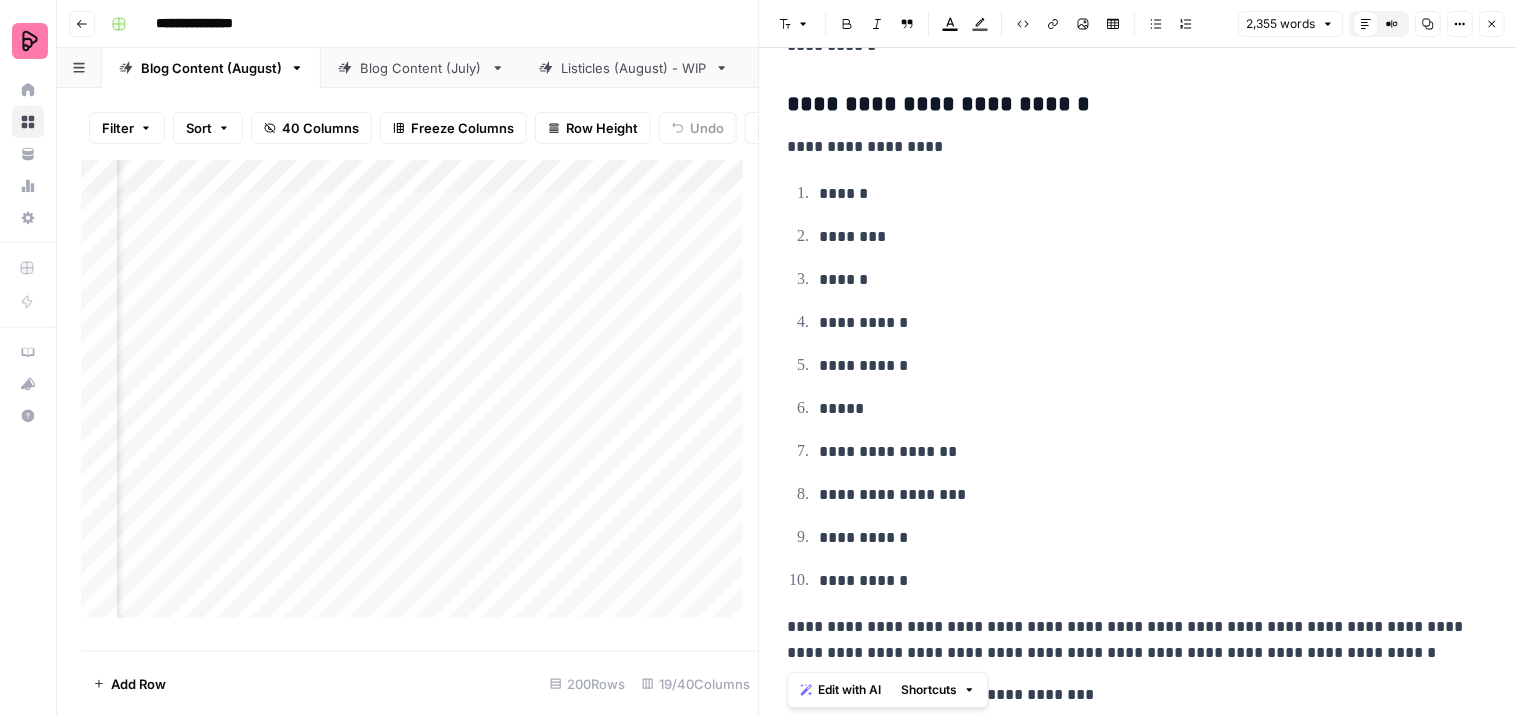 click on "**********" at bounding box center [1139, -5643] 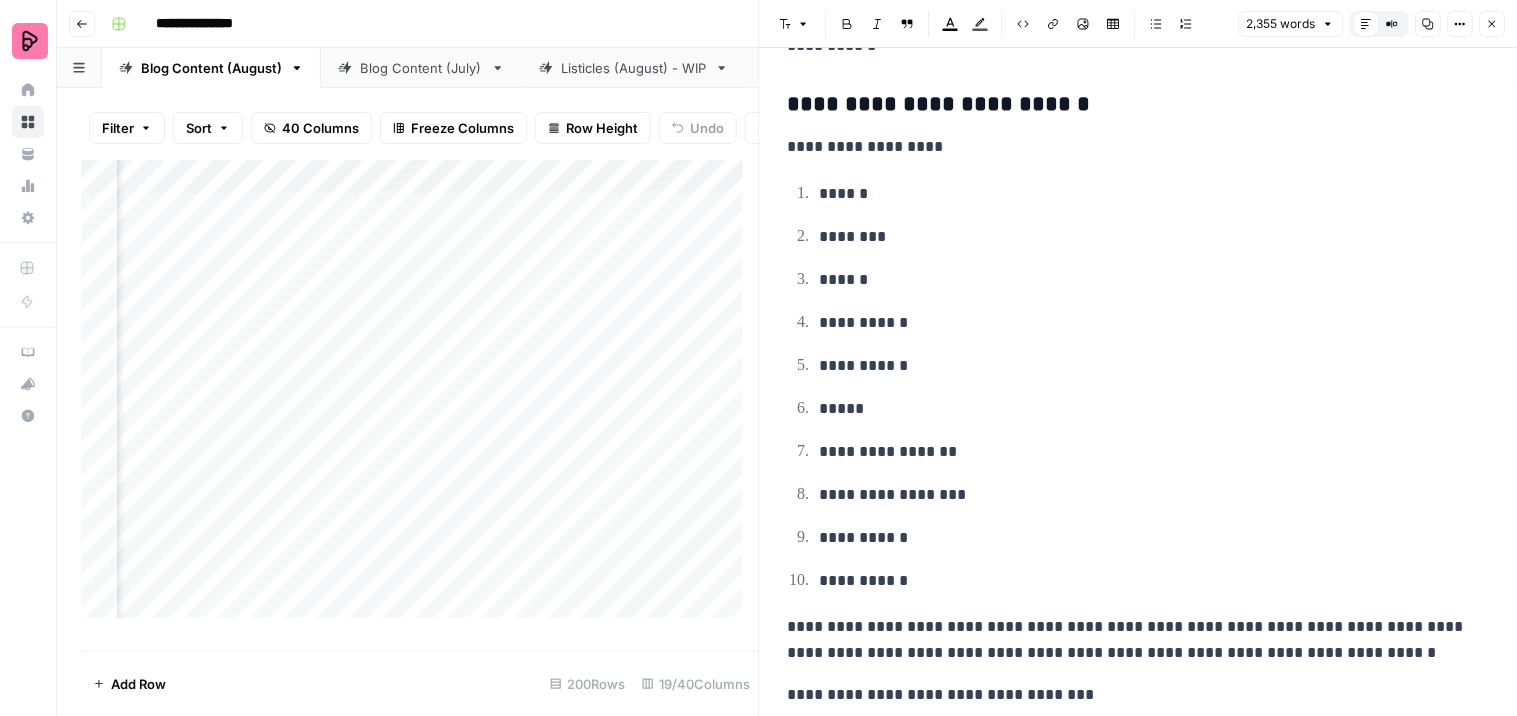 click 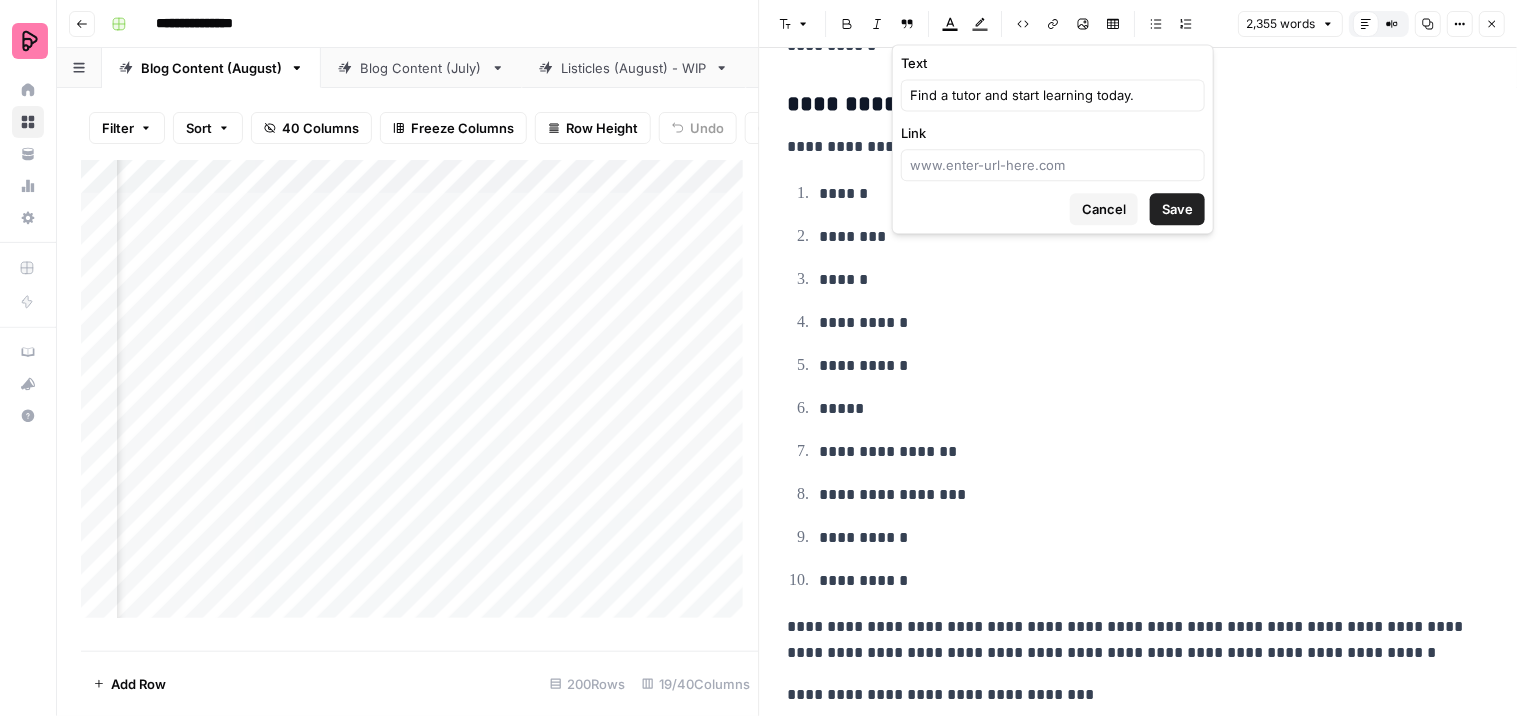 click on "Text Find a tutor and start learning today. Link Cancel Save" at bounding box center (1053, 139) 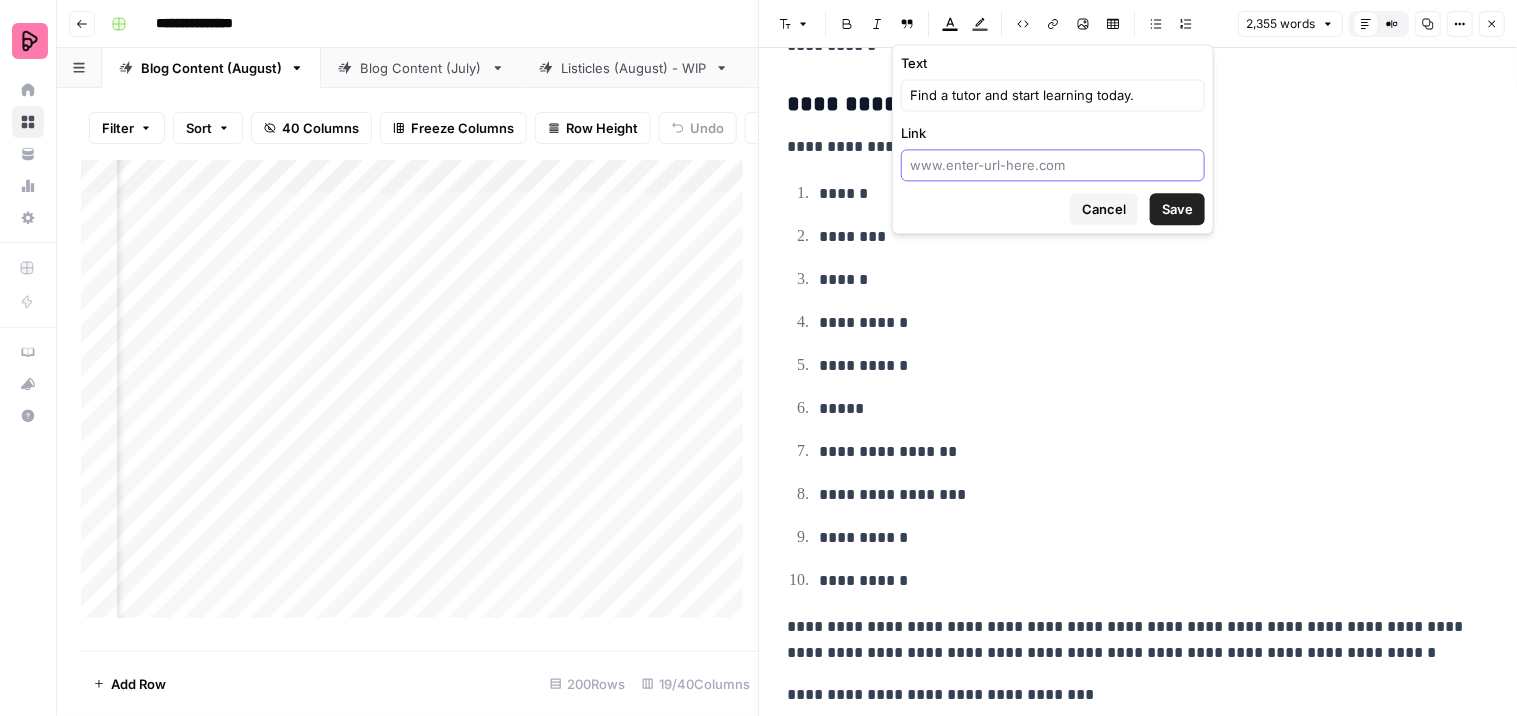 click on "Link" at bounding box center (1053, 165) 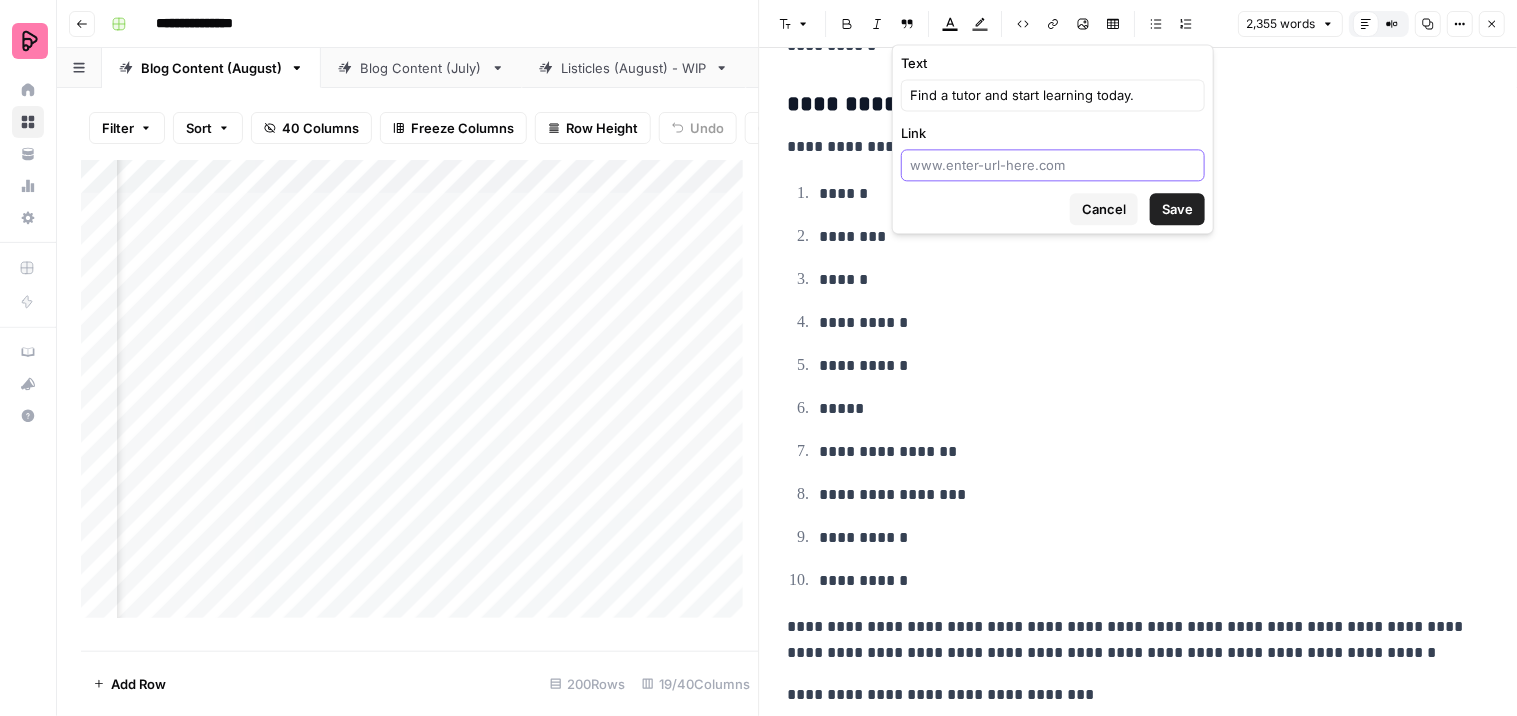 type on "https://preply.com/en/get-started" 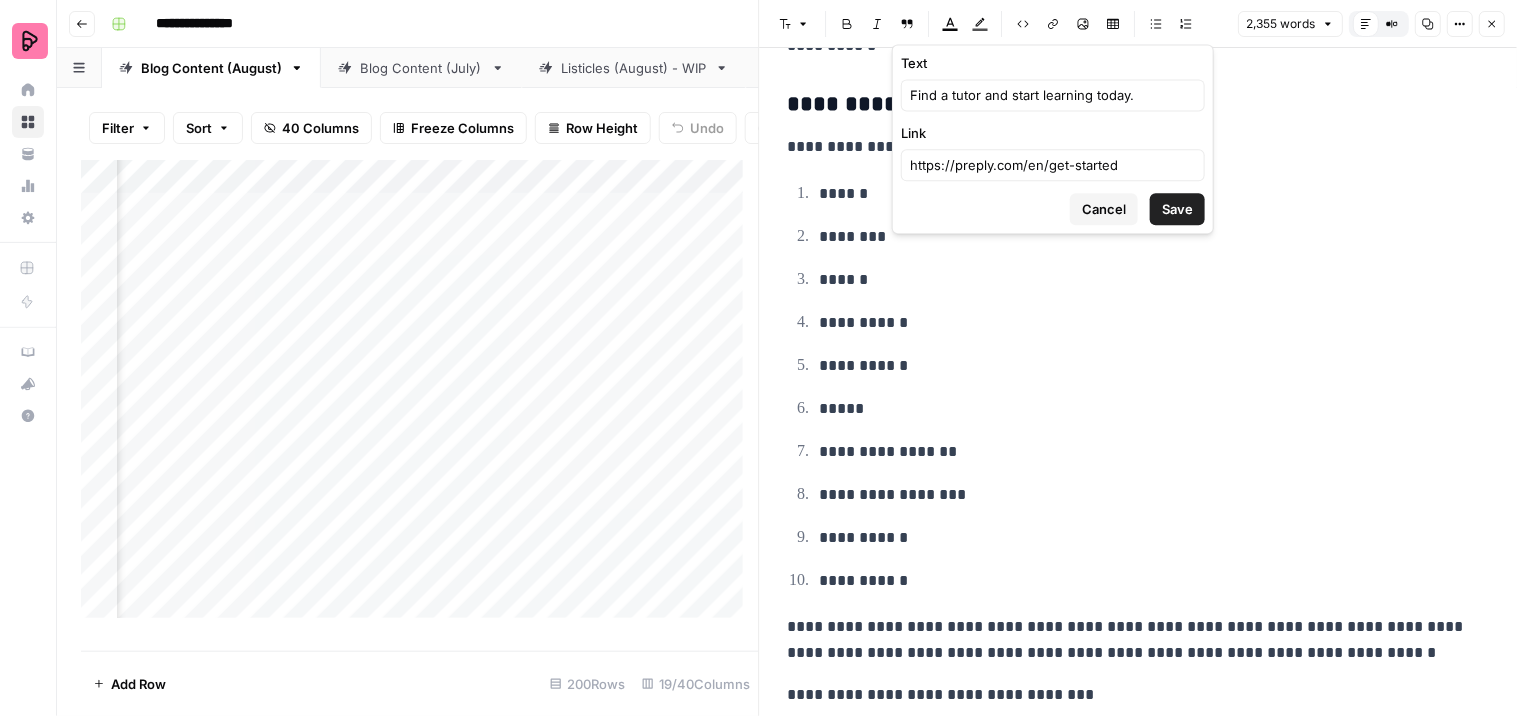 click on "Save" at bounding box center [1177, 209] 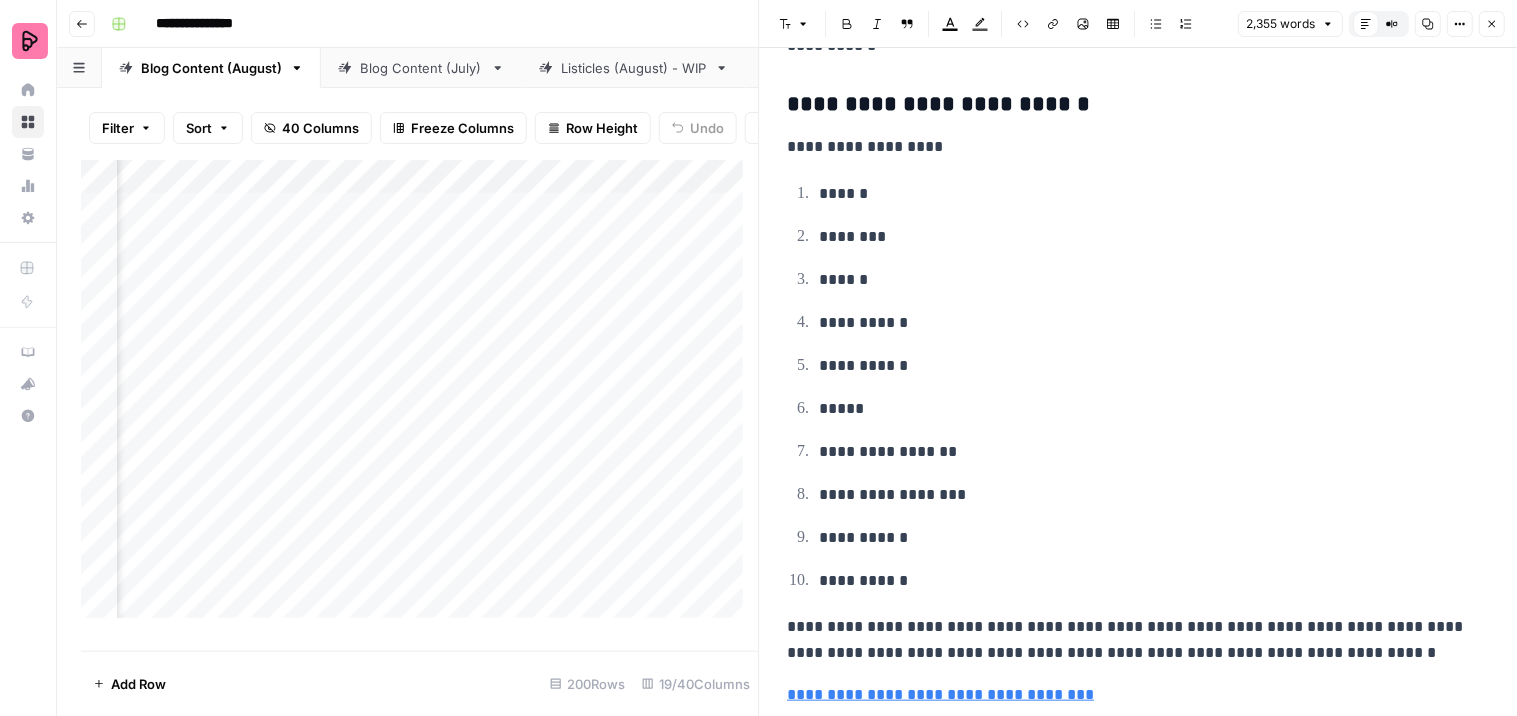 click on "Add Column" at bounding box center (420, 397) 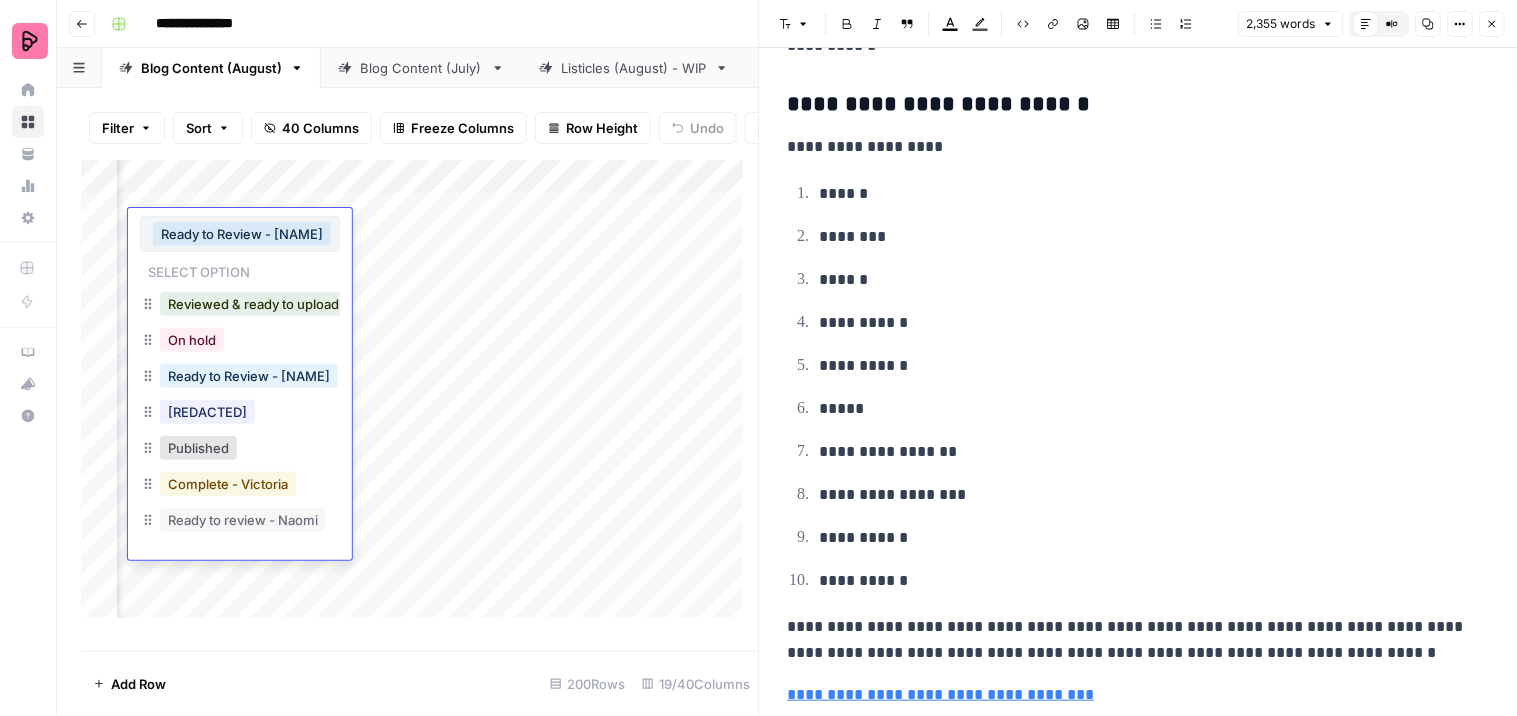 click on "Complete - Victoria" at bounding box center (228, 484) 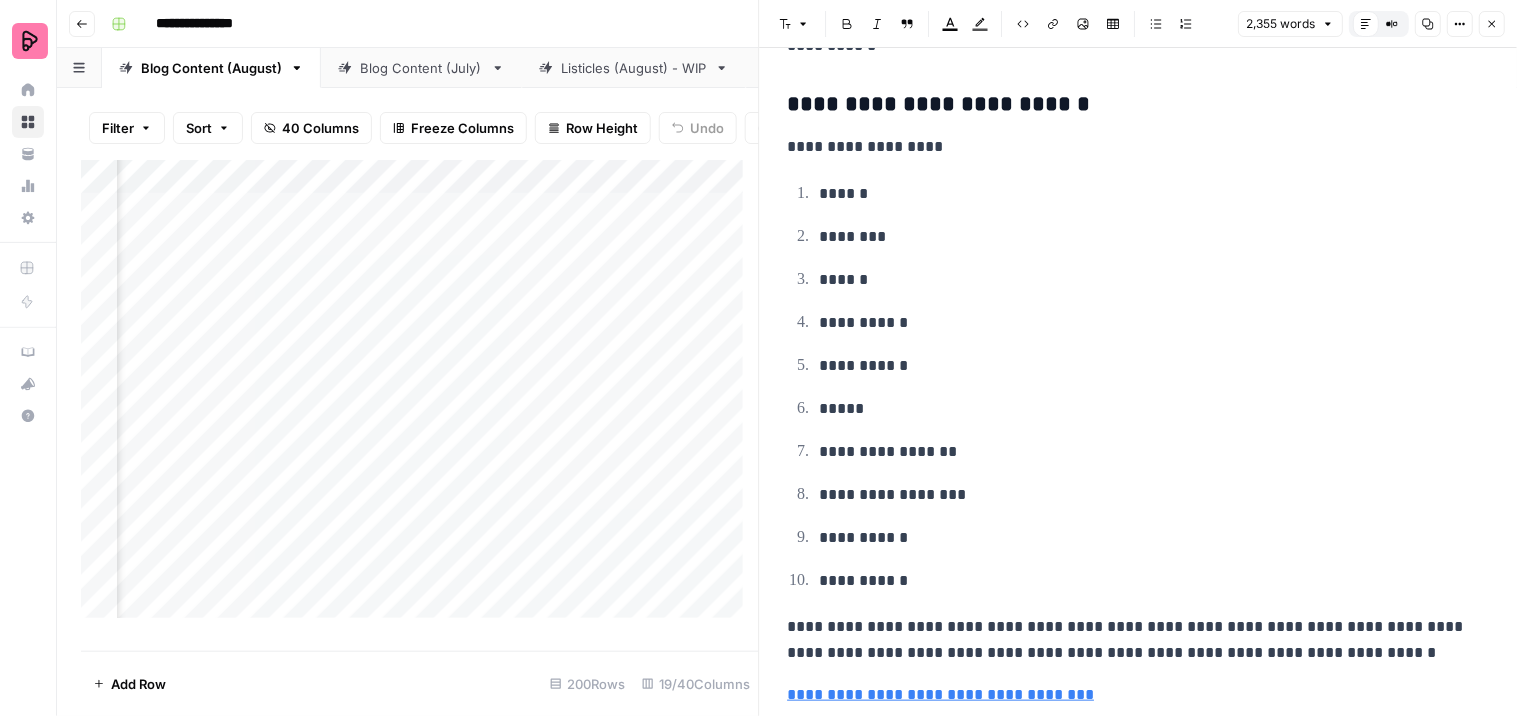 click on "Add Column" at bounding box center [420, 397] 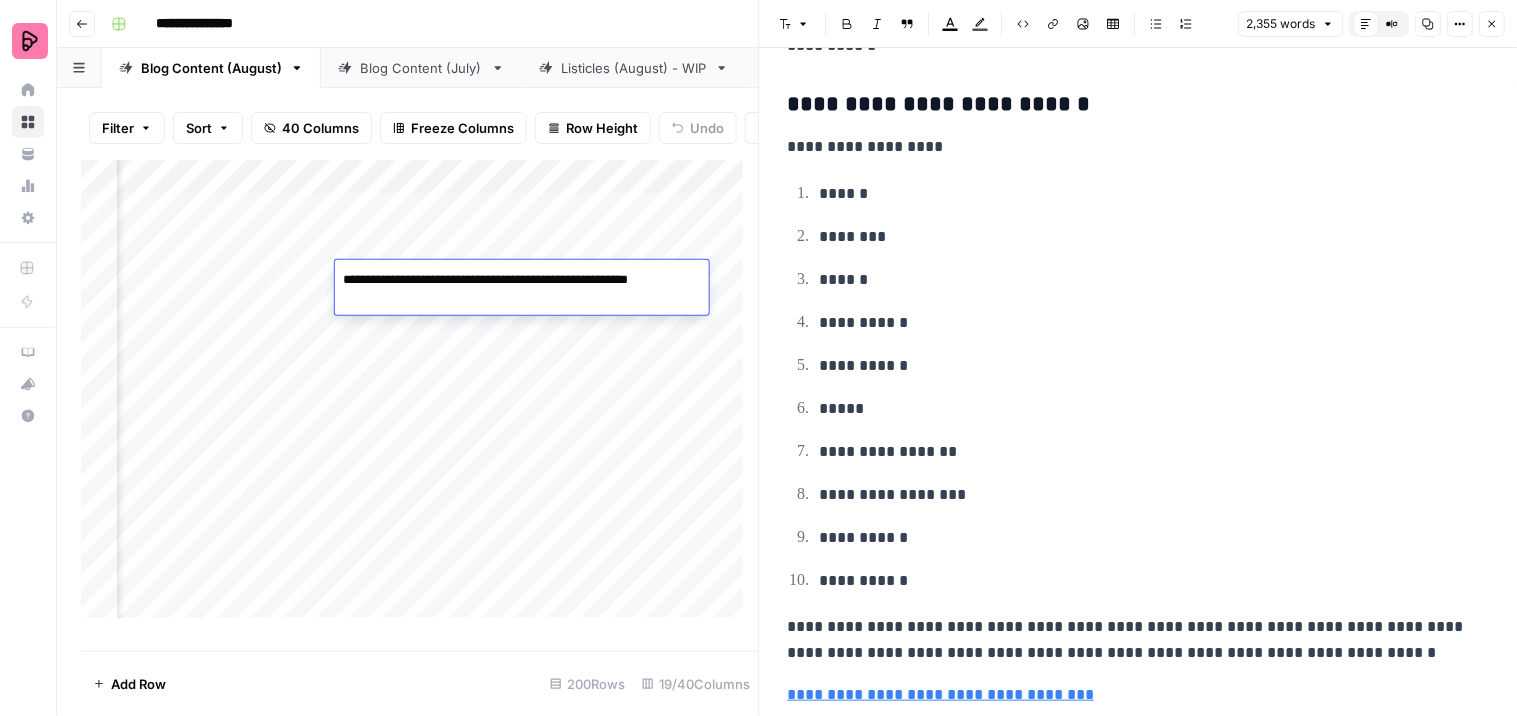 click on "**********" at bounding box center (519, 280) 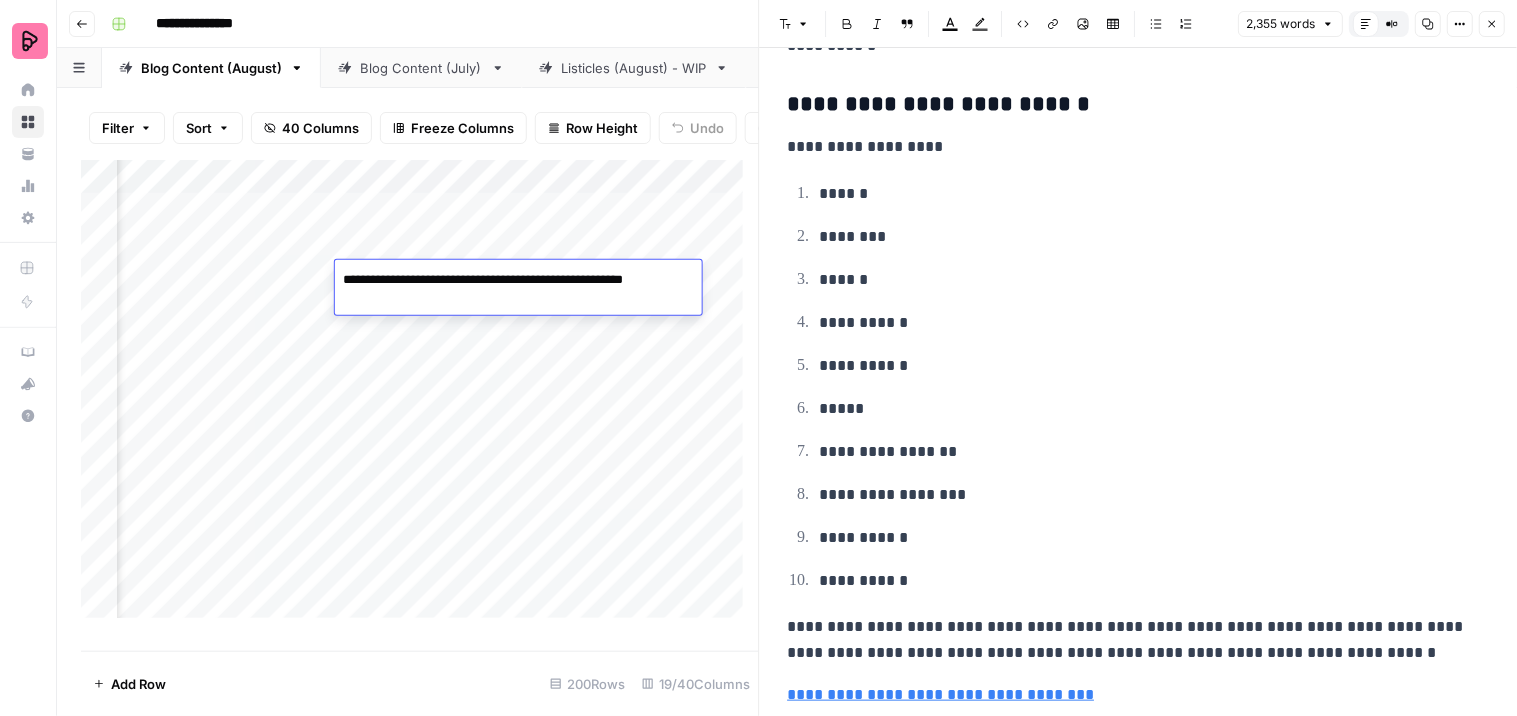 type on "**********" 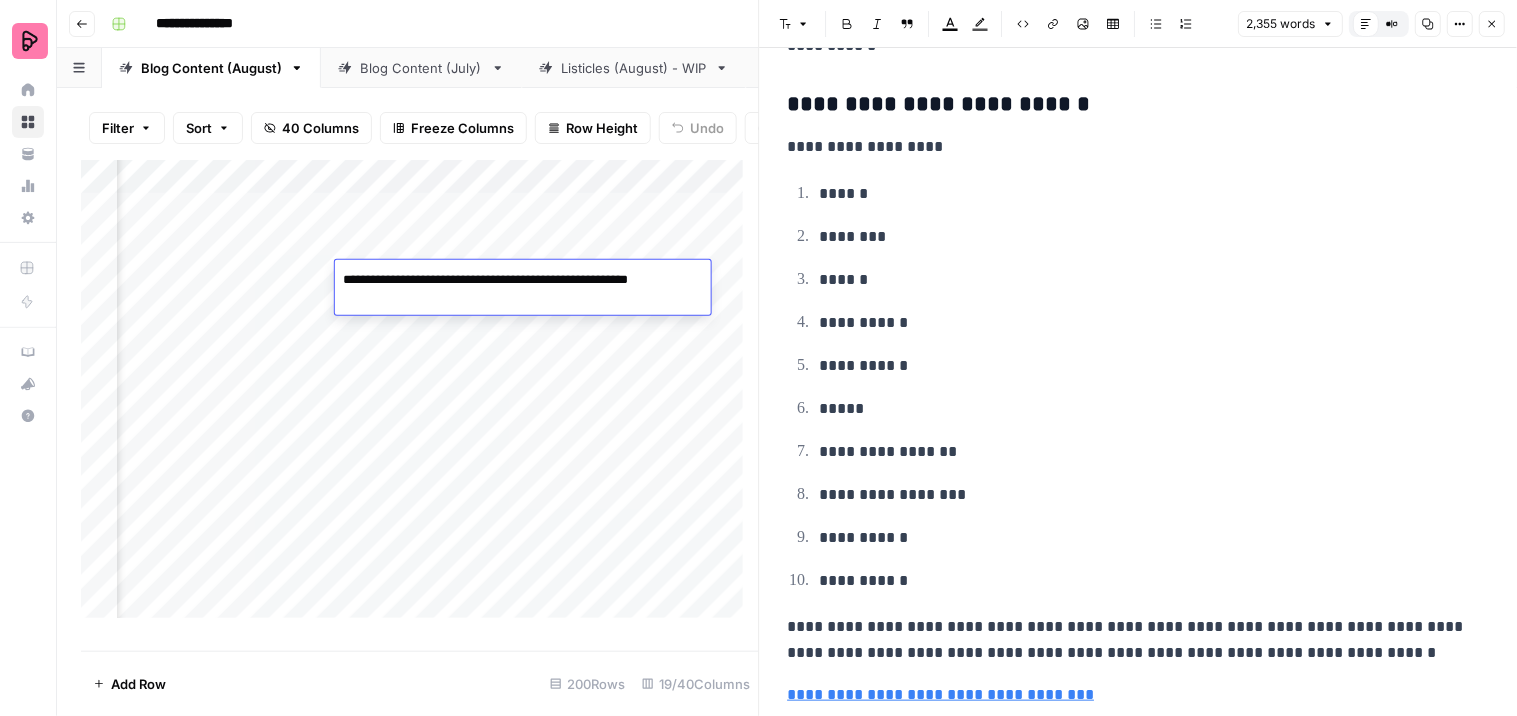 click on "Add Column" at bounding box center [420, 397] 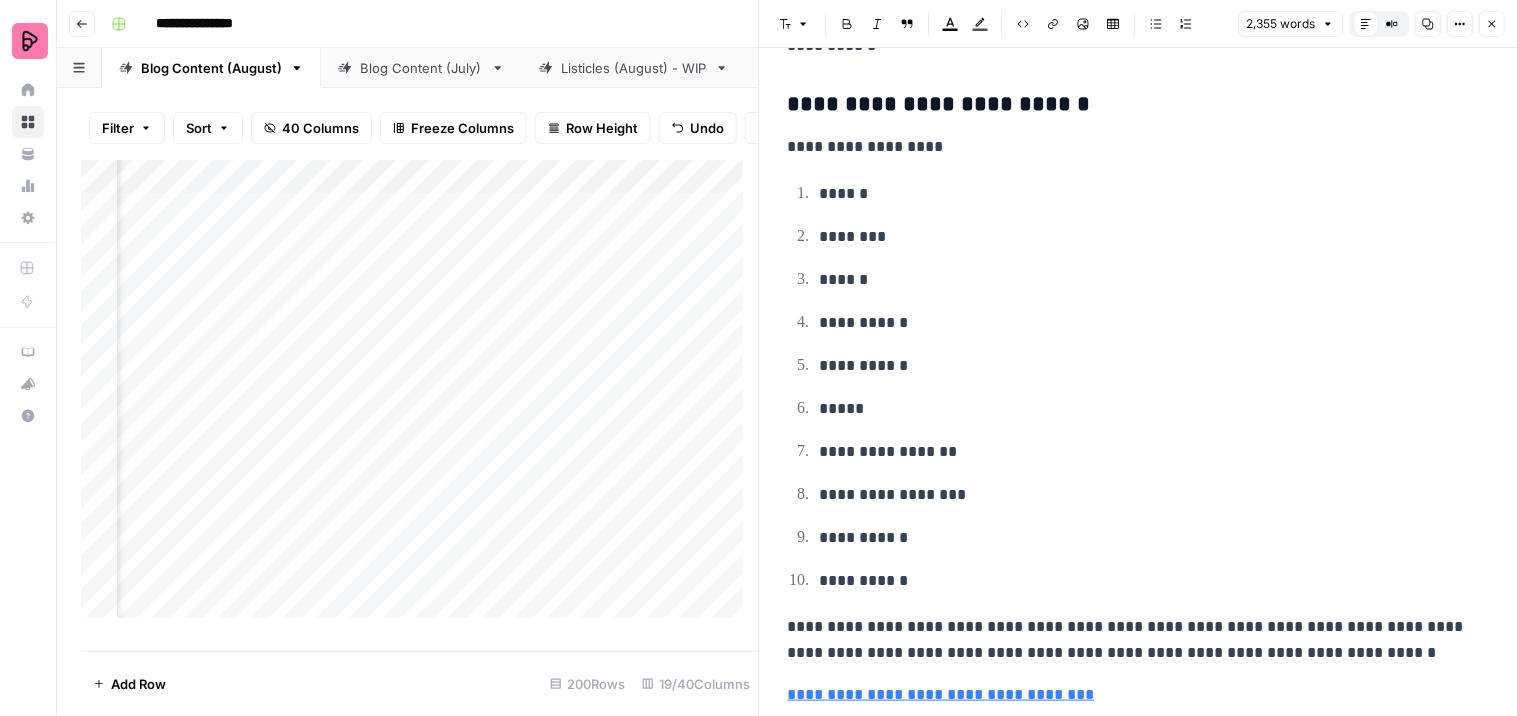 click on "Add Column" at bounding box center [420, 397] 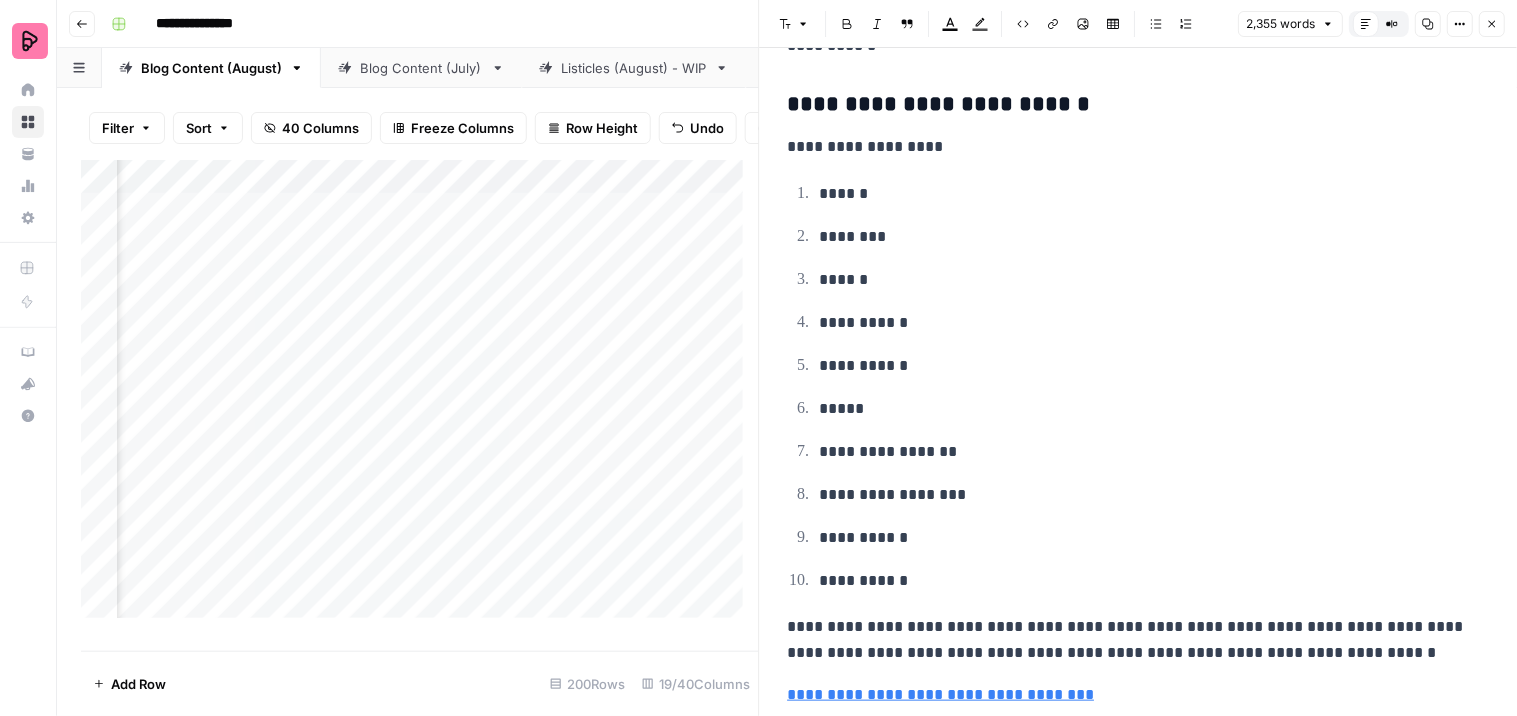 scroll, scrollTop: 0, scrollLeft: 1525, axis: horizontal 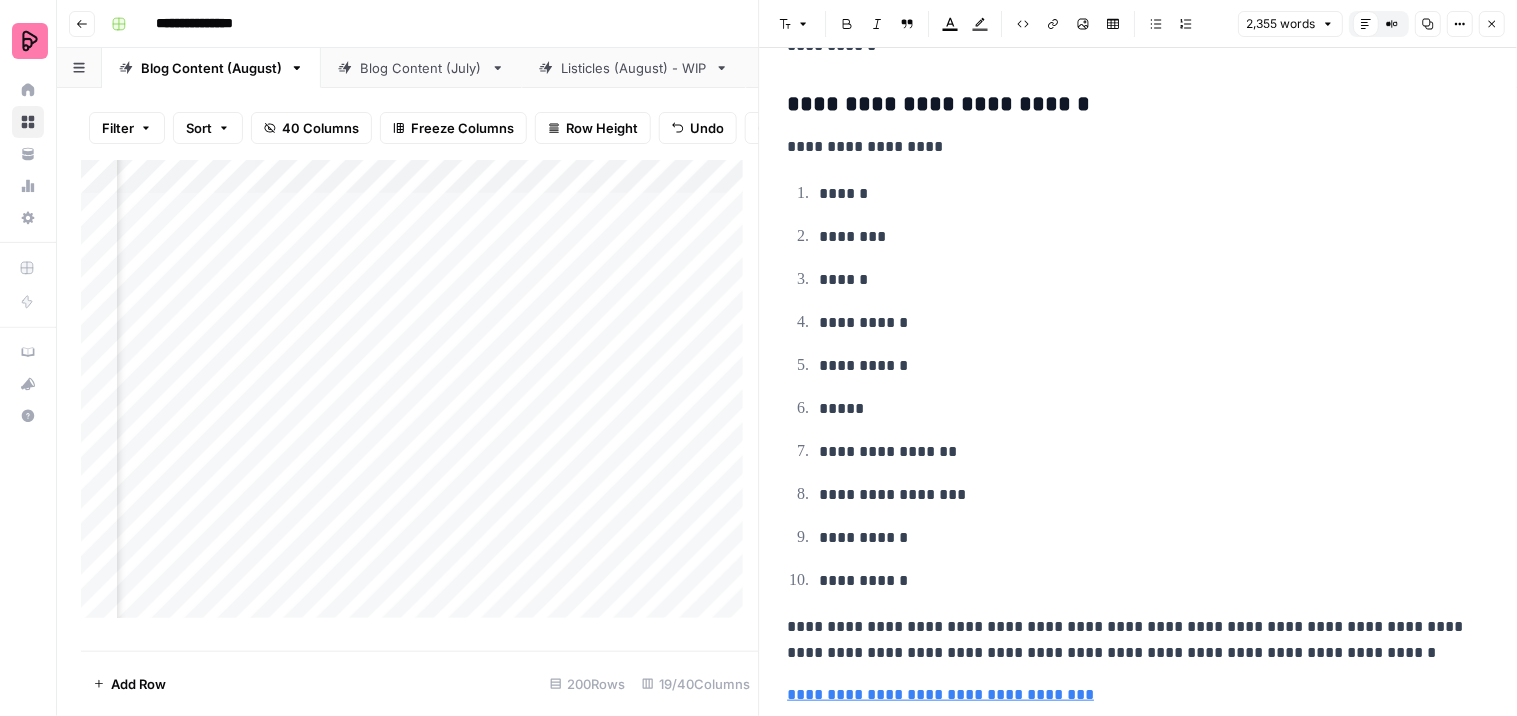 click on "Add Column" at bounding box center (420, 397) 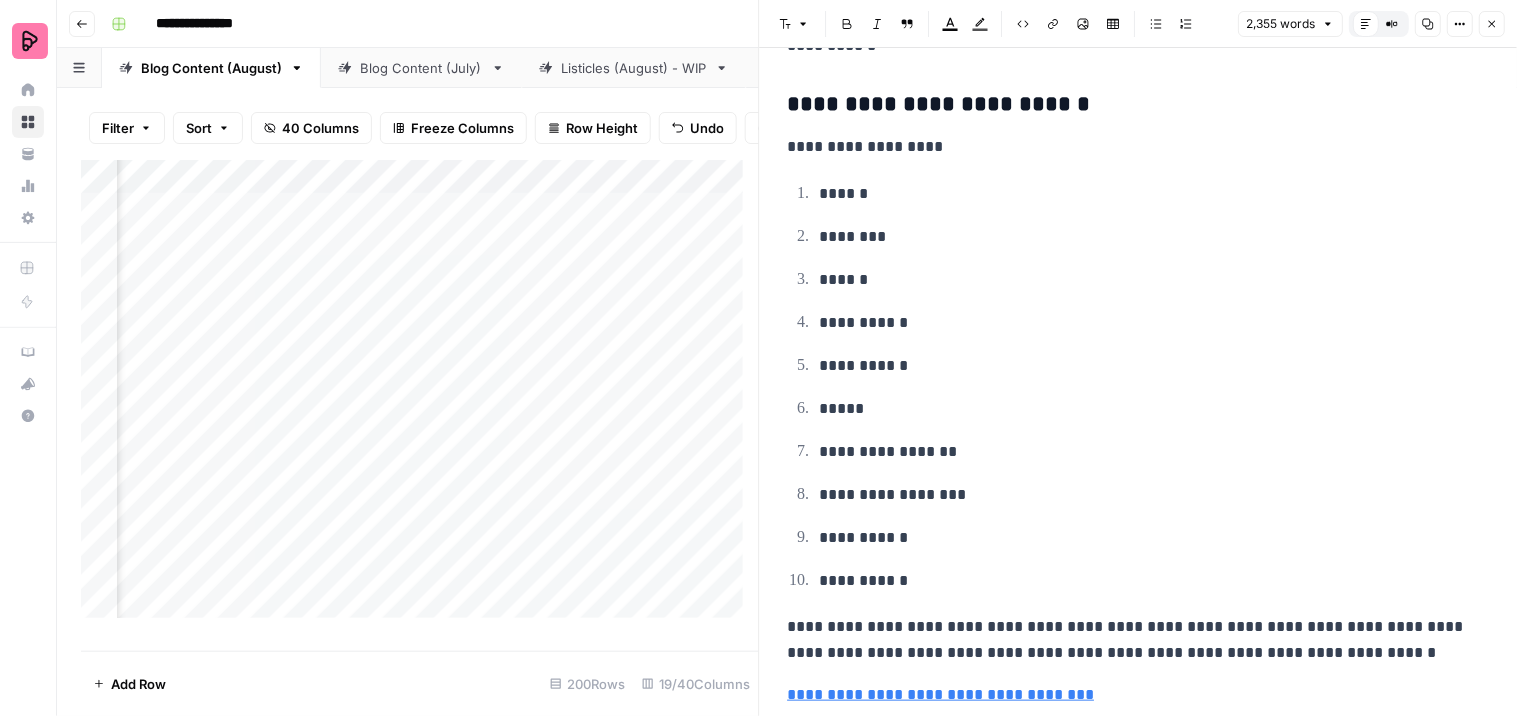 click on "Add Column" at bounding box center (420, 397) 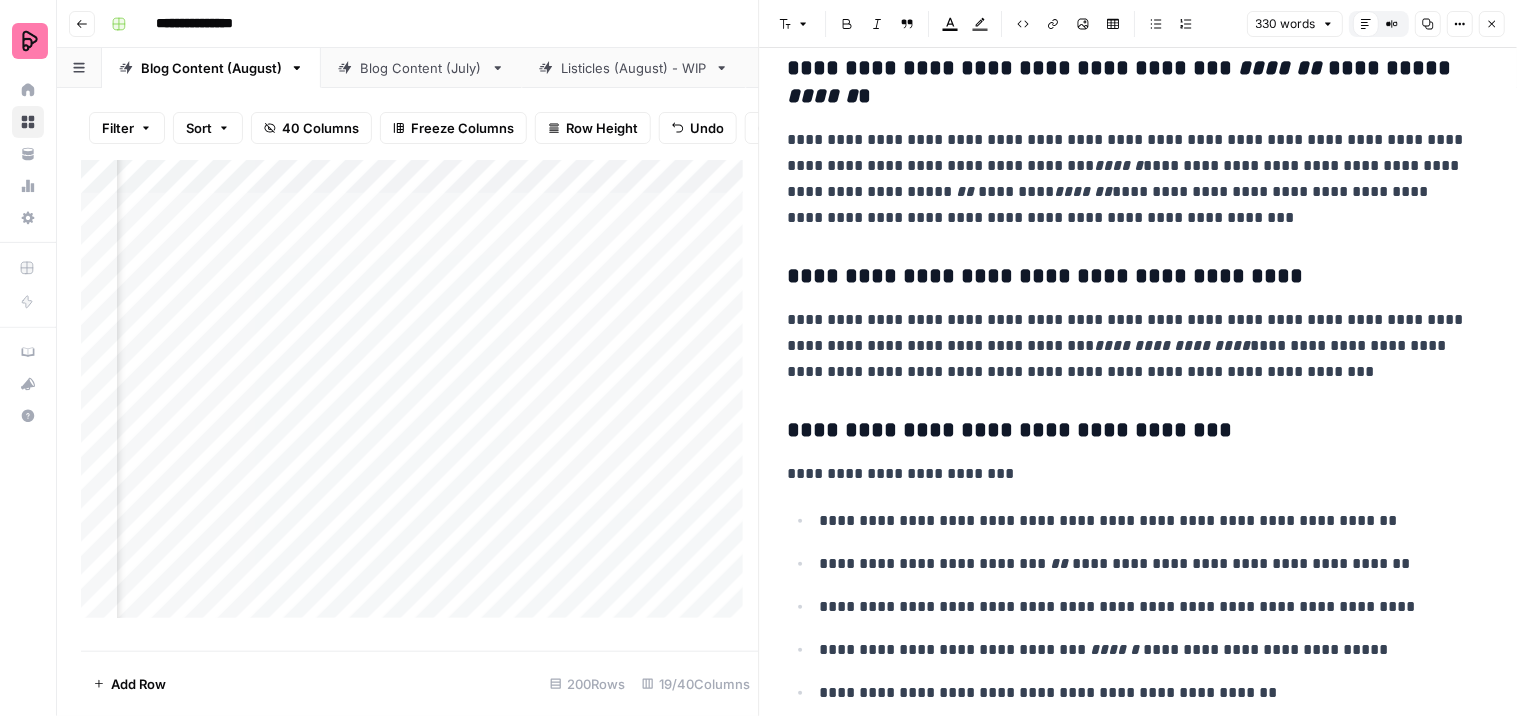 scroll, scrollTop: 553, scrollLeft: 0, axis: vertical 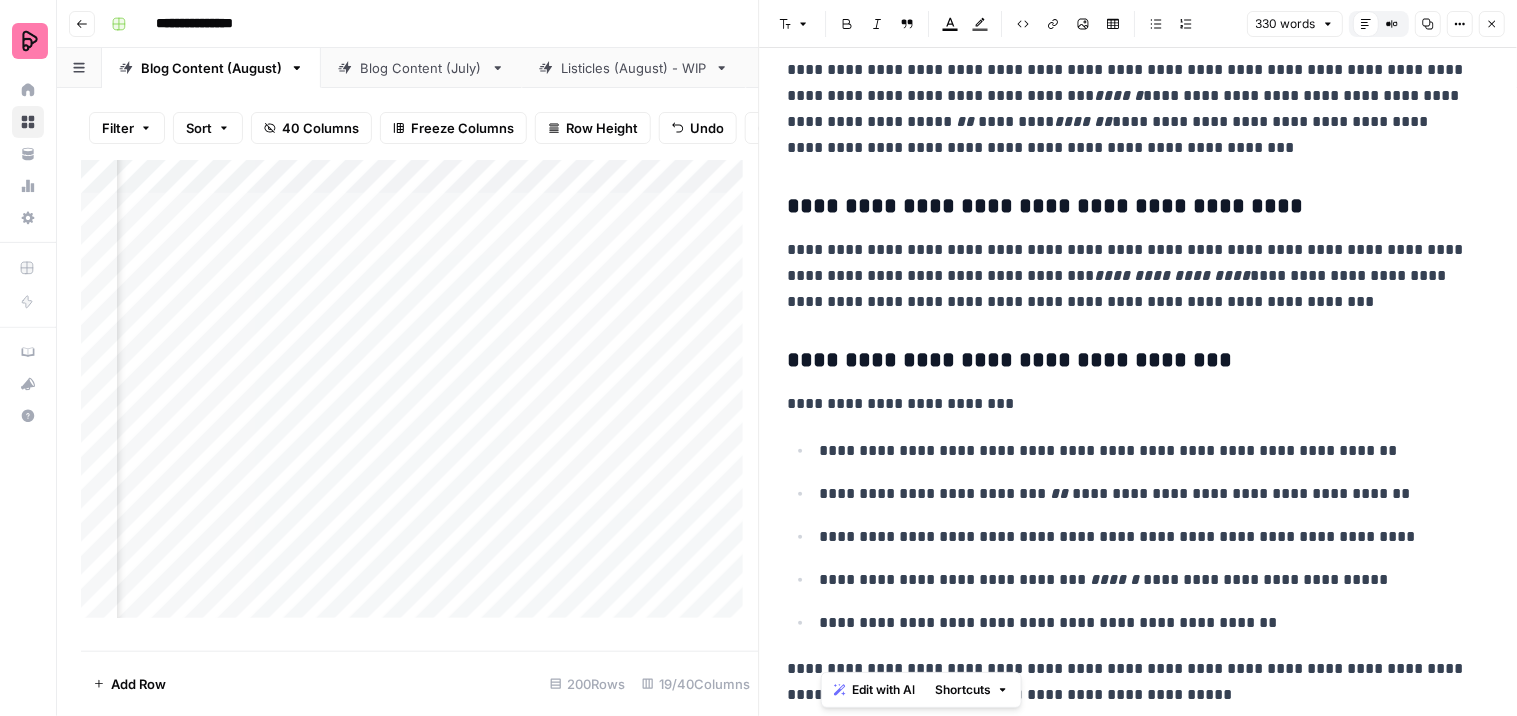 drag, startPoint x: 1170, startPoint y: 685, endPoint x: 790, endPoint y: 375, distance: 490.408 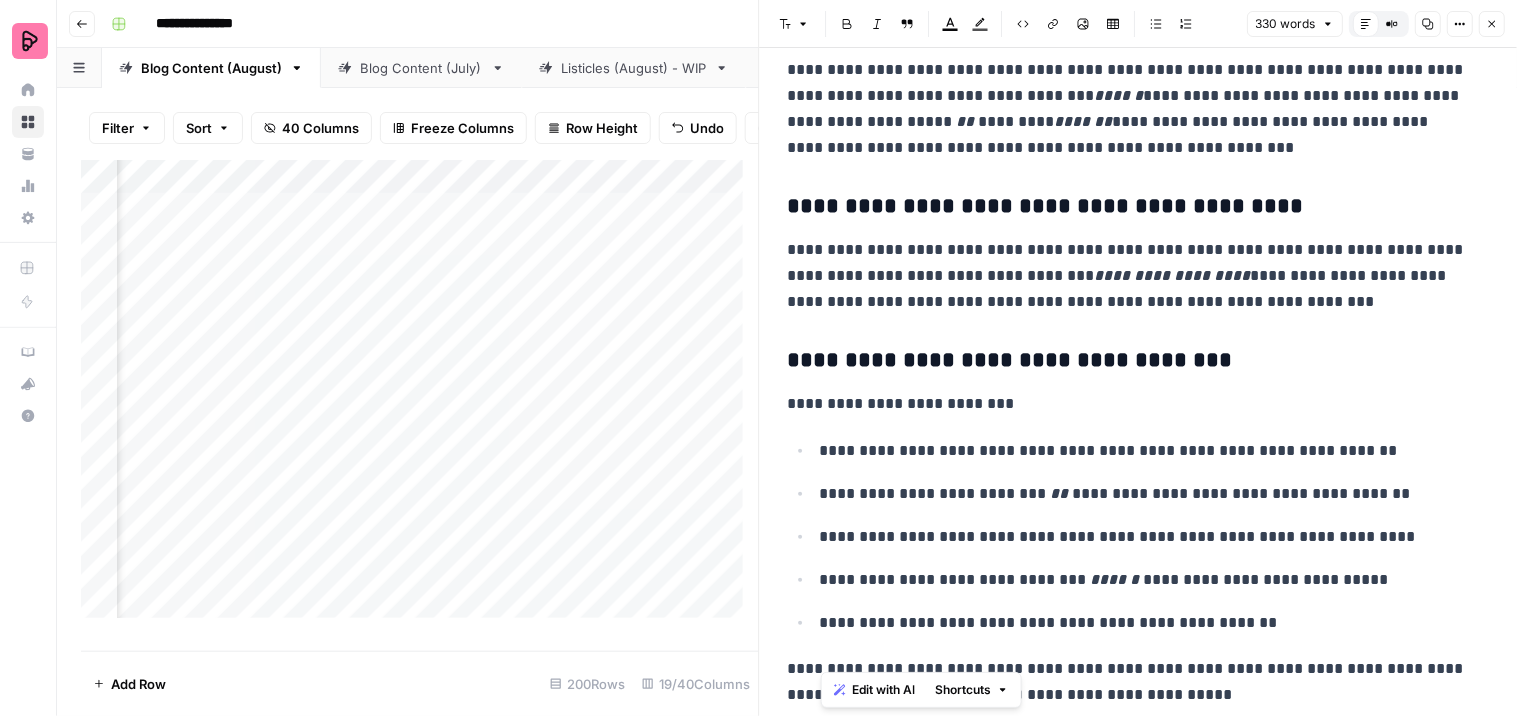 click on "**********" at bounding box center [1139, 121] 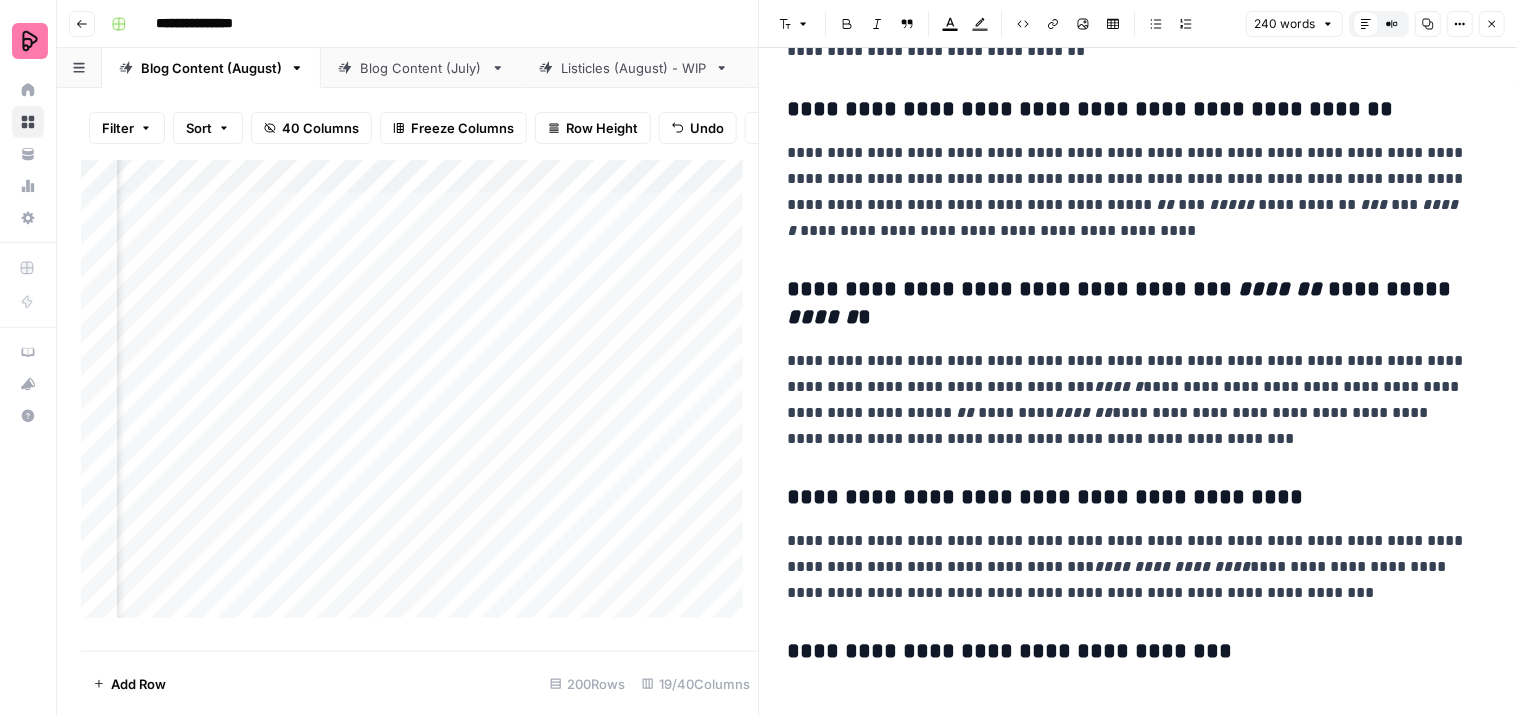 scroll, scrollTop: 262, scrollLeft: 0, axis: vertical 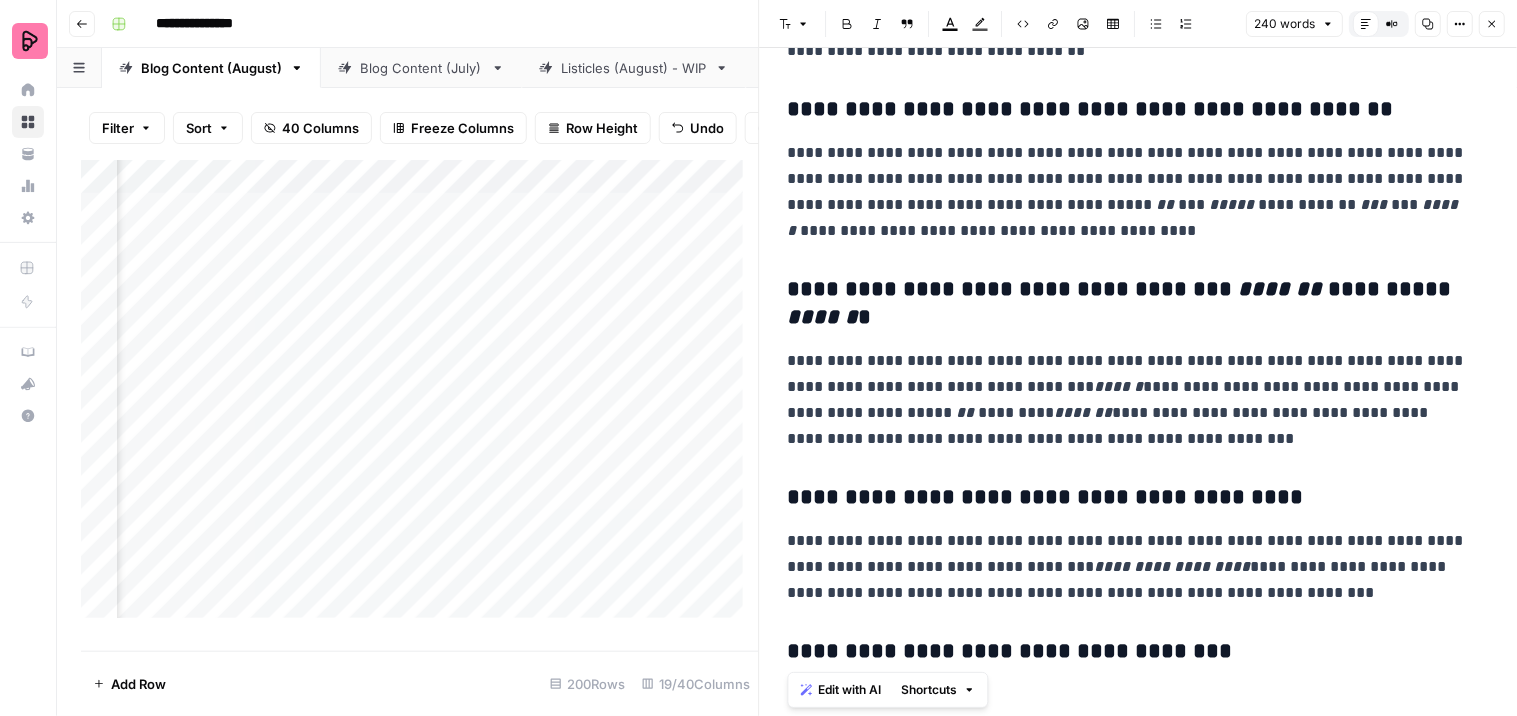 drag, startPoint x: 1137, startPoint y: 635, endPoint x: 785, endPoint y: 631, distance: 352.02274 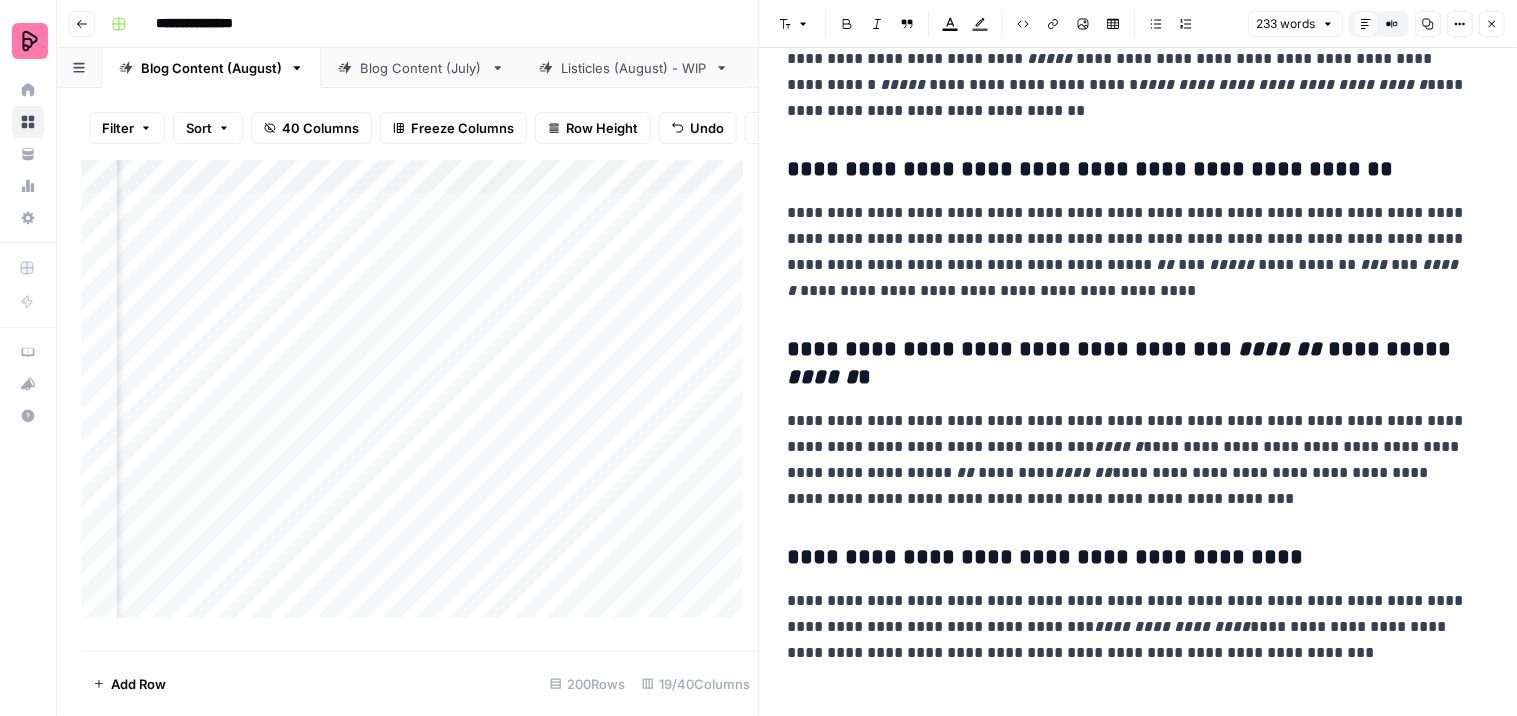 scroll, scrollTop: 202, scrollLeft: 0, axis: vertical 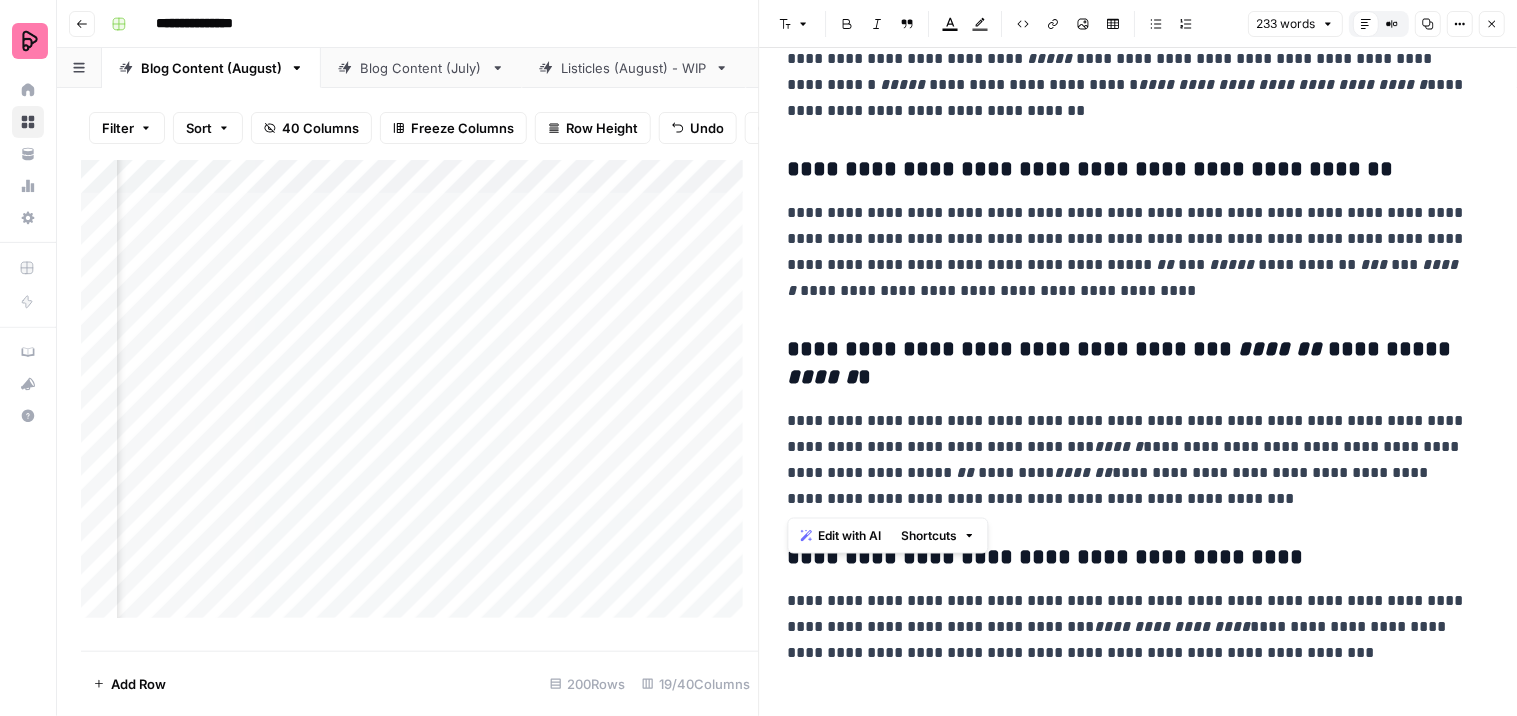drag, startPoint x: 1072, startPoint y: 501, endPoint x: 777, endPoint y: 330, distance: 340.978 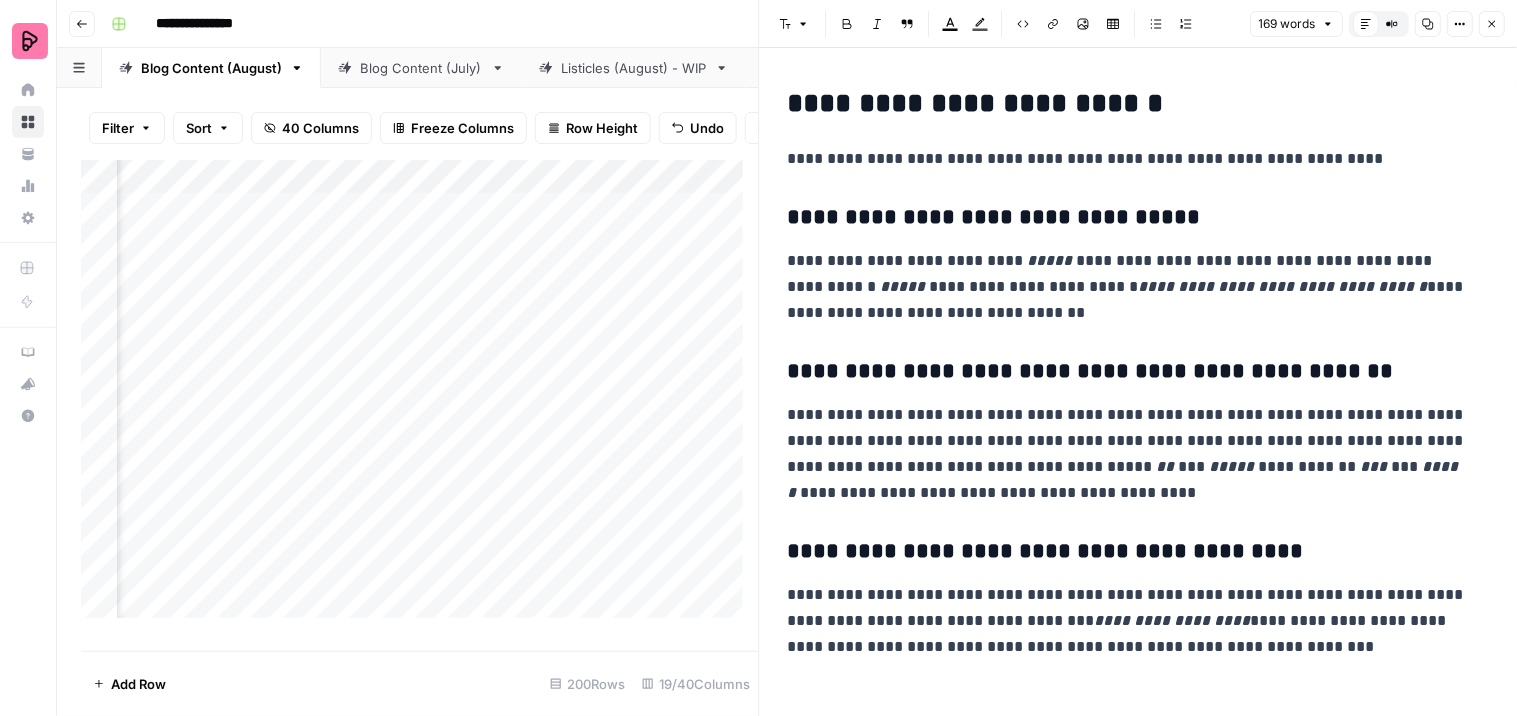 scroll, scrollTop: 0, scrollLeft: 0, axis: both 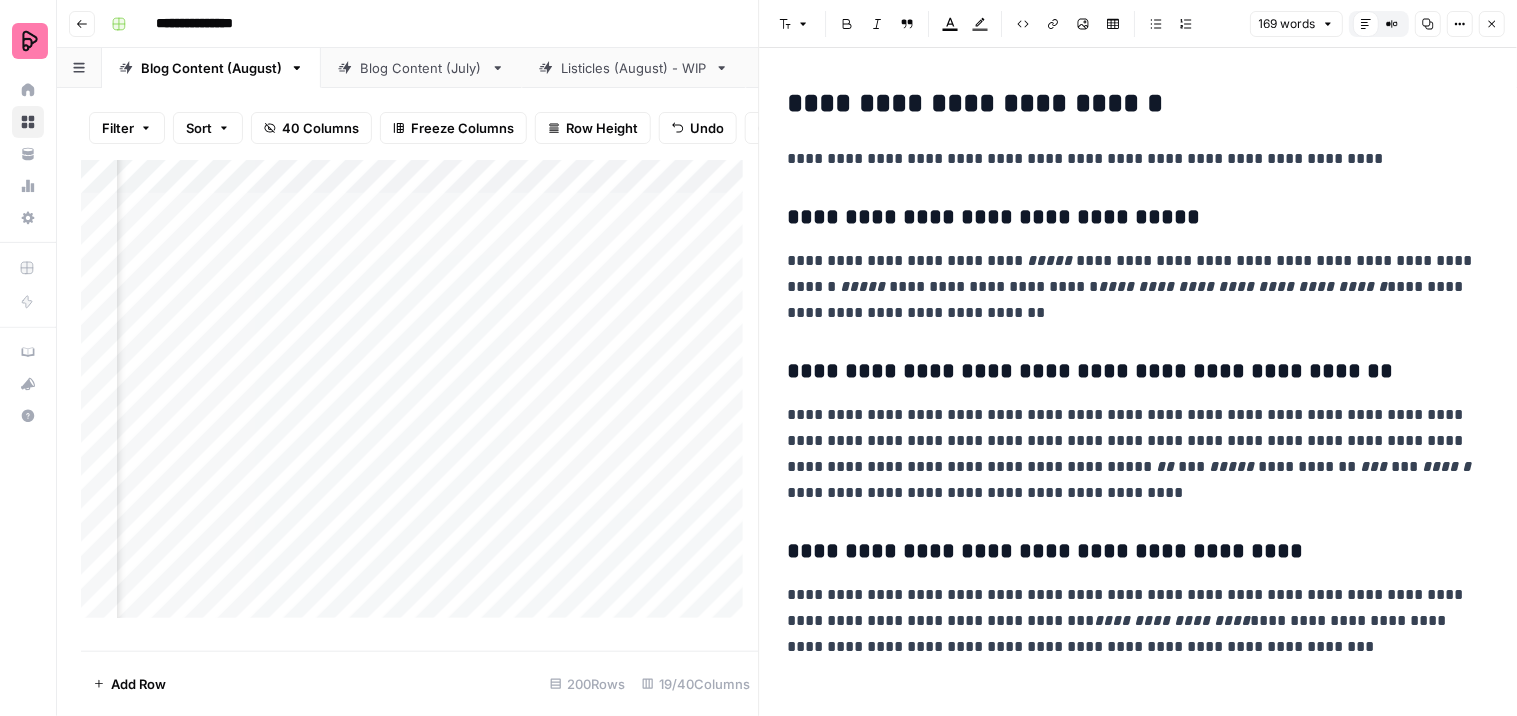 click on "Add Column" at bounding box center (420, 397) 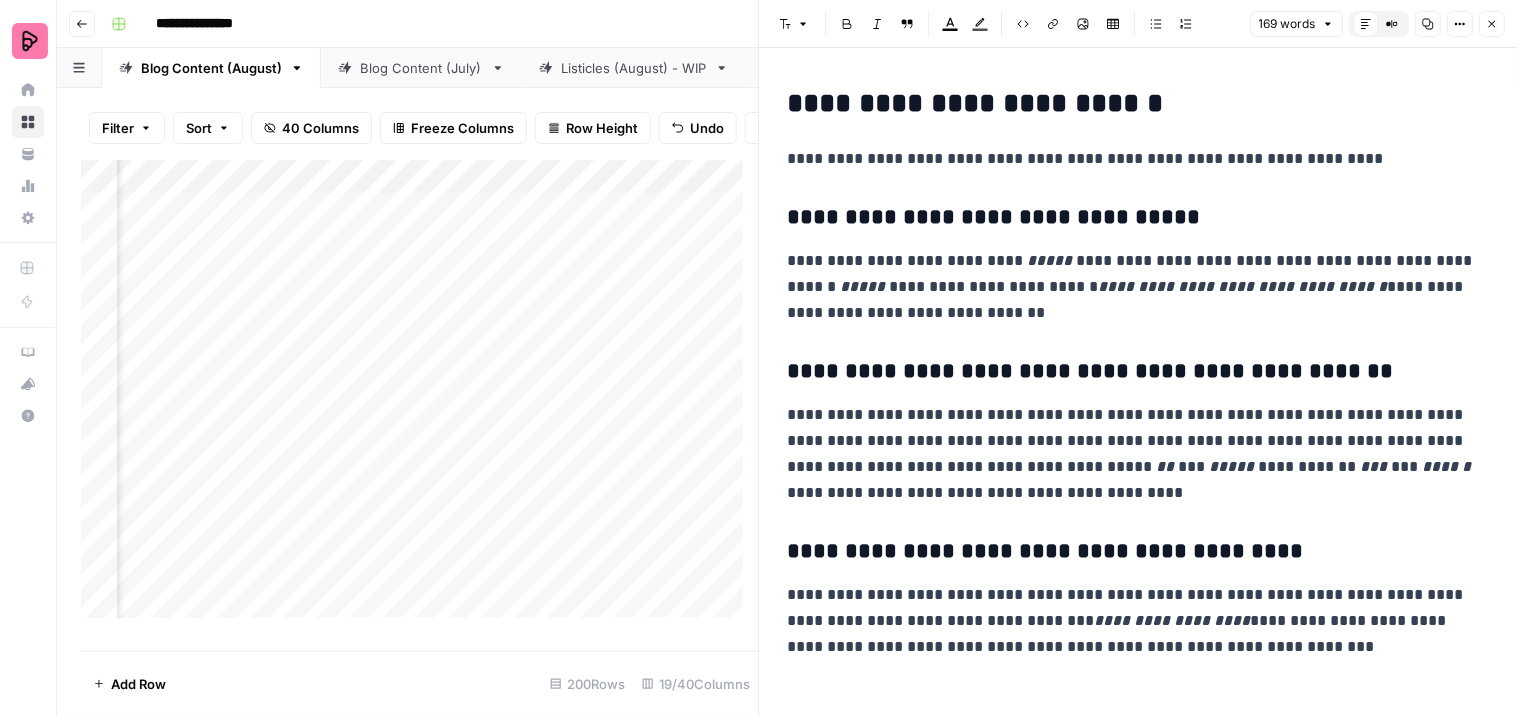 scroll, scrollTop: 0, scrollLeft: 1790, axis: horizontal 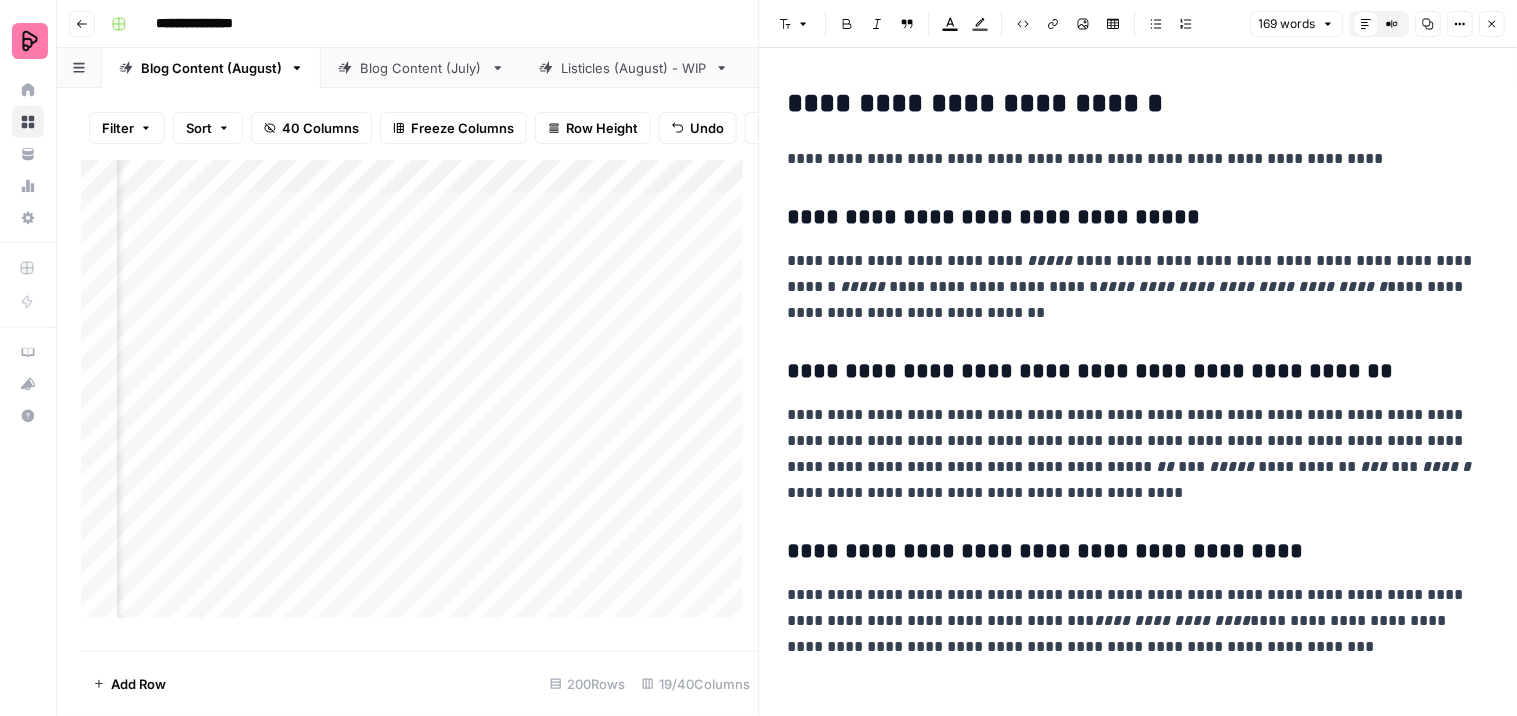 click on "Add Column" at bounding box center [420, 397] 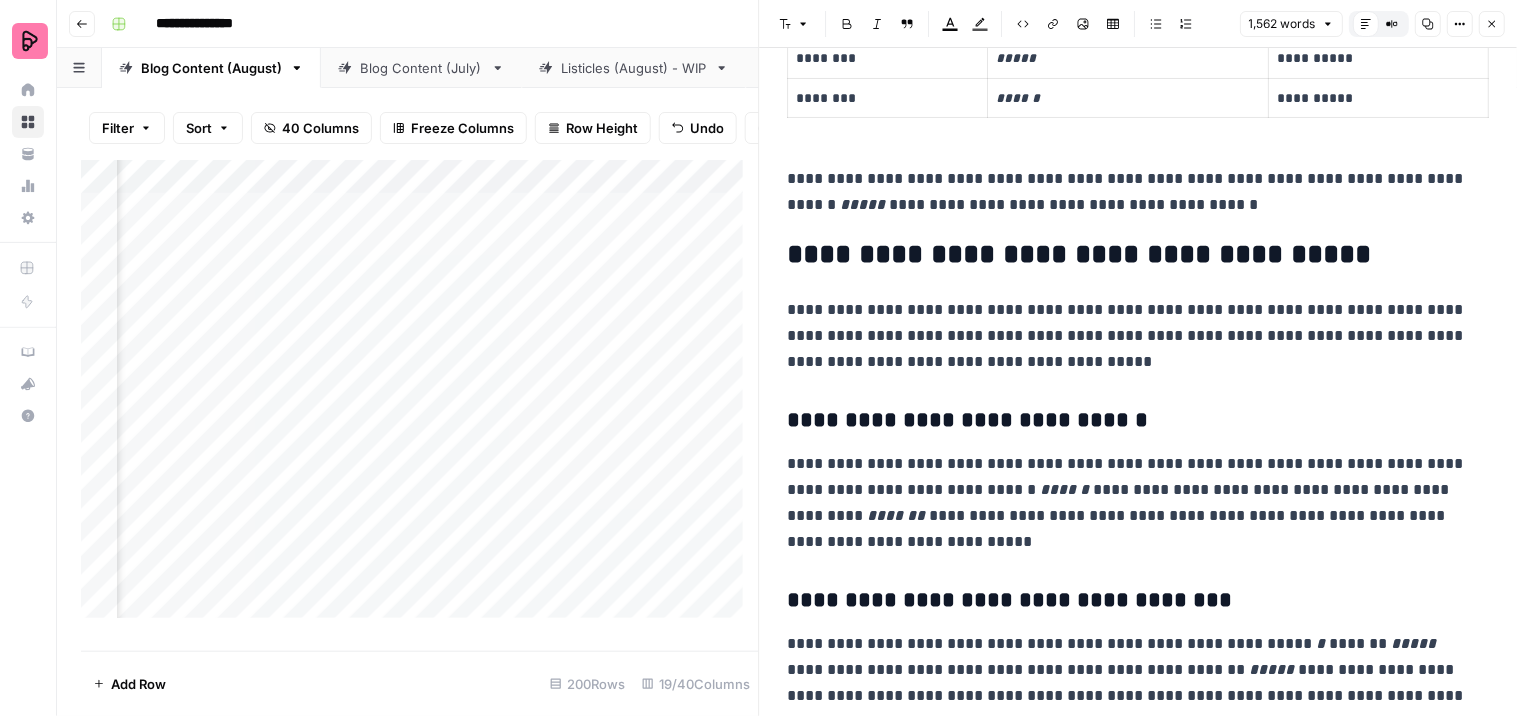scroll, scrollTop: 868, scrollLeft: 0, axis: vertical 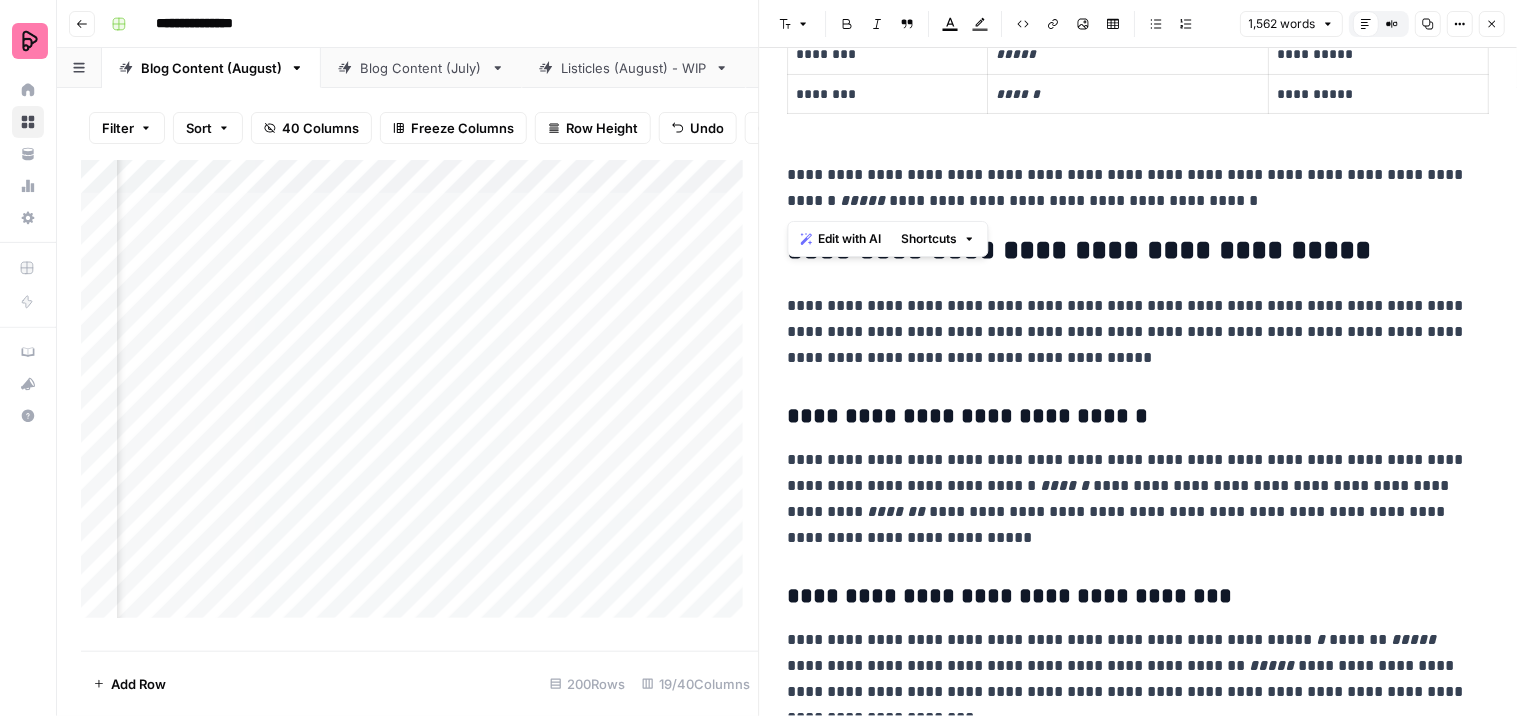 drag, startPoint x: 1190, startPoint y: 202, endPoint x: 788, endPoint y: 164, distance: 403.79202 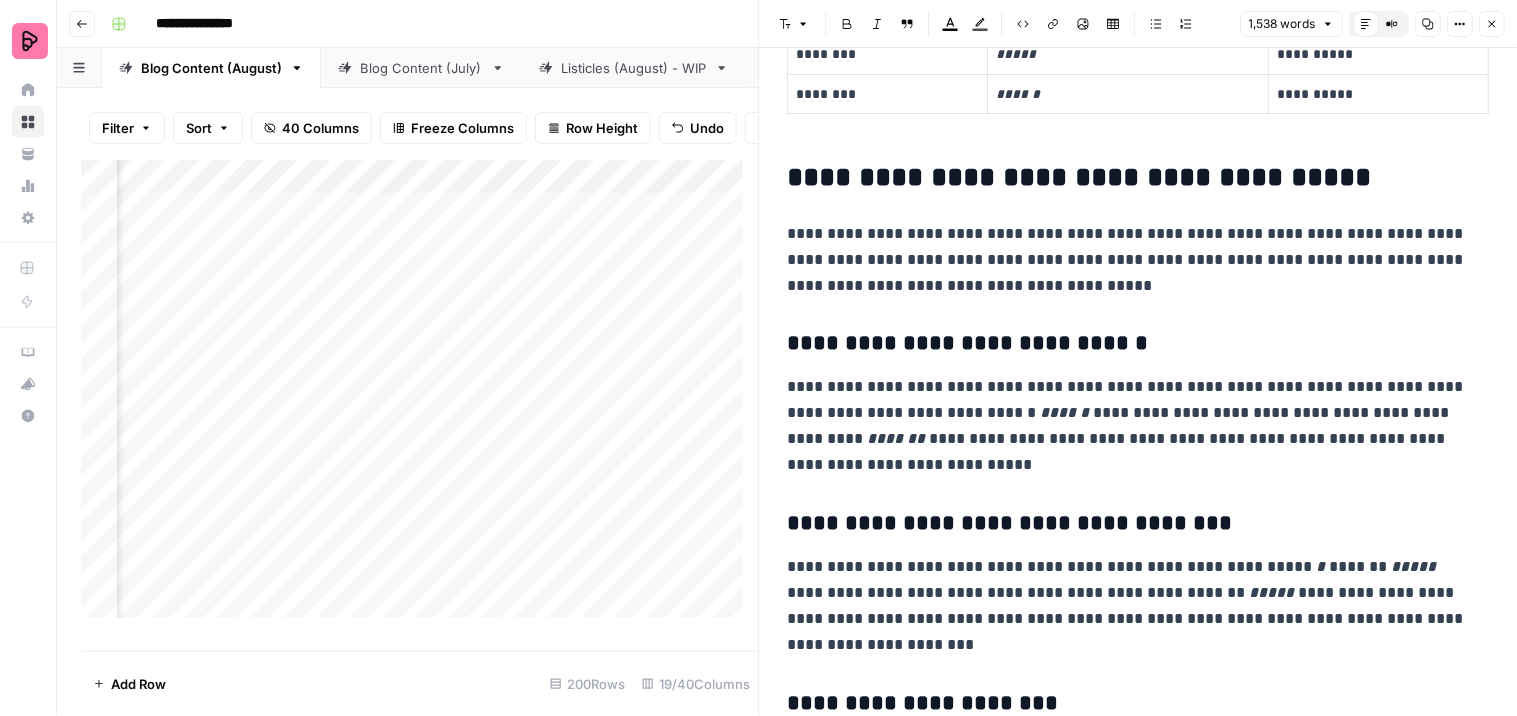 click on "**********" at bounding box center [1139, 2481] 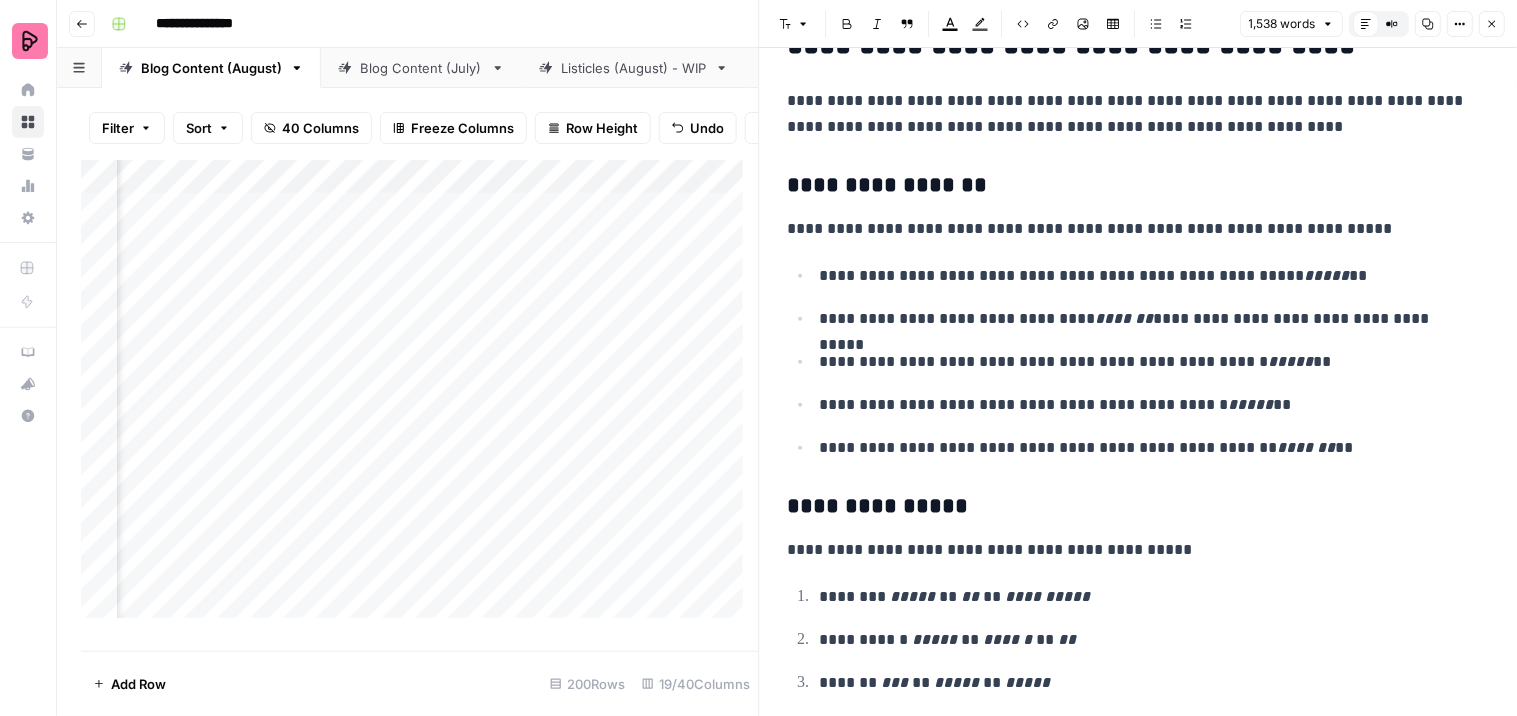 scroll, scrollTop: 2466, scrollLeft: 0, axis: vertical 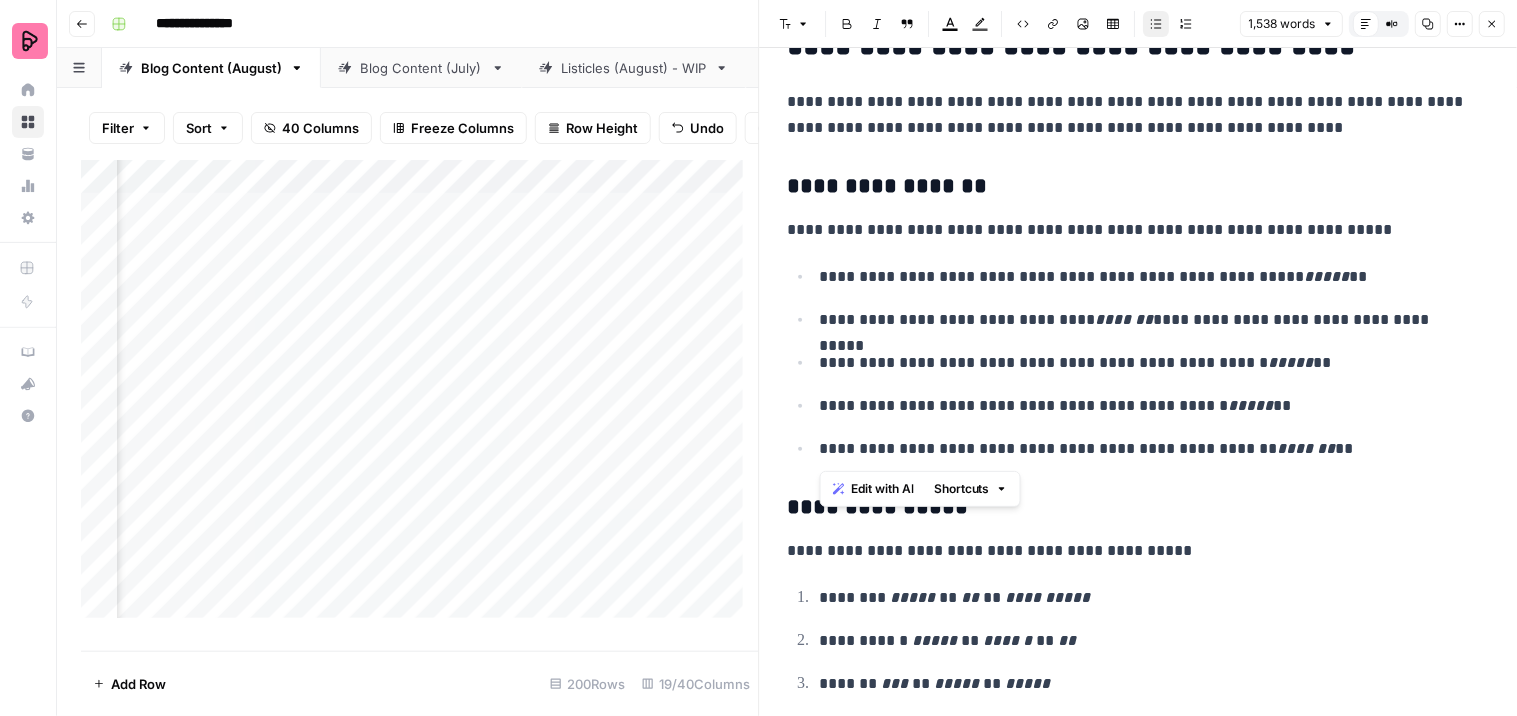 drag, startPoint x: 1288, startPoint y: 453, endPoint x: 791, endPoint y: 281, distance: 525.9211 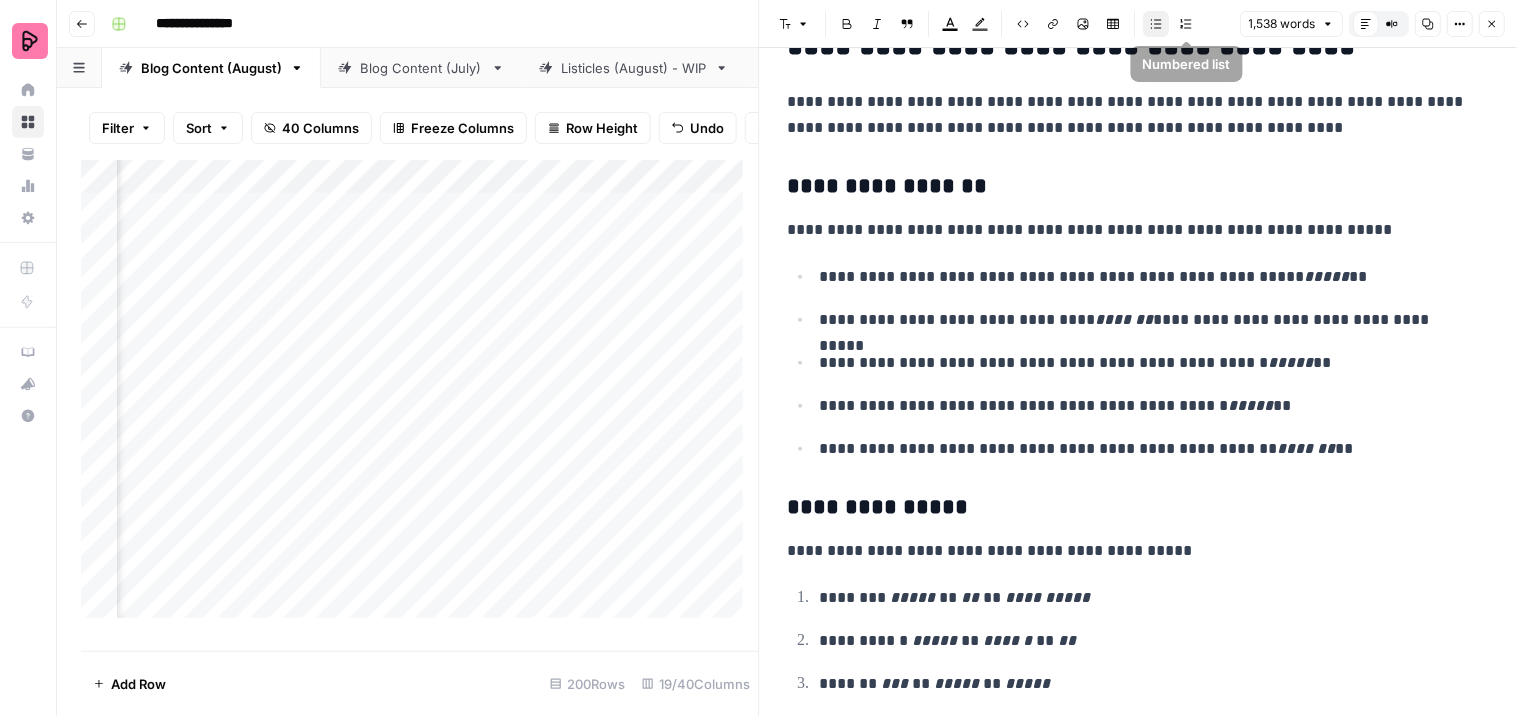 click 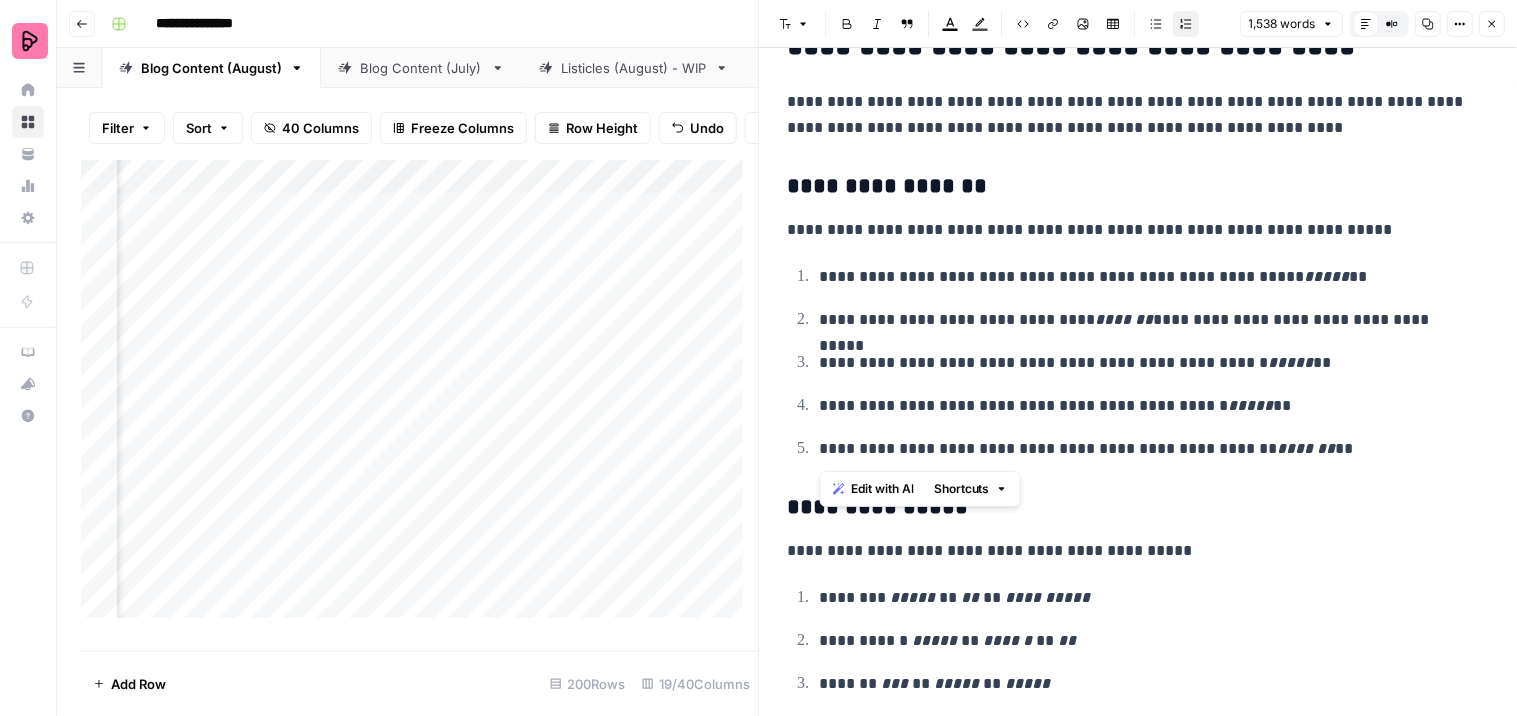 click on "**********" at bounding box center [1146, 277] 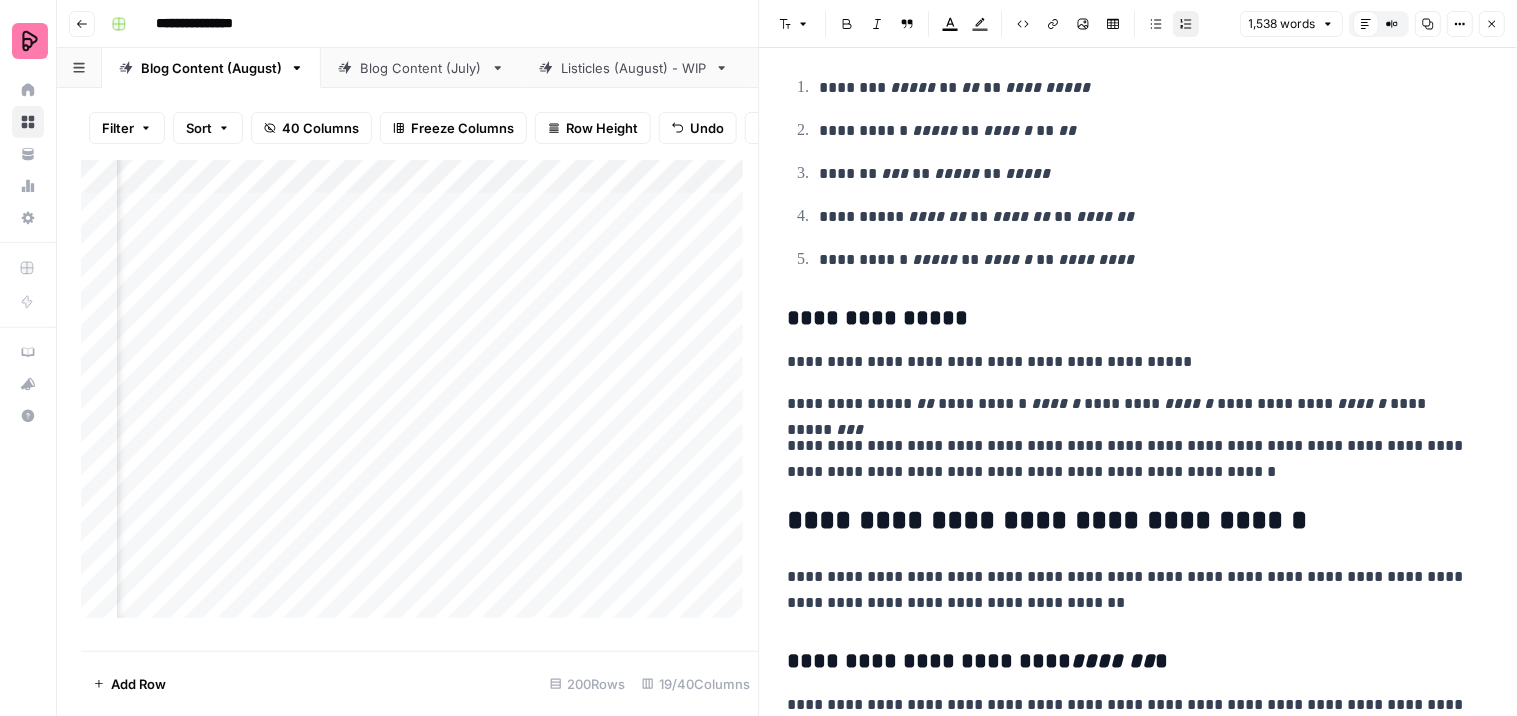 scroll, scrollTop: 2977, scrollLeft: 0, axis: vertical 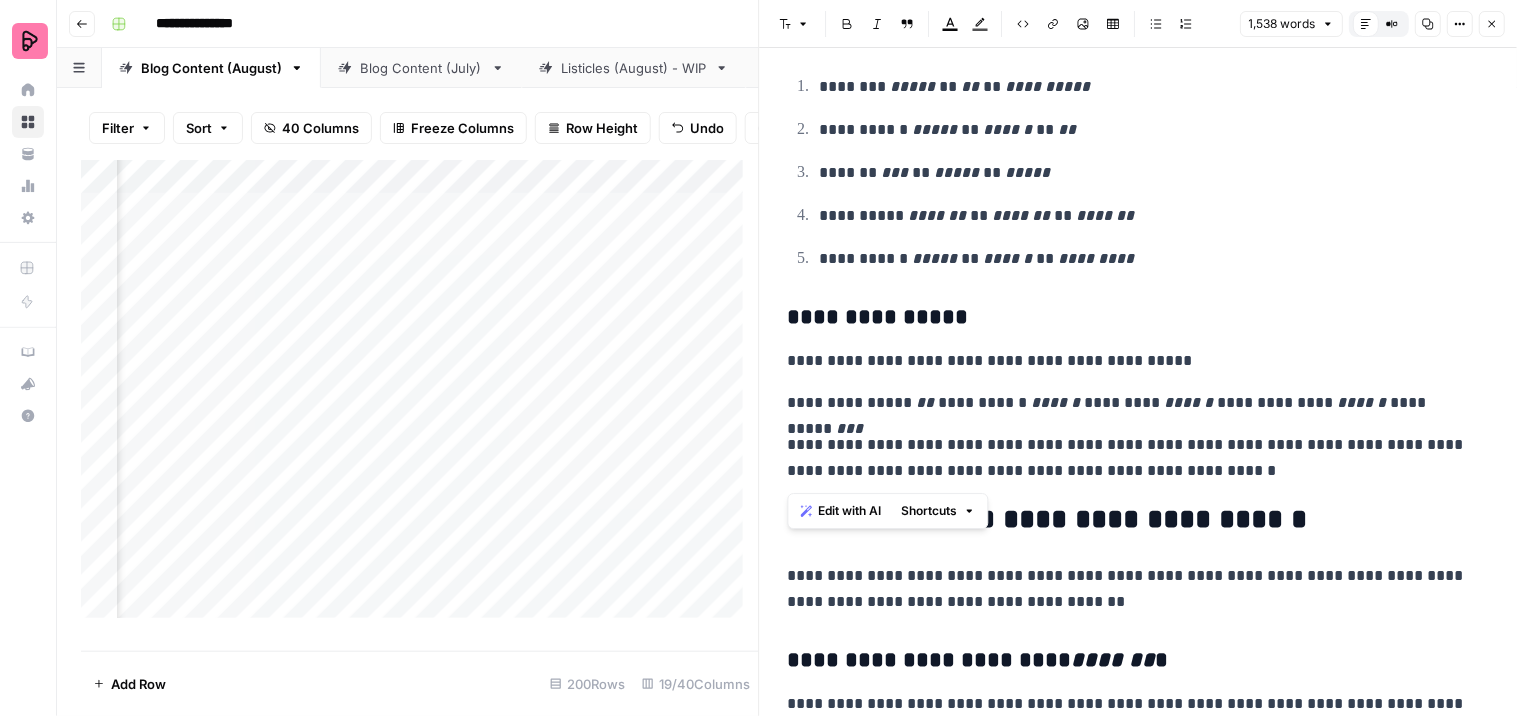 drag, startPoint x: 1227, startPoint y: 477, endPoint x: 766, endPoint y: 308, distance: 491.001 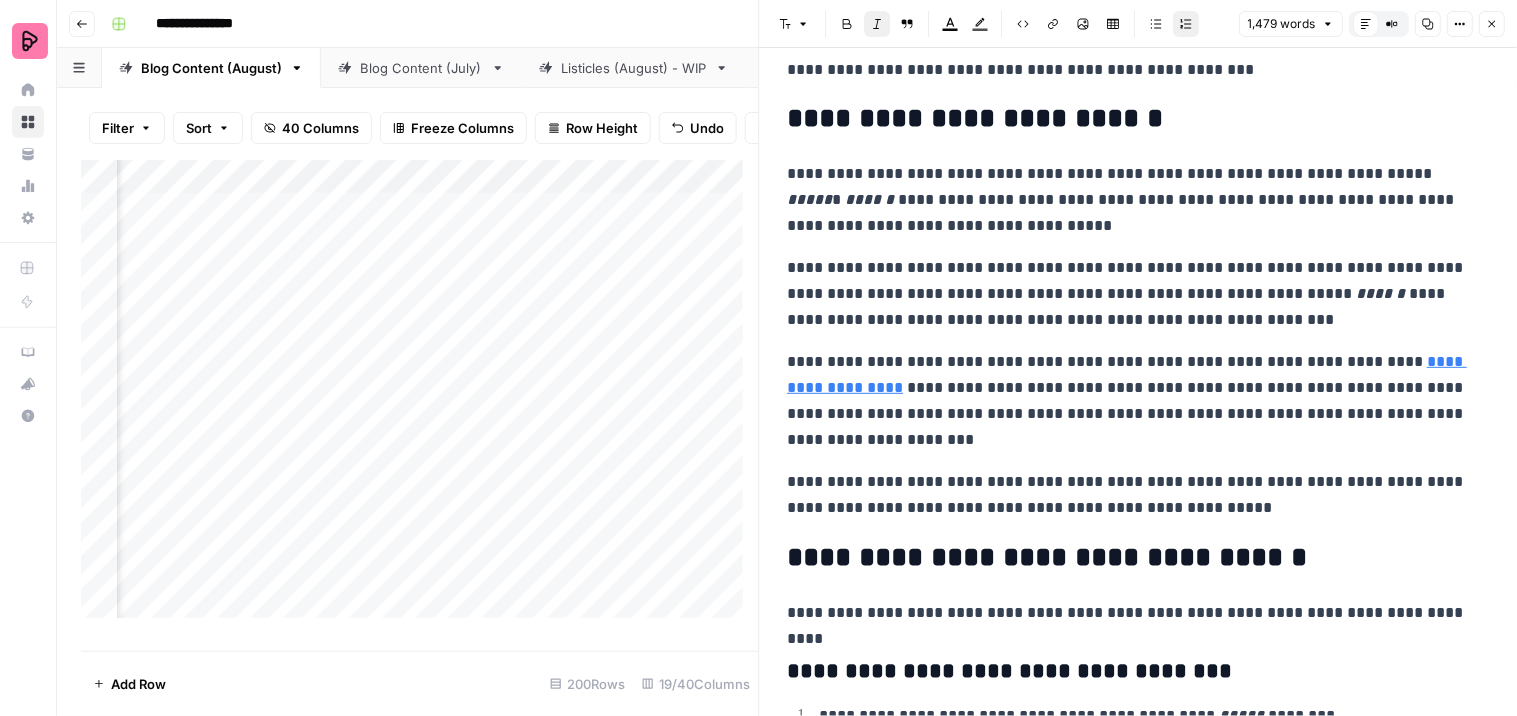 scroll, scrollTop: 4883, scrollLeft: 0, axis: vertical 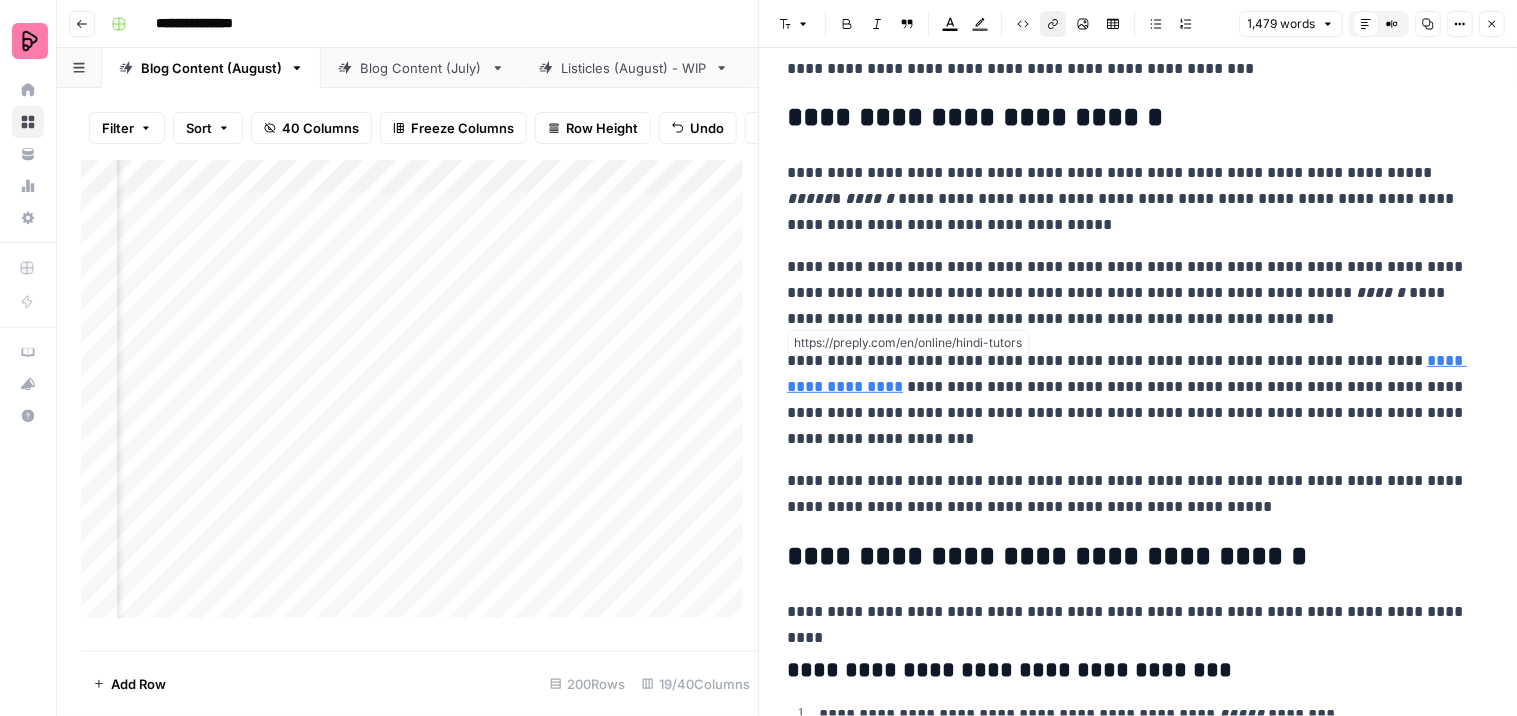 click on "**********" at bounding box center (1128, 373) 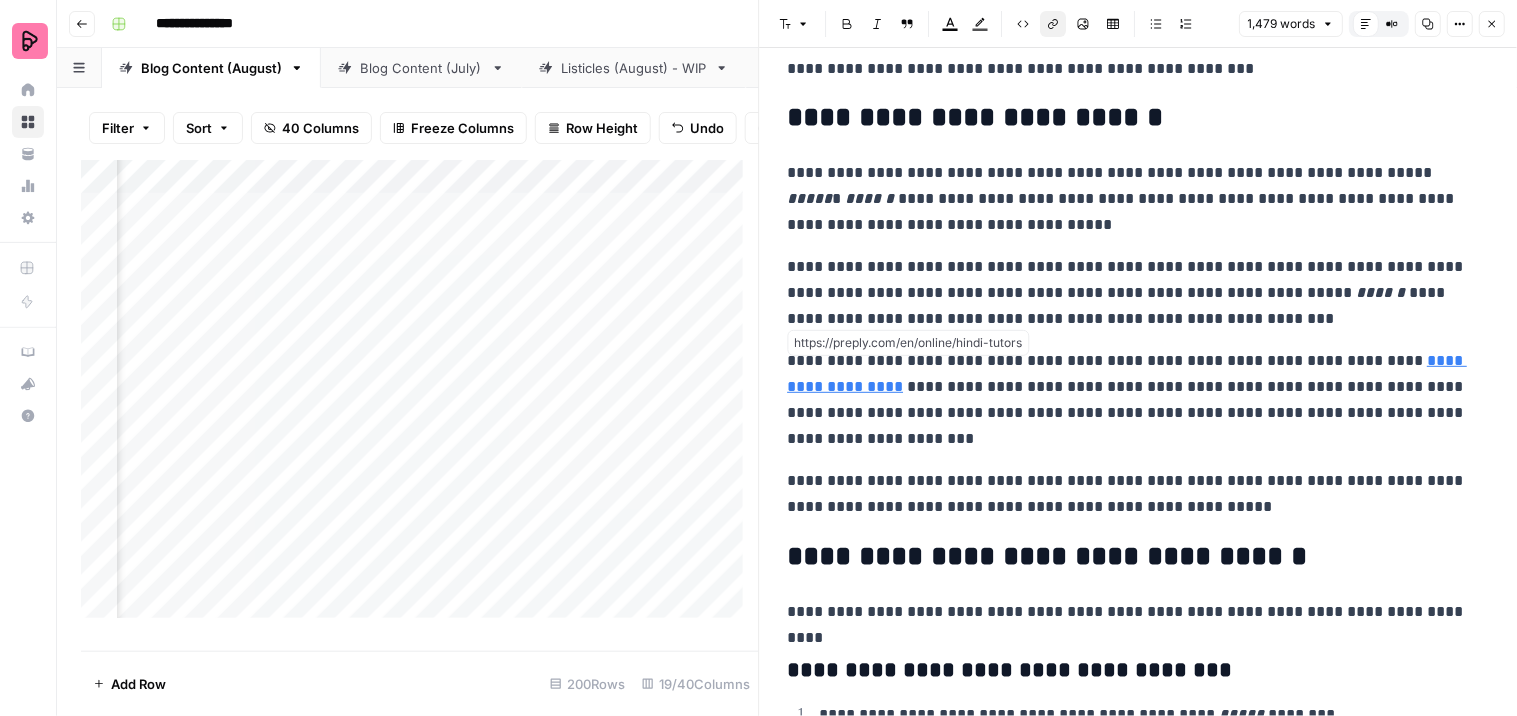 scroll, scrollTop: 0, scrollLeft: 1404, axis: horizontal 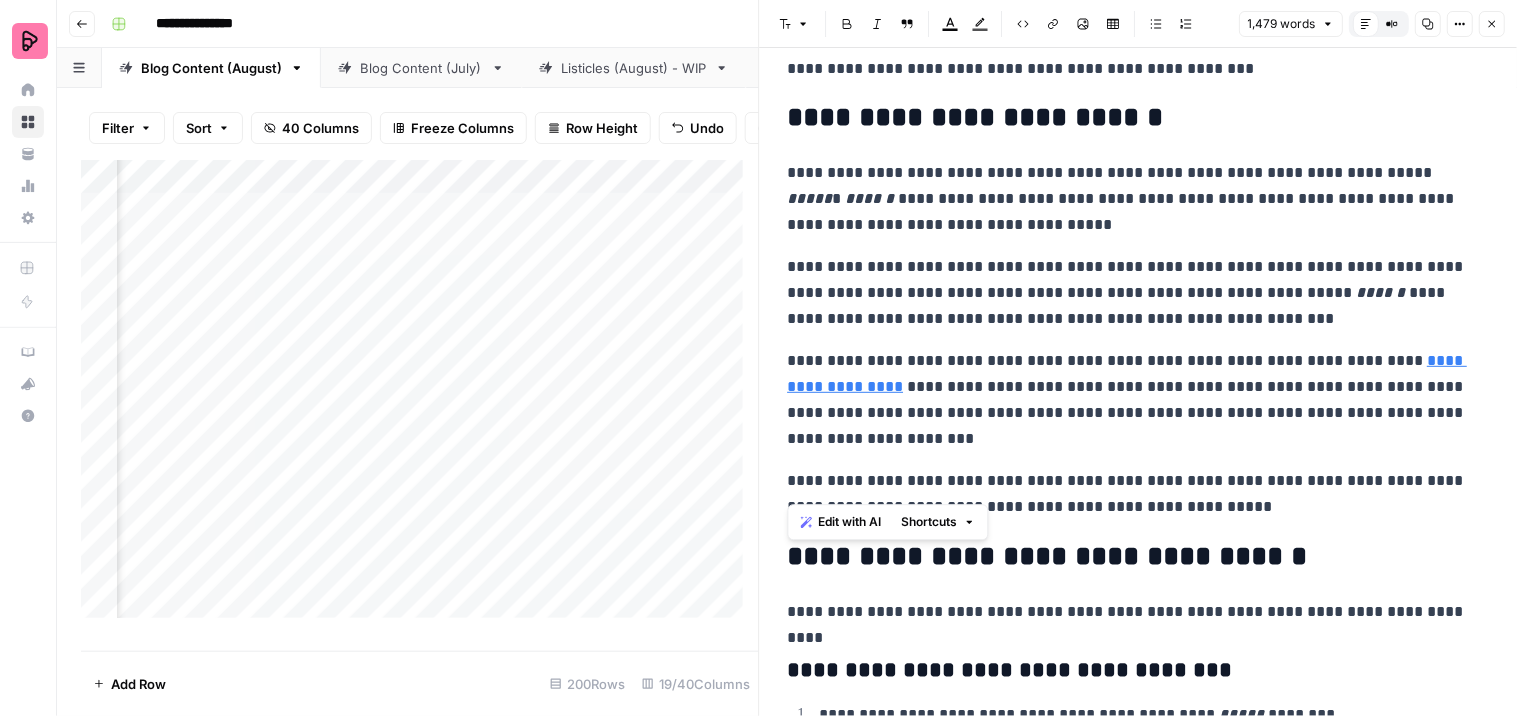 drag, startPoint x: 1078, startPoint y: 483, endPoint x: 773, endPoint y: 483, distance: 305 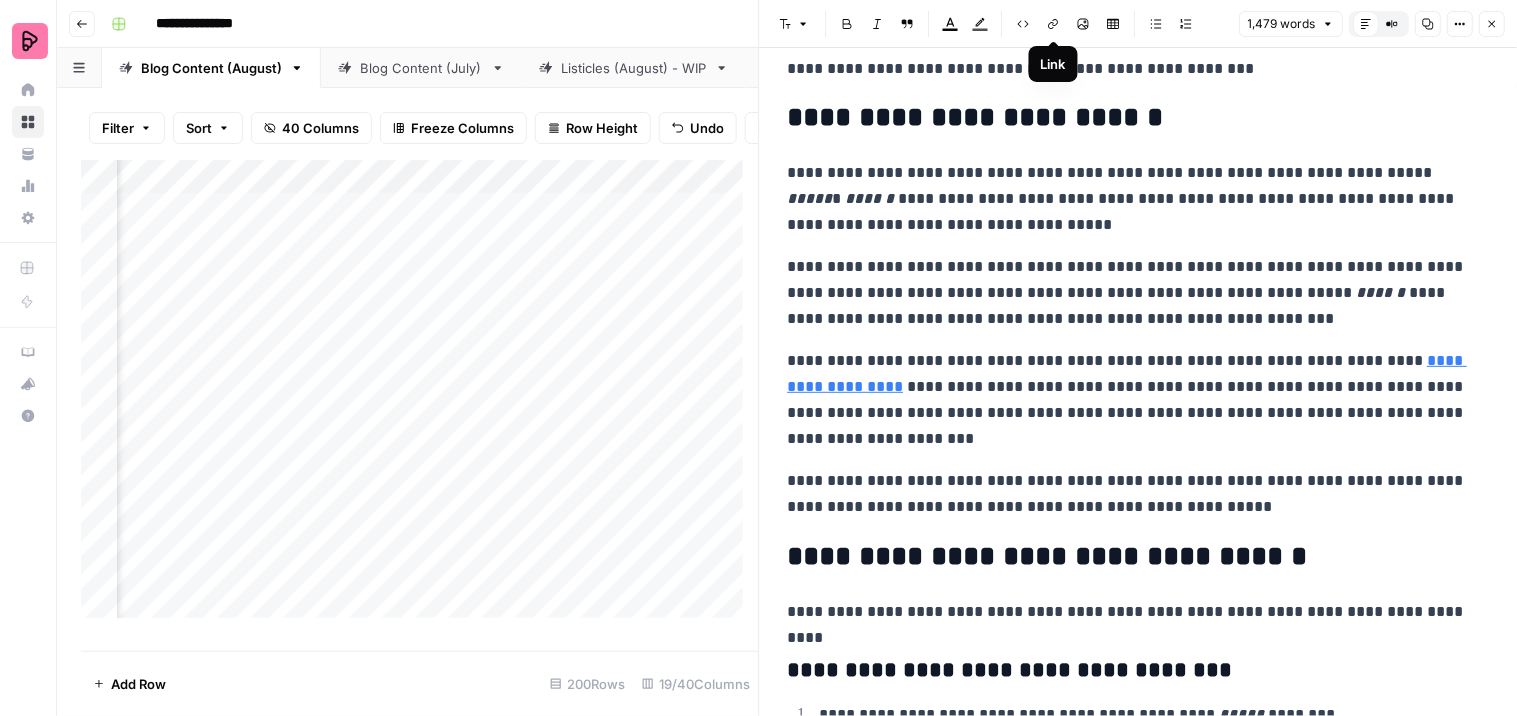 click 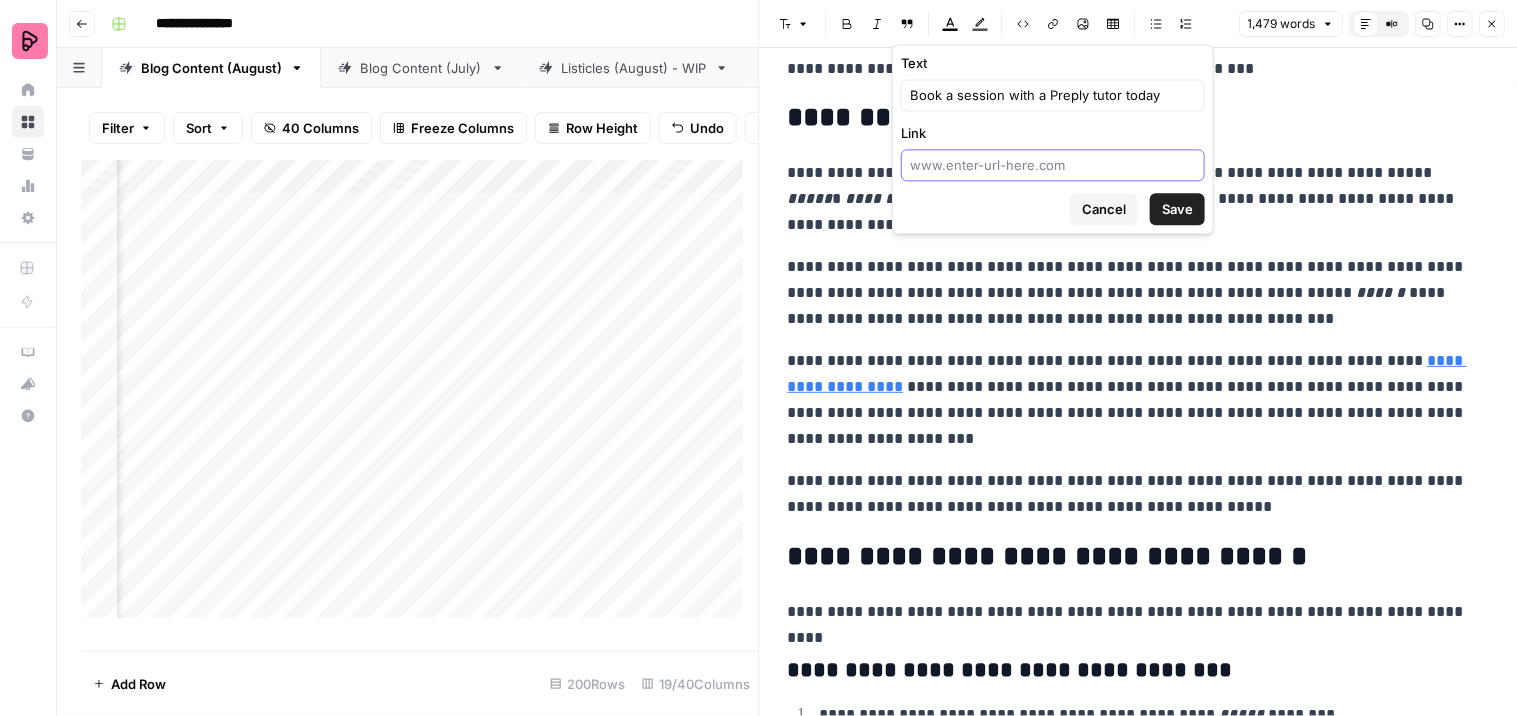 click on "Link" at bounding box center (1053, 165) 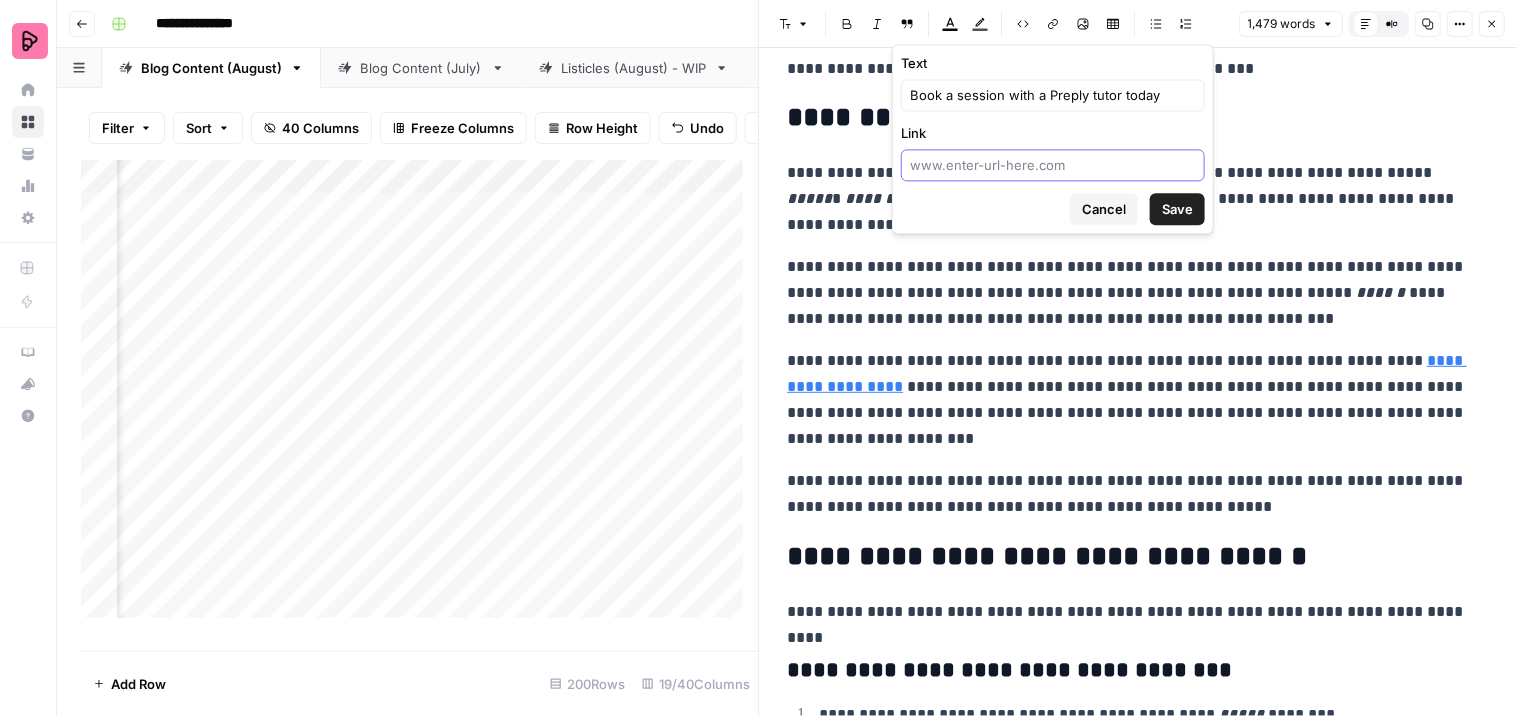 type on "https://preply.com/en/get-started" 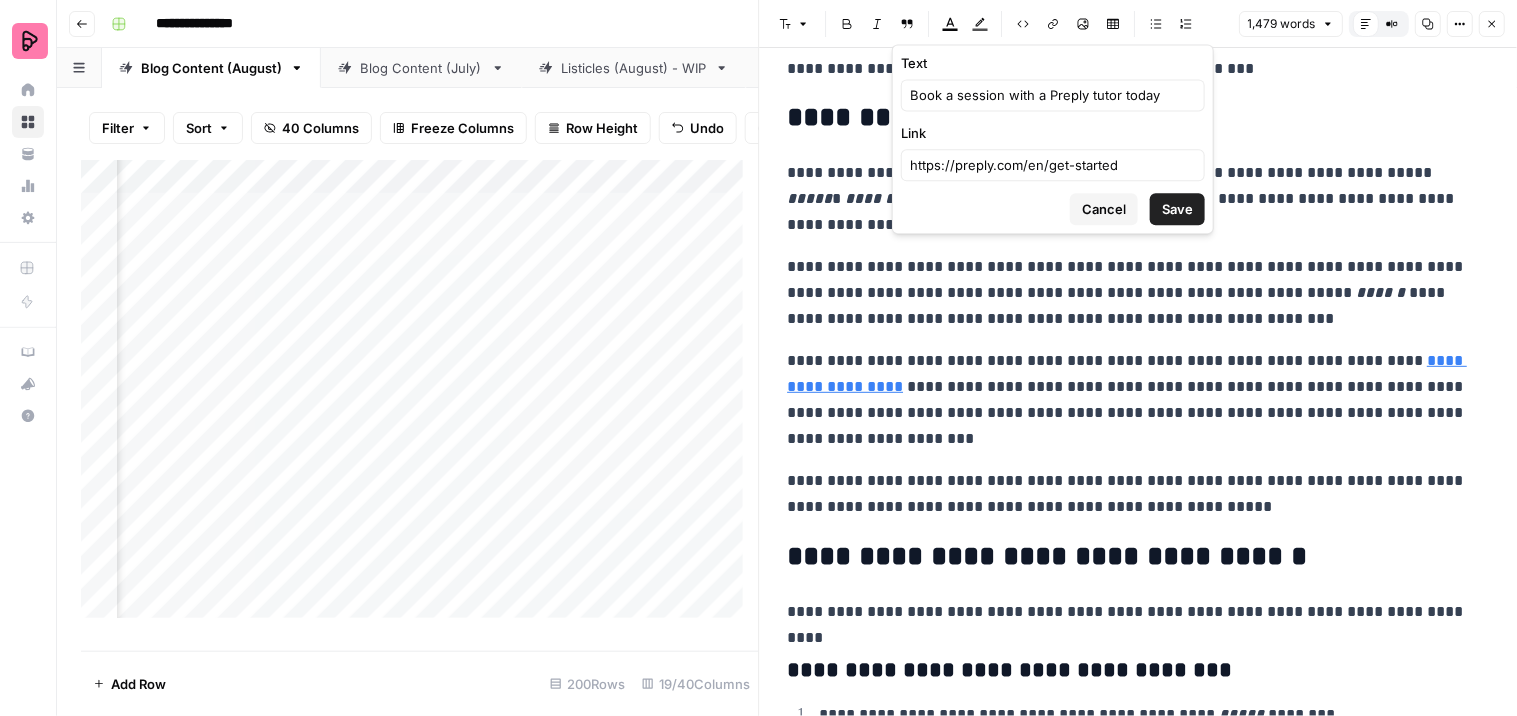click on "Save" at bounding box center (1177, 209) 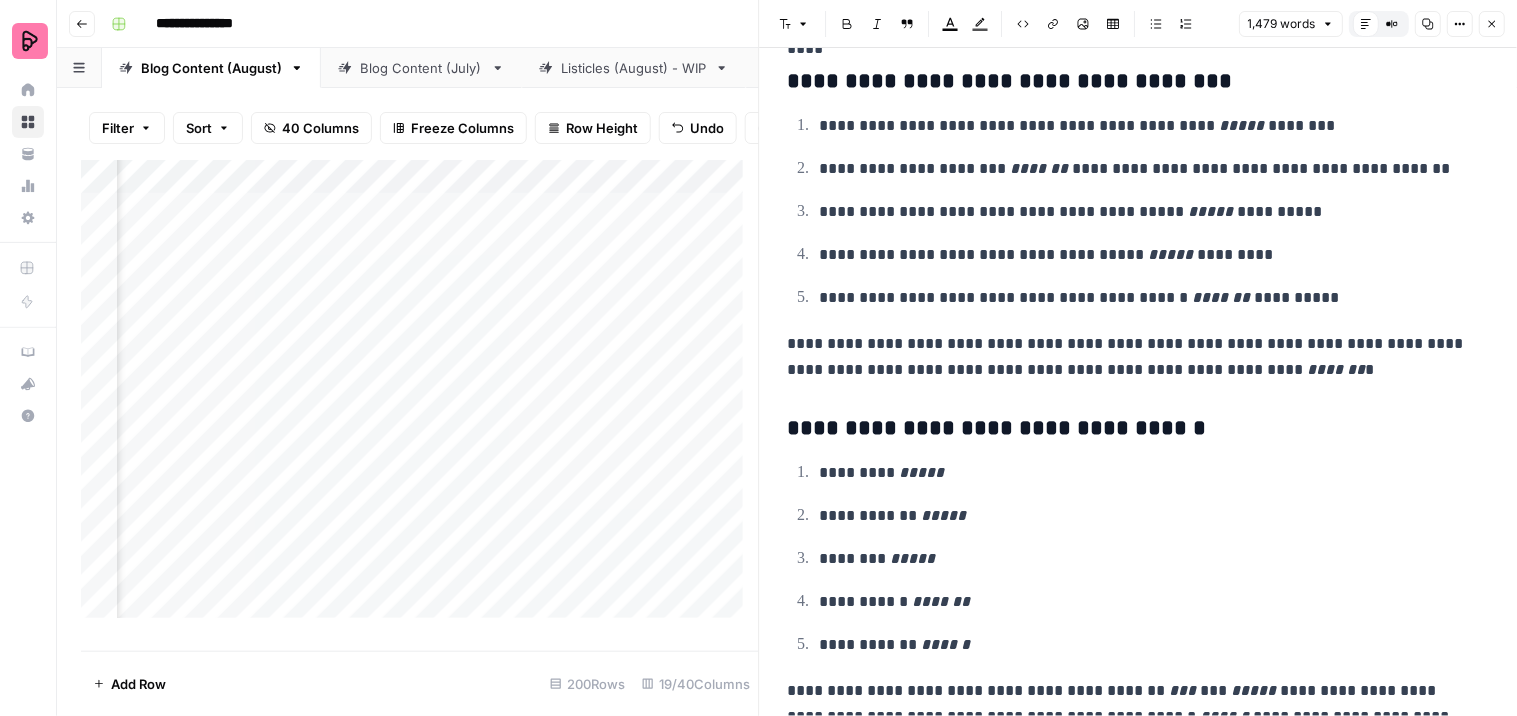 scroll, scrollTop: 5695, scrollLeft: 0, axis: vertical 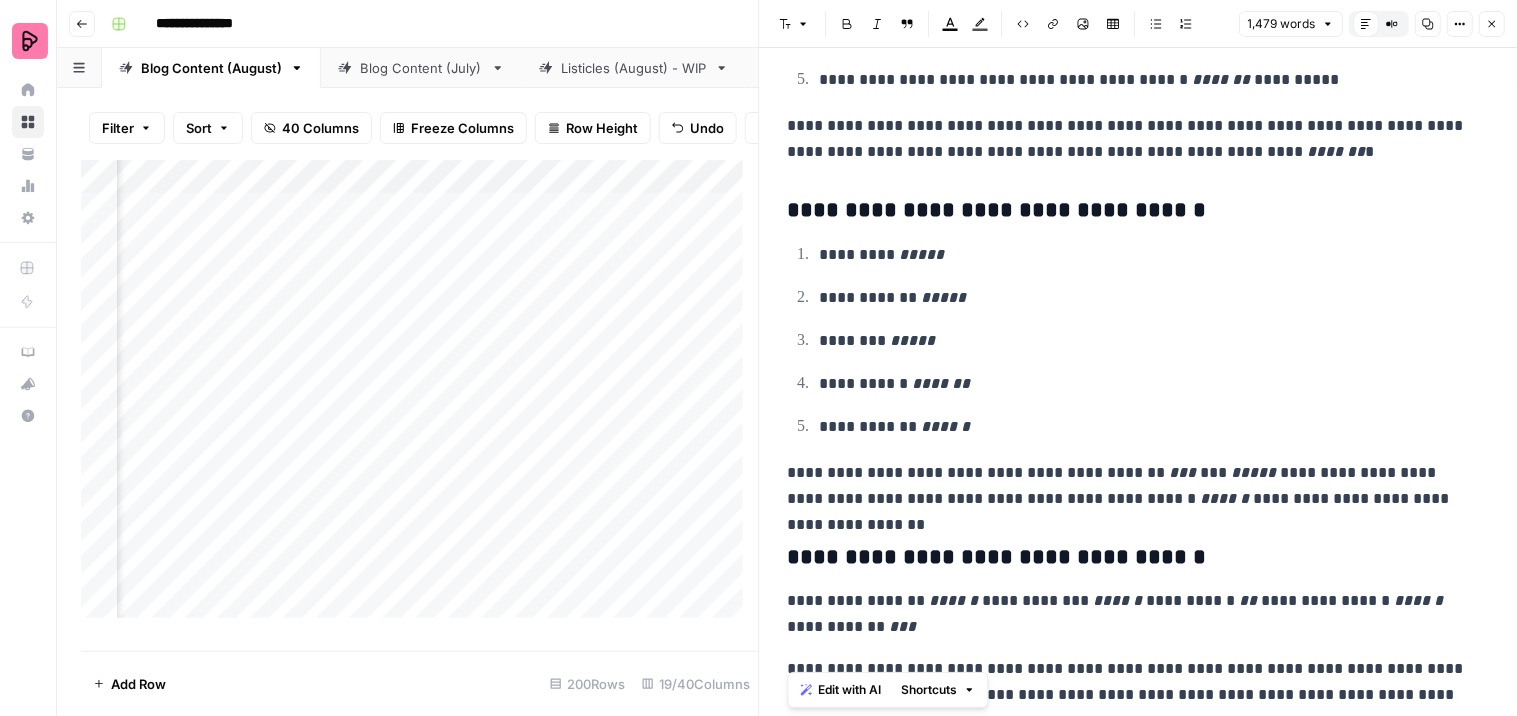 drag, startPoint x: 1437, startPoint y: 695, endPoint x: 790, endPoint y: 538, distance: 665.77625 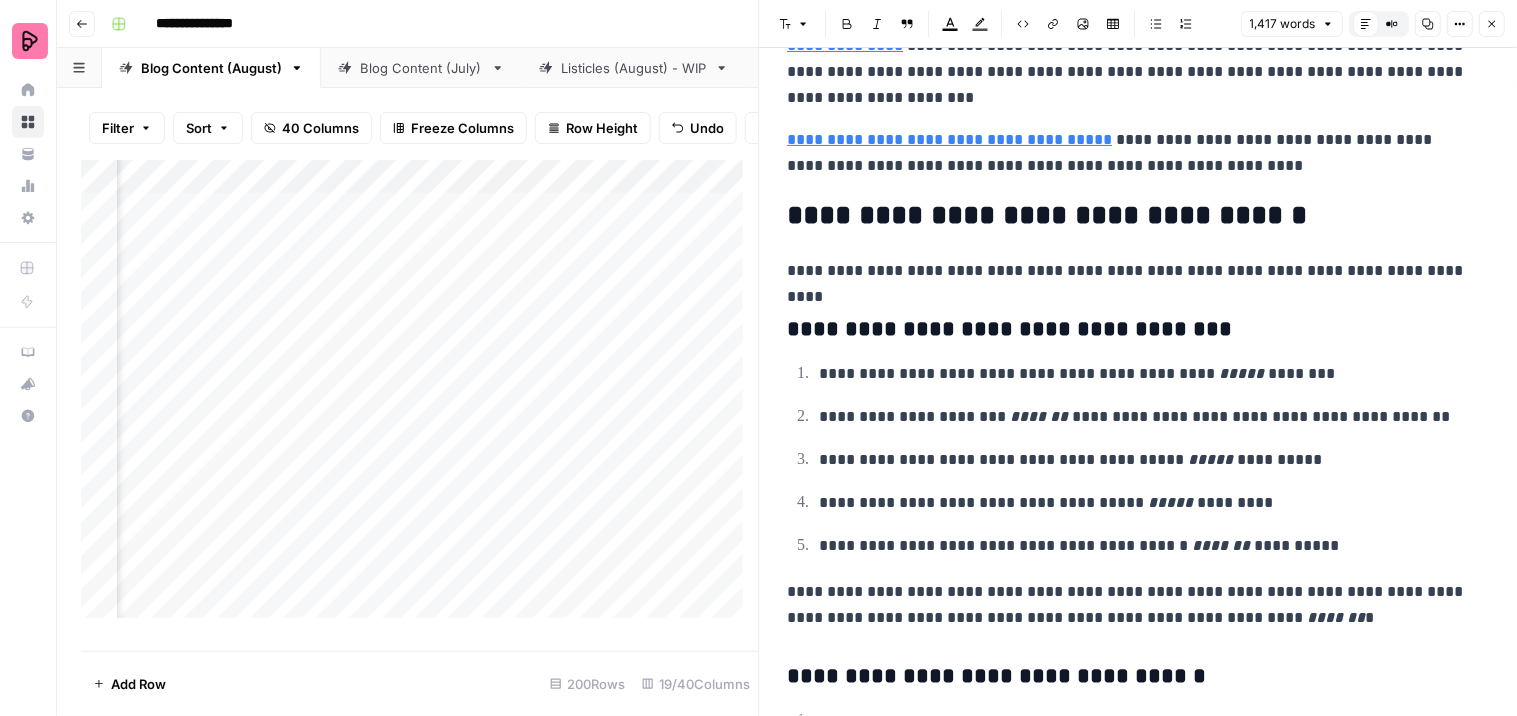 scroll, scrollTop: 5500, scrollLeft: 0, axis: vertical 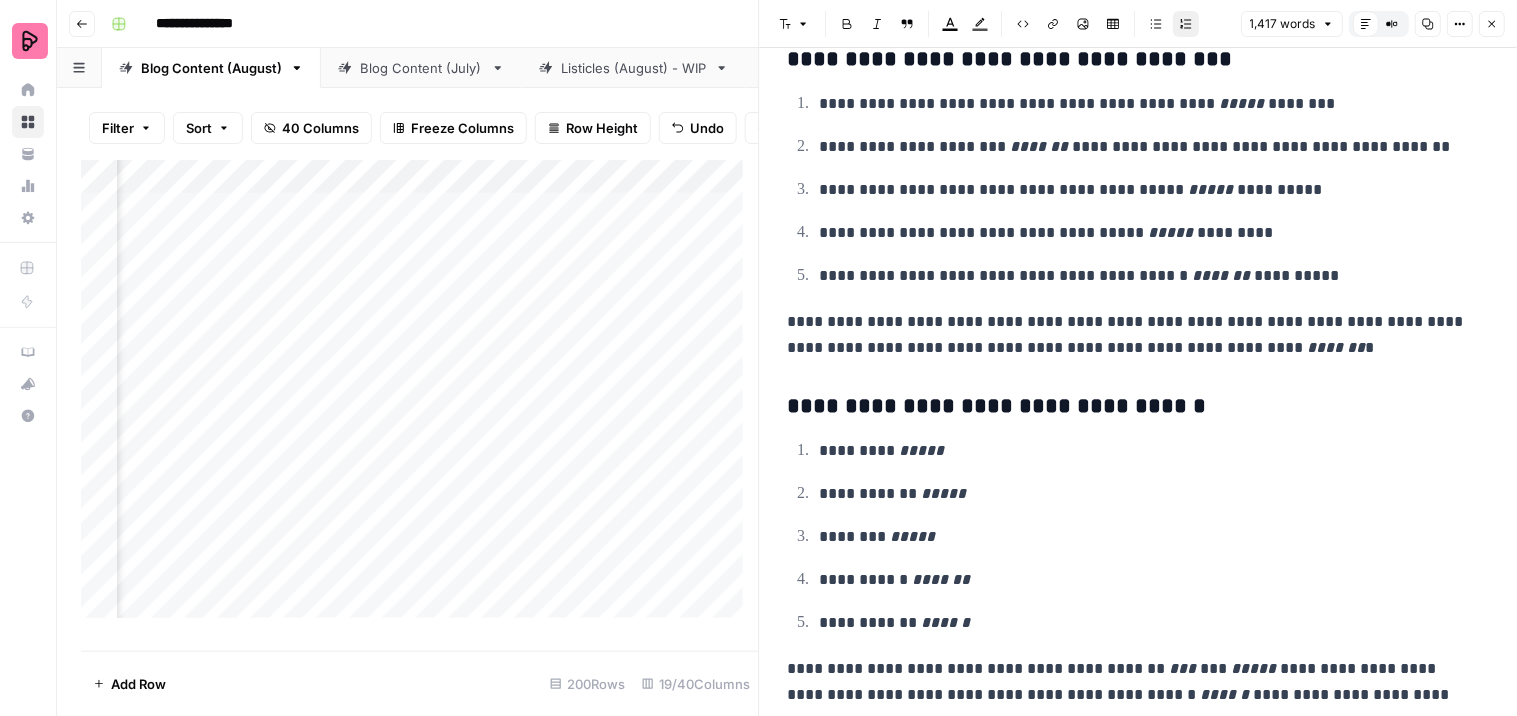 click on "**********" at bounding box center (1146, 104) 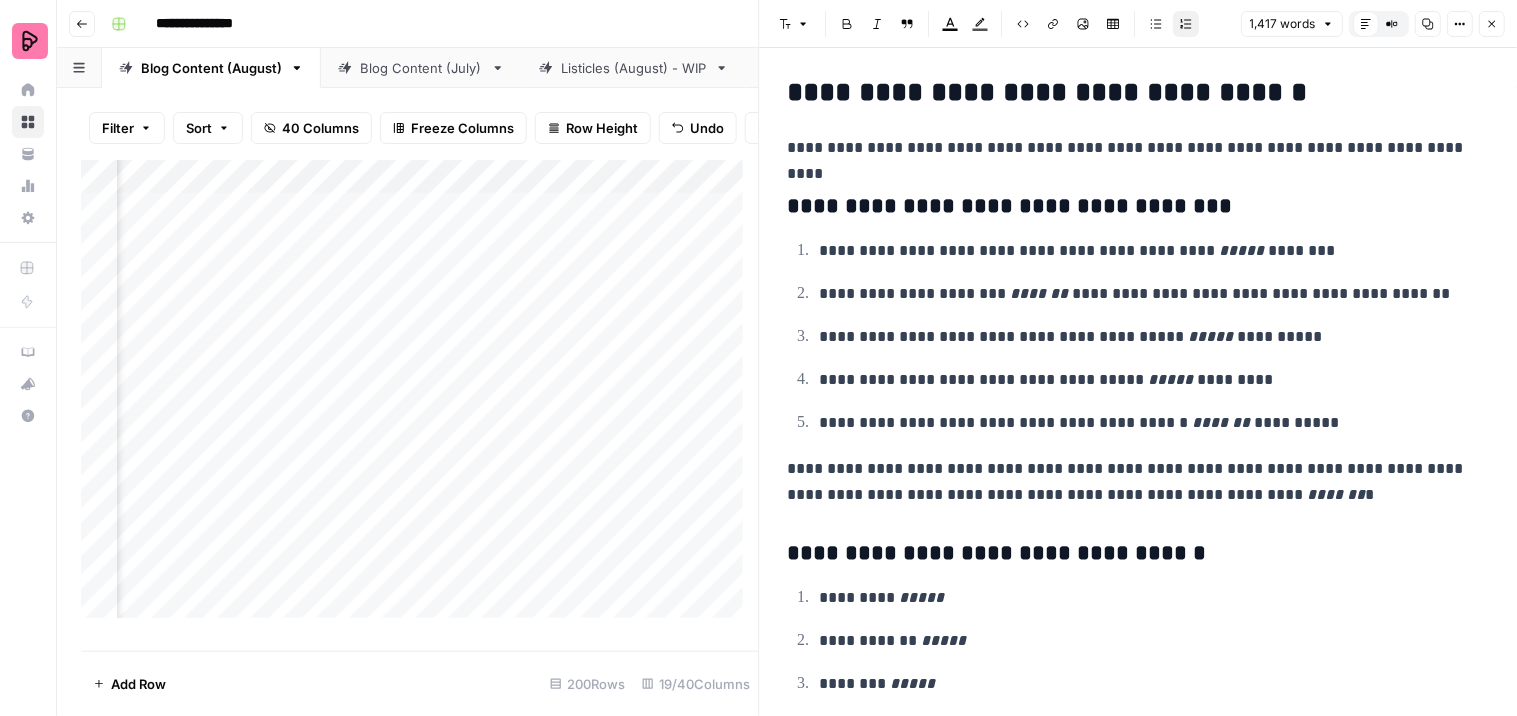 scroll, scrollTop: 5500, scrollLeft: 0, axis: vertical 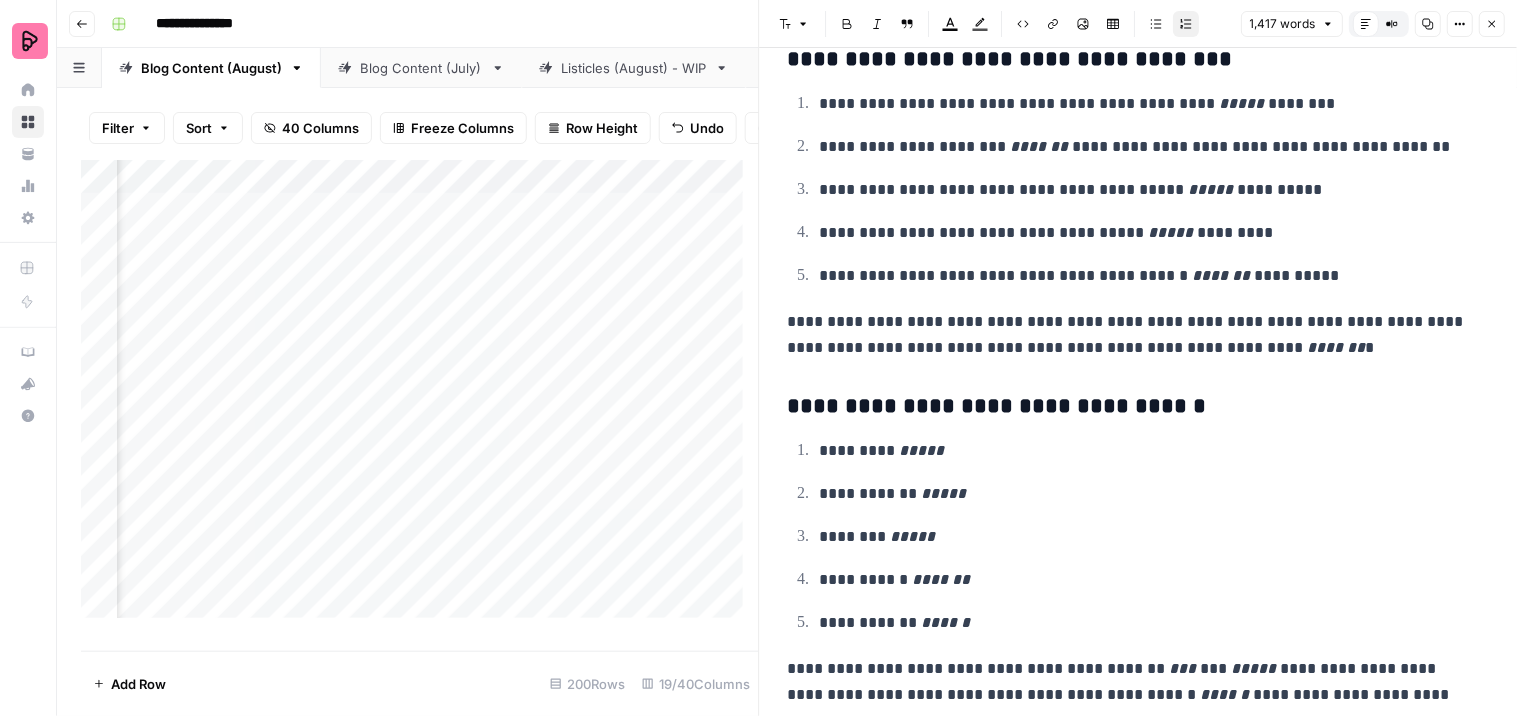 click on "Add Column" at bounding box center (420, 397) 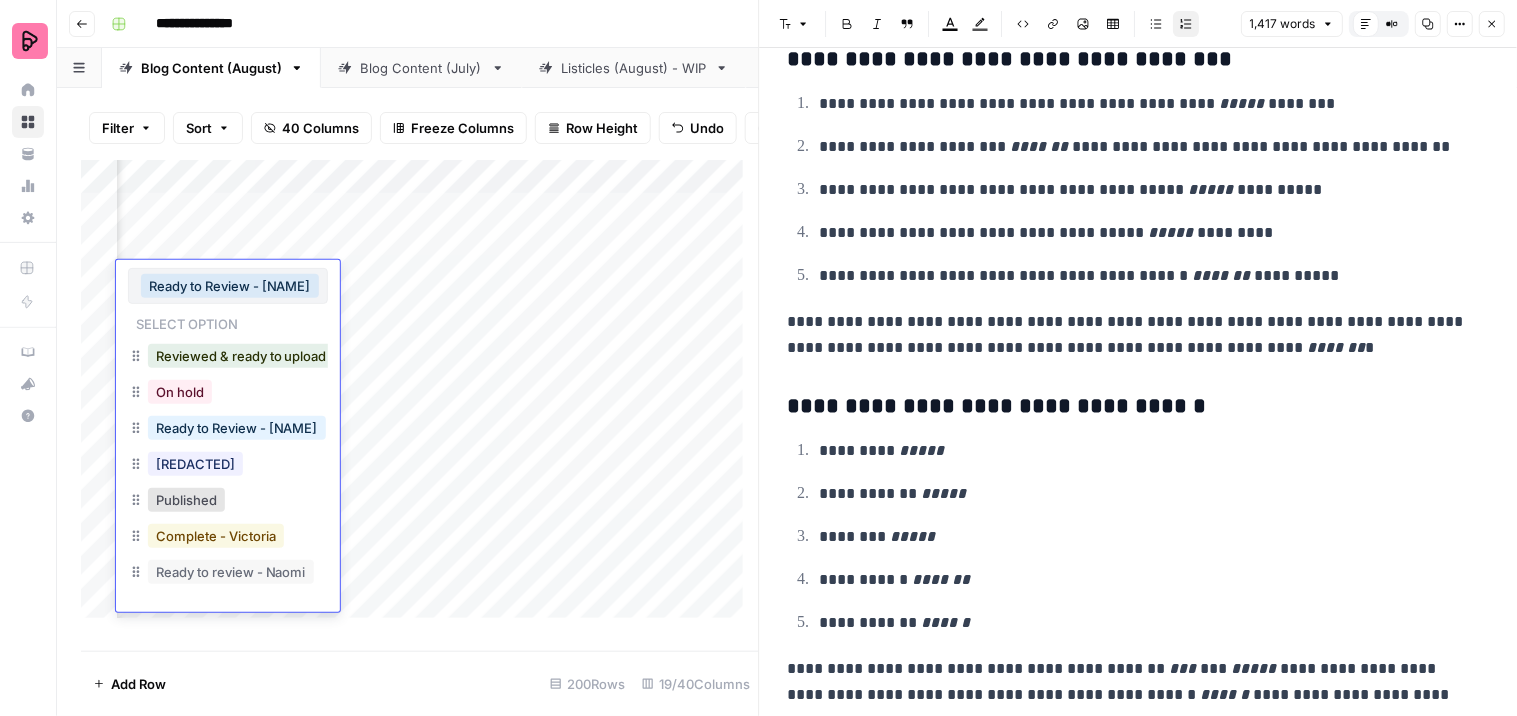 click on "Complete - Victoria" at bounding box center [216, 536] 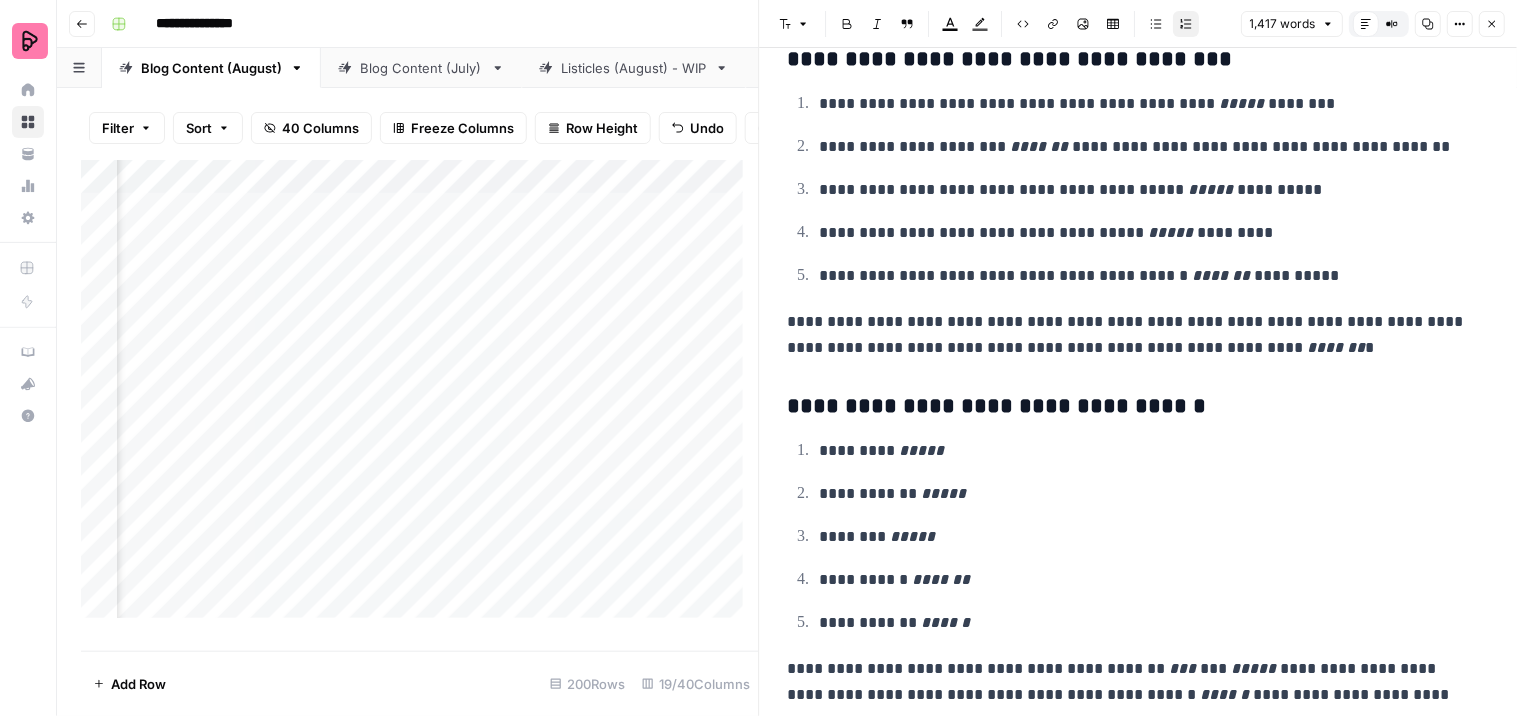 click on "Add Column" at bounding box center [420, 397] 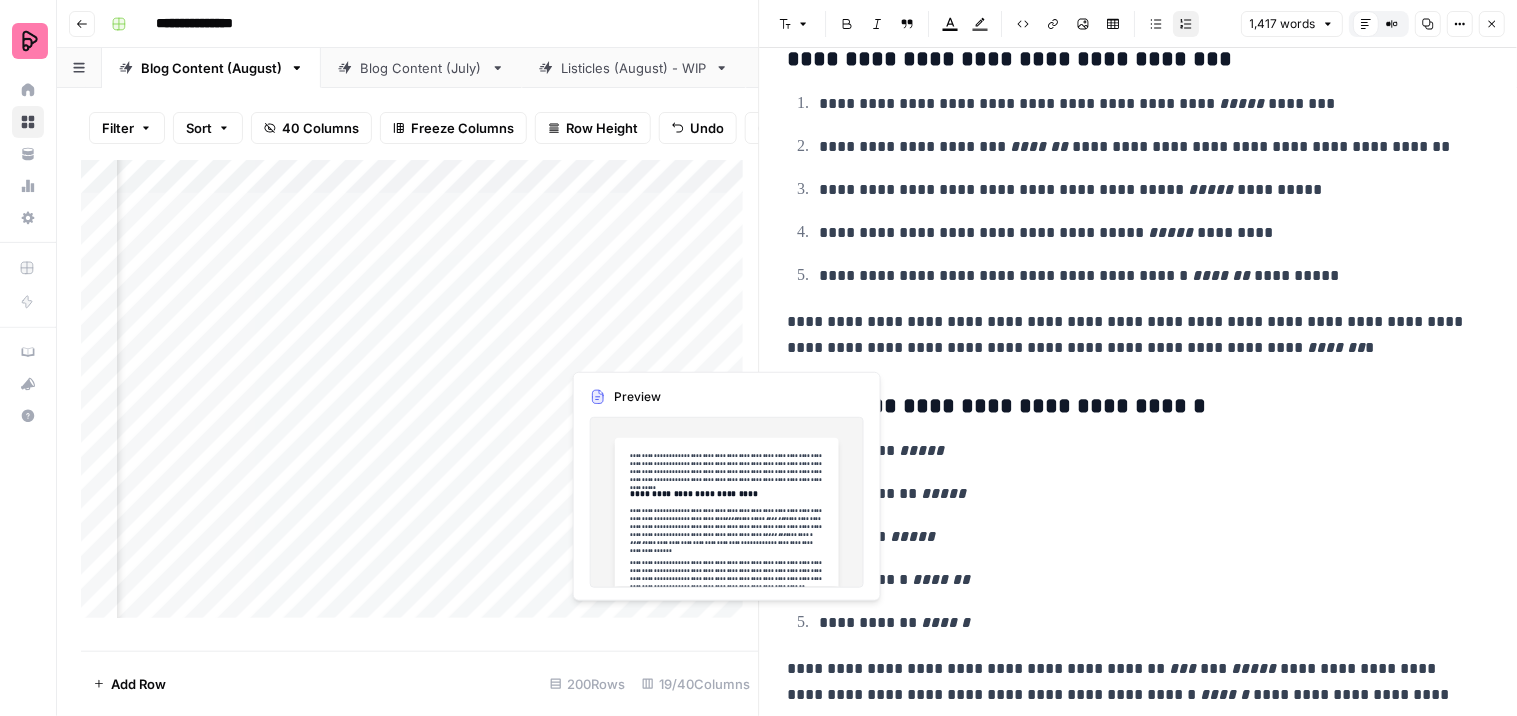 click on "Add Column" at bounding box center [420, 397] 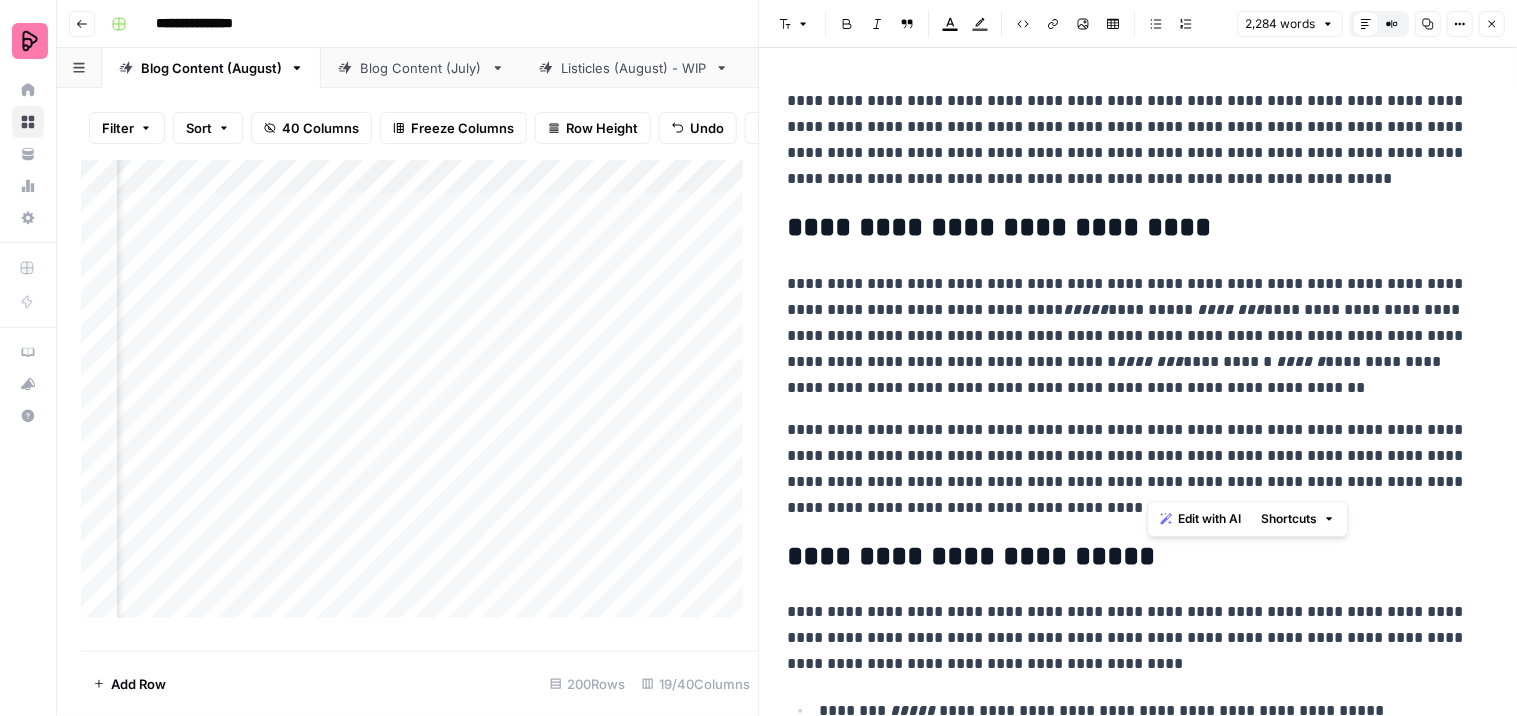 drag, startPoint x: 1145, startPoint y: 481, endPoint x: 1338, endPoint y: 487, distance: 193.09325 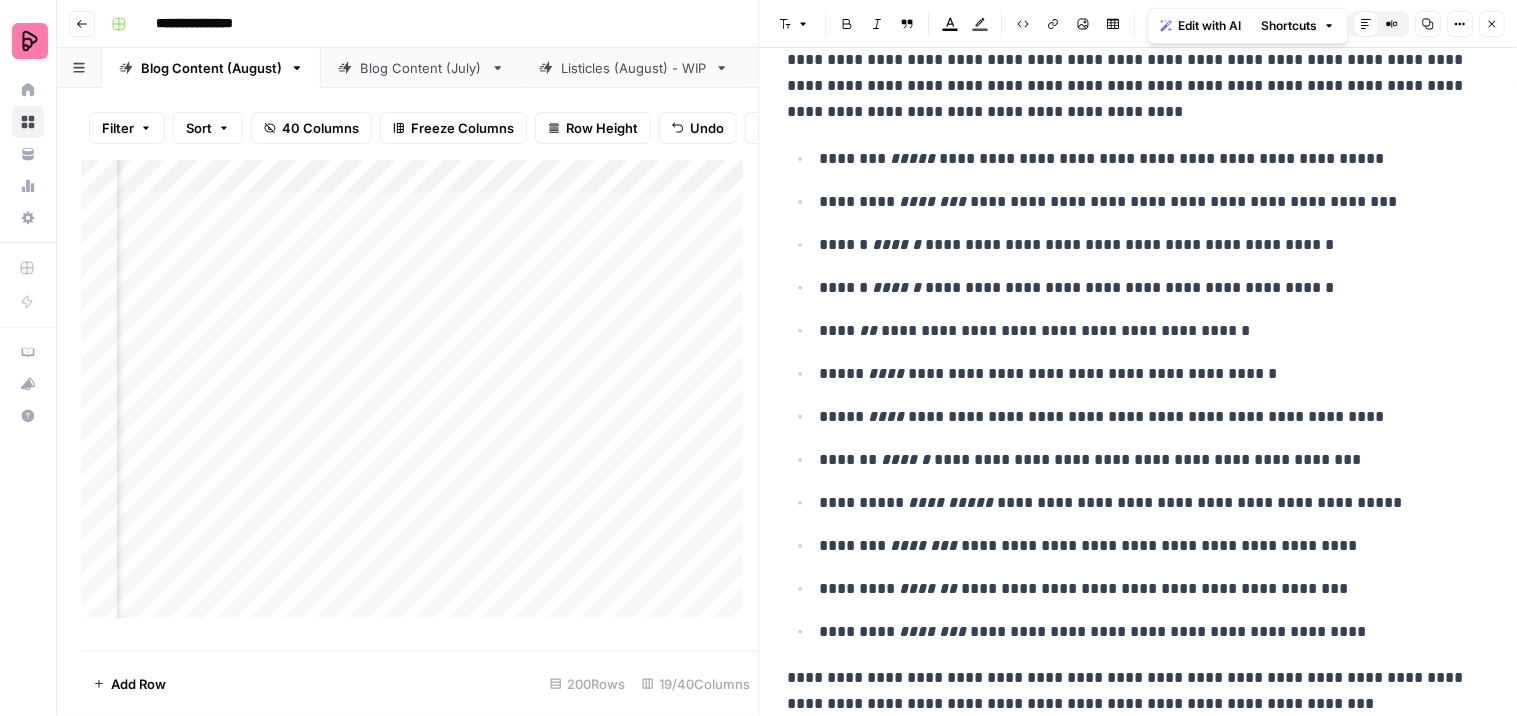 scroll, scrollTop: 553, scrollLeft: 0, axis: vertical 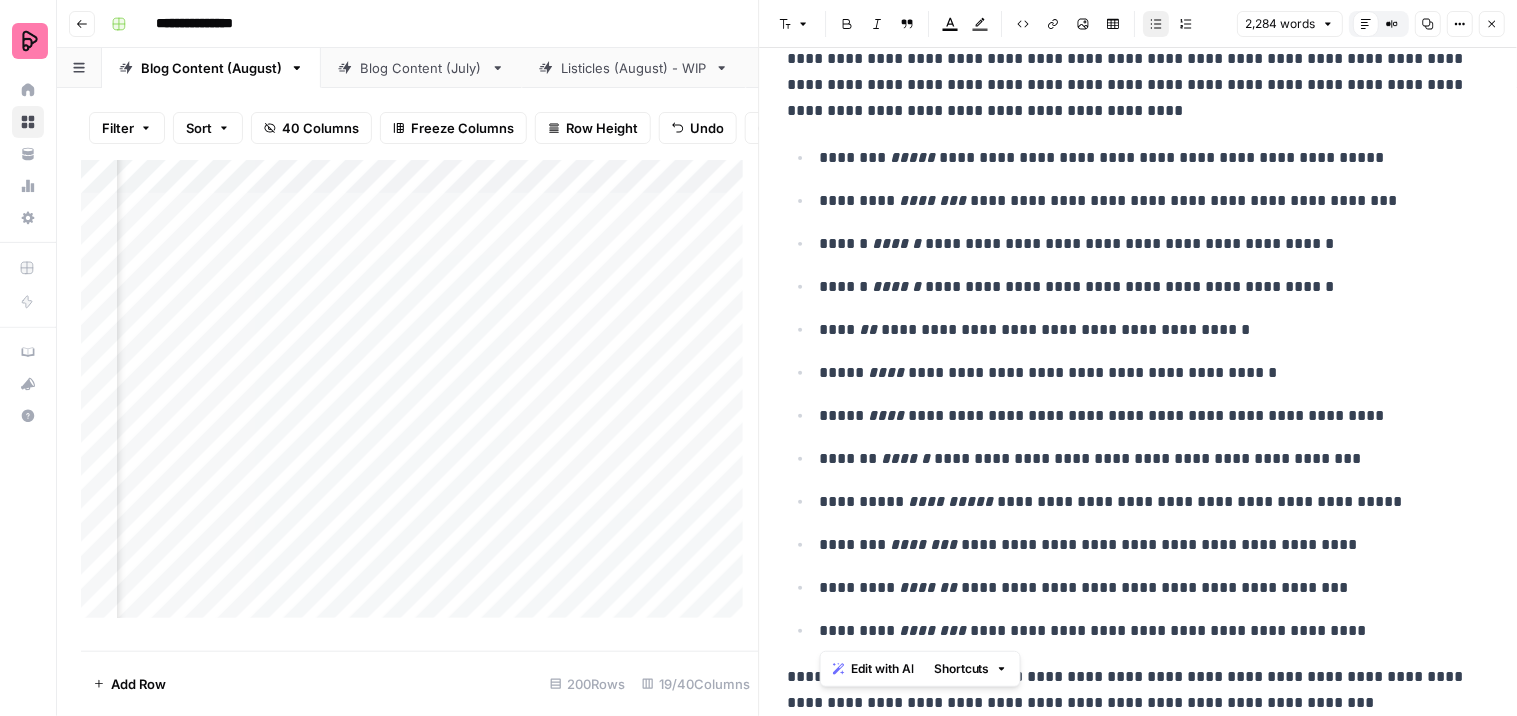 drag, startPoint x: 1343, startPoint y: 626, endPoint x: 786, endPoint y: 263, distance: 664.84436 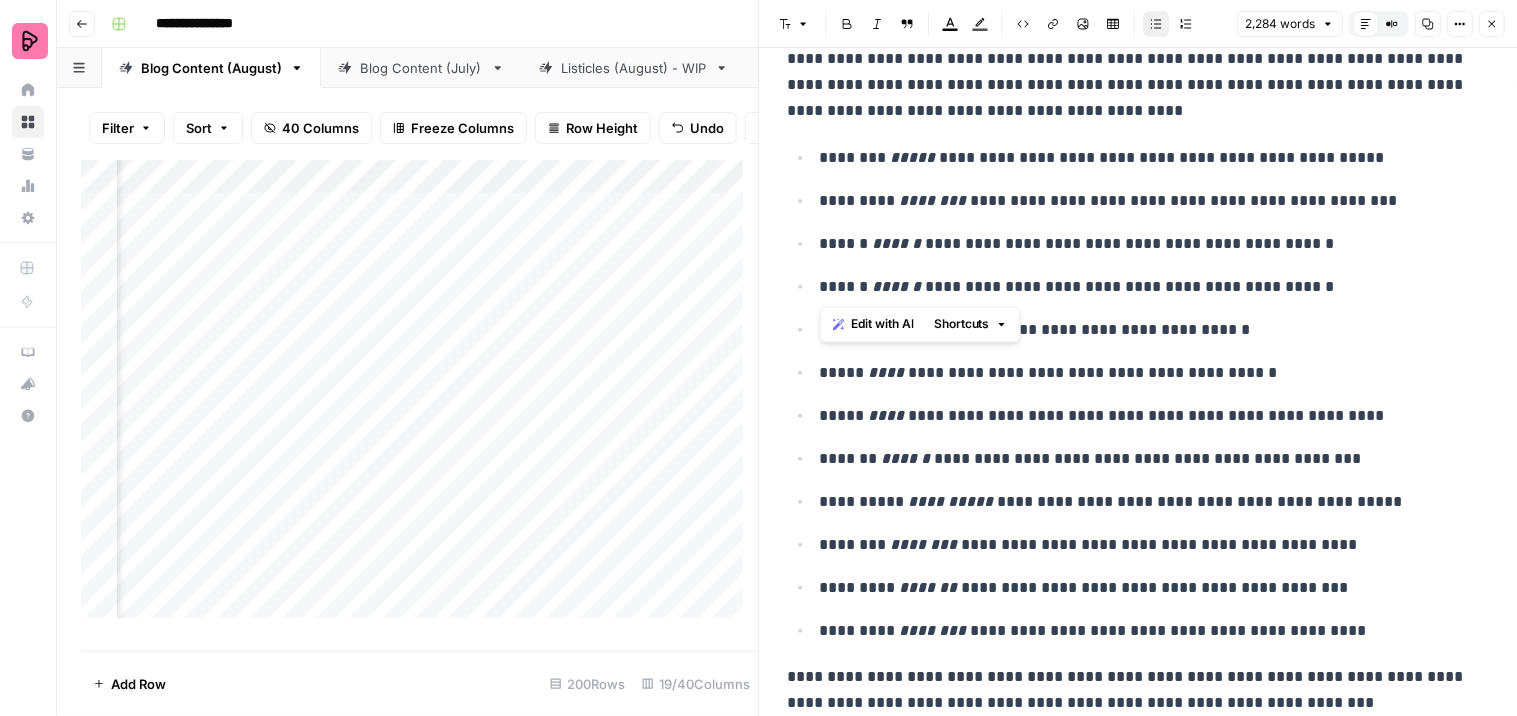 drag, startPoint x: 786, startPoint y: 263, endPoint x: 792, endPoint y: 243, distance: 20.880613 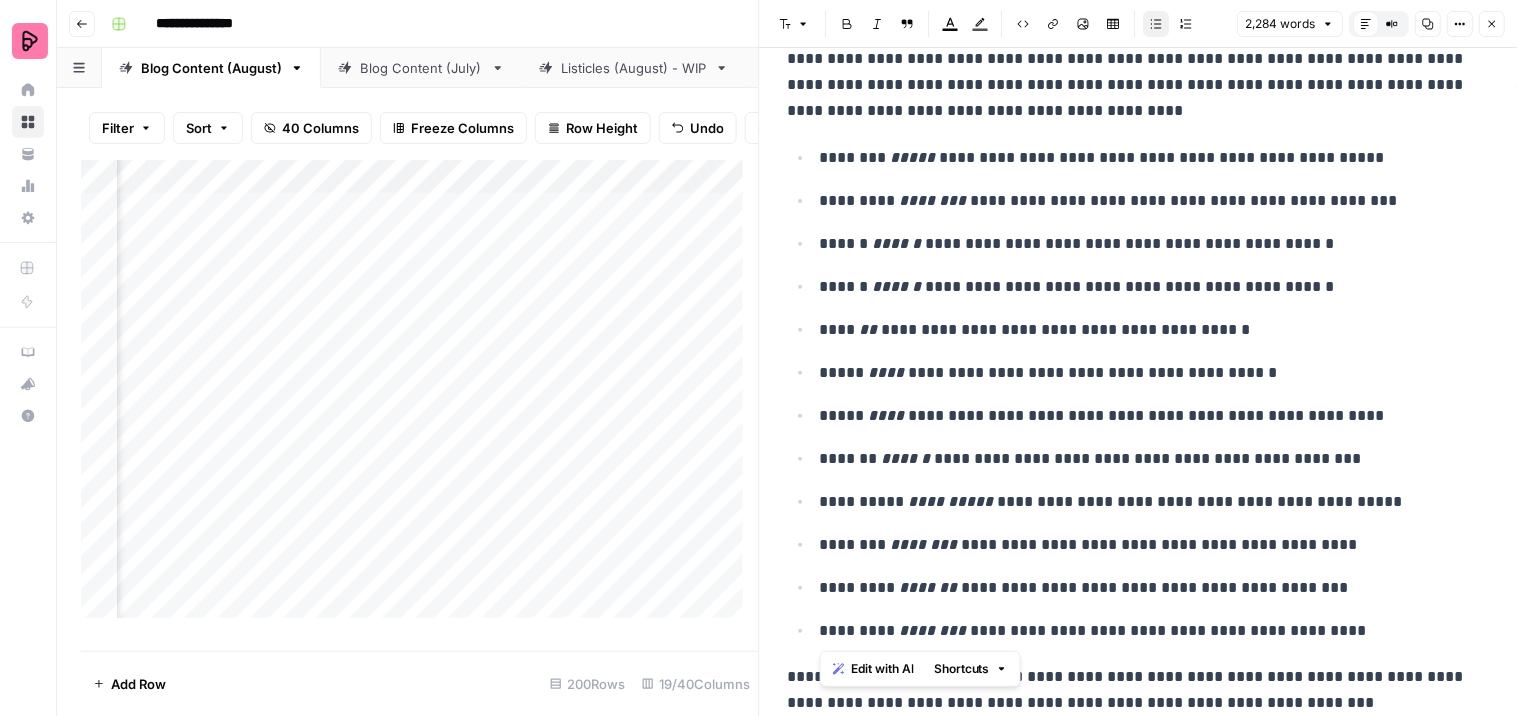 drag, startPoint x: 817, startPoint y: 156, endPoint x: 1340, endPoint y: 623, distance: 701.1548 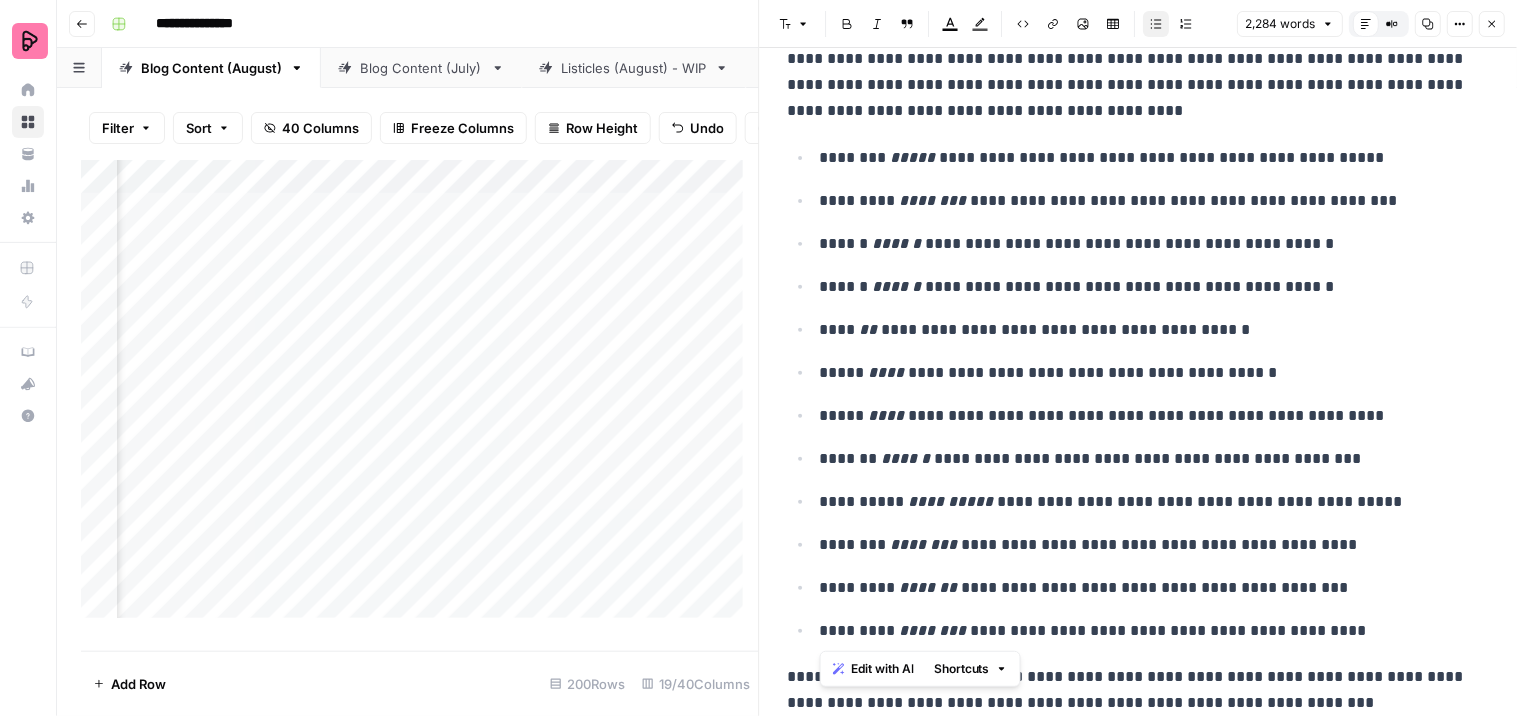click 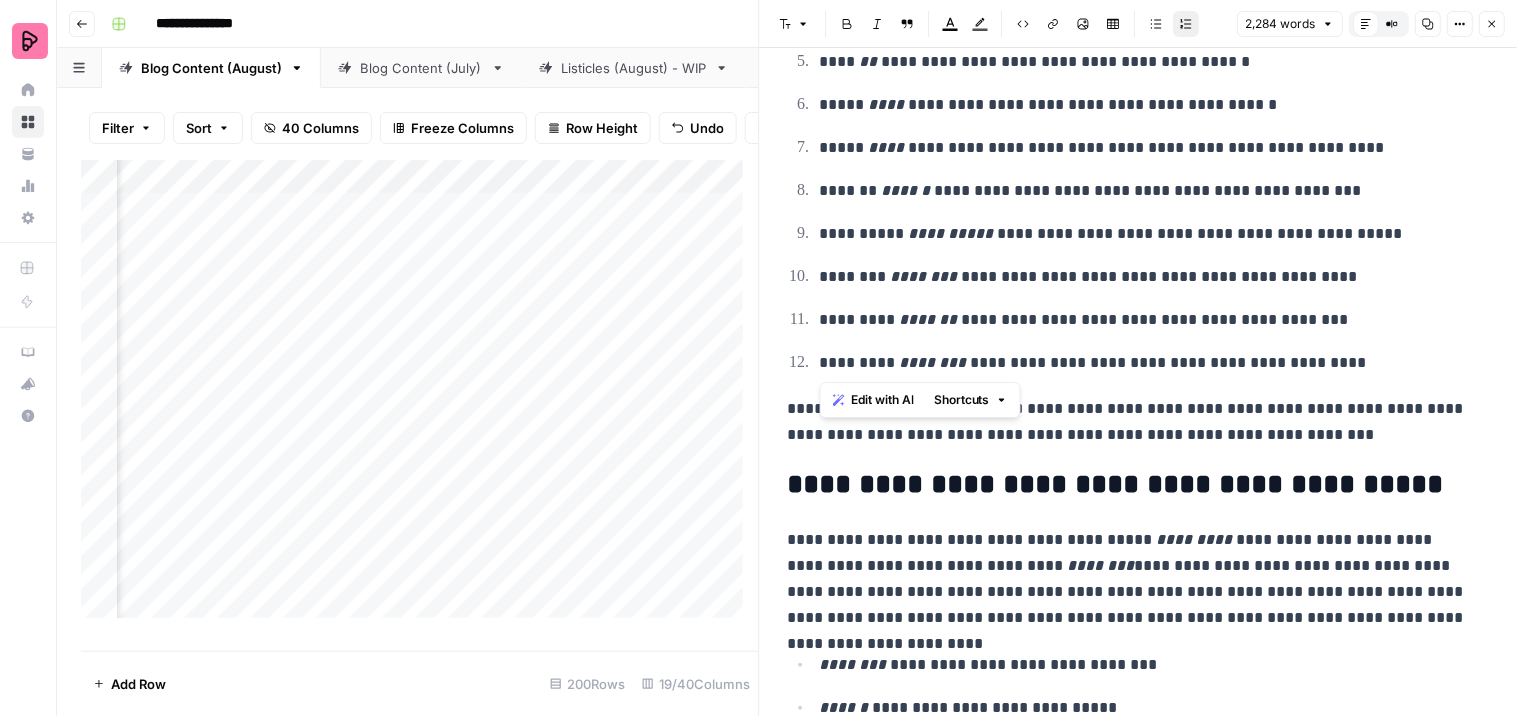 scroll, scrollTop: 822, scrollLeft: 0, axis: vertical 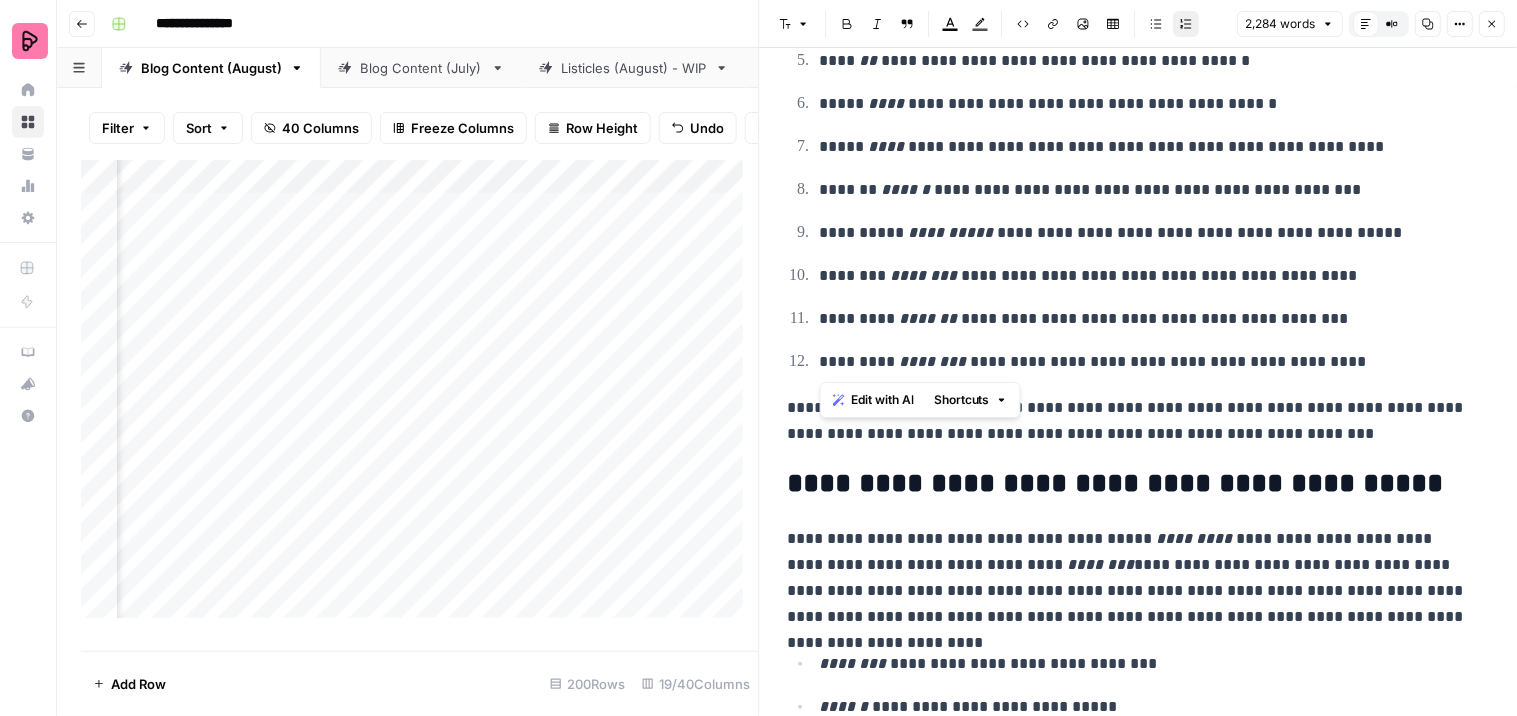 click on "**********" at bounding box center (1146, 362) 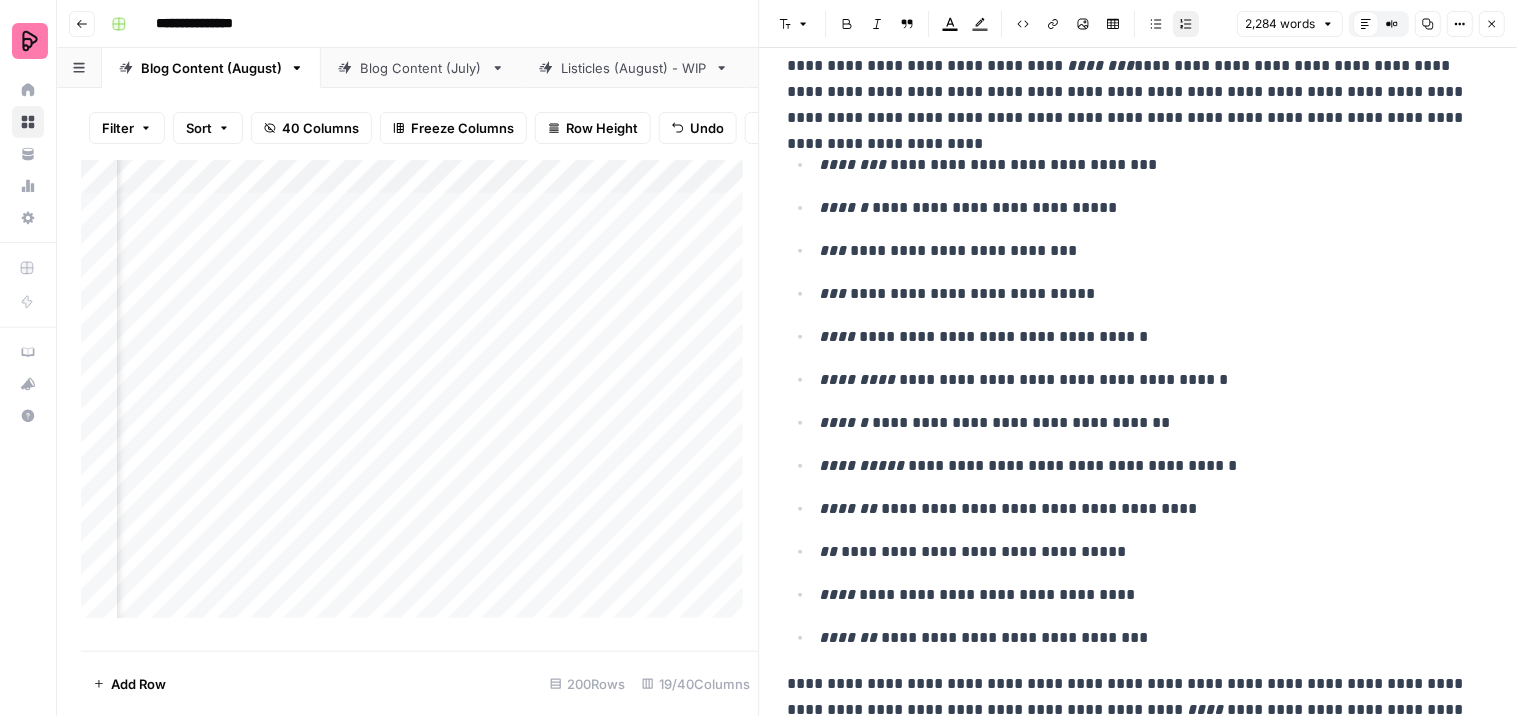 scroll, scrollTop: 1332, scrollLeft: 0, axis: vertical 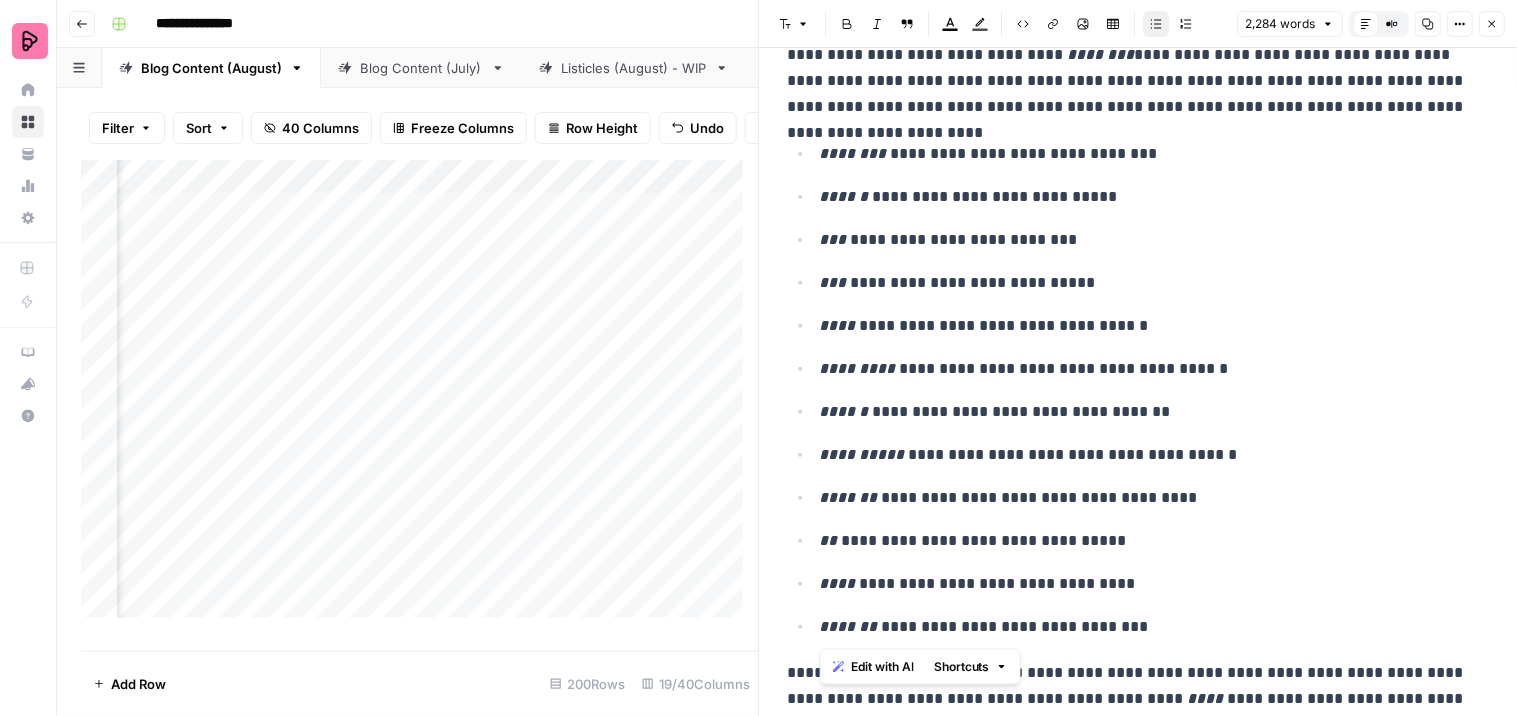 drag, startPoint x: 1186, startPoint y: 635, endPoint x: 807, endPoint y: 133, distance: 629.0032 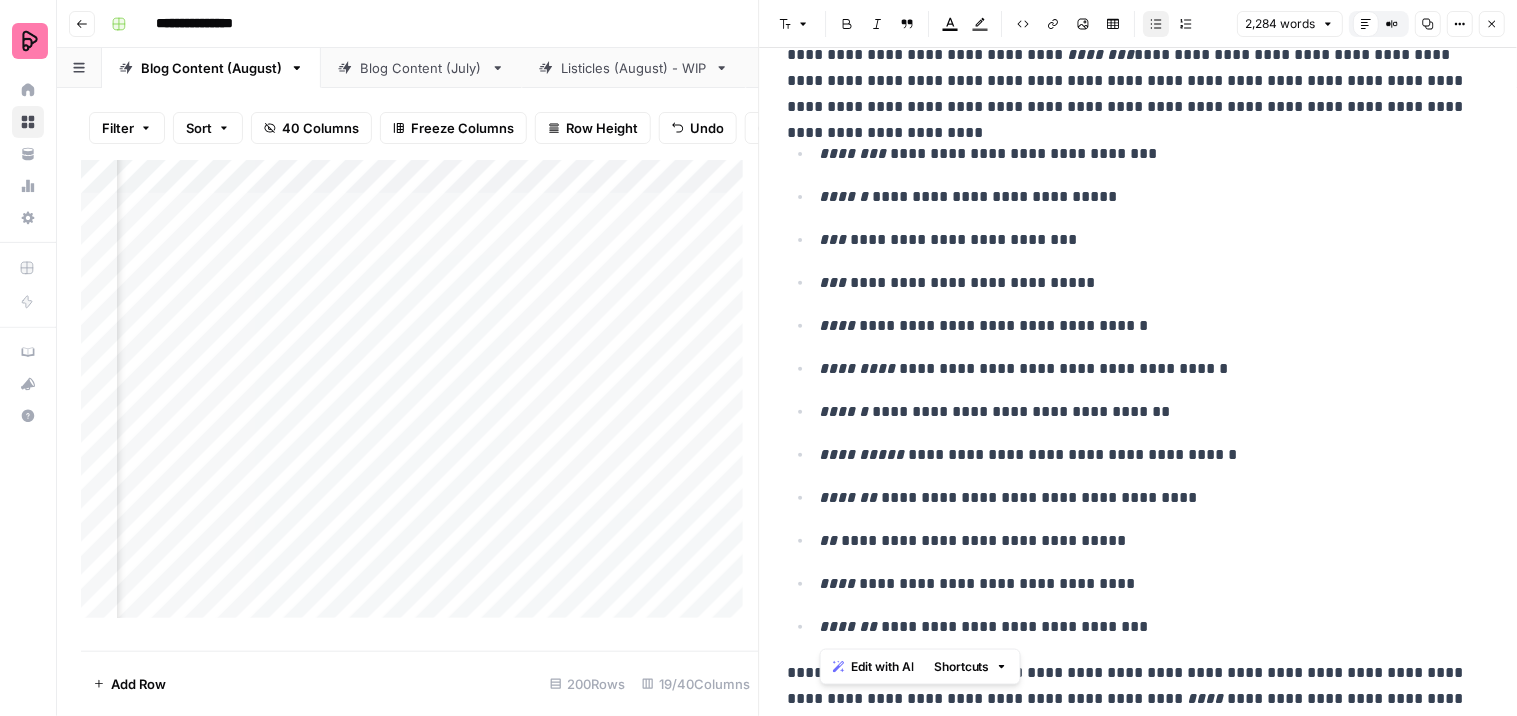 click 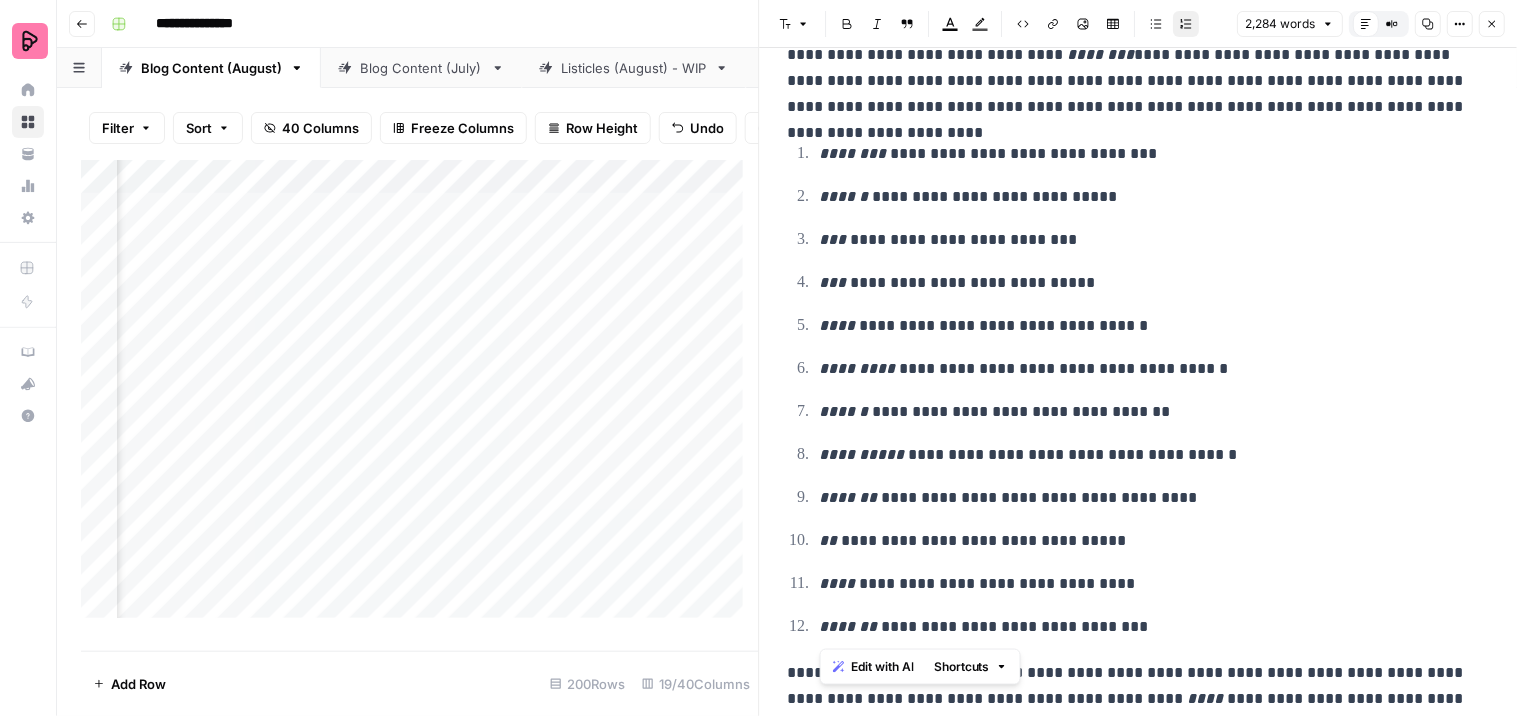 click on "[REDACTED]" at bounding box center (1146, 283) 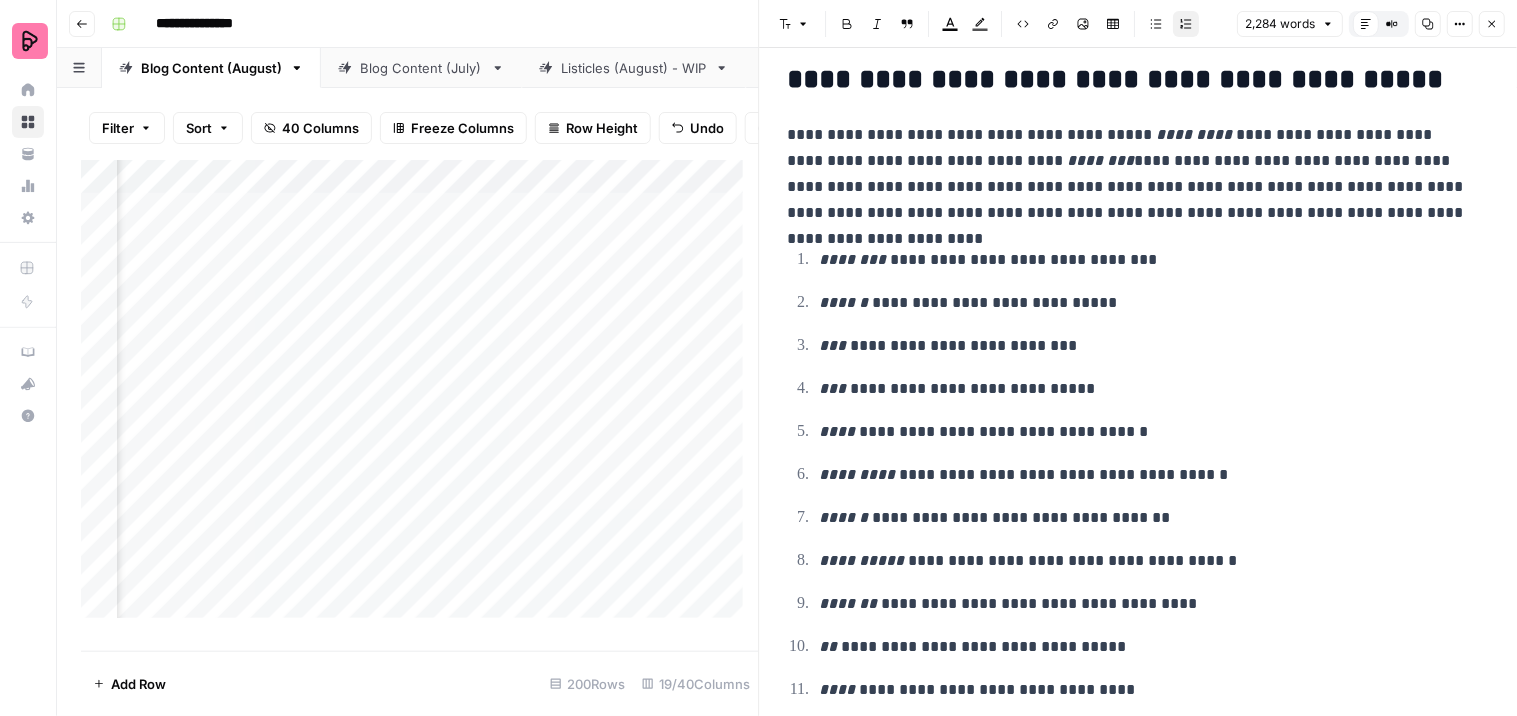 scroll, scrollTop: 1224, scrollLeft: 0, axis: vertical 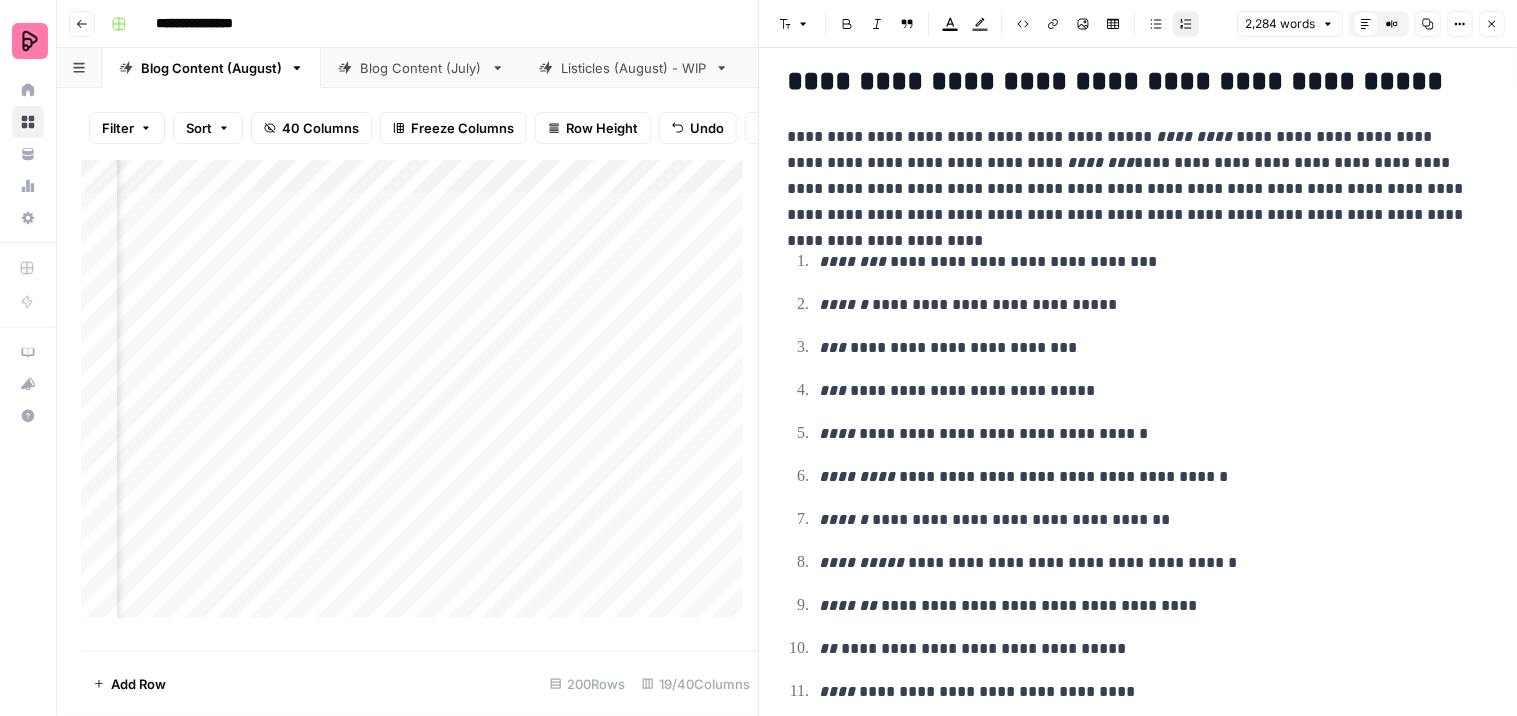 click on "**********" at bounding box center (1146, 305) 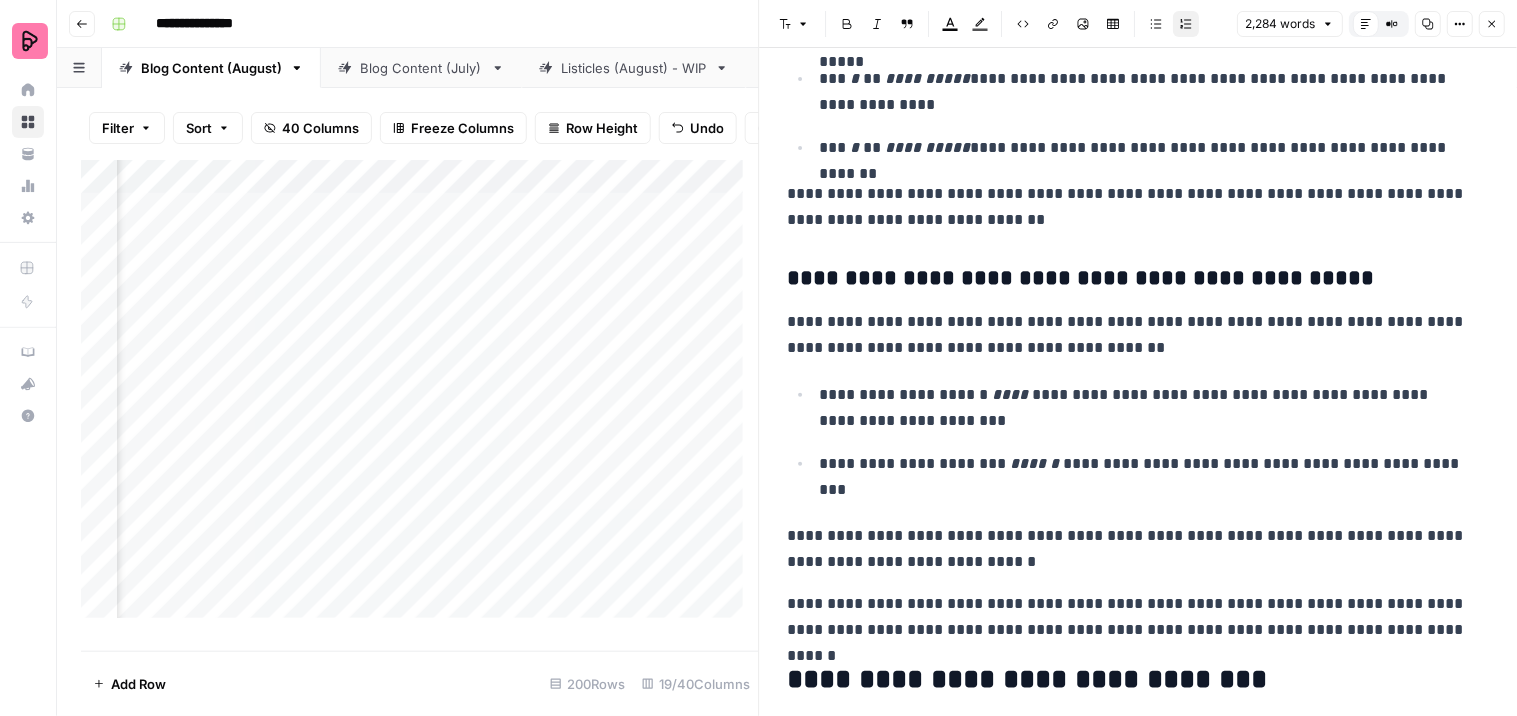 scroll, scrollTop: 2785, scrollLeft: 0, axis: vertical 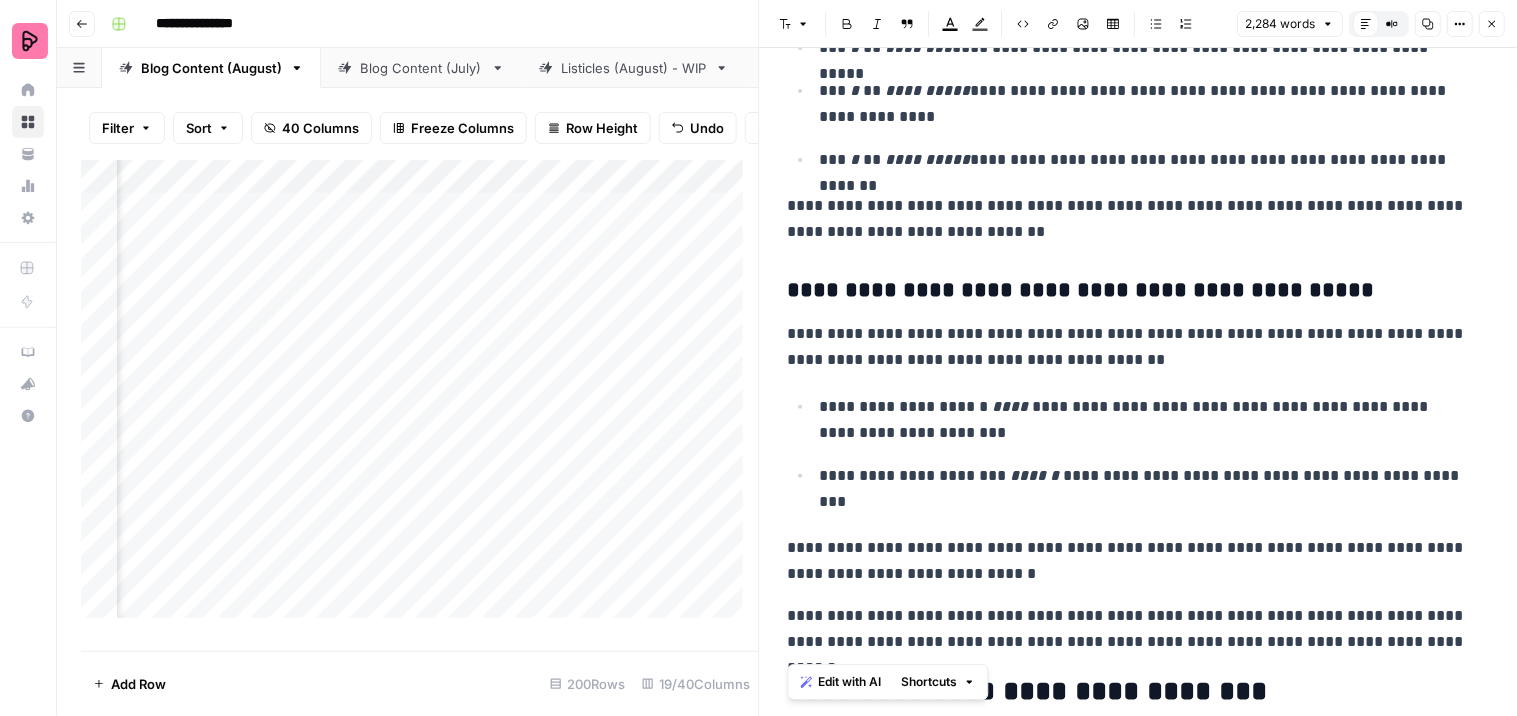 drag, startPoint x: 1424, startPoint y: 641, endPoint x: 792, endPoint y: 258, distance: 738.99457 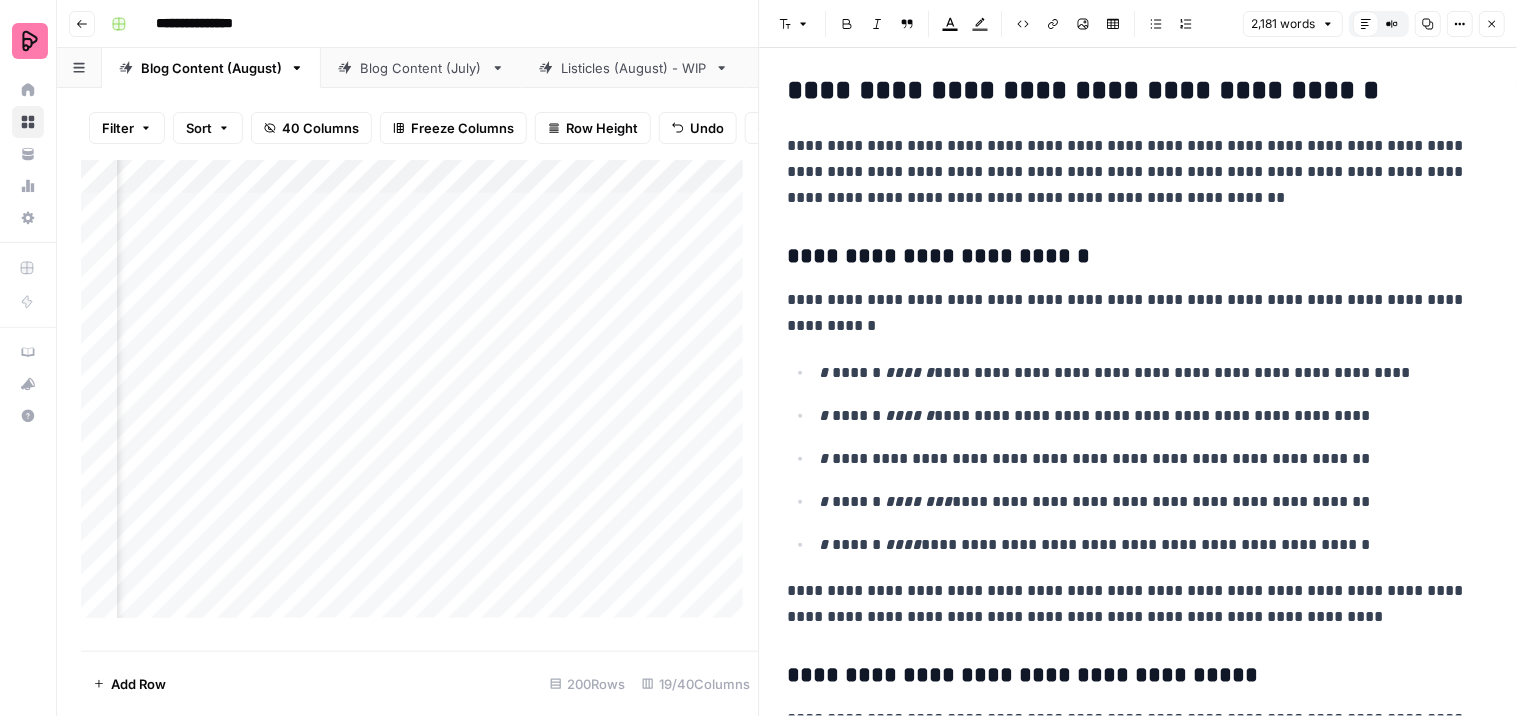 scroll, scrollTop: 2040, scrollLeft: 0, axis: vertical 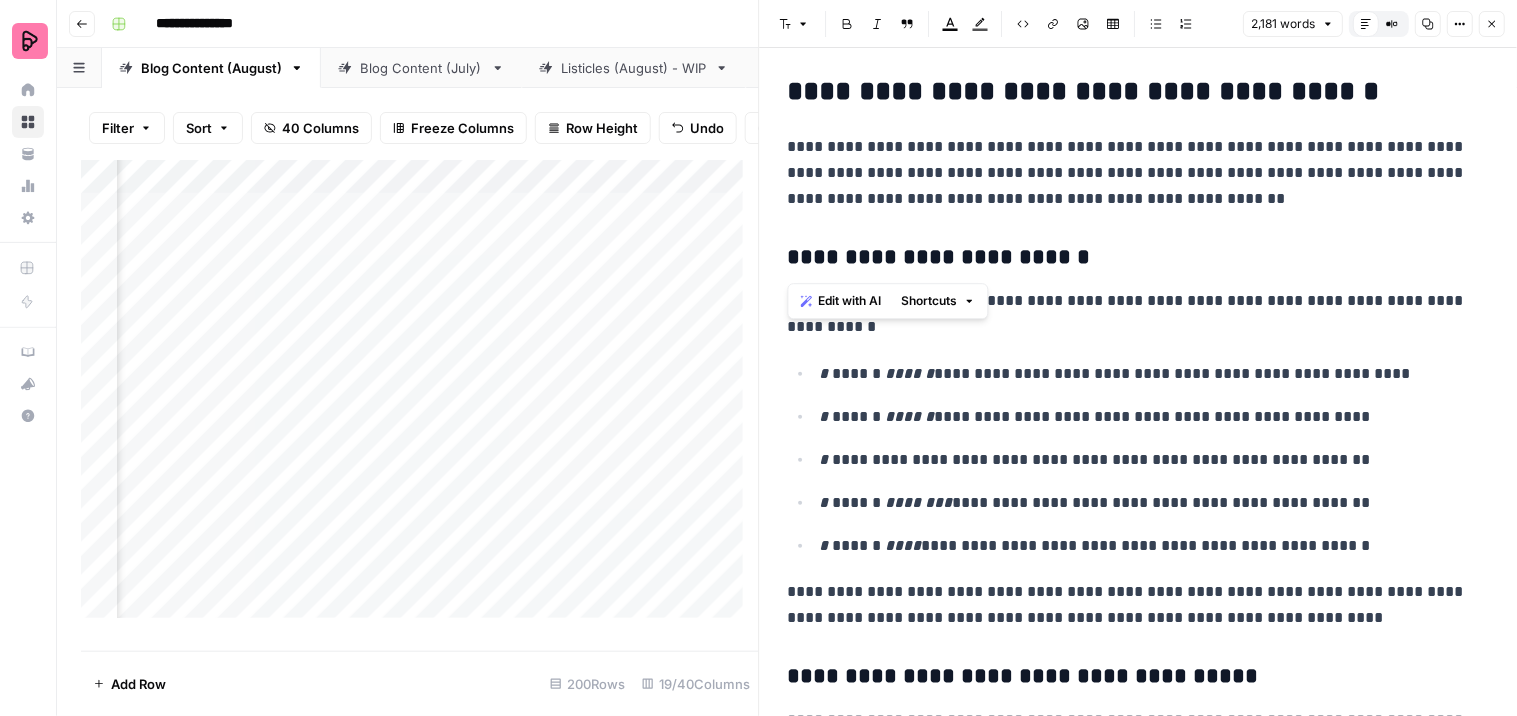 drag, startPoint x: 810, startPoint y: 254, endPoint x: 791, endPoint y: 251, distance: 19.235384 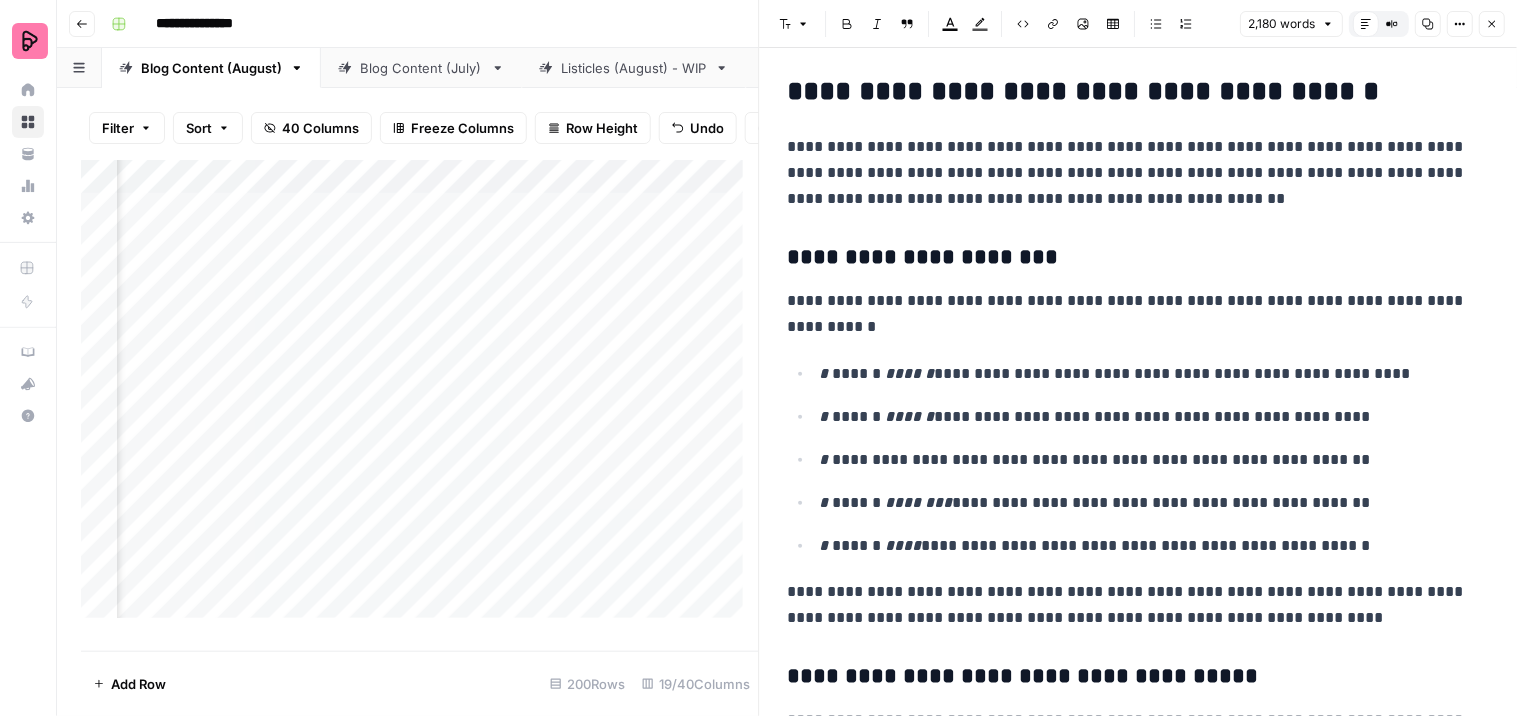 click on "**********" at bounding box center (1130, 677) 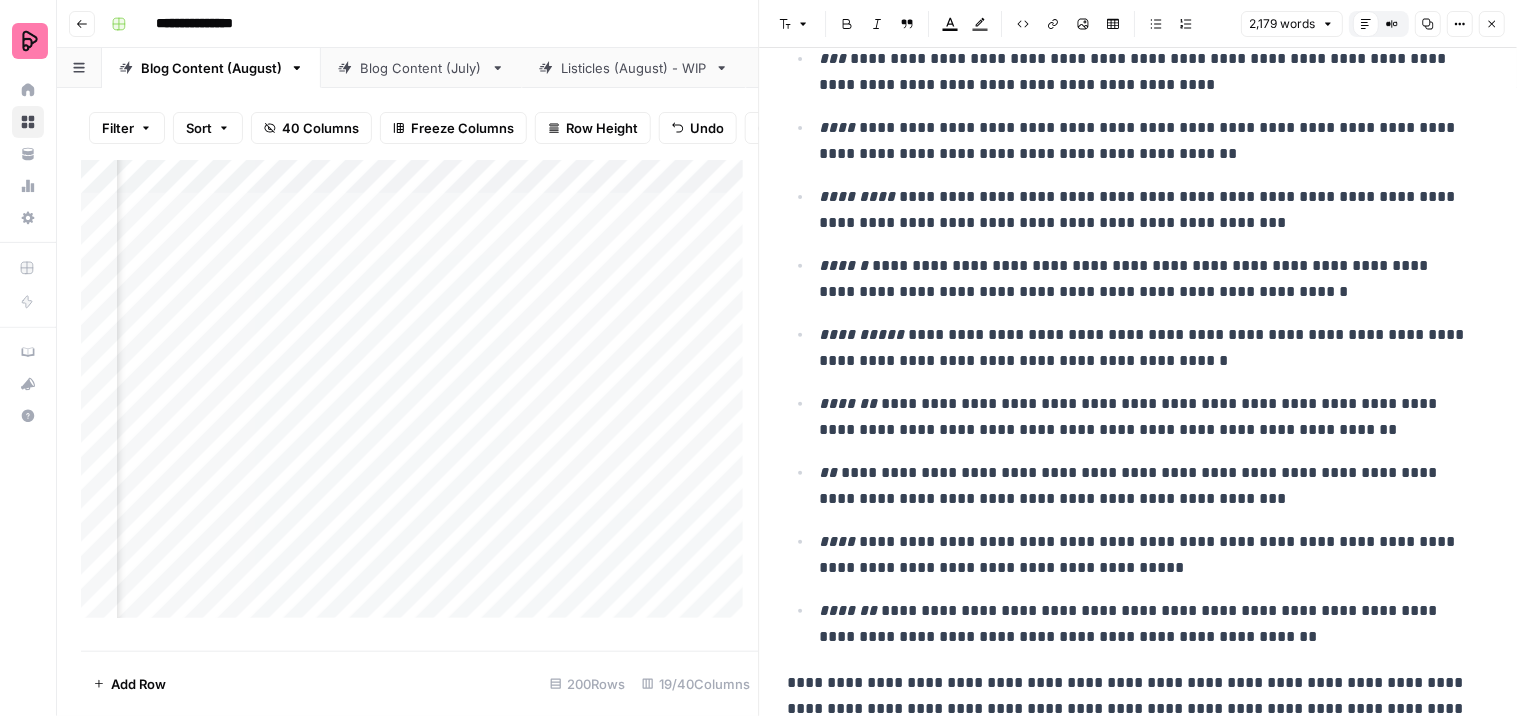 scroll, scrollTop: 3438, scrollLeft: 0, axis: vertical 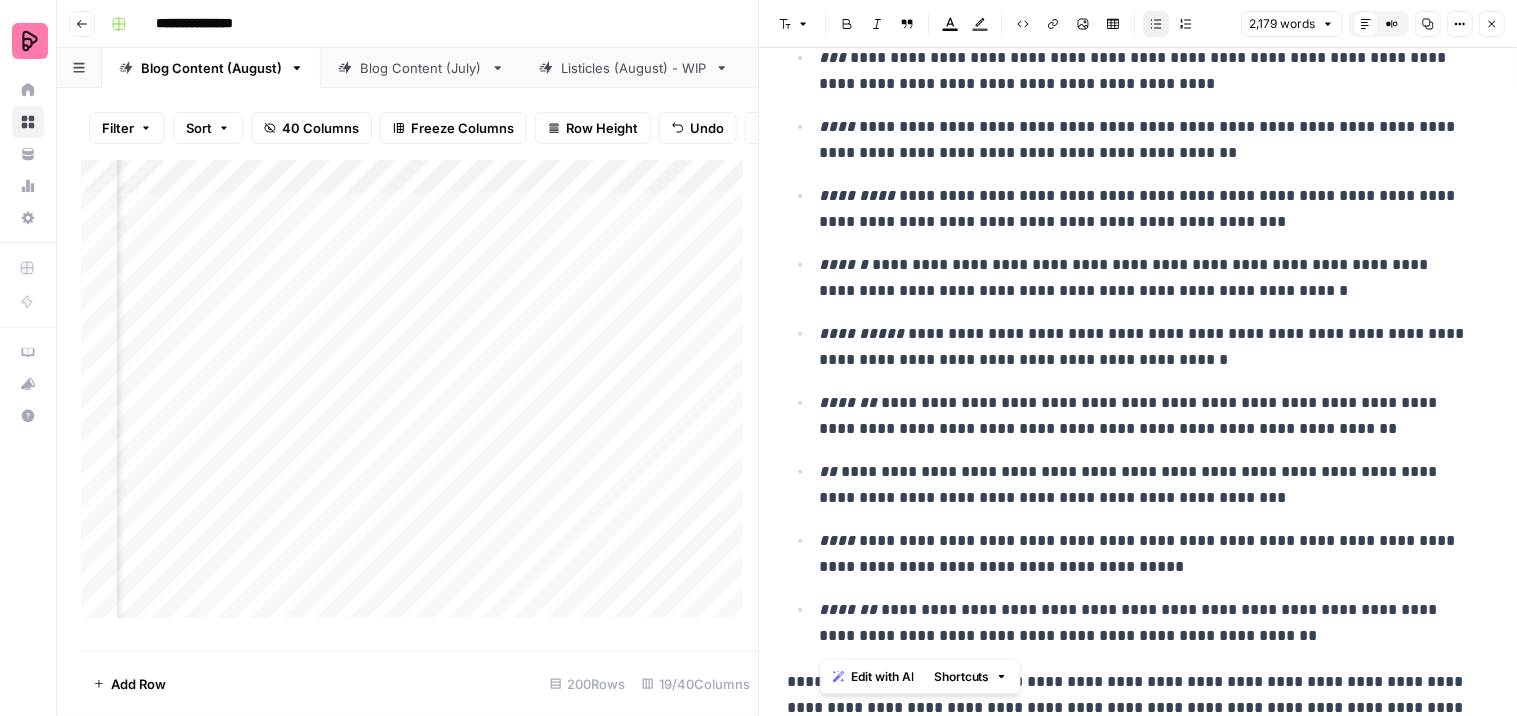 drag, startPoint x: 1316, startPoint y: 635, endPoint x: 775, endPoint y: 111, distance: 753.1647 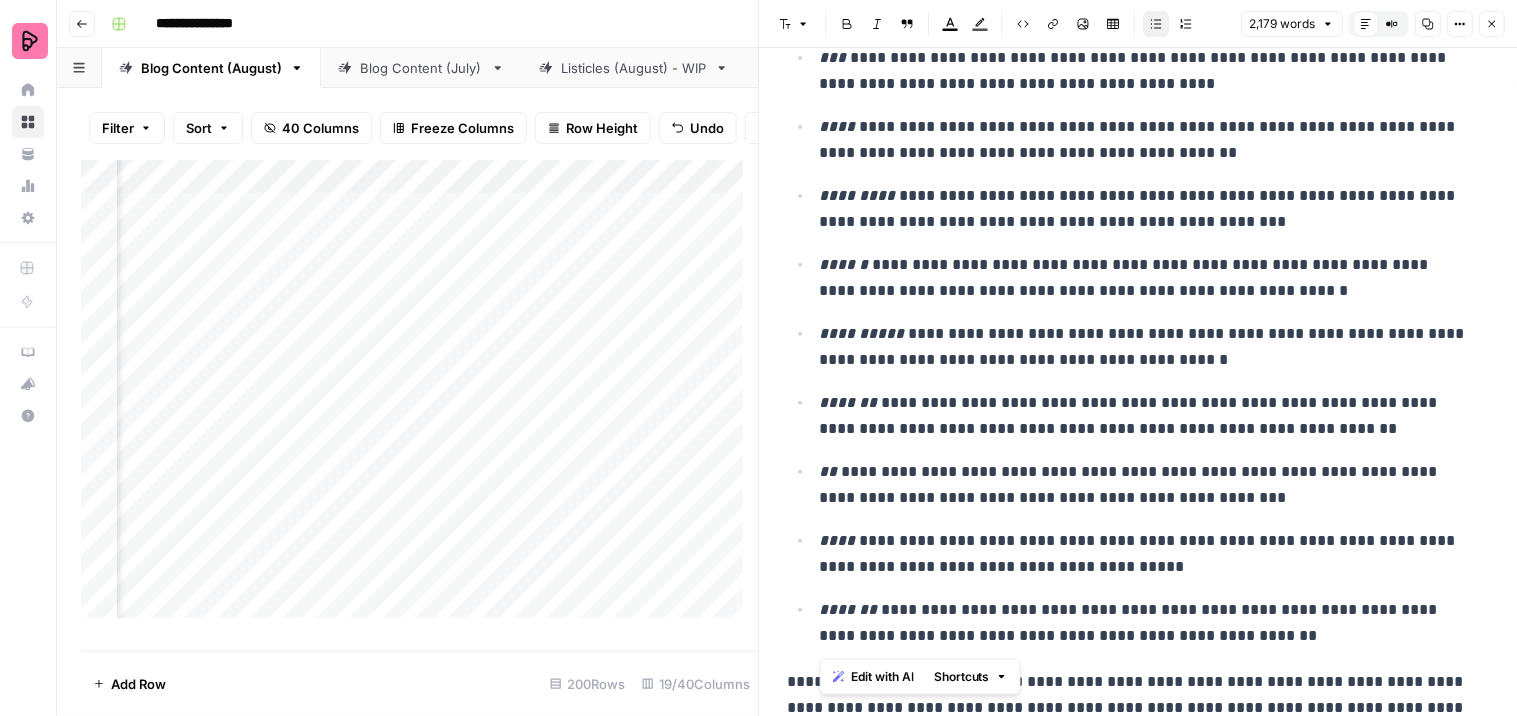 click on "**********" at bounding box center (1146, 347) 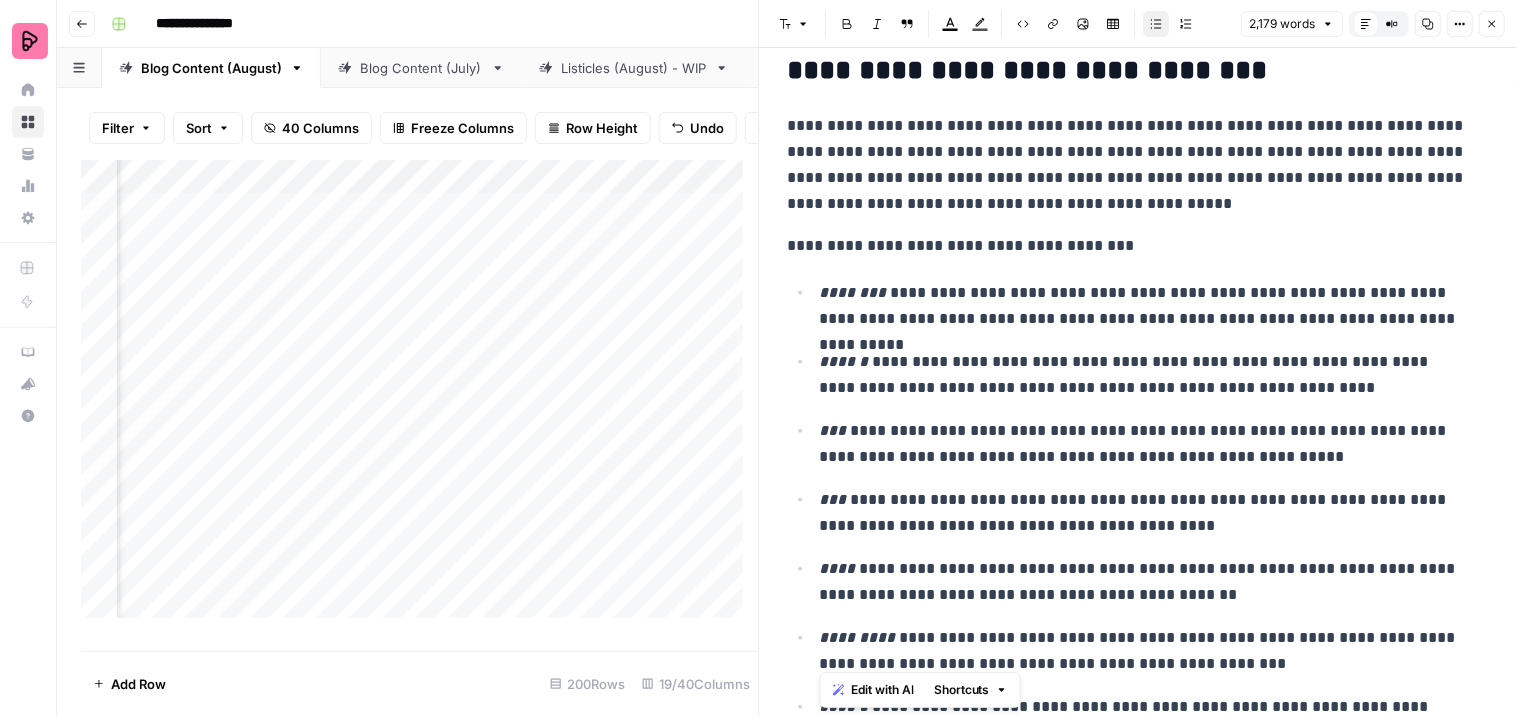 scroll, scrollTop: 2994, scrollLeft: 0, axis: vertical 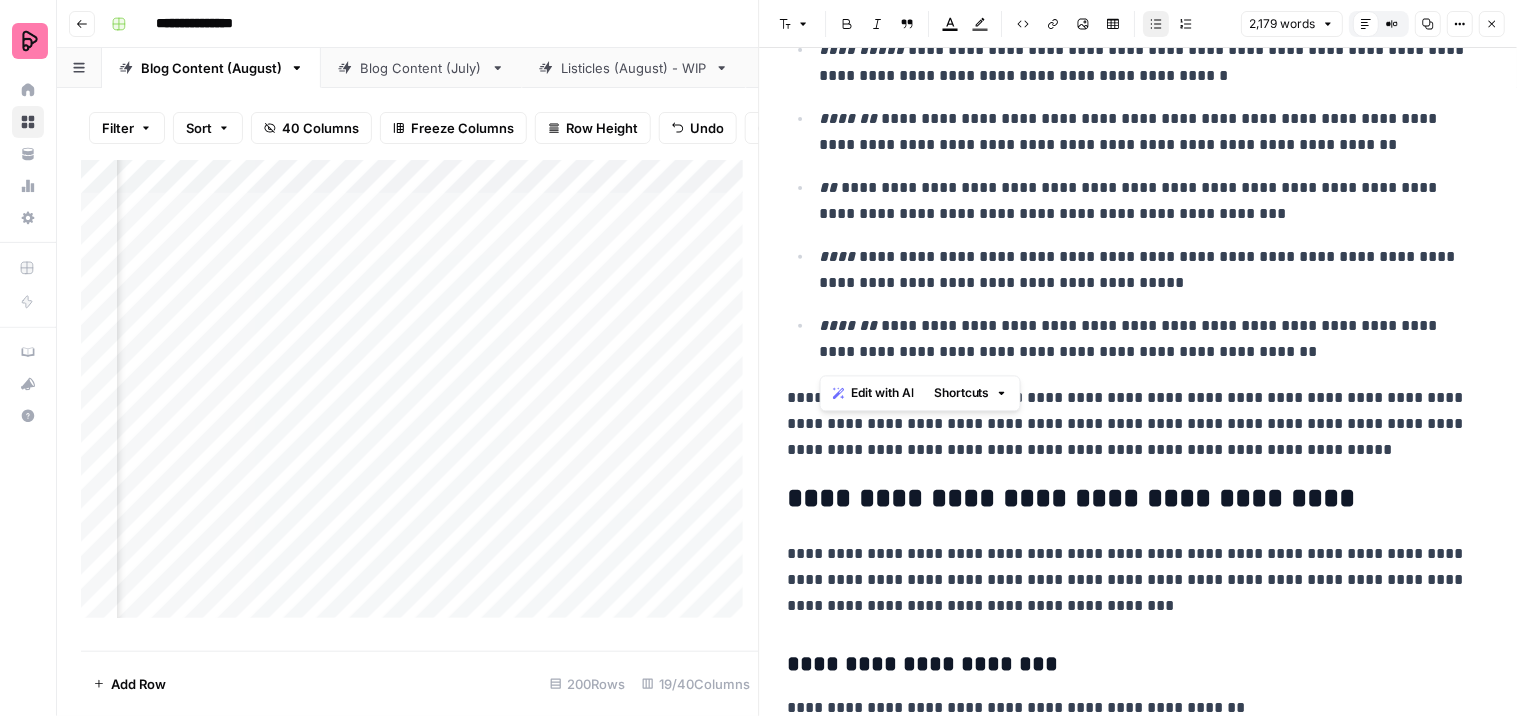 drag, startPoint x: 820, startPoint y: 298, endPoint x: 1364, endPoint y: 358, distance: 547.2988 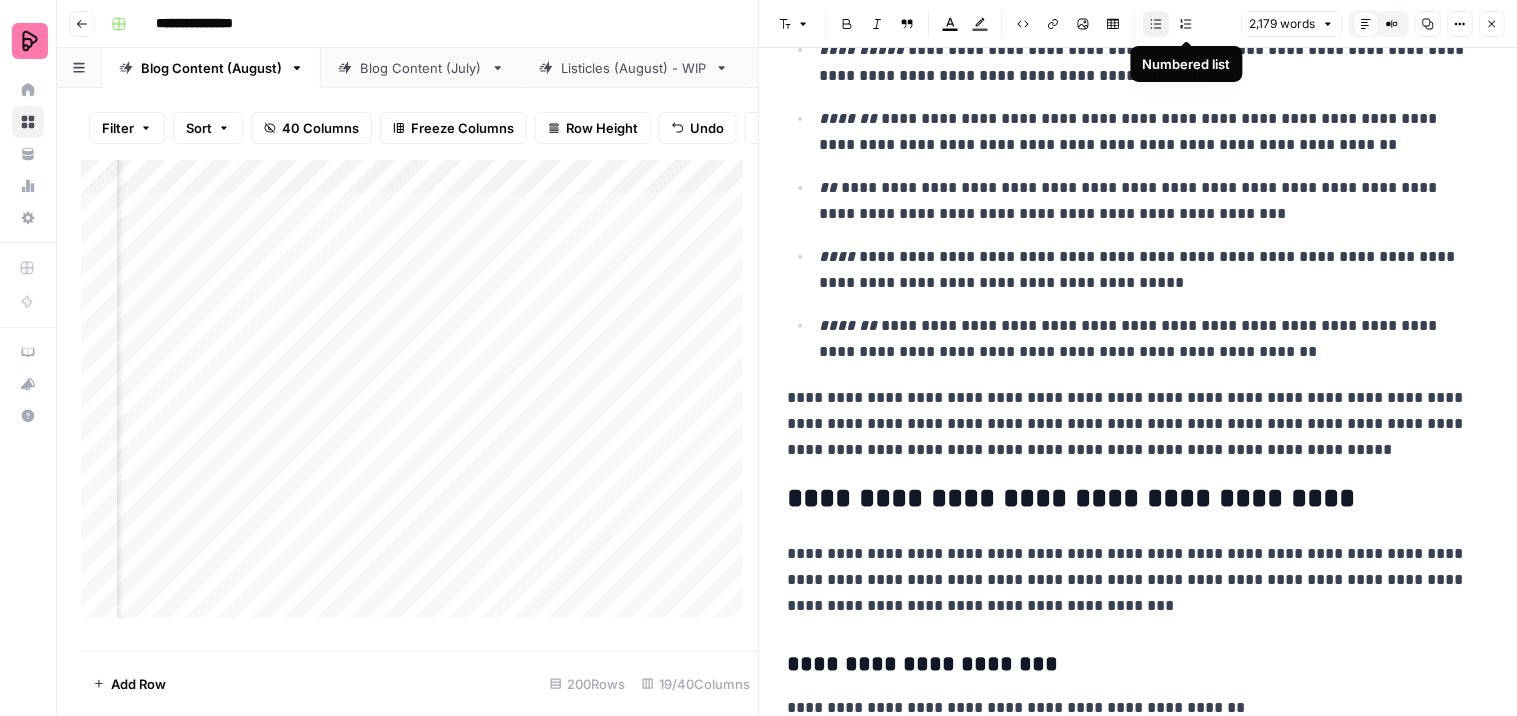 click 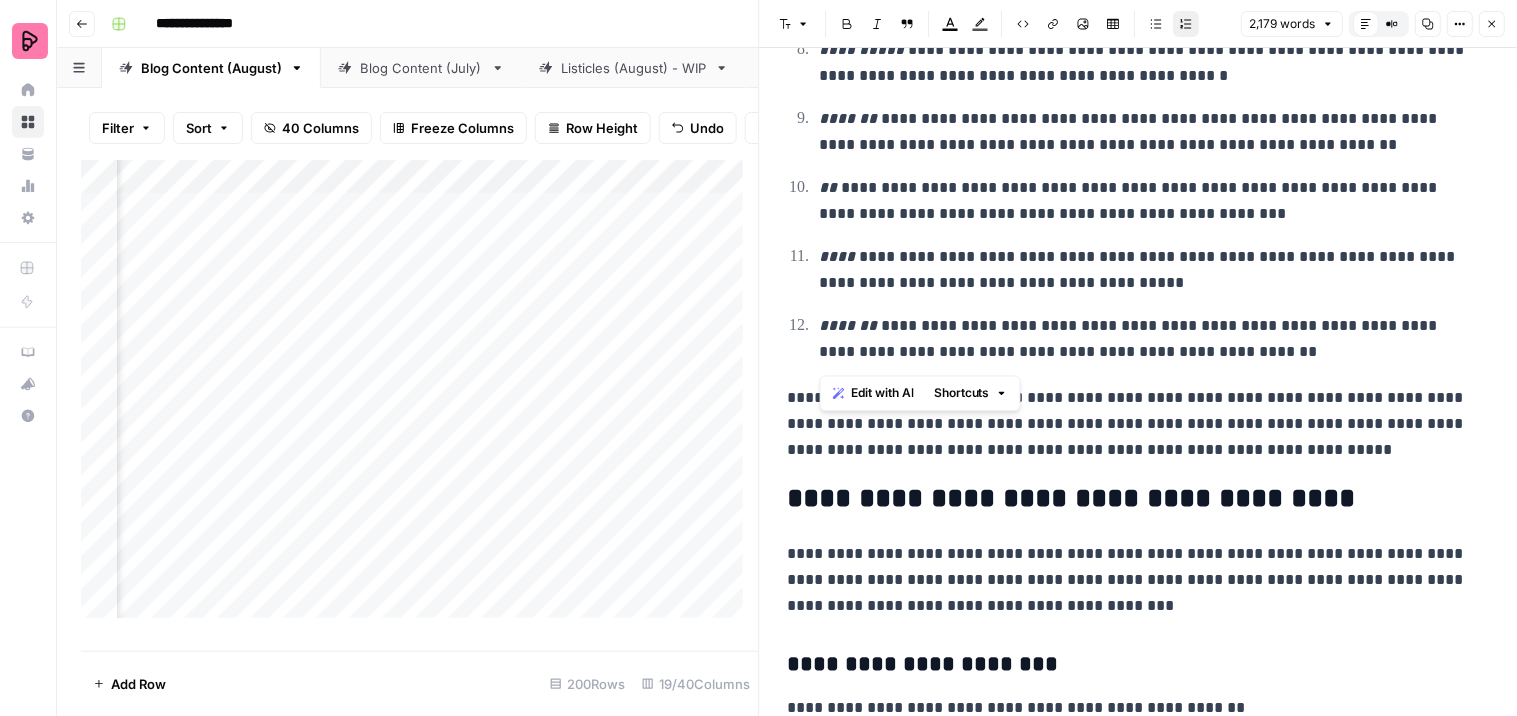 click on "**********" at bounding box center (1139, -41) 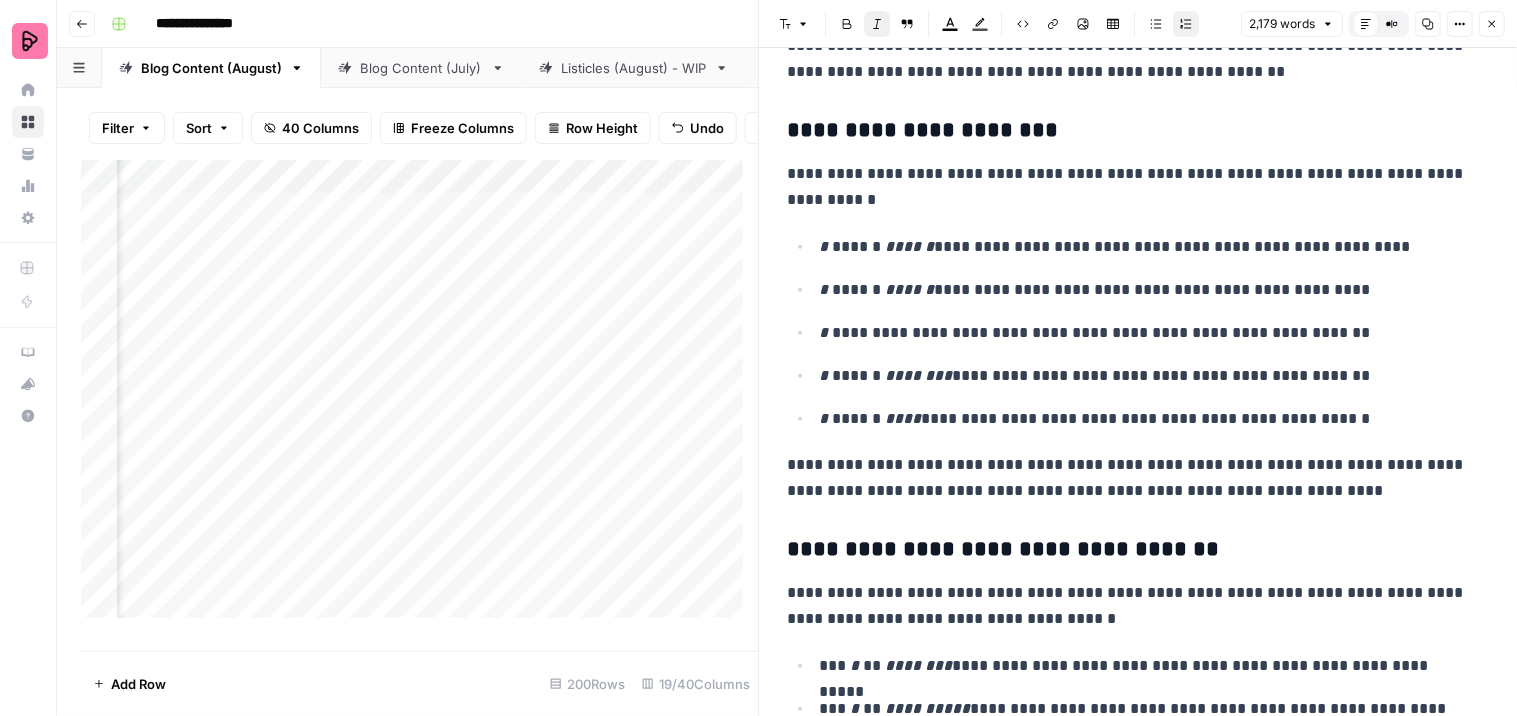 scroll, scrollTop: 2166, scrollLeft: 0, axis: vertical 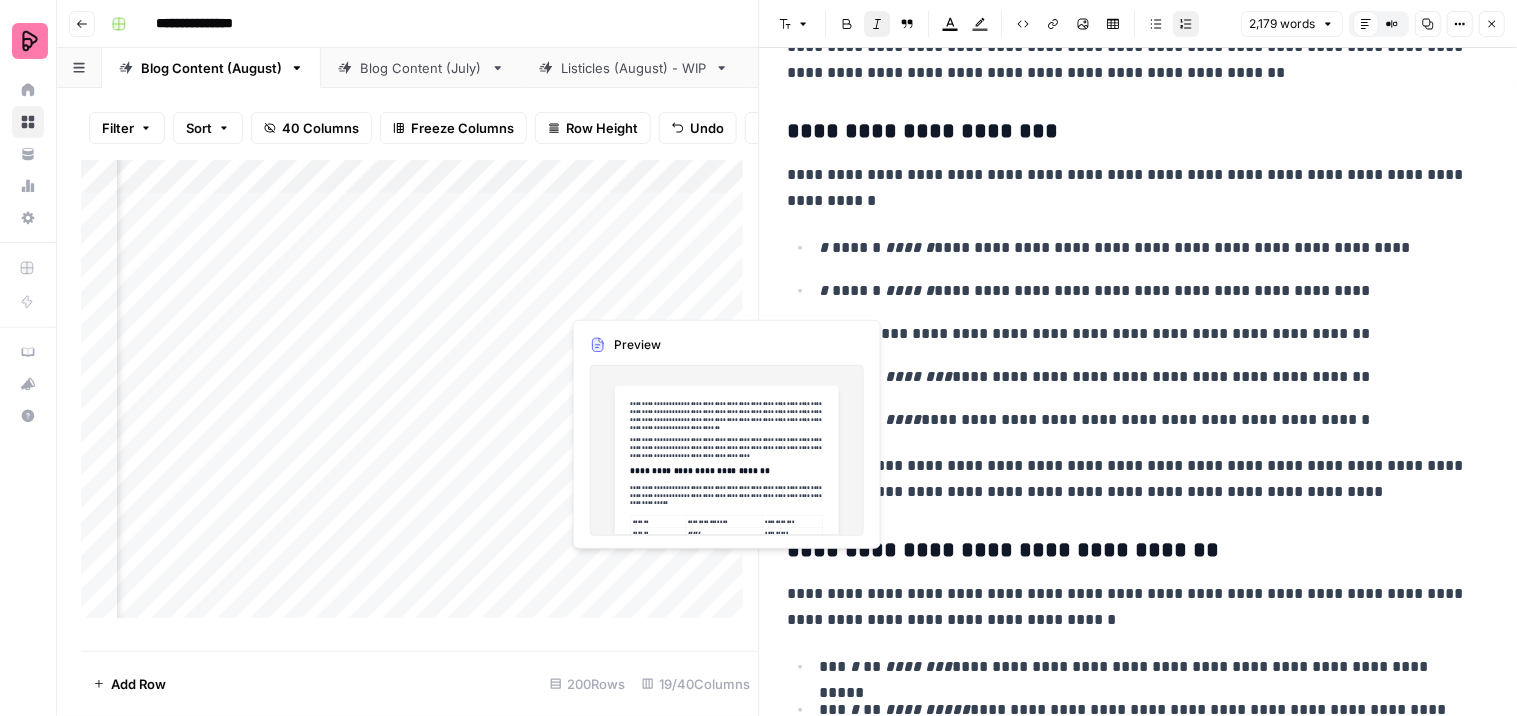 click on "Add Column" at bounding box center (420, 397) 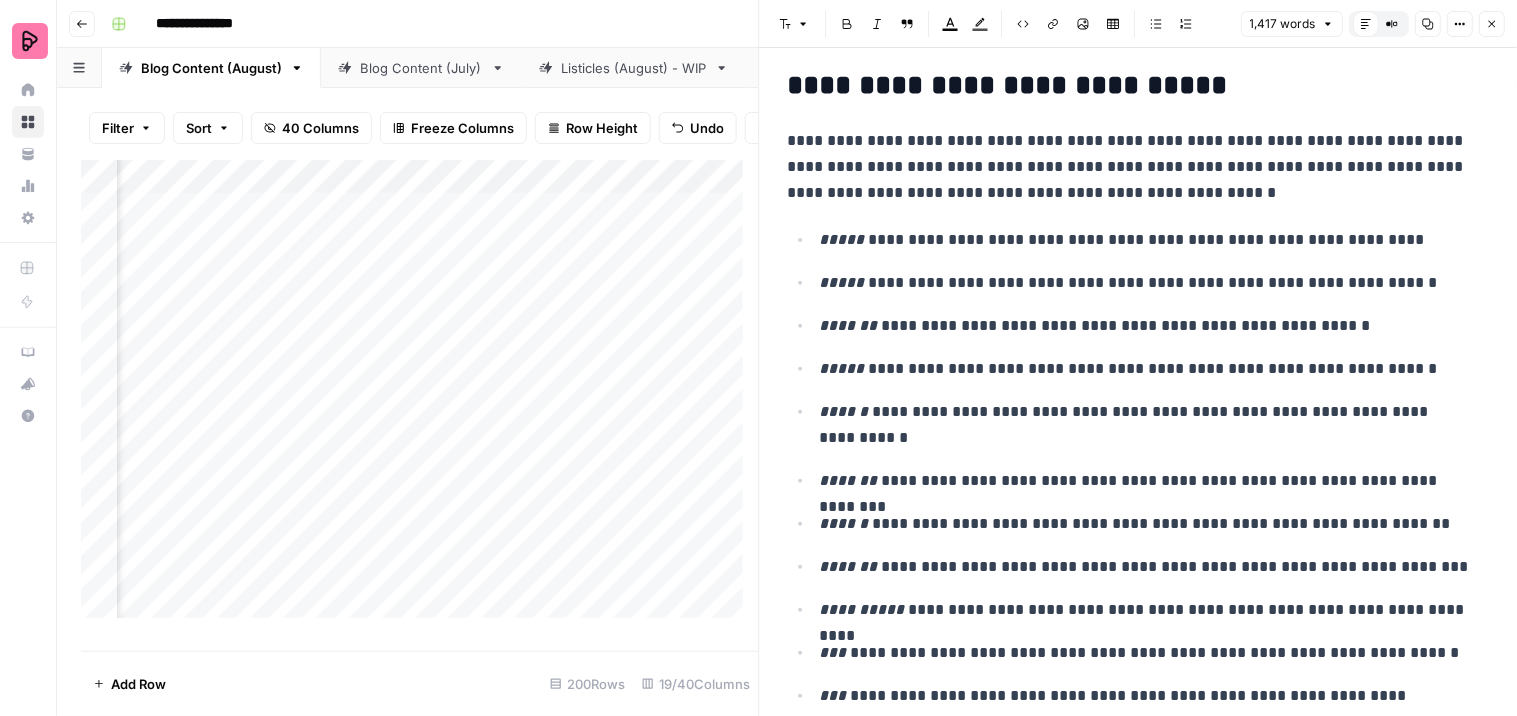 scroll, scrollTop: 1777, scrollLeft: 0, axis: vertical 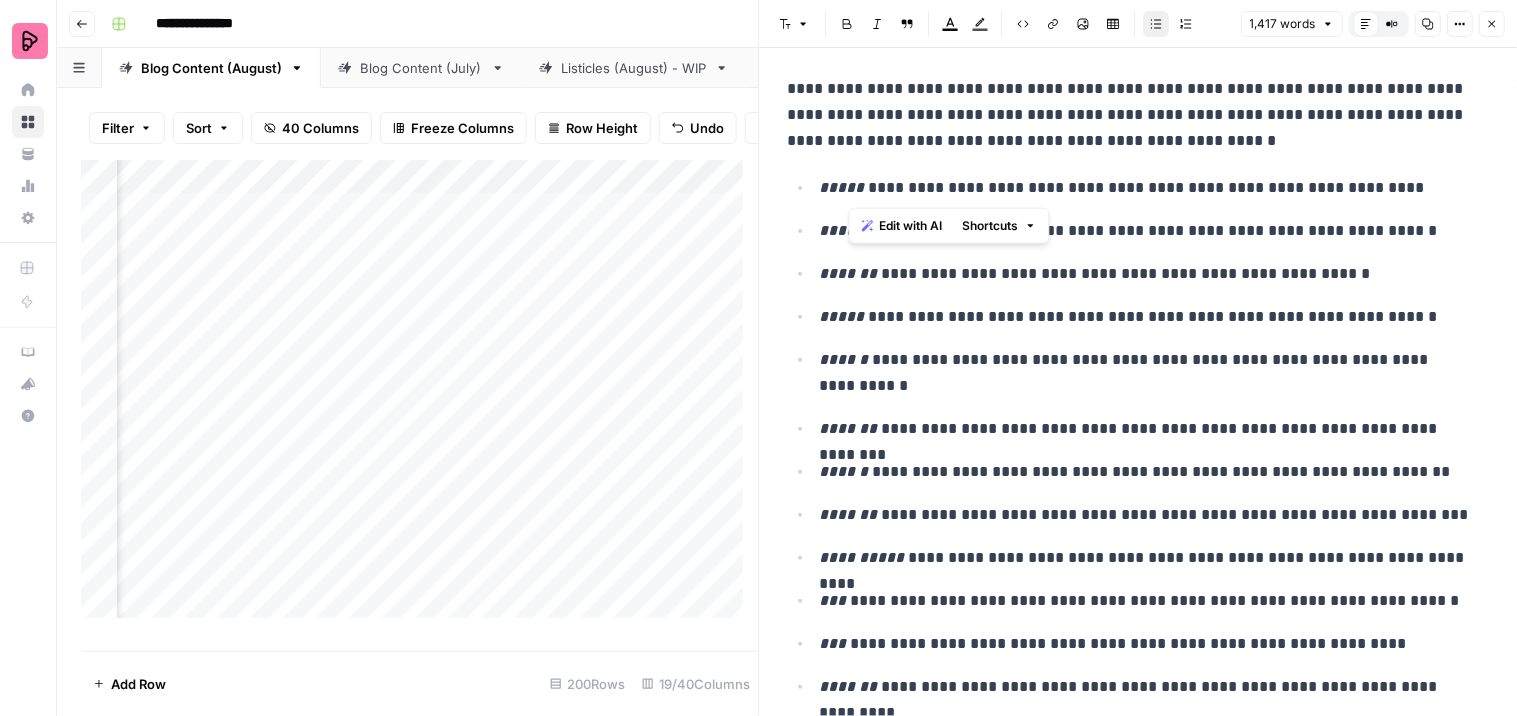 drag, startPoint x: 901, startPoint y: 191, endPoint x: 851, endPoint y: 194, distance: 50.08992 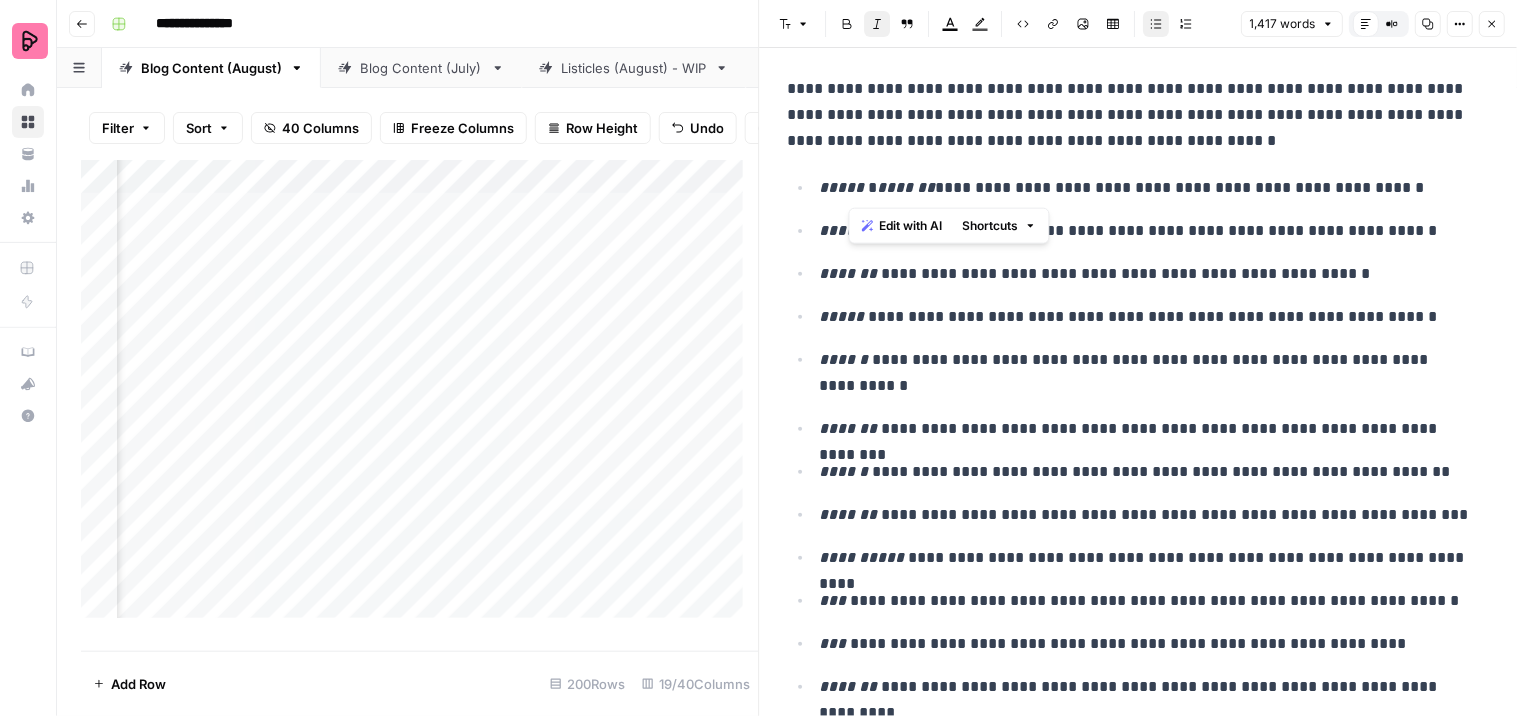 click on "[REDACTED]" at bounding box center [1146, 274] 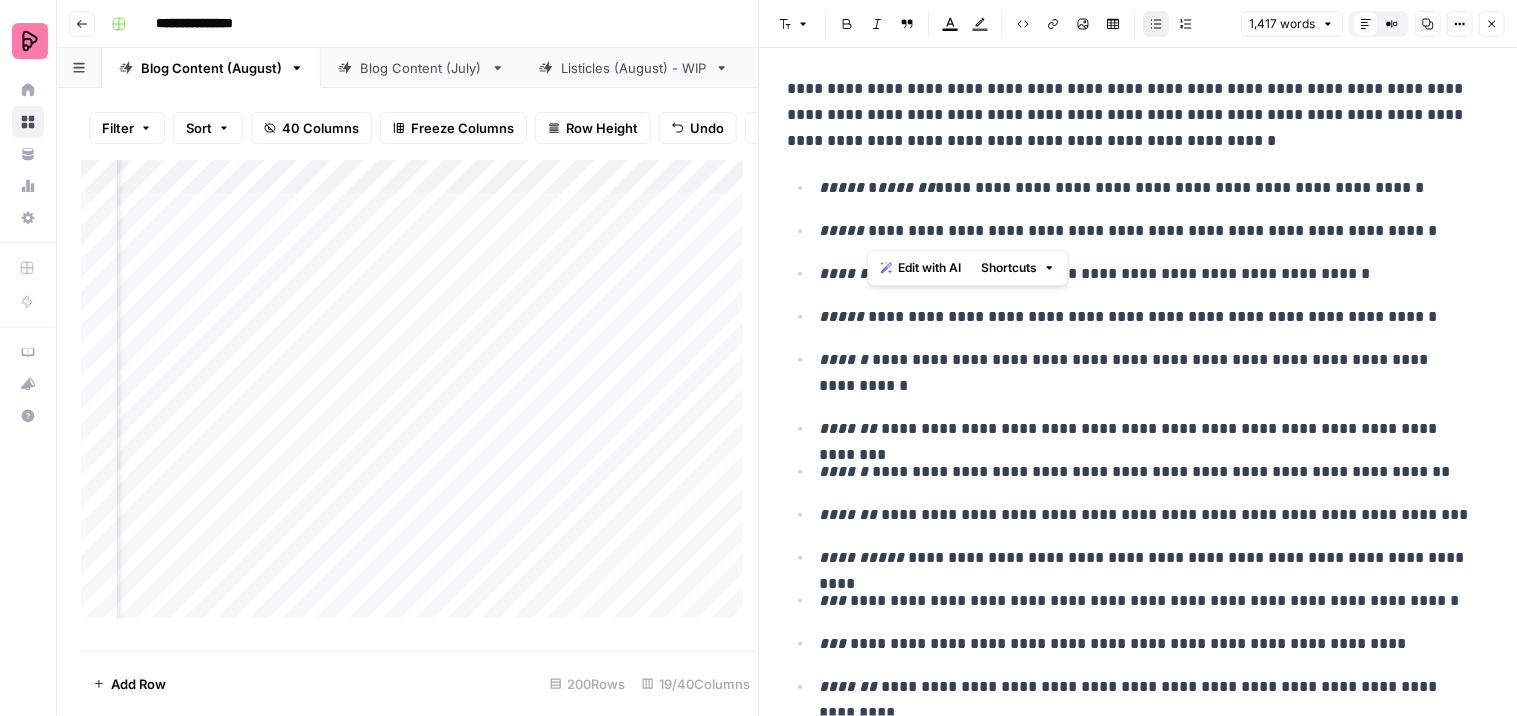 drag, startPoint x: 934, startPoint y: 231, endPoint x: 871, endPoint y: 231, distance: 63 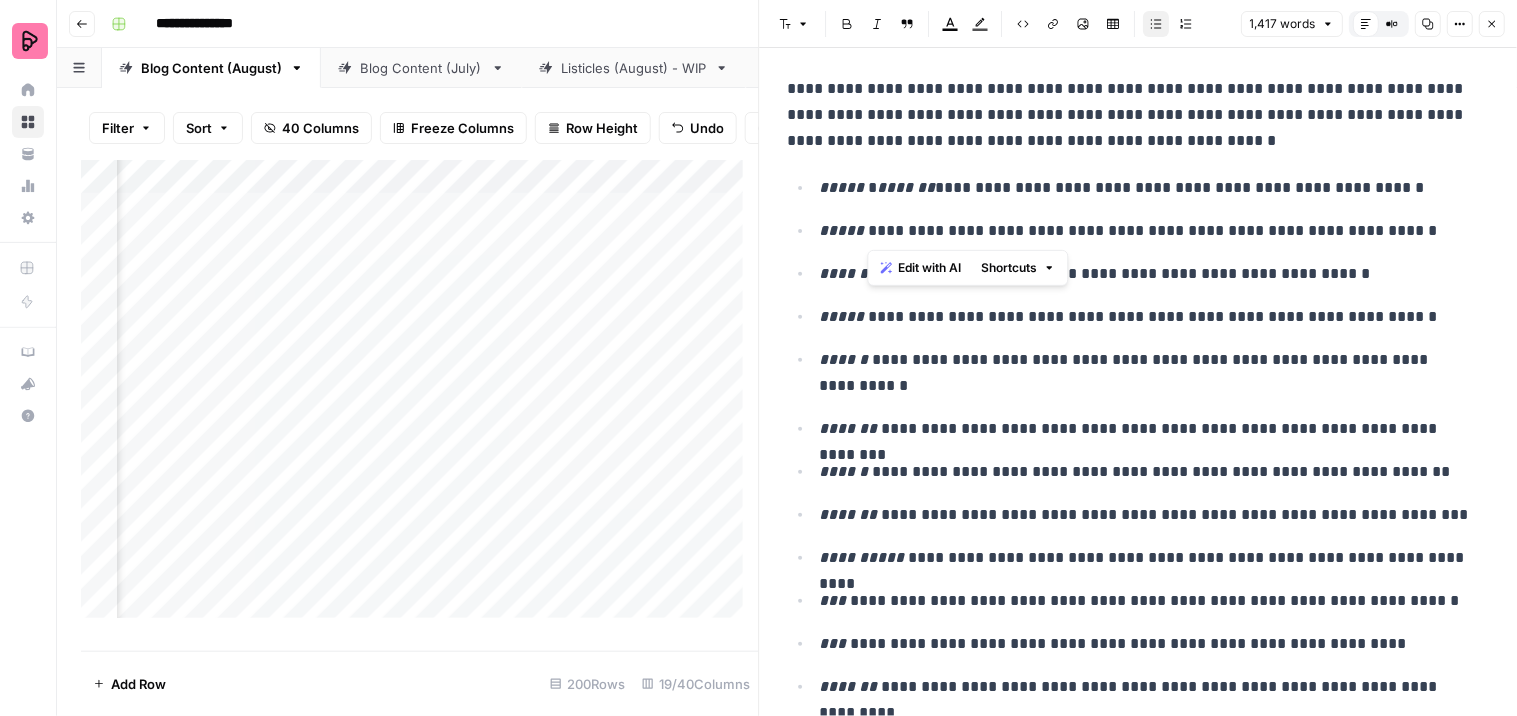 click on "[REDACTED]" at bounding box center [1146, 231] 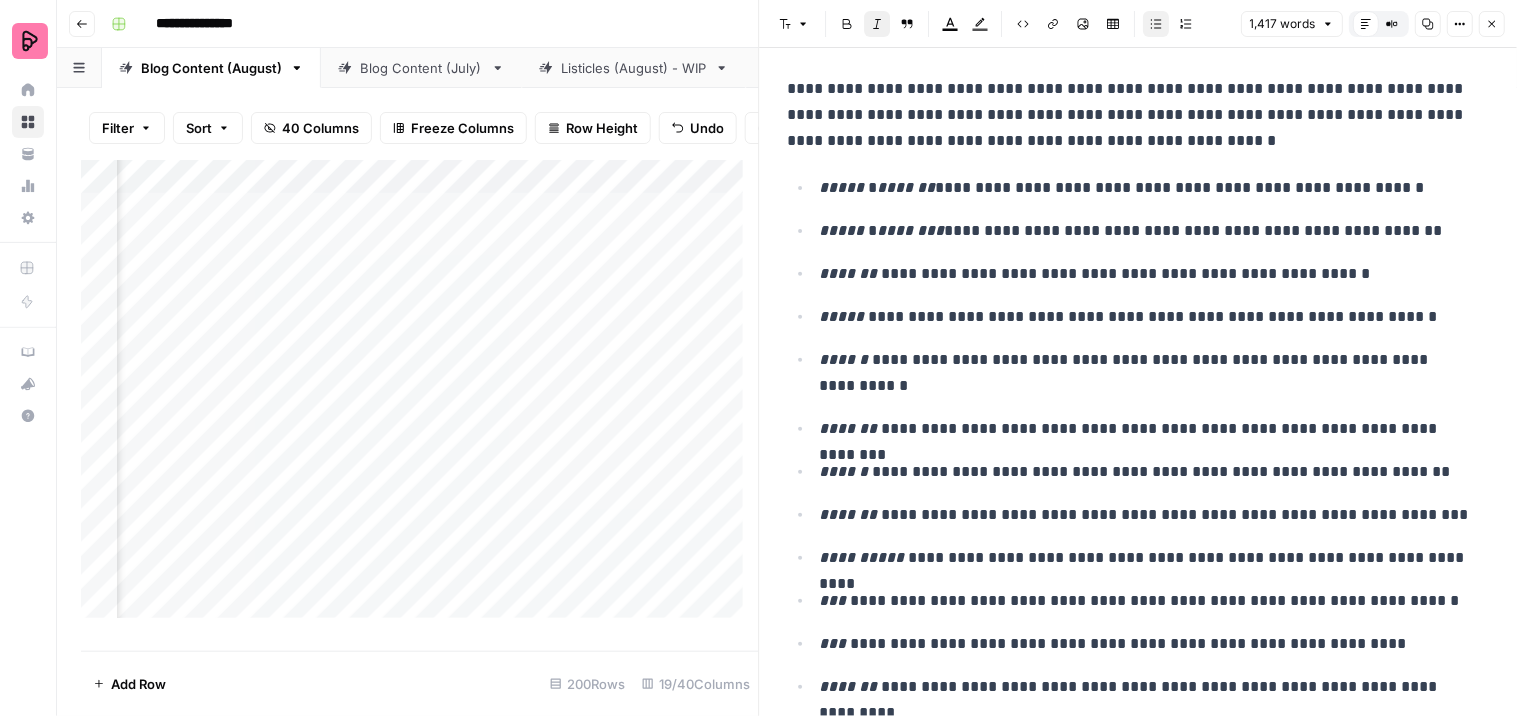 click on "**********" at bounding box center [1139, 437] 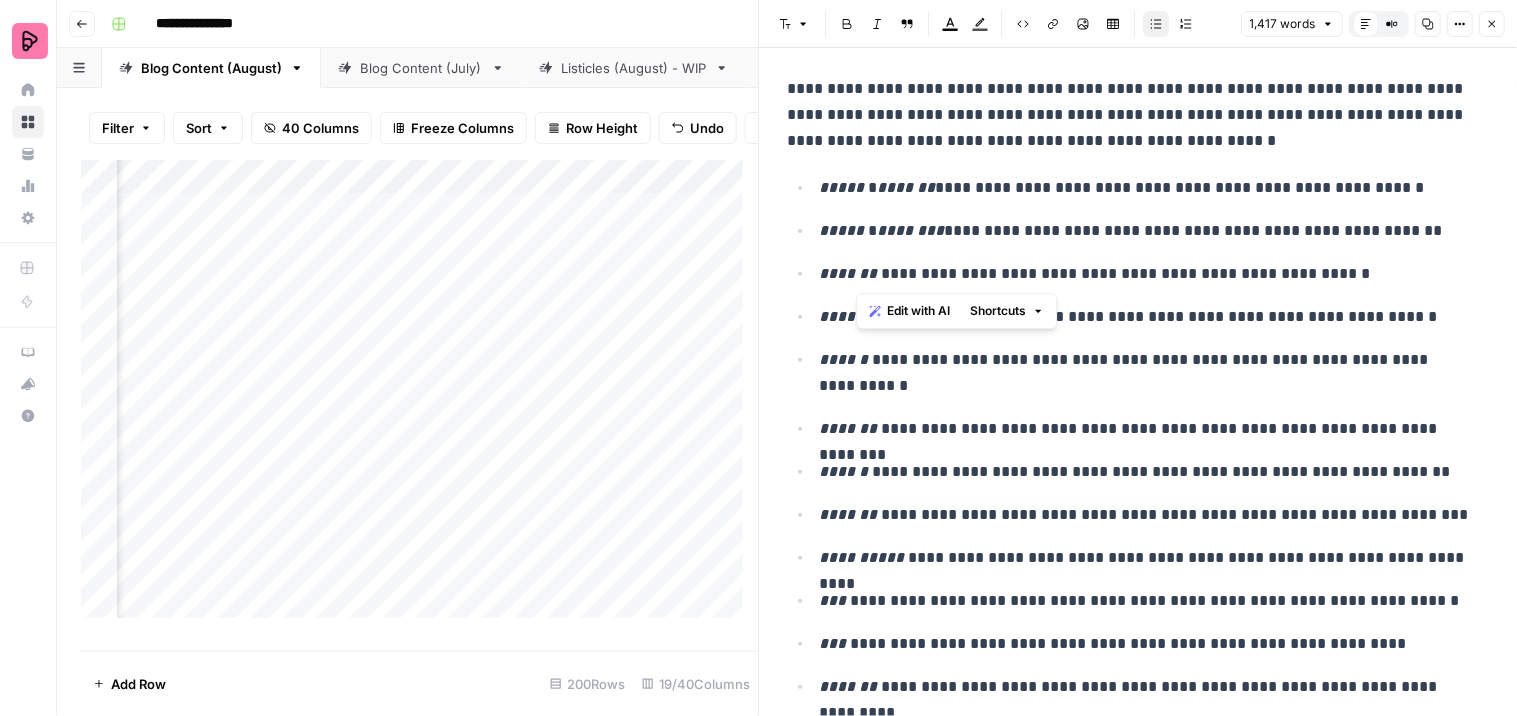 drag, startPoint x: 923, startPoint y: 271, endPoint x: 873, endPoint y: 208, distance: 80.43009 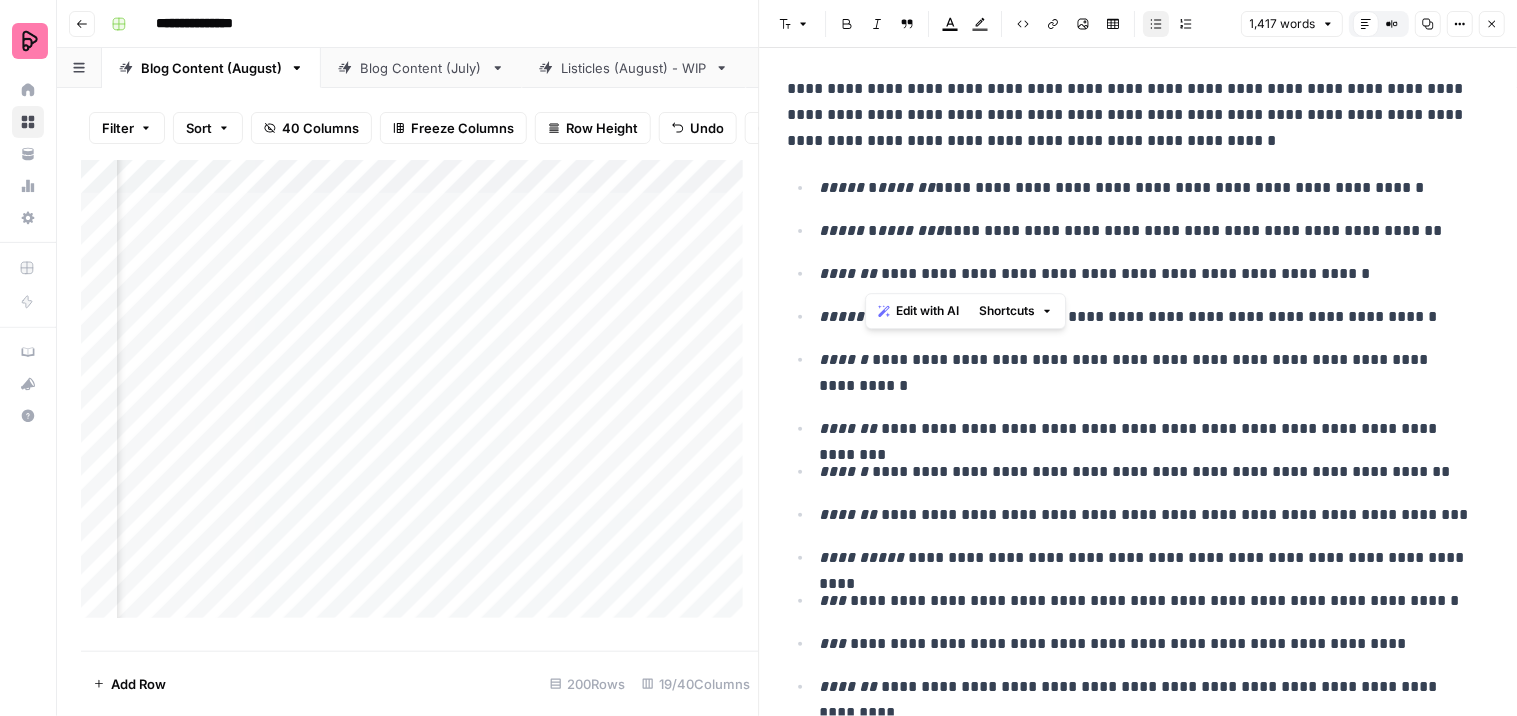 click 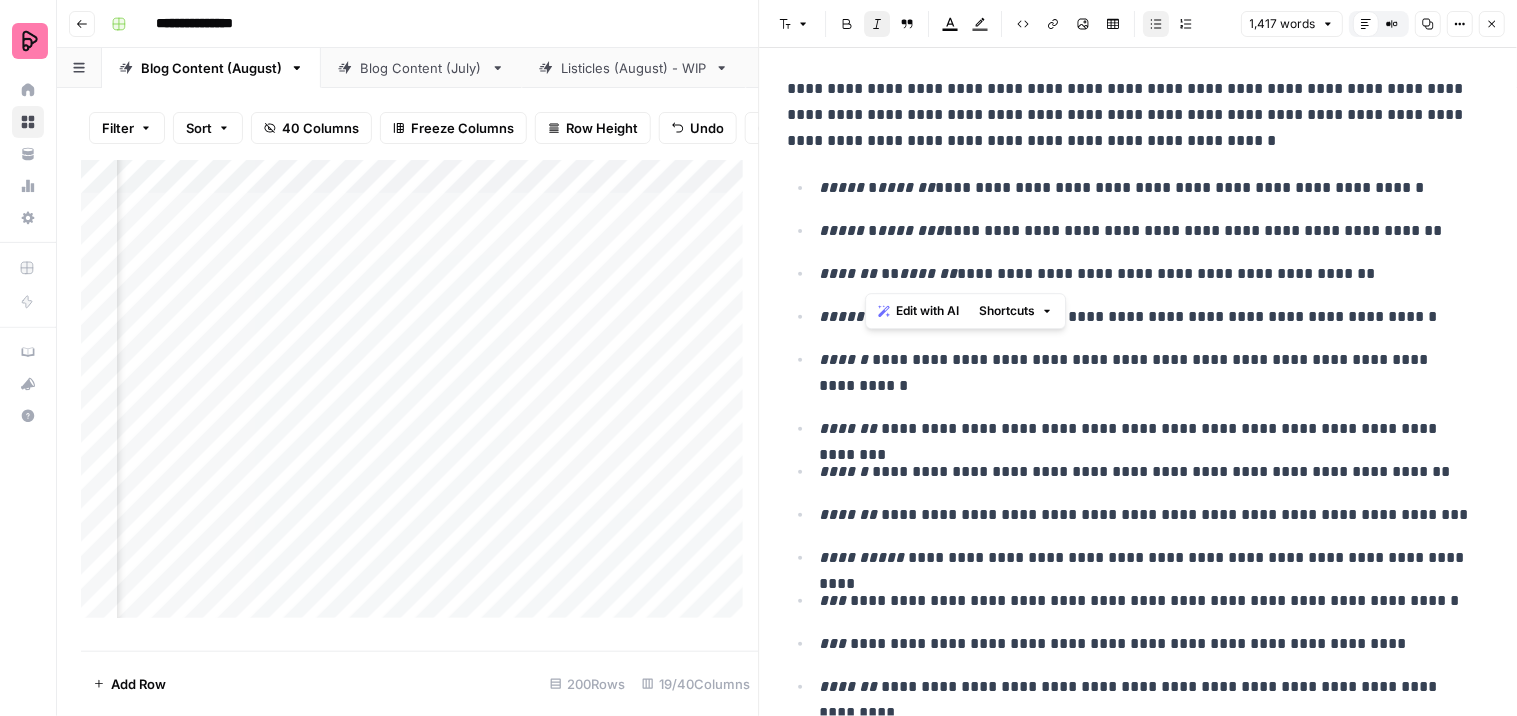 click on "*******" at bounding box center (929, 273) 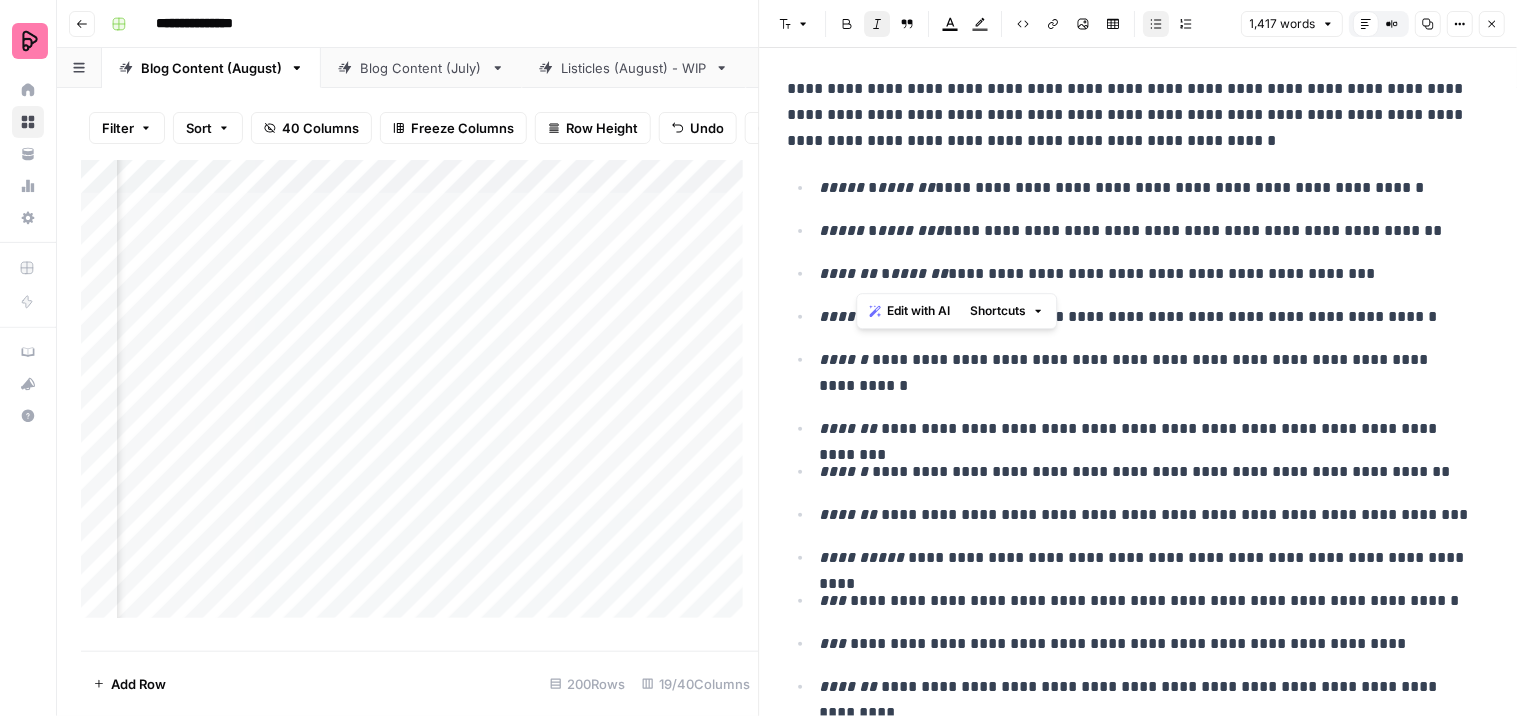 click on "*******" at bounding box center [920, 273] 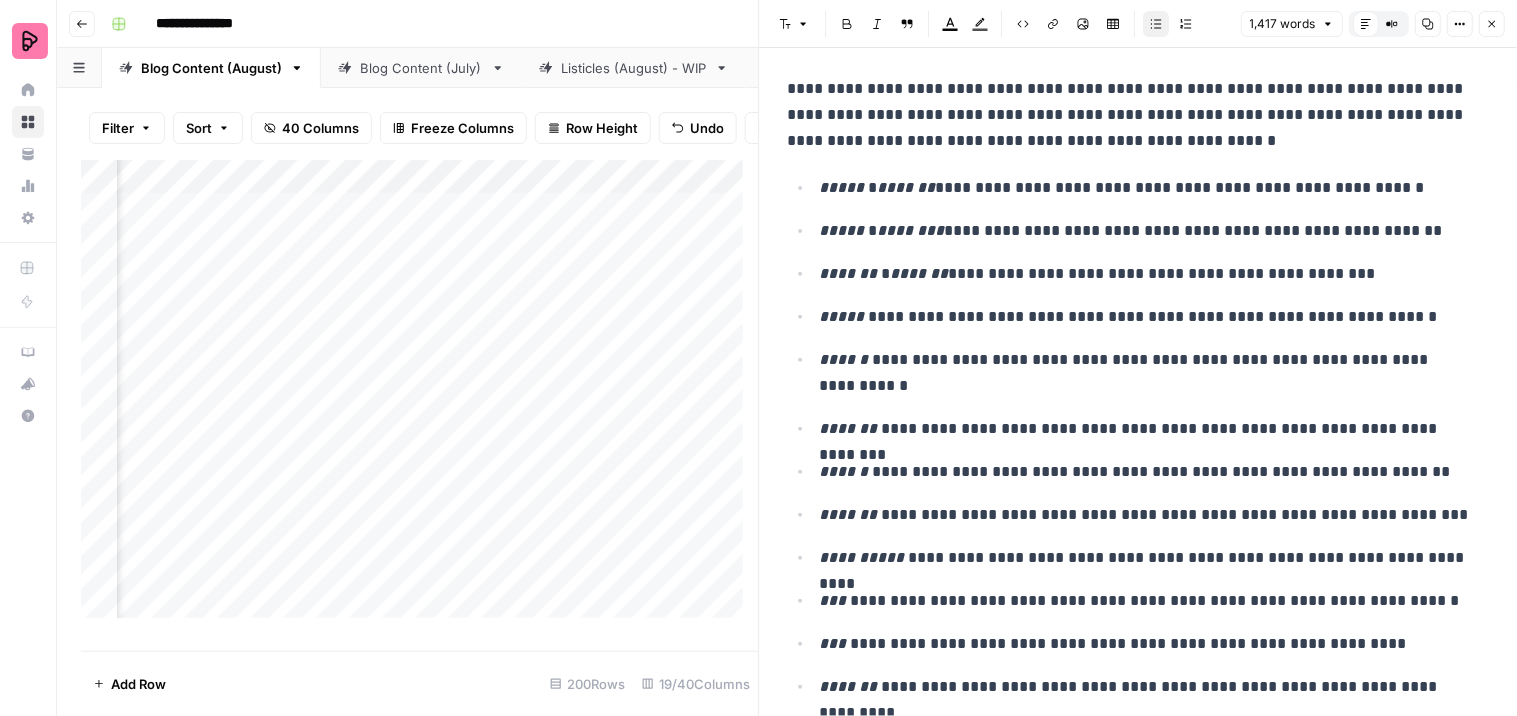 type 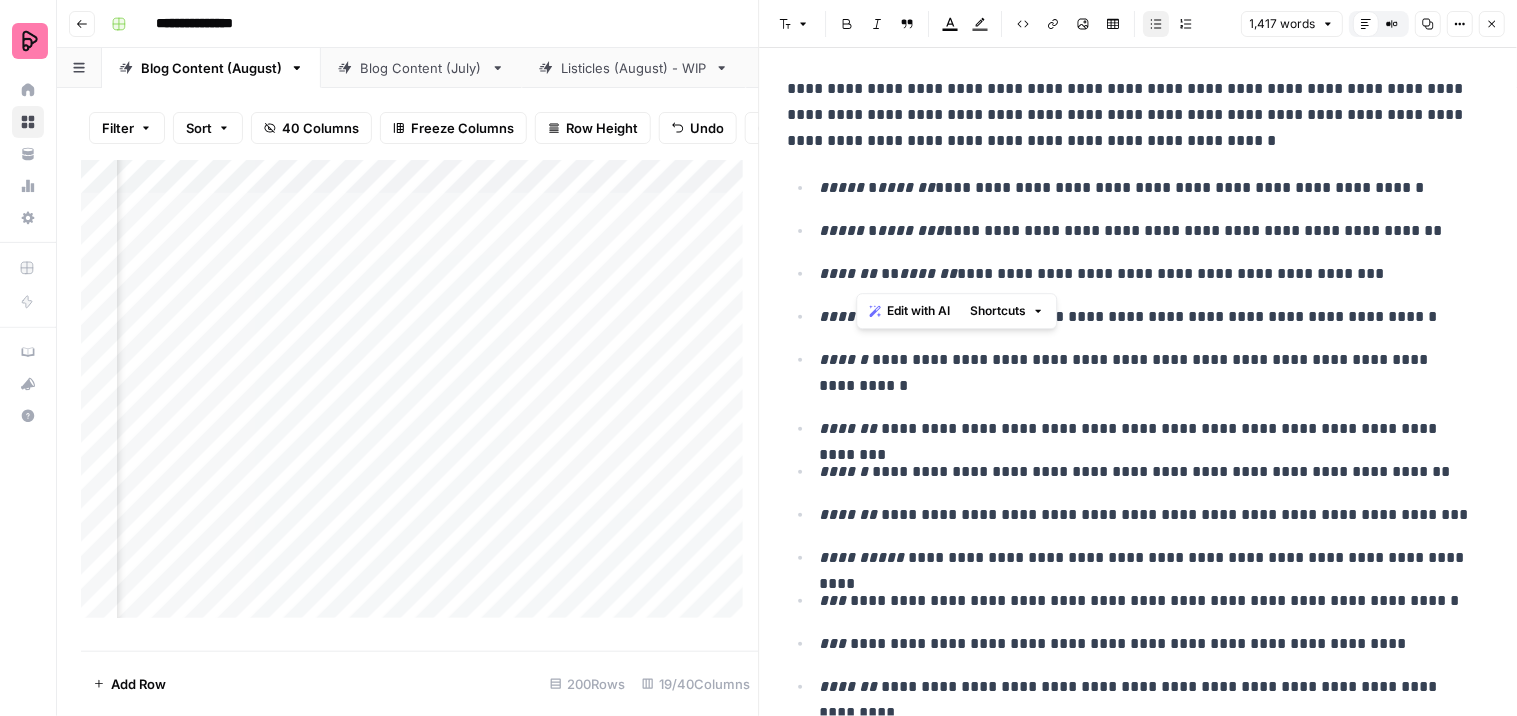 click on "**********" at bounding box center [1146, 274] 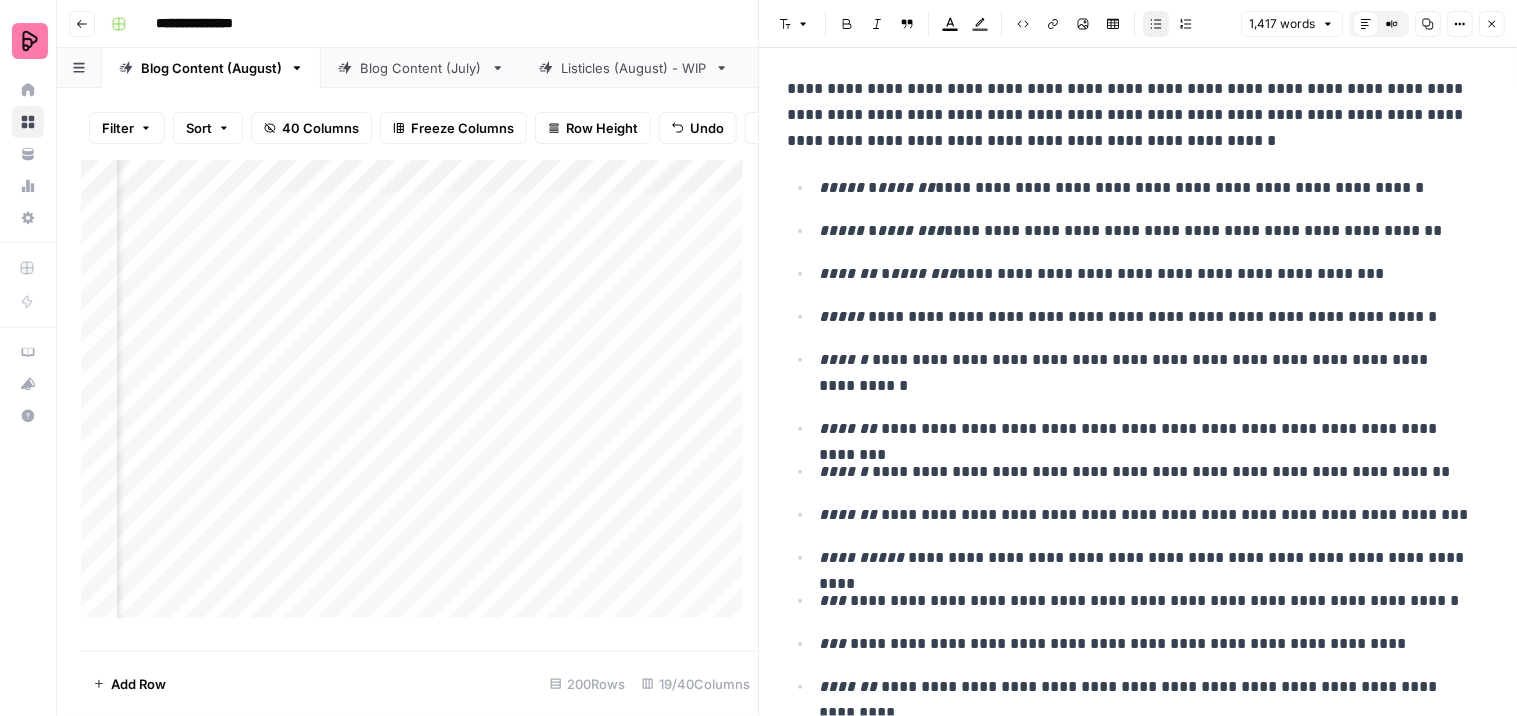 click on "**********" at bounding box center (1146, 274) 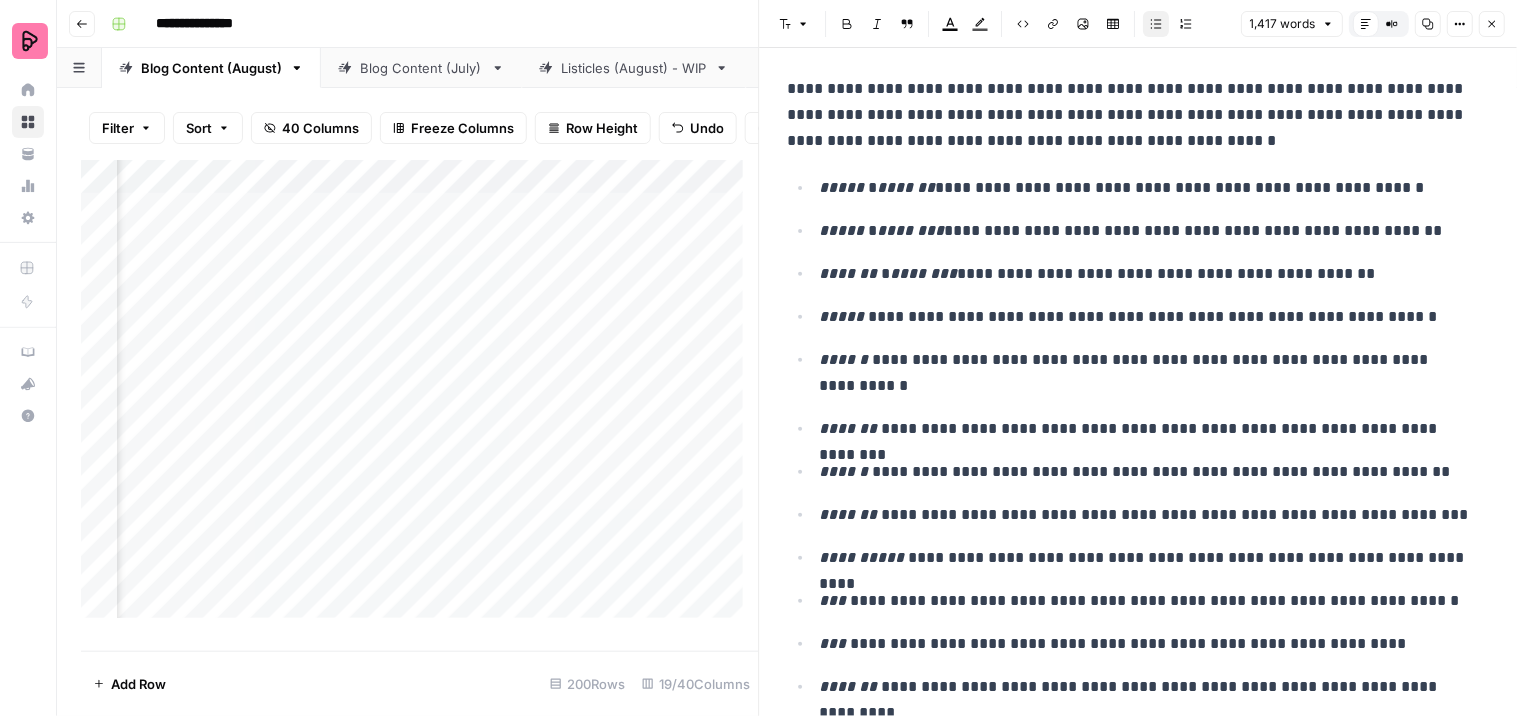 click on "[REDACTED]" at bounding box center (1146, 317) 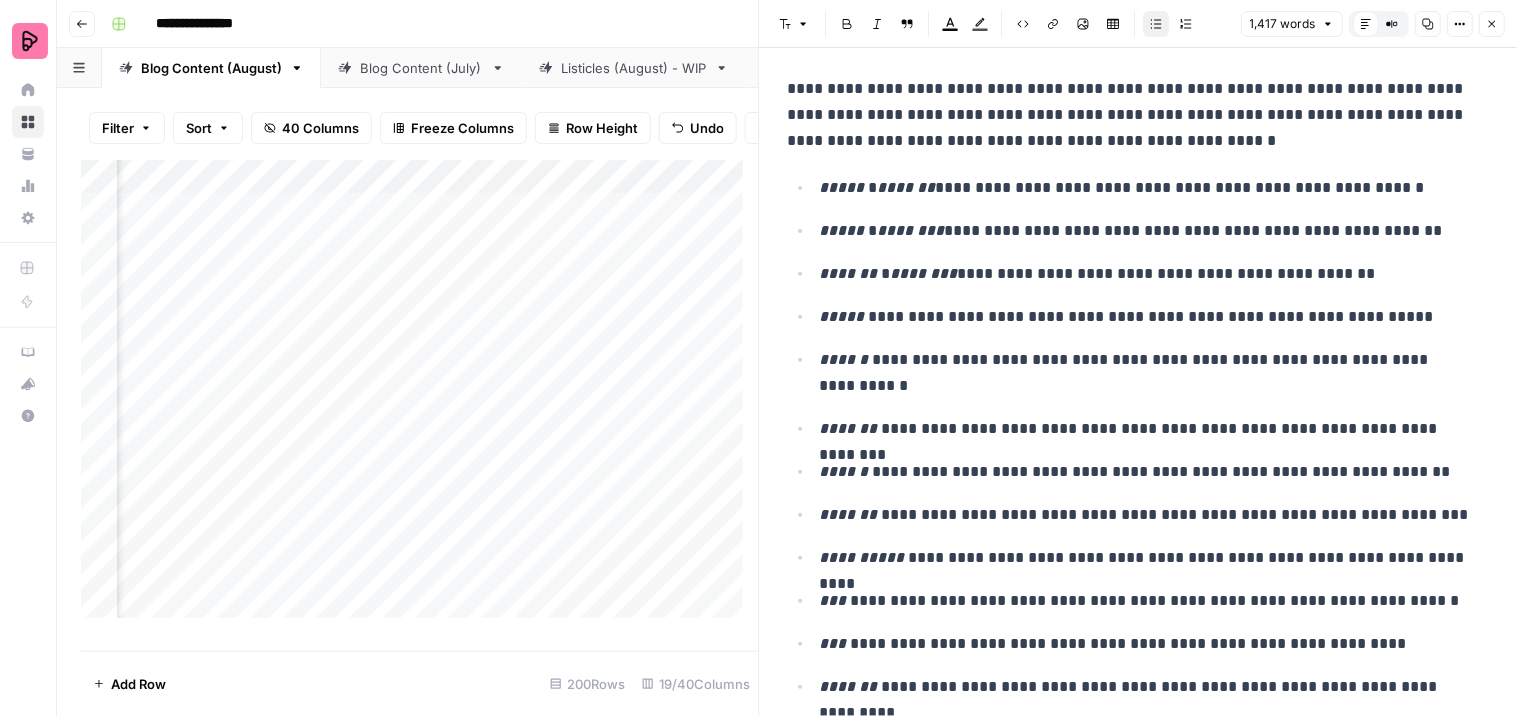 click on "**********" at bounding box center (1146, 317) 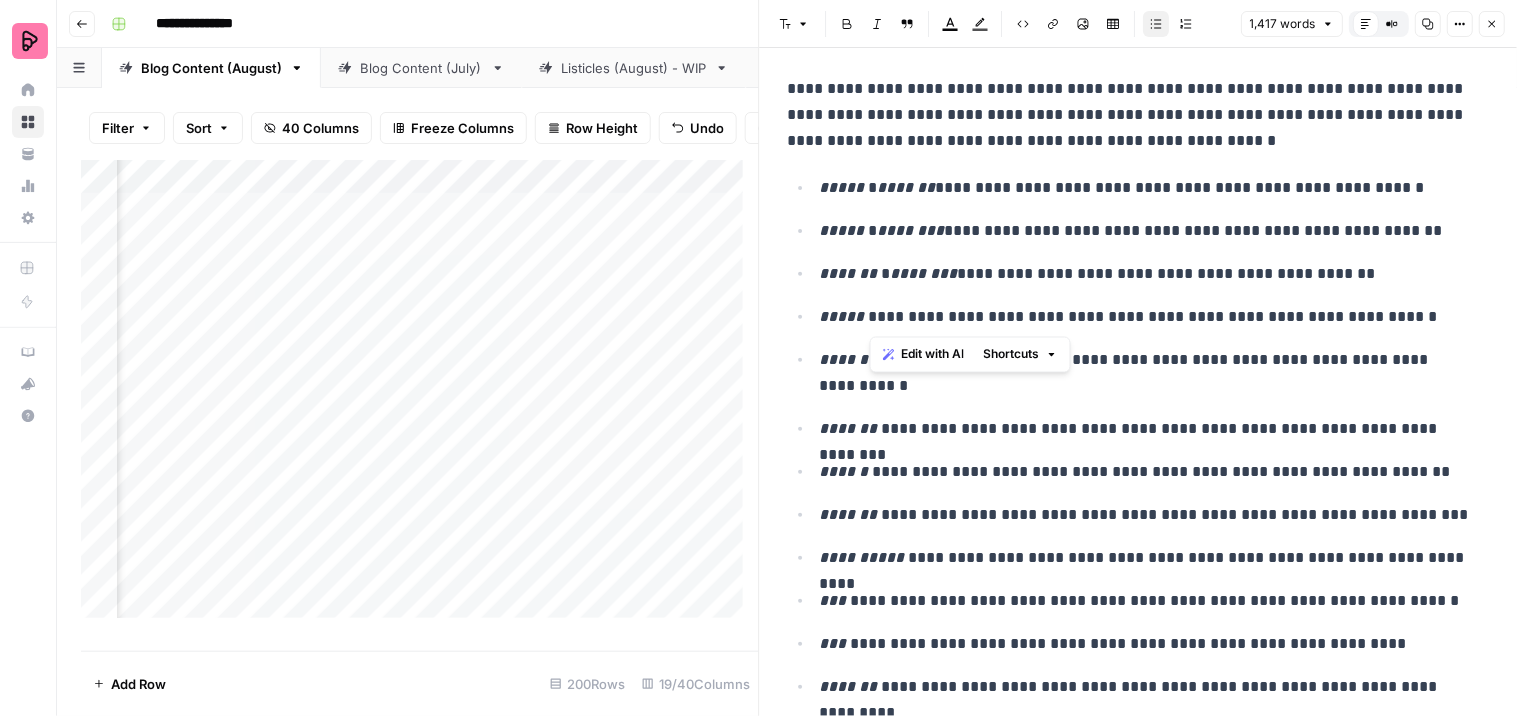 drag, startPoint x: 924, startPoint y: 317, endPoint x: 870, endPoint y: 318, distance: 54.00926 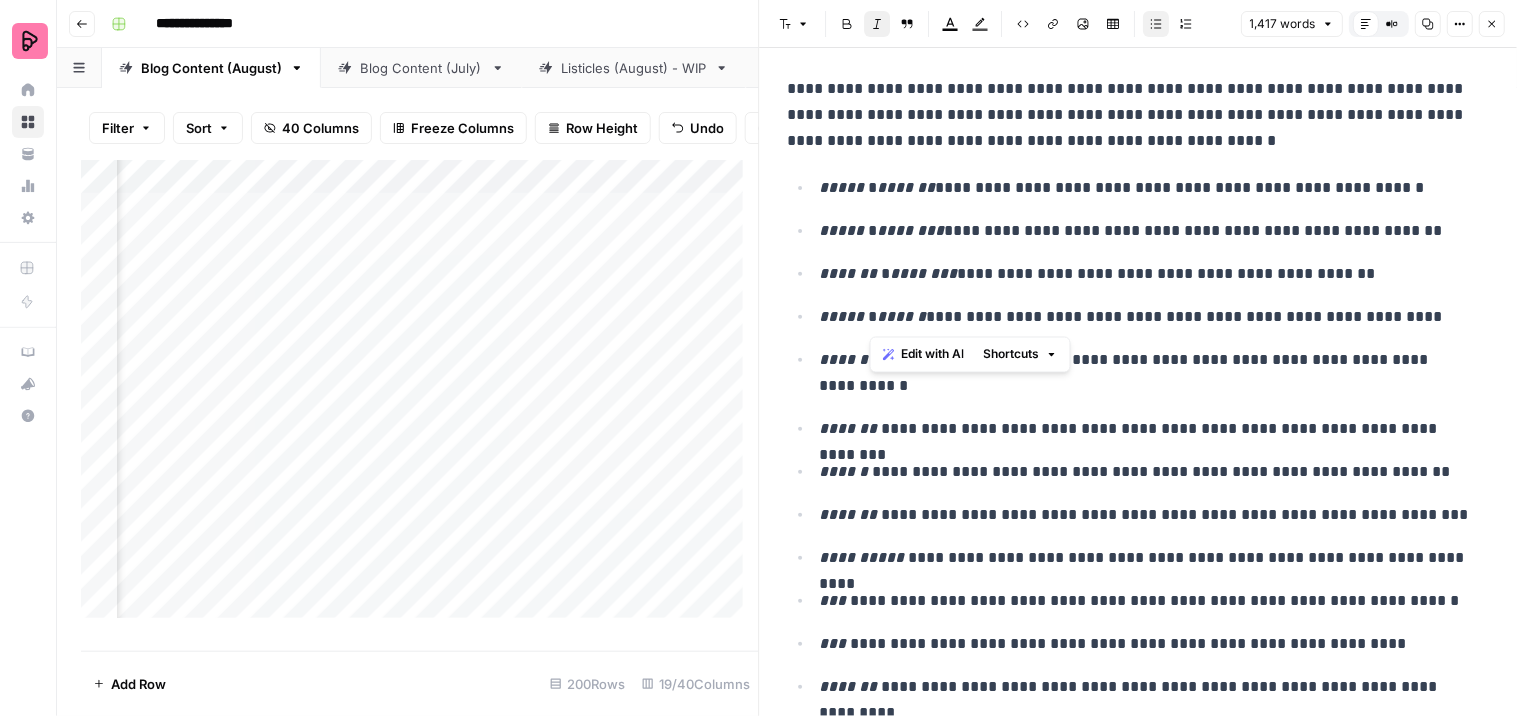drag, startPoint x: 1097, startPoint y: 405, endPoint x: 1034, endPoint y: 386, distance: 65.802734 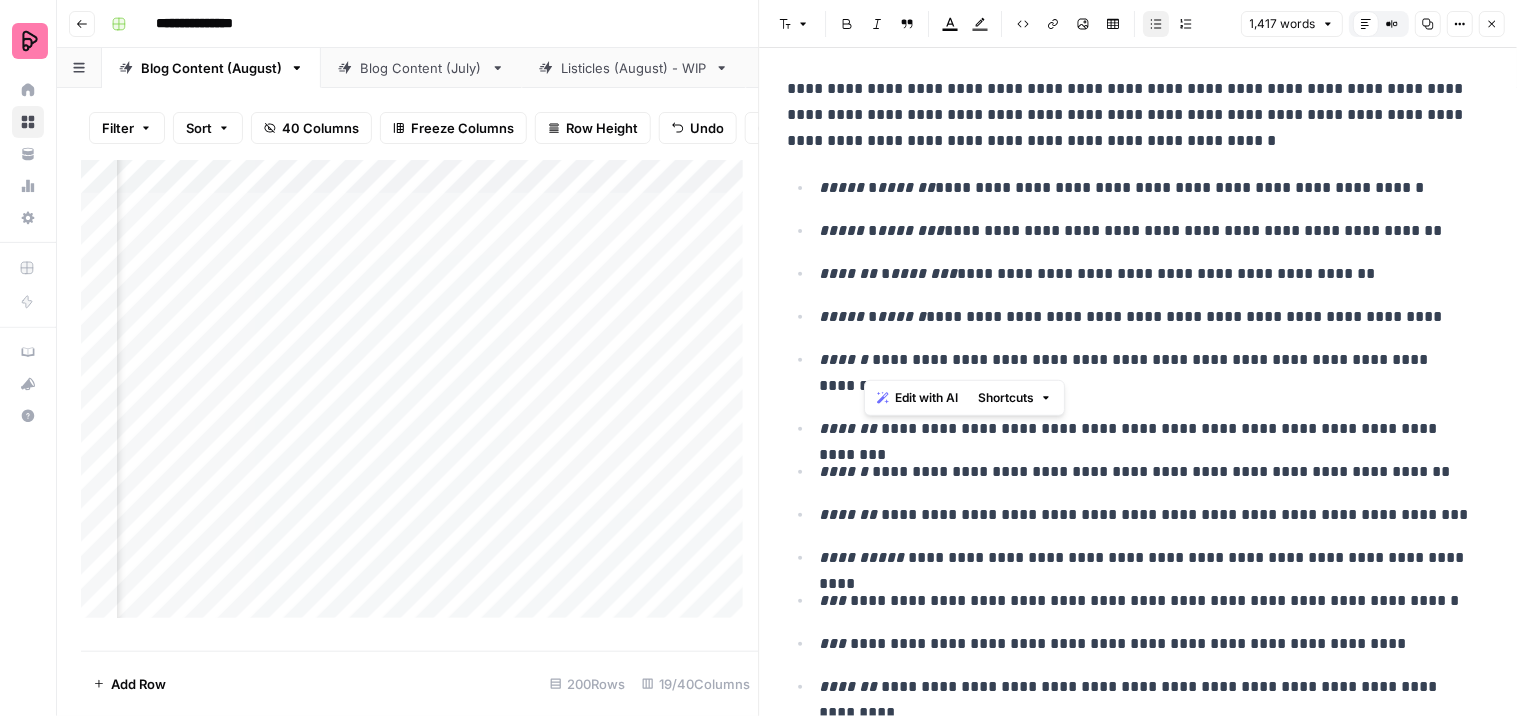 drag, startPoint x: 922, startPoint y: 357, endPoint x: 872, endPoint y: 177, distance: 186.81541 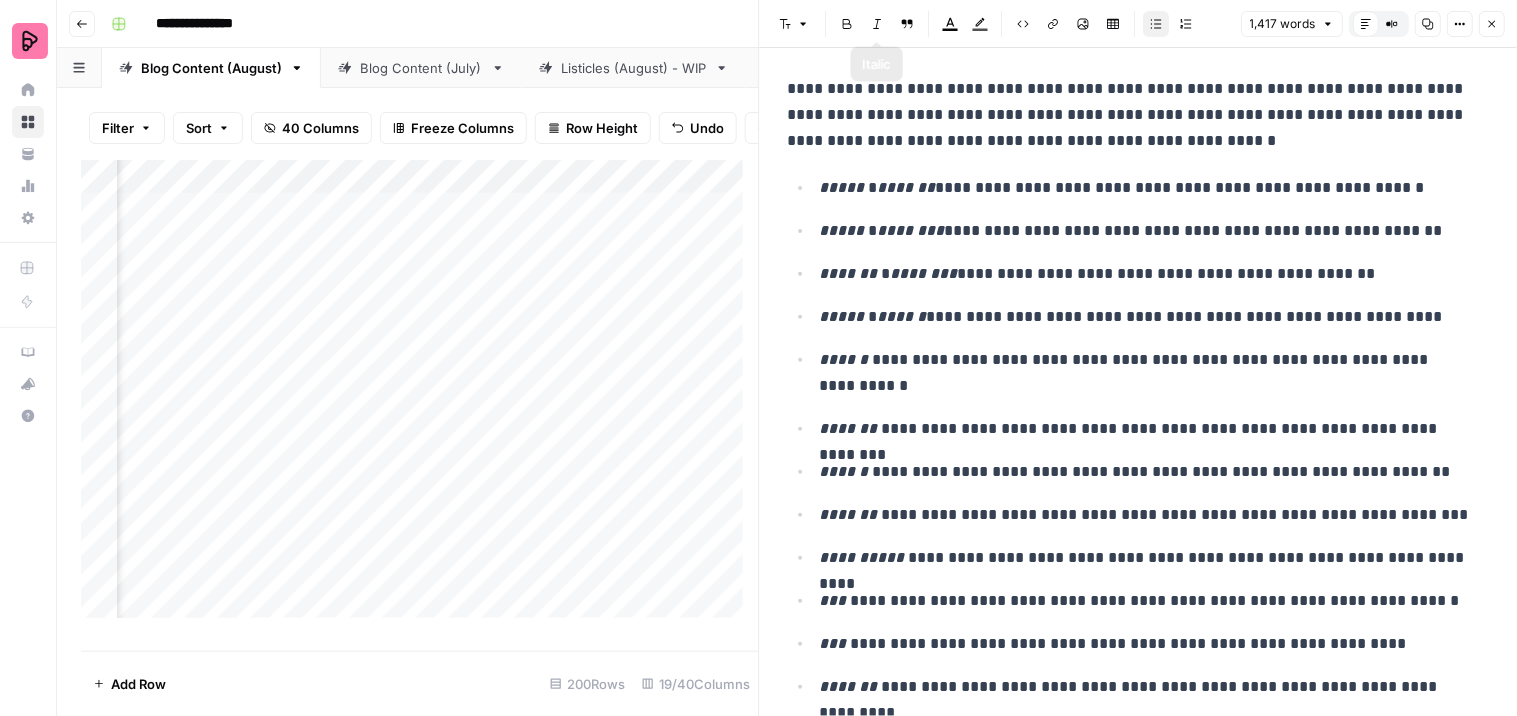 click 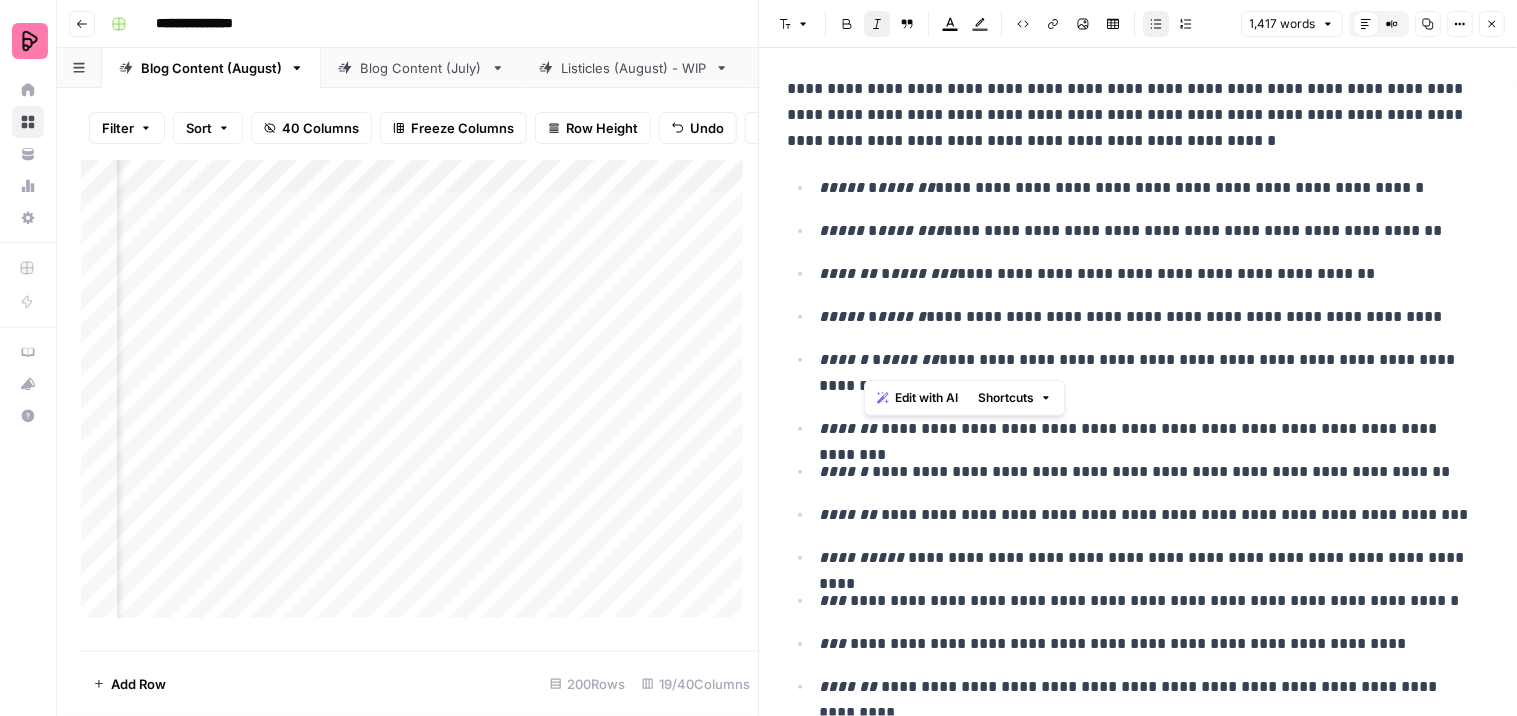 click on "**********" at bounding box center (1146, 317) 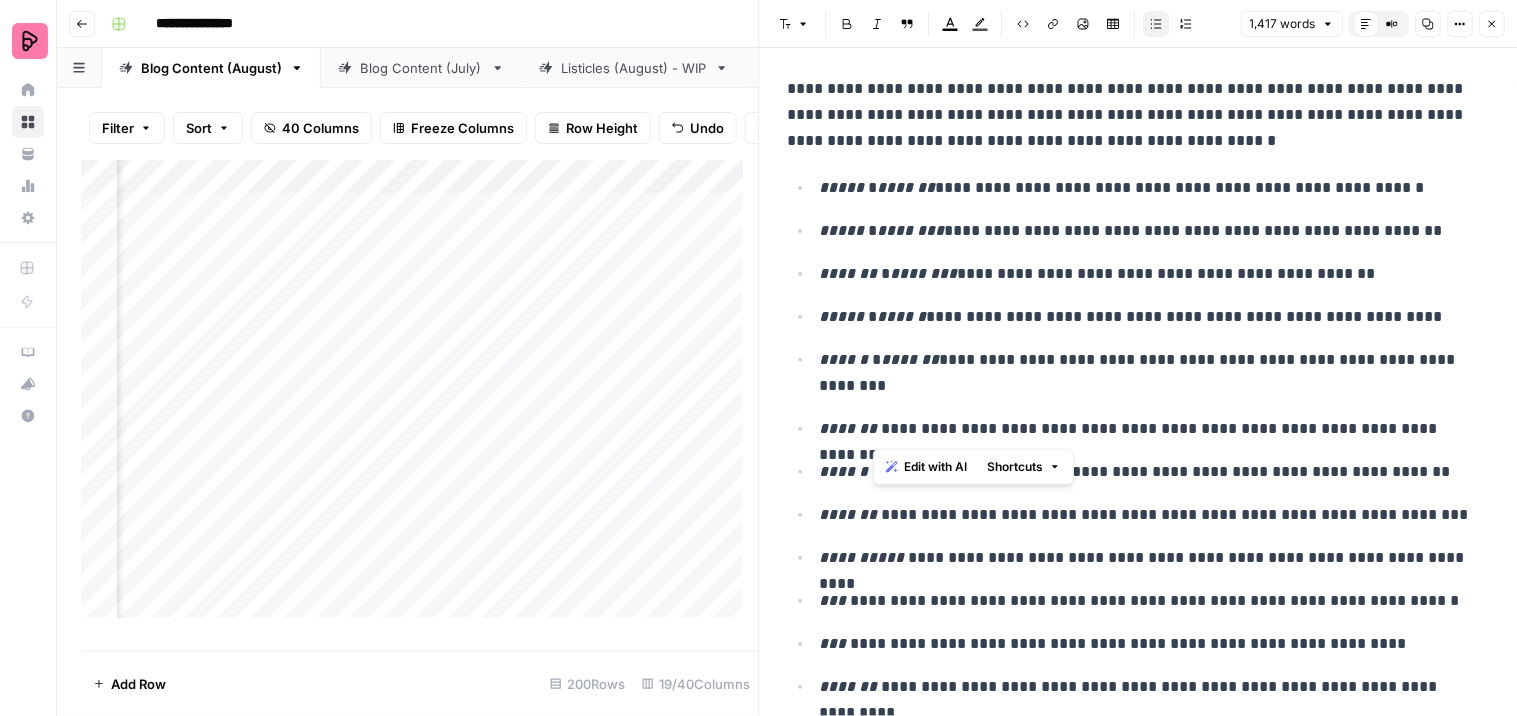 drag, startPoint x: 960, startPoint y: 426, endPoint x: 873, endPoint y: 423, distance: 87.05171 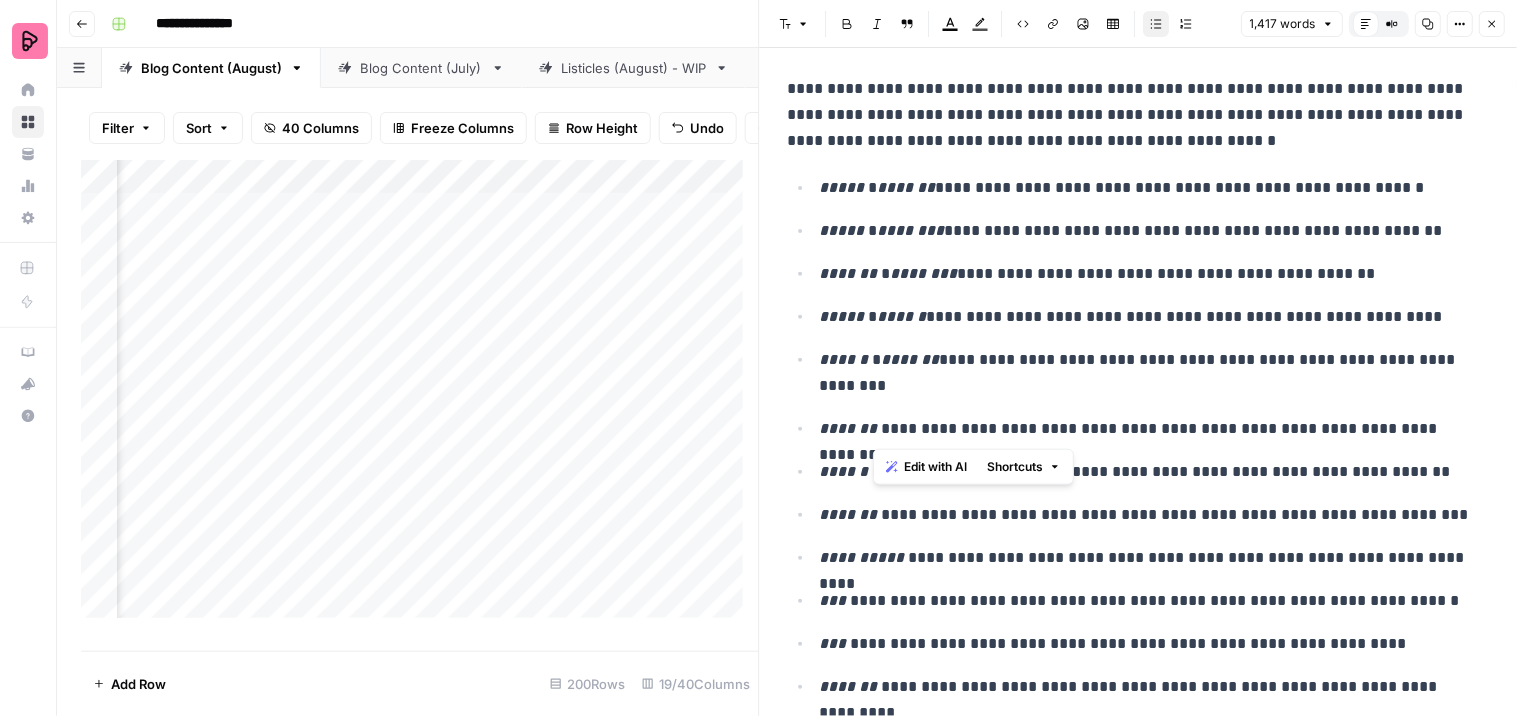 click on "Italic" at bounding box center (878, 24) 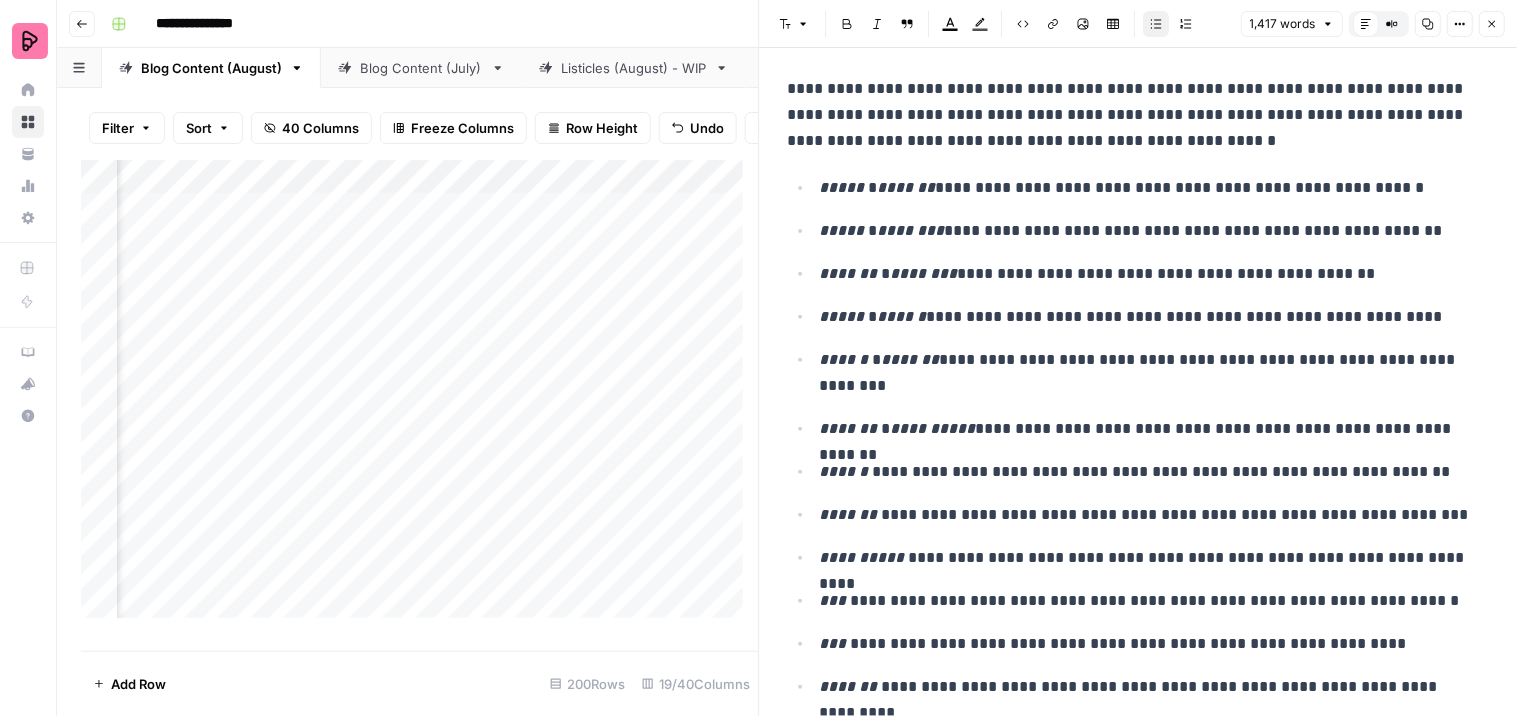 click on "**********" at bounding box center [1146, 317] 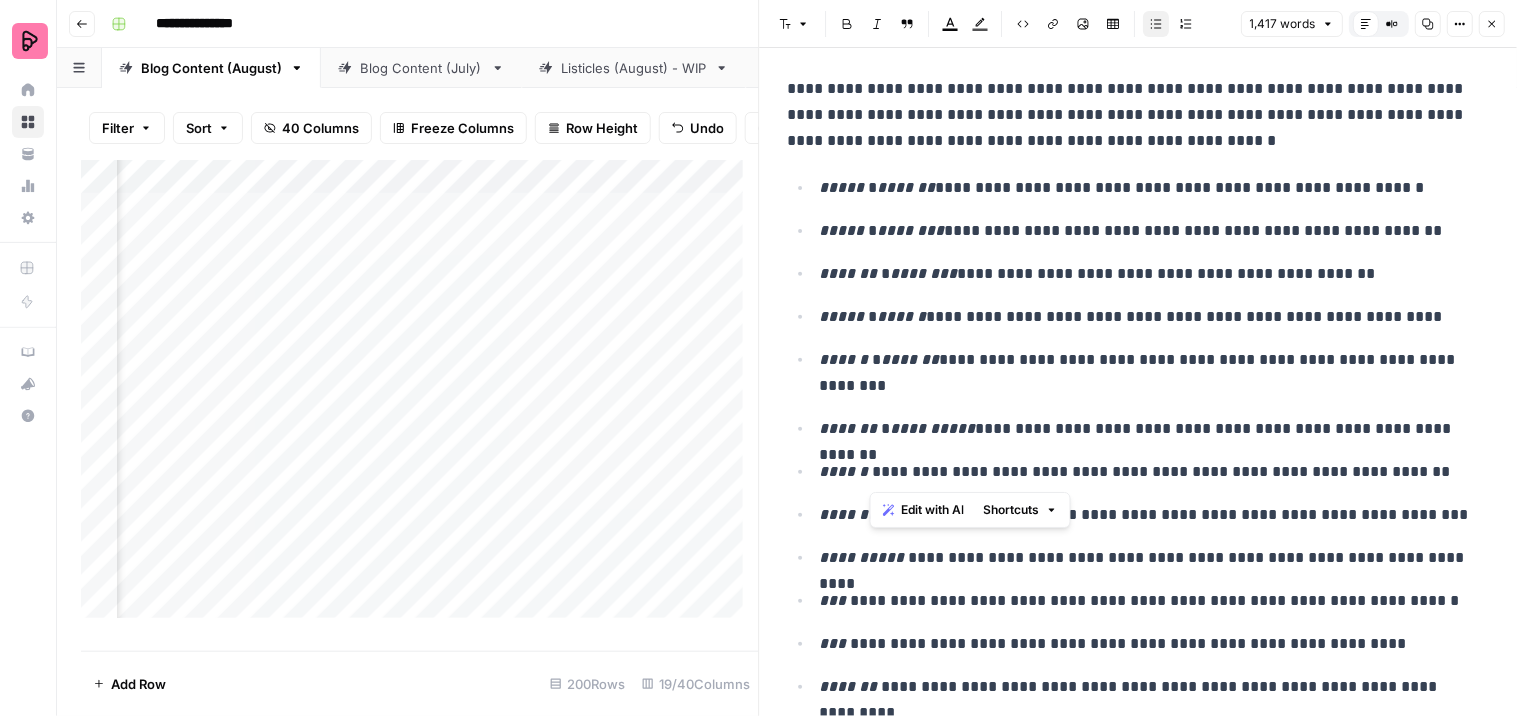 drag, startPoint x: 922, startPoint y: 473, endPoint x: 875, endPoint y: 473, distance: 47 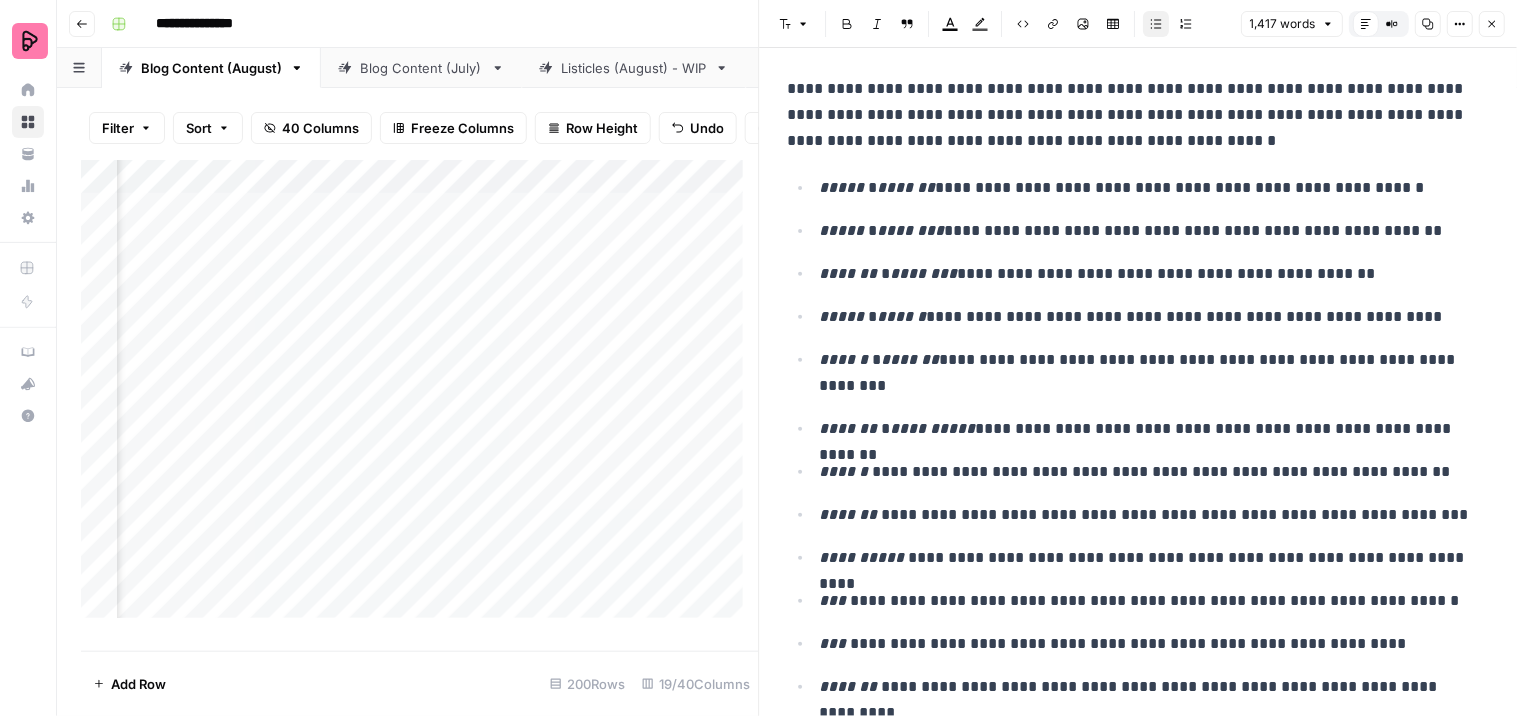 click 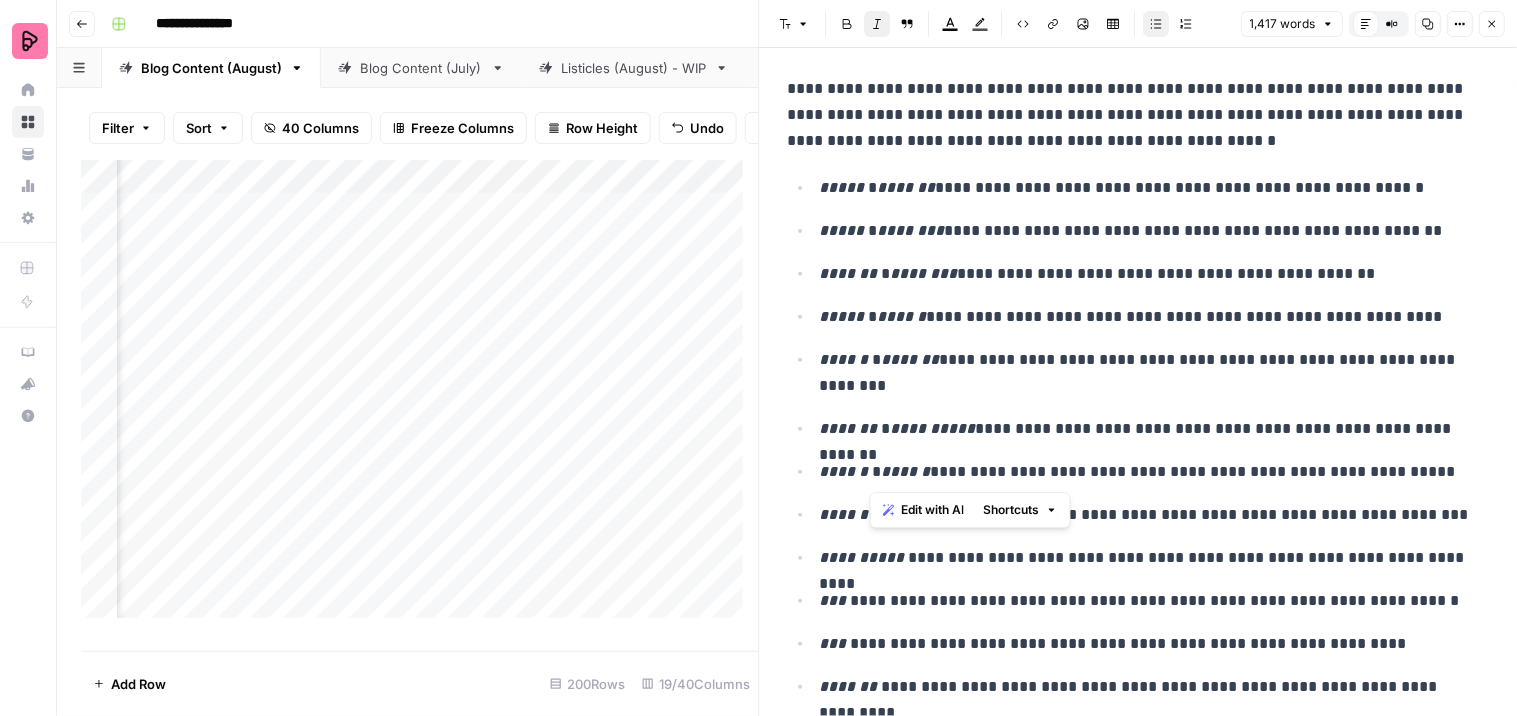 click on "**********" at bounding box center (1139, 437) 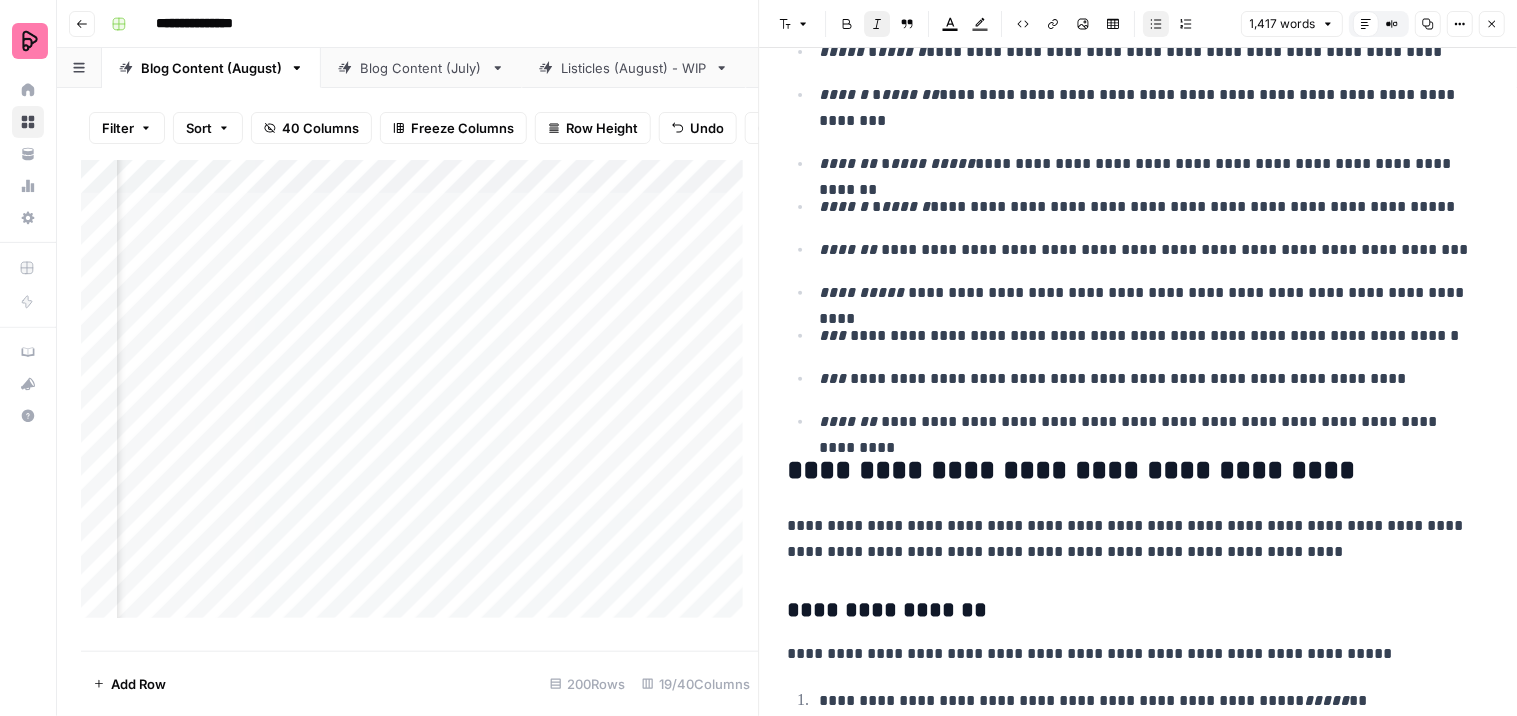 scroll, scrollTop: 2111, scrollLeft: 0, axis: vertical 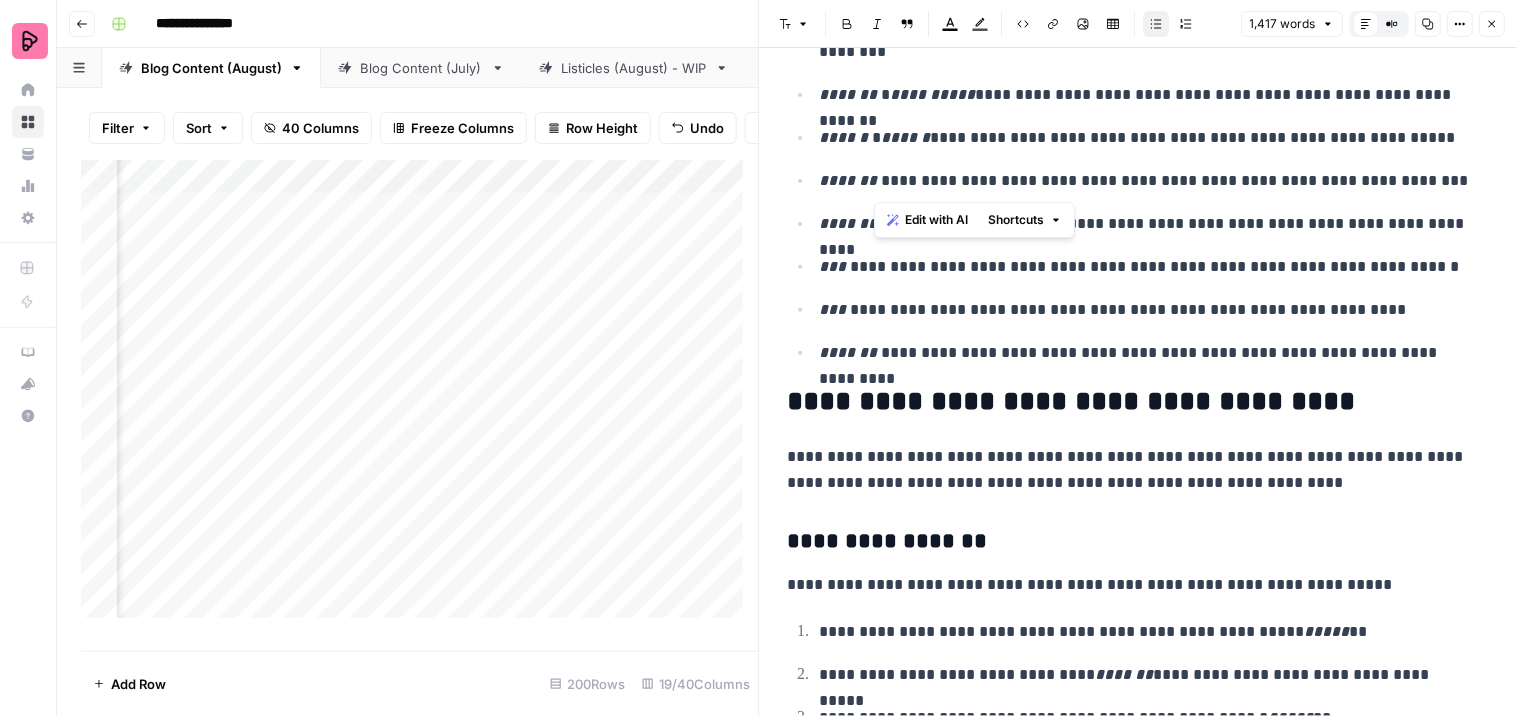 drag, startPoint x: 916, startPoint y: 183, endPoint x: 877, endPoint y: 177, distance: 39.45884 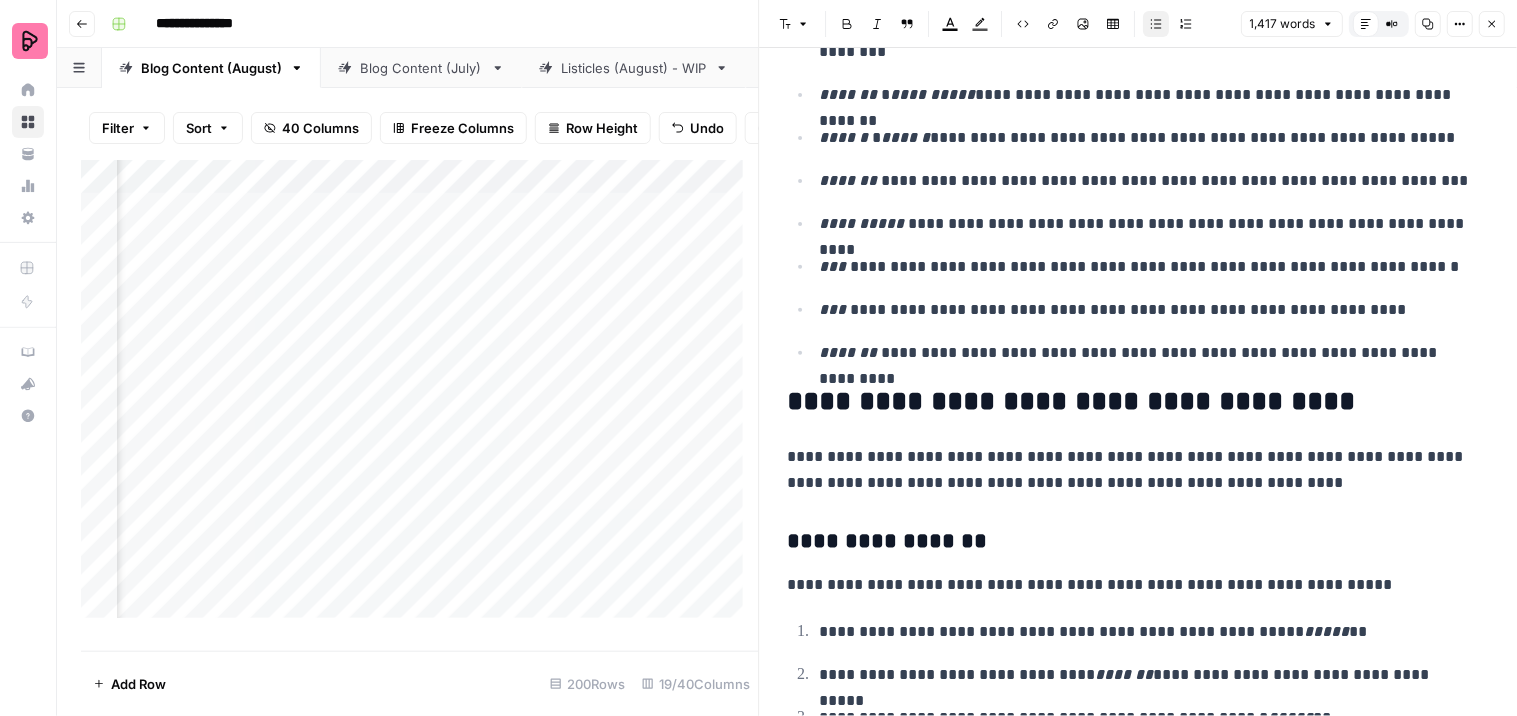 click 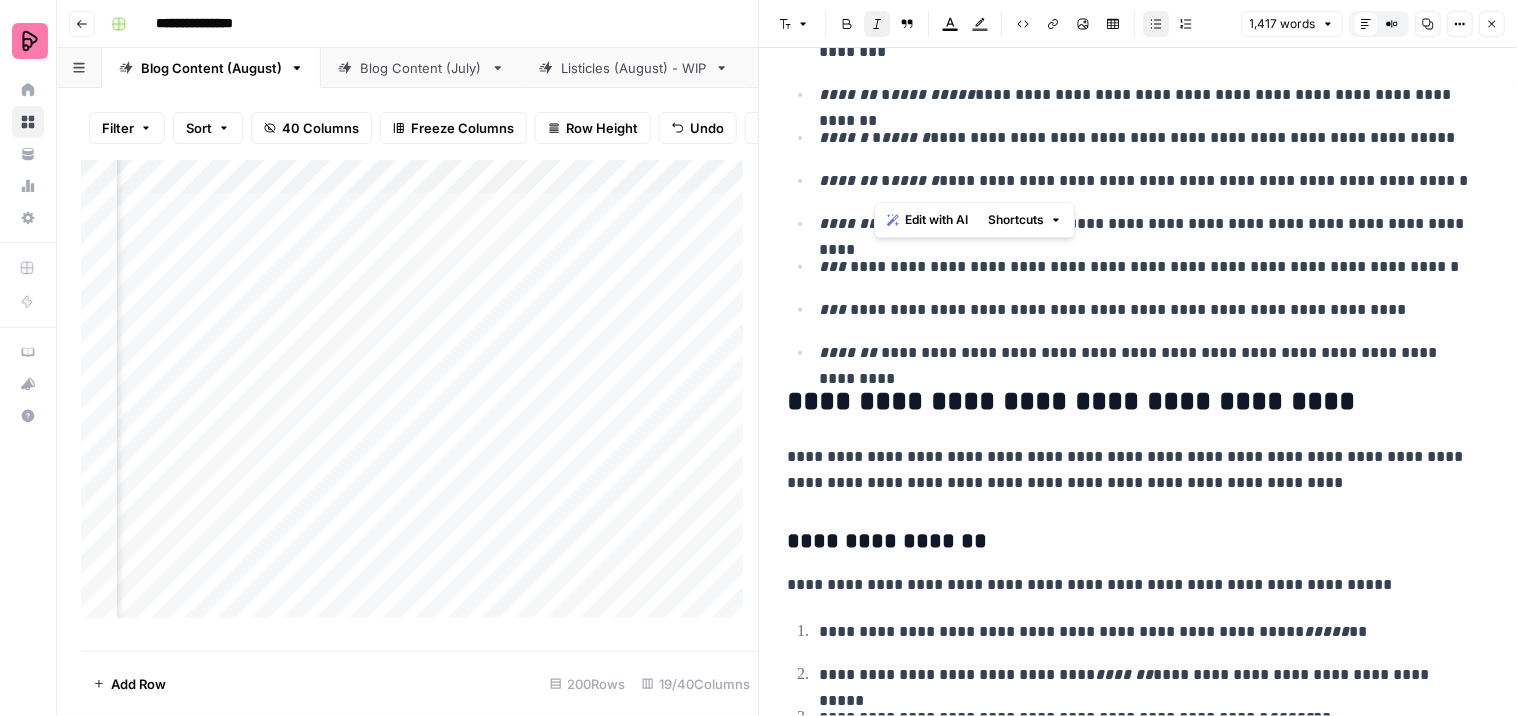 click on "**********" at bounding box center (1146, 181) 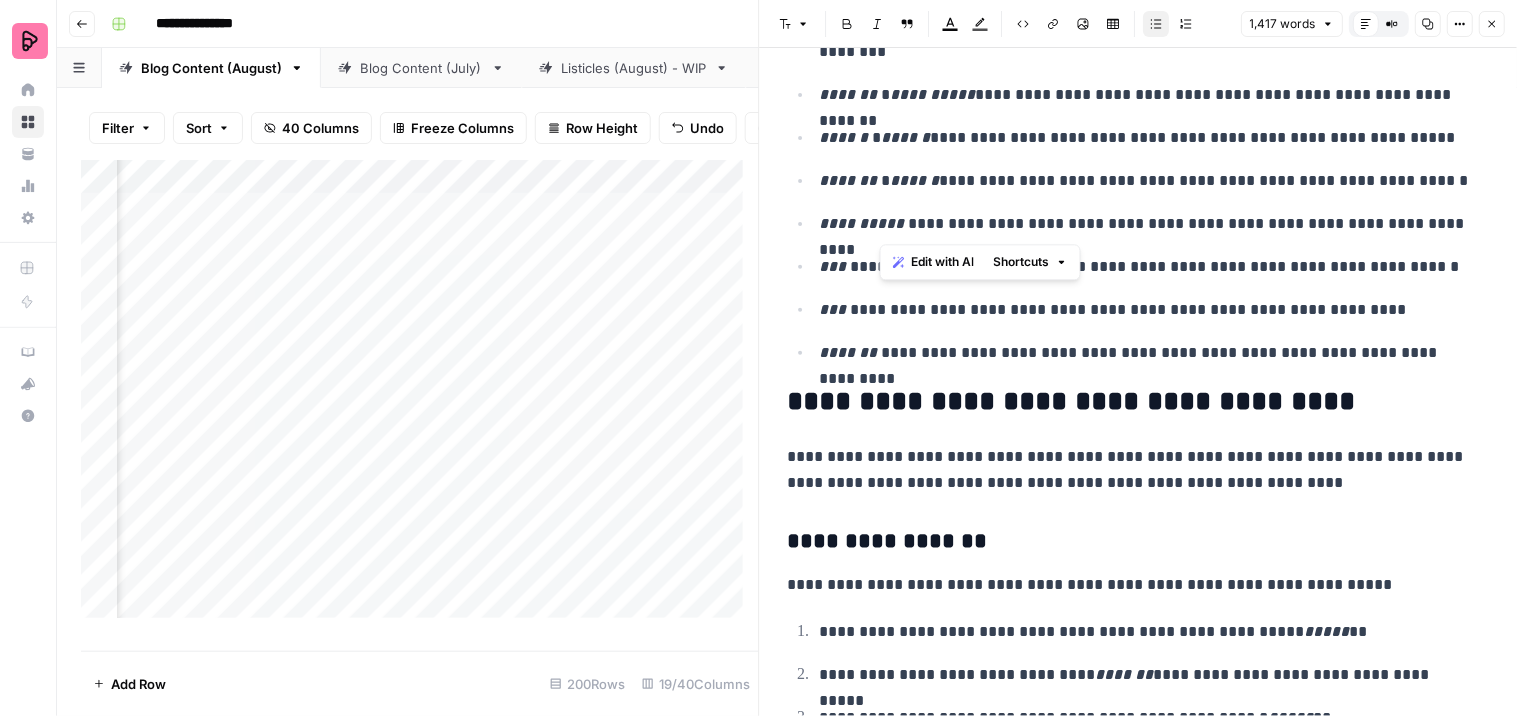 drag, startPoint x: 975, startPoint y: 228, endPoint x: 881, endPoint y: 218, distance: 94.53042 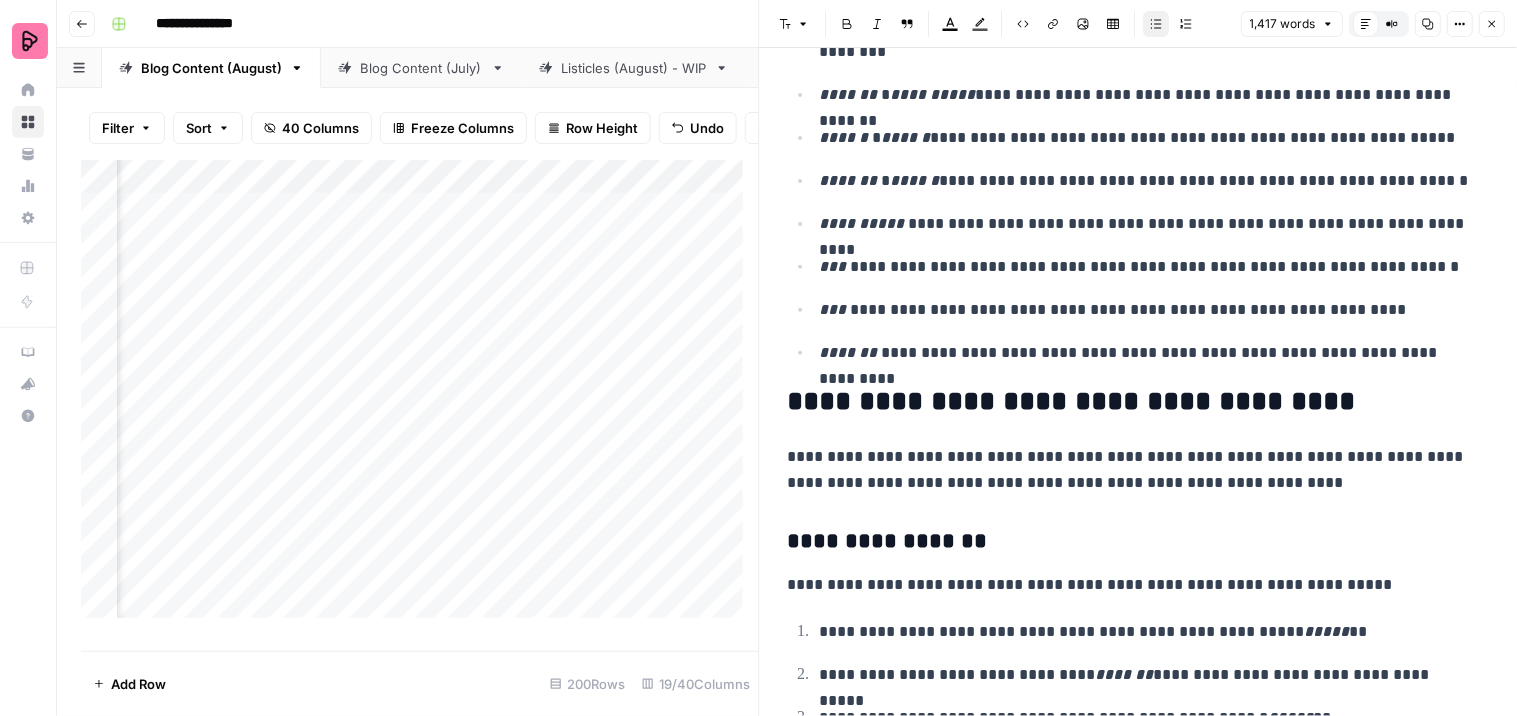 click 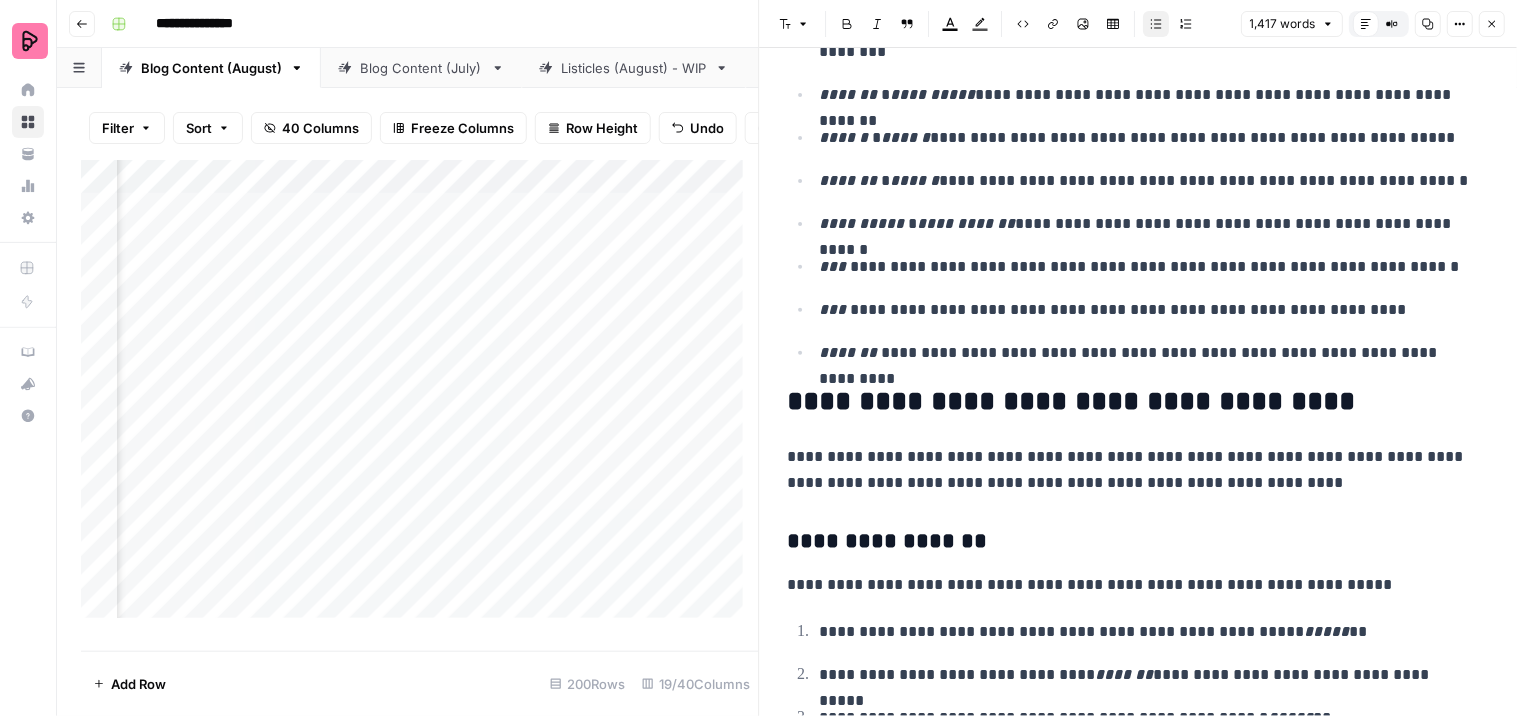 click on "**********" at bounding box center (1146, 224) 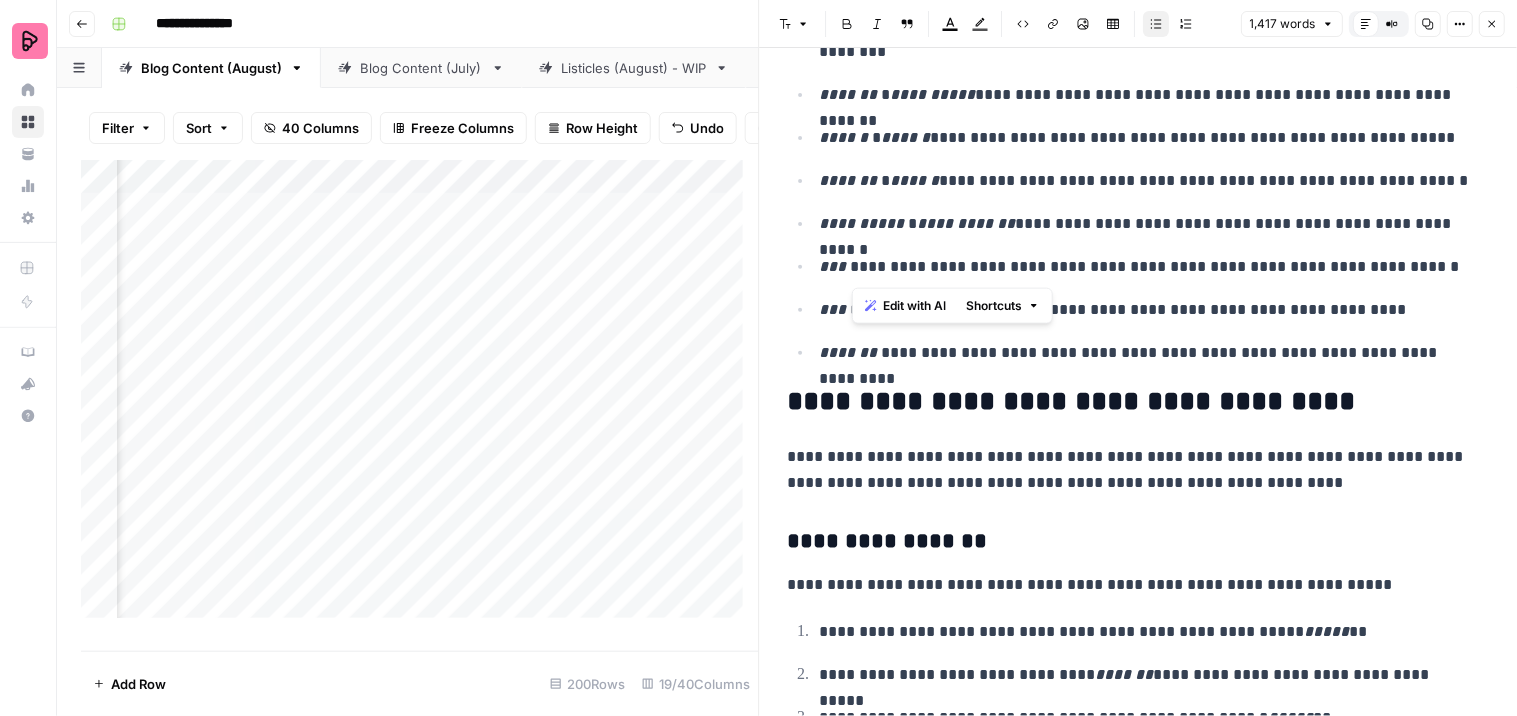 drag, startPoint x: 896, startPoint y: 271, endPoint x: 853, endPoint y: 267, distance: 43.185646 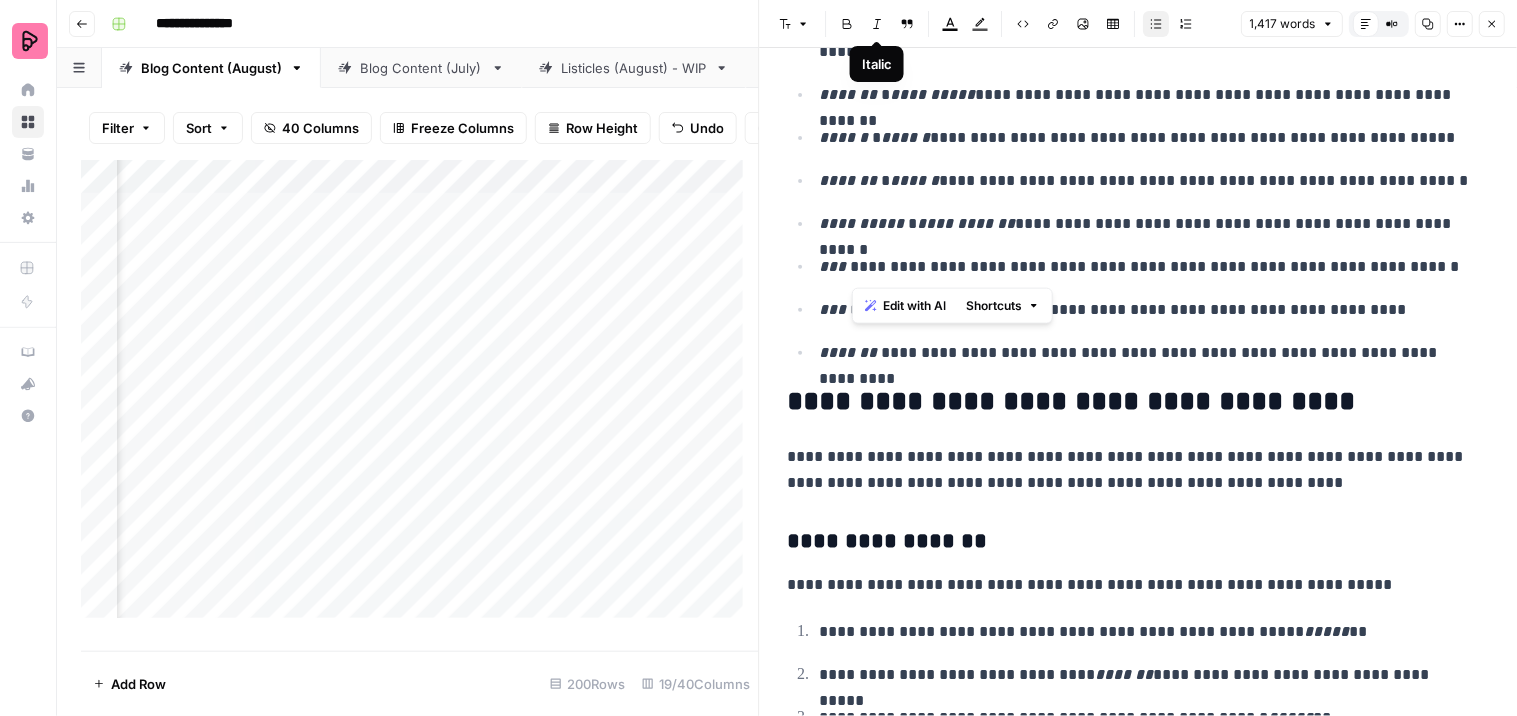 click 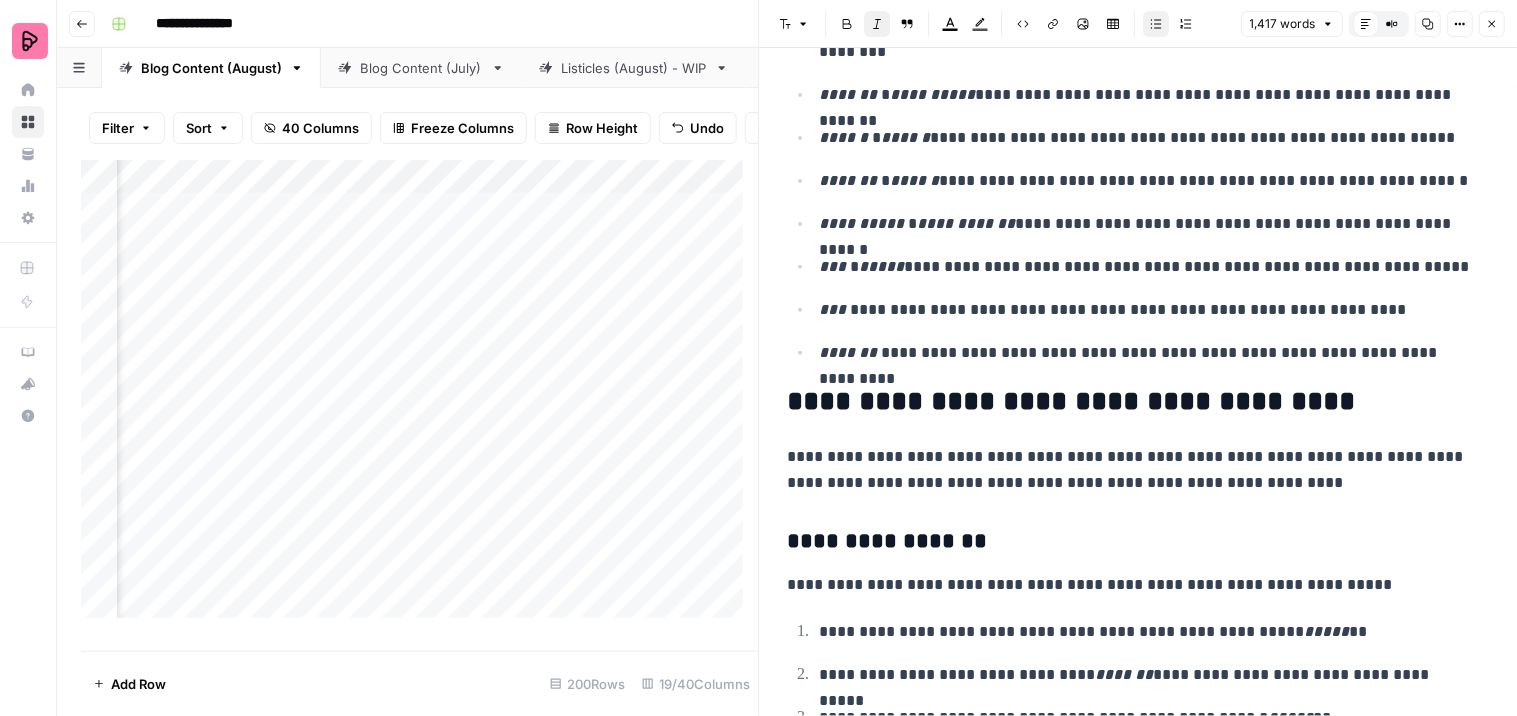 click on "[REDACTED]" at bounding box center (1139, 103) 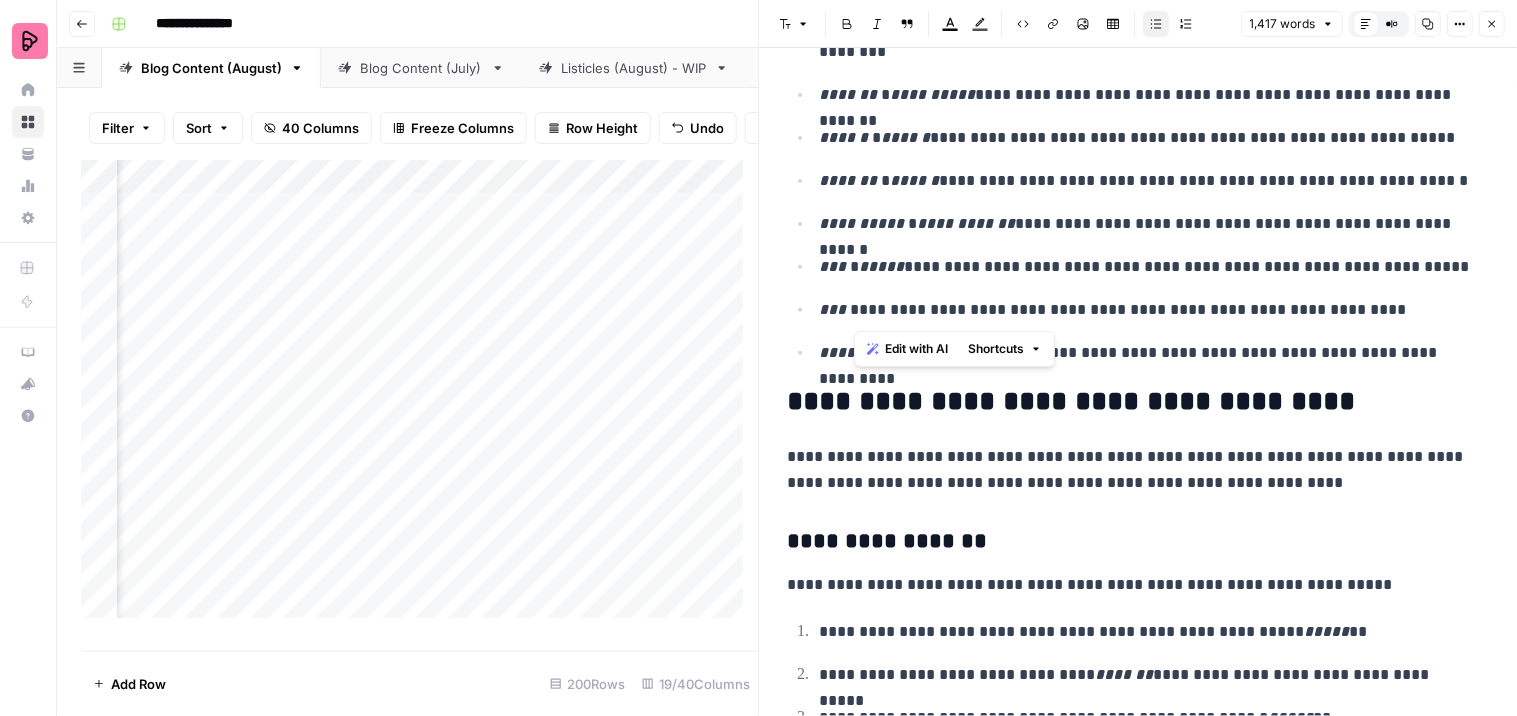 drag, startPoint x: 895, startPoint y: 316, endPoint x: 857, endPoint y: 308, distance: 38.832977 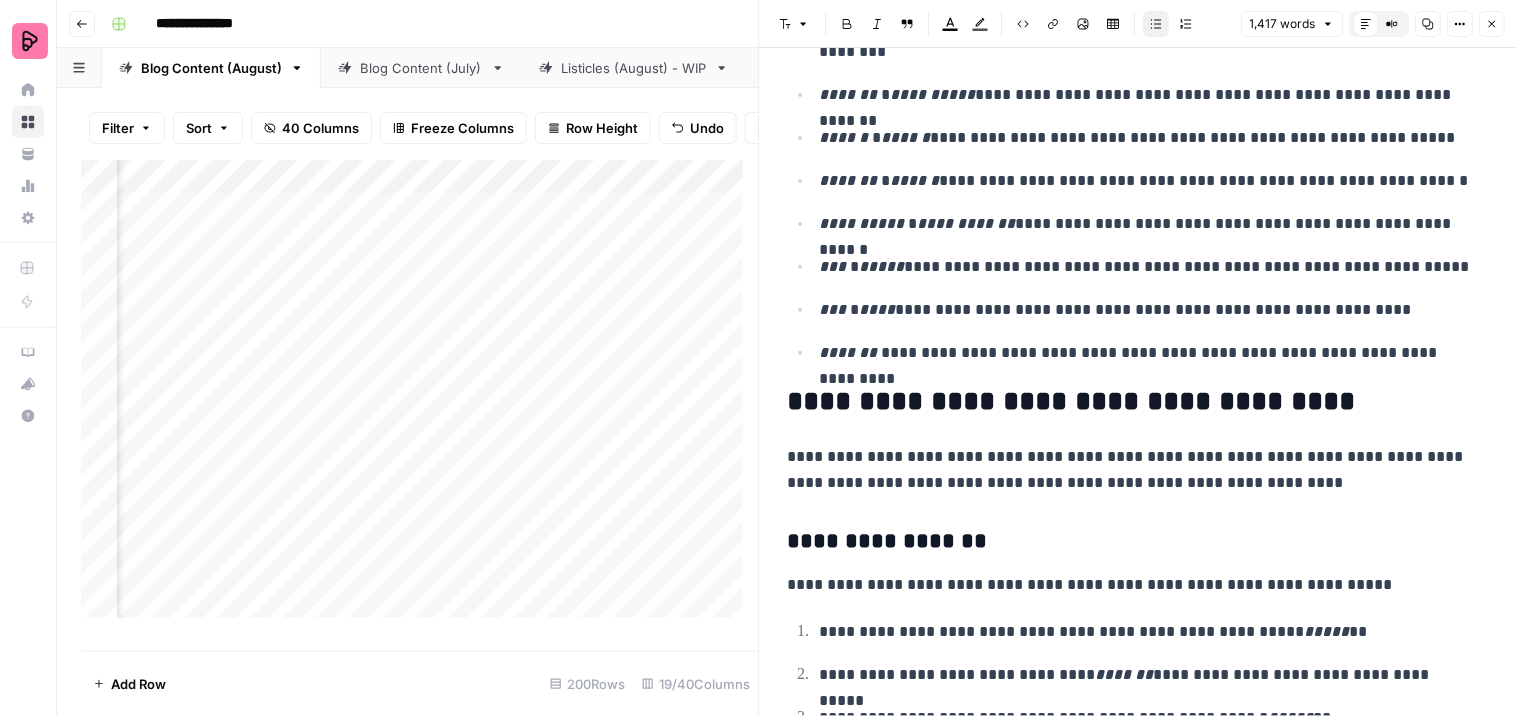 click on "**********" at bounding box center [1146, 181] 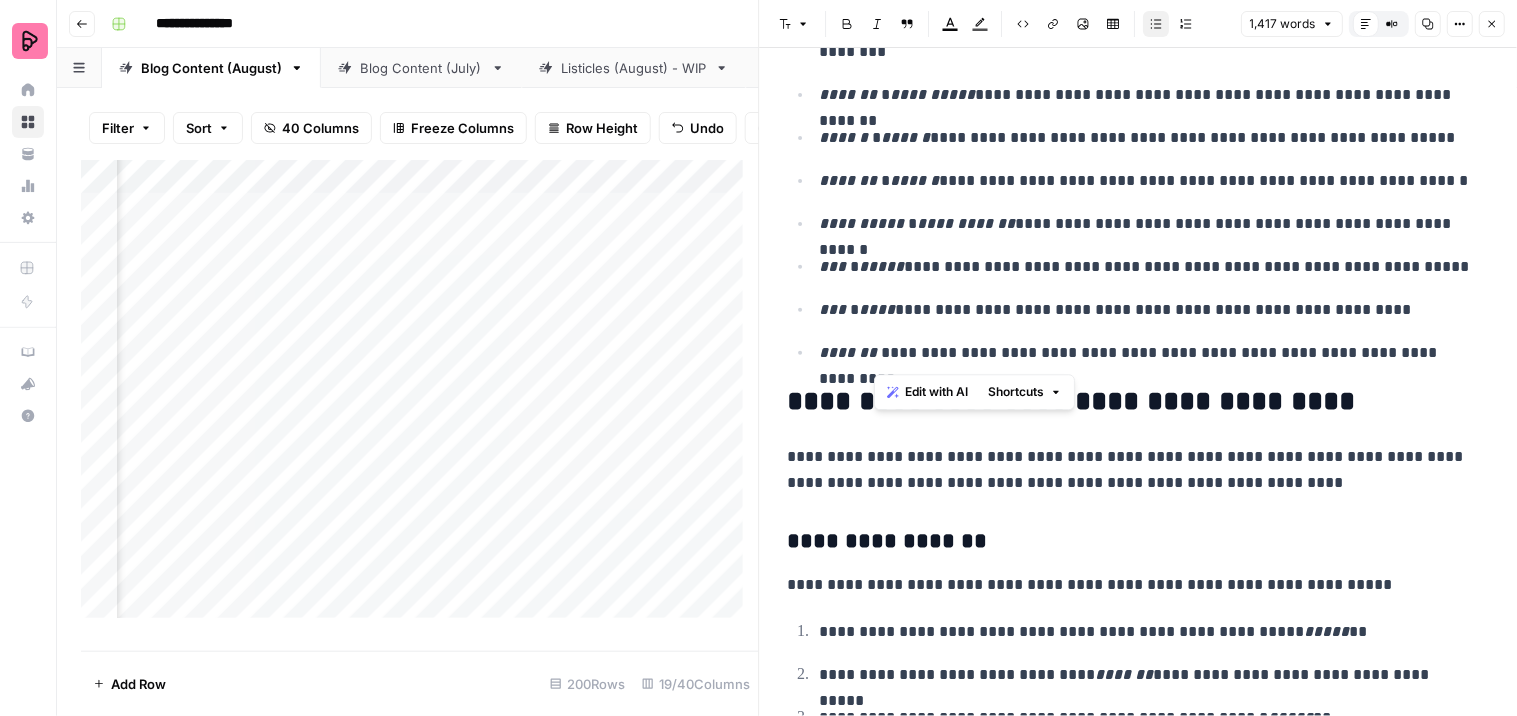 drag, startPoint x: 932, startPoint y: 357, endPoint x: 875, endPoint y: 347, distance: 57.870544 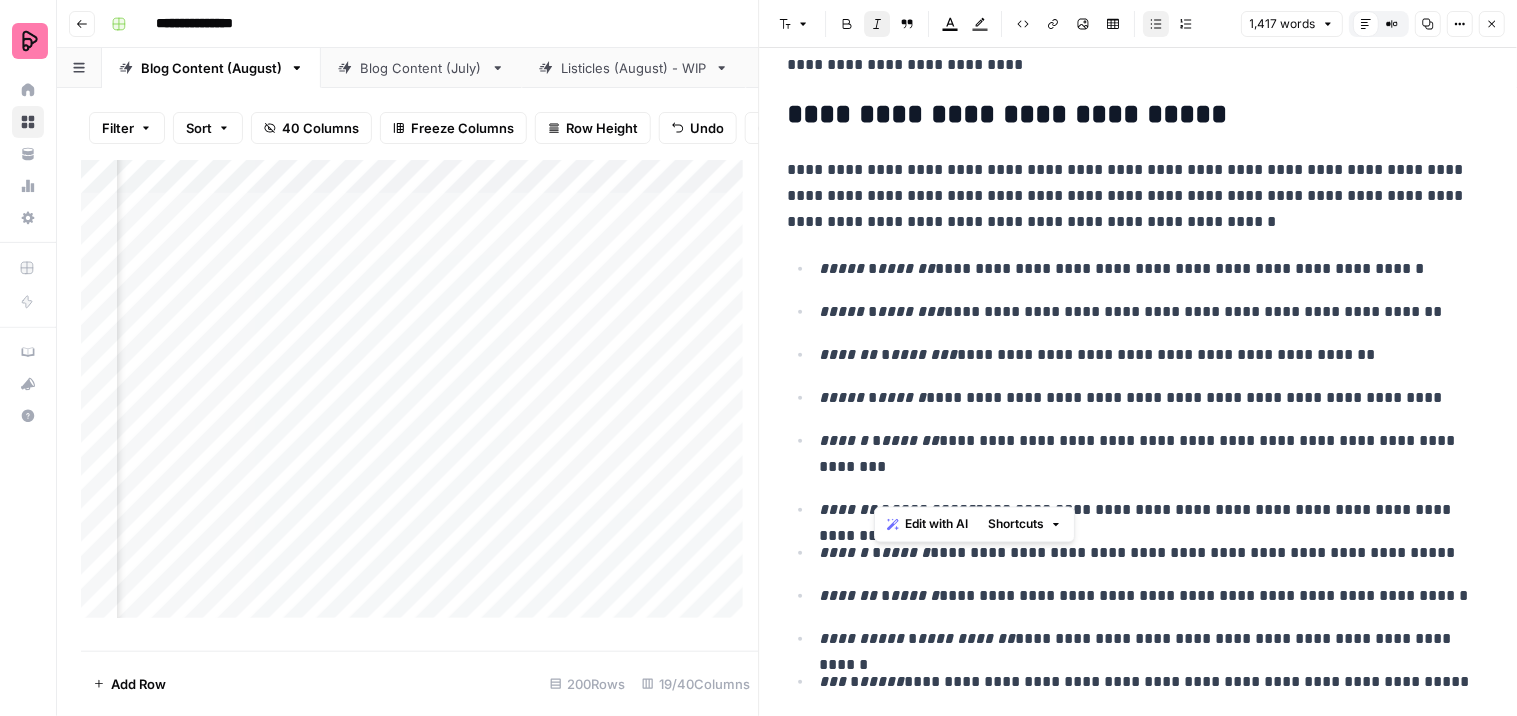 scroll, scrollTop: 1666, scrollLeft: 0, axis: vertical 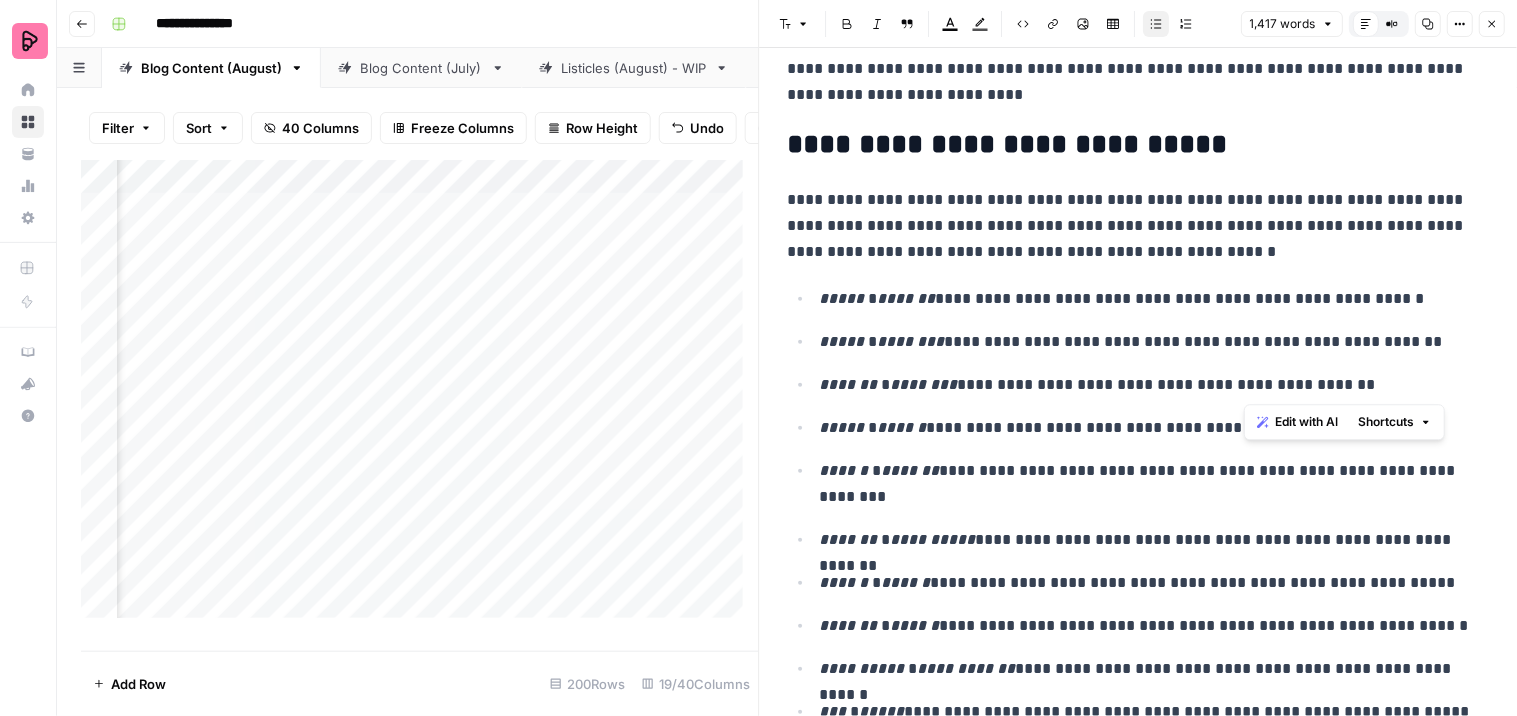 drag, startPoint x: 1331, startPoint y: 381, endPoint x: 1248, endPoint y: 384, distance: 83.0542 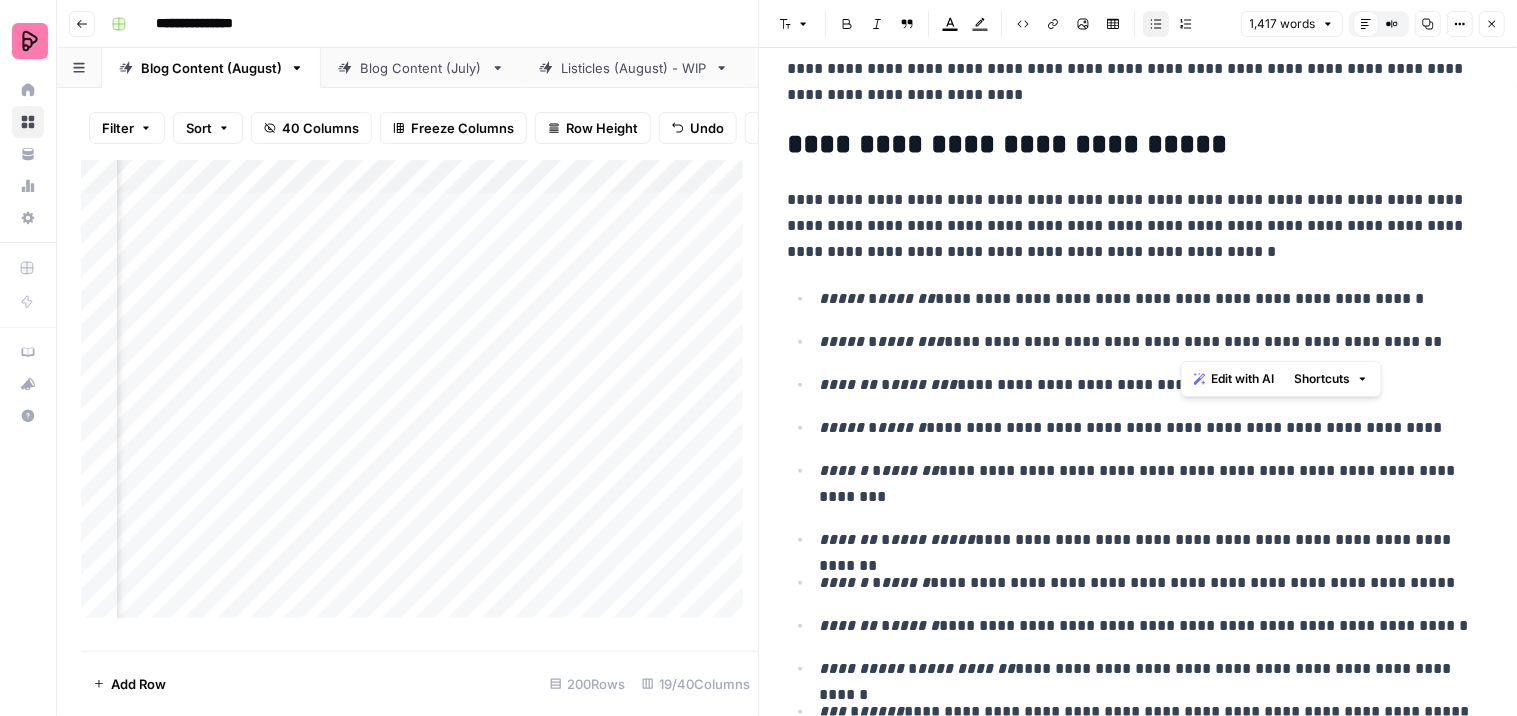 drag, startPoint x: 1238, startPoint y: 341, endPoint x: 1181, endPoint y: 334, distance: 57.428215 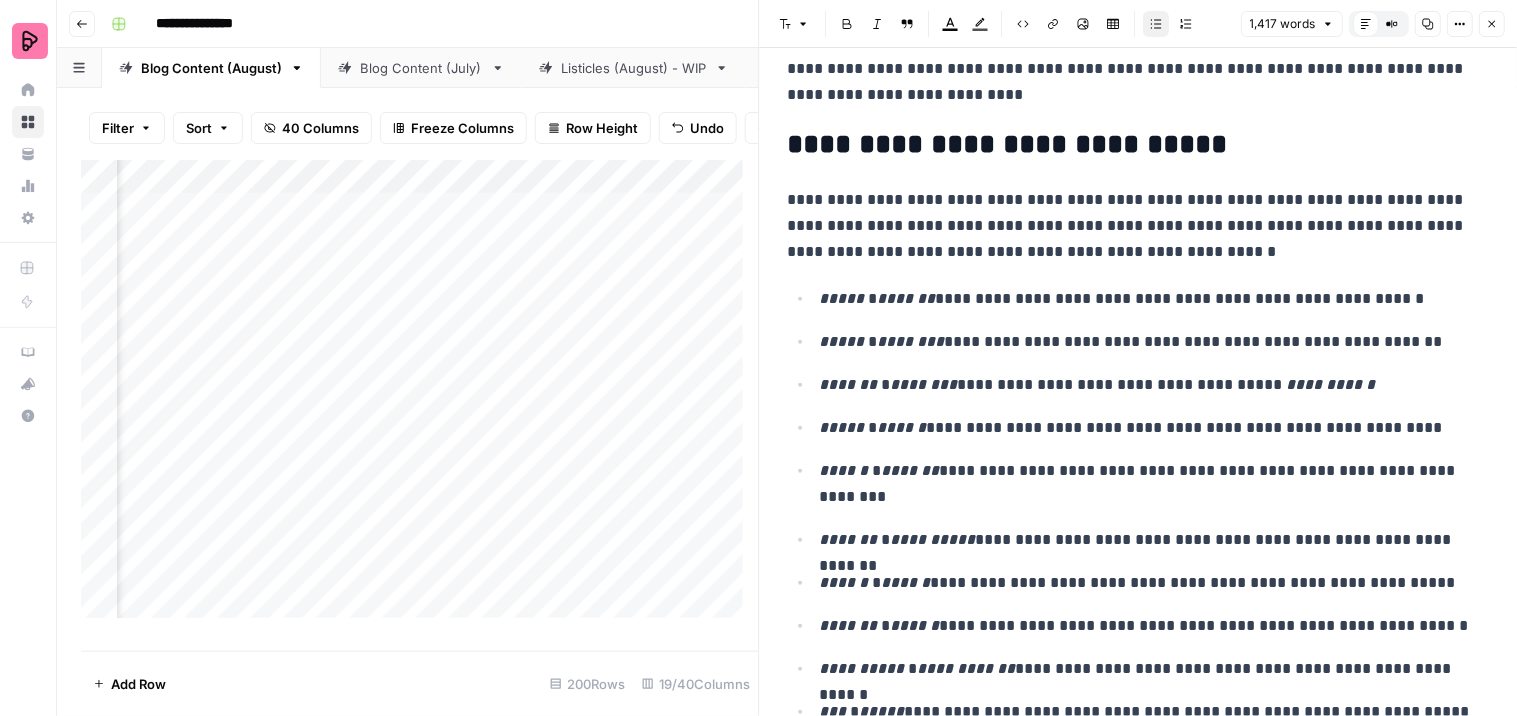 click 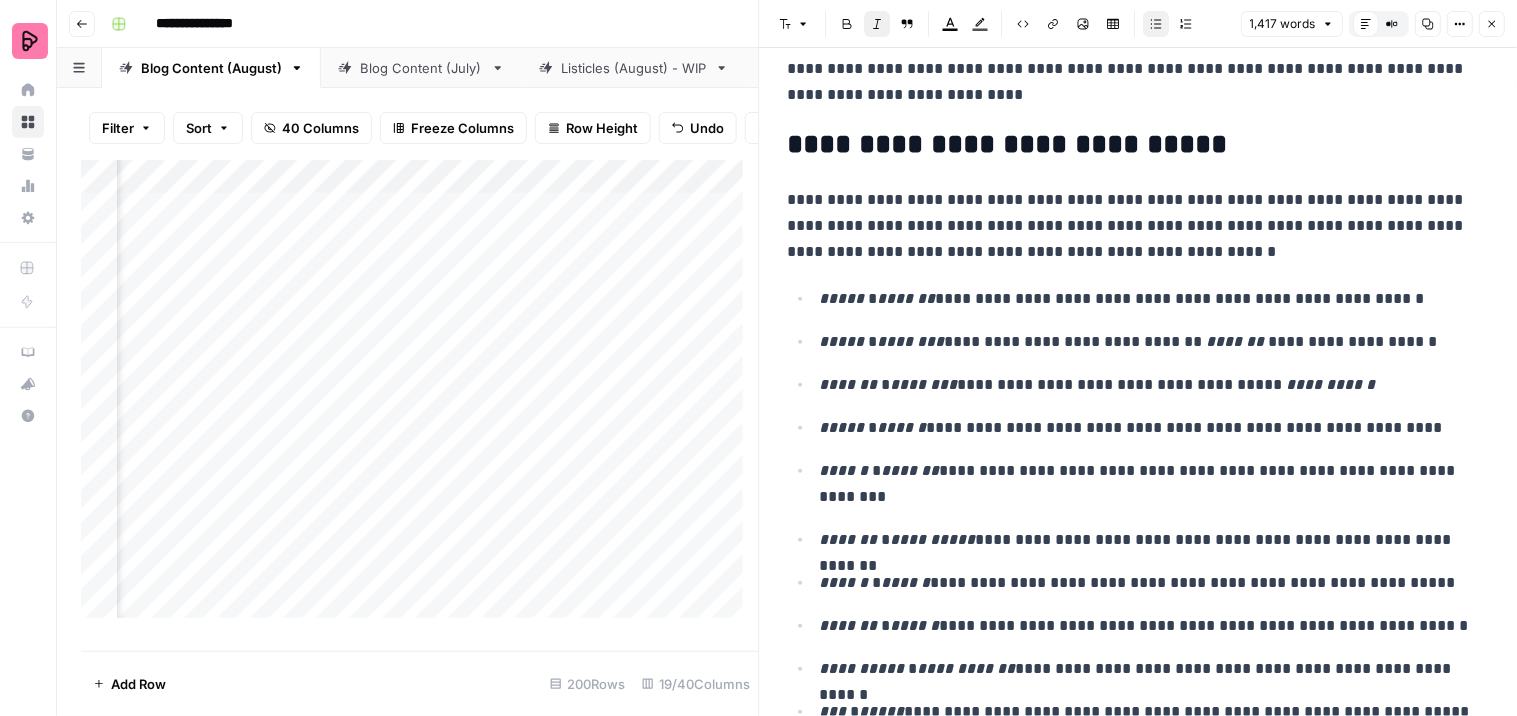 click on "**********" at bounding box center (1139, 548) 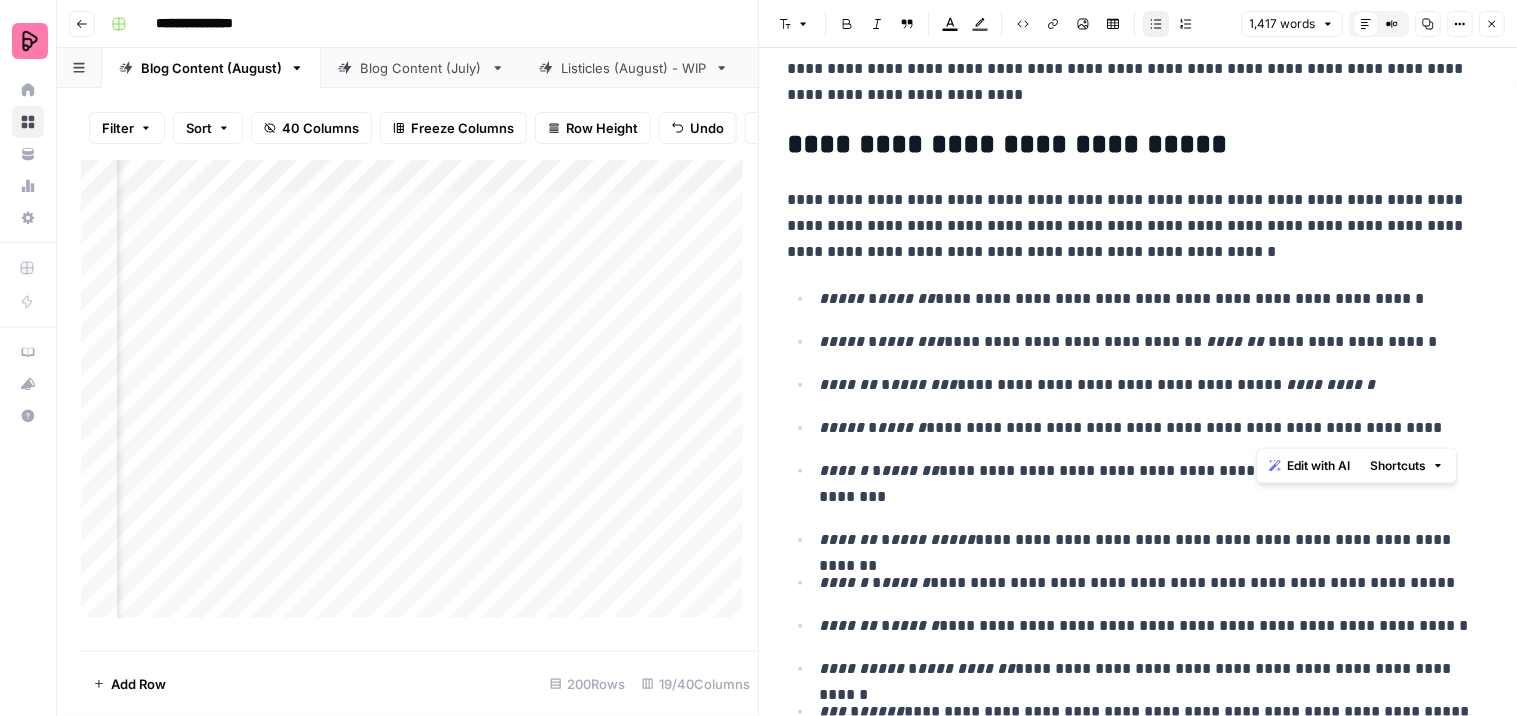 drag, startPoint x: 1328, startPoint y: 423, endPoint x: 1256, endPoint y: 423, distance: 72 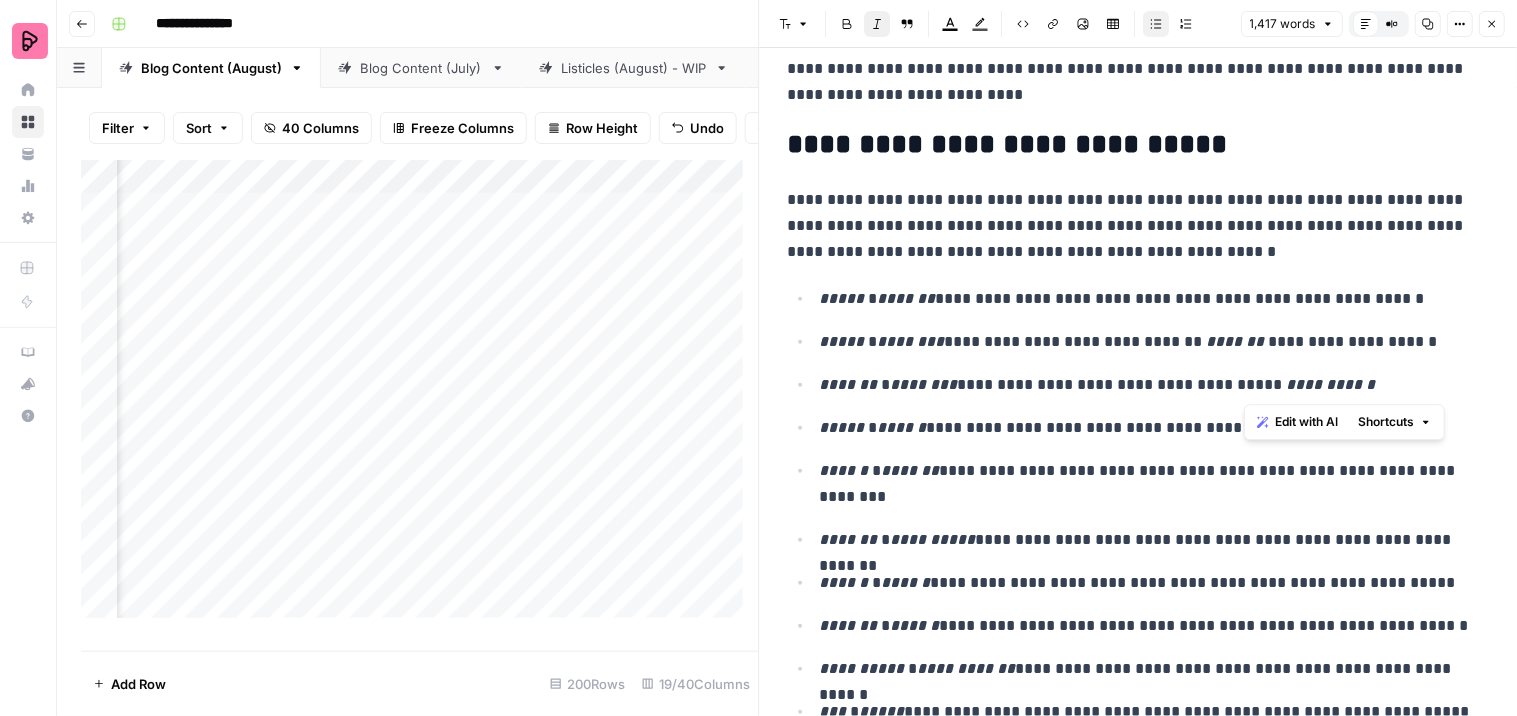 drag, startPoint x: 1341, startPoint y: 382, endPoint x: 1244, endPoint y: 383, distance: 97.00516 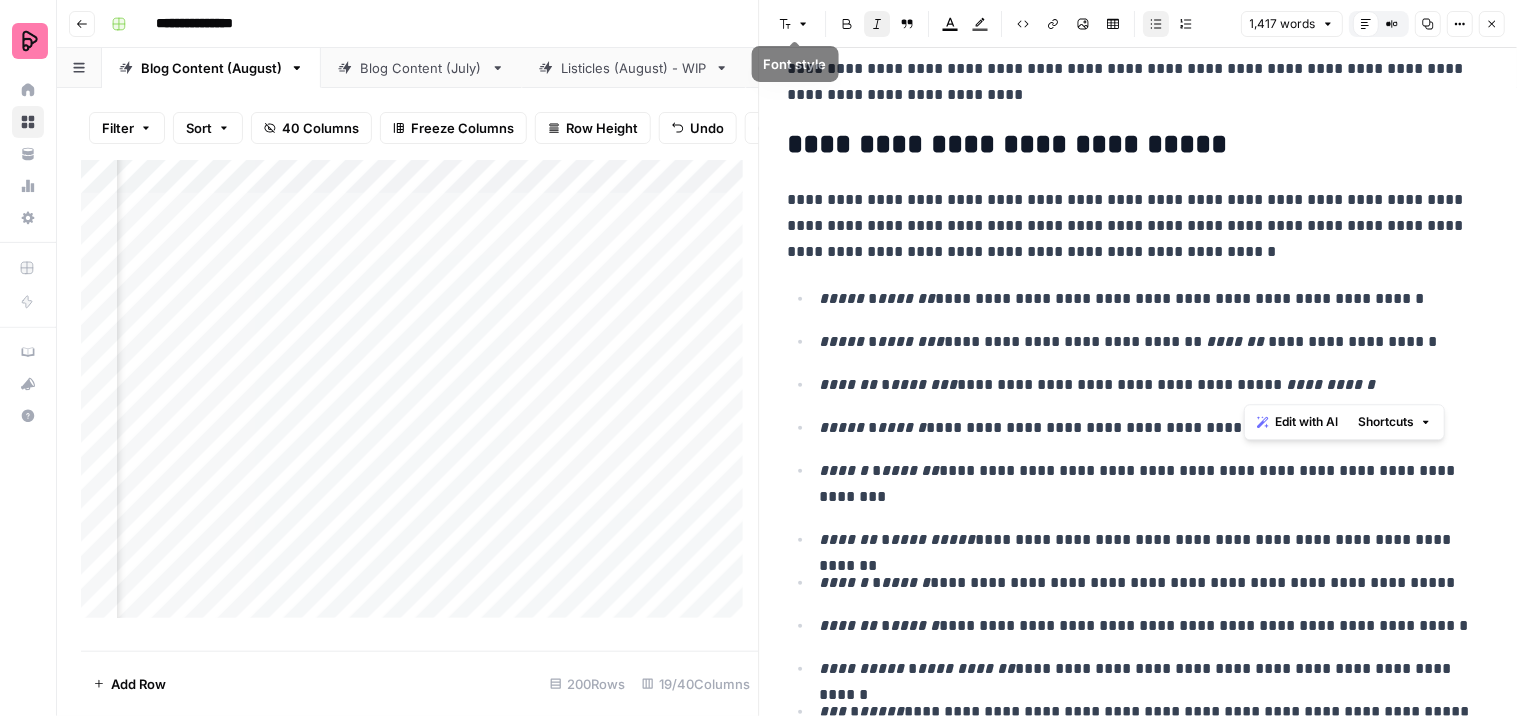 click on "Italic" at bounding box center (878, 24) 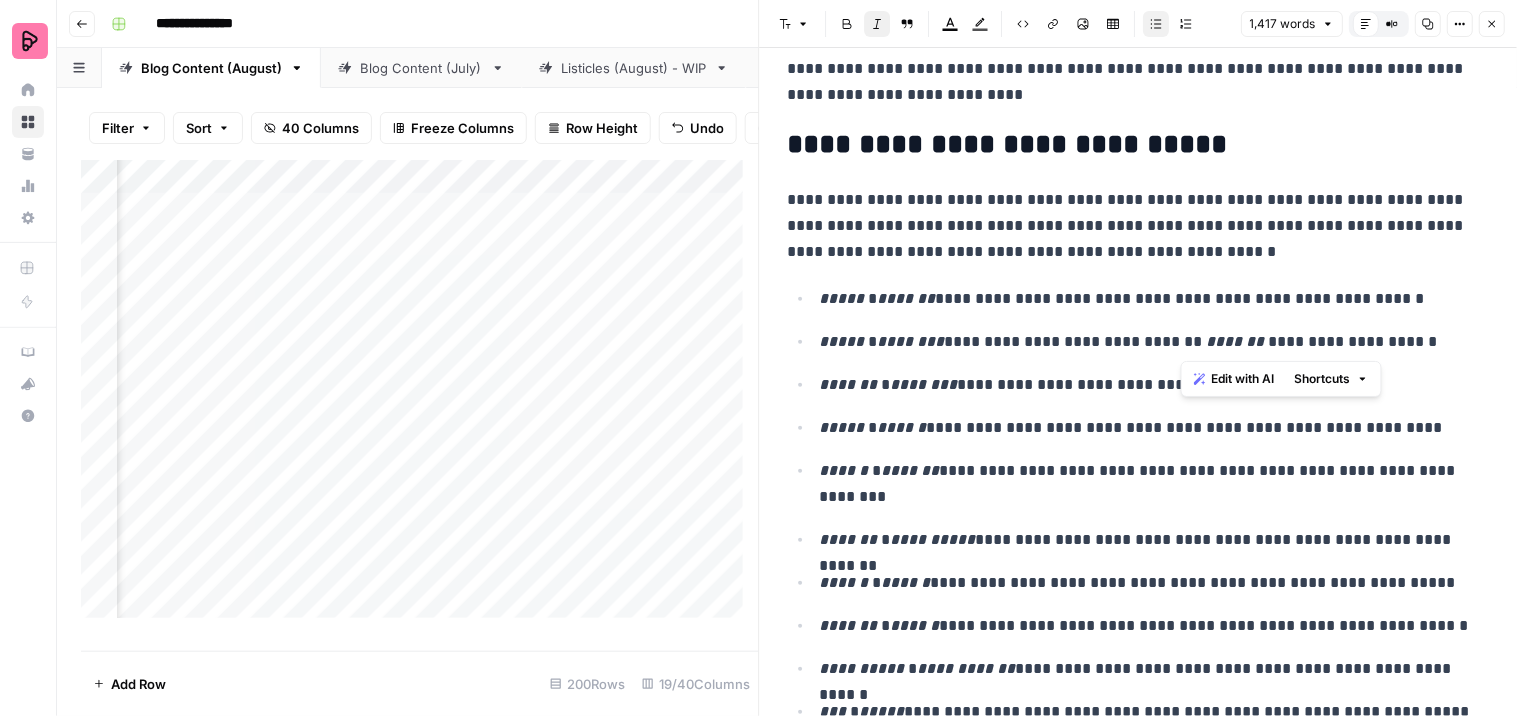 drag, startPoint x: 1242, startPoint y: 338, endPoint x: 1183, endPoint y: 337, distance: 59.008472 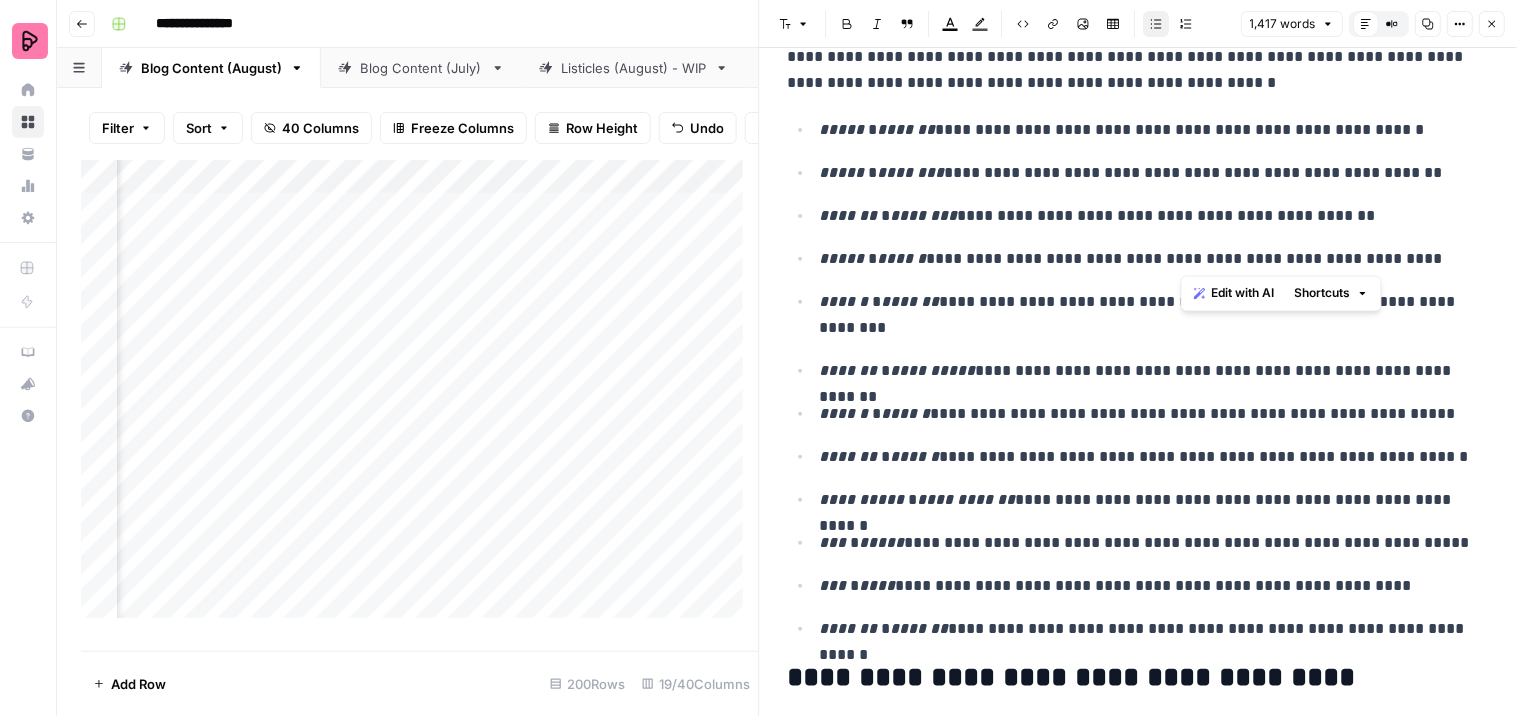 scroll, scrollTop: 1888, scrollLeft: 0, axis: vertical 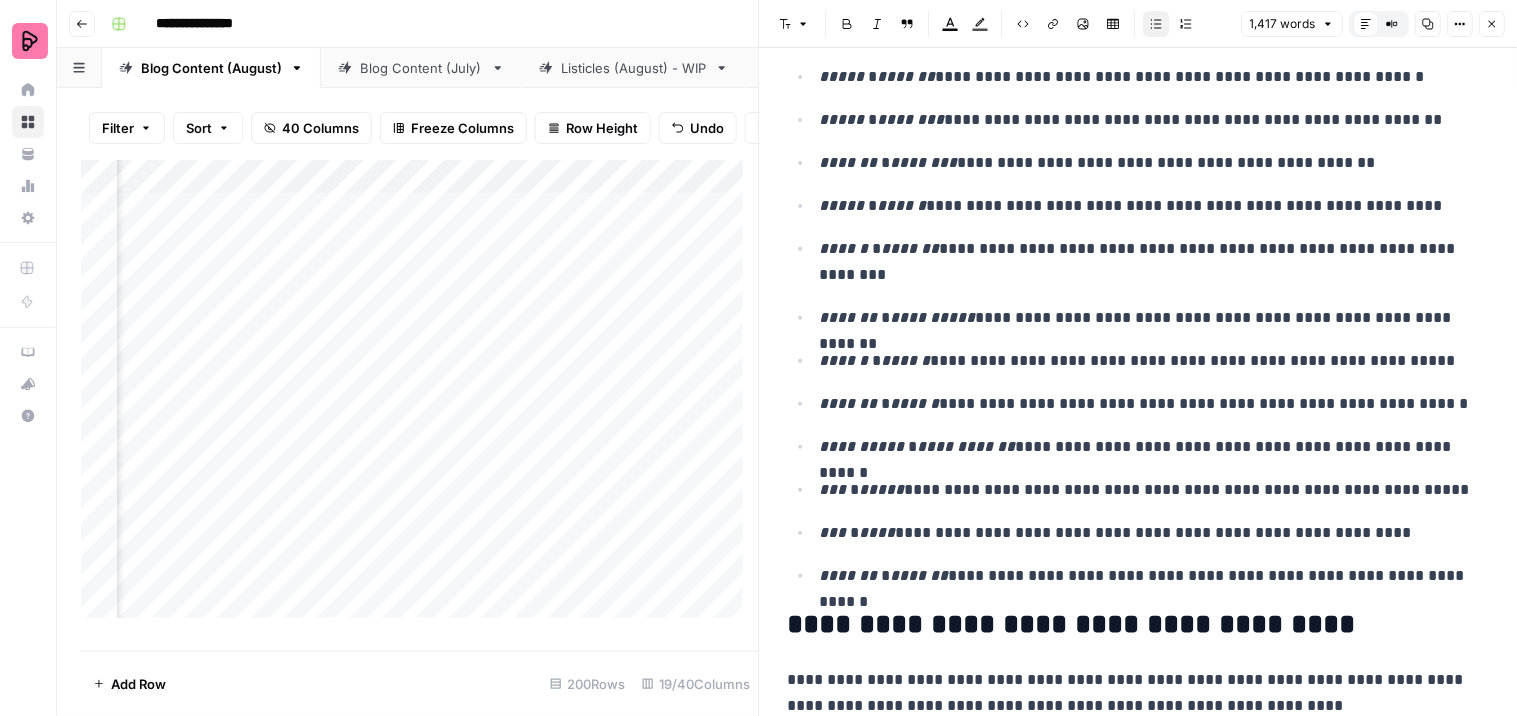 click on "**********" at bounding box center [1146, 262] 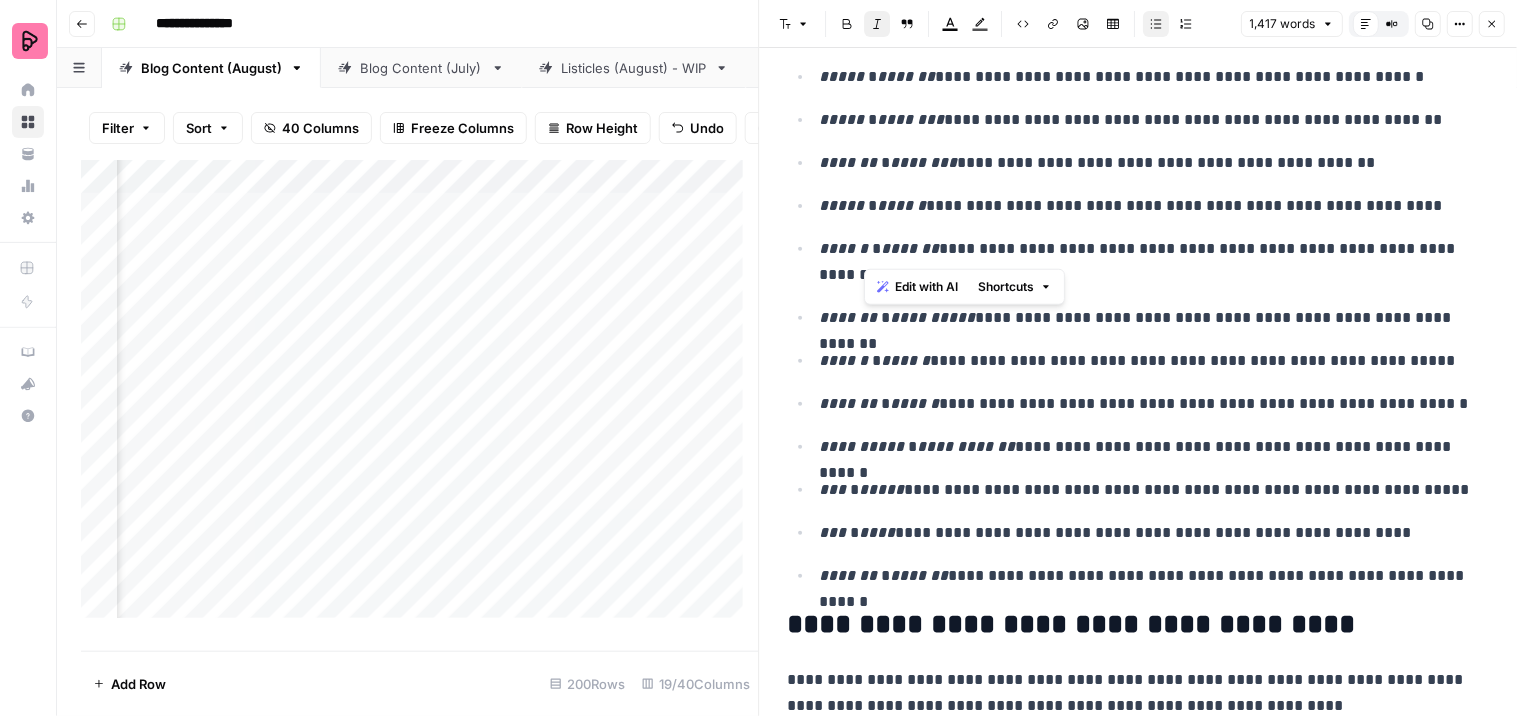 drag, startPoint x: 923, startPoint y: 244, endPoint x: 864, endPoint y: 243, distance: 59.008472 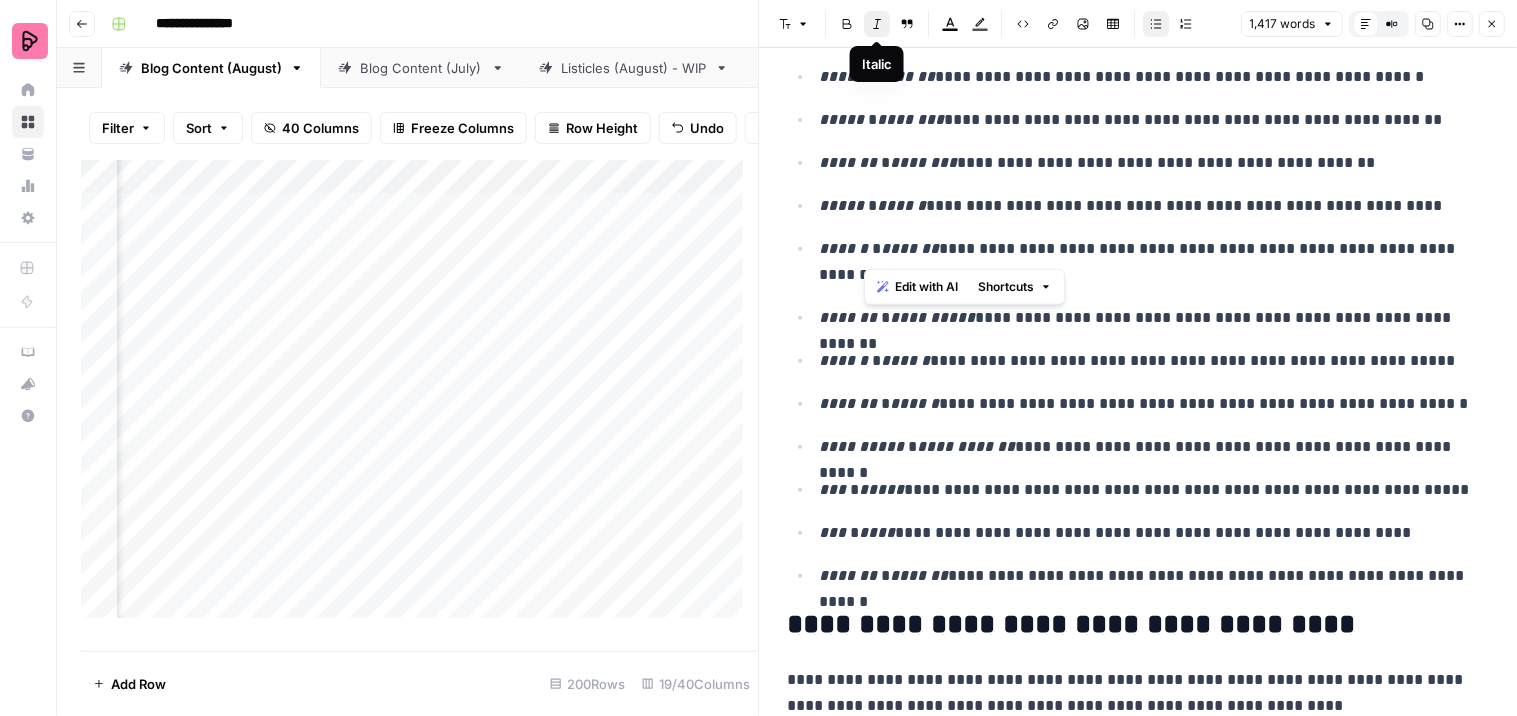 click 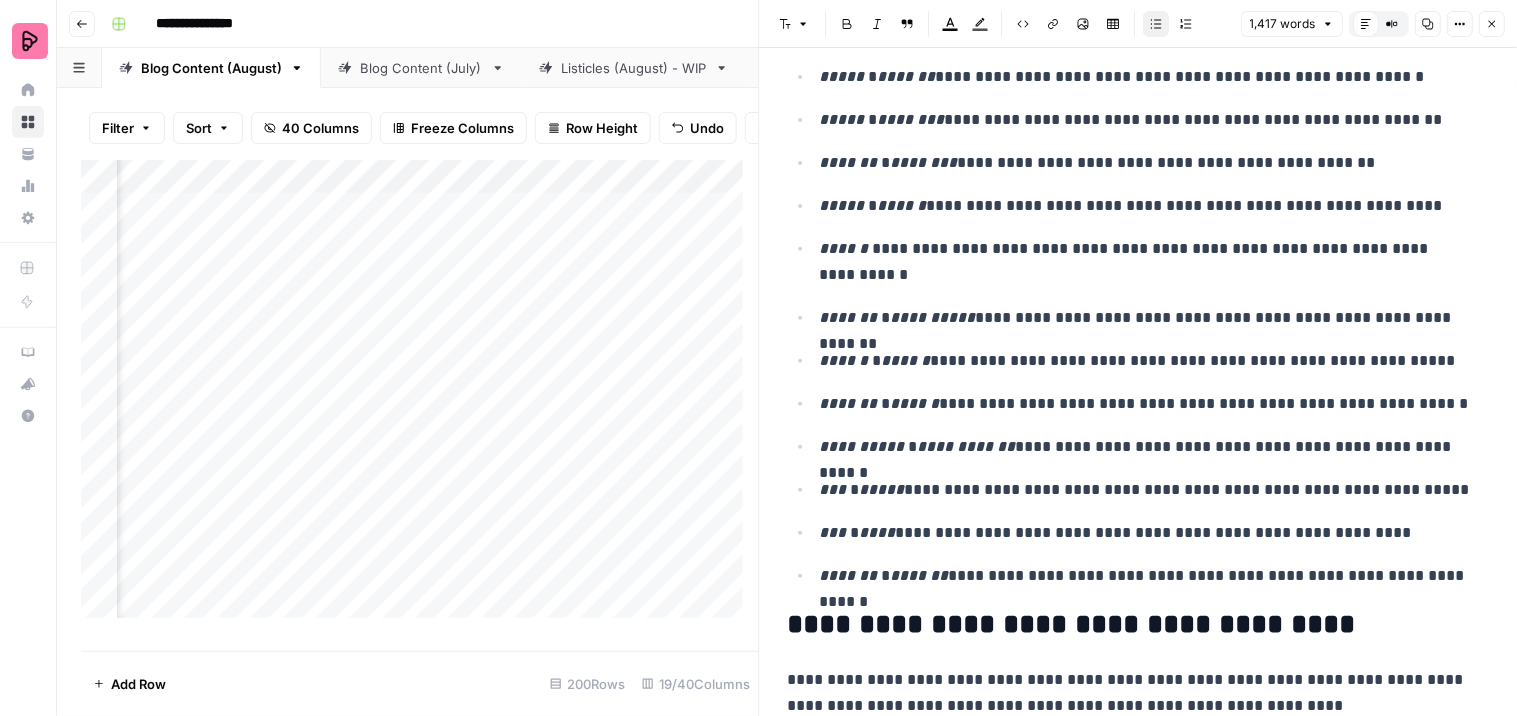 click 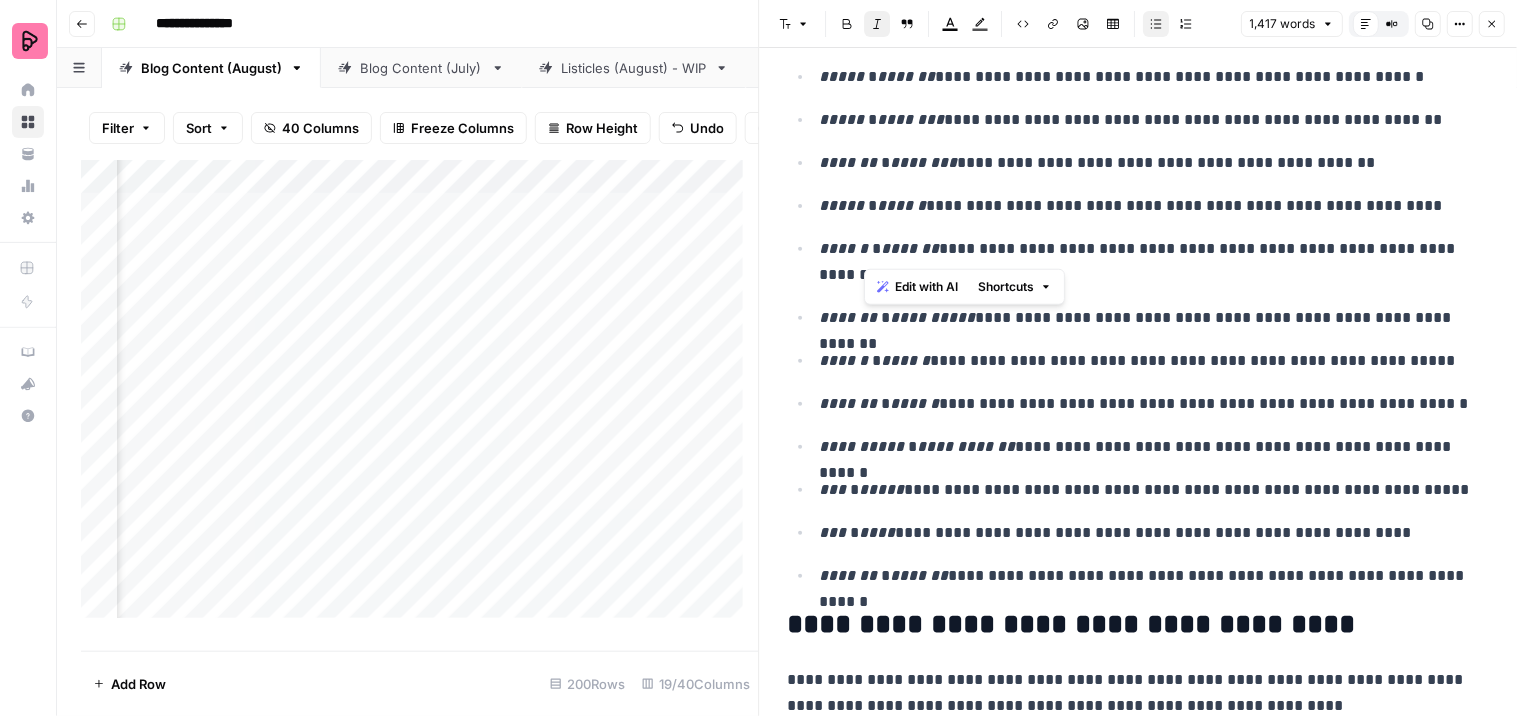 click on "**********" at bounding box center (1139, 326) 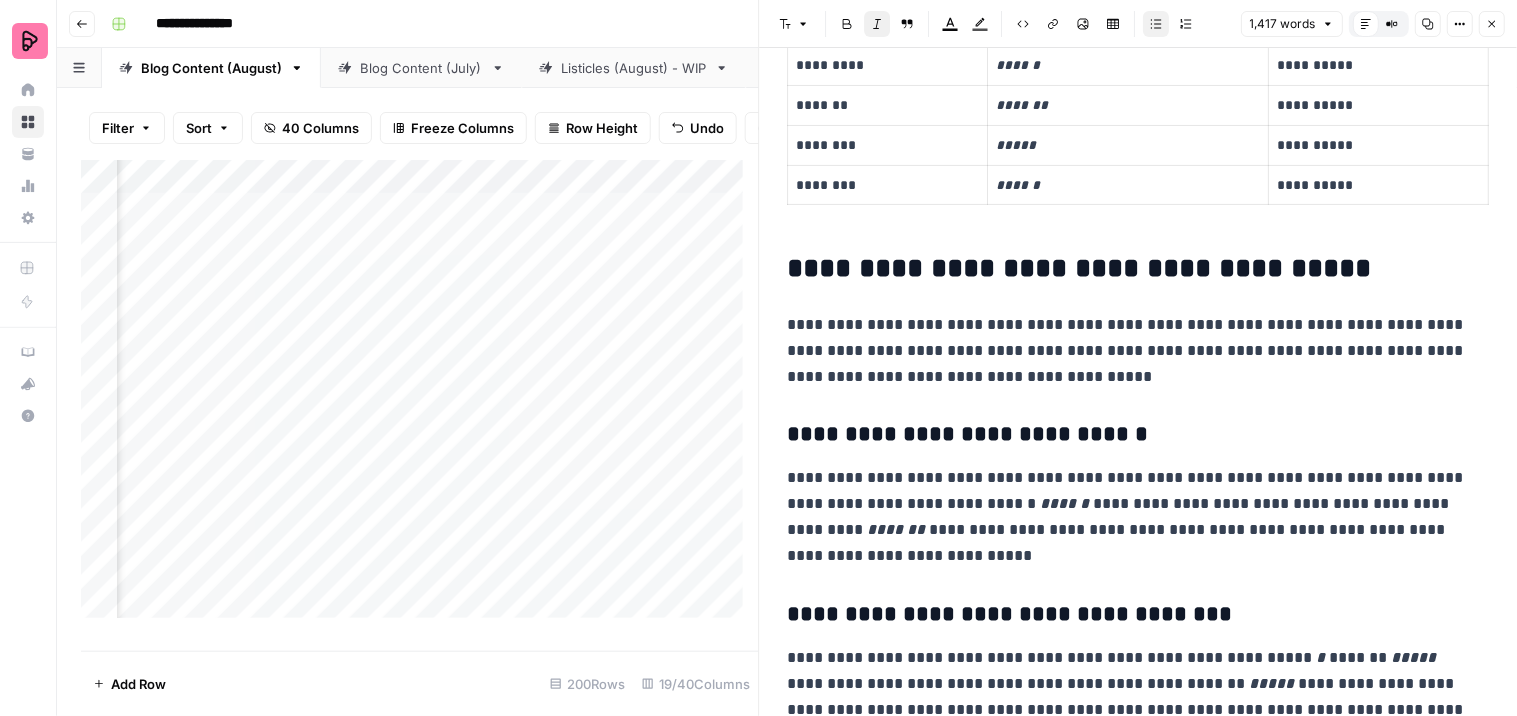 scroll, scrollTop: 1333, scrollLeft: 0, axis: vertical 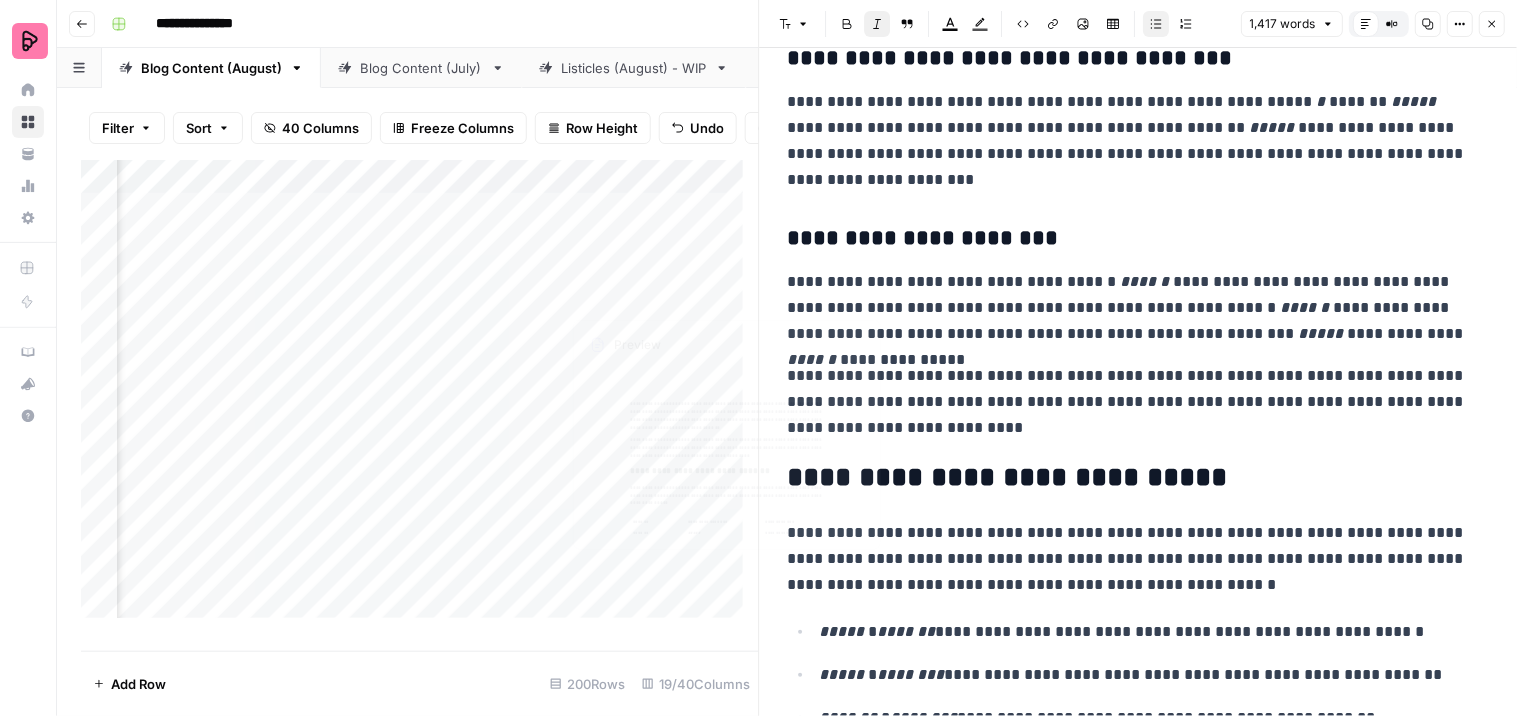 click on "Add Column" at bounding box center [420, 397] 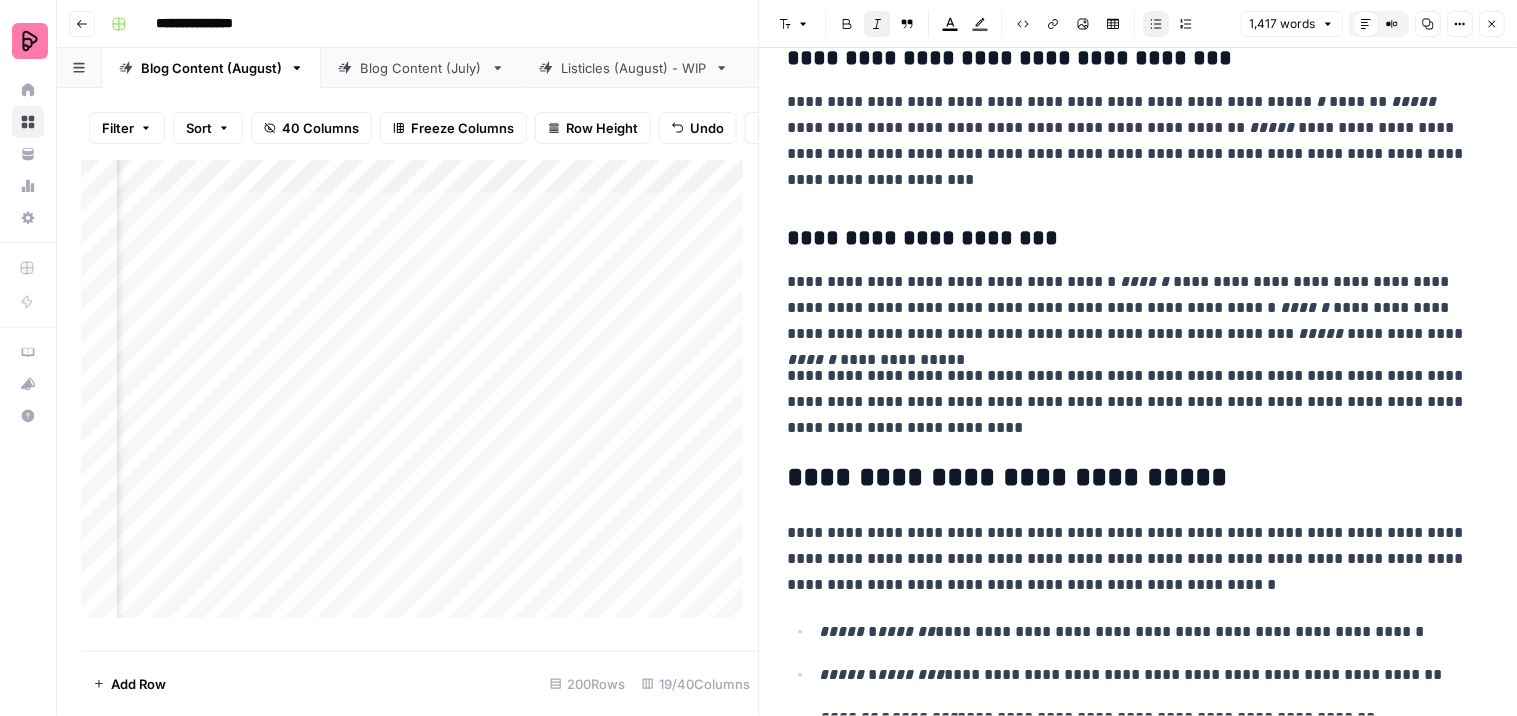 scroll, scrollTop: 0, scrollLeft: 1223, axis: horizontal 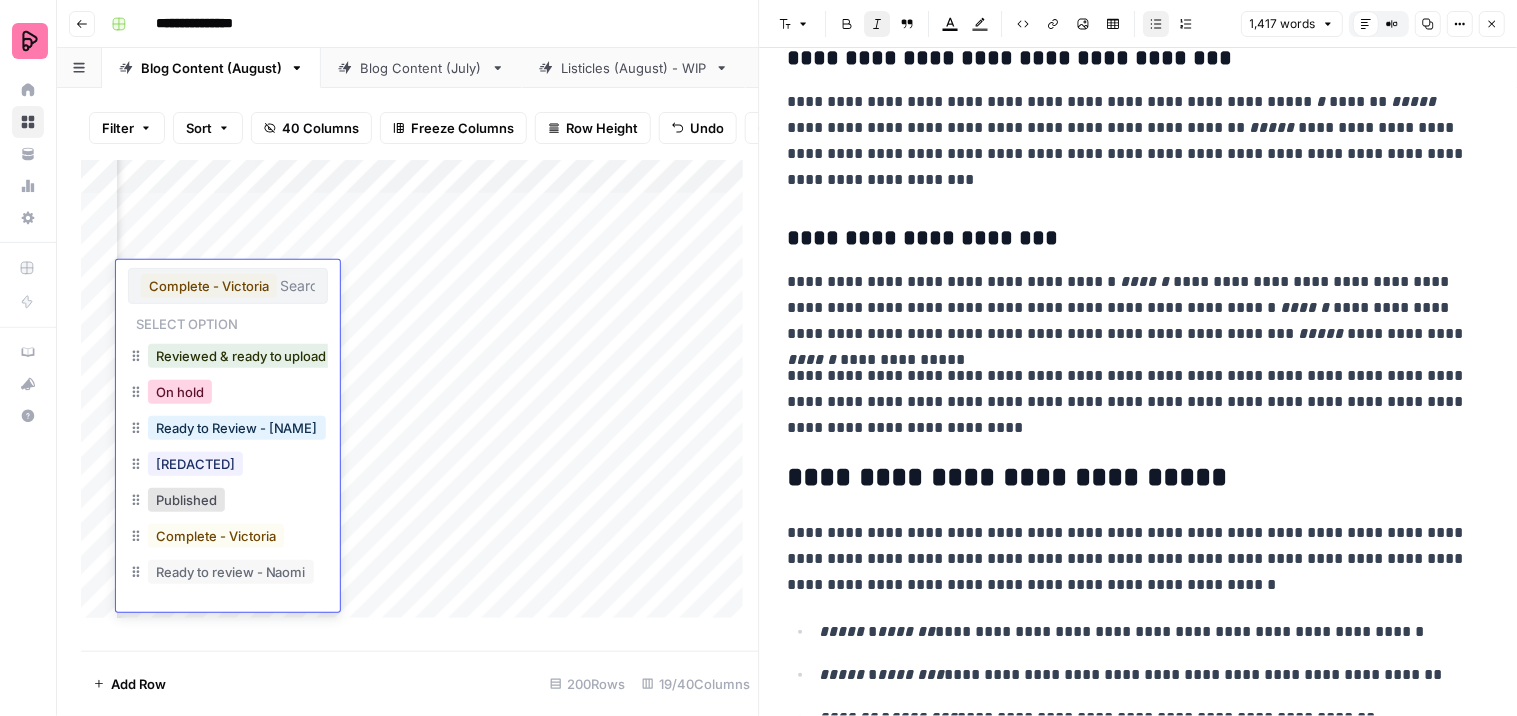 click on "On hold" at bounding box center [180, 392] 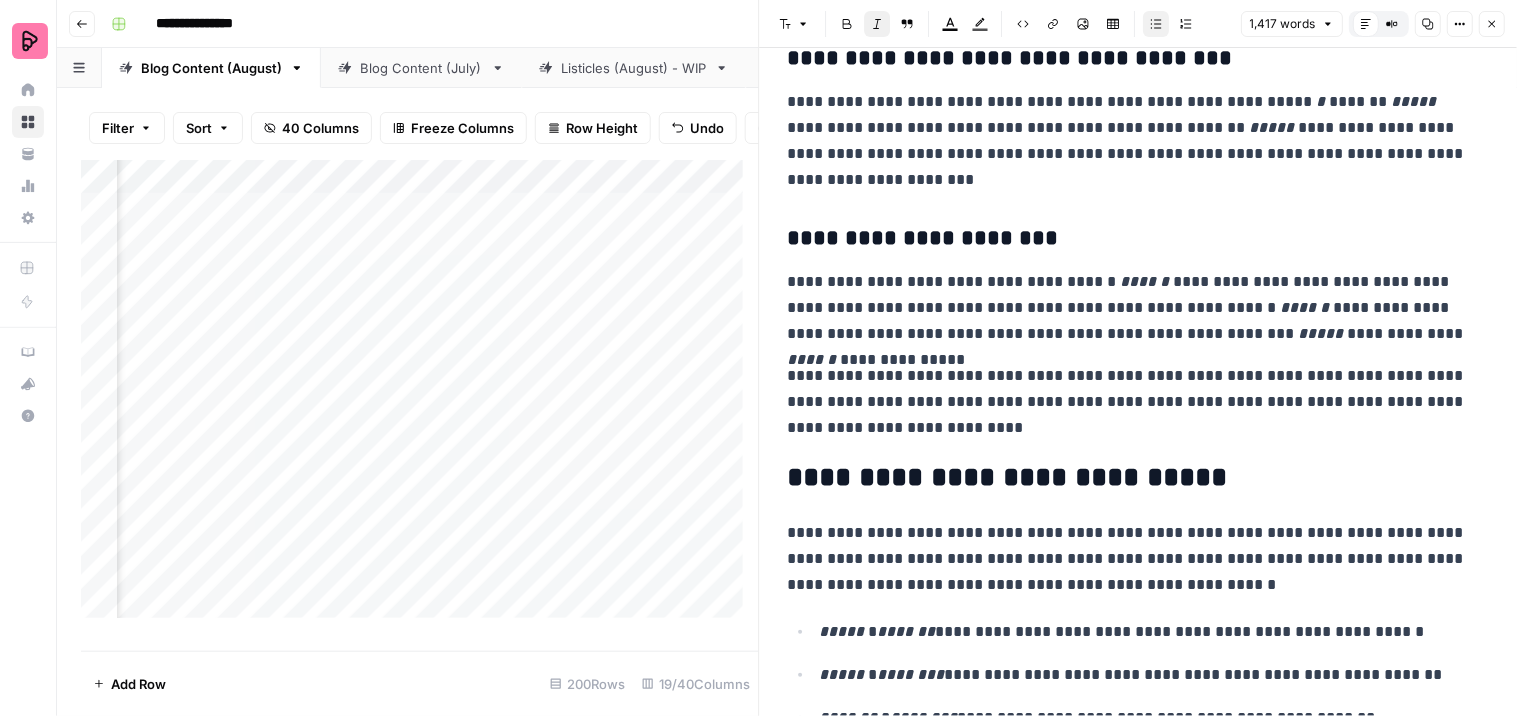 click on "**********" at bounding box center (1139, 1812) 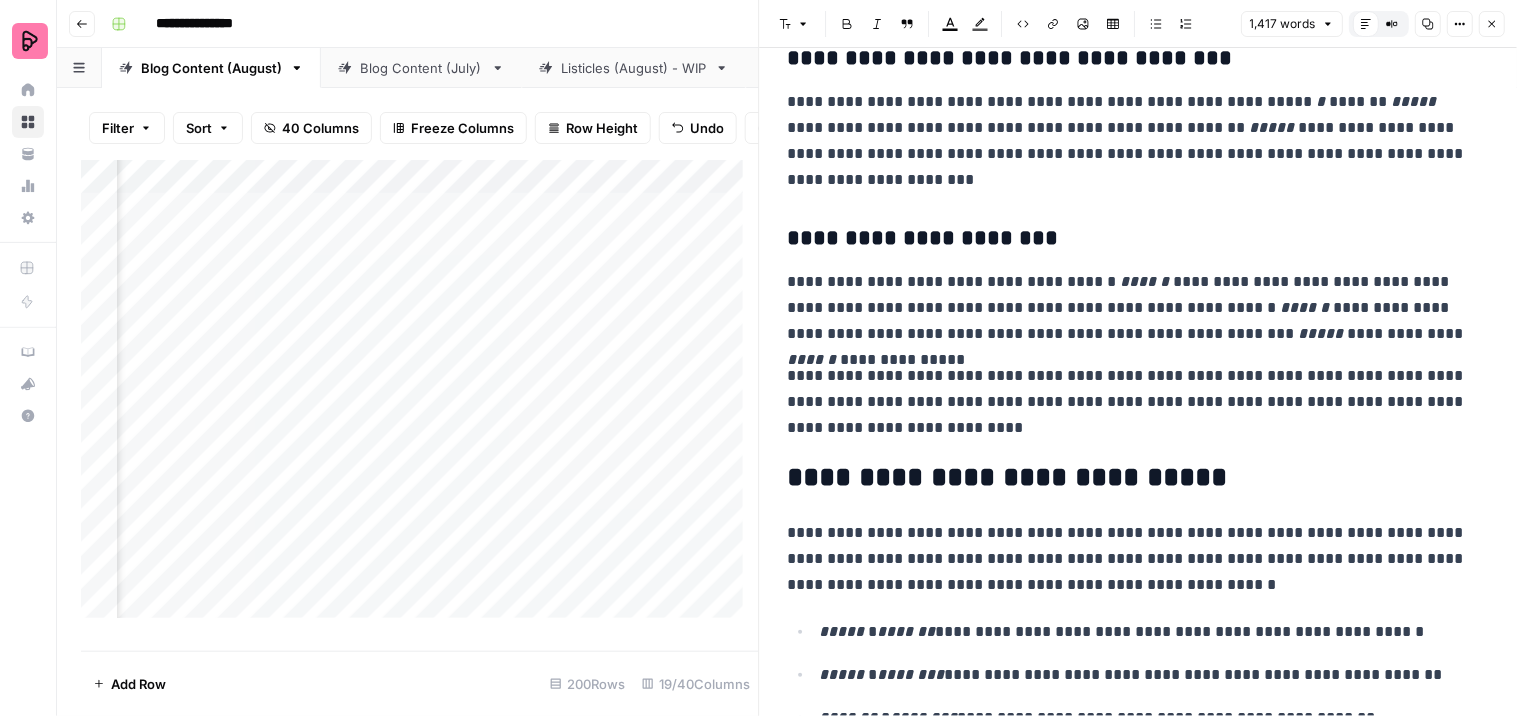 click on "**********" at bounding box center [1130, 402] 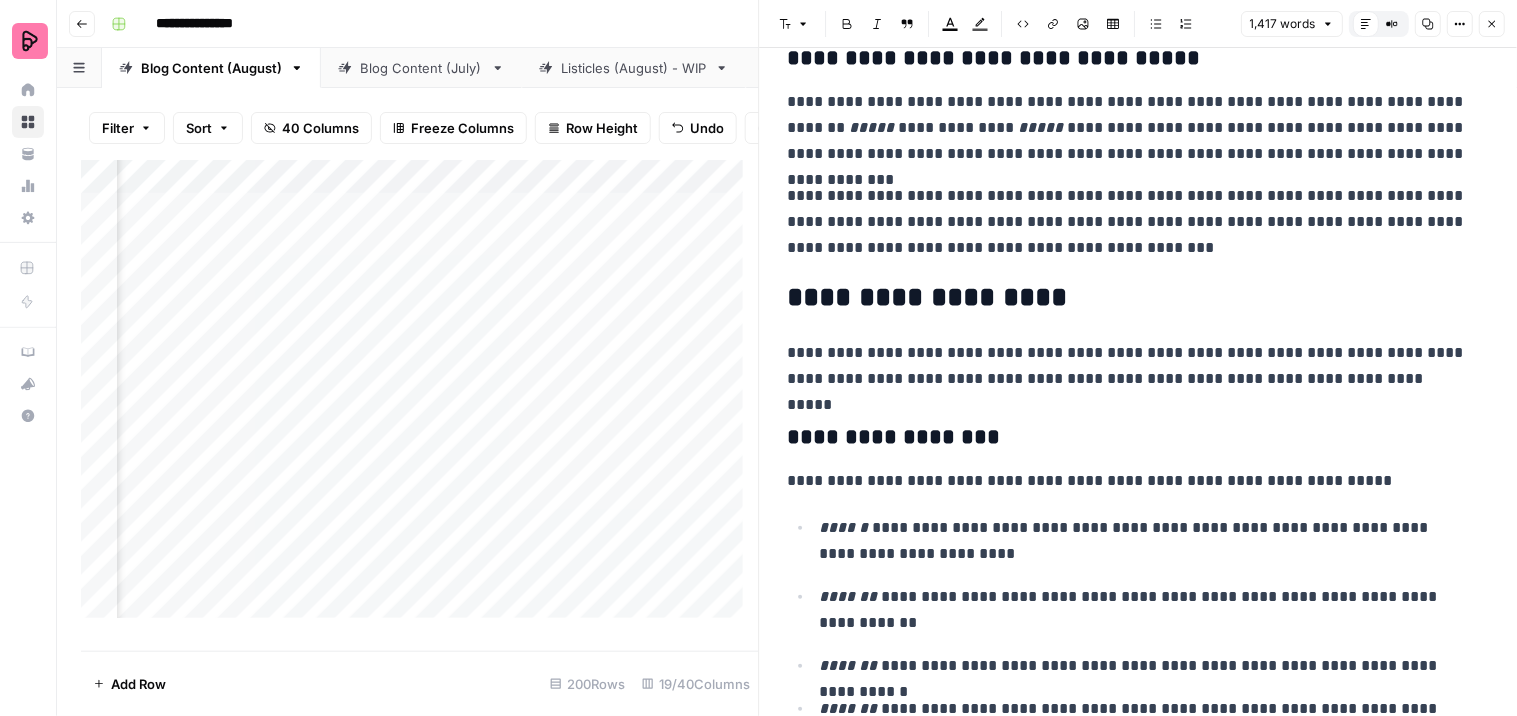 scroll, scrollTop: 3777, scrollLeft: 0, axis: vertical 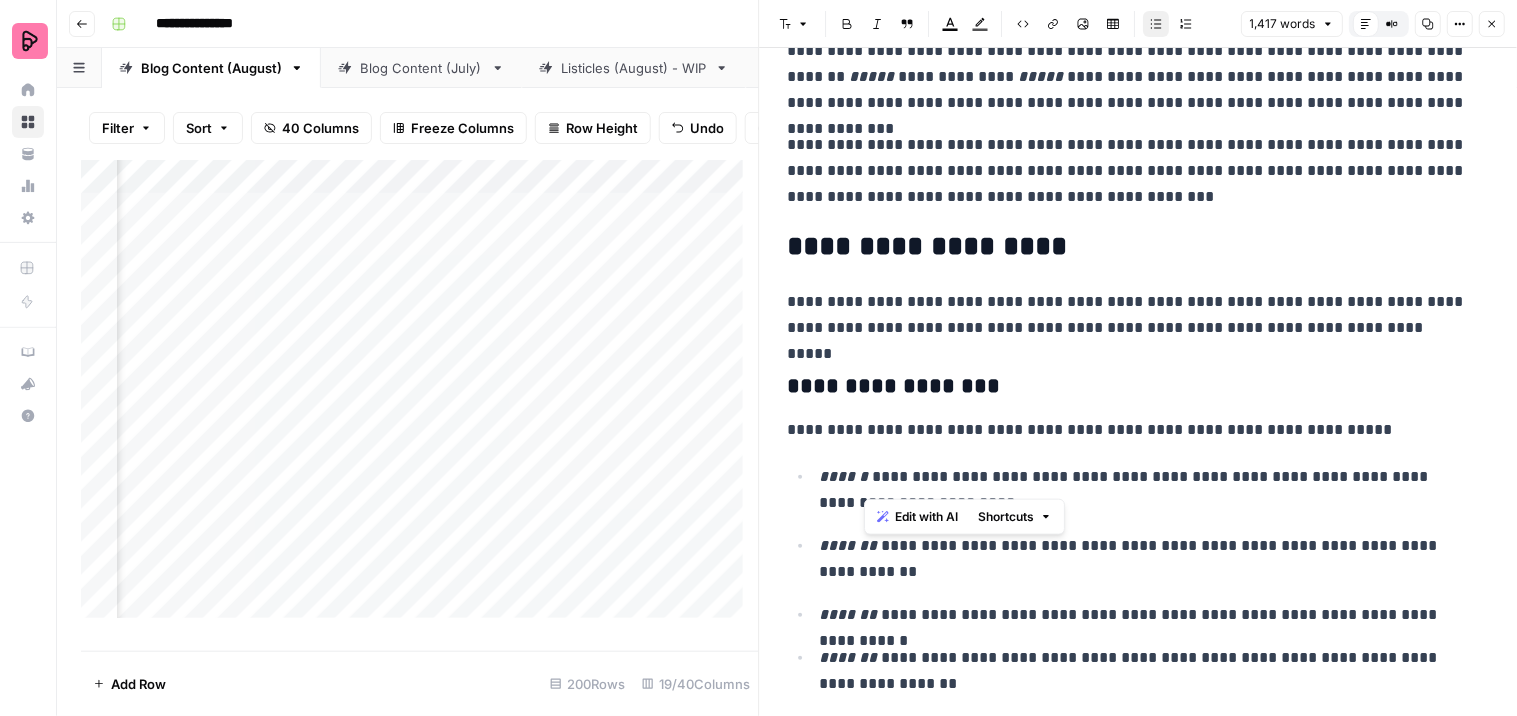 drag, startPoint x: 923, startPoint y: 476, endPoint x: 864, endPoint y: 478, distance: 59.03389 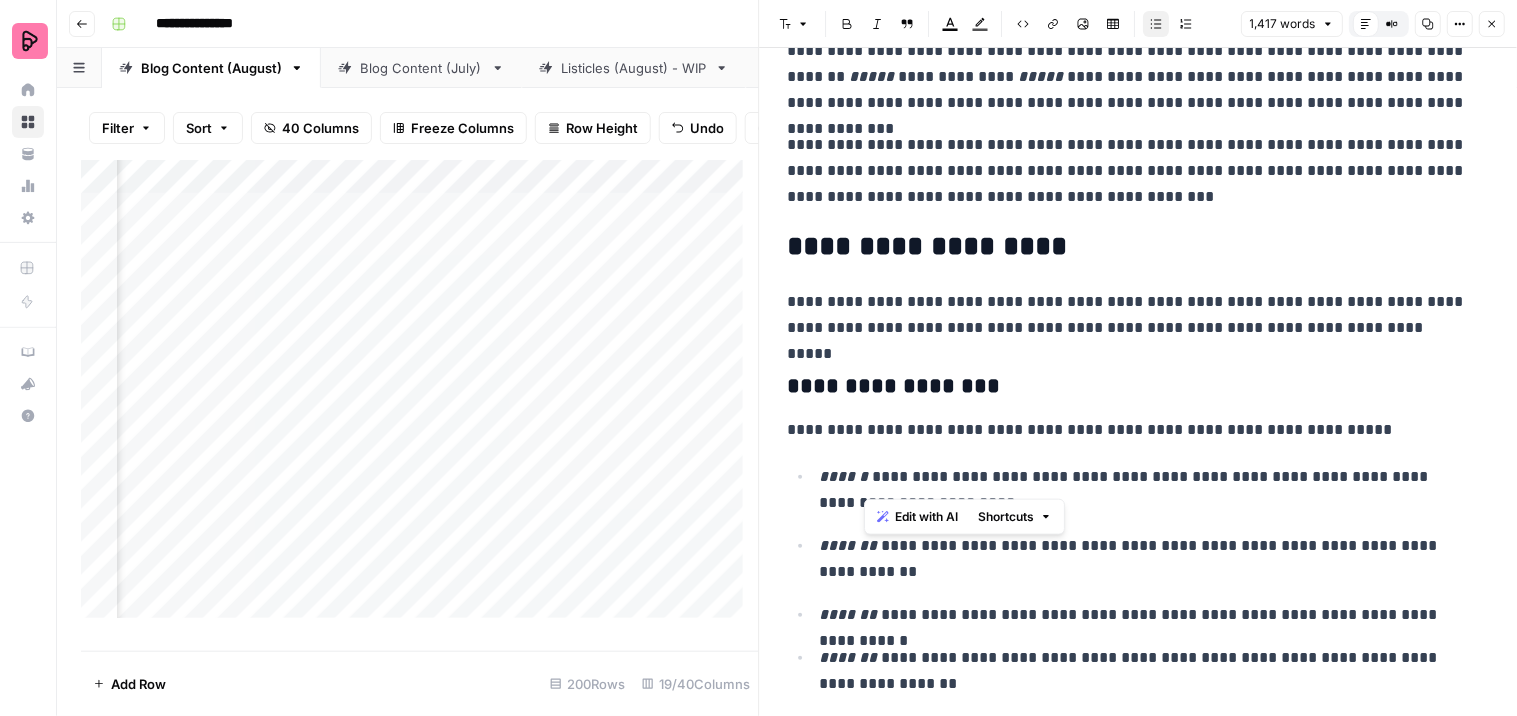 click on "**********" at bounding box center (1146, 490) 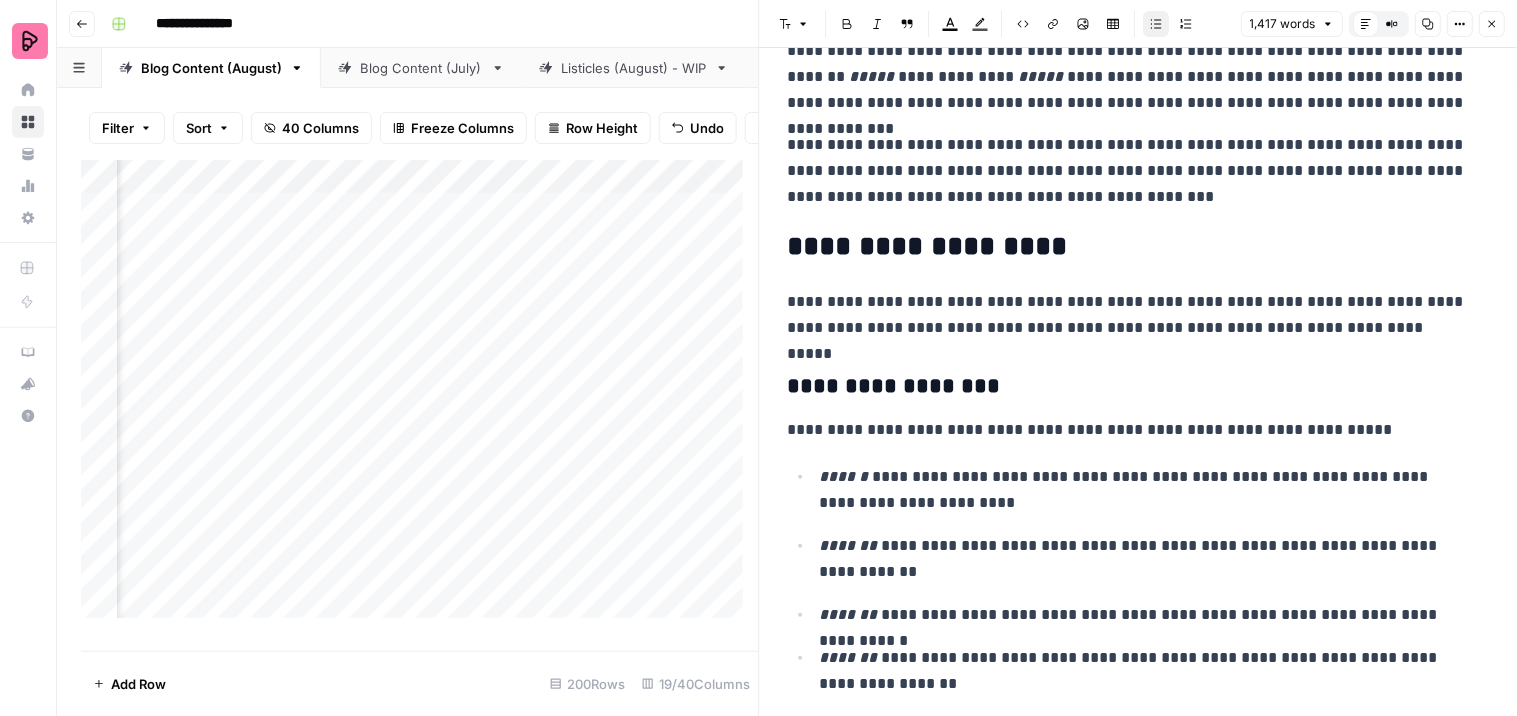 click 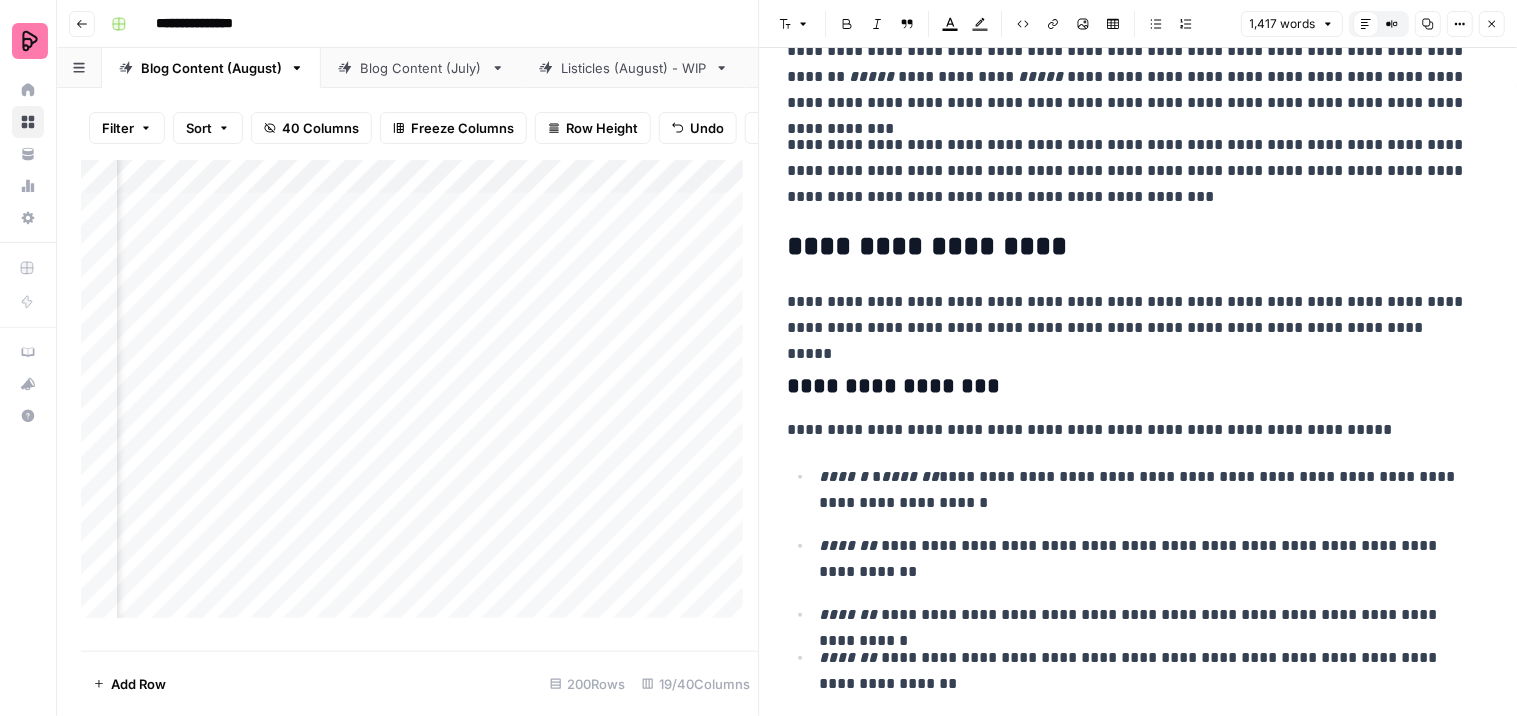 click on "**********" at bounding box center (1139, -632) 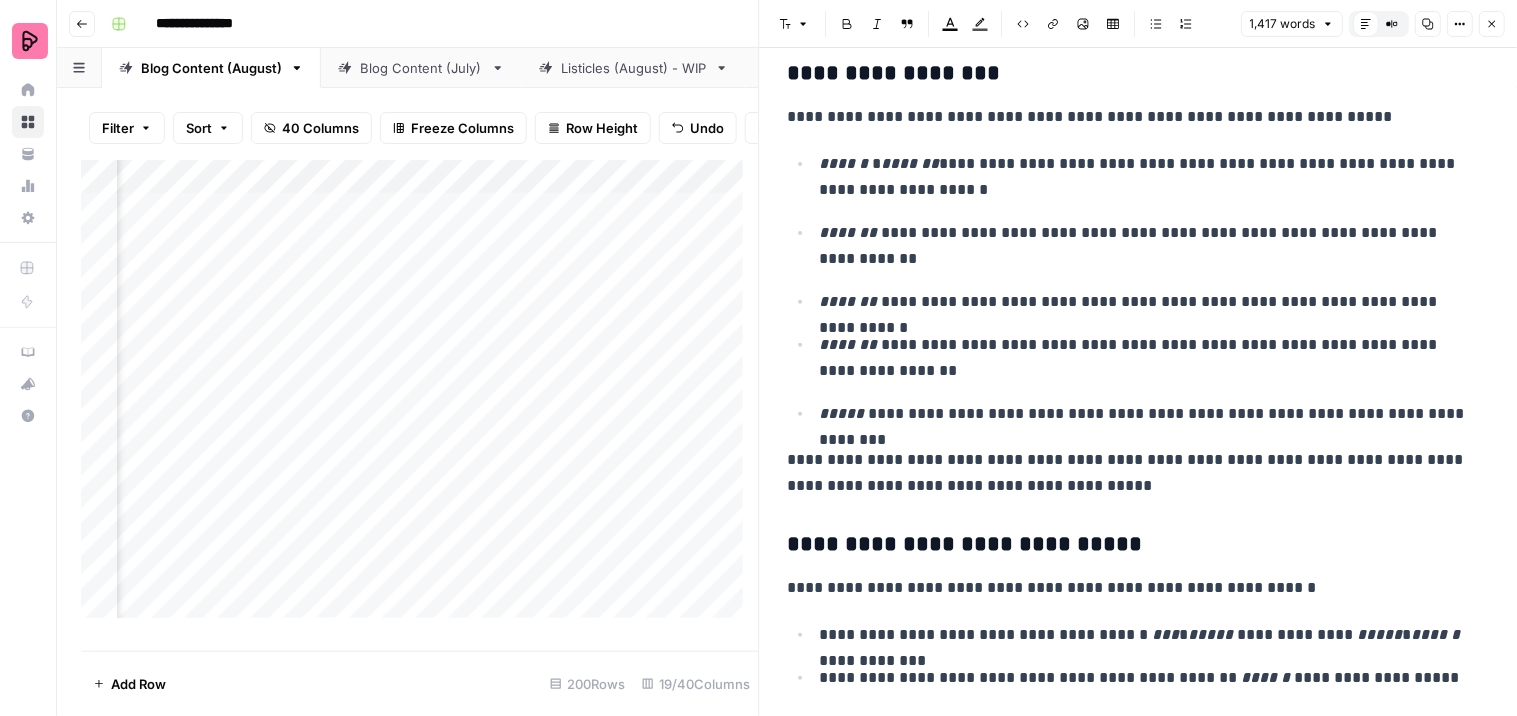 scroll, scrollTop: 4111, scrollLeft: 0, axis: vertical 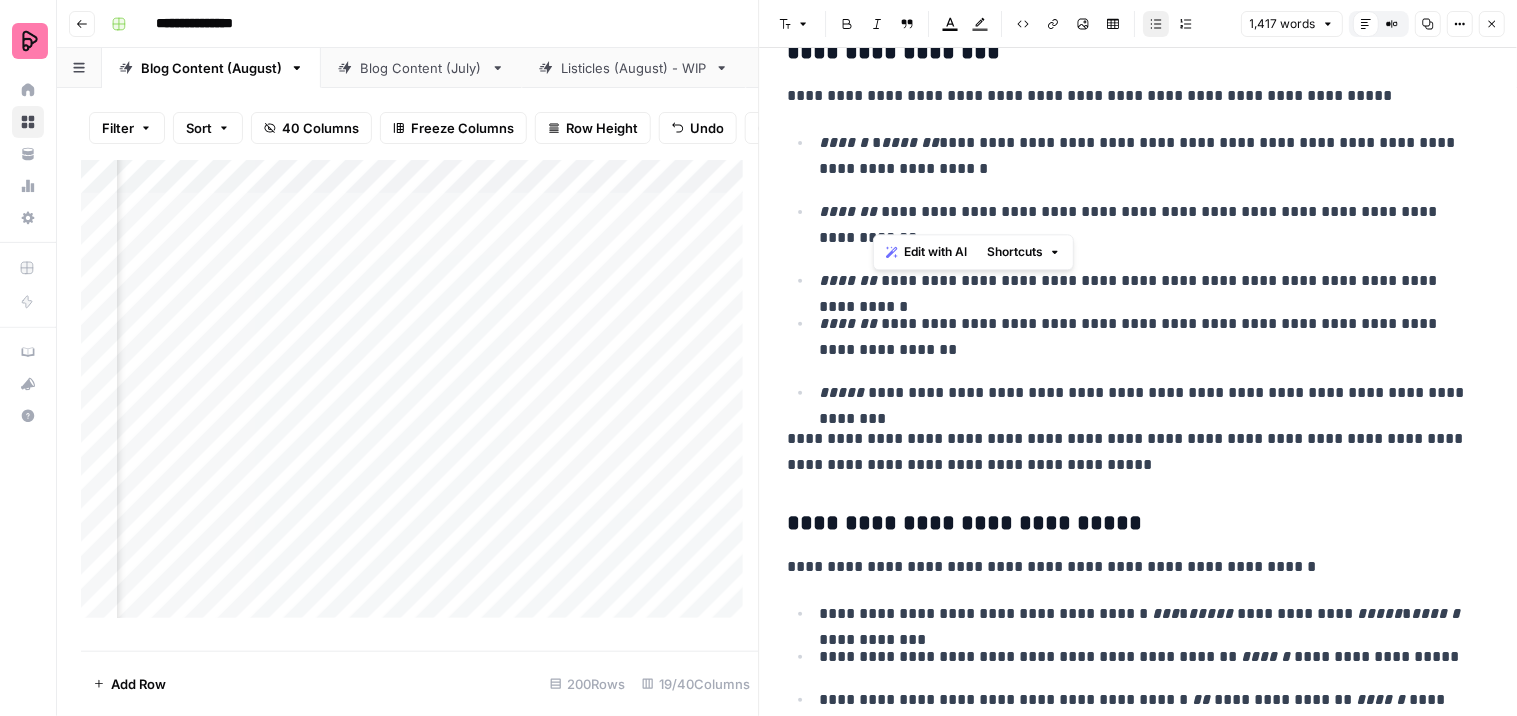 drag, startPoint x: 960, startPoint y: 217, endPoint x: 875, endPoint y: 217, distance: 85 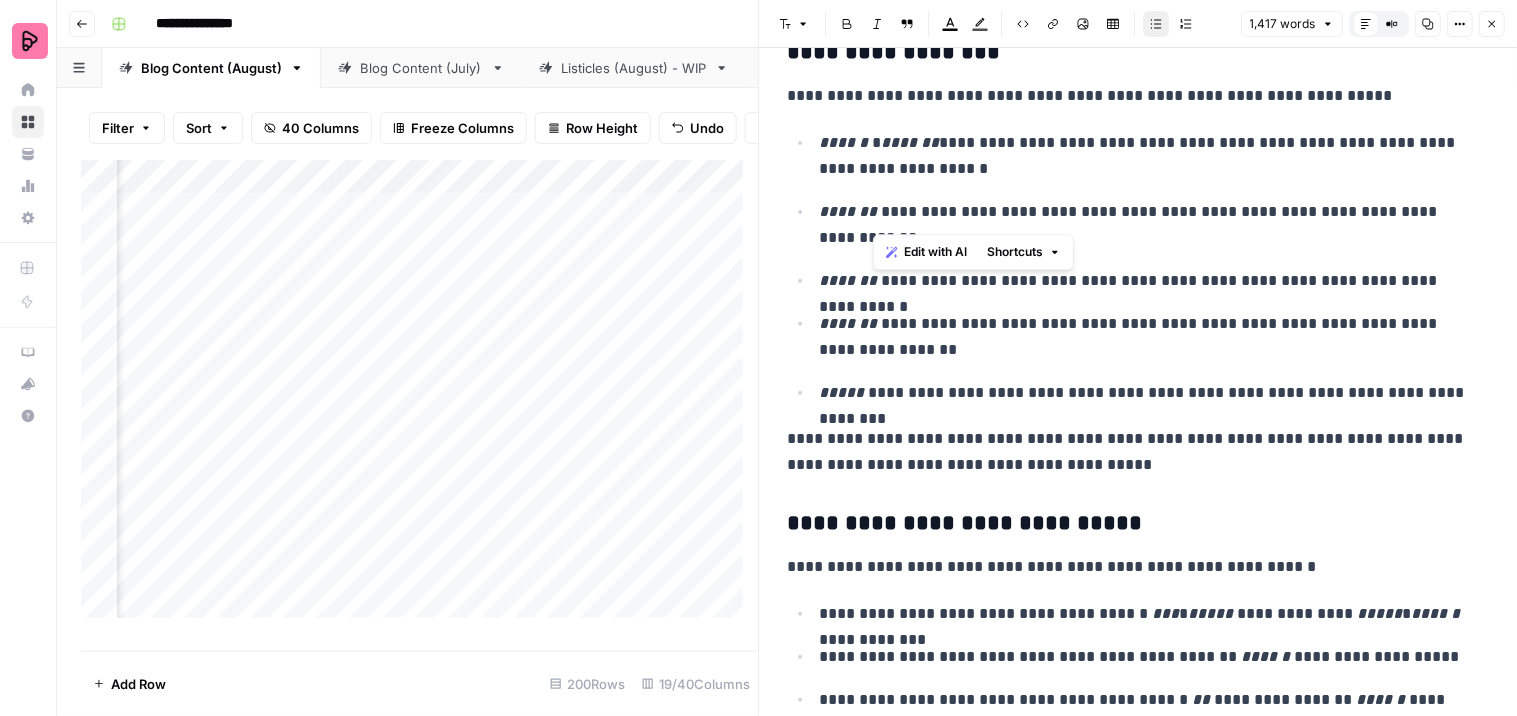 click on "**********" at bounding box center (1146, 225) 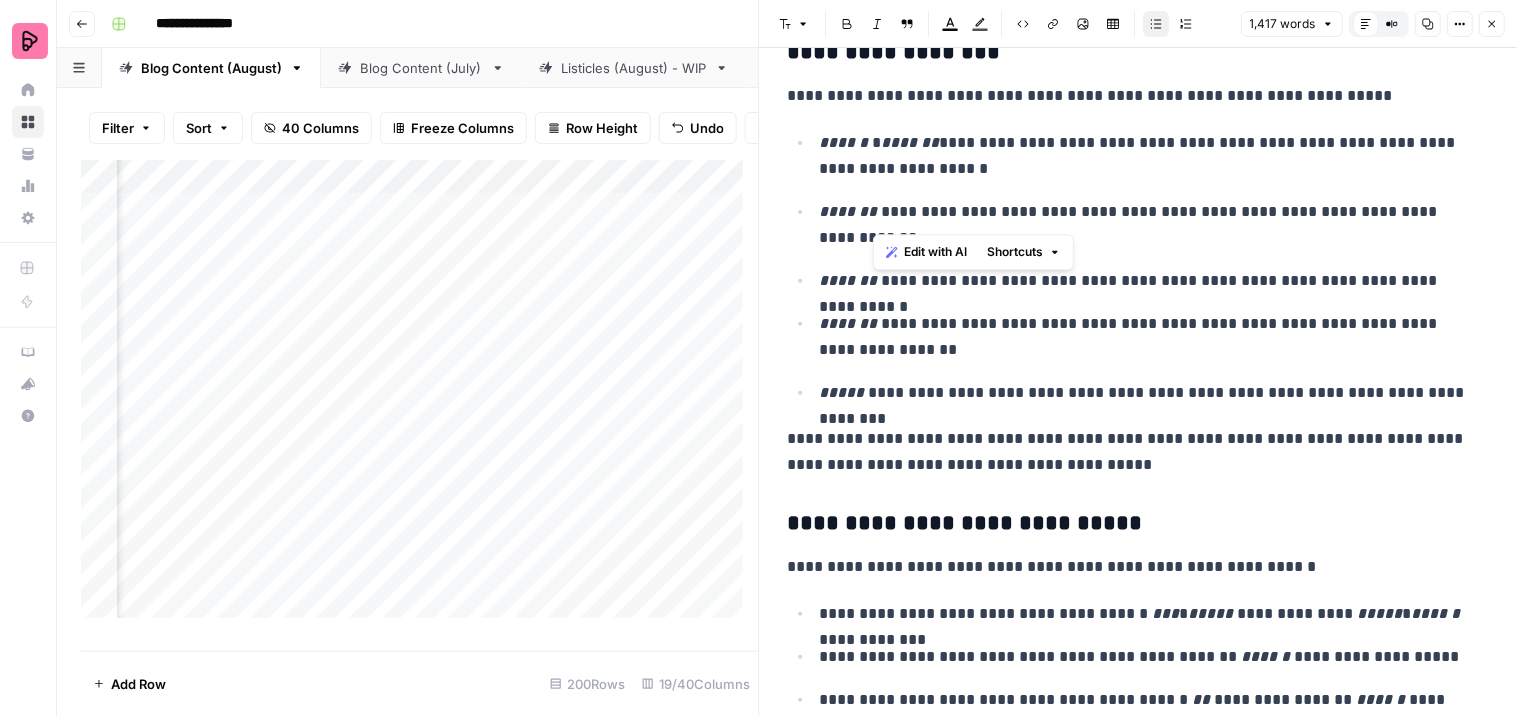 click 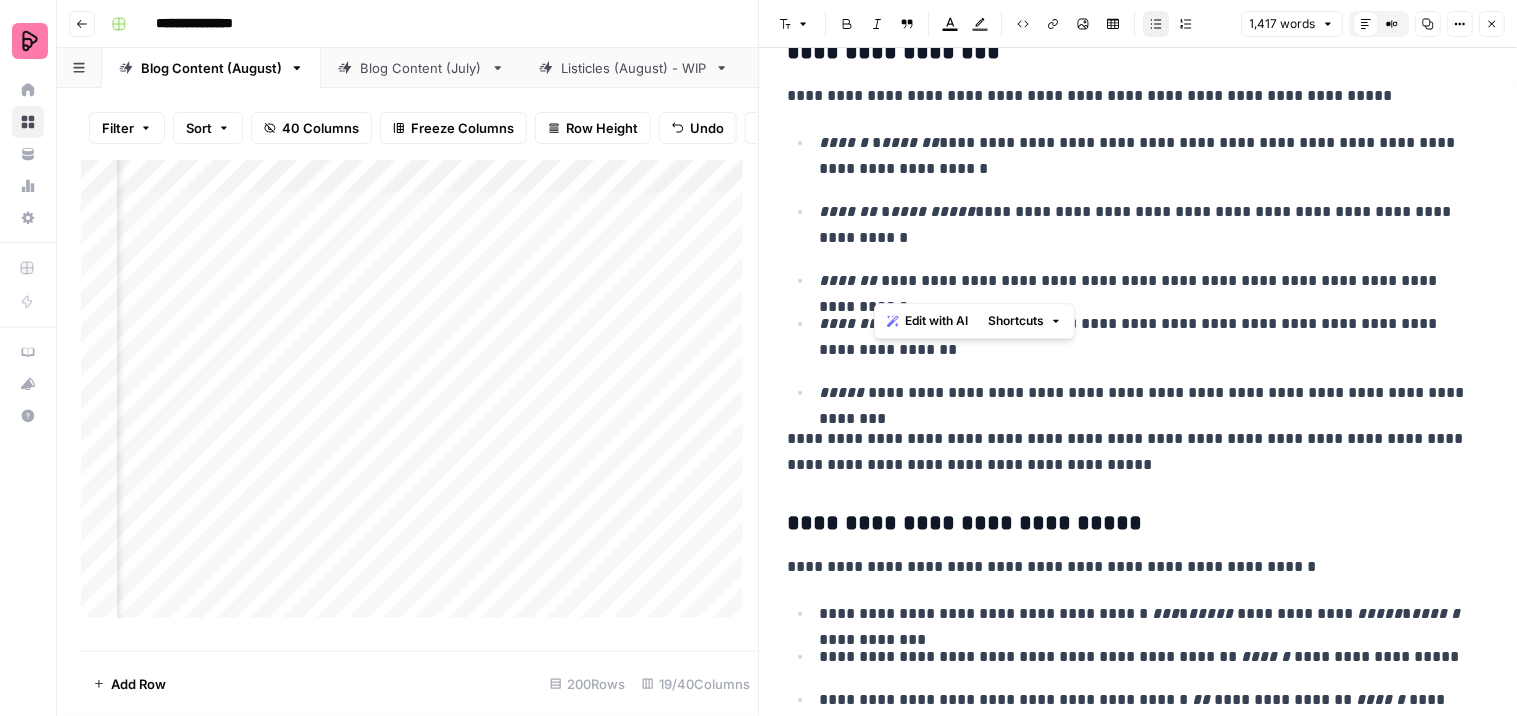 drag, startPoint x: 915, startPoint y: 285, endPoint x: 875, endPoint y: 284, distance: 40.012497 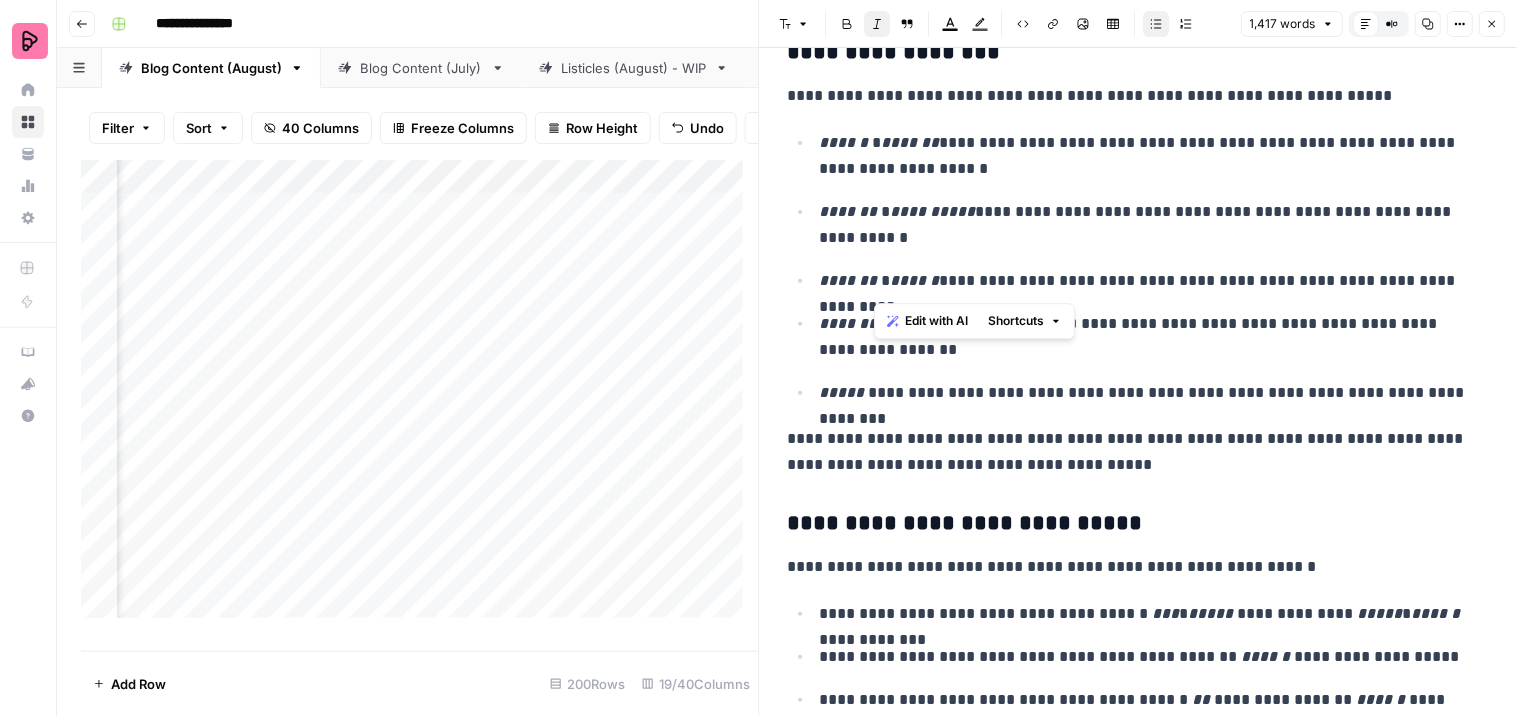 click on "**********" at bounding box center (1146, 156) 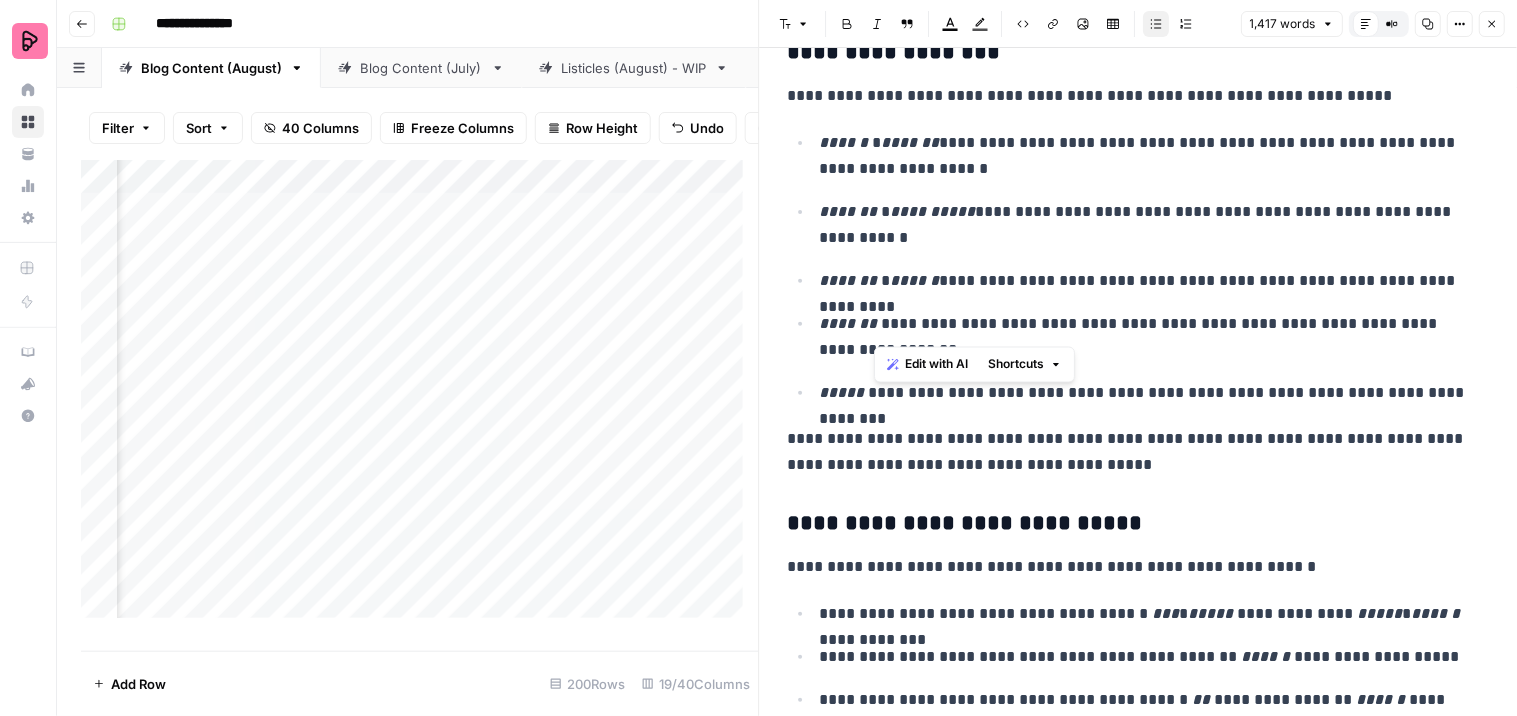 drag, startPoint x: 933, startPoint y: 326, endPoint x: 873, endPoint y: 326, distance: 60 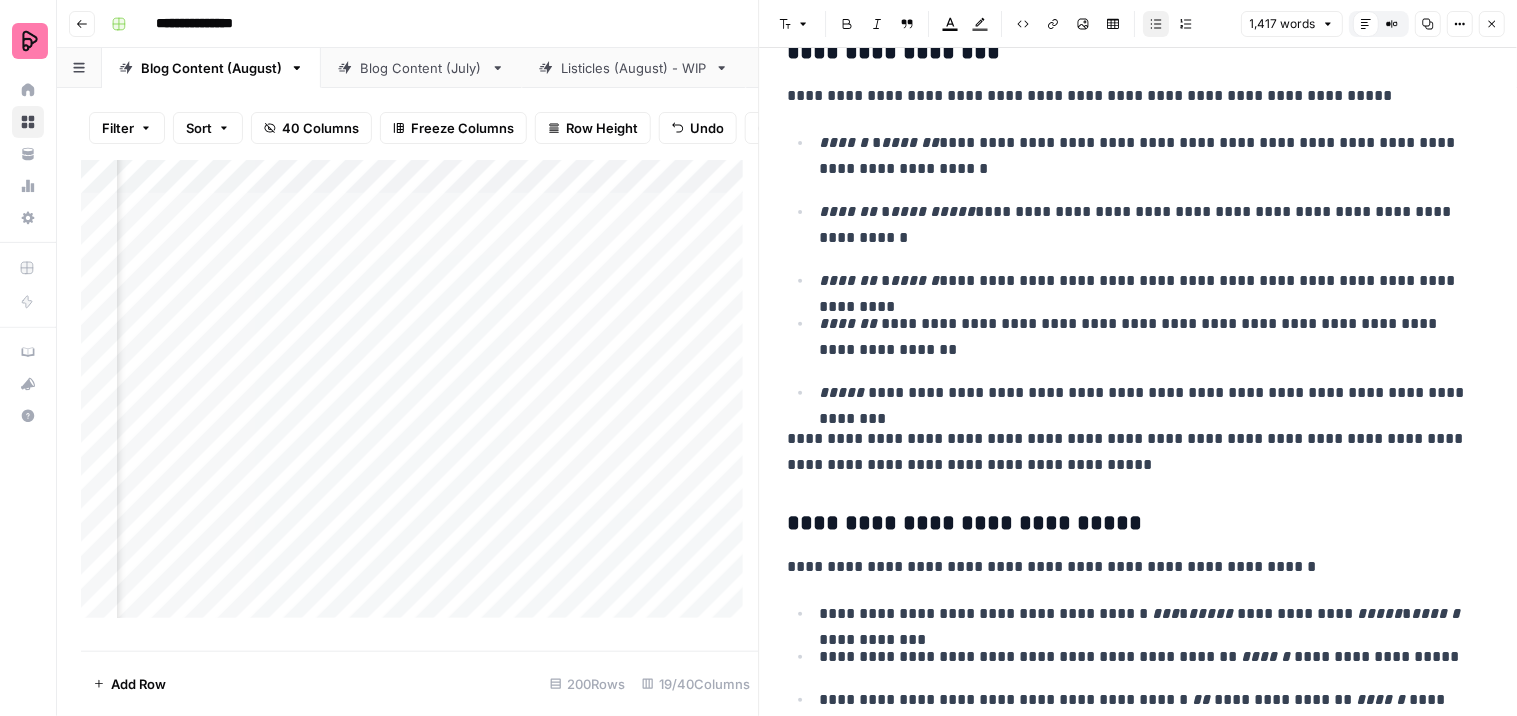click 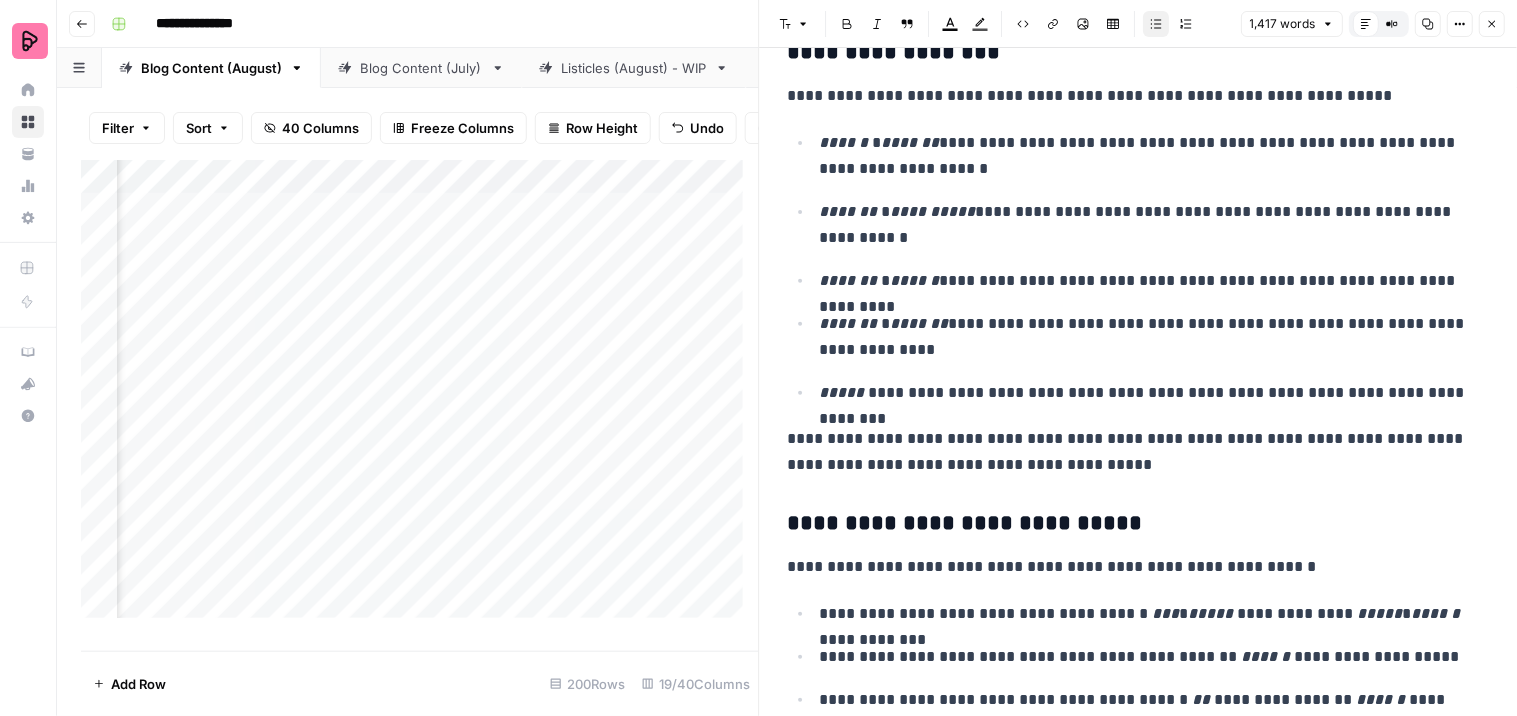 drag, startPoint x: 1214, startPoint y: 231, endPoint x: 947, endPoint y: 375, distance: 303.35623 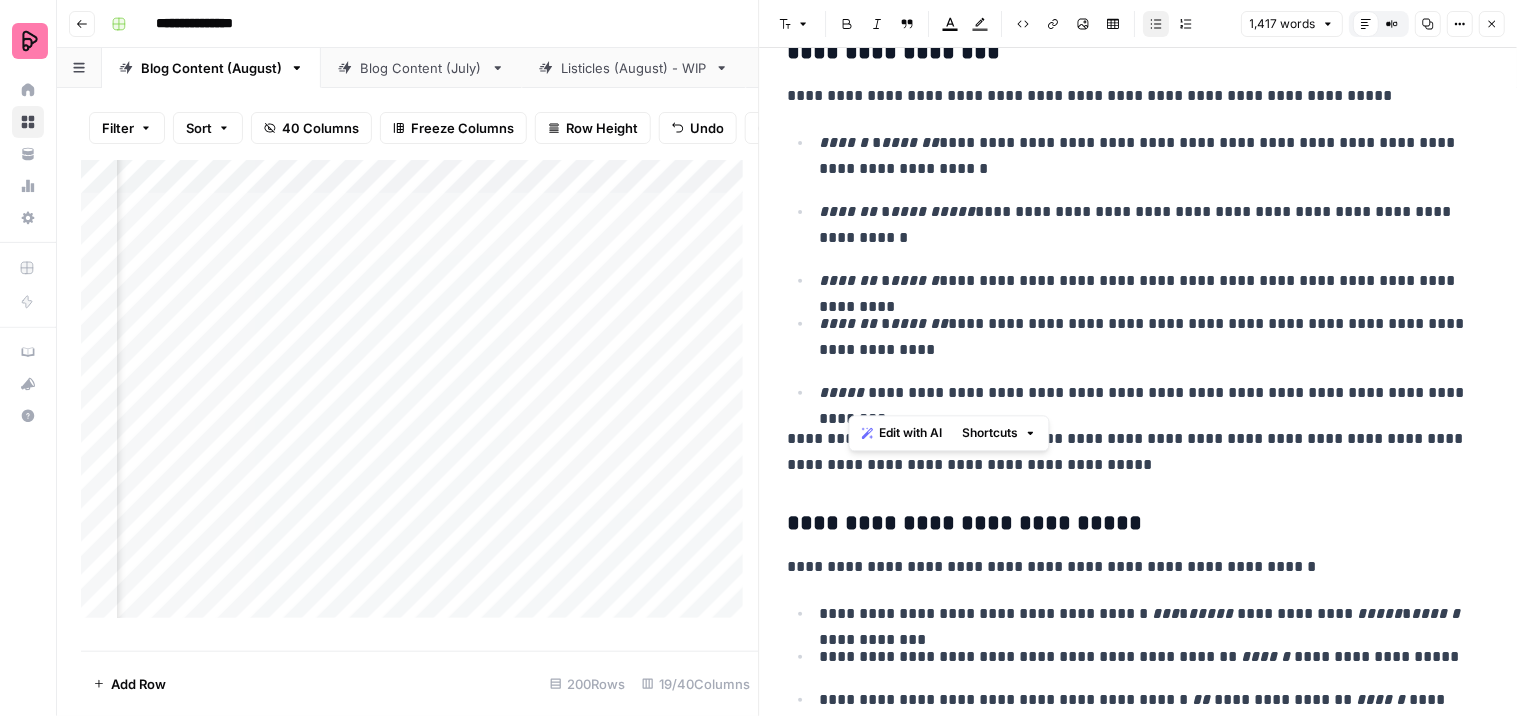 drag, startPoint x: 901, startPoint y: 397, endPoint x: 850, endPoint y: 218, distance: 186.12361 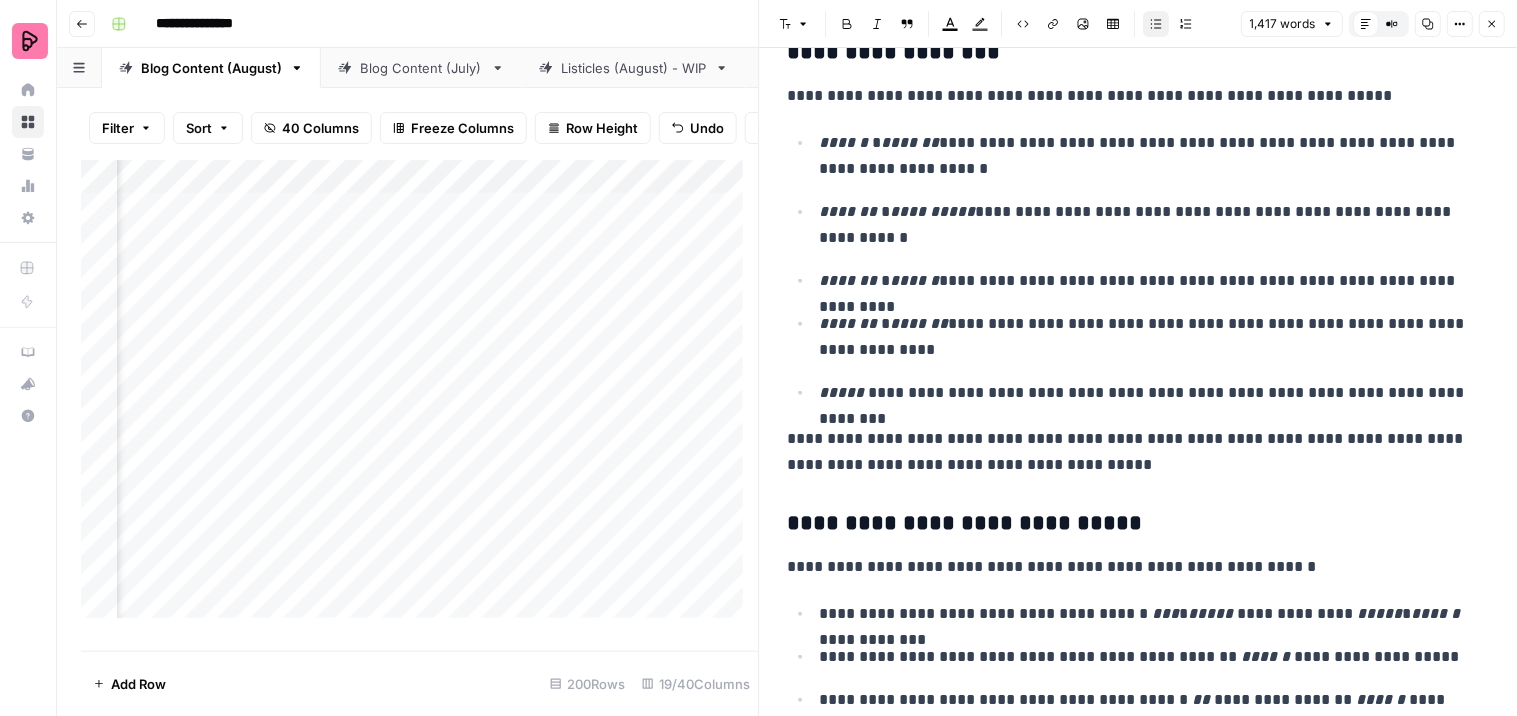click 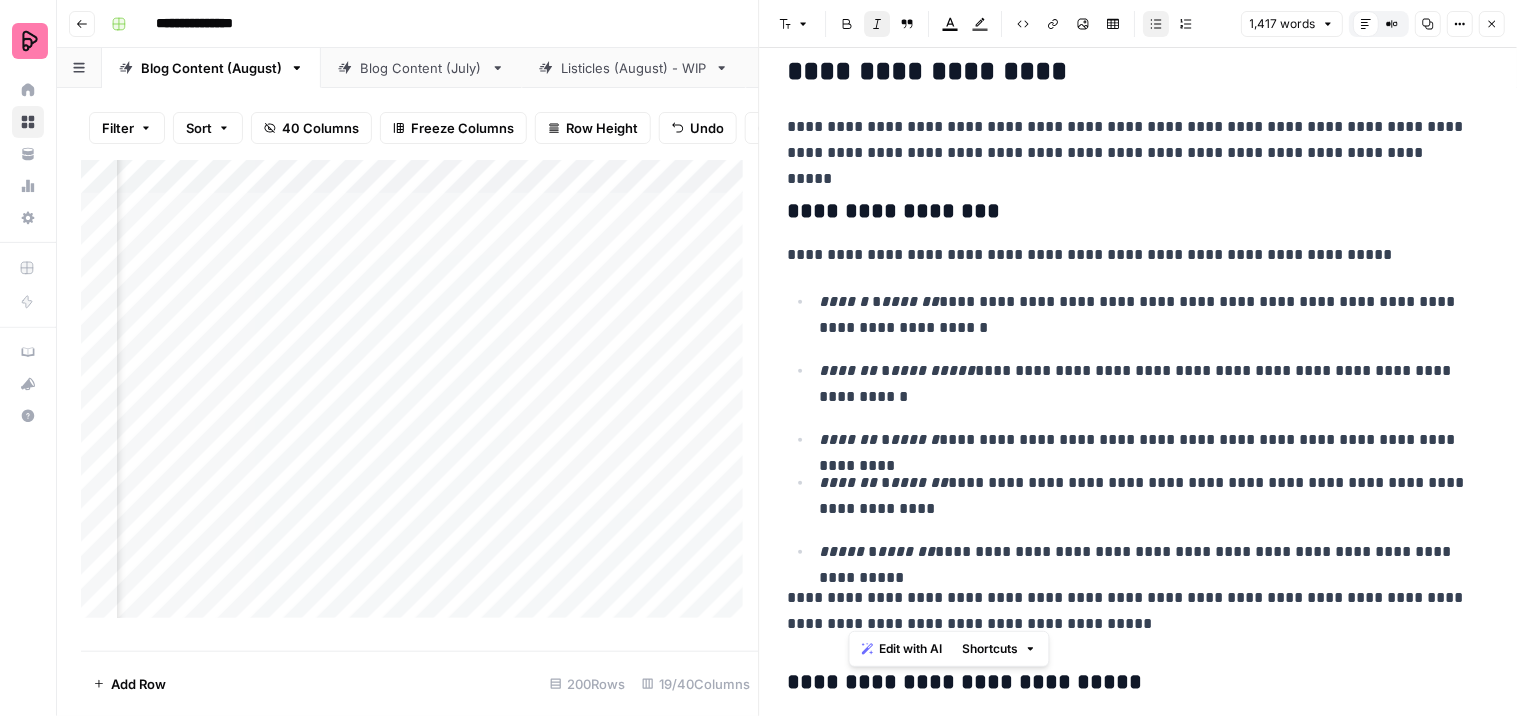 scroll, scrollTop: 4000, scrollLeft: 0, axis: vertical 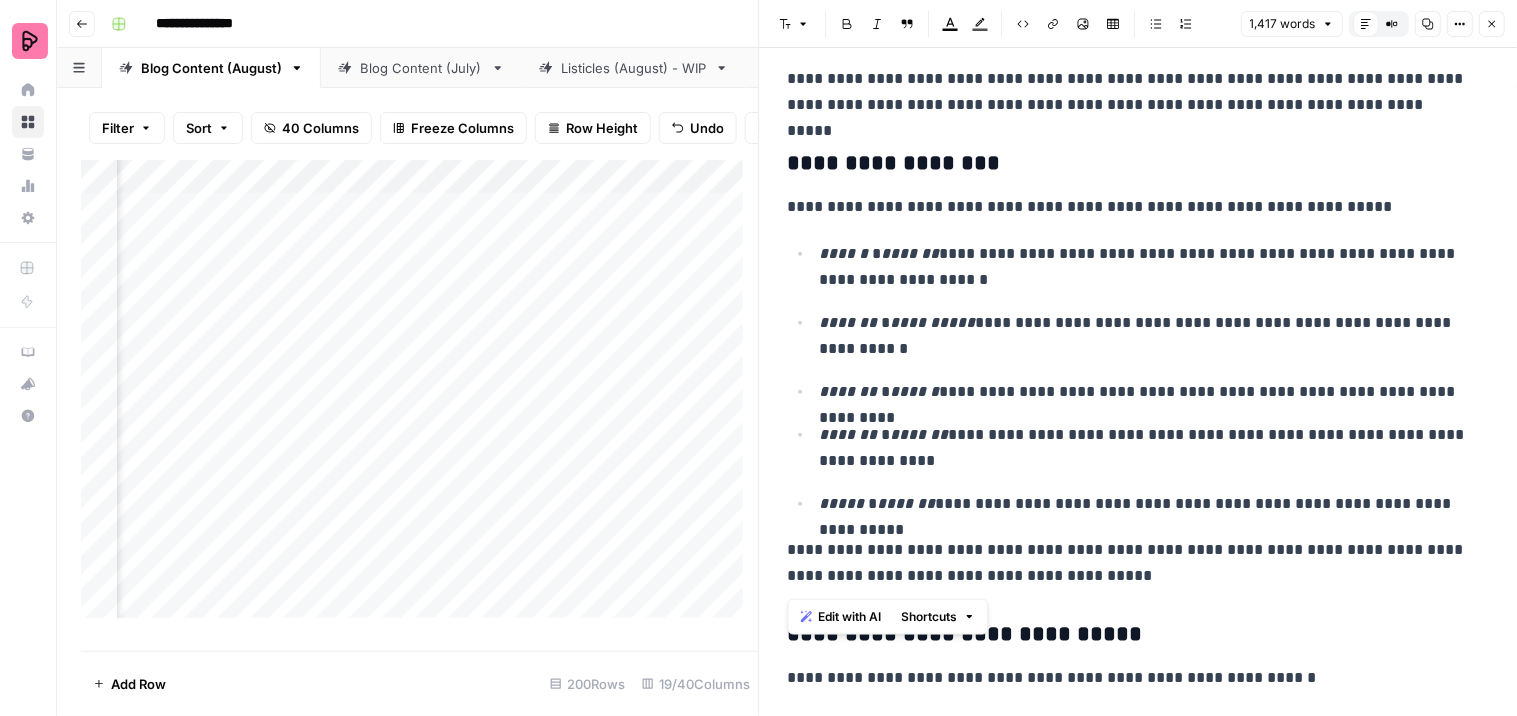 drag, startPoint x: 786, startPoint y: 160, endPoint x: 1057, endPoint y: 580, distance: 499.84097 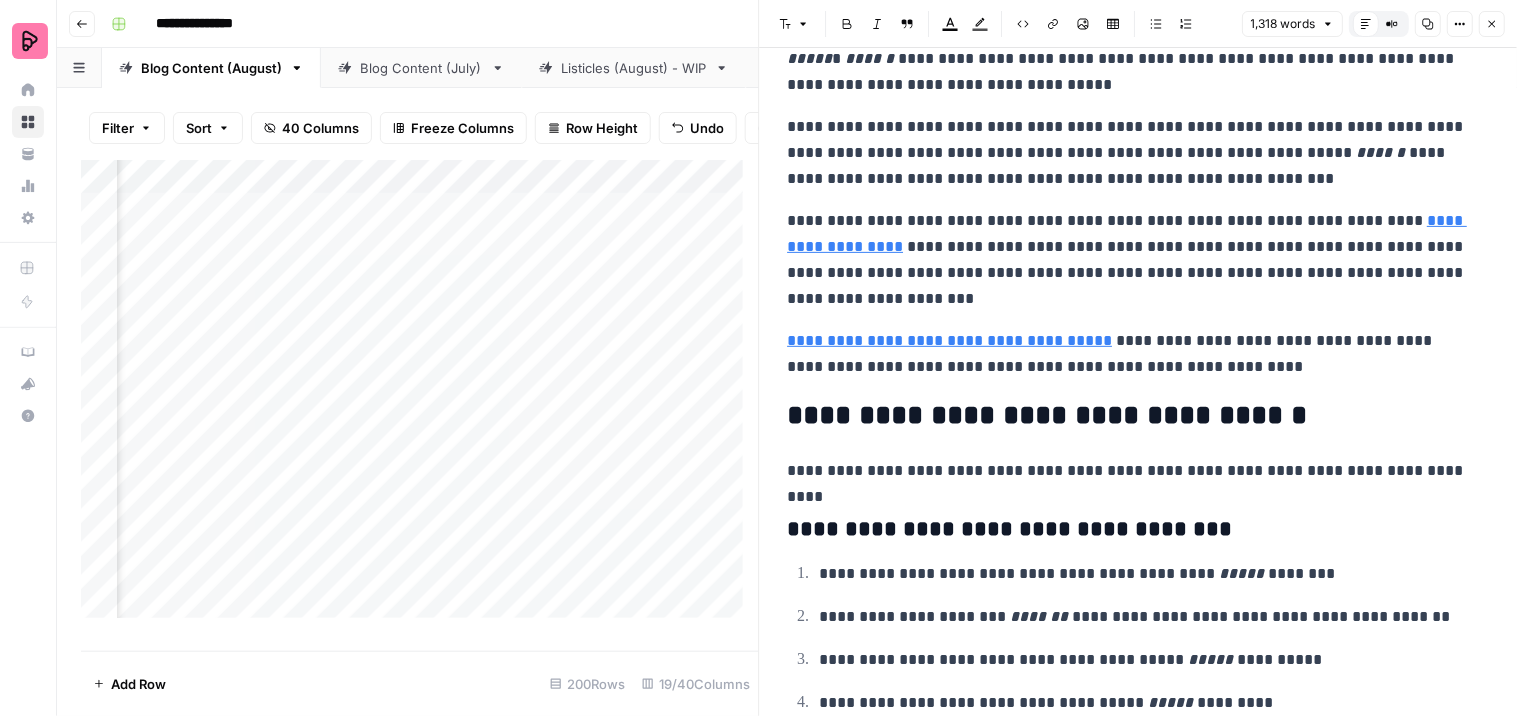 scroll, scrollTop: 4555, scrollLeft: 0, axis: vertical 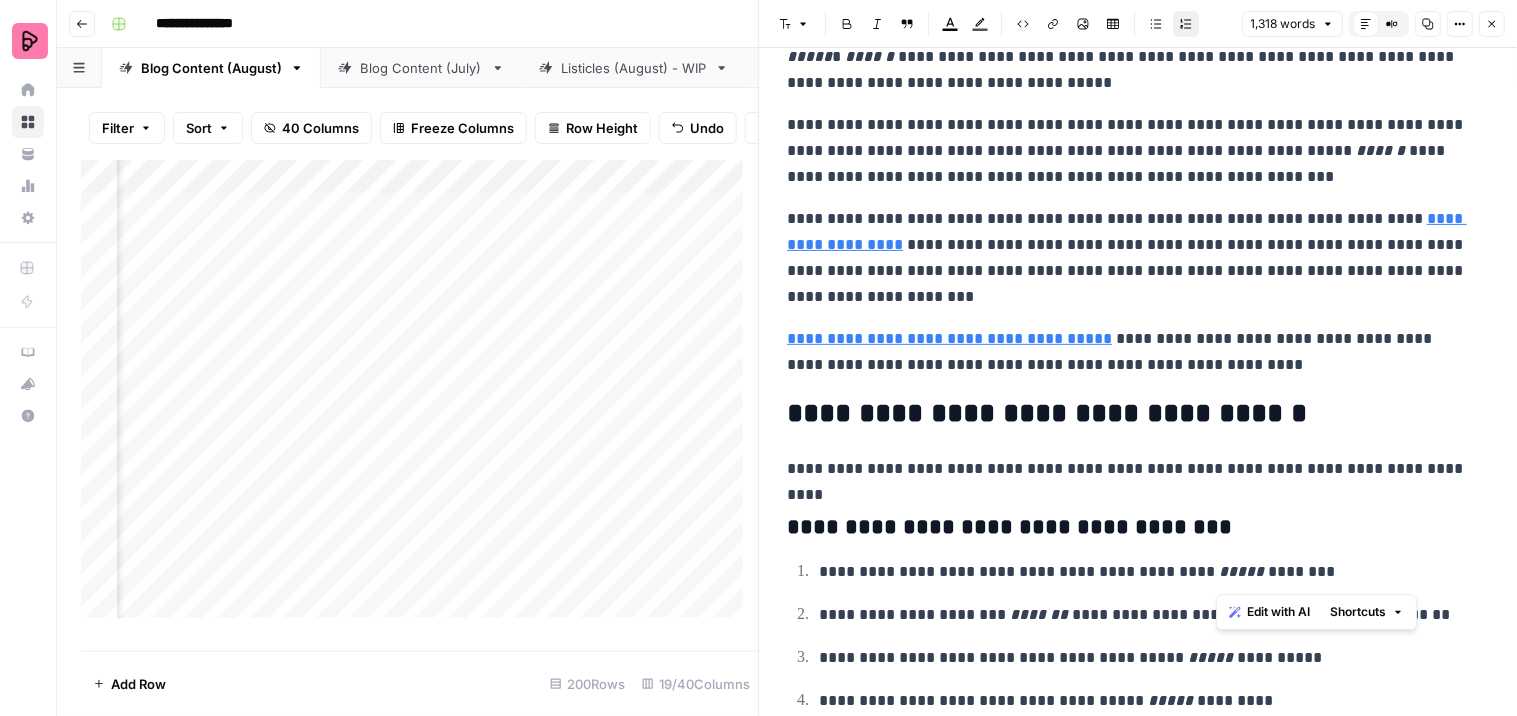 drag, startPoint x: 1260, startPoint y: 572, endPoint x: 1218, endPoint y: 574, distance: 42.047592 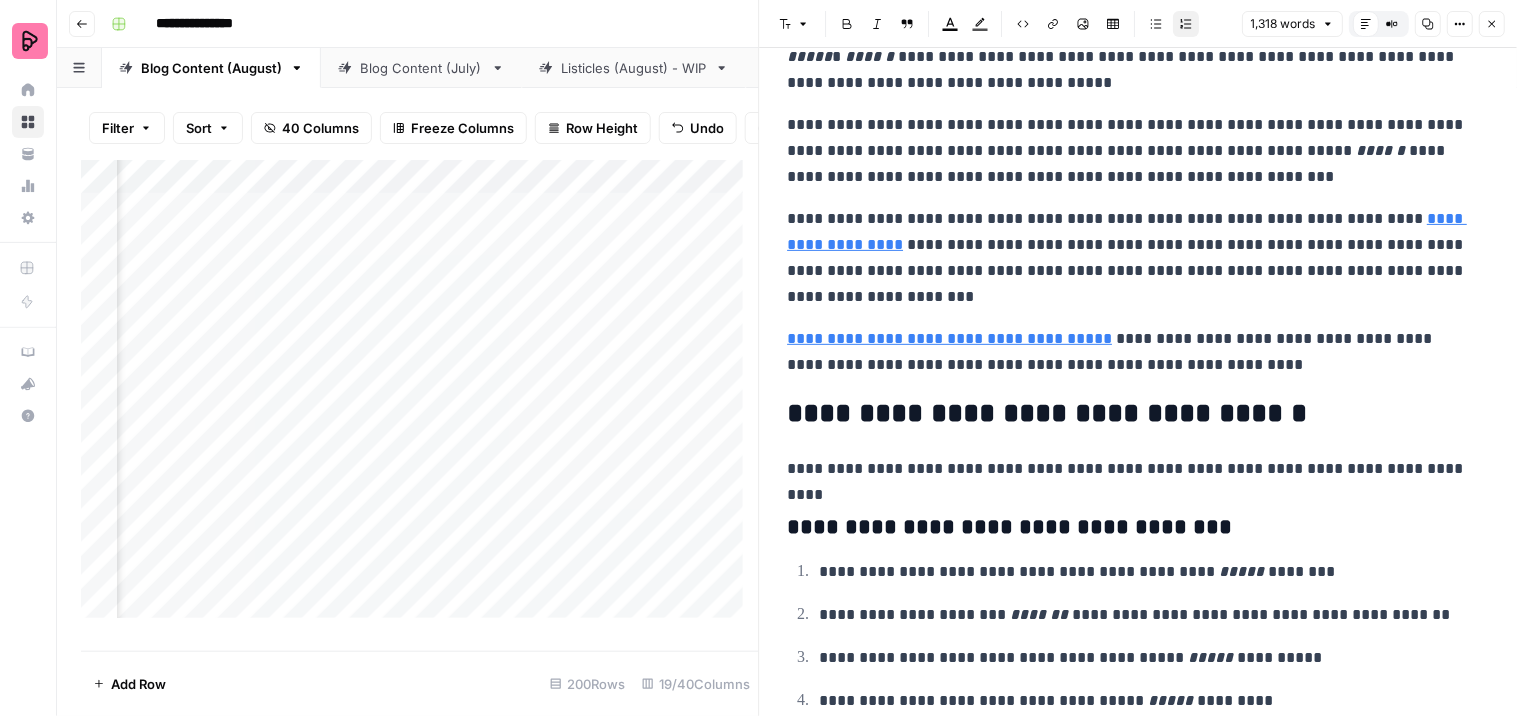 click 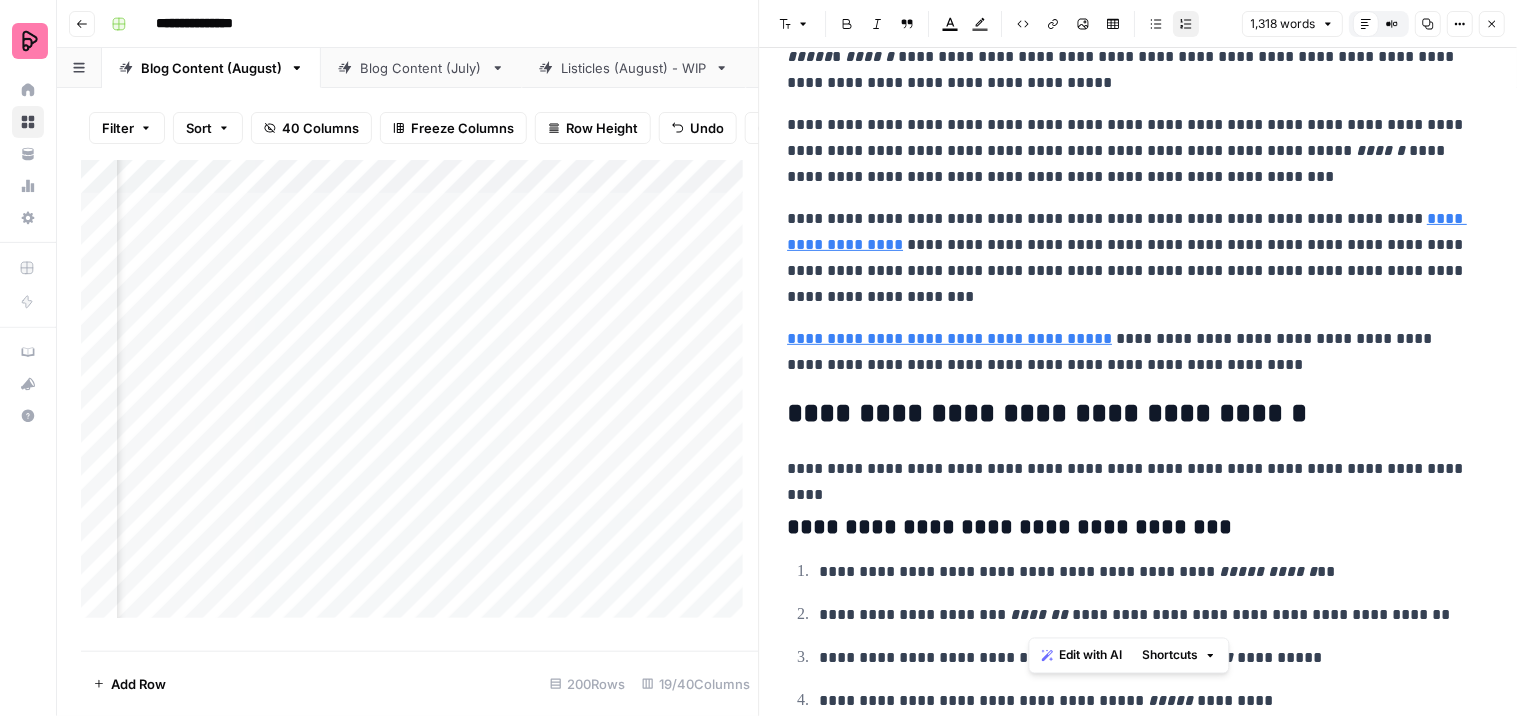 drag, startPoint x: 1071, startPoint y: 617, endPoint x: 1027, endPoint y: 618, distance: 44.011364 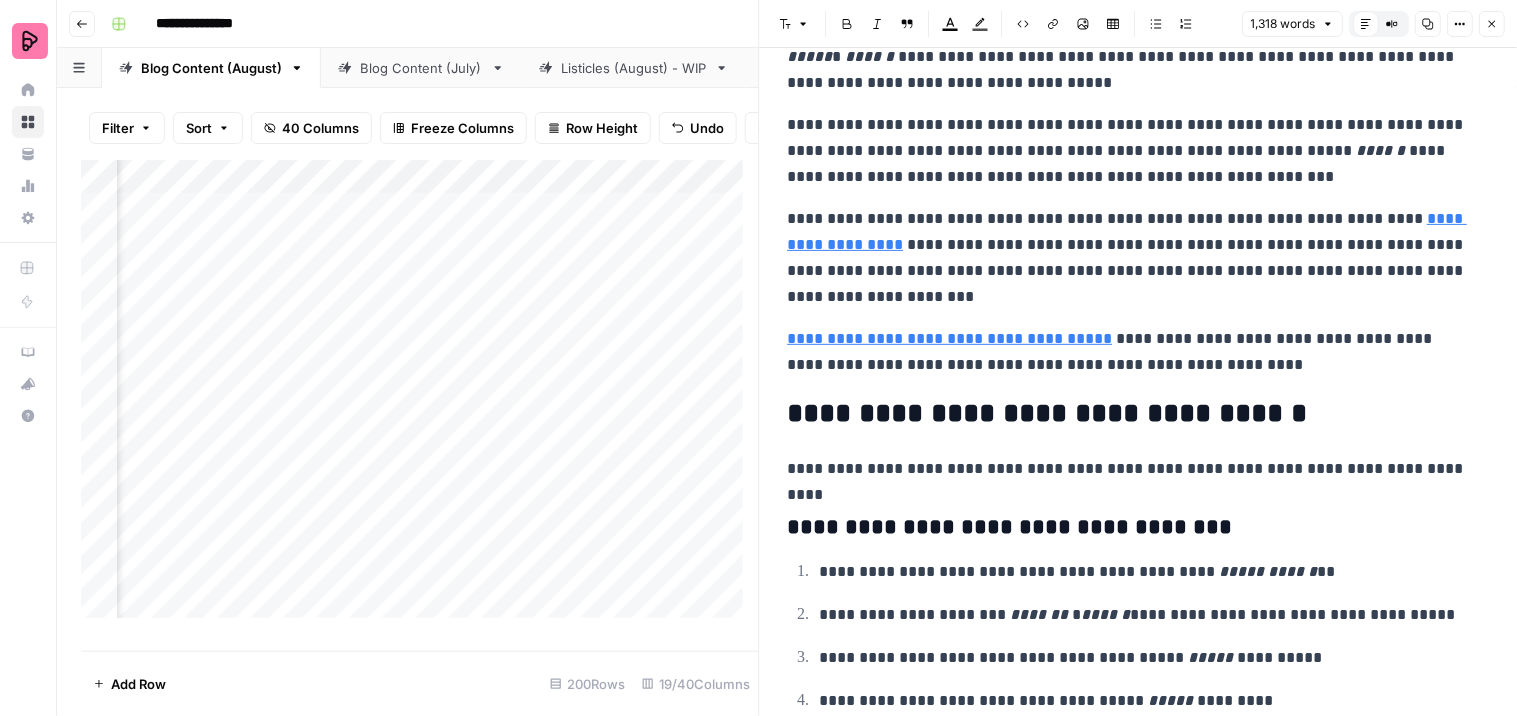 click on "**********" at bounding box center [1130, 469] 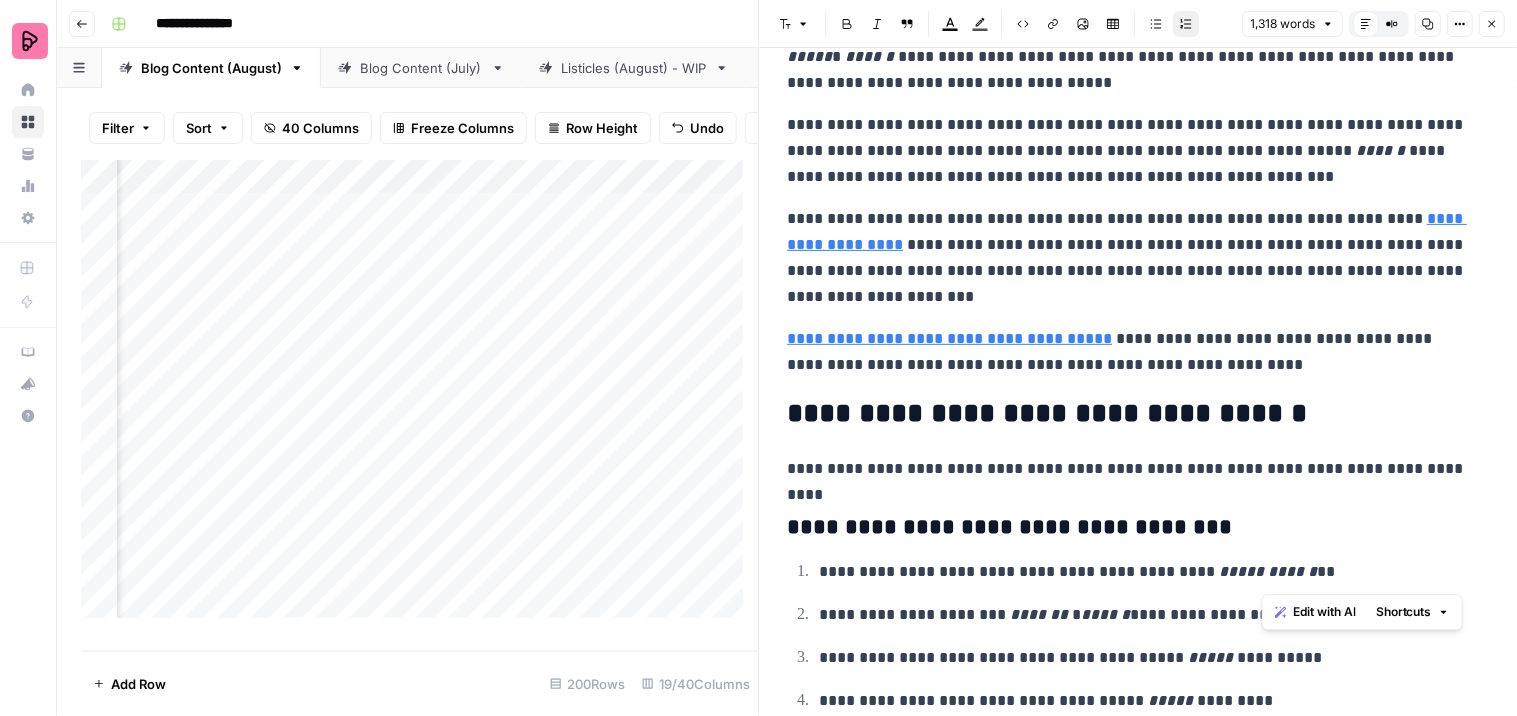 click on "**********" at bounding box center [1146, 572] 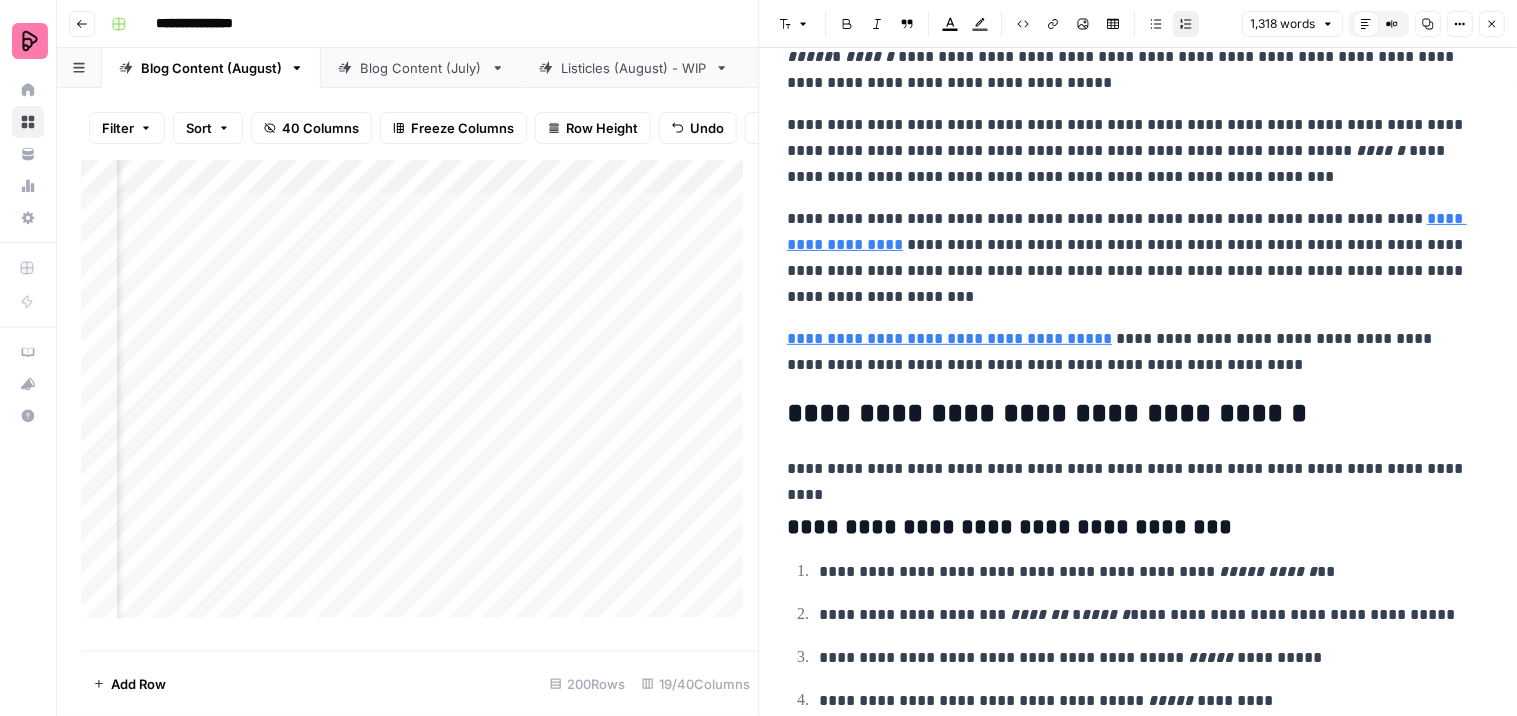 click 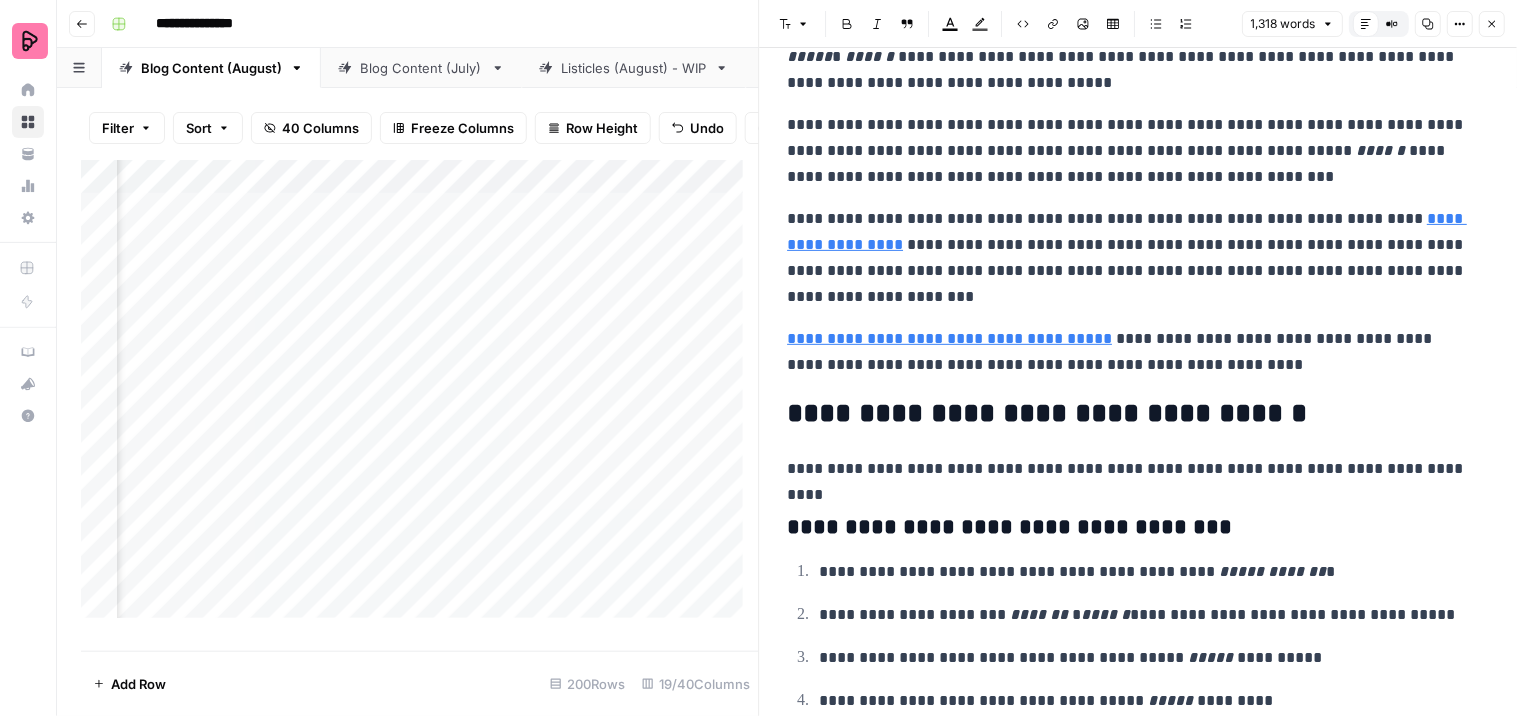 click on "**********" at bounding box center [1130, 469] 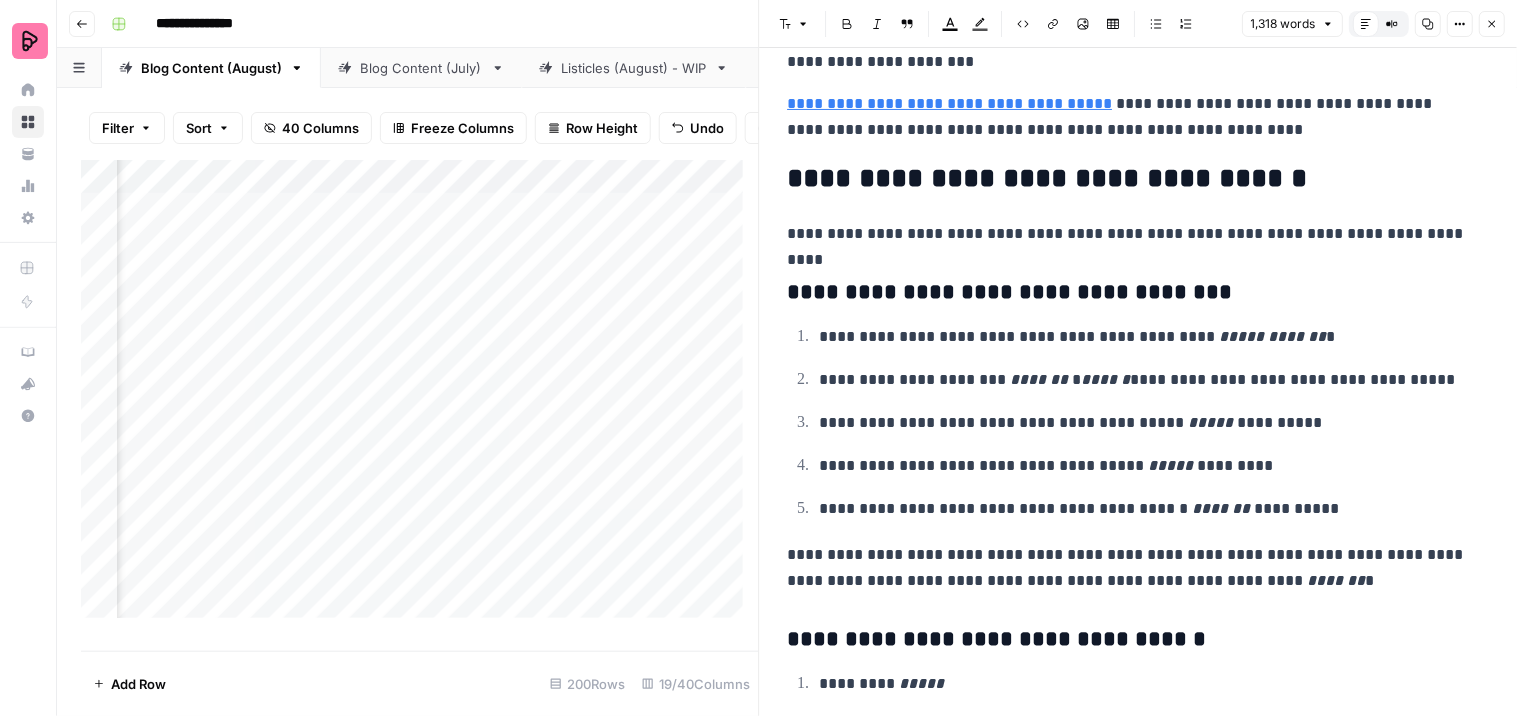 scroll, scrollTop: 4888, scrollLeft: 0, axis: vertical 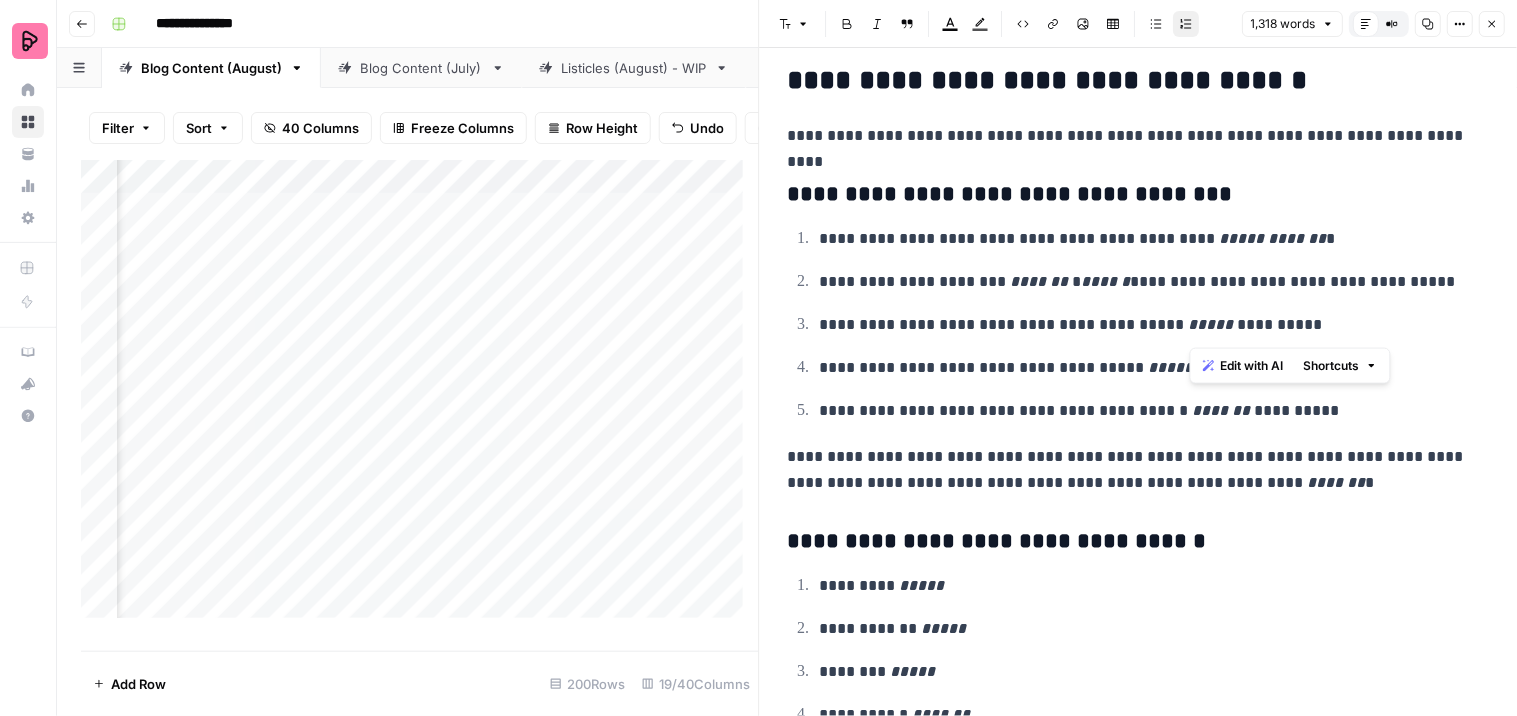 drag, startPoint x: 1248, startPoint y: 328, endPoint x: 1191, endPoint y: 333, distance: 57.21888 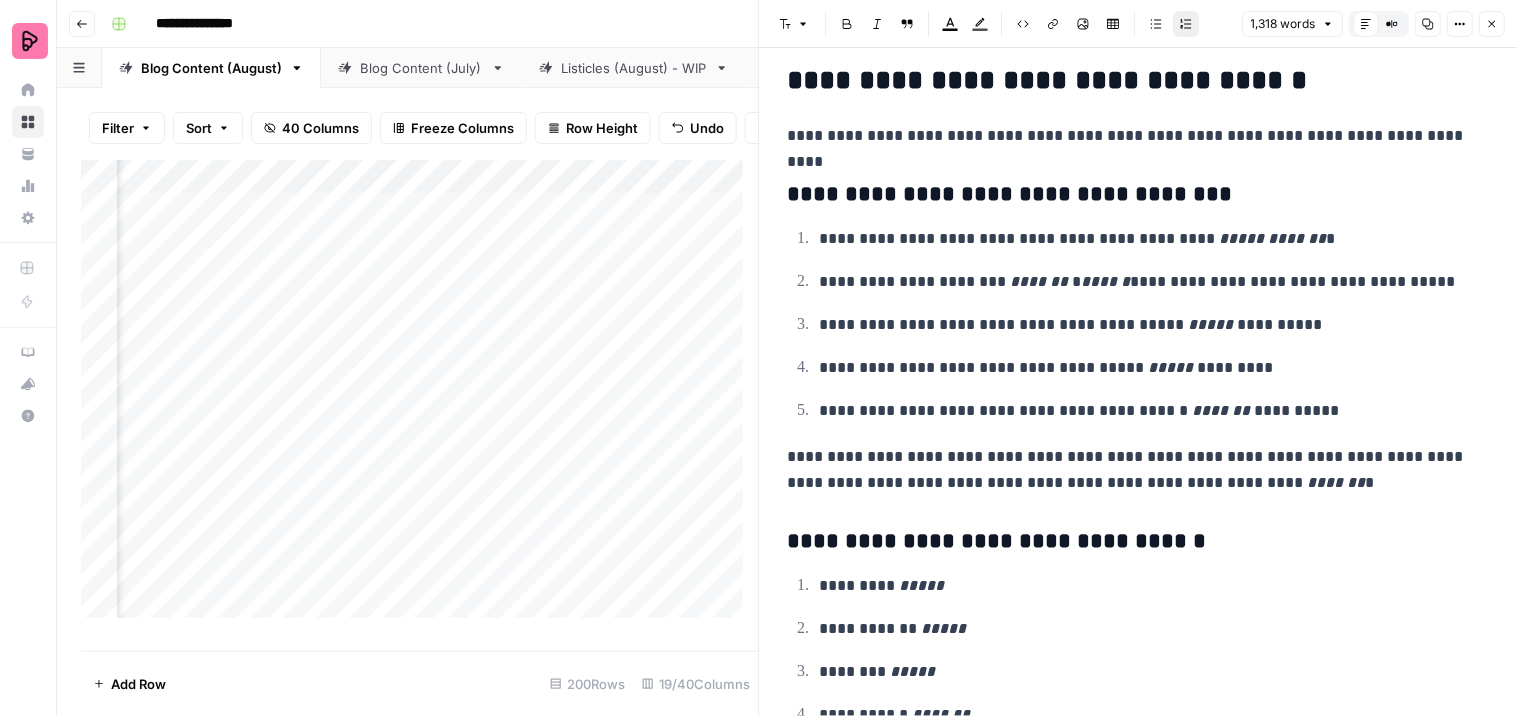 click on "Italic" at bounding box center (878, 24) 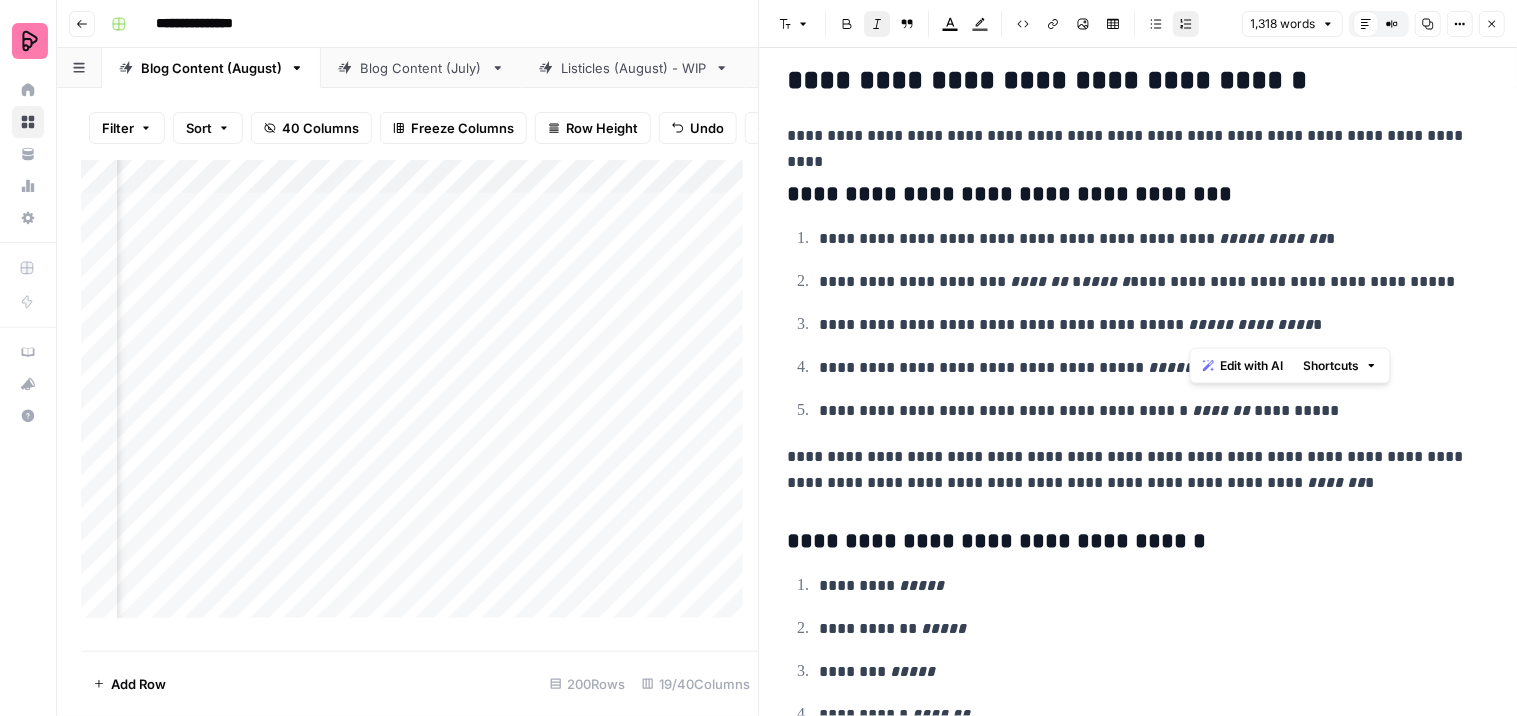 click on "**********" at bounding box center [1146, 282] 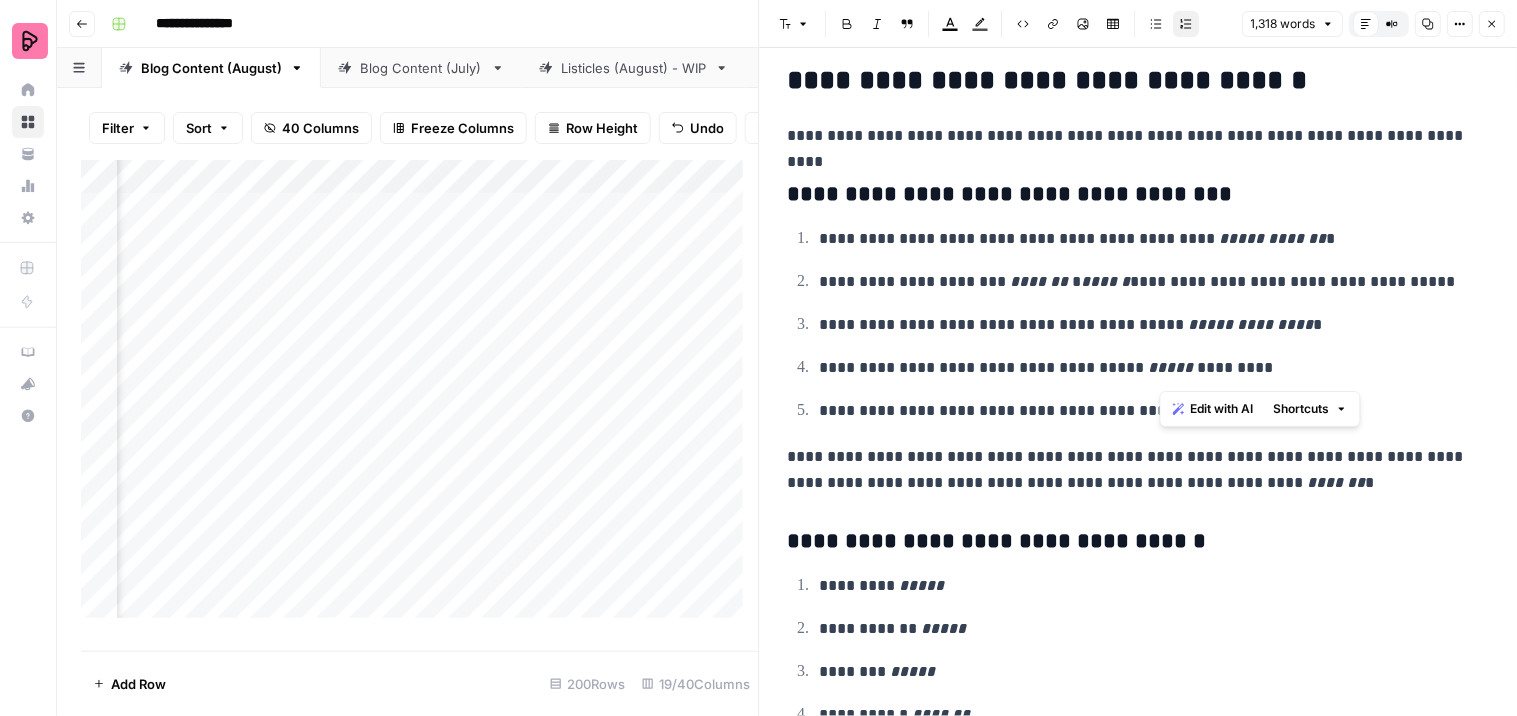 drag, startPoint x: 1206, startPoint y: 374, endPoint x: 1162, endPoint y: 372, distance: 44.04543 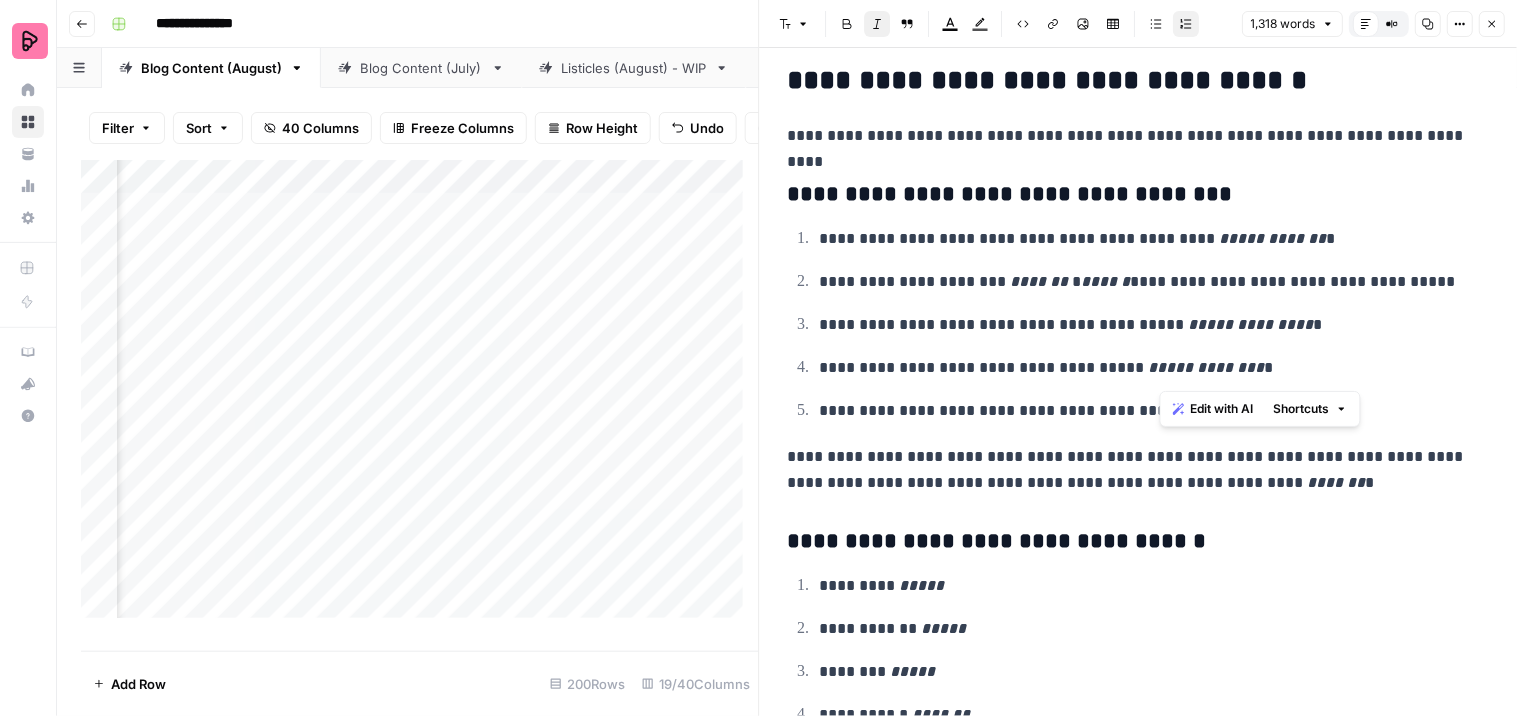 click on "**********" at bounding box center [1139, -1995] 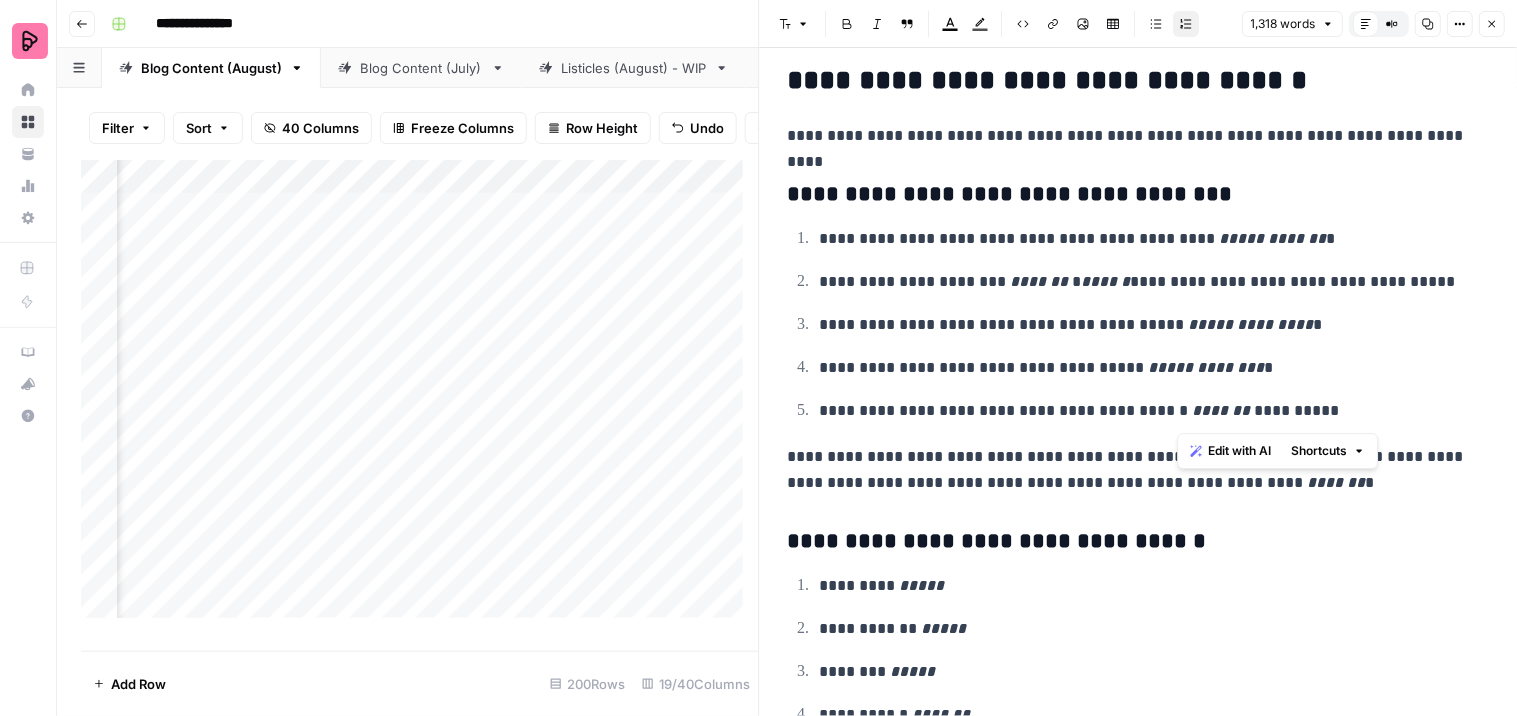 drag, startPoint x: 1246, startPoint y: 416, endPoint x: 1177, endPoint y: 416, distance: 69 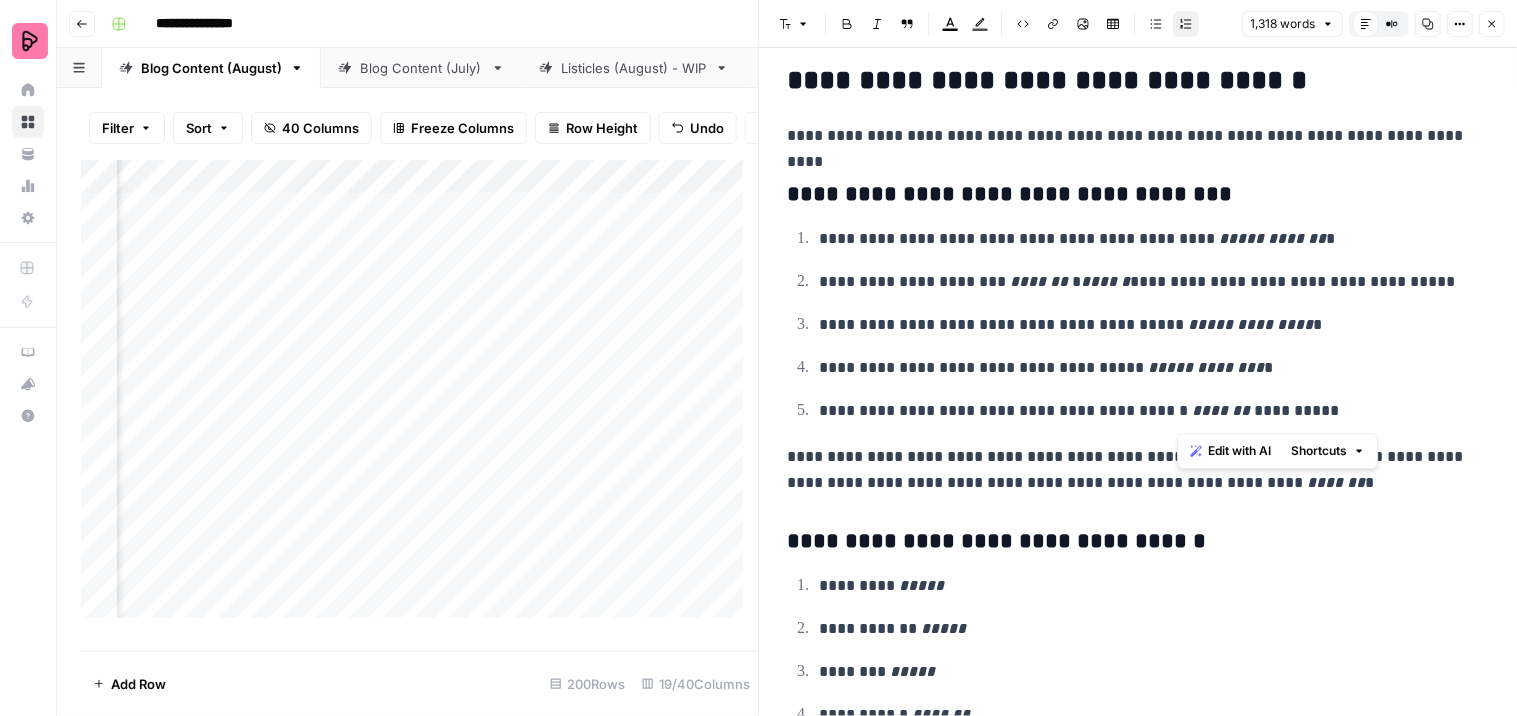 click 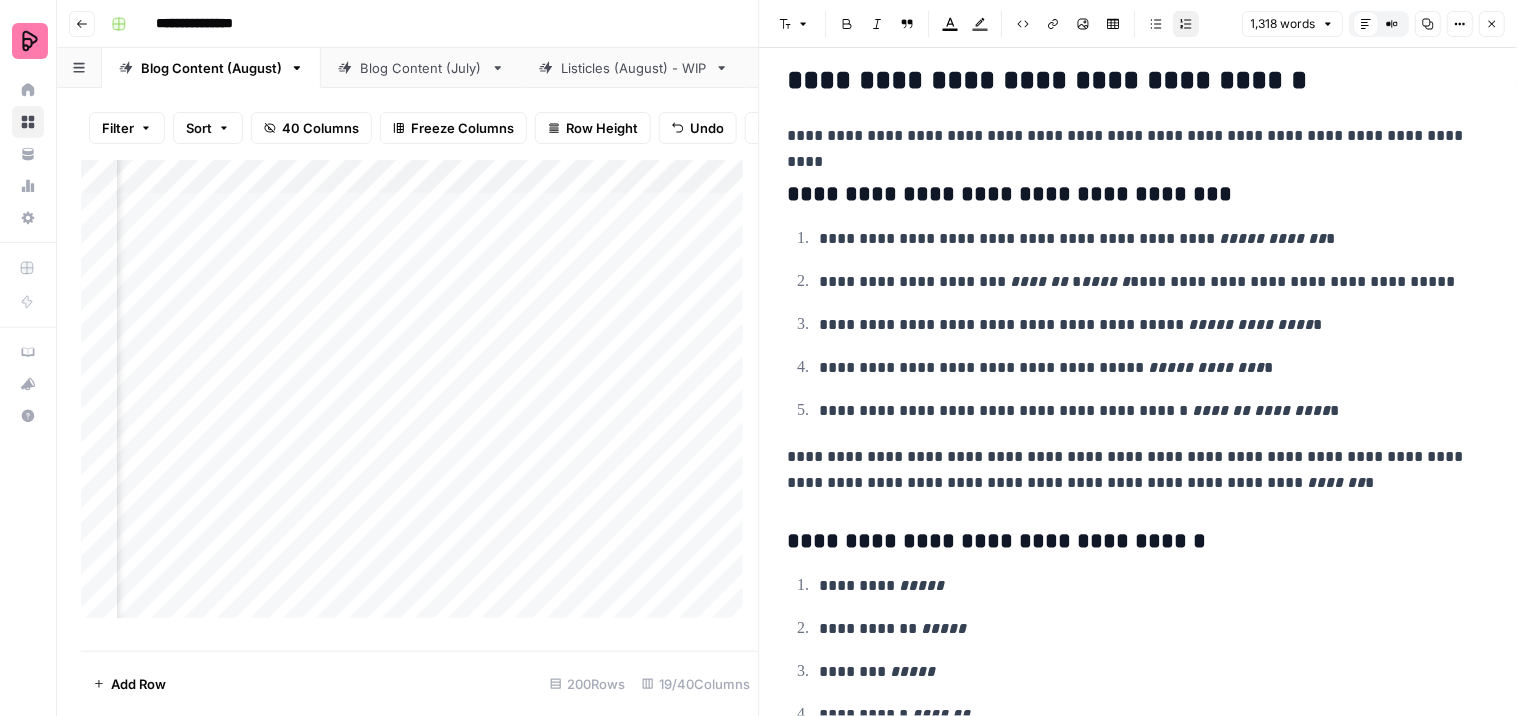 click on "**********" at bounding box center (1146, 282) 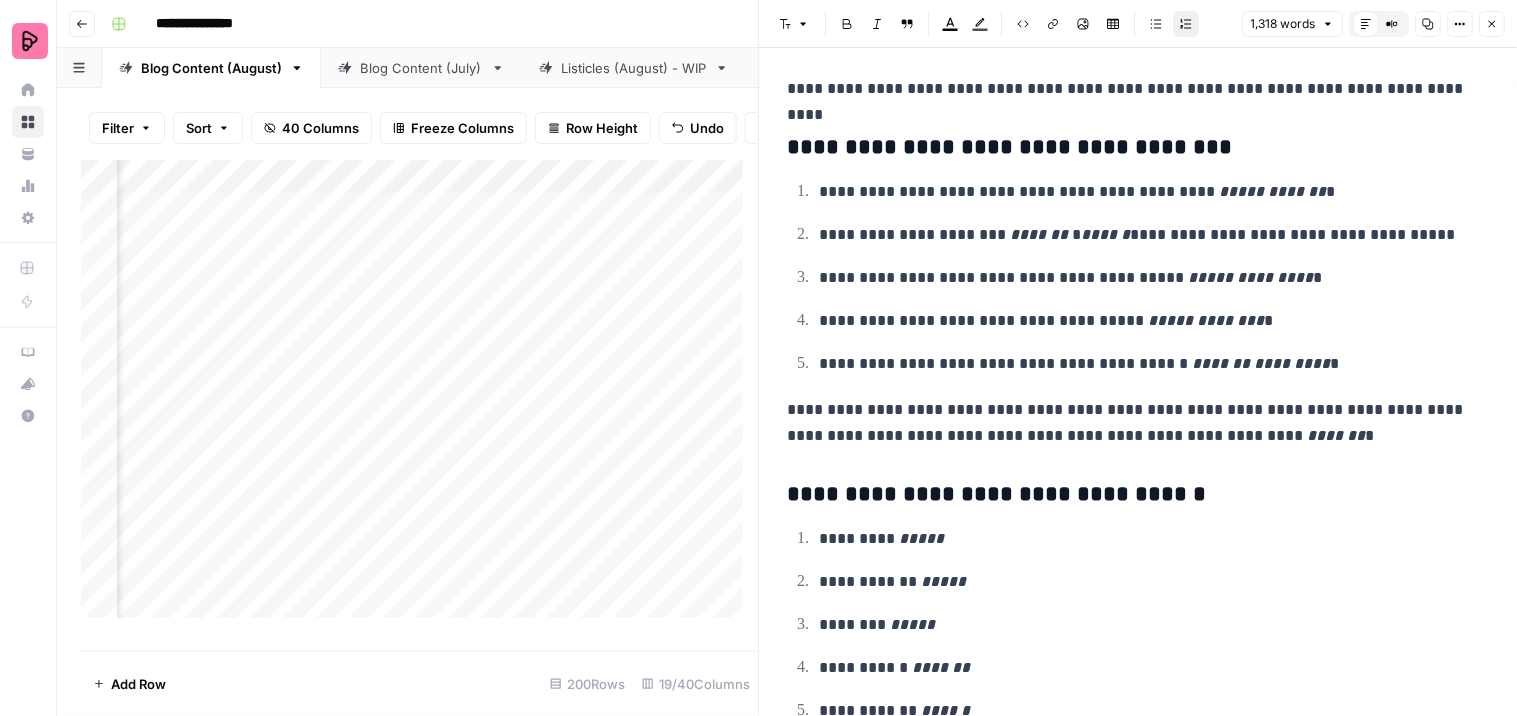 scroll, scrollTop: 5027, scrollLeft: 0, axis: vertical 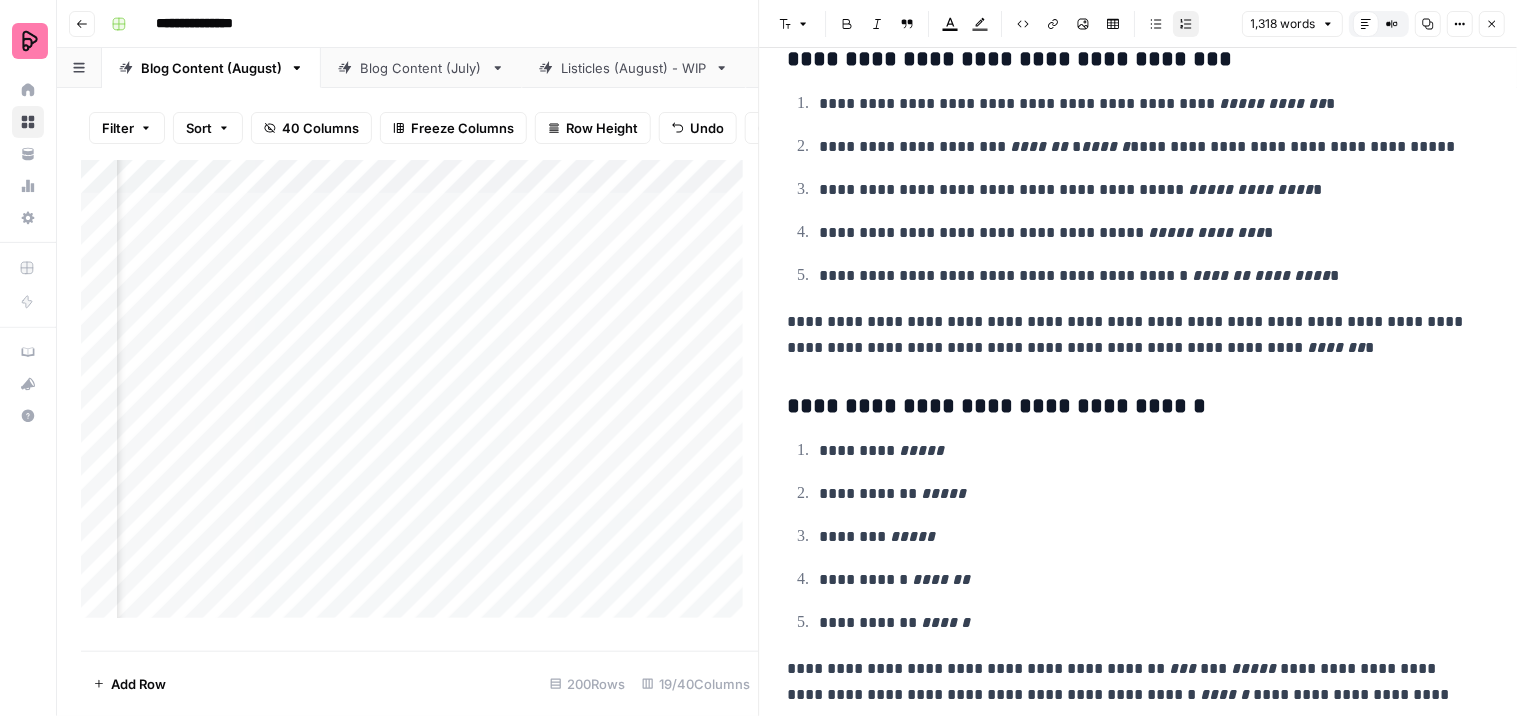 click on "Add Column" at bounding box center (420, 397) 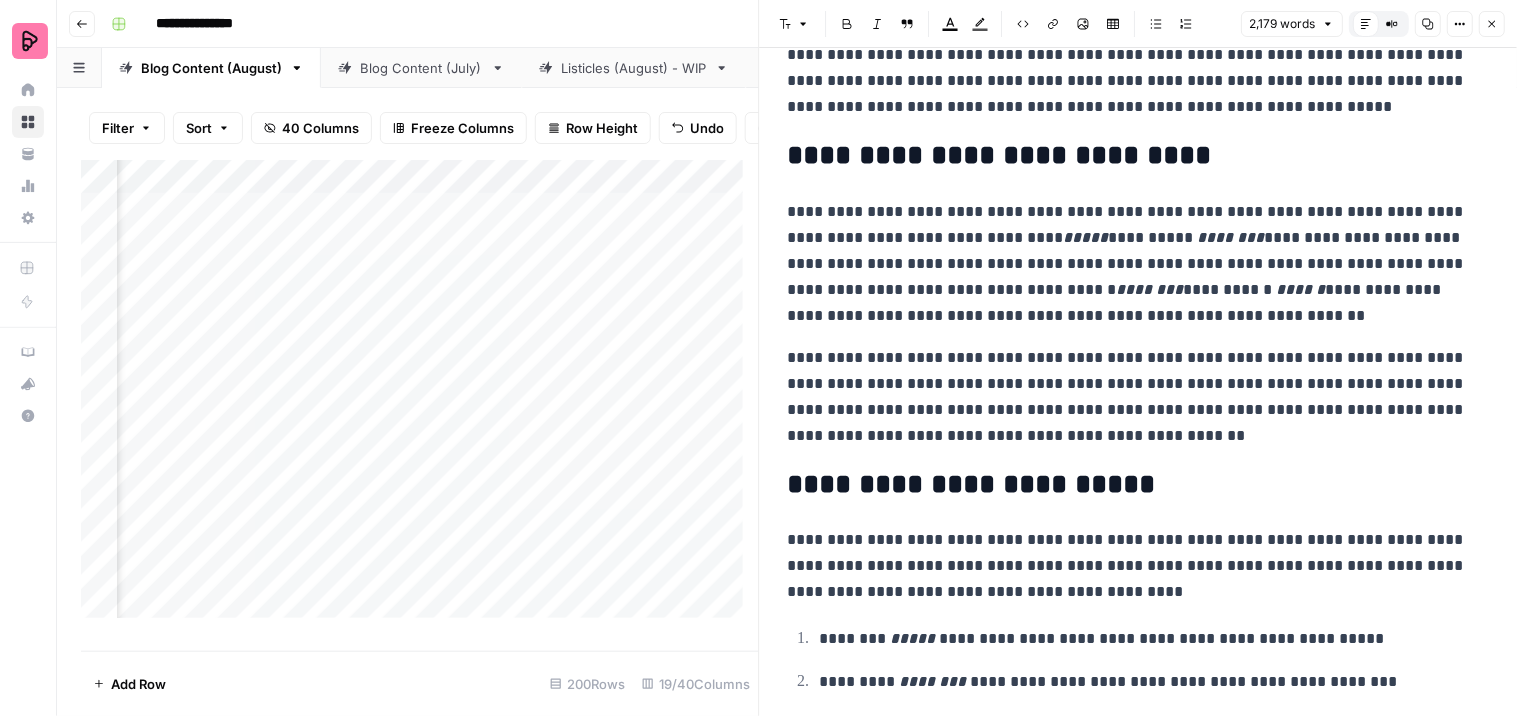 scroll, scrollTop: 111, scrollLeft: 0, axis: vertical 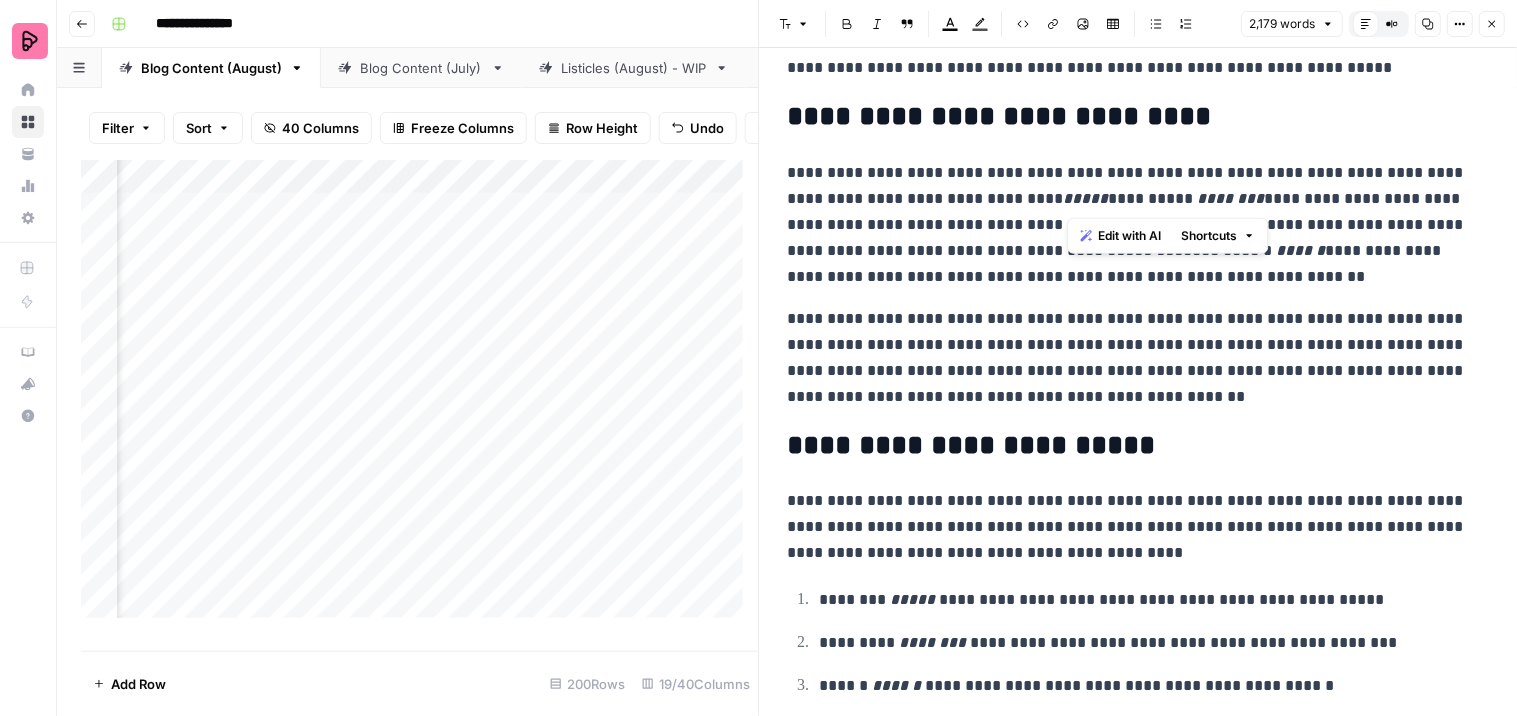 drag, startPoint x: 1115, startPoint y: 196, endPoint x: 1066, endPoint y: 196, distance: 49 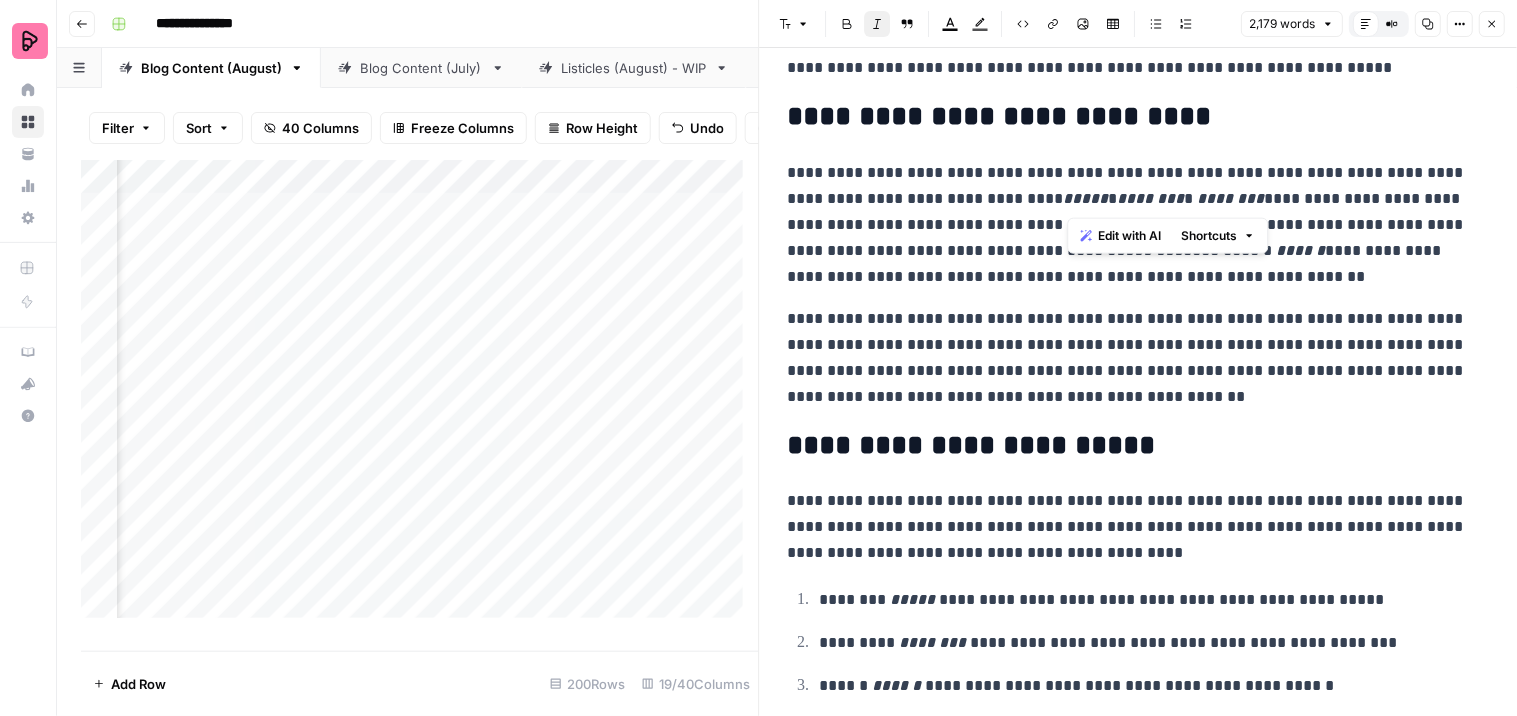 type 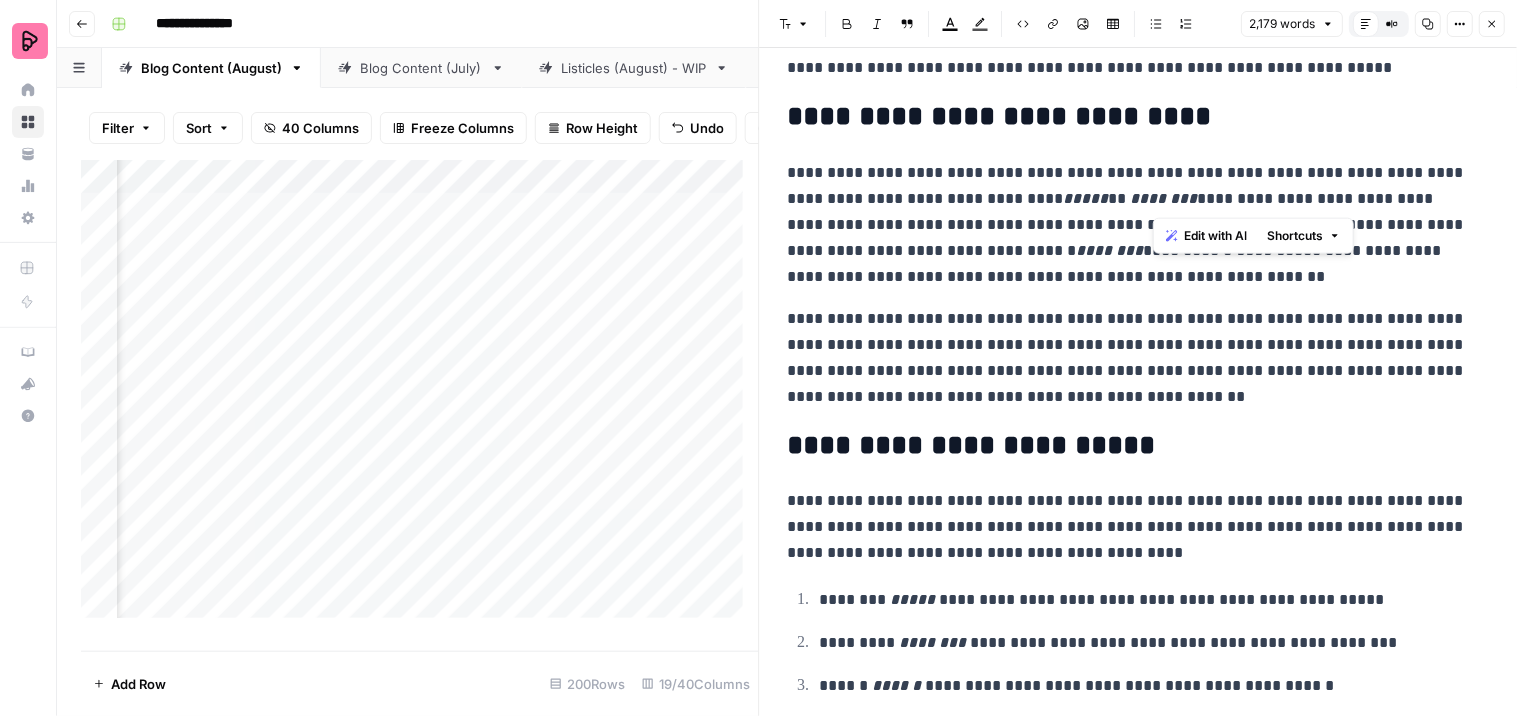 drag, startPoint x: 1216, startPoint y: 196, endPoint x: 1156, endPoint y: 191, distance: 60.207973 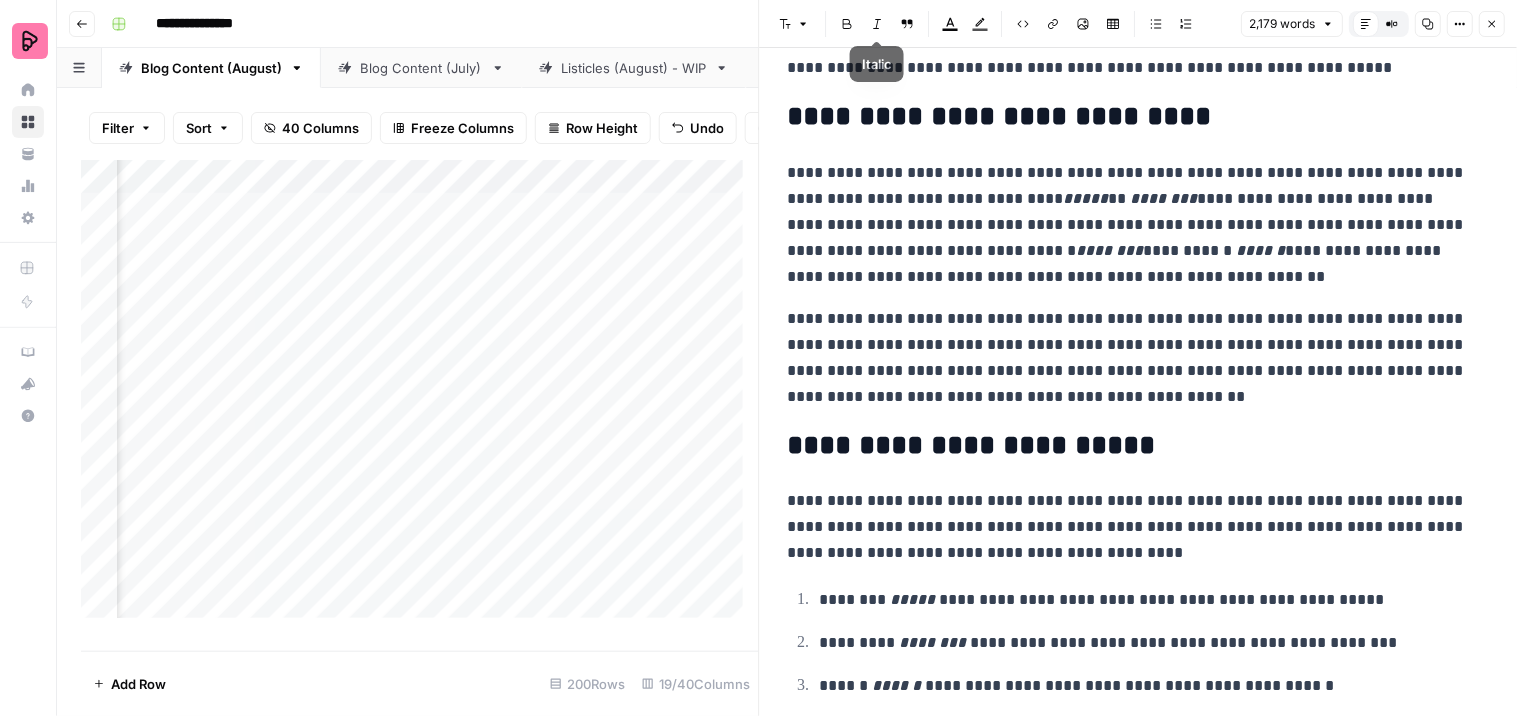 click 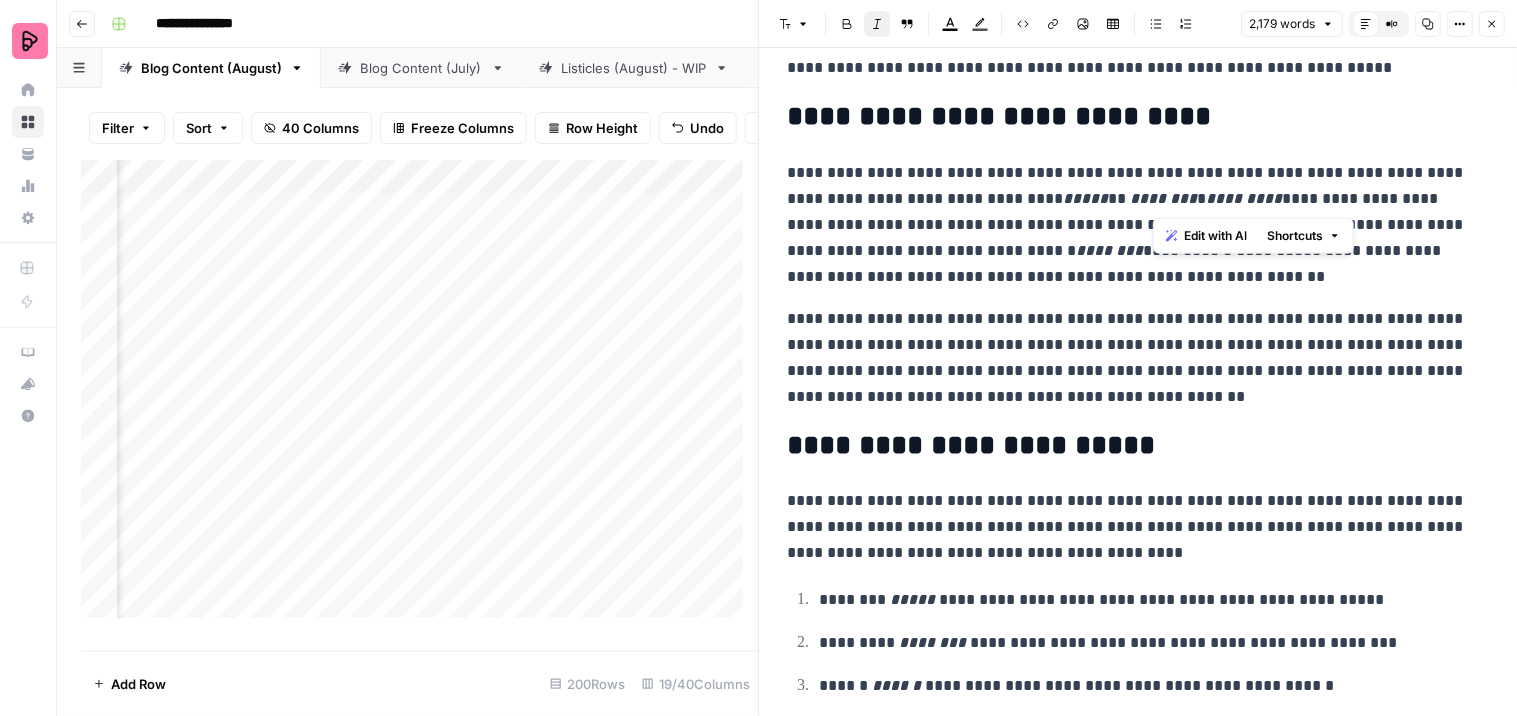 click on "**********" at bounding box center (1130, 225) 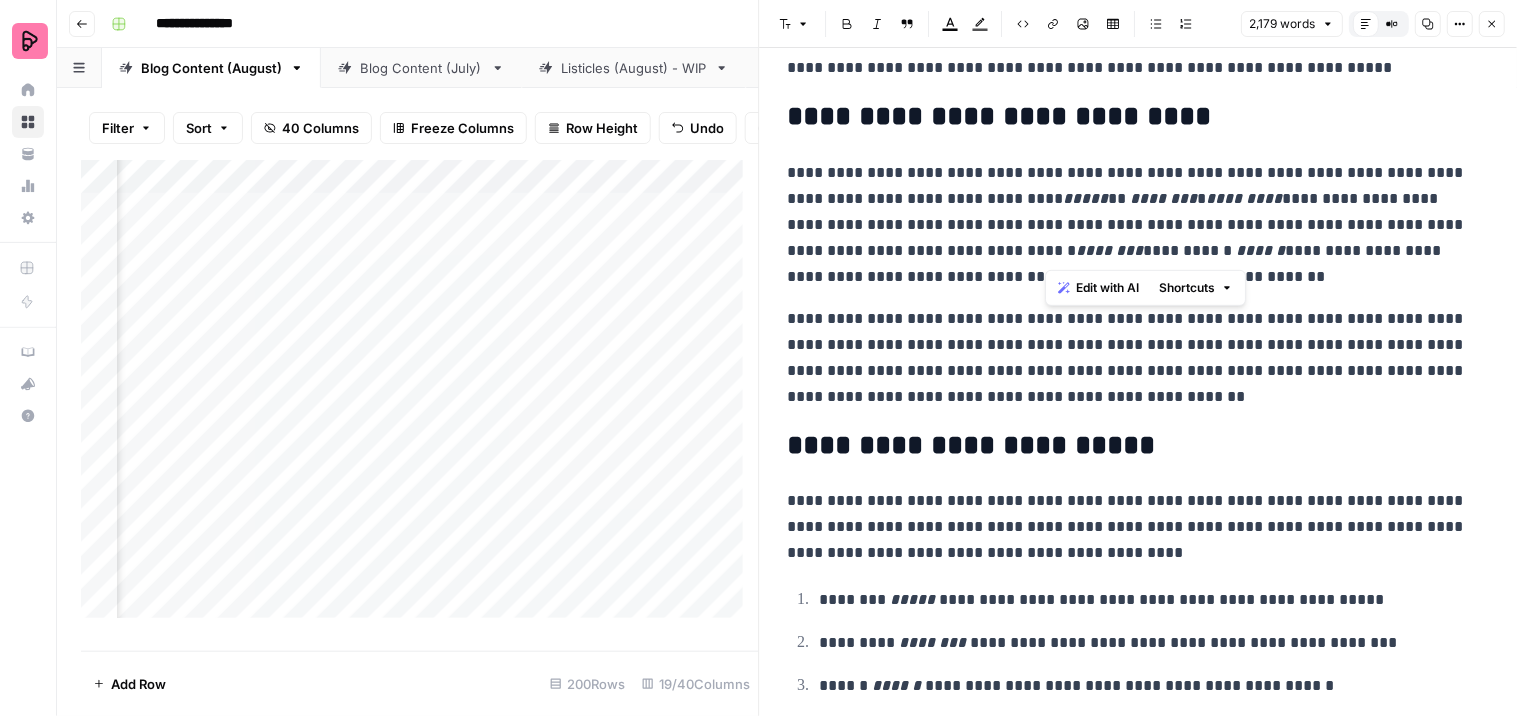 drag, startPoint x: 1105, startPoint y: 250, endPoint x: 1045, endPoint y: 250, distance: 60 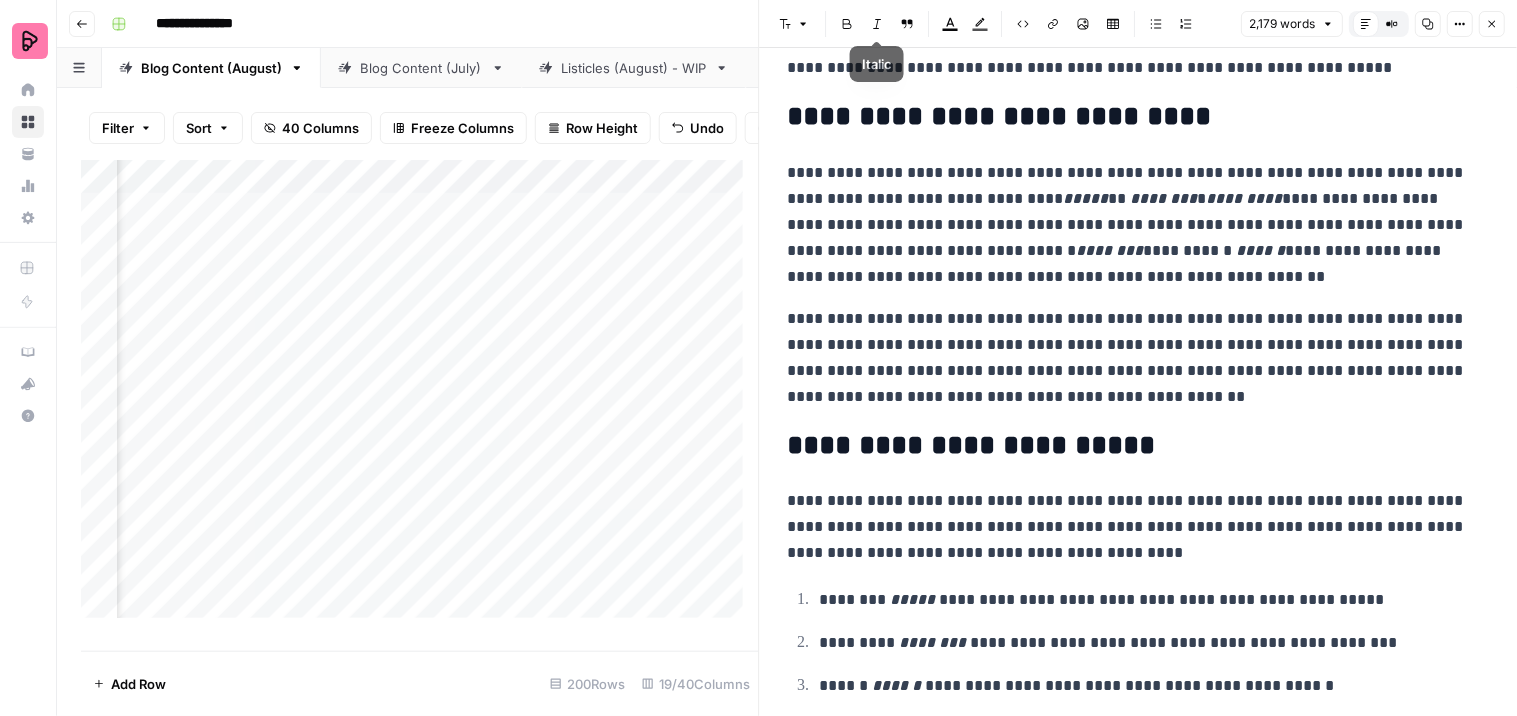 click 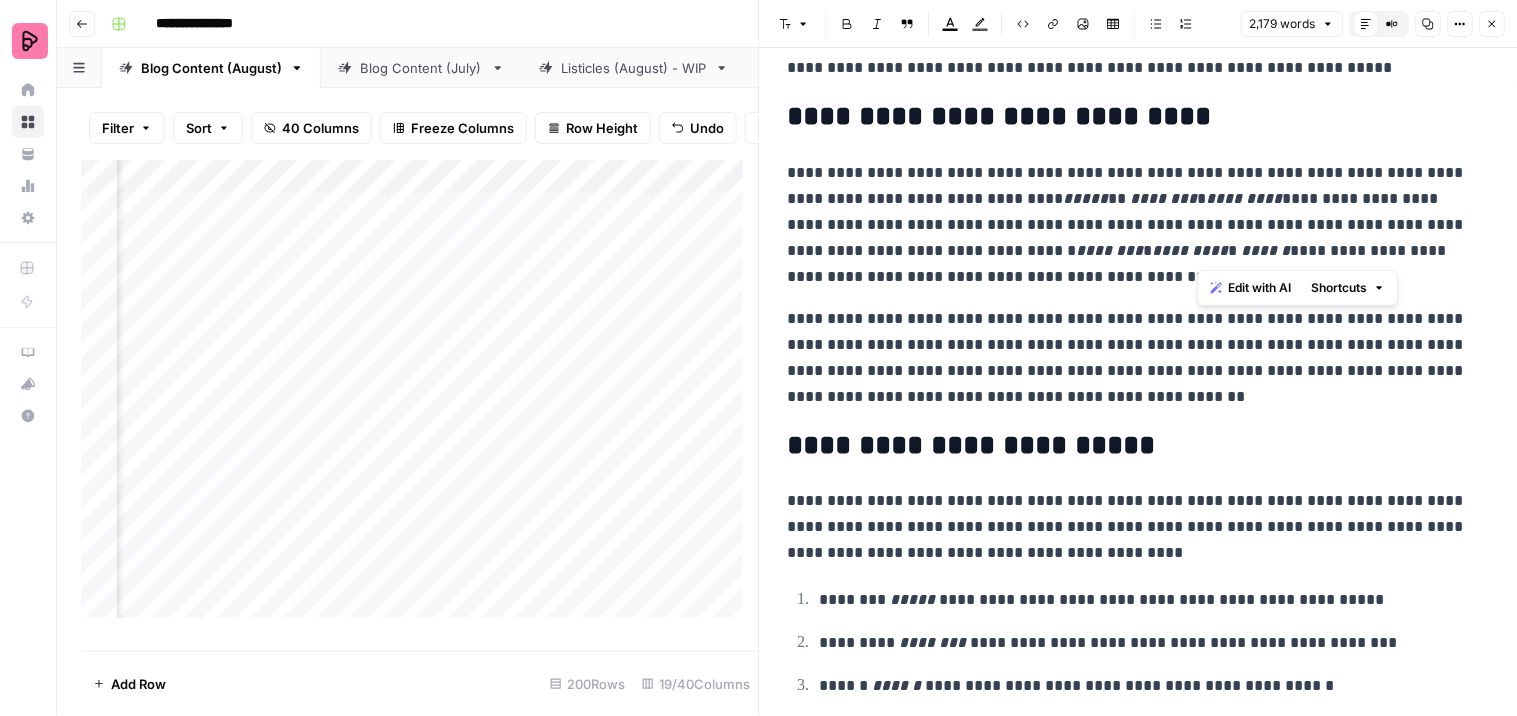 drag, startPoint x: 1247, startPoint y: 248, endPoint x: 1198, endPoint y: 246, distance: 49.0408 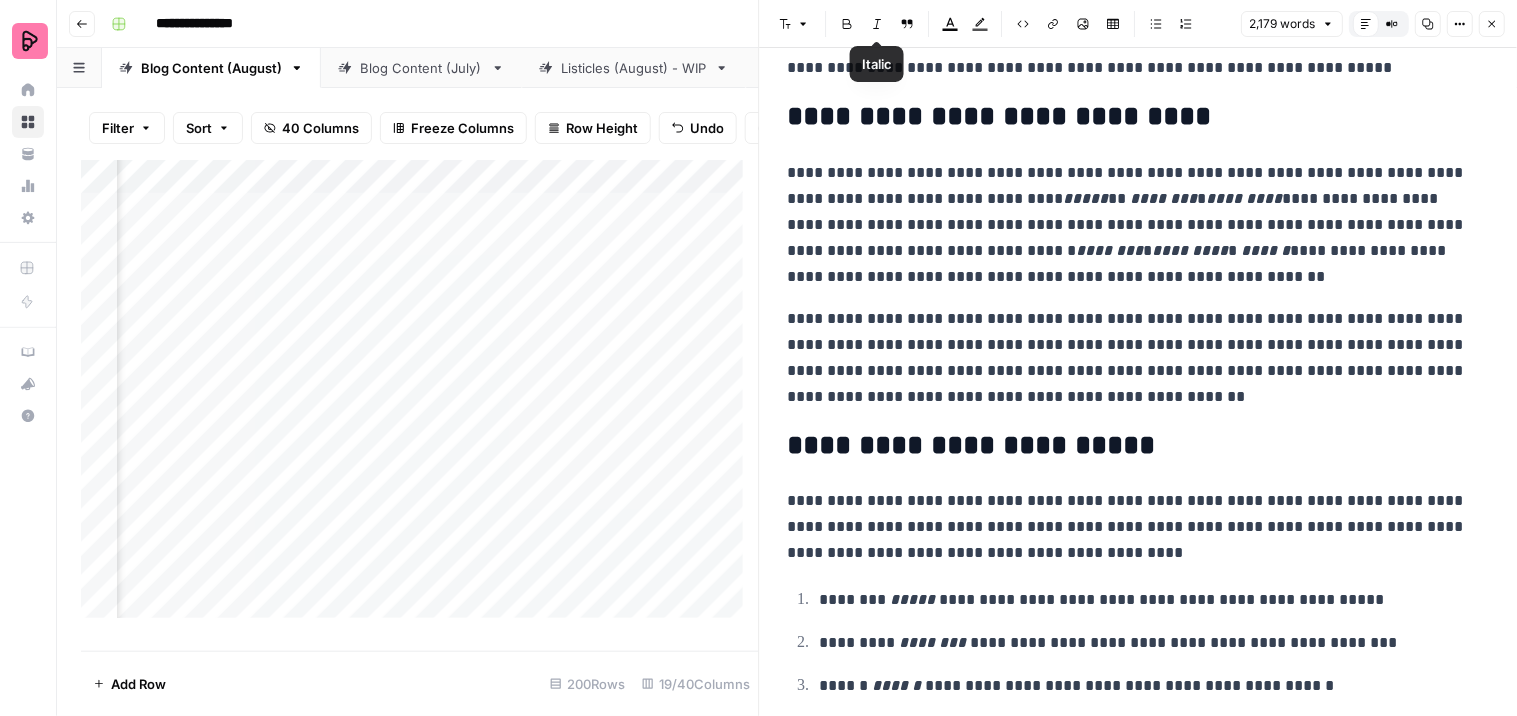 click 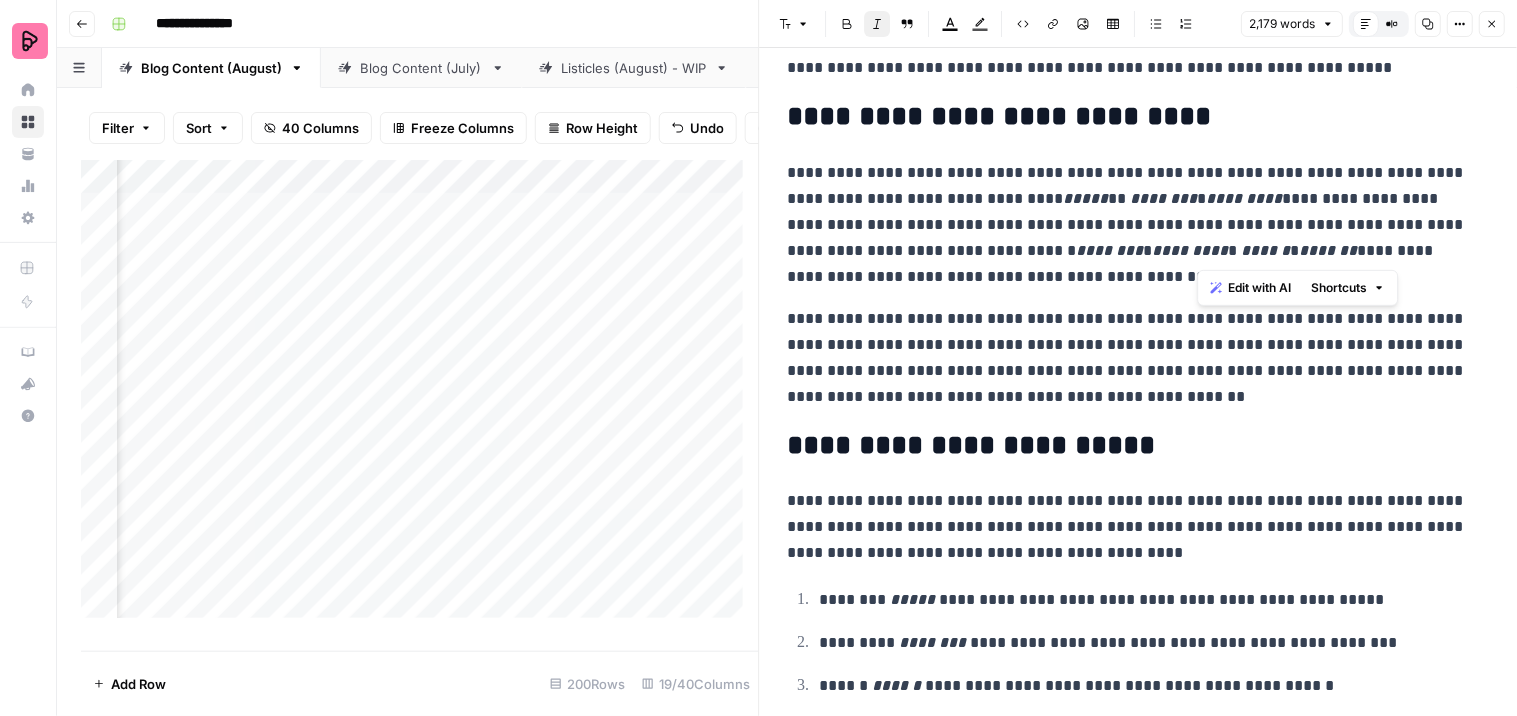 click on "**********" at bounding box center (1130, 446) 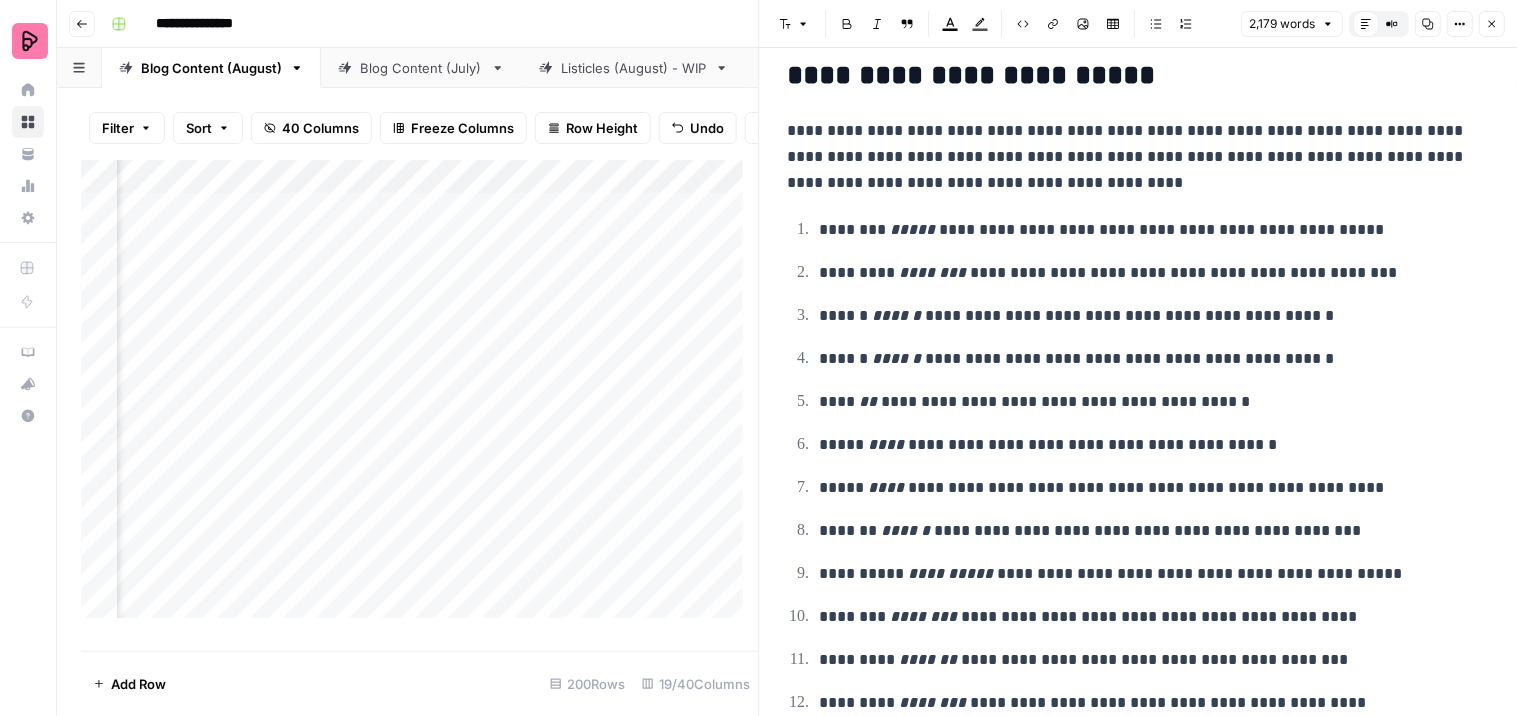 scroll, scrollTop: 482, scrollLeft: 0, axis: vertical 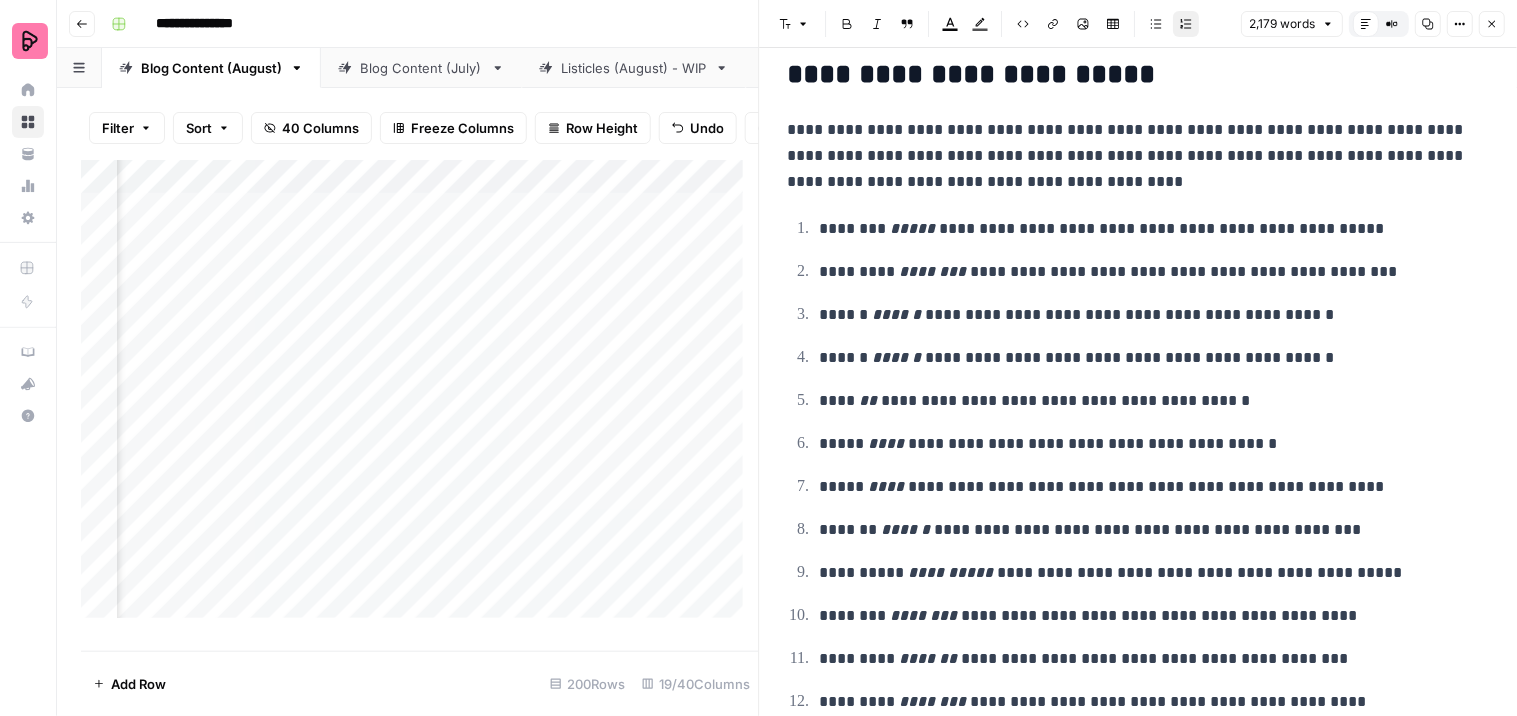 click on "**********" at bounding box center (1146, 229) 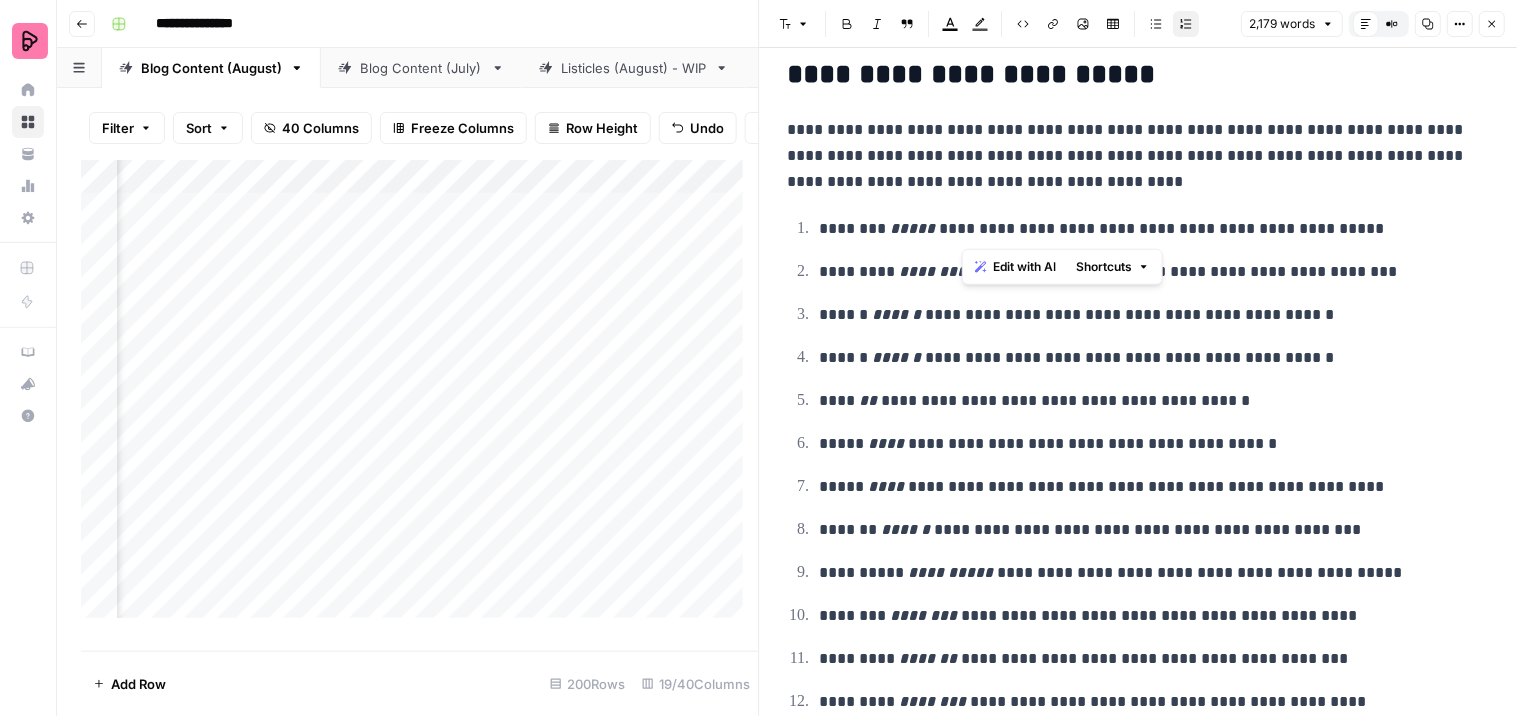 drag, startPoint x: 1021, startPoint y: 231, endPoint x: 962, endPoint y: 228, distance: 59.07622 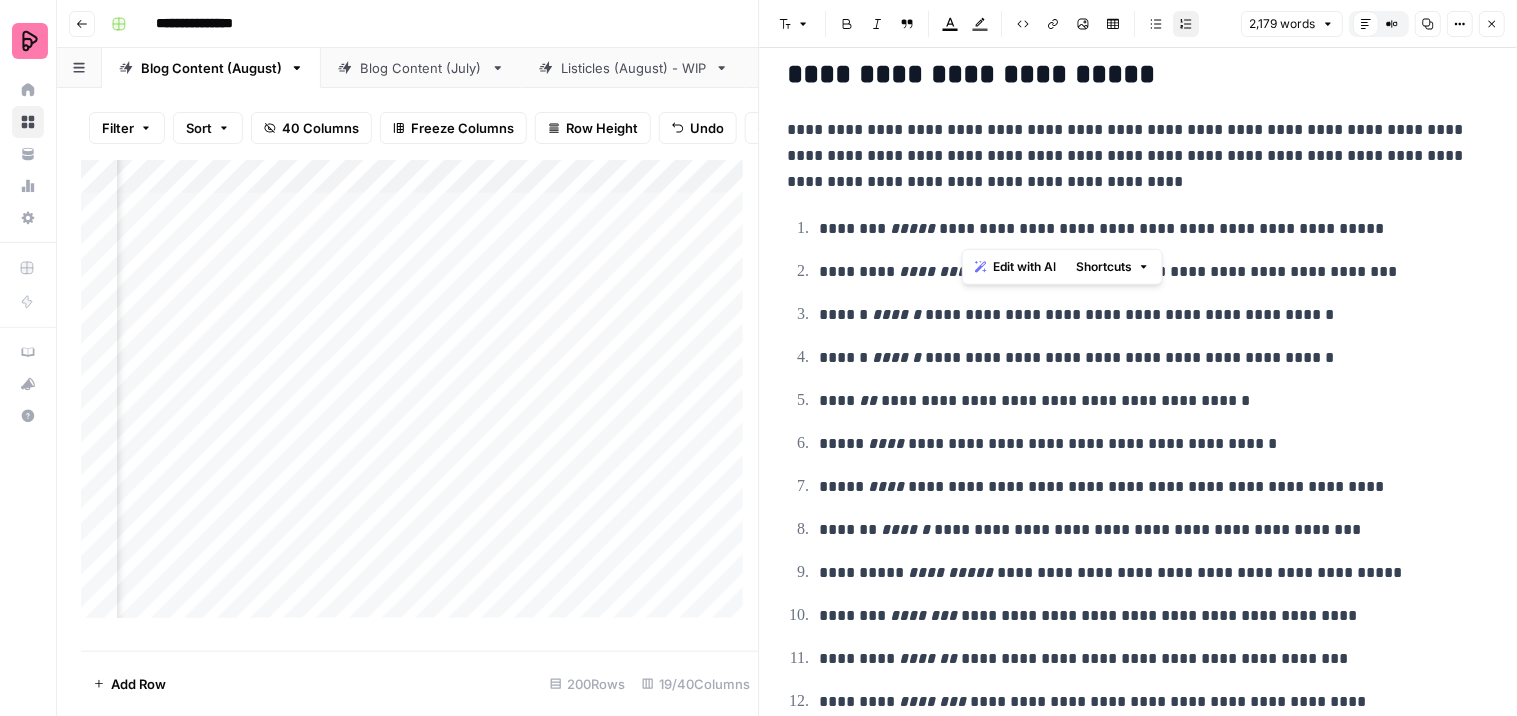 click on "**********" at bounding box center [1146, 229] 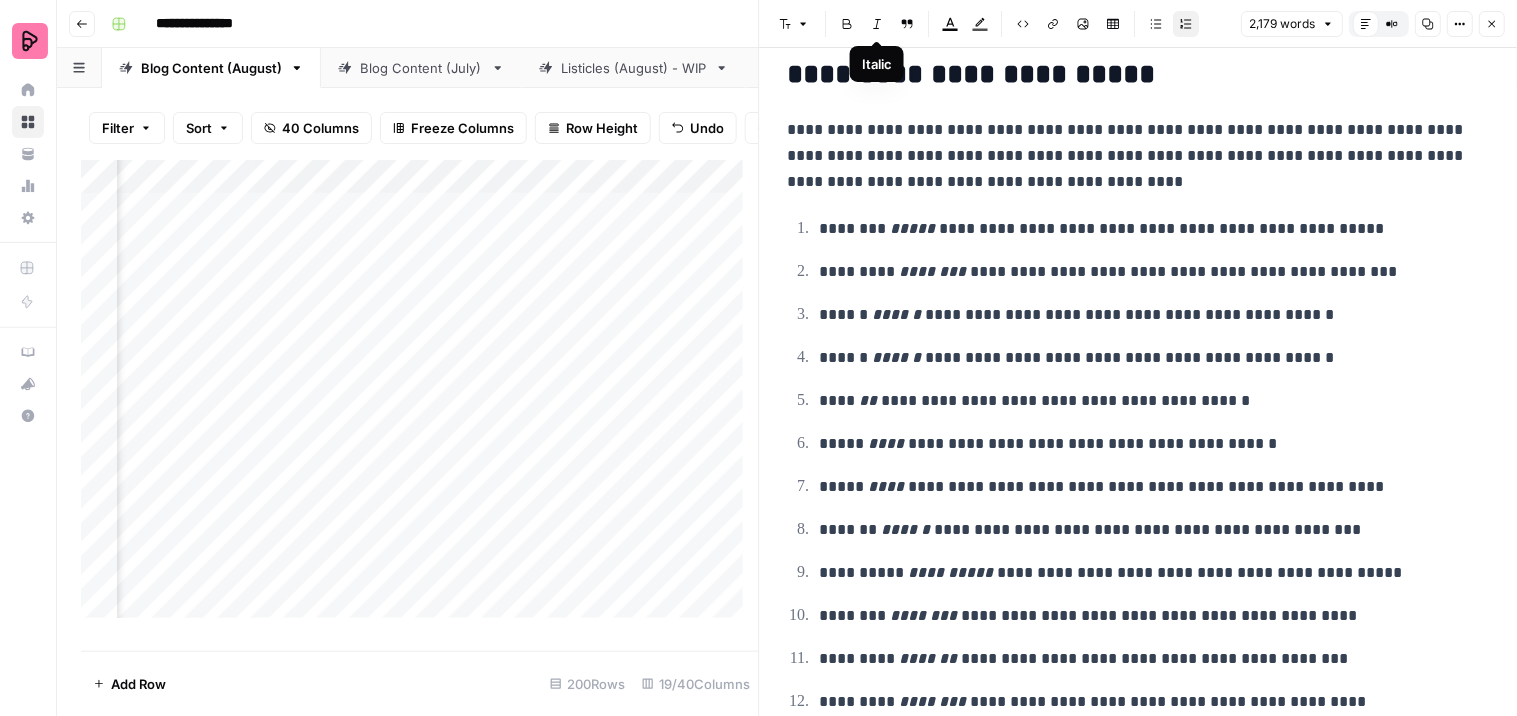 click 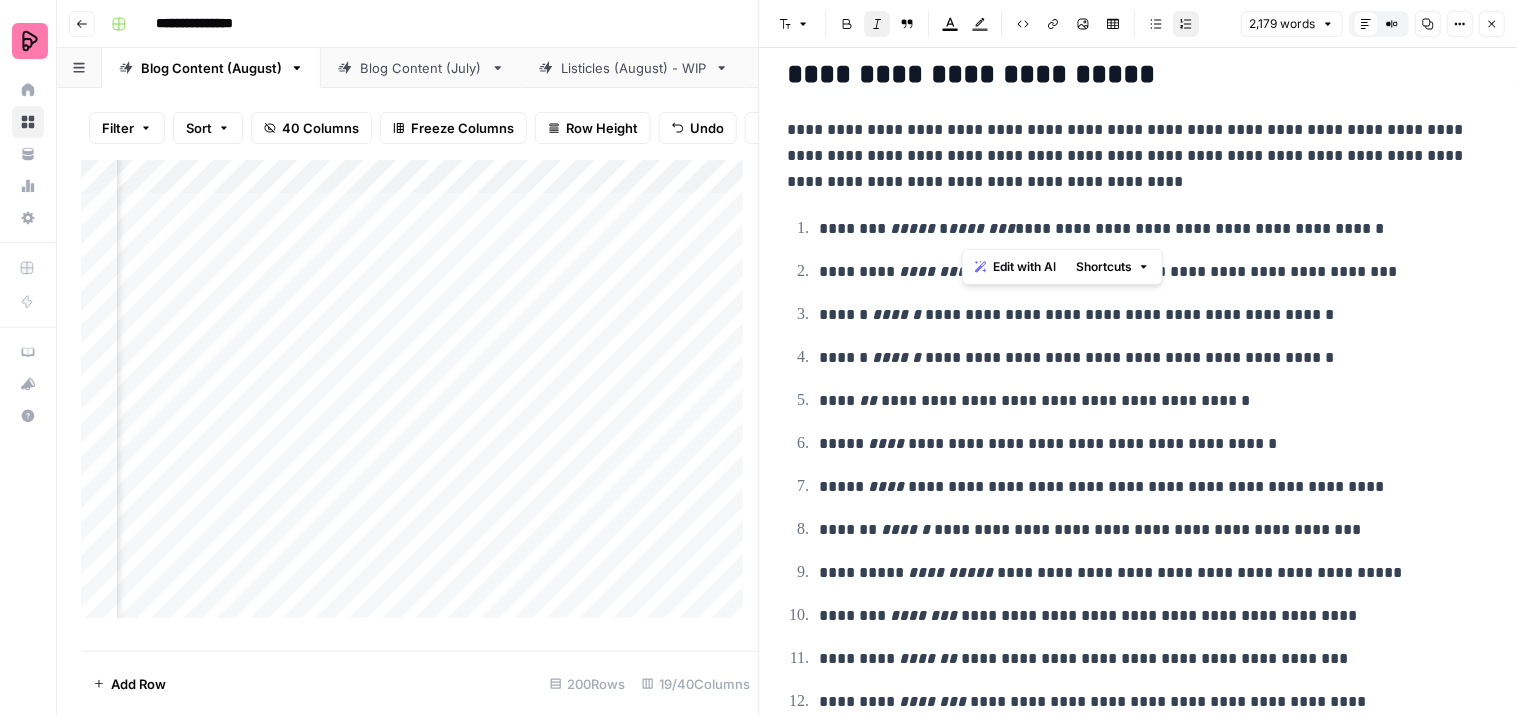 click on "**********" at bounding box center [1139, 465] 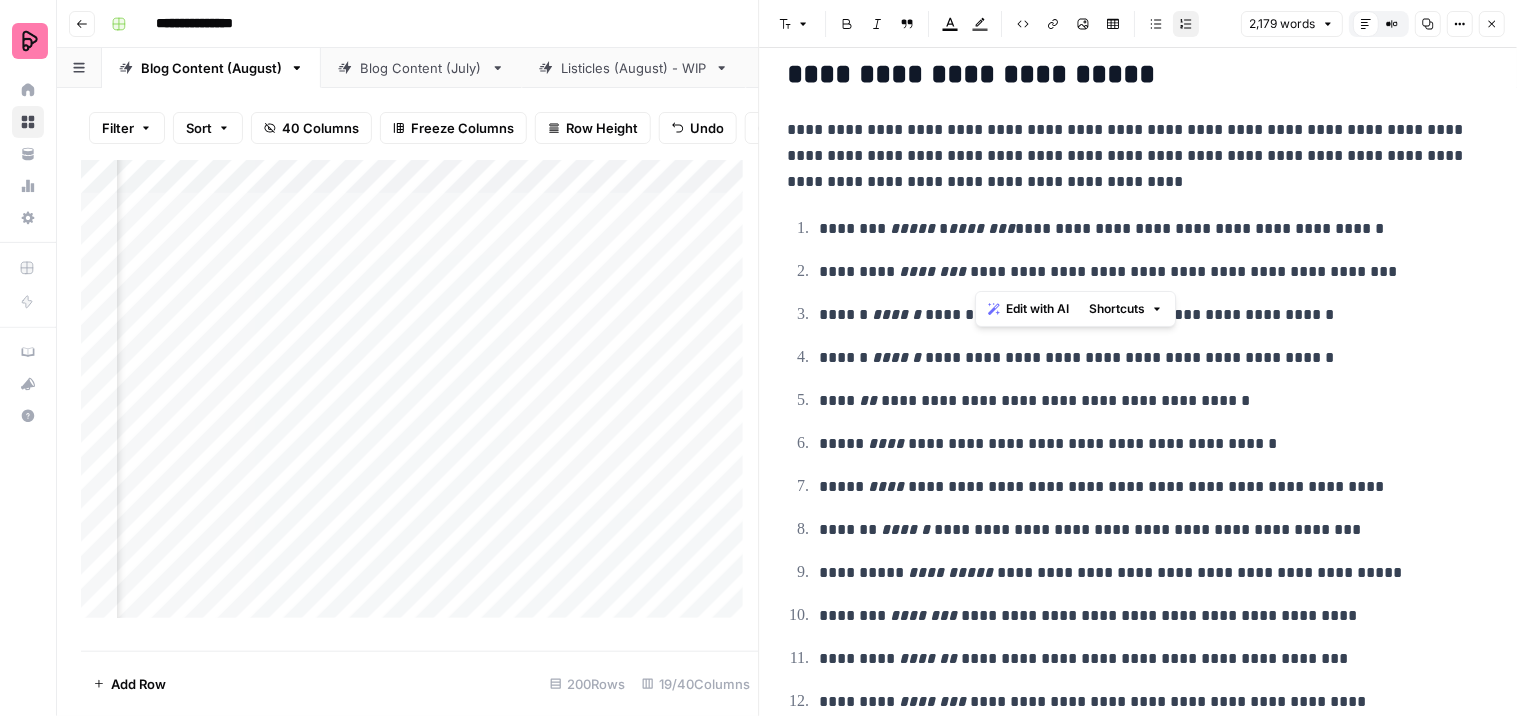 drag, startPoint x: 1037, startPoint y: 272, endPoint x: 977, endPoint y: 268, distance: 60.133186 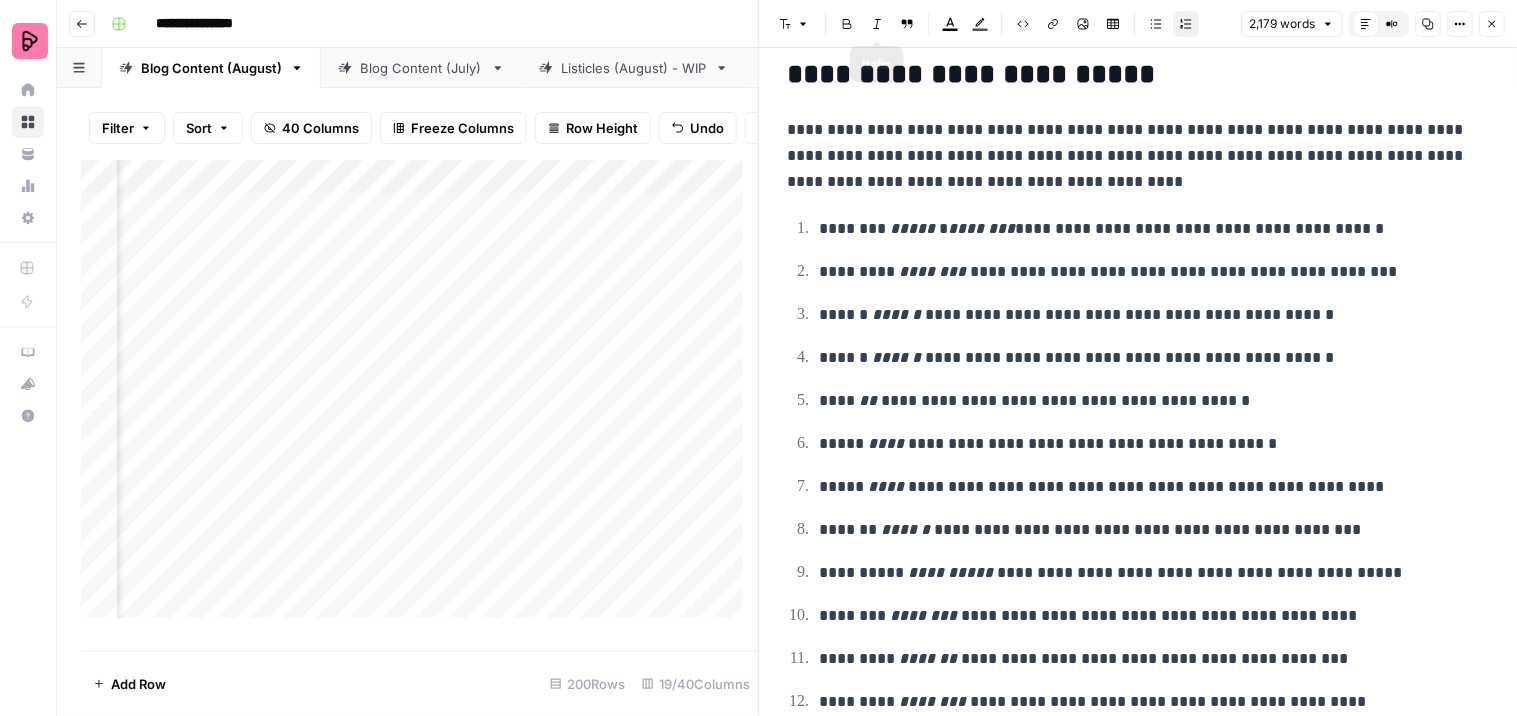 click 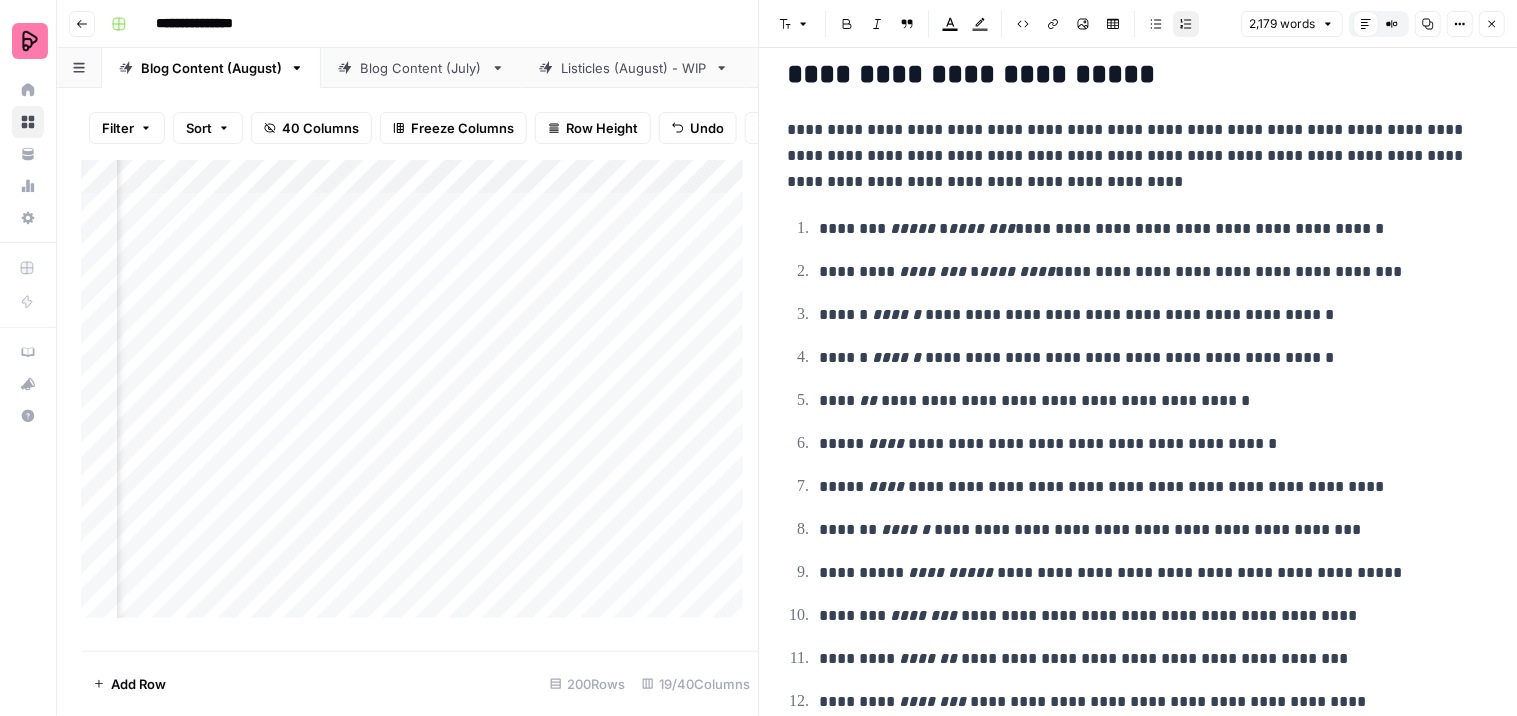 click on "**********" at bounding box center [1146, 444] 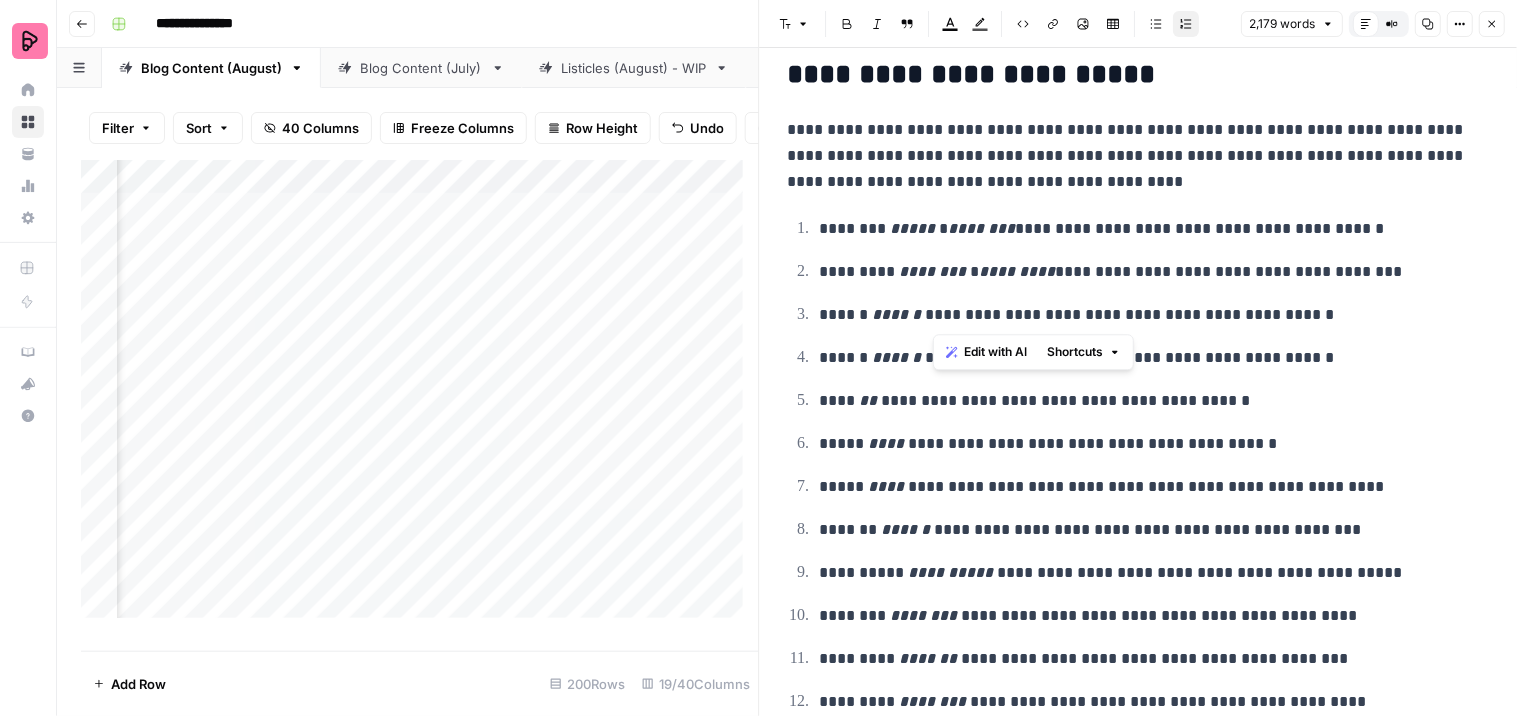 drag, startPoint x: 970, startPoint y: 315, endPoint x: 935, endPoint y: 310, distance: 35.35534 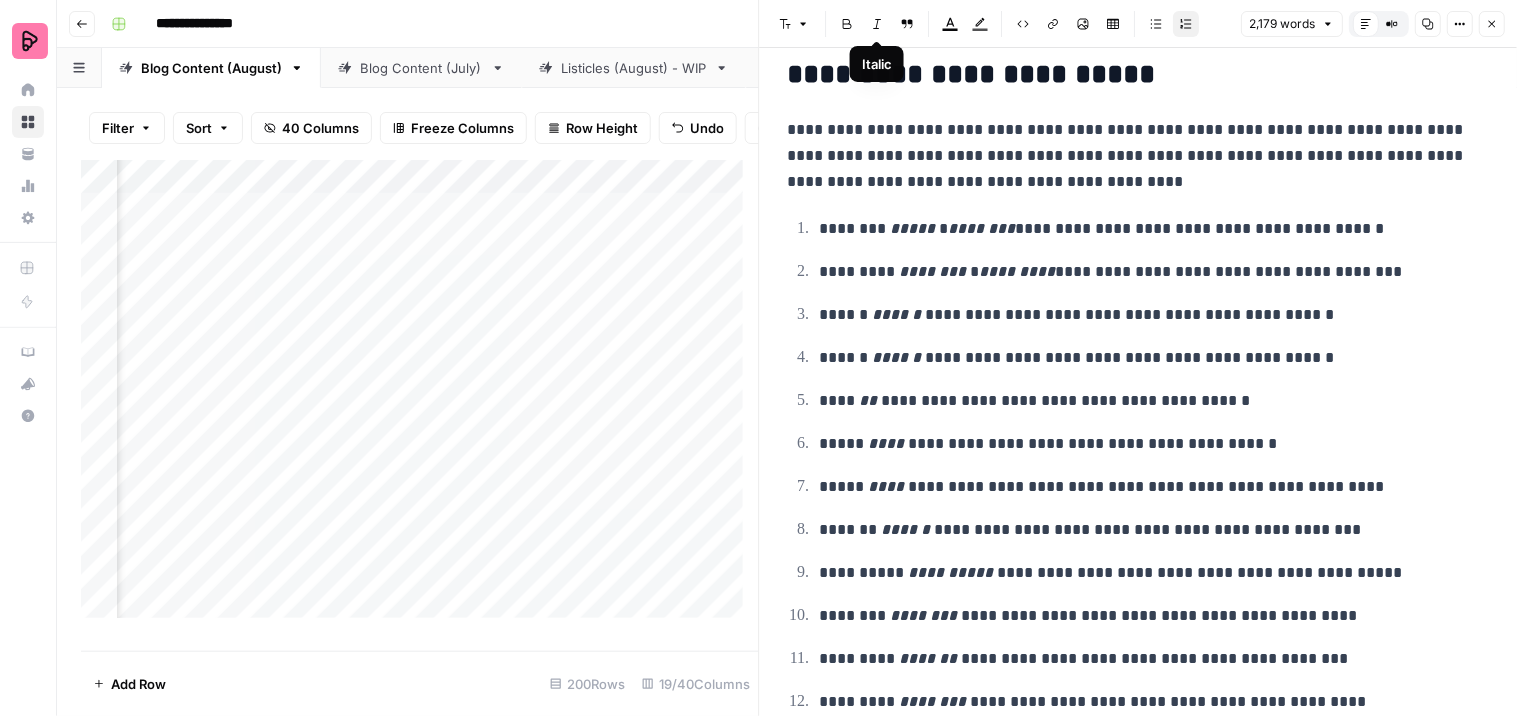 click on "Italic" at bounding box center [878, 24] 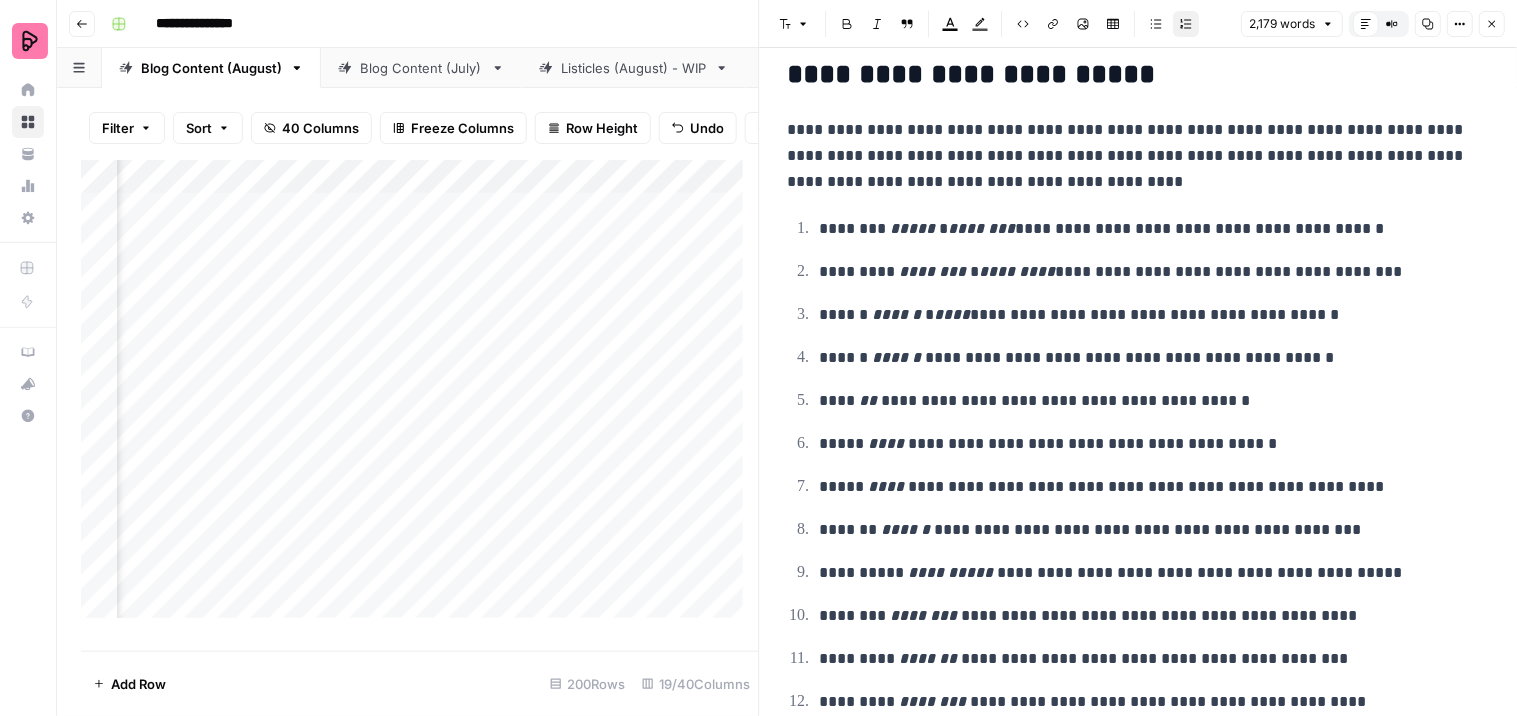 click on "**********" at bounding box center [1139, 3794] 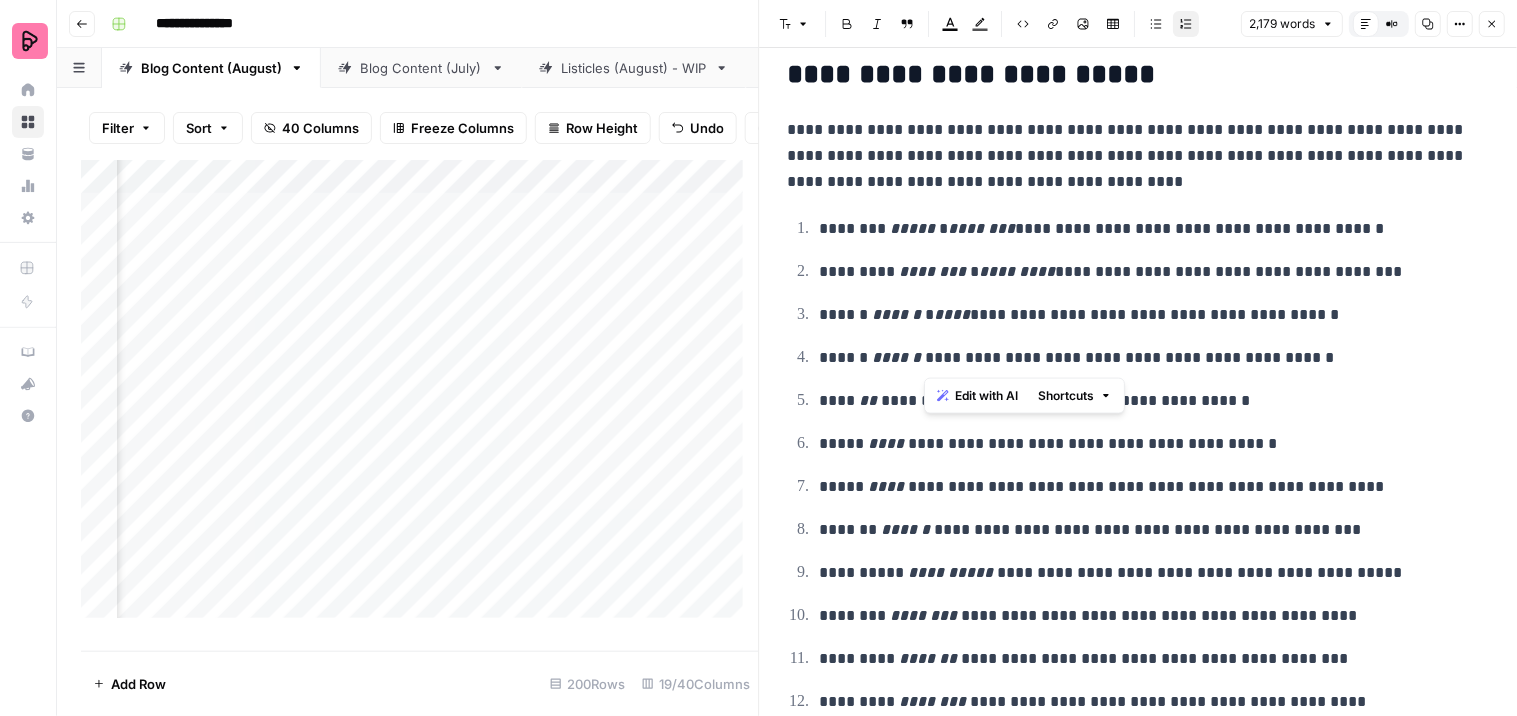 drag, startPoint x: 961, startPoint y: 357, endPoint x: 926, endPoint y: 348, distance: 36.138622 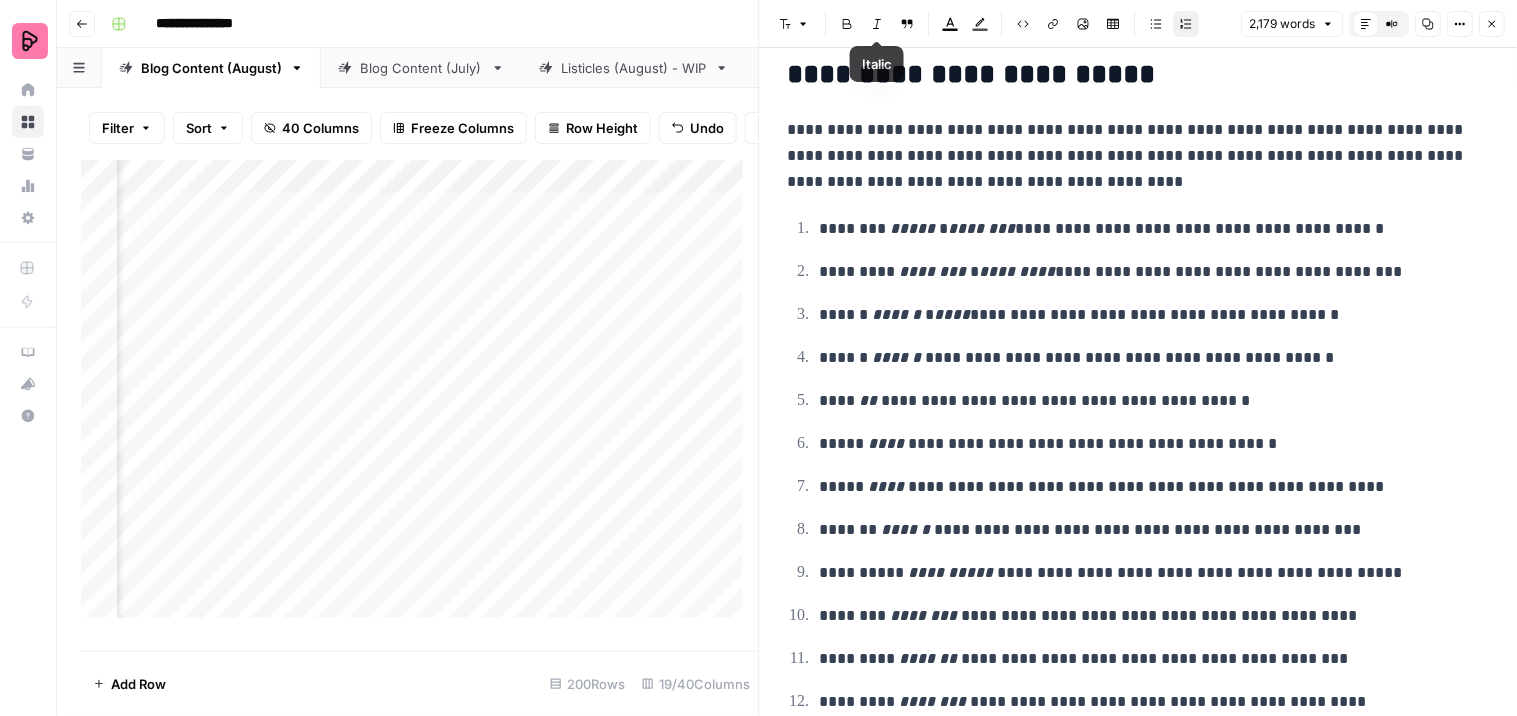 click 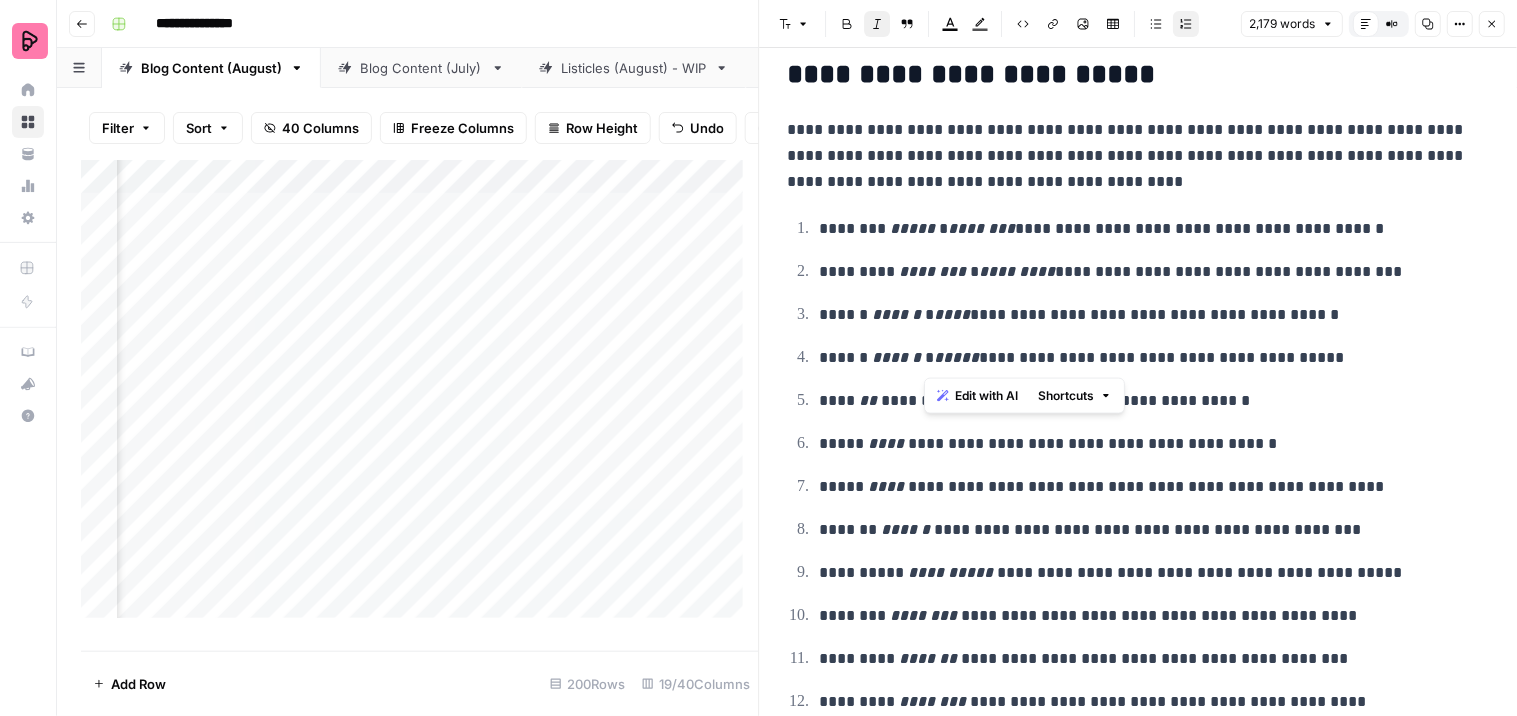 drag, startPoint x: 1184, startPoint y: 343, endPoint x: 1173, endPoint y: 343, distance: 11 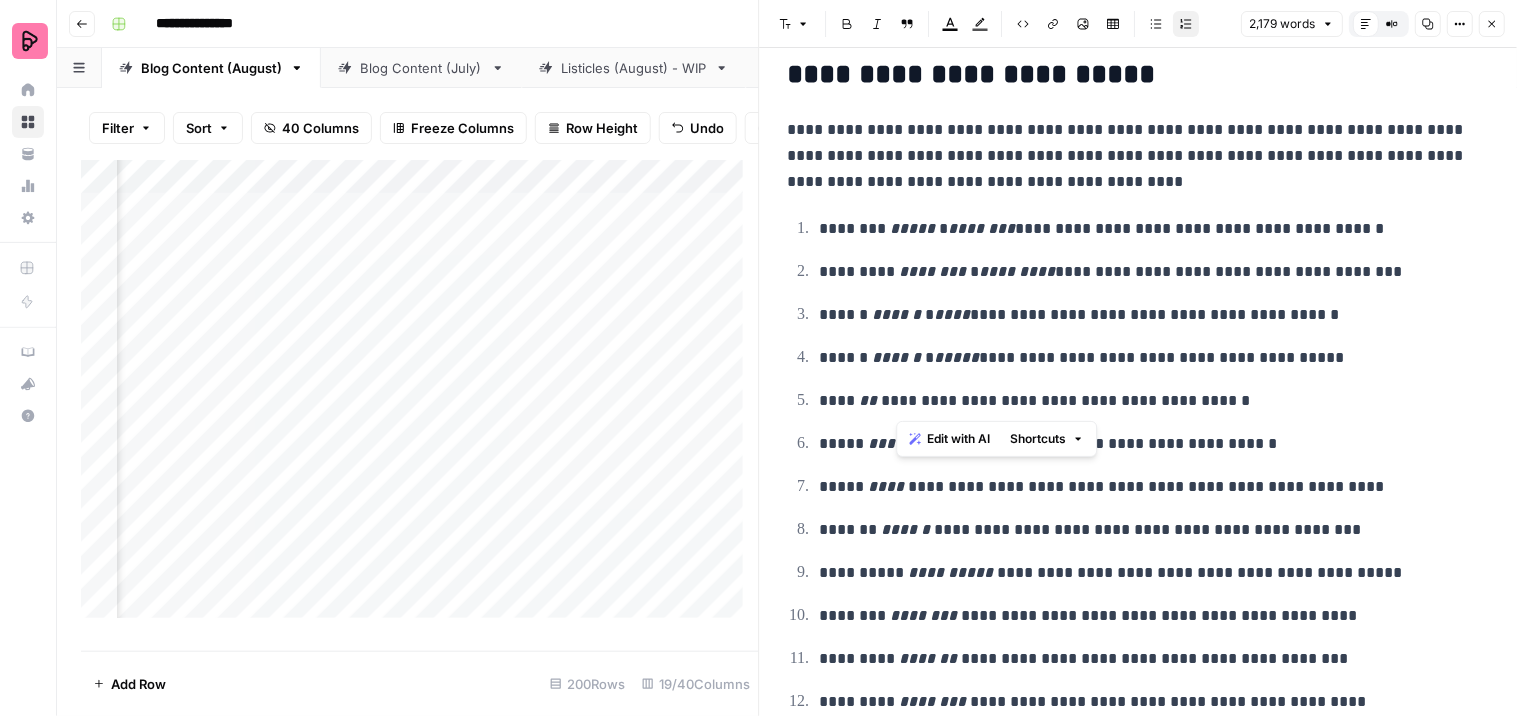 drag, startPoint x: 917, startPoint y: 396, endPoint x: 900, endPoint y: 388, distance: 18.788294 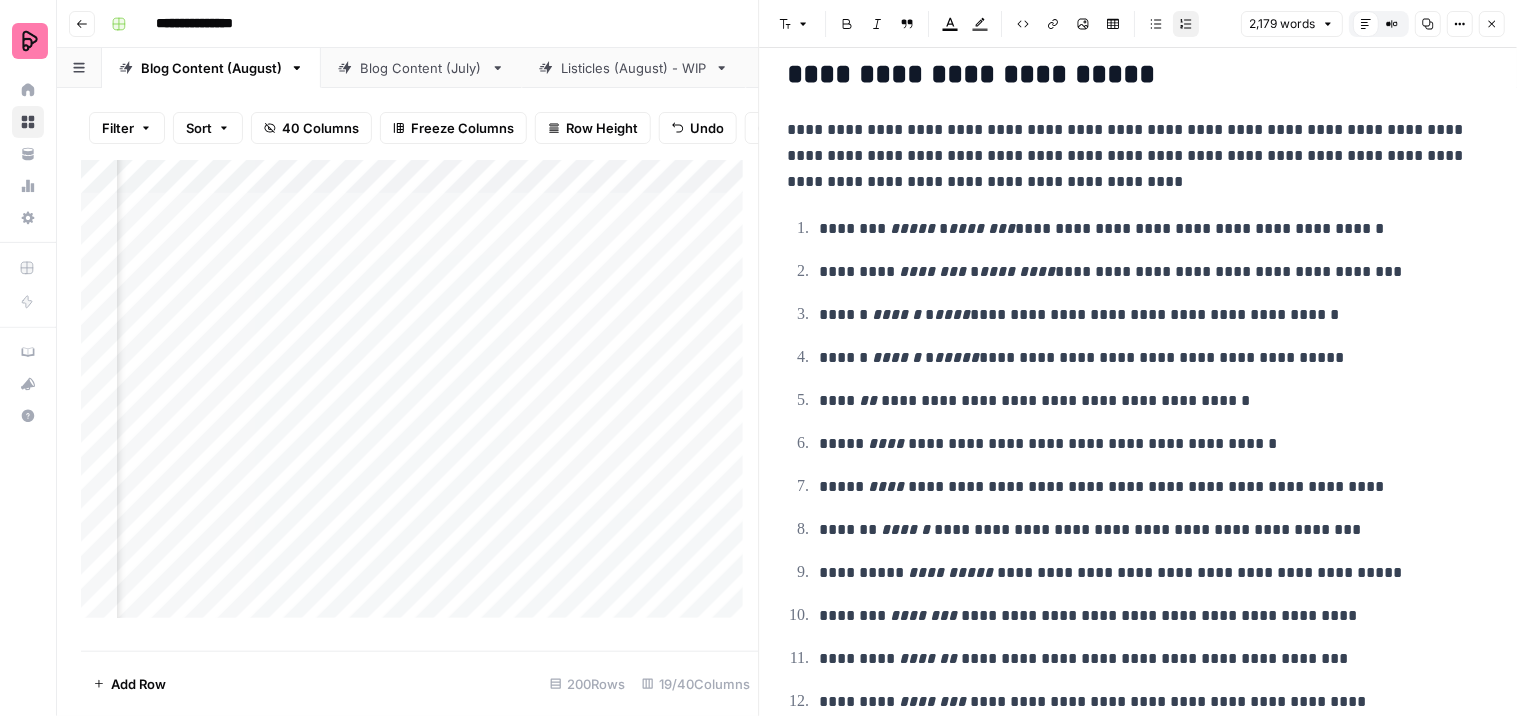 click on "Italic" at bounding box center (878, 24) 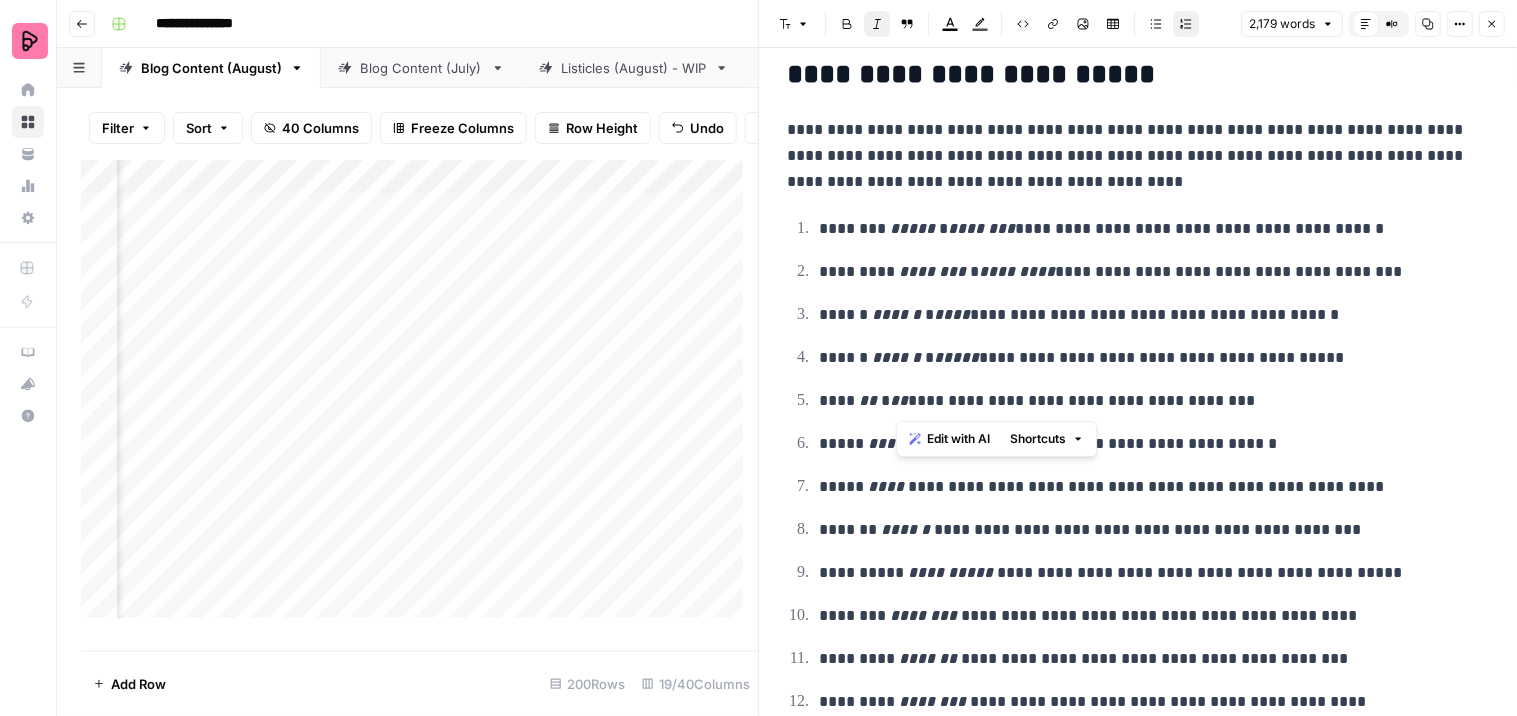 click on "**********" at bounding box center (1152, 314) 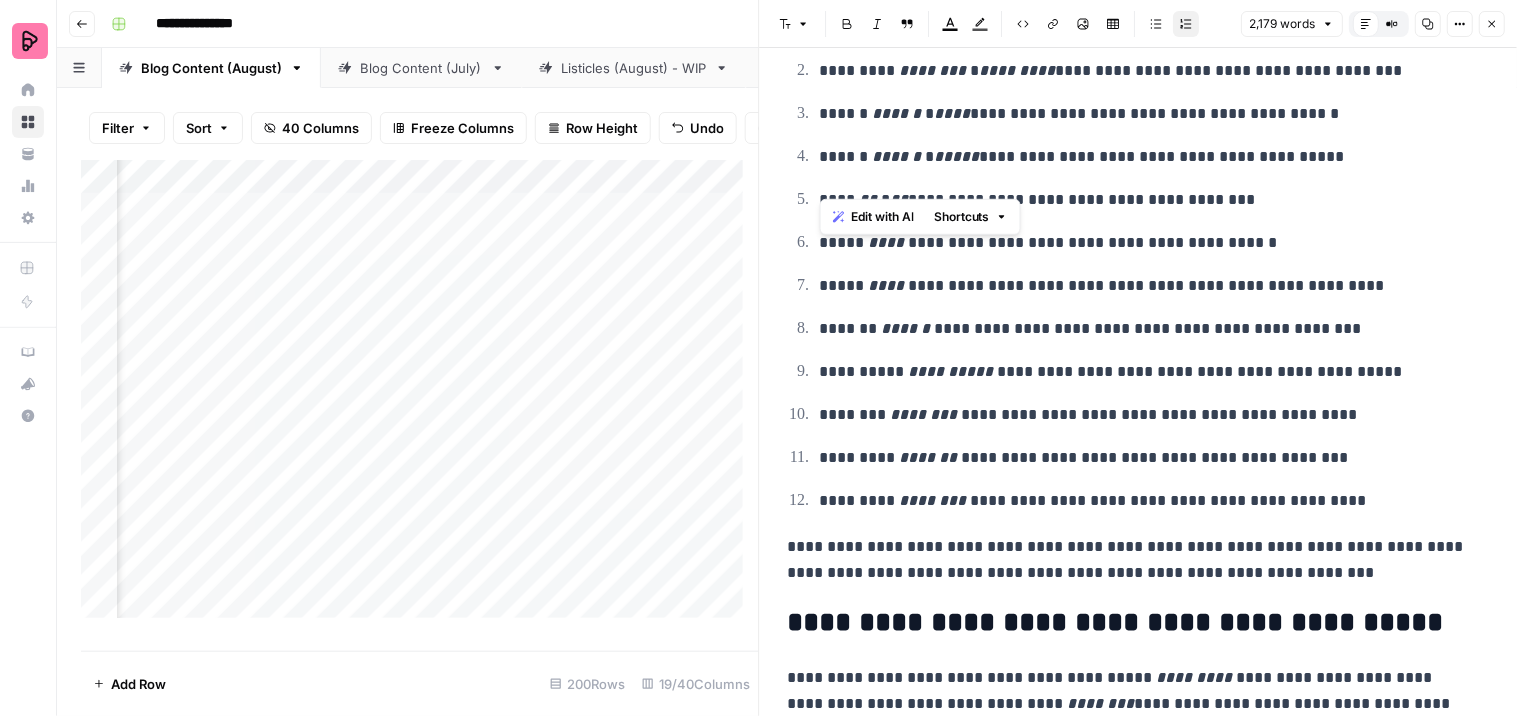 scroll, scrollTop: 704, scrollLeft: 0, axis: vertical 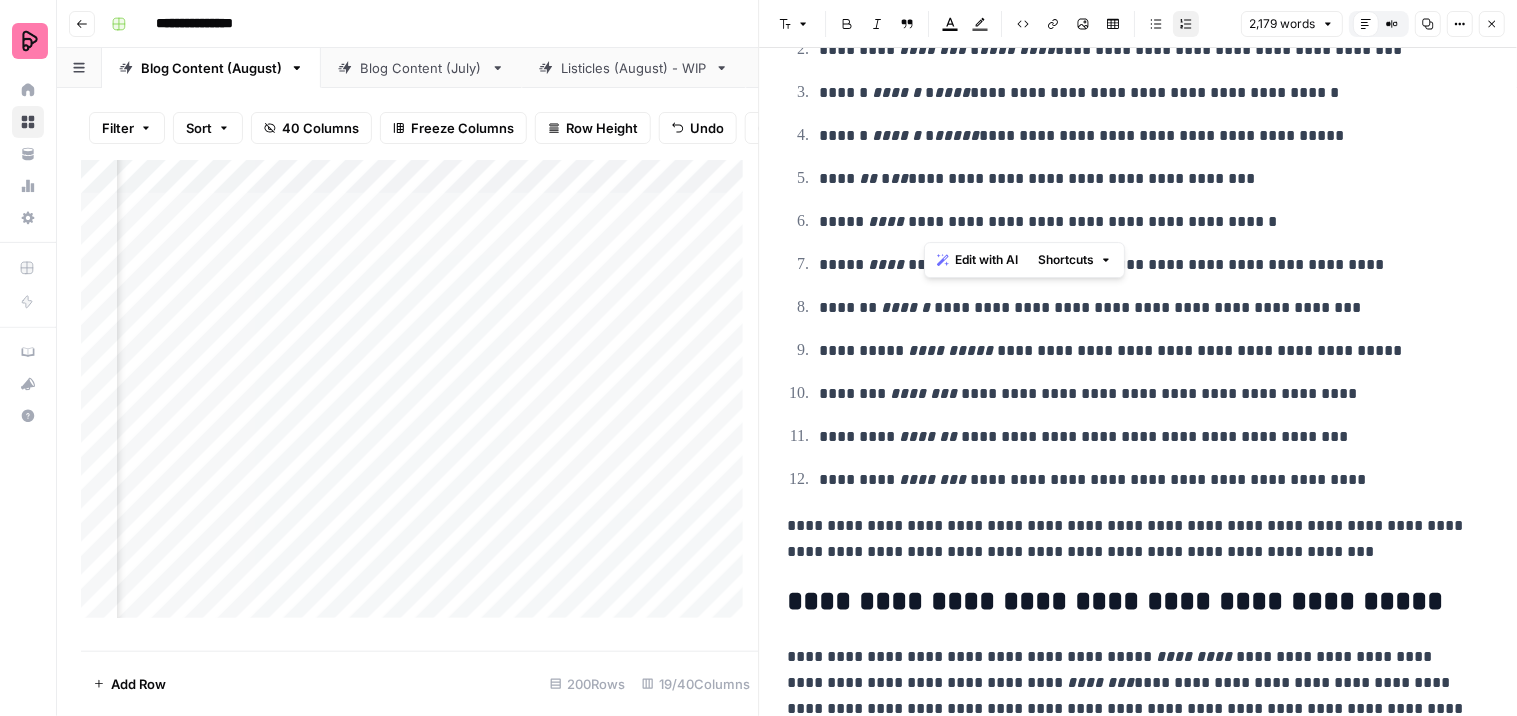 drag, startPoint x: 945, startPoint y: 220, endPoint x: 923, endPoint y: 216, distance: 22.36068 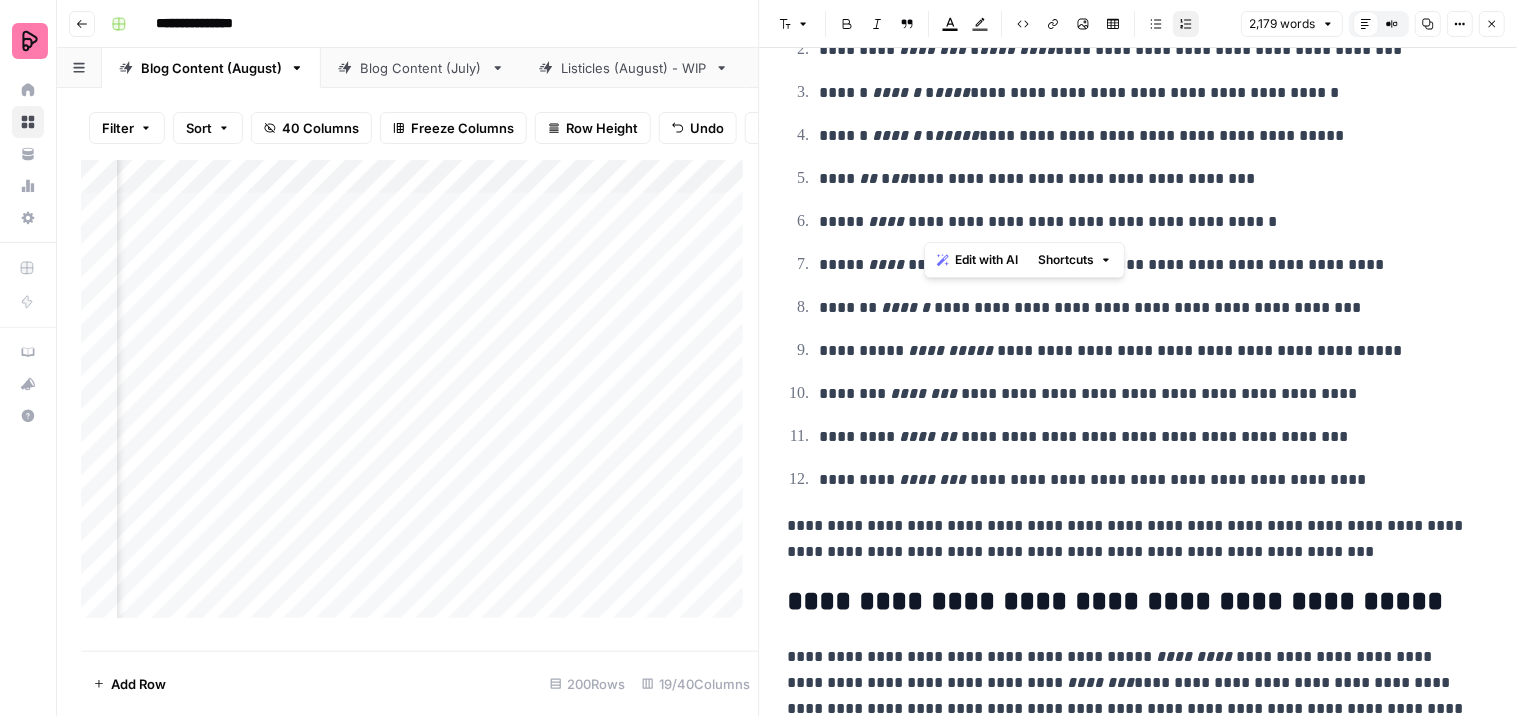 click on "**********" at bounding box center (1146, 222) 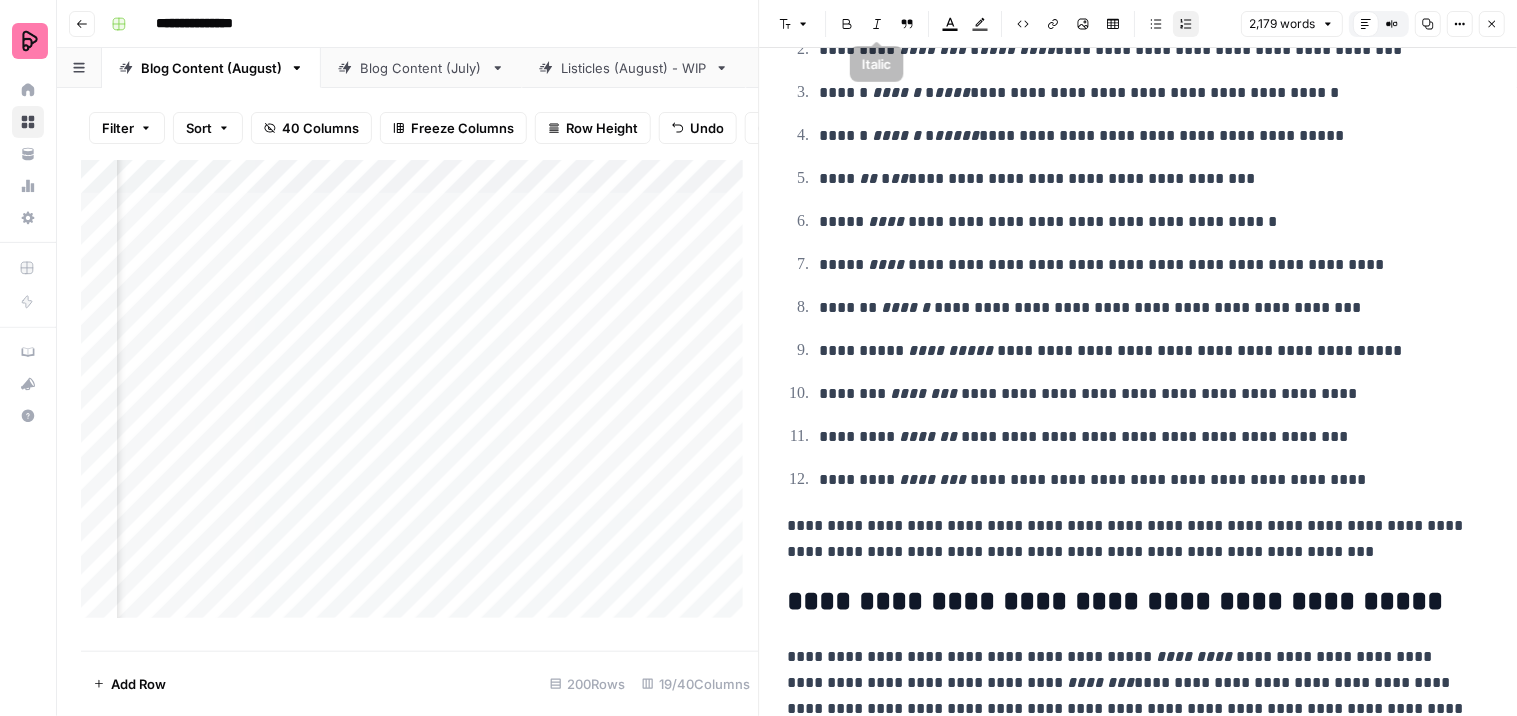click on "Italic" at bounding box center [878, 24] 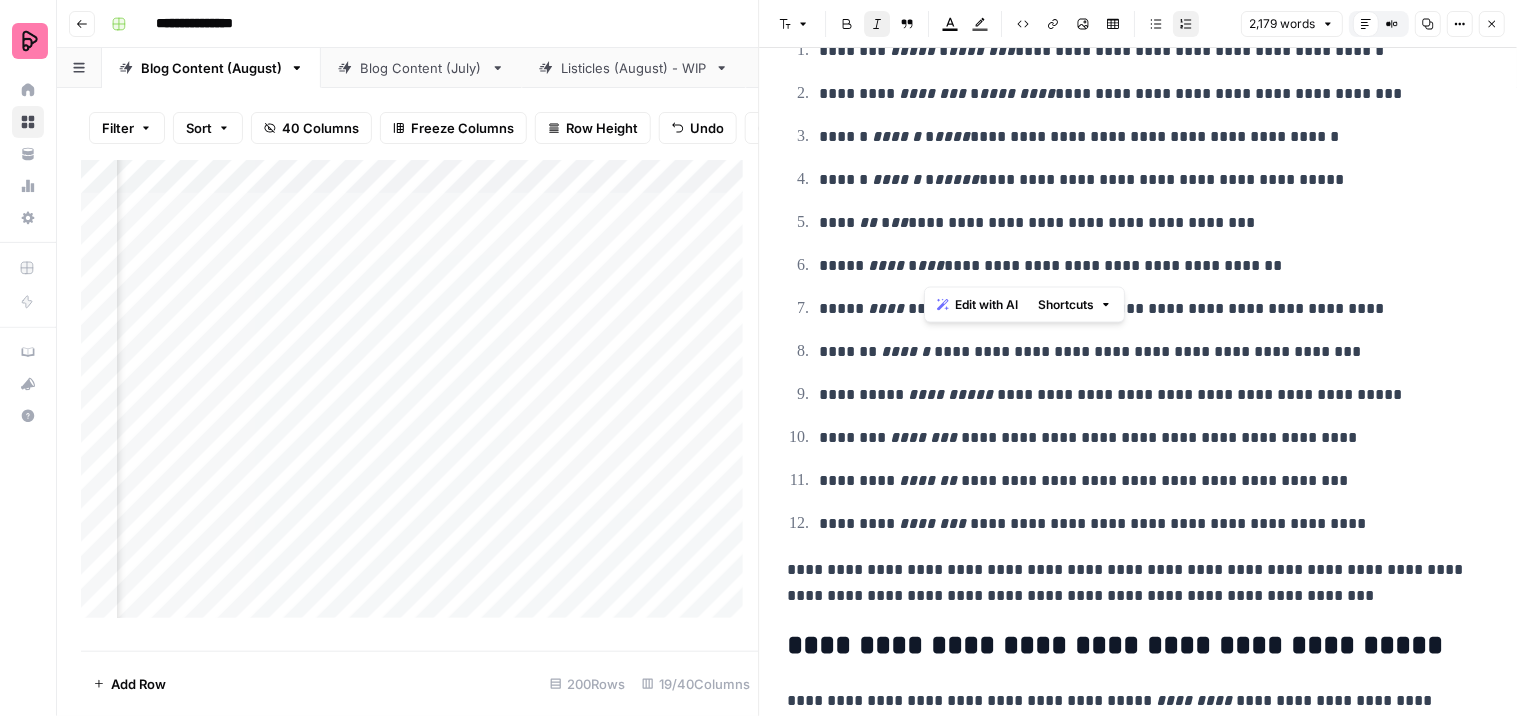 scroll, scrollTop: 621, scrollLeft: 0, axis: vertical 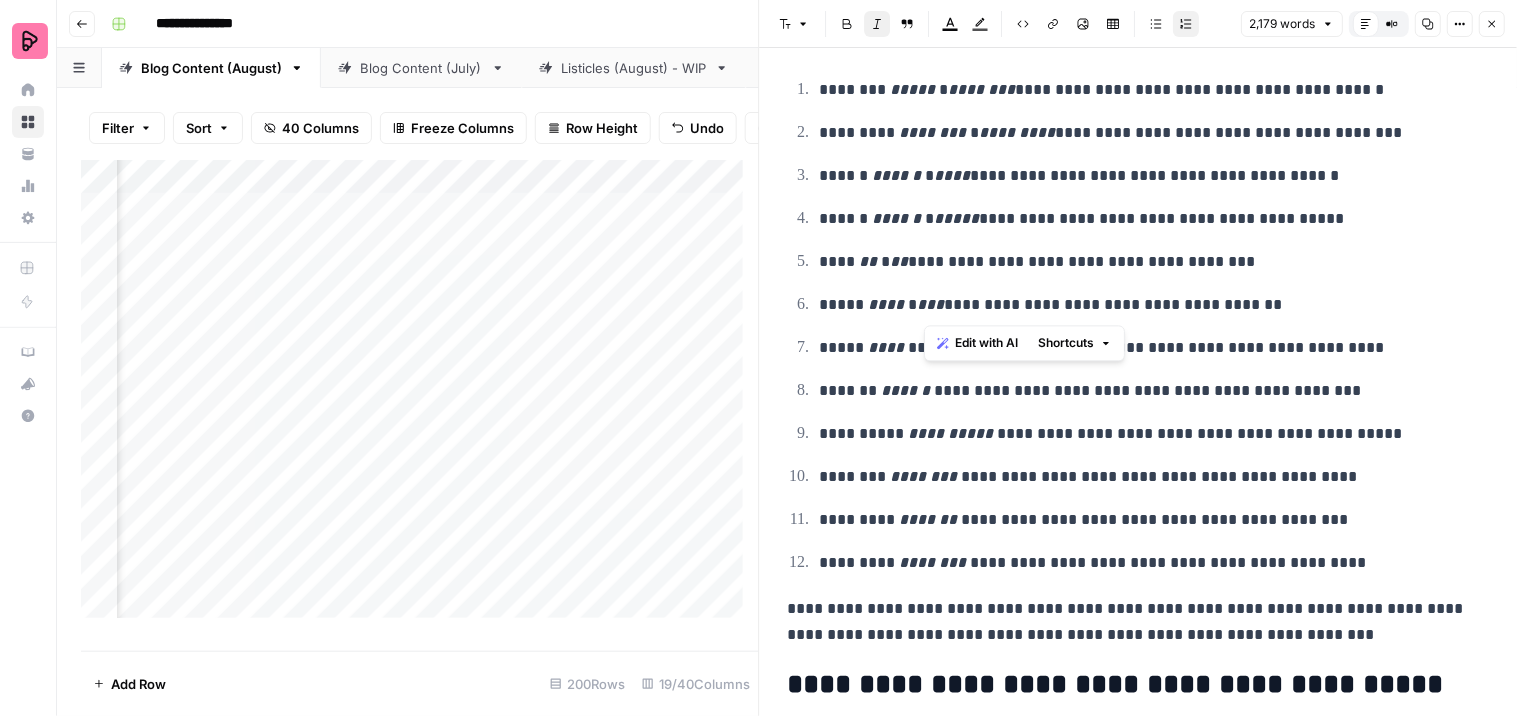 click on "**********" at bounding box center [1146, 305] 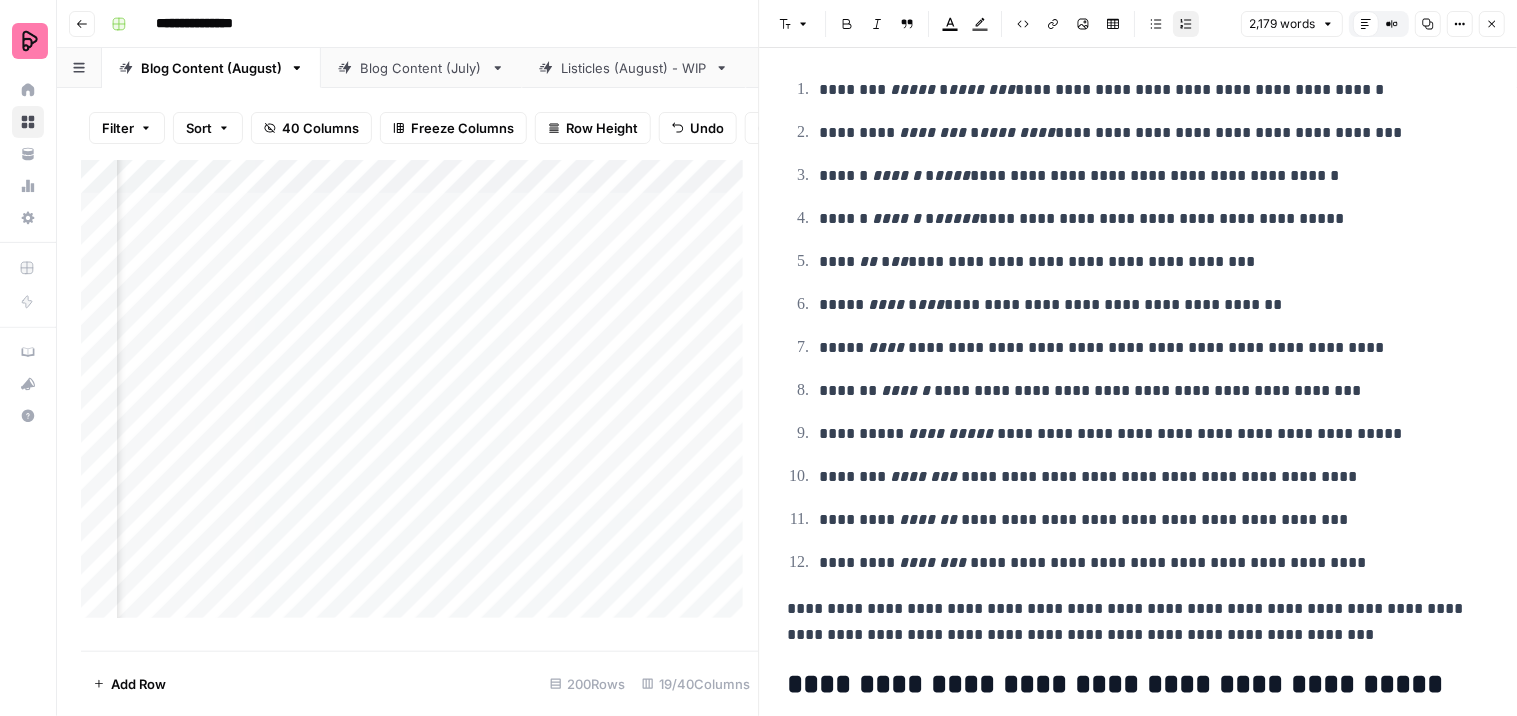 click on "**********" at bounding box center [1146, 348] 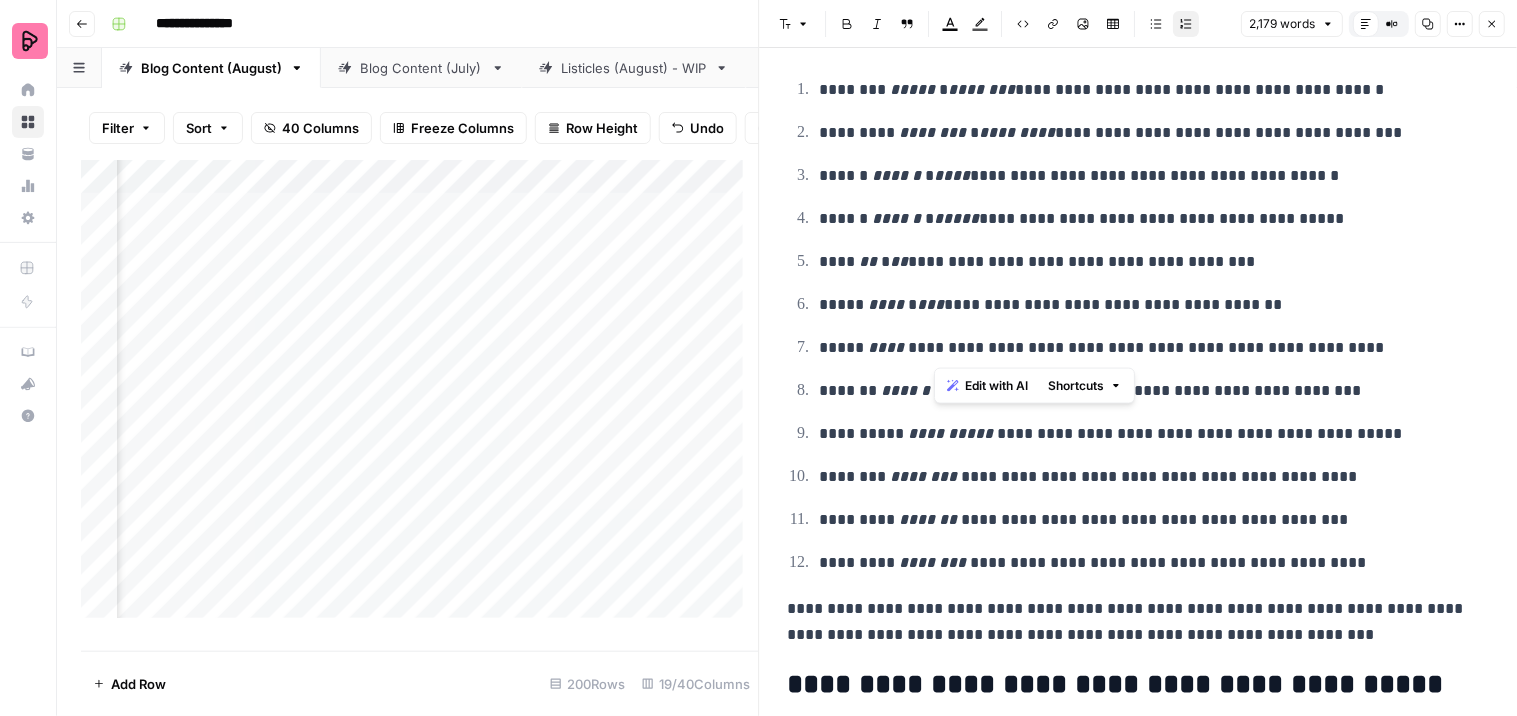 drag, startPoint x: 964, startPoint y: 351, endPoint x: 933, endPoint y: 337, distance: 34.0147 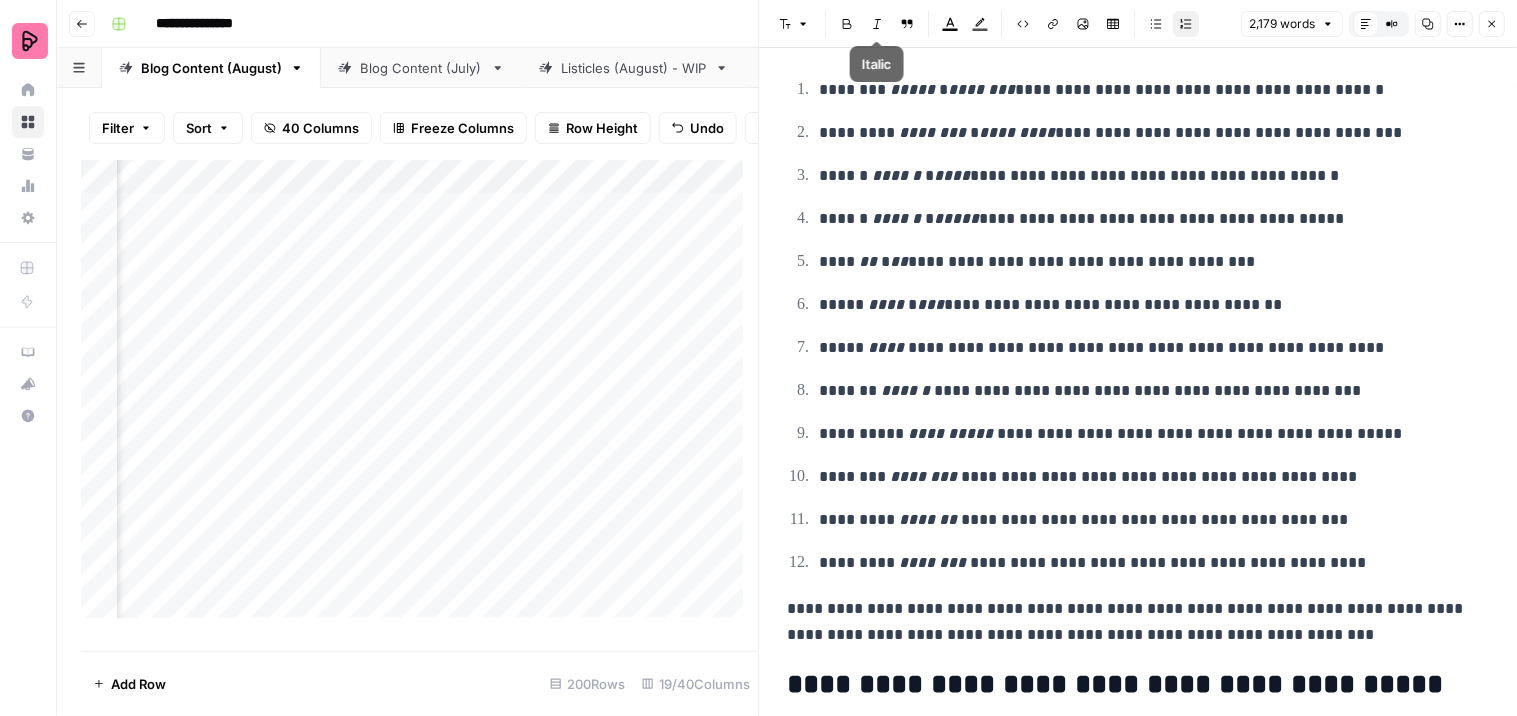 click on "Italic" at bounding box center [878, 24] 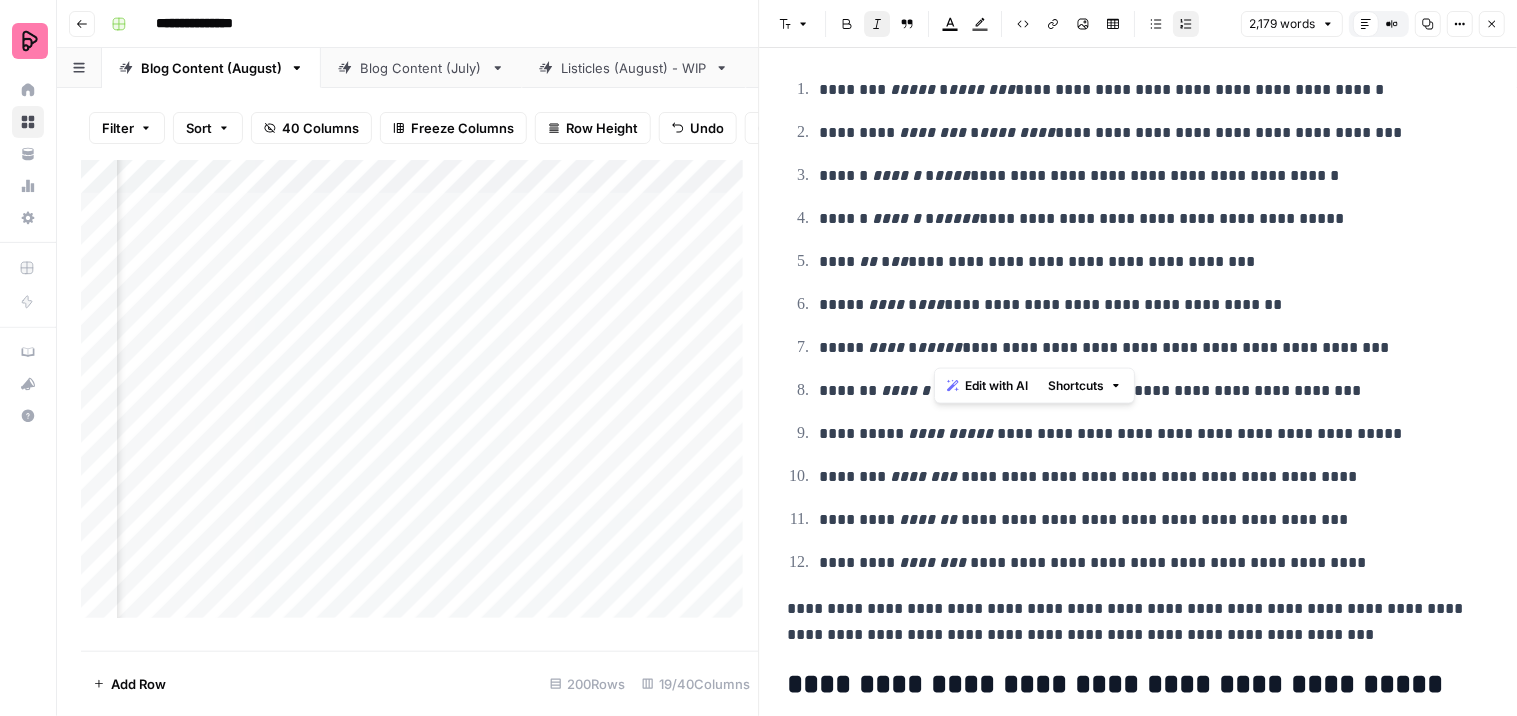 click on "**********" at bounding box center (1146, 219) 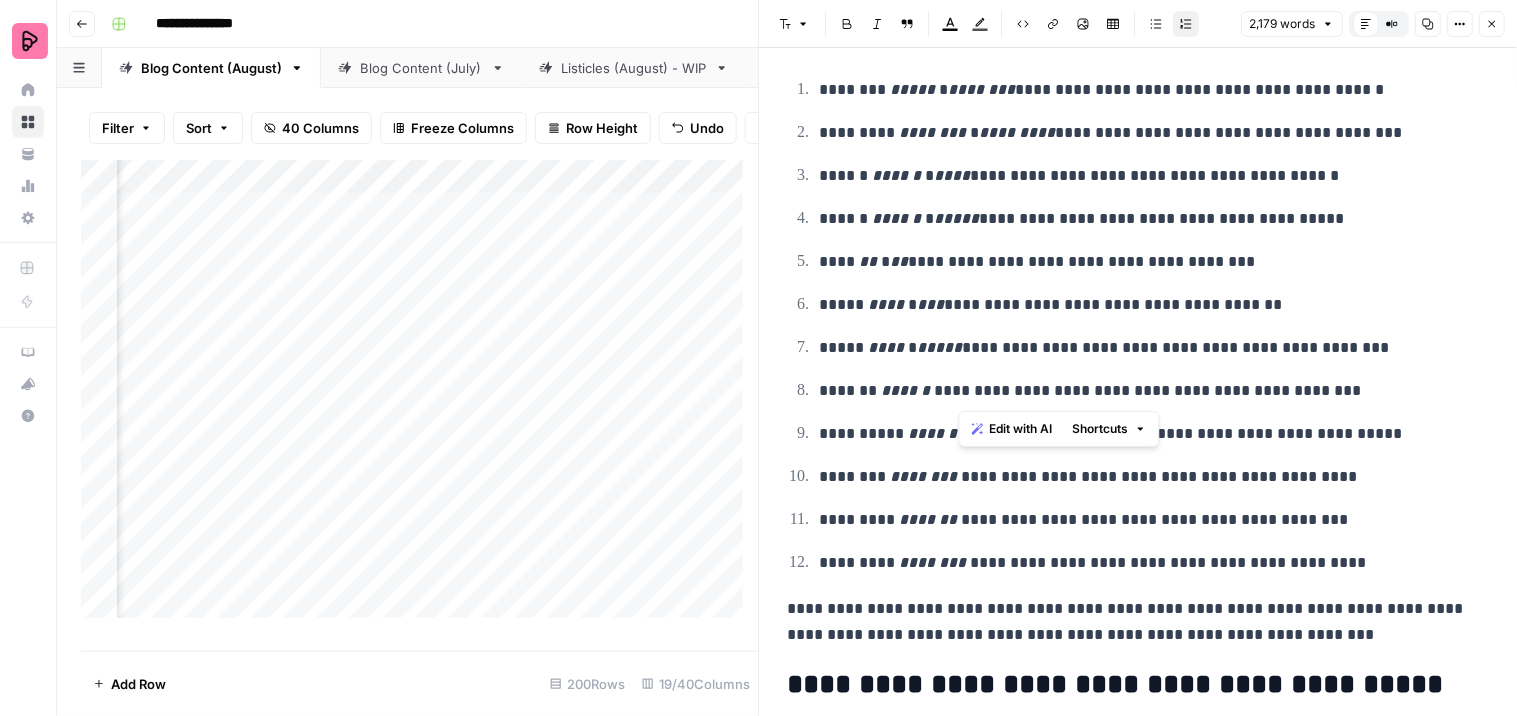 drag, startPoint x: 1000, startPoint y: 397, endPoint x: 961, endPoint y: 383, distance: 41.4367 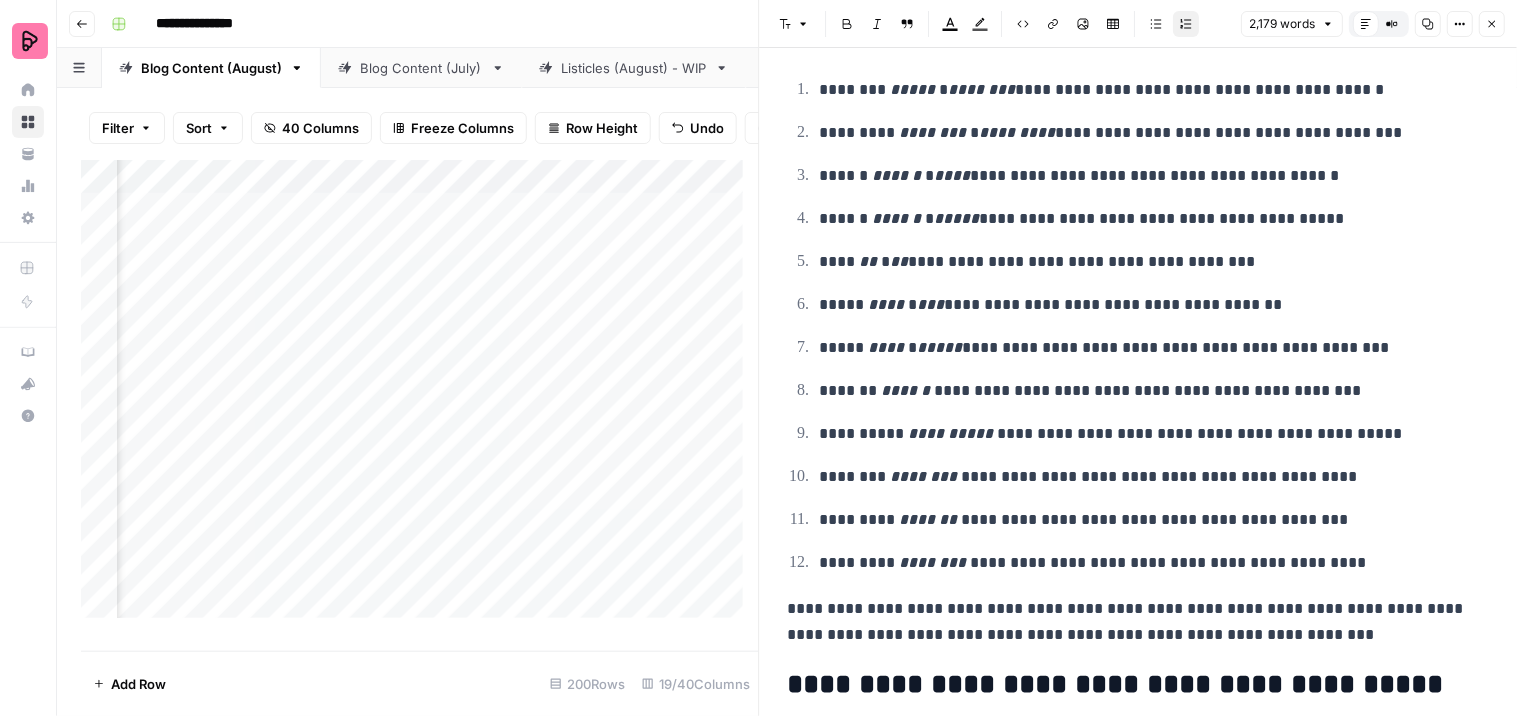 click 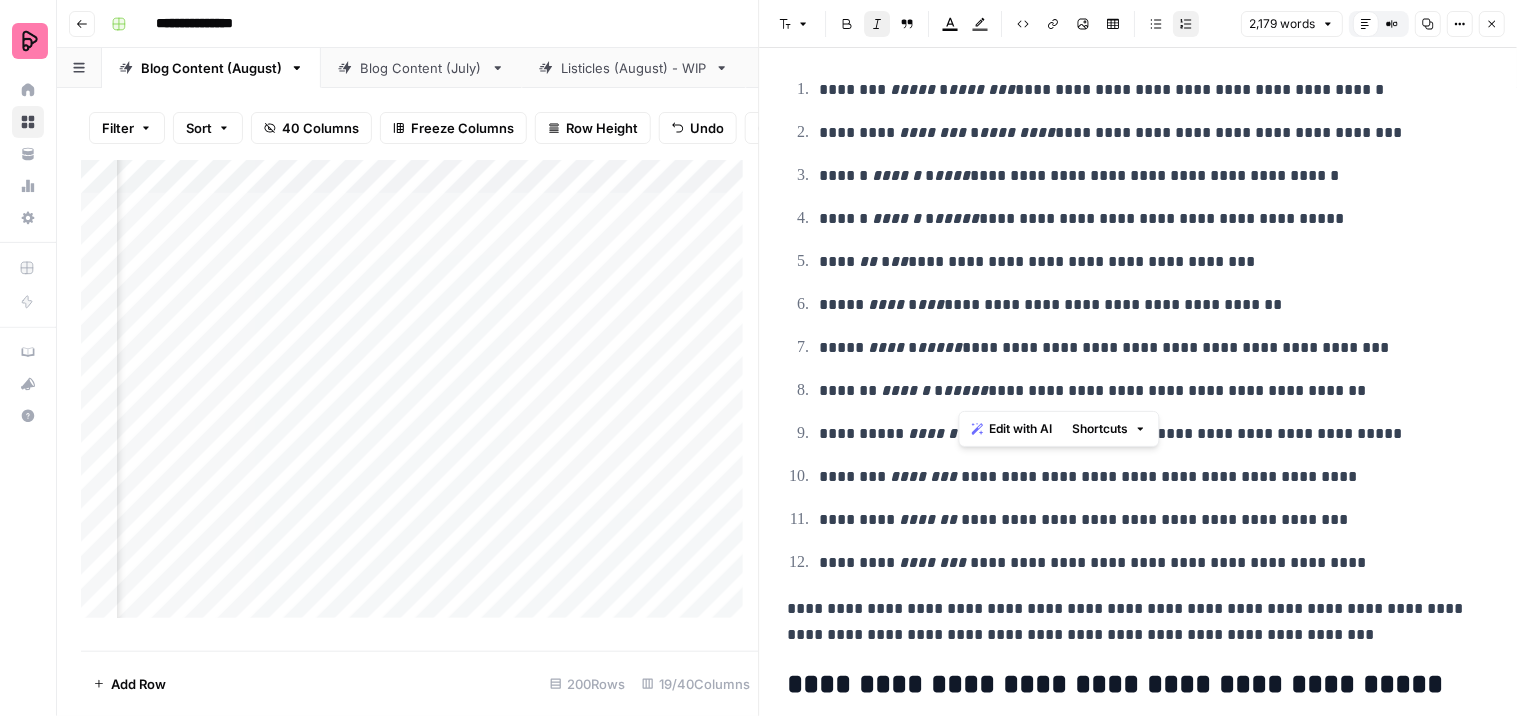 click on "[REDACTED]" at bounding box center (1146, 262) 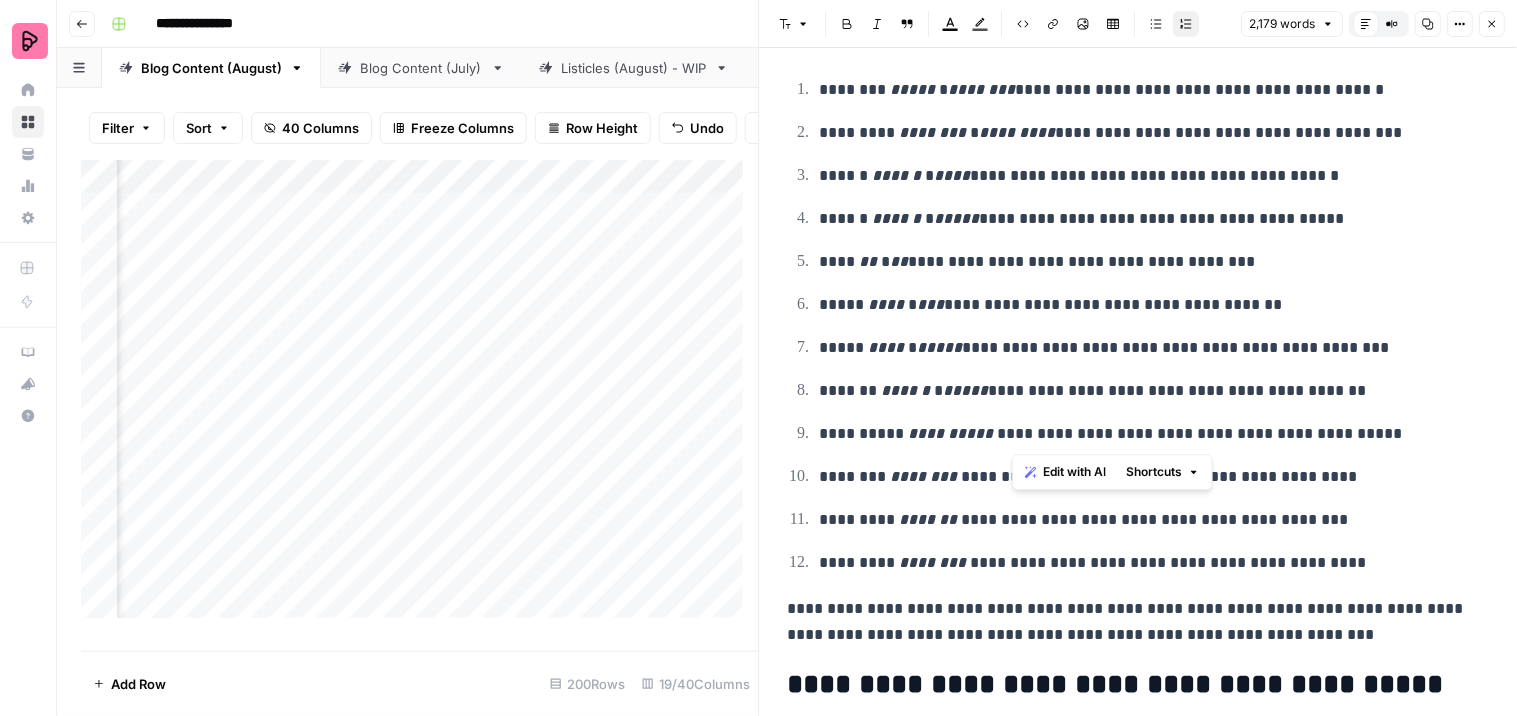 drag, startPoint x: 1092, startPoint y: 427, endPoint x: 1014, endPoint y: 422, distance: 78.160095 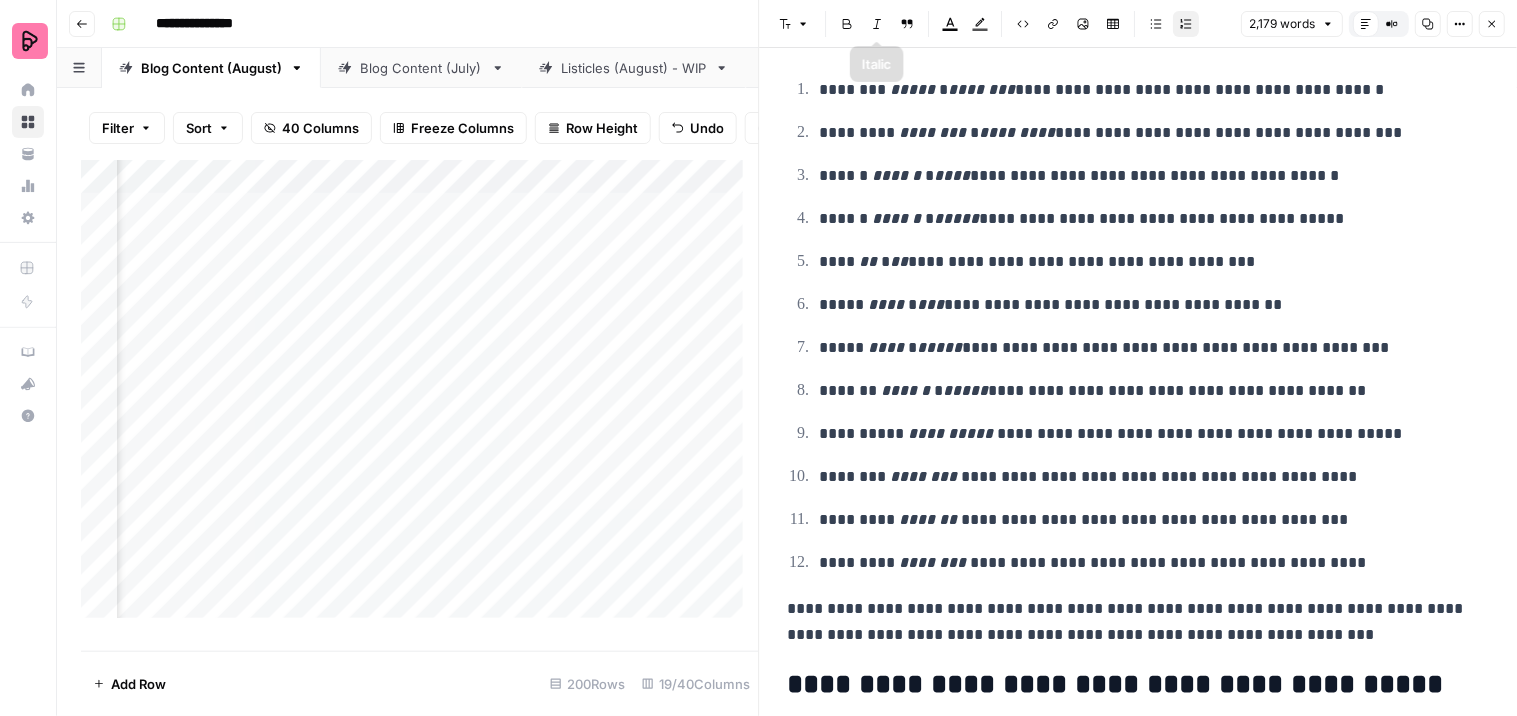 click 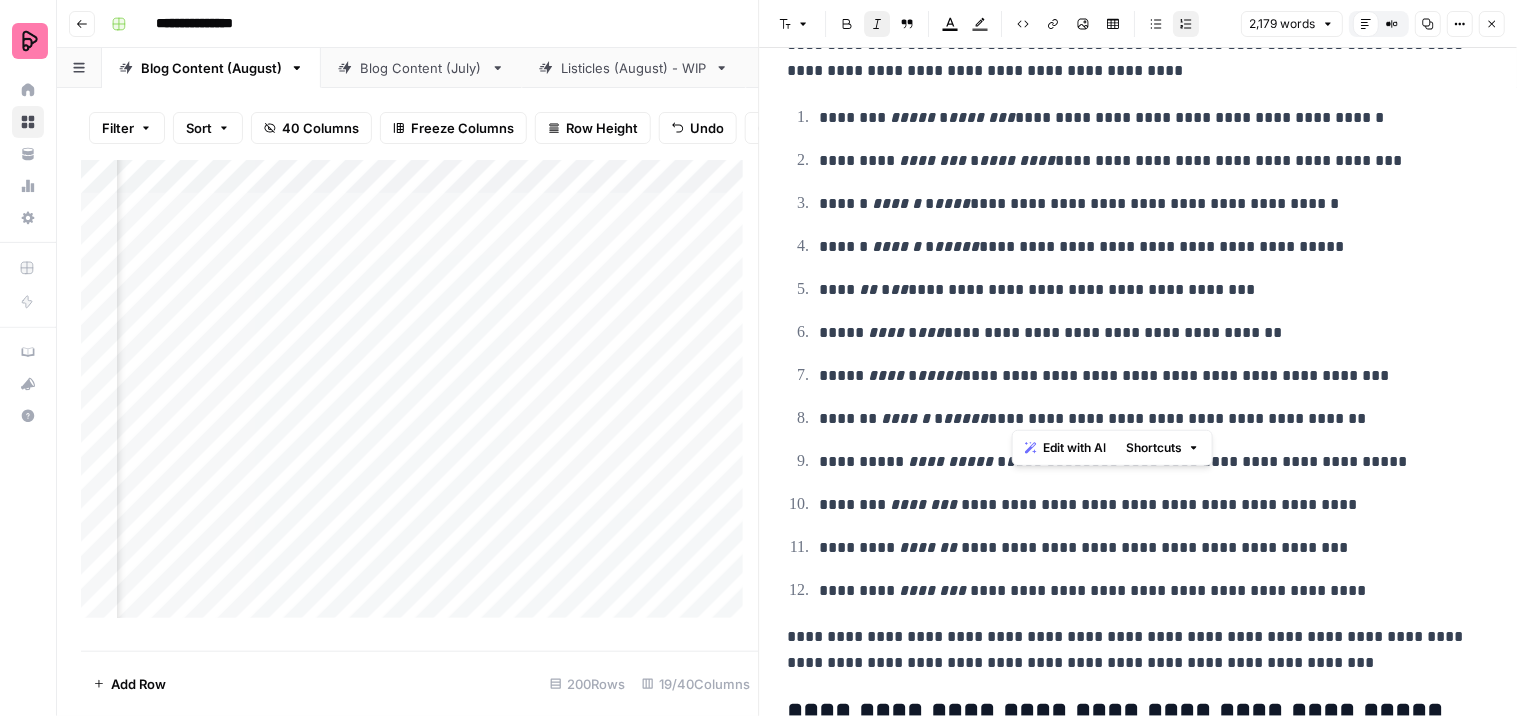 scroll, scrollTop: 648, scrollLeft: 0, axis: vertical 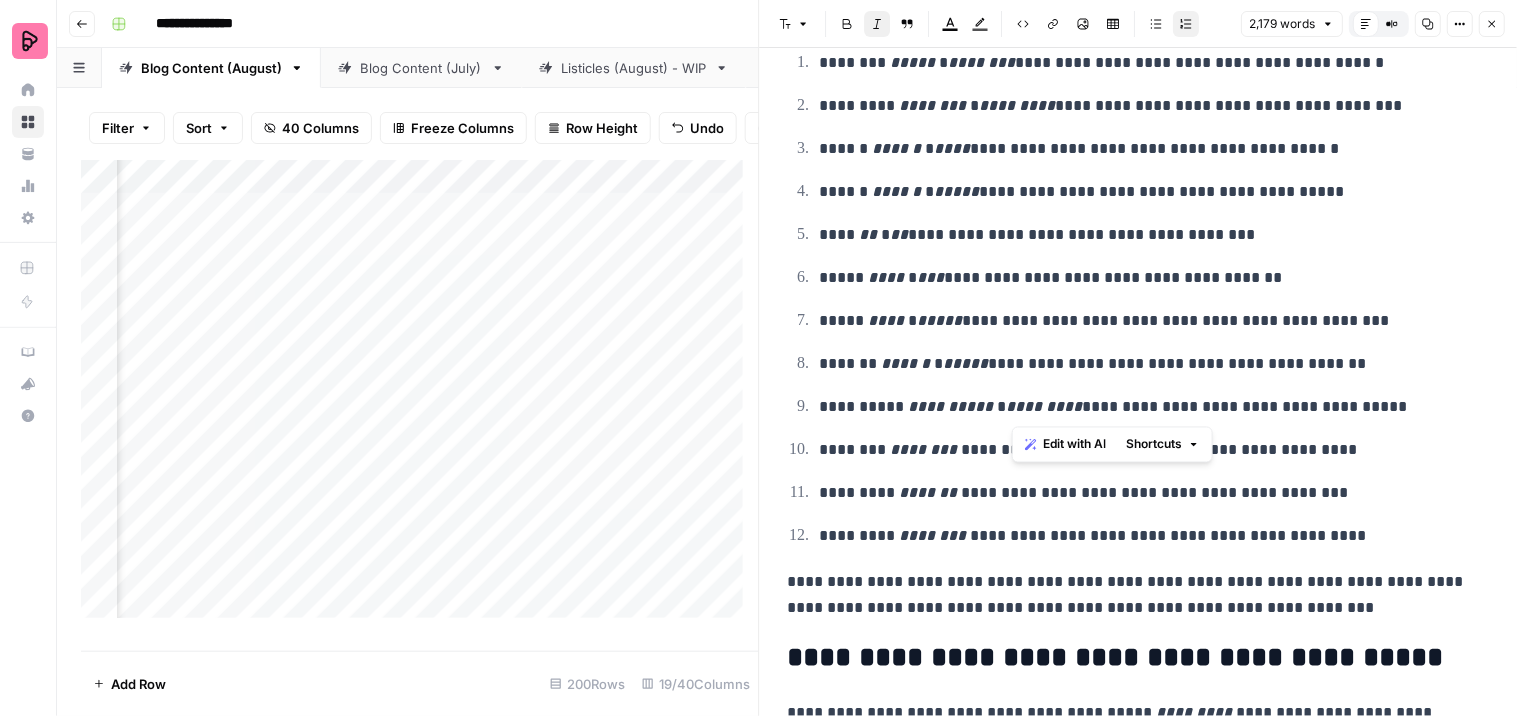 click on "**********" at bounding box center (1146, 493) 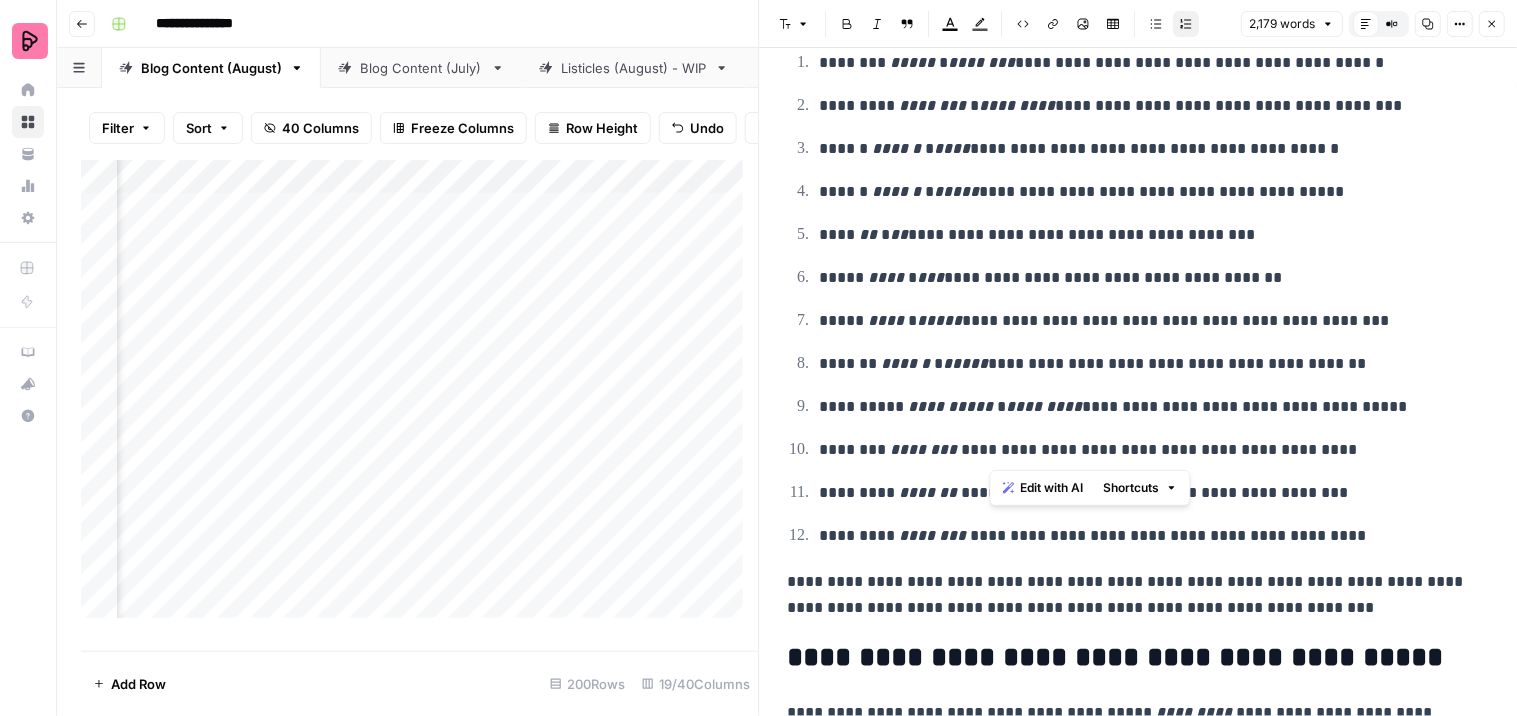 drag, startPoint x: 1044, startPoint y: 448, endPoint x: 991, endPoint y: 438, distance: 53.935146 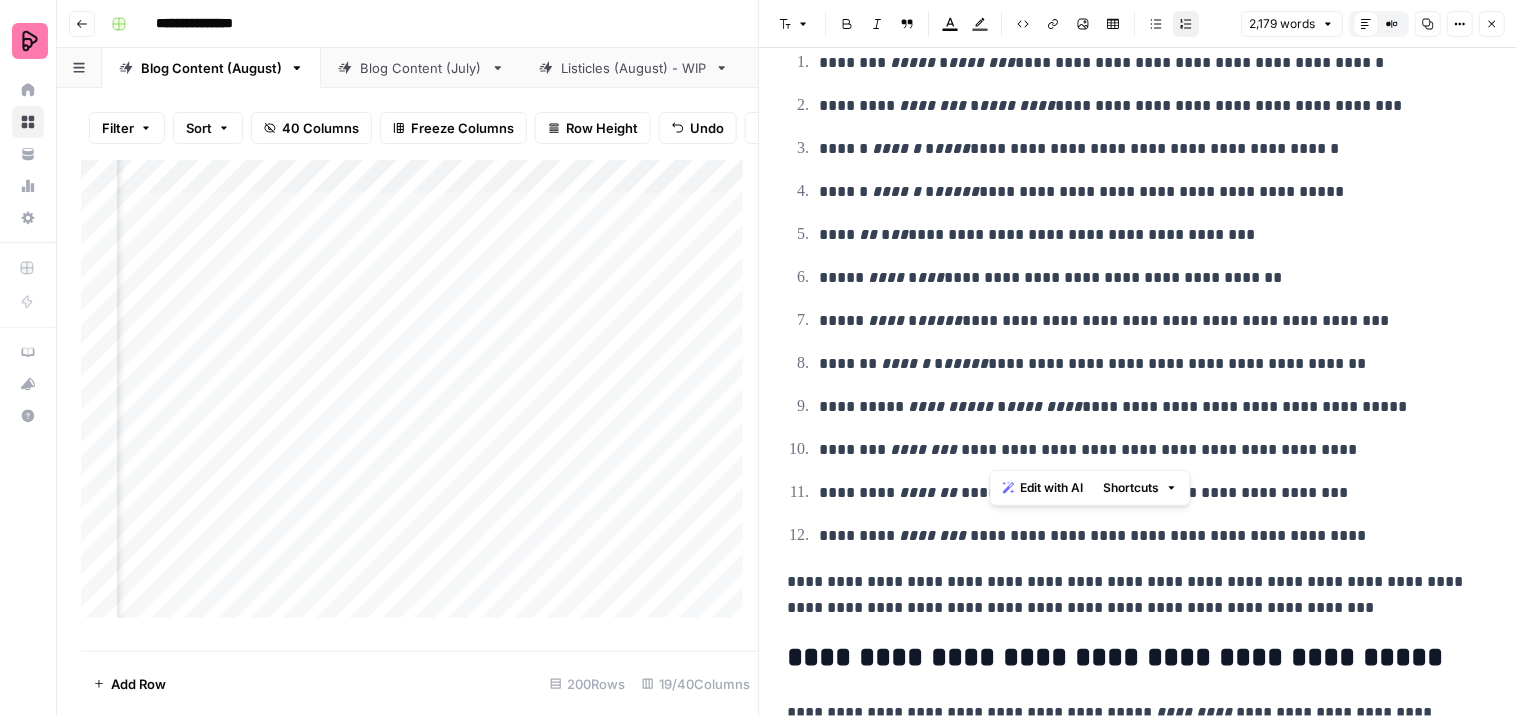 click on "**********" at bounding box center (1146, 450) 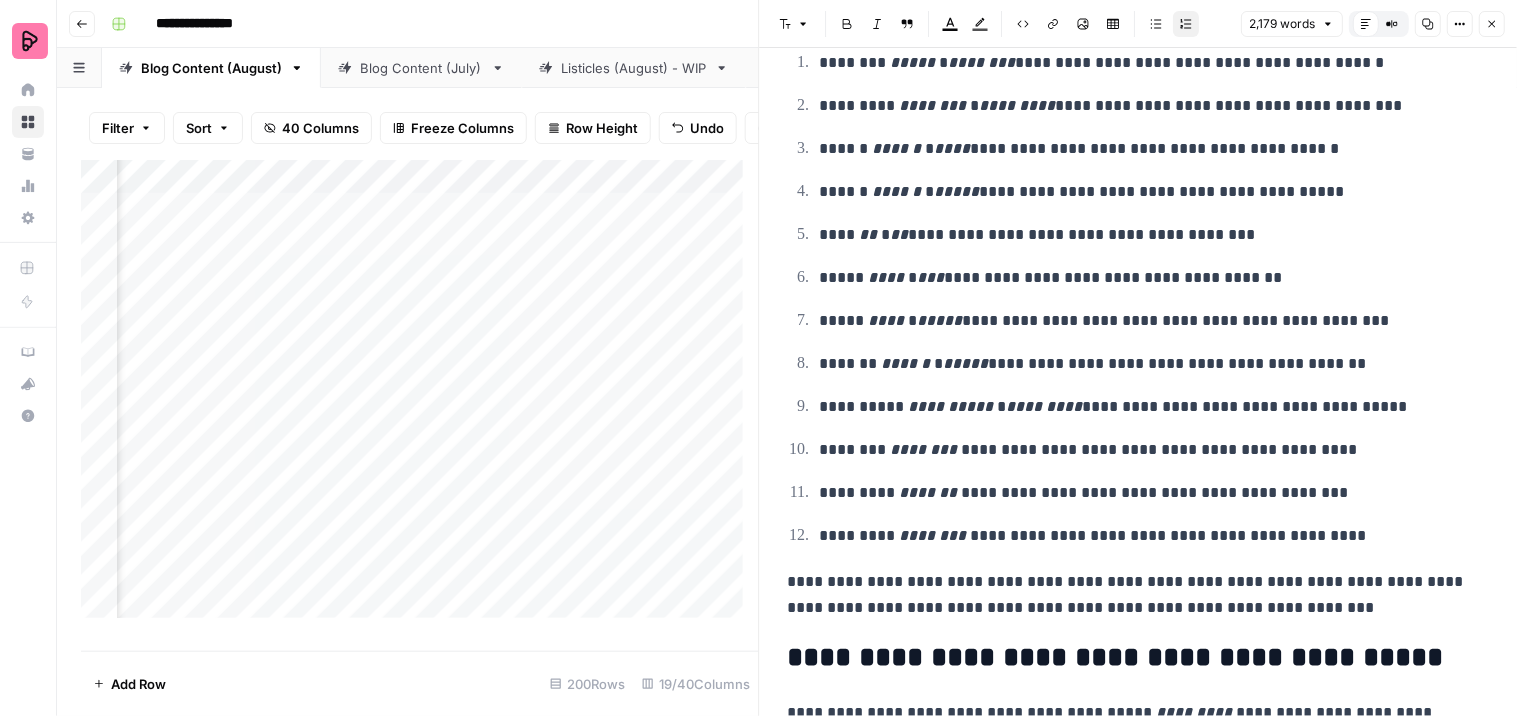 click on "Italic" at bounding box center [878, 24] 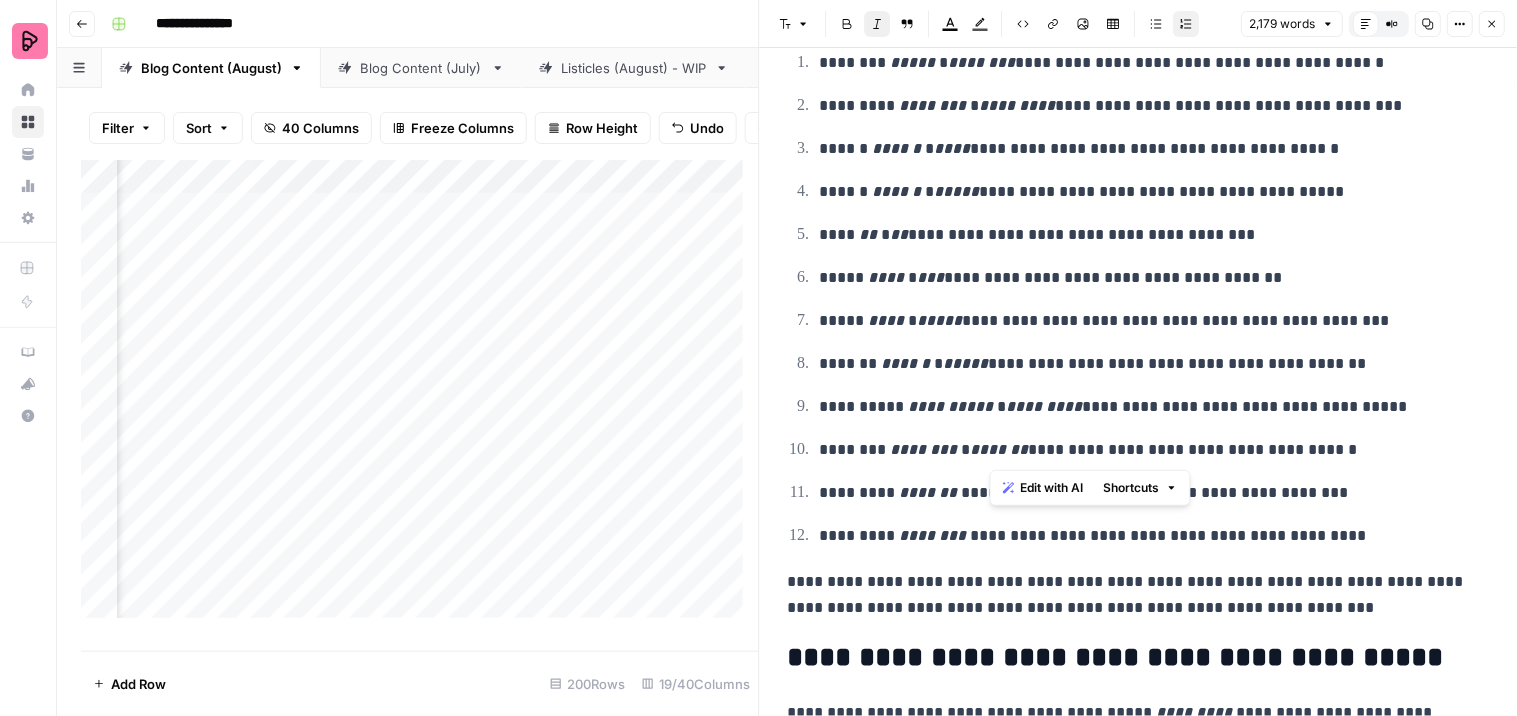 click on "**********" at bounding box center (1139, 299) 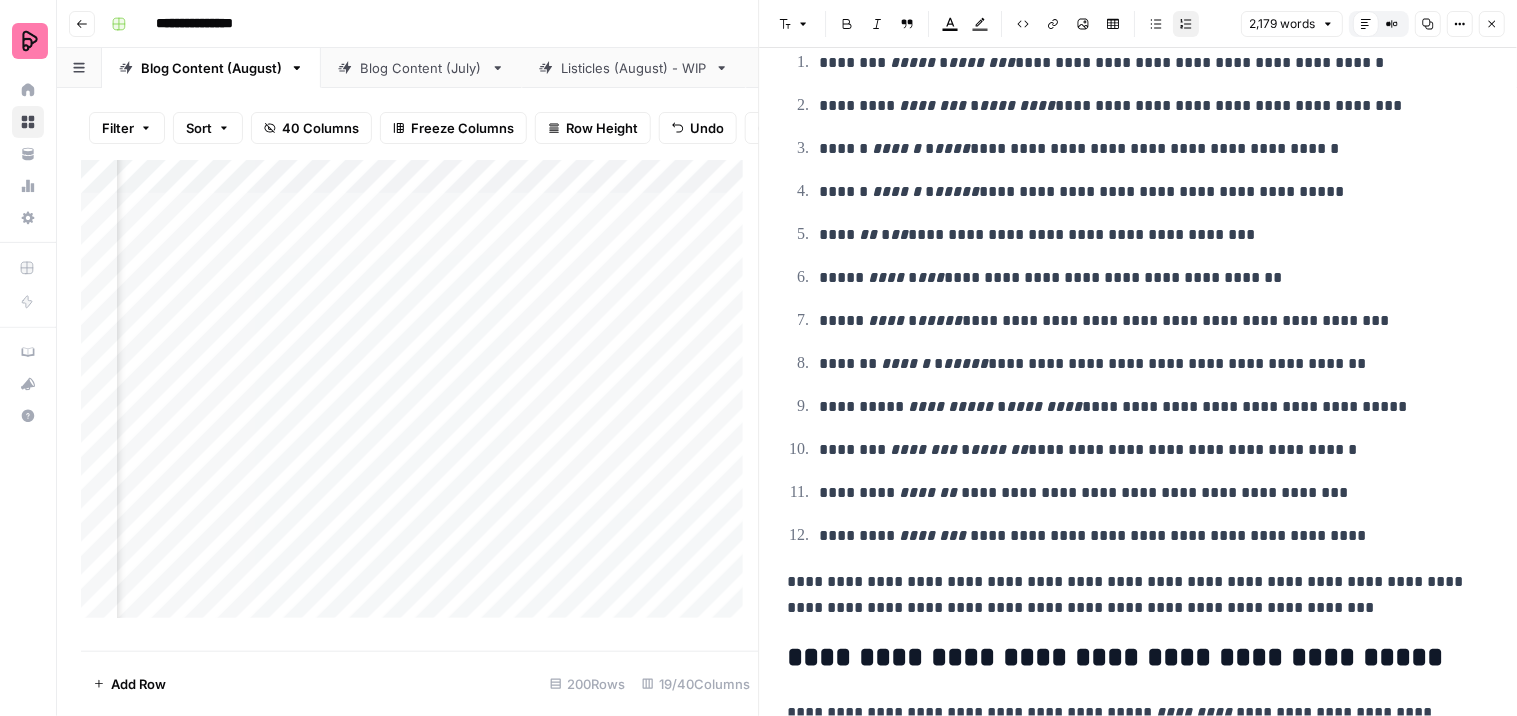 click on "**********" at bounding box center [1146, 493] 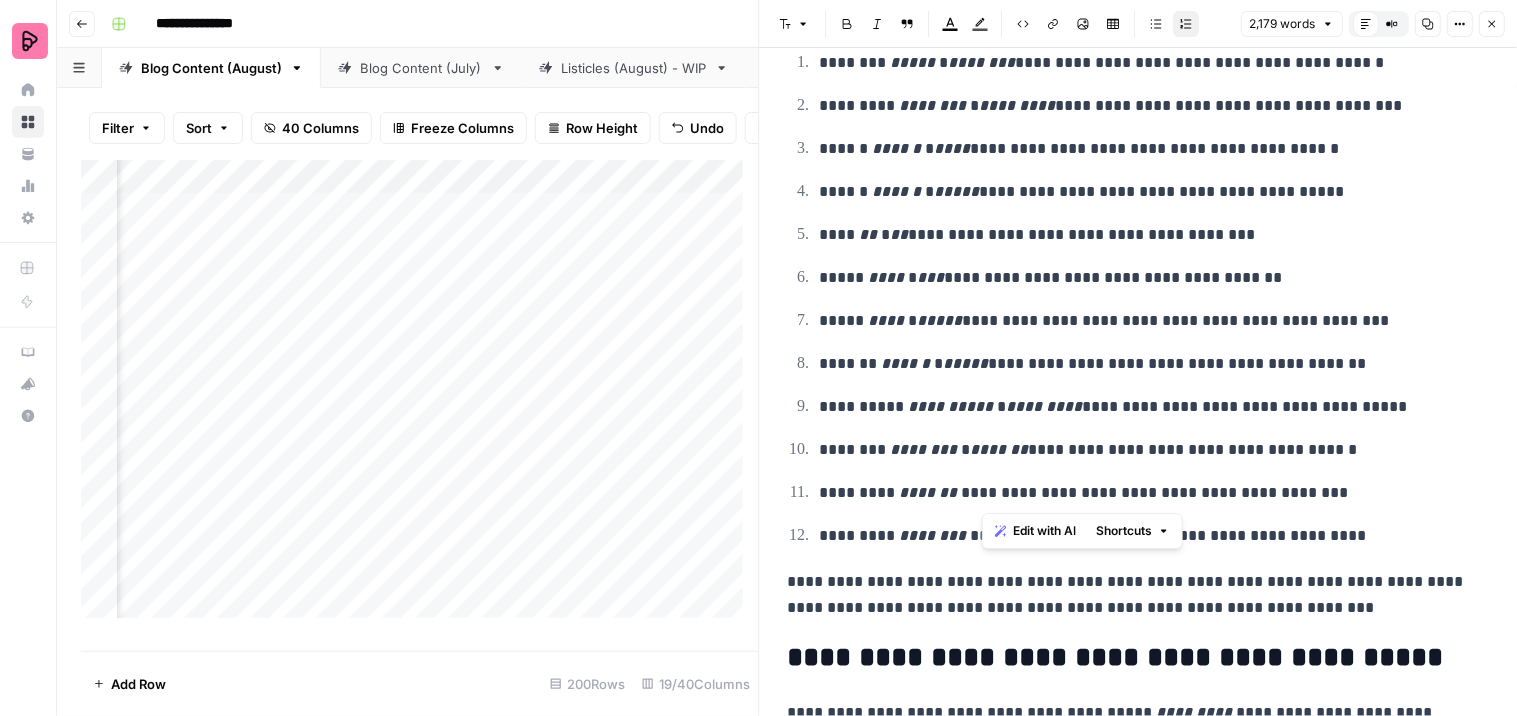 drag, startPoint x: 1054, startPoint y: 494, endPoint x: 984, endPoint y: 481, distance: 71.19691 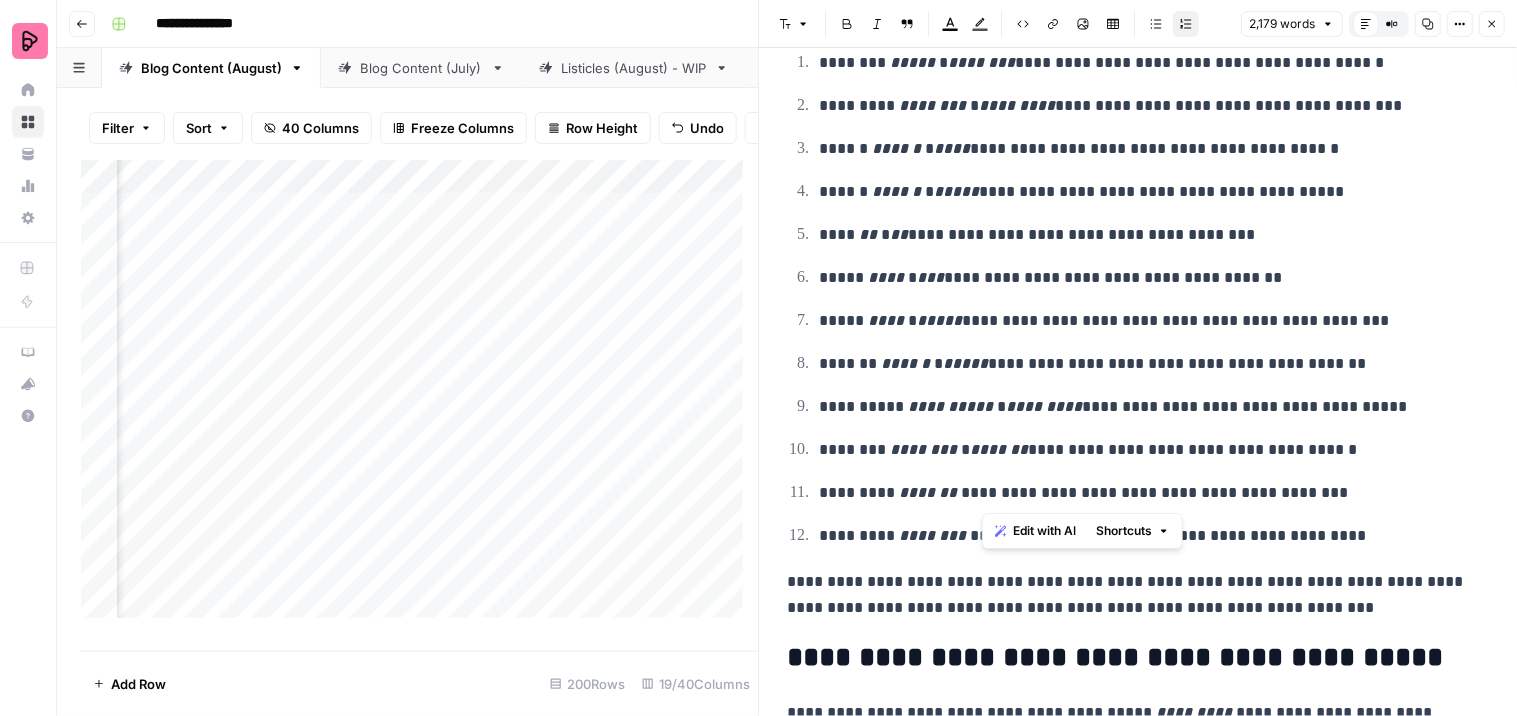 click on "**********" at bounding box center [1146, 493] 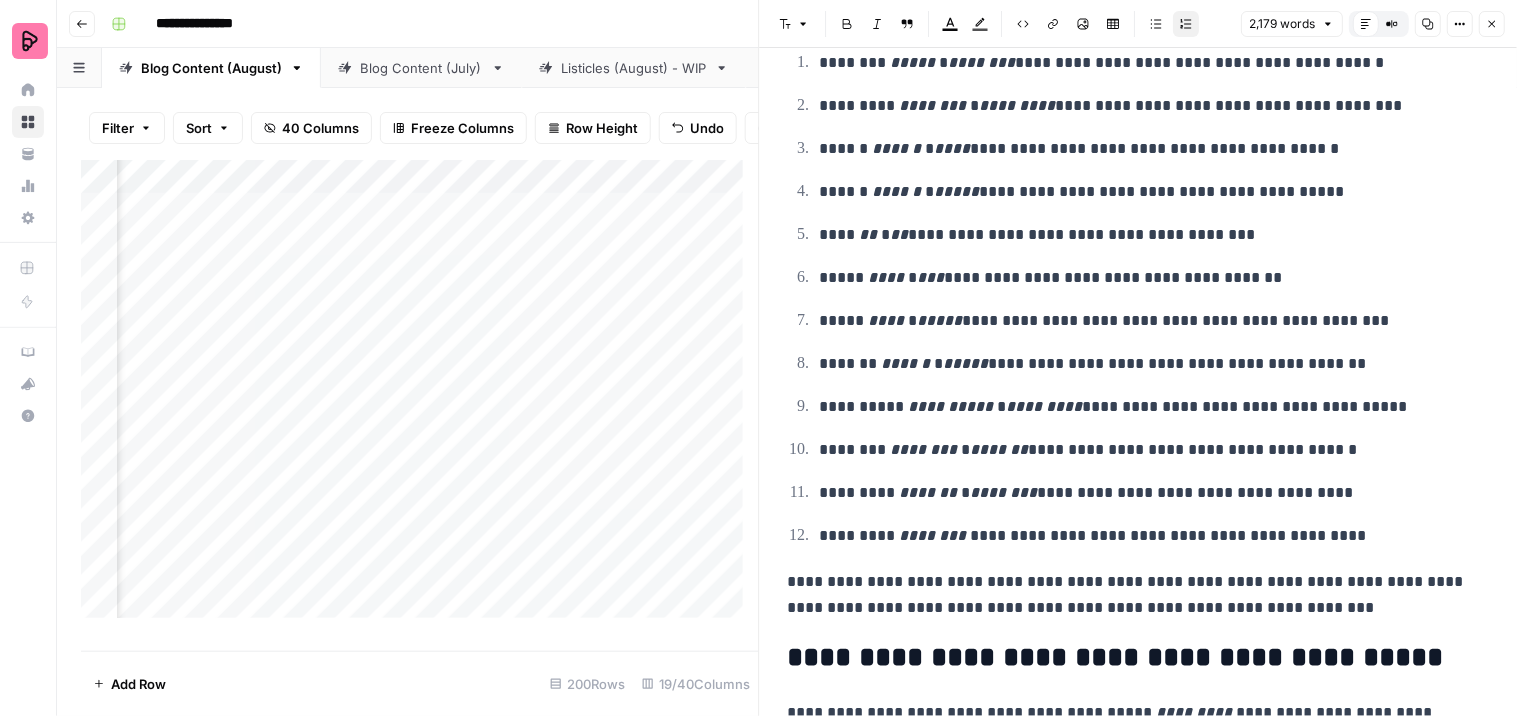 click on "**********" at bounding box center [1152, 406] 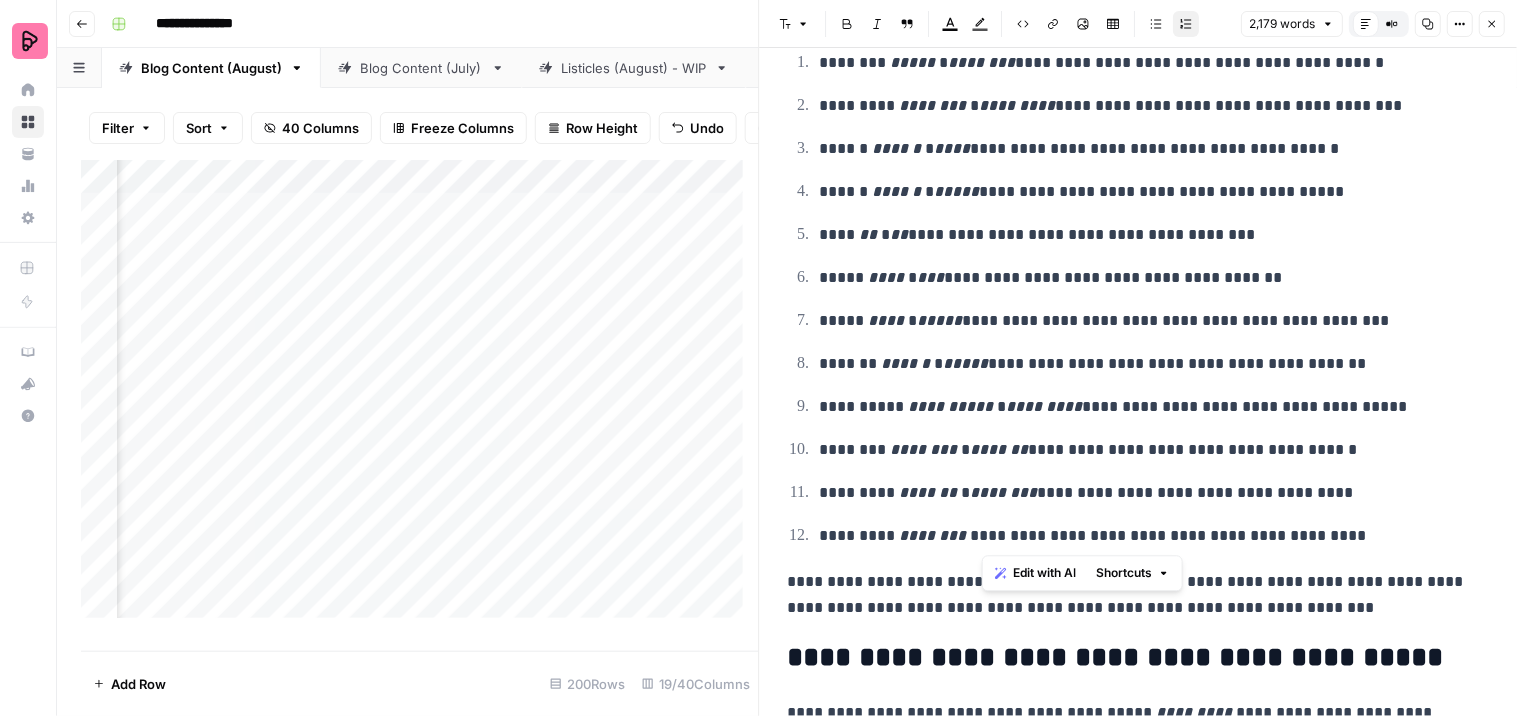 drag, startPoint x: 1043, startPoint y: 536, endPoint x: 983, endPoint y: 537, distance: 60.00833 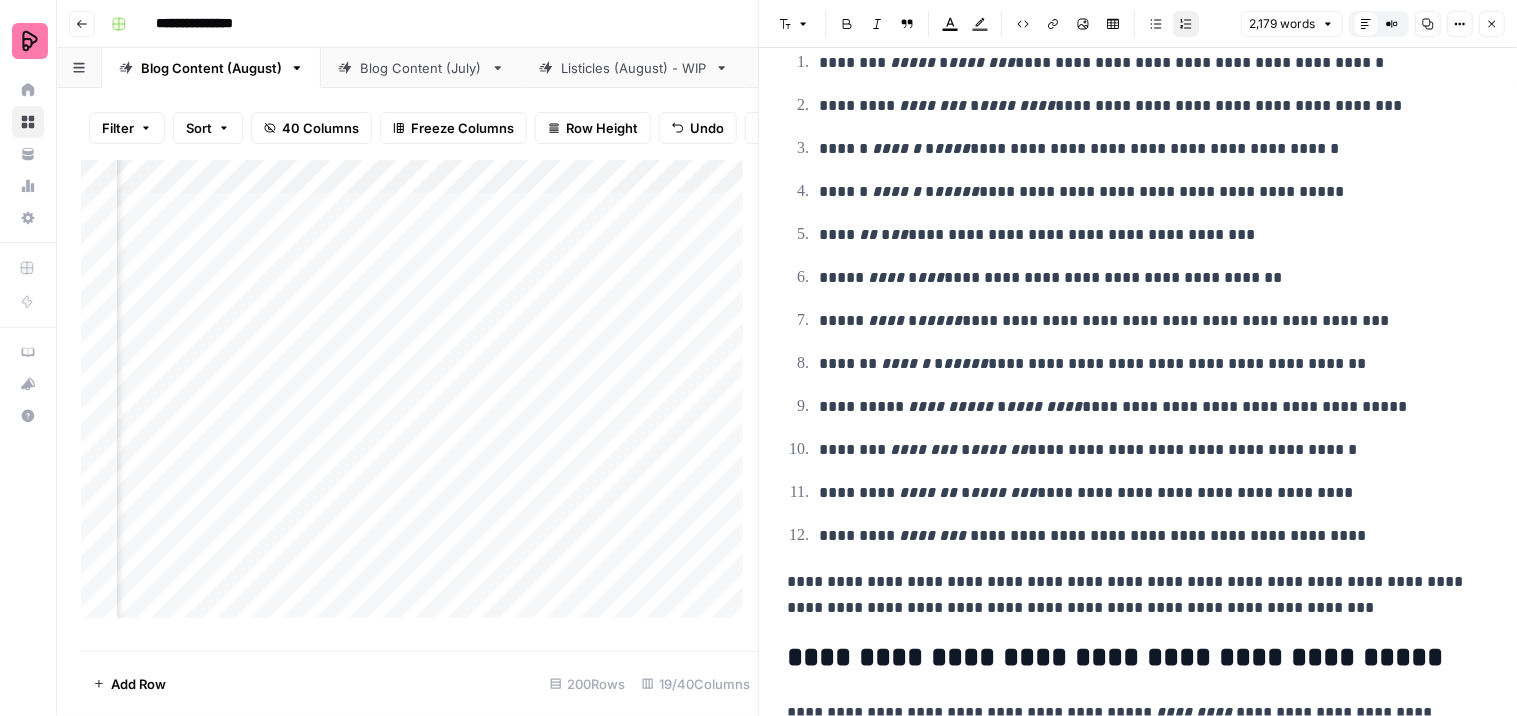 click 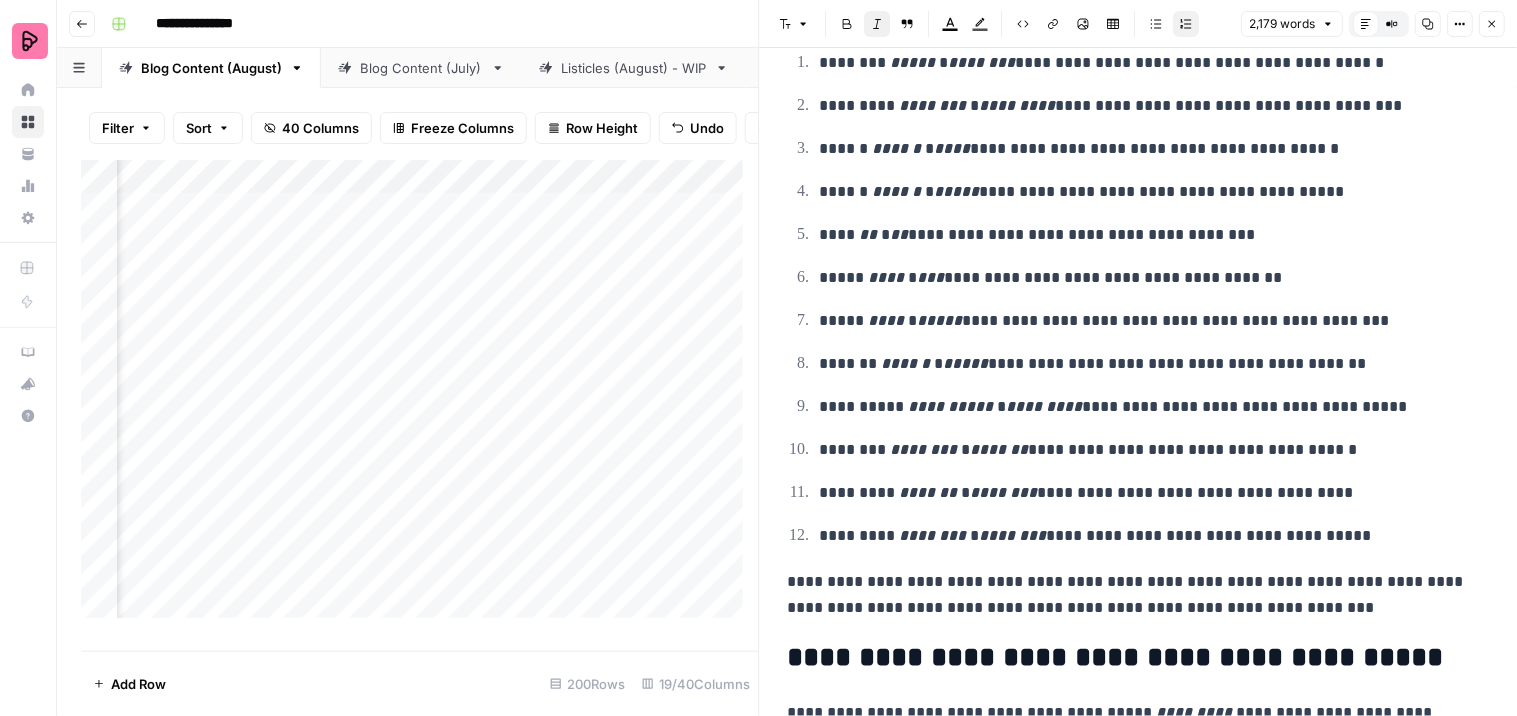 click on "**********" at bounding box center [1139, 3612] 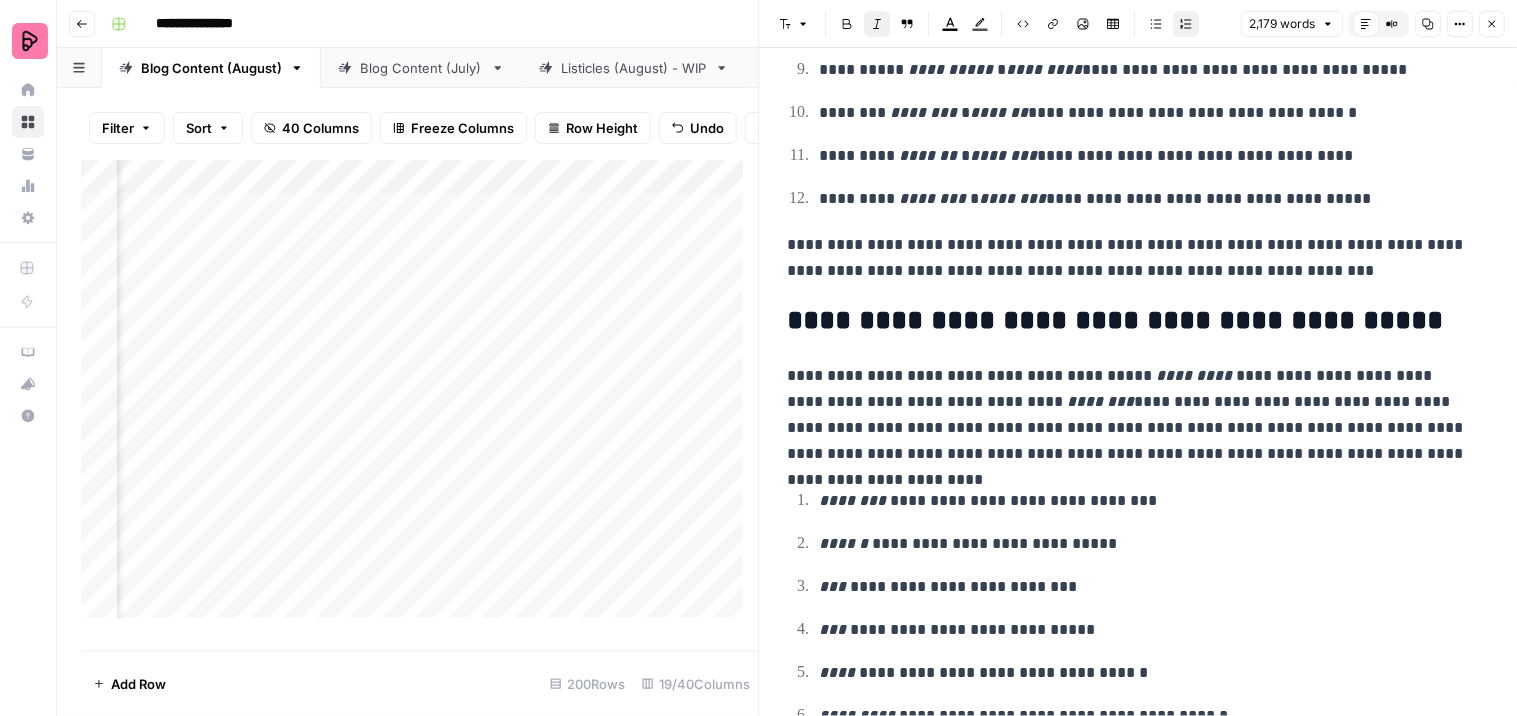 scroll, scrollTop: 1204, scrollLeft: 0, axis: vertical 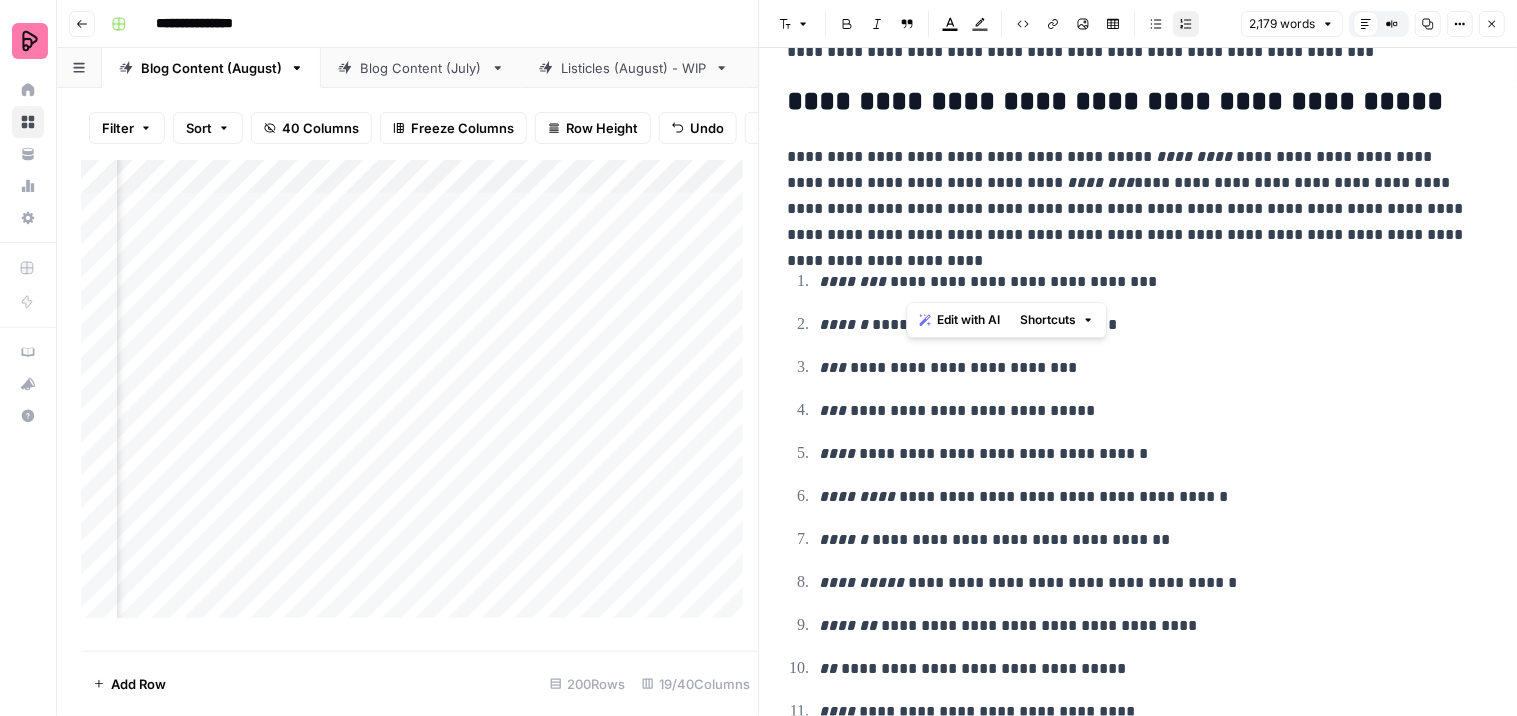 drag, startPoint x: 965, startPoint y: 276, endPoint x: 908, endPoint y: 271, distance: 57.21888 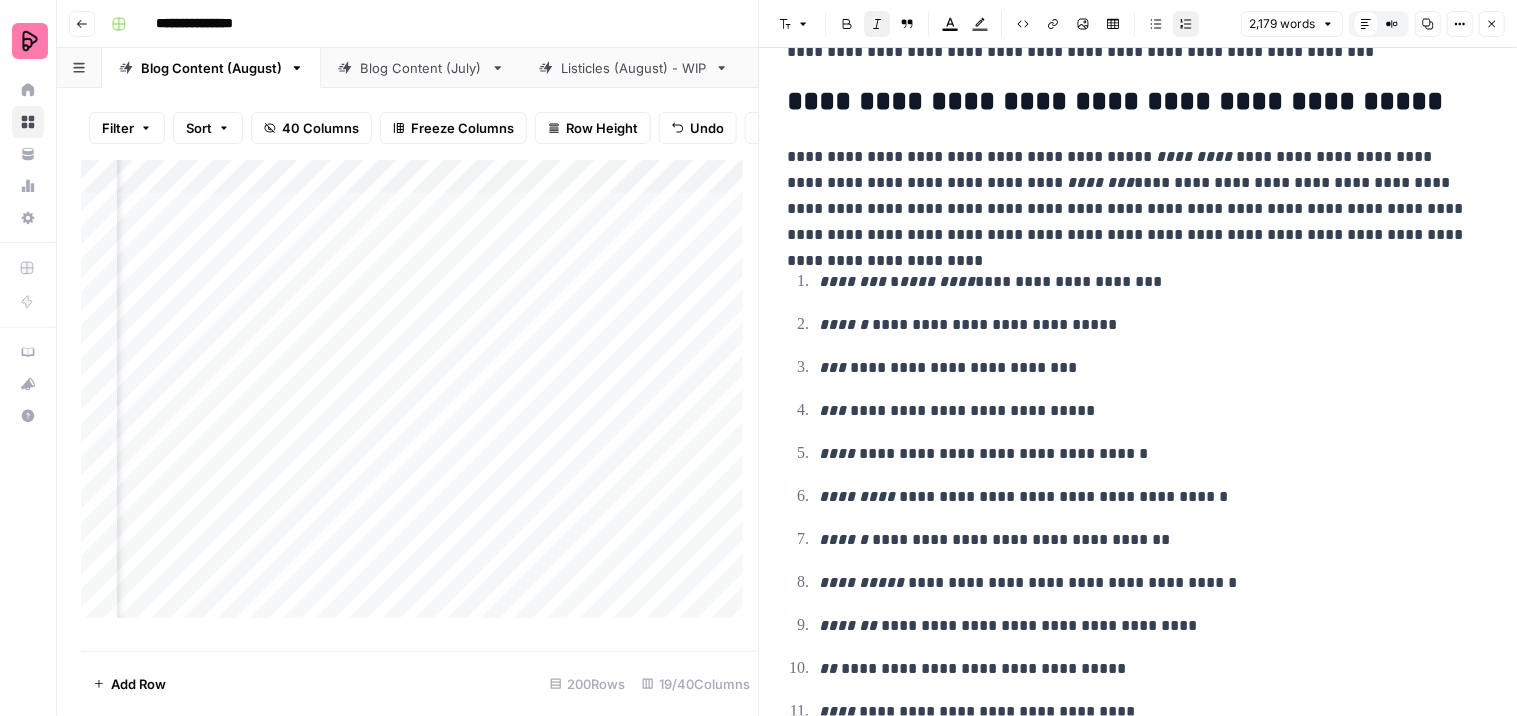 drag, startPoint x: 972, startPoint y: 644, endPoint x: 974, endPoint y: 572, distance: 72.02777 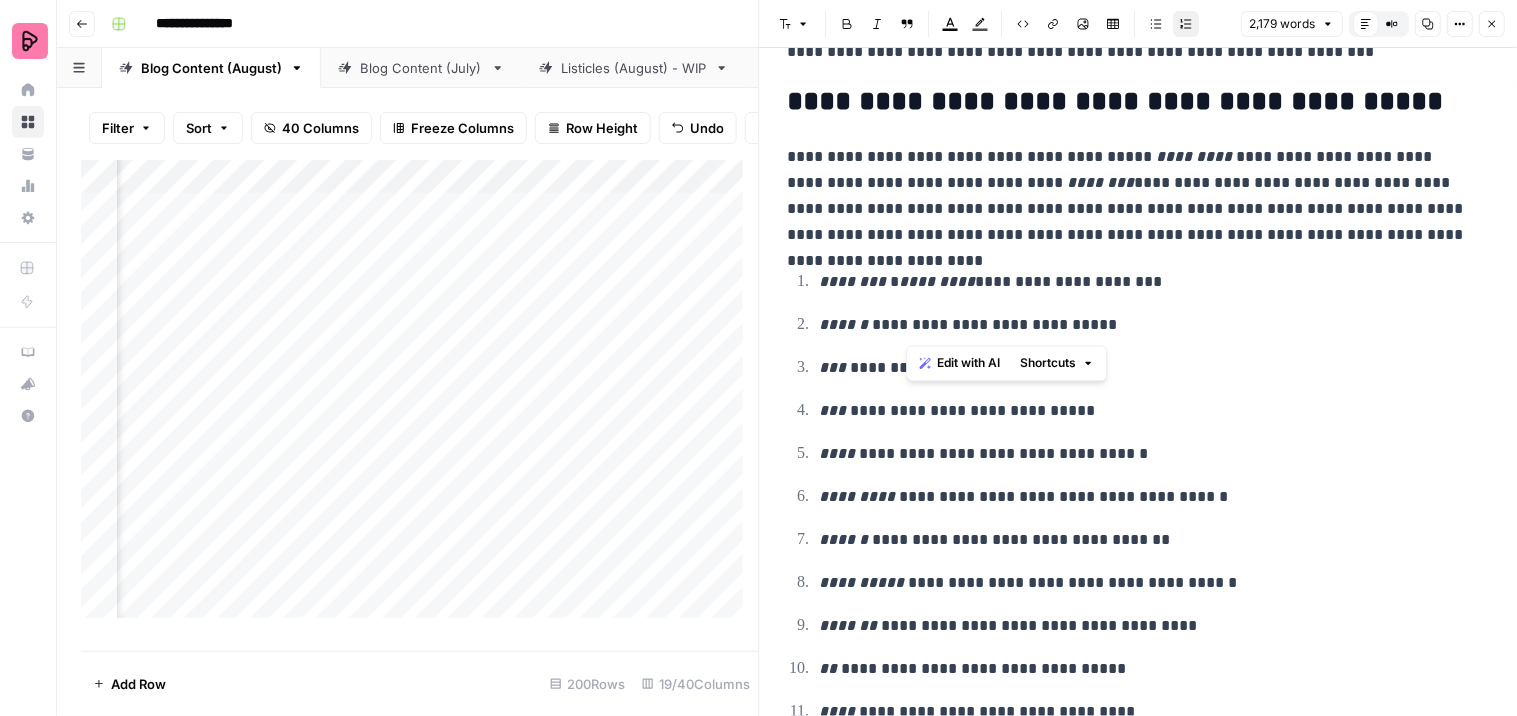 drag, startPoint x: 960, startPoint y: 322, endPoint x: 908, endPoint y: 315, distance: 52.46904 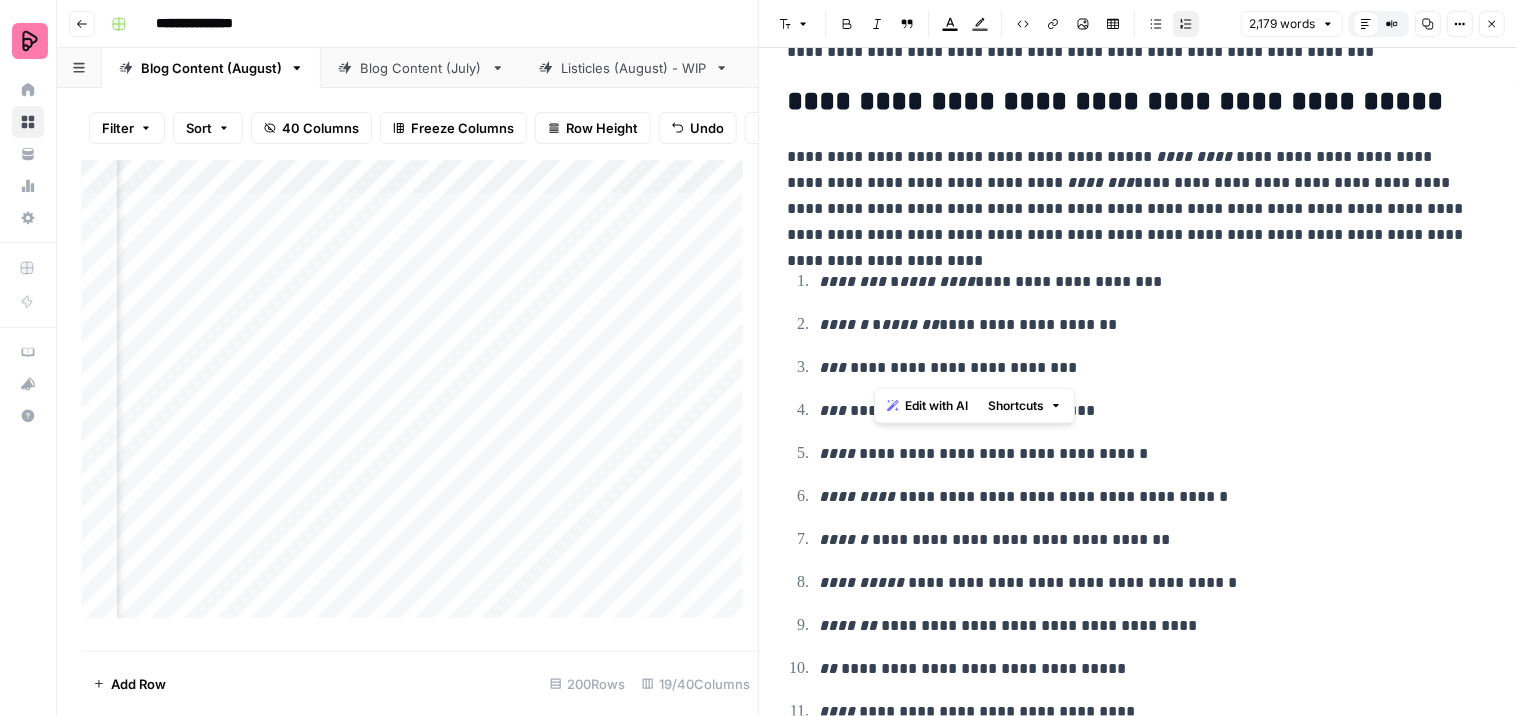 drag, startPoint x: 878, startPoint y: 376, endPoint x: 906, endPoint y: 374, distance: 28.071337 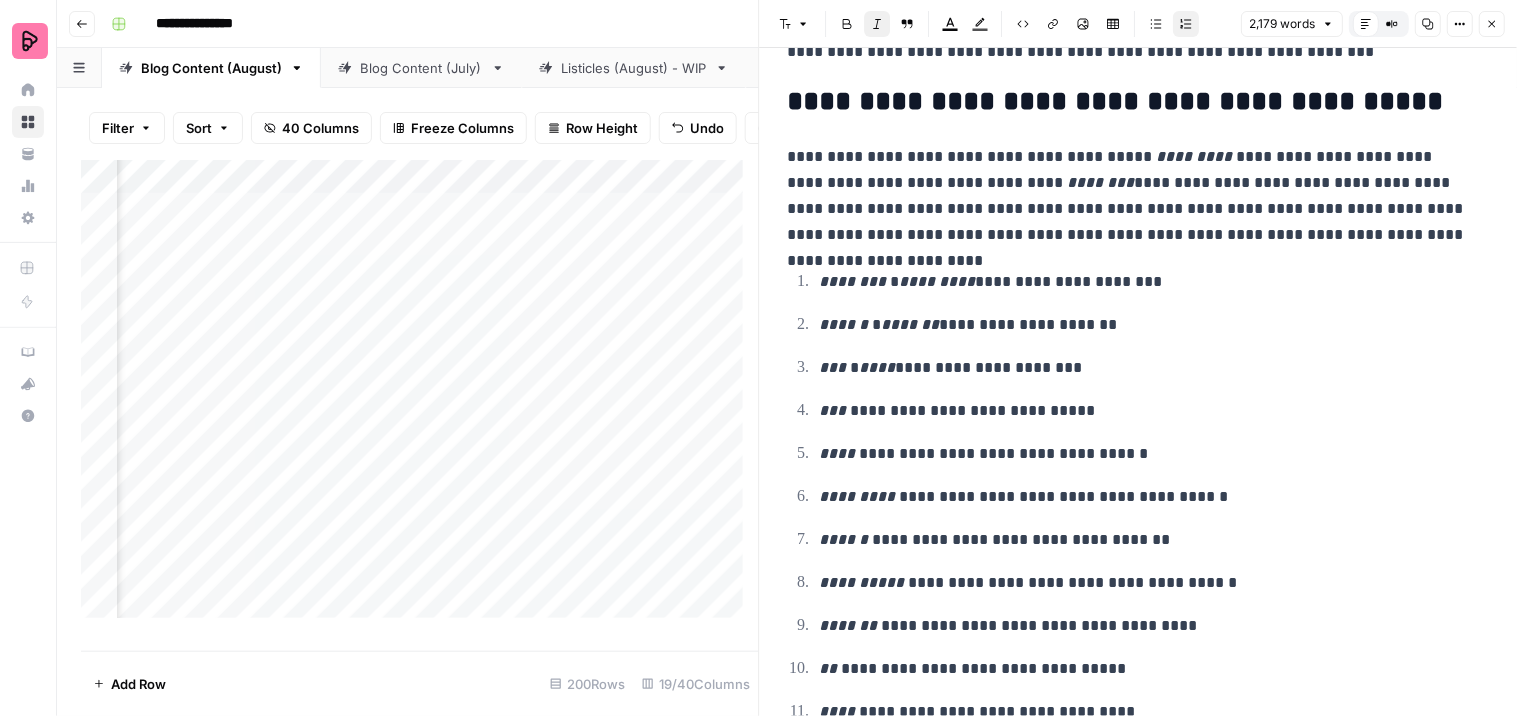 click on "**********" at bounding box center (1139, 518) 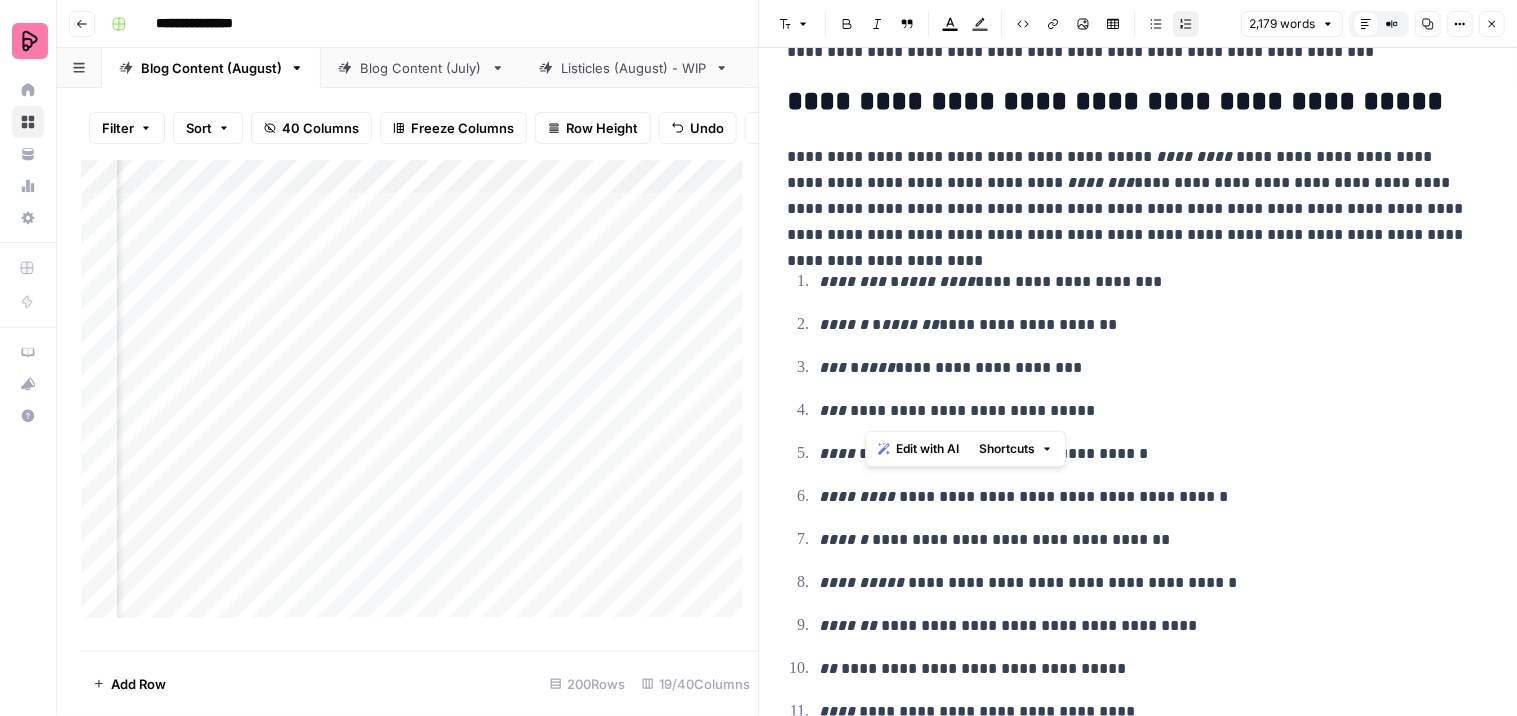 drag, startPoint x: 900, startPoint y: 417, endPoint x: 868, endPoint y: 410, distance: 32.75668 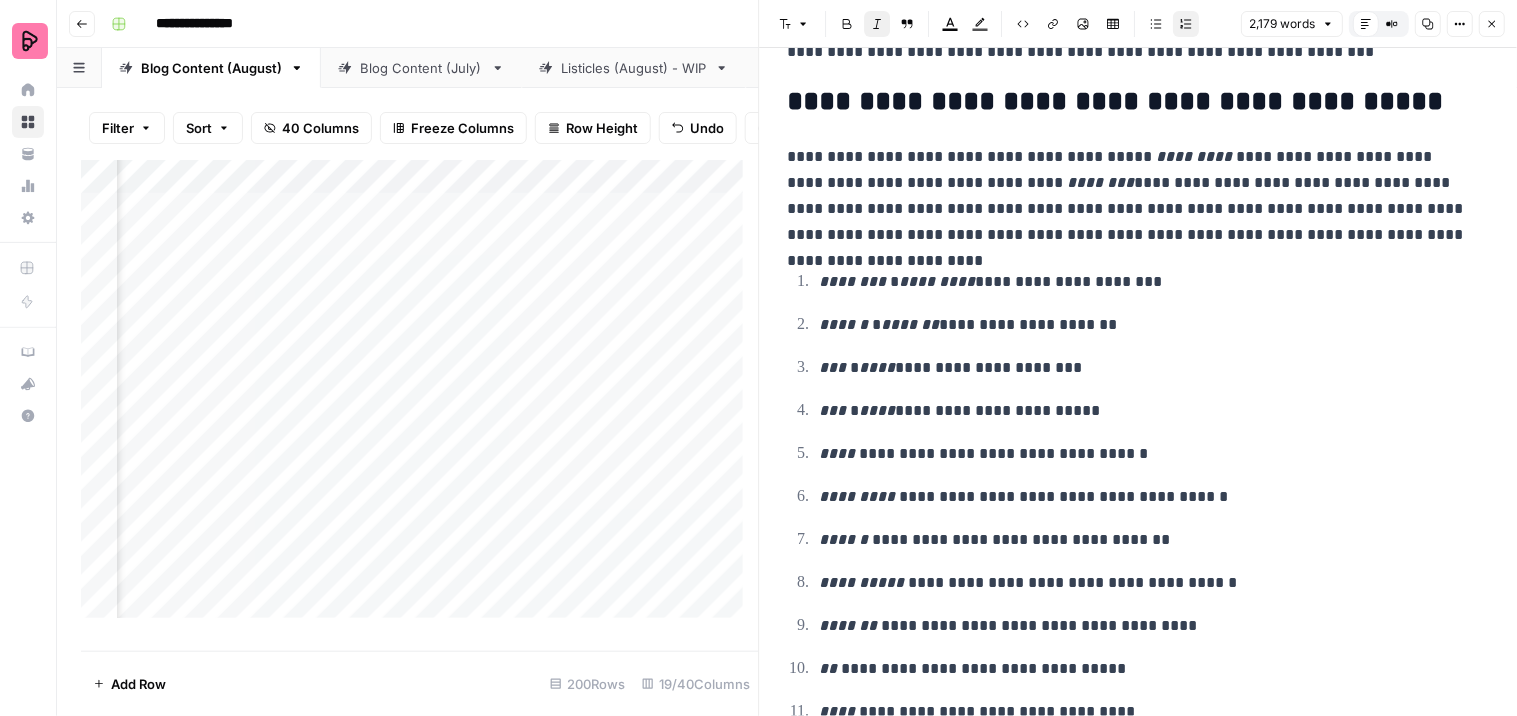 click on "[REDACTED]" at bounding box center (1139, 518) 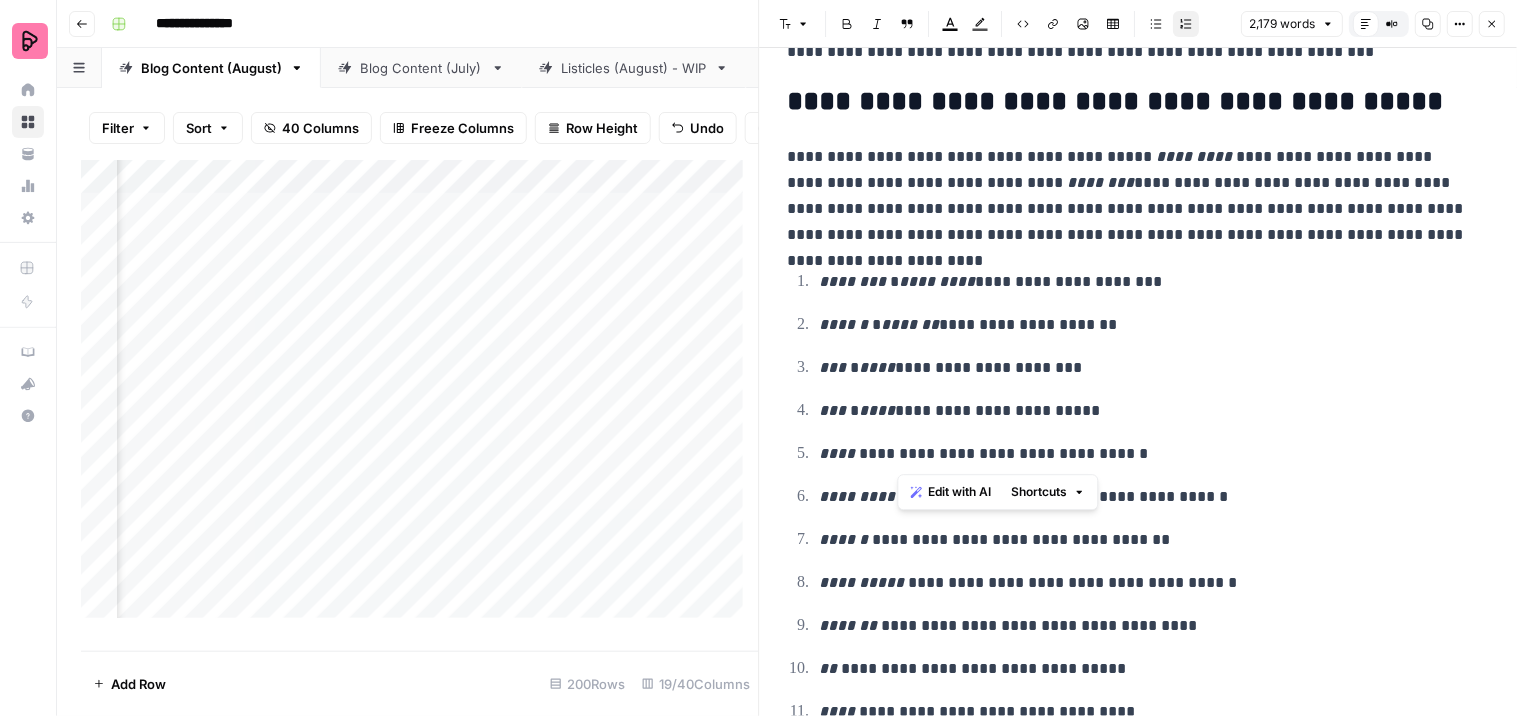 drag, startPoint x: 936, startPoint y: 455, endPoint x: 902, endPoint y: 458, distance: 34.132095 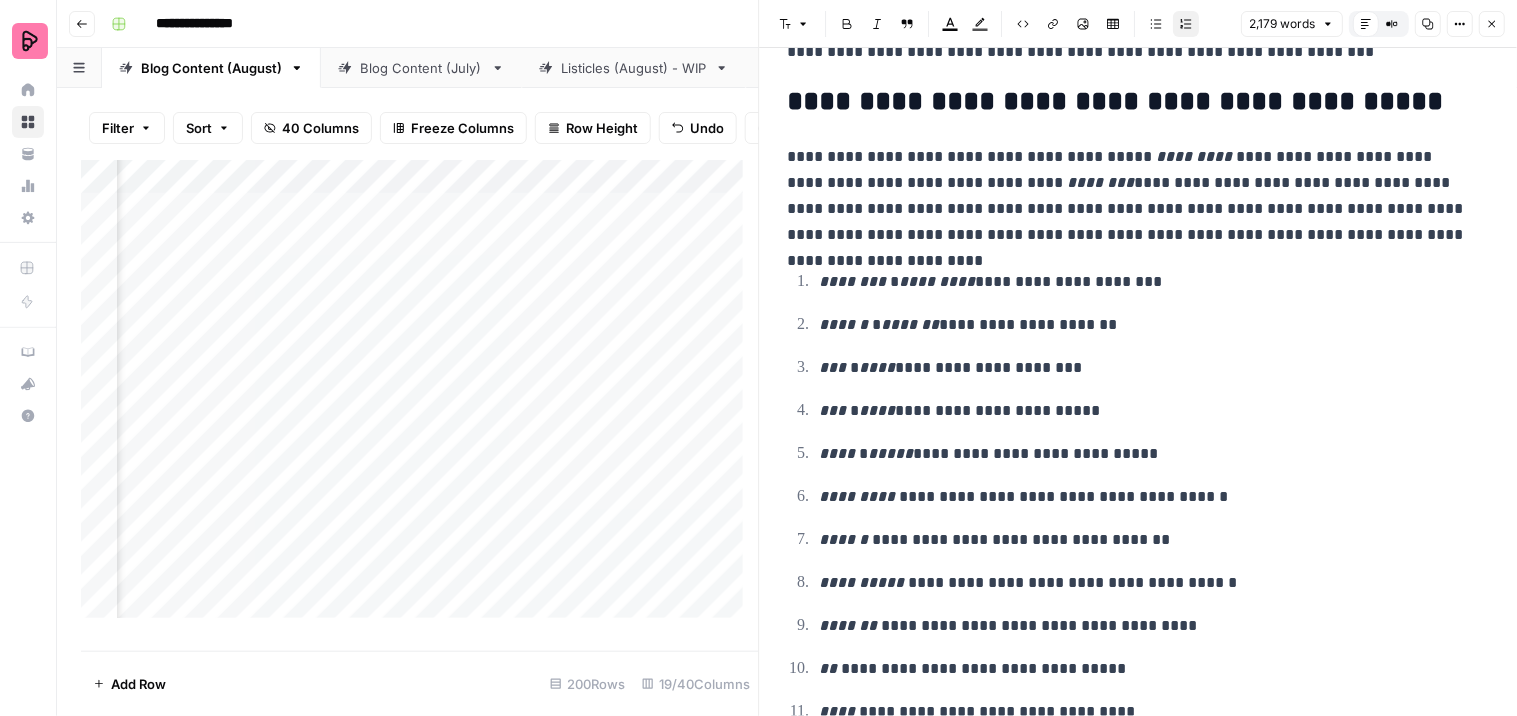 click on "**********" at bounding box center (1146, 540) 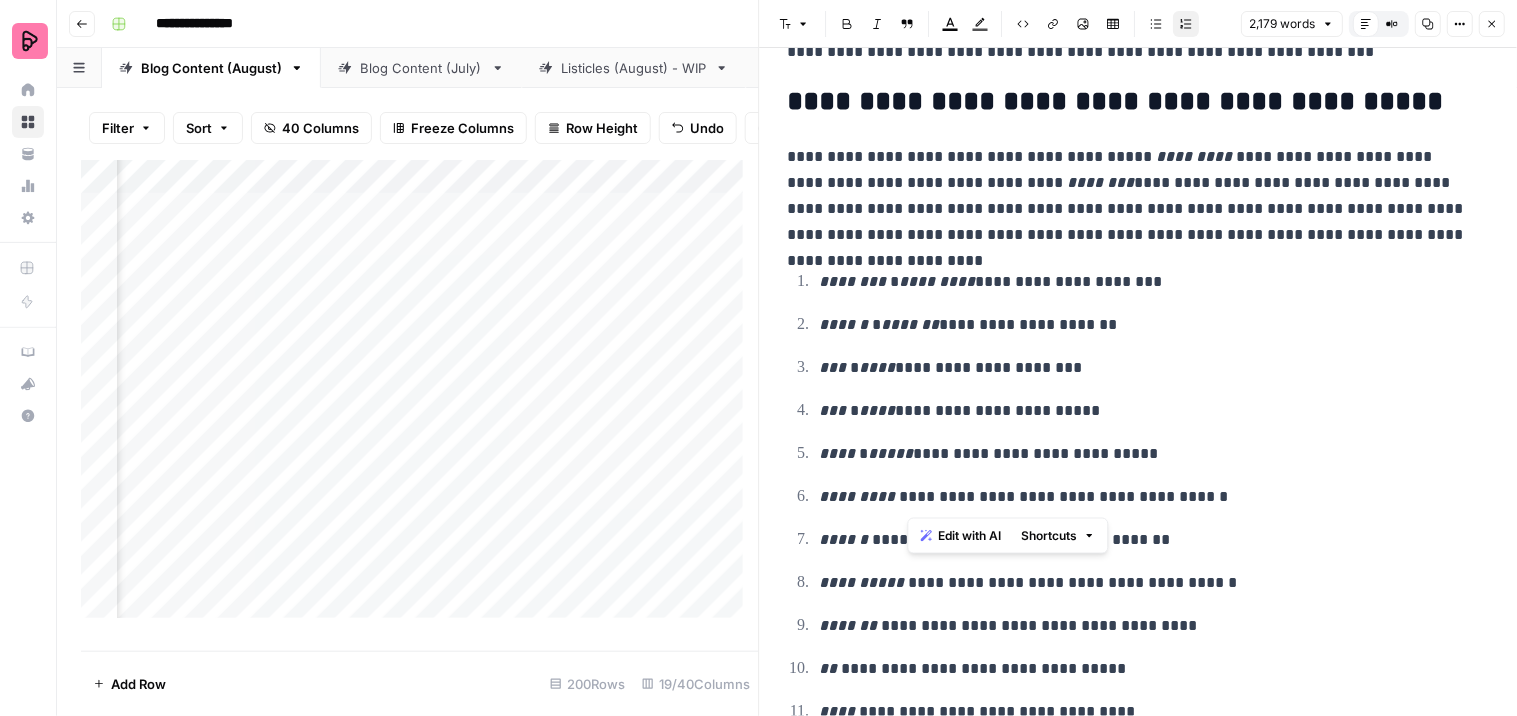 drag, startPoint x: 971, startPoint y: 498, endPoint x: 910, endPoint y: 500, distance: 61.03278 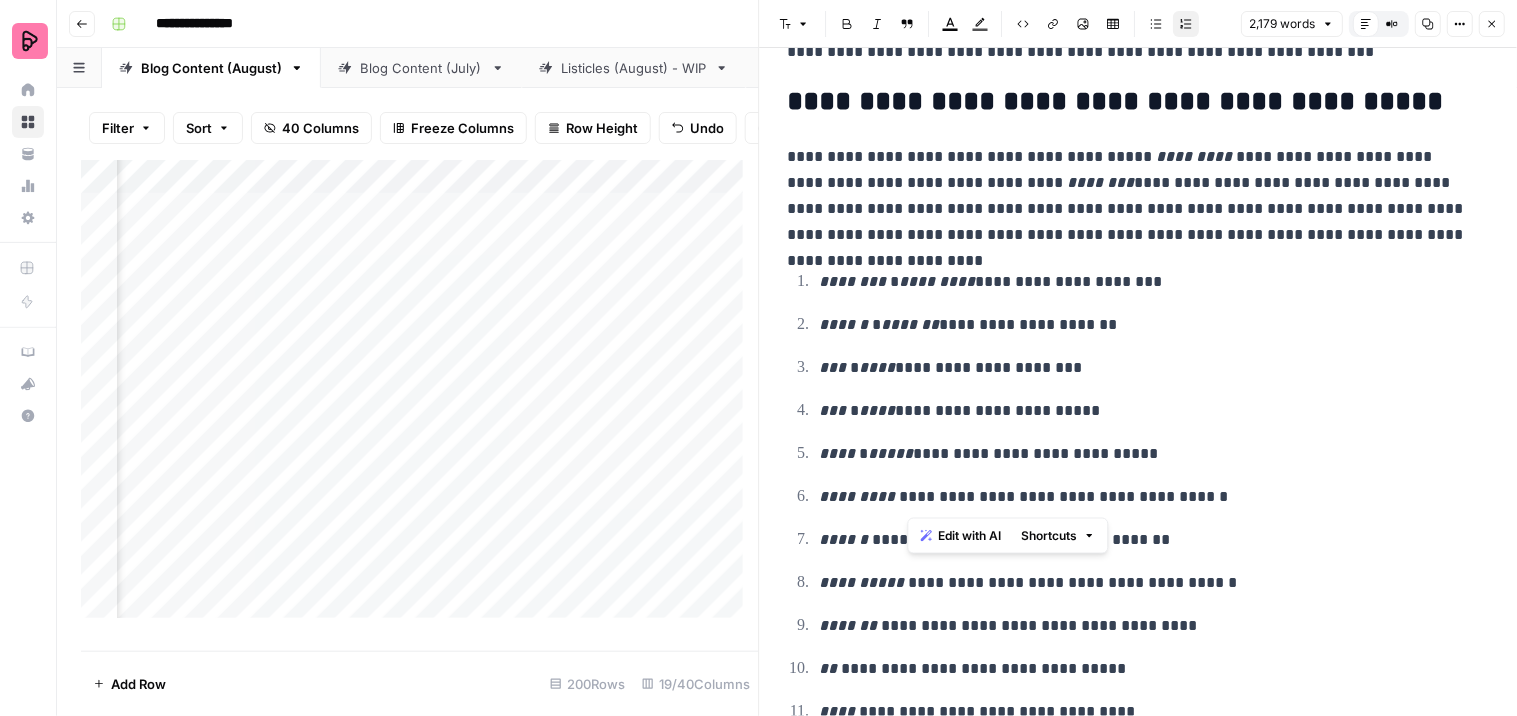click on "**********" at bounding box center [1146, 497] 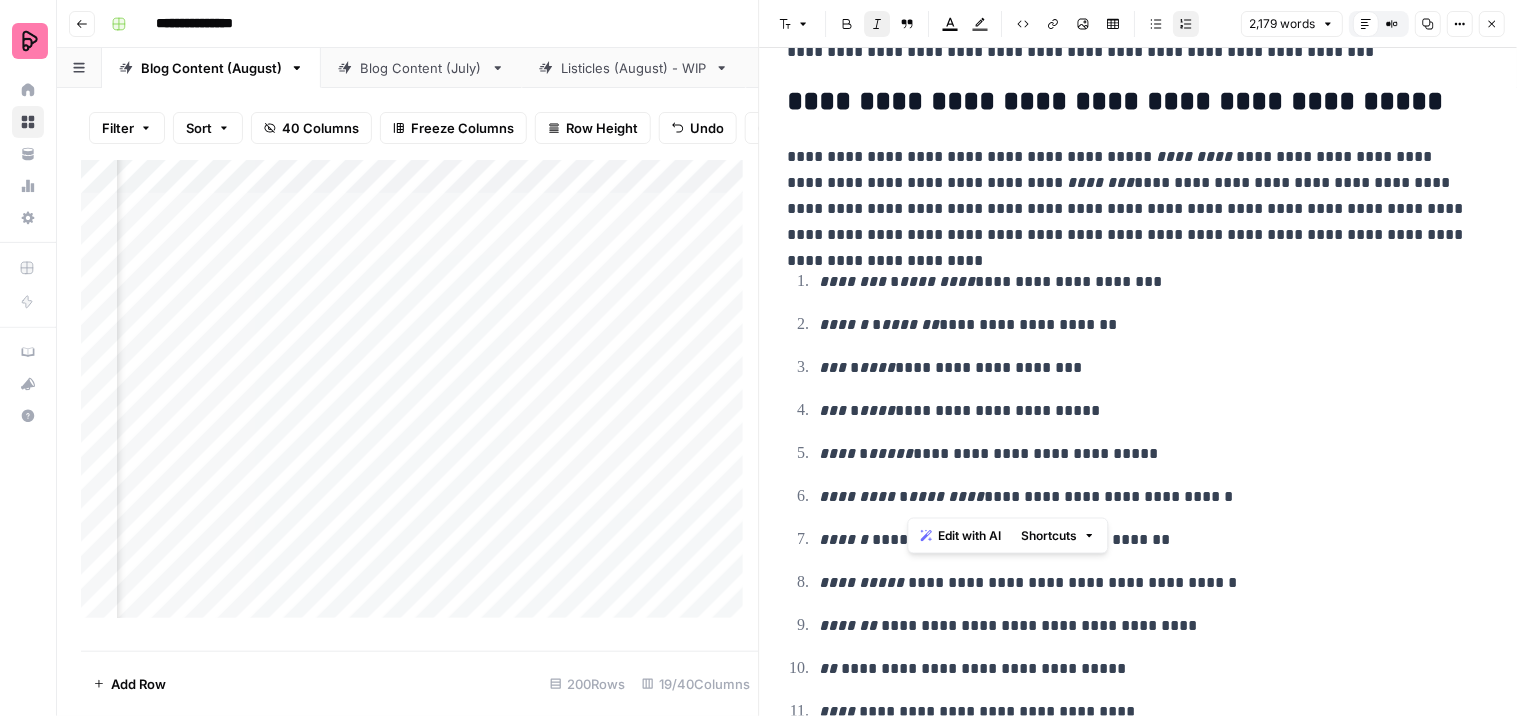 click on "**********" at bounding box center (1139, 518) 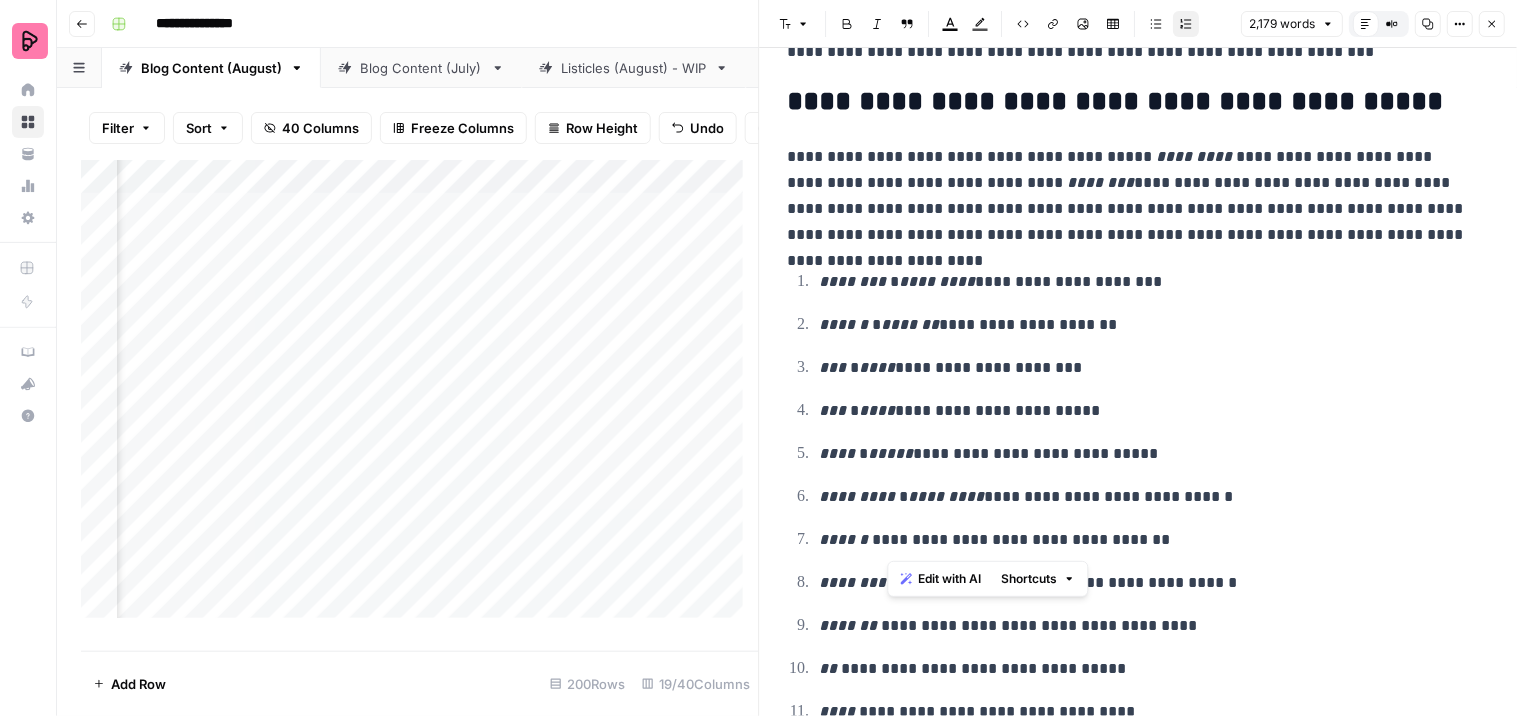 drag, startPoint x: 930, startPoint y: 543, endPoint x: 888, endPoint y: 535, distance: 42.755116 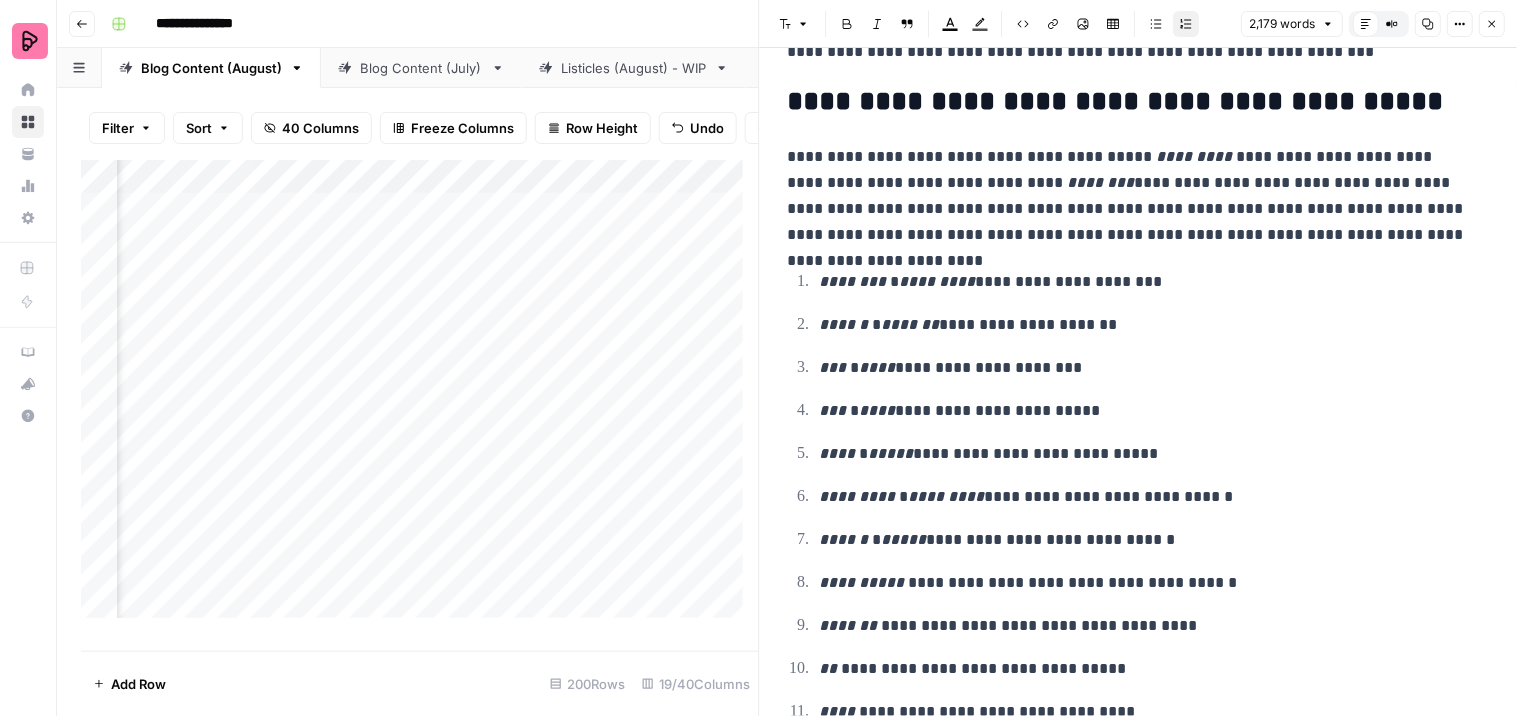 click on "**********" at bounding box center (1146, 540) 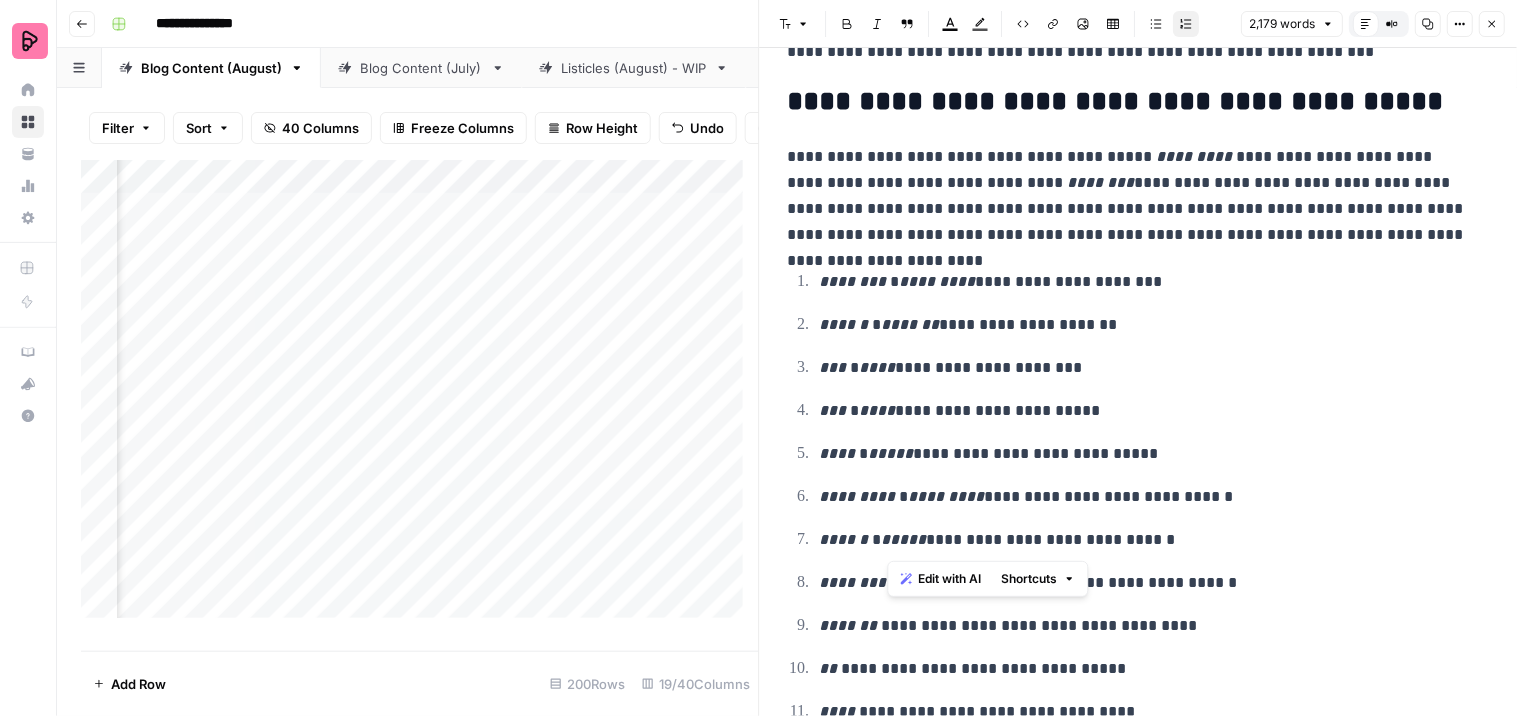 click on "**********" at bounding box center [1146, 540] 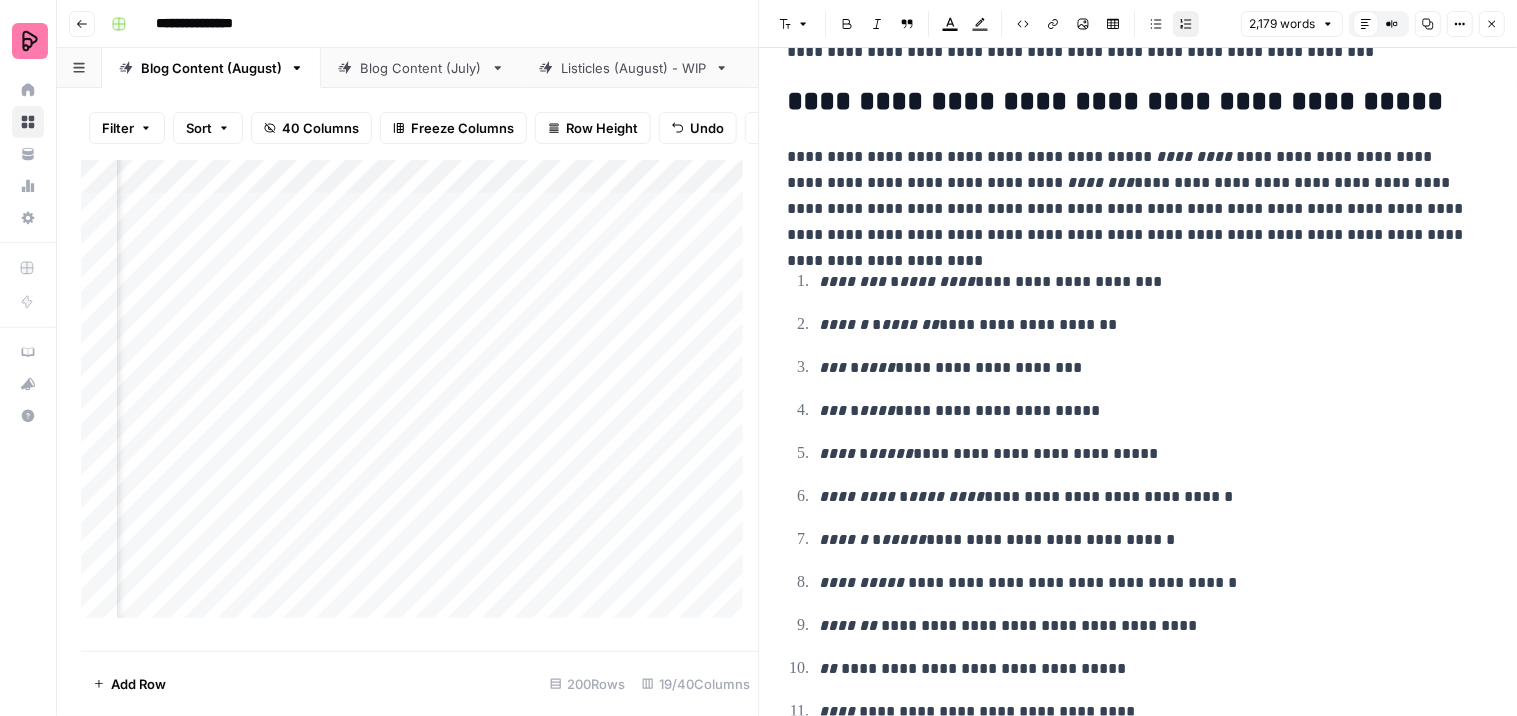 click on "Italic" at bounding box center [878, 24] 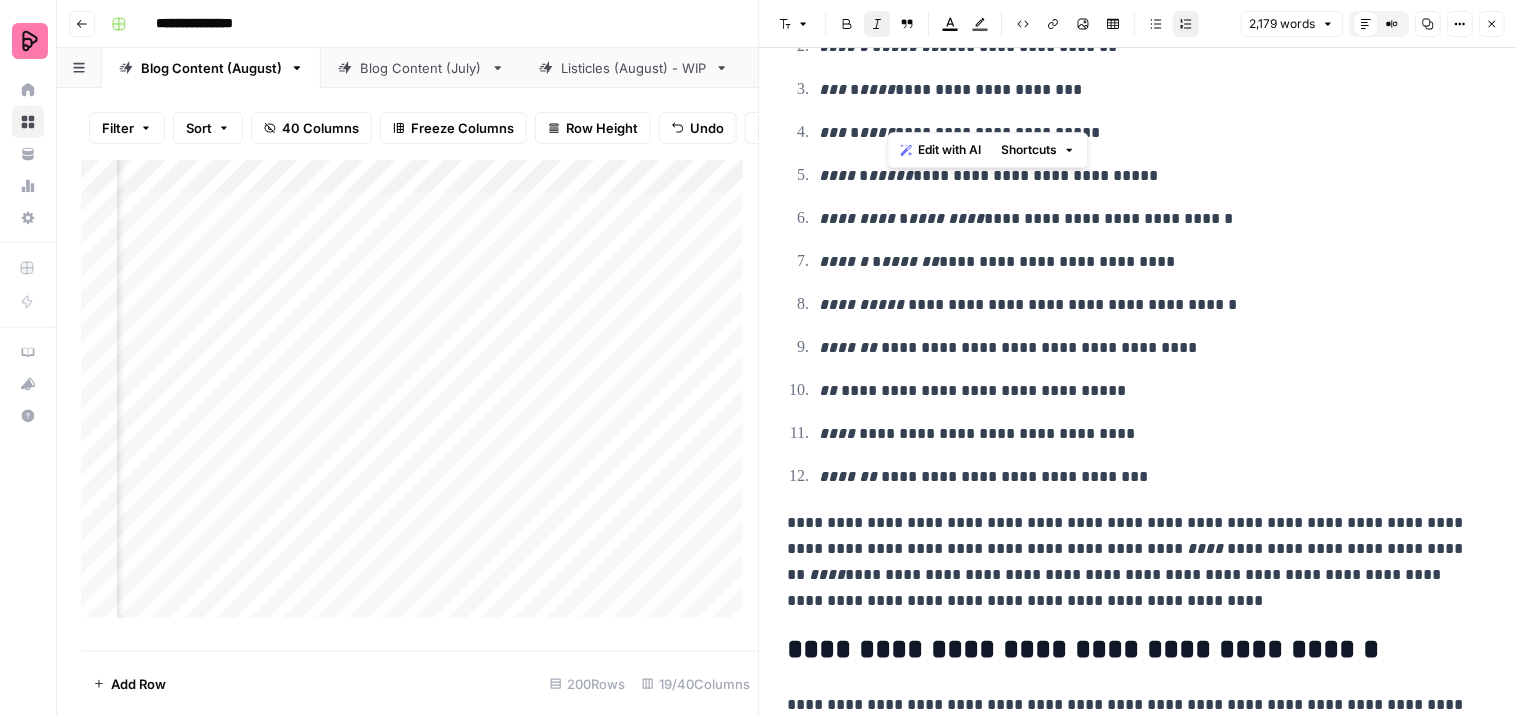 scroll, scrollTop: 1398, scrollLeft: 0, axis: vertical 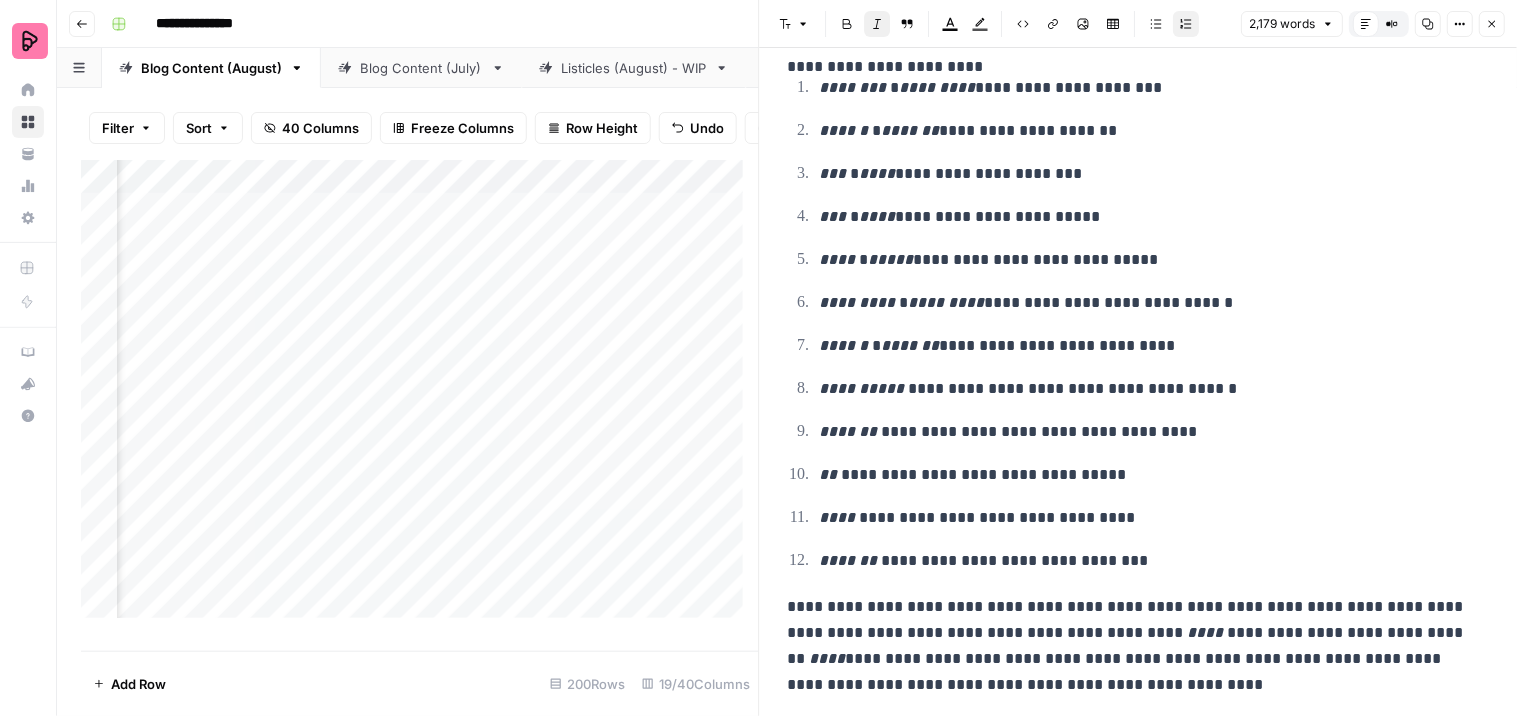 click on "**********" at bounding box center (1139, 324) 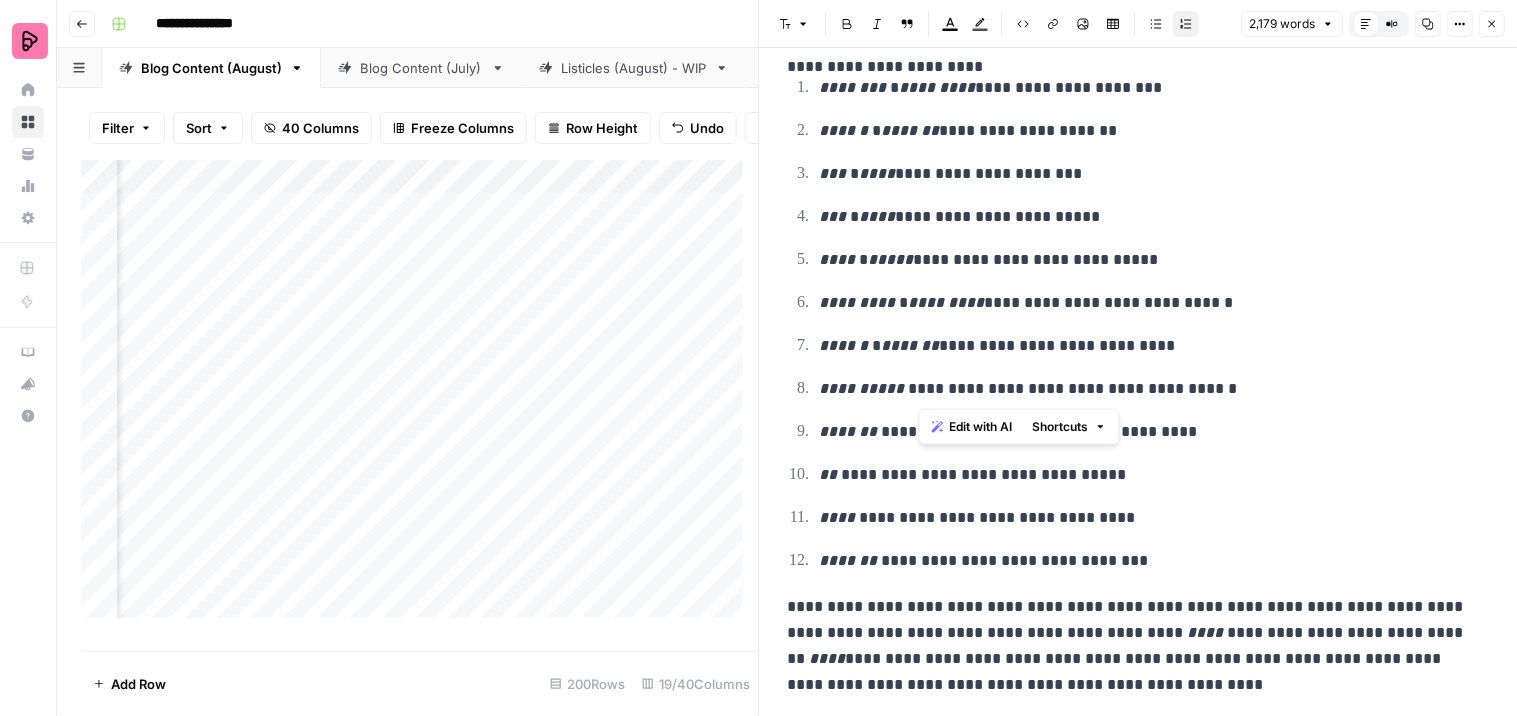 drag, startPoint x: 997, startPoint y: 387, endPoint x: 921, endPoint y: 383, distance: 76.105194 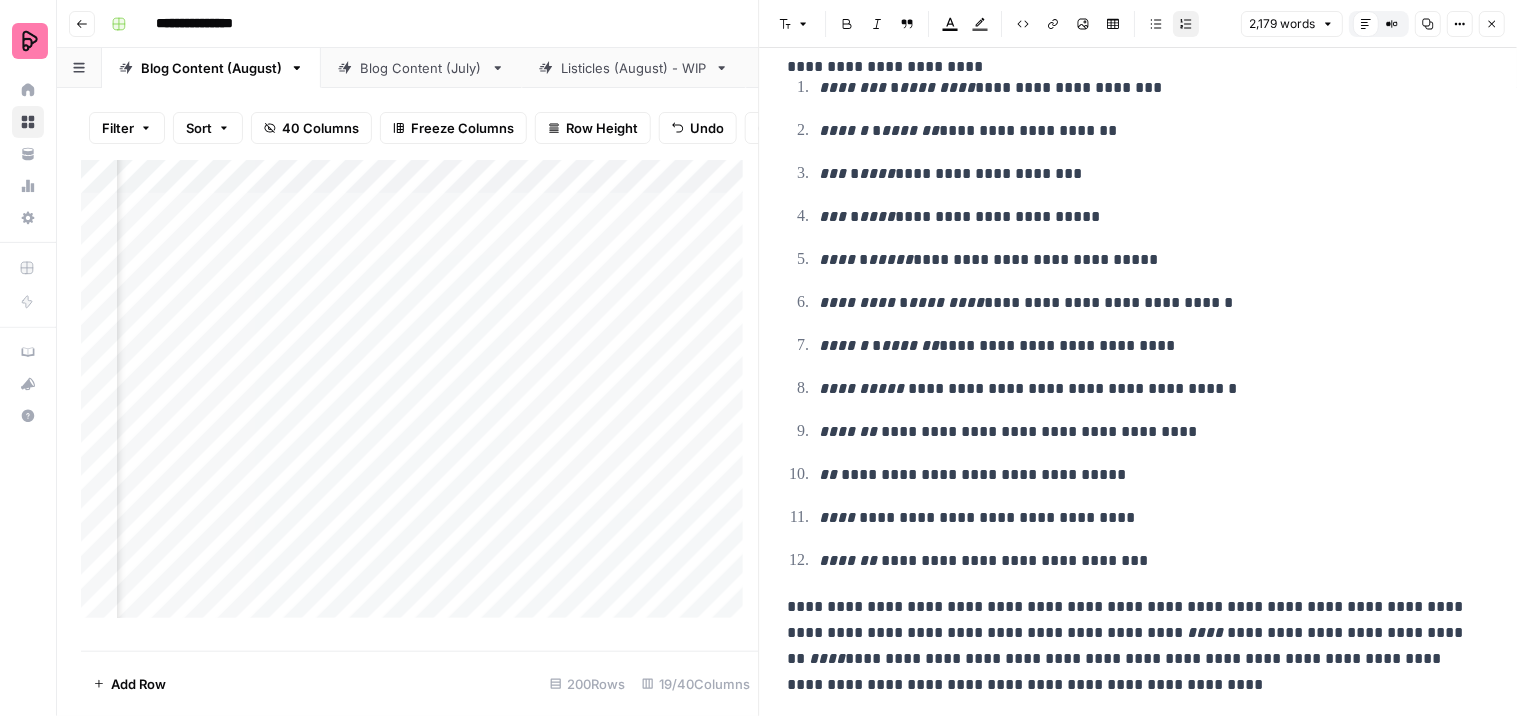 click on "Italic" at bounding box center (878, 24) 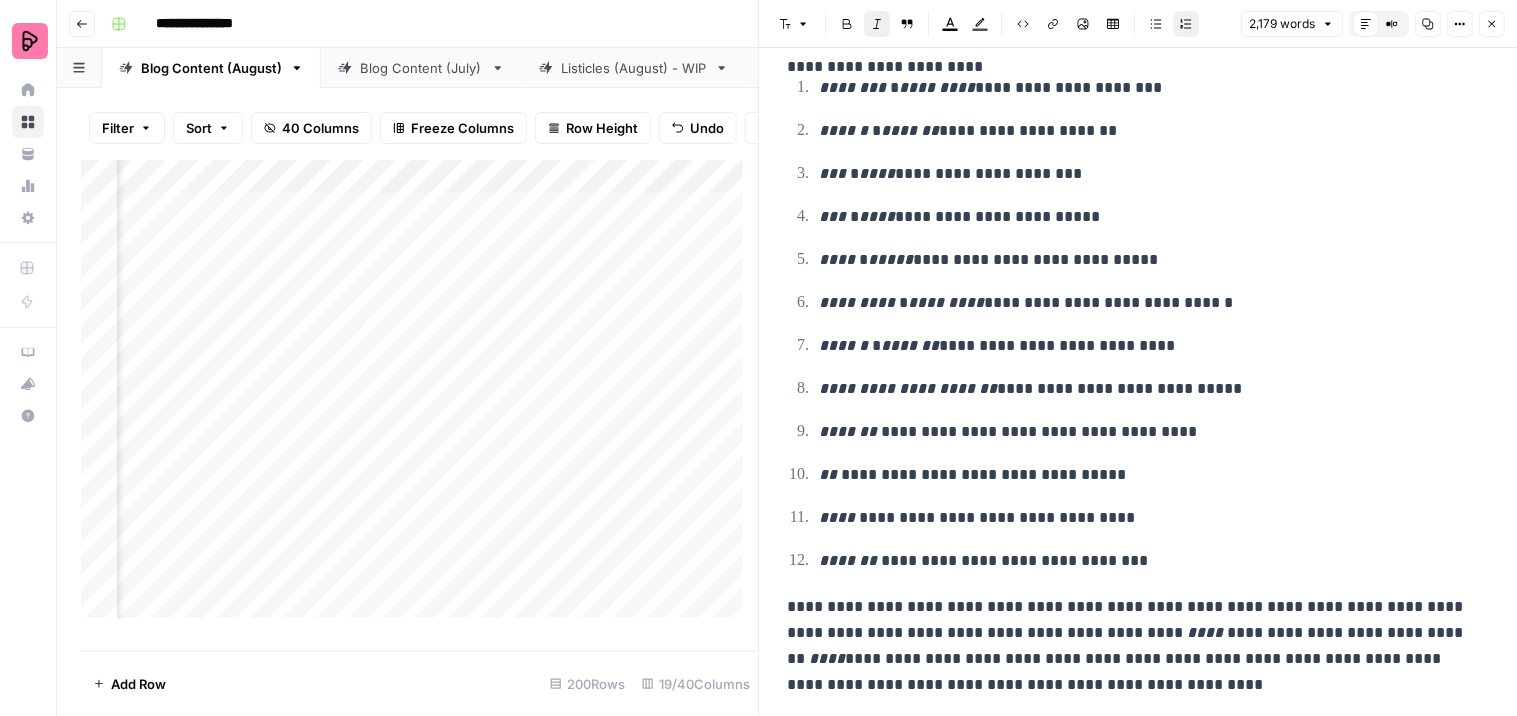 drag, startPoint x: 1230, startPoint y: 201, endPoint x: 1125, endPoint y: 330, distance: 166.331 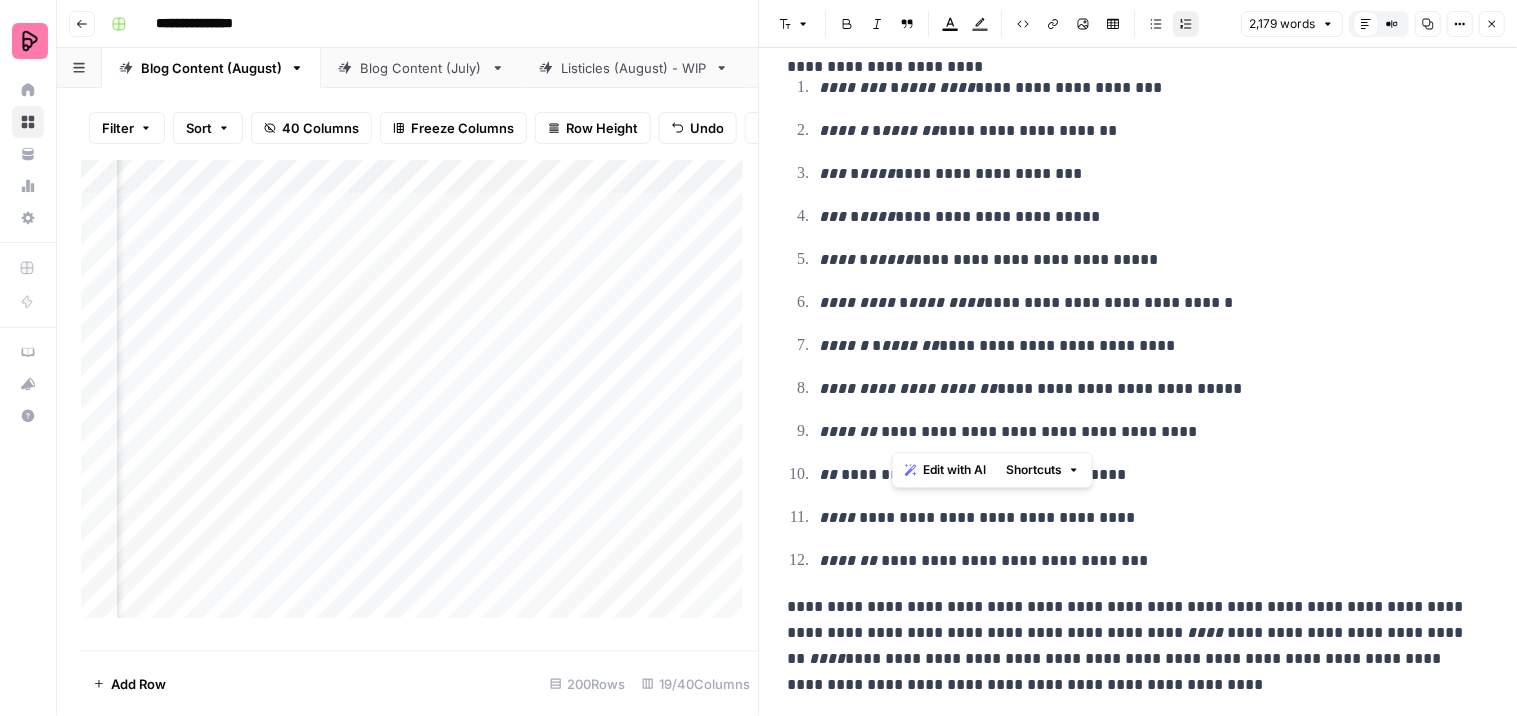 drag, startPoint x: 971, startPoint y: 434, endPoint x: 891, endPoint y: 426, distance: 80.399 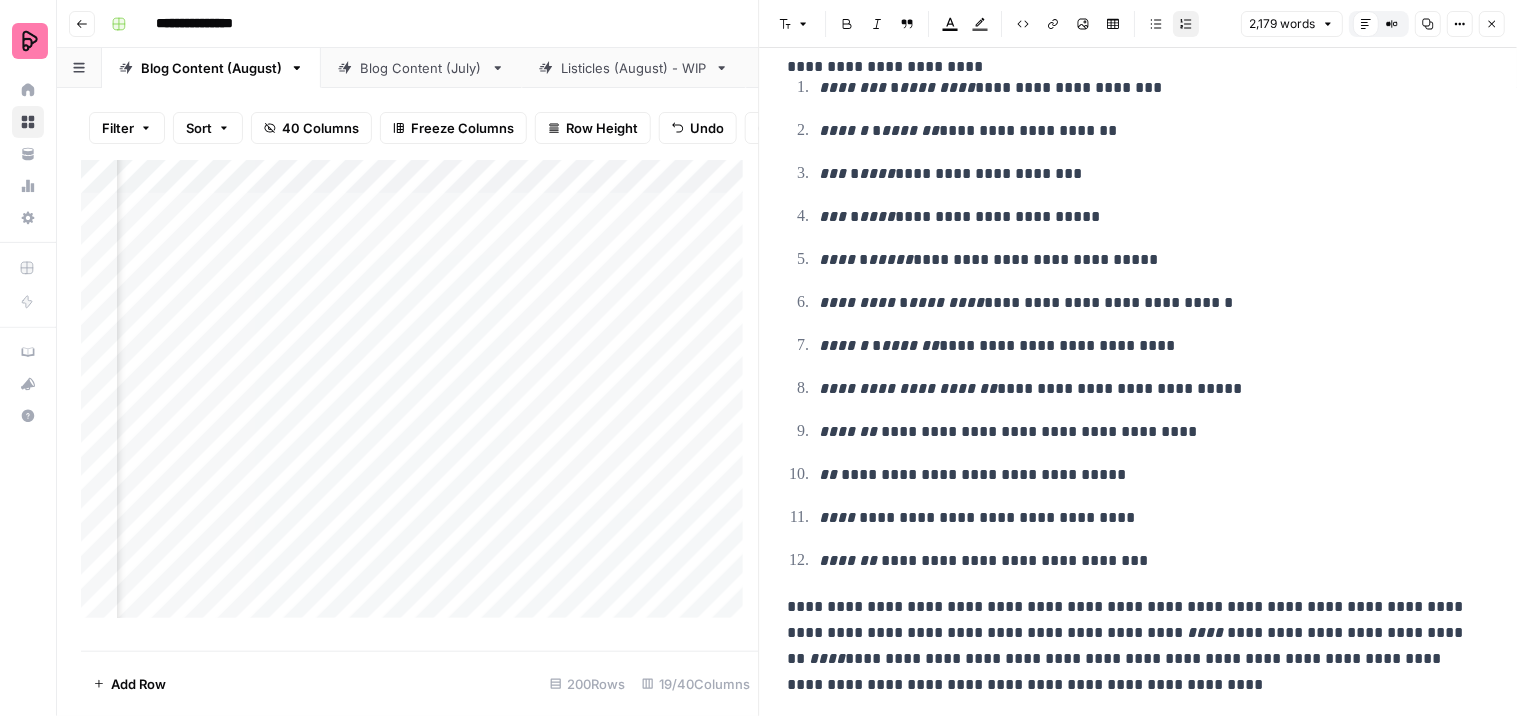 click on "Italic" at bounding box center [878, 24] 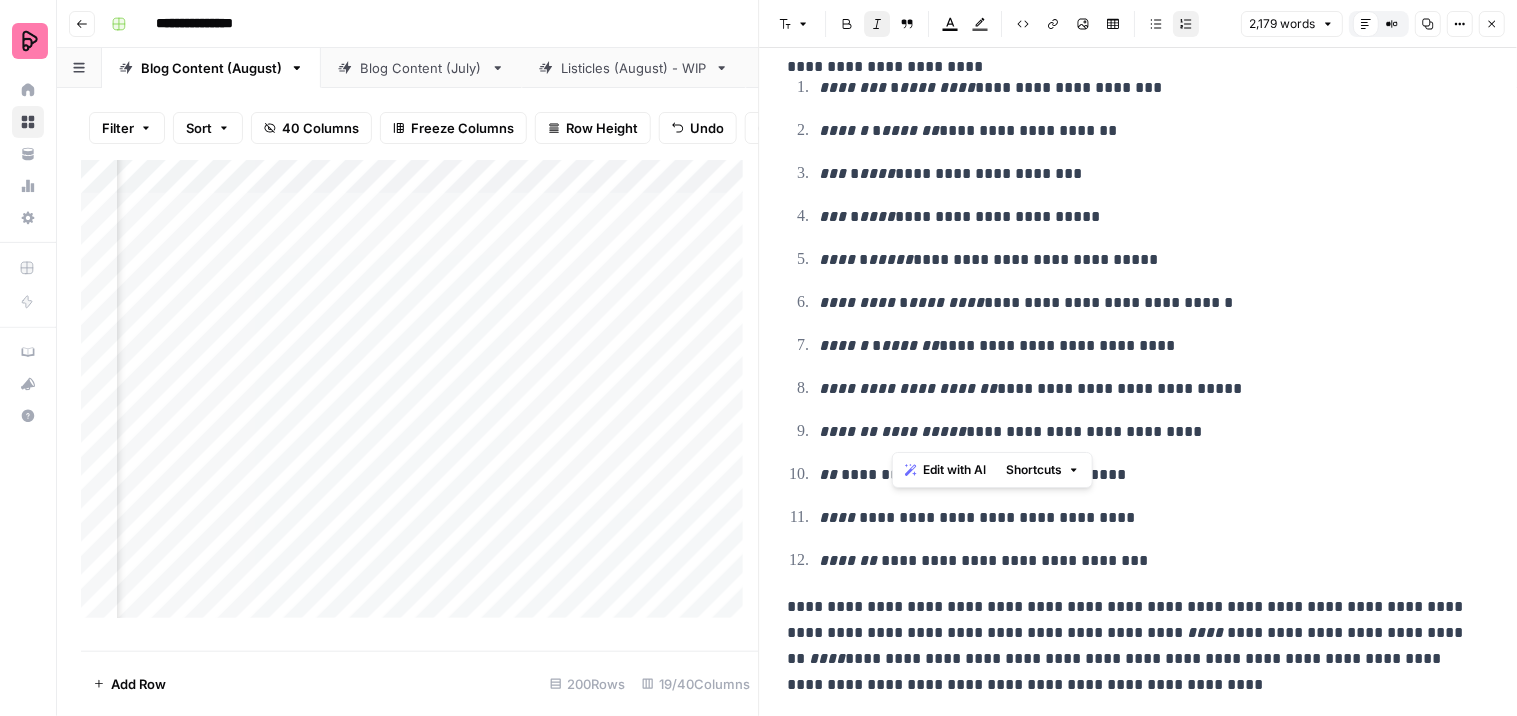 click on "**********" at bounding box center [1146, 260] 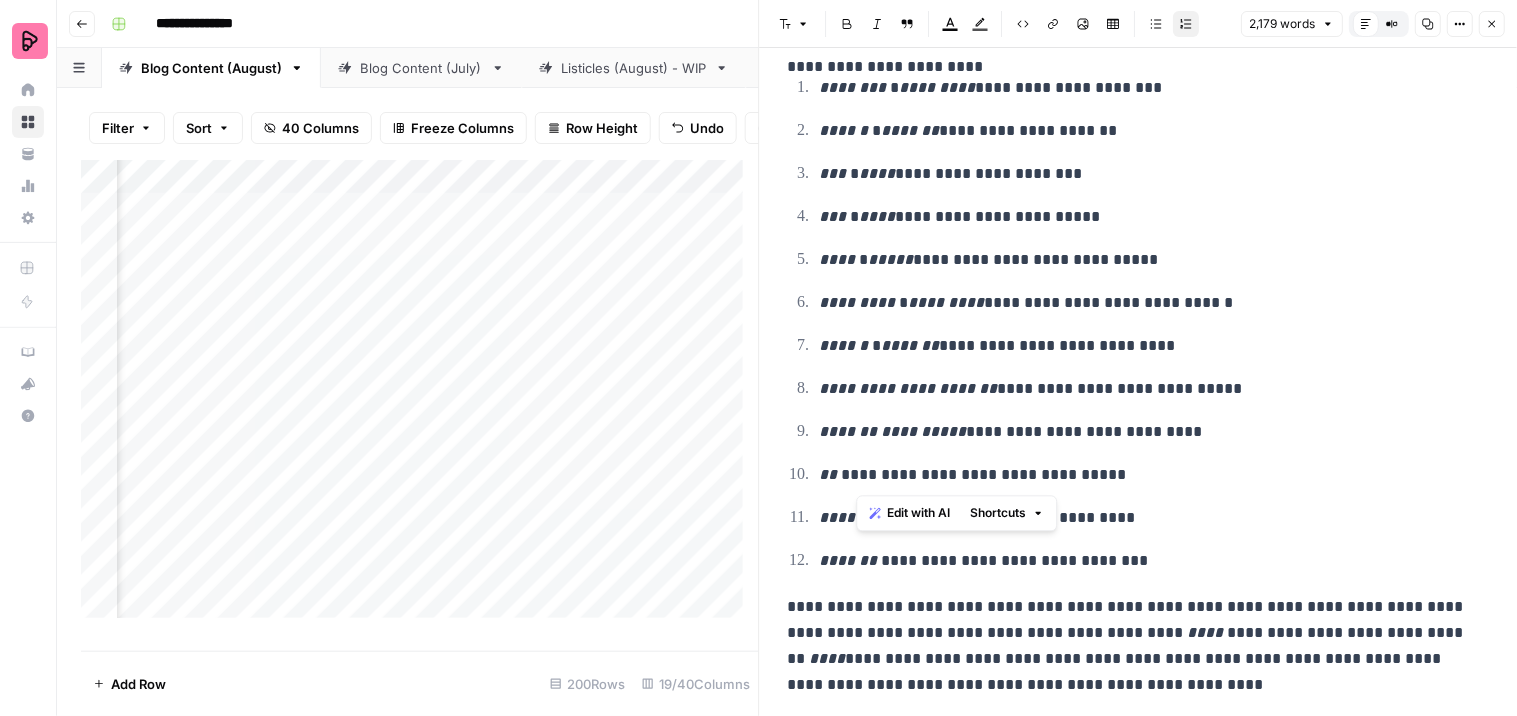 drag, startPoint x: 897, startPoint y: 471, endPoint x: 864, endPoint y: 371, distance: 105.30432 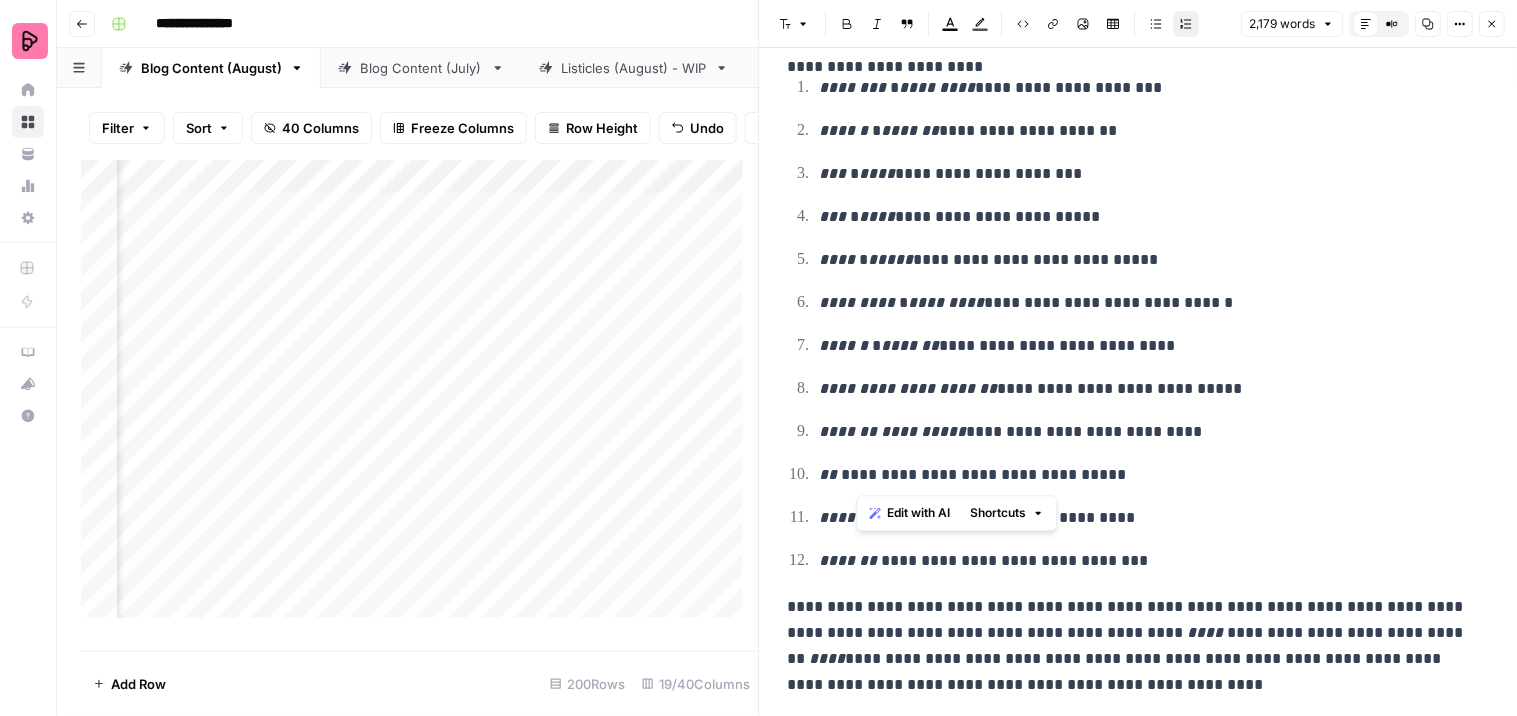 click on "[REDACTED]" at bounding box center [1146, 475] 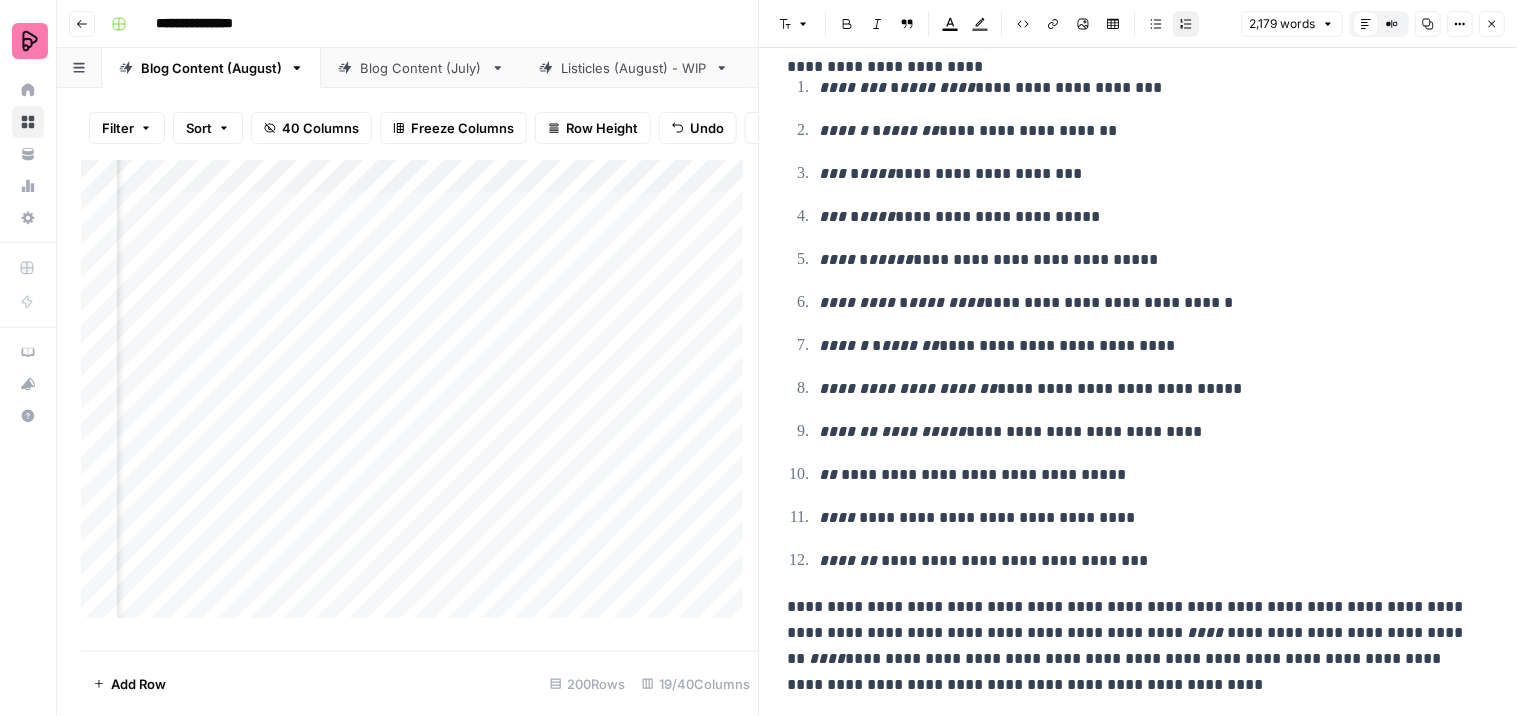 click on "Italic" at bounding box center [878, 24] 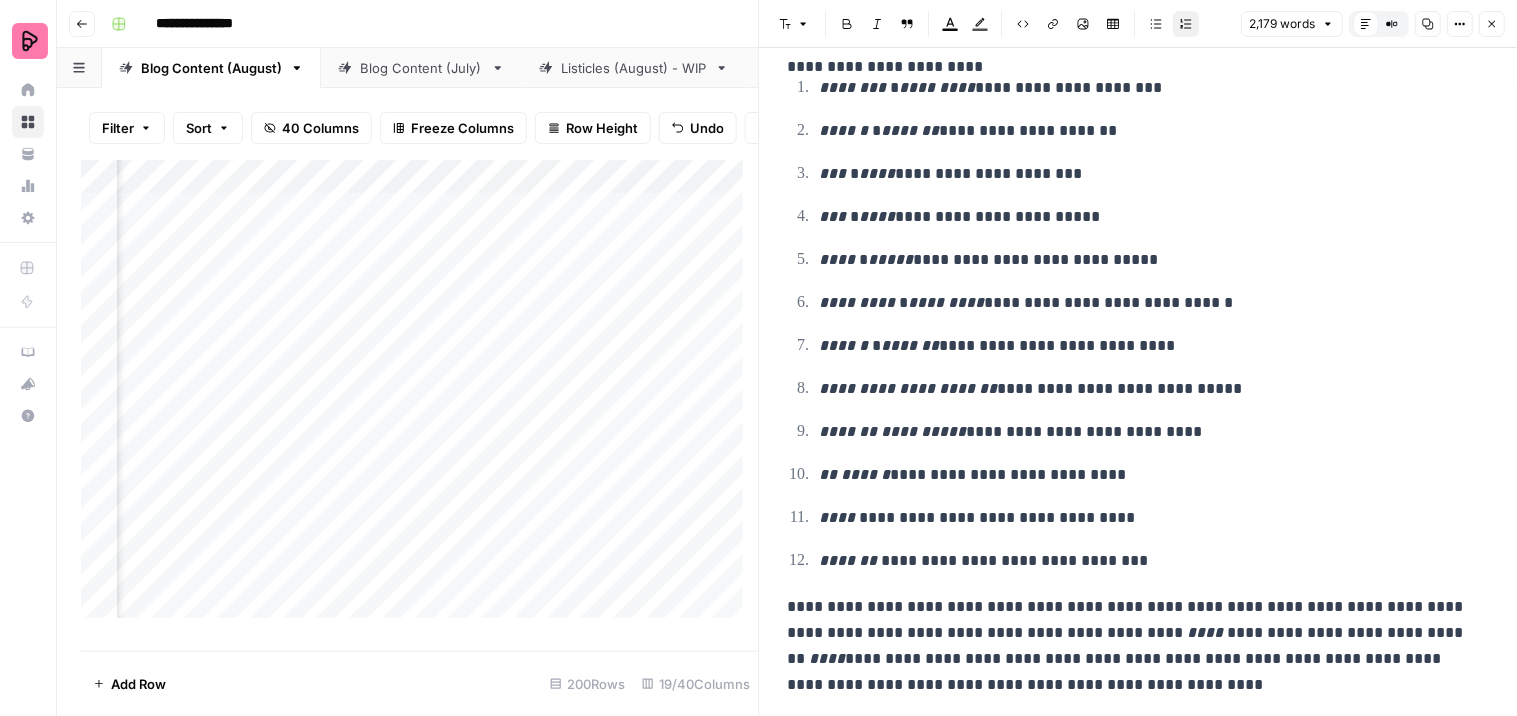 click on "**********" at bounding box center [1146, 217] 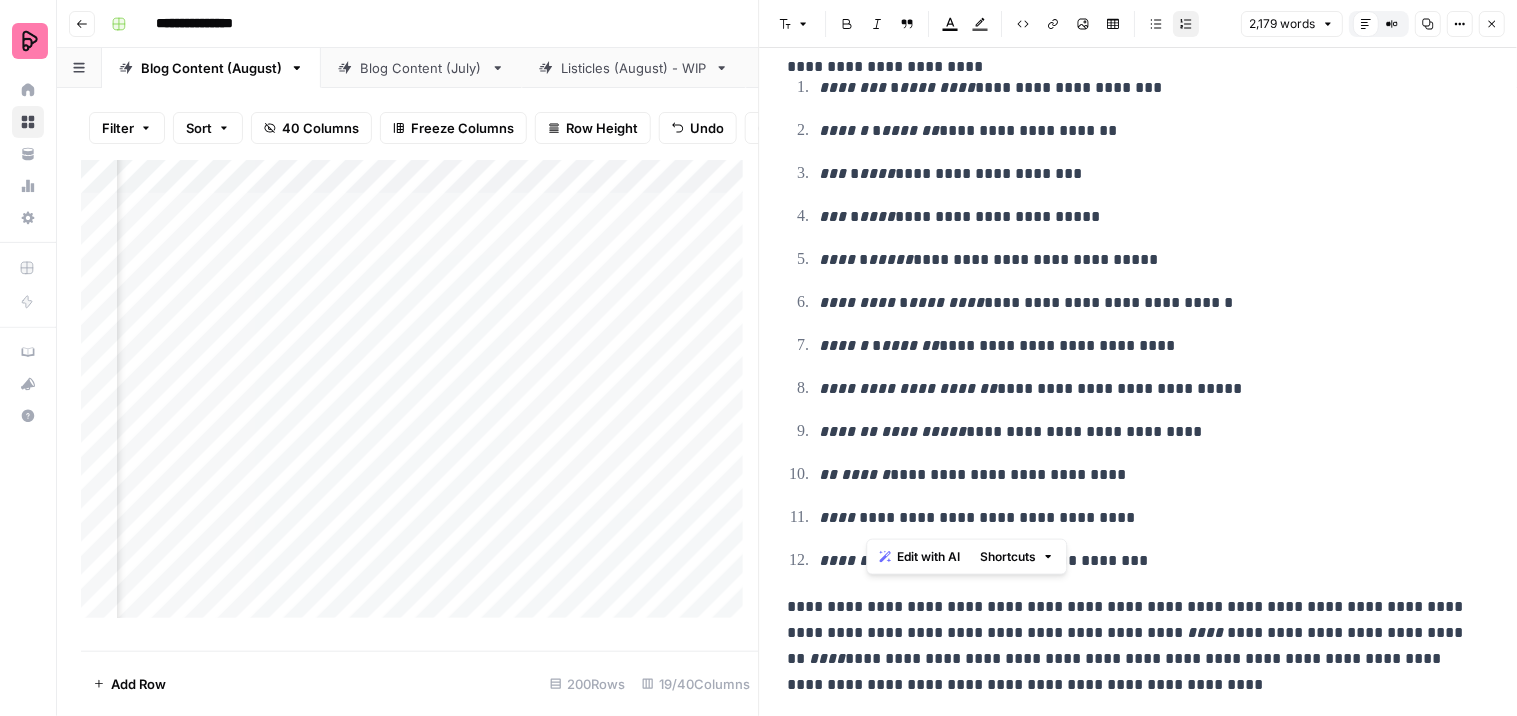 drag, startPoint x: 921, startPoint y: 520, endPoint x: 866, endPoint y: 517, distance: 55.081757 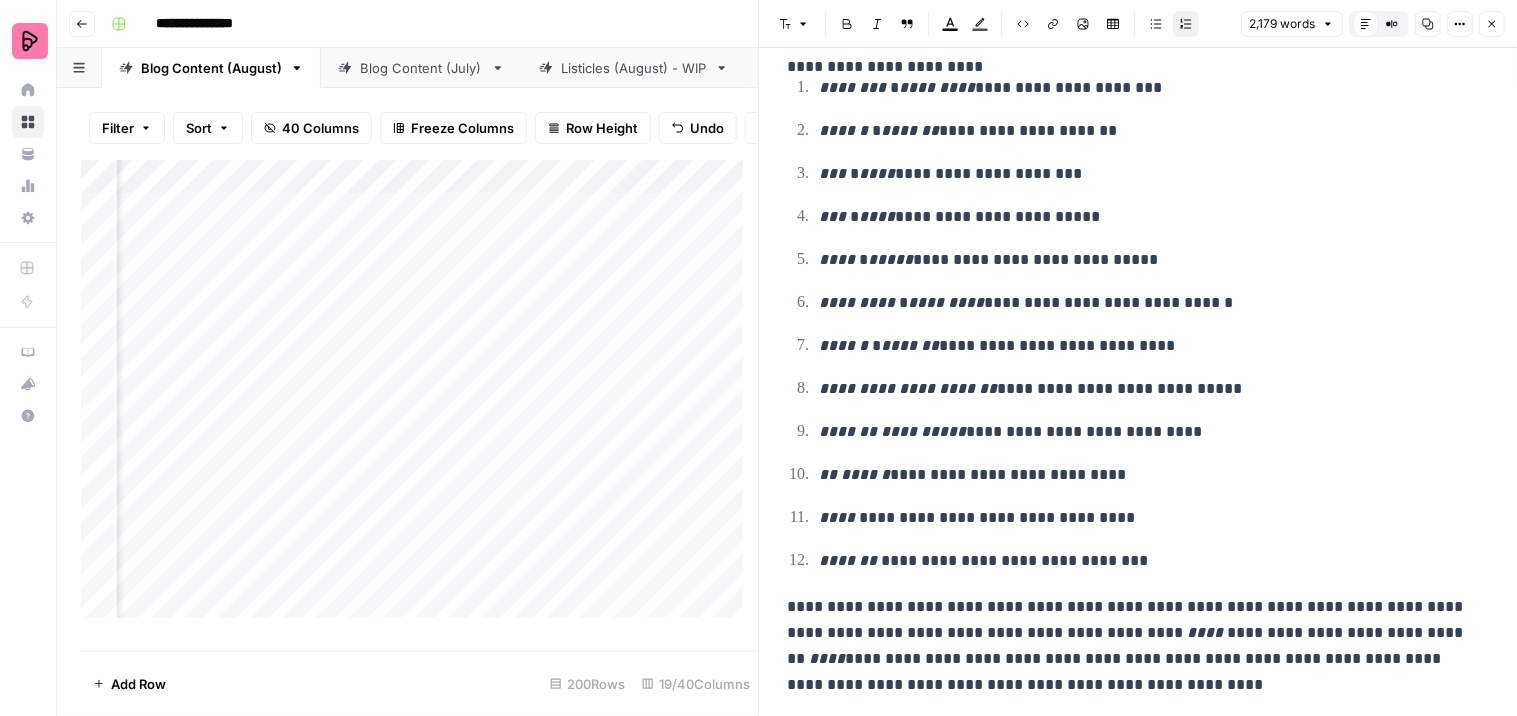 click on "Italic" at bounding box center [878, 24] 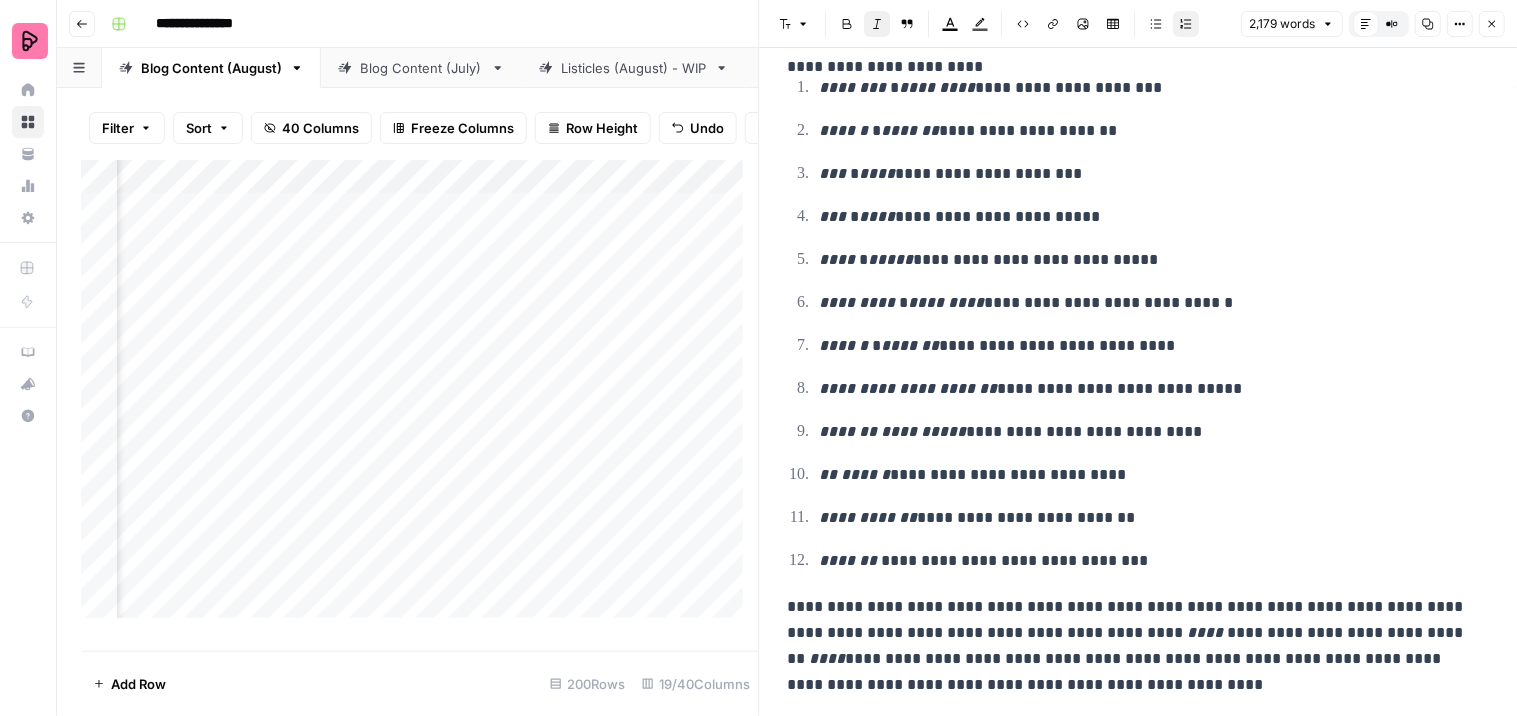 click on "**********" at bounding box center (1139, 2878) 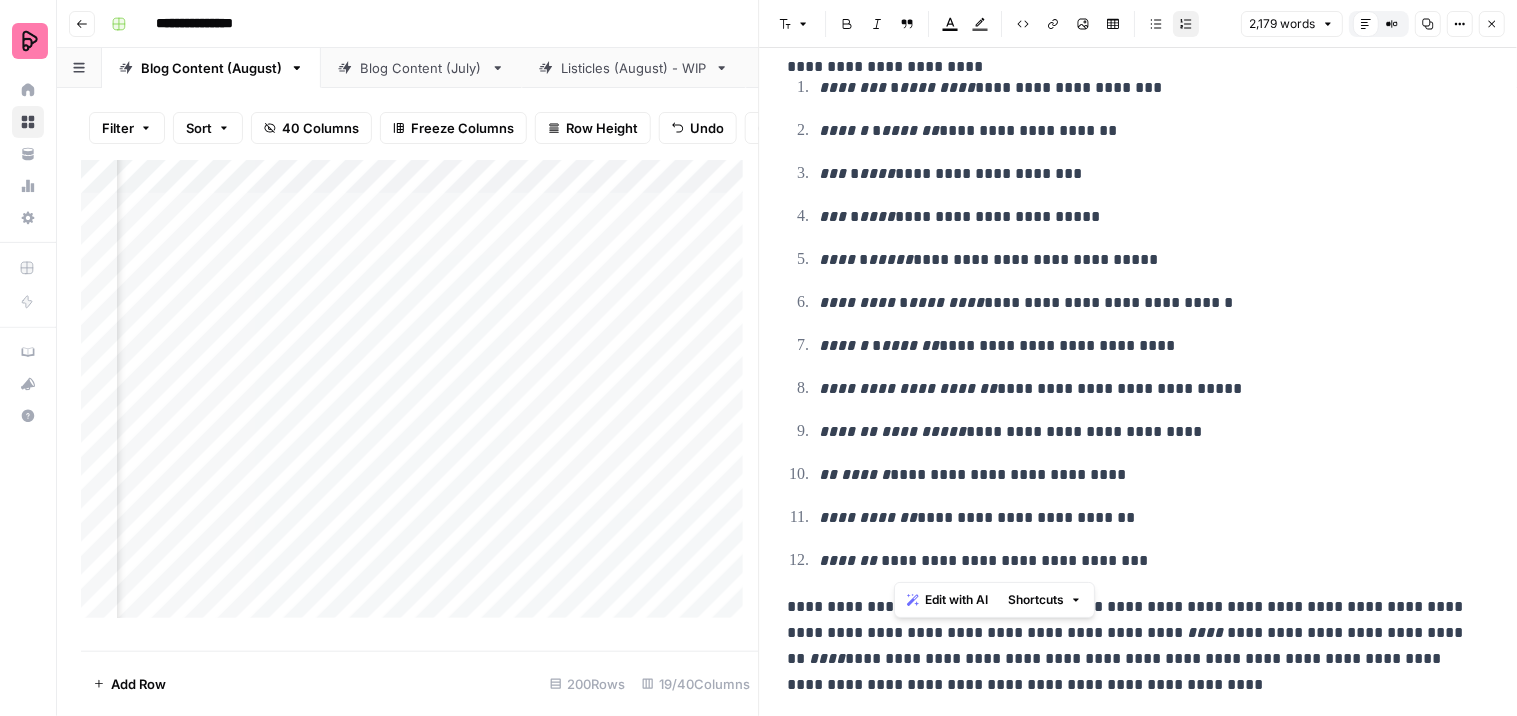 drag, startPoint x: 964, startPoint y: 556, endPoint x: 896, endPoint y: 553, distance: 68.06615 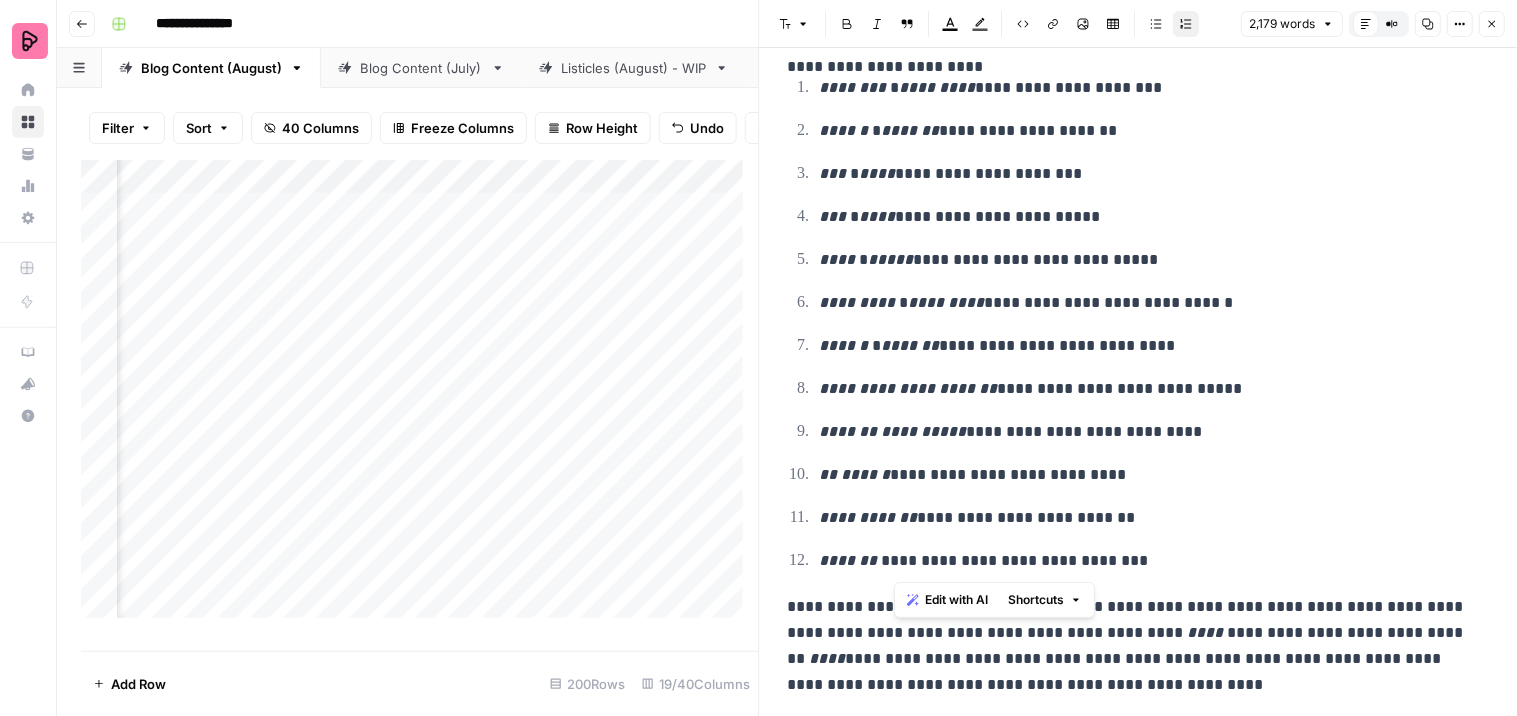 click 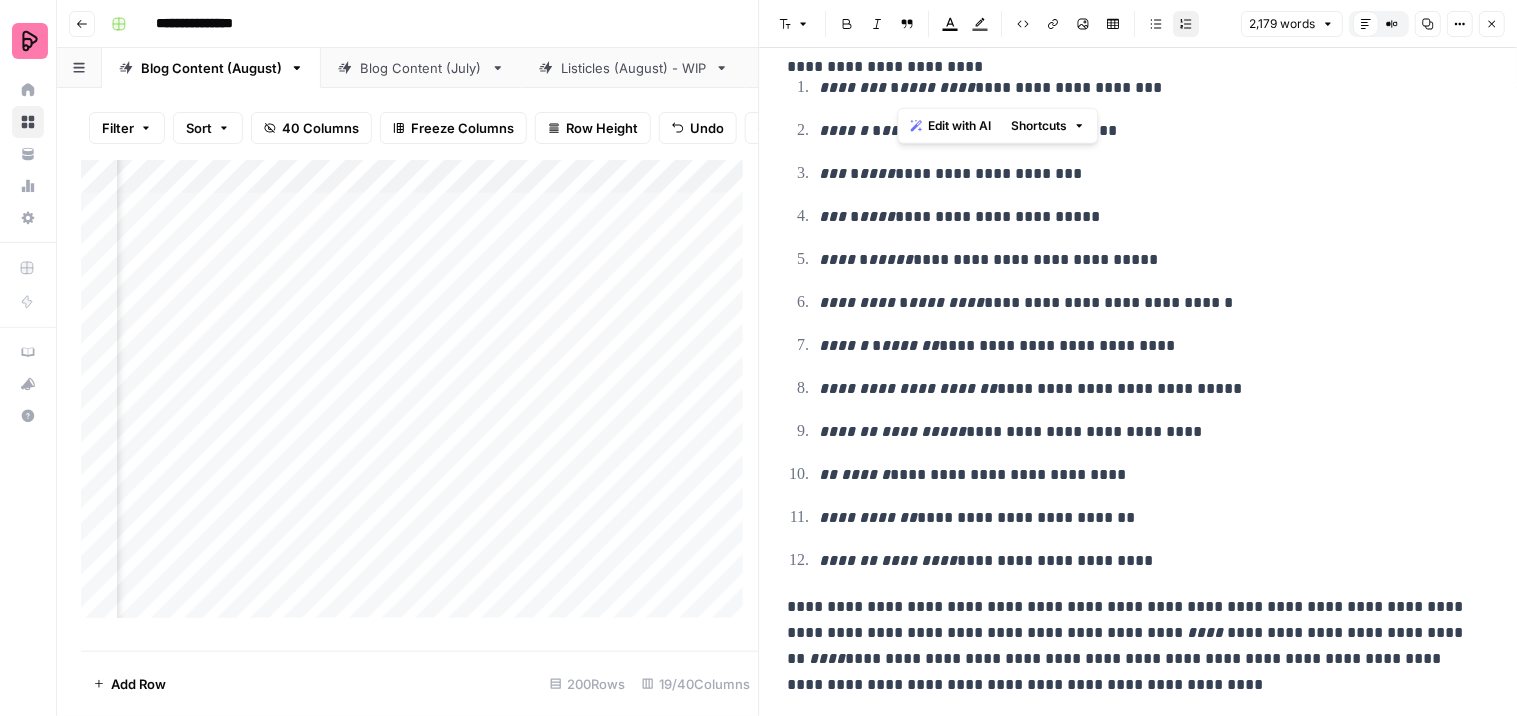 drag, startPoint x: 972, startPoint y: 88, endPoint x: 897, endPoint y: 77, distance: 75.802376 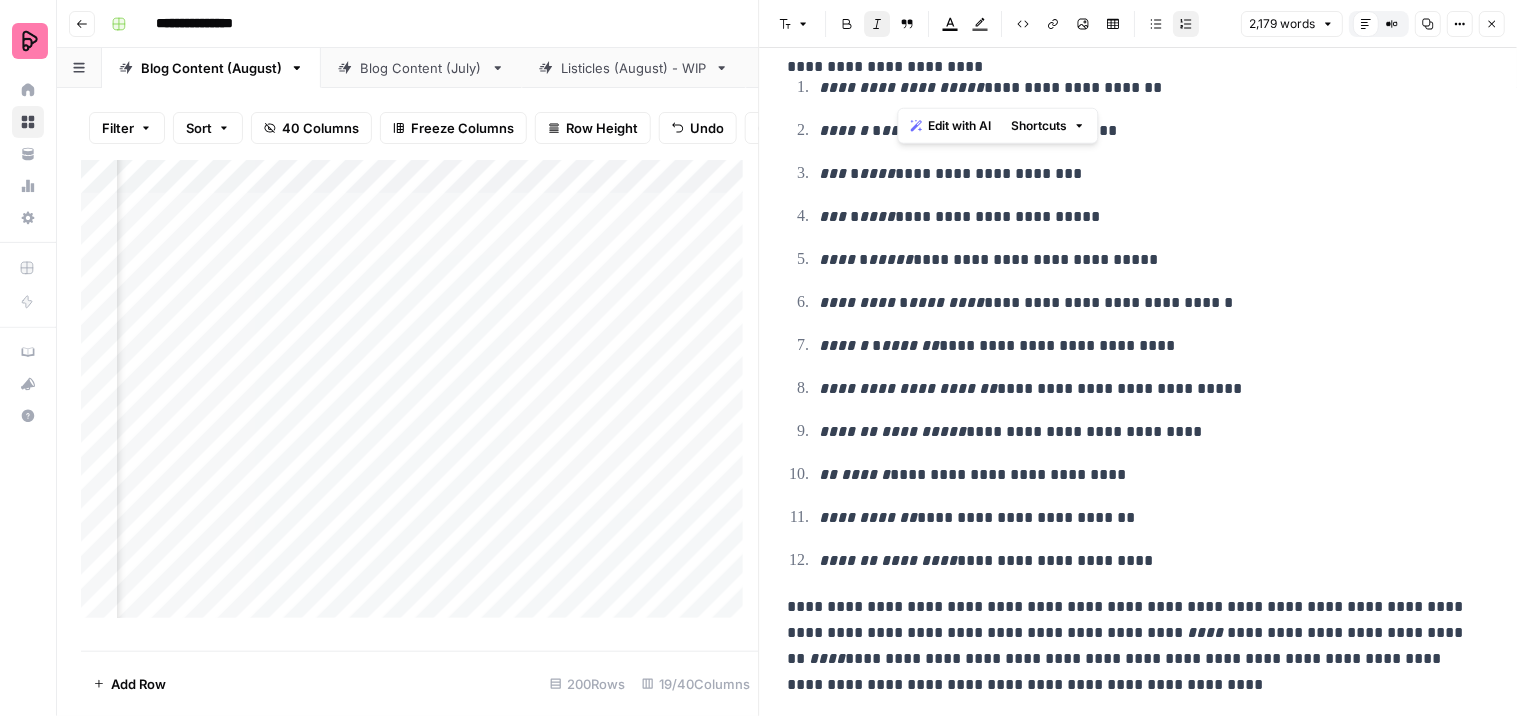 click on "**********" at bounding box center [1152, 216] 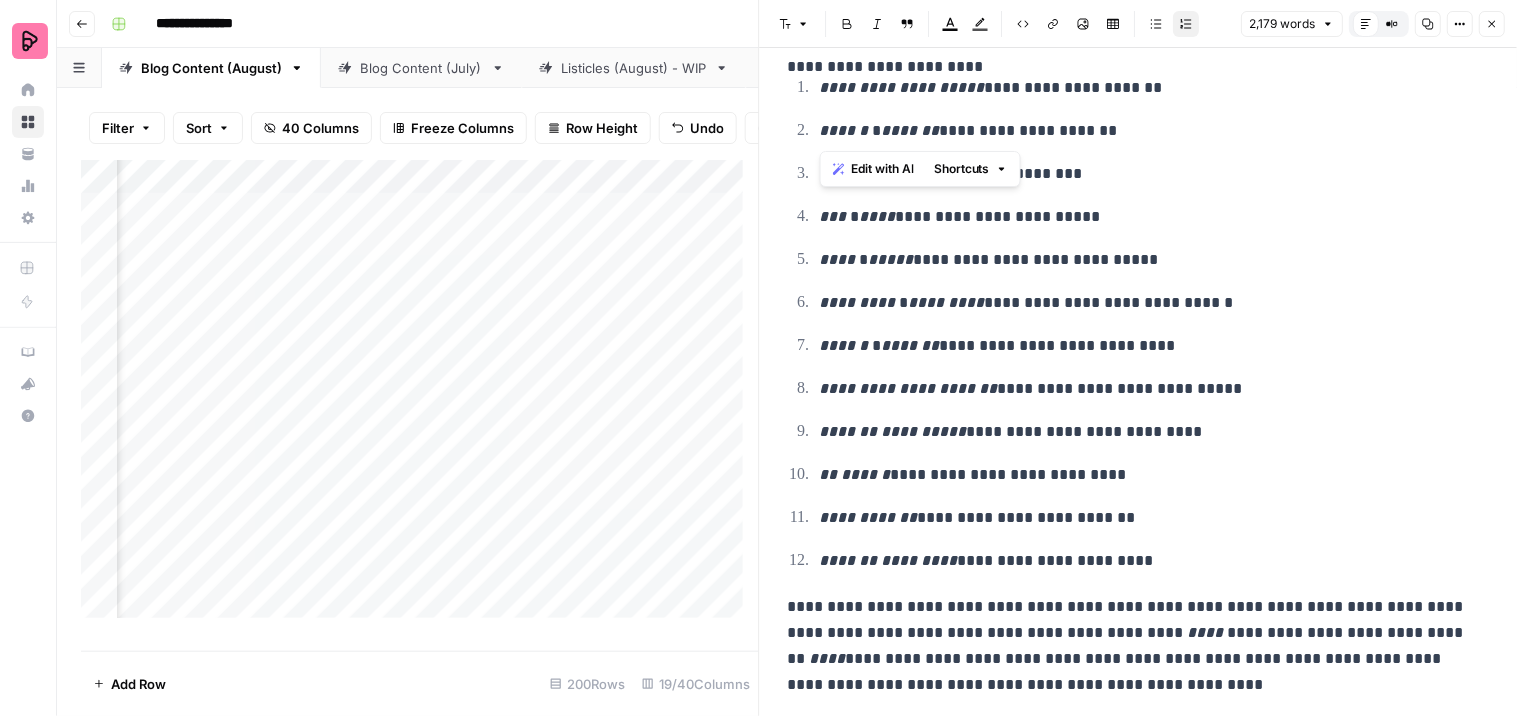drag, startPoint x: 960, startPoint y: 132, endPoint x: 897, endPoint y: 113, distance: 65.802734 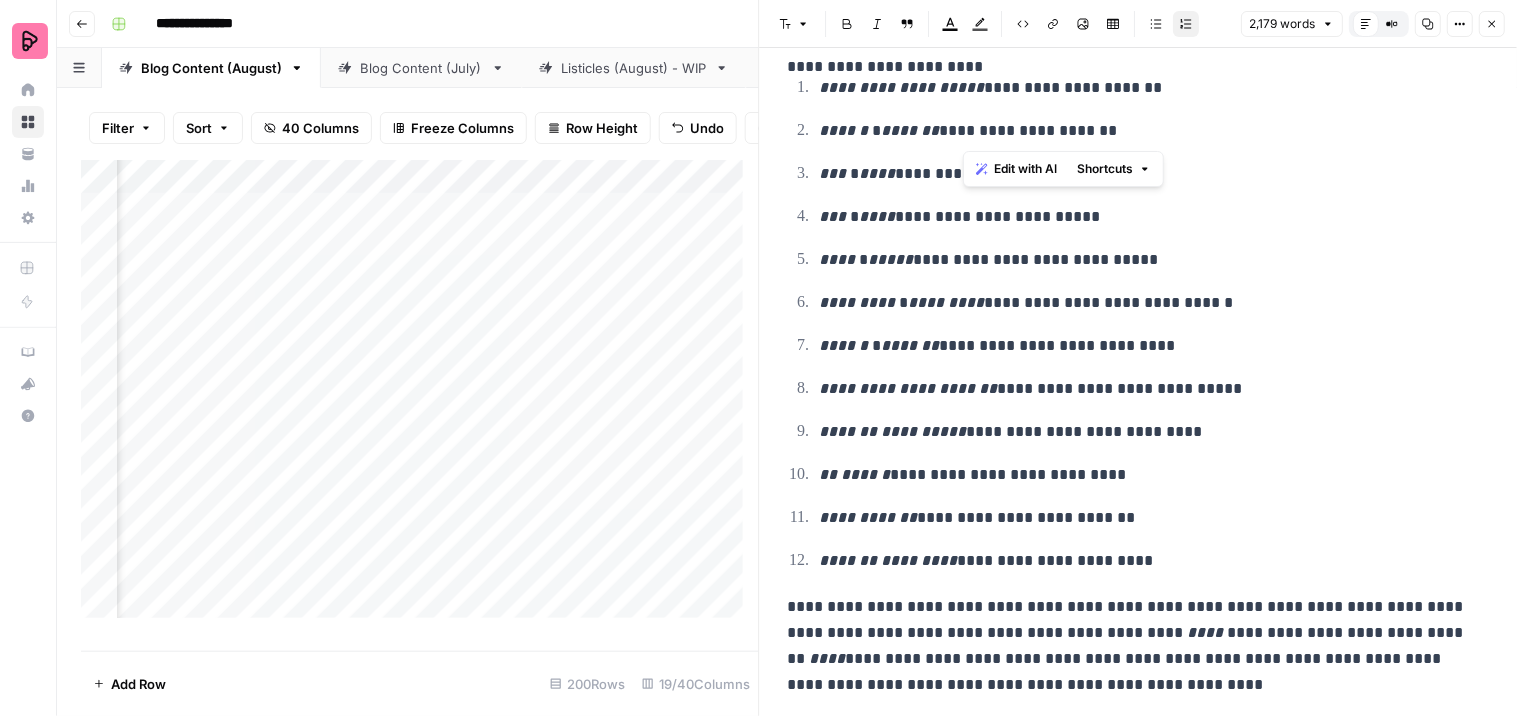 click on "**********" at bounding box center [1146, 131] 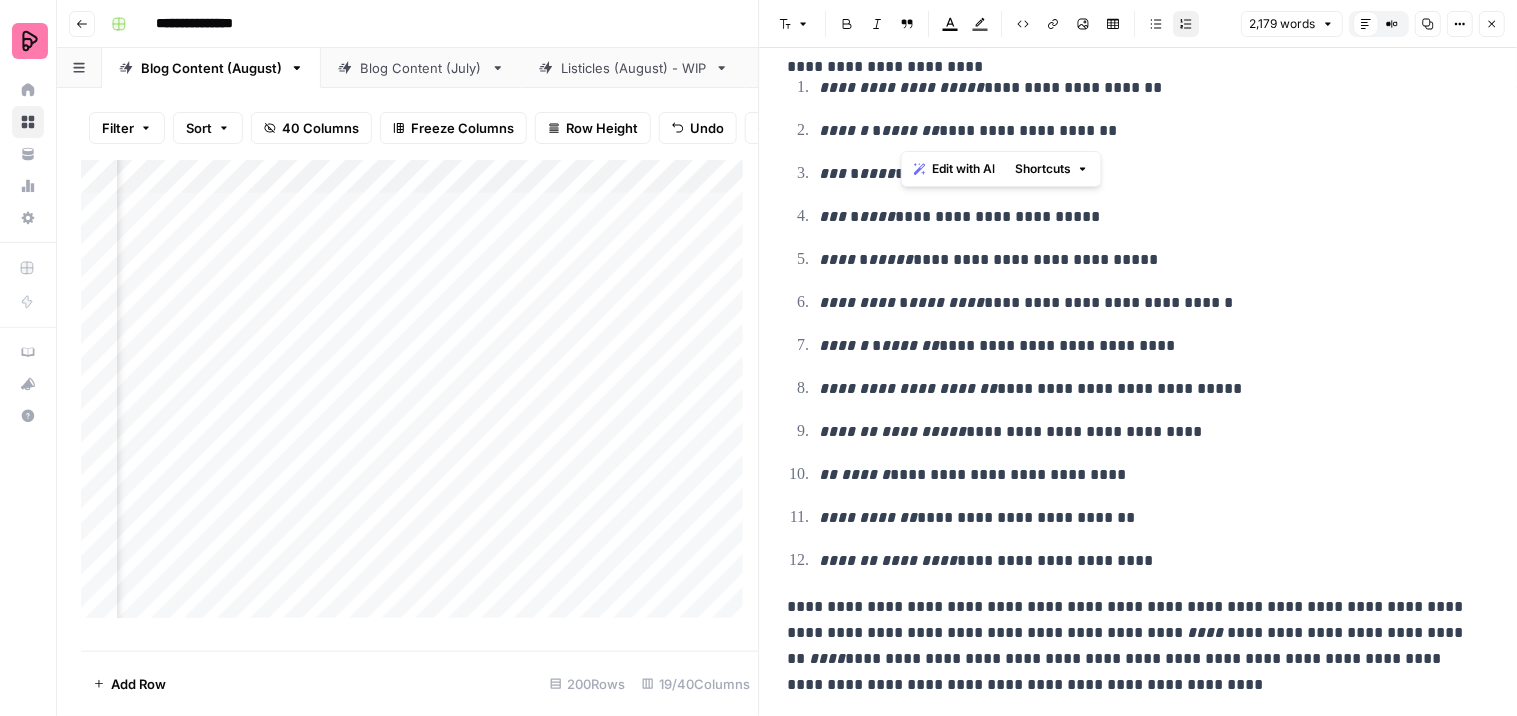 drag, startPoint x: 961, startPoint y: 132, endPoint x: 902, endPoint y: 118, distance: 60.63827 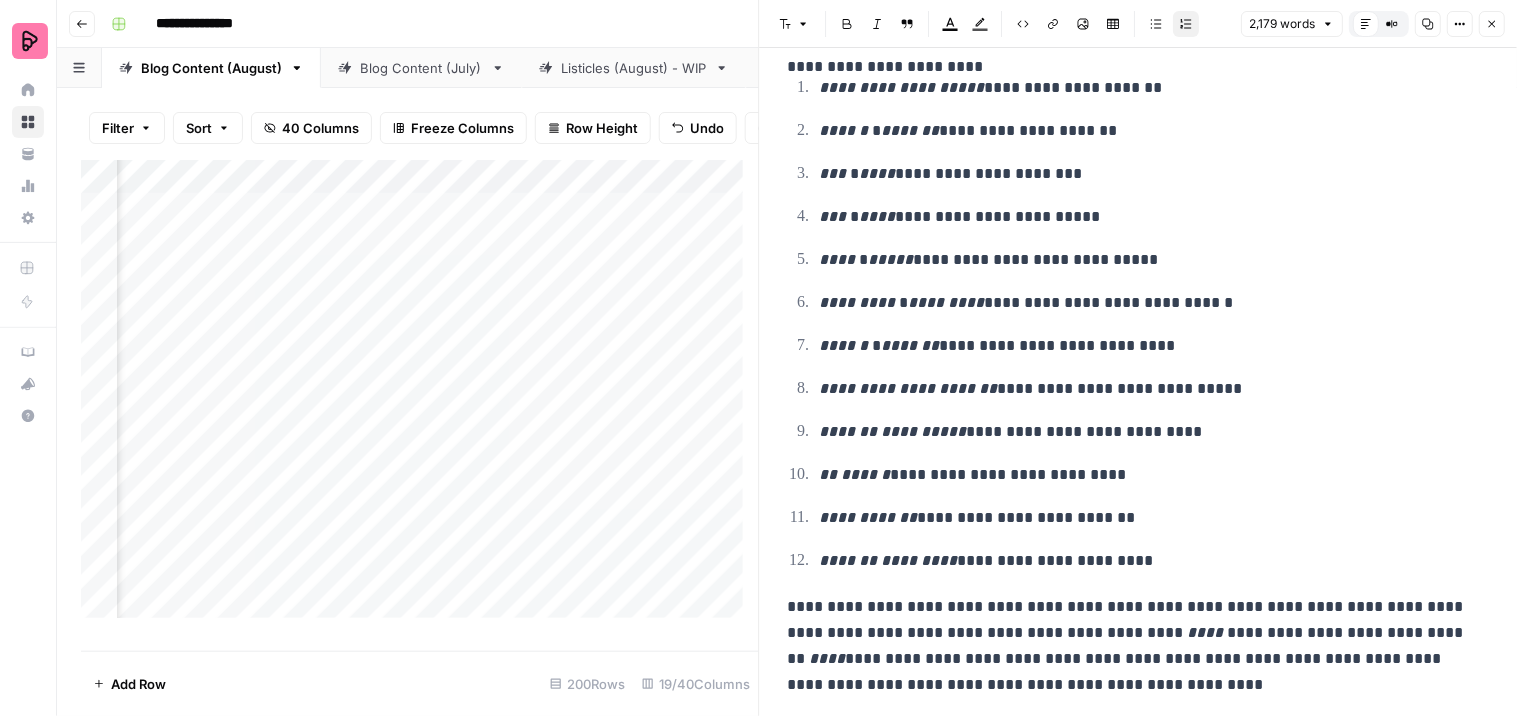 click 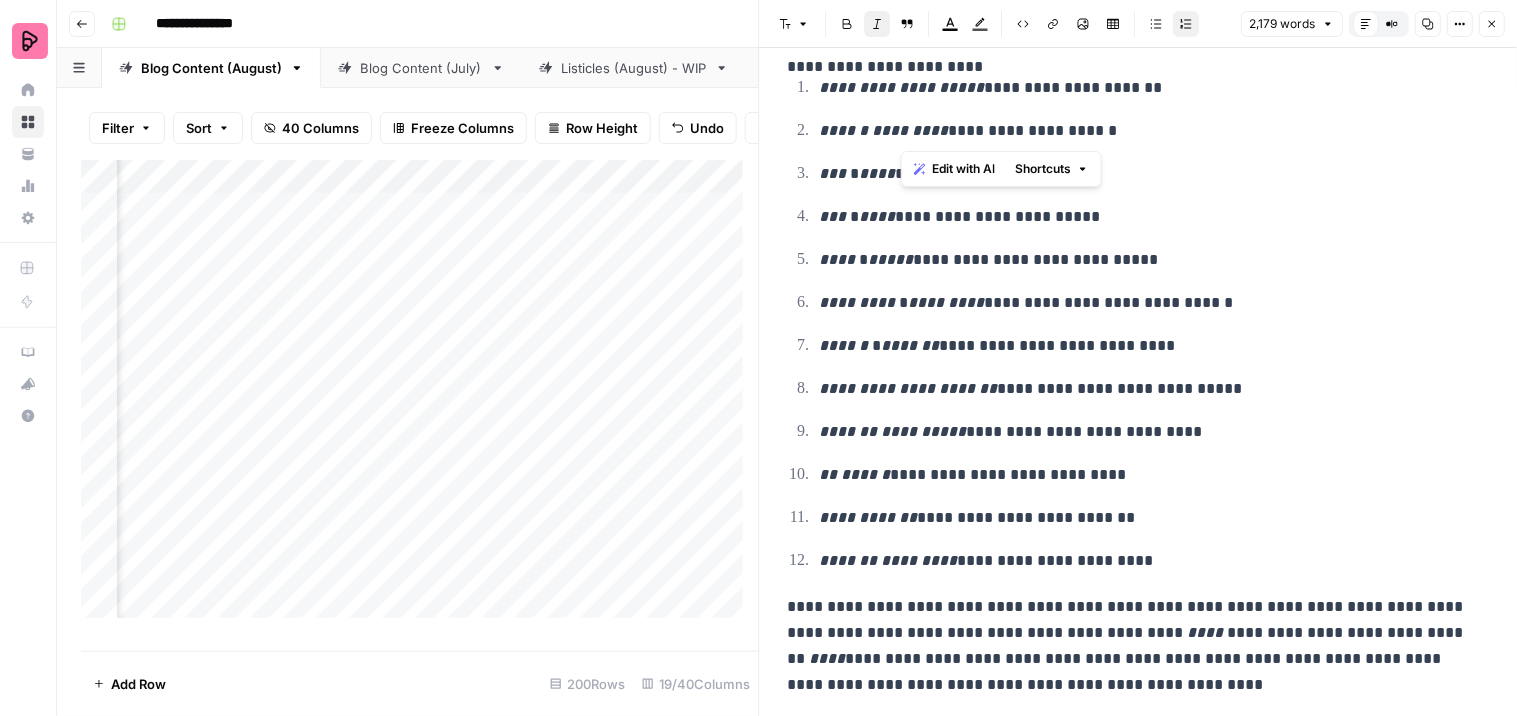 click on "**********" at bounding box center (1139, 324) 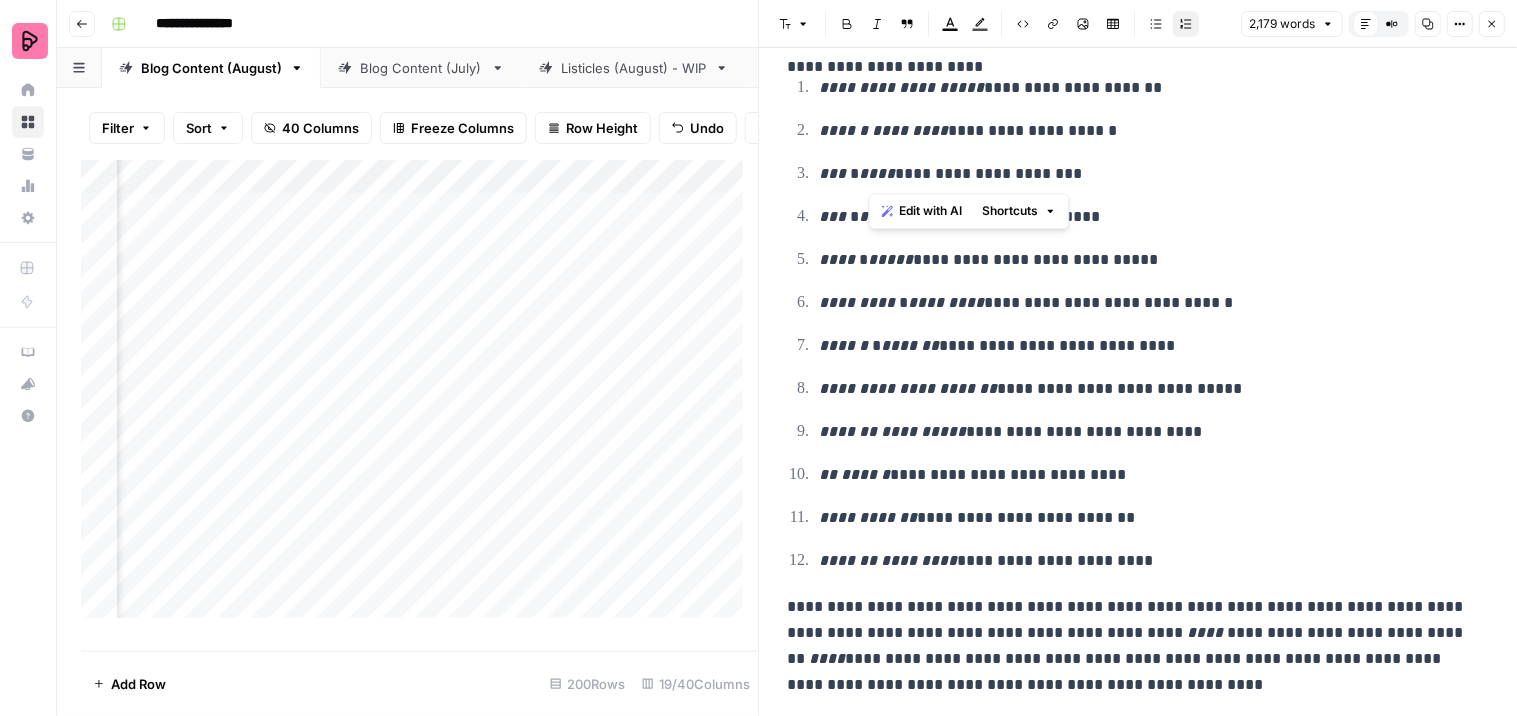 drag, startPoint x: 910, startPoint y: 172, endPoint x: 870, endPoint y: 163, distance: 41 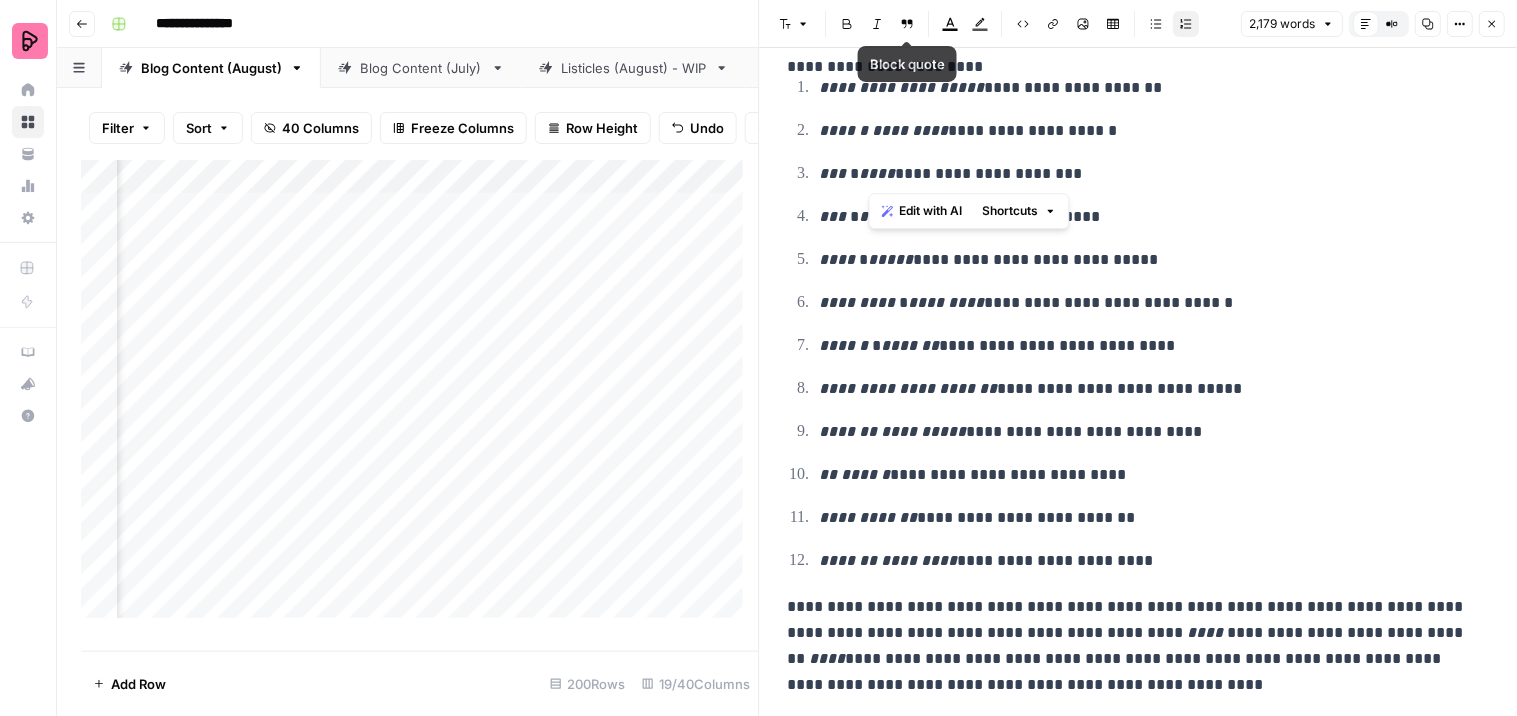 click on "Italic" at bounding box center [878, 24] 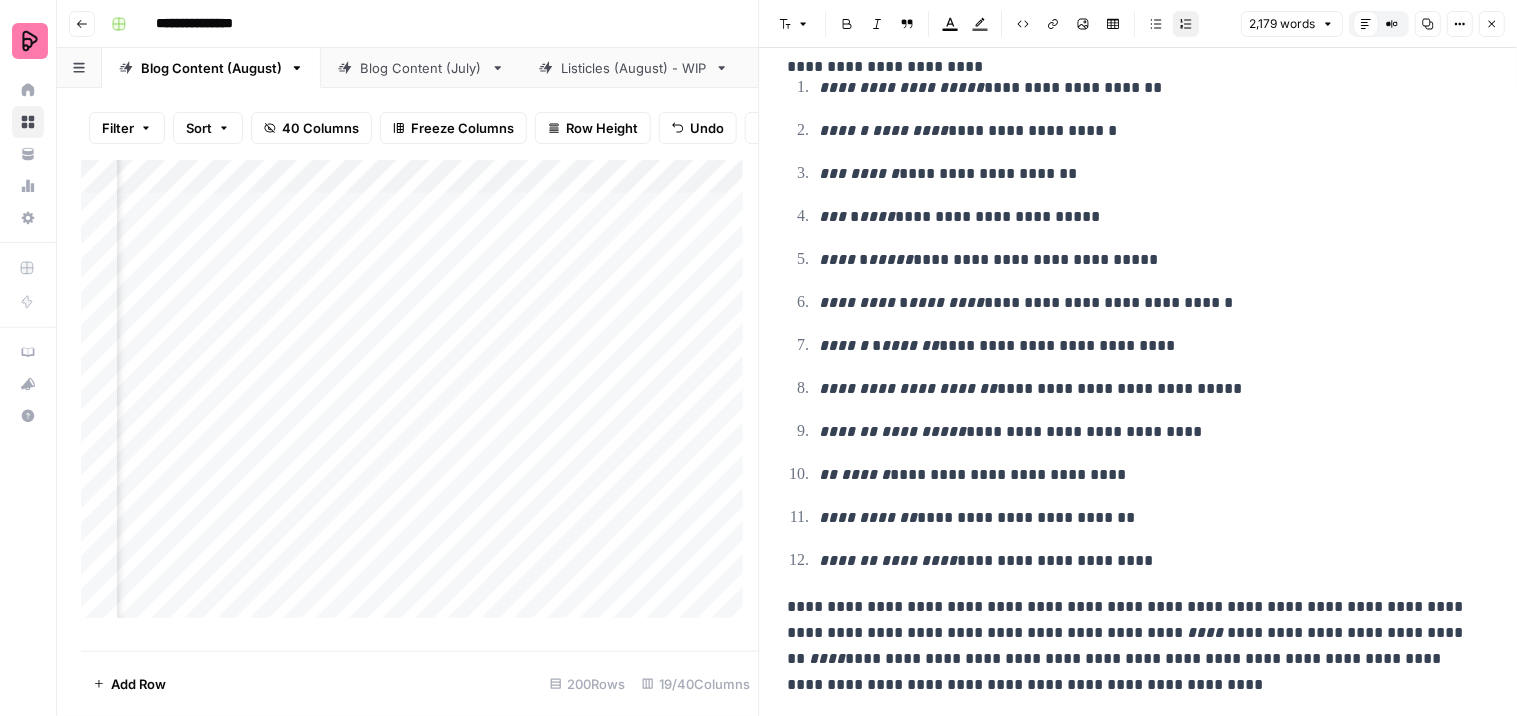 drag, startPoint x: 1312, startPoint y: 132, endPoint x: 1017, endPoint y: 213, distance: 305.9183 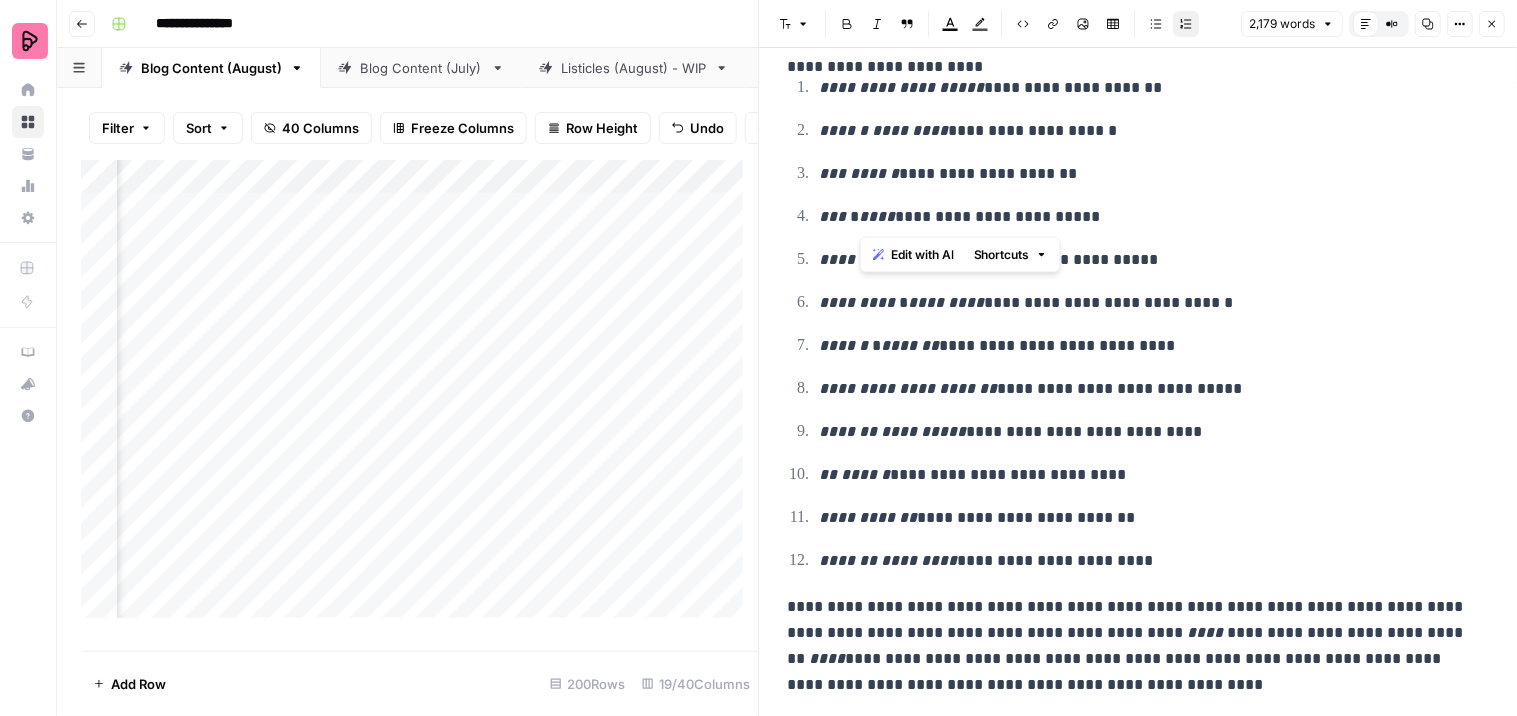 drag, startPoint x: 901, startPoint y: 215, endPoint x: 861, endPoint y: 204, distance: 41.484936 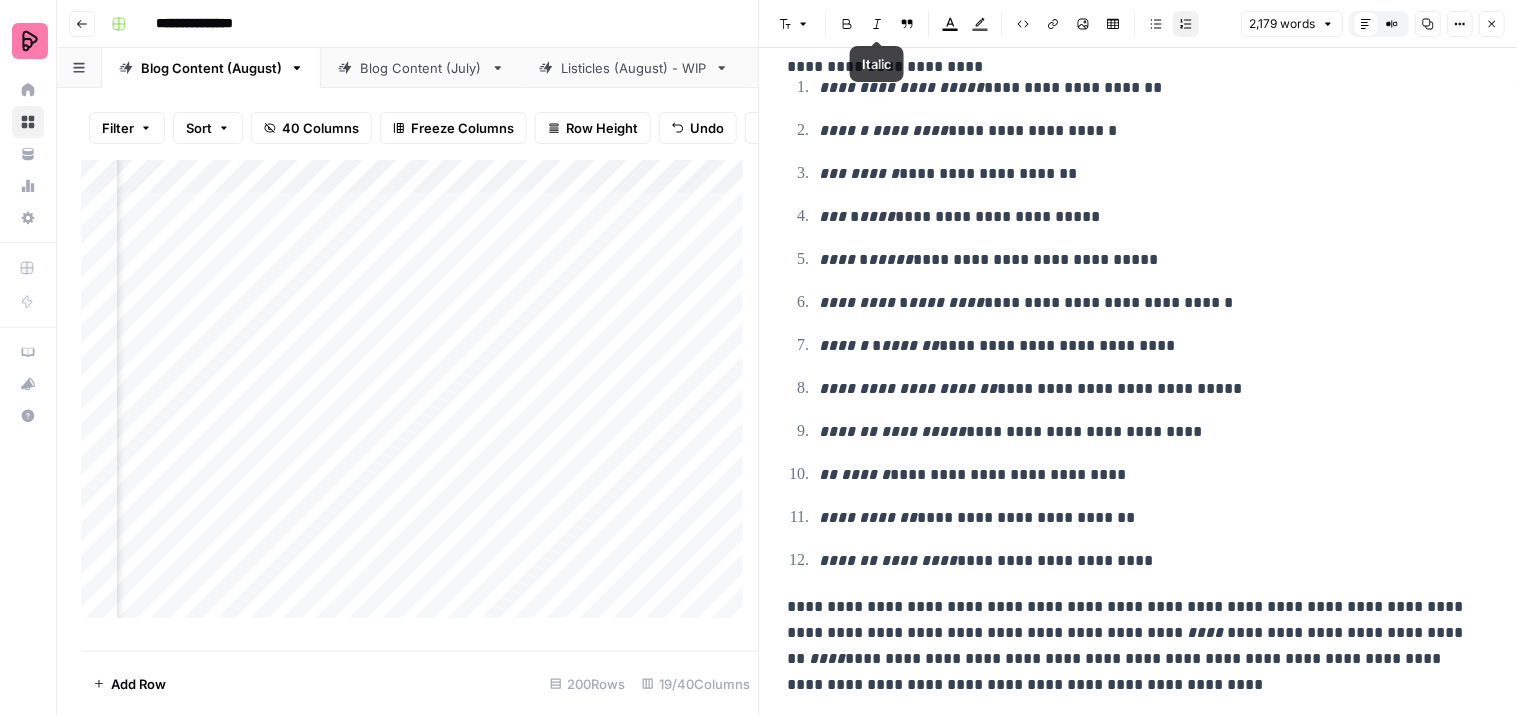 click 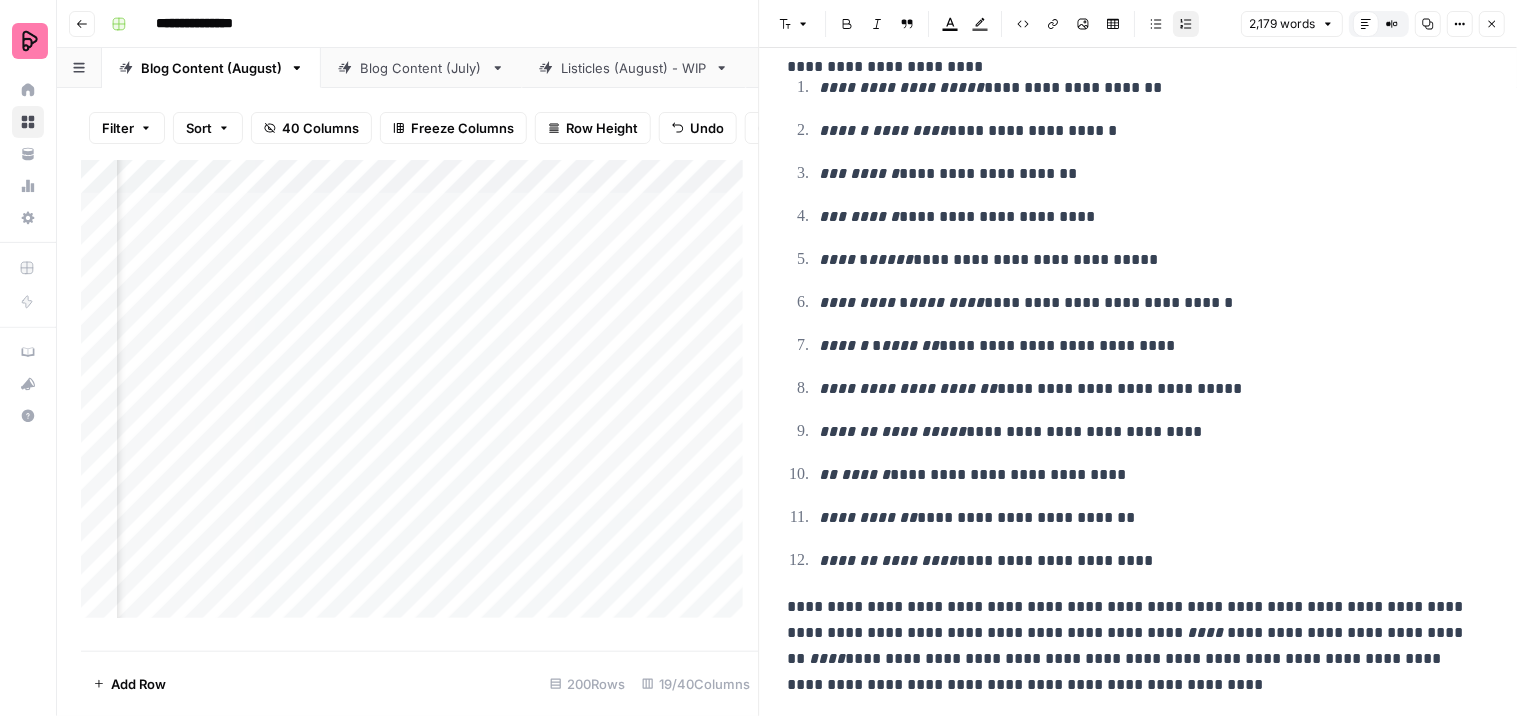 click on "**********" at bounding box center (1146, 174) 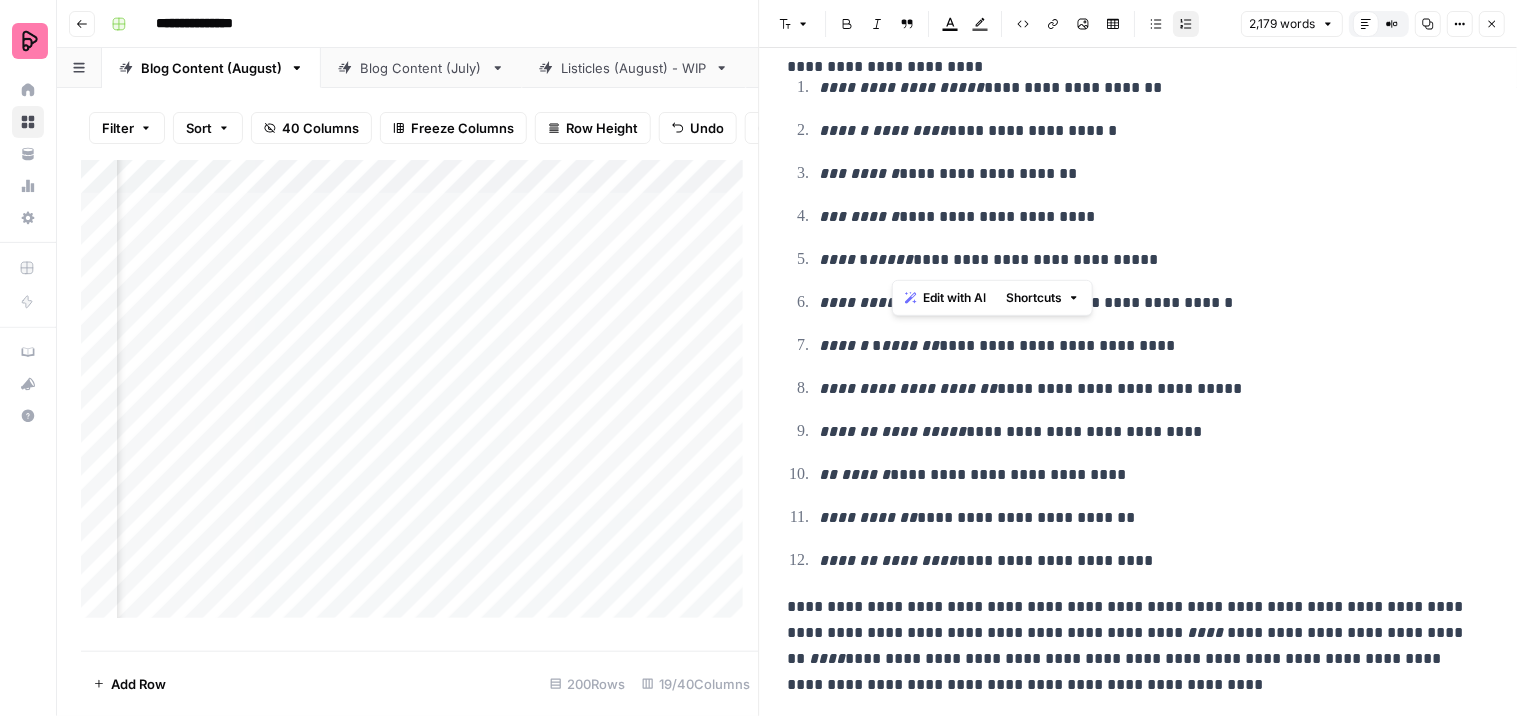 drag, startPoint x: 943, startPoint y: 254, endPoint x: 890, endPoint y: 237, distance: 55.65968 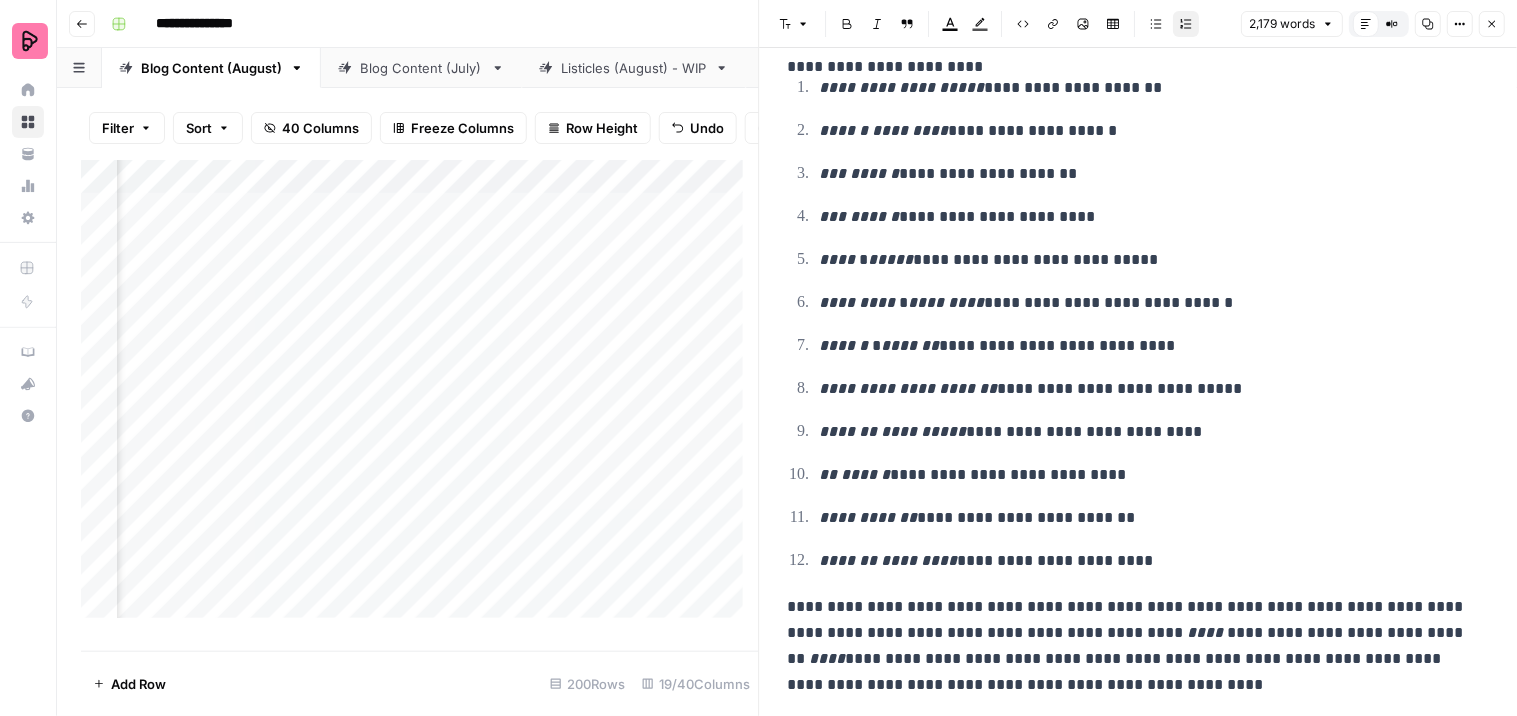 click on "Italic" at bounding box center (878, 24) 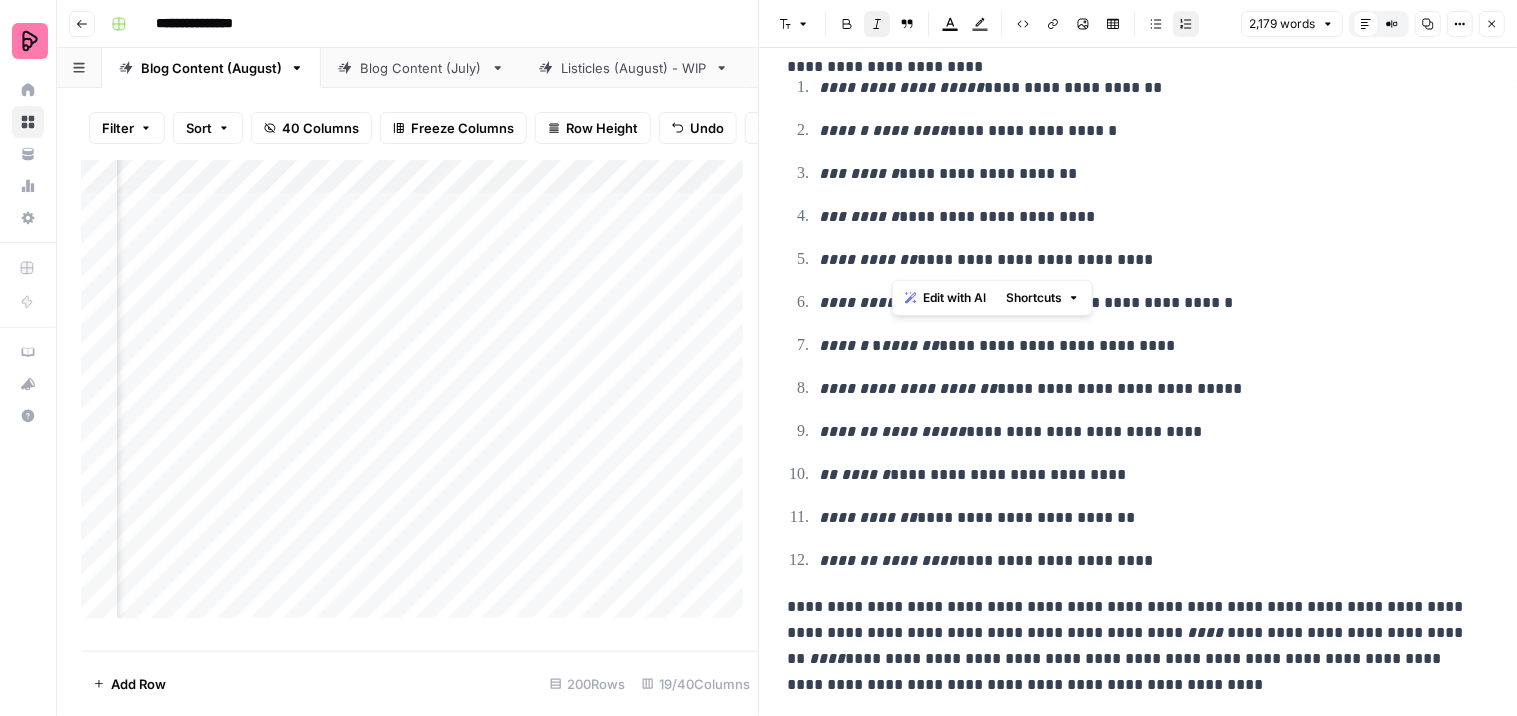 click on "**********" at bounding box center [1146, 260] 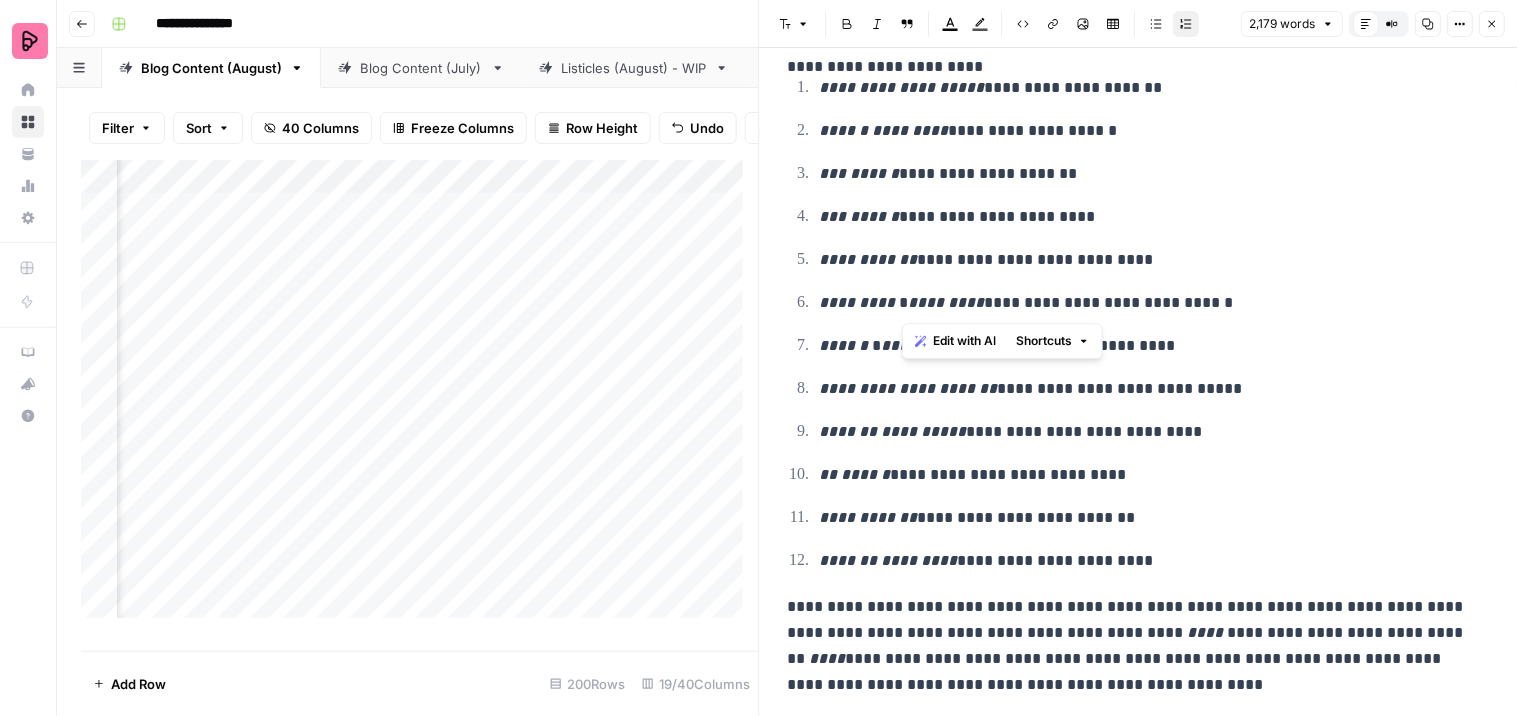 drag, startPoint x: 977, startPoint y: 305, endPoint x: 903, endPoint y: 307, distance: 74.02702 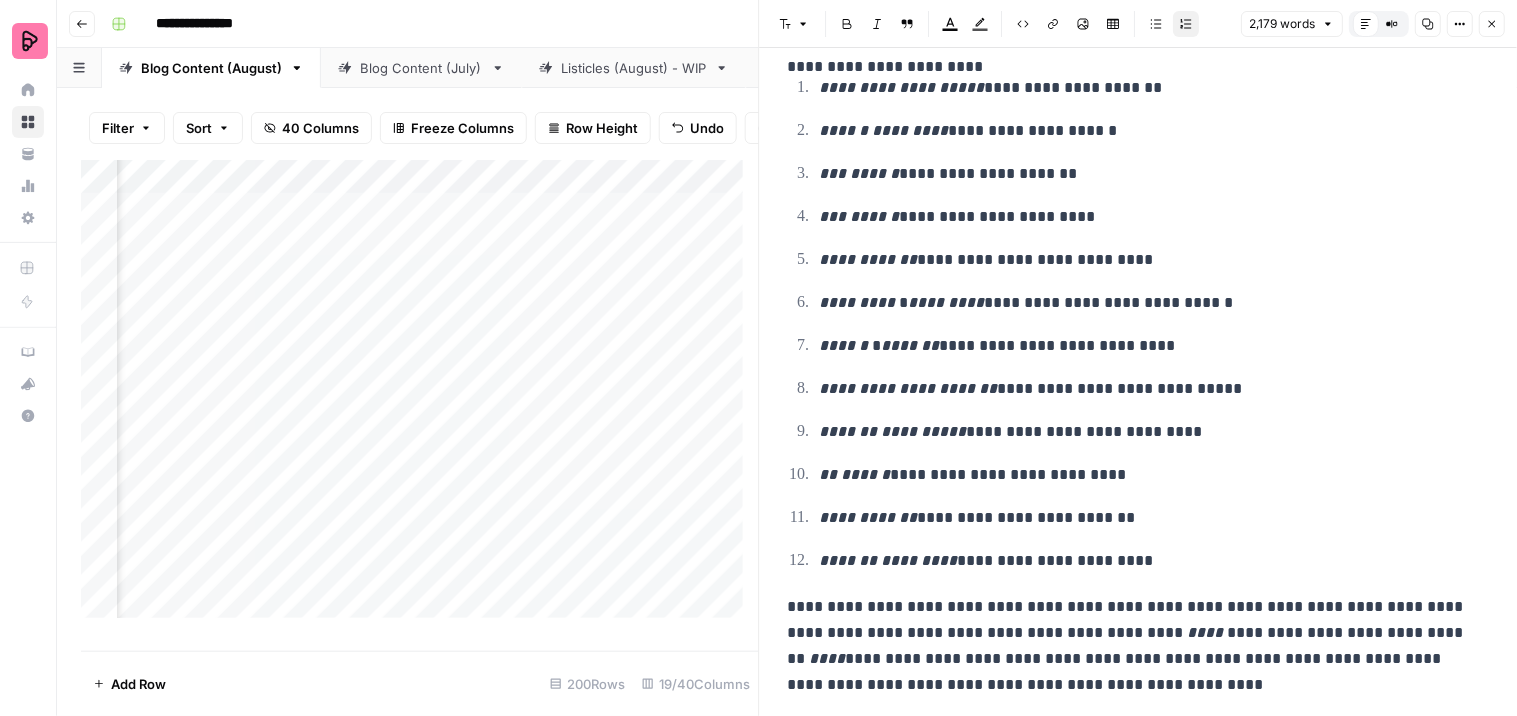 click 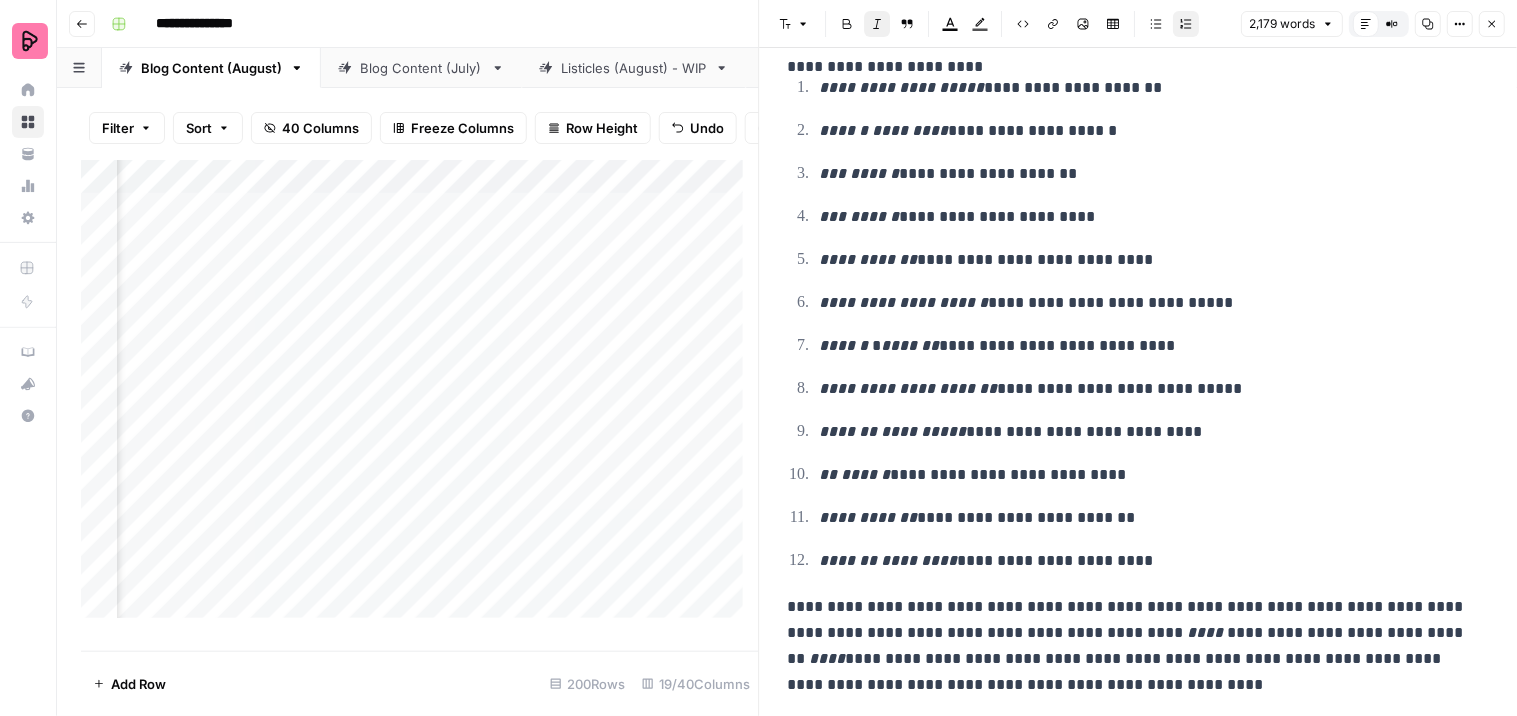 drag, startPoint x: 1253, startPoint y: 201, endPoint x: 1368, endPoint y: 307, distance: 156.40013 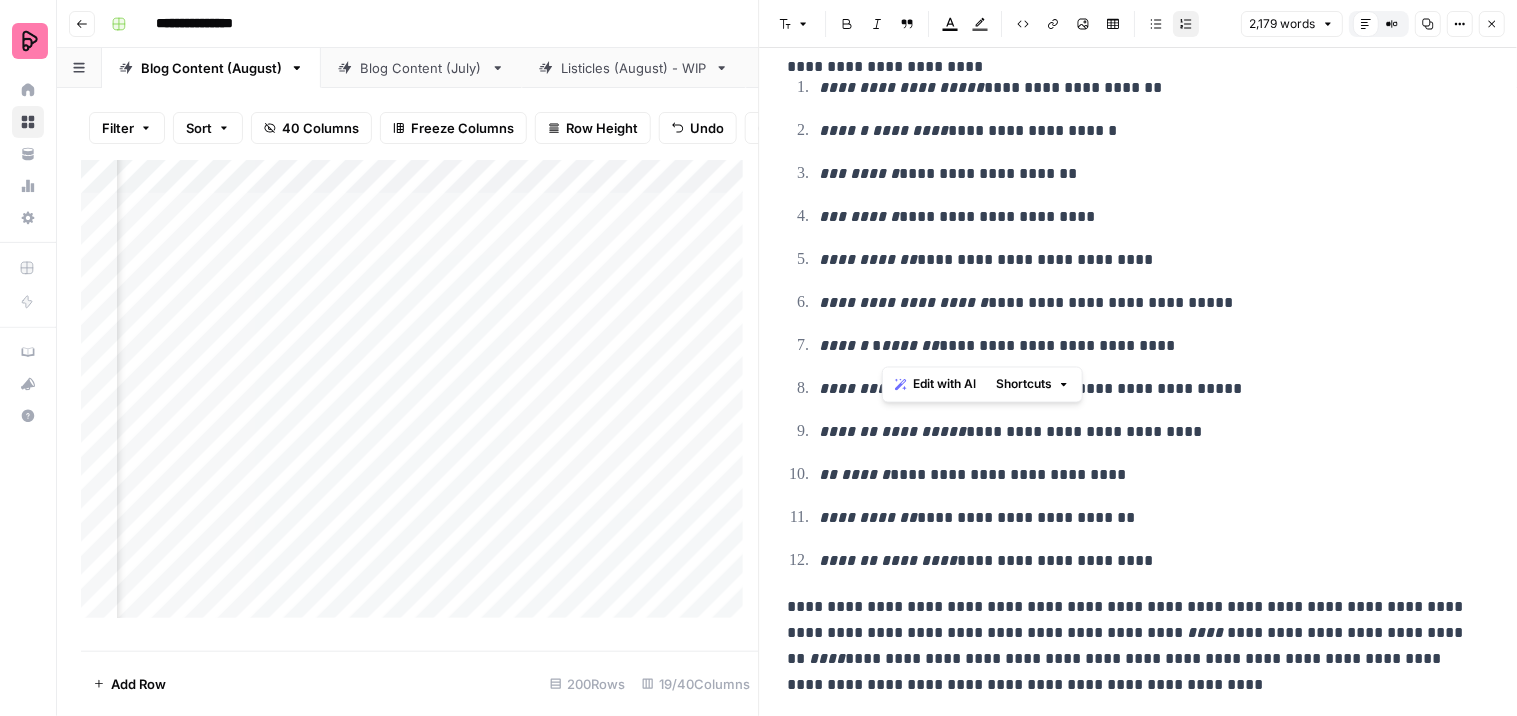 drag, startPoint x: 937, startPoint y: 346, endPoint x: 881, endPoint y: 344, distance: 56.0357 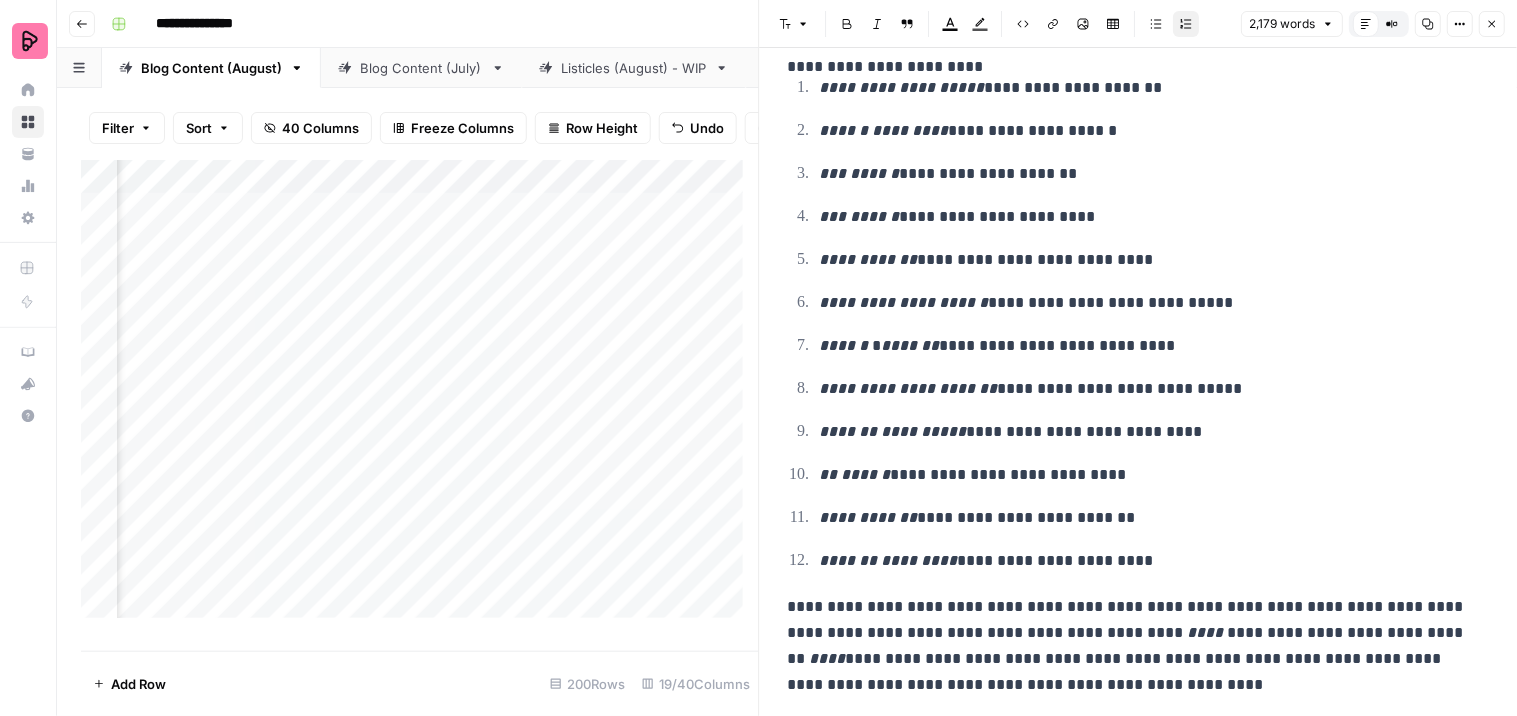 click 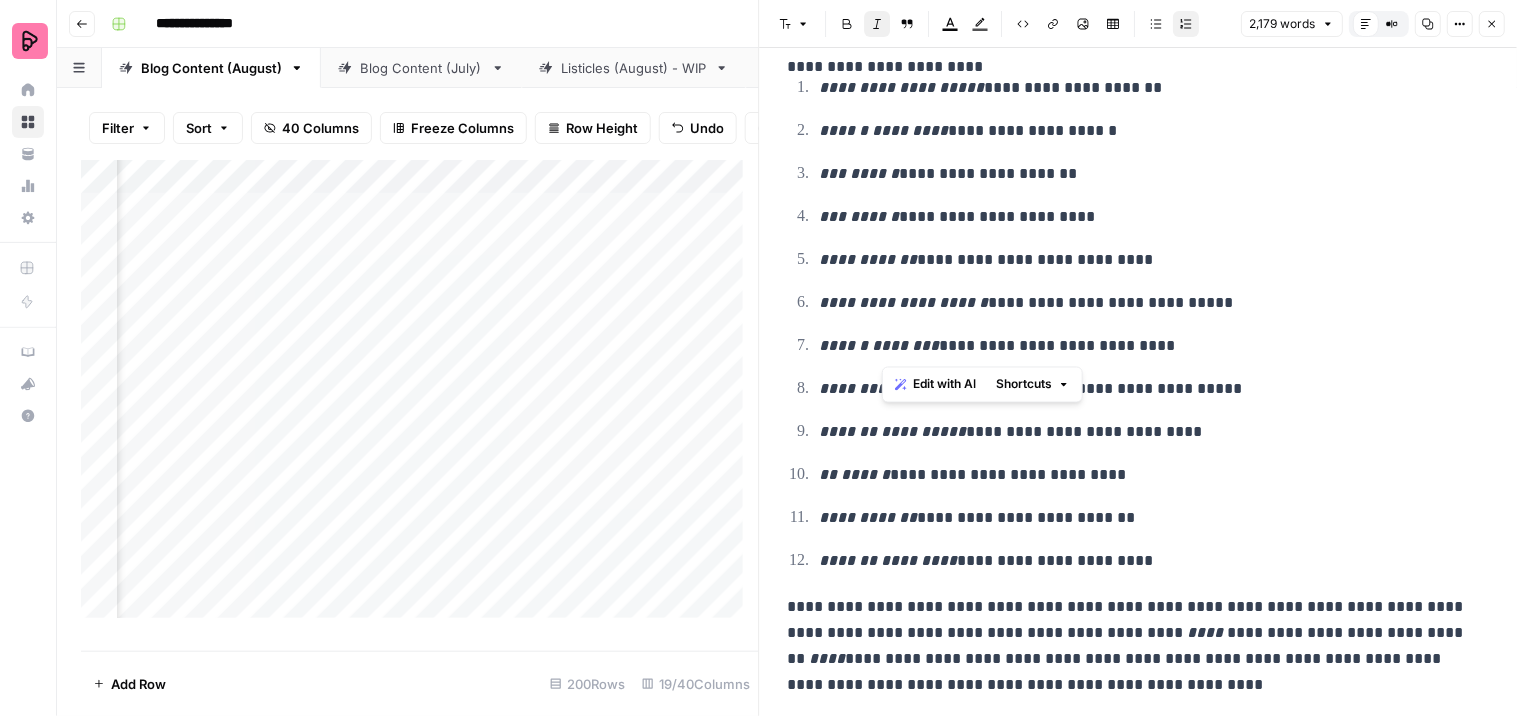 click on "**********" at bounding box center (1139, 2862) 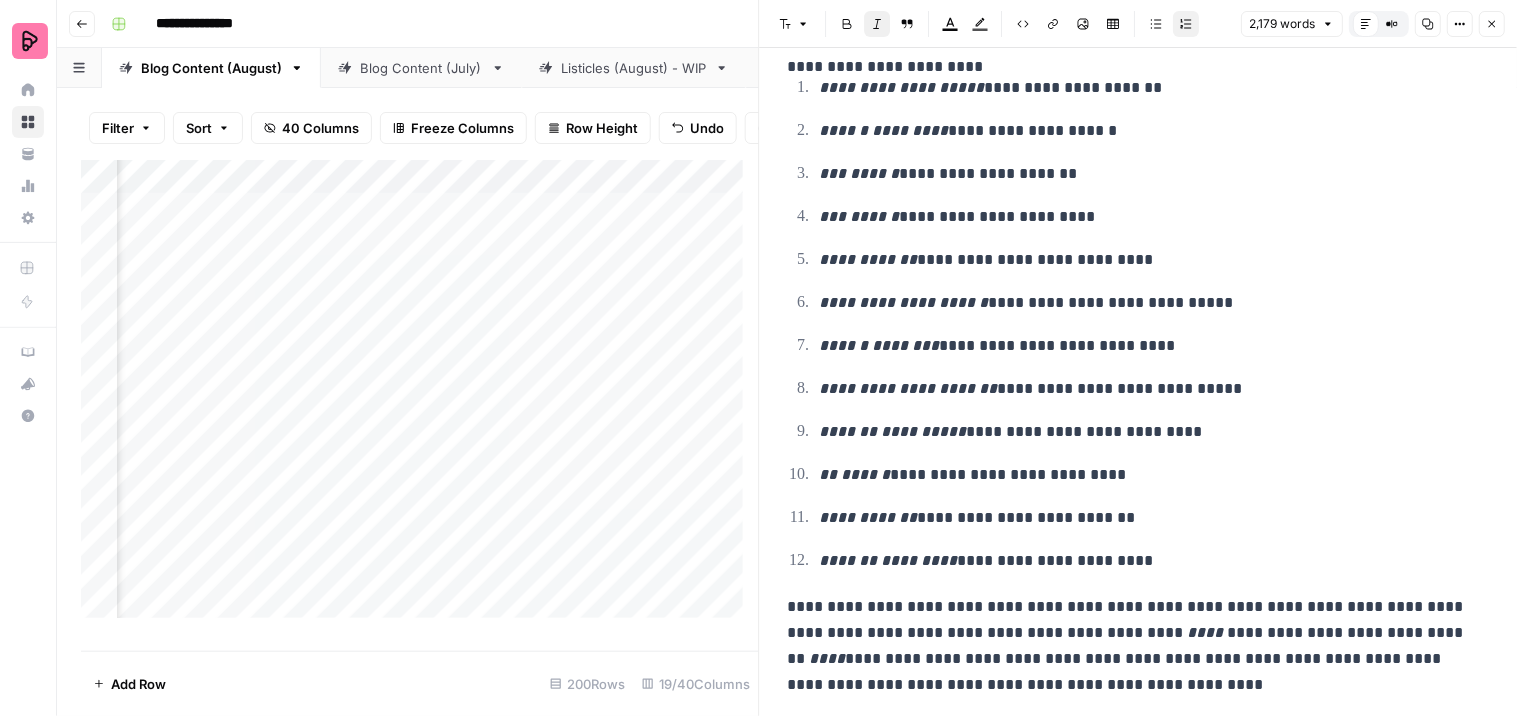 click on "**********" at bounding box center [1146, 389] 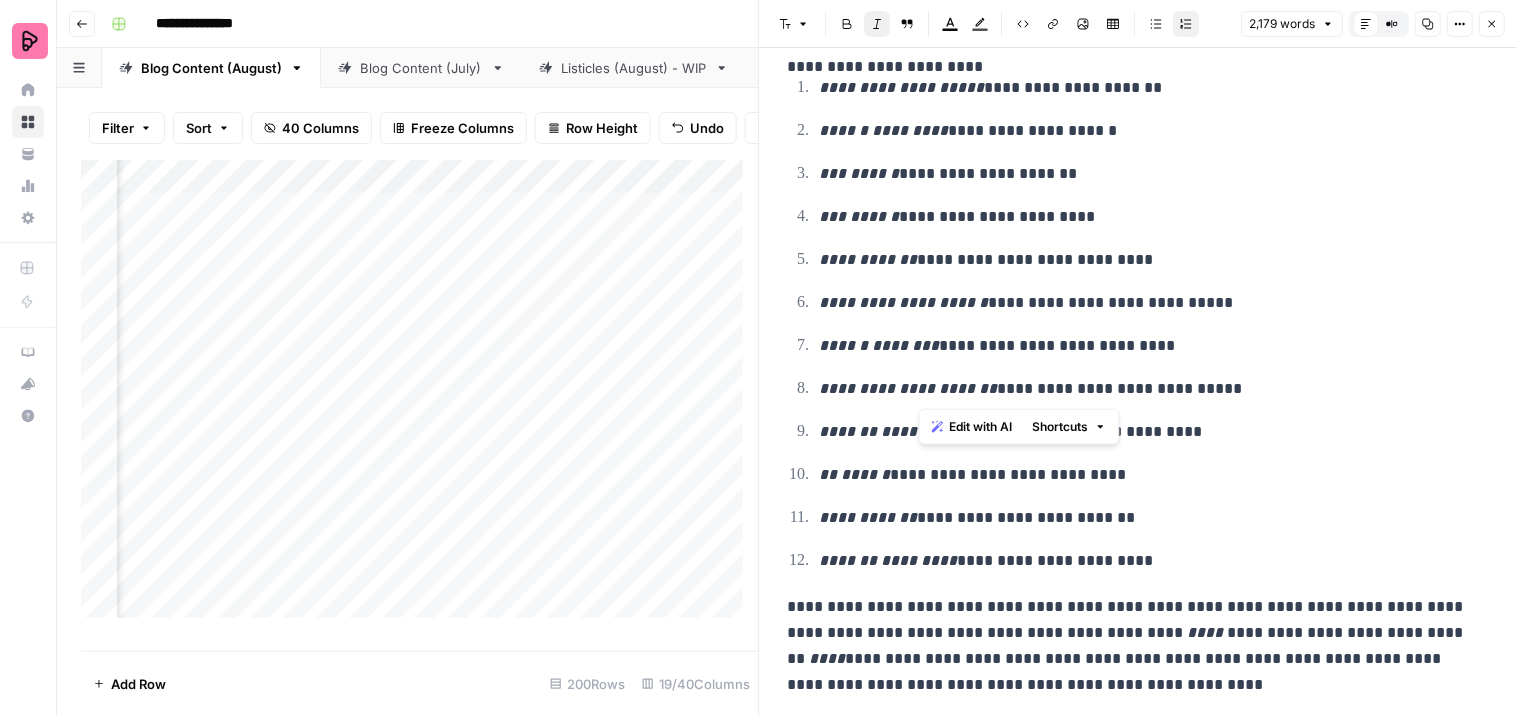 drag, startPoint x: 997, startPoint y: 387, endPoint x: 920, endPoint y: 383, distance: 77.10383 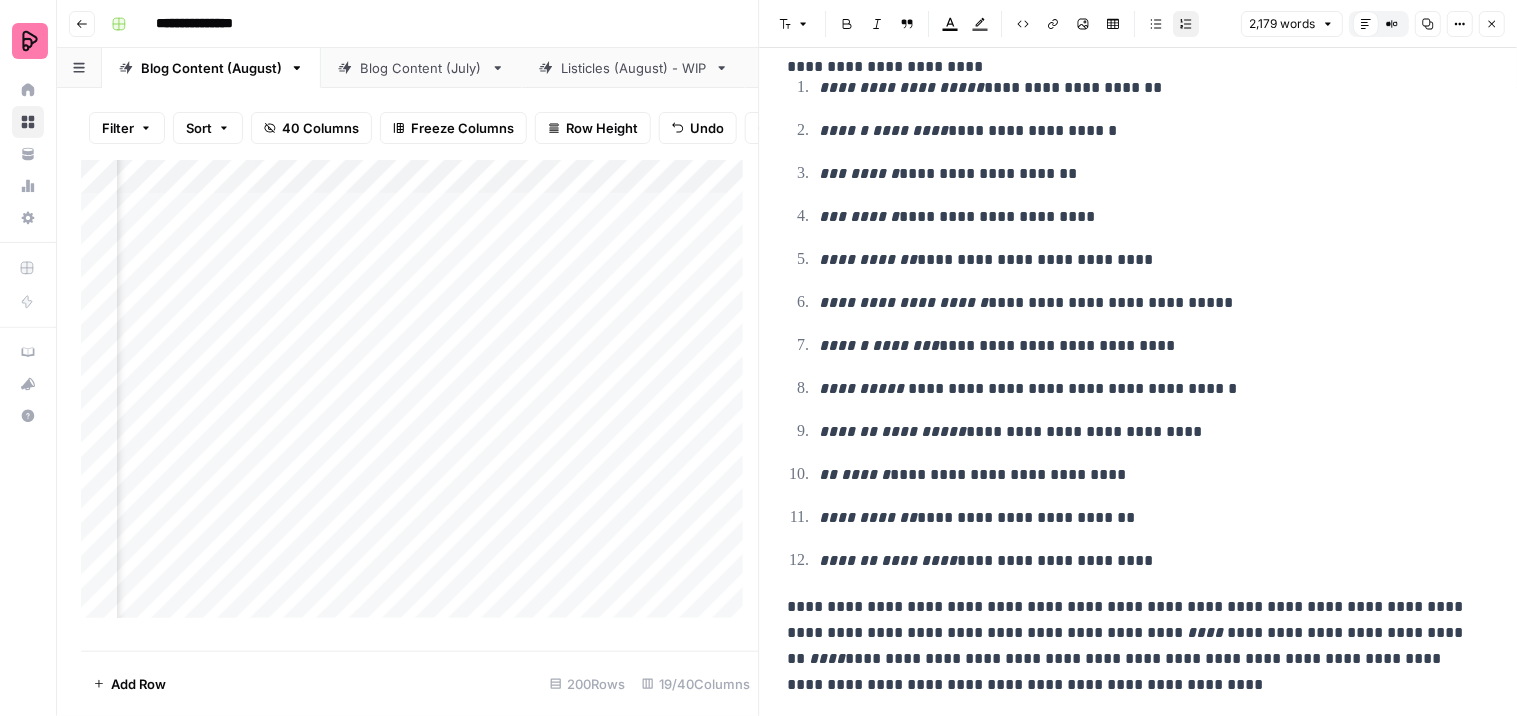 click 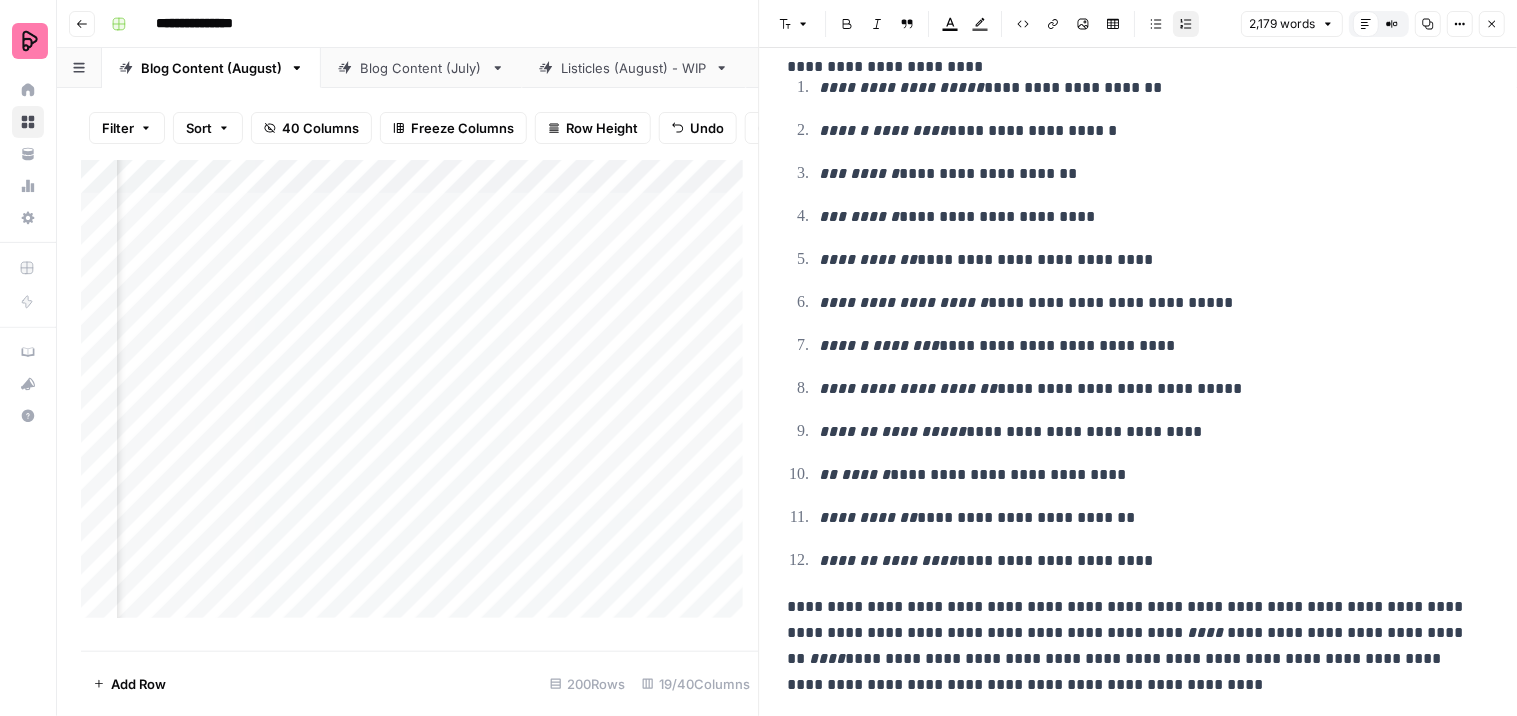 click on "**********" at bounding box center [1146, 389] 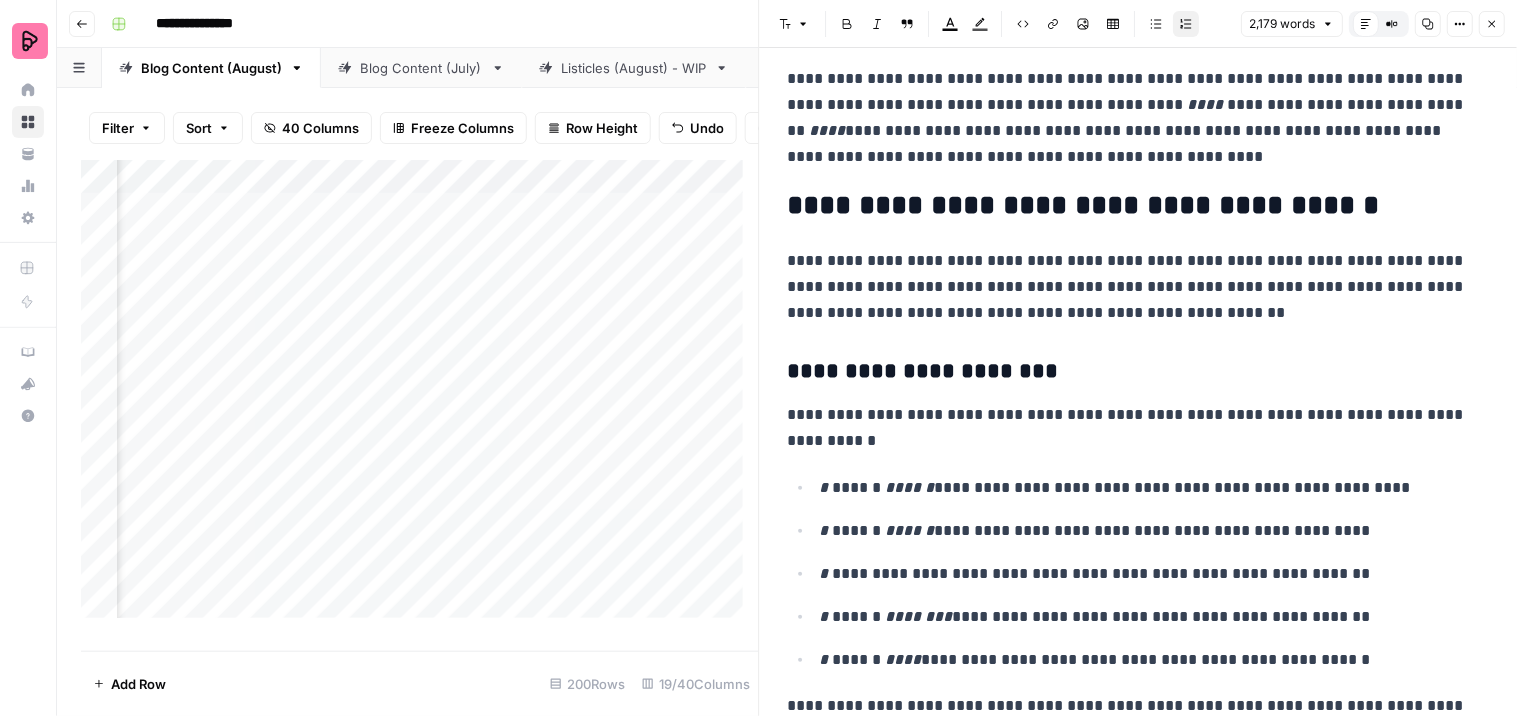 scroll, scrollTop: 1954, scrollLeft: 0, axis: vertical 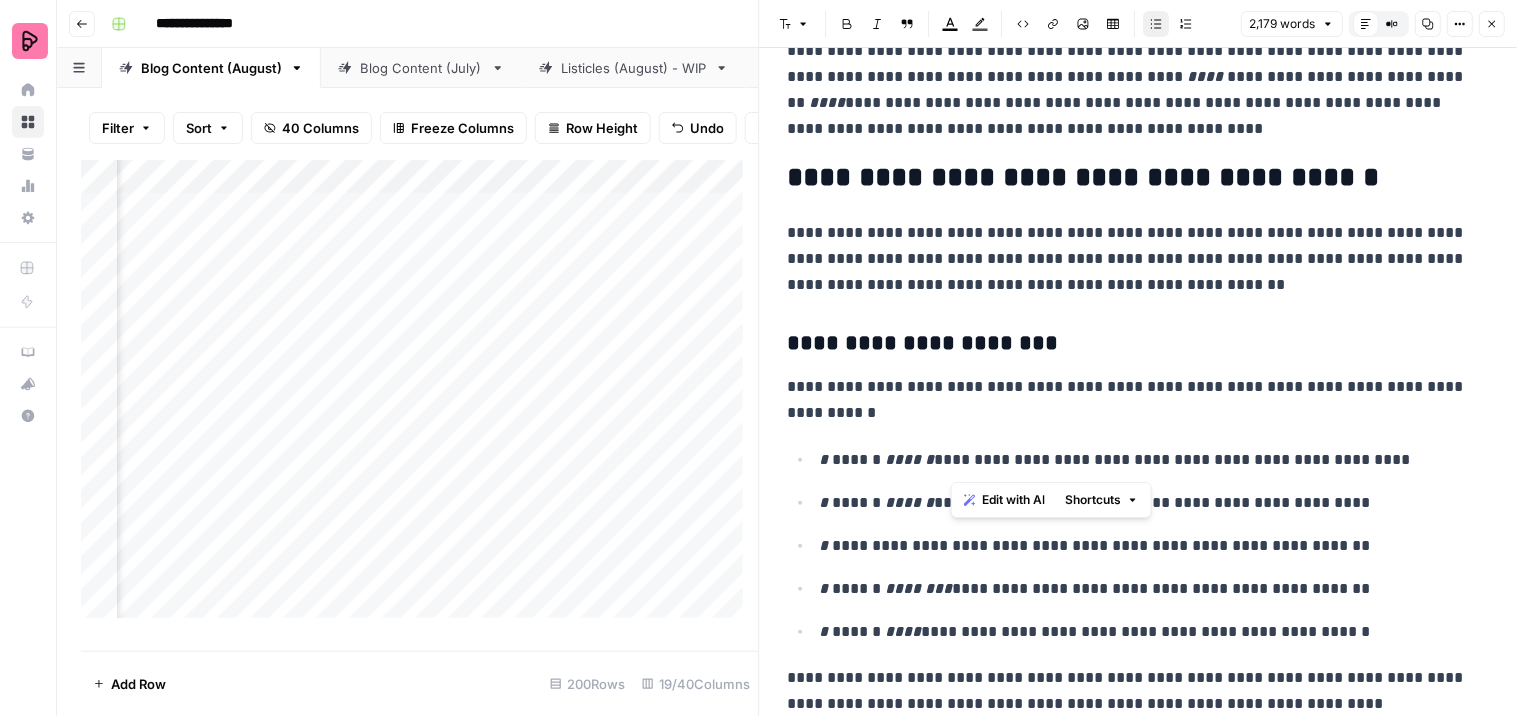 drag, startPoint x: 988, startPoint y: 463, endPoint x: 952, endPoint y: 462, distance: 36.013885 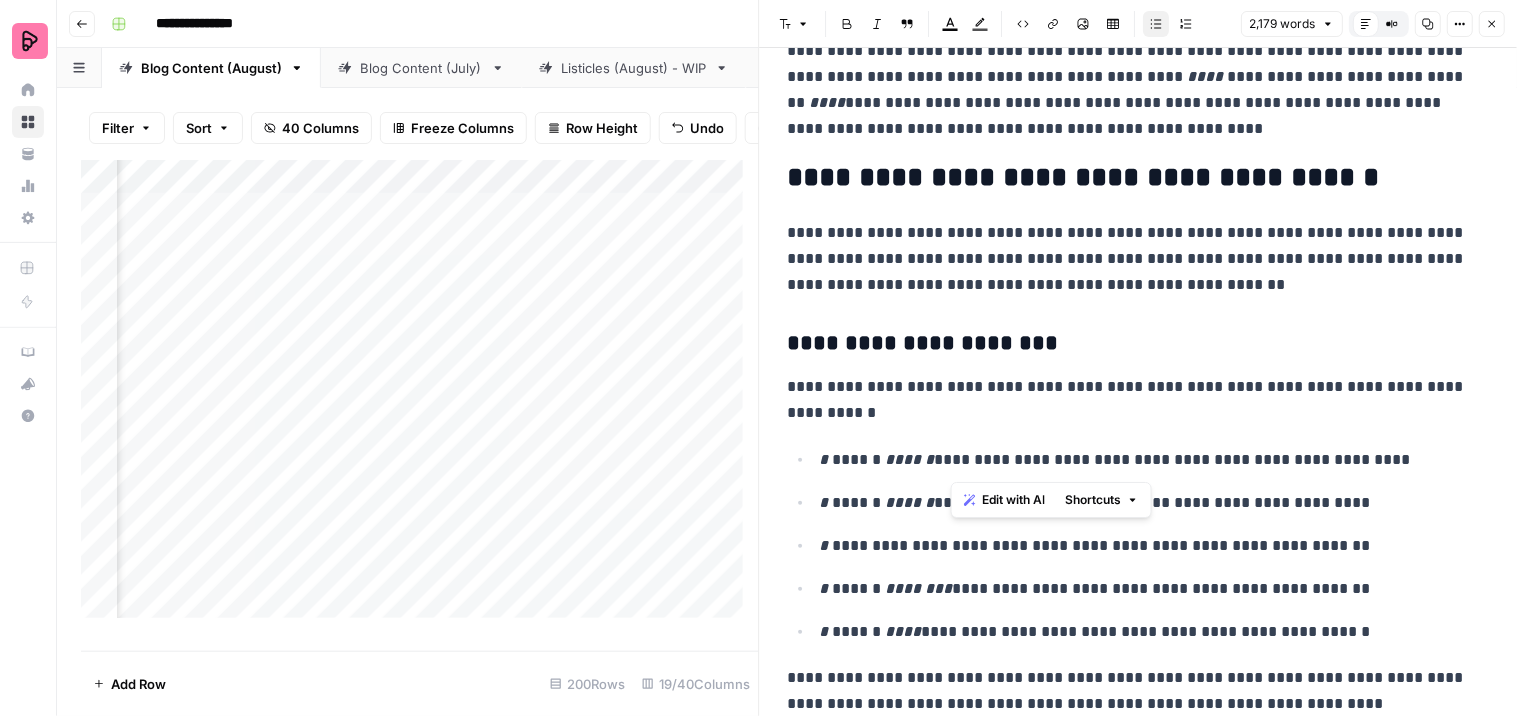 click 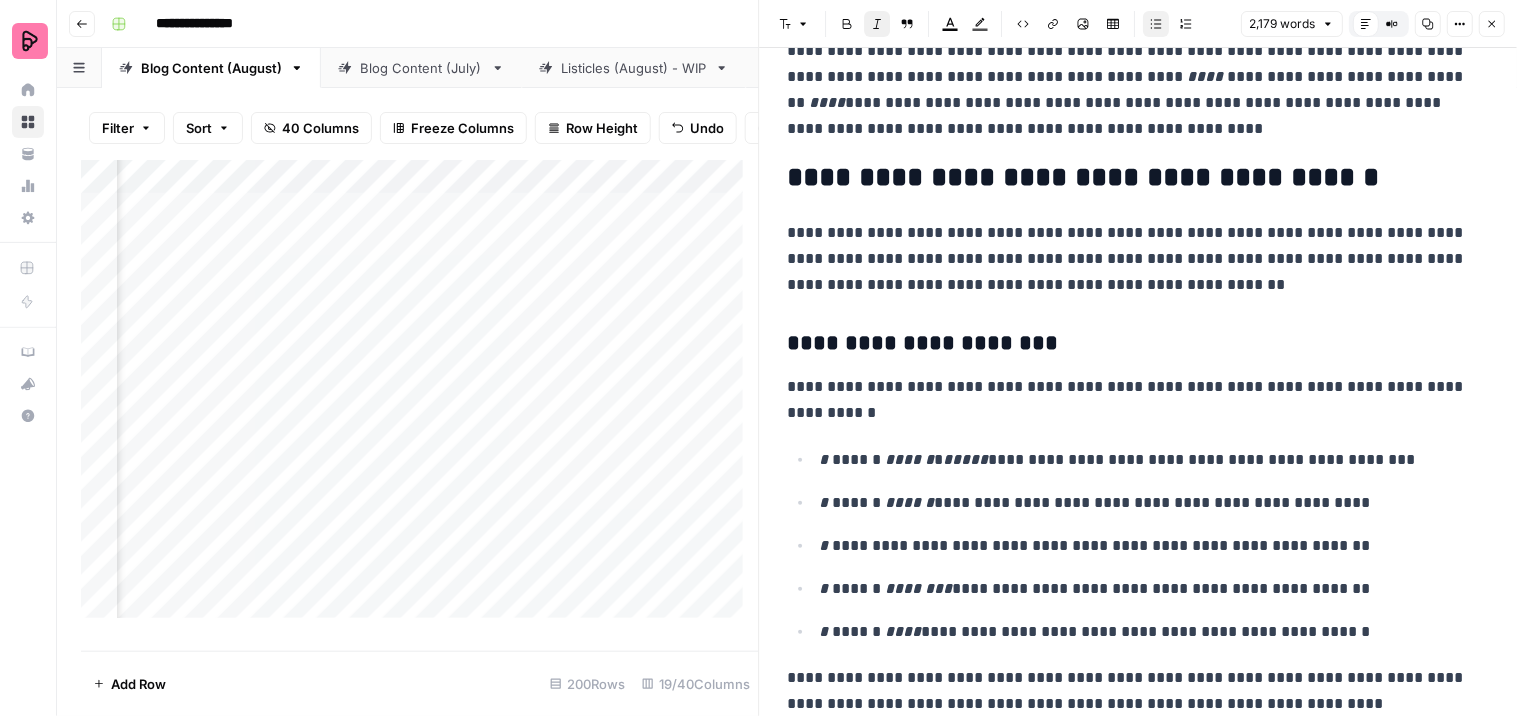 click on "**********" at bounding box center (1139, 2322) 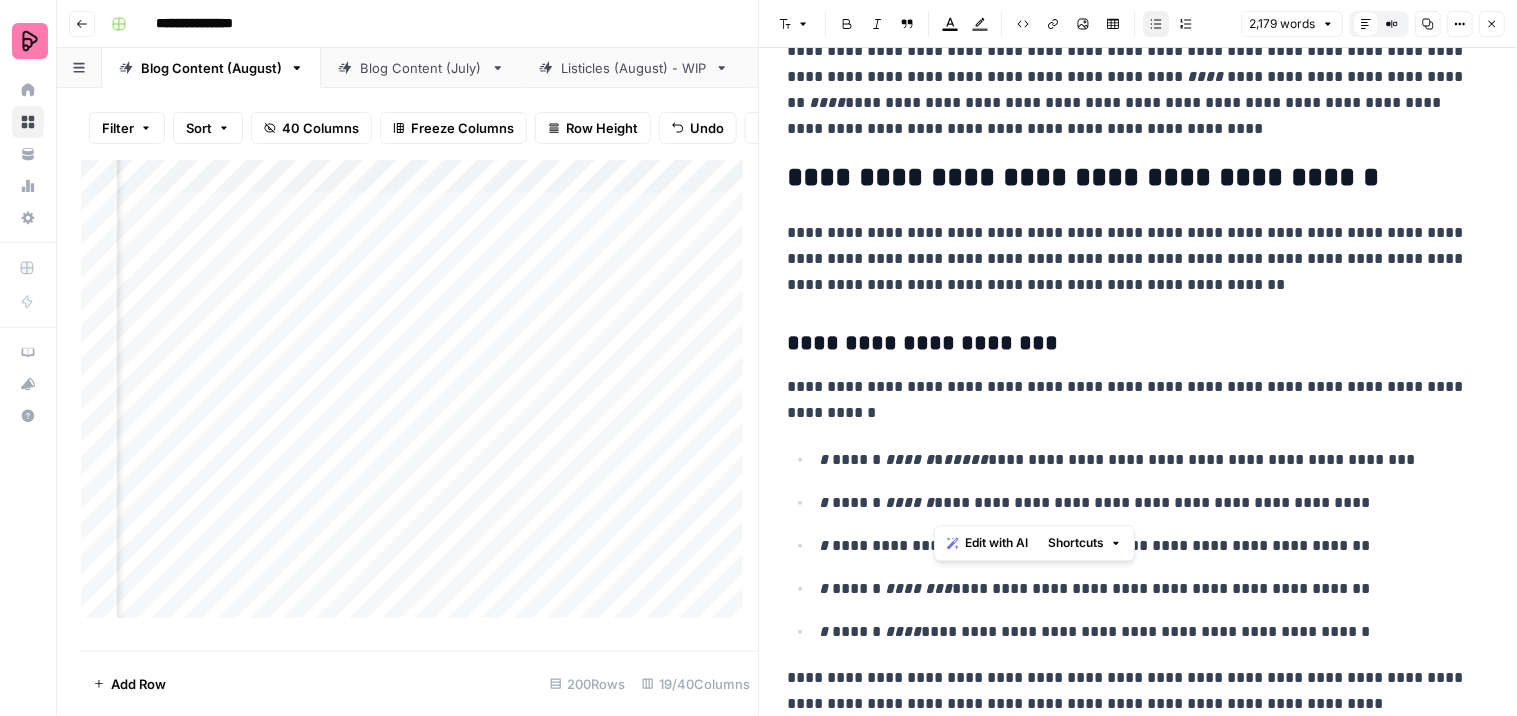 drag, startPoint x: 973, startPoint y: 502, endPoint x: 934, endPoint y: 501, distance: 39.012817 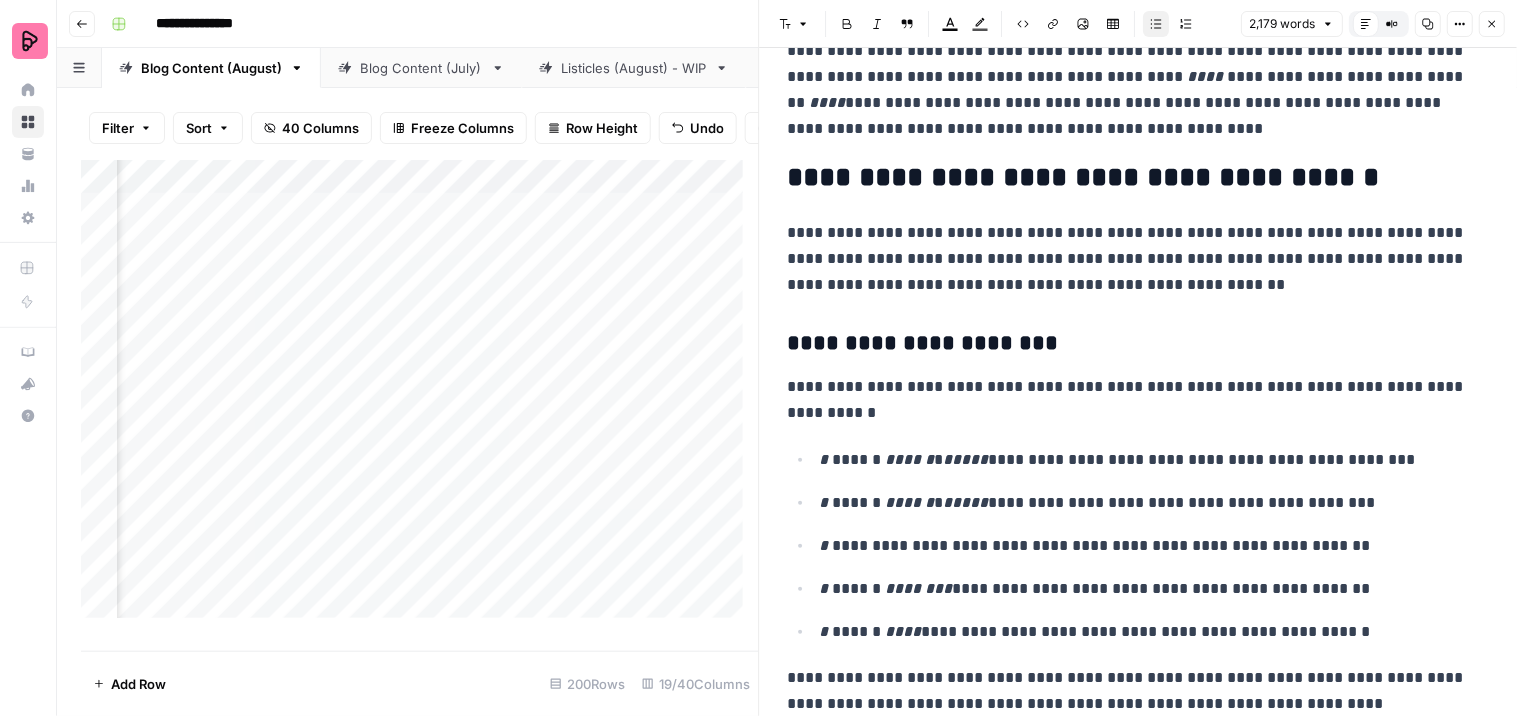 click on "[REDACTED]" at bounding box center (1146, 503) 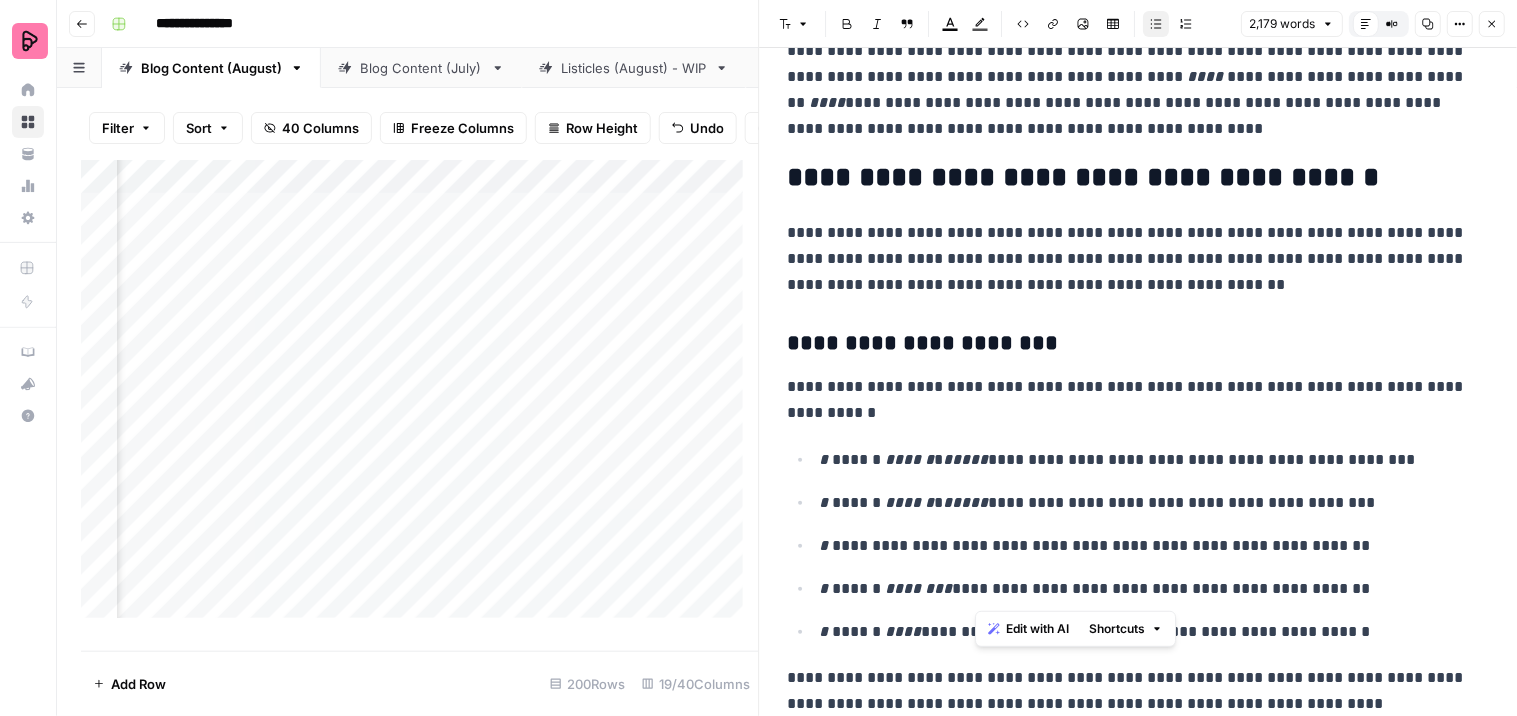 drag, startPoint x: 1032, startPoint y: 593, endPoint x: 977, endPoint y: 590, distance: 55.081757 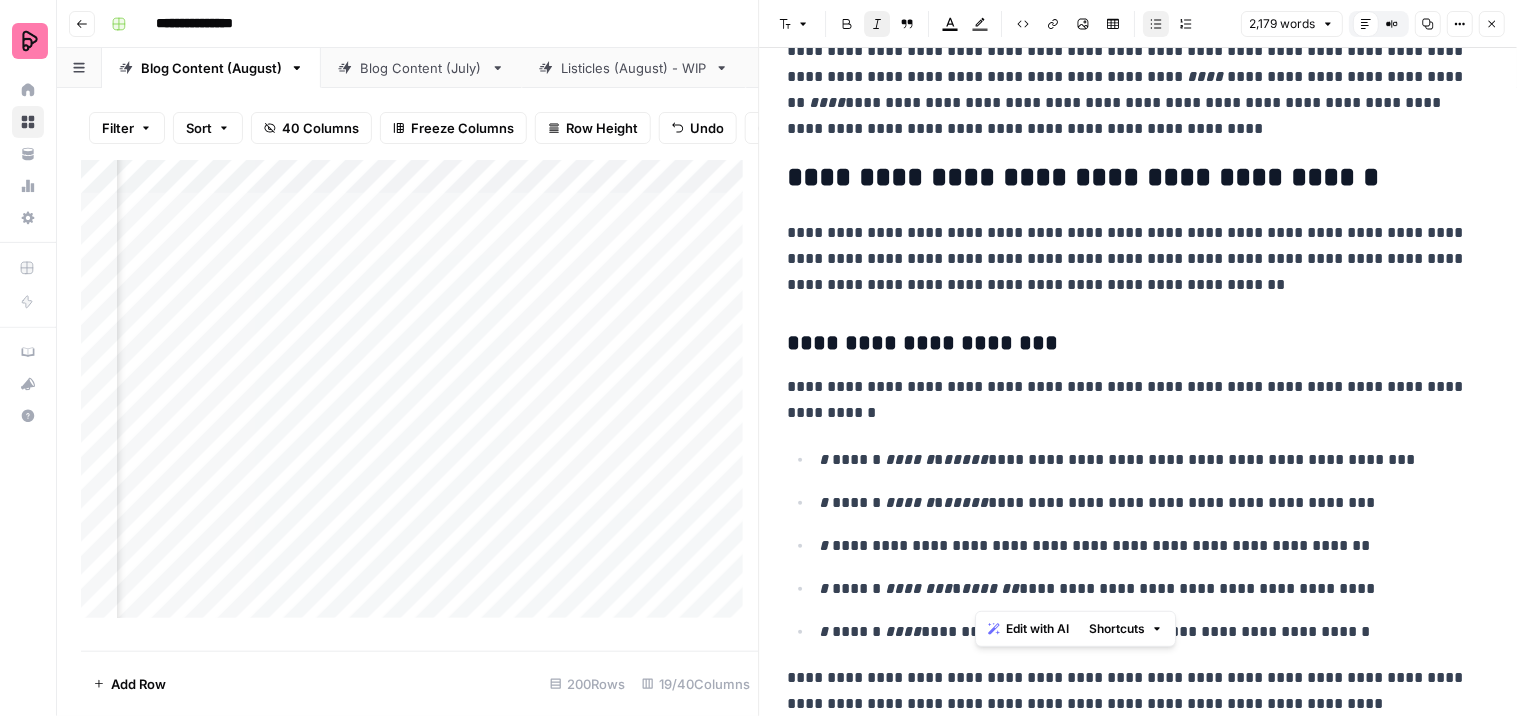 click on "**********" at bounding box center [1146, 460] 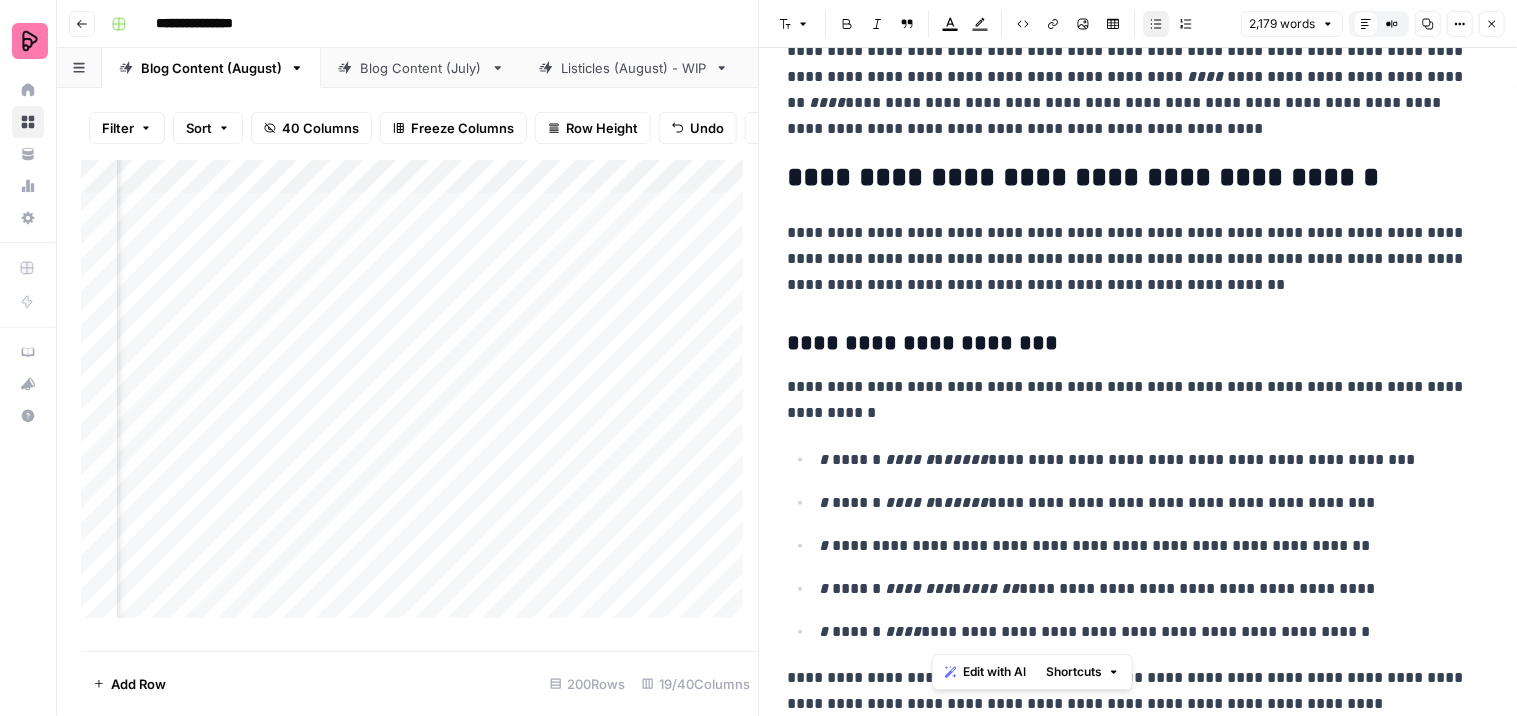 drag, startPoint x: 957, startPoint y: 634, endPoint x: 931, endPoint y: 634, distance: 26 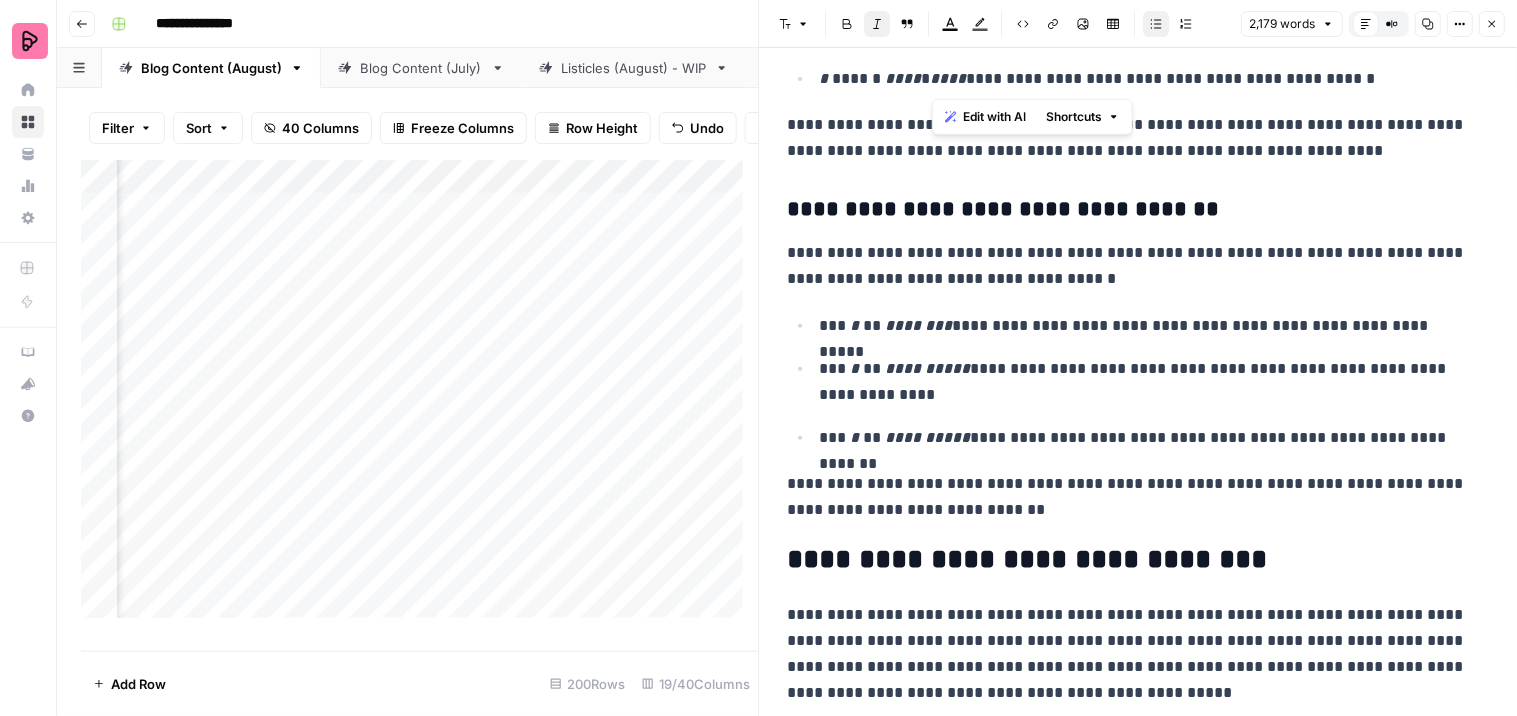 scroll, scrollTop: 2510, scrollLeft: 0, axis: vertical 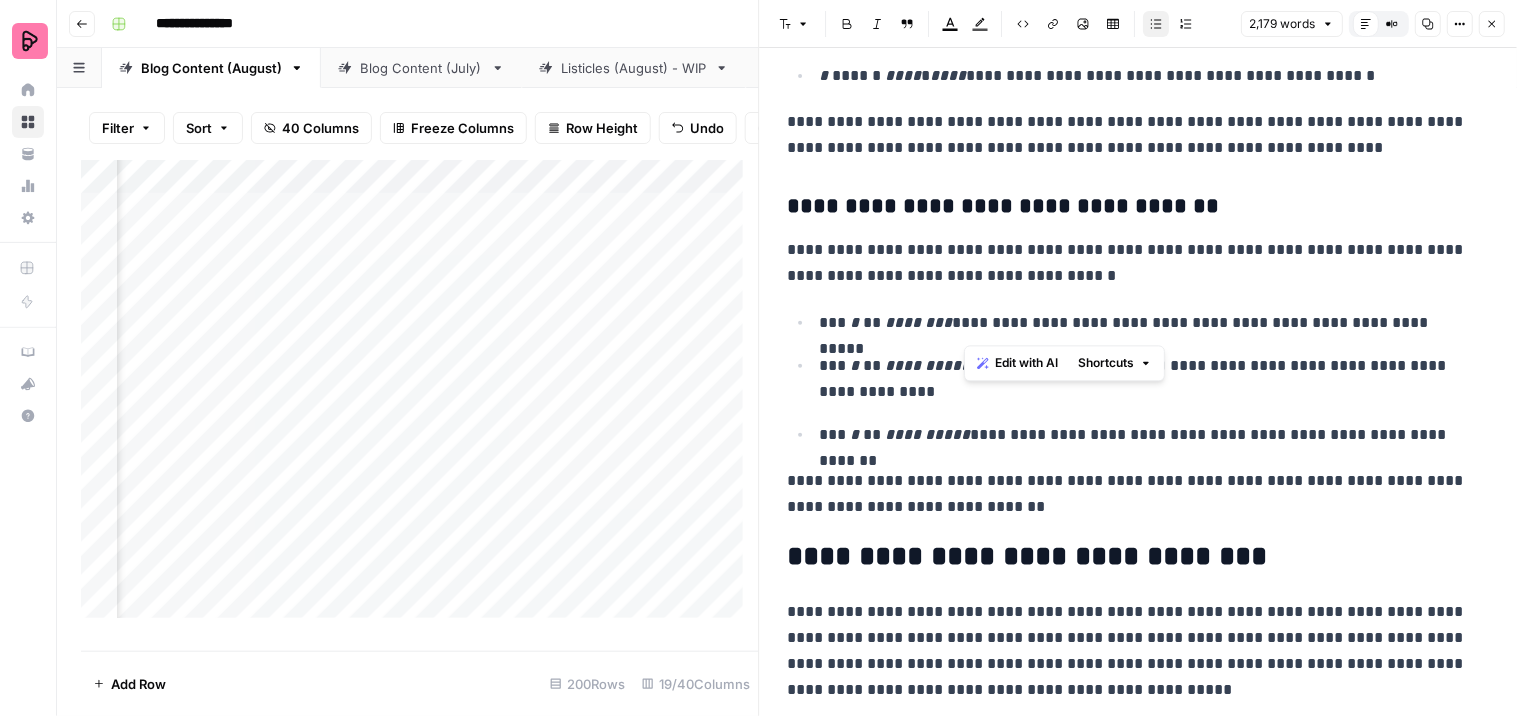 drag, startPoint x: 1025, startPoint y: 323, endPoint x: 964, endPoint y: 322, distance: 61.008198 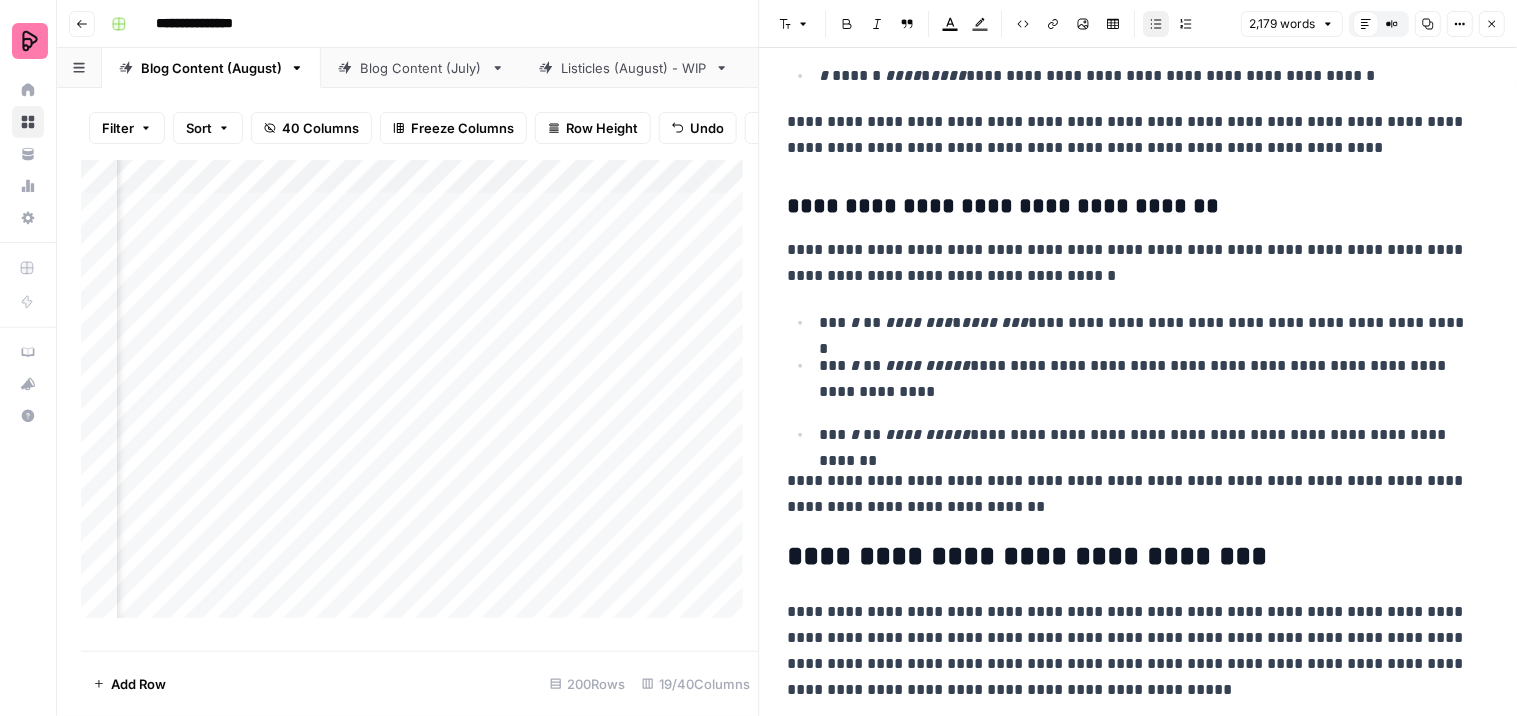 click on "**********" at bounding box center (1139, 378) 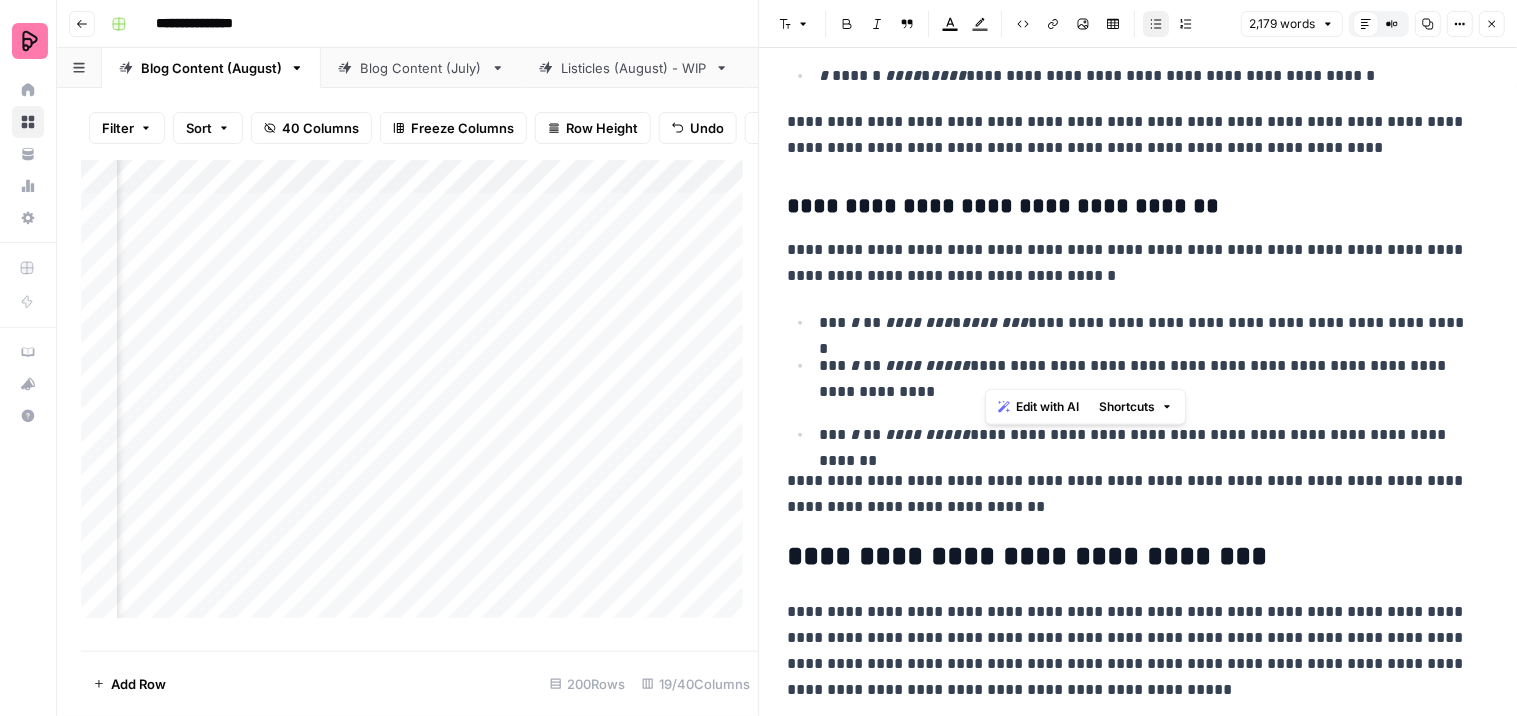 drag, startPoint x: 1064, startPoint y: 370, endPoint x: 986, endPoint y: 361, distance: 78.51752 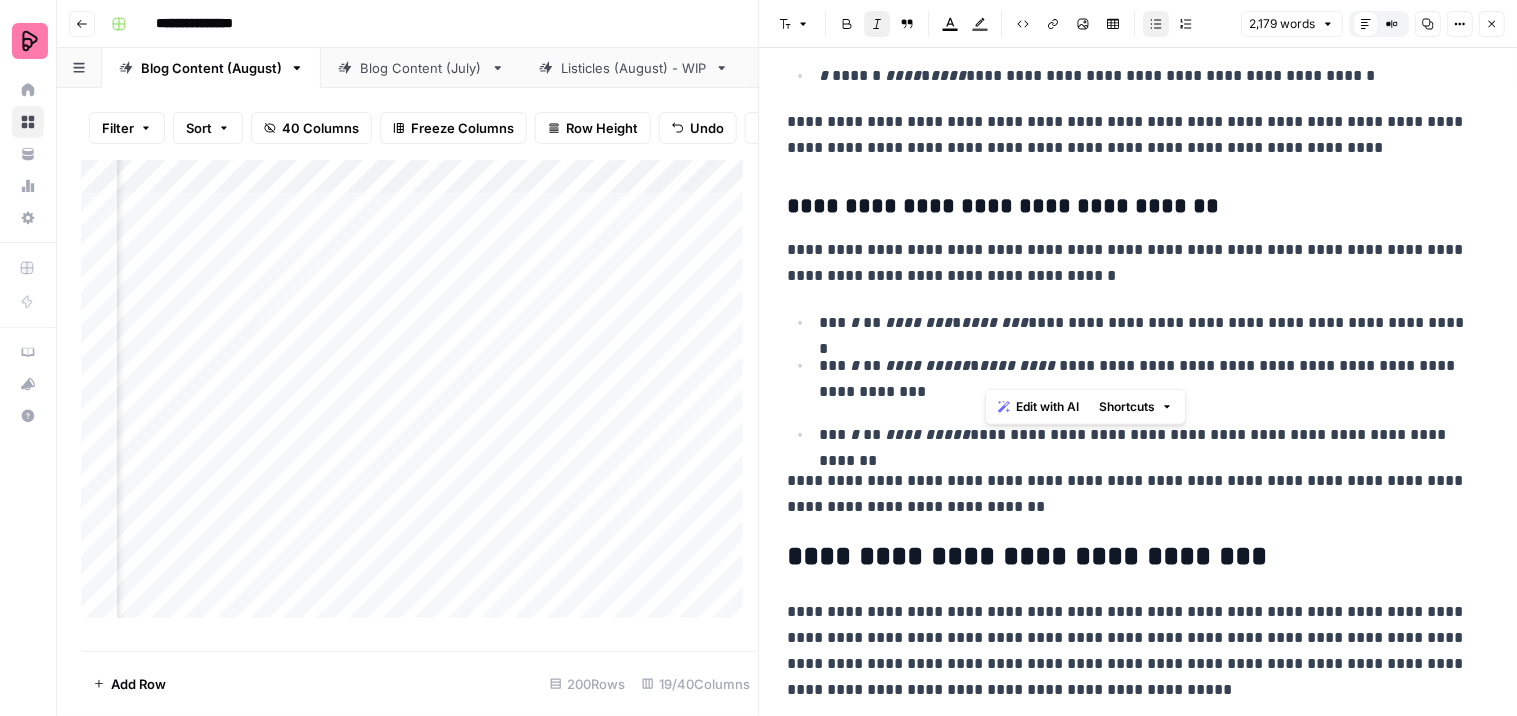 click on "**********" at bounding box center [1130, 494] 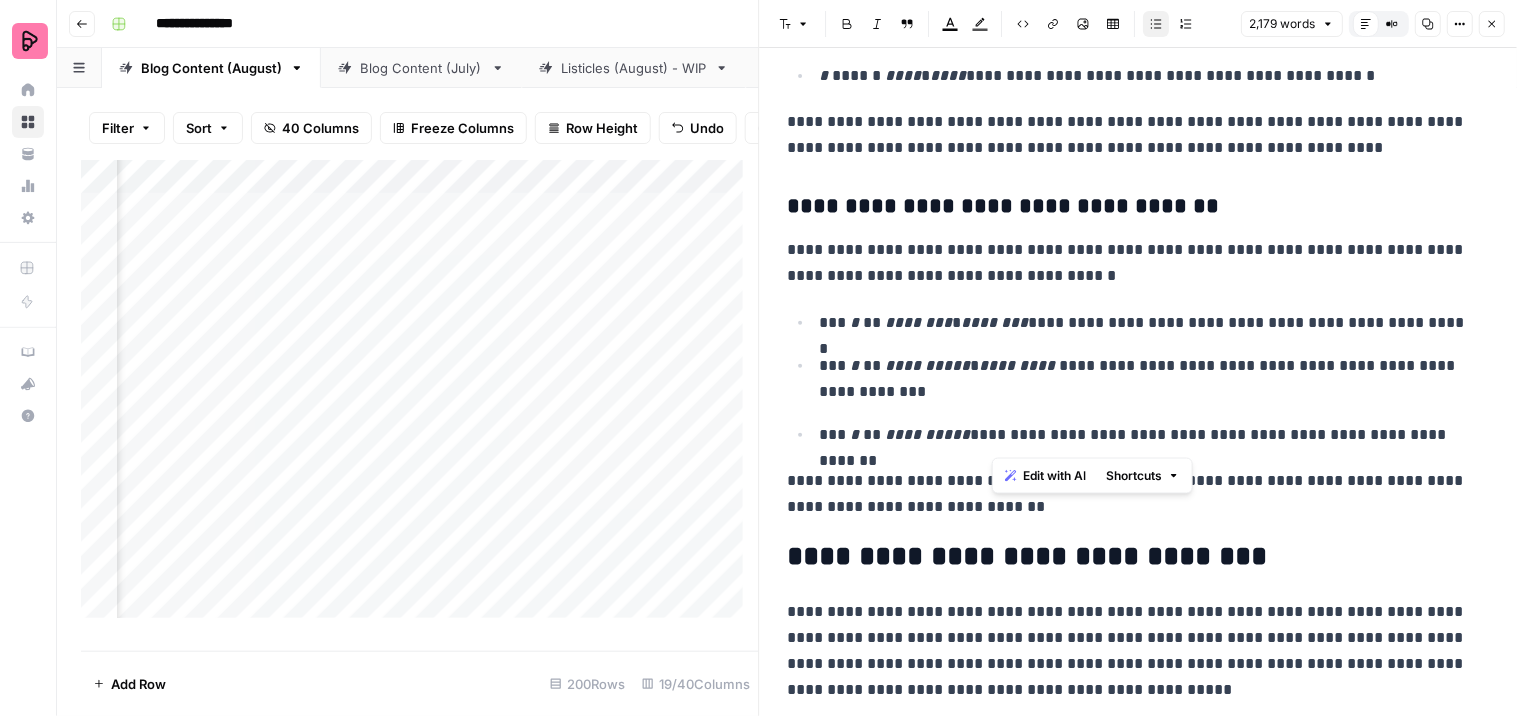 drag, startPoint x: 1058, startPoint y: 438, endPoint x: 990, endPoint y: 440, distance: 68.0294 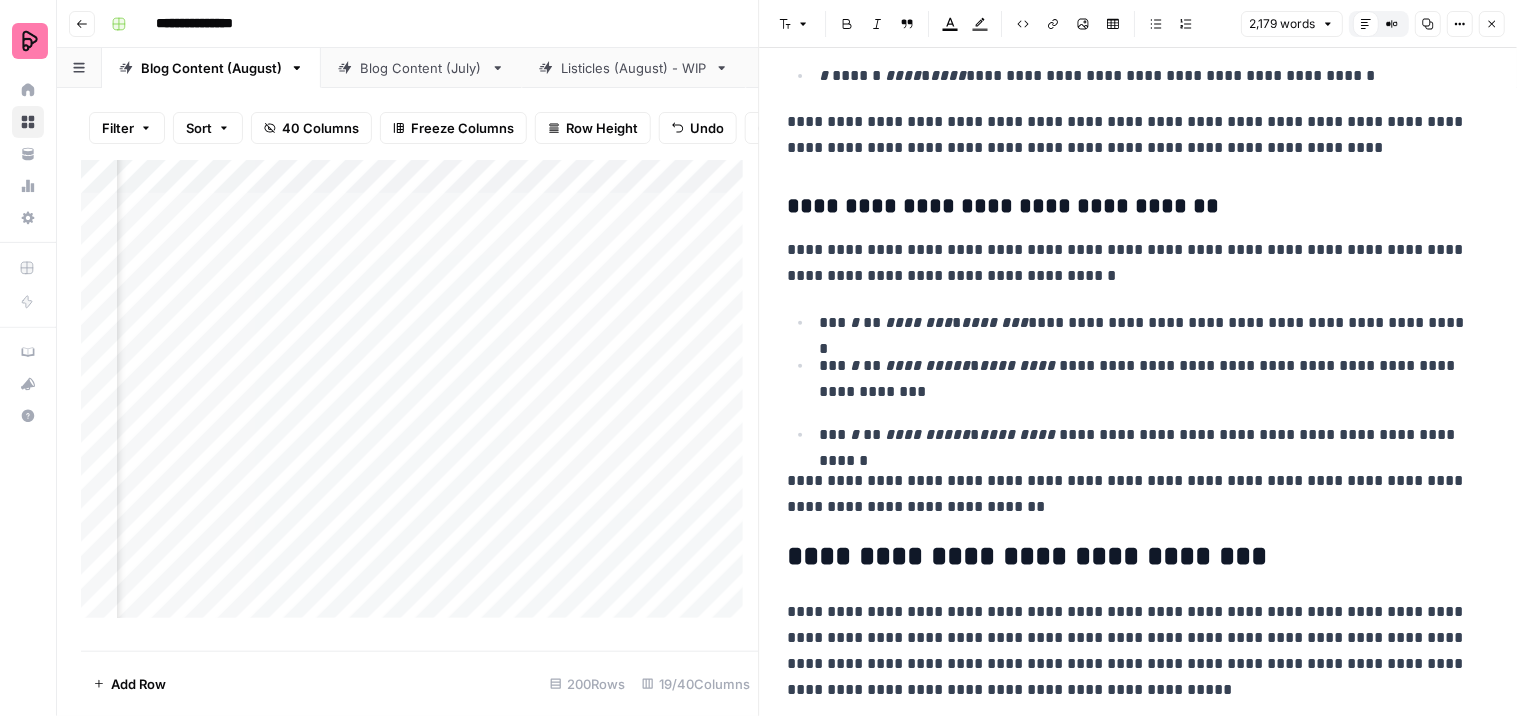 click on "**********" at bounding box center (1130, 651) 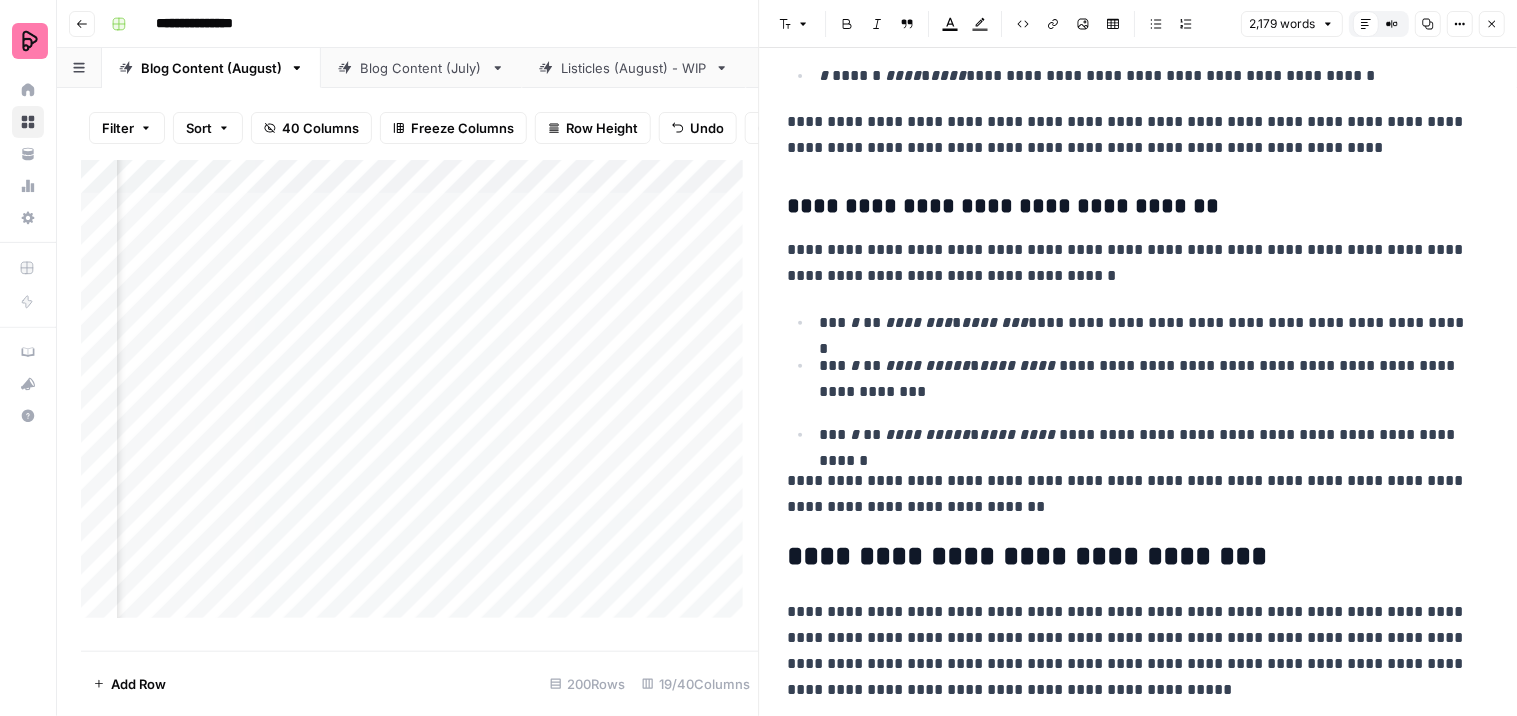 click on "**********" at bounding box center (1146, 379) 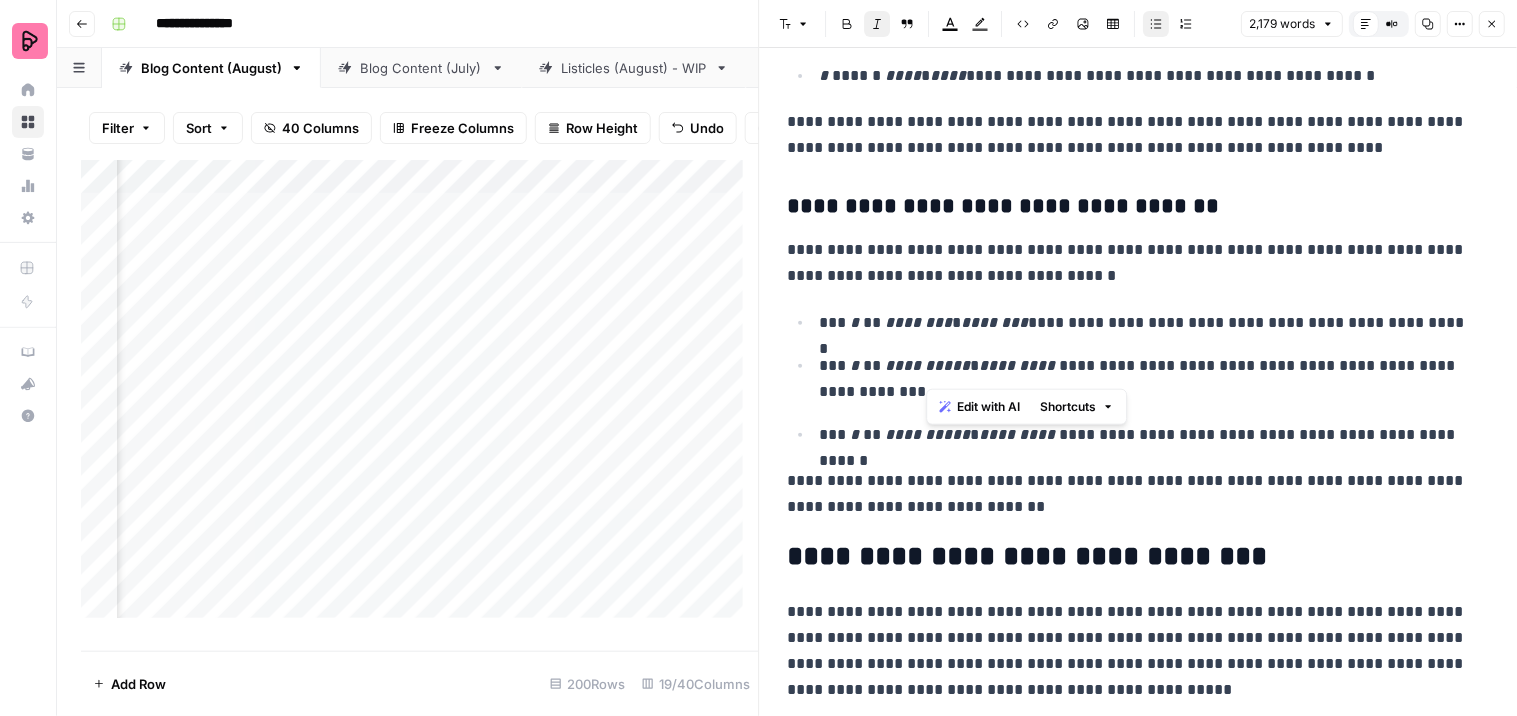 drag, startPoint x: 947, startPoint y: 376, endPoint x: 932, endPoint y: 371, distance: 15.811388 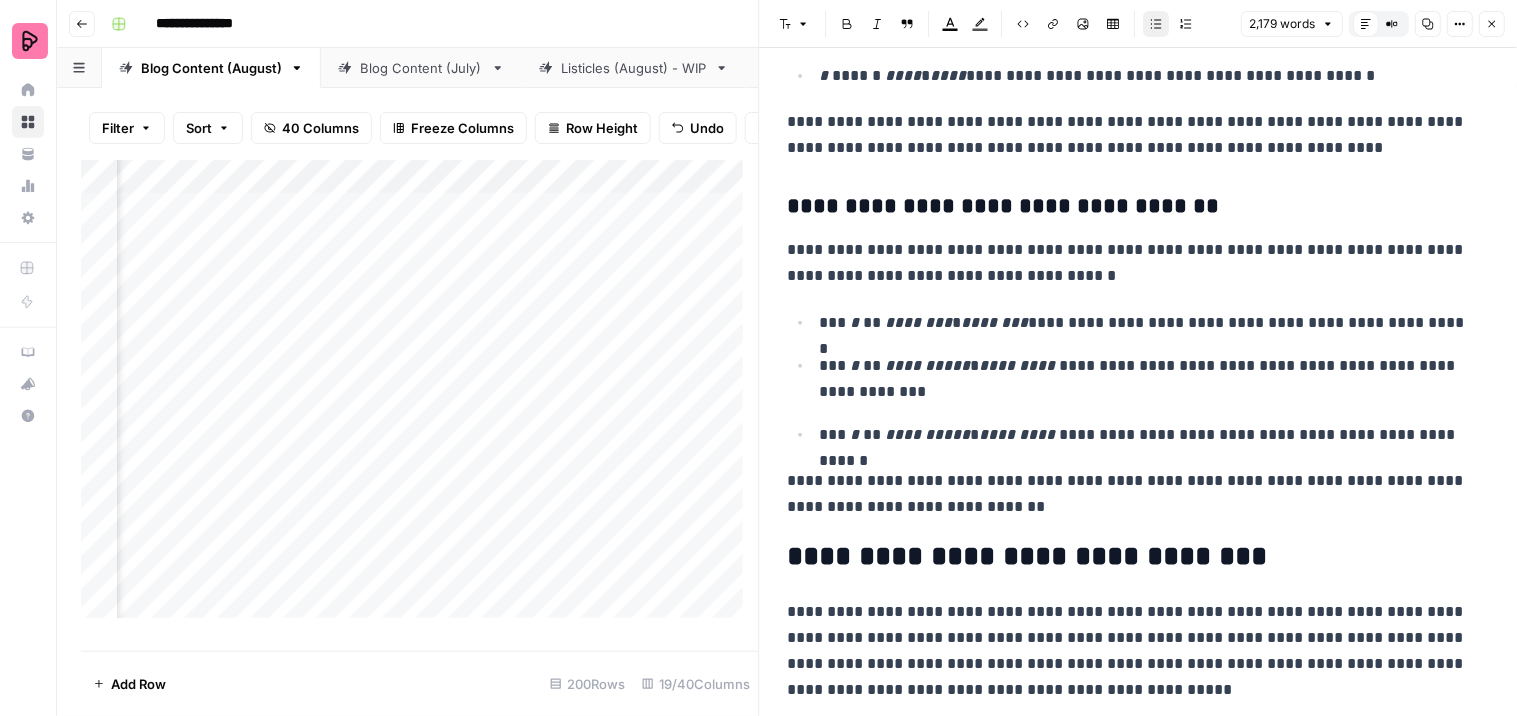 click on "**********" at bounding box center [1146, 379] 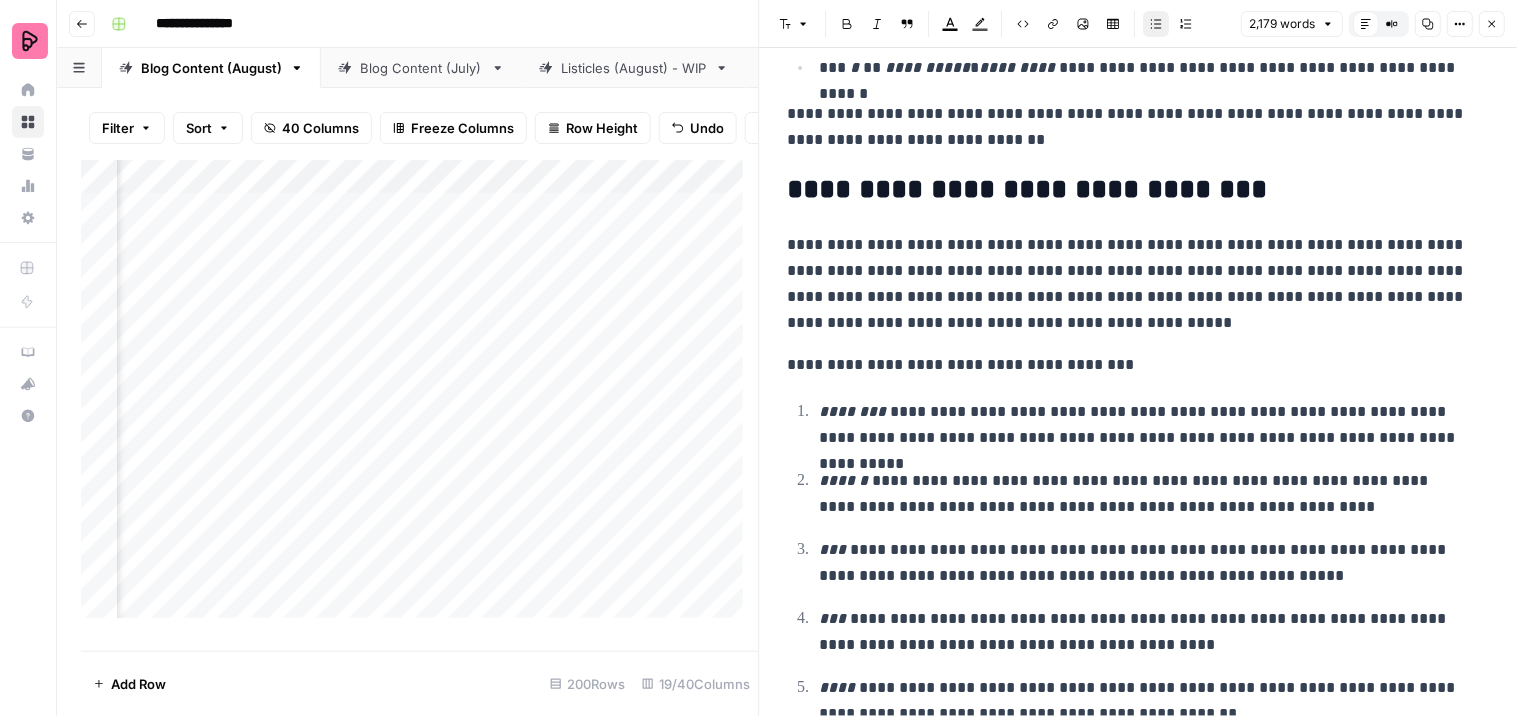 scroll, scrollTop: 2954, scrollLeft: 0, axis: vertical 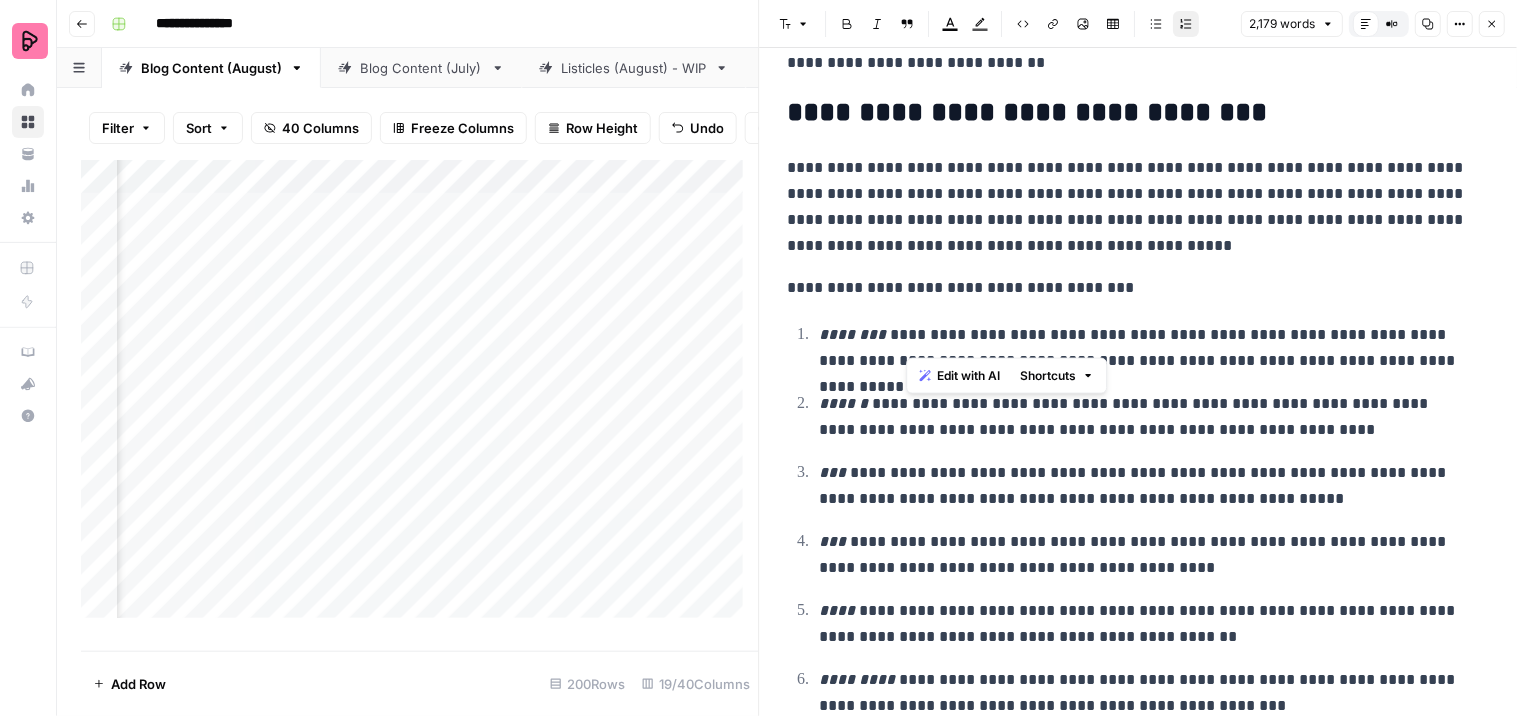 drag, startPoint x: 966, startPoint y: 335, endPoint x: 910, endPoint y: 327, distance: 56.568542 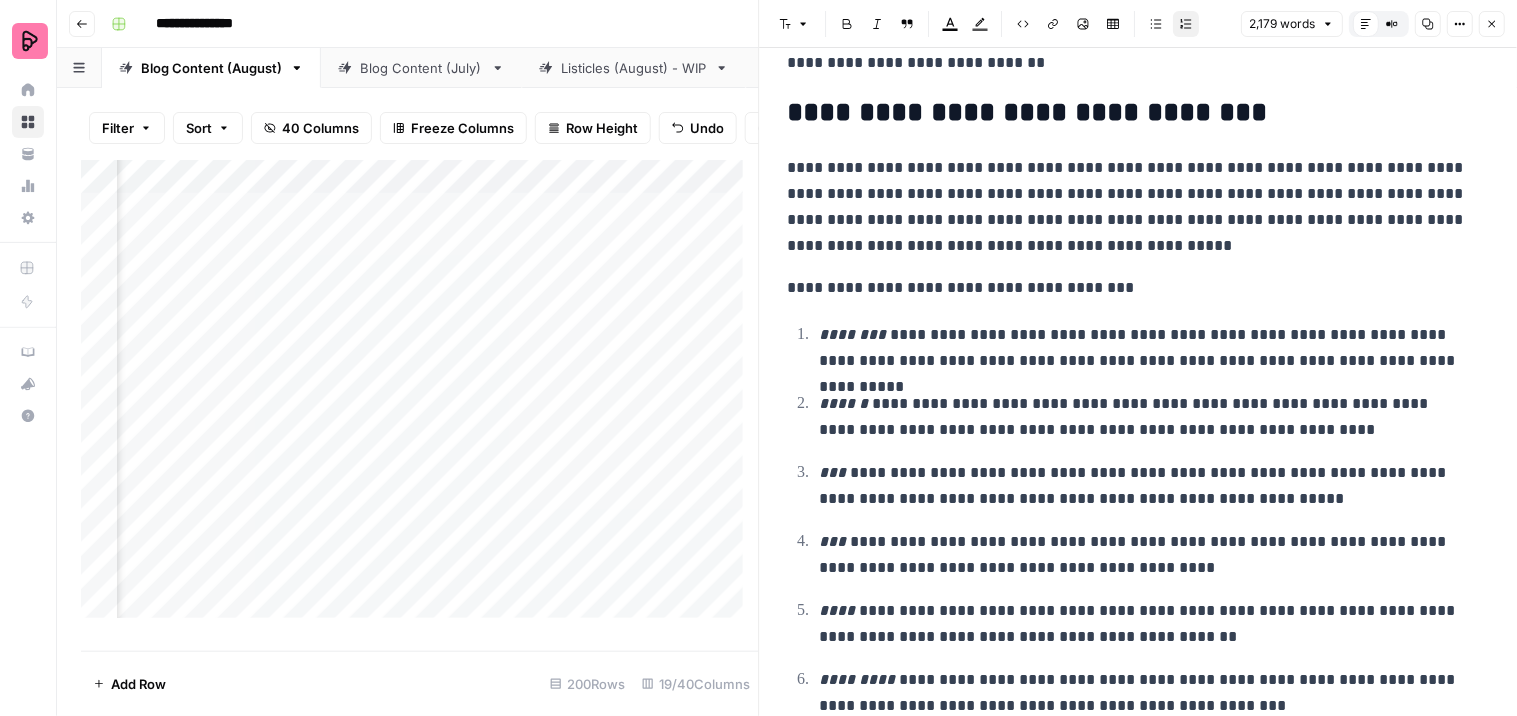 click on "**********" at bounding box center [1146, 348] 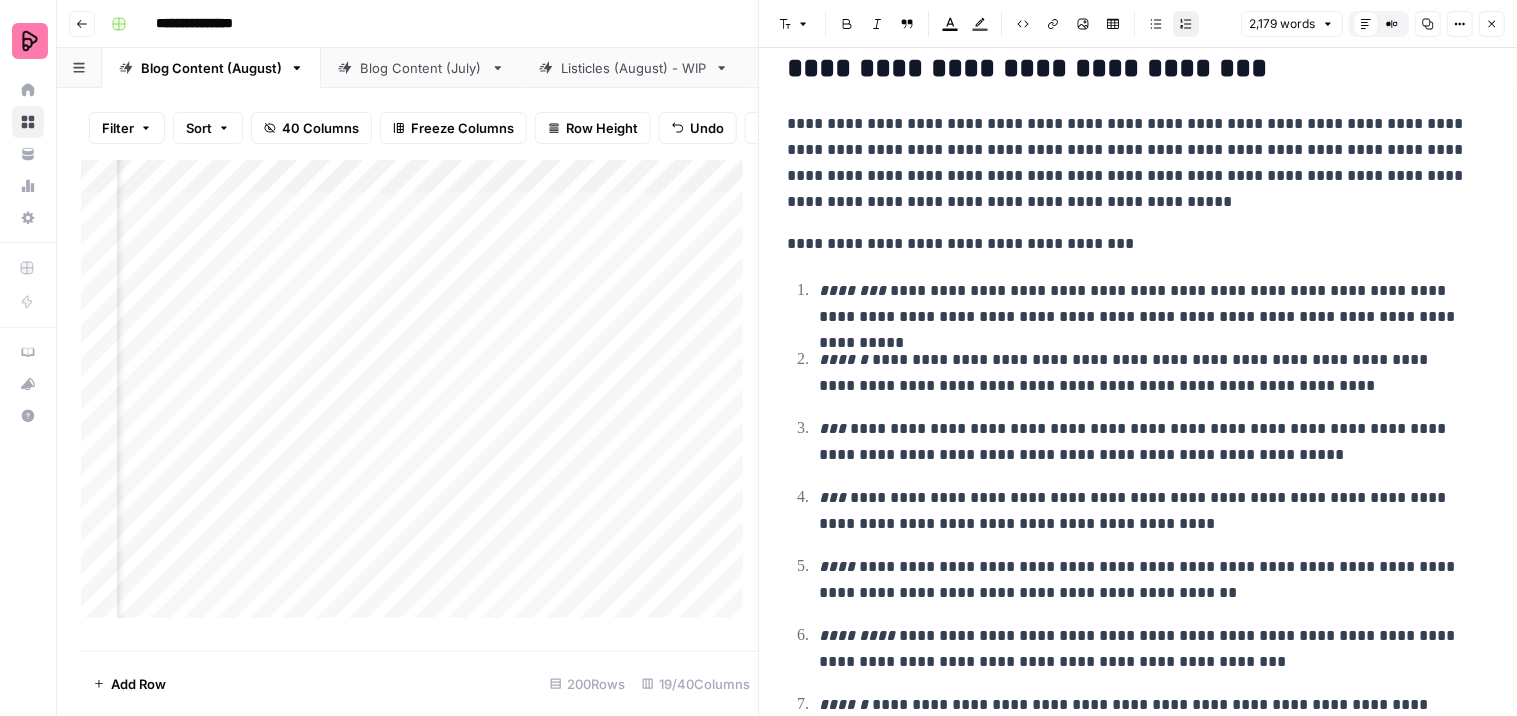 scroll, scrollTop: 3065, scrollLeft: 0, axis: vertical 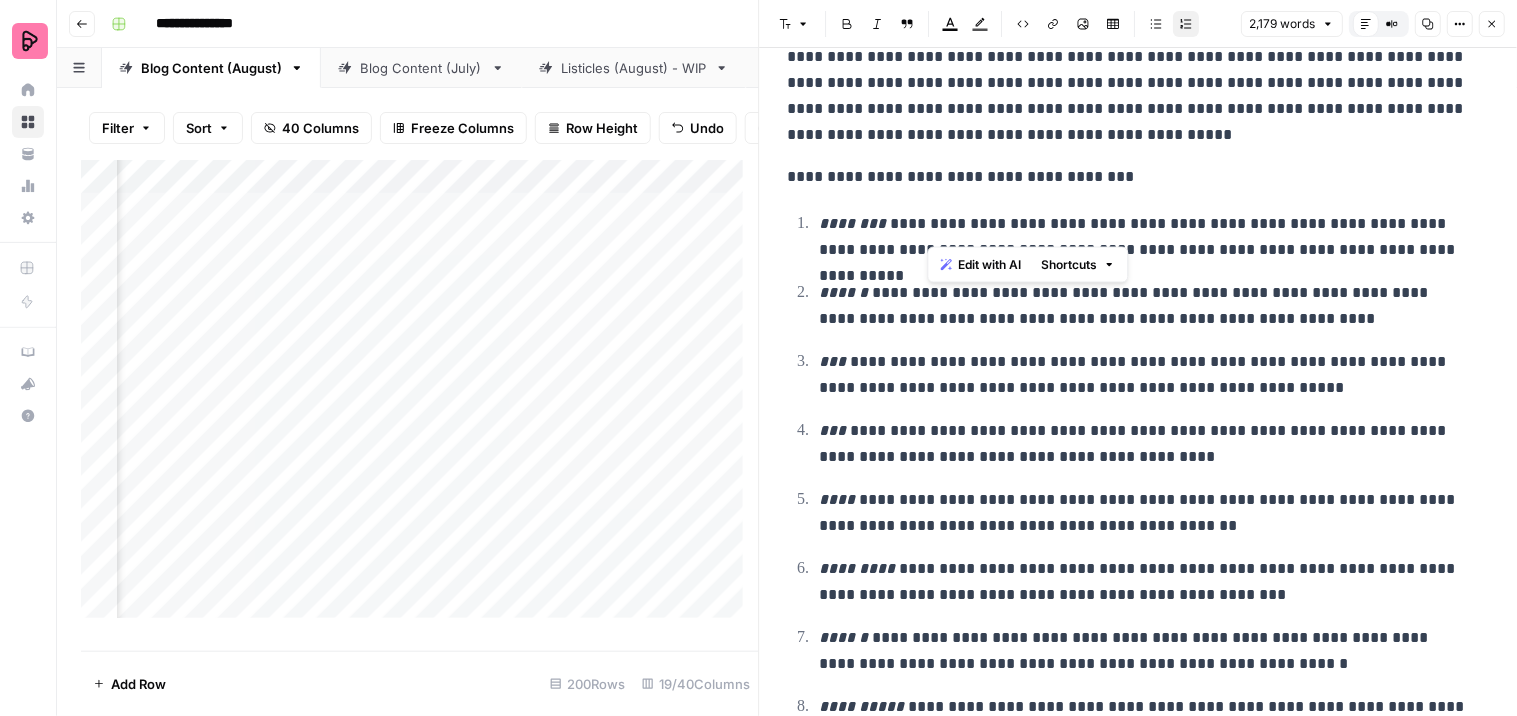 drag, startPoint x: 967, startPoint y: 225, endPoint x: 920, endPoint y: 221, distance: 47.169907 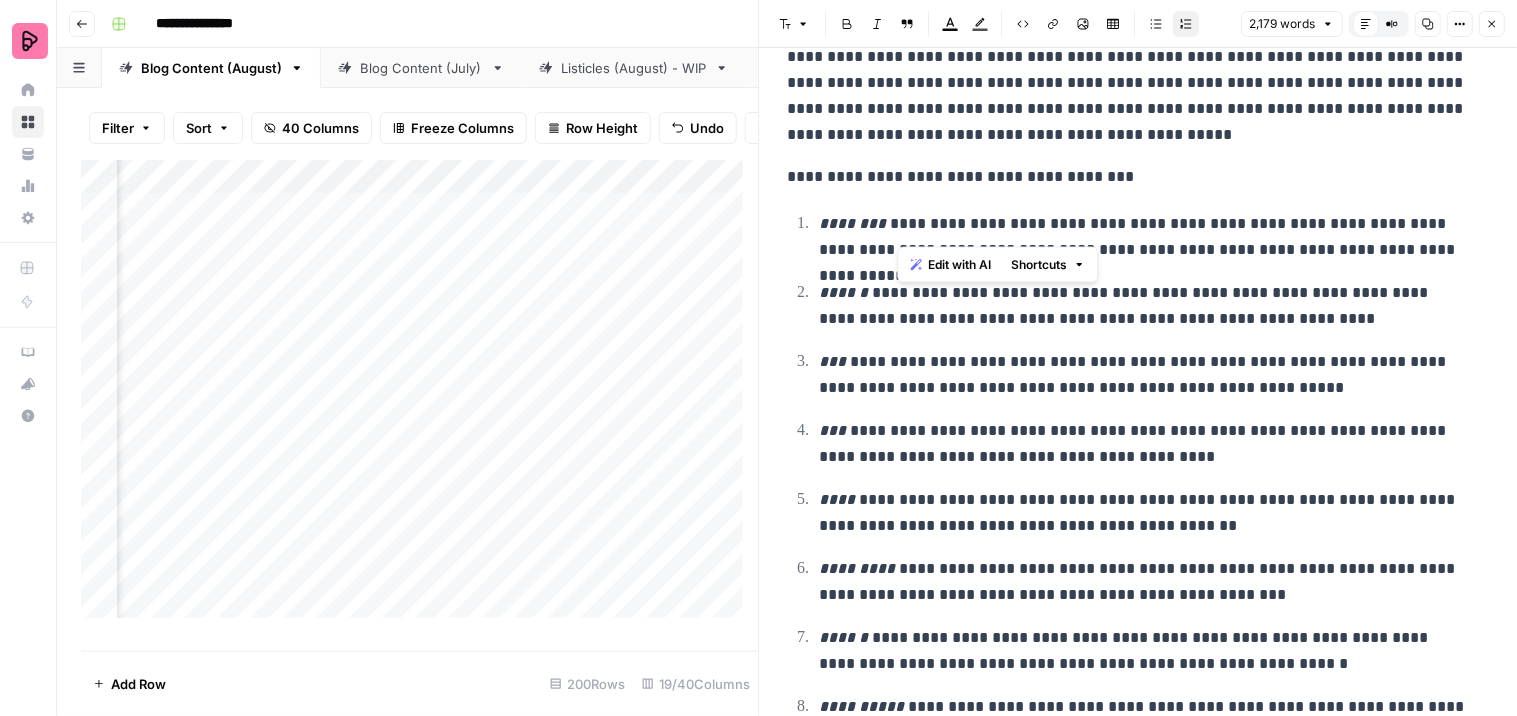 drag, startPoint x: 972, startPoint y: 226, endPoint x: 897, endPoint y: 215, distance: 75.802376 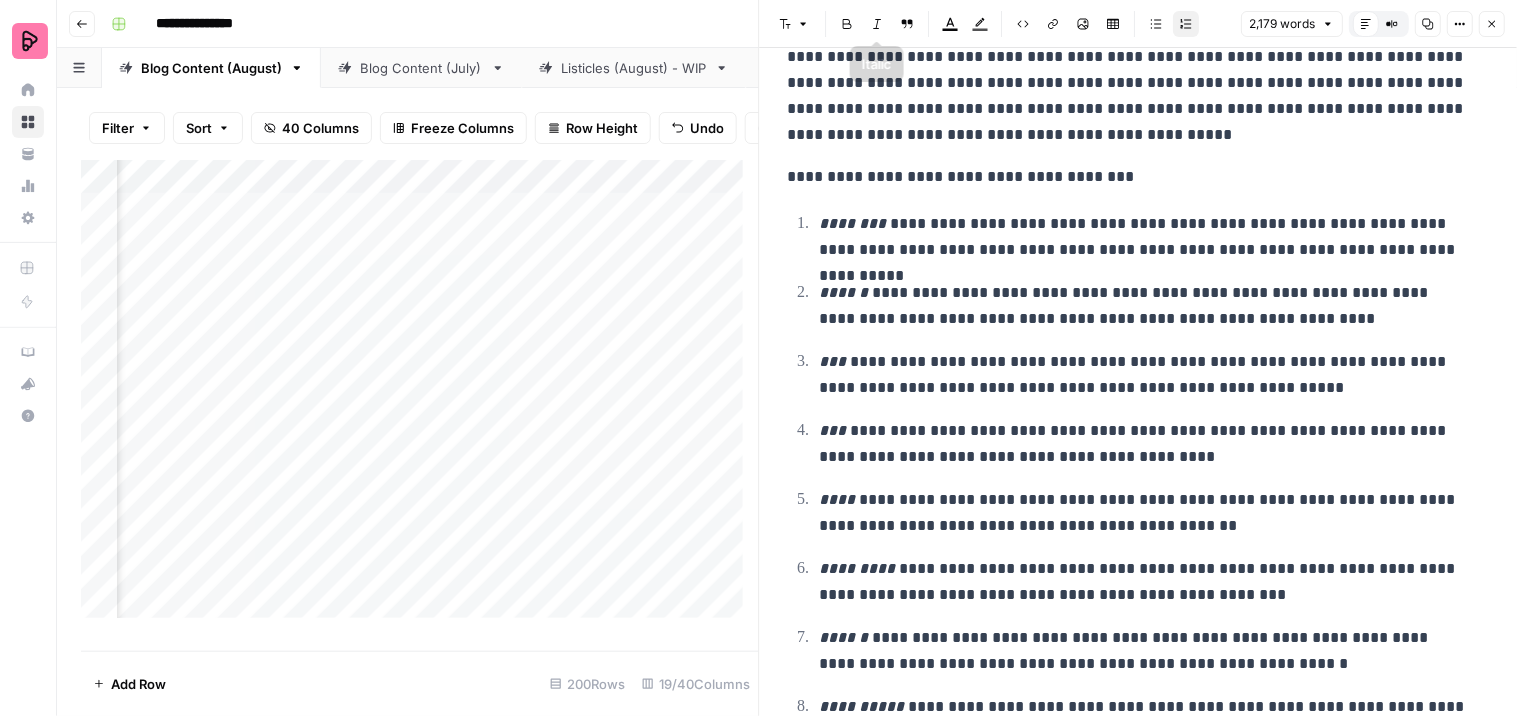 click 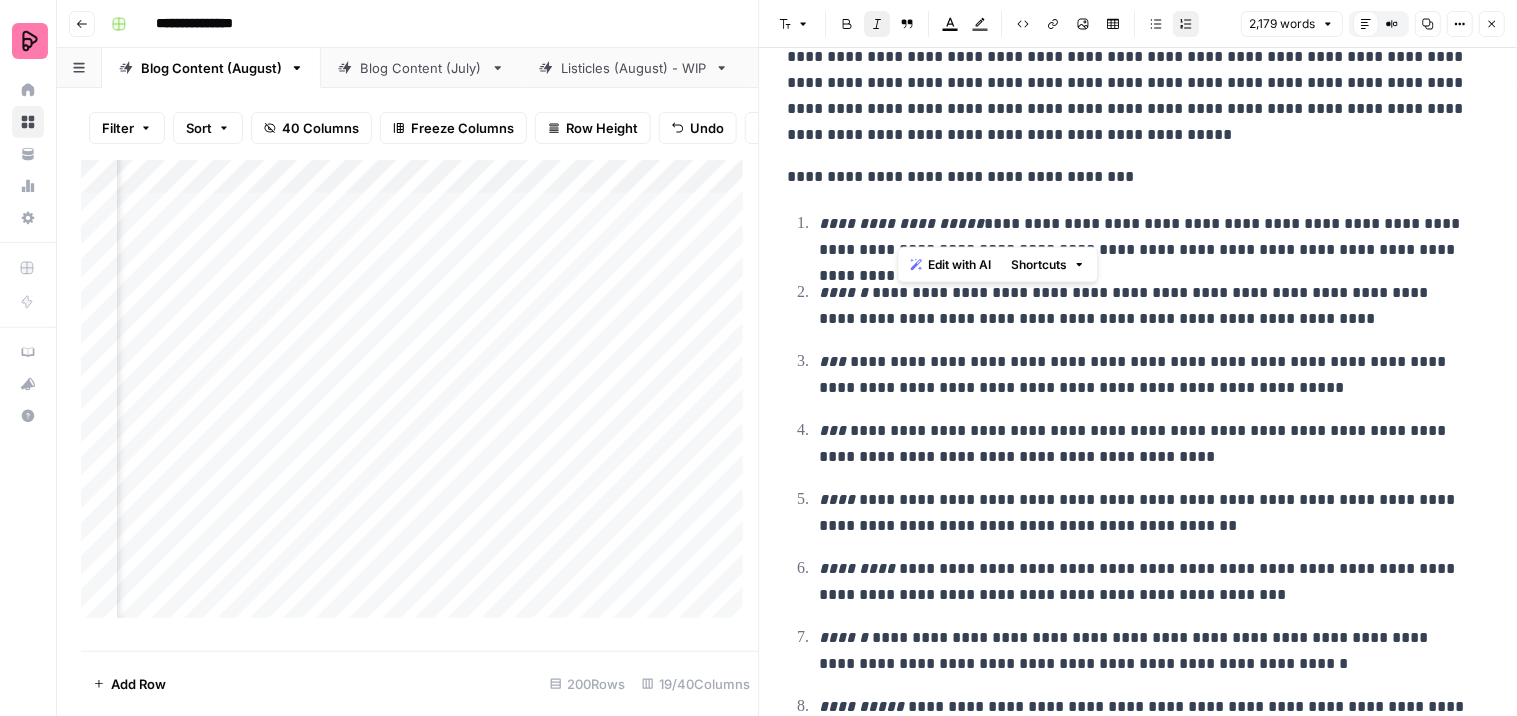click on "[REDACTED]" at bounding box center (1146, 375) 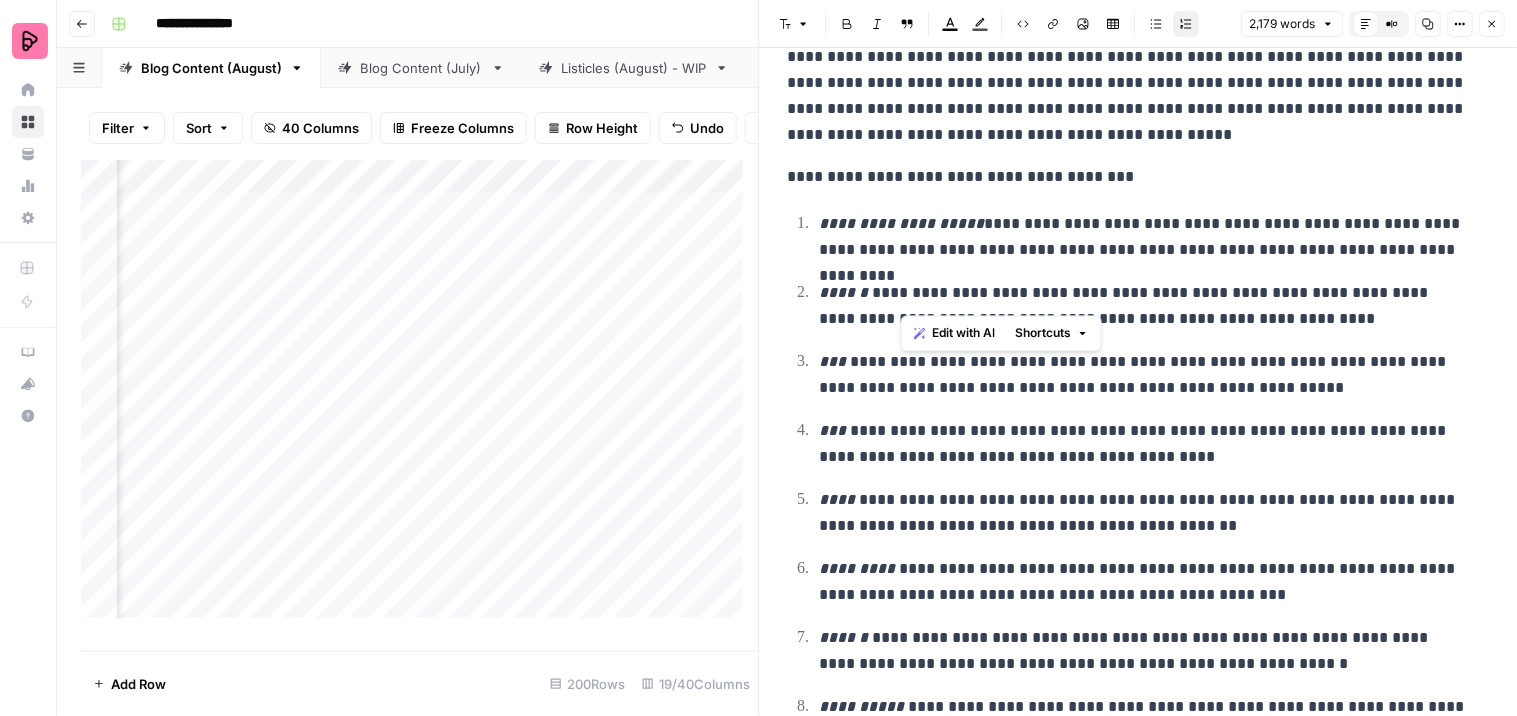 drag, startPoint x: 963, startPoint y: 294, endPoint x: 900, endPoint y: 290, distance: 63.126858 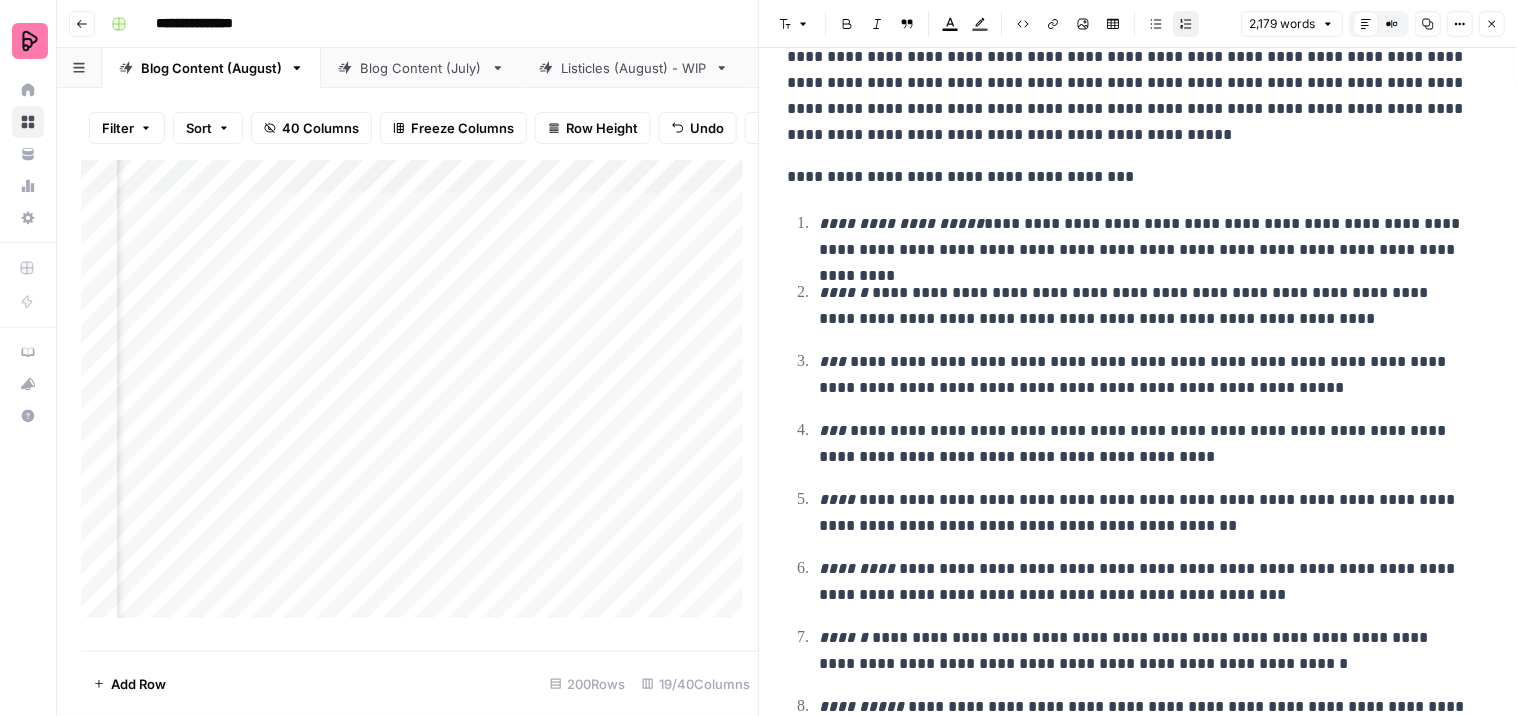 click 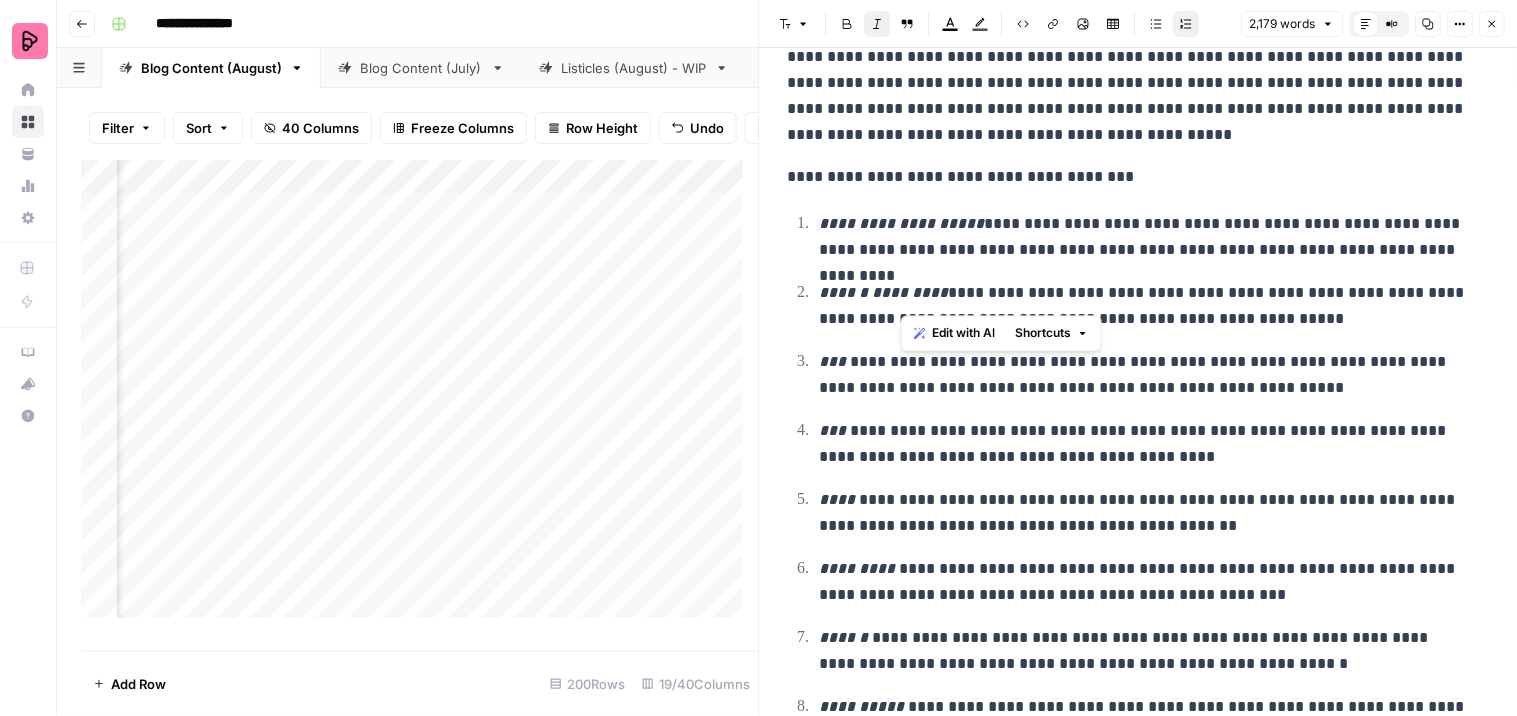 drag, startPoint x: 1328, startPoint y: 326, endPoint x: 1294, endPoint y: 355, distance: 44.687805 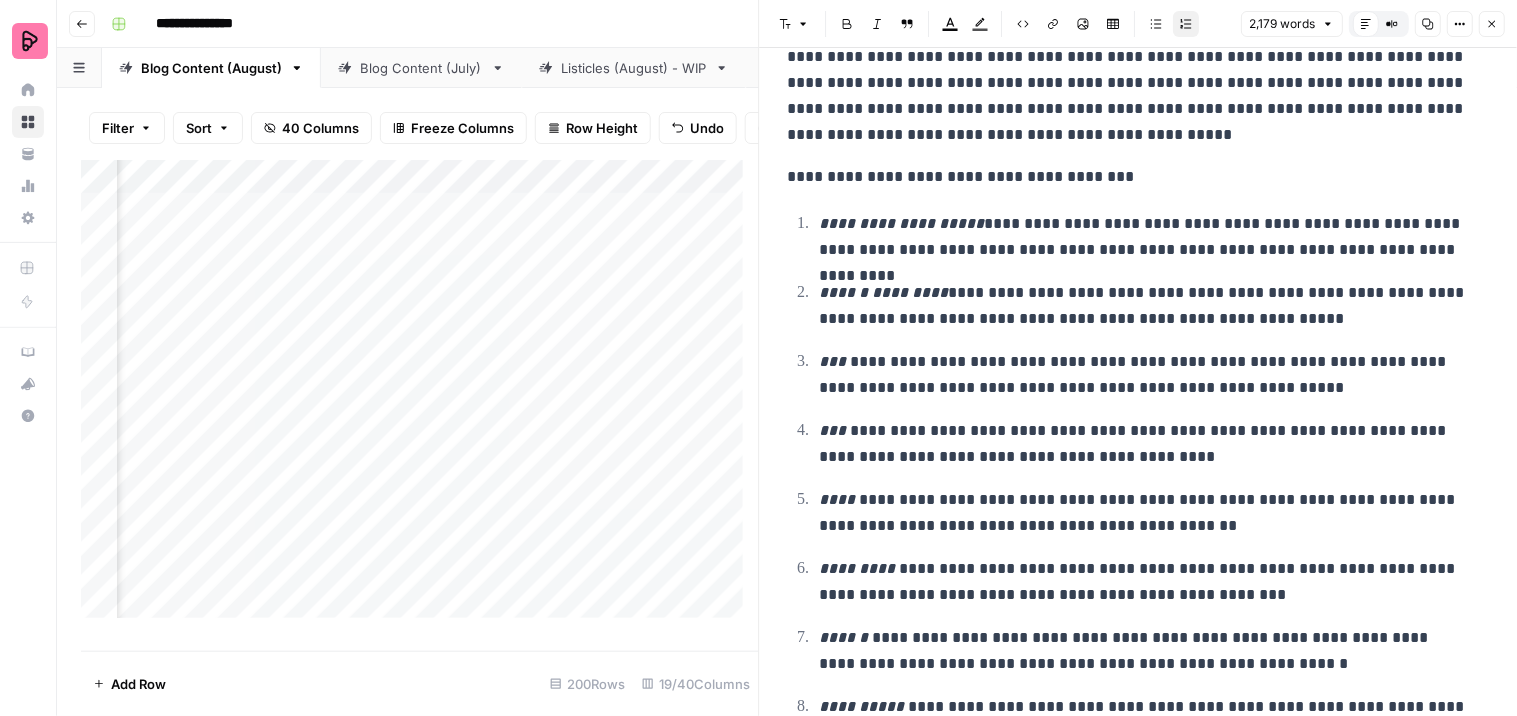 click on "[REDACTED]" at bounding box center (1146, 375) 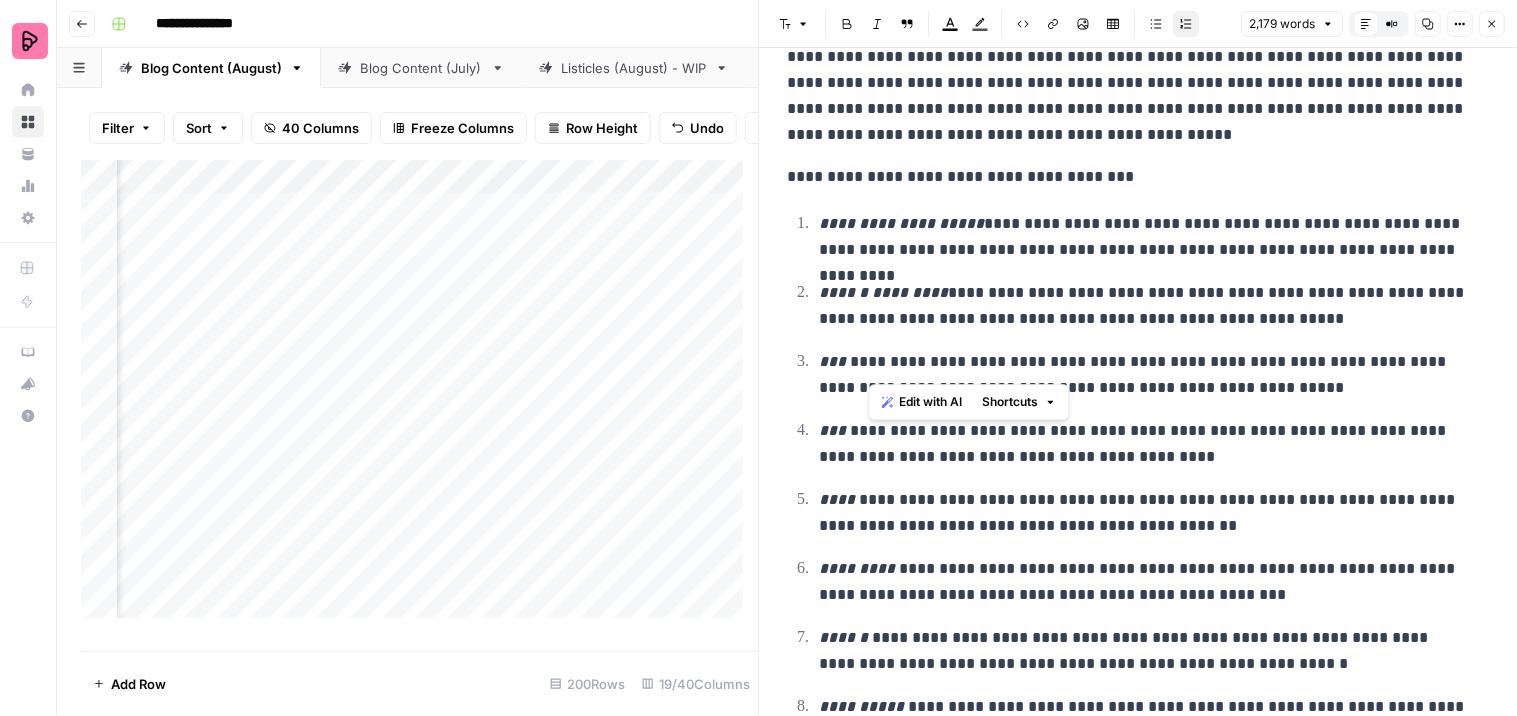 drag, startPoint x: 912, startPoint y: 367, endPoint x: 850, endPoint y: 232, distance: 148.55638 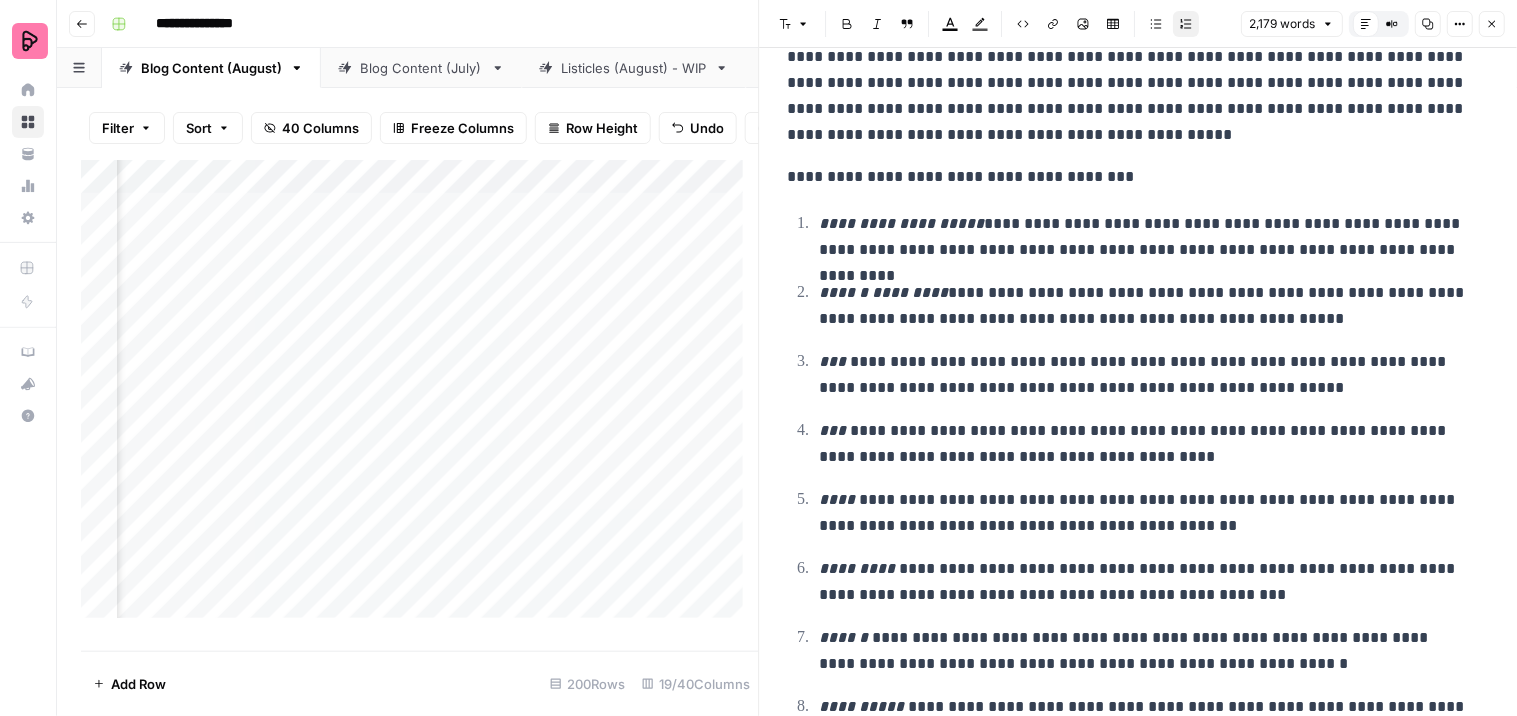 drag, startPoint x: 871, startPoint y: 40, endPoint x: 872, endPoint y: 25, distance: 15.033297 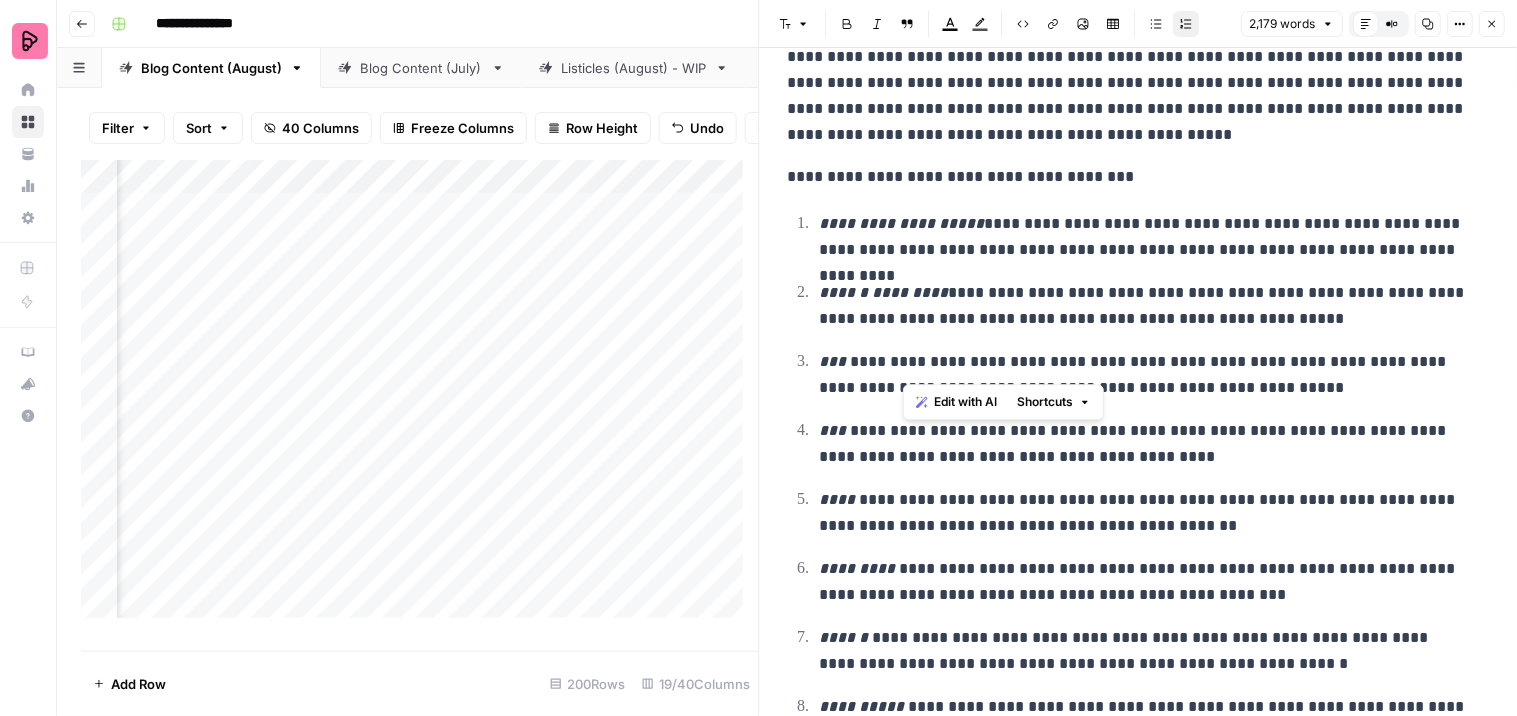 click on "[REDACTED]" at bounding box center (1146, 375) 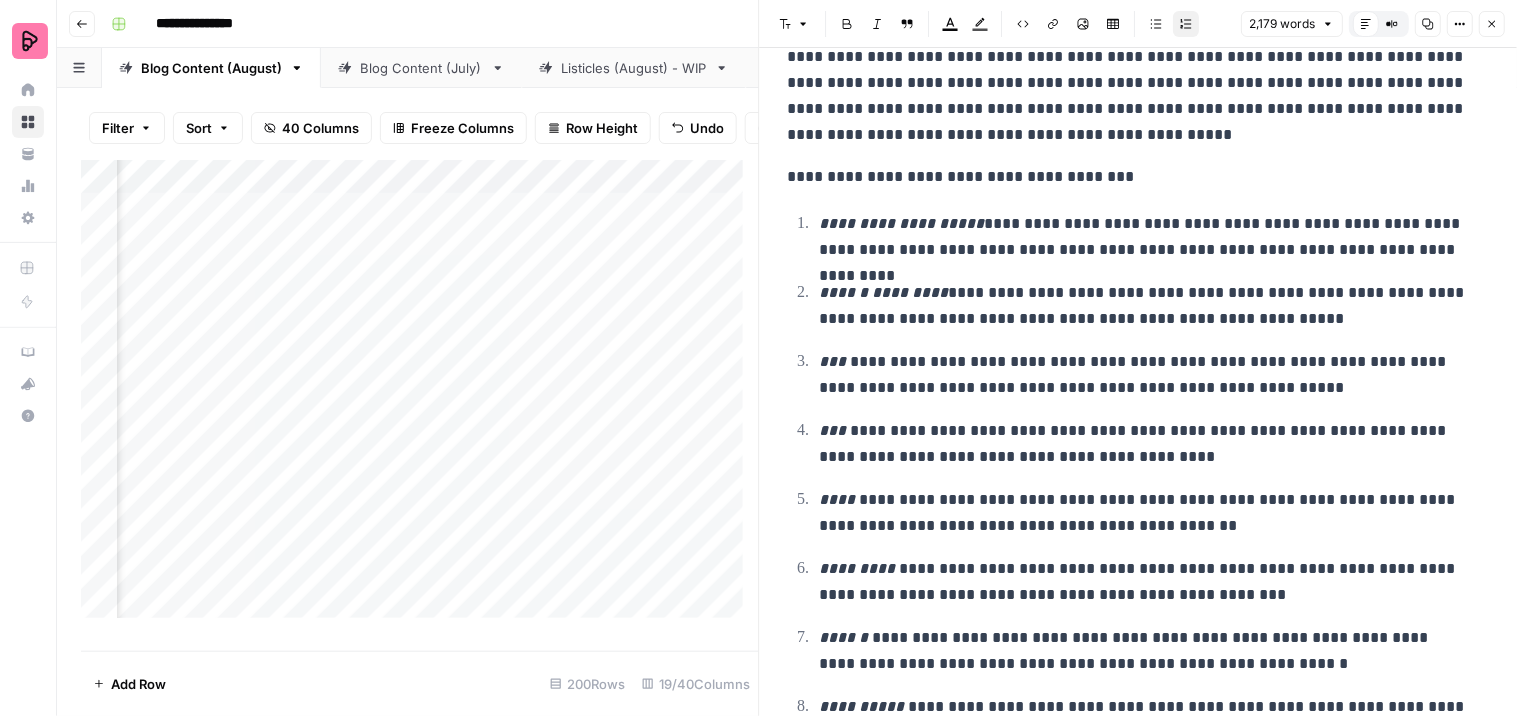 click on "[REDACTED]" at bounding box center (1146, 375) 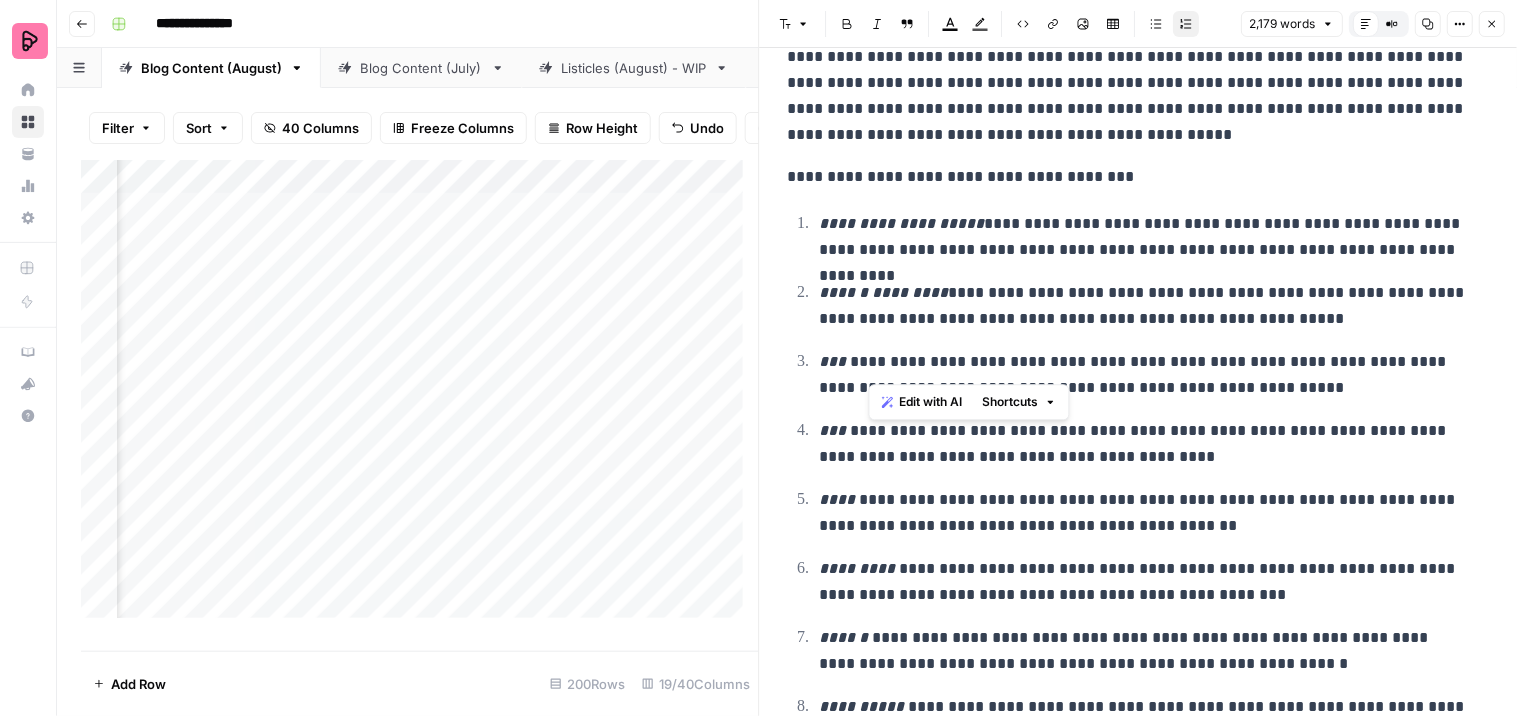 drag, startPoint x: 911, startPoint y: 362, endPoint x: 867, endPoint y: 356, distance: 44.407207 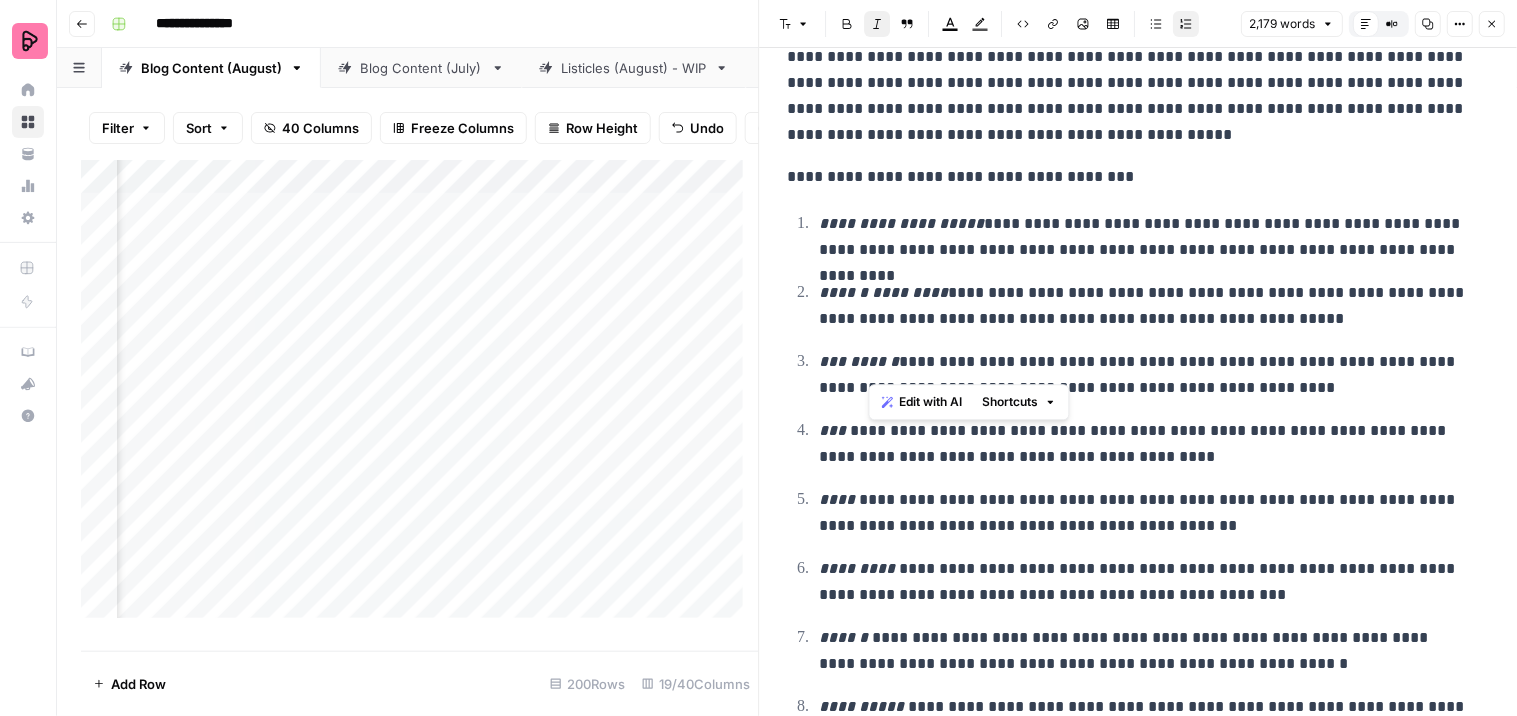 drag, startPoint x: 1014, startPoint y: 573, endPoint x: 997, endPoint y: 545, distance: 32.75668 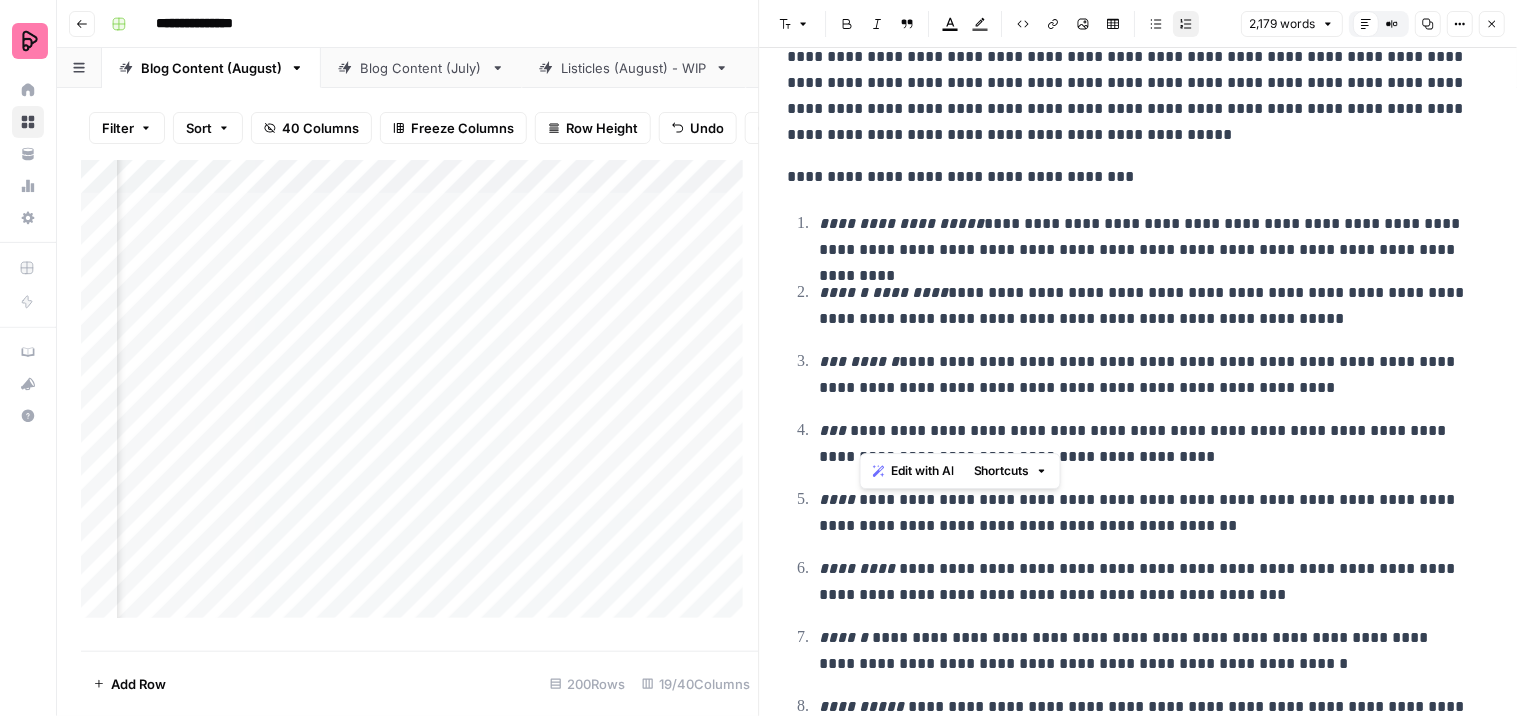 drag, startPoint x: 902, startPoint y: 430, endPoint x: 858, endPoint y: 425, distance: 44.28318 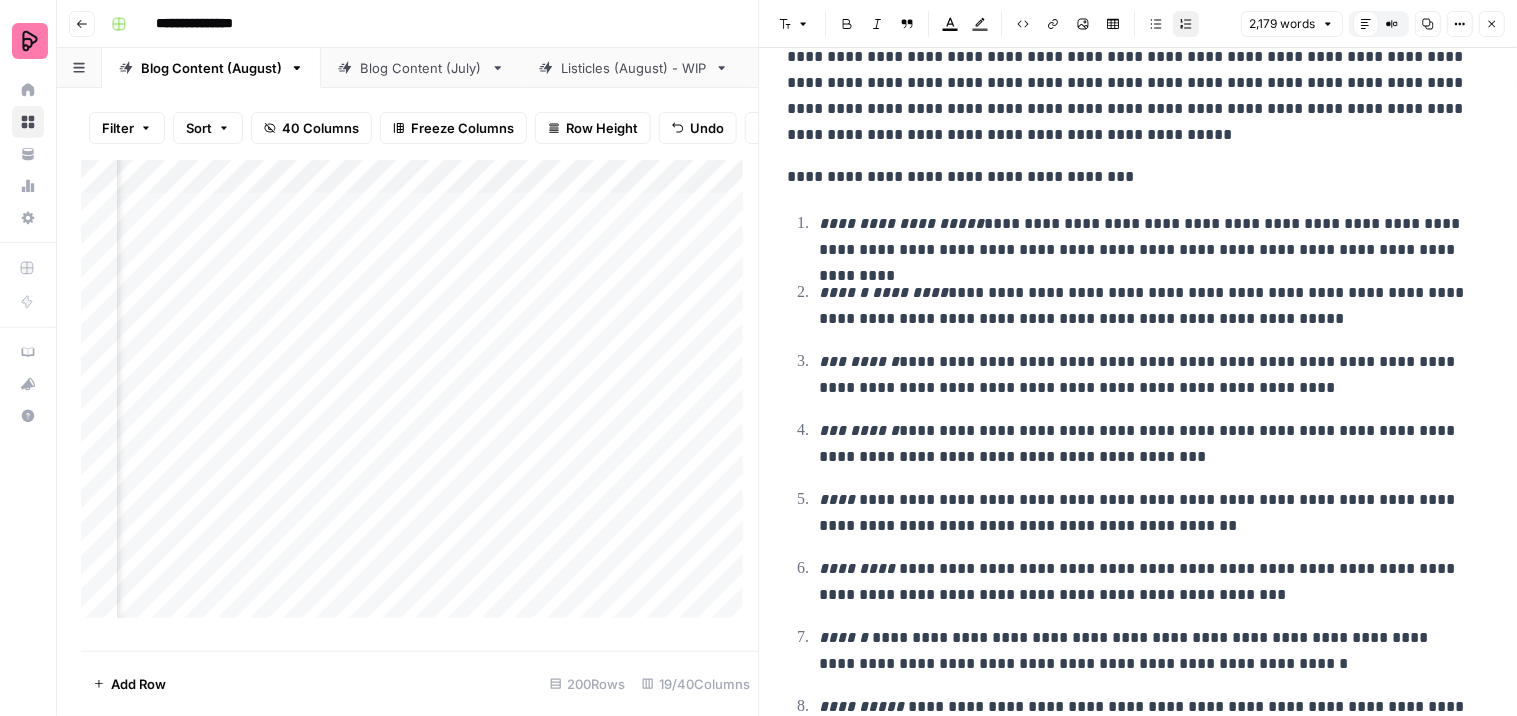 click on "**********" at bounding box center (1146, 444) 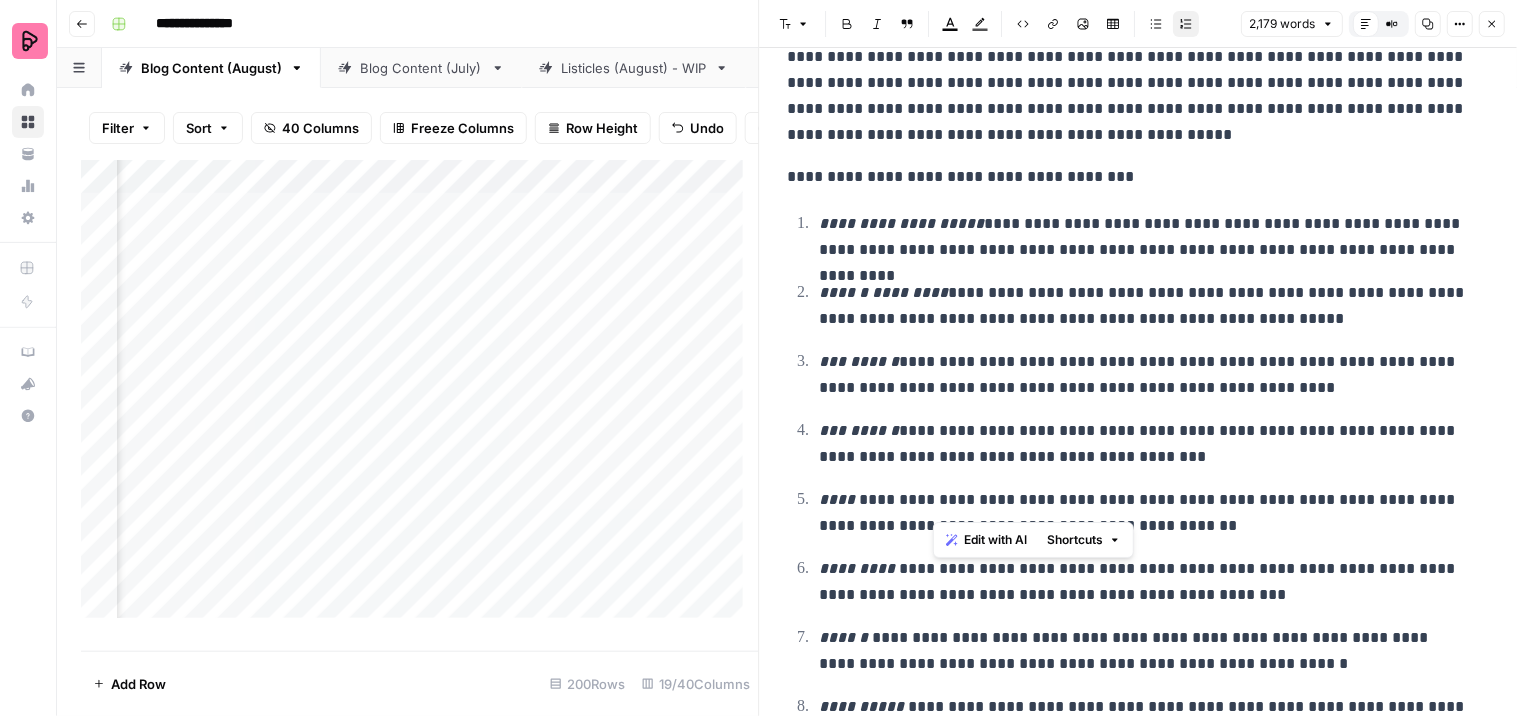 click on "[REDACTED]" at bounding box center [1146, 513] 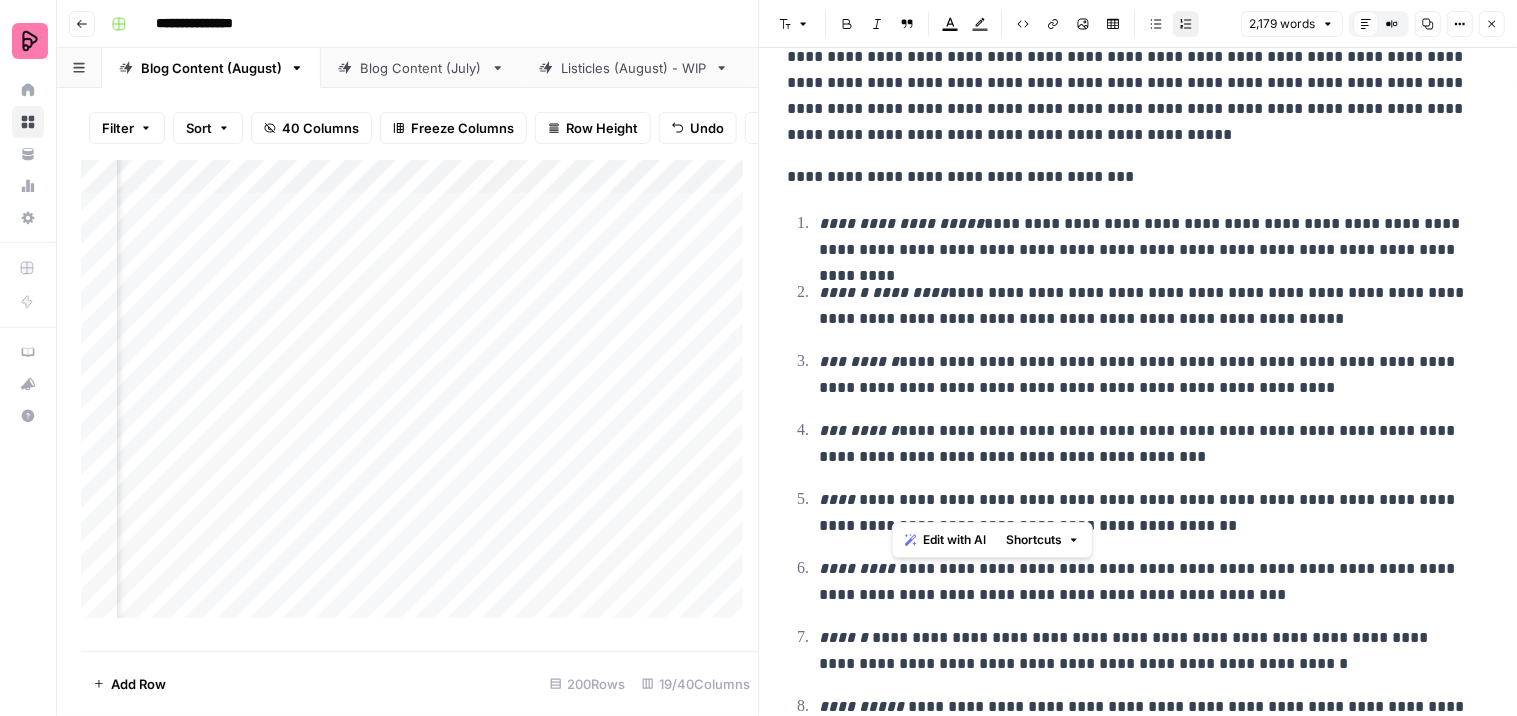 drag, startPoint x: 942, startPoint y: 503, endPoint x: 886, endPoint y: 451, distance: 76.41989 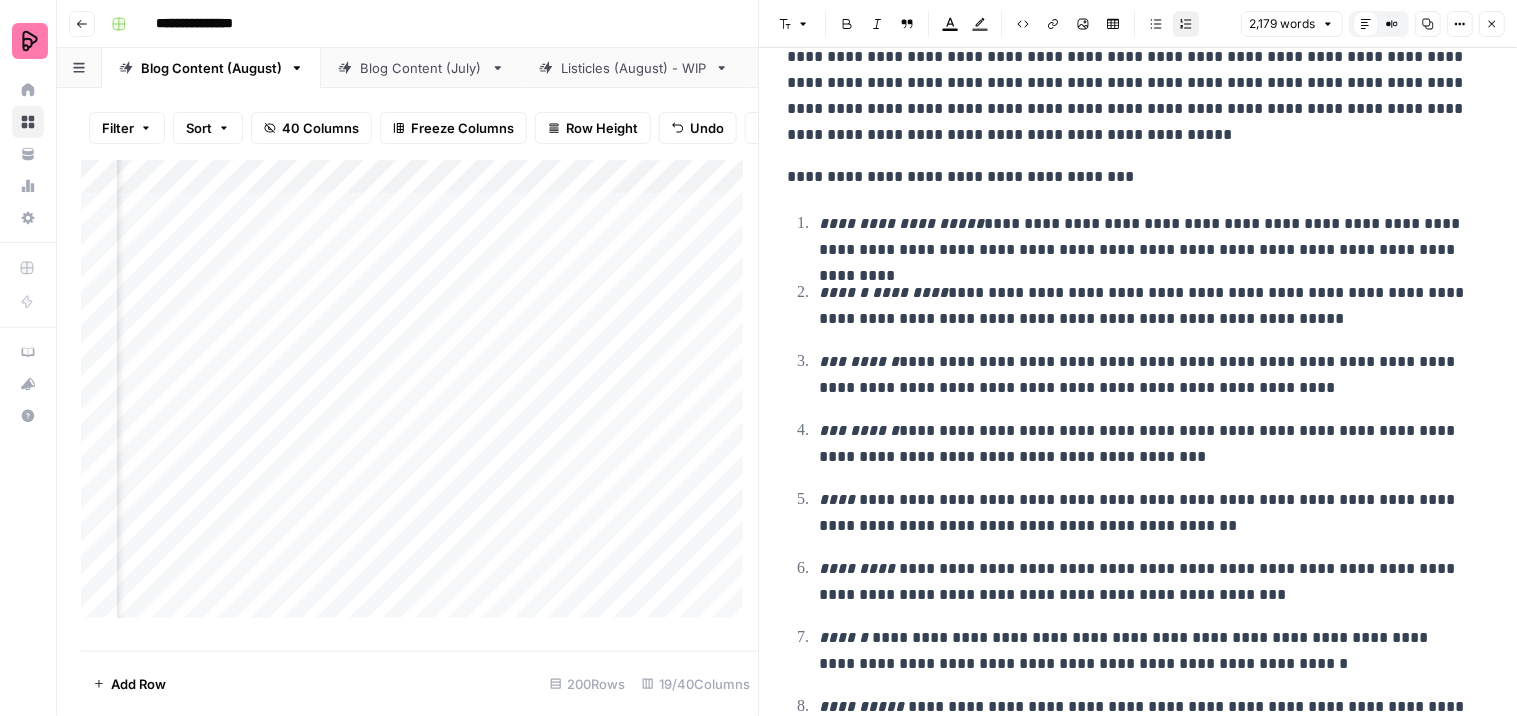 click on "Italic" at bounding box center (878, 24) 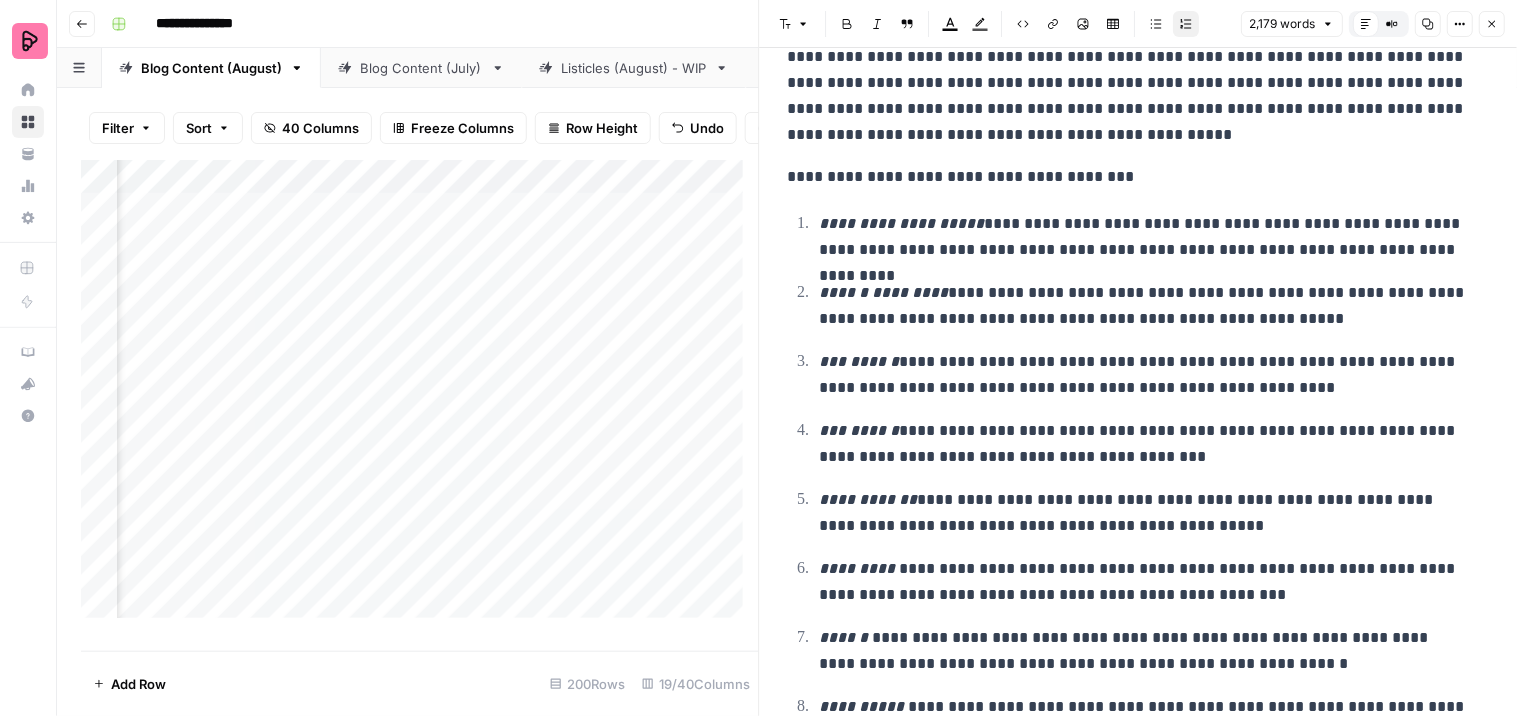 click on "**********" at bounding box center [1146, 444] 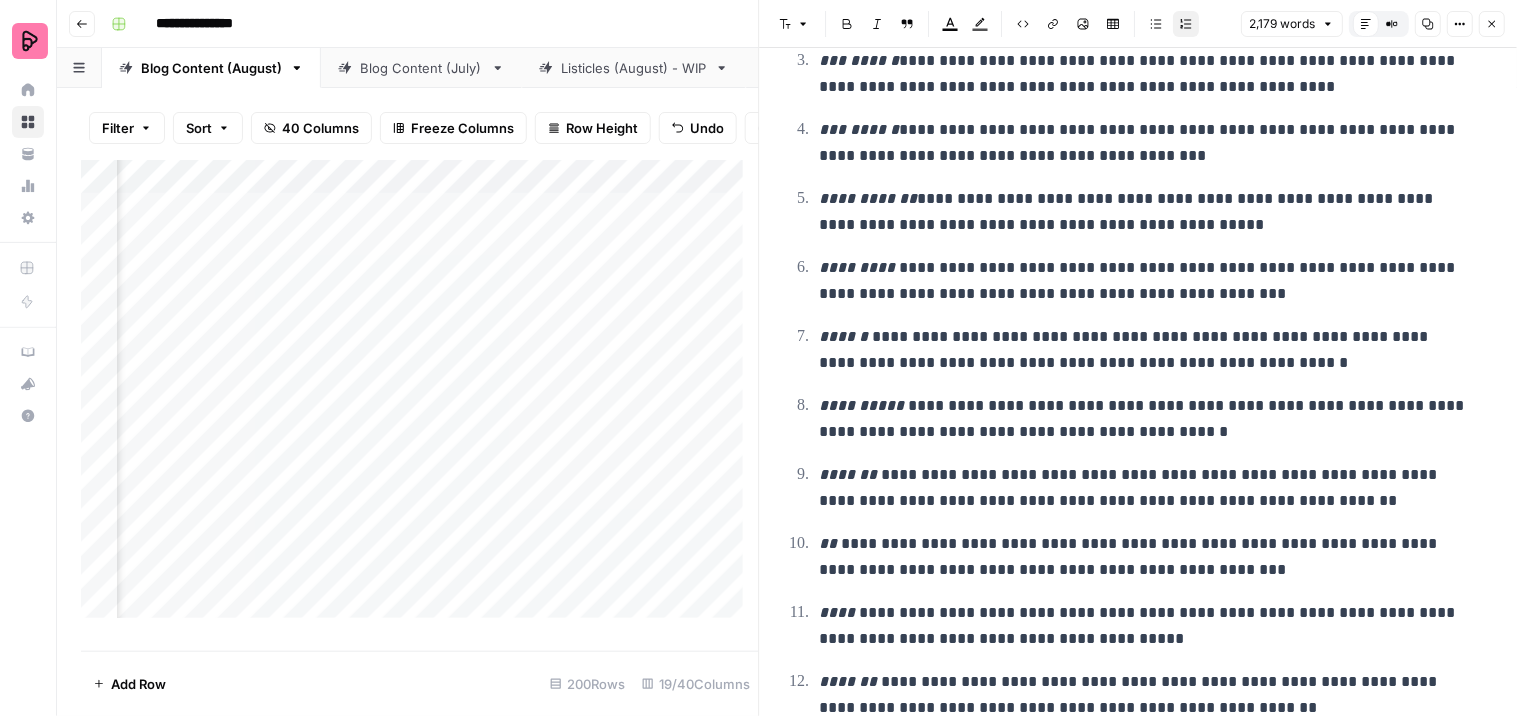 scroll, scrollTop: 3398, scrollLeft: 0, axis: vertical 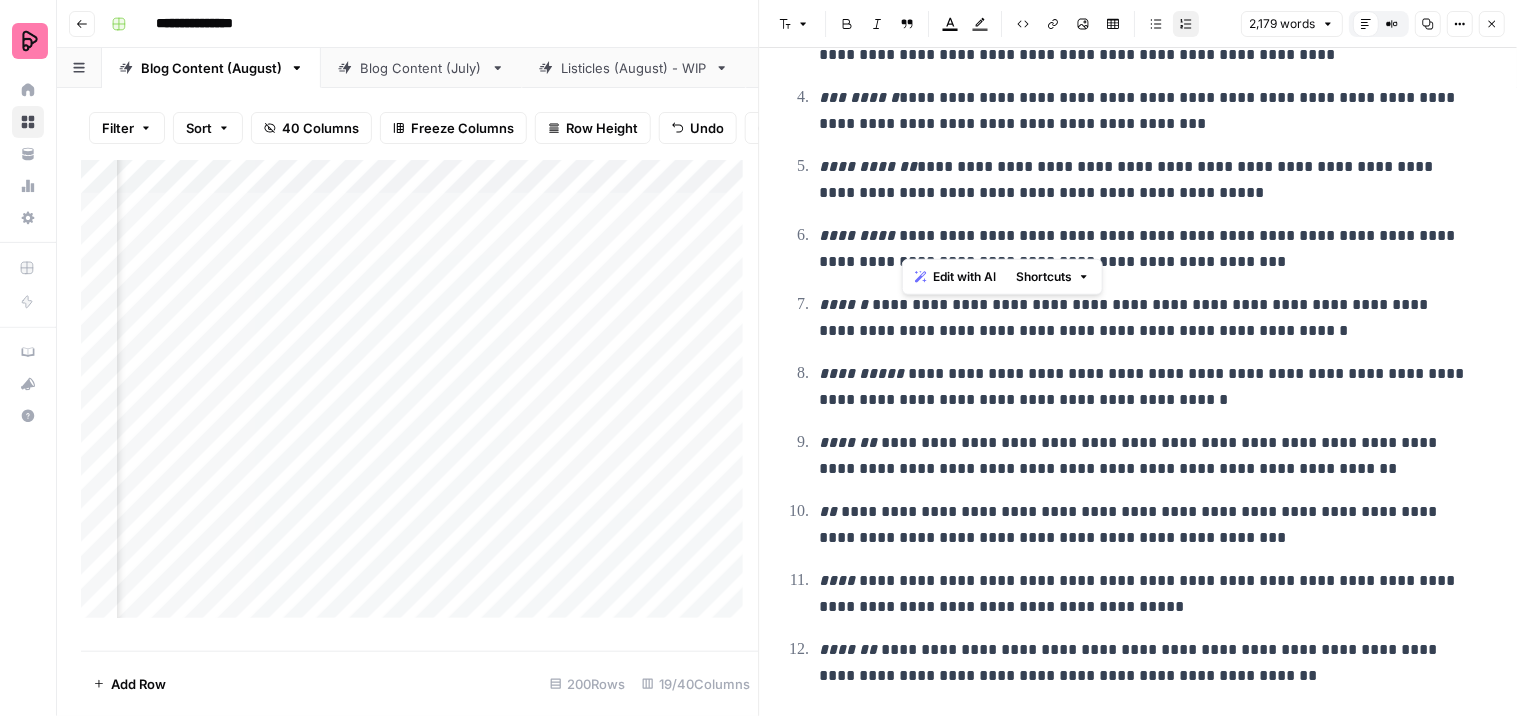 drag, startPoint x: 977, startPoint y: 234, endPoint x: 903, endPoint y: 231, distance: 74.06078 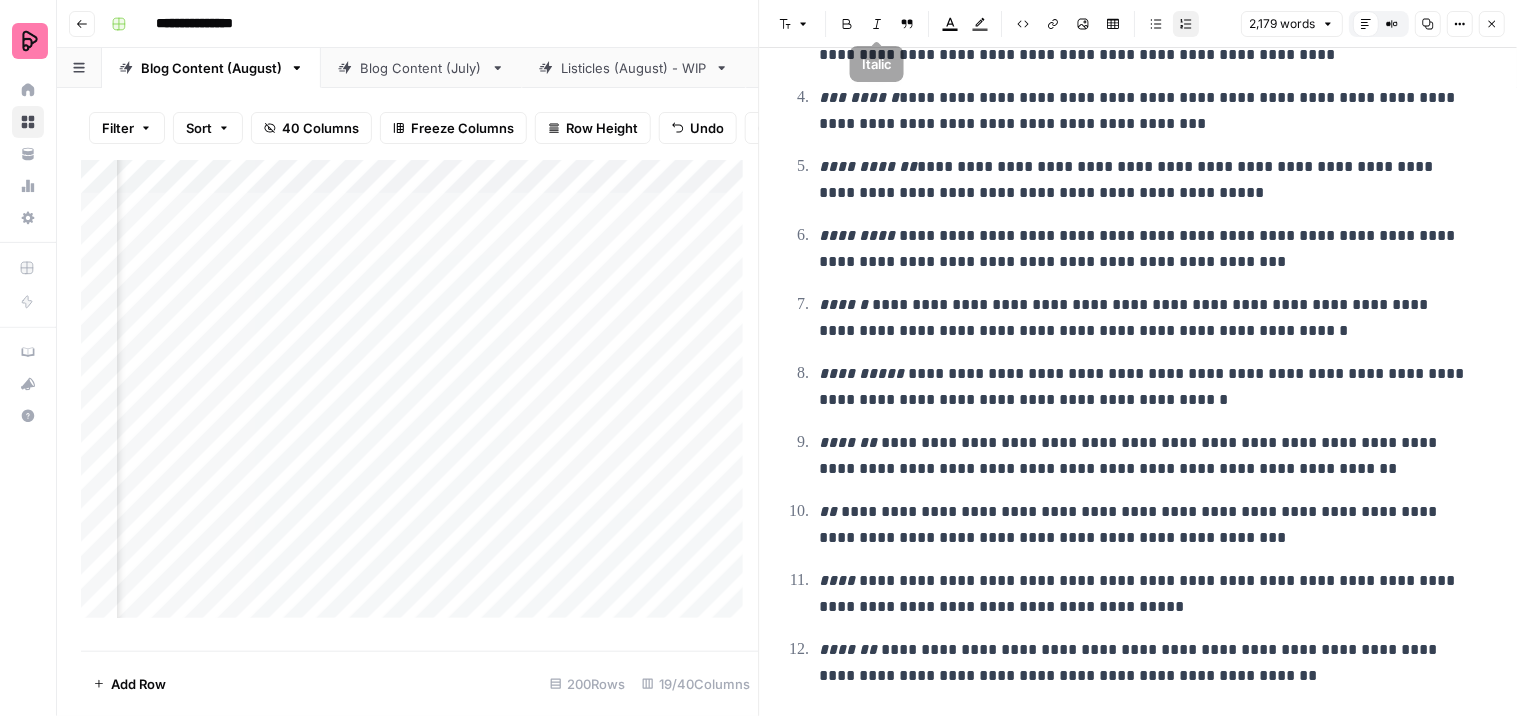 click 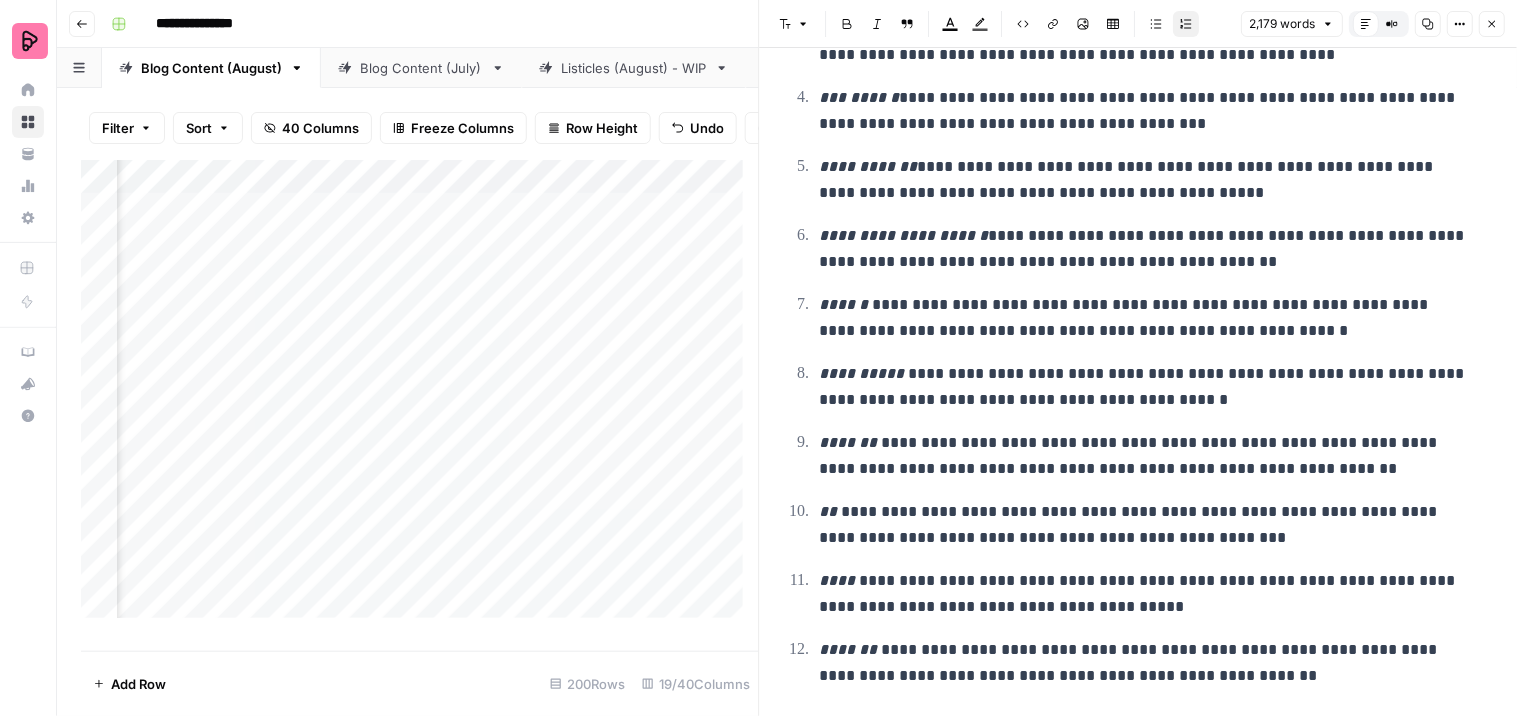 click on "[REDACTED]" at bounding box center [1146, 180] 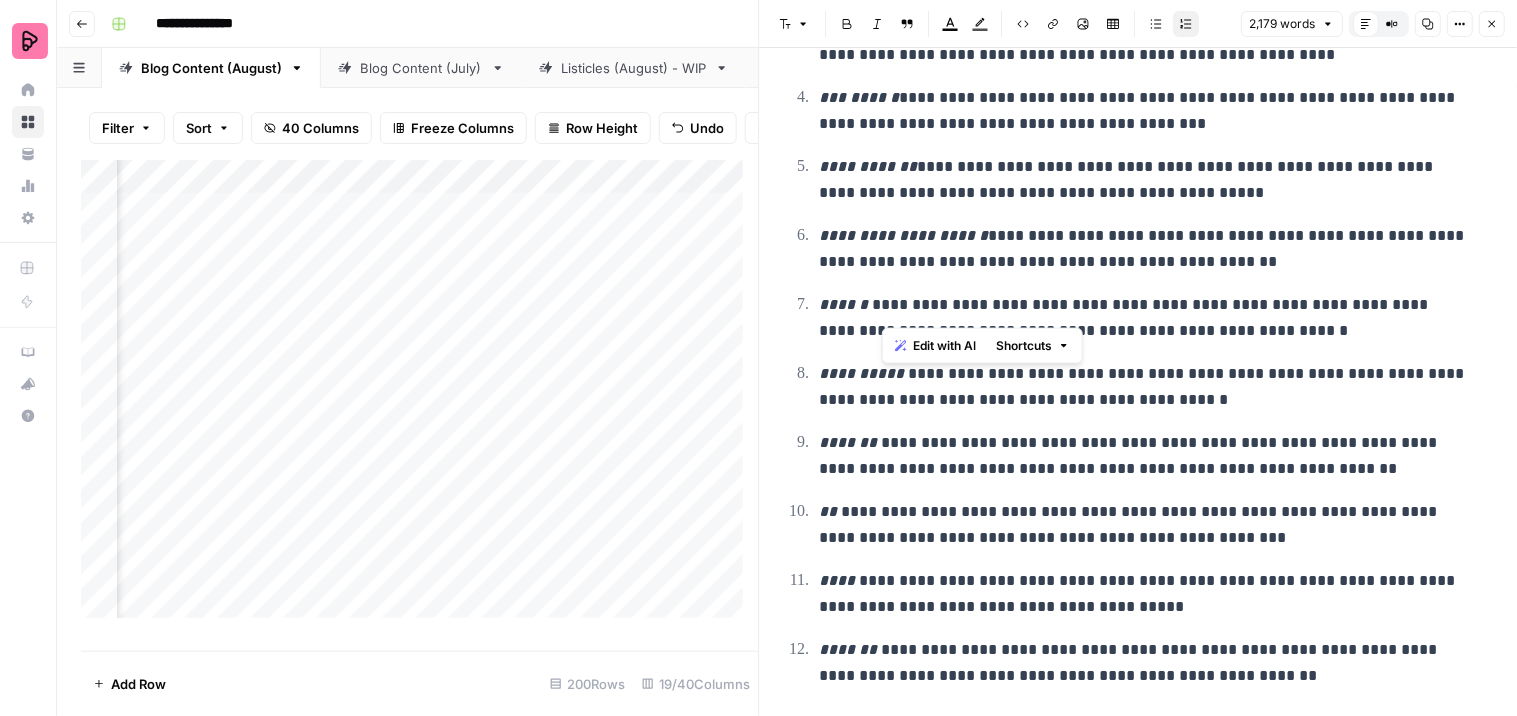 drag, startPoint x: 935, startPoint y: 308, endPoint x: 881, endPoint y: 298, distance: 54.91812 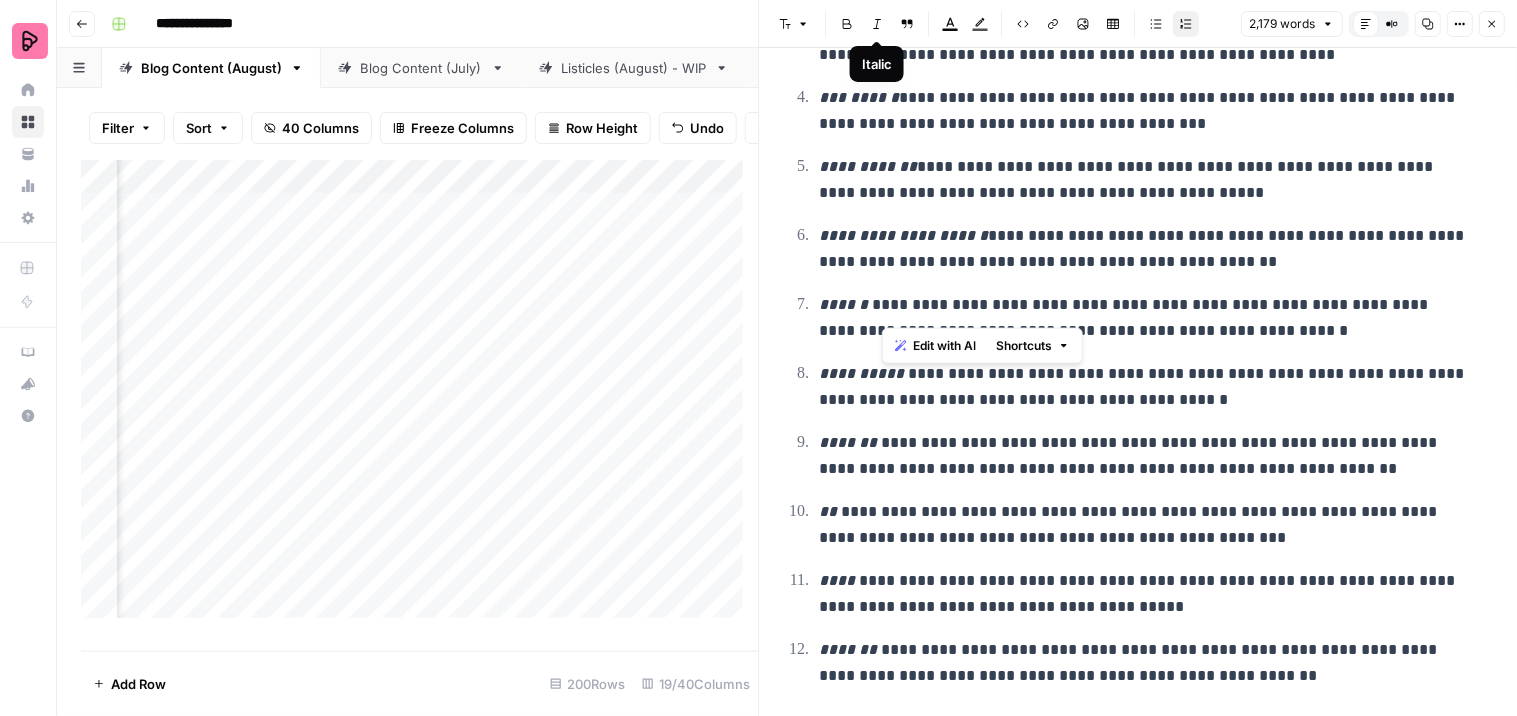 click 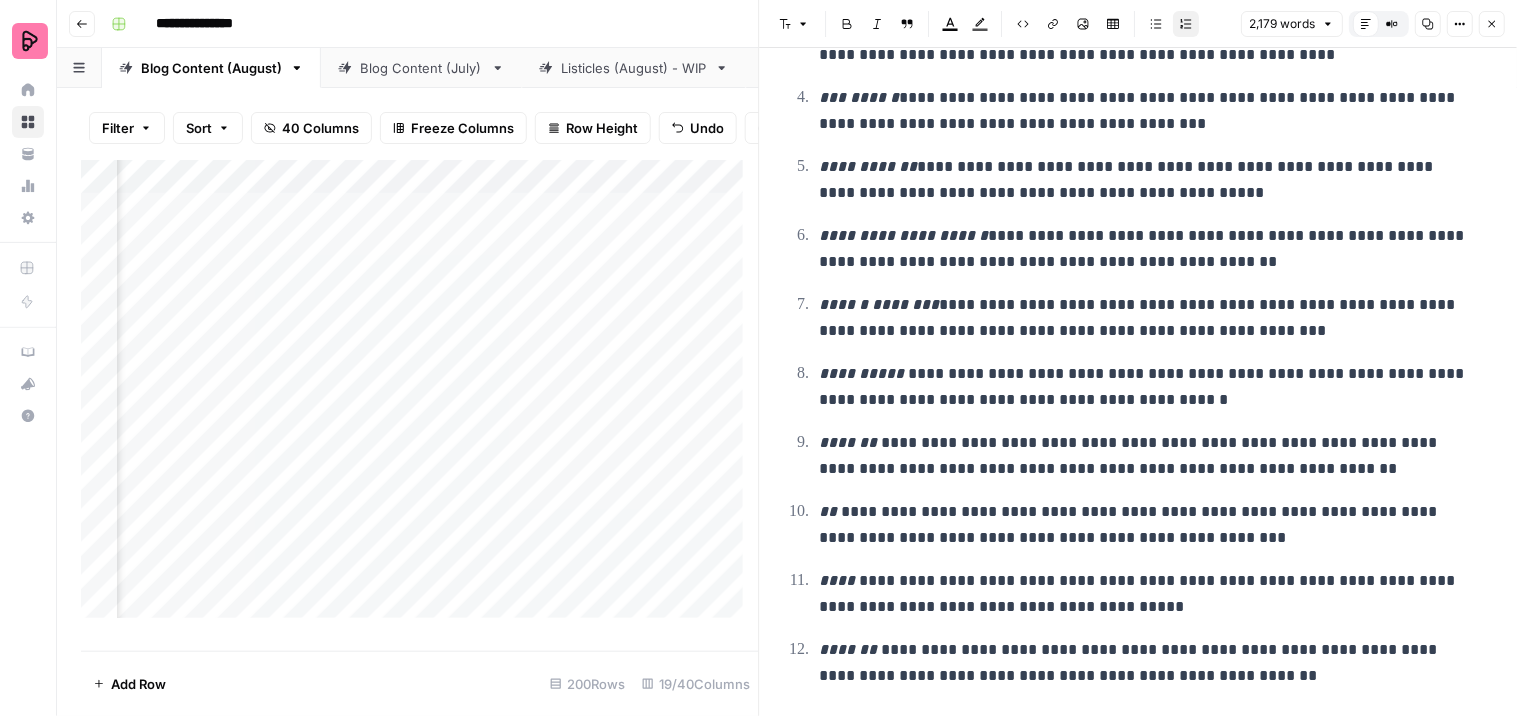 click on "**********" at bounding box center (1146, 249) 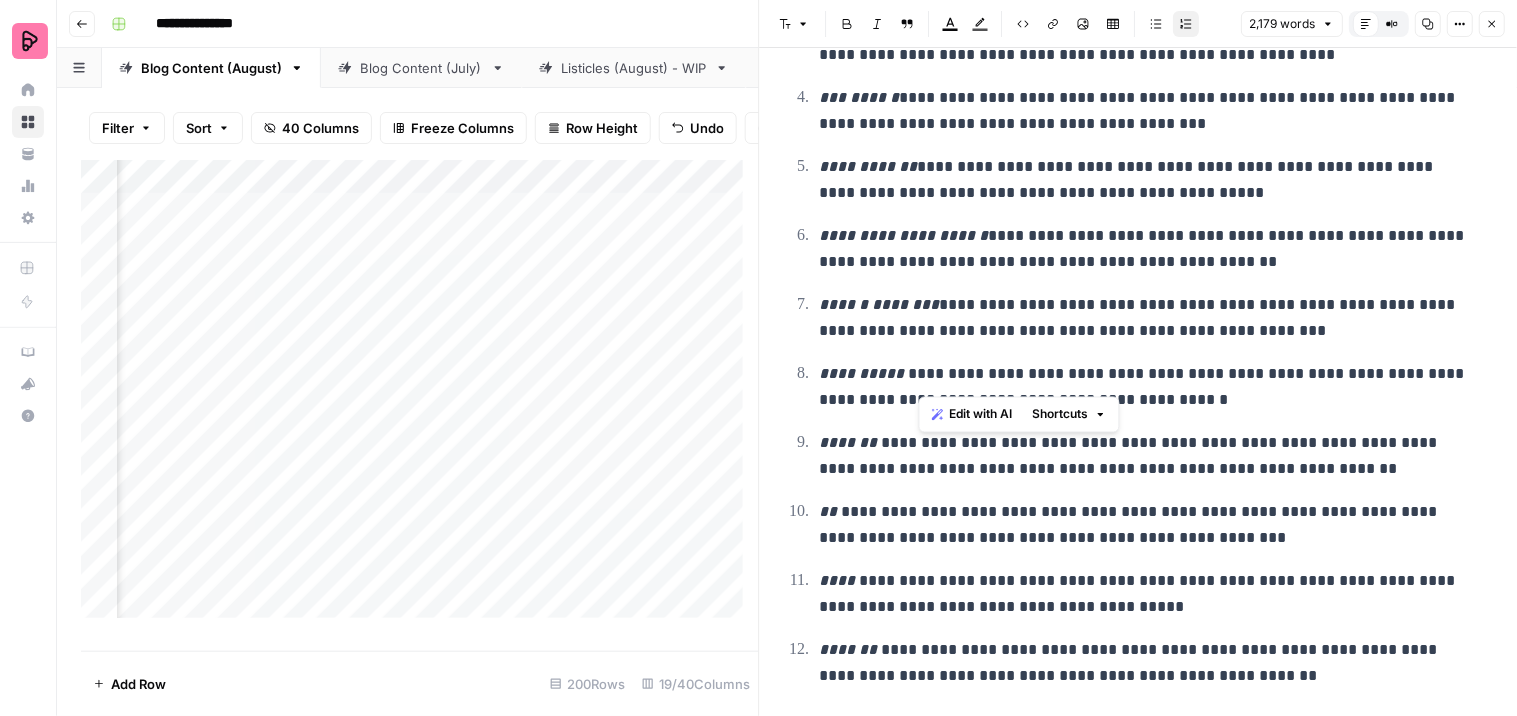 drag, startPoint x: 998, startPoint y: 377, endPoint x: 921, endPoint y: 376, distance: 77.00649 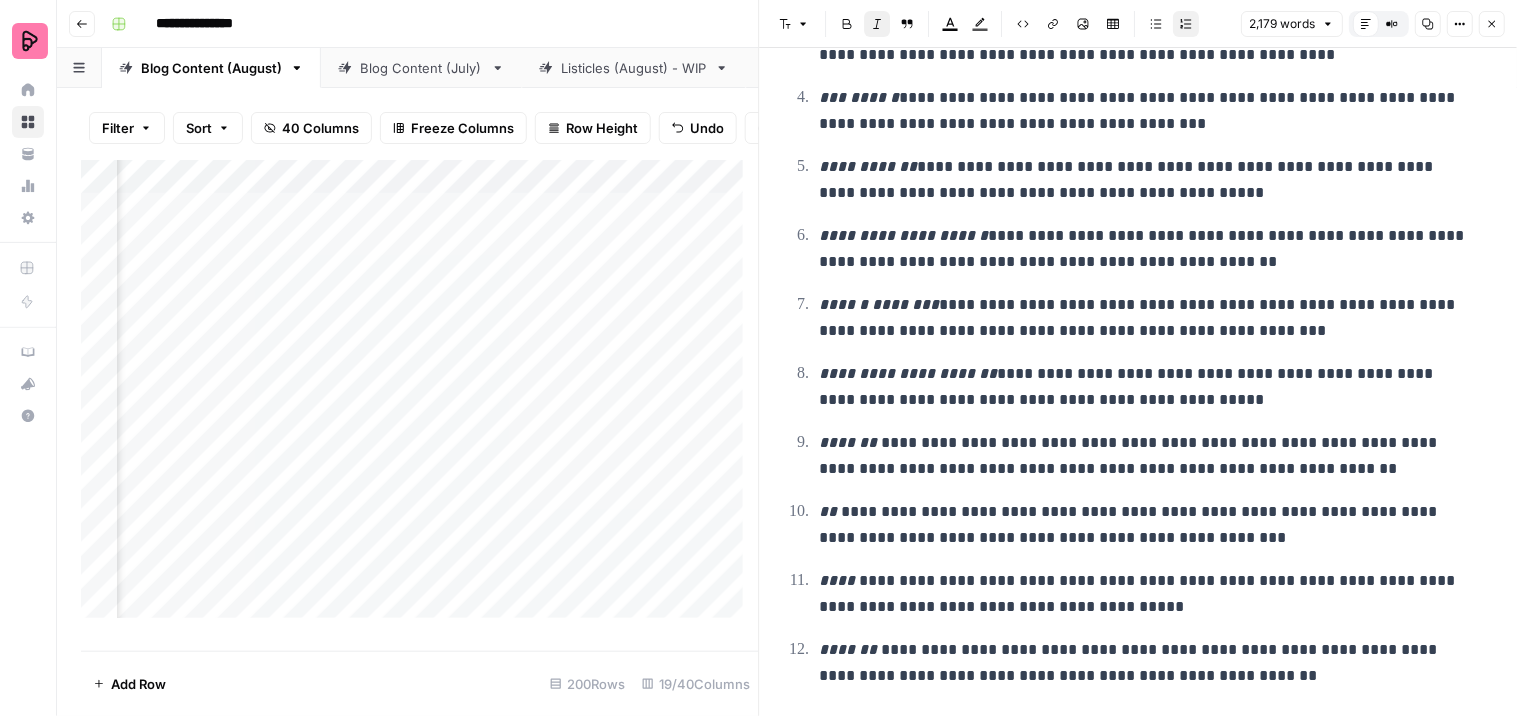 click on "[REDACTED]" at bounding box center (1139, 283) 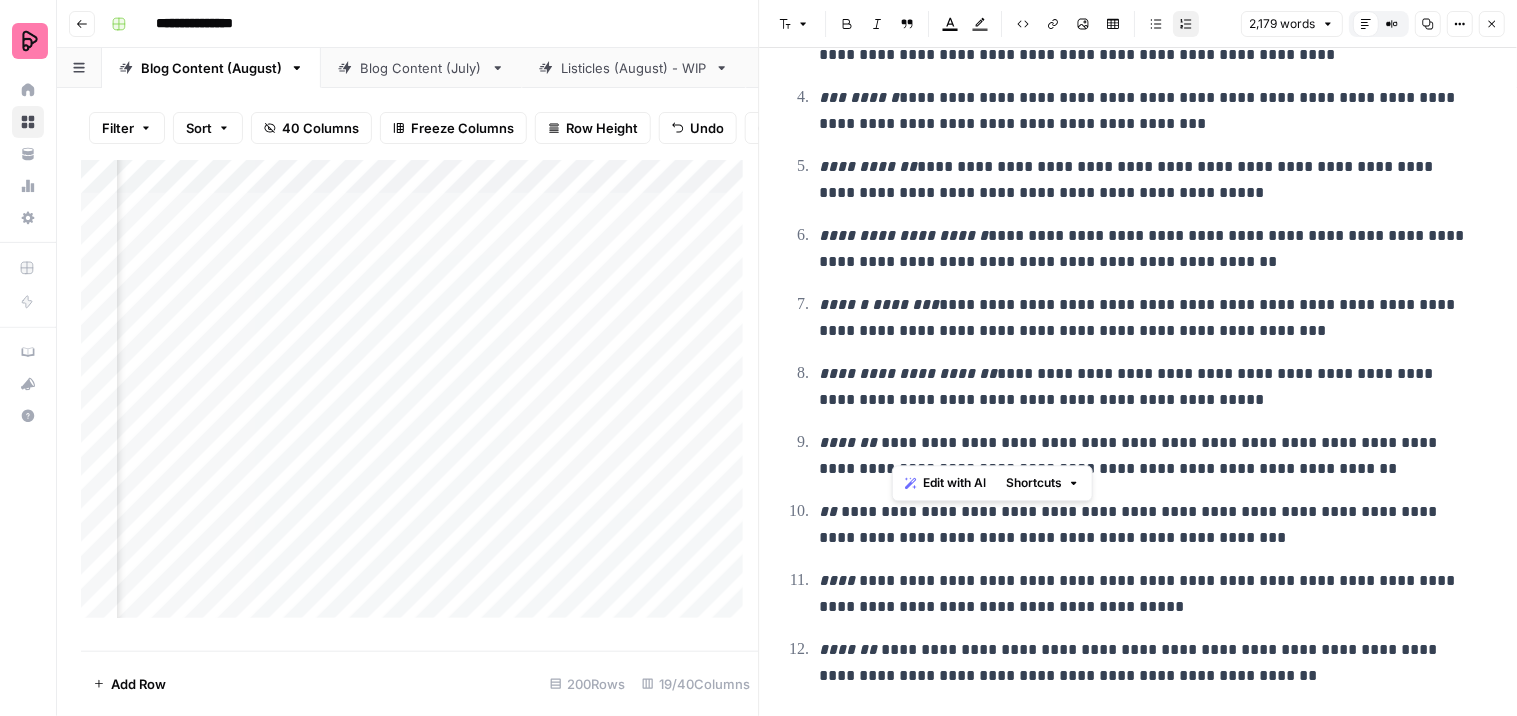 drag, startPoint x: 970, startPoint y: 444, endPoint x: 892, endPoint y: 441, distance: 78.05767 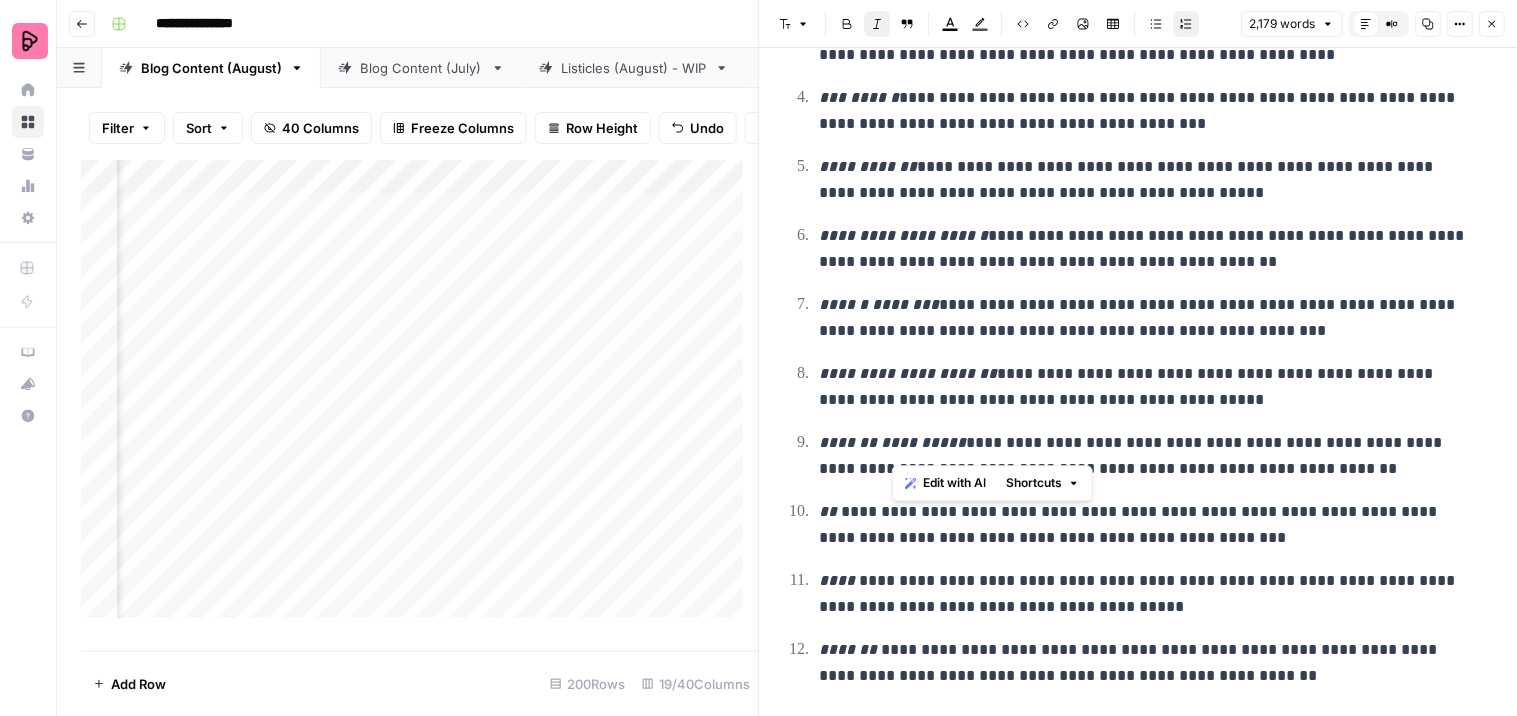 click on "[REDACTED]" at bounding box center [1146, 318] 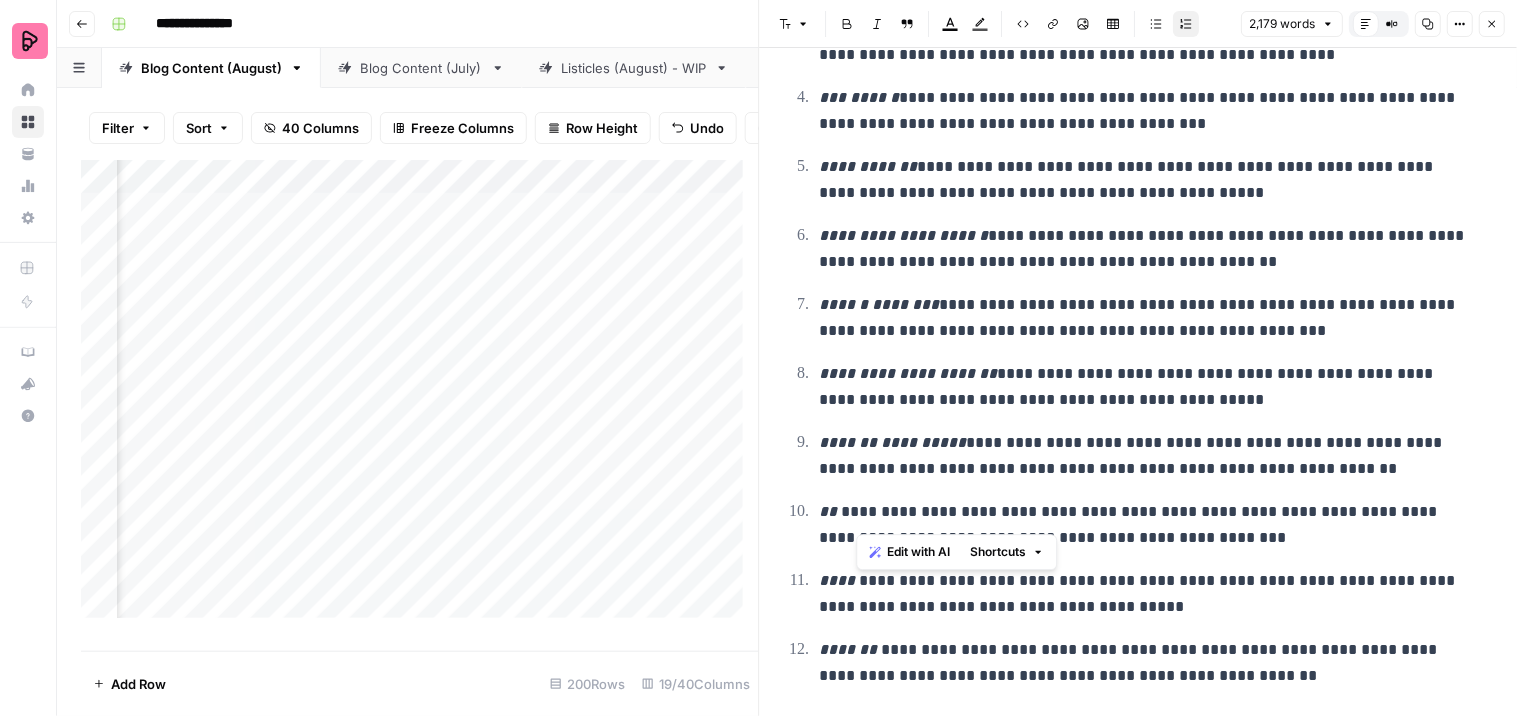 drag, startPoint x: 897, startPoint y: 514, endPoint x: 856, endPoint y: 511, distance: 41.109608 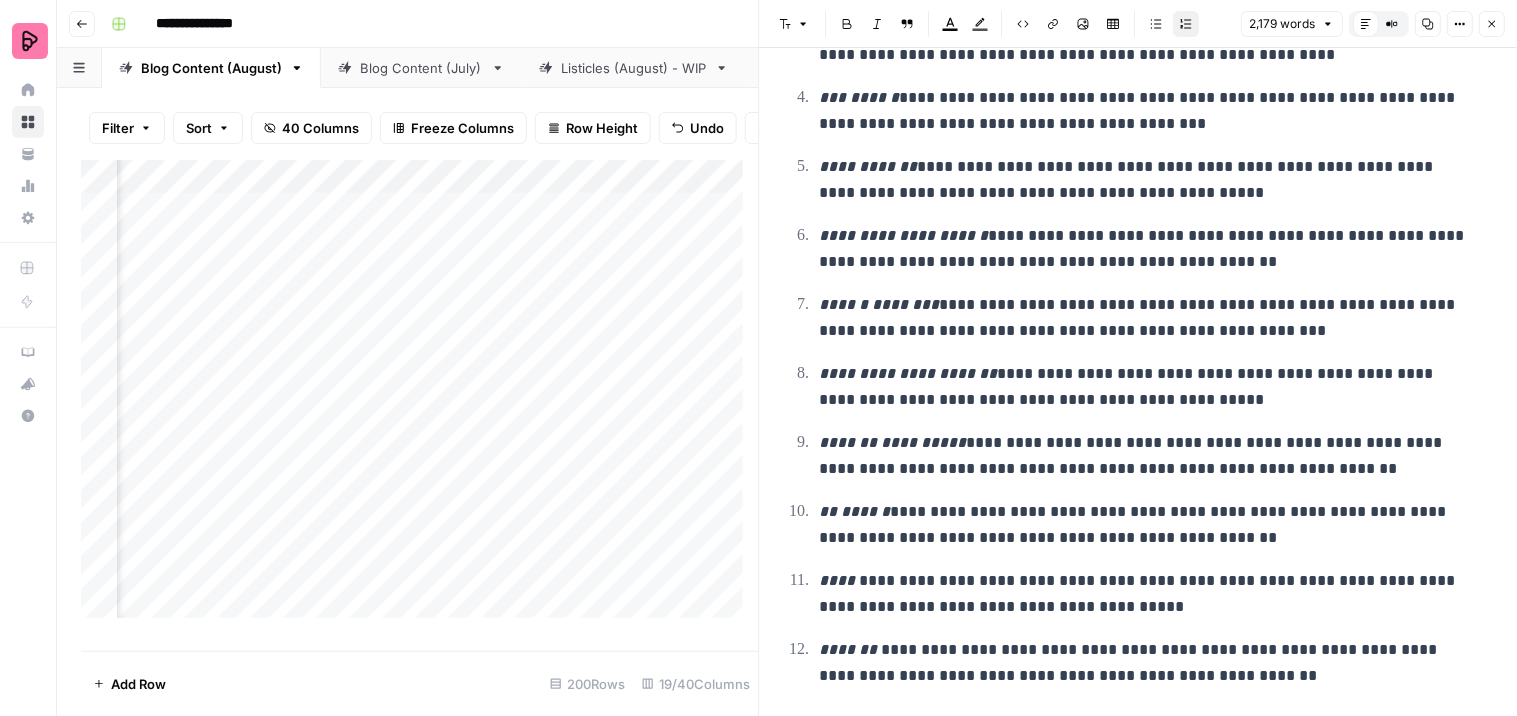 click on "[REDACTED]" at bounding box center [1146, 318] 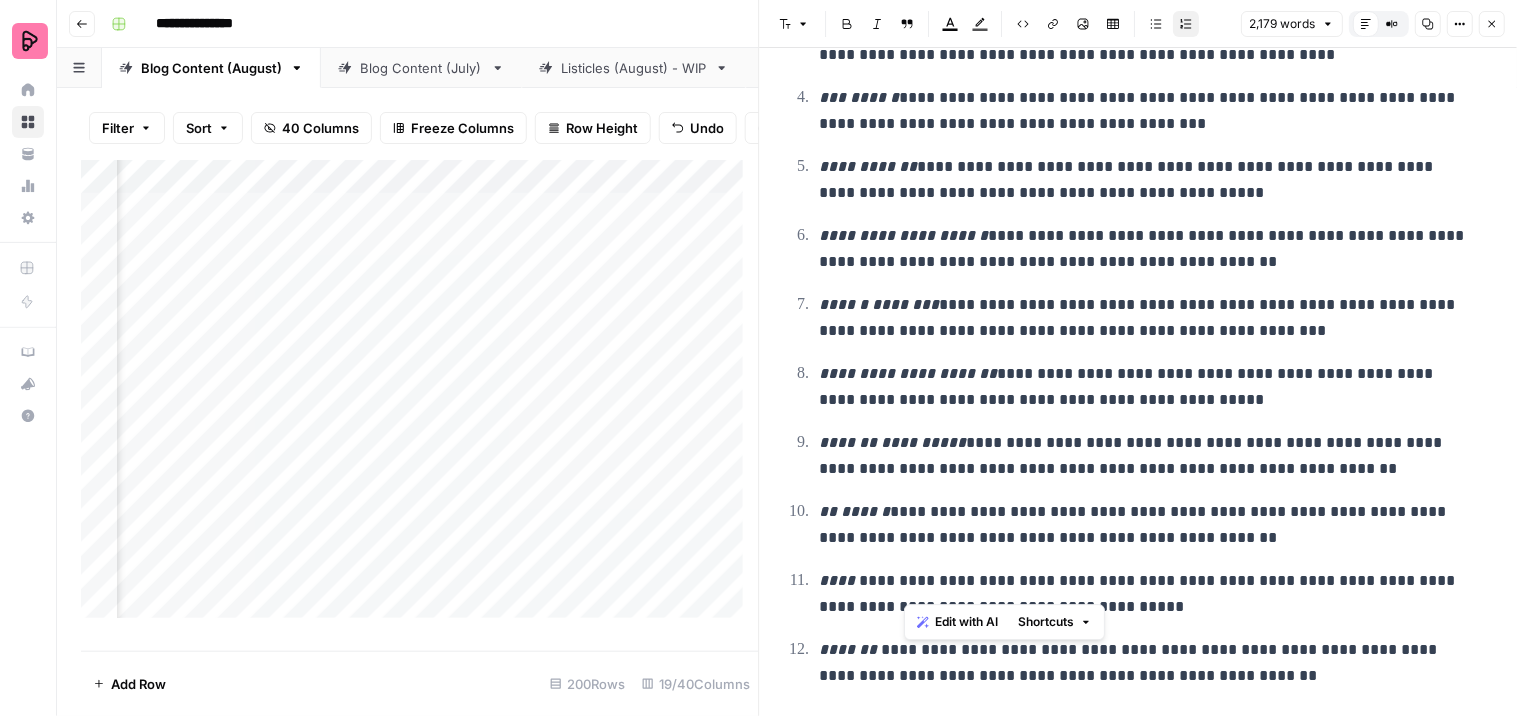 drag, startPoint x: 917, startPoint y: 584, endPoint x: 902, endPoint y: 583, distance: 15.033297 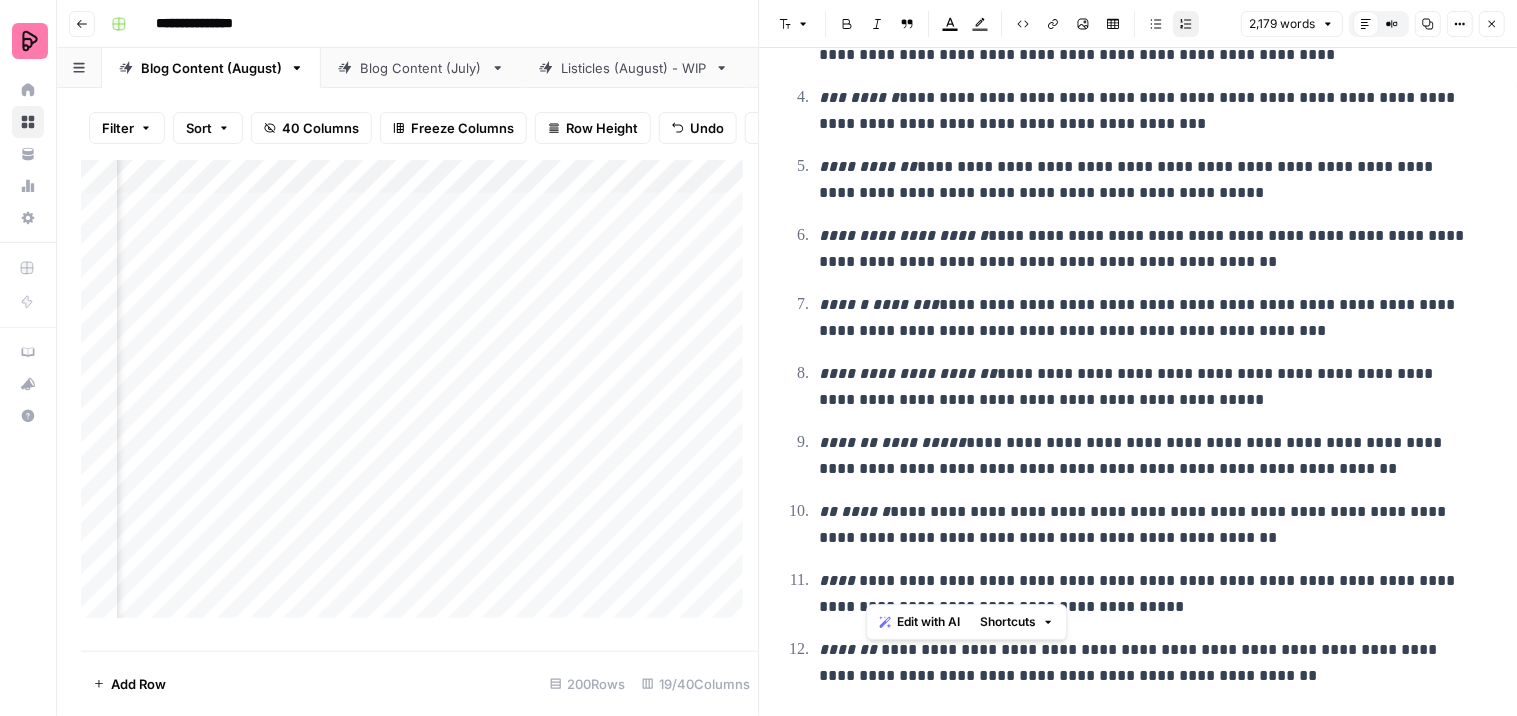 drag, startPoint x: 921, startPoint y: 582, endPoint x: 865, endPoint y: 577, distance: 56.22277 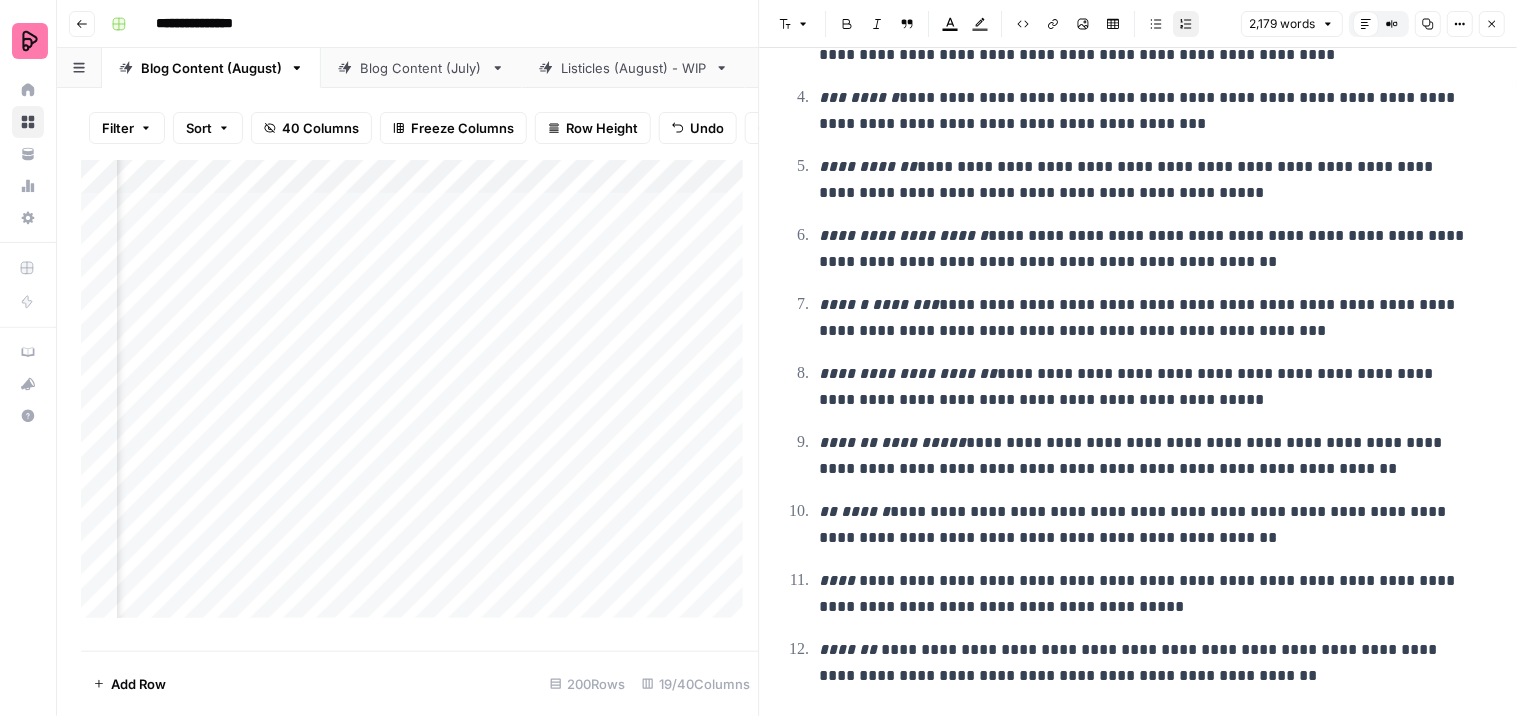 click on "Italic" at bounding box center [878, 24] 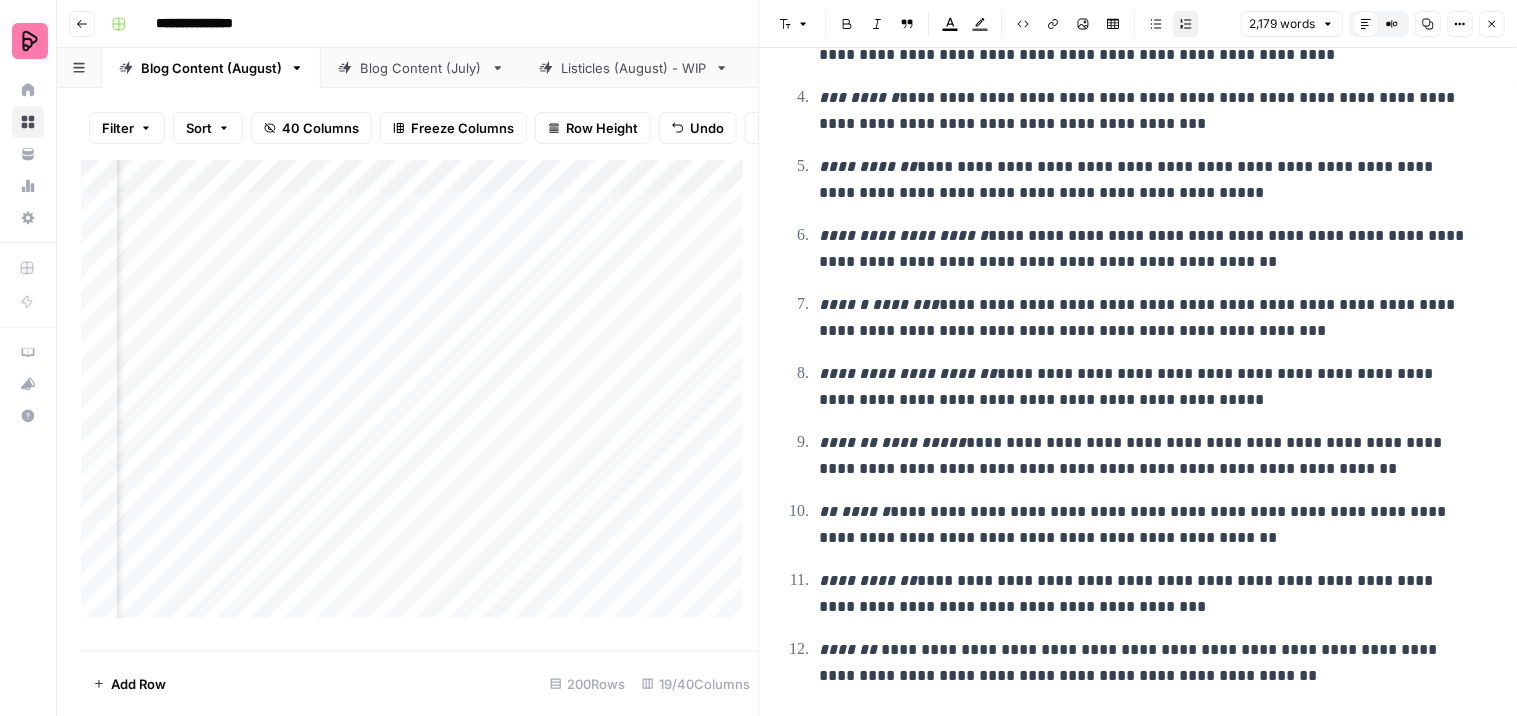 click on "[REDACTED]" at bounding box center [1146, 318] 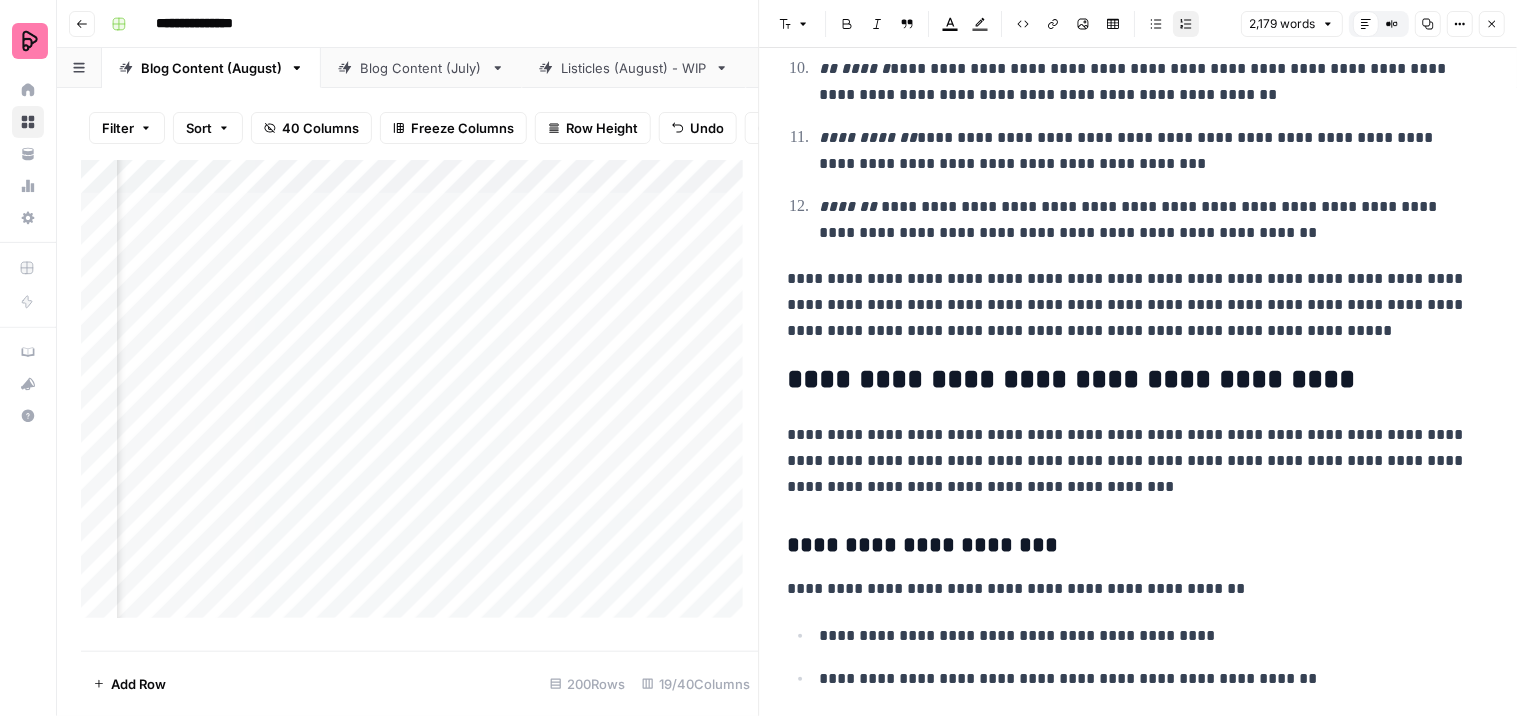 scroll, scrollTop: 3843, scrollLeft: 0, axis: vertical 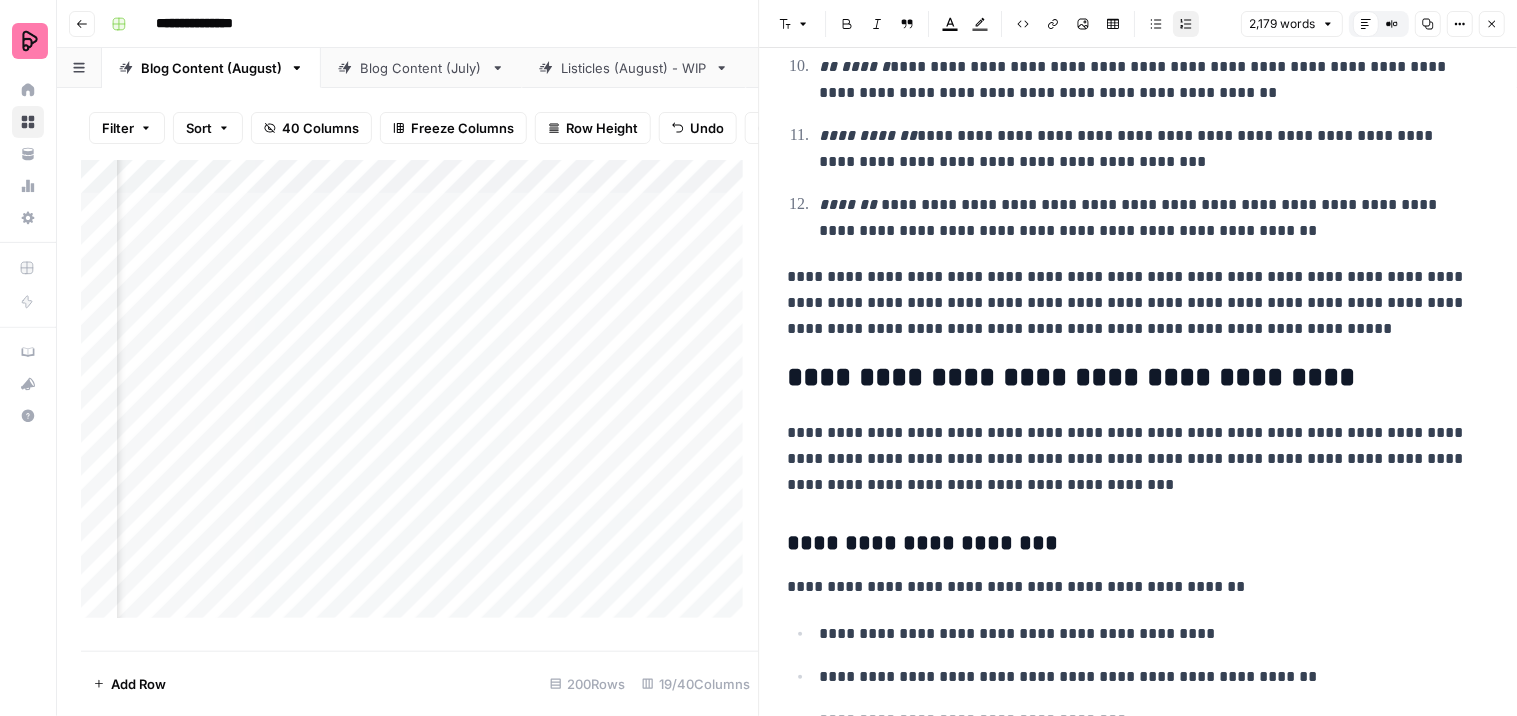 click on "**********" at bounding box center [1146, 218] 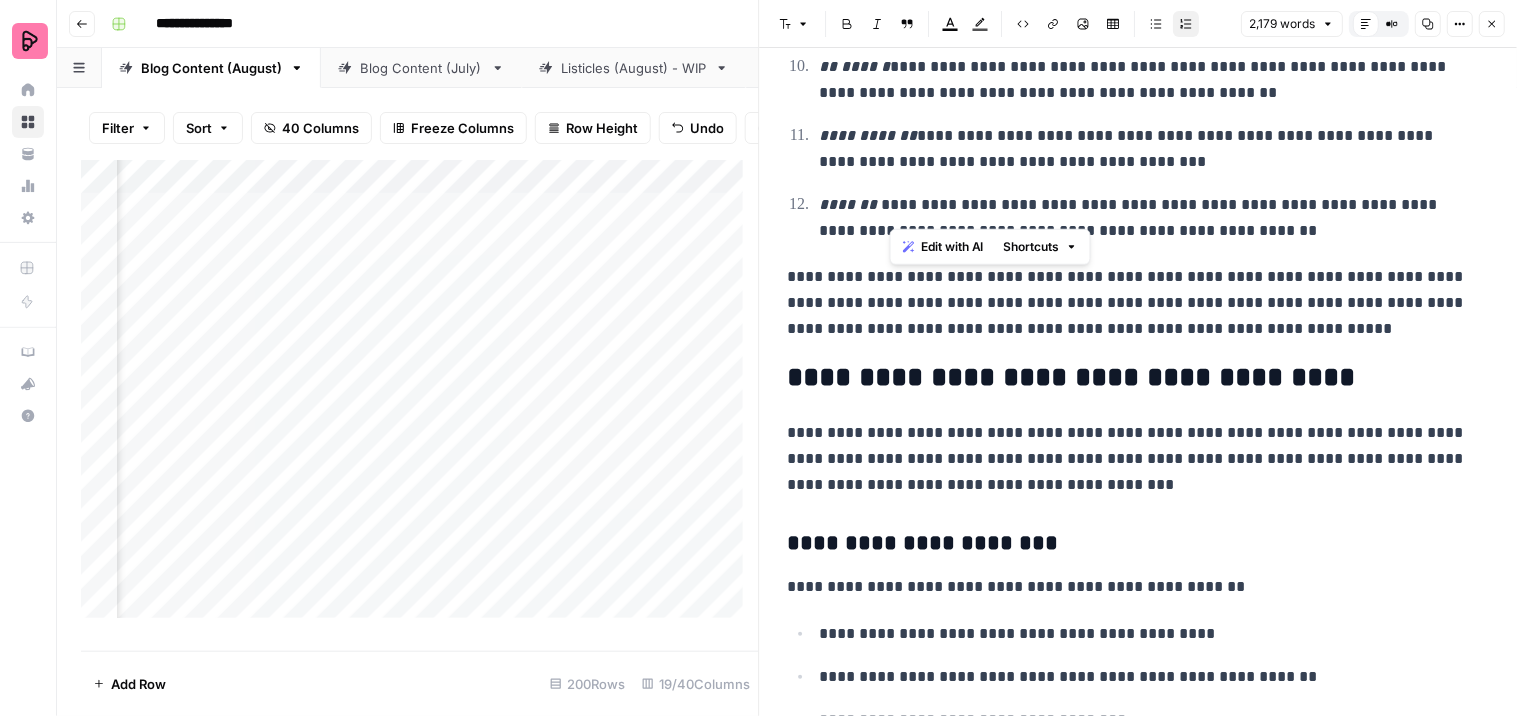 drag, startPoint x: 965, startPoint y: 207, endPoint x: 891, endPoint y: 205, distance: 74.02702 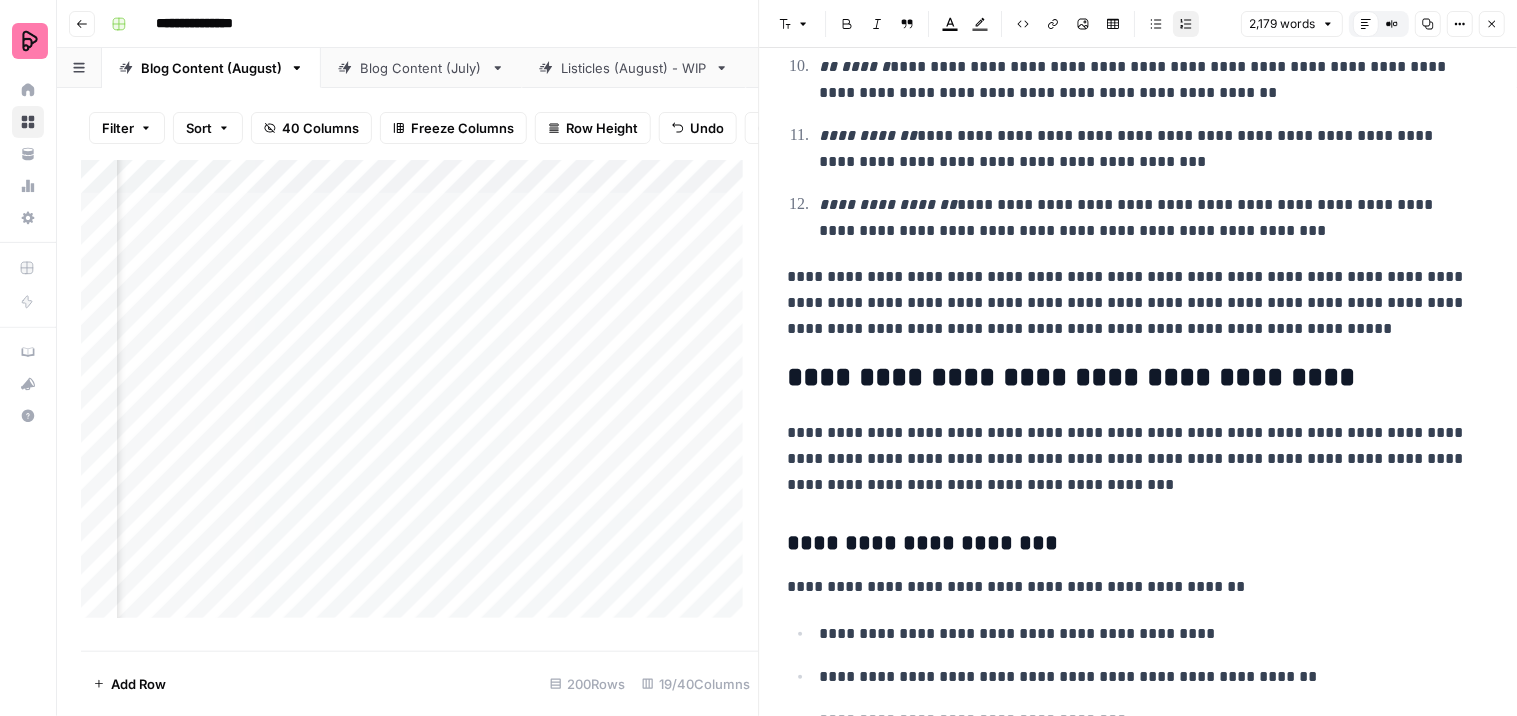 click on "**********" at bounding box center (1146, 218) 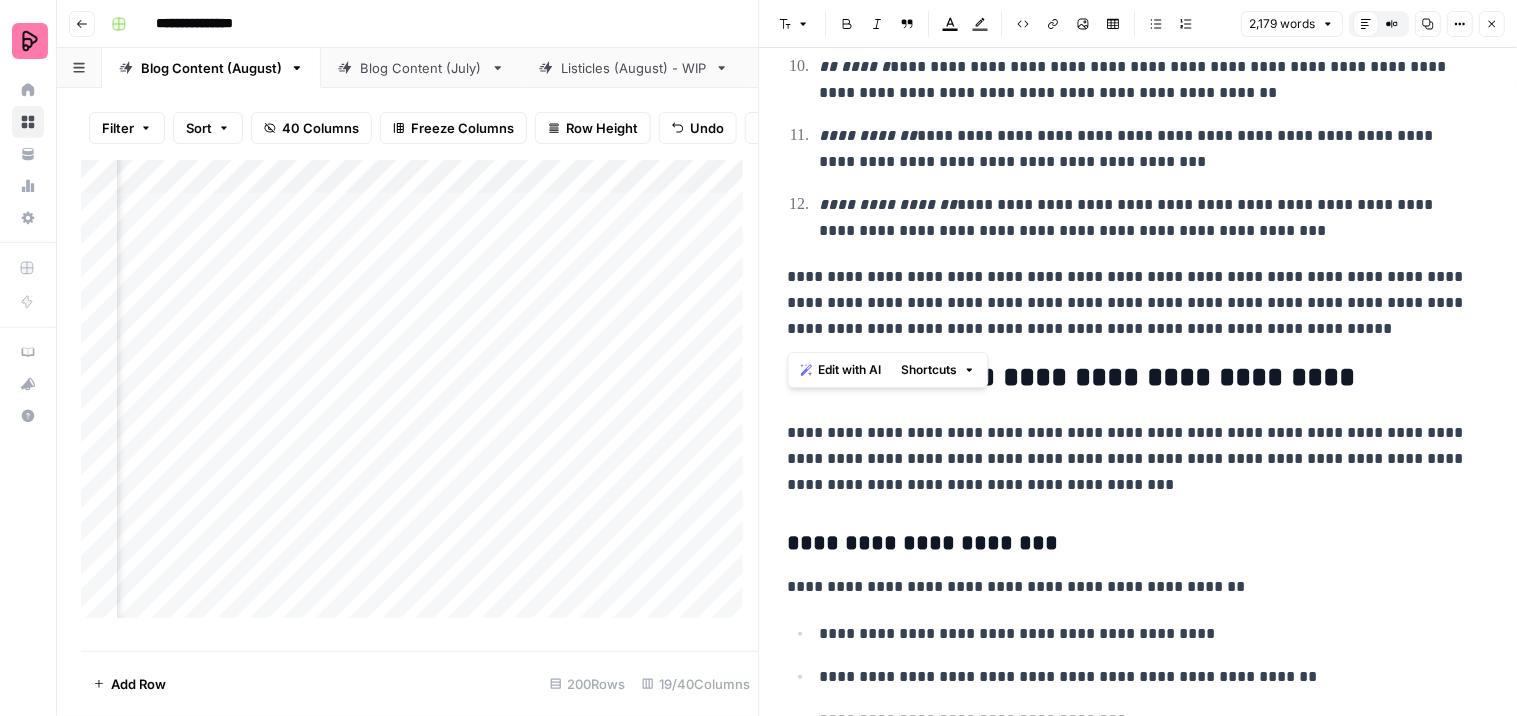 drag, startPoint x: 1312, startPoint y: 335, endPoint x: 787, endPoint y: 313, distance: 525.46075 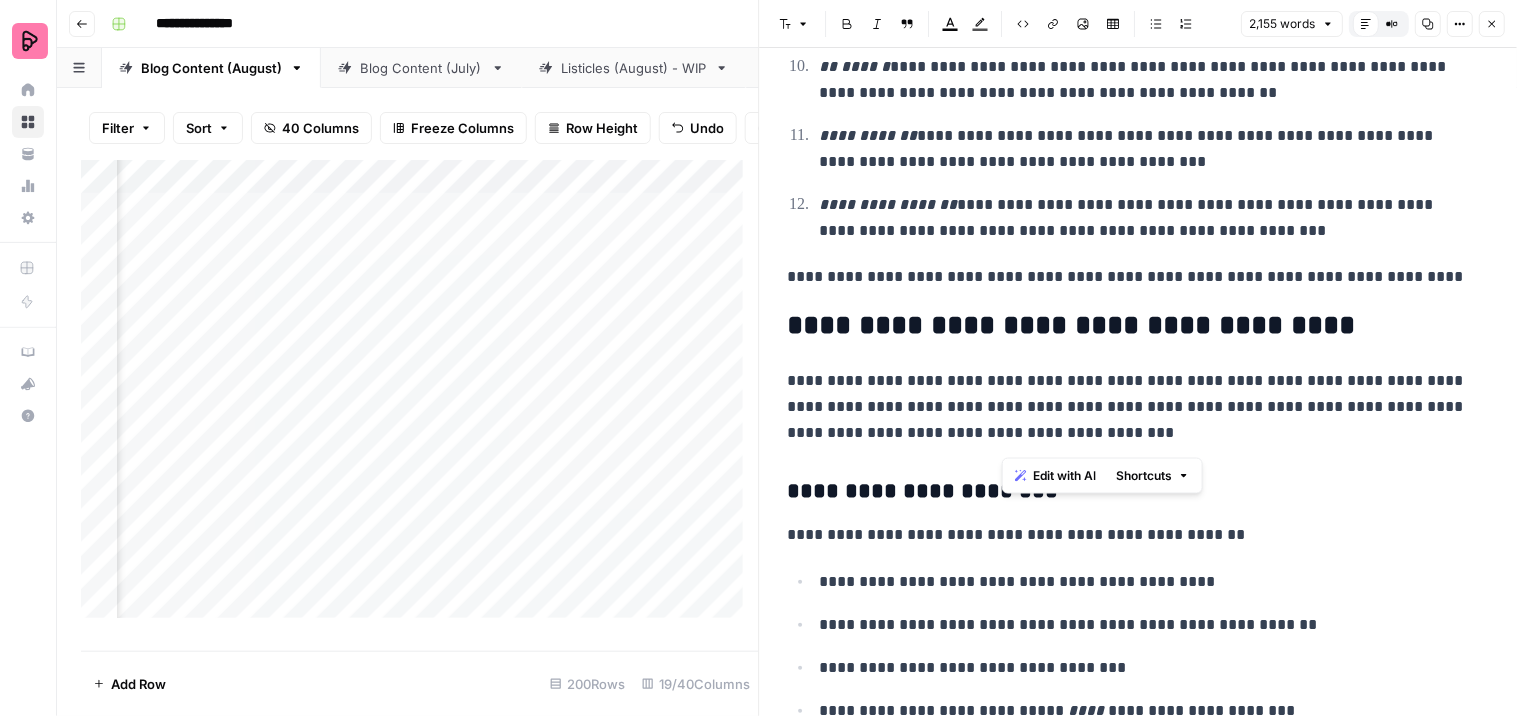 drag, startPoint x: 1004, startPoint y: 410, endPoint x: 1082, endPoint y: 448, distance: 86.764046 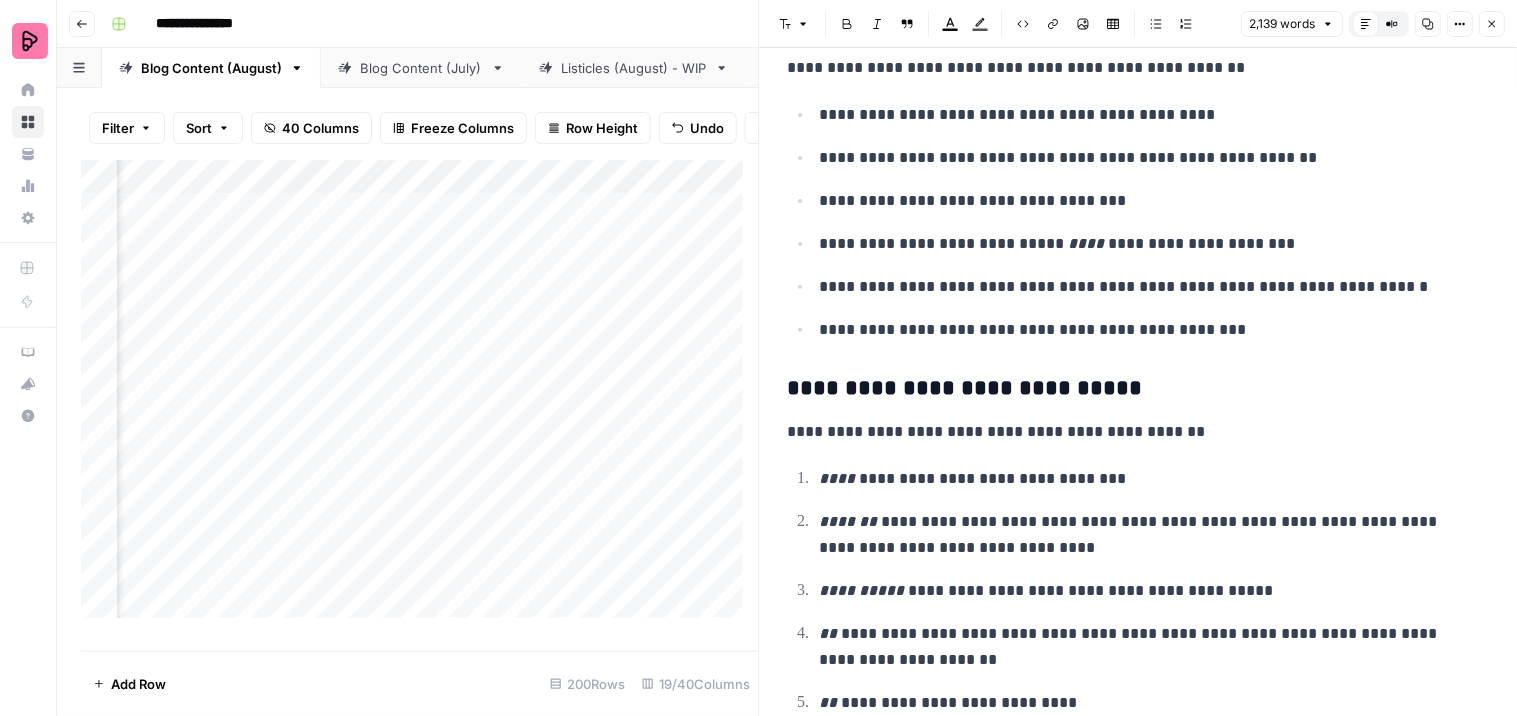 scroll, scrollTop: 4287, scrollLeft: 0, axis: vertical 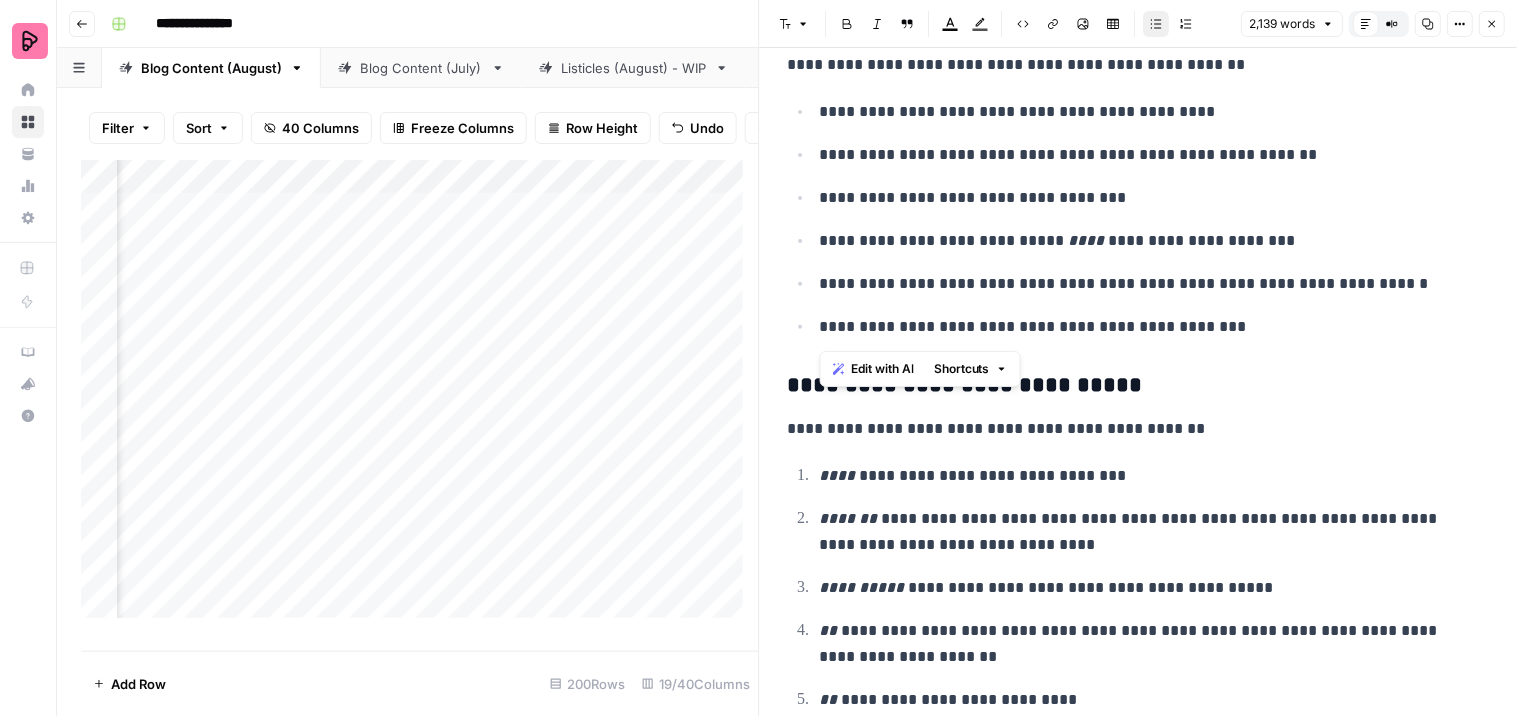 drag, startPoint x: 1265, startPoint y: 317, endPoint x: 786, endPoint y: 104, distance: 524.2232 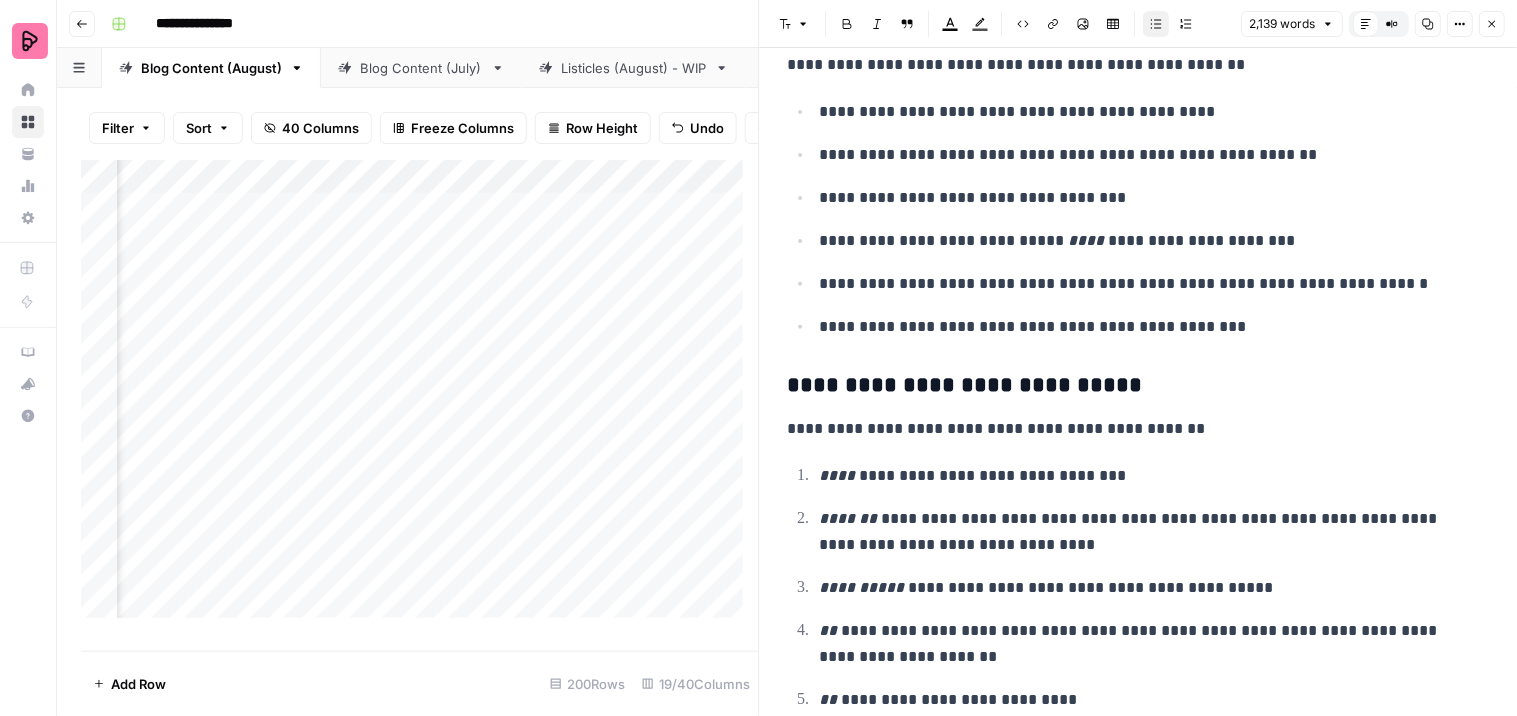 click 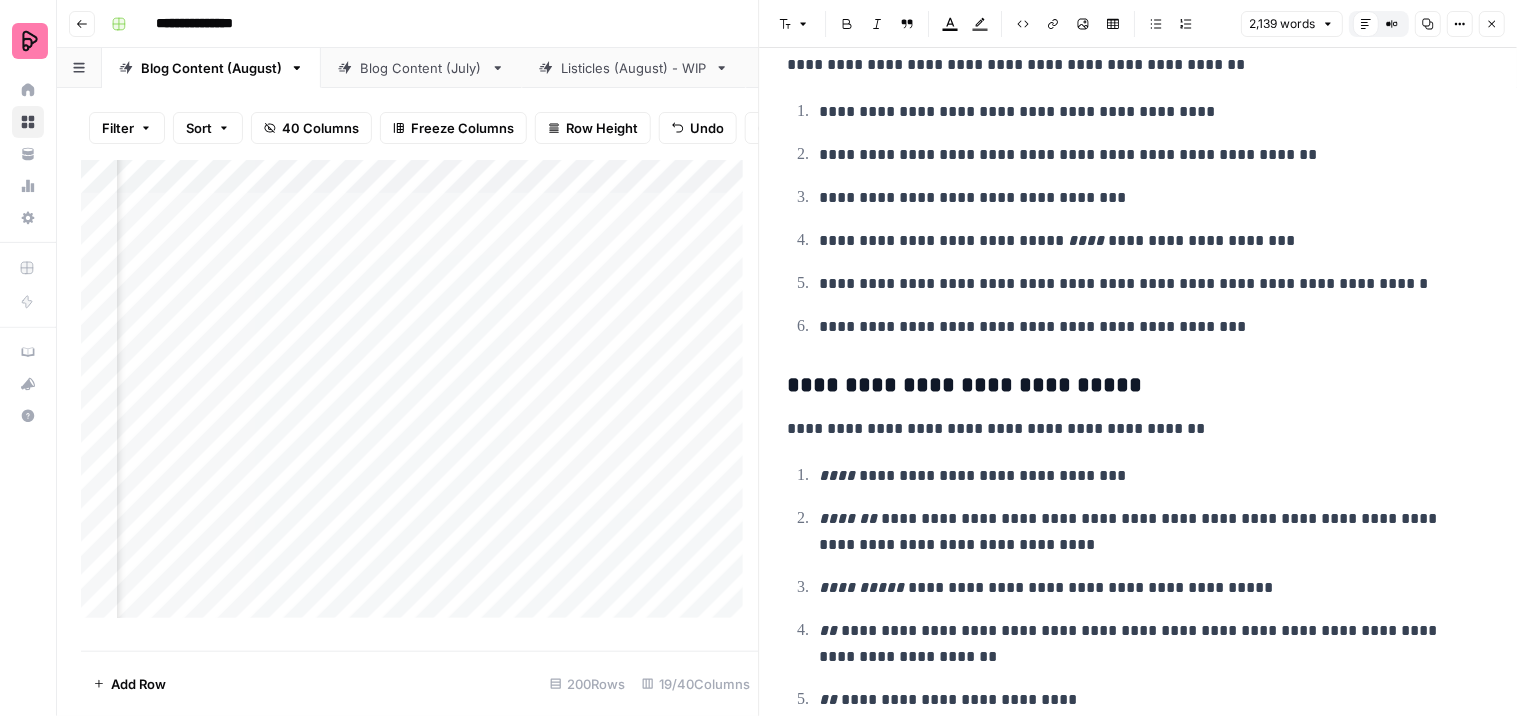 click on "**********" at bounding box center (1139, -50) 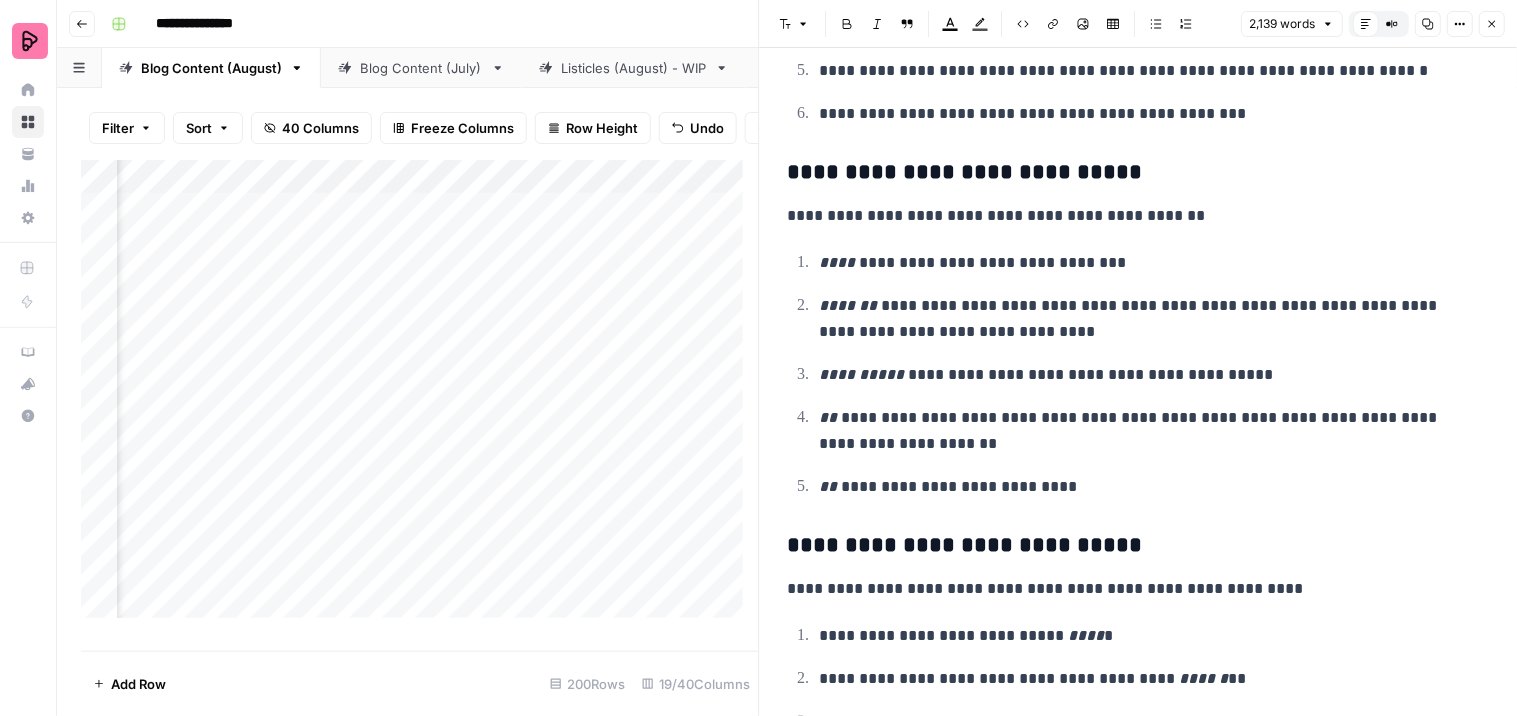 scroll, scrollTop: 4621, scrollLeft: 0, axis: vertical 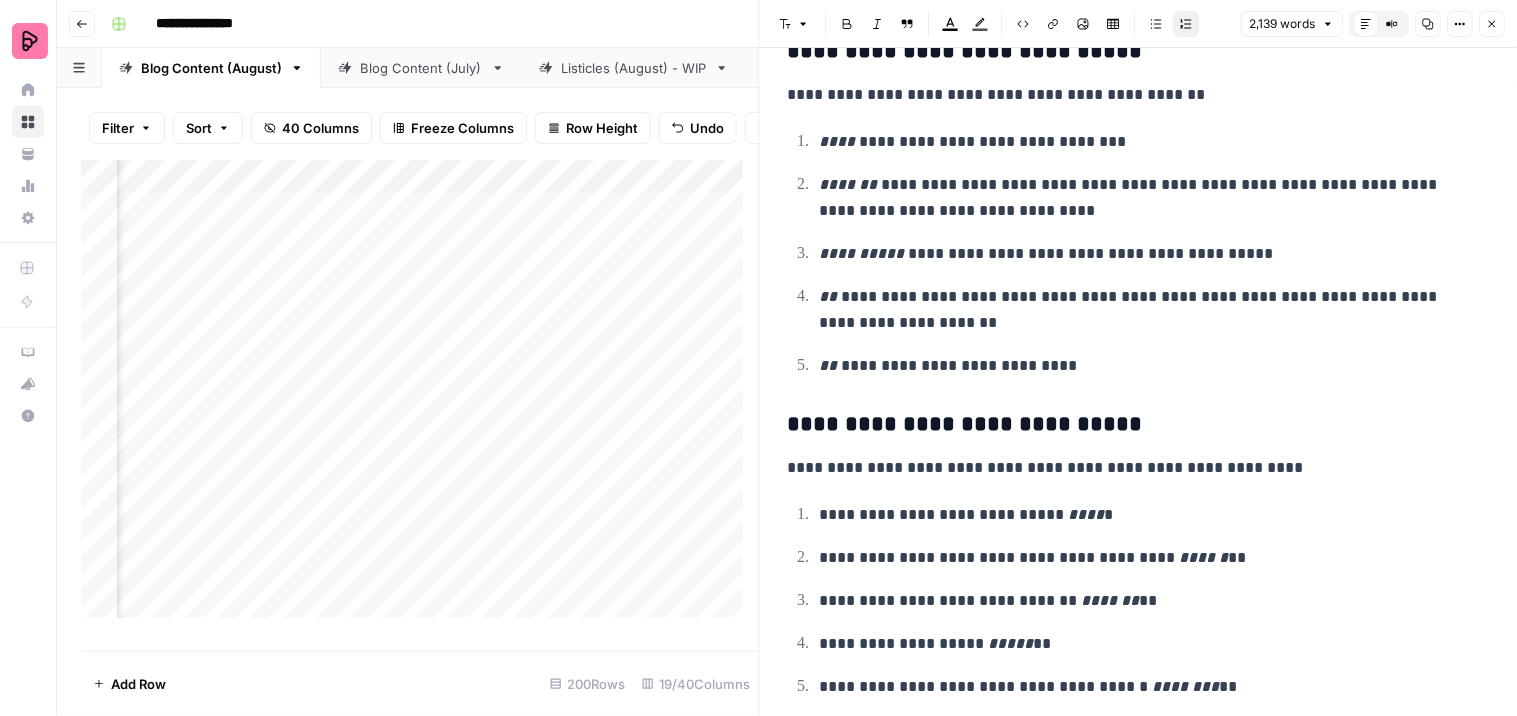 click on "**********" at bounding box center [1146, 142] 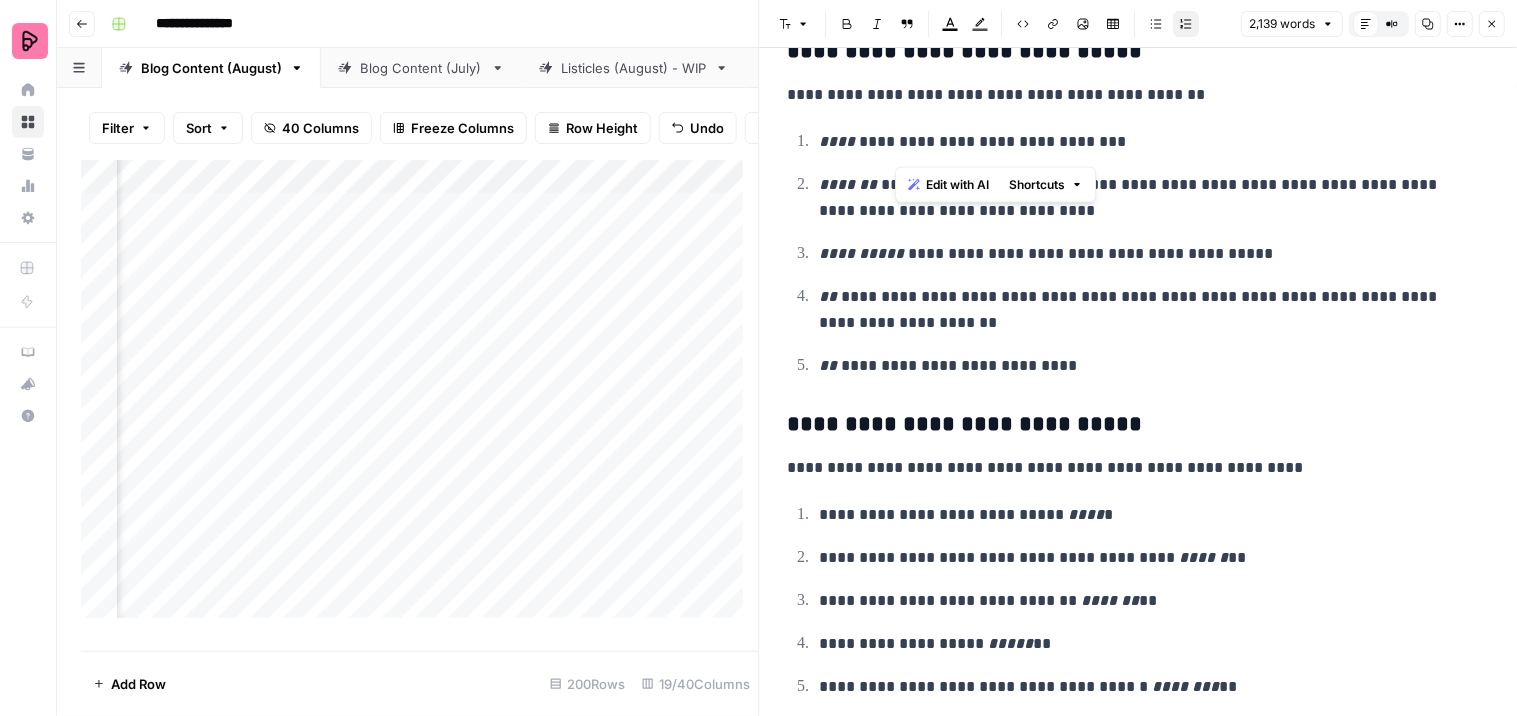 drag, startPoint x: 924, startPoint y: 147, endPoint x: 895, endPoint y: 144, distance: 29.15476 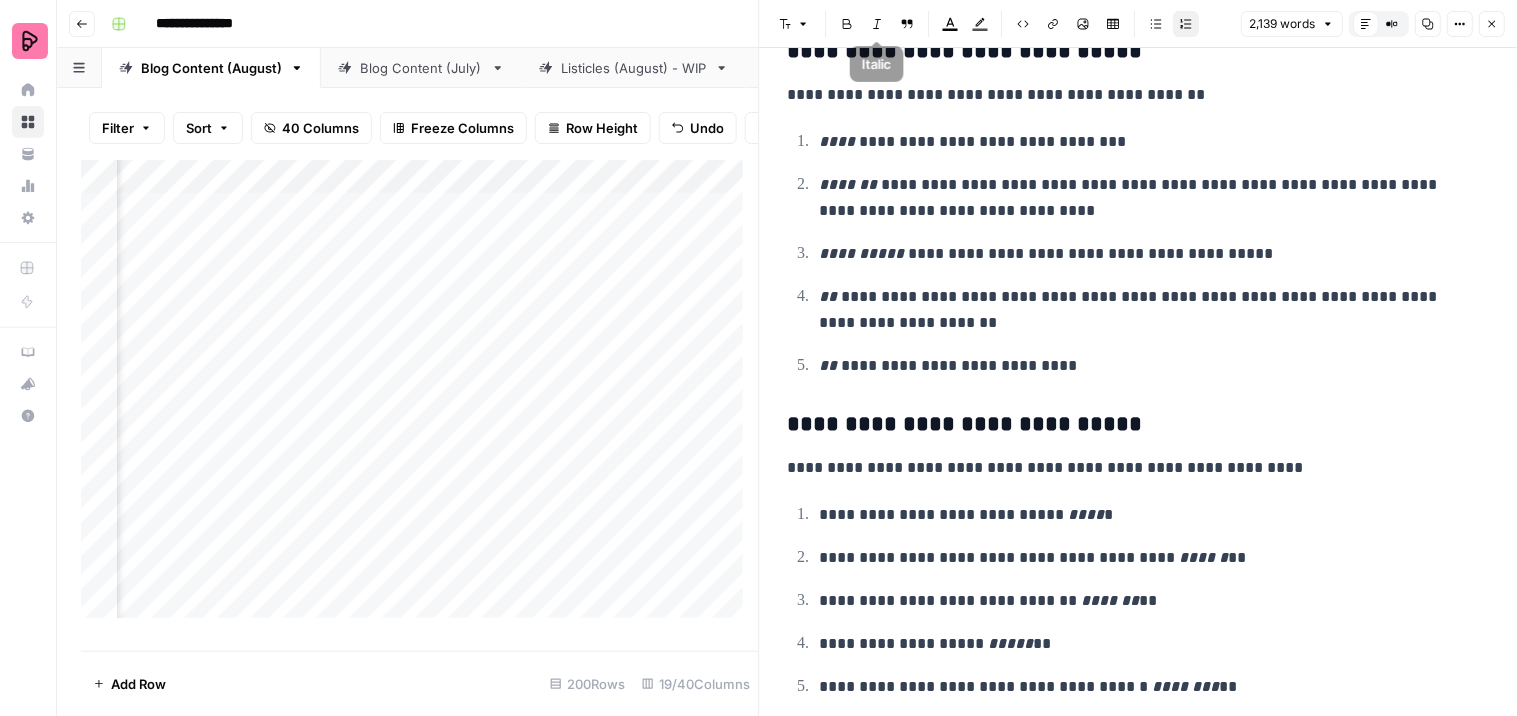 click 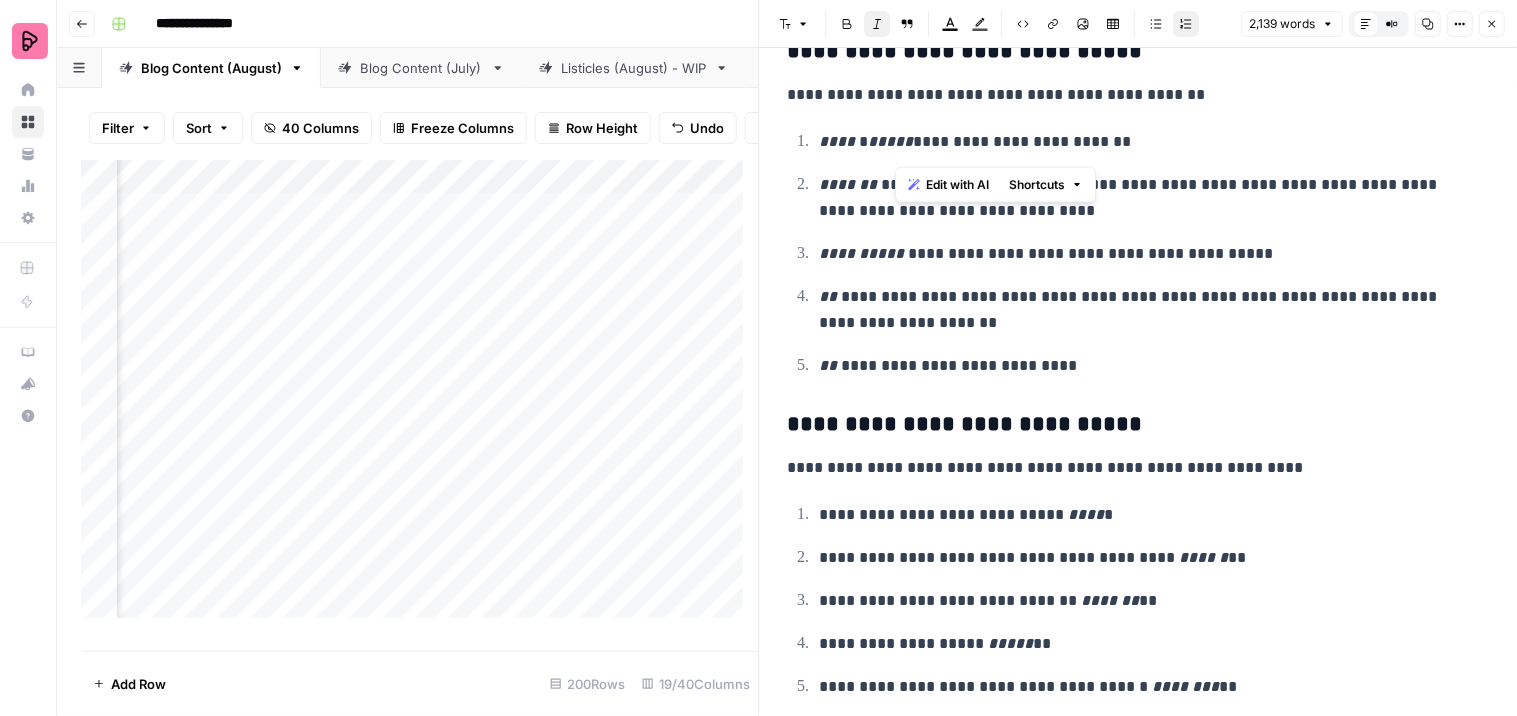 click on "**********" at bounding box center [1146, 198] 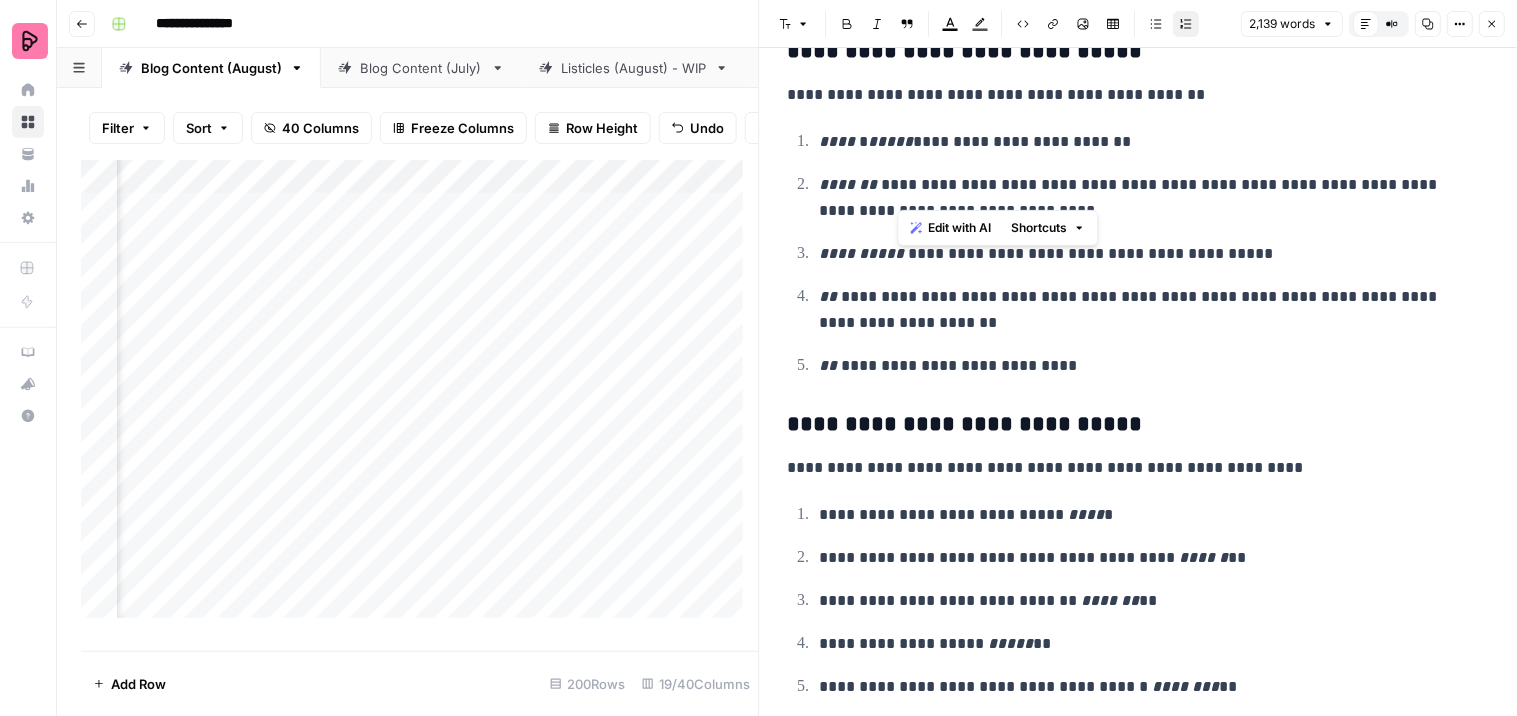 drag, startPoint x: 966, startPoint y: 190, endPoint x: 898, endPoint y: 186, distance: 68.117546 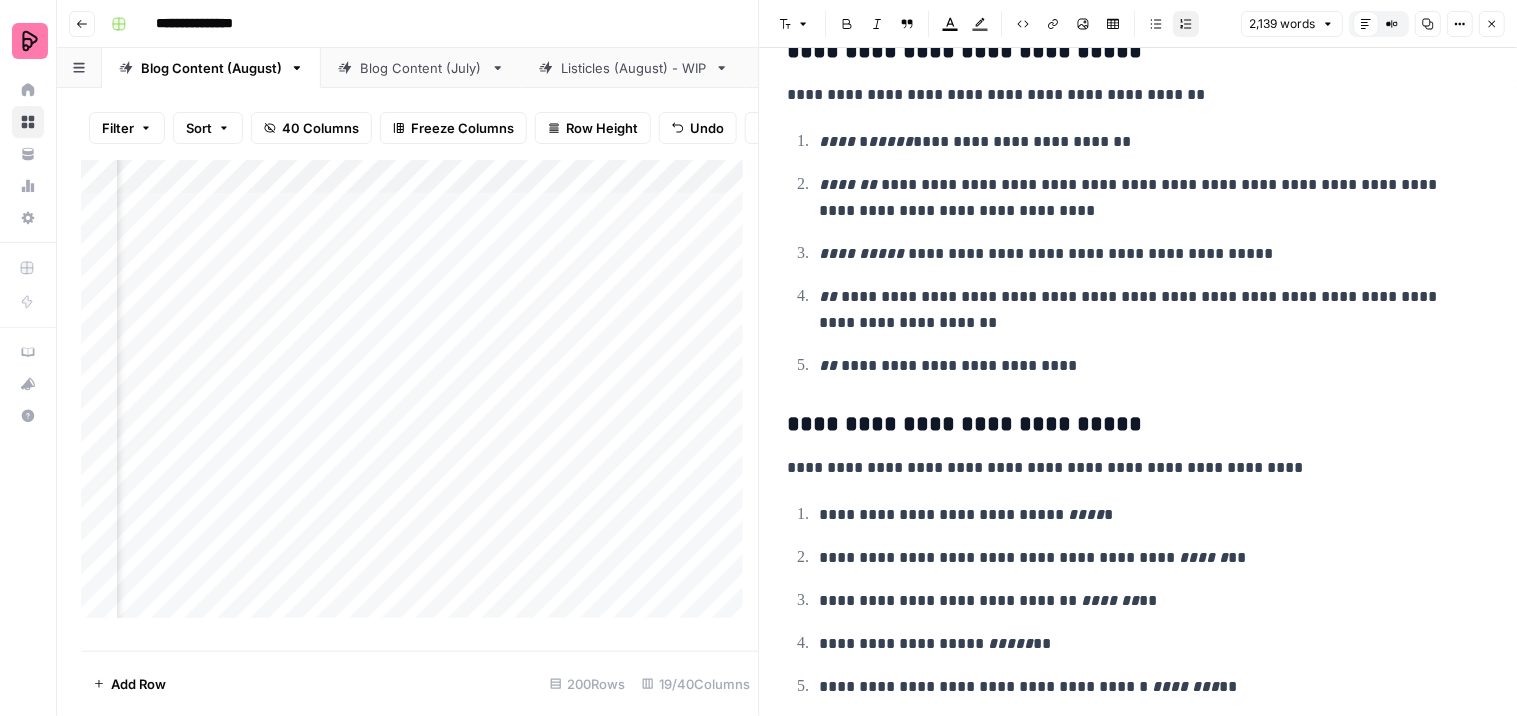 click 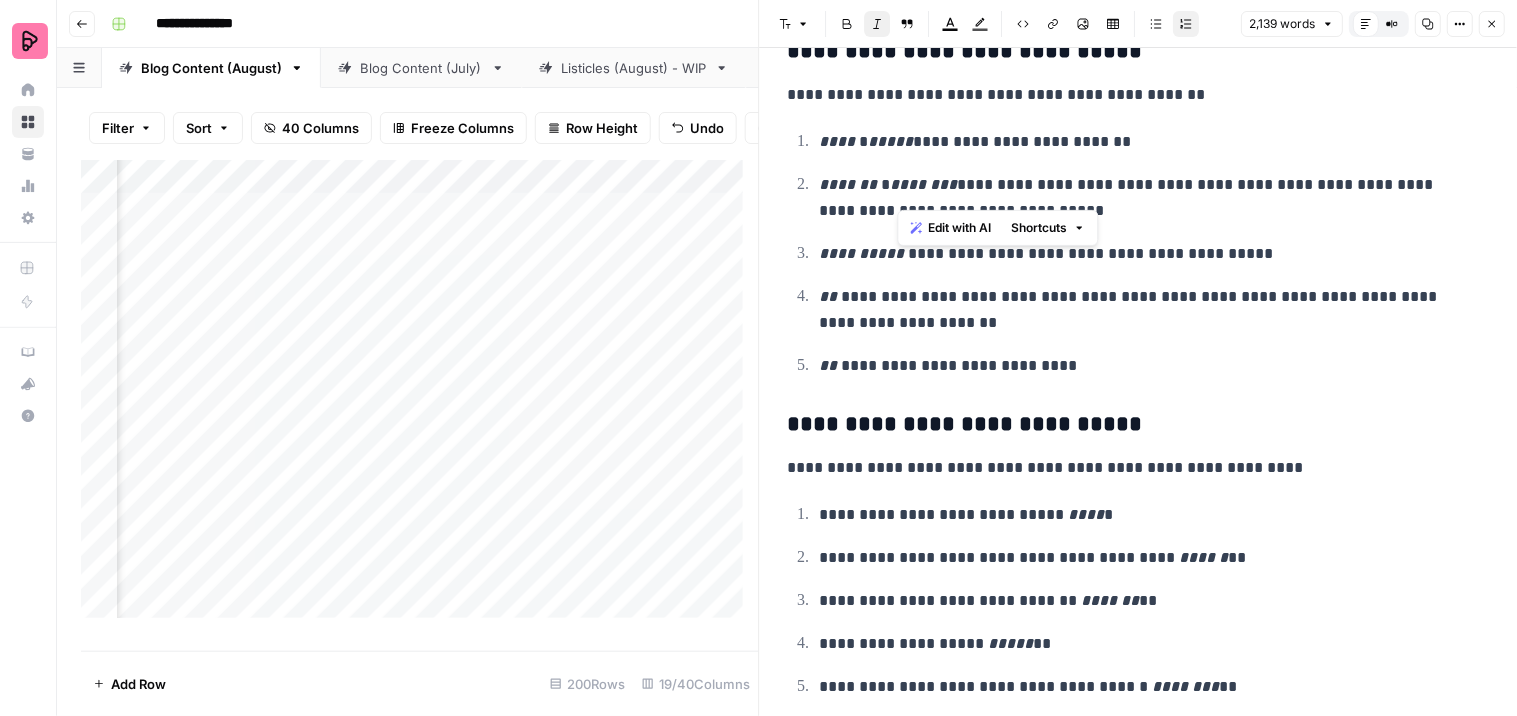 click on "**********" at bounding box center (1146, 310) 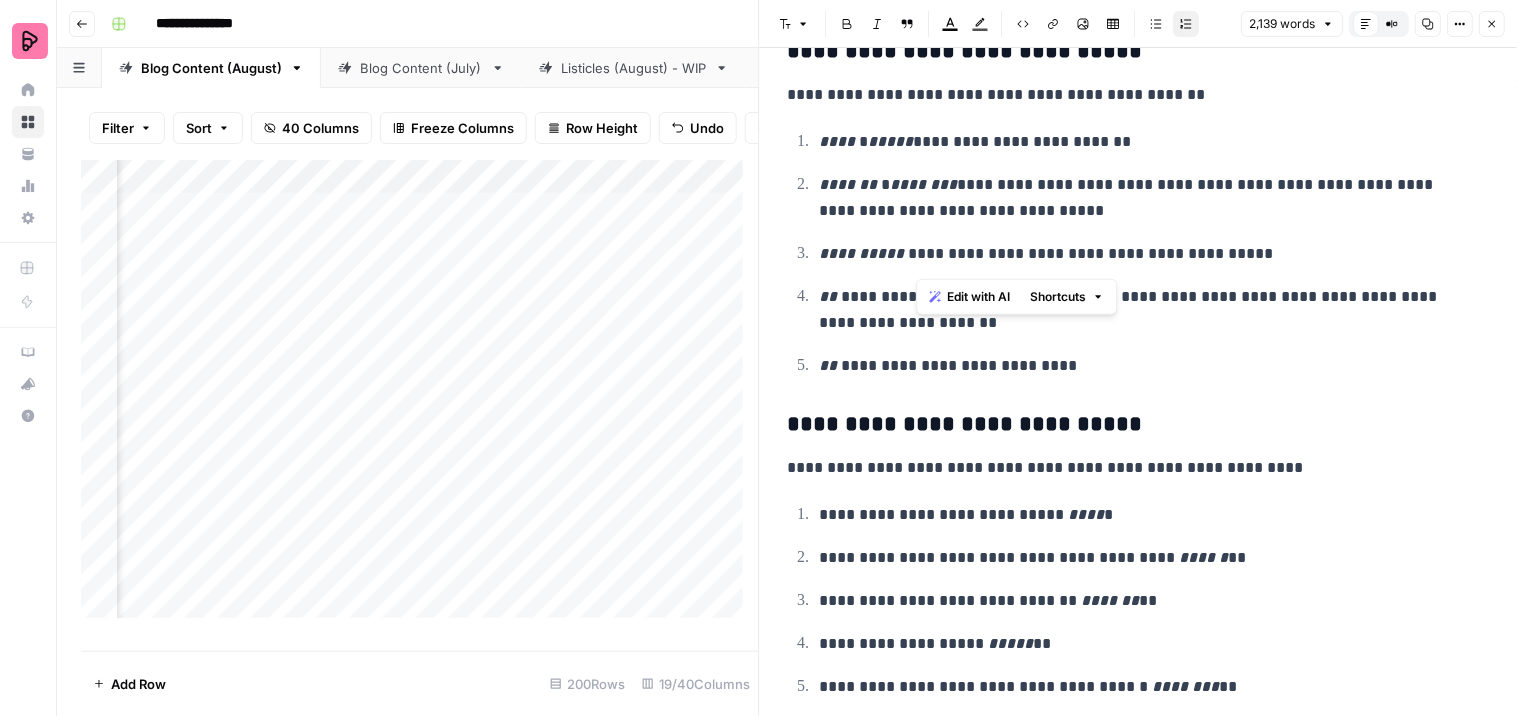 drag, startPoint x: 1005, startPoint y: 261, endPoint x: 917, endPoint y: 255, distance: 88.20431 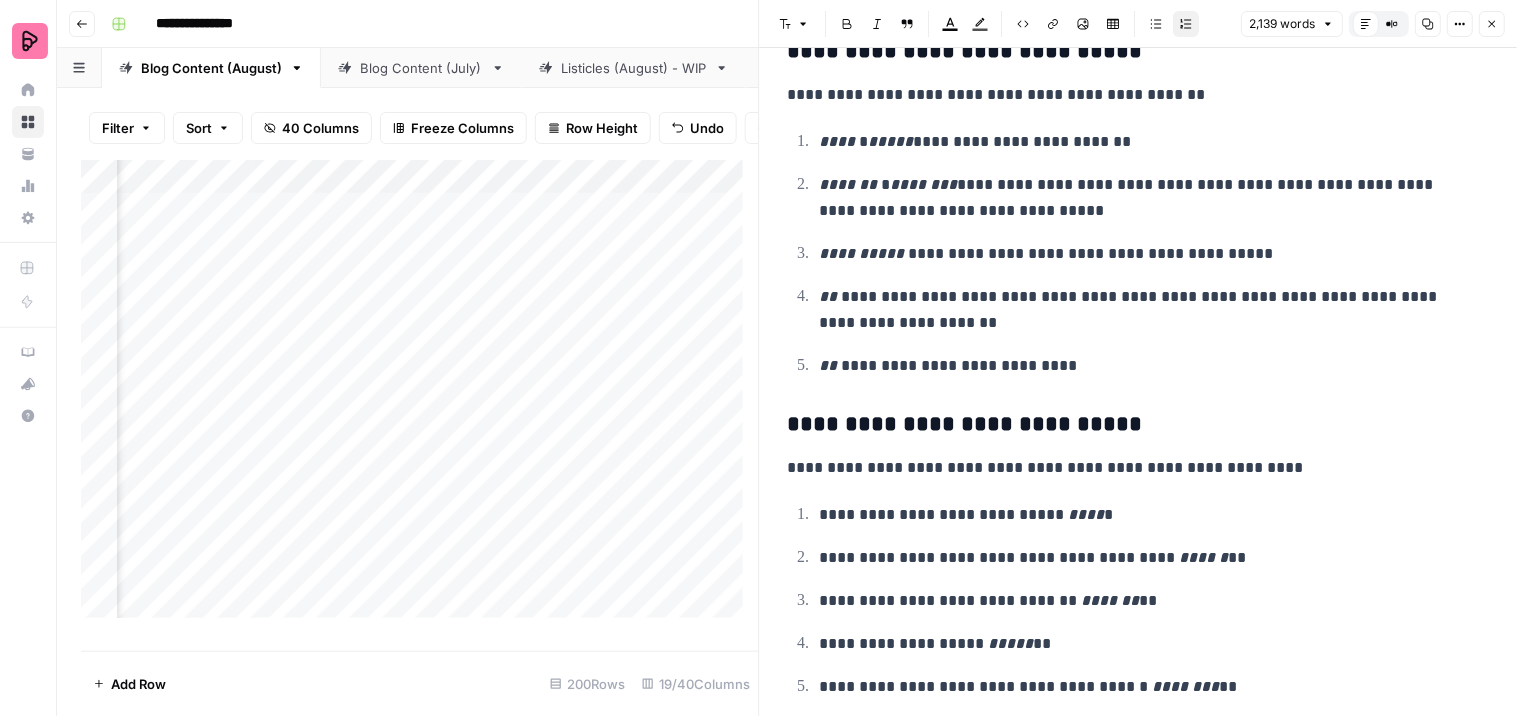 click 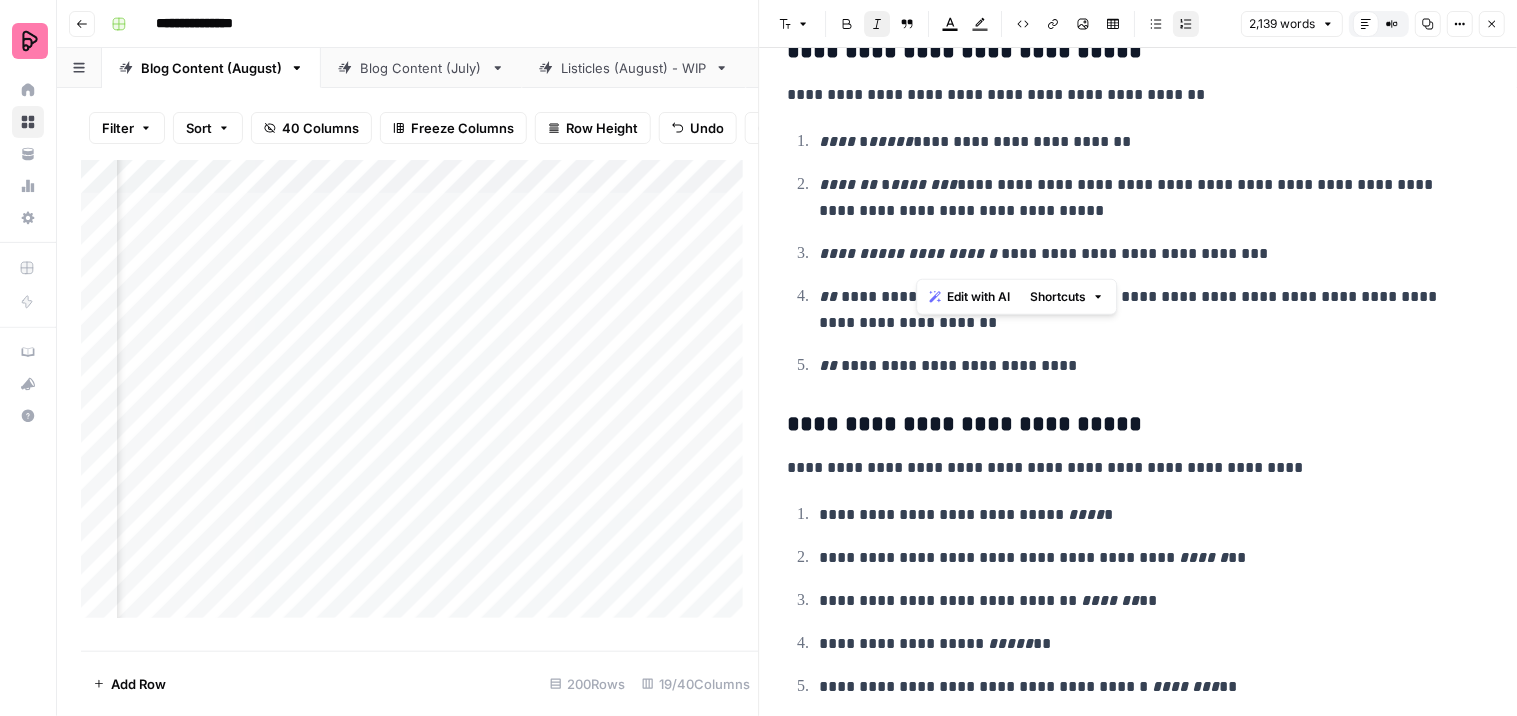 click on "**********" at bounding box center [1139, -384] 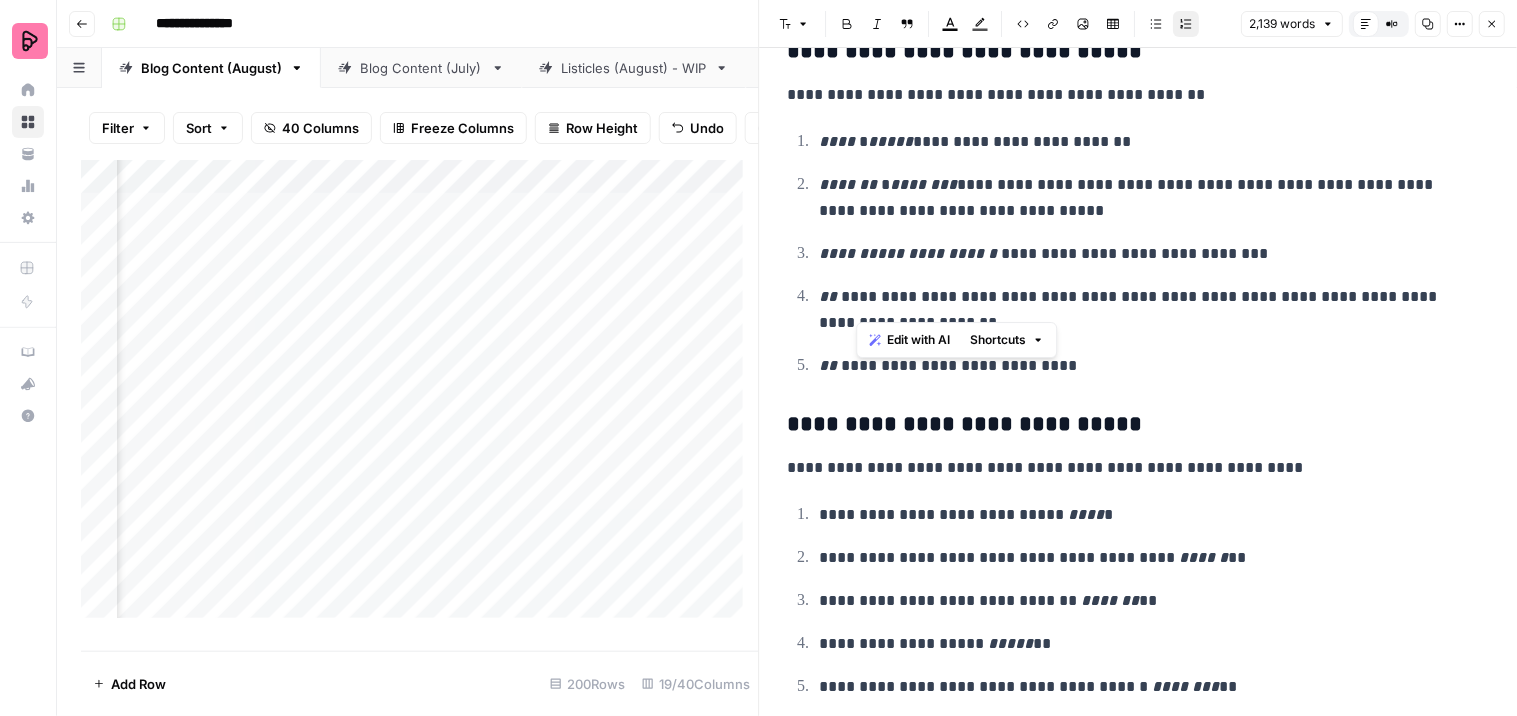 drag, startPoint x: 900, startPoint y: 298, endPoint x: 855, endPoint y: 297, distance: 45.01111 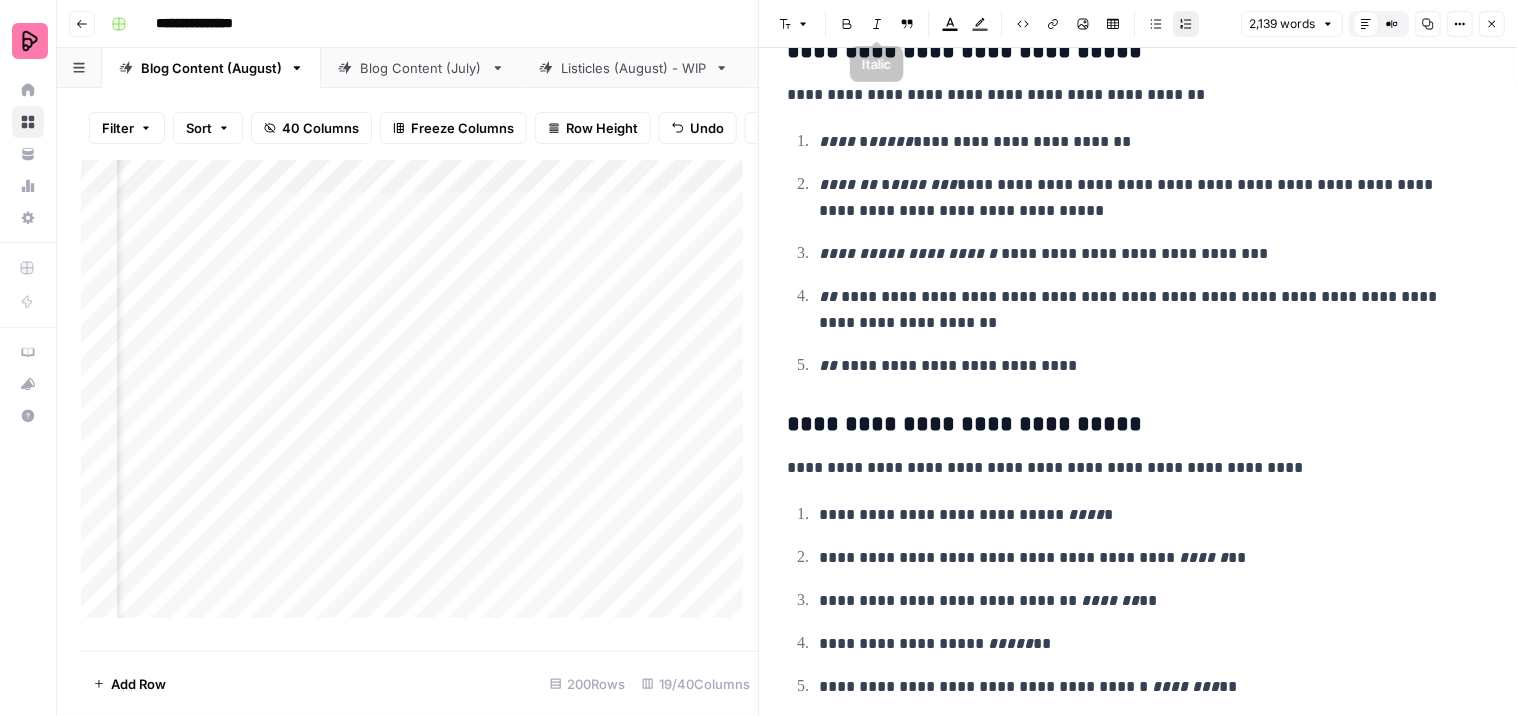 click 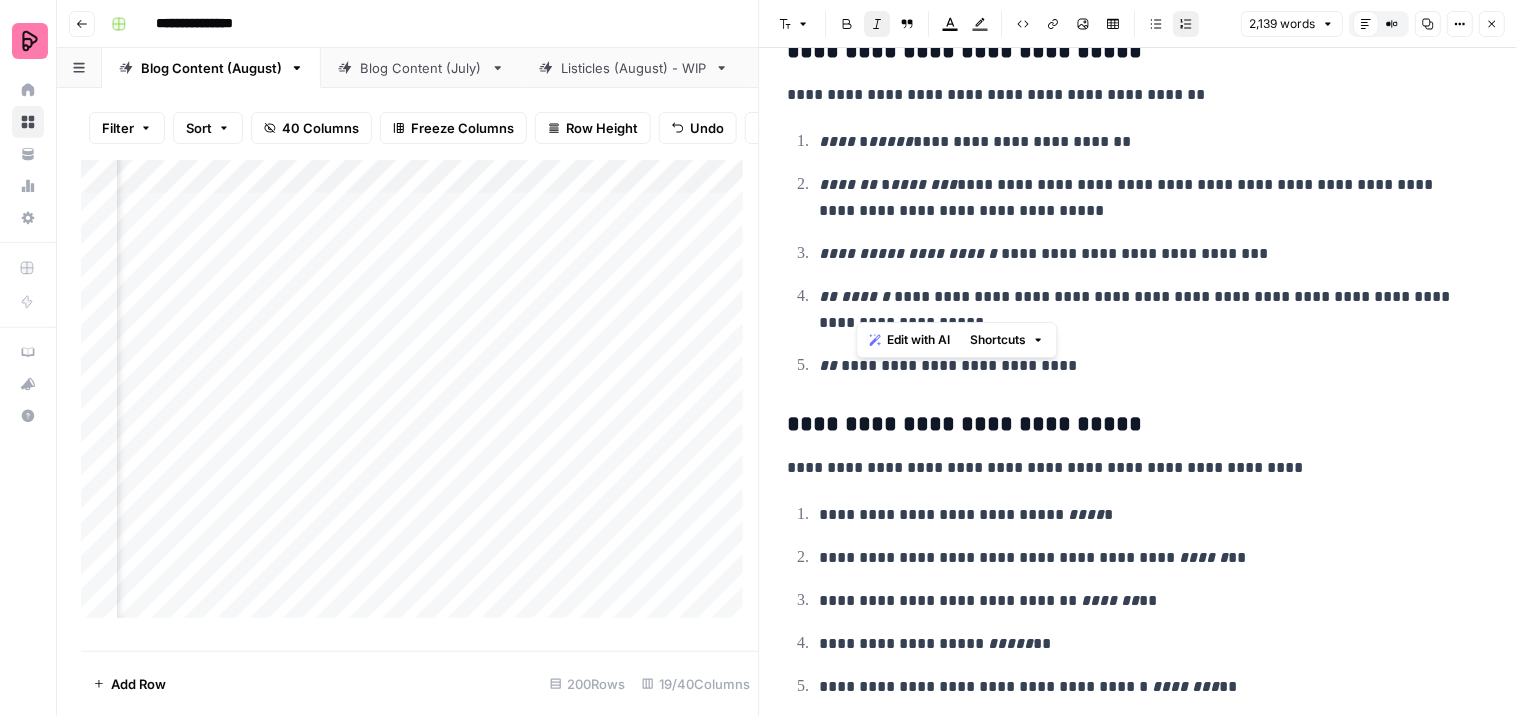 click on "[REDACTED]" at bounding box center (1139, 253) 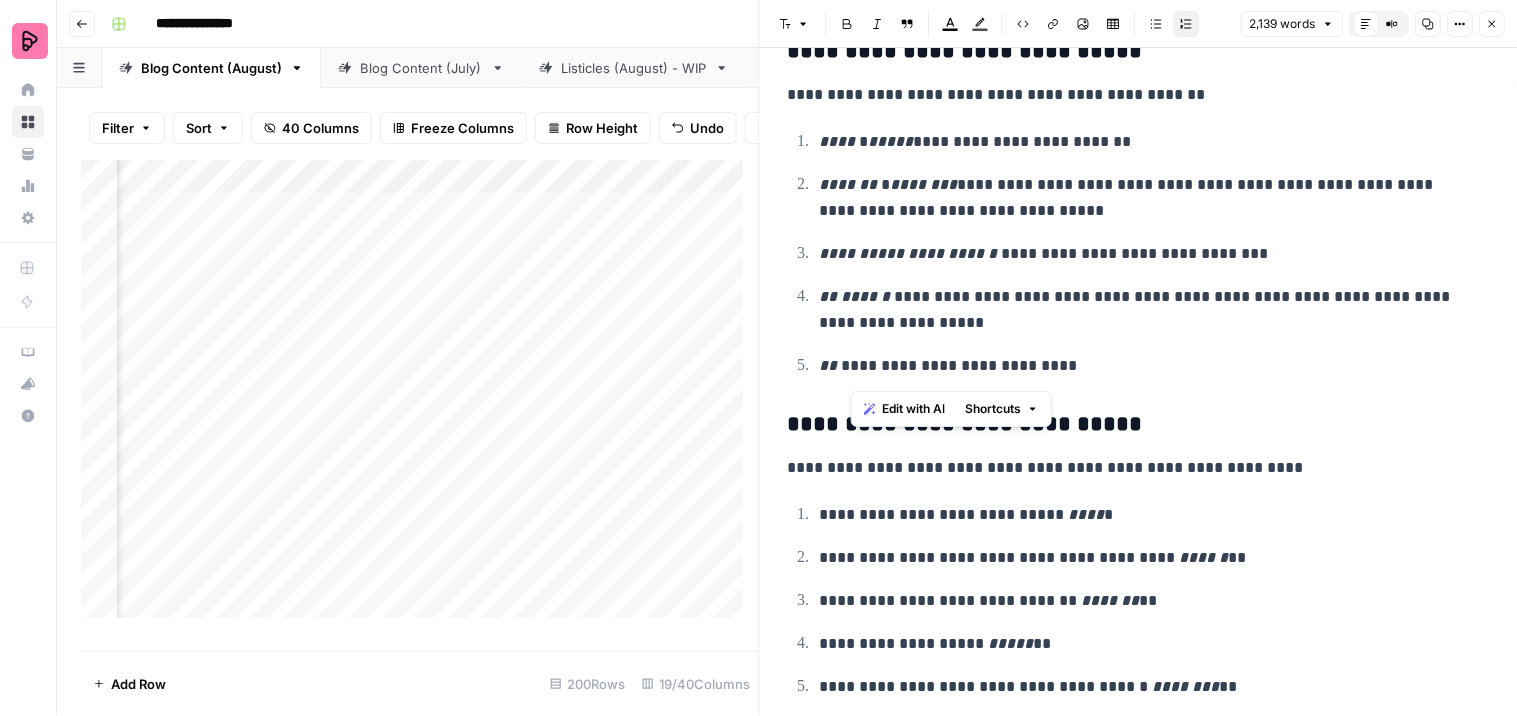 drag, startPoint x: 881, startPoint y: 373, endPoint x: 850, endPoint y: 368, distance: 31.400637 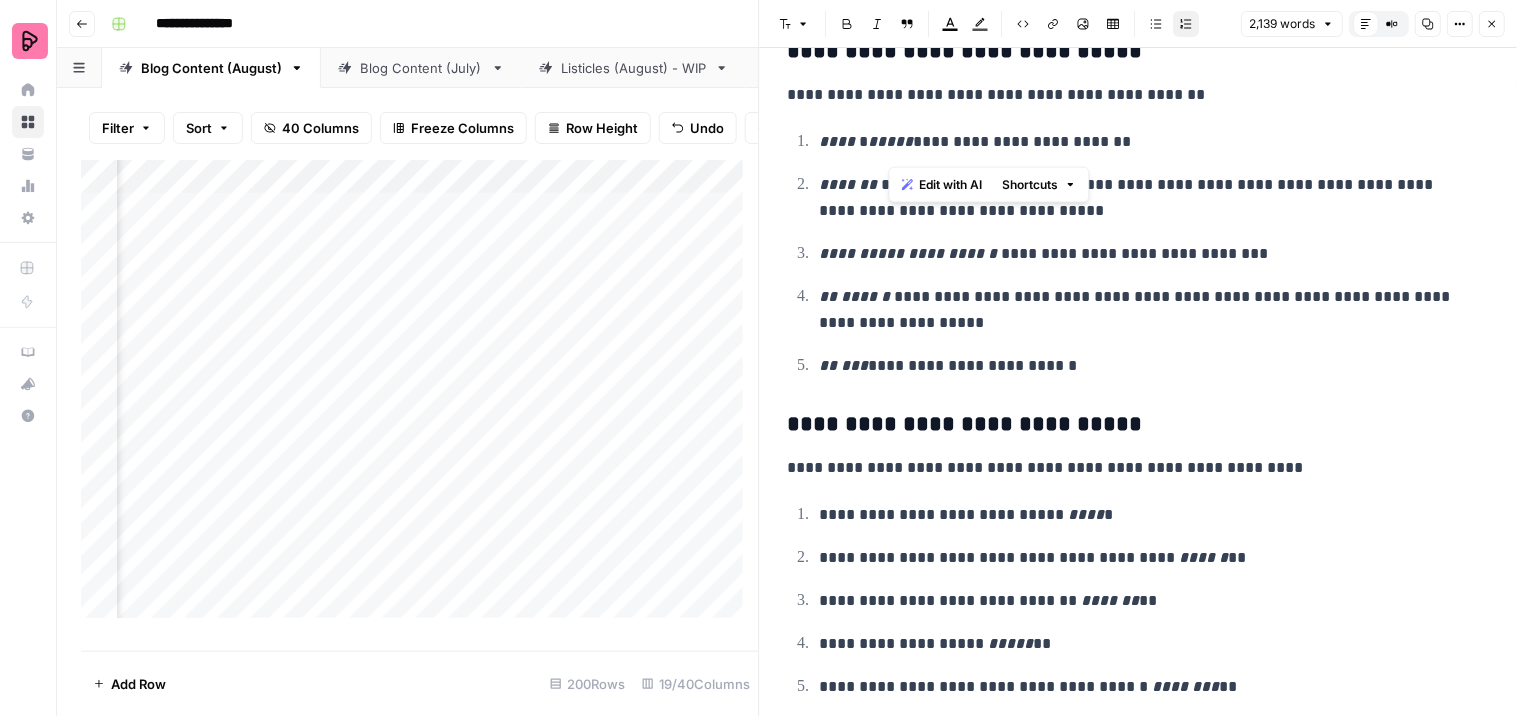 drag, startPoint x: 931, startPoint y: 148, endPoint x: 892, endPoint y: 150, distance: 39.051247 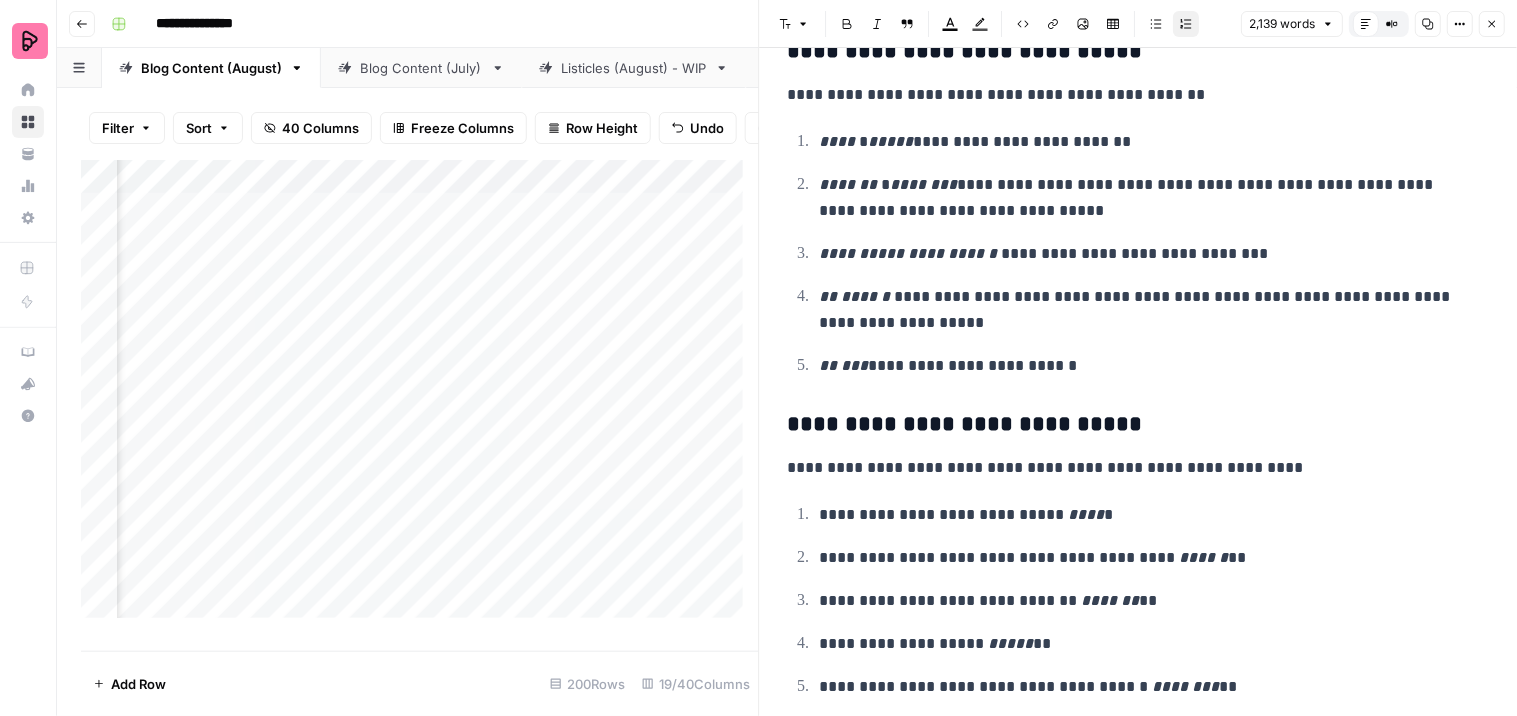 click 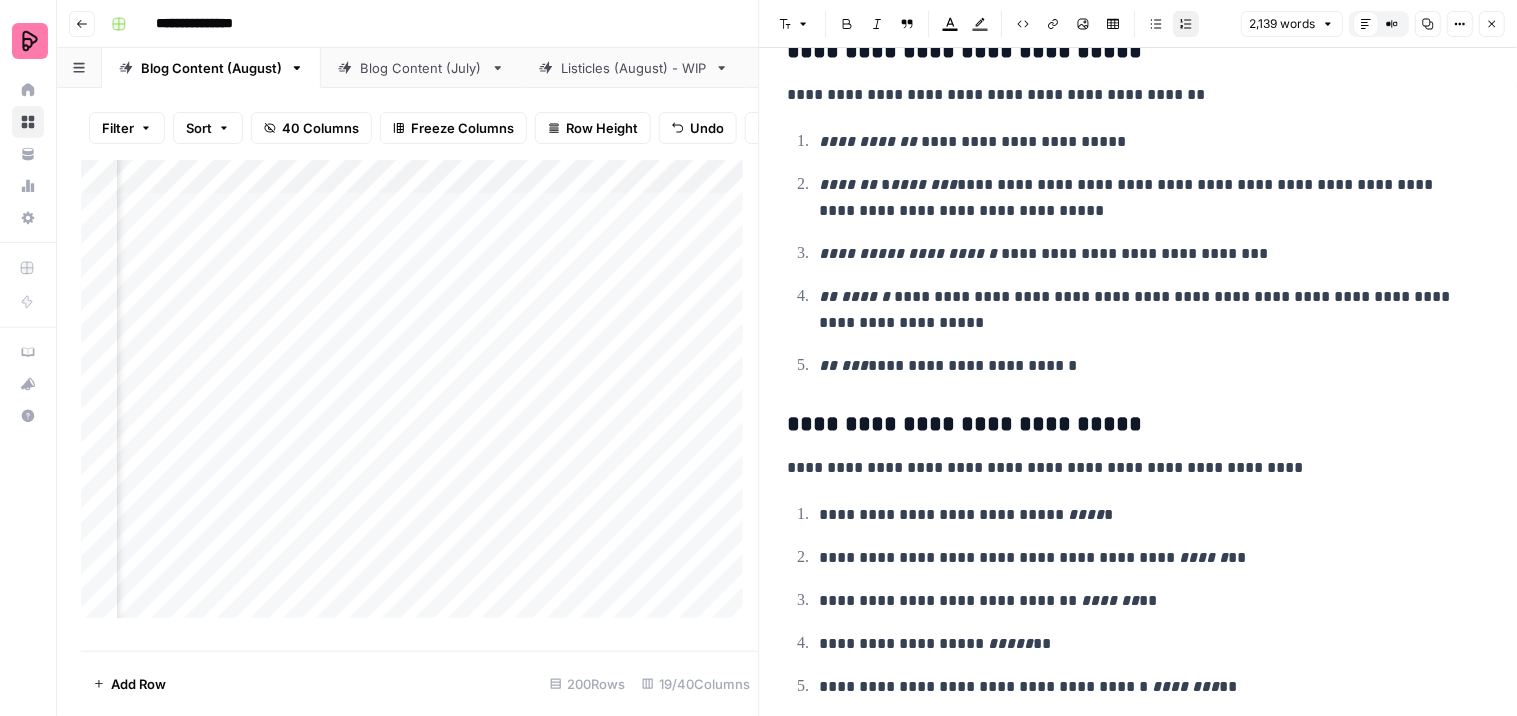 click on "**********" at bounding box center [1146, 142] 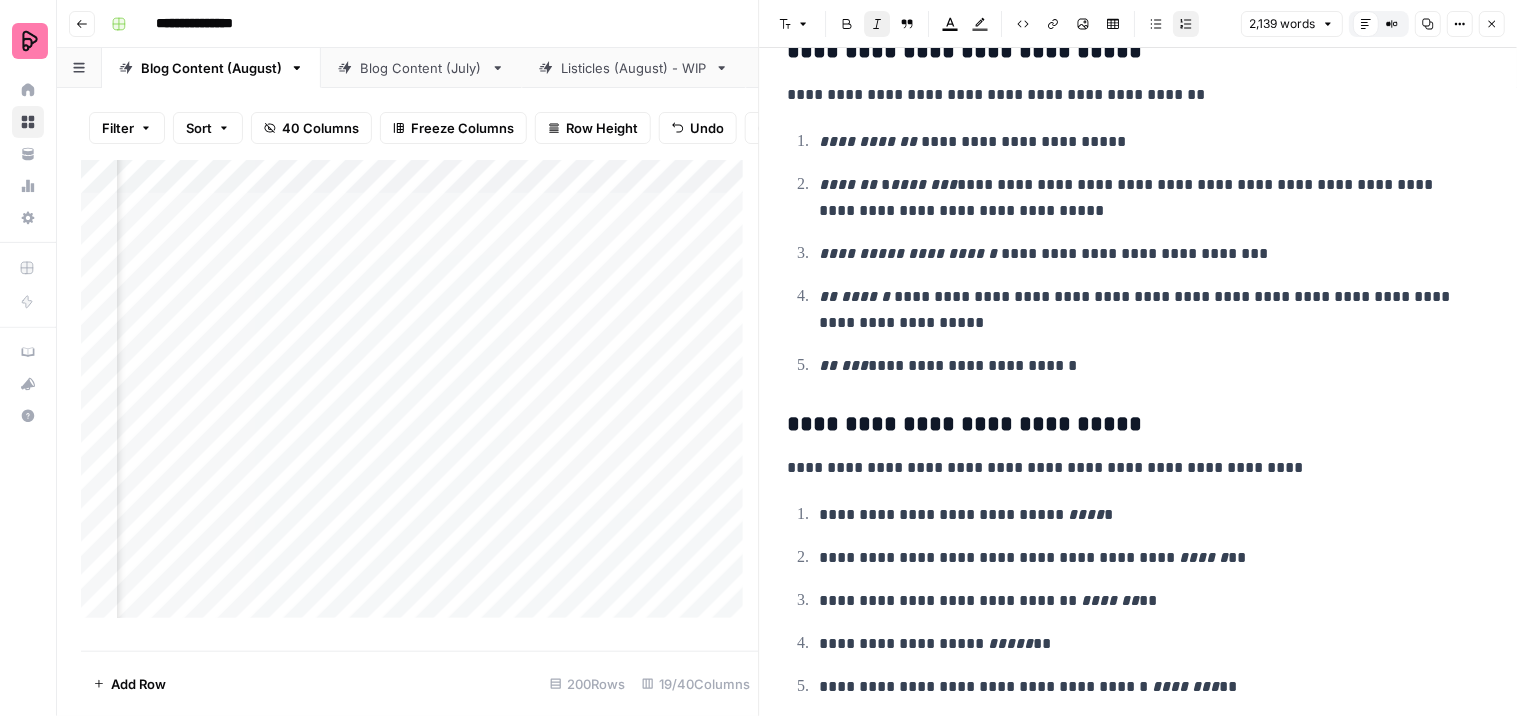 click on "**********" at bounding box center (1146, 198) 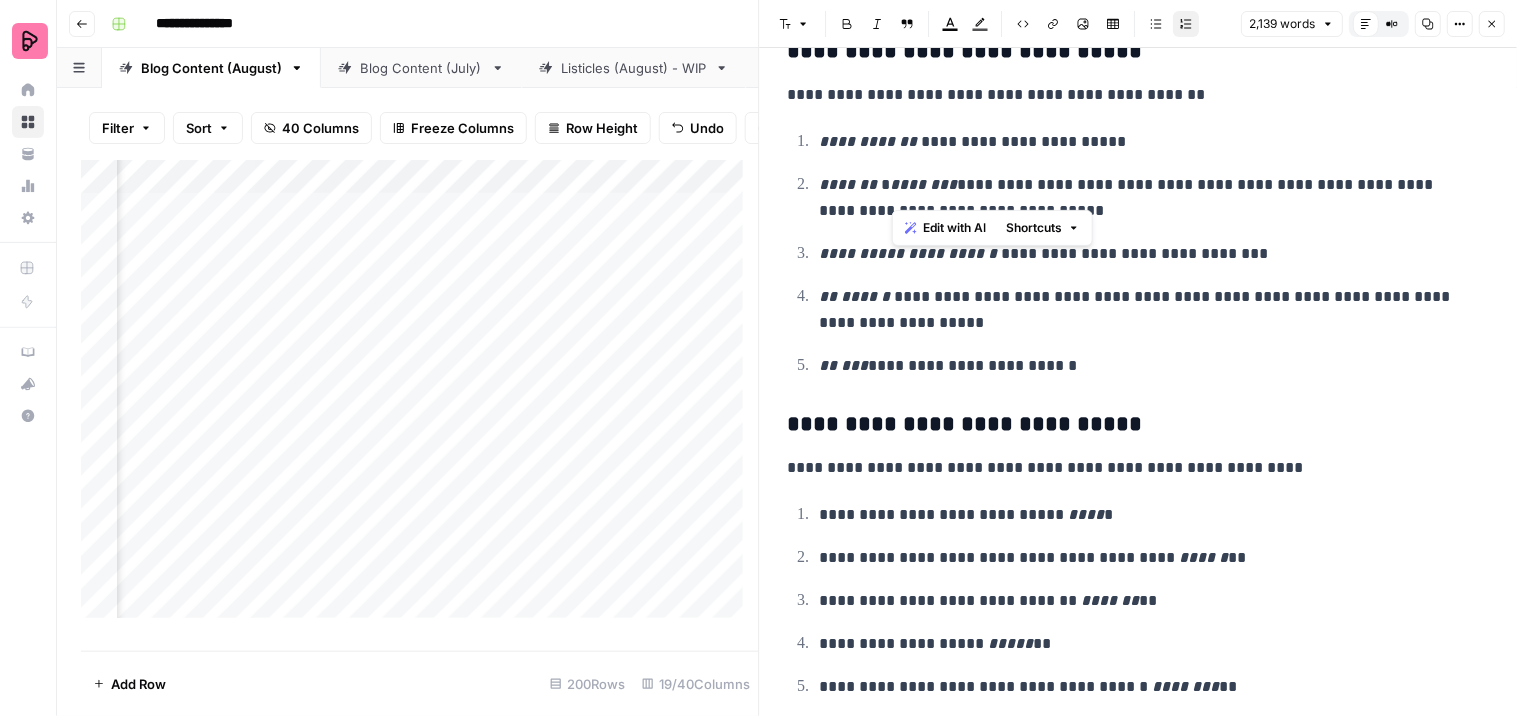 drag, startPoint x: 970, startPoint y: 190, endPoint x: 893, endPoint y: 183, distance: 77.31753 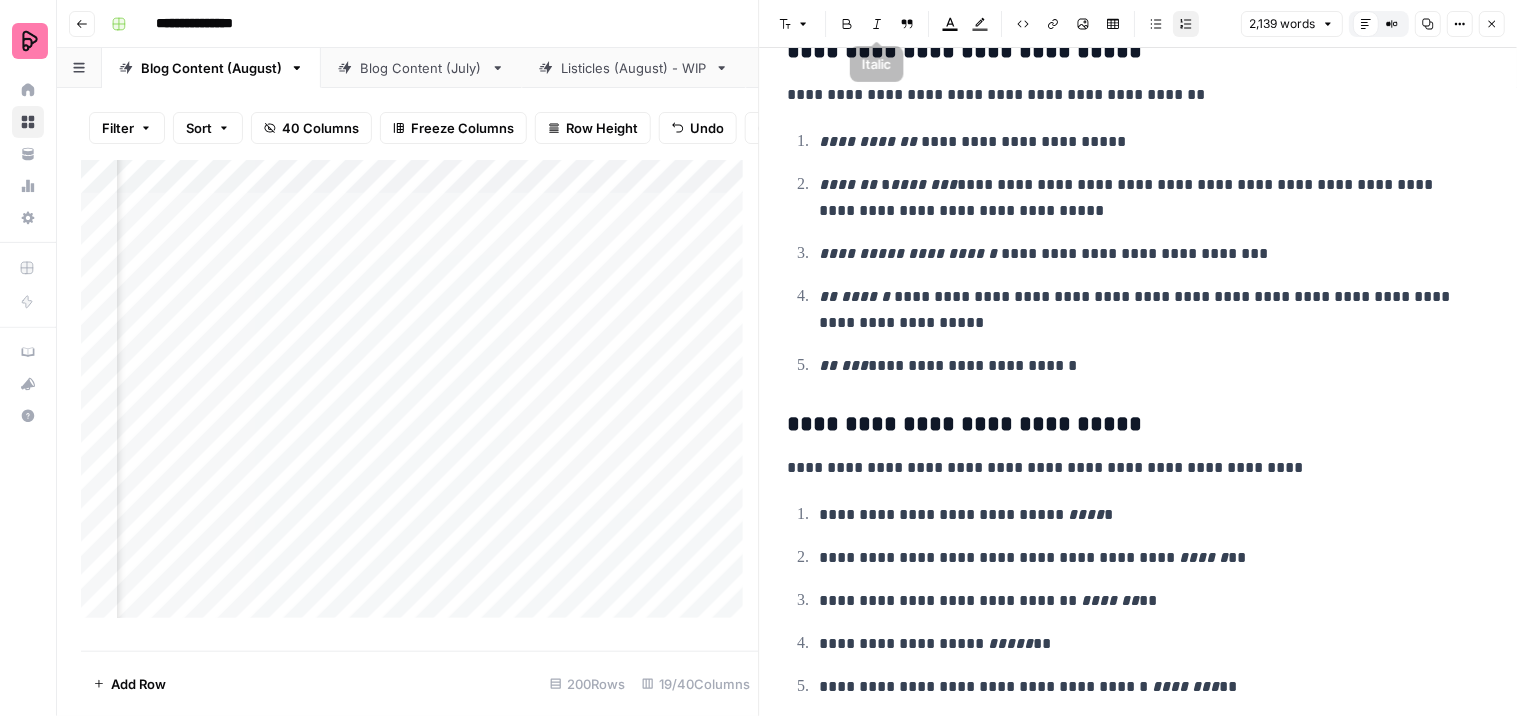 click 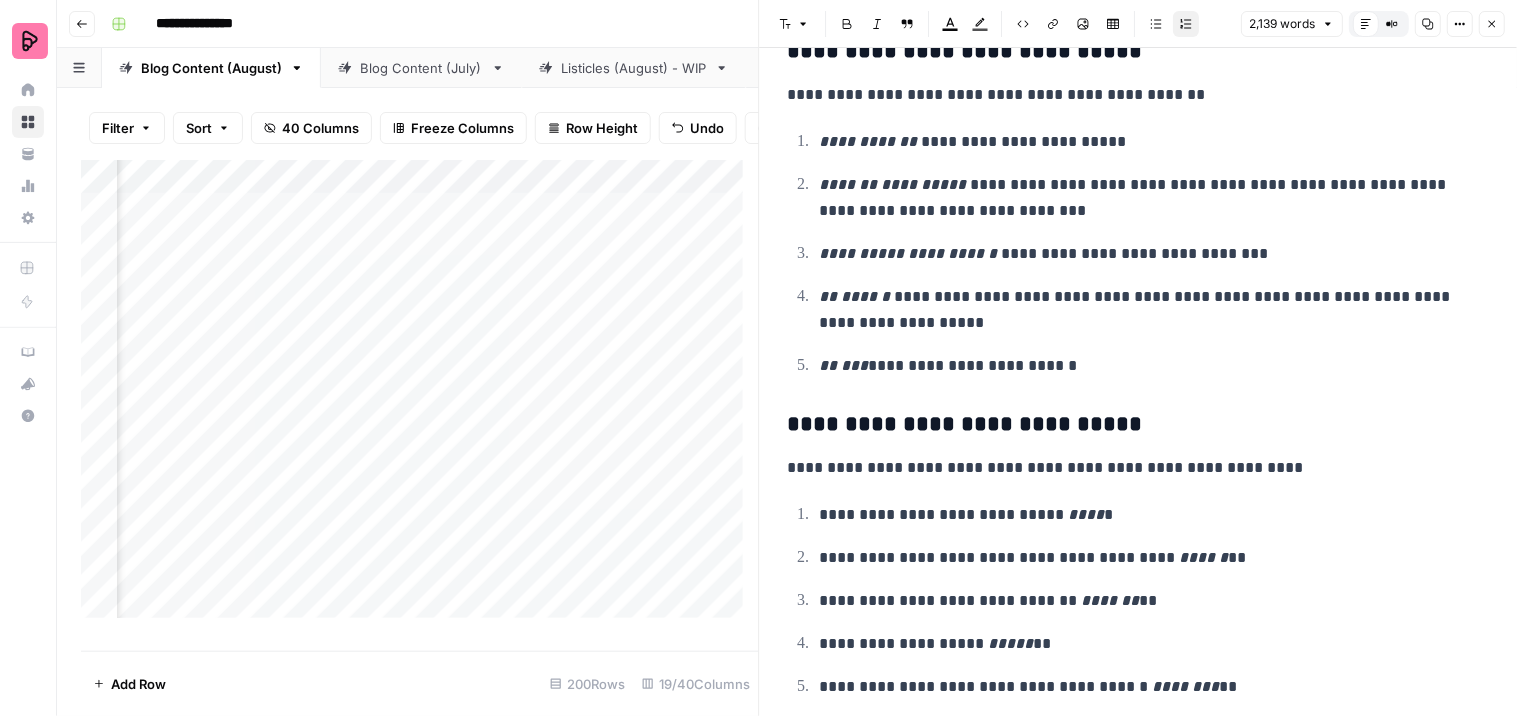 click on "**********" at bounding box center (1146, 198) 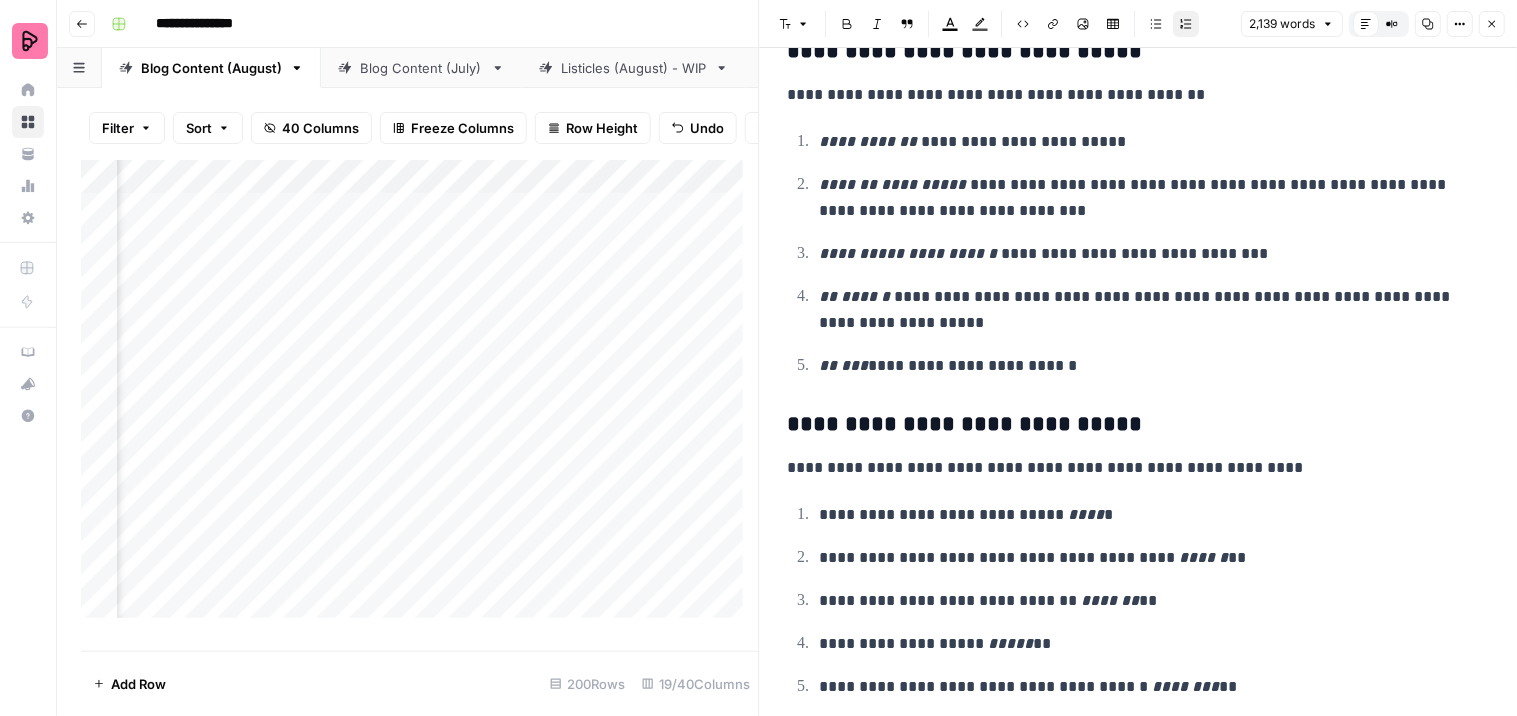 click on "**********" at bounding box center [1146, 142] 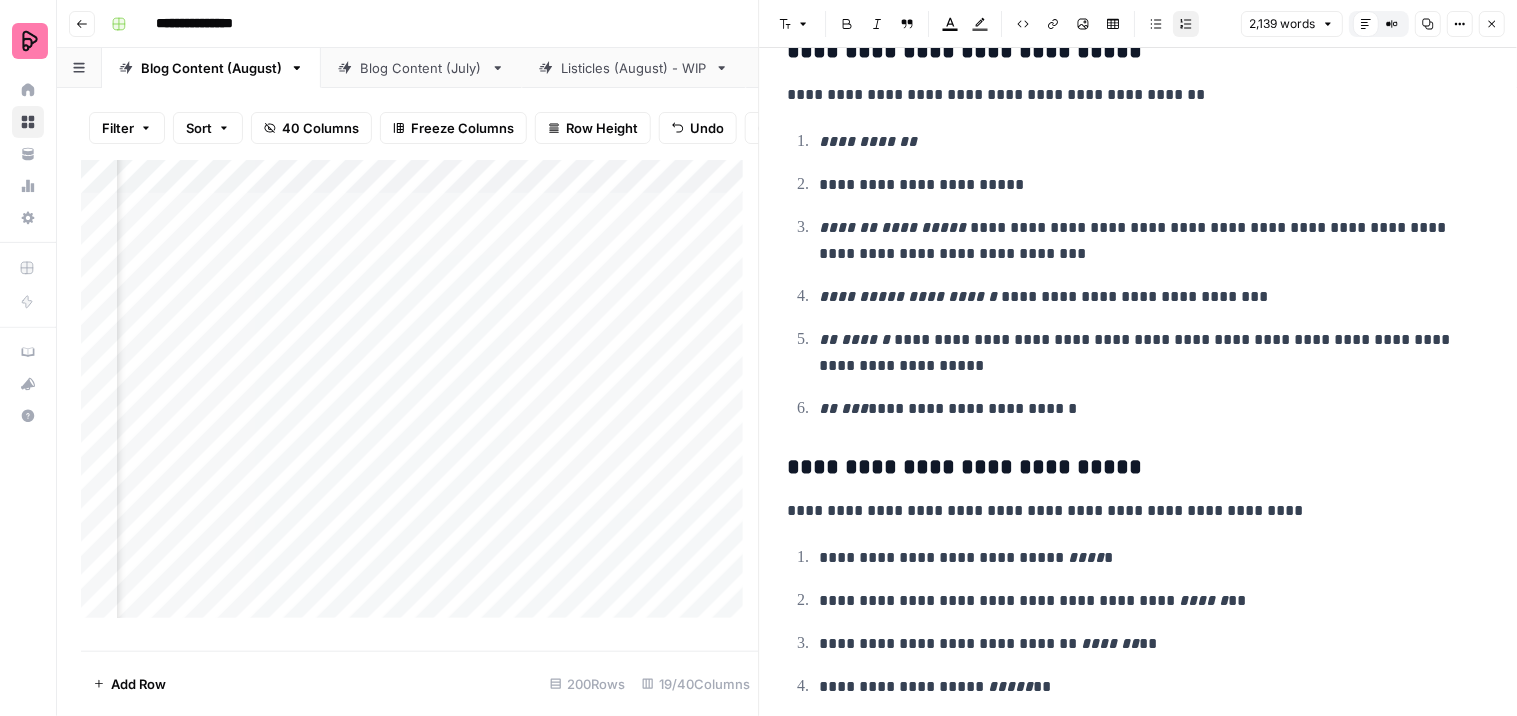 drag, startPoint x: 1183, startPoint y: 22, endPoint x: 1128, endPoint y: 103, distance: 97.90812 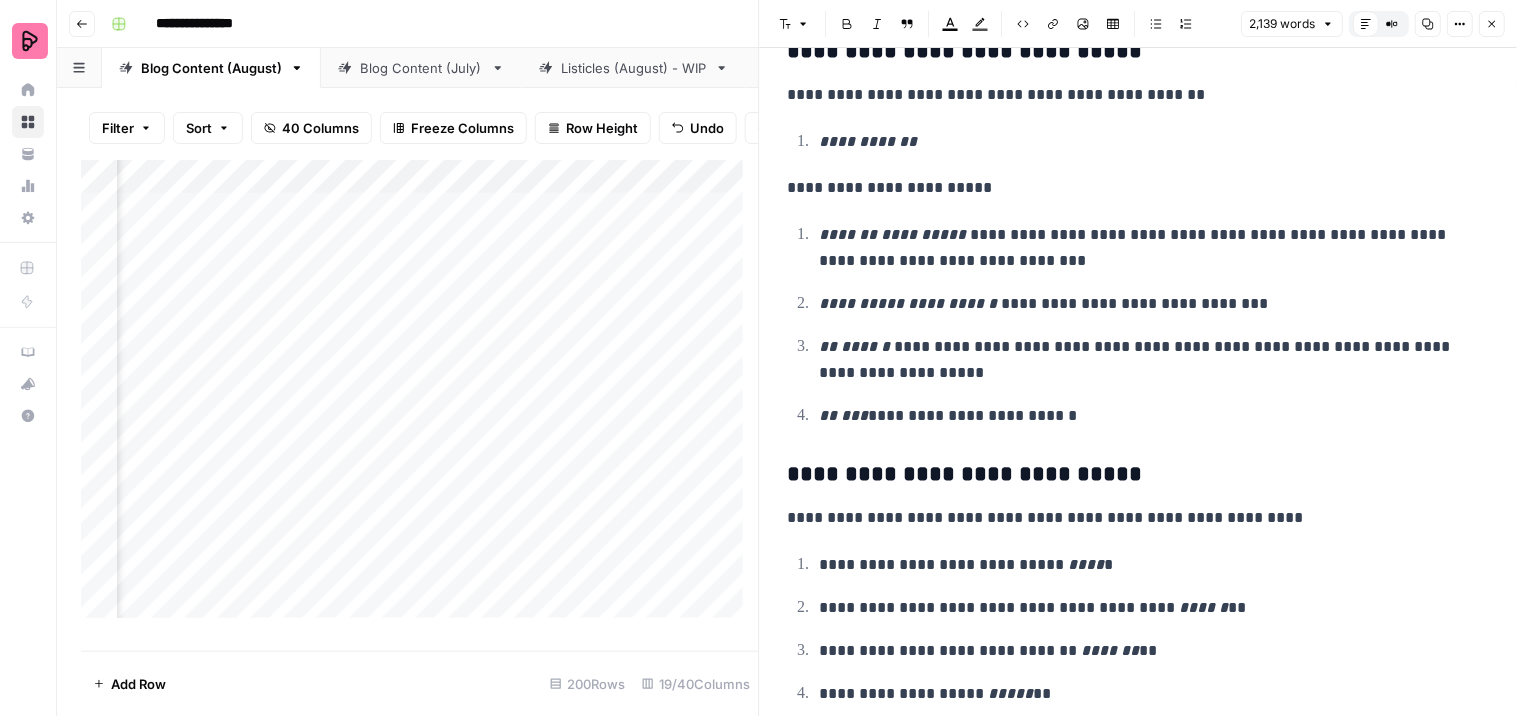 click on "**********" at bounding box center (1130, 188) 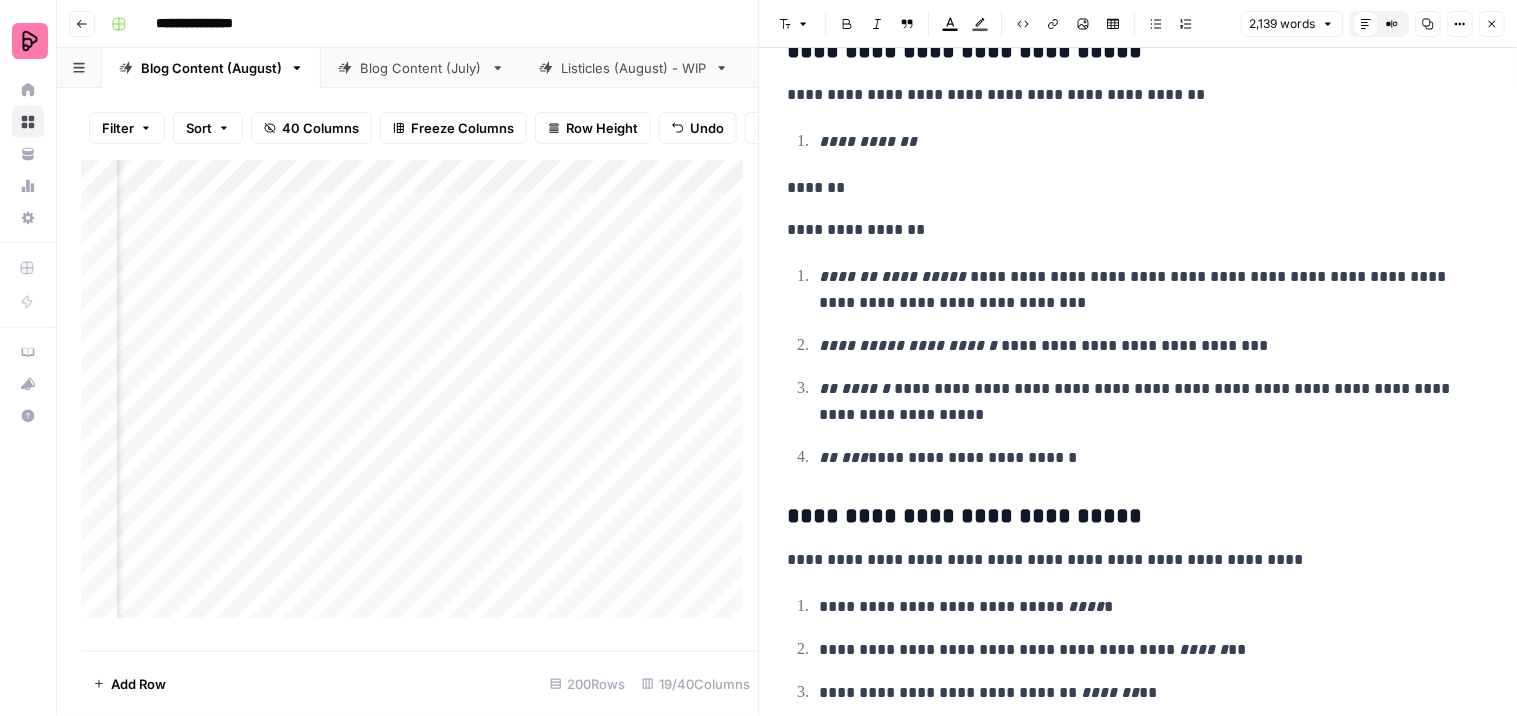 click on "**********" at bounding box center (1130, 230) 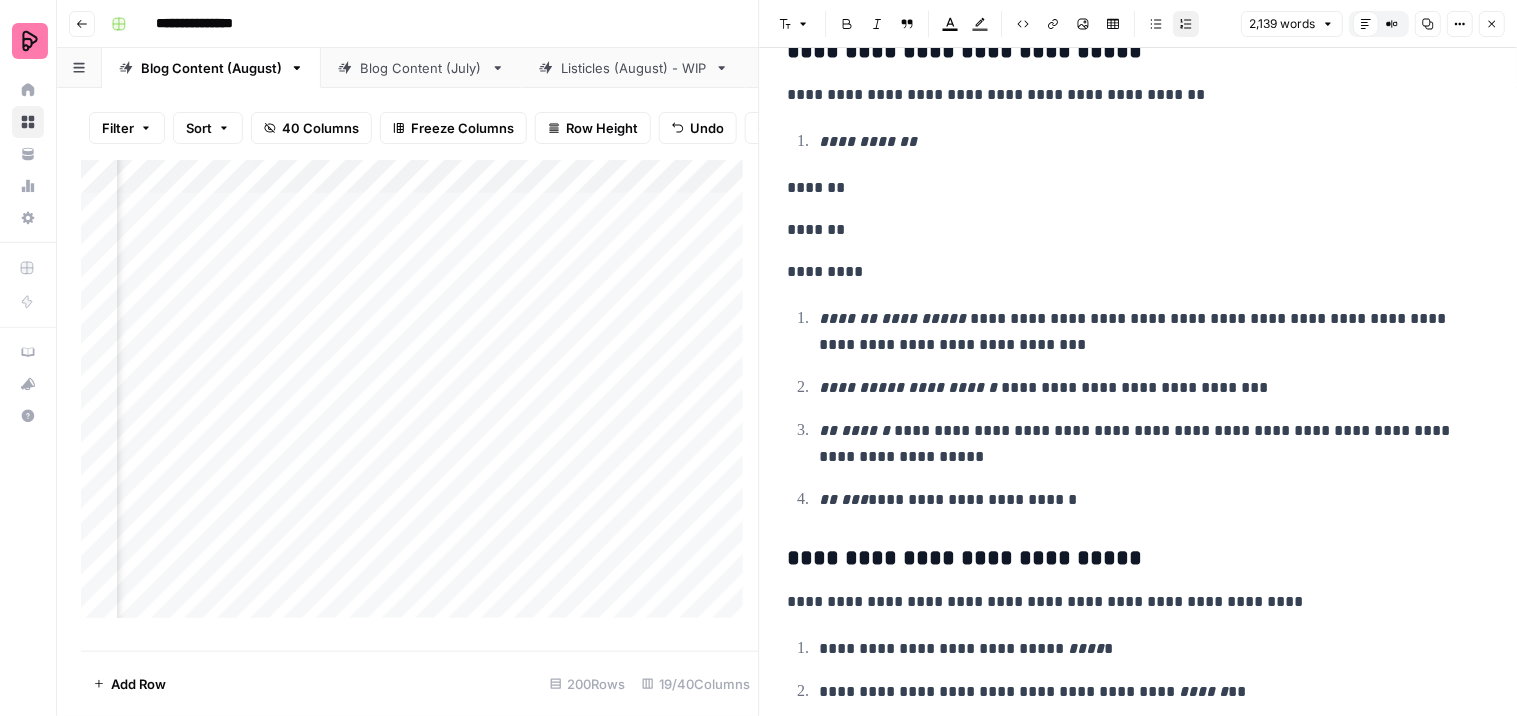 click on "**********" at bounding box center (1146, 332) 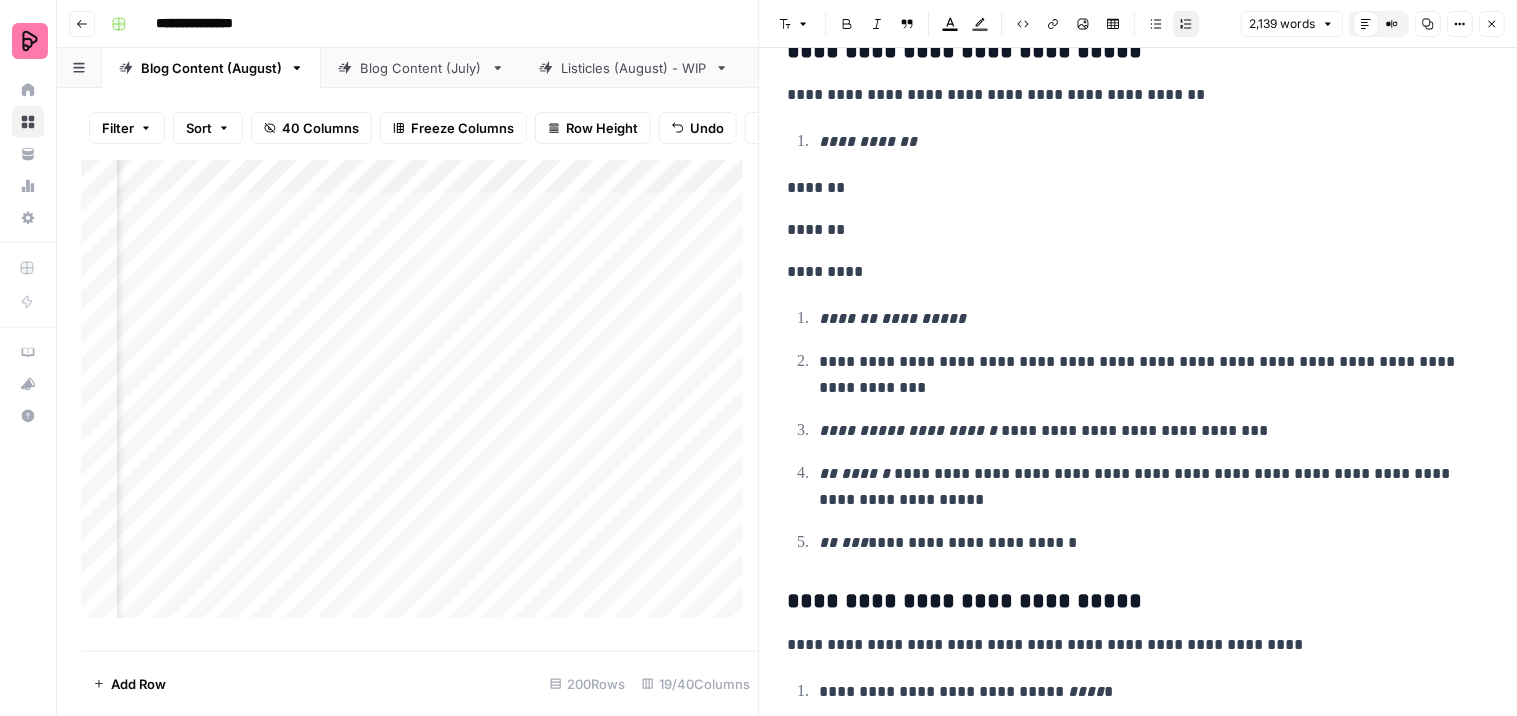 click 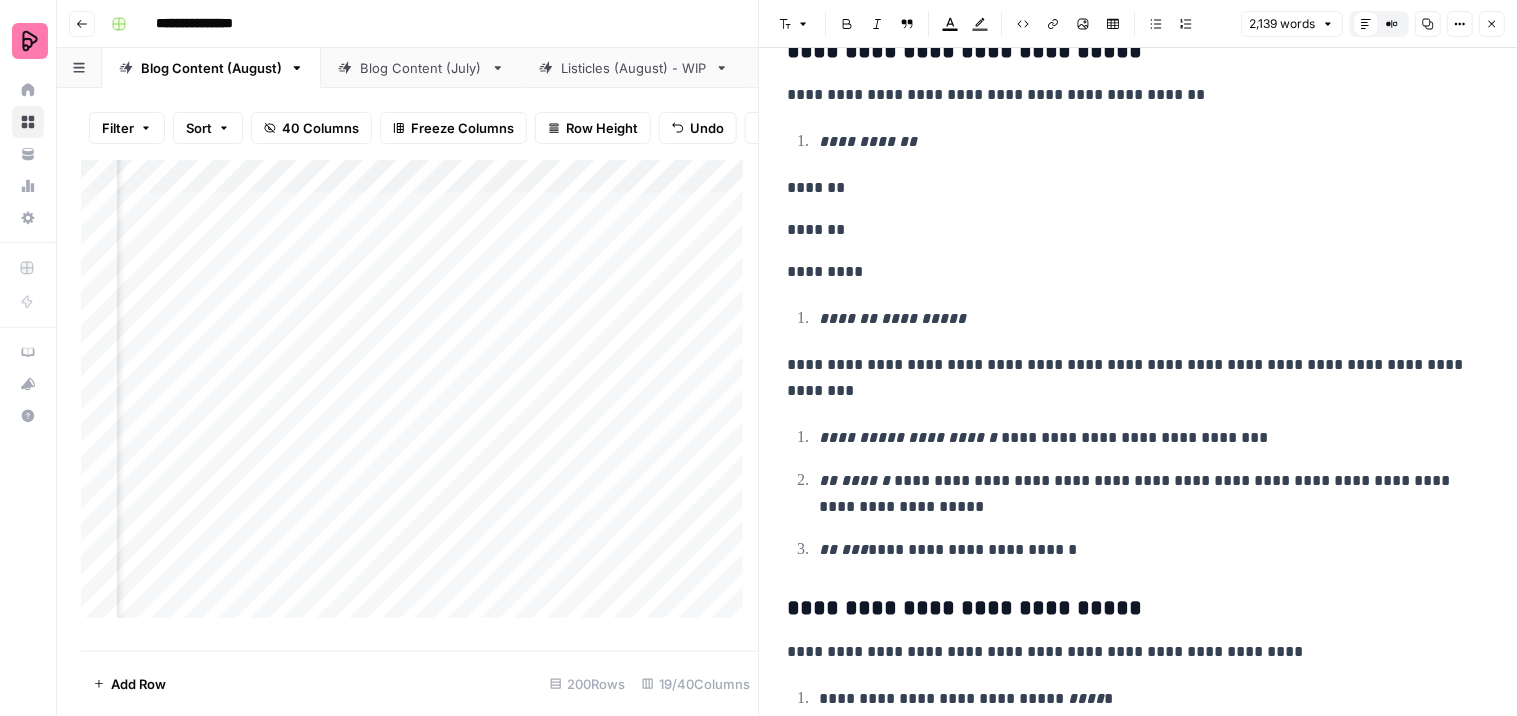 click on "**********" at bounding box center [1130, 378] 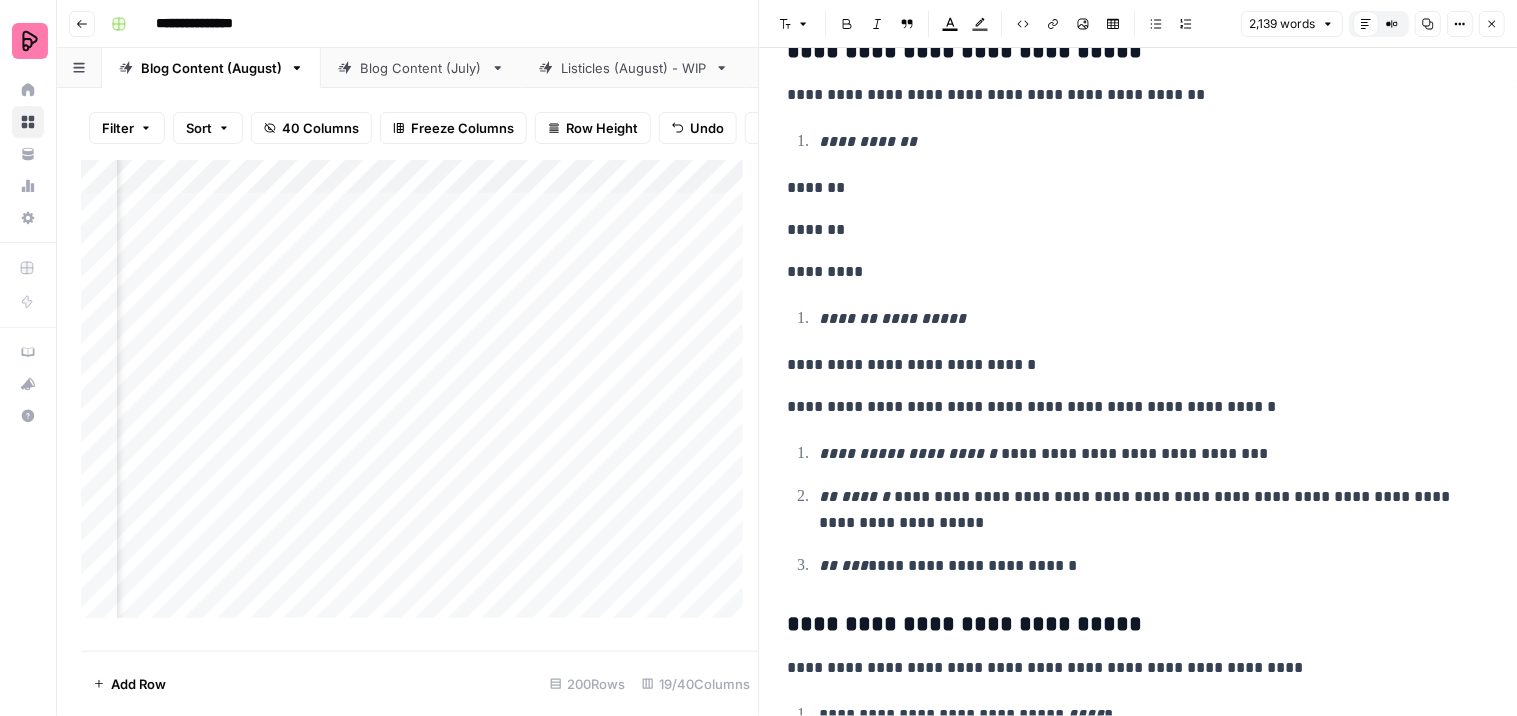 click on "**********" at bounding box center (1130, 407) 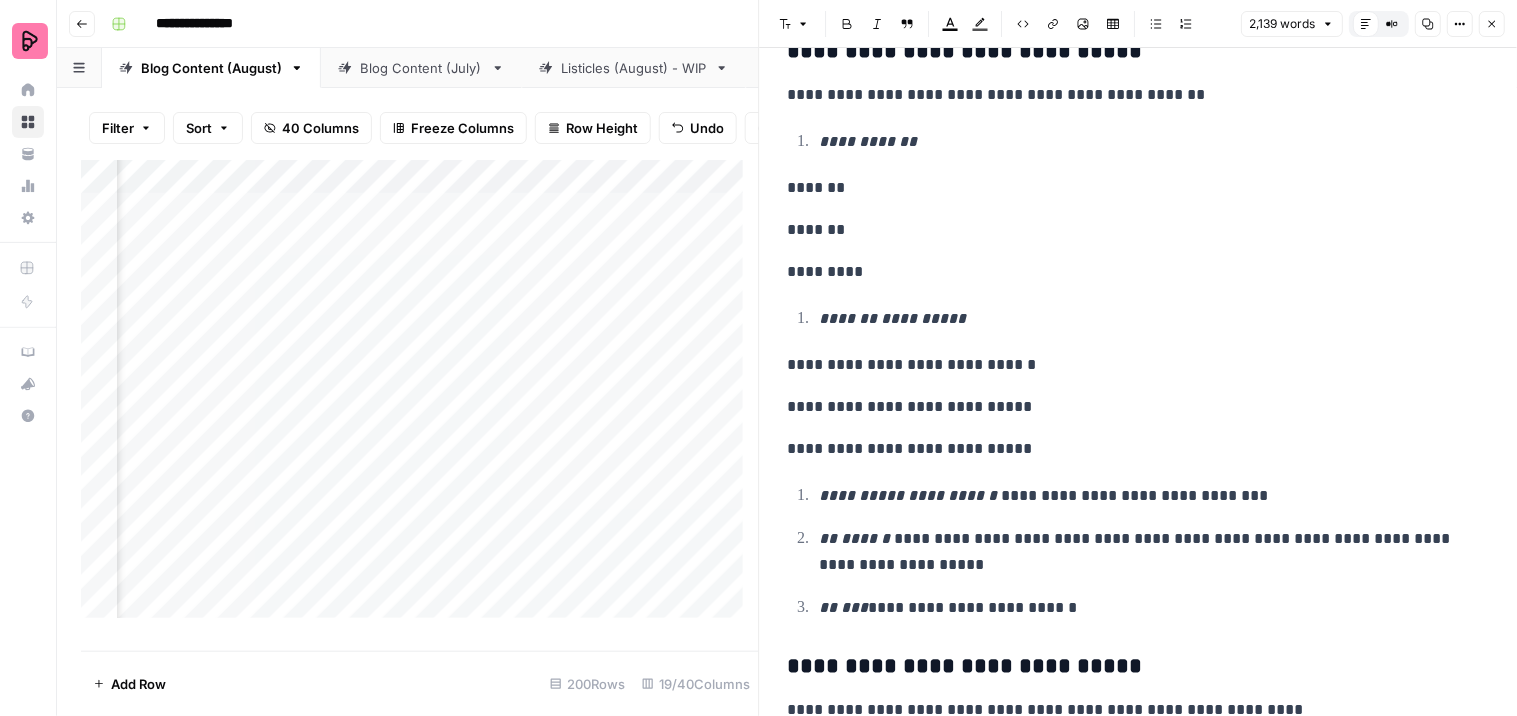 click on "[REDACTED]" at bounding box center (1146, 496) 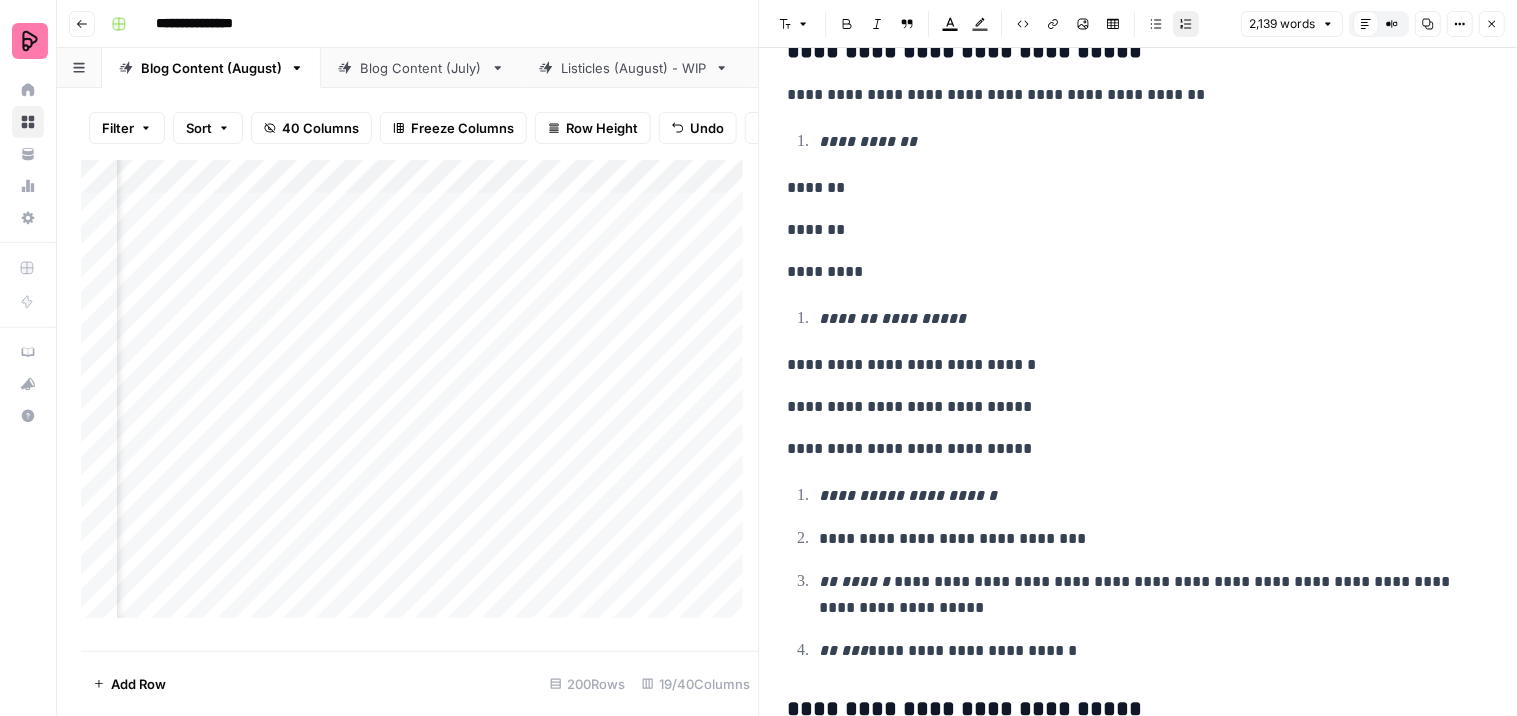 click on "Numbered list" at bounding box center (1187, 24) 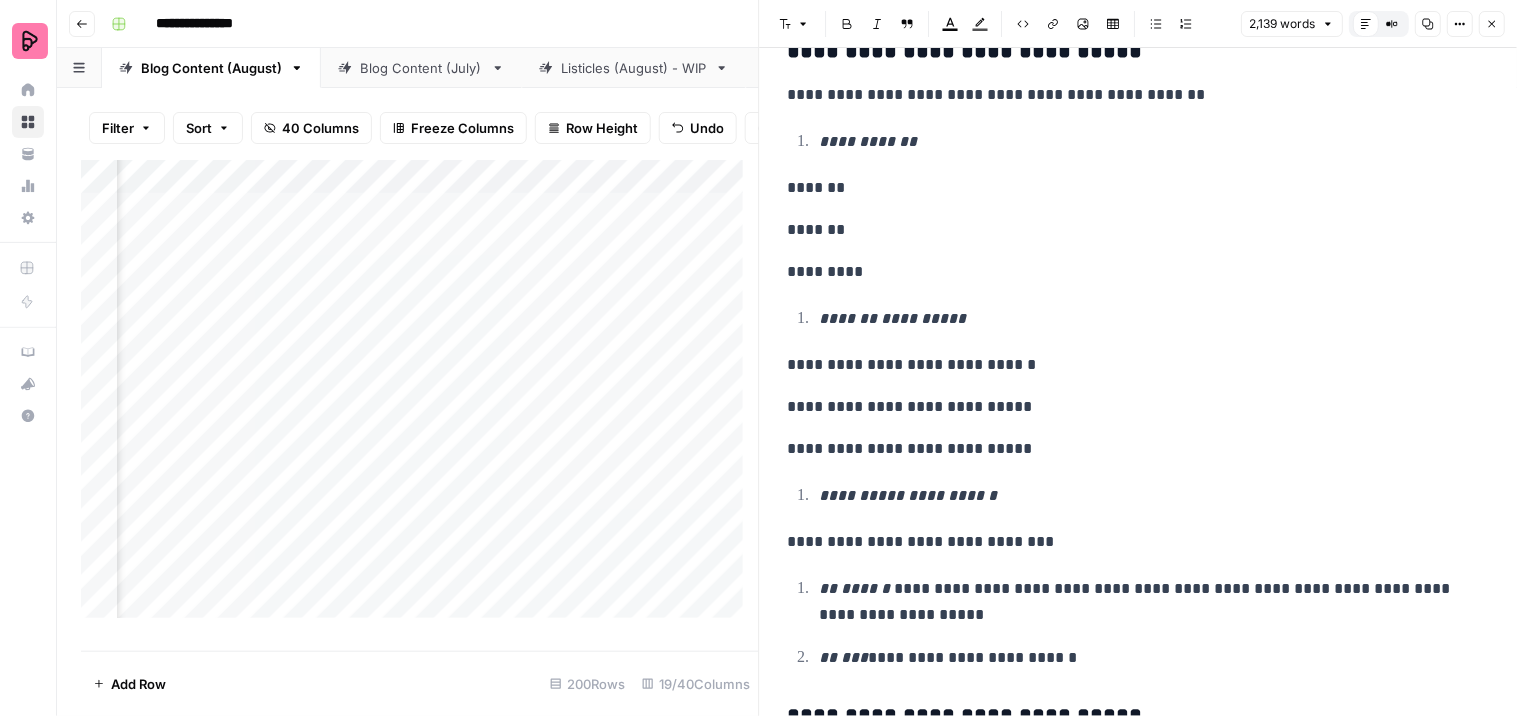 click on "**********" at bounding box center (1130, 542) 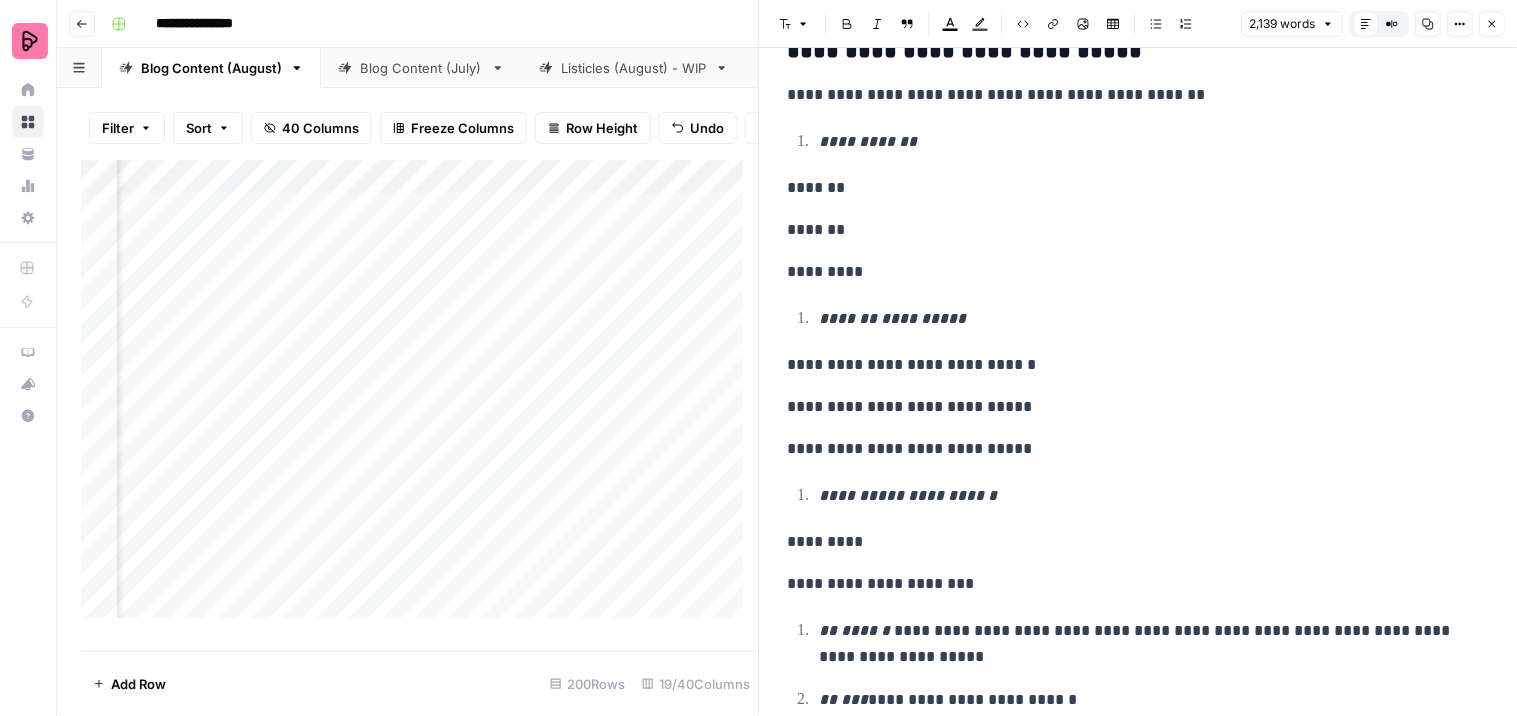 click on "**********" at bounding box center [1130, 584] 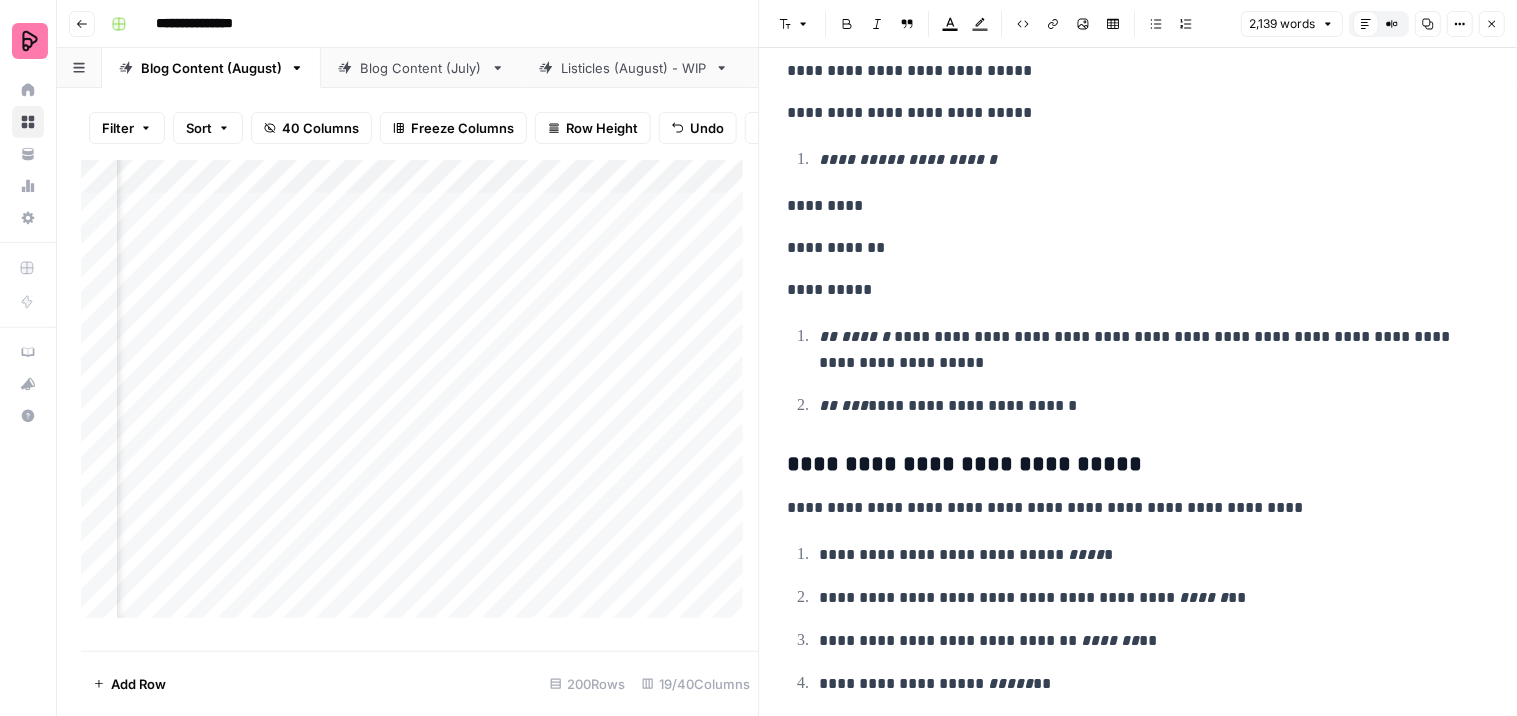 scroll, scrollTop: 5065, scrollLeft: 0, axis: vertical 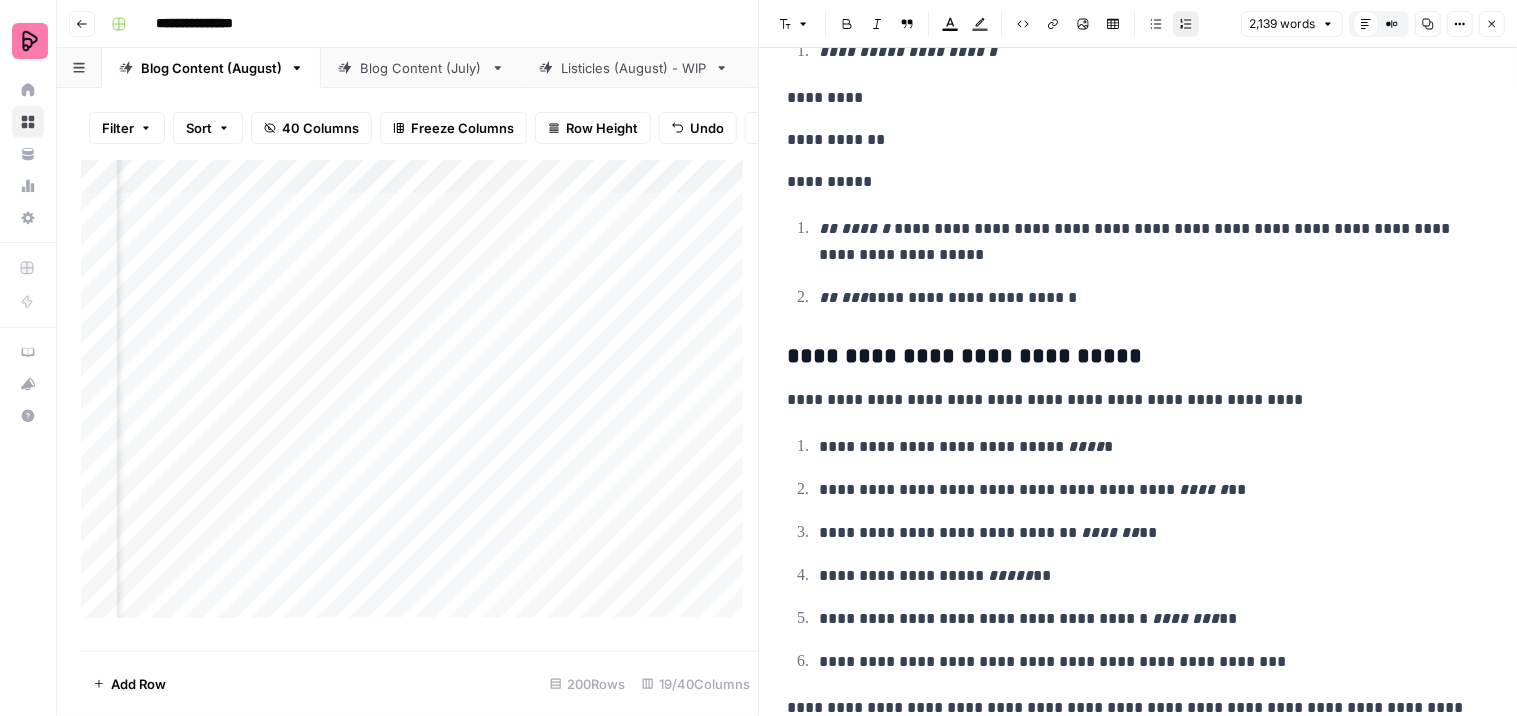 click on "[REDACTED]" at bounding box center (1146, 242) 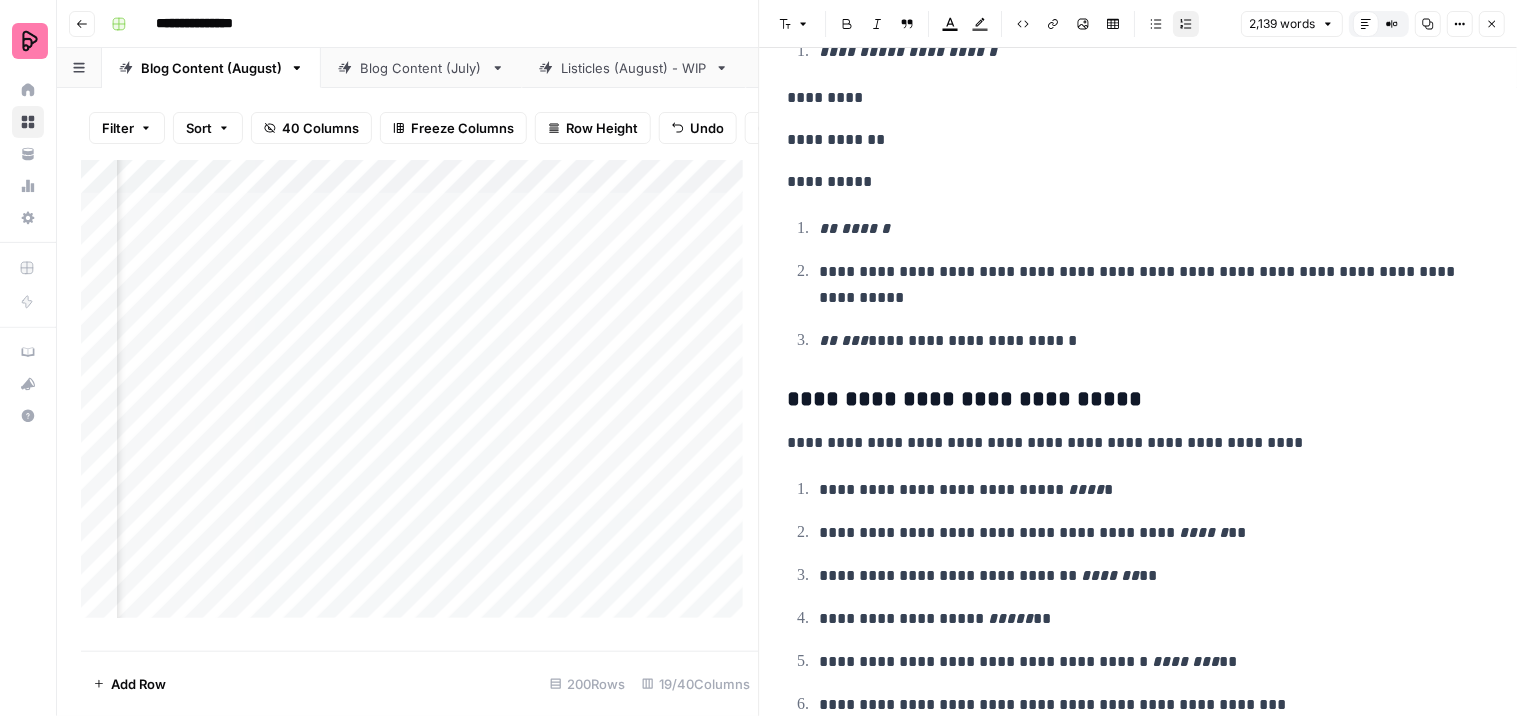 click 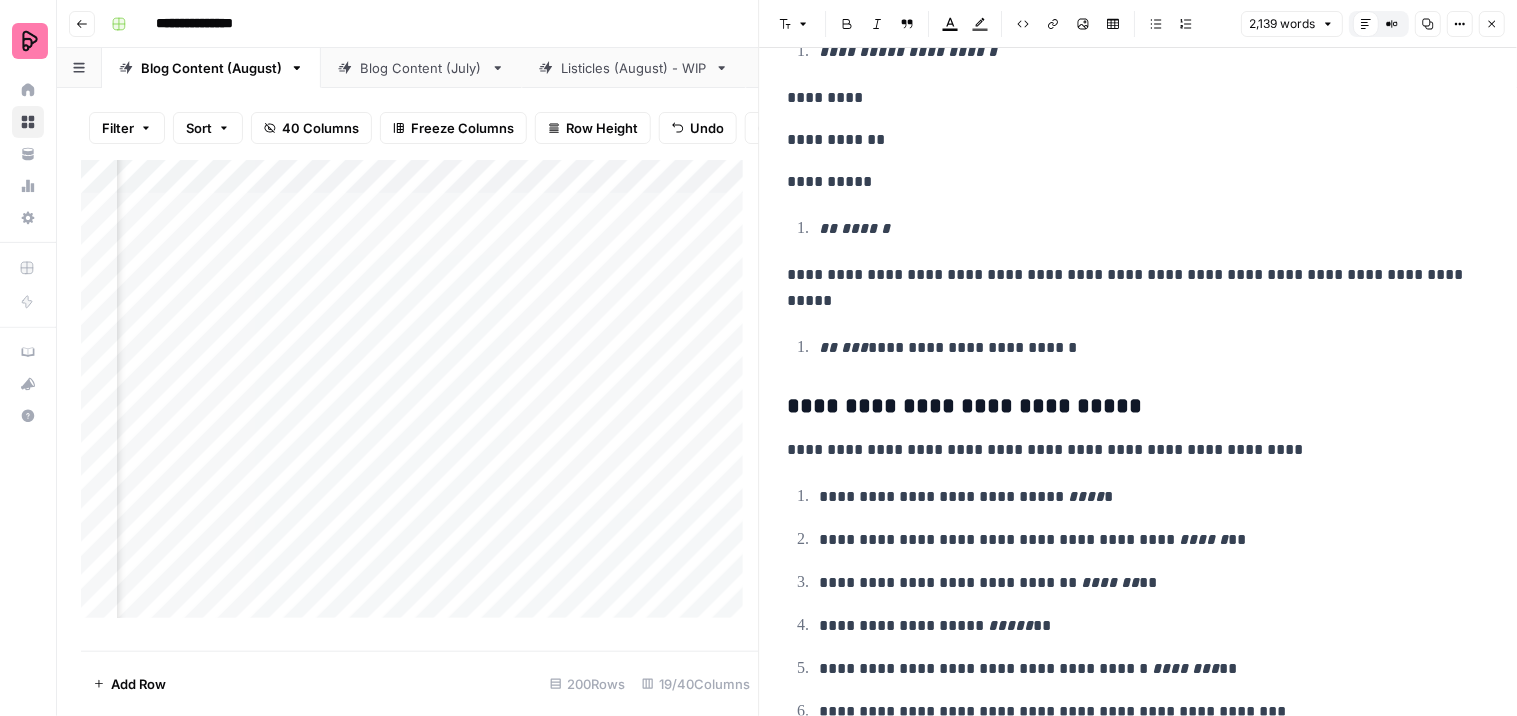 click on "**********" at bounding box center (1130, 288) 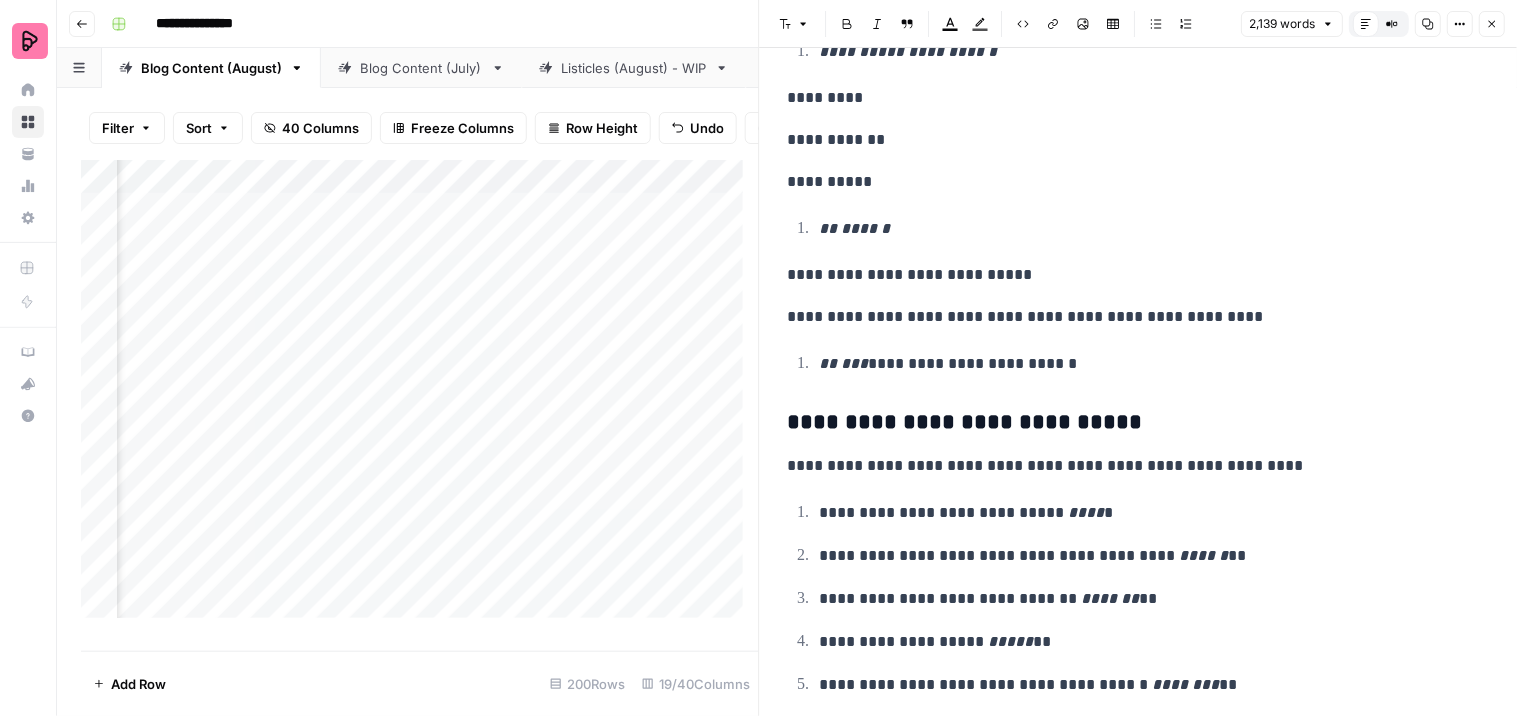 click on "**********" at bounding box center [1130, 317] 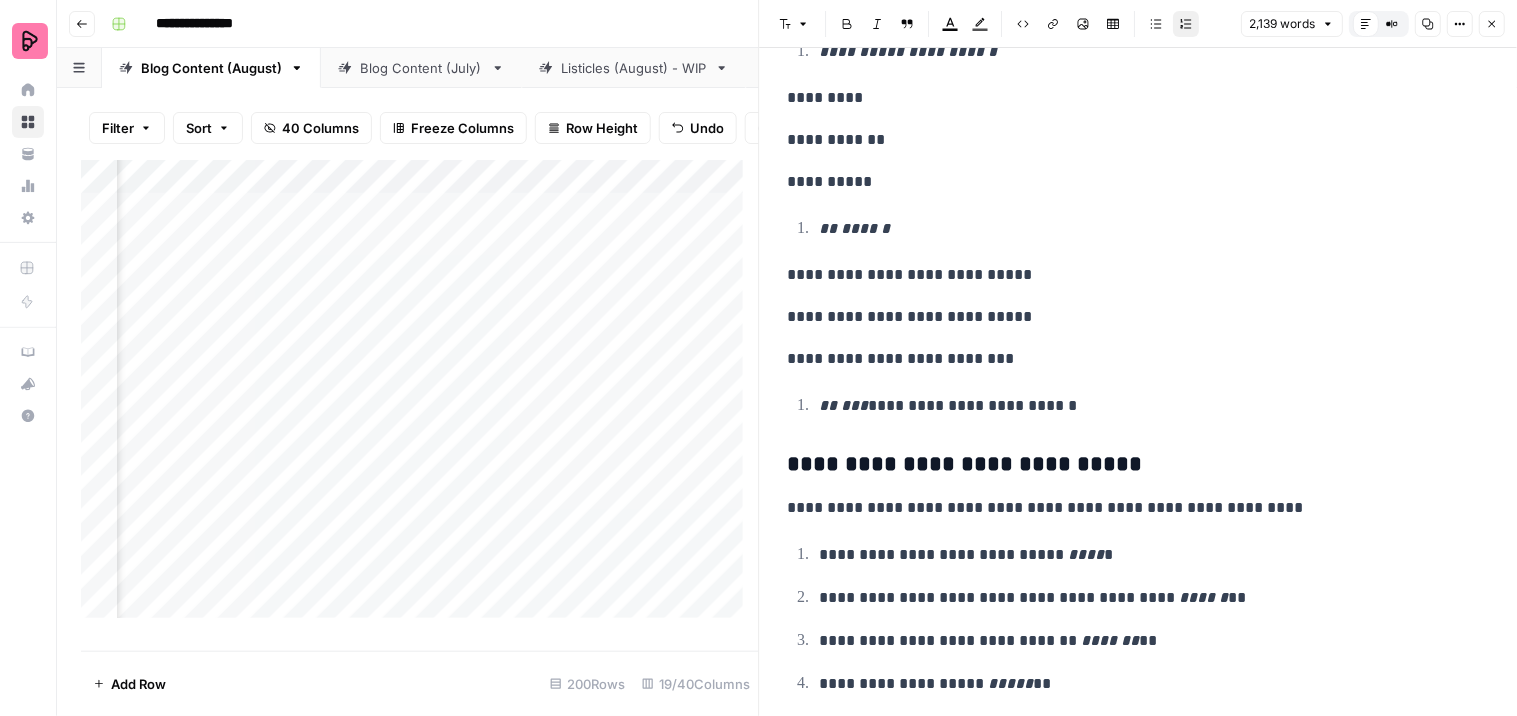 click on "**********" at bounding box center [1146, 406] 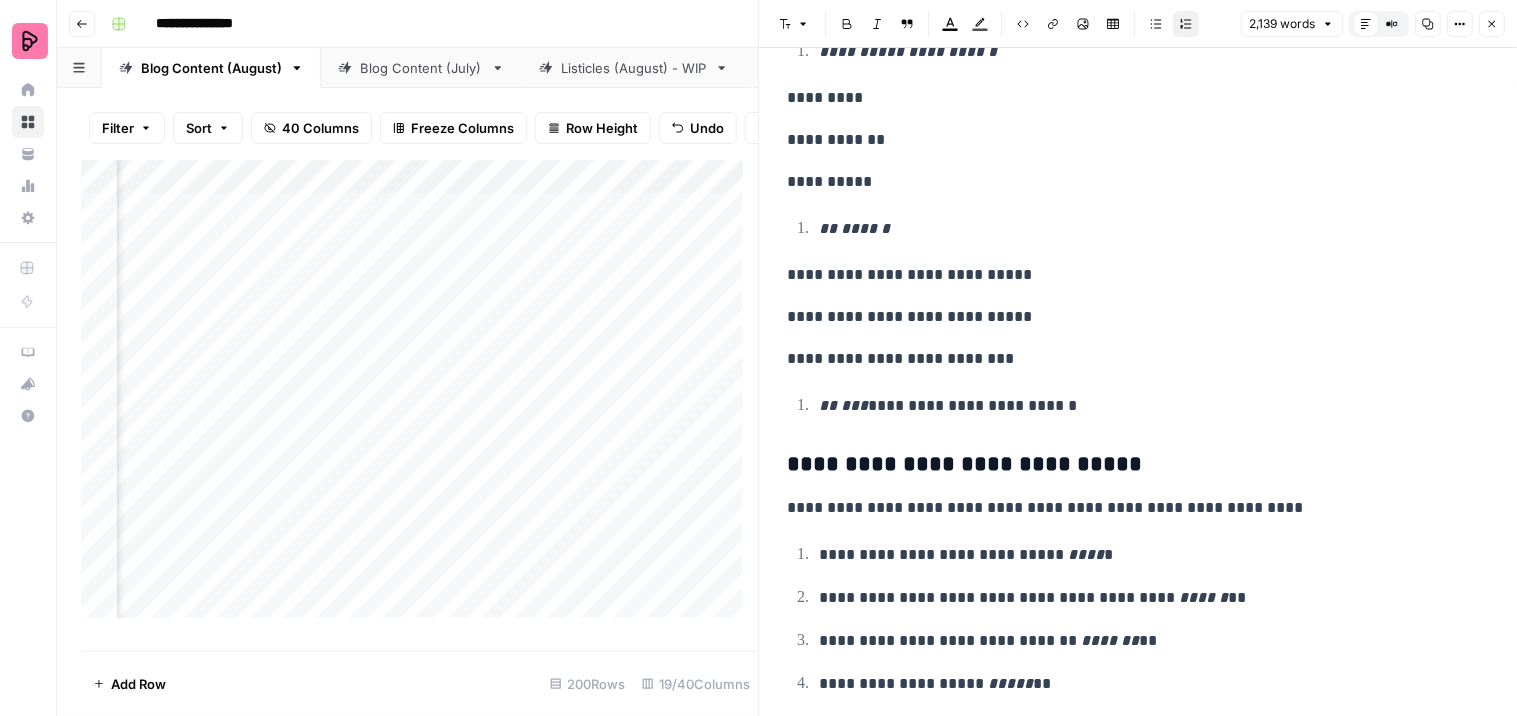click on "**********" at bounding box center [1146, 406] 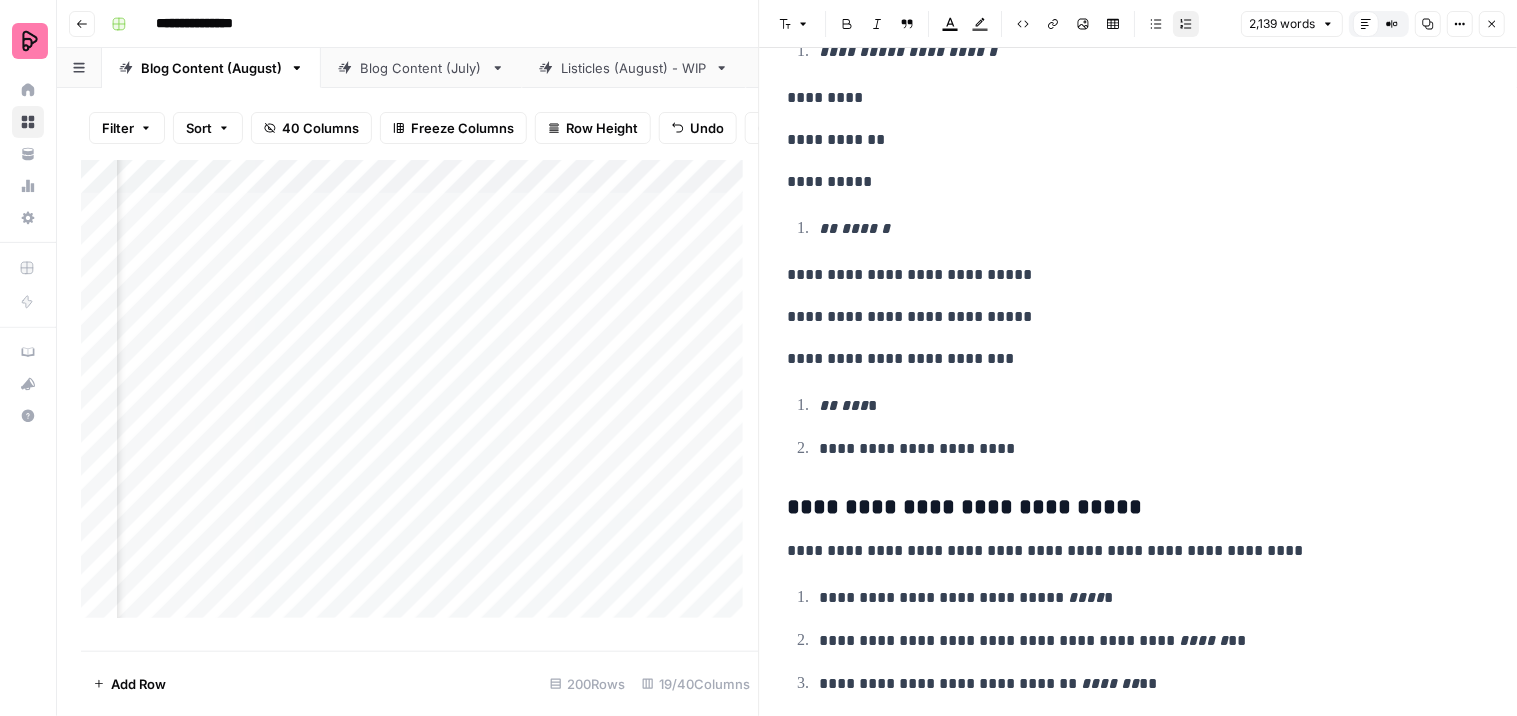 click 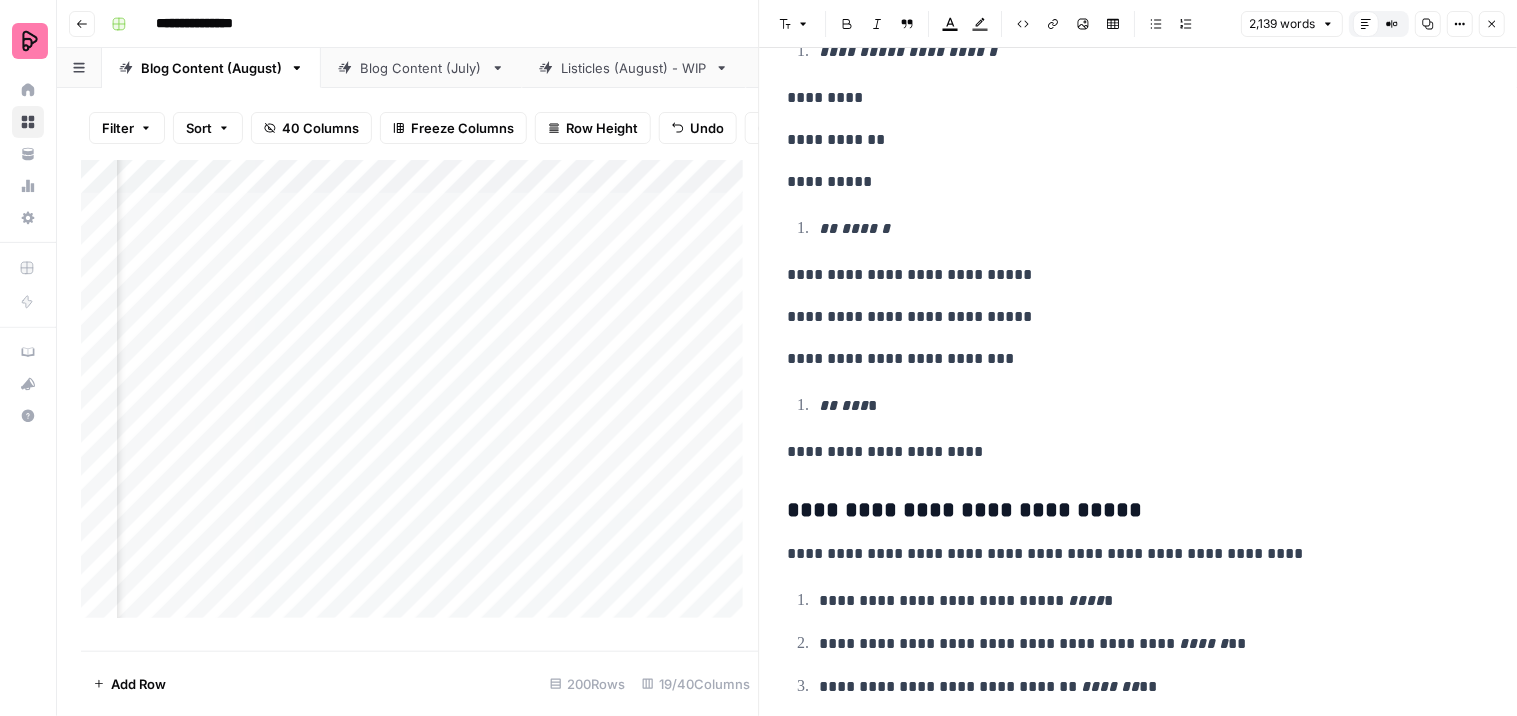 click on "**********" at bounding box center (1130, 452) 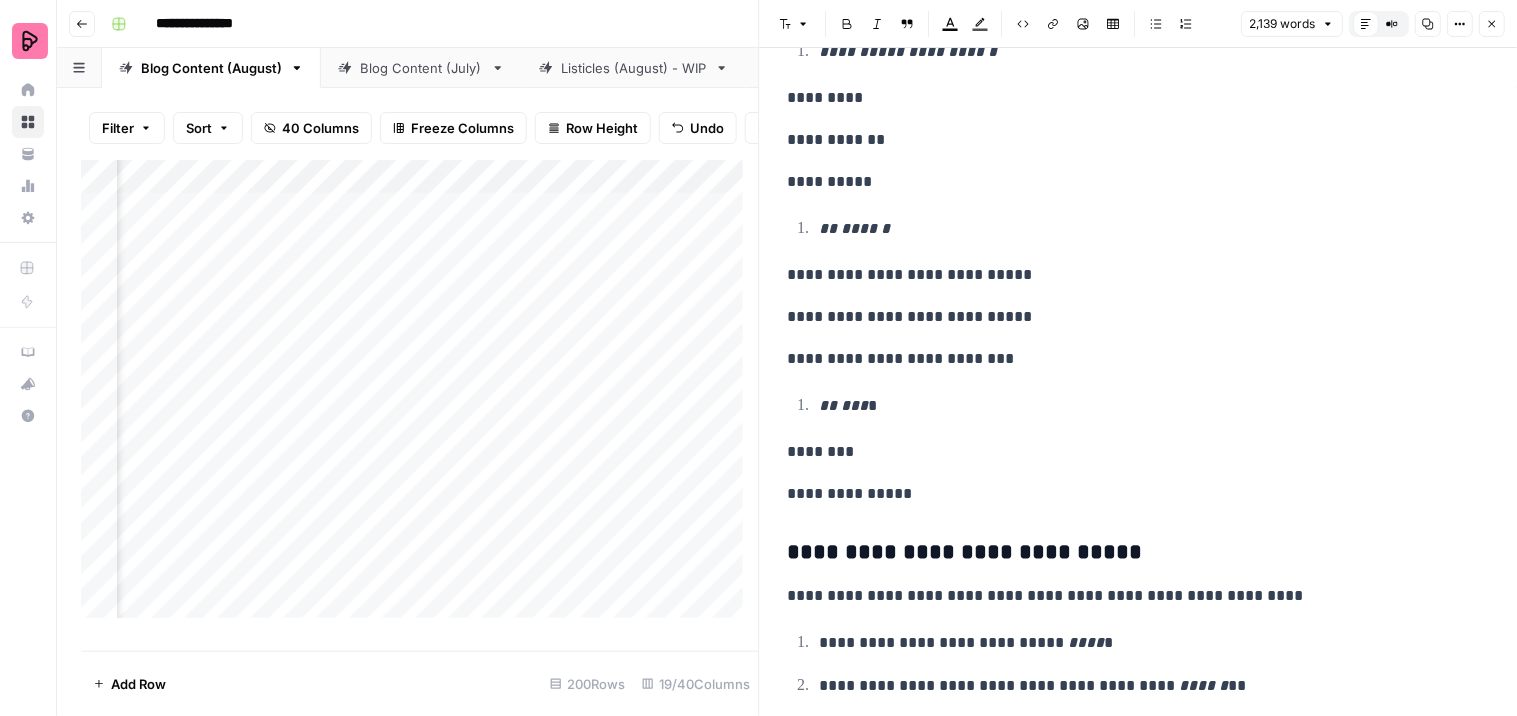 click on "**********" at bounding box center [1130, 494] 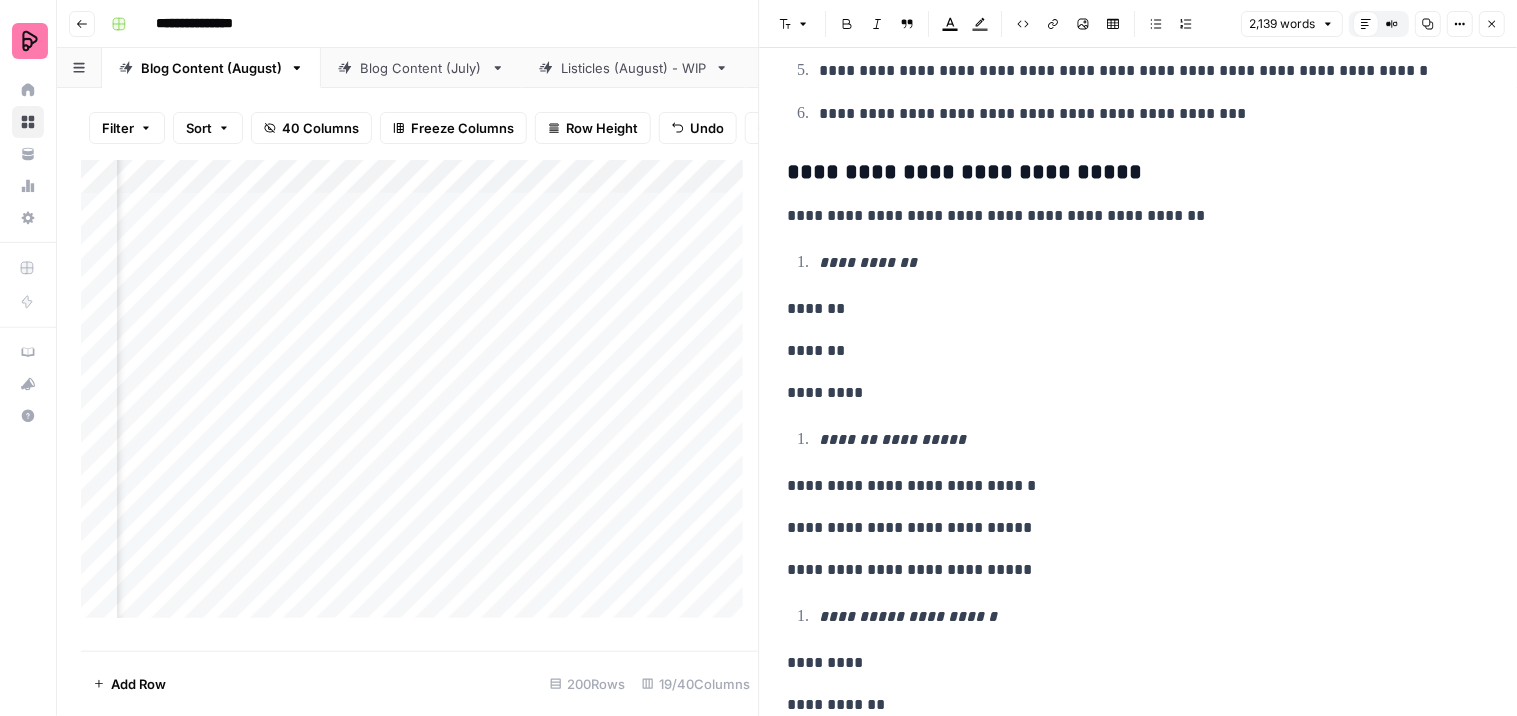 scroll, scrollTop: 4510, scrollLeft: 0, axis: vertical 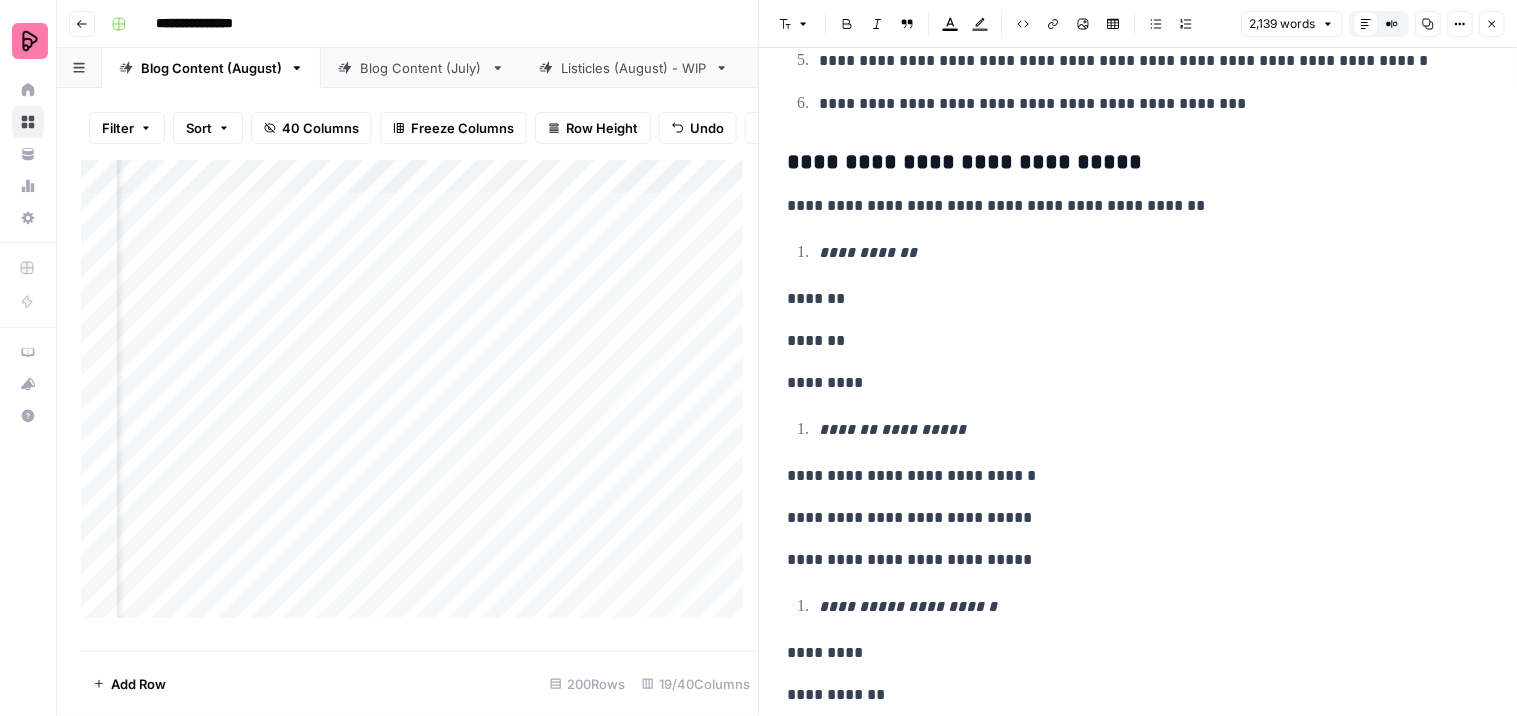 click on "[REDACTED]" at bounding box center [1152, 429] 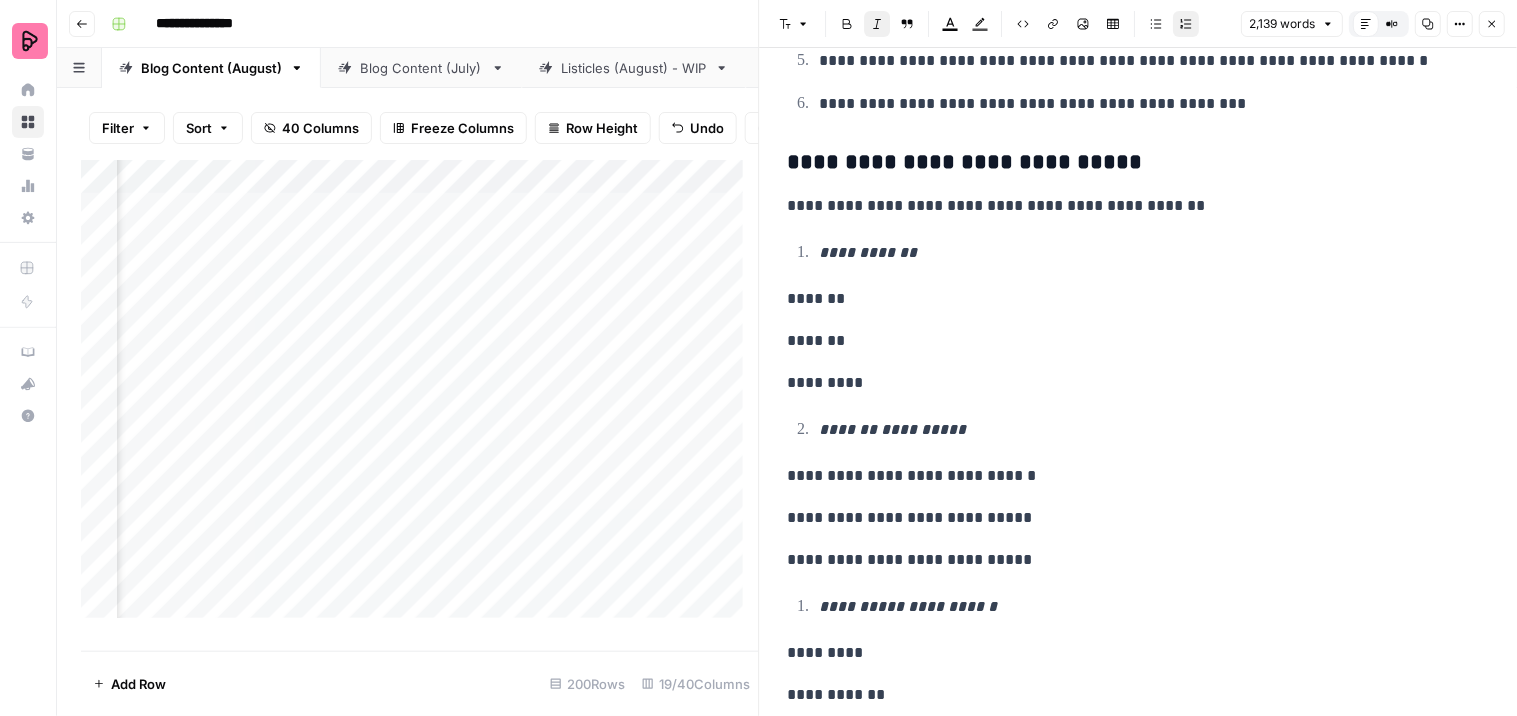 click on "**********" at bounding box center (862, 606) 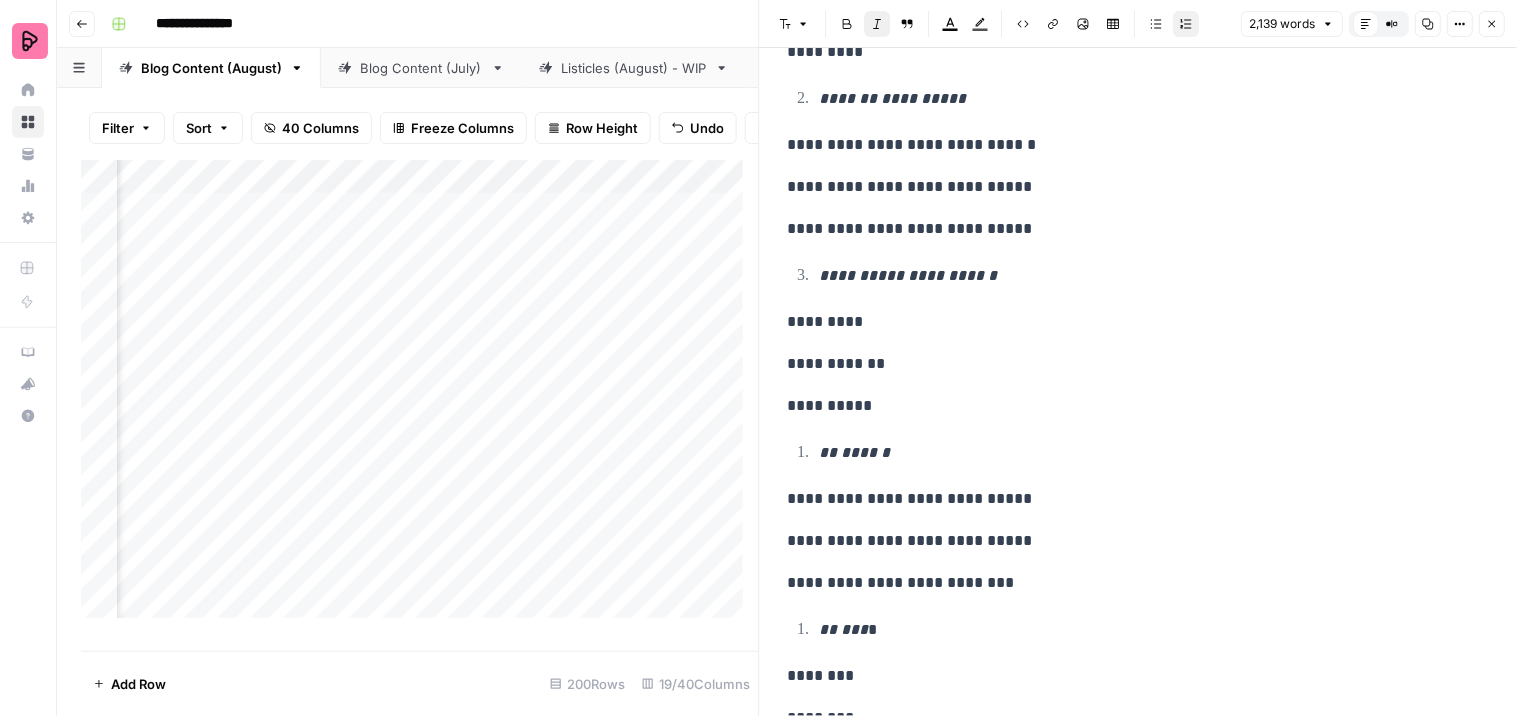 scroll, scrollTop: 4843, scrollLeft: 0, axis: vertical 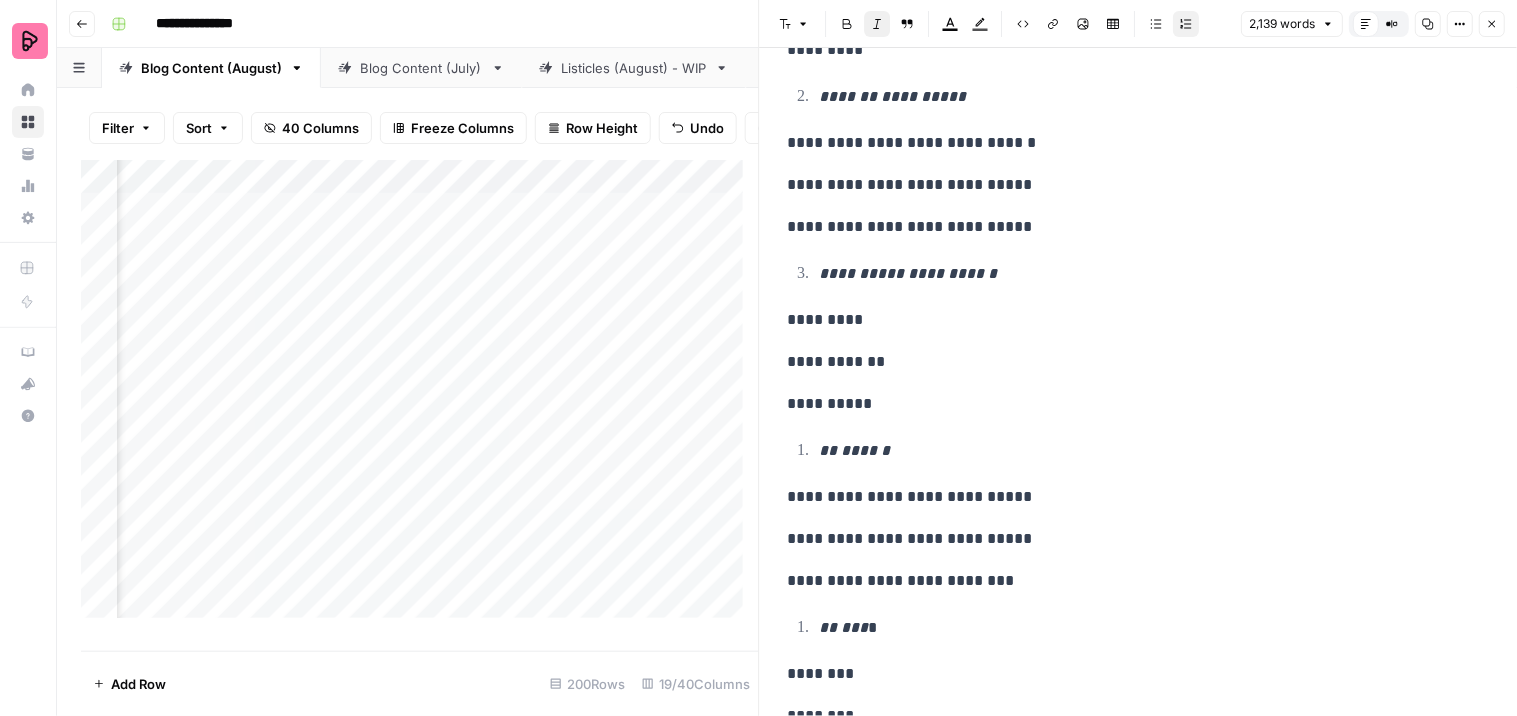 click on "**" at bounding box center (829, 450) 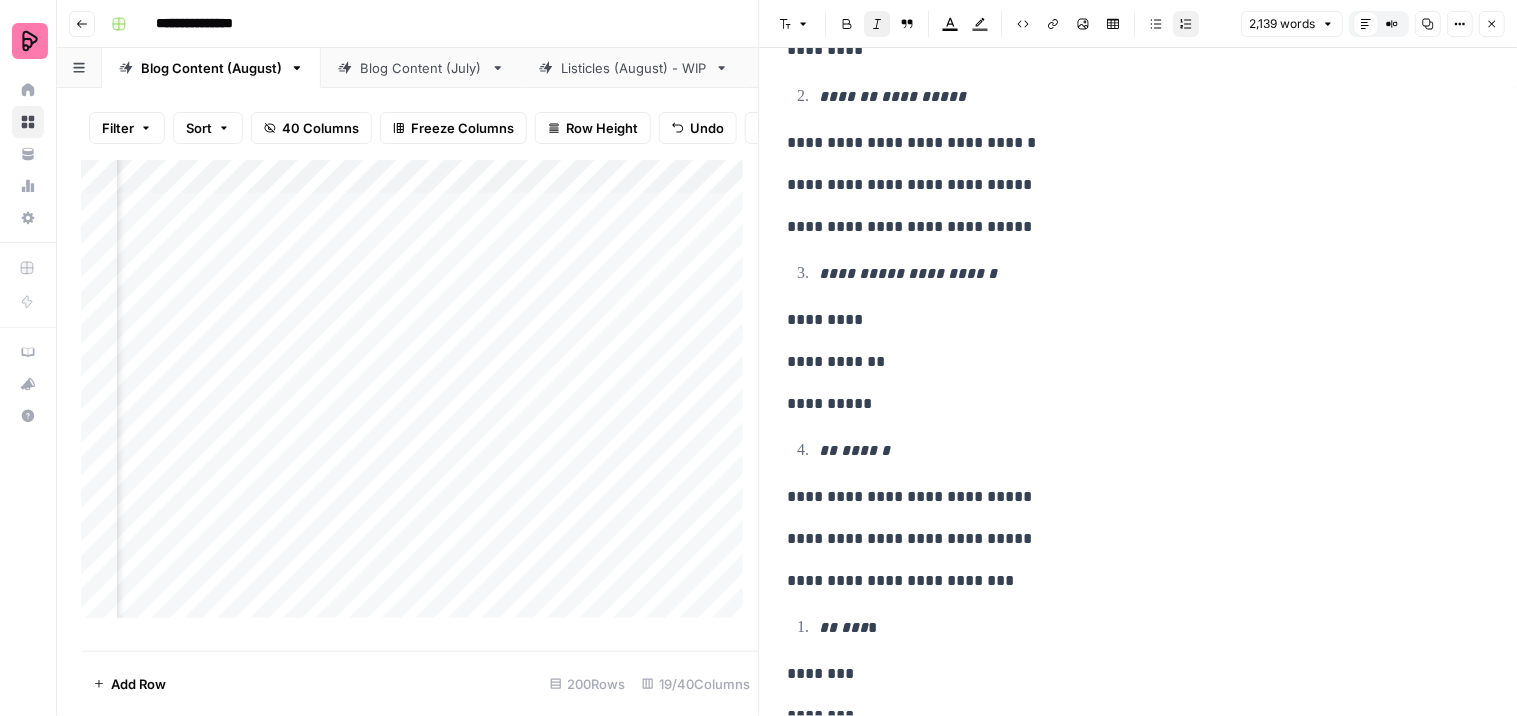 click on "**   *** *" at bounding box center (1152, 627) 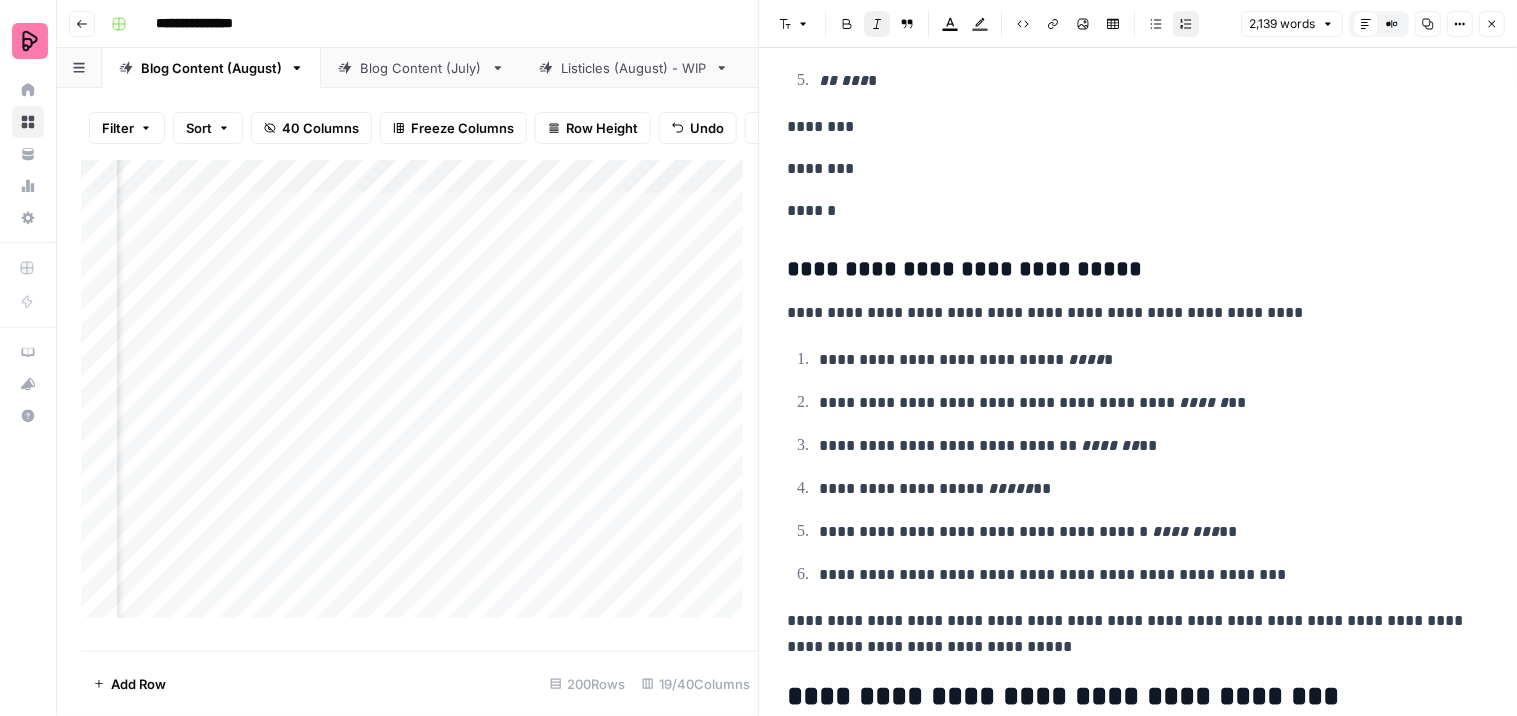 scroll, scrollTop: 5398, scrollLeft: 0, axis: vertical 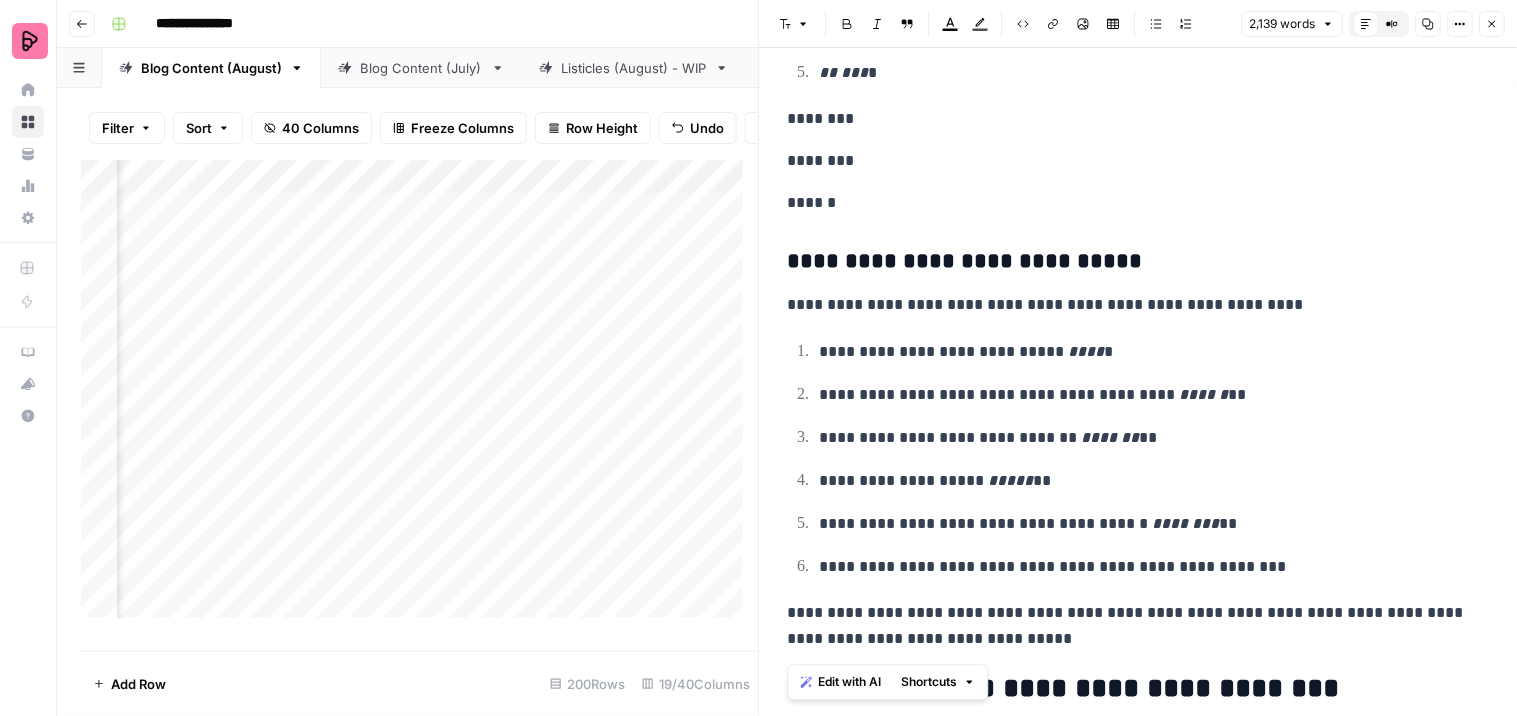 drag, startPoint x: 1045, startPoint y: 646, endPoint x: 794, endPoint y: 260, distance: 460.4313 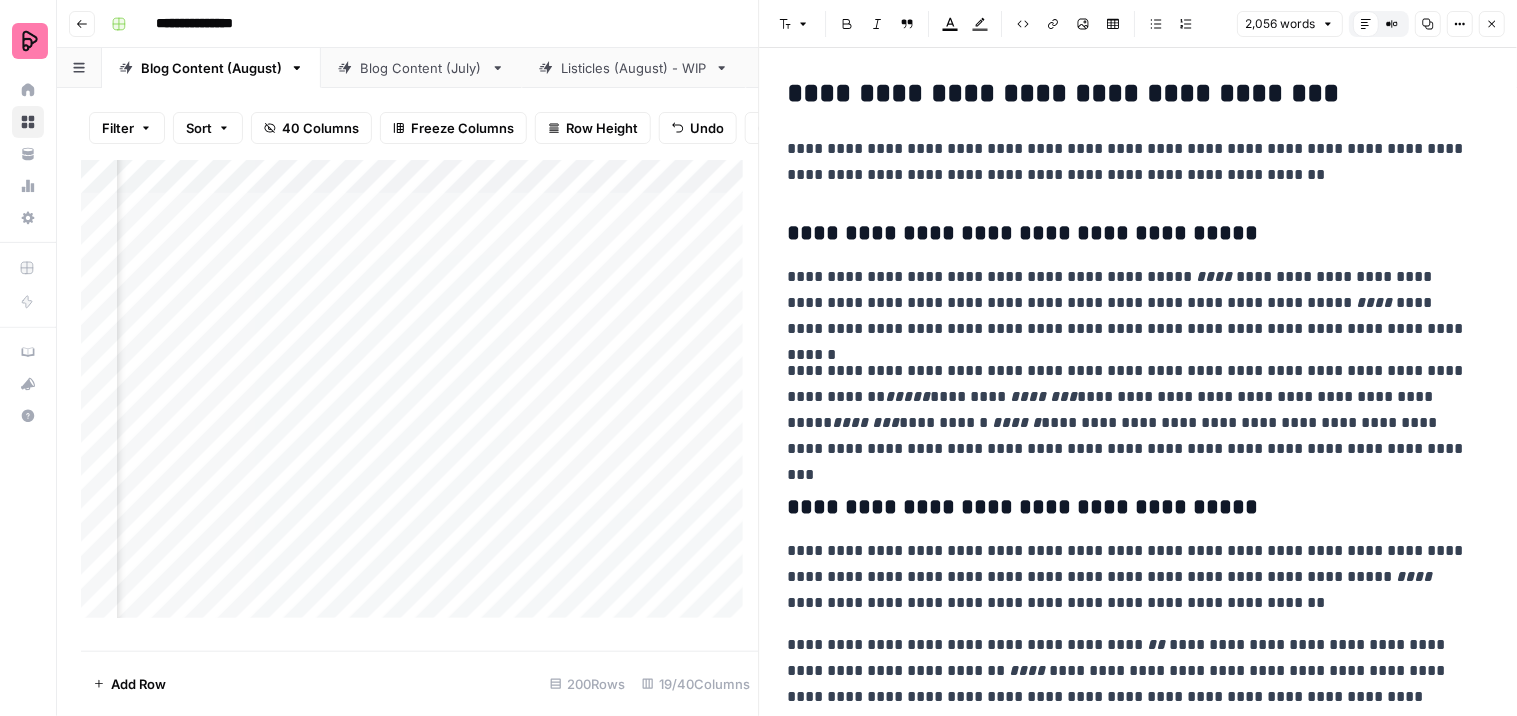 scroll, scrollTop: 5621, scrollLeft: 0, axis: vertical 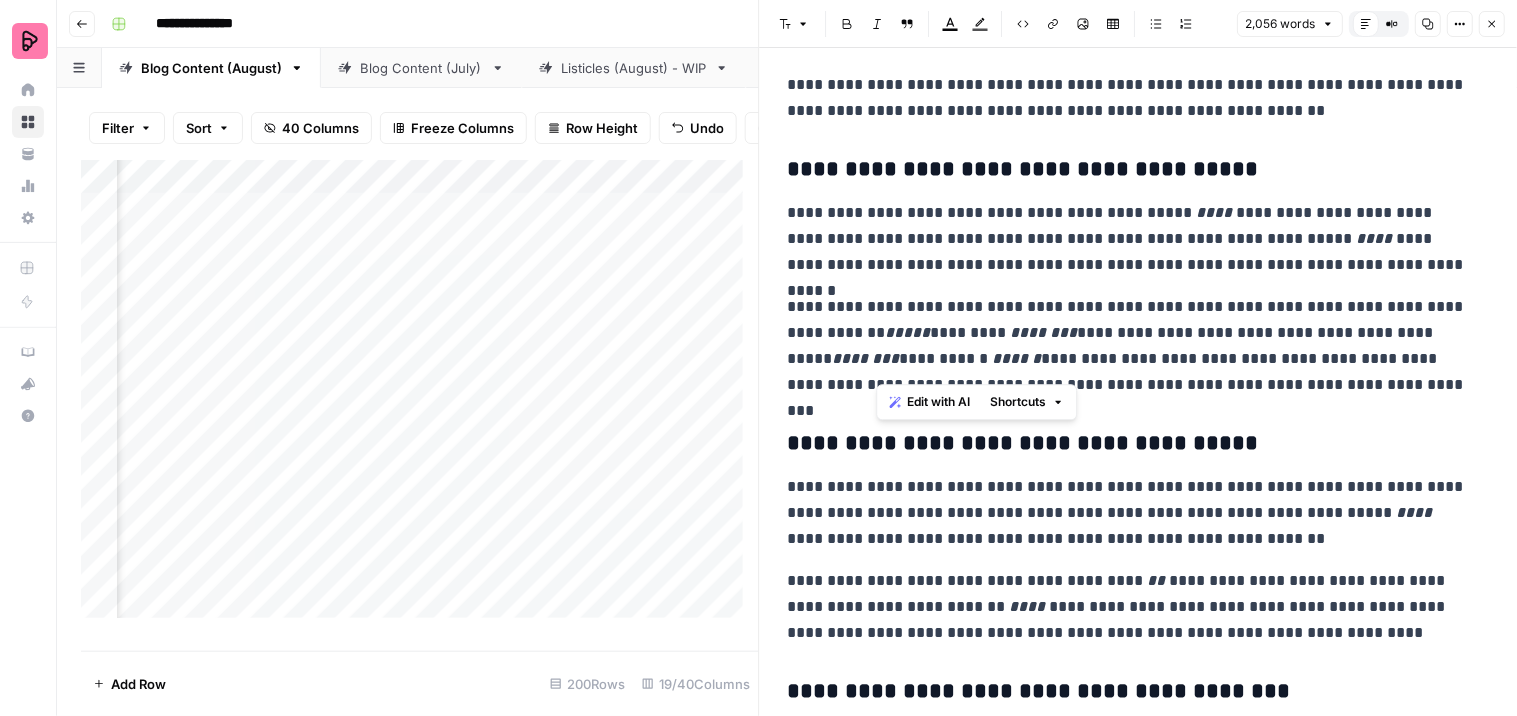 drag, startPoint x: 936, startPoint y: 362, endPoint x: 876, endPoint y: 361, distance: 60.00833 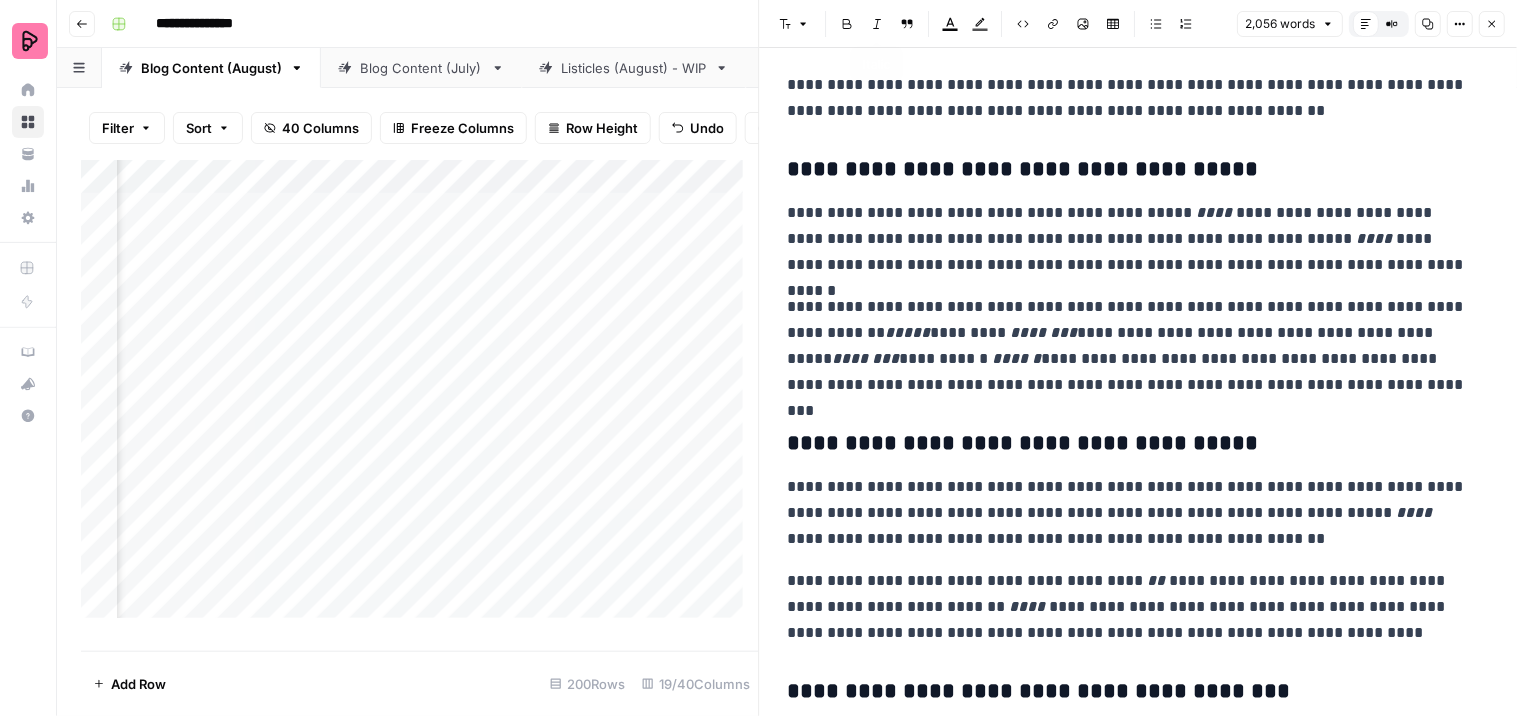 click 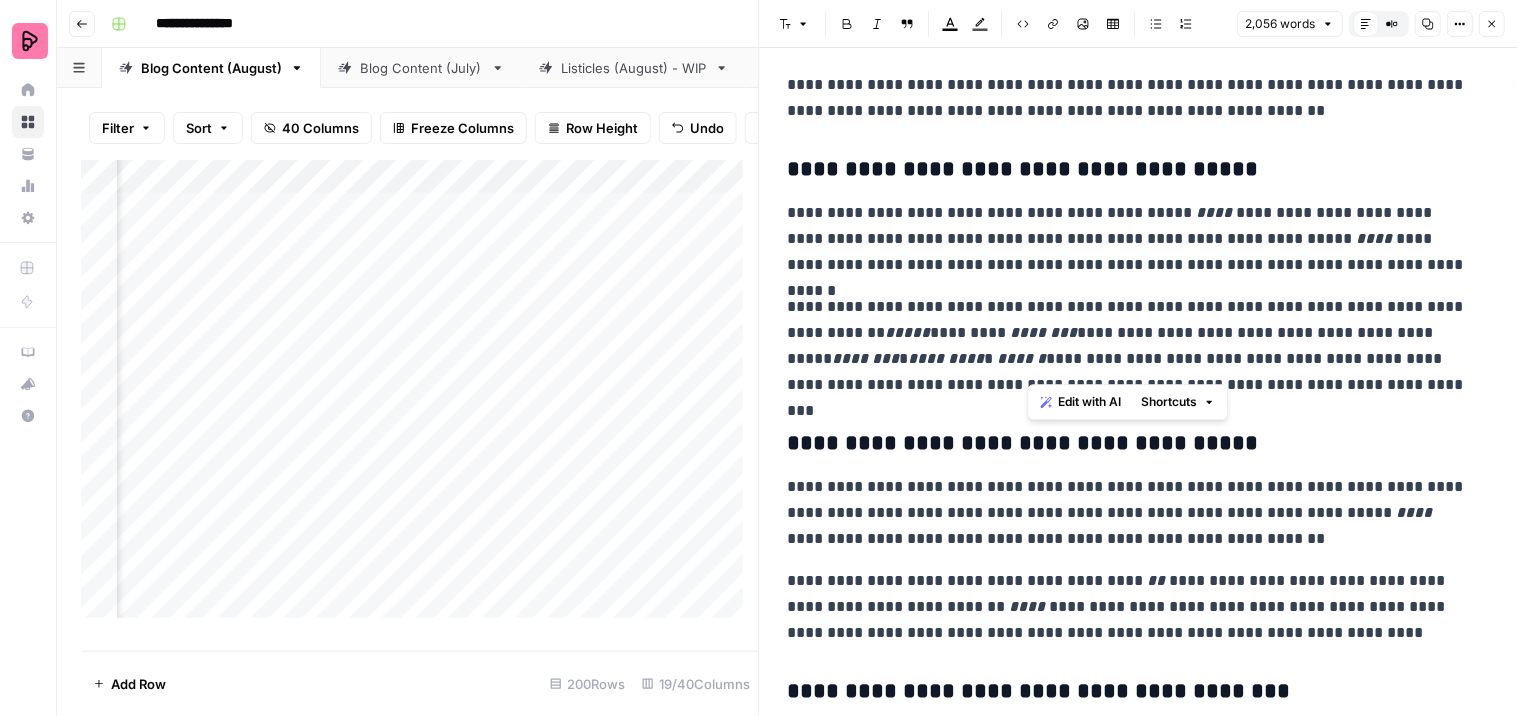 drag, startPoint x: 1082, startPoint y: 364, endPoint x: 1028, endPoint y: 366, distance: 54.037025 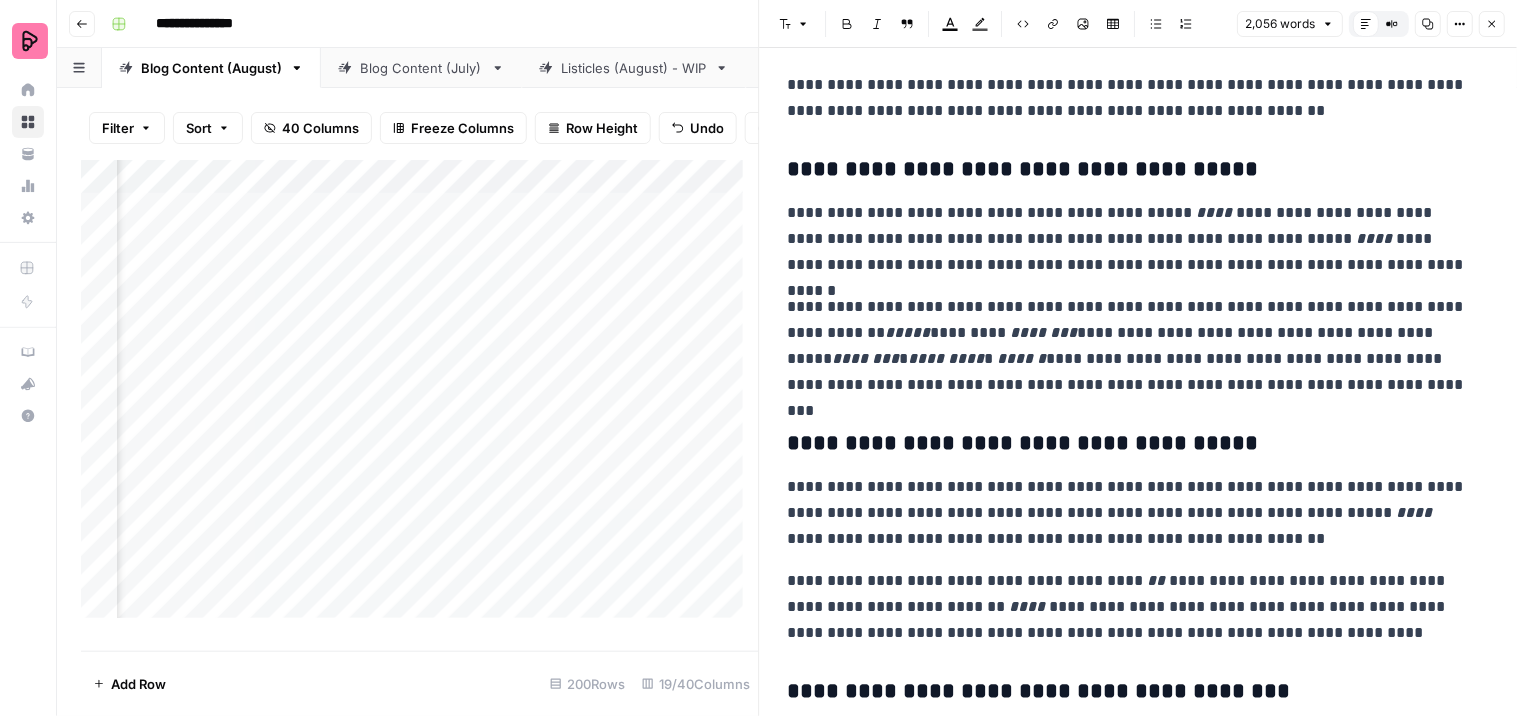 click 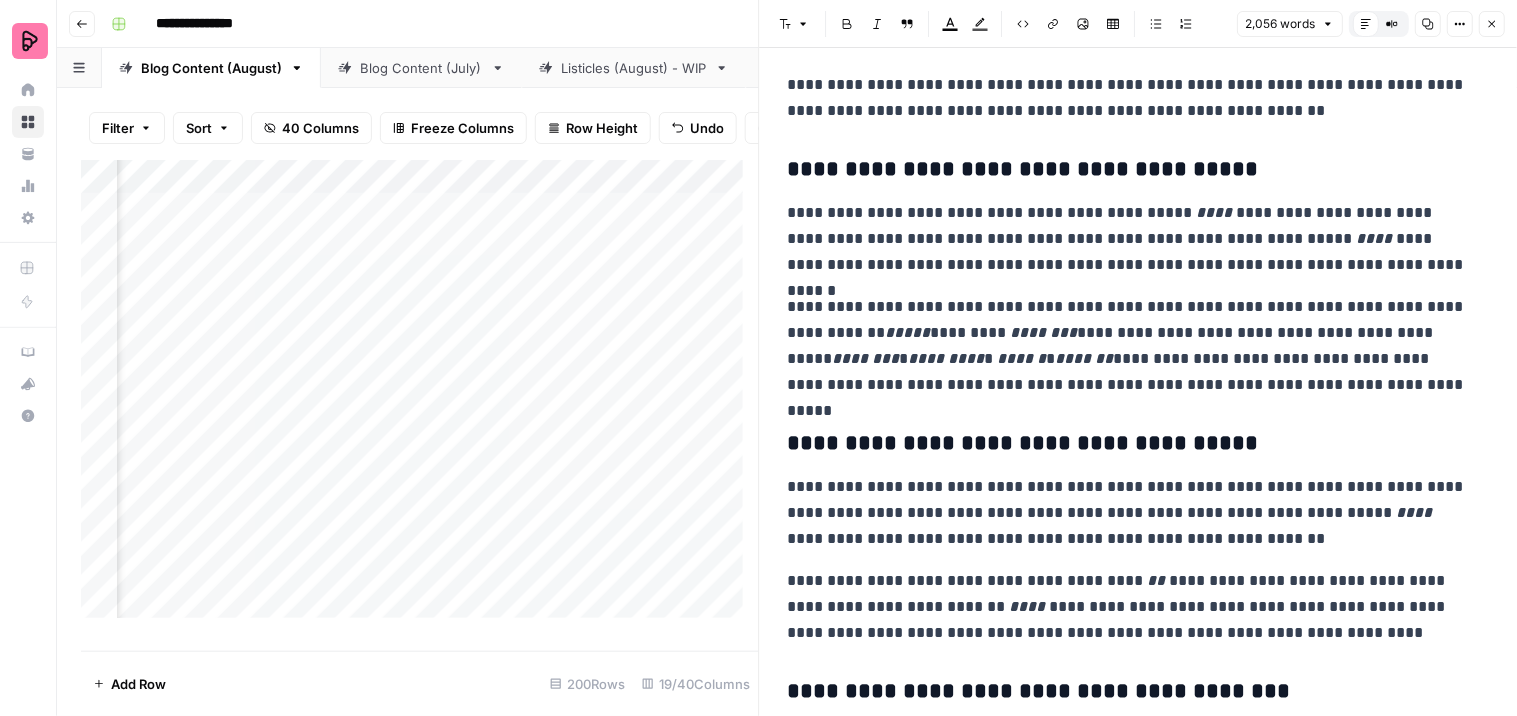 click on "**********" at bounding box center (1130, 239) 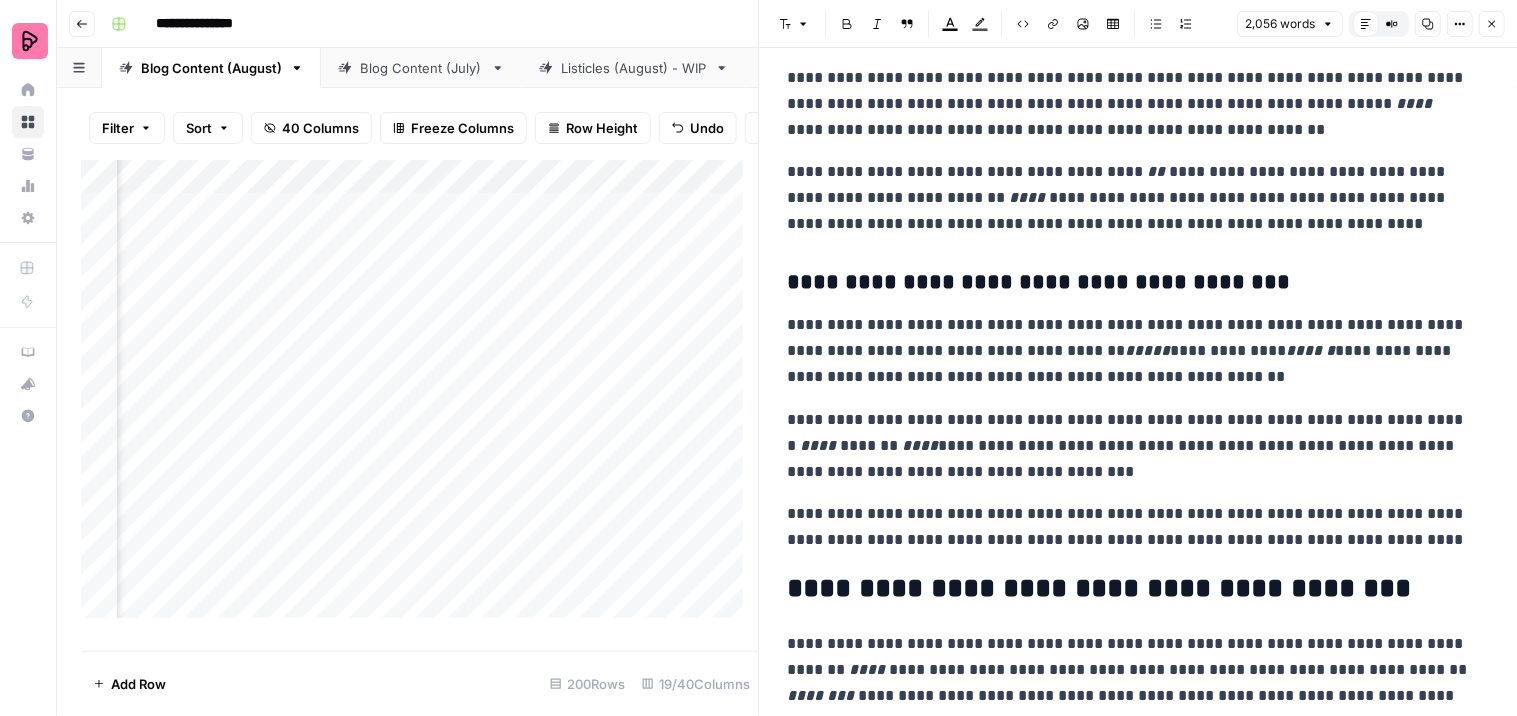 scroll, scrollTop: 6065, scrollLeft: 0, axis: vertical 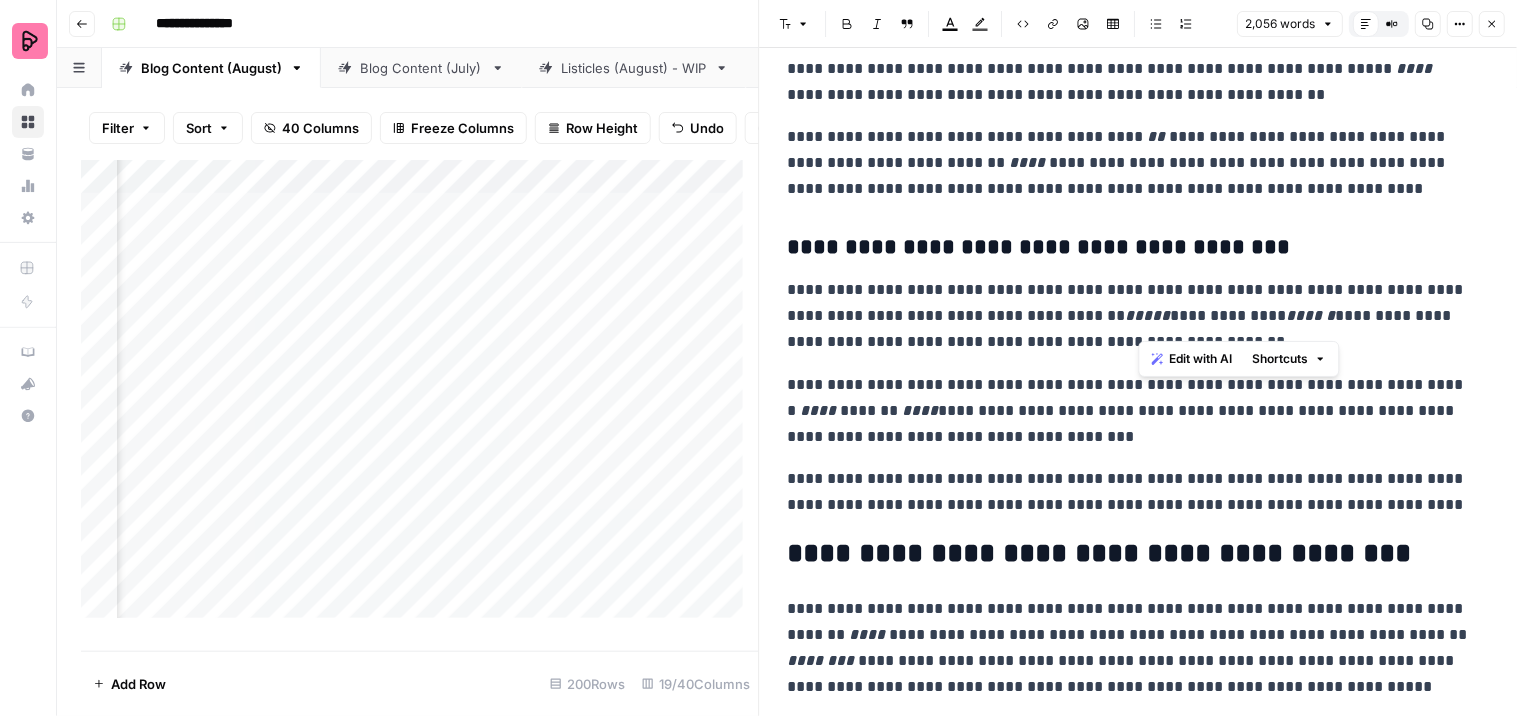 drag, startPoint x: 1187, startPoint y: 323, endPoint x: 1140, endPoint y: 317, distance: 47.38143 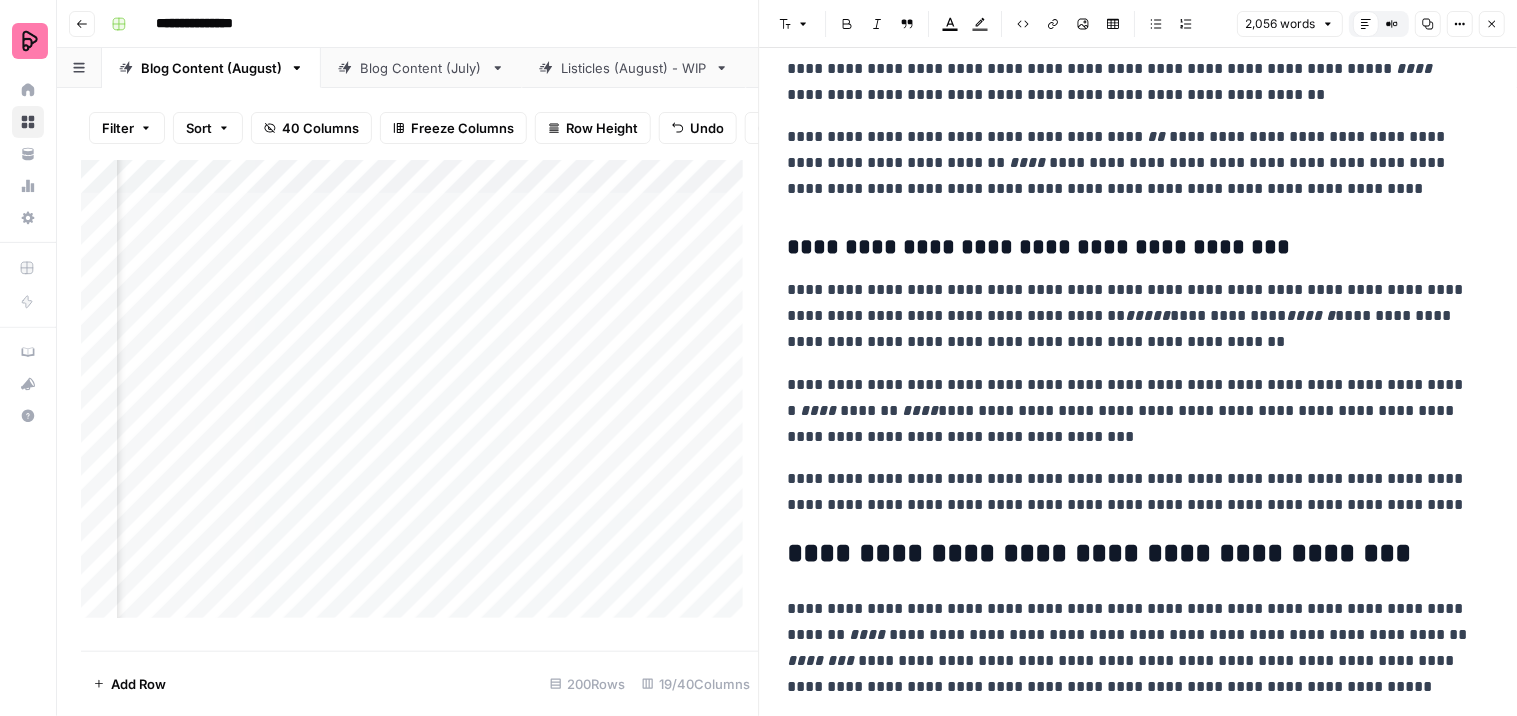 click on "Italic" at bounding box center [878, 24] 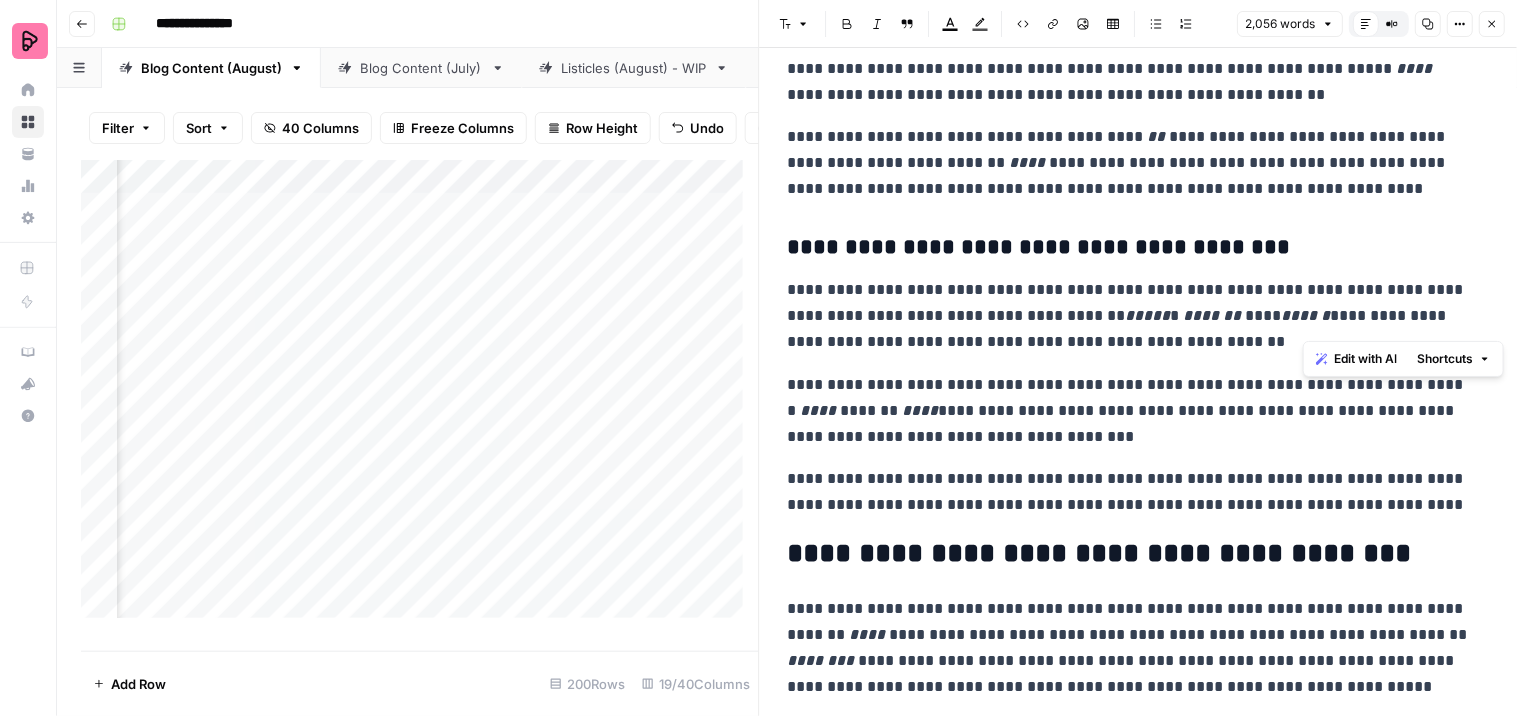 drag, startPoint x: 1356, startPoint y: 318, endPoint x: 1304, endPoint y: 321, distance: 52.086468 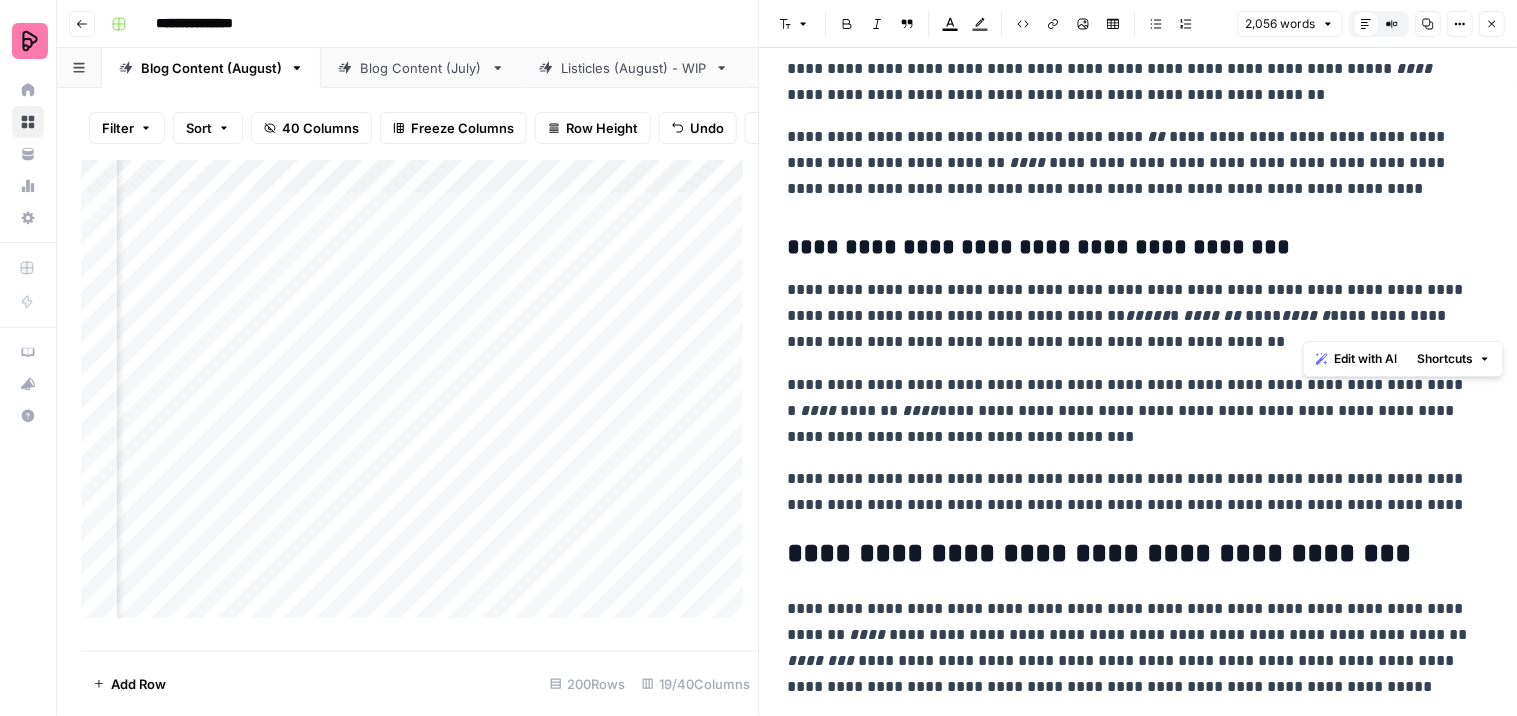 click on "**********" at bounding box center [1130, 316] 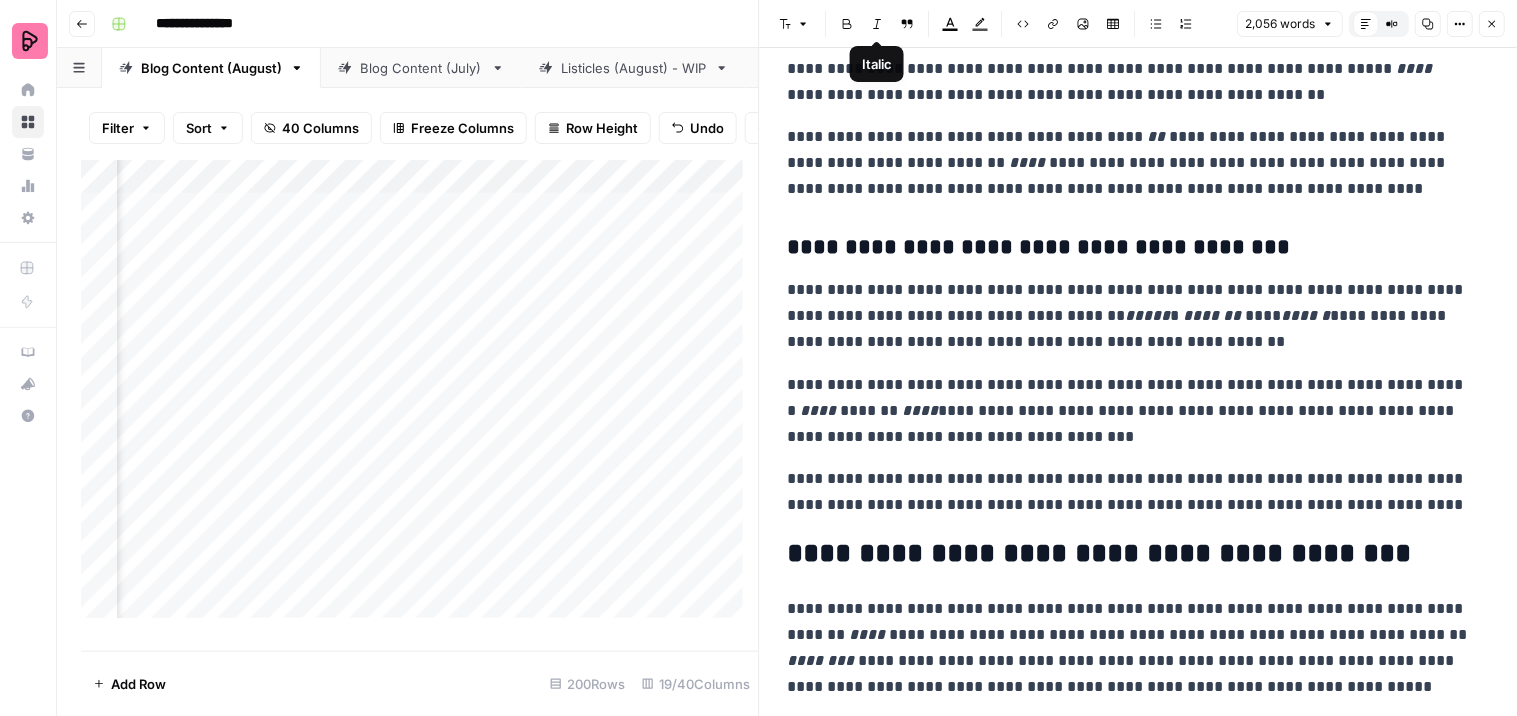 click on "Italic" at bounding box center [878, 24] 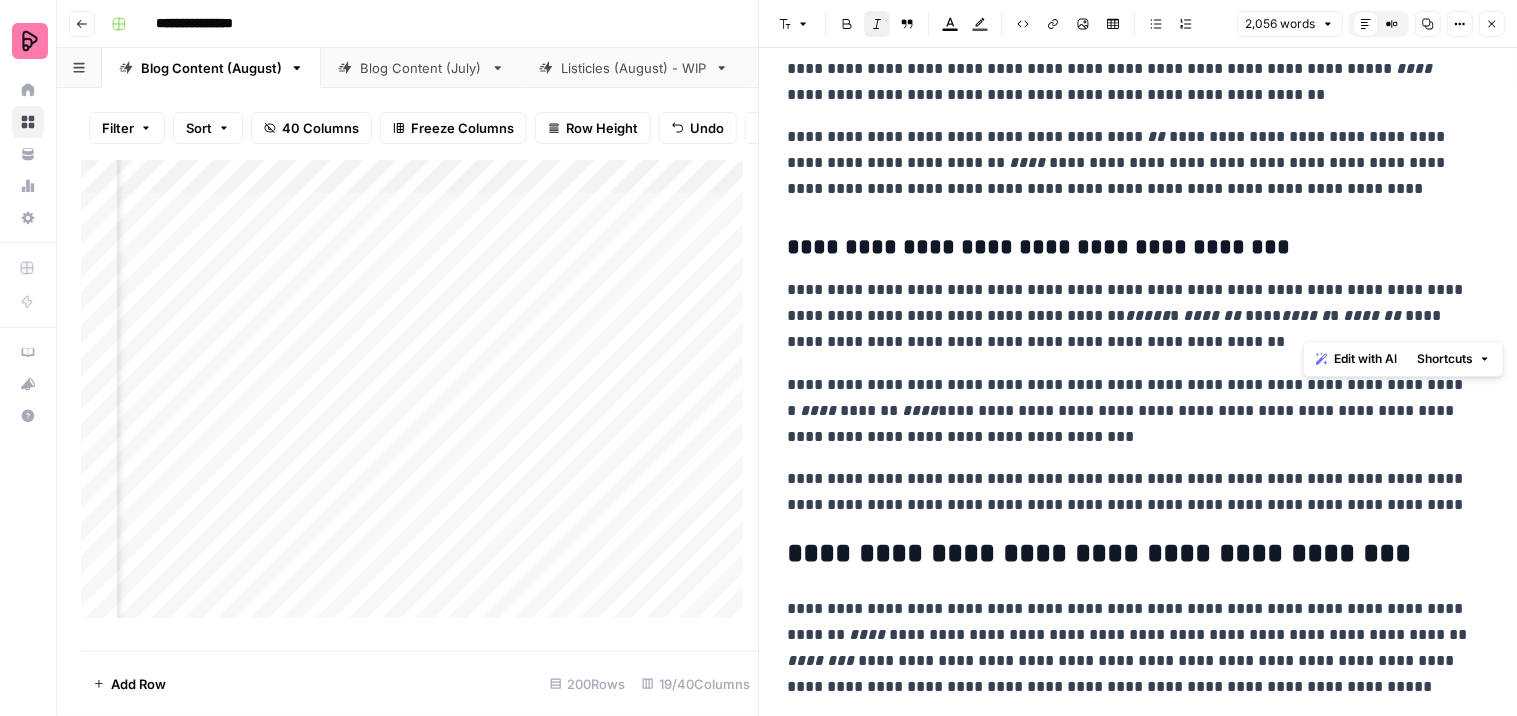 click on "**********" at bounding box center [1130, 411] 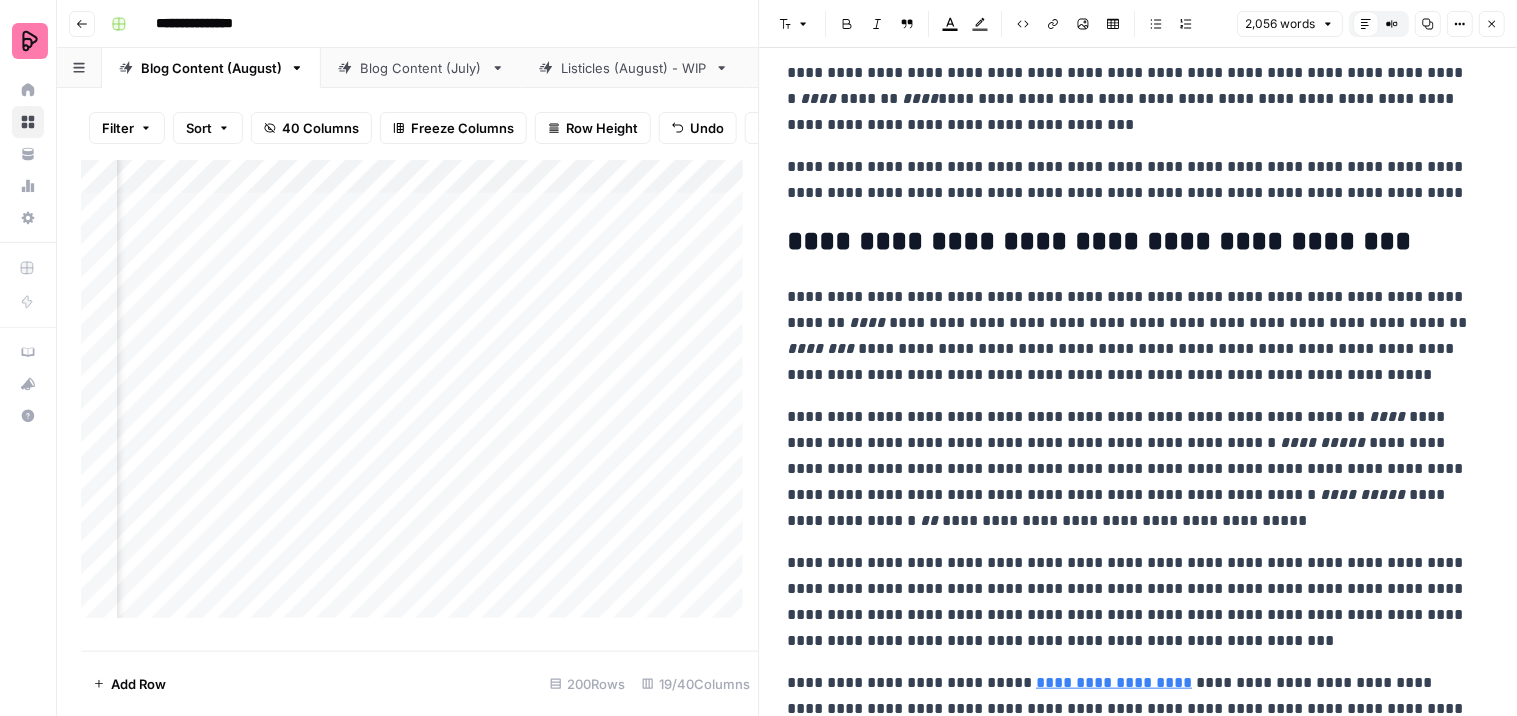 scroll, scrollTop: 6398, scrollLeft: 0, axis: vertical 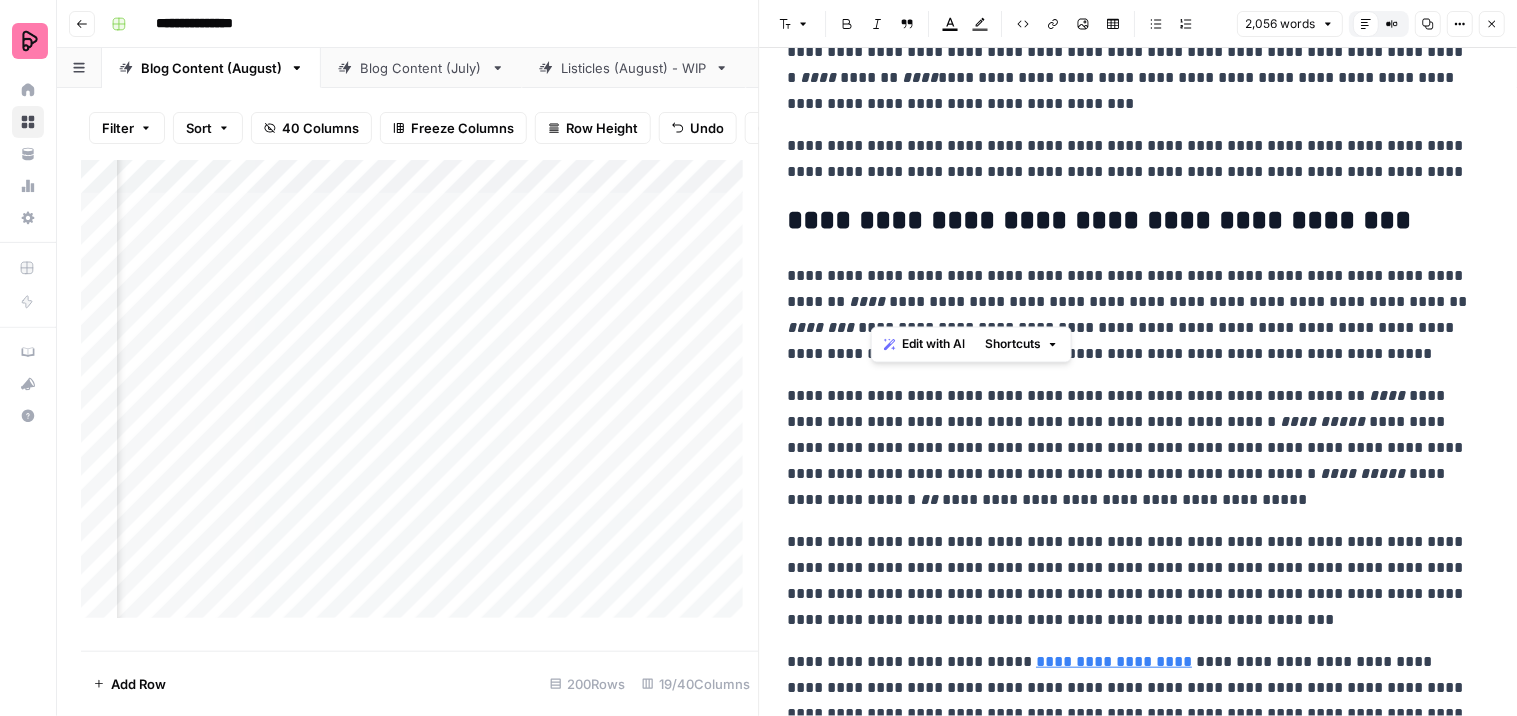 drag, startPoint x: 901, startPoint y: 307, endPoint x: 870, endPoint y: 306, distance: 31.016125 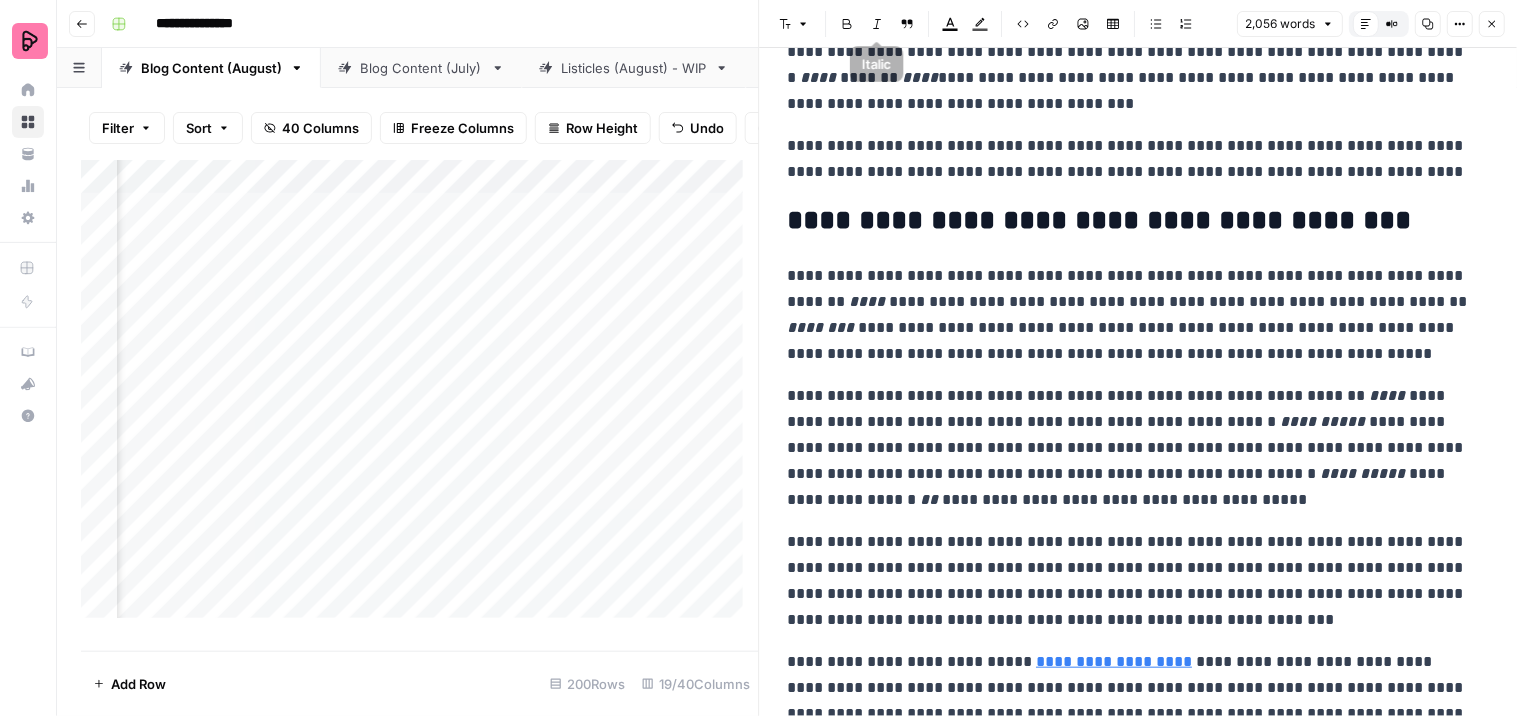 click 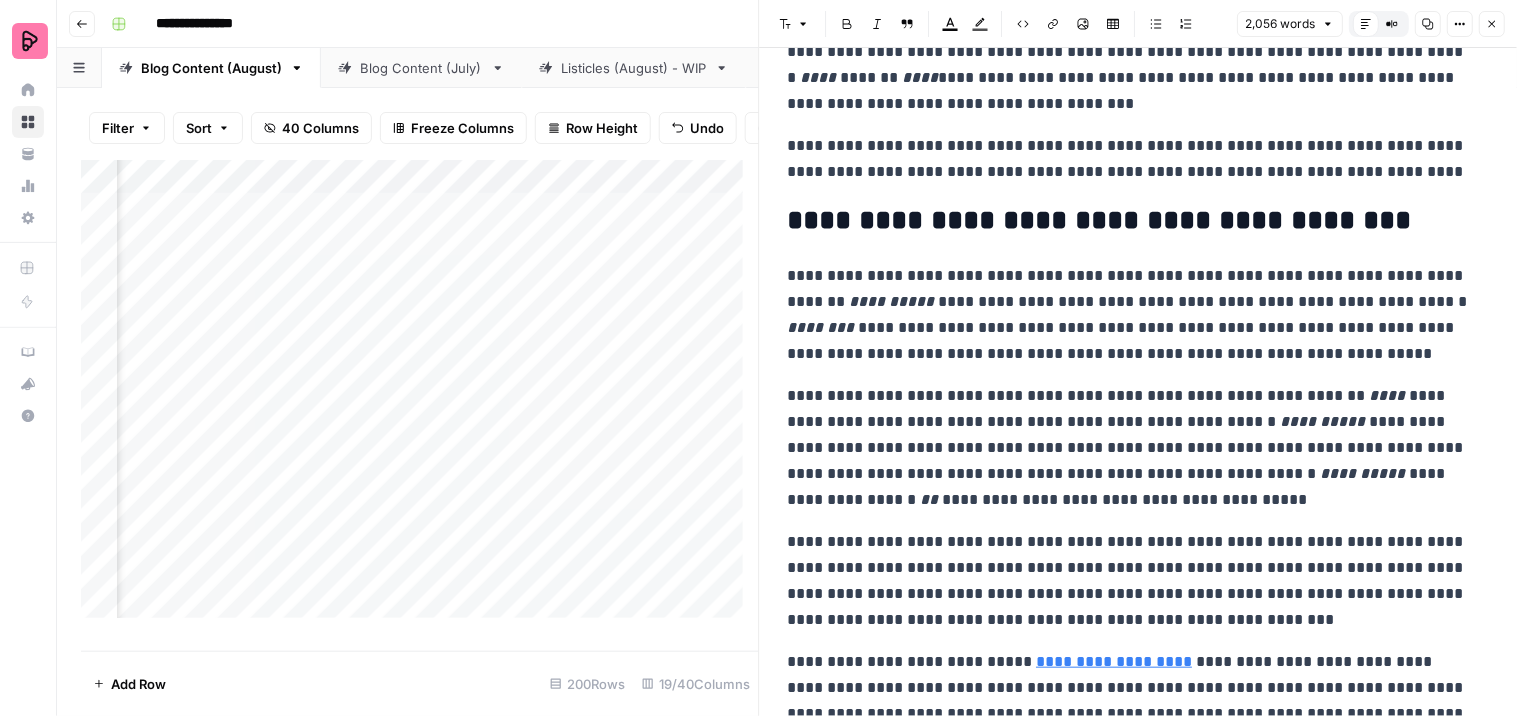 click on "[REDACTED]" at bounding box center (1130, 315) 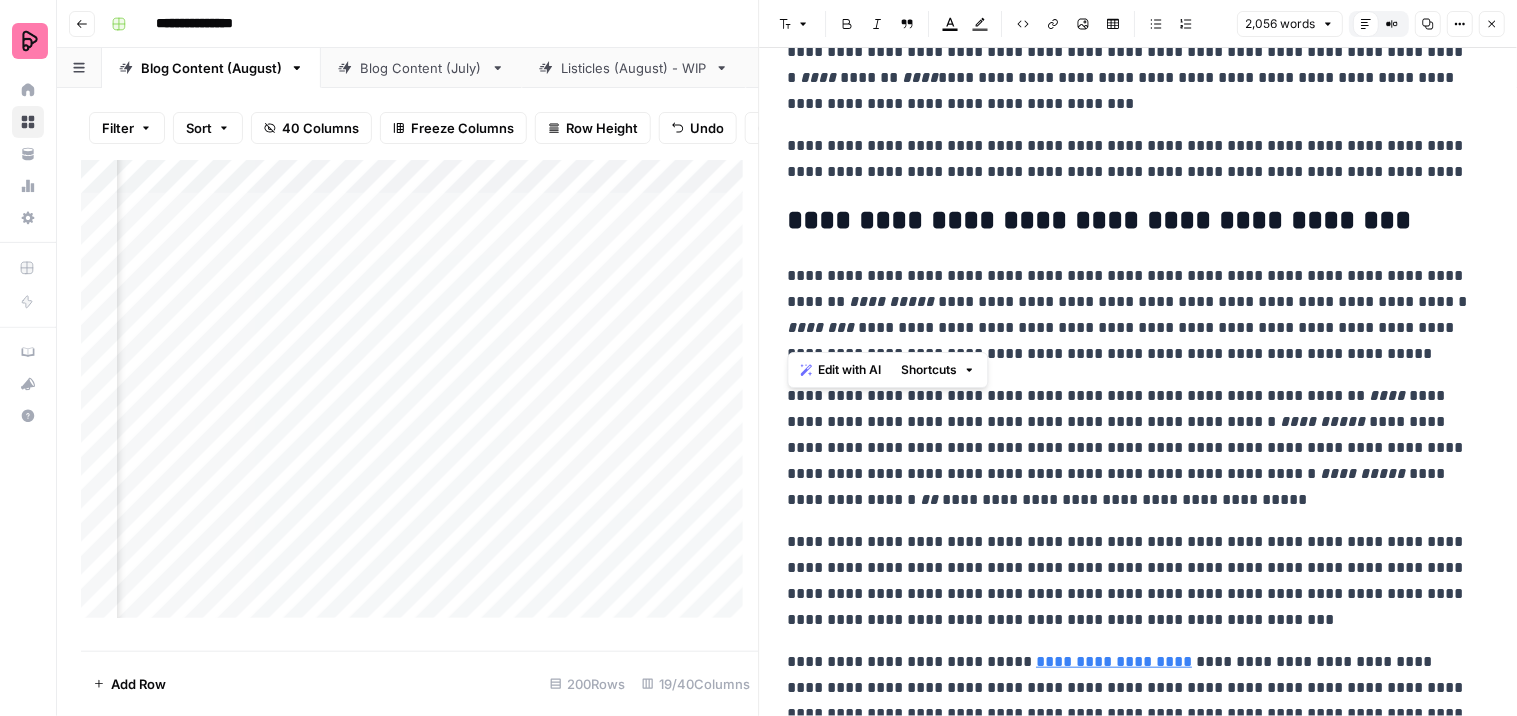 drag, startPoint x: 860, startPoint y: 335, endPoint x: 788, endPoint y: 333, distance: 72.02777 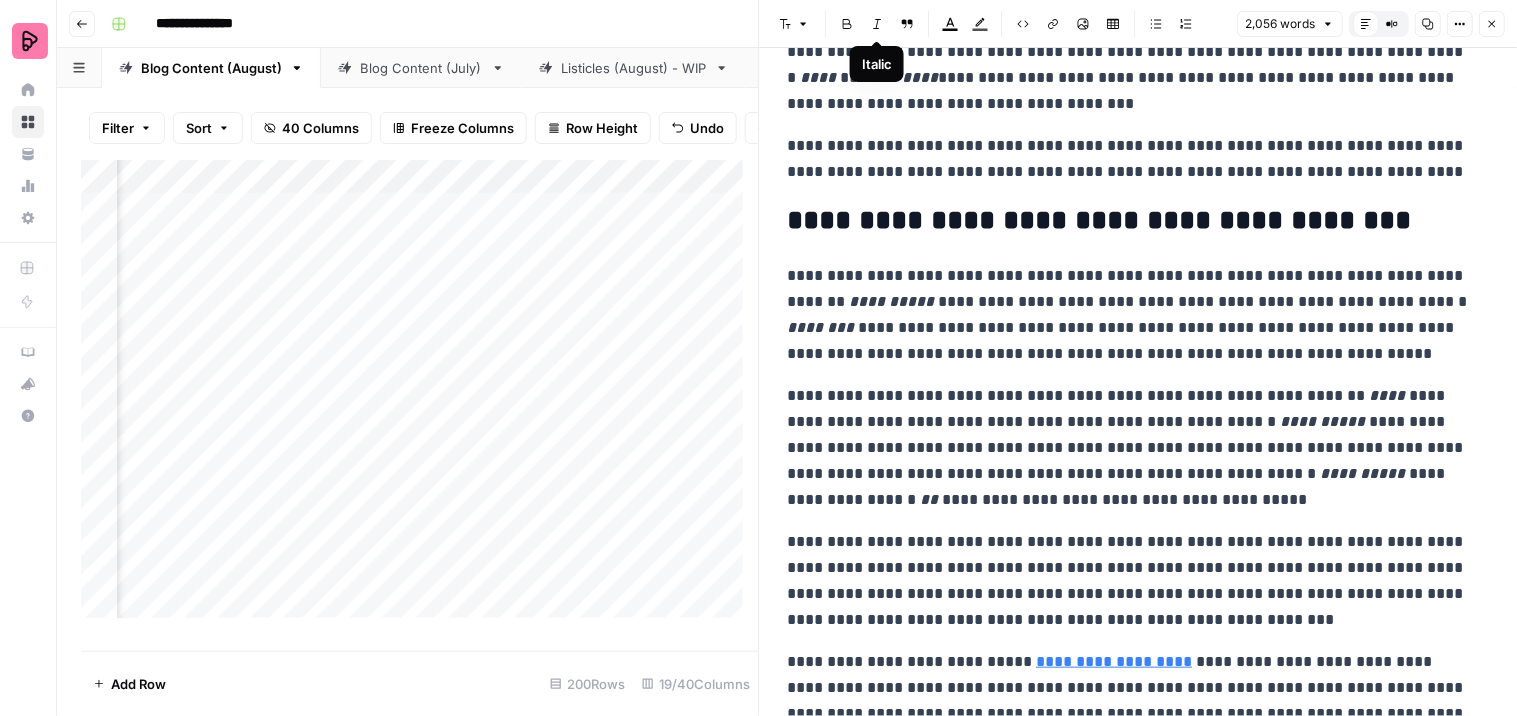 click 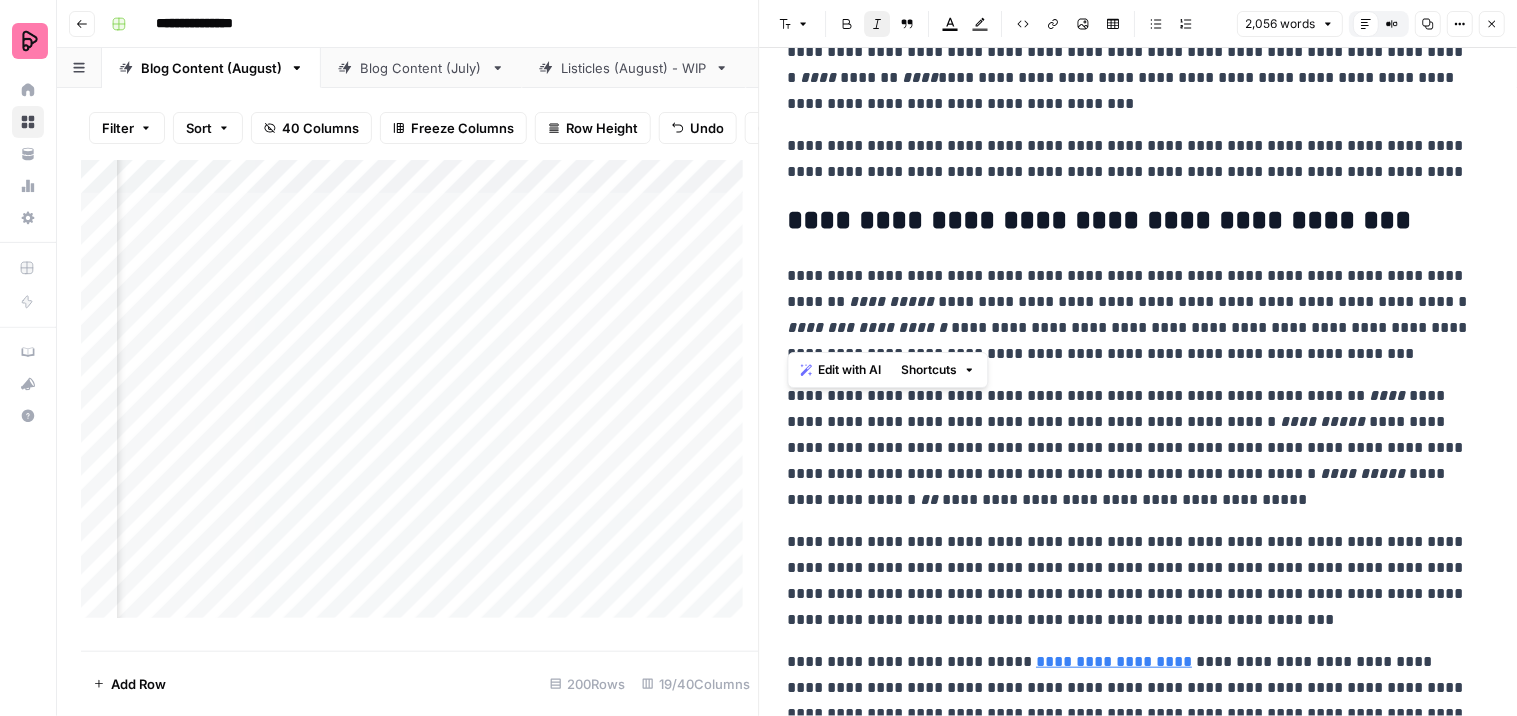 click on "**********" at bounding box center (1139, -2072) 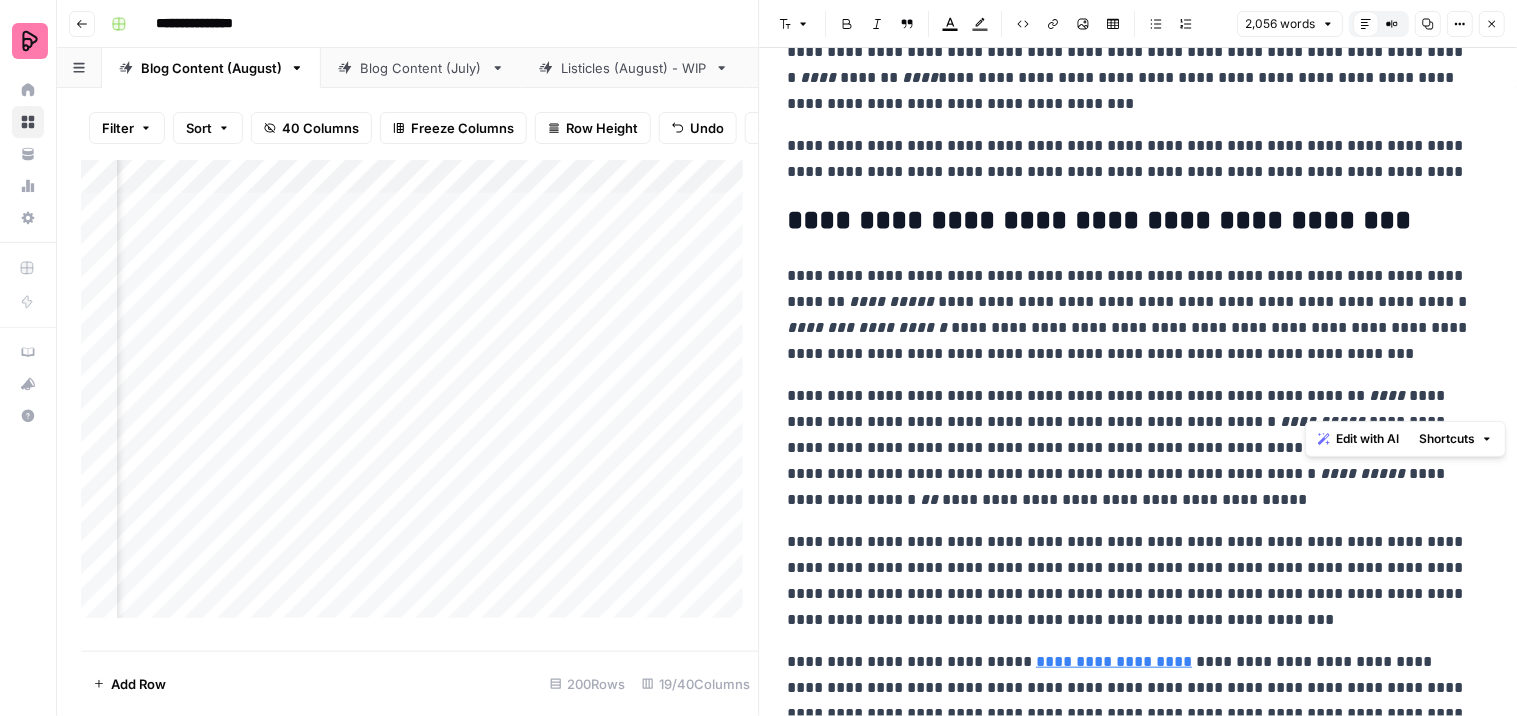 drag, startPoint x: 1445, startPoint y: 398, endPoint x: 1406, endPoint y: 402, distance: 39.20459 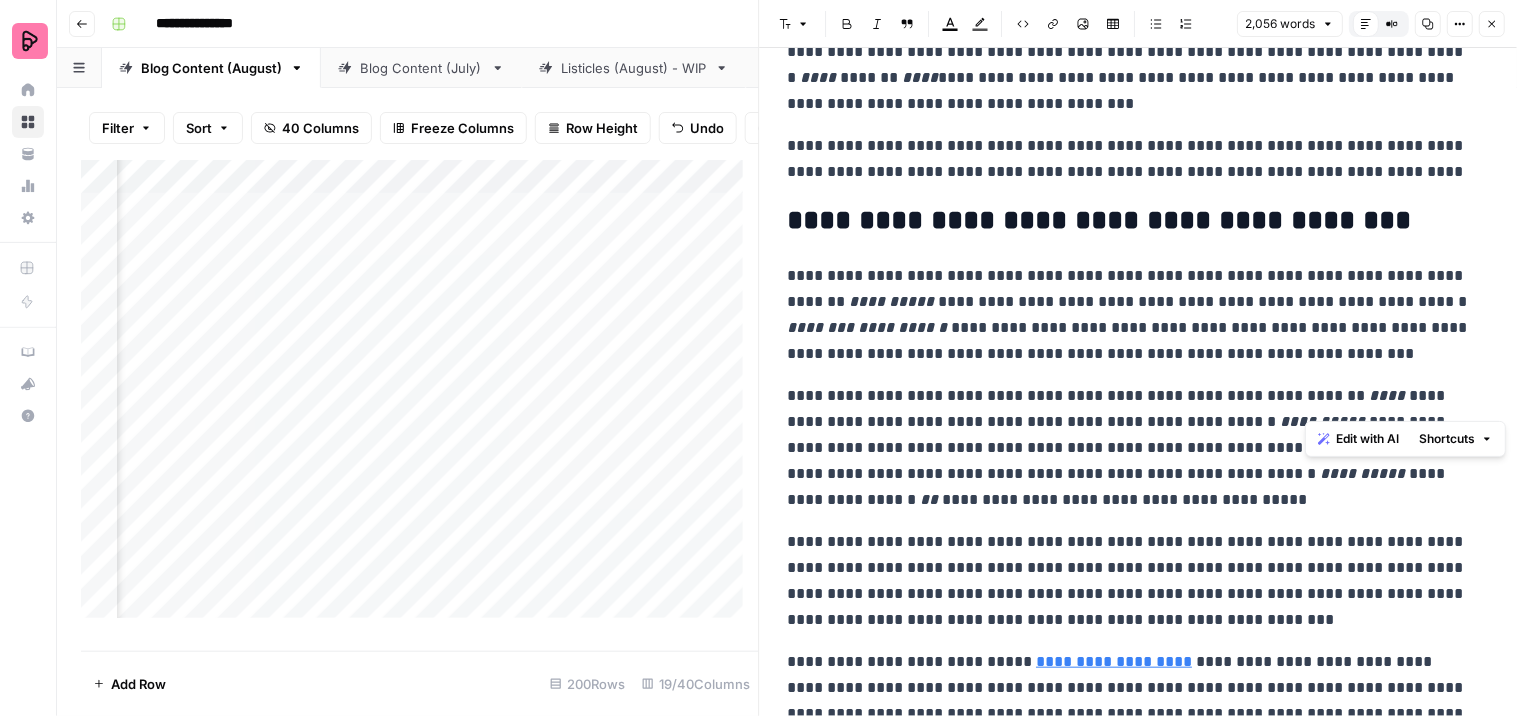 click on "[REDACTED]" at bounding box center [1130, 448] 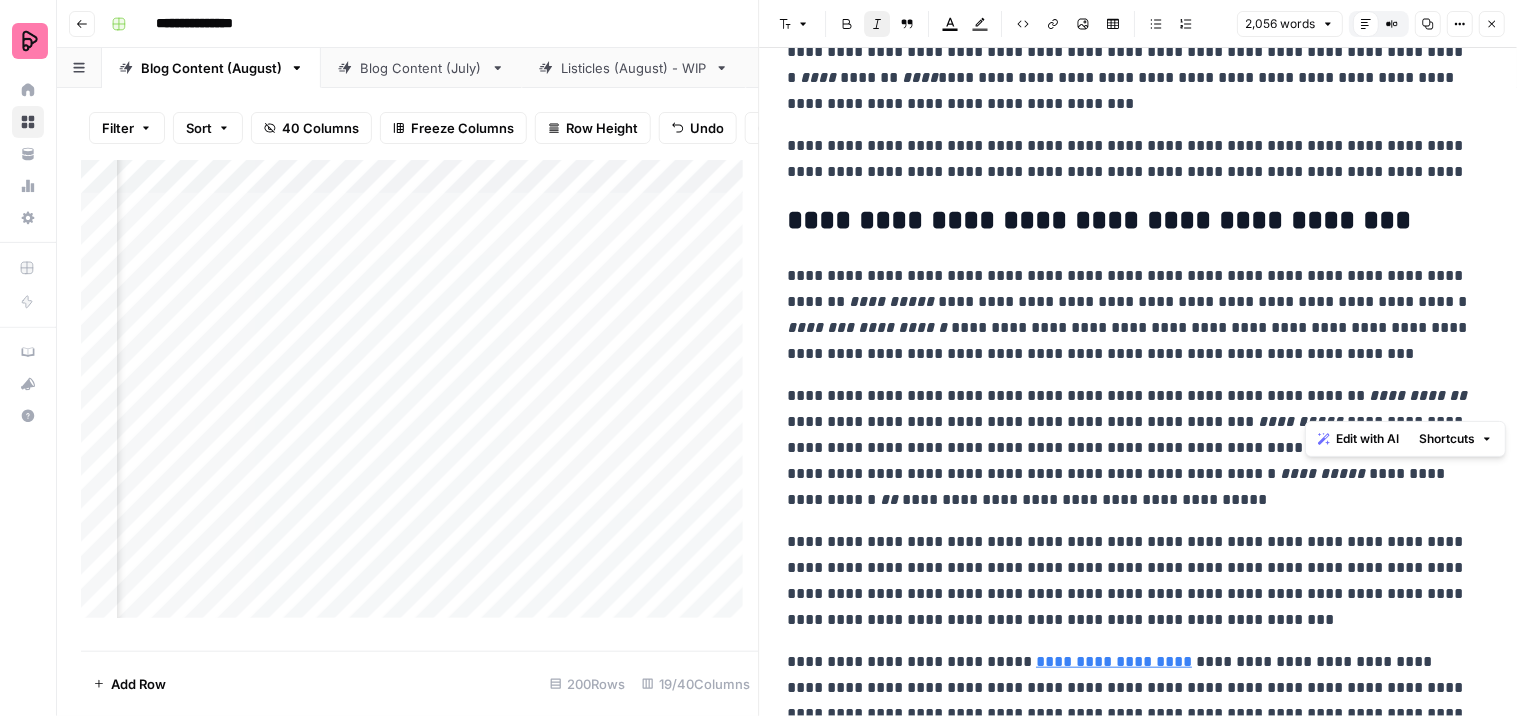 click on "**********" at bounding box center [1130, 581] 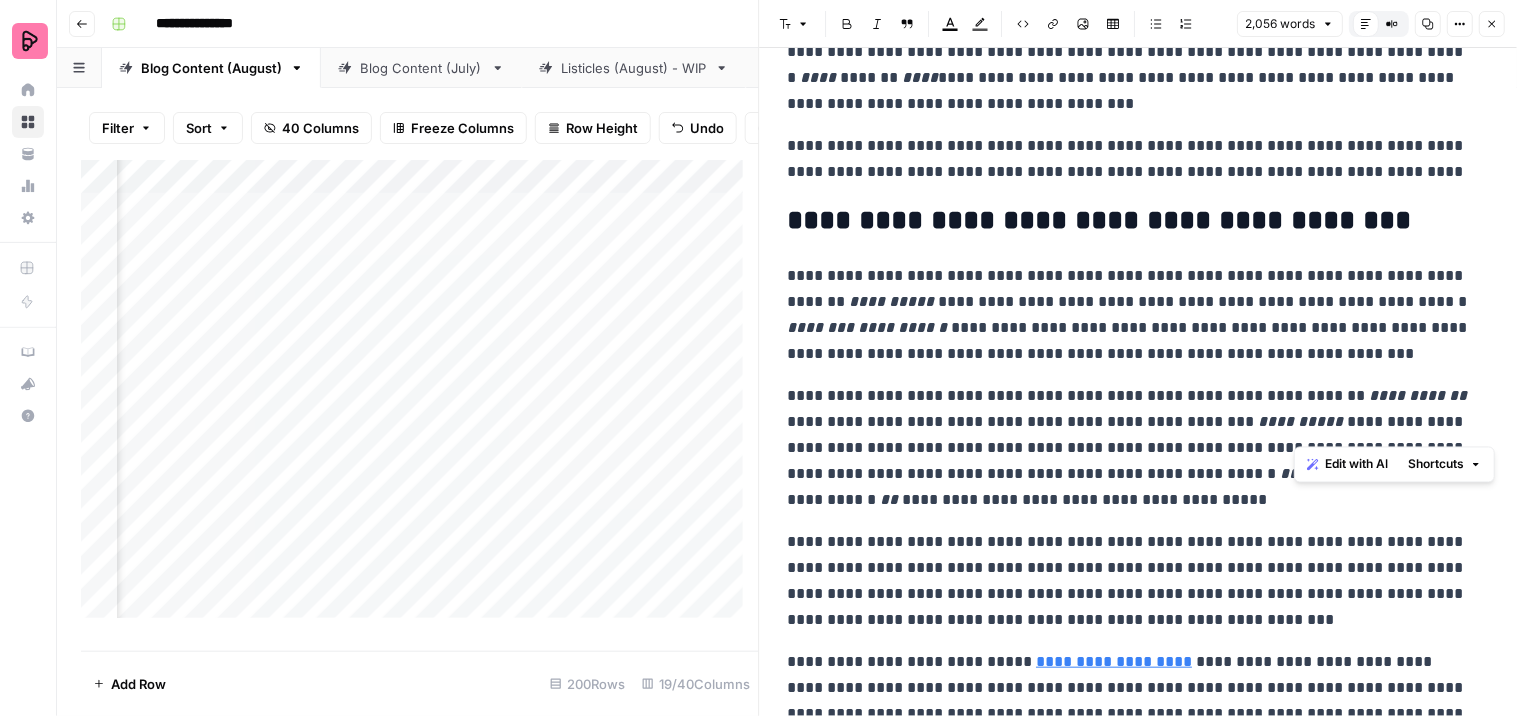 drag, startPoint x: 1370, startPoint y: 422, endPoint x: 1294, endPoint y: 426, distance: 76.105194 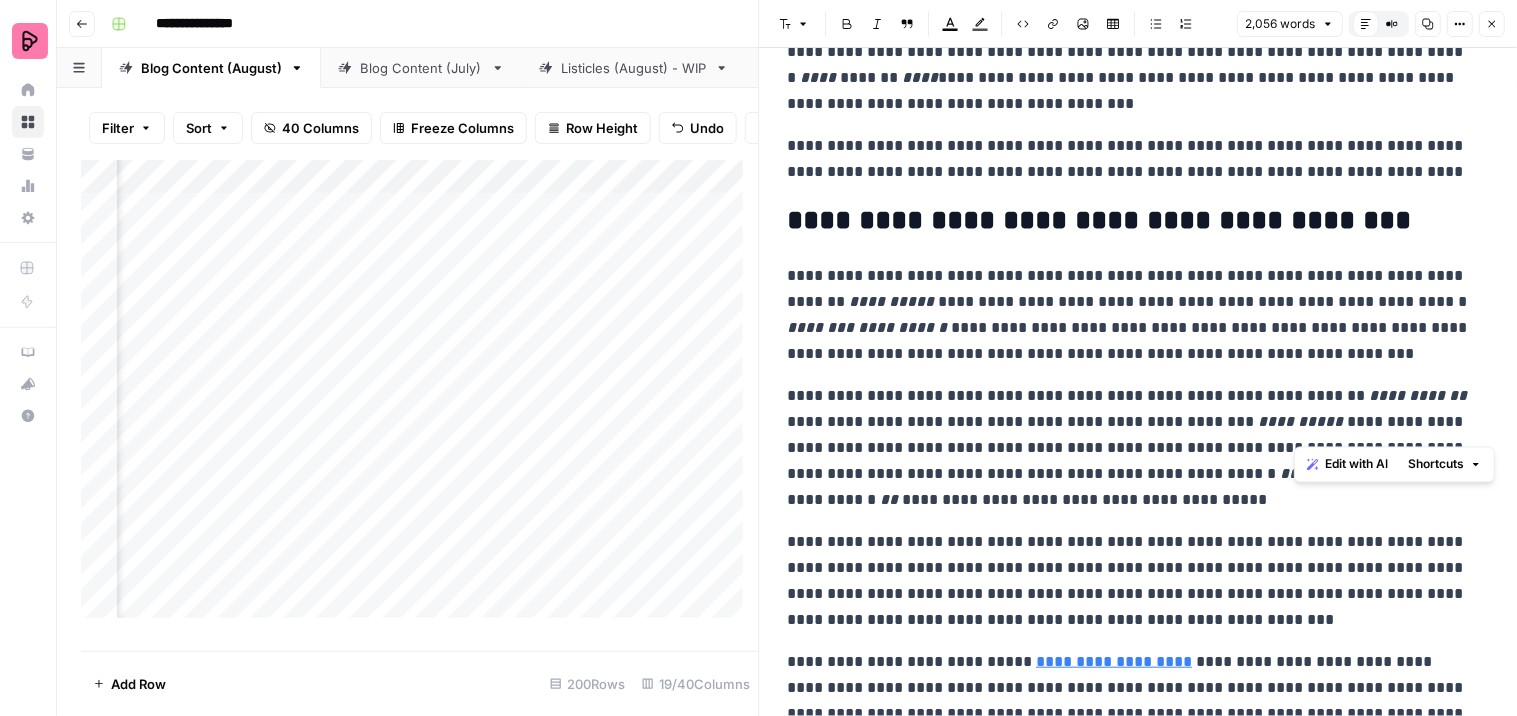 click on "**********" at bounding box center [1130, 448] 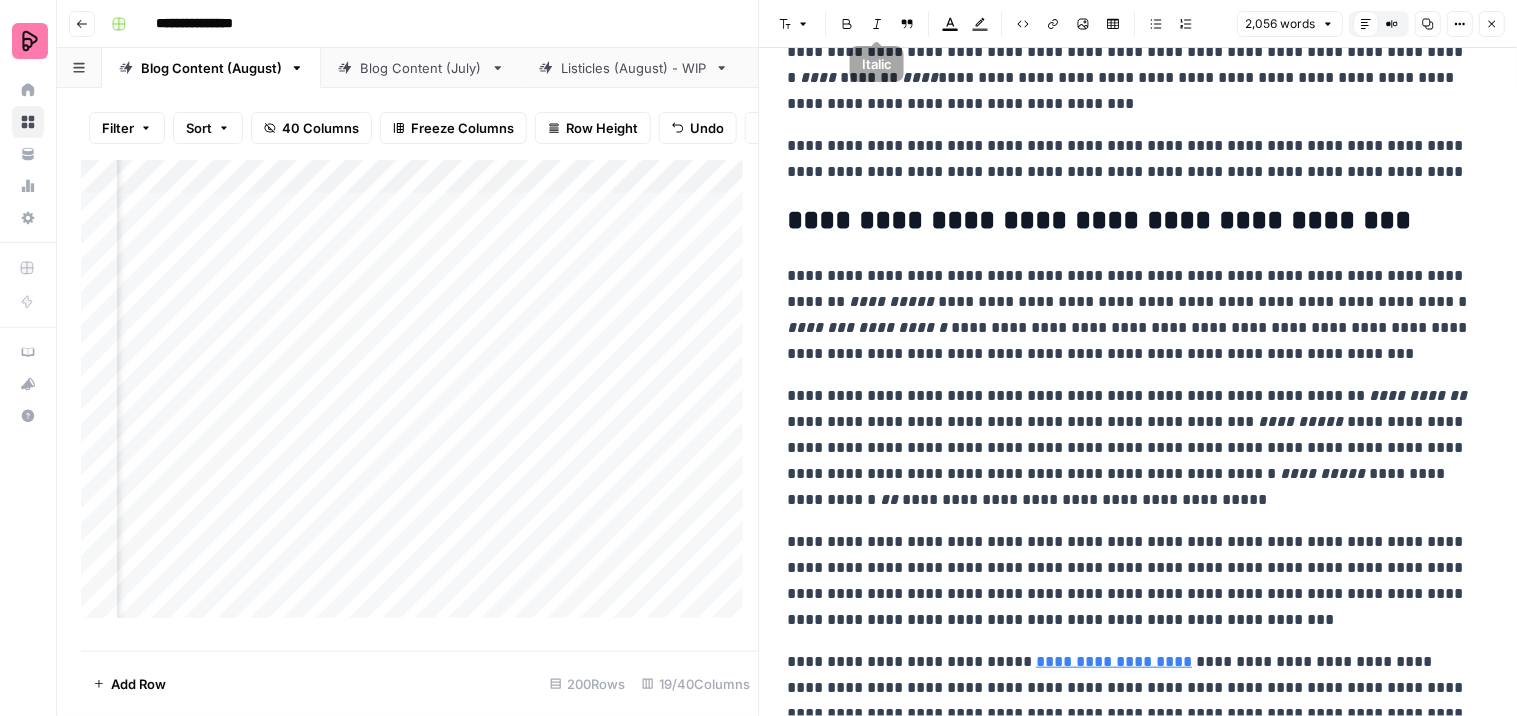 click 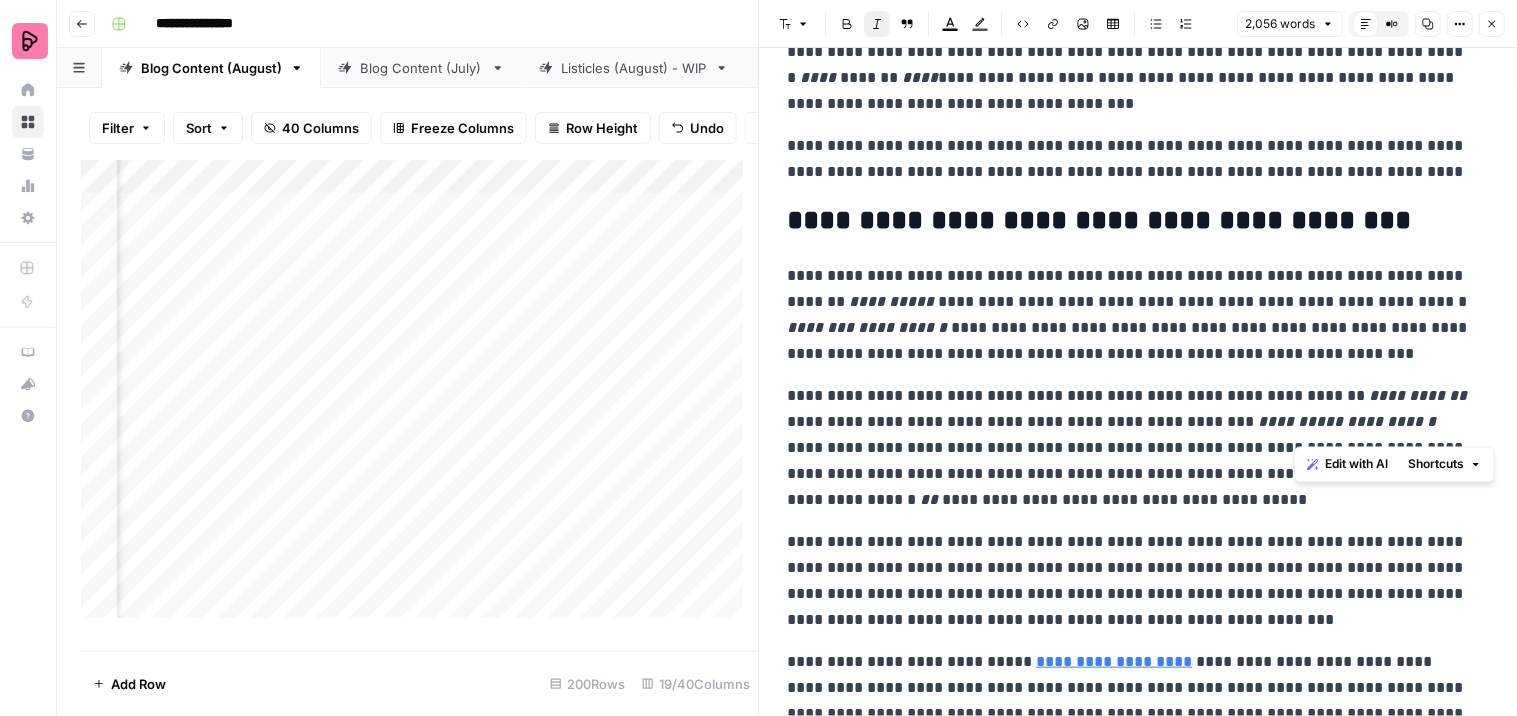 click on "**********" at bounding box center (1130, 315) 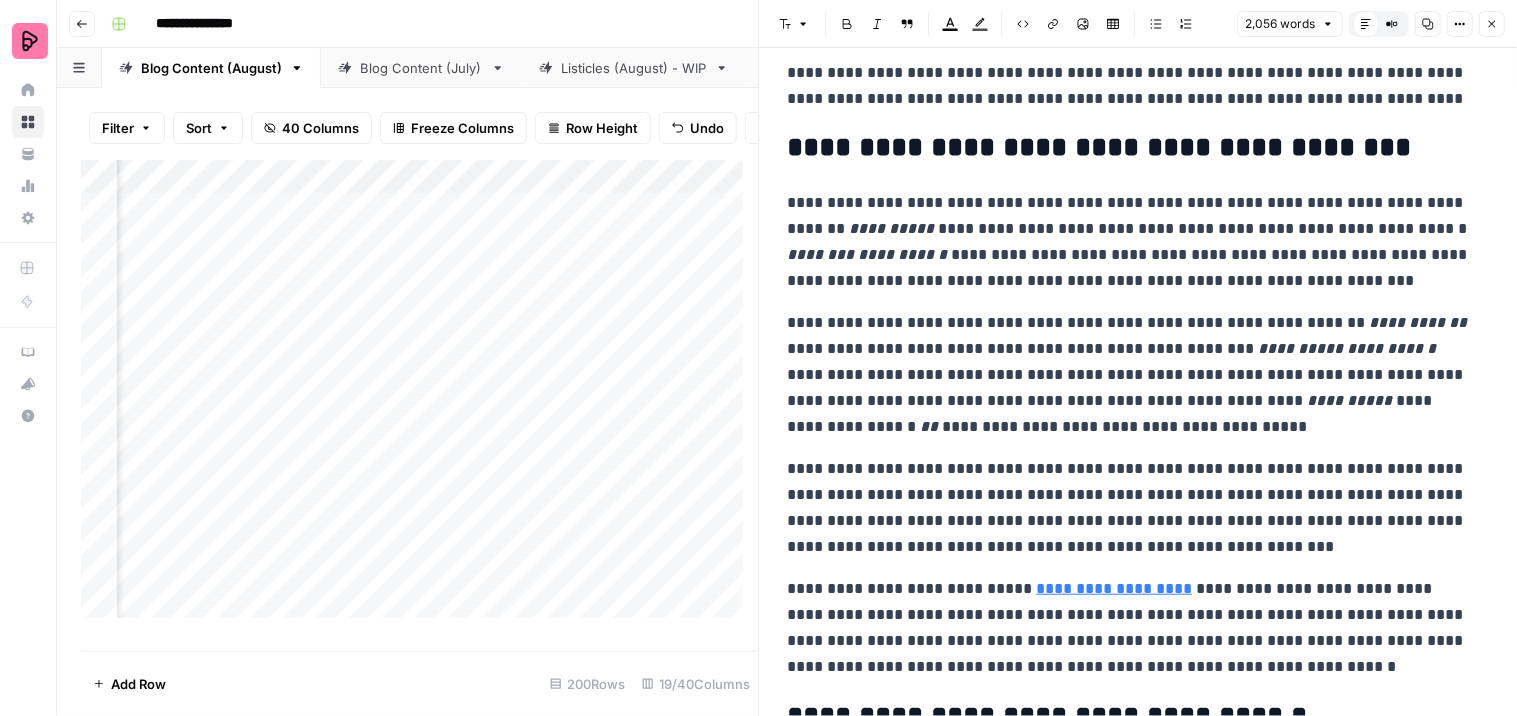 scroll, scrollTop: 6510, scrollLeft: 0, axis: vertical 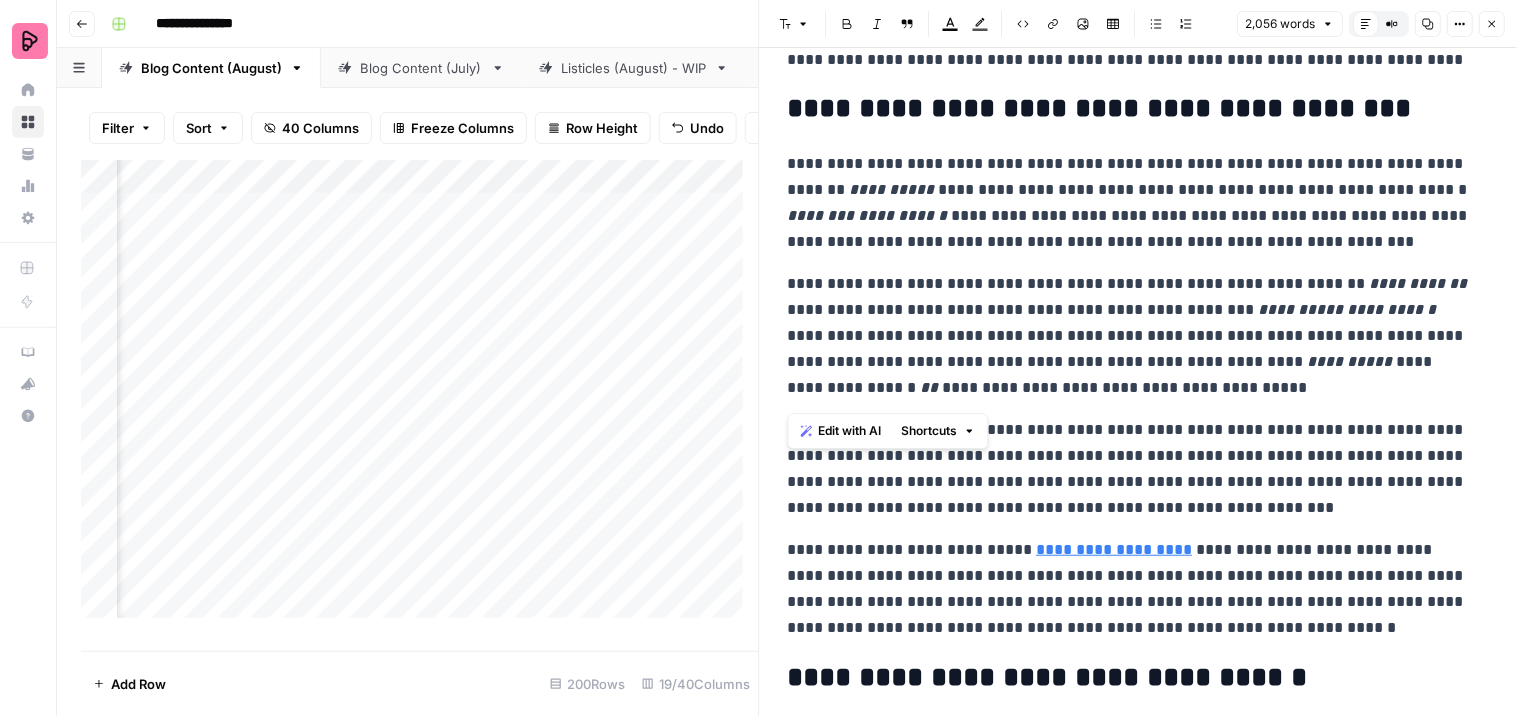 drag, startPoint x: 1133, startPoint y: 388, endPoint x: 786, endPoint y: 162, distance: 414.10748 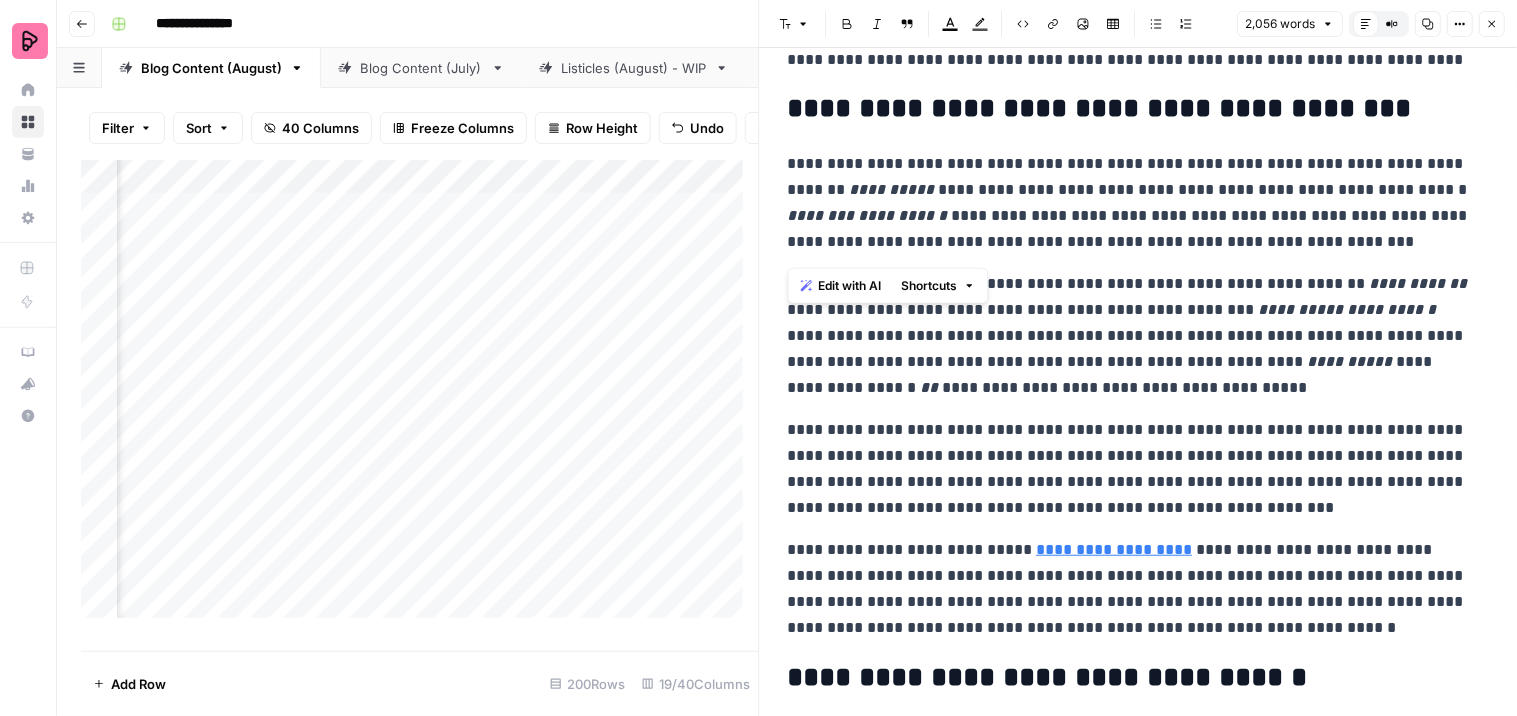 drag, startPoint x: 1284, startPoint y: 242, endPoint x: 786, endPoint y: 176, distance: 502.35446 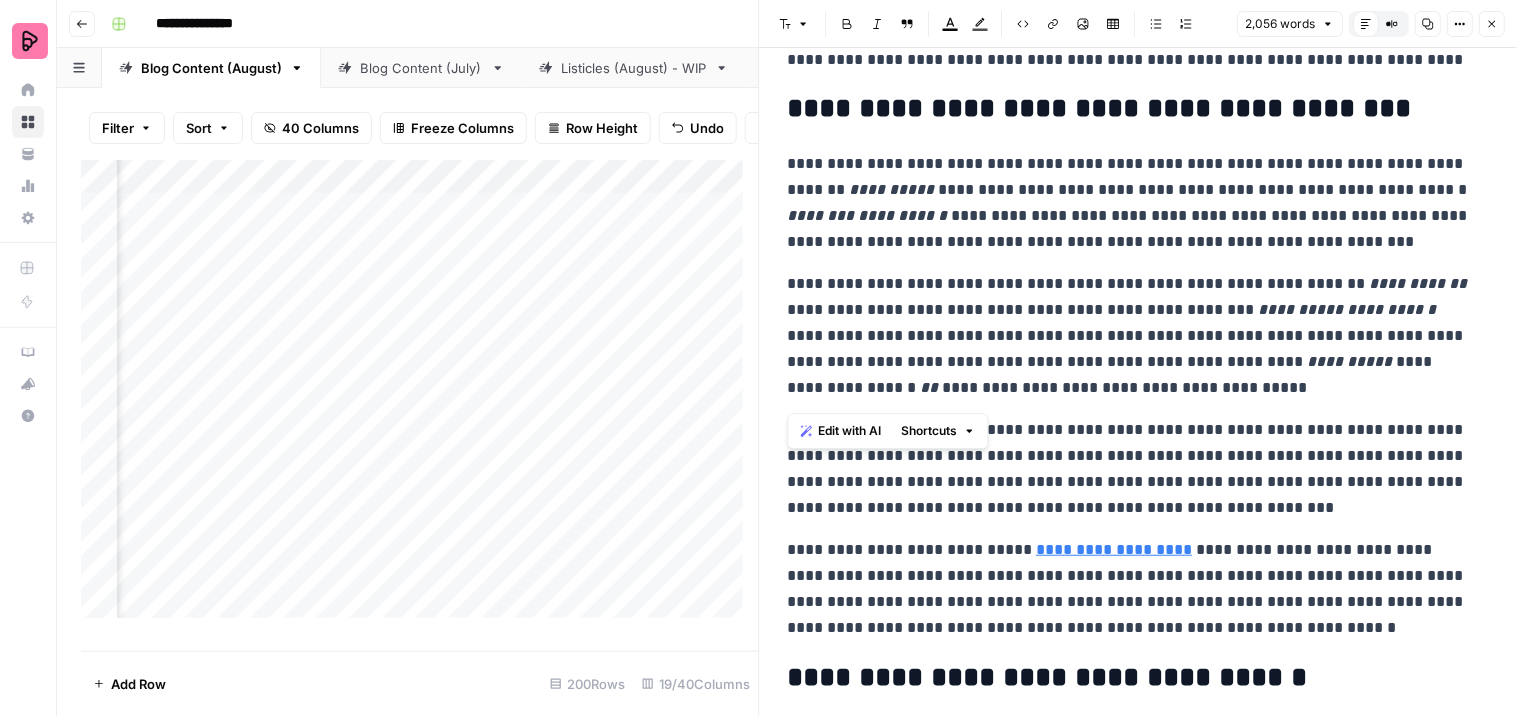 drag, startPoint x: 788, startPoint y: 290, endPoint x: 1175, endPoint y: 390, distance: 399.71115 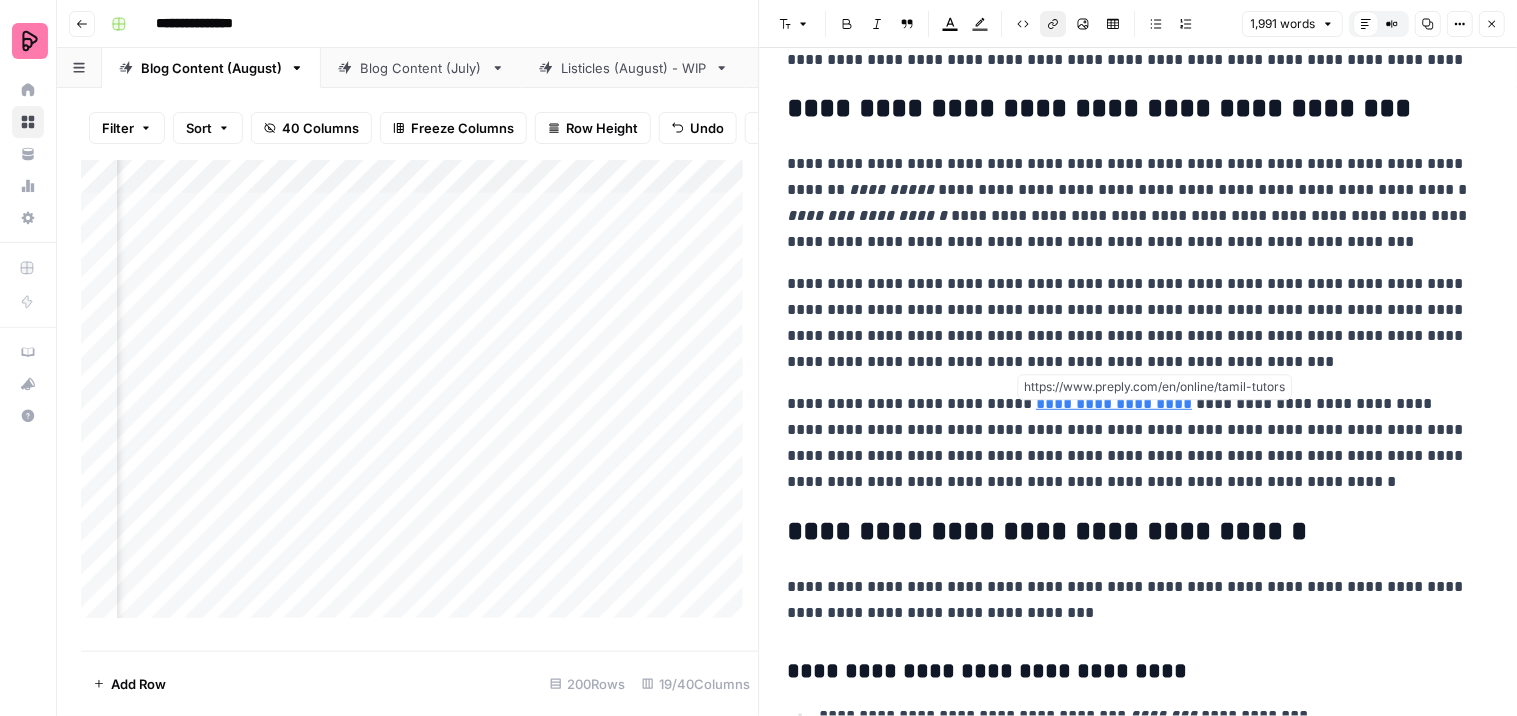 click on "**********" at bounding box center (1115, 403) 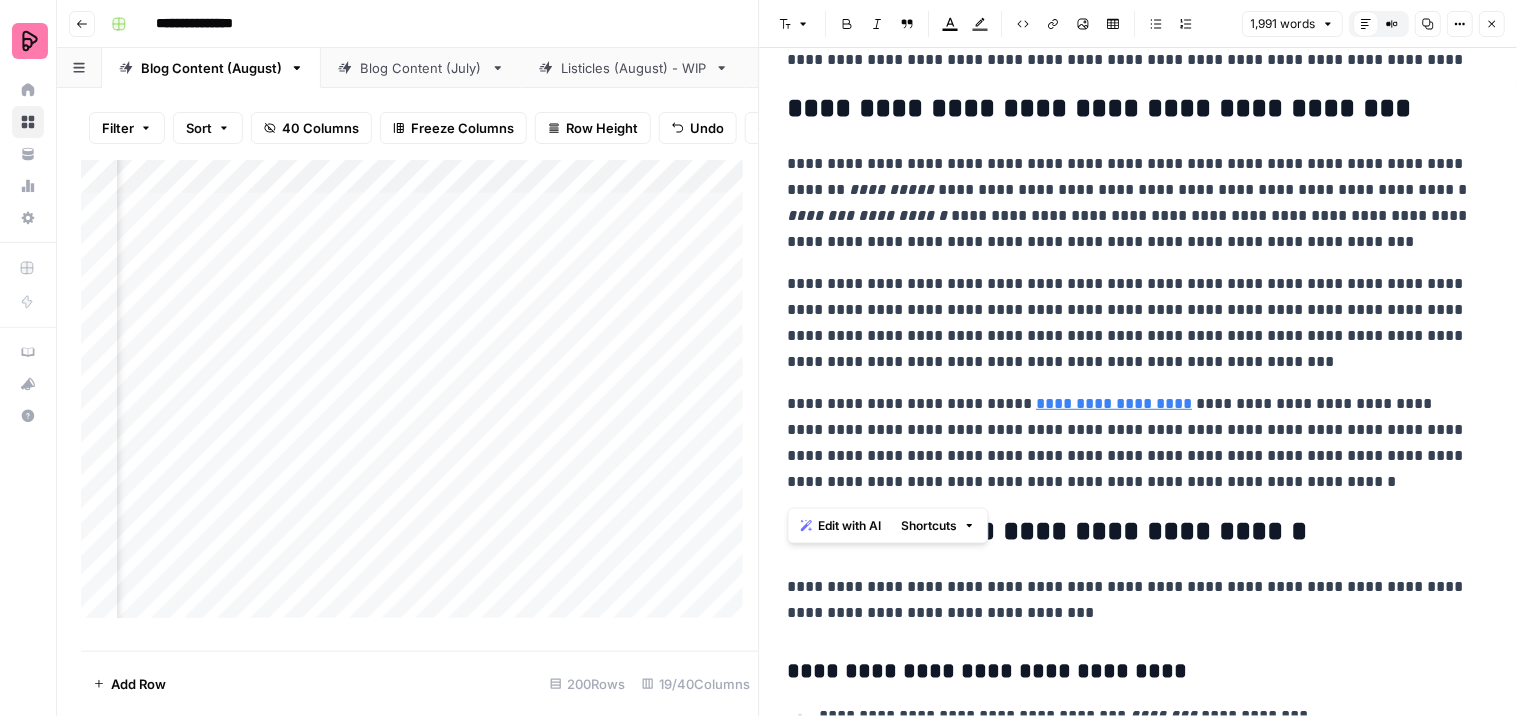 drag, startPoint x: 1210, startPoint y: 490, endPoint x: 776, endPoint y: 483, distance: 434.05646 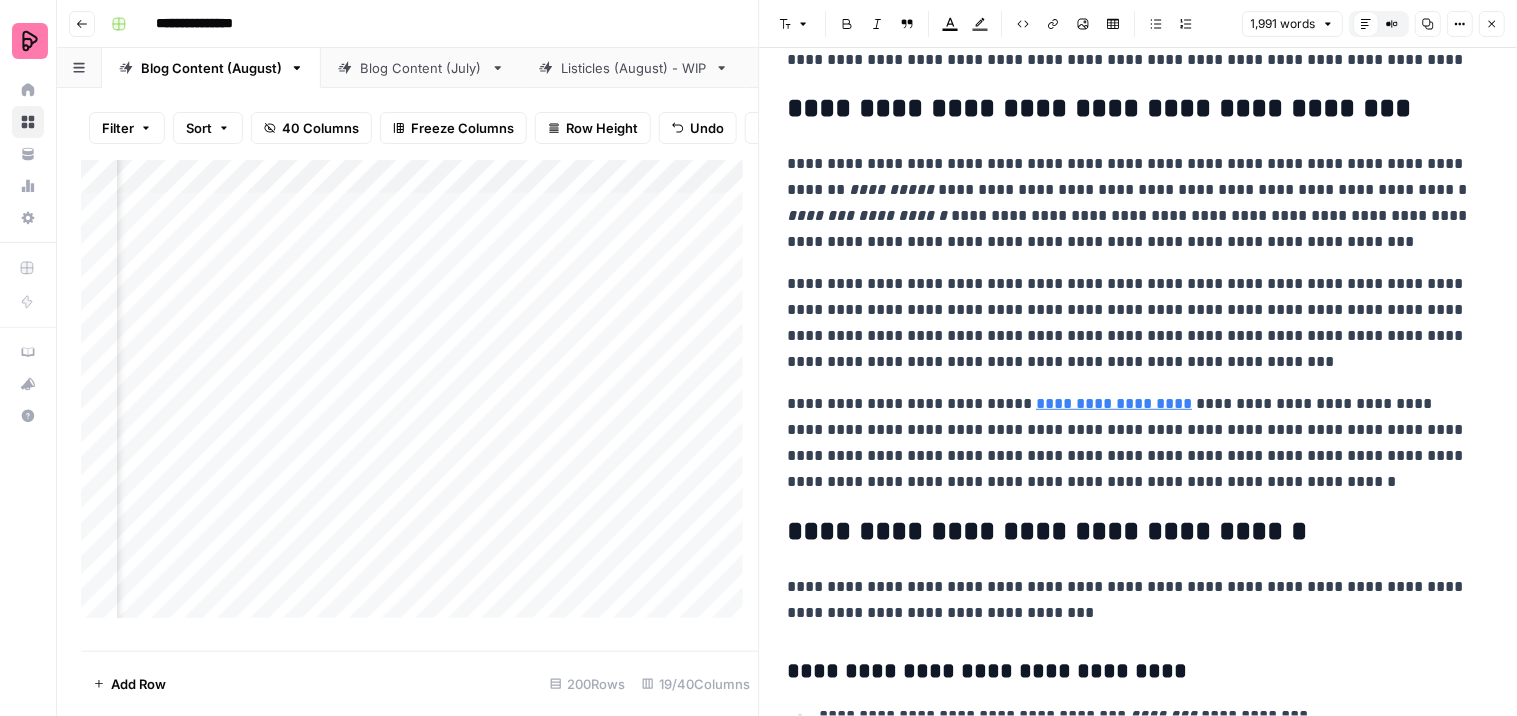 click on "Link" at bounding box center (1054, 24) 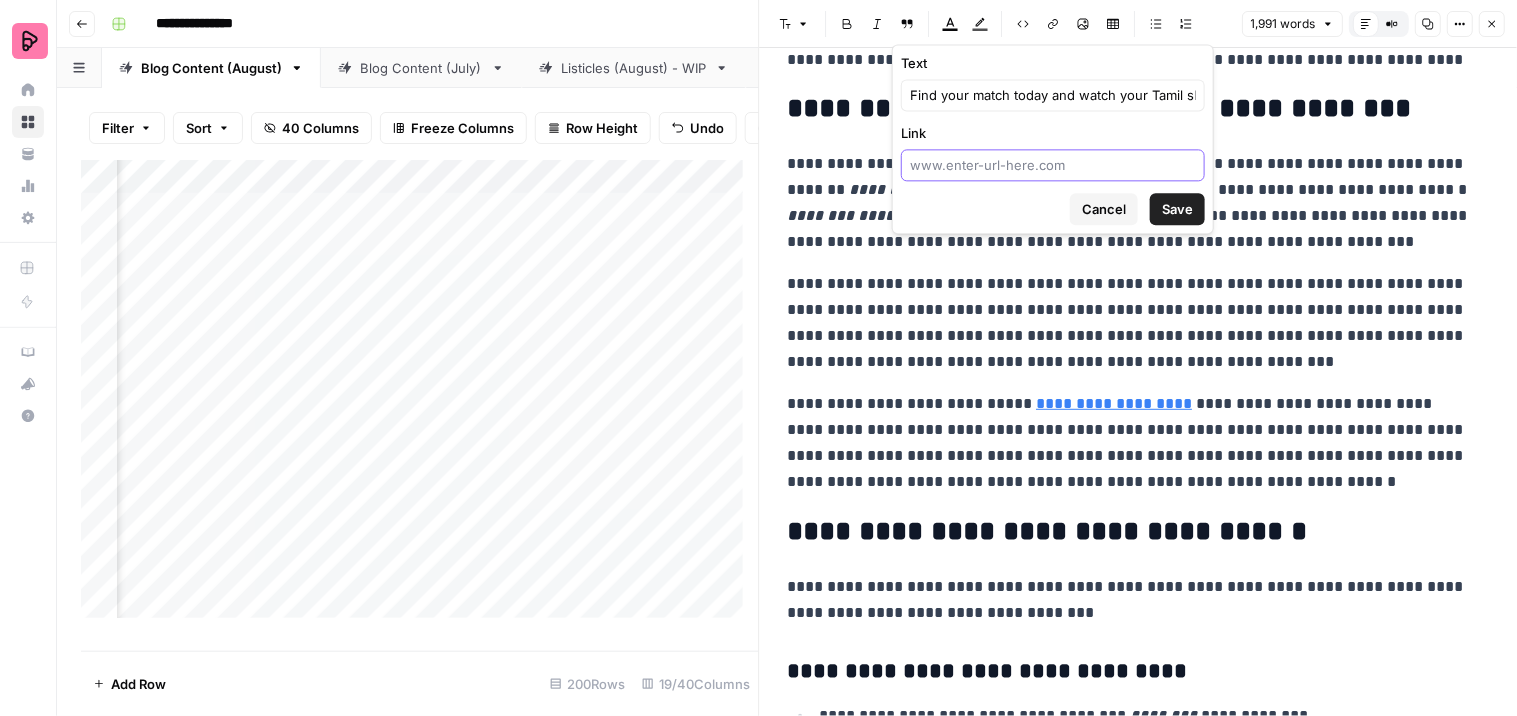 click on "Link" at bounding box center [1053, 165] 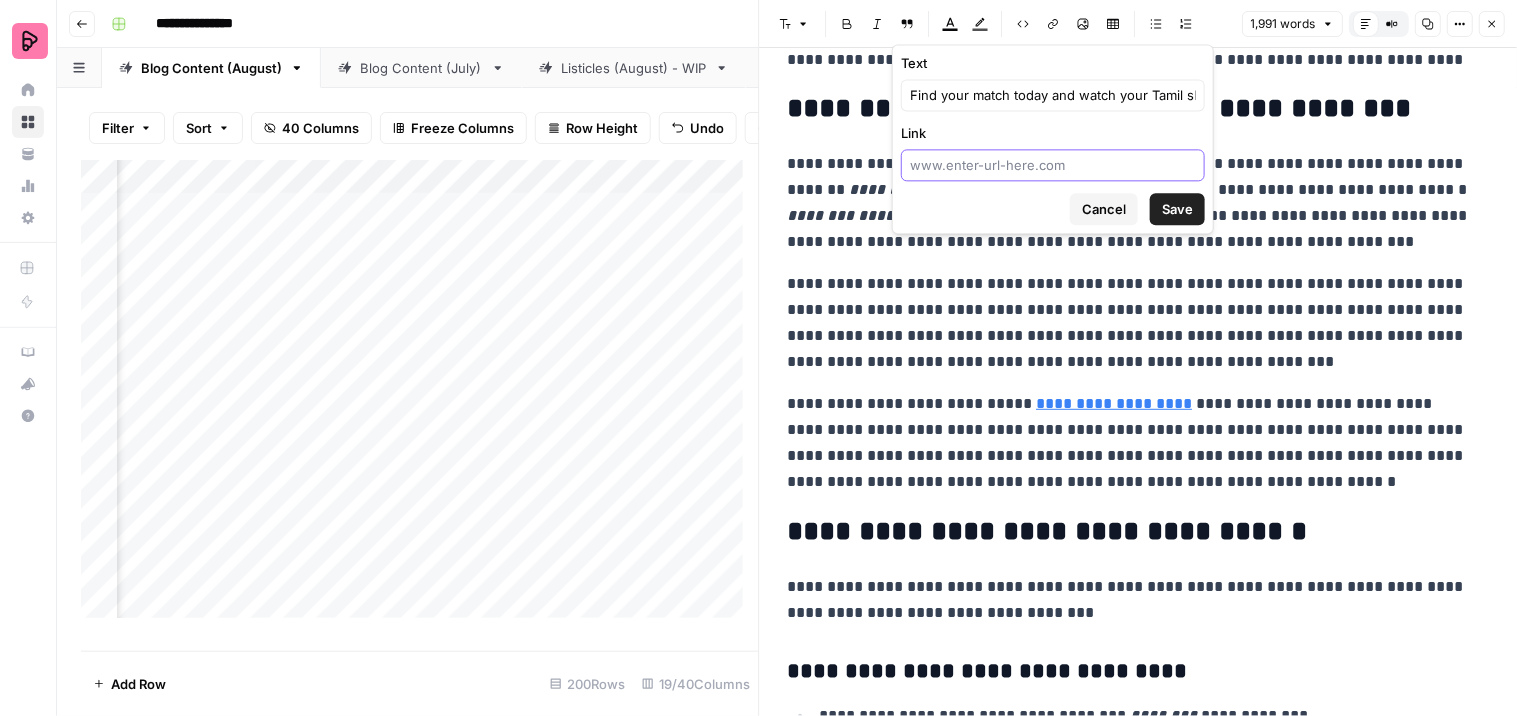 type on "https://preply.com/en/get-started" 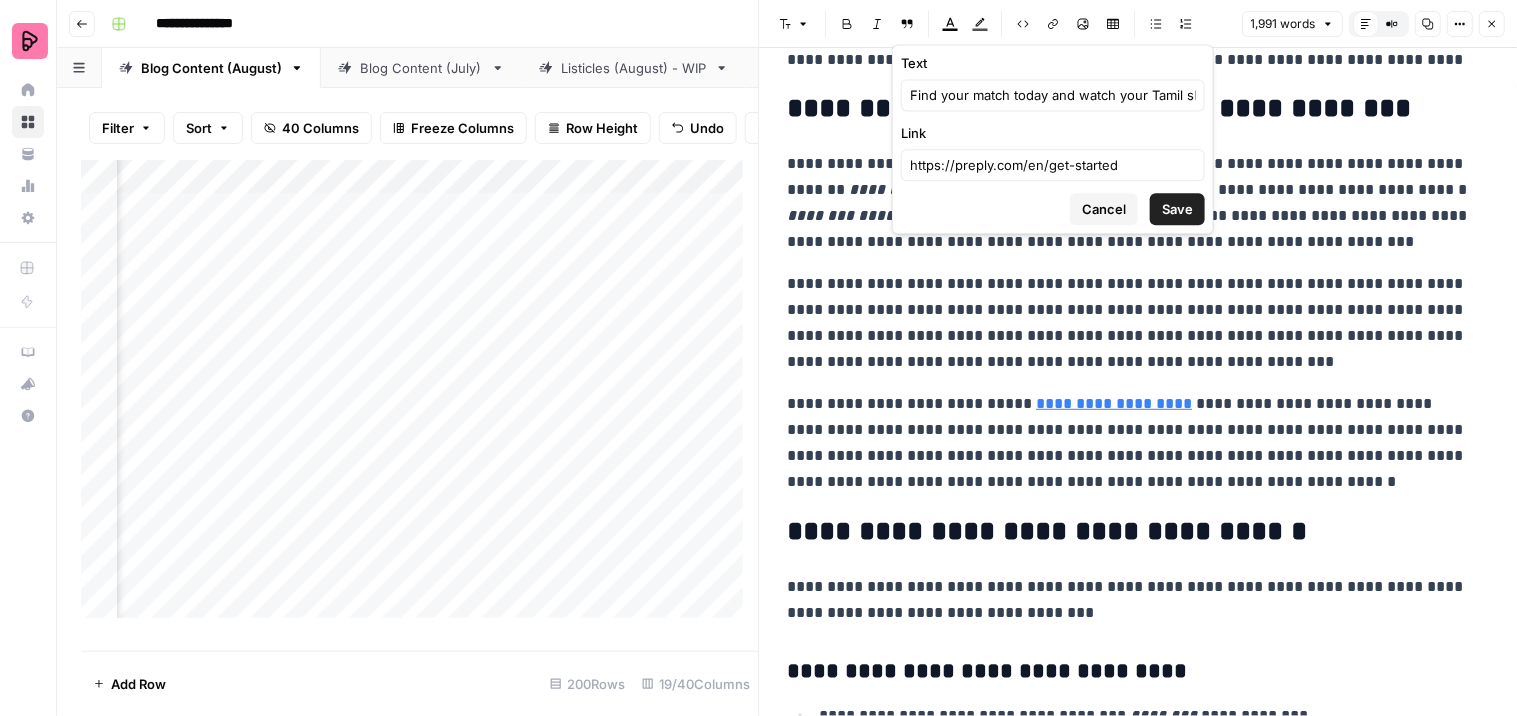 click on "Save" at bounding box center [1177, 209] 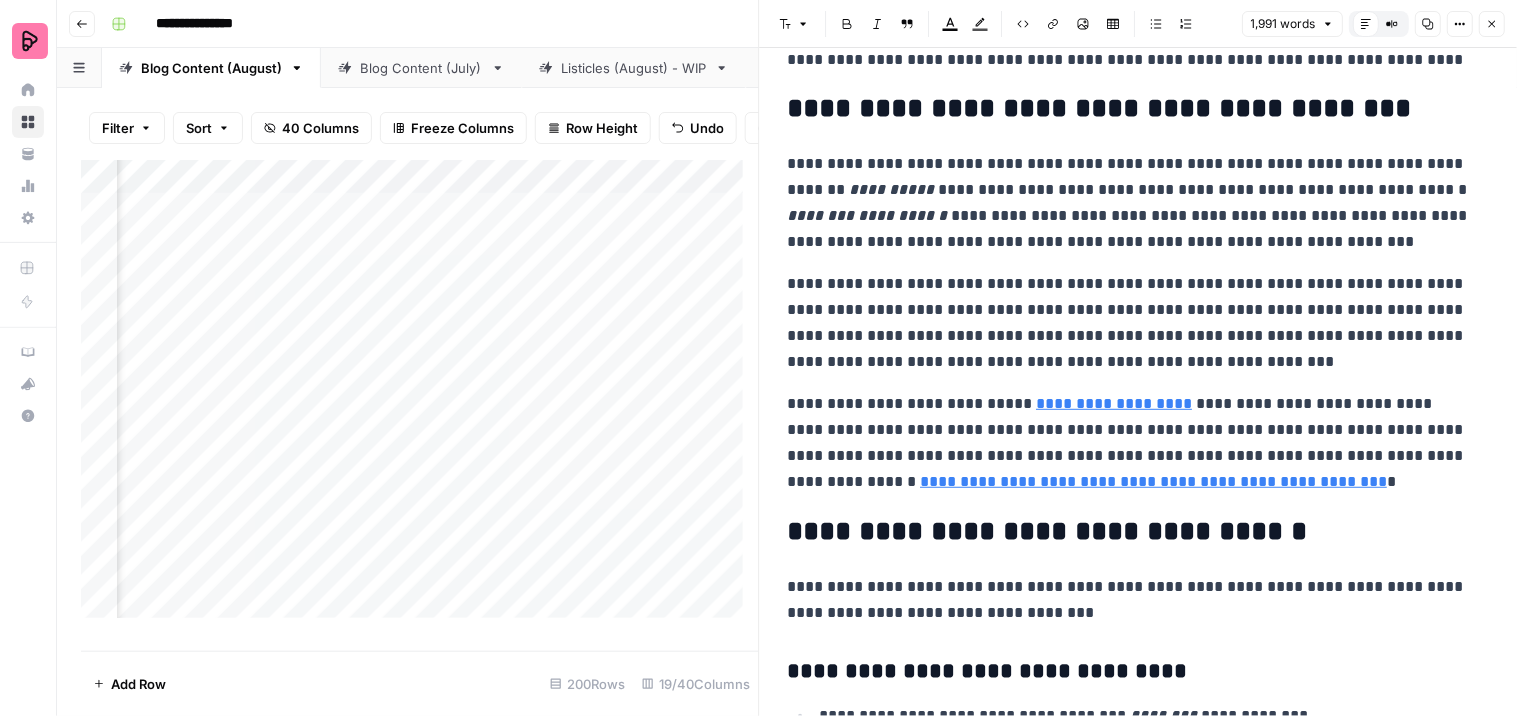 click on "**********" at bounding box center [1130, 443] 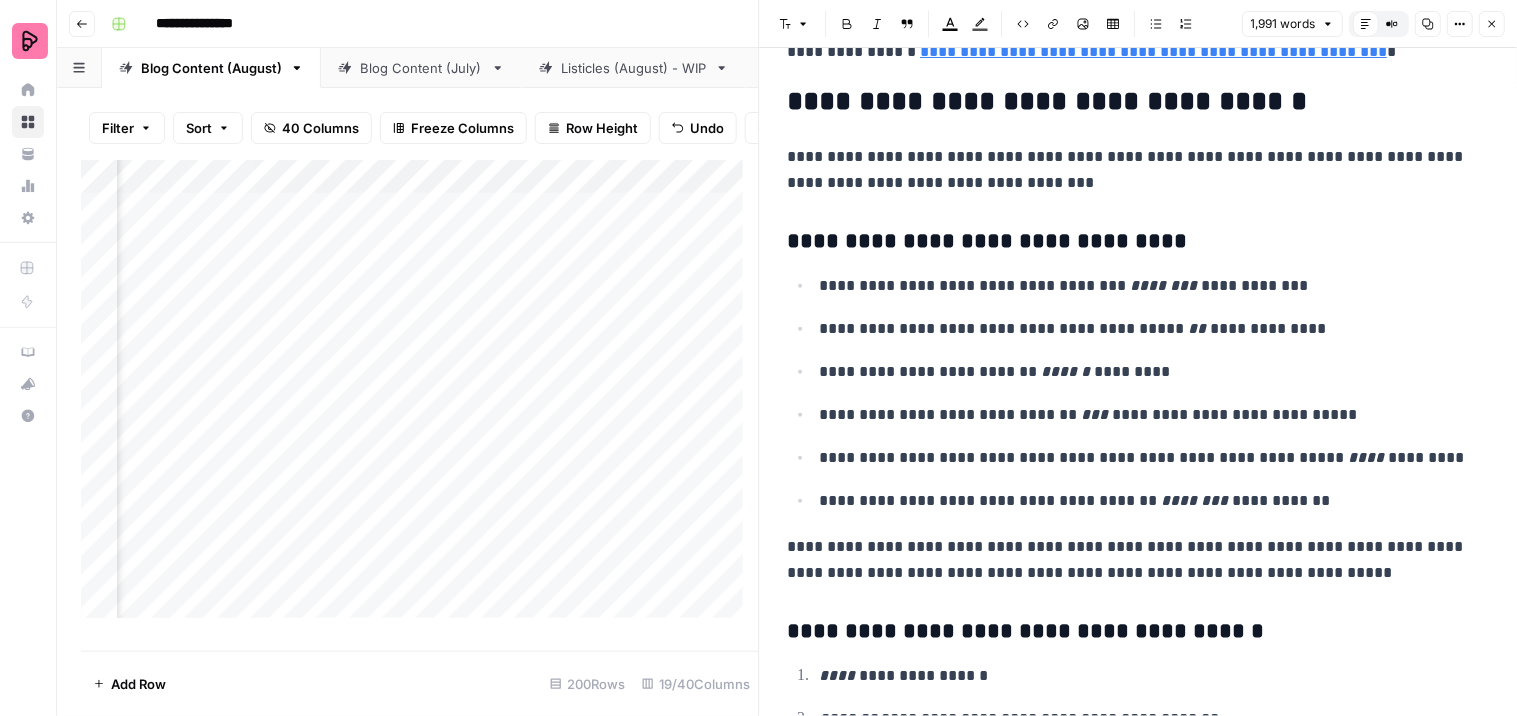 scroll, scrollTop: 6954, scrollLeft: 0, axis: vertical 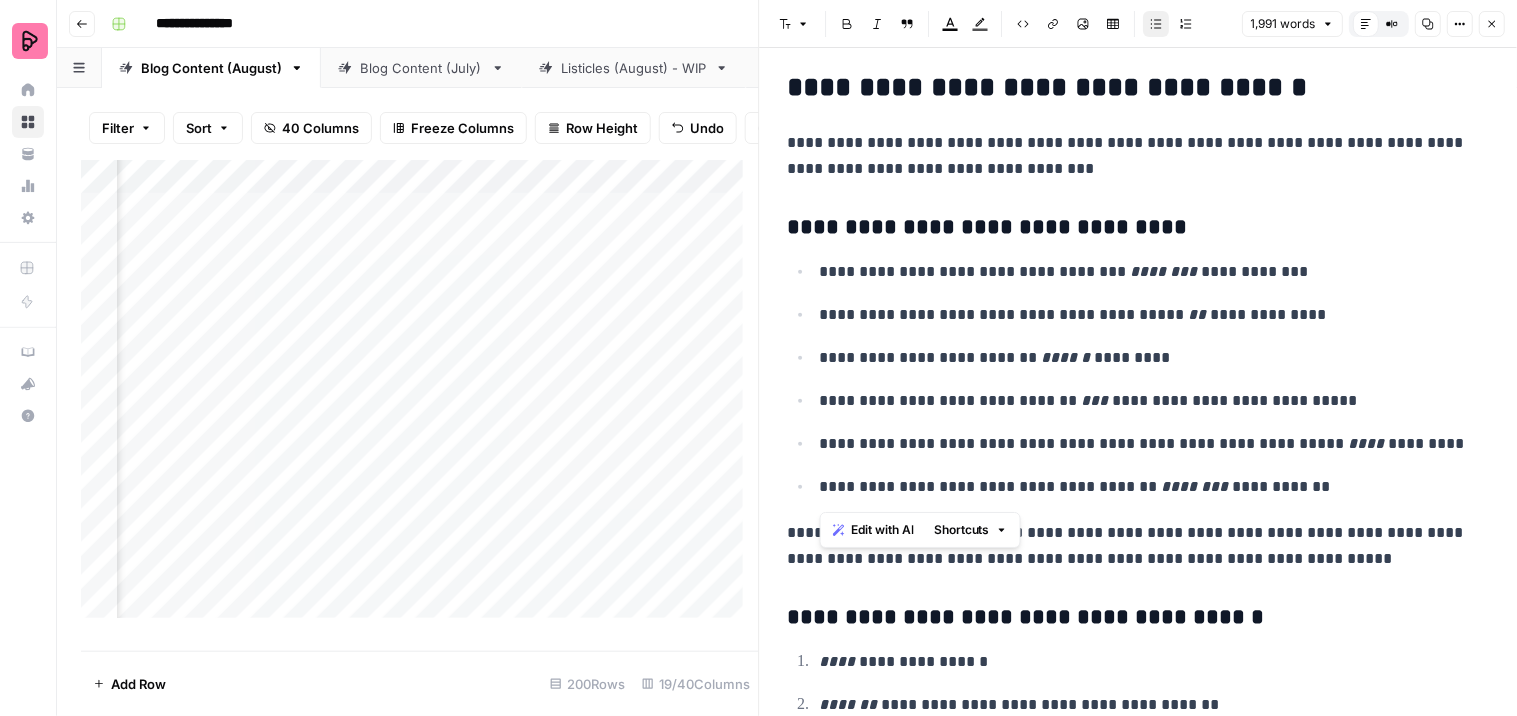 drag, startPoint x: 1312, startPoint y: 497, endPoint x: 818, endPoint y: 268, distance: 544.497 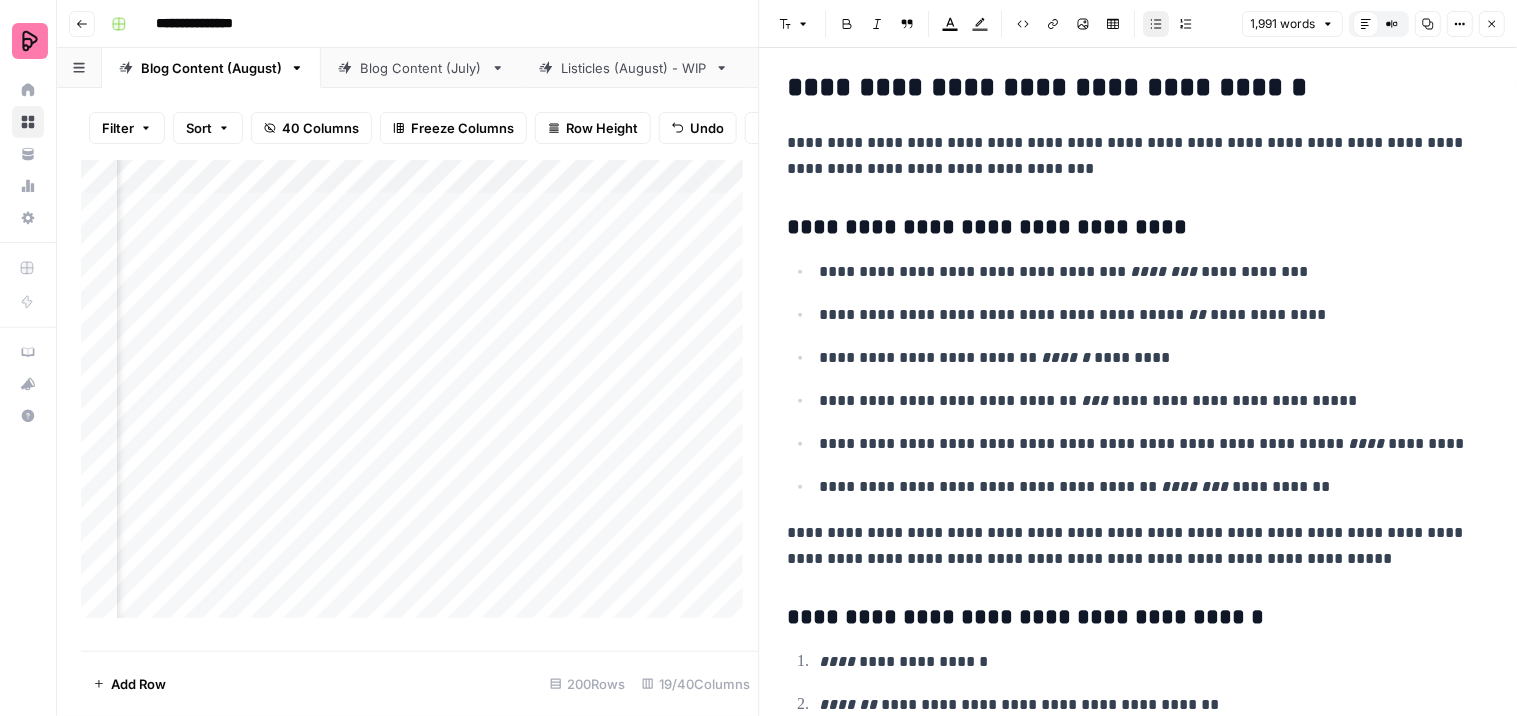 drag, startPoint x: 1181, startPoint y: 18, endPoint x: 1260, endPoint y: 141, distance: 146.18481 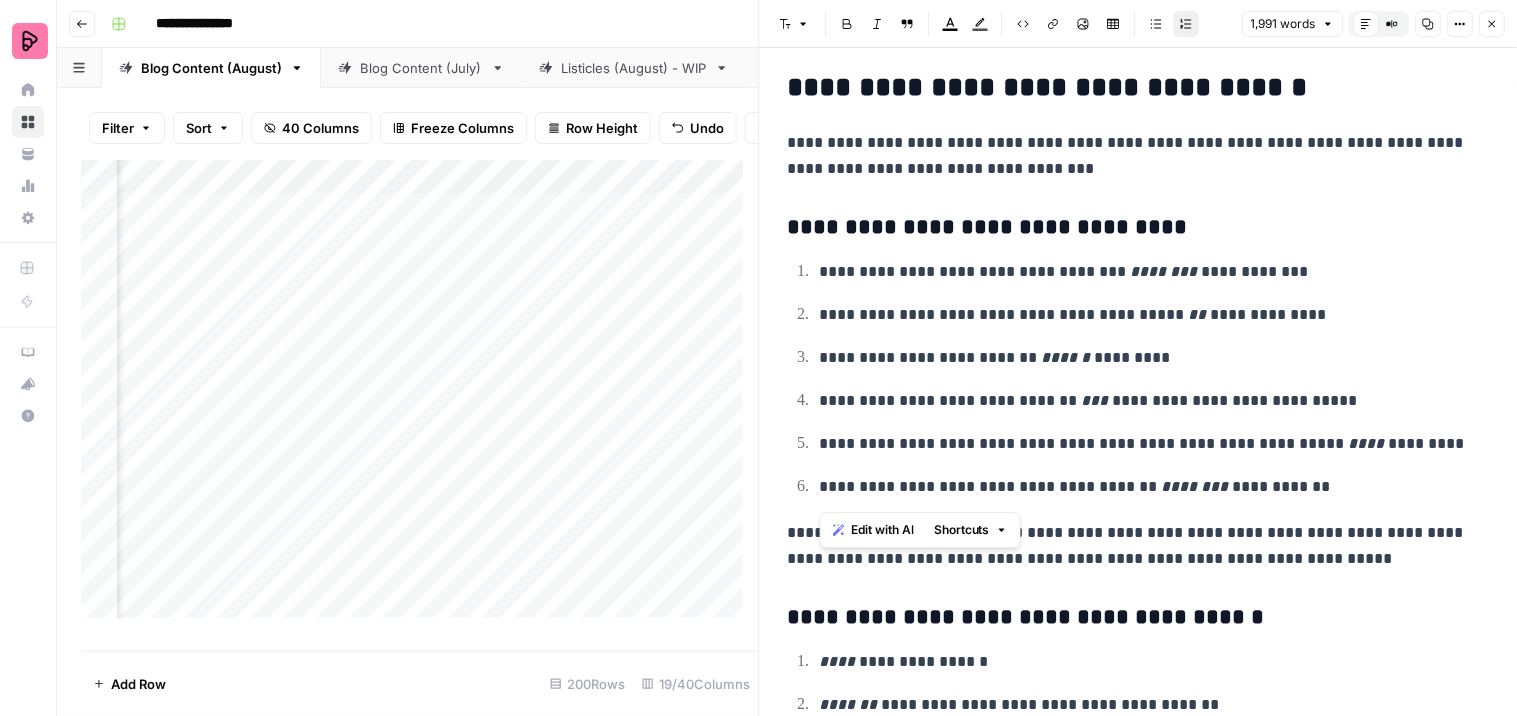 click on "**********" at bounding box center (1146, 315) 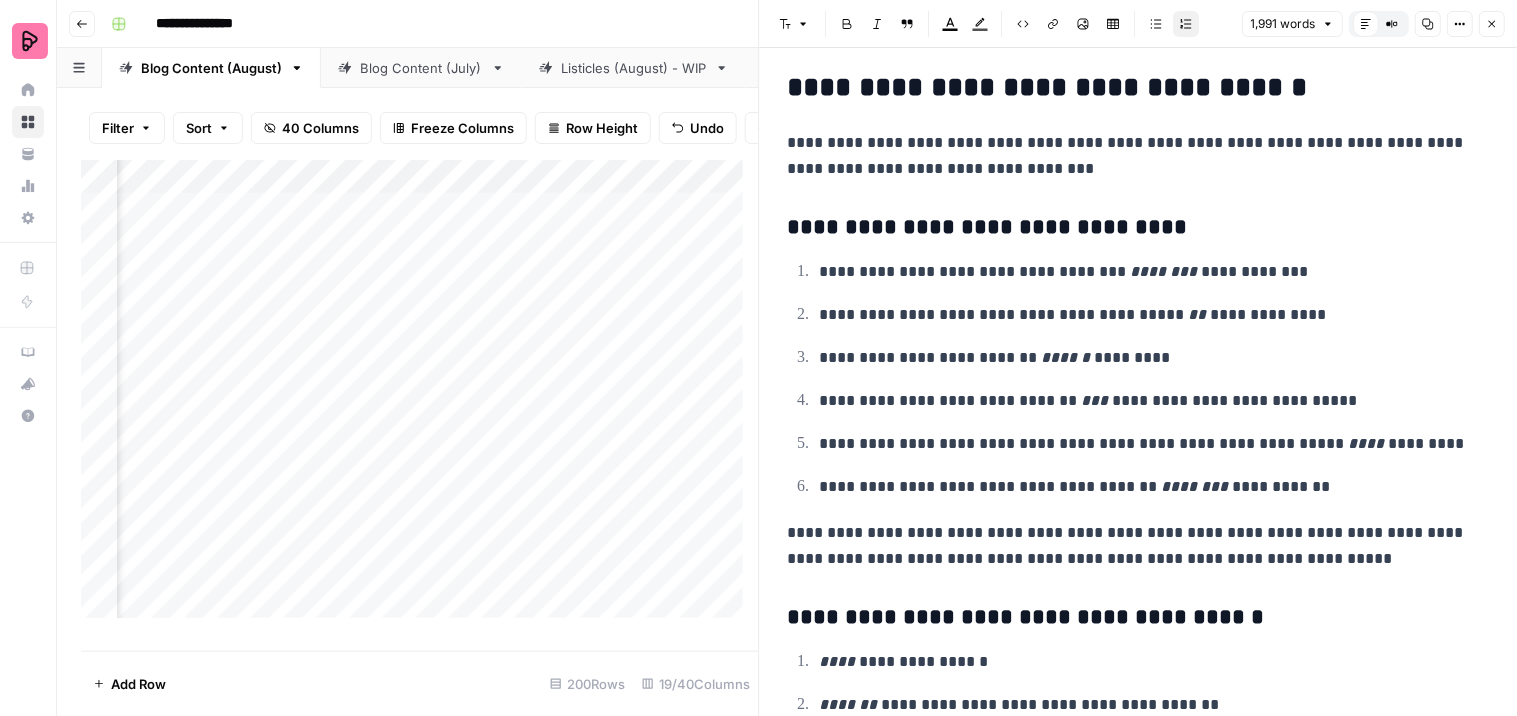 click on "**********" at bounding box center (1146, 272) 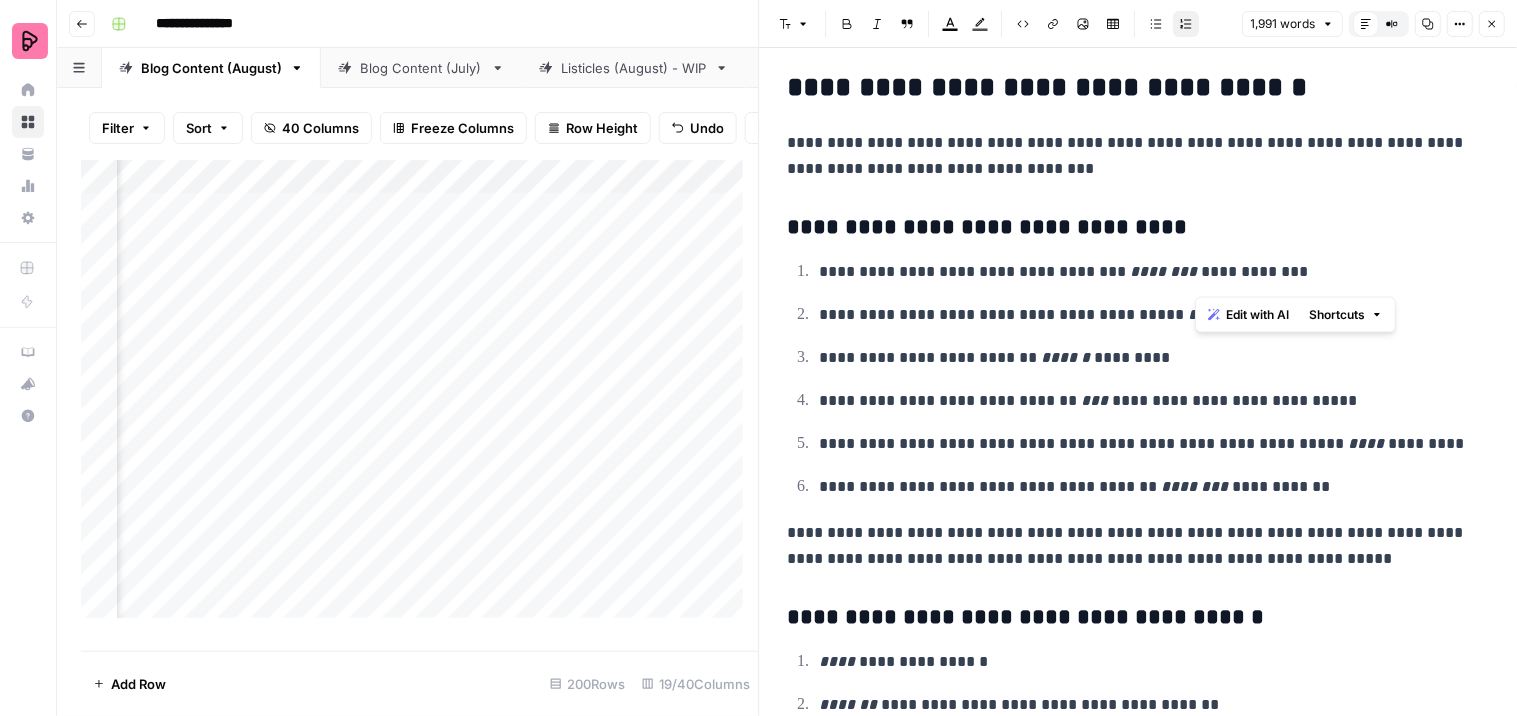 drag, startPoint x: 1266, startPoint y: 277, endPoint x: 1197, endPoint y: 282, distance: 69.18092 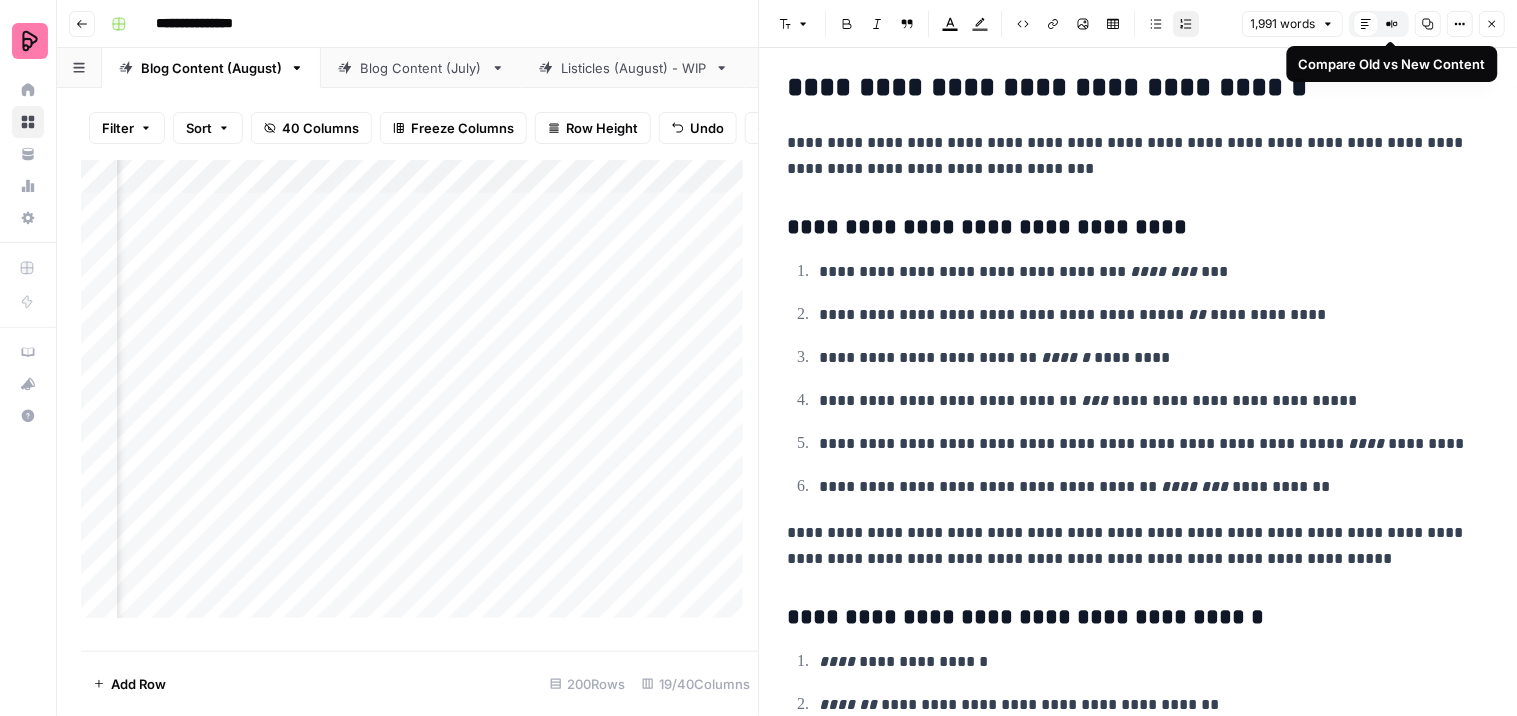 click 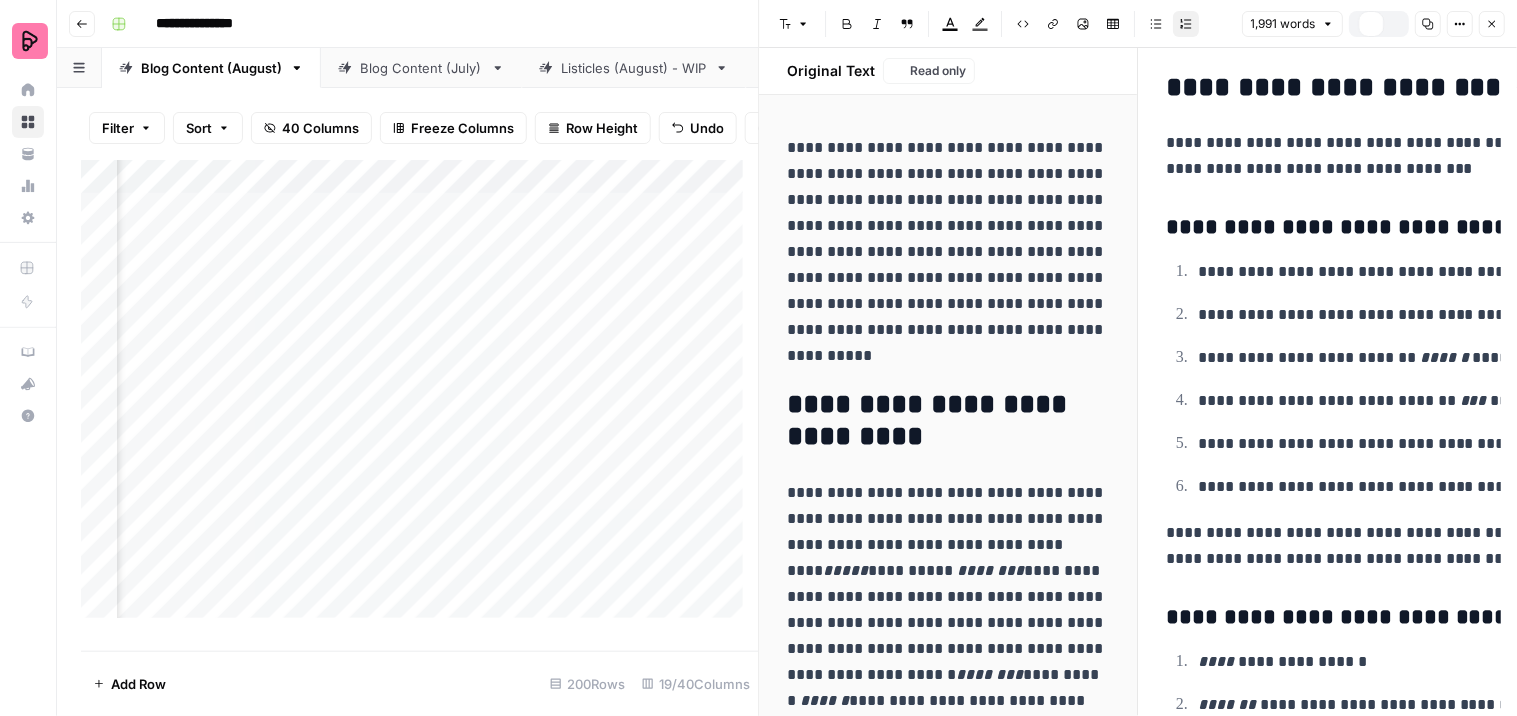 scroll, scrollTop: 7293, scrollLeft: 0, axis: vertical 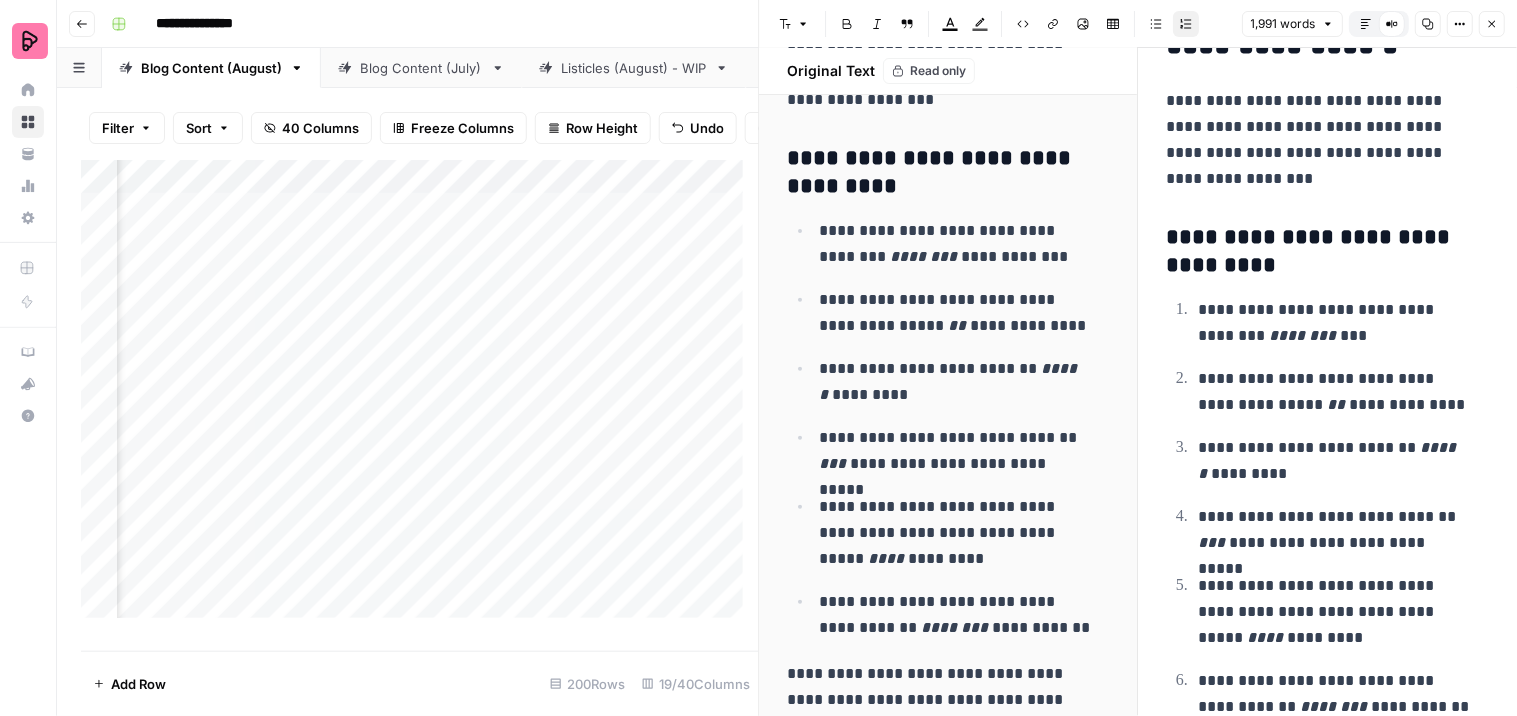drag, startPoint x: 1041, startPoint y: 260, endPoint x: 971, endPoint y: 264, distance: 70.11419 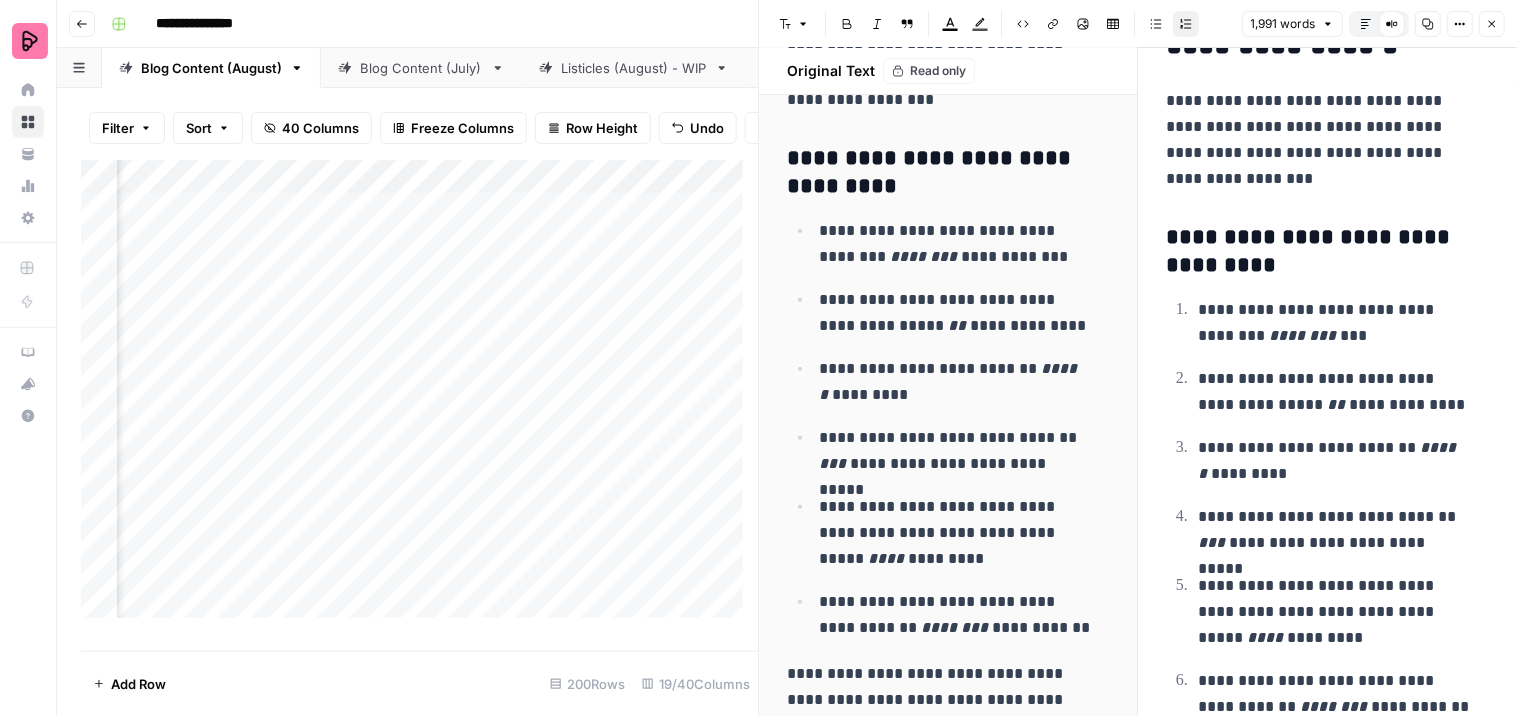 click on "**********" at bounding box center [956, 244] 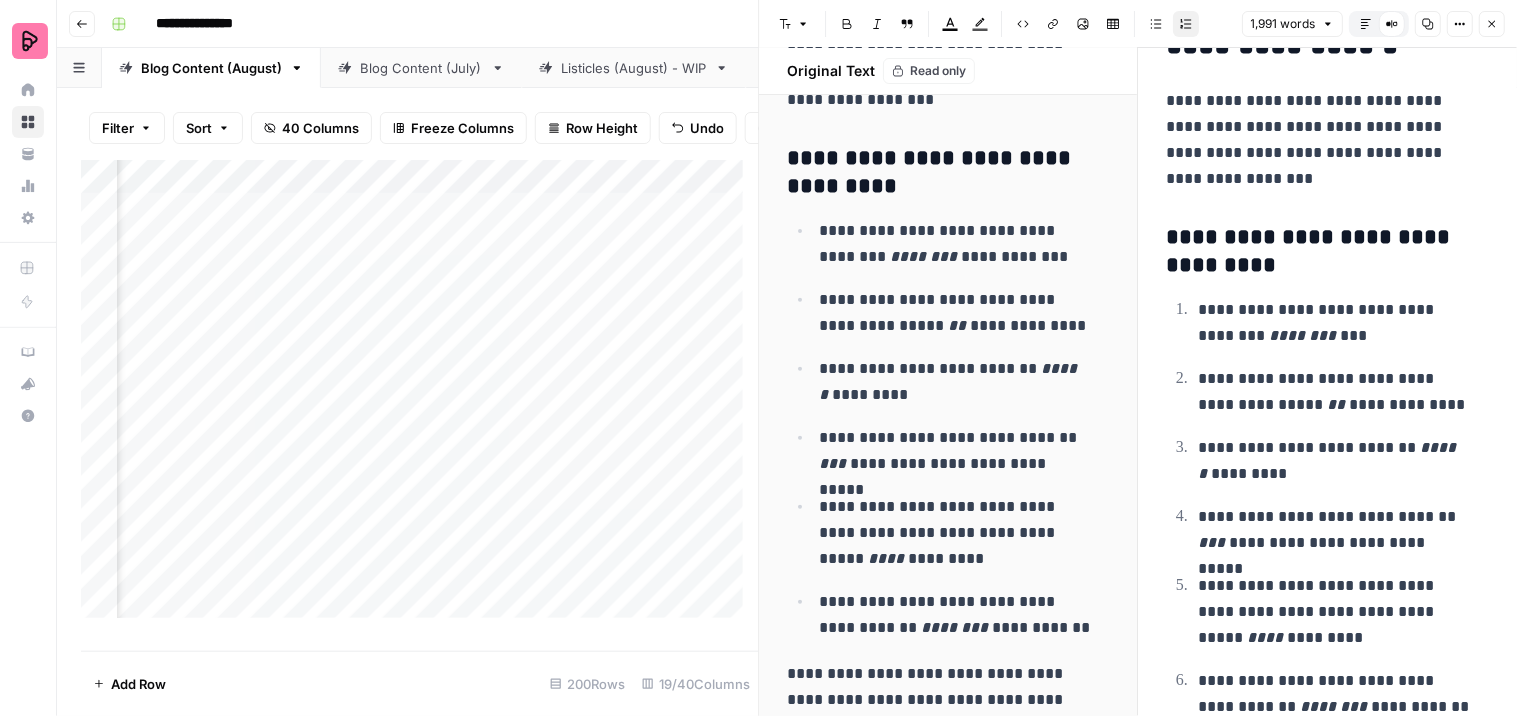 copy on "**********" 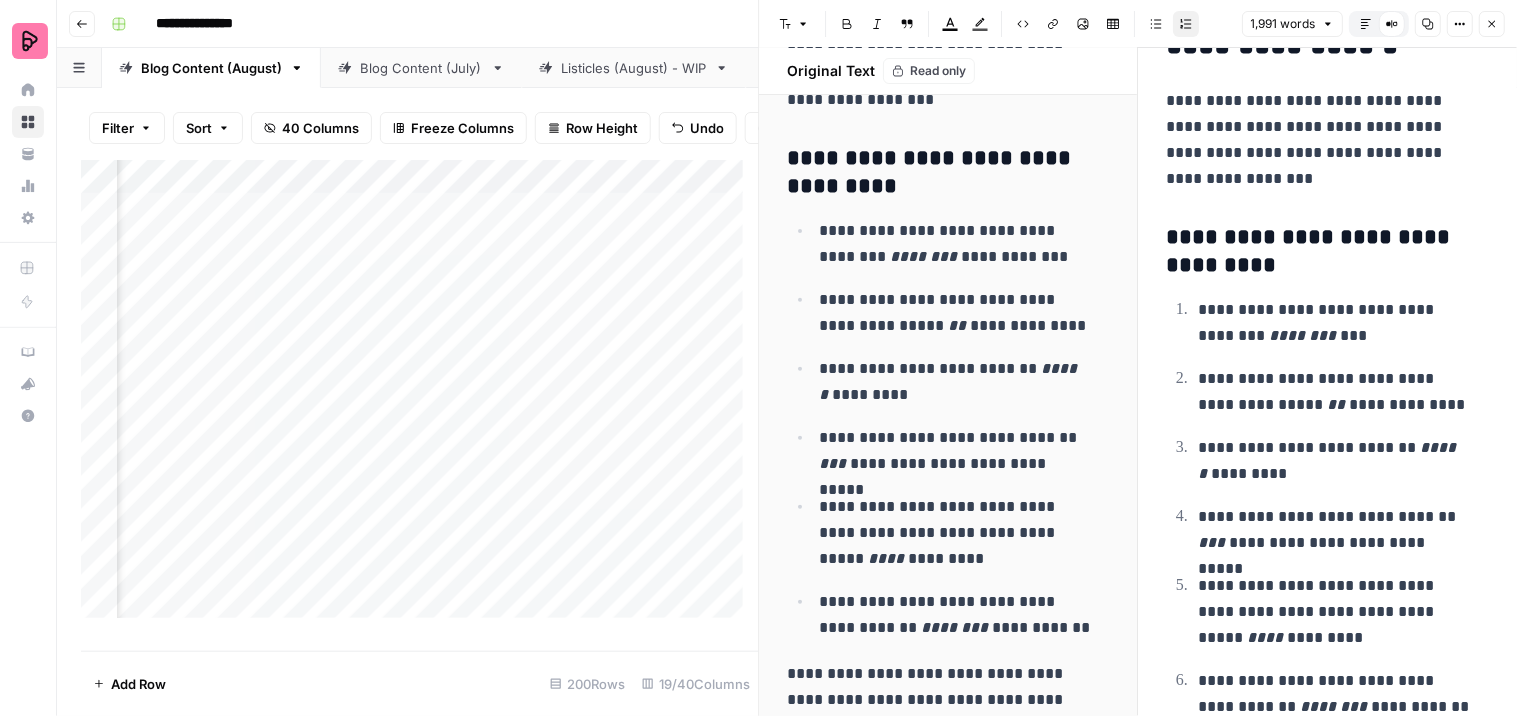 click on "**********" at bounding box center [1335, 323] 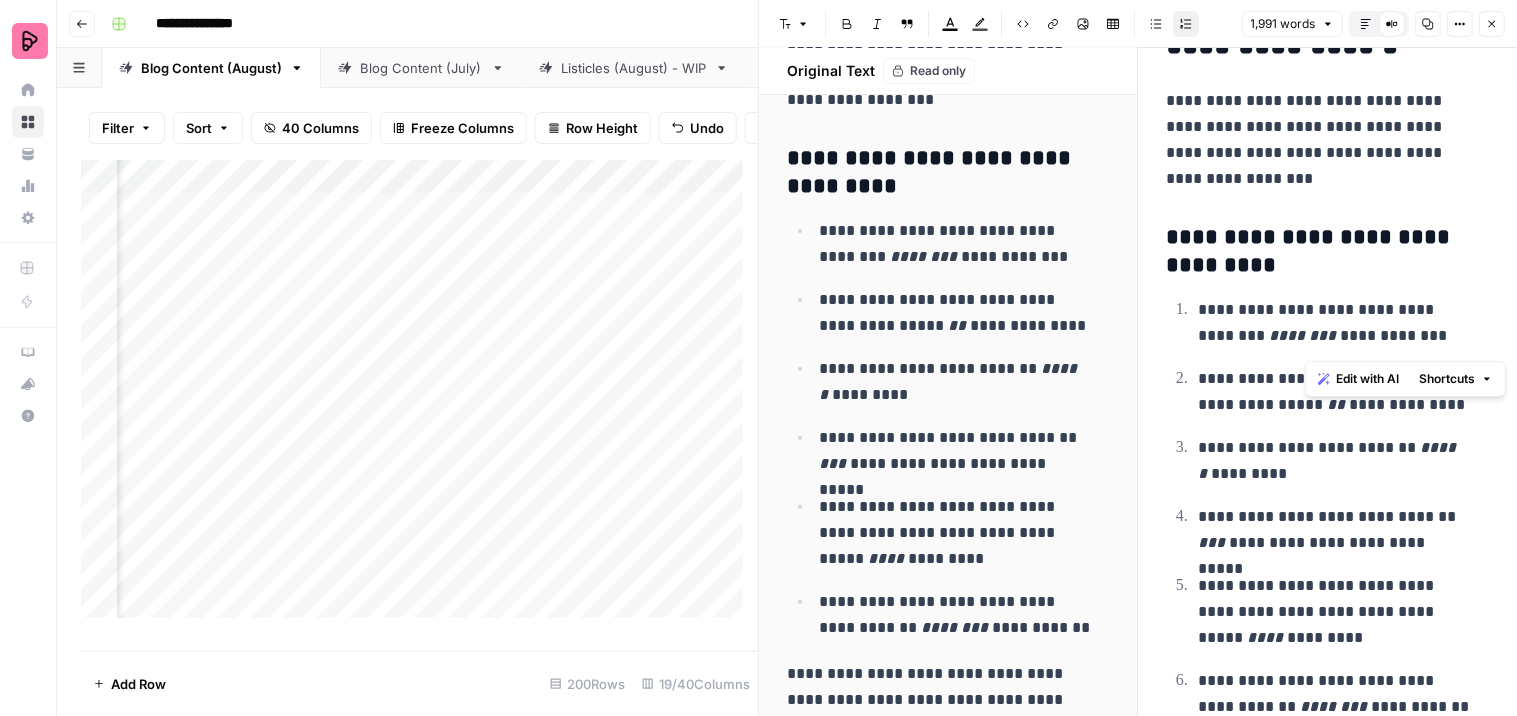 drag, startPoint x: 1421, startPoint y: 341, endPoint x: 1351, endPoint y: 347, distance: 70.256676 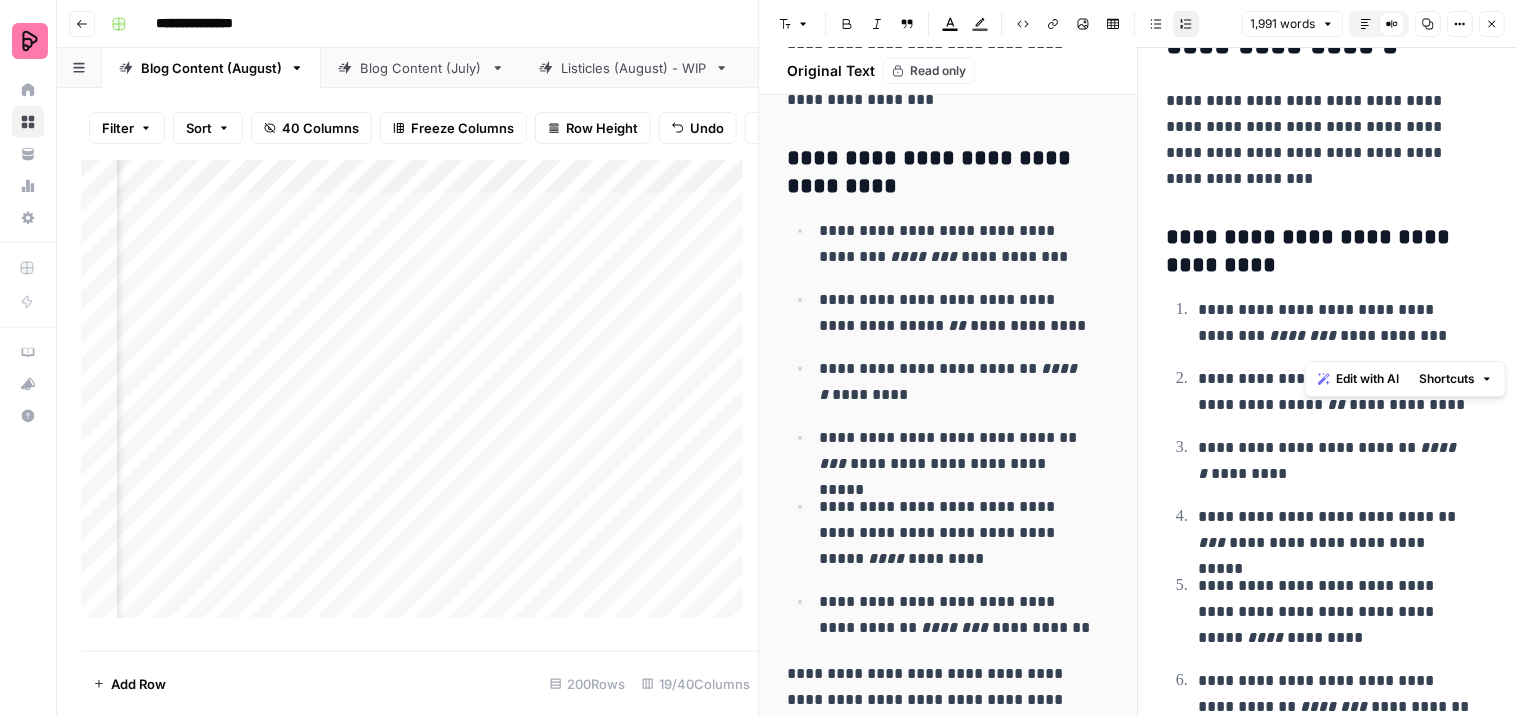 click on "**********" at bounding box center (1335, 323) 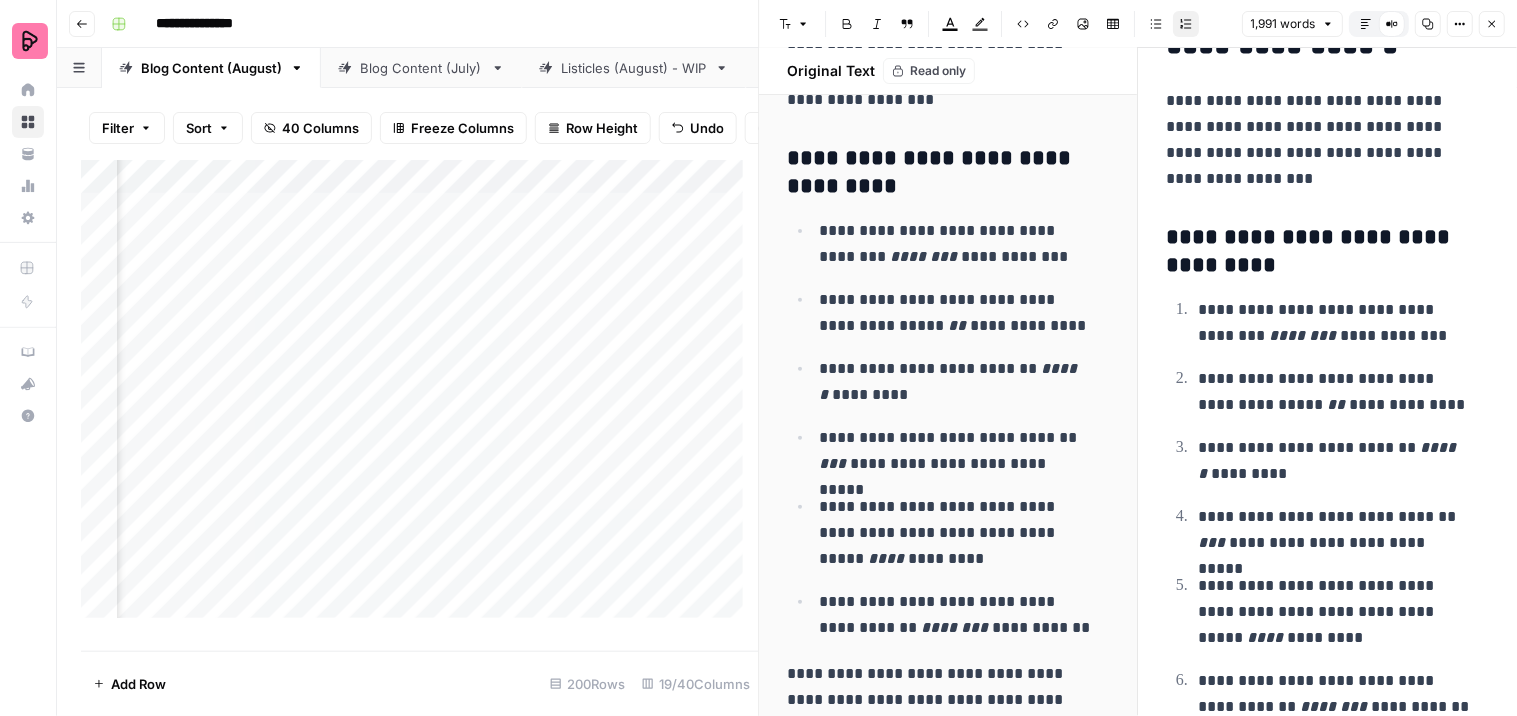 click 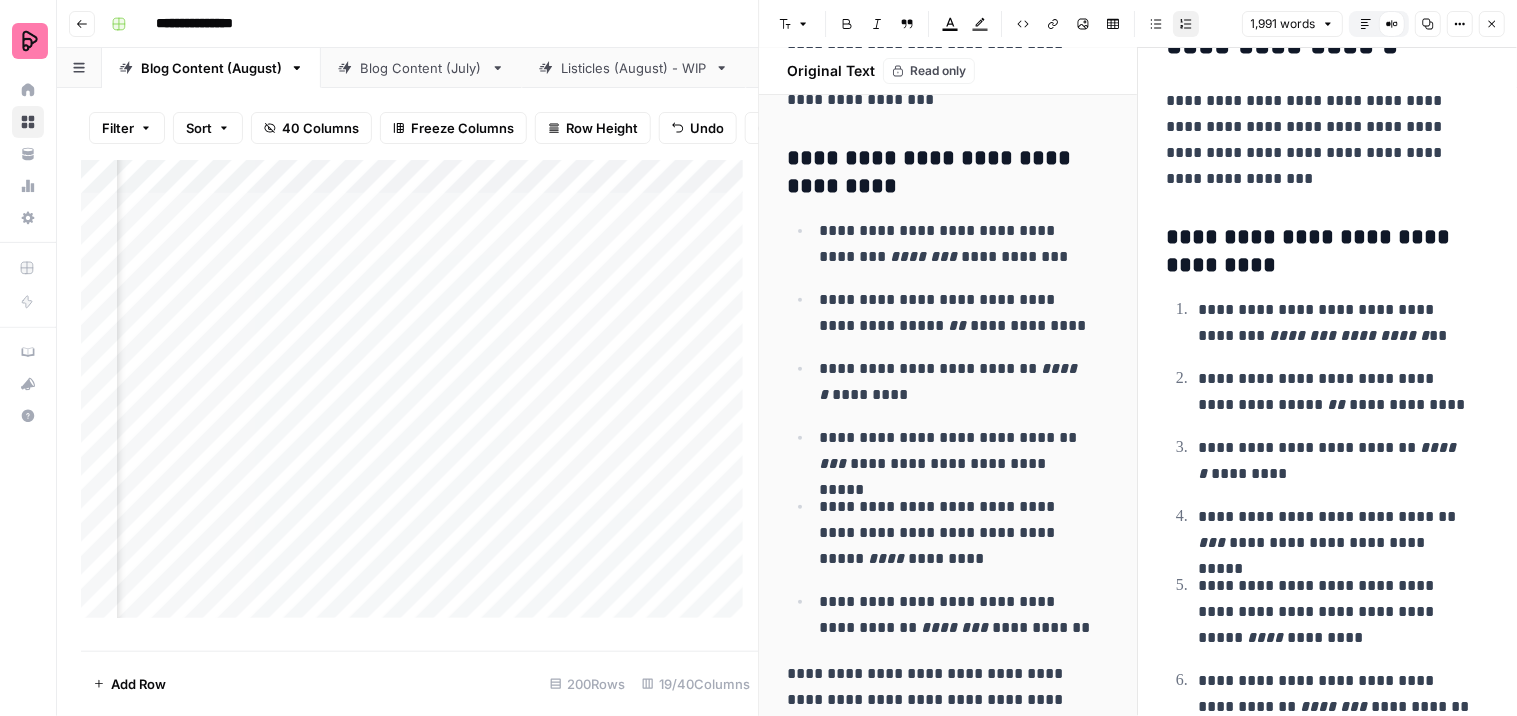 click on "**********" at bounding box center [1335, 530] 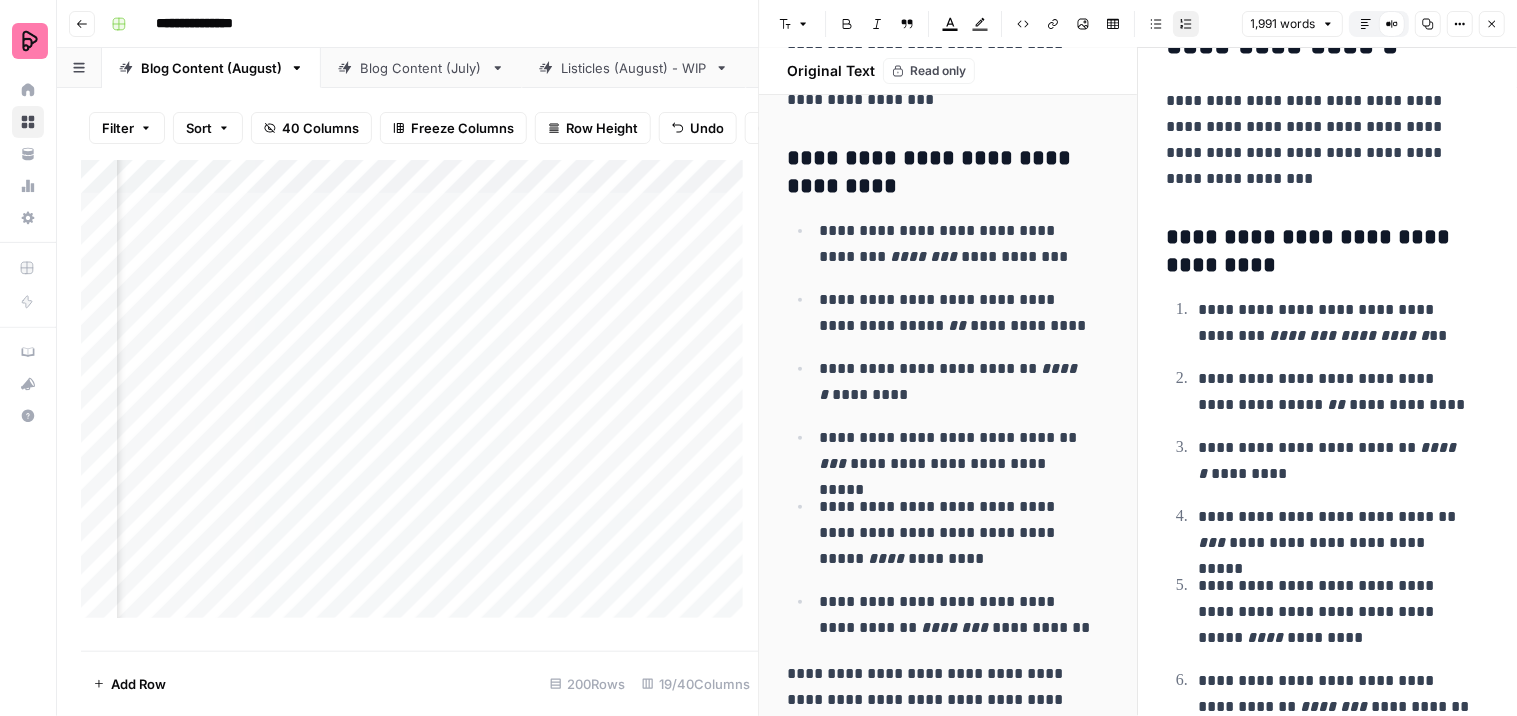 click 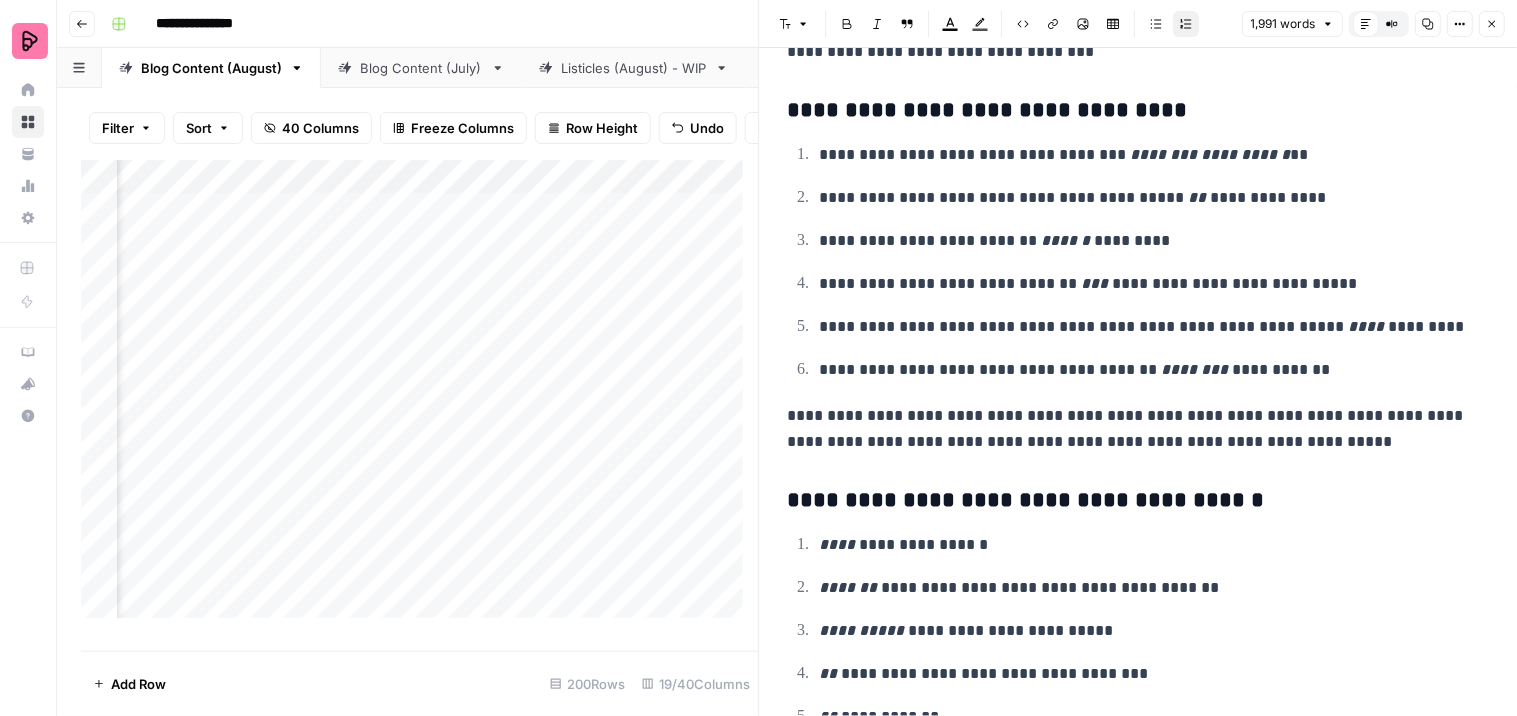 scroll, scrollTop: 7052, scrollLeft: 0, axis: vertical 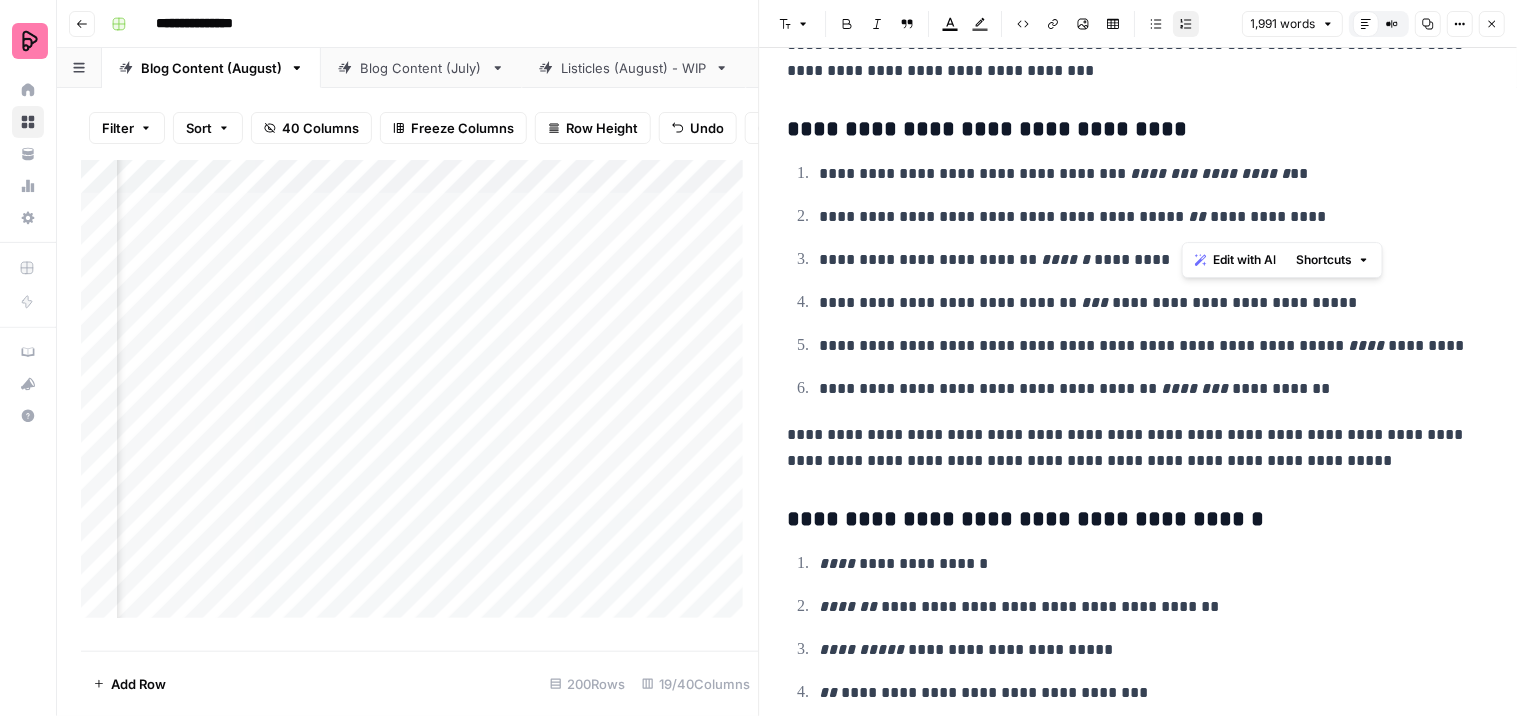 drag, startPoint x: 1222, startPoint y: 217, endPoint x: 1182, endPoint y: 220, distance: 40.112343 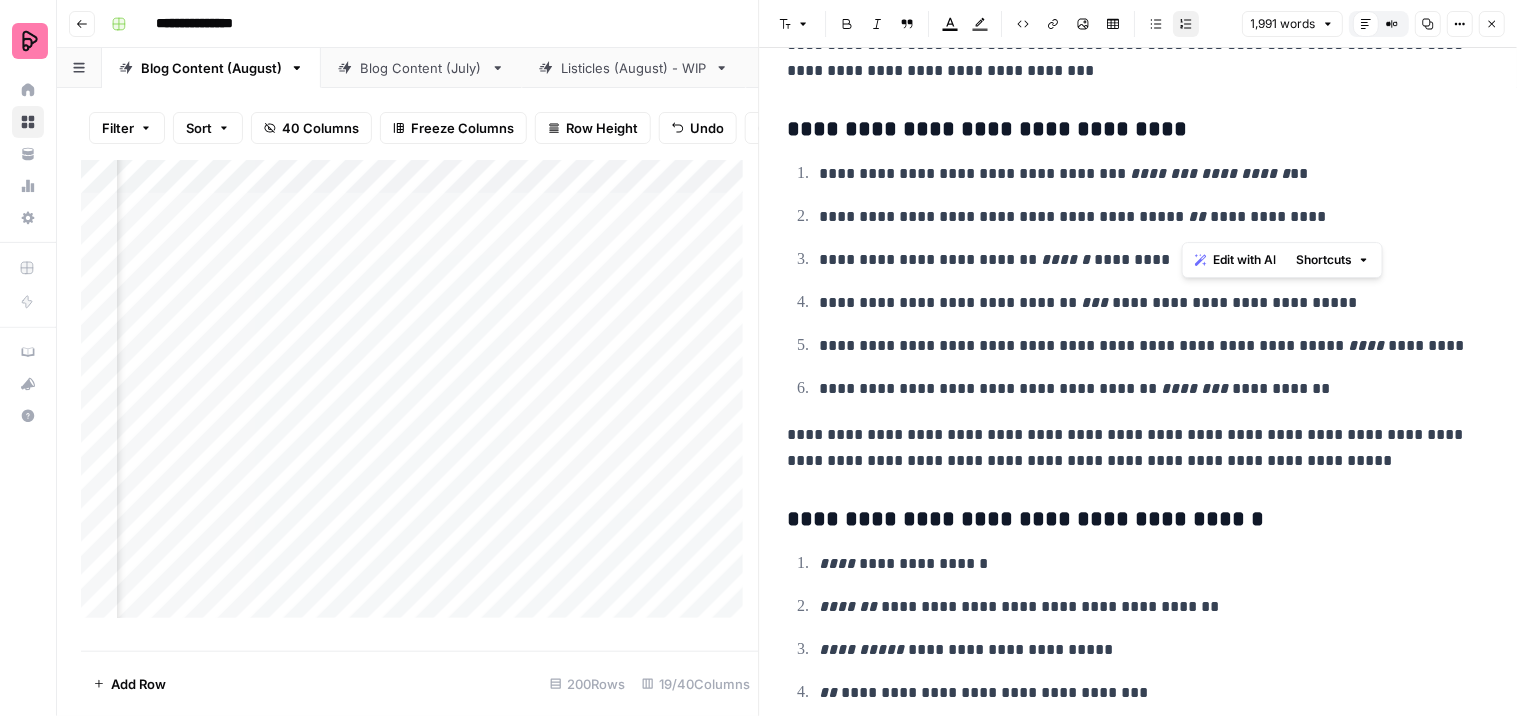 click on "Italic" at bounding box center [878, 24] 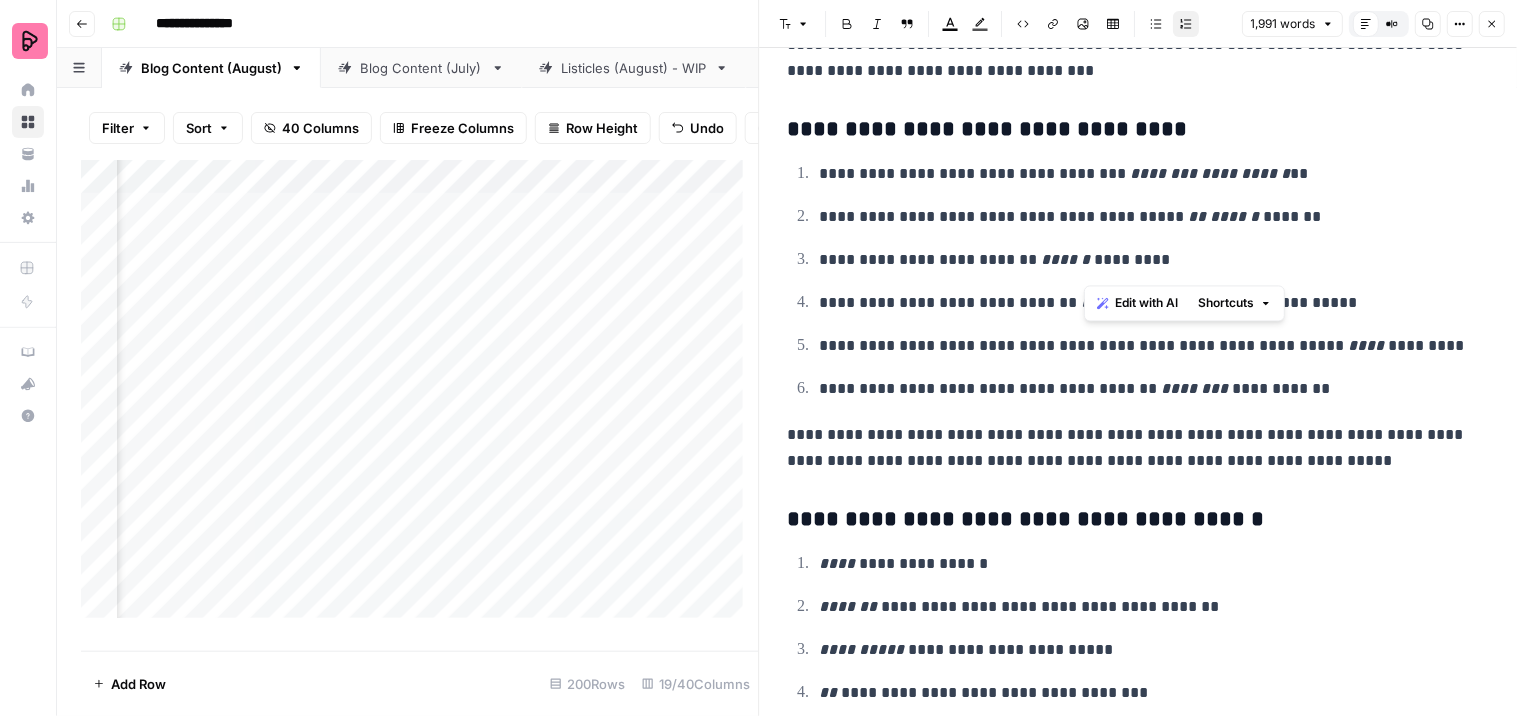 drag, startPoint x: 1134, startPoint y: 263, endPoint x: 1084, endPoint y: 263, distance: 50 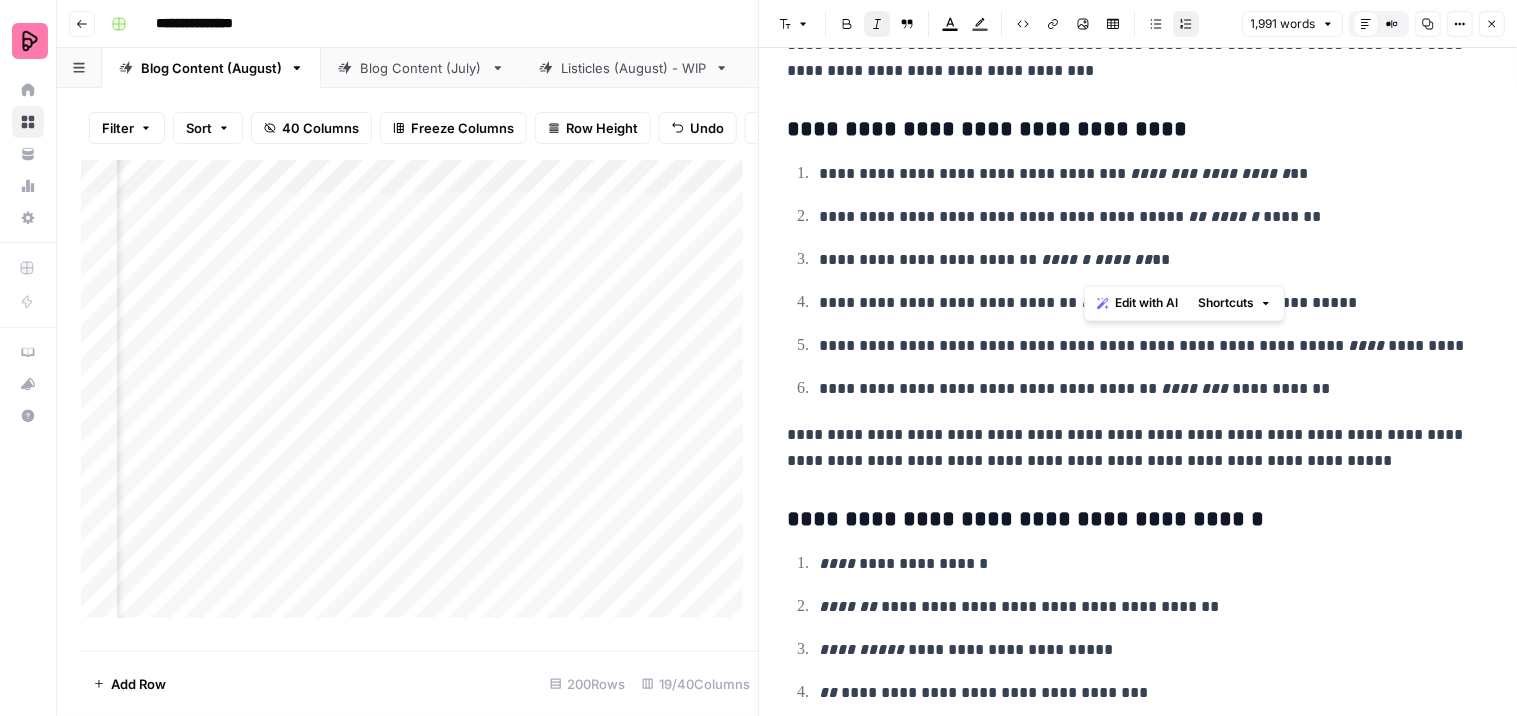 click on "**********" at bounding box center (1146, 346) 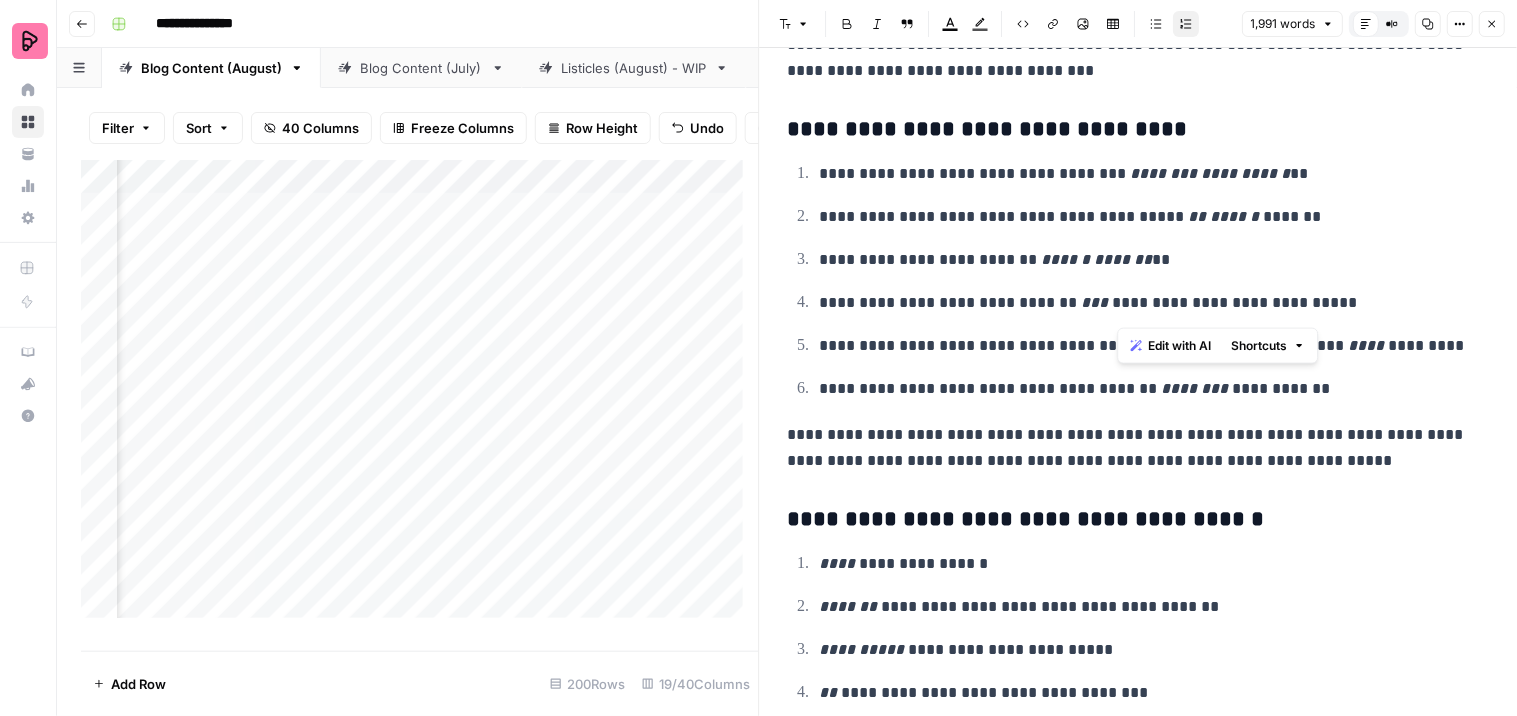 drag, startPoint x: 1162, startPoint y: 310, endPoint x: 1120, endPoint y: 306, distance: 42.190044 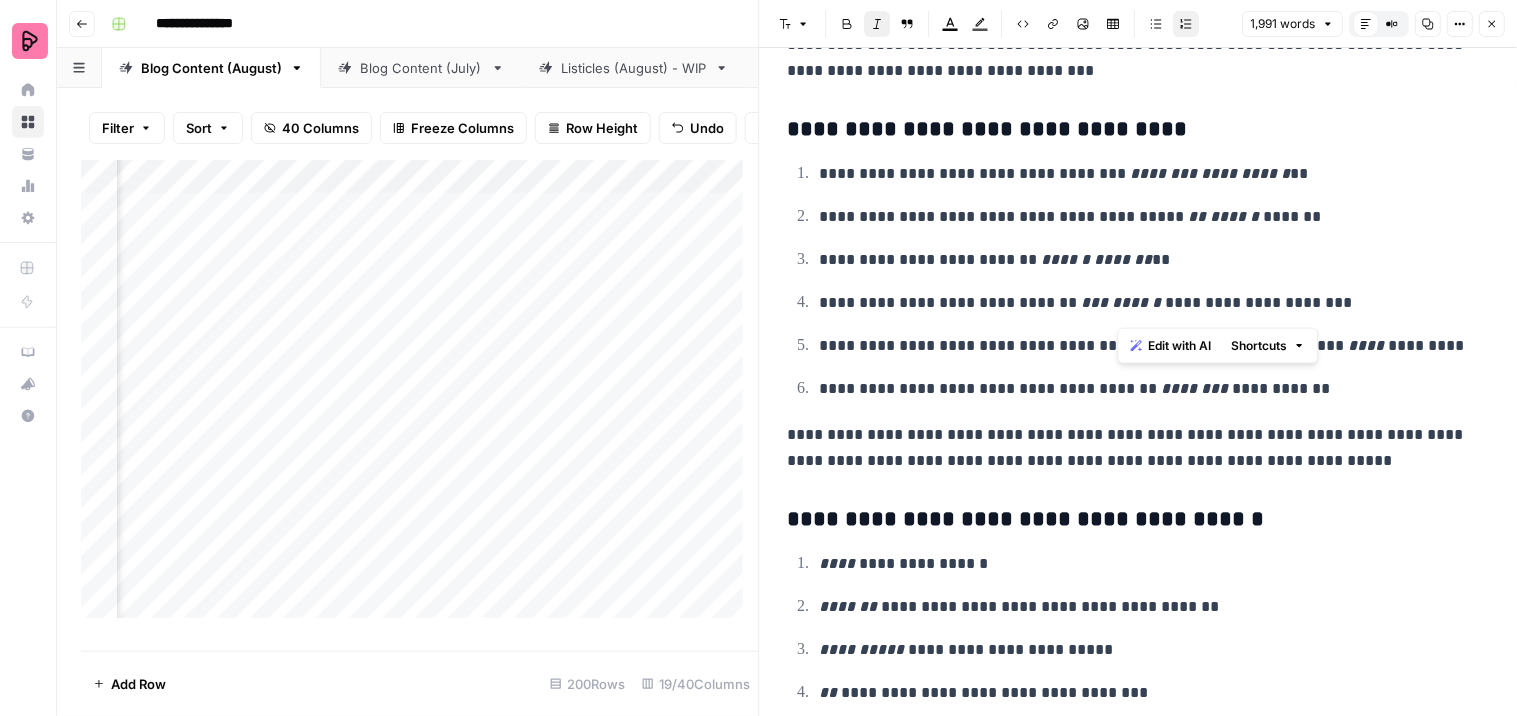 click on "**********" at bounding box center [1139, -2799] 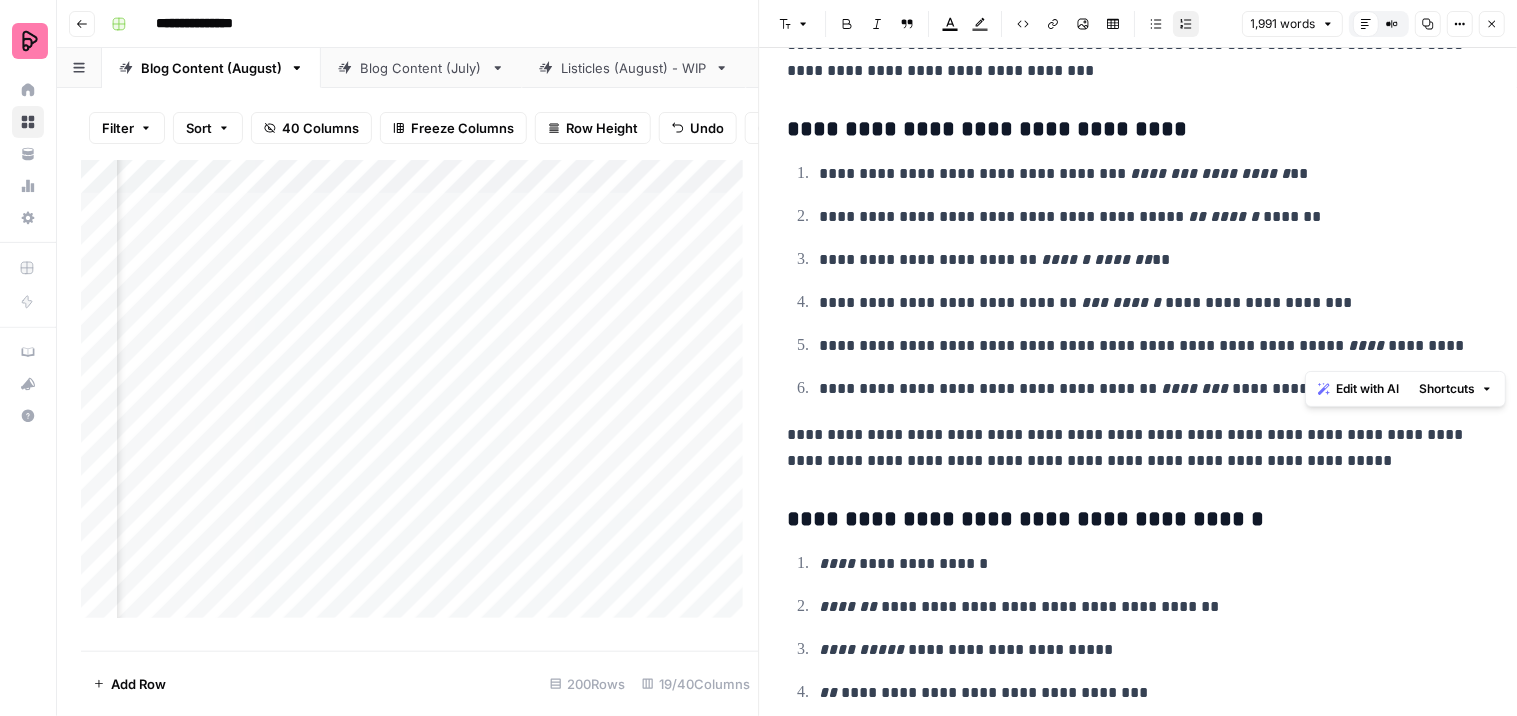 drag, startPoint x: 1423, startPoint y: 344, endPoint x: 1372, endPoint y: 345, distance: 51.009804 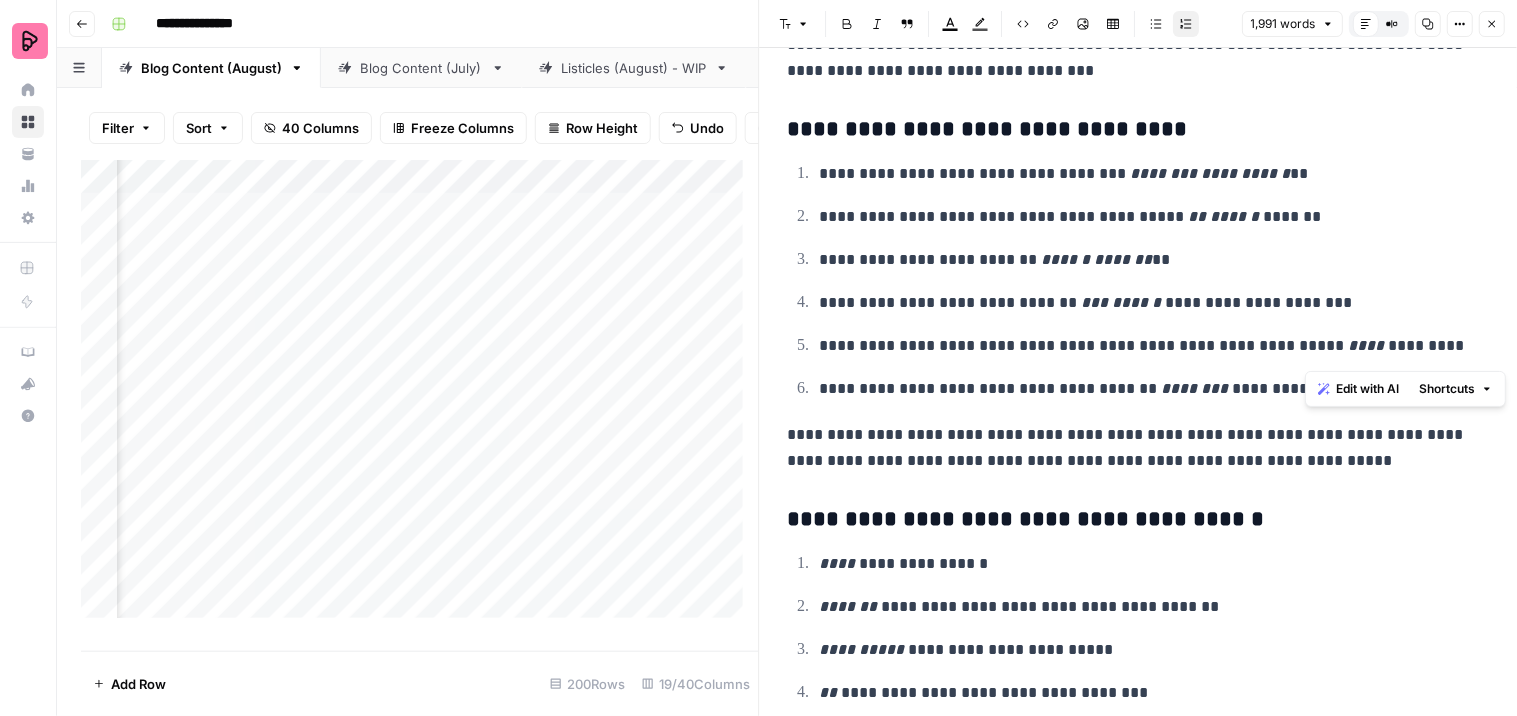 click on "**********" at bounding box center [1146, 346] 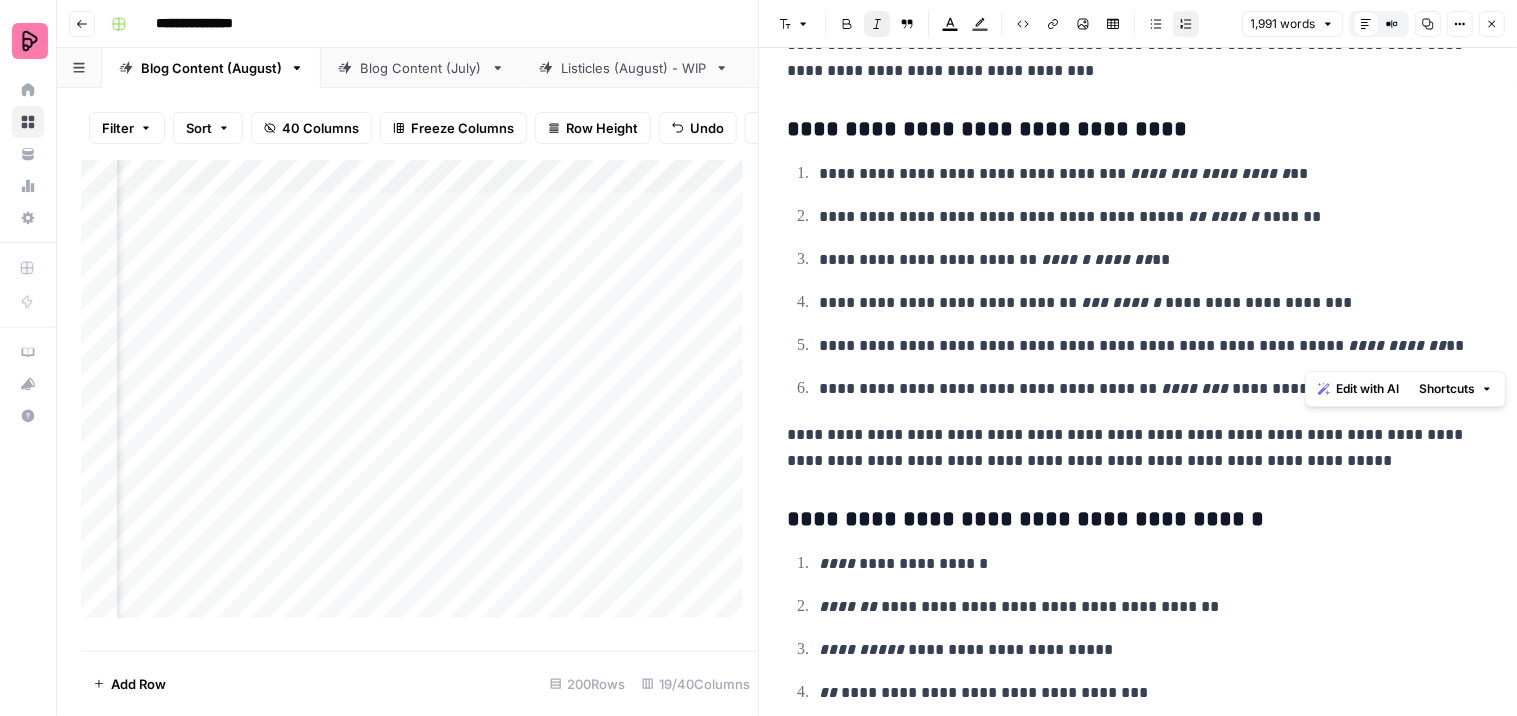 drag, startPoint x: 1340, startPoint y: 442, endPoint x: 1291, endPoint y: 414, distance: 56.435802 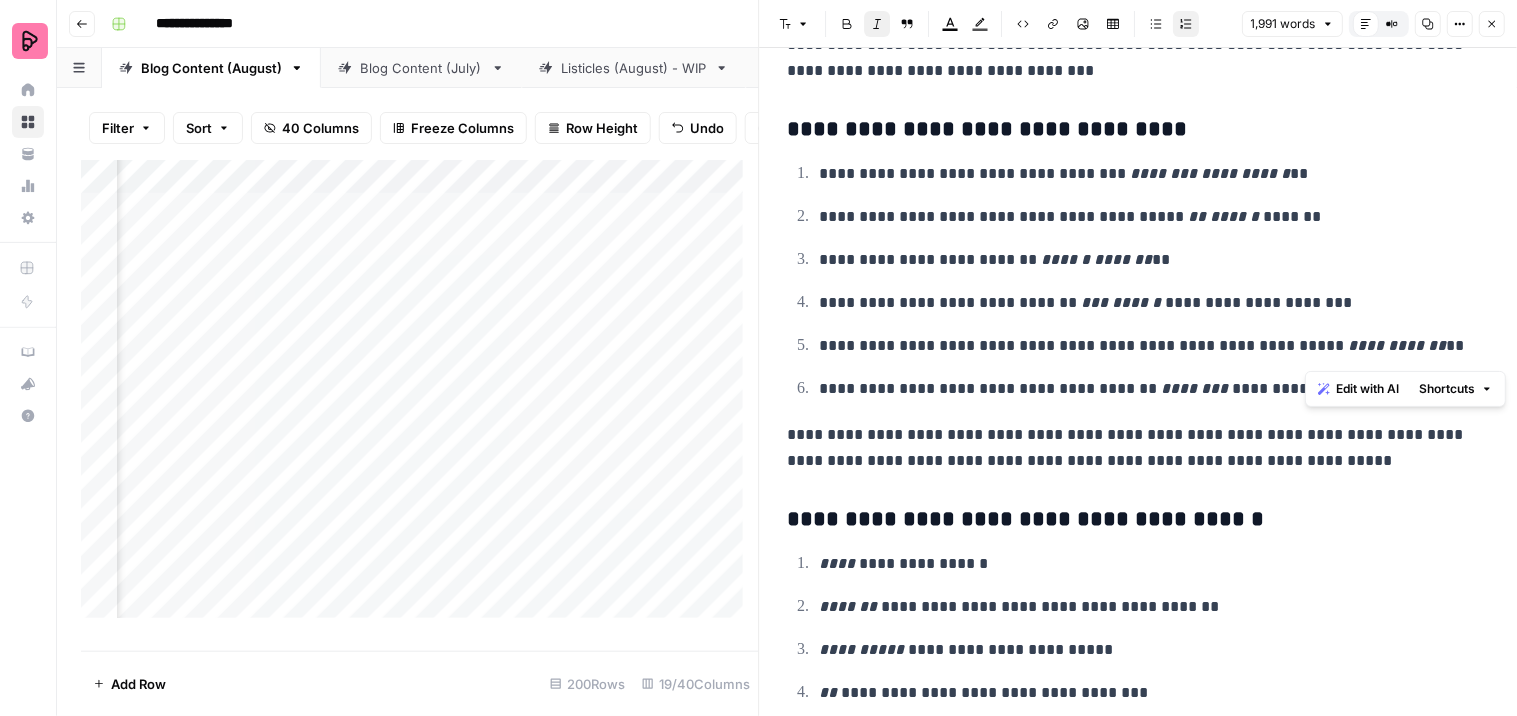 click on "**********" at bounding box center [1130, 448] 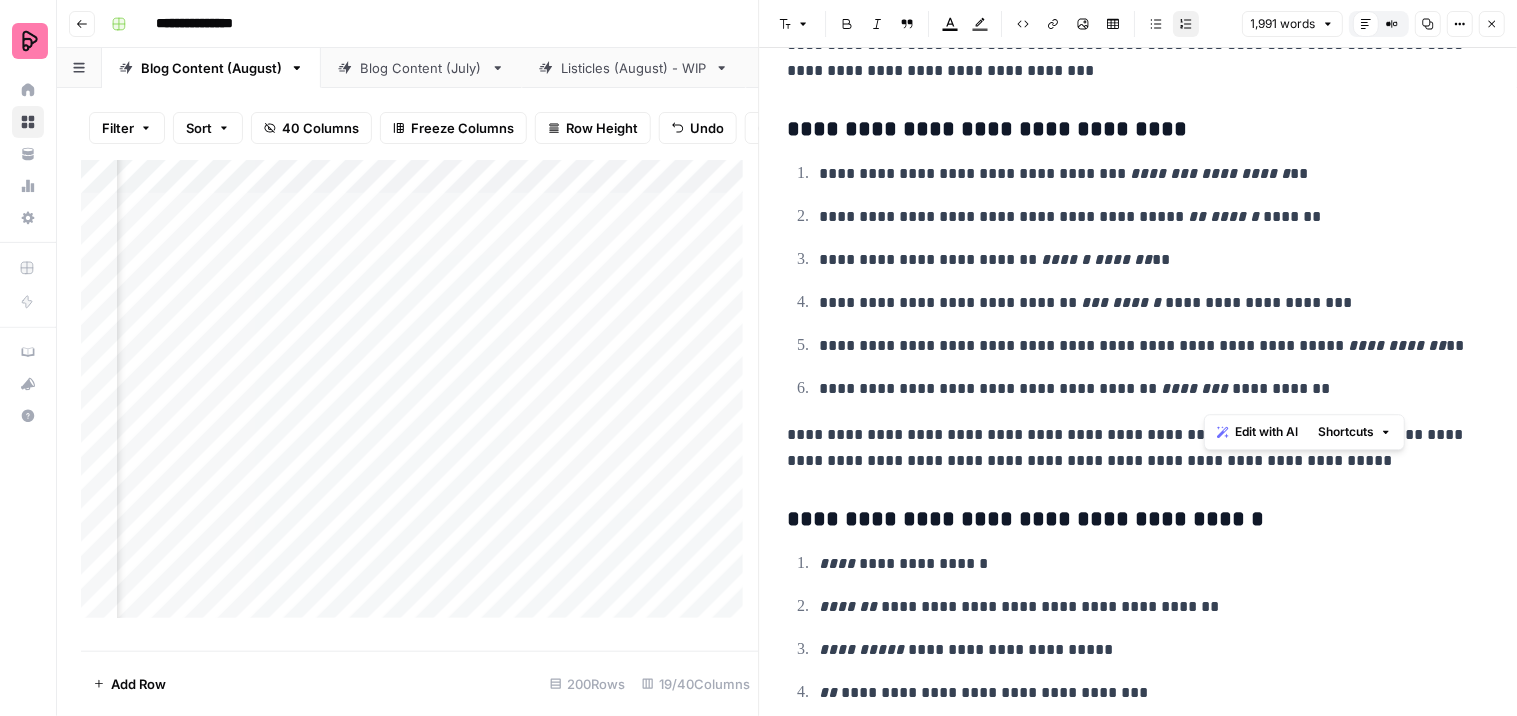 drag, startPoint x: 1277, startPoint y: 392, endPoint x: 1204, endPoint y: 395, distance: 73.061615 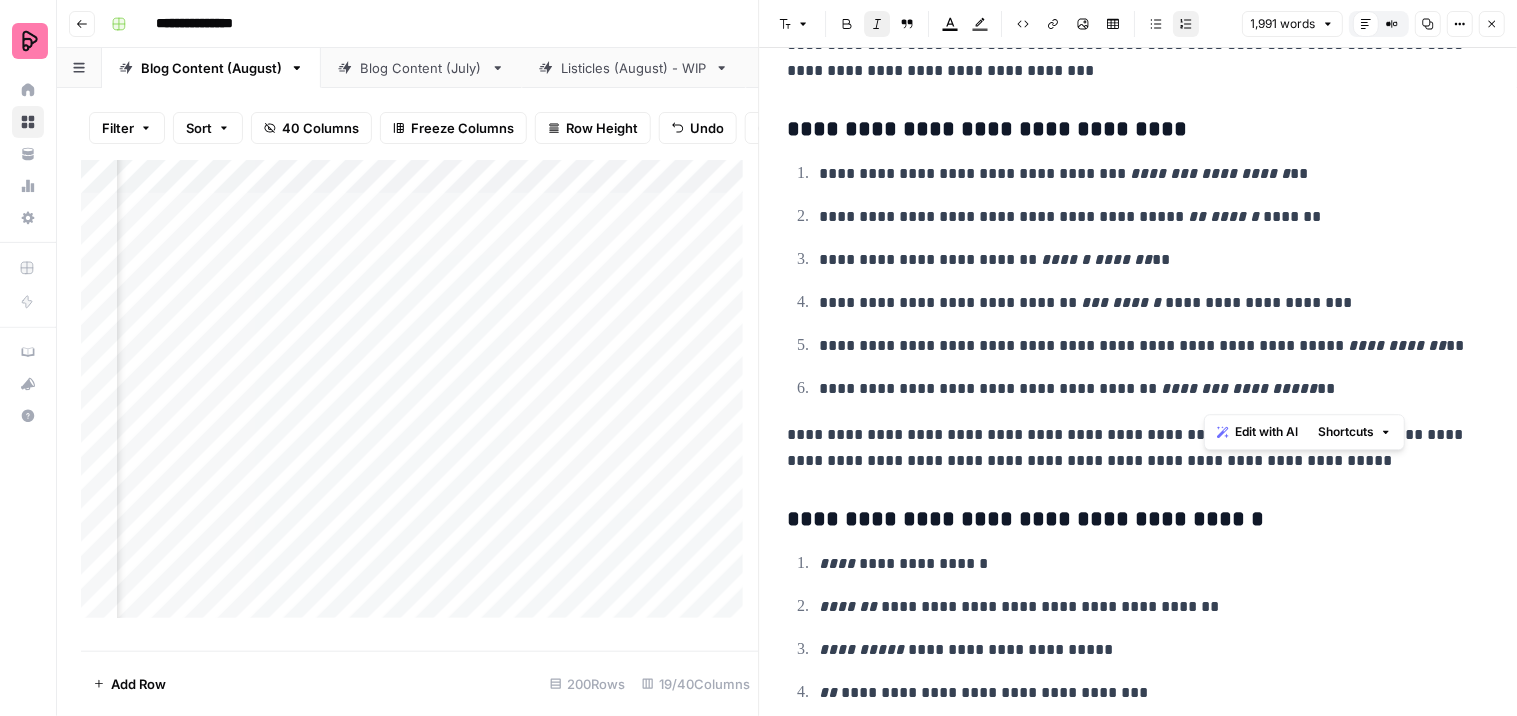 click on "**********" at bounding box center (1139, -2799) 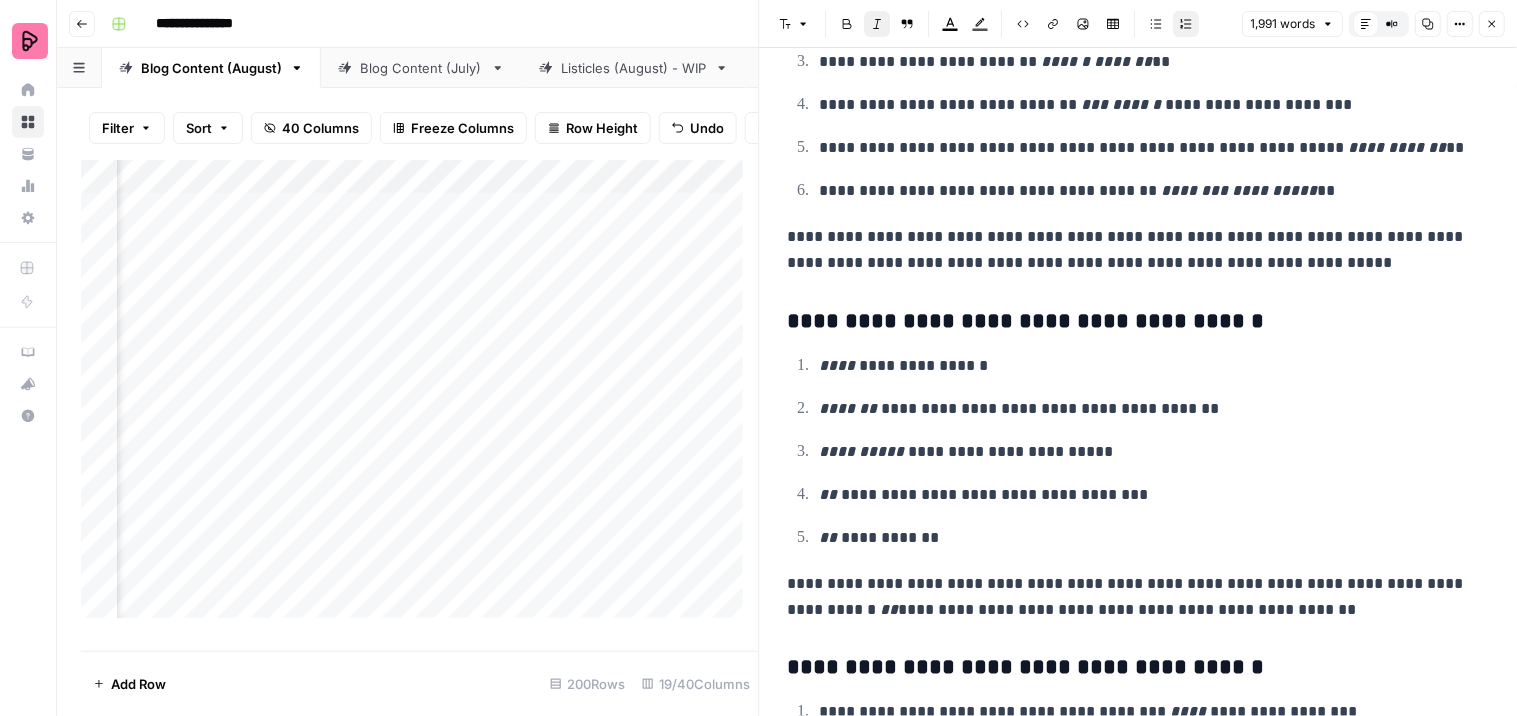 scroll, scrollTop: 7274, scrollLeft: 0, axis: vertical 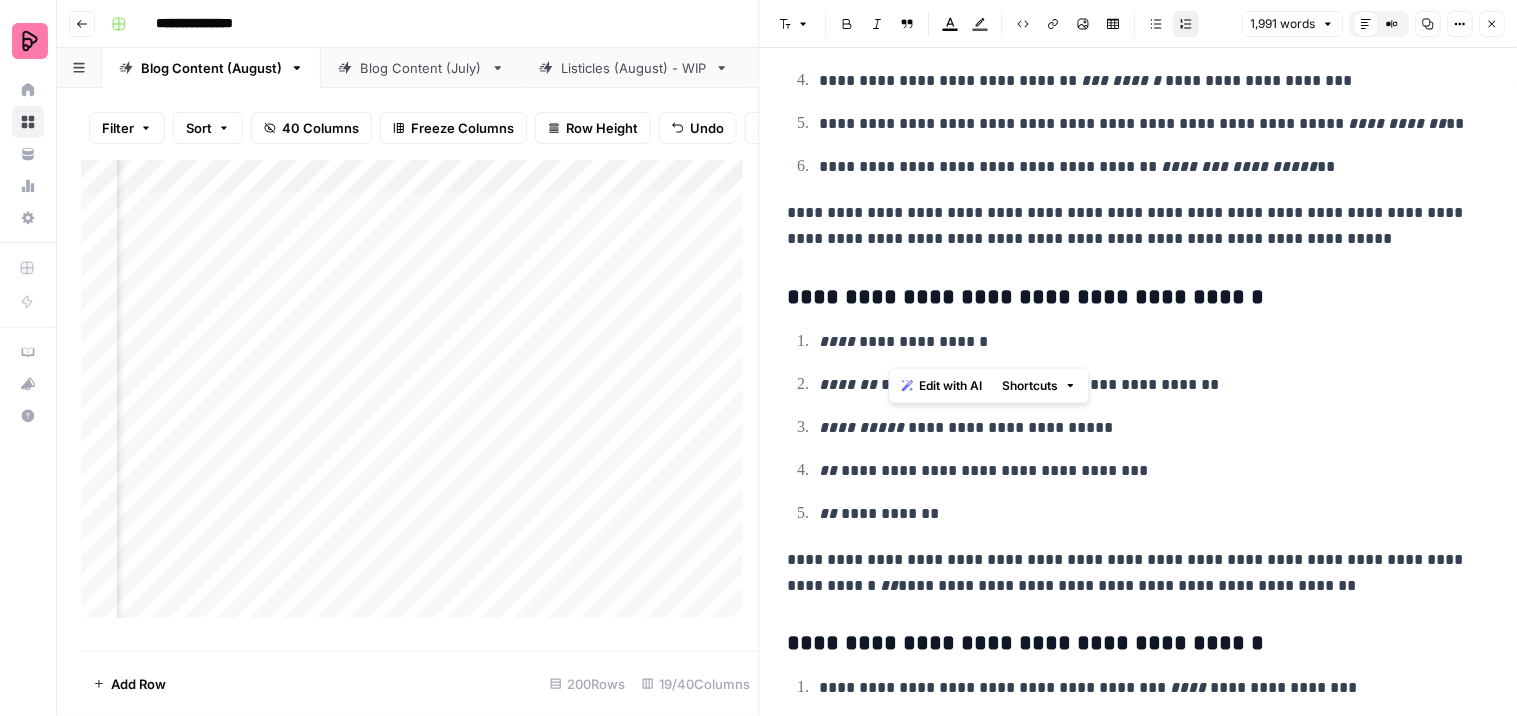 drag, startPoint x: 926, startPoint y: 343, endPoint x: 887, endPoint y: 345, distance: 39.051247 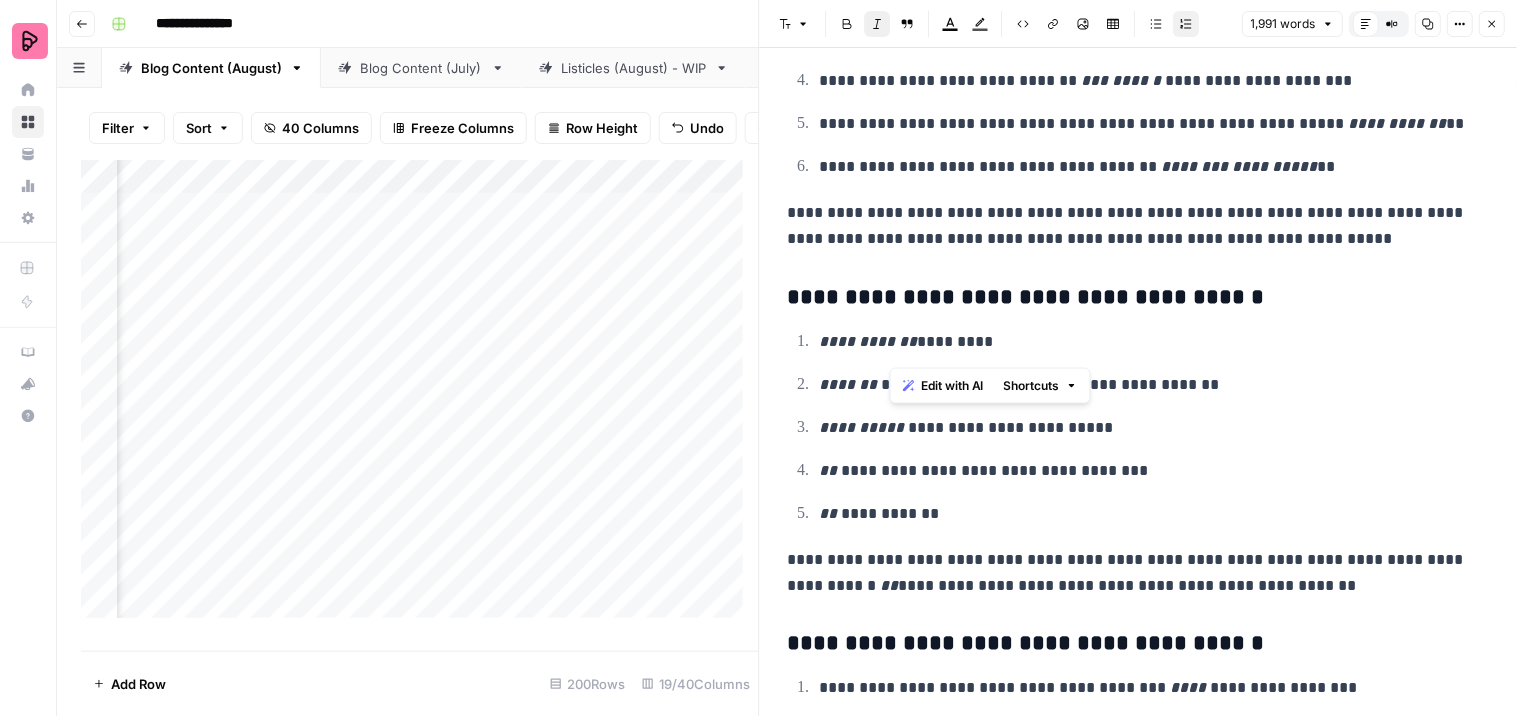 drag, startPoint x: 1058, startPoint y: 507, endPoint x: 1040, endPoint y: 483, distance: 30 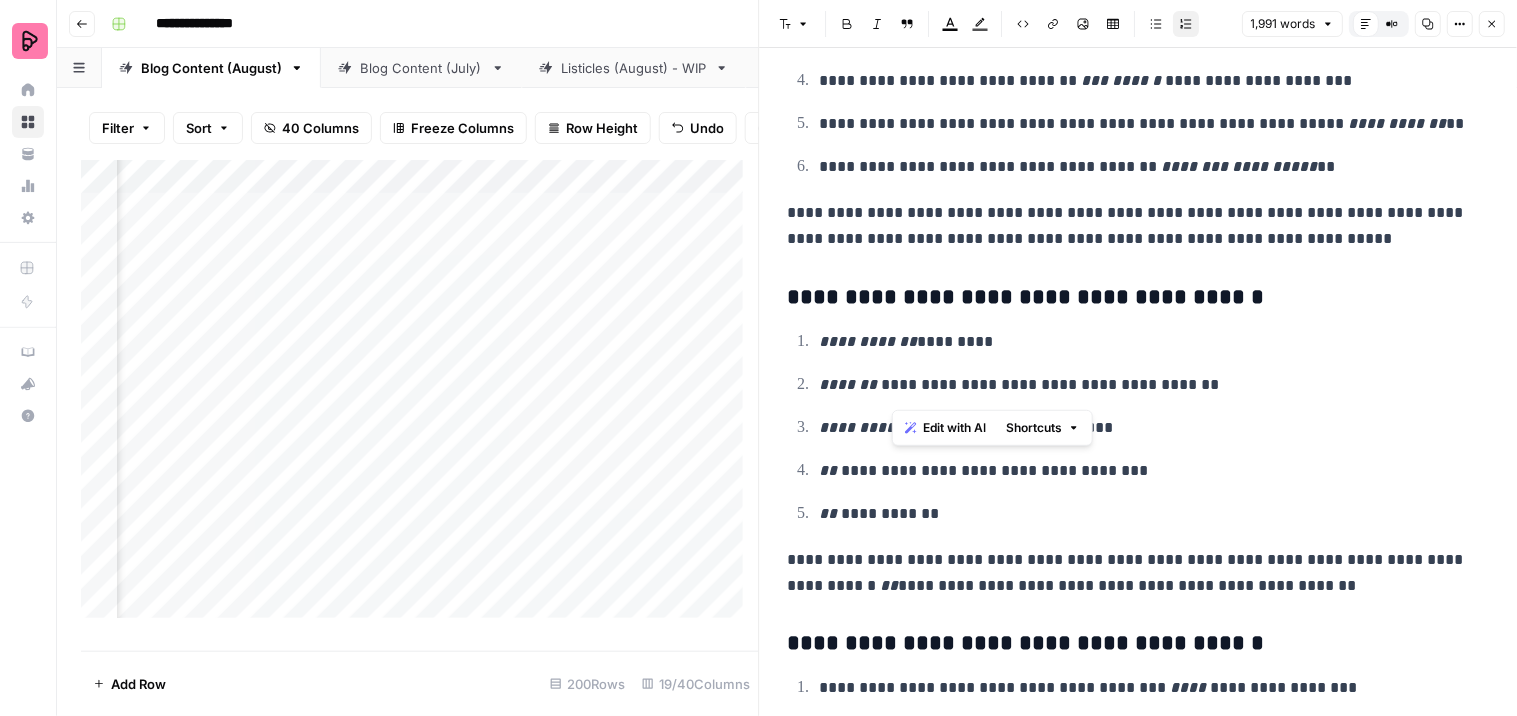 drag, startPoint x: 968, startPoint y: 385, endPoint x: 891, endPoint y: 385, distance: 77 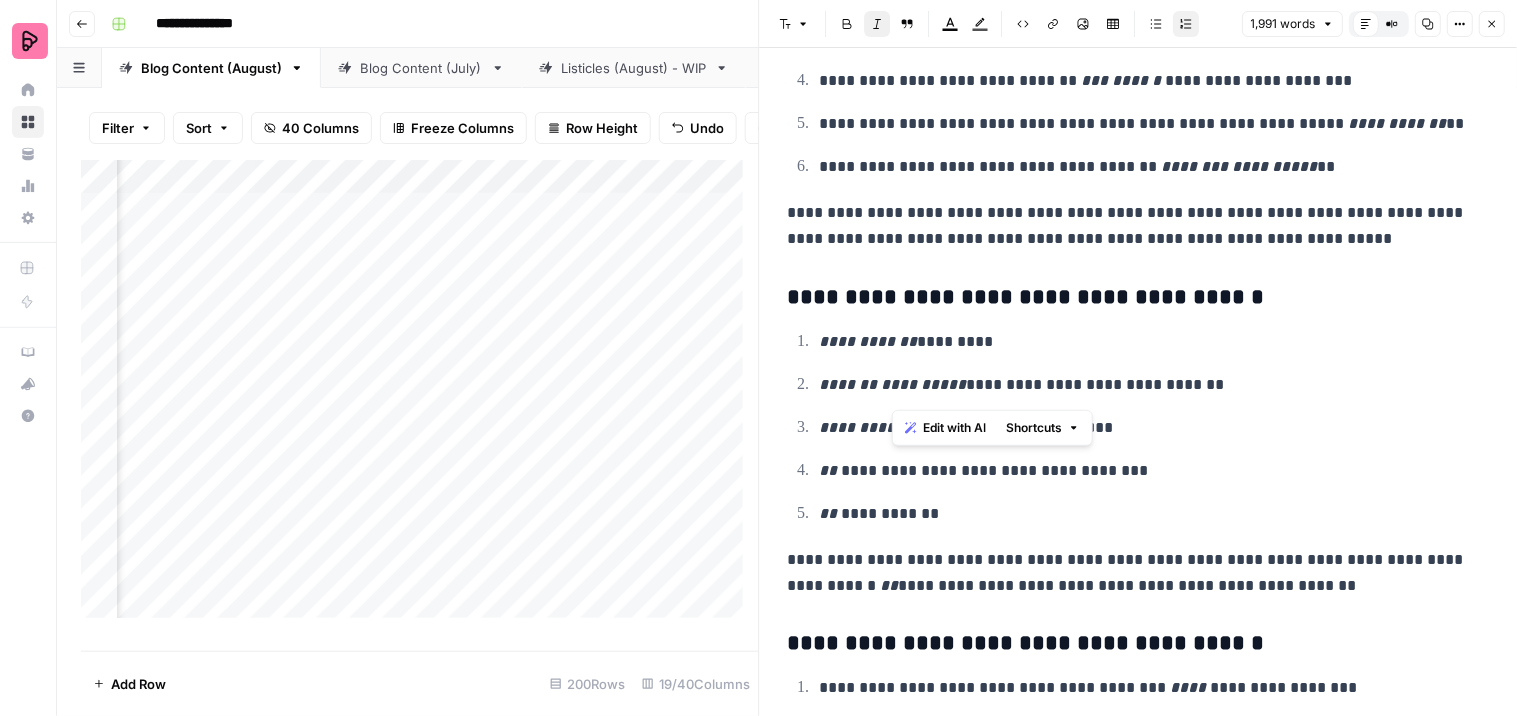 drag, startPoint x: 1233, startPoint y: 458, endPoint x: 1157, endPoint y: 455, distance: 76.05919 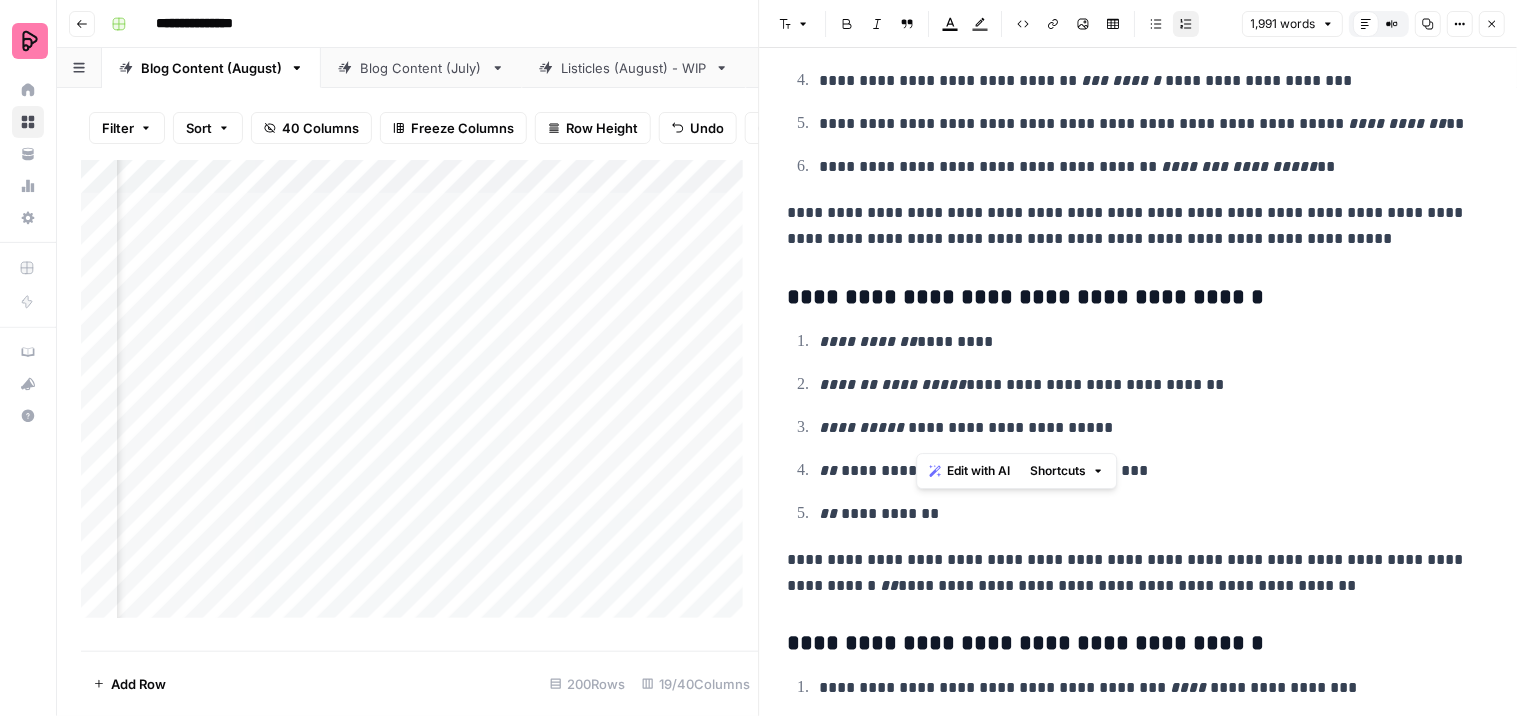 drag, startPoint x: 1004, startPoint y: 431, endPoint x: 916, endPoint y: 436, distance: 88.14193 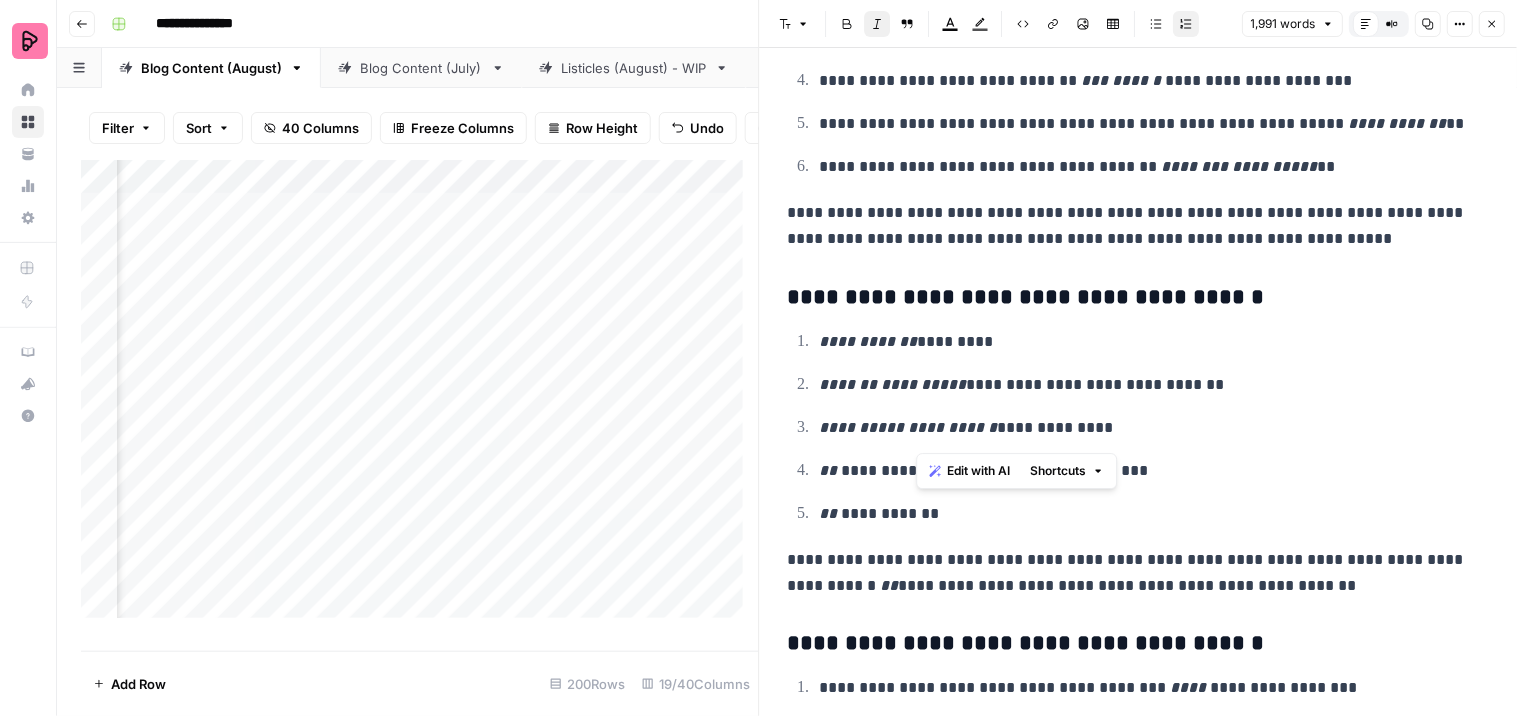 drag, startPoint x: 1345, startPoint y: 482, endPoint x: 1204, endPoint y: 484, distance: 141.01419 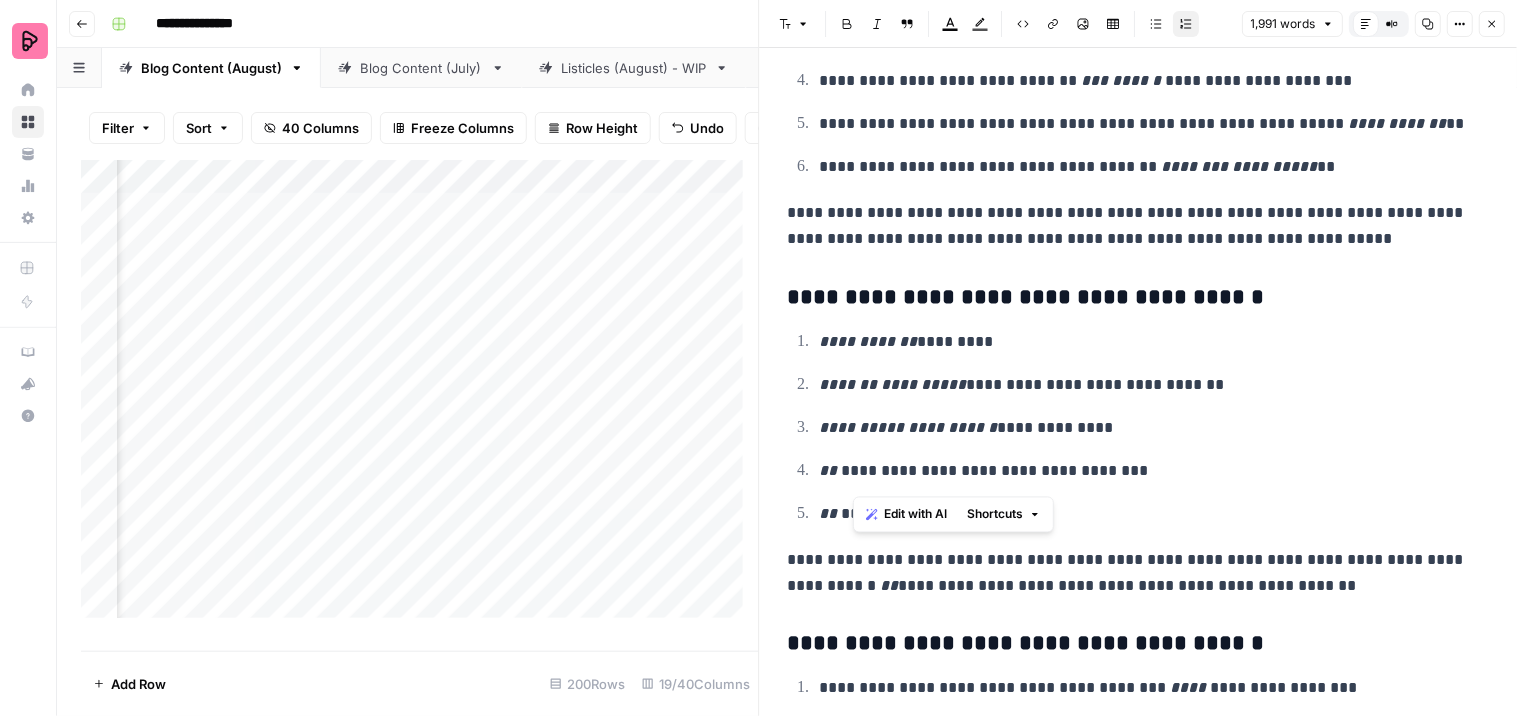drag, startPoint x: 898, startPoint y: 474, endPoint x: 852, endPoint y: 474, distance: 46 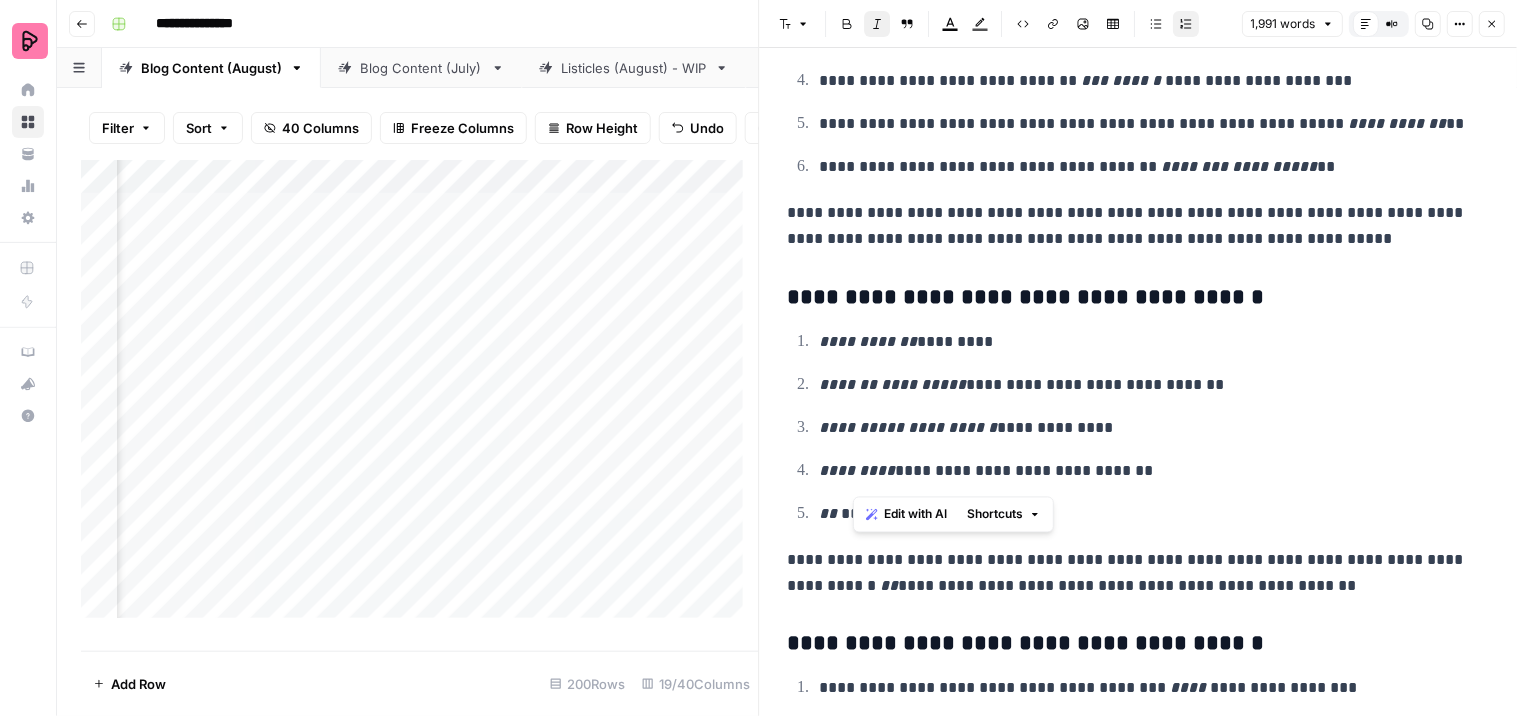 click on "[REDACTED]" at bounding box center (1146, 385) 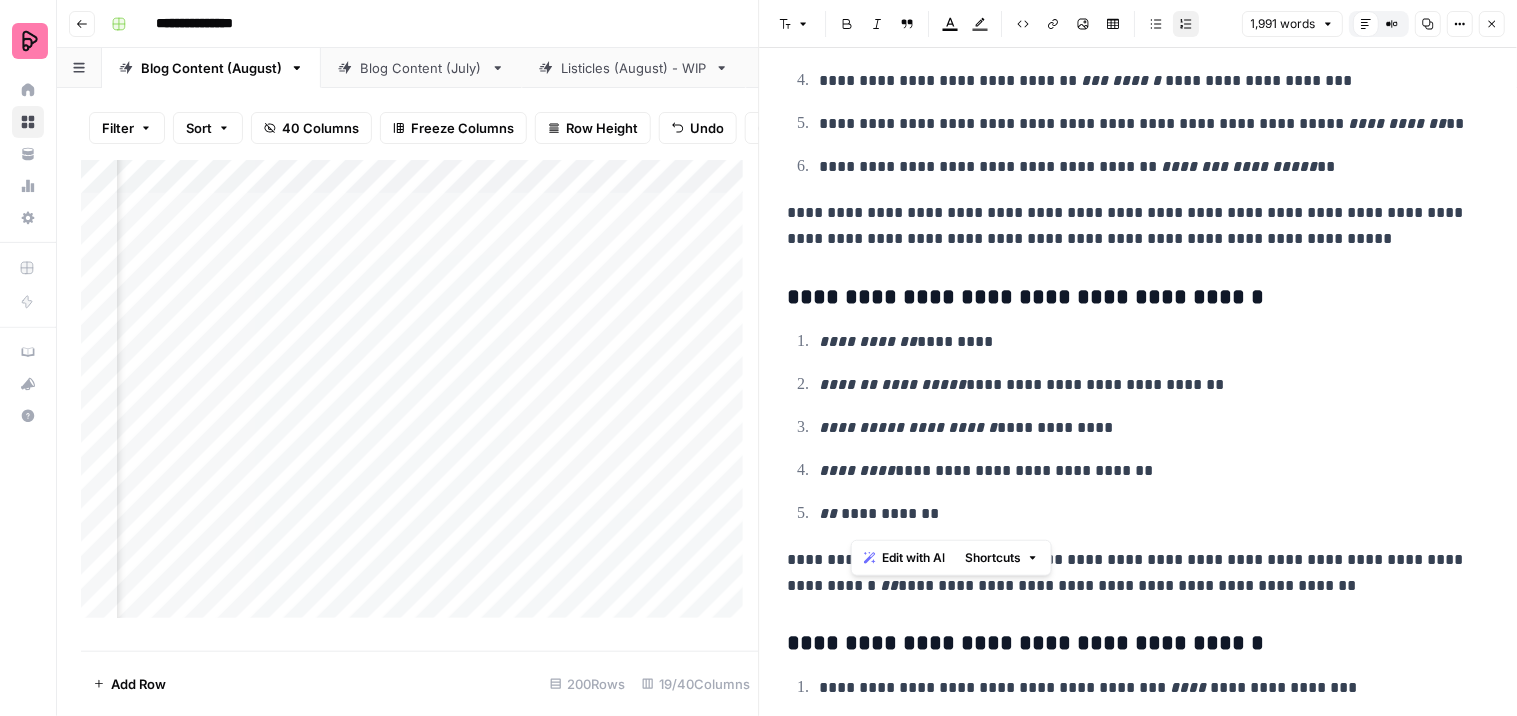 drag, startPoint x: 881, startPoint y: 518, endPoint x: 852, endPoint y: 517, distance: 29.017237 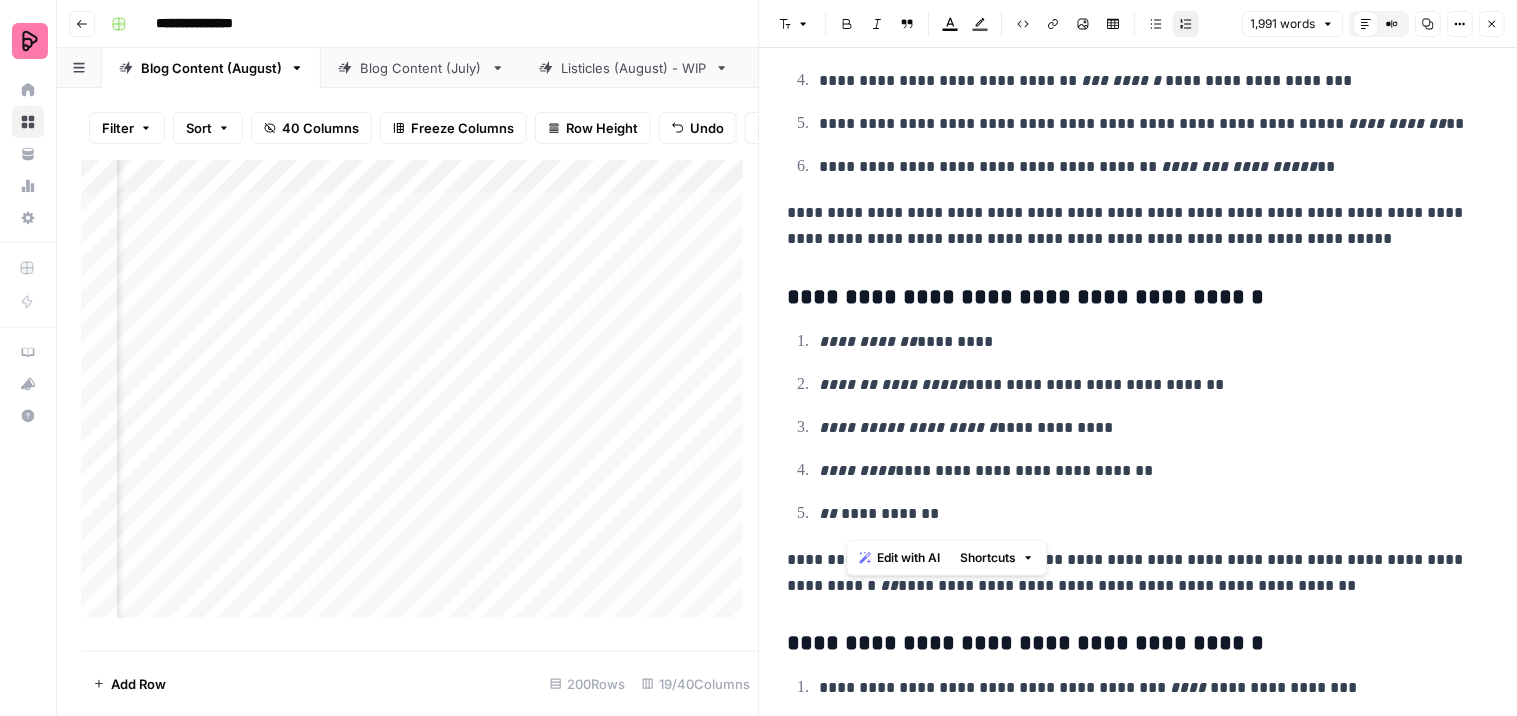 drag, startPoint x: 884, startPoint y: 520, endPoint x: 847, endPoint y: 517, distance: 37.12142 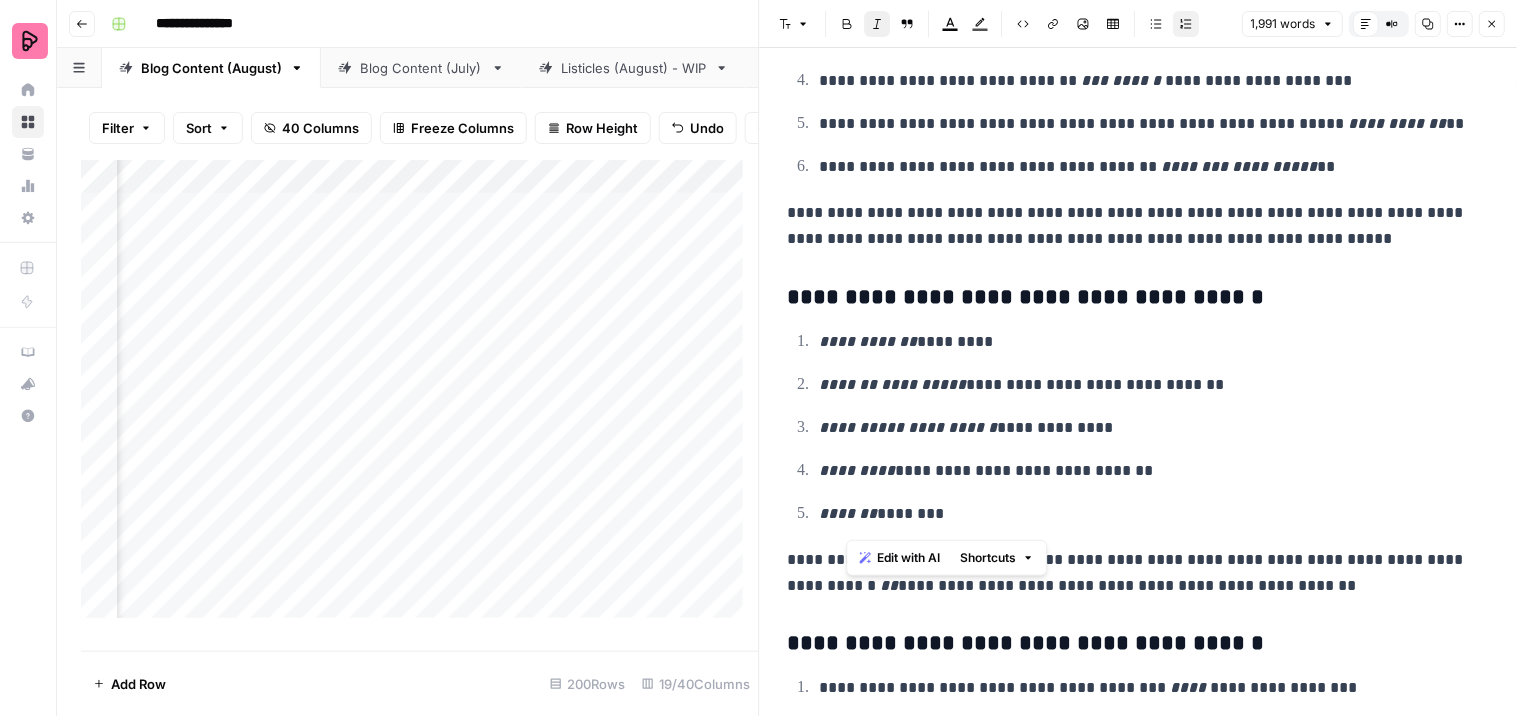 click on "**********" at bounding box center (1139, -3021) 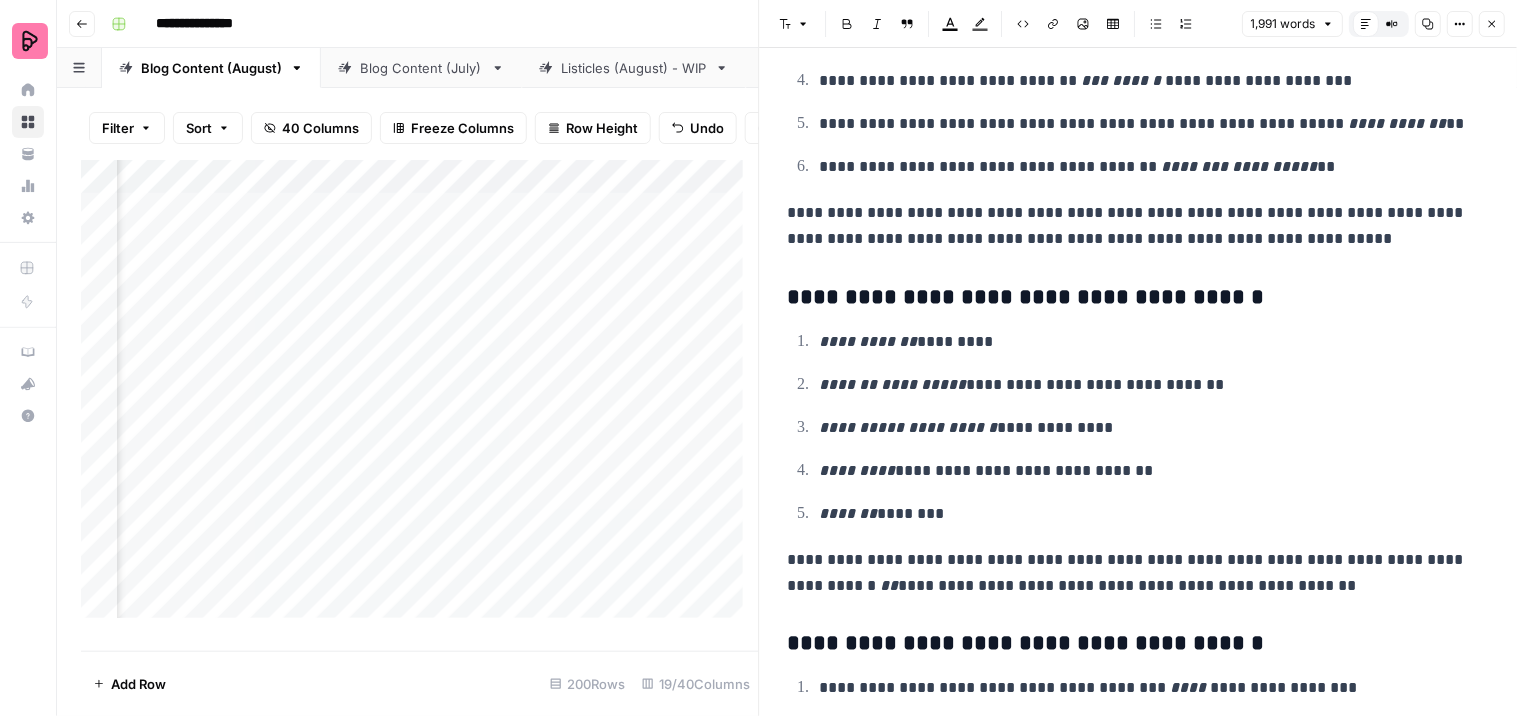 click on "**********" at bounding box center (1139, -3021) 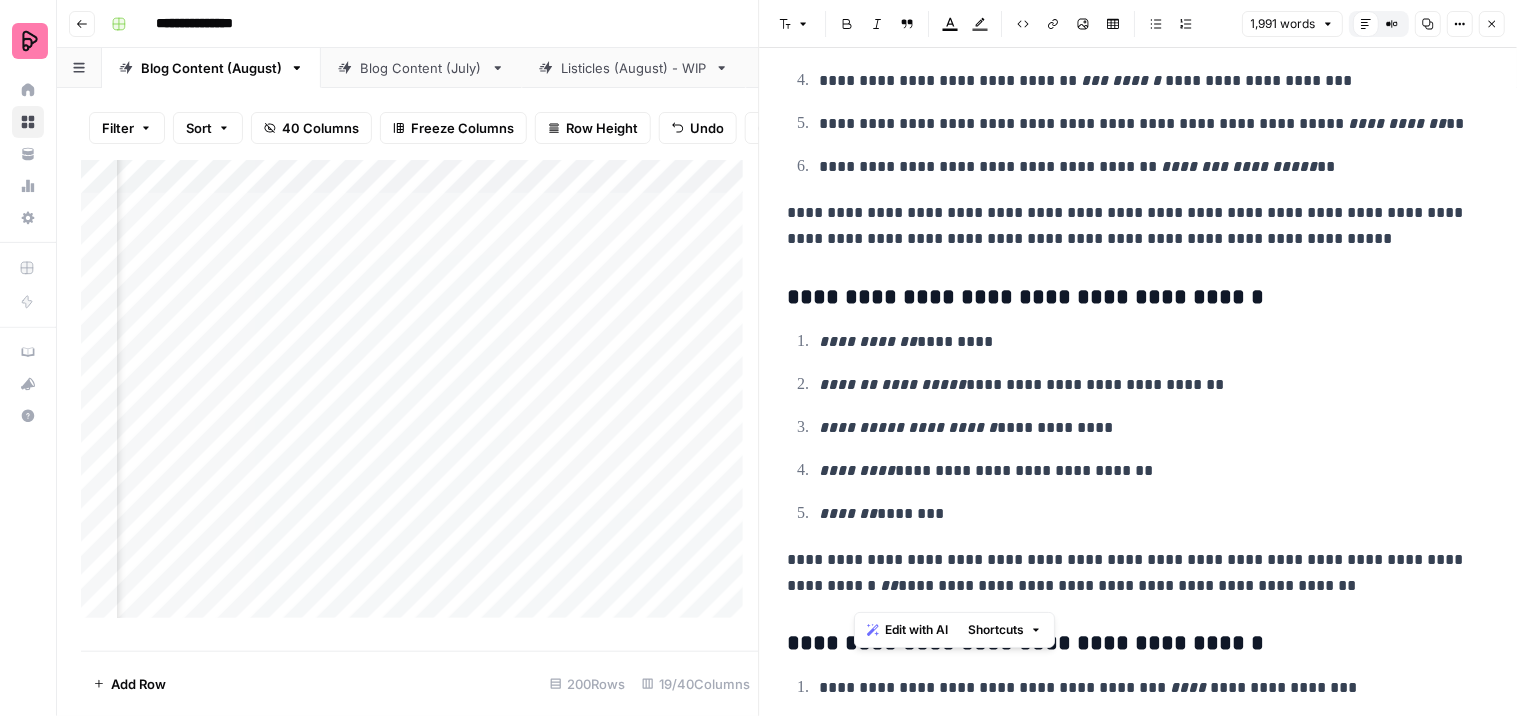 drag, startPoint x: 886, startPoint y: 591, endPoint x: 858, endPoint y: 594, distance: 28.160255 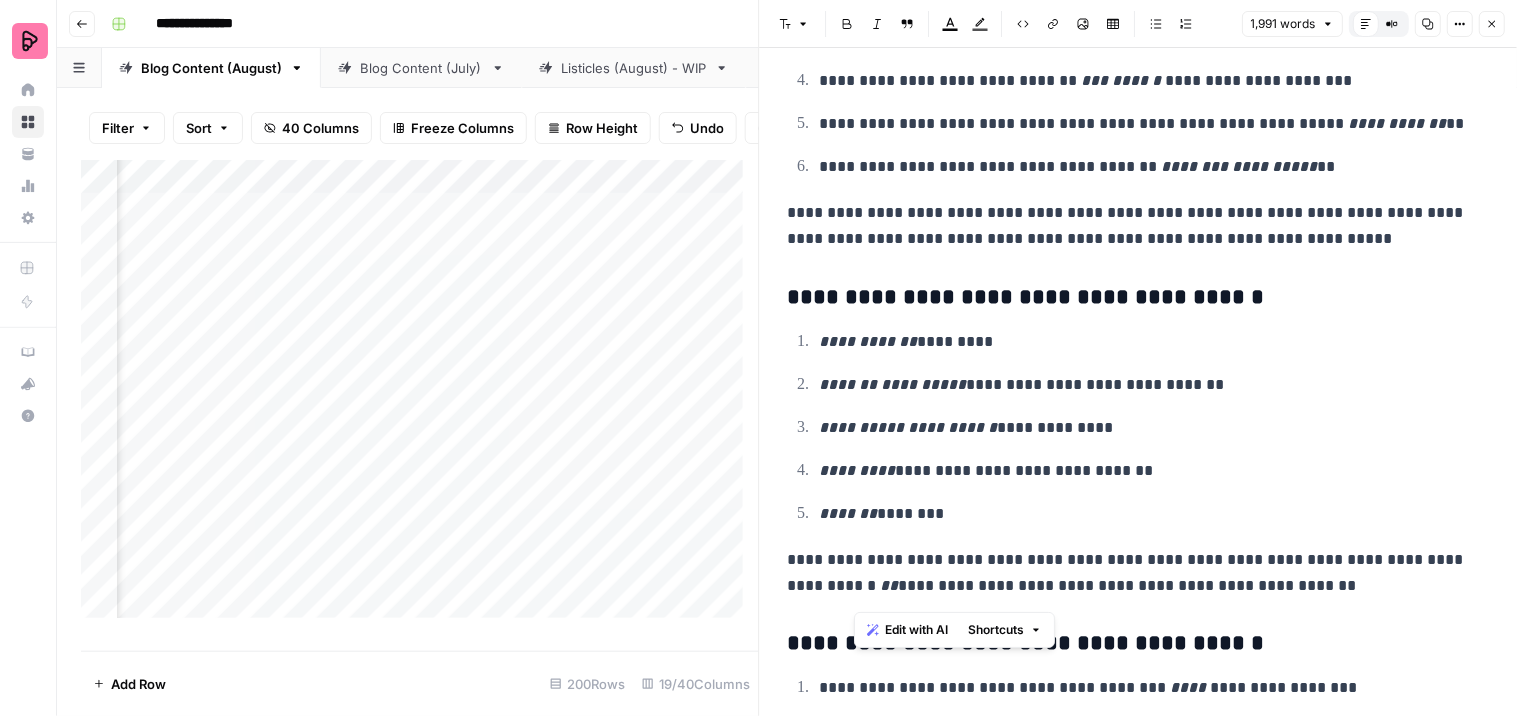 click on "**********" at bounding box center (1139, -3021) 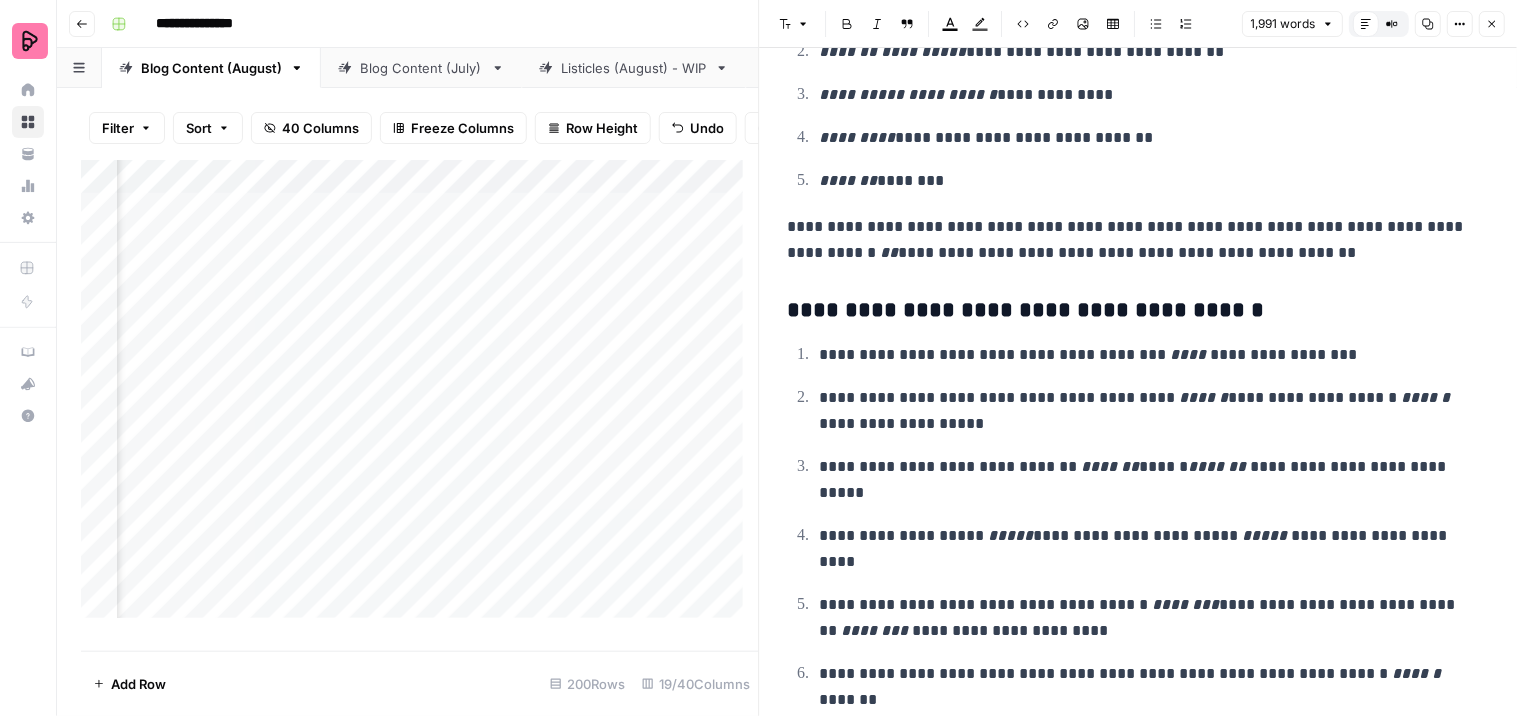 scroll, scrollTop: 7718, scrollLeft: 0, axis: vertical 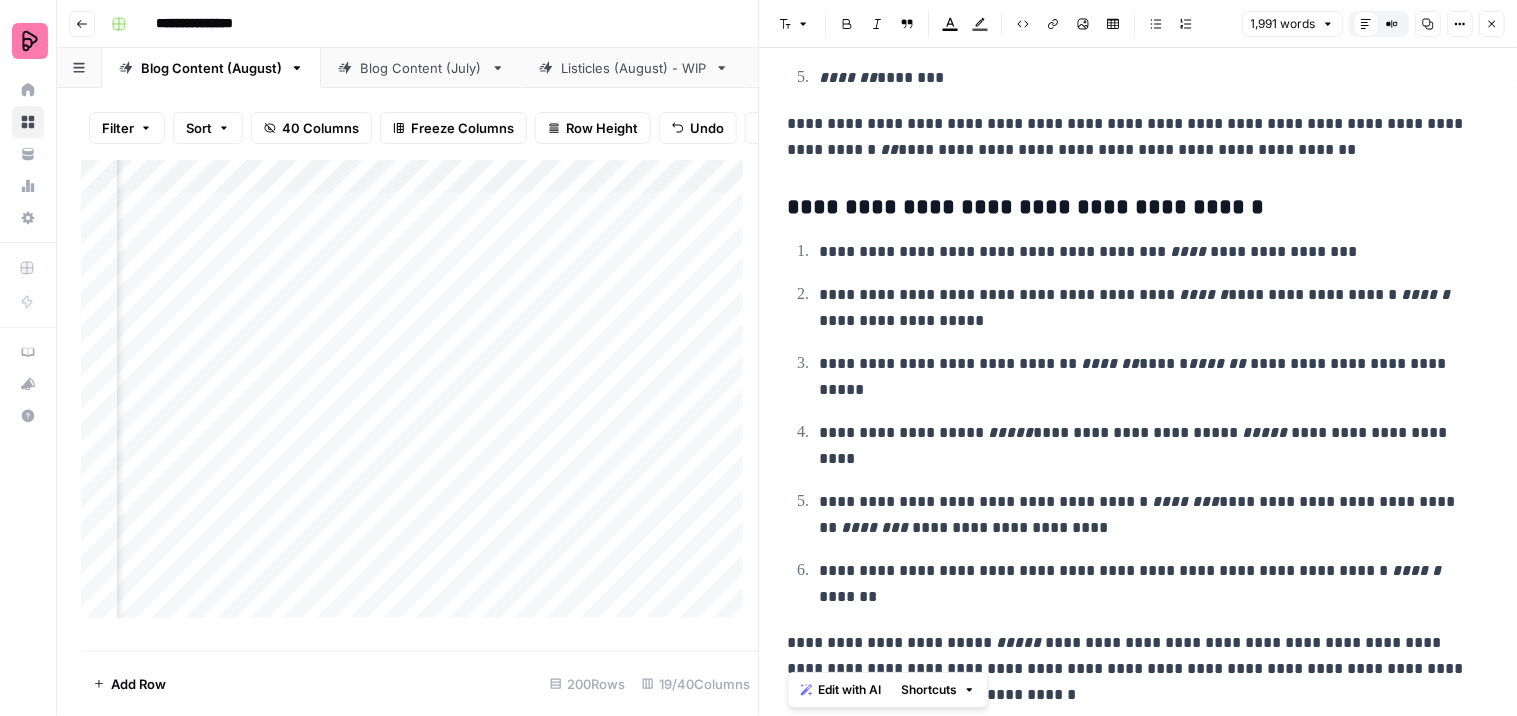 drag, startPoint x: 1014, startPoint y: 691, endPoint x: 784, endPoint y: 200, distance: 542.20013 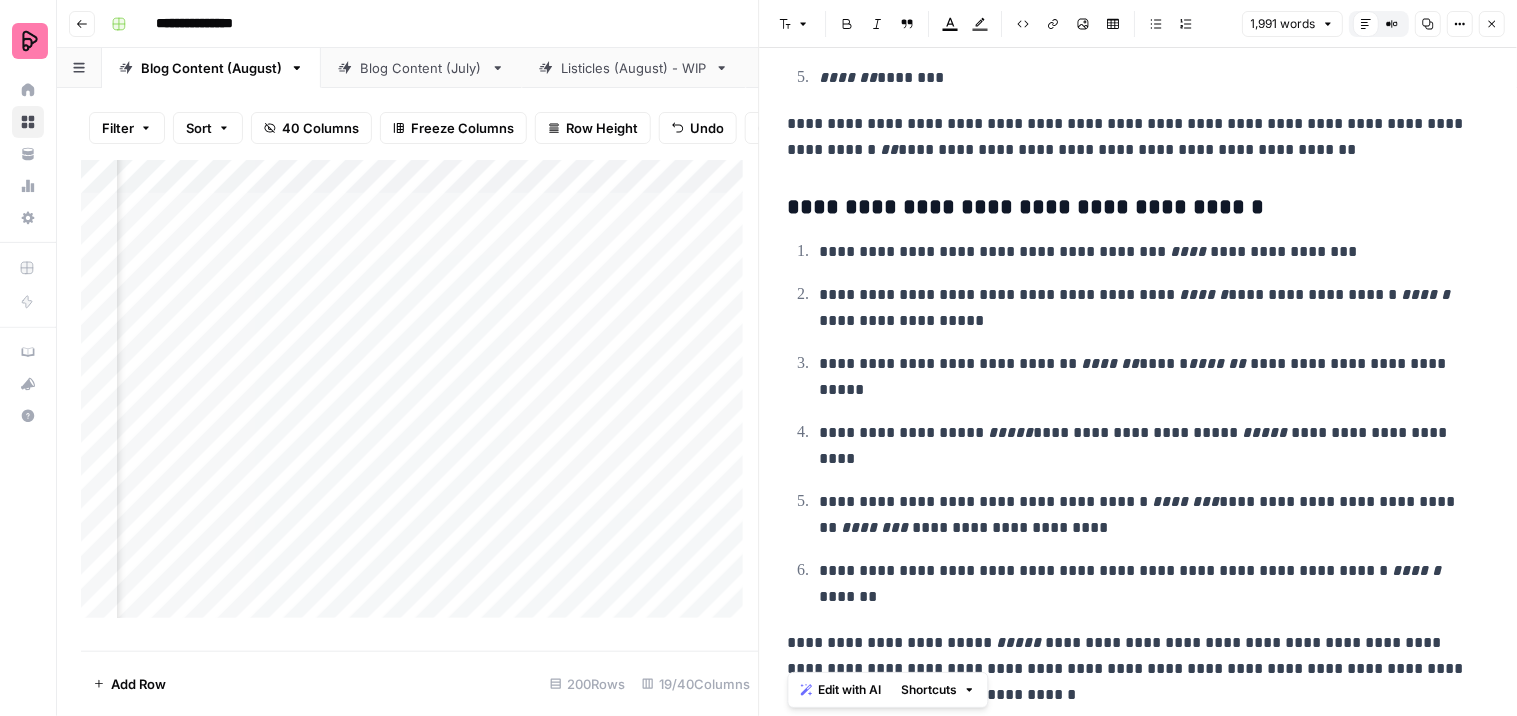 click on "**********" at bounding box center [1139, -3457] 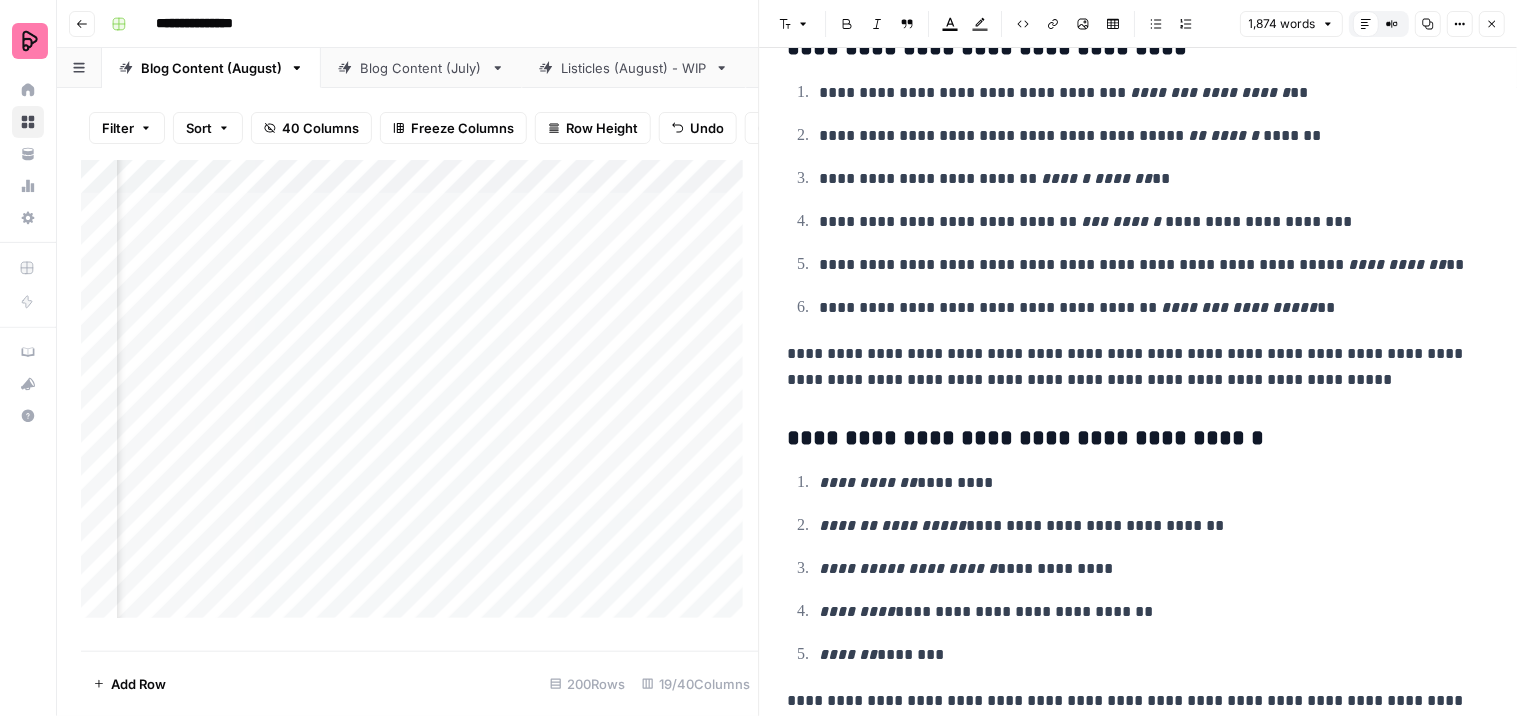 scroll, scrollTop: 7172, scrollLeft: 0, axis: vertical 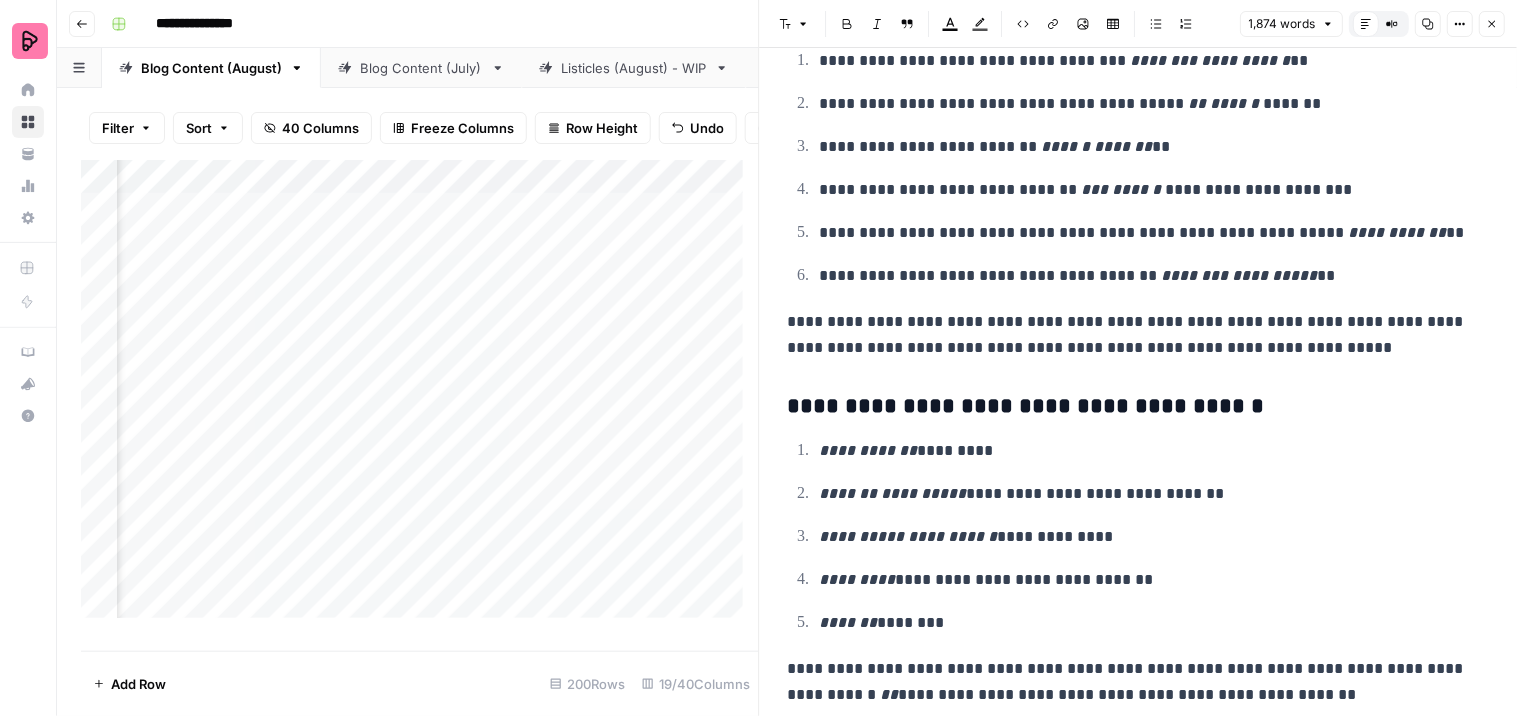 click on "Add Column" at bounding box center [420, 397] 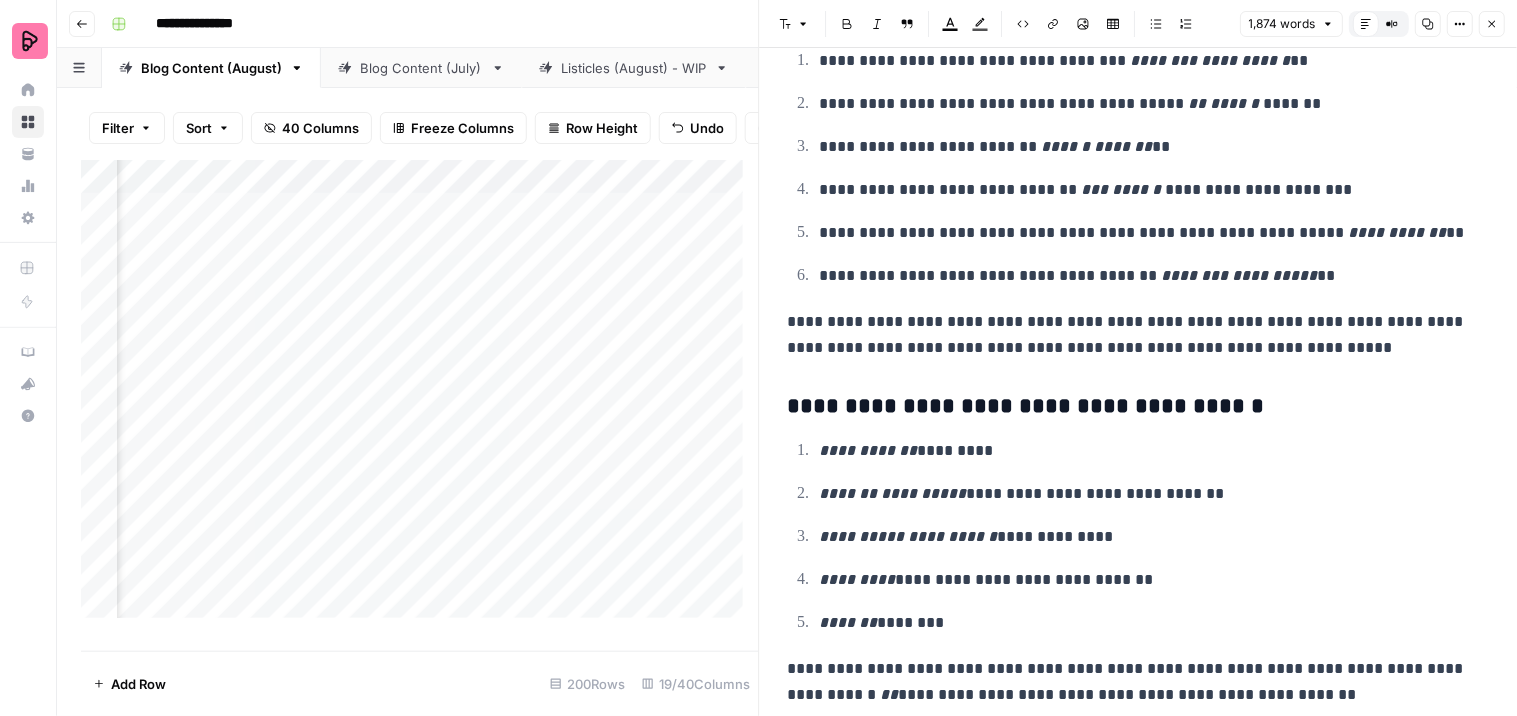 click on "Add Column" at bounding box center (420, 397) 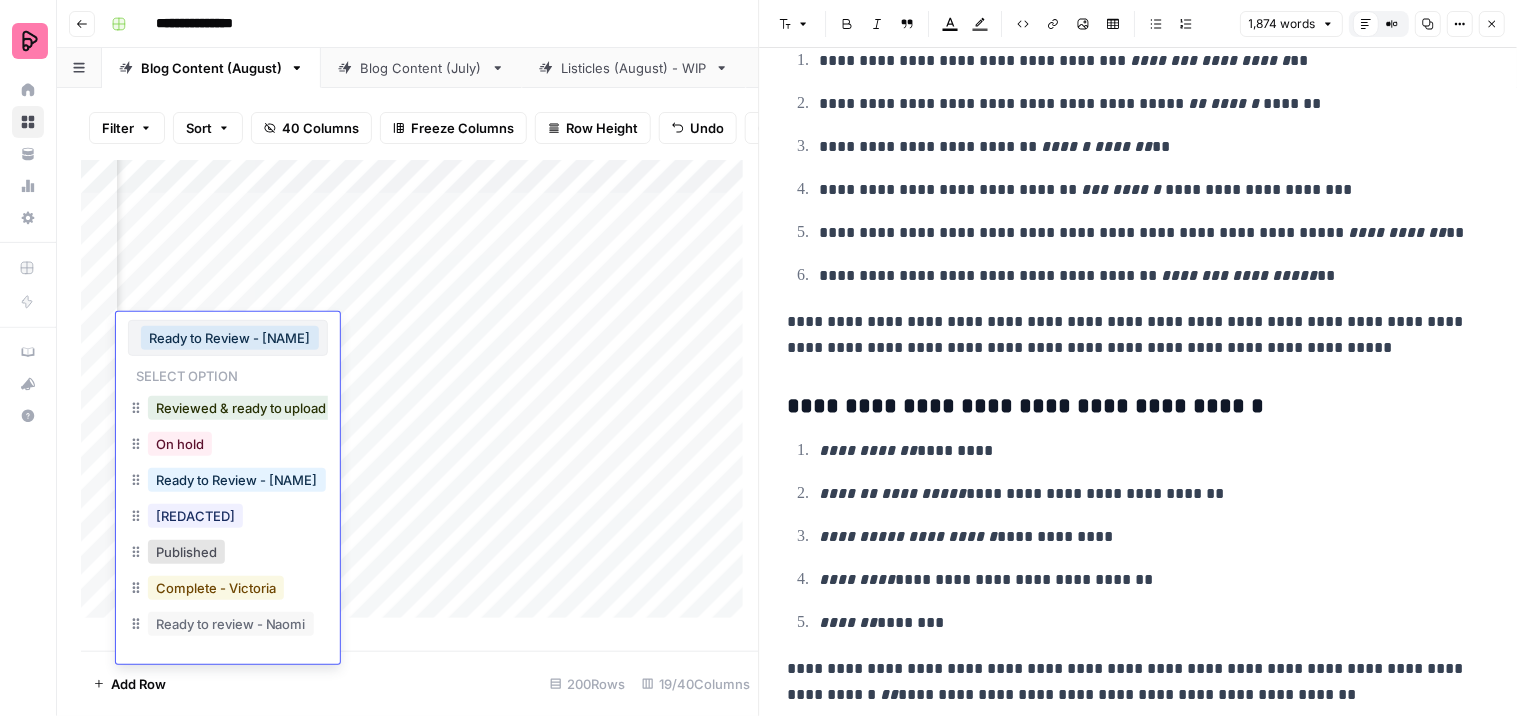 click on "Complete - Victoria" at bounding box center [216, 588] 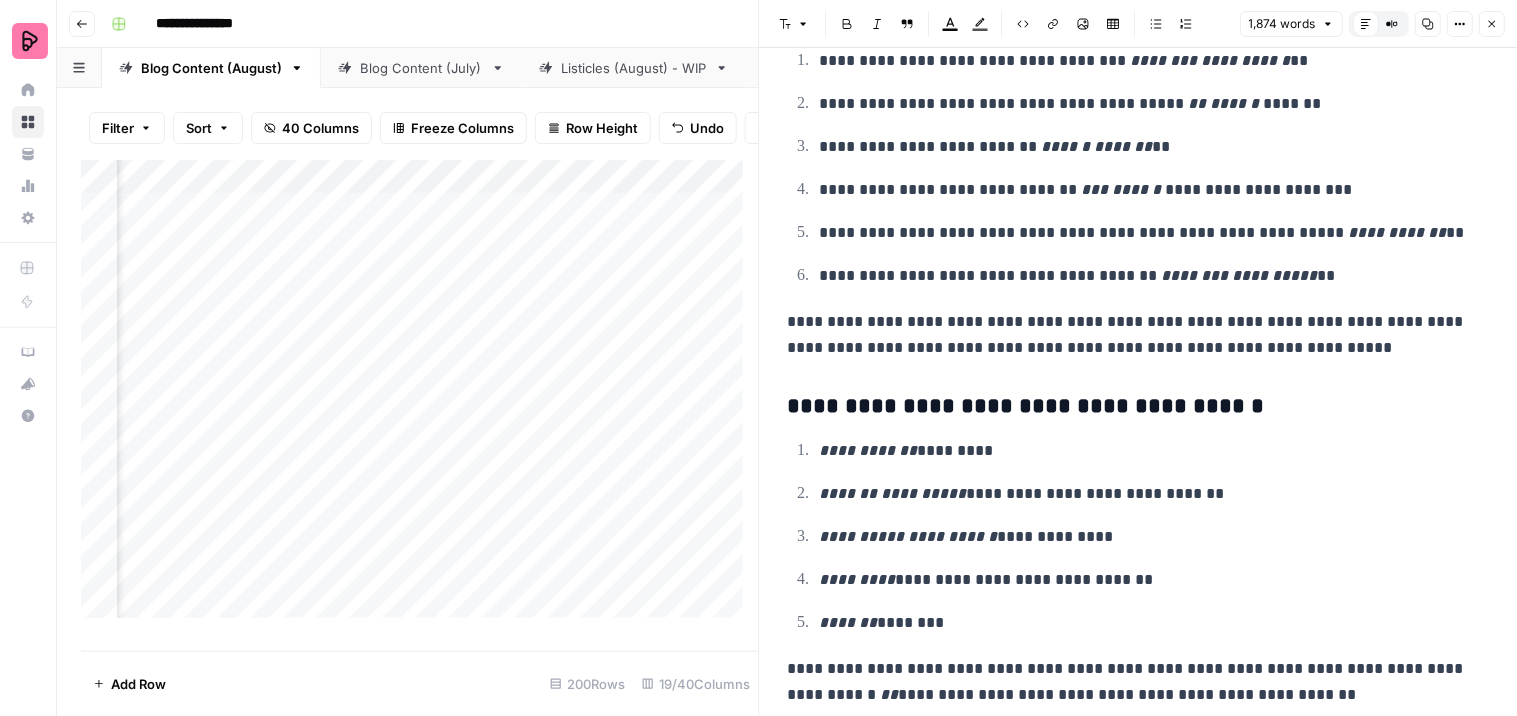 click on "Add Column" at bounding box center (420, 397) 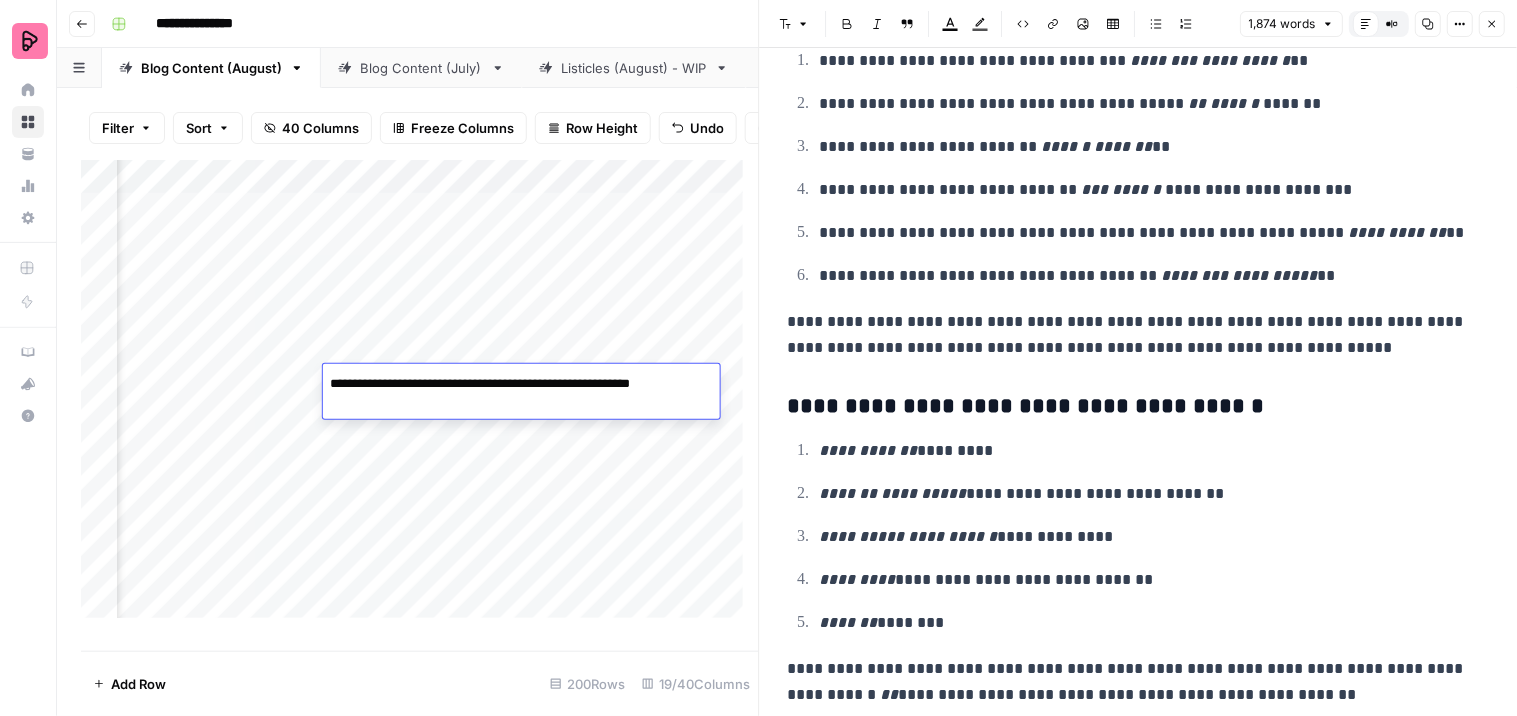 click on "**********" at bounding box center (517, 384) 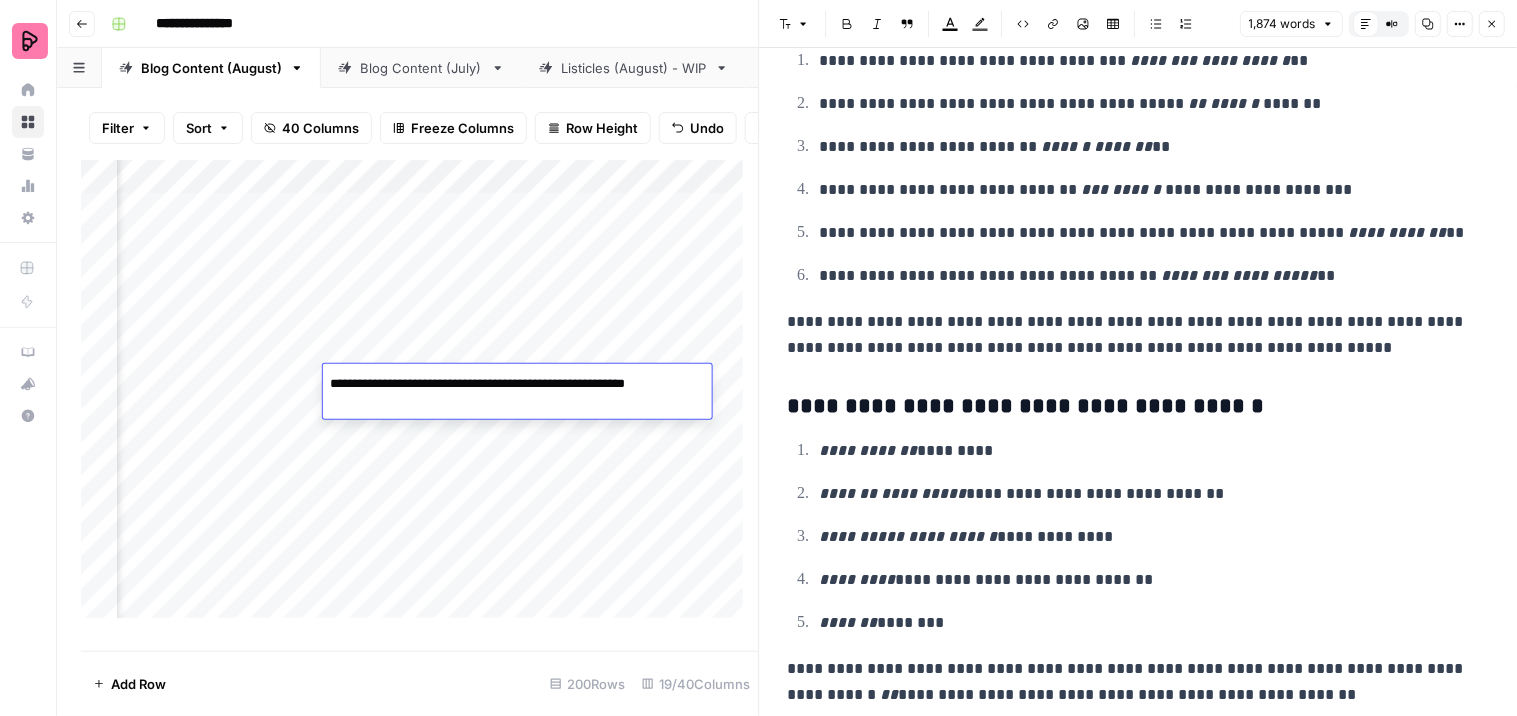 type on "**********" 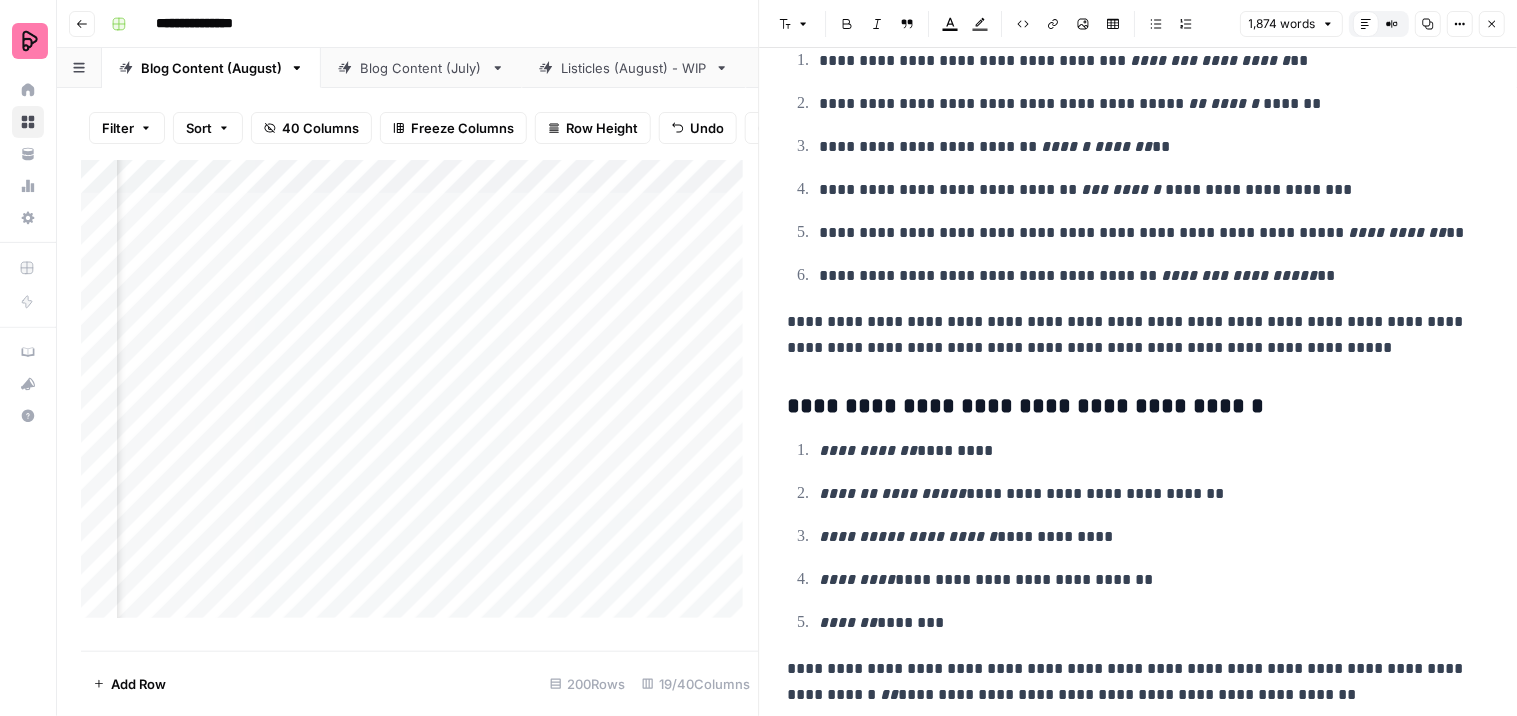 click on "Add Column" at bounding box center (420, 397) 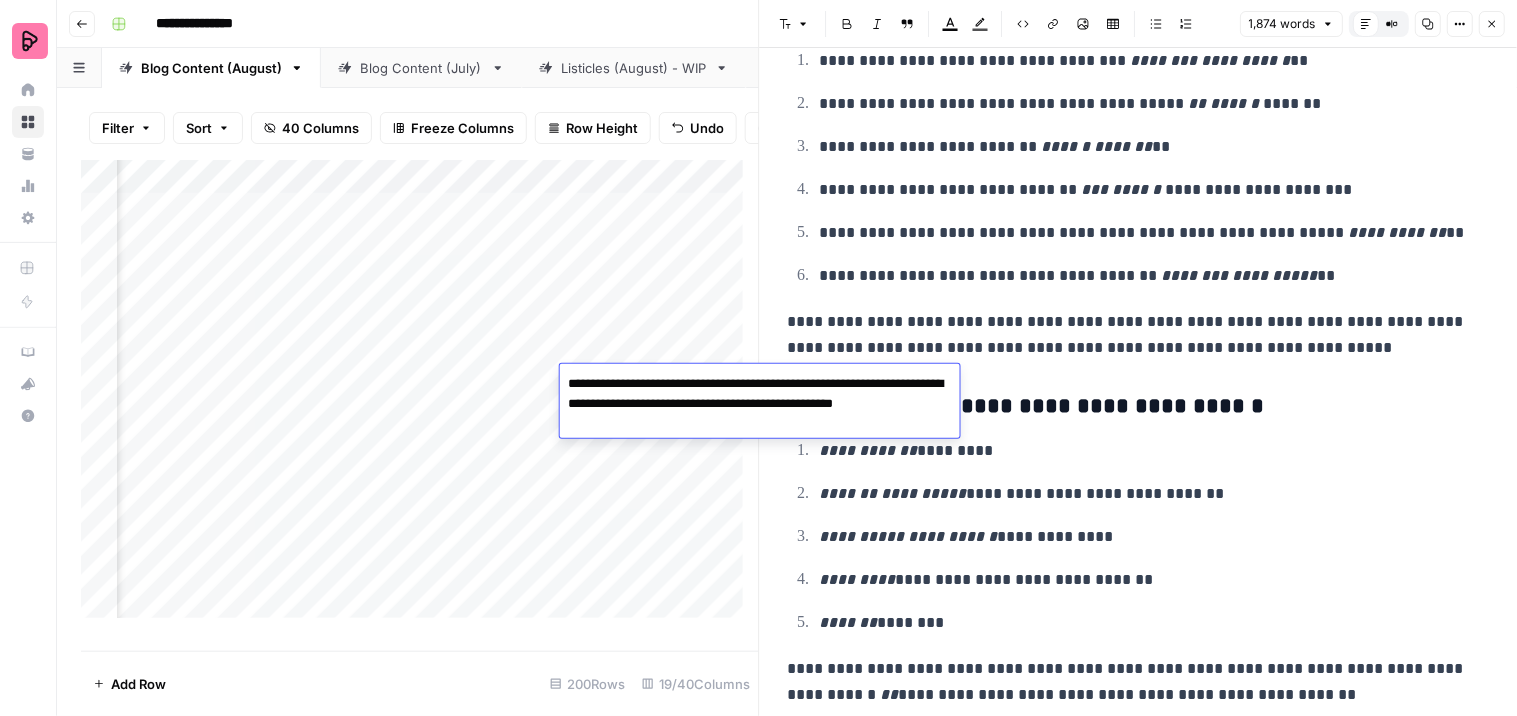 click on "Add Column" at bounding box center [420, 397] 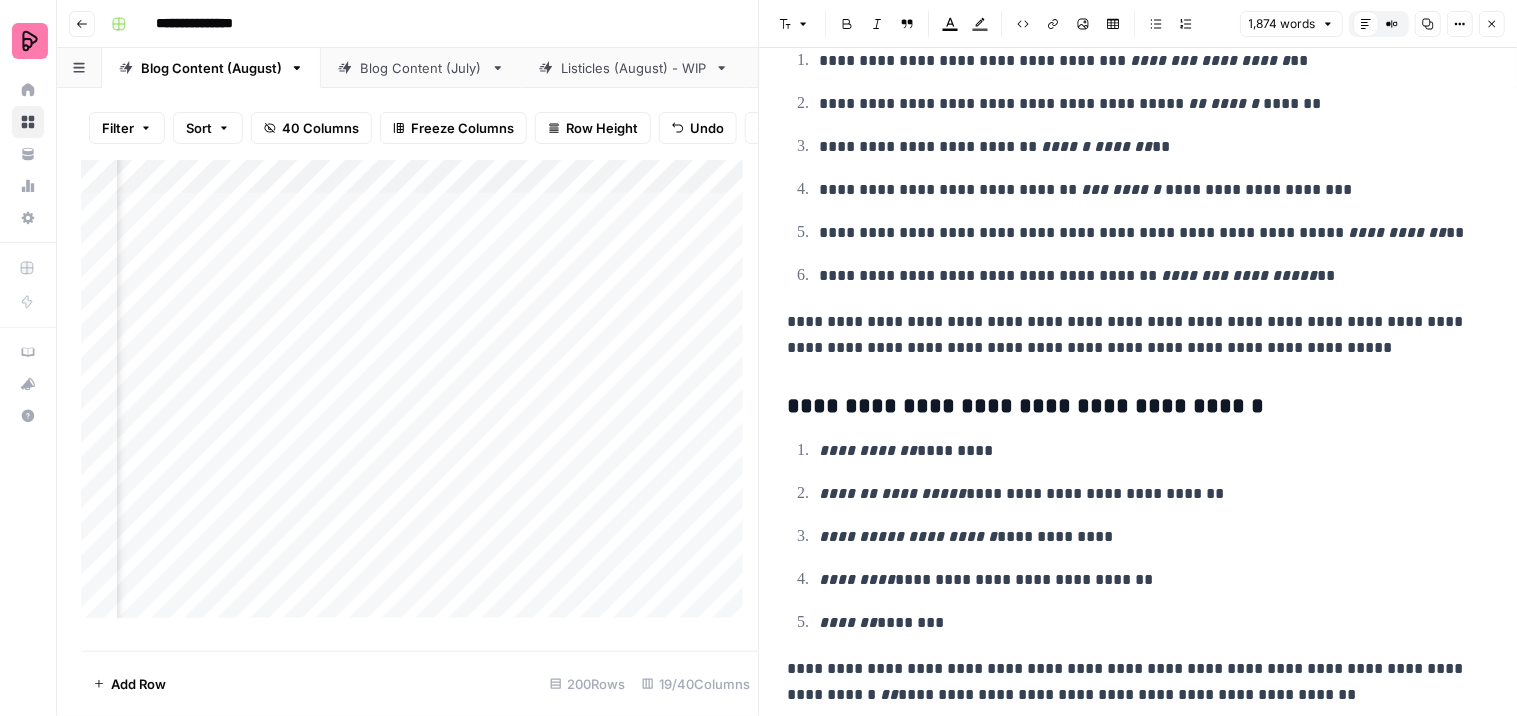 scroll, scrollTop: 0, scrollLeft: 1885, axis: horizontal 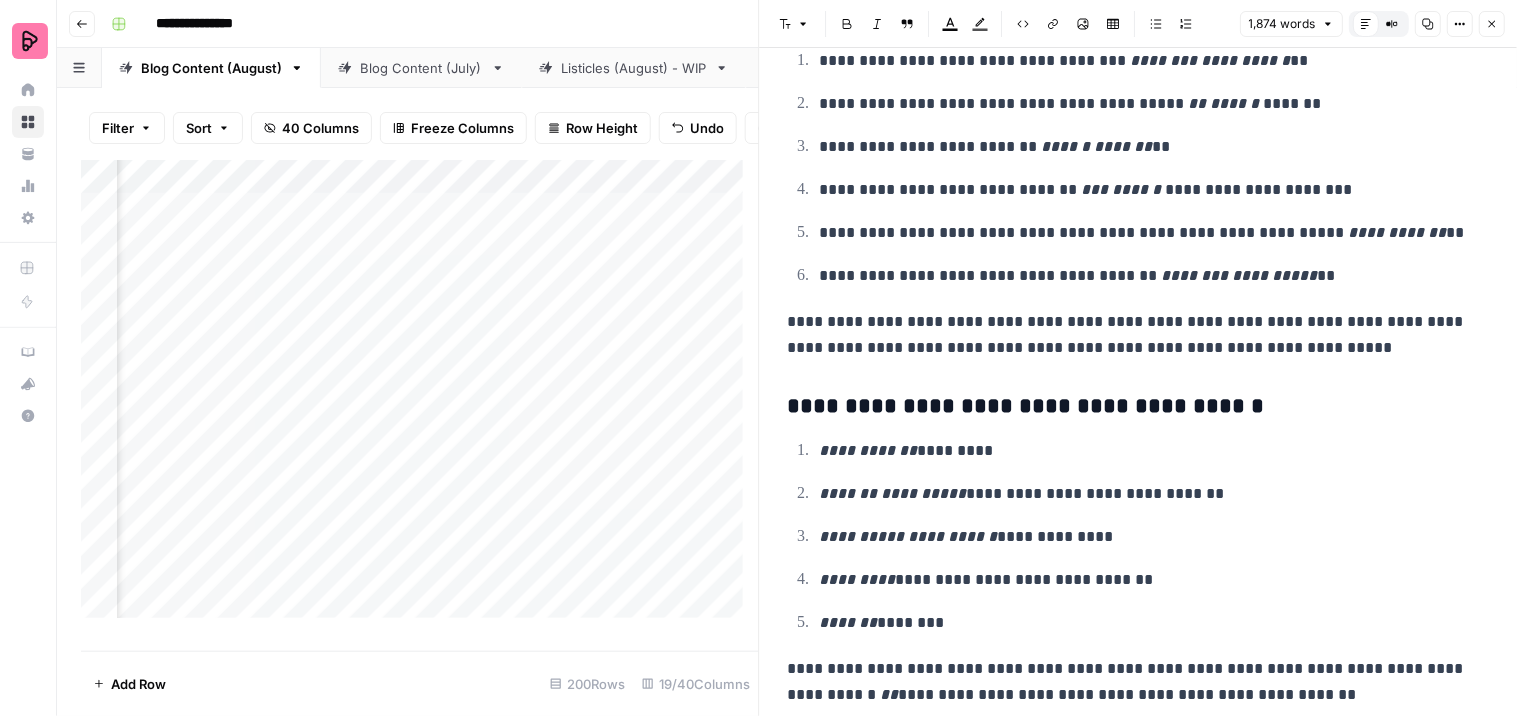 click on "Add Column" at bounding box center (420, 397) 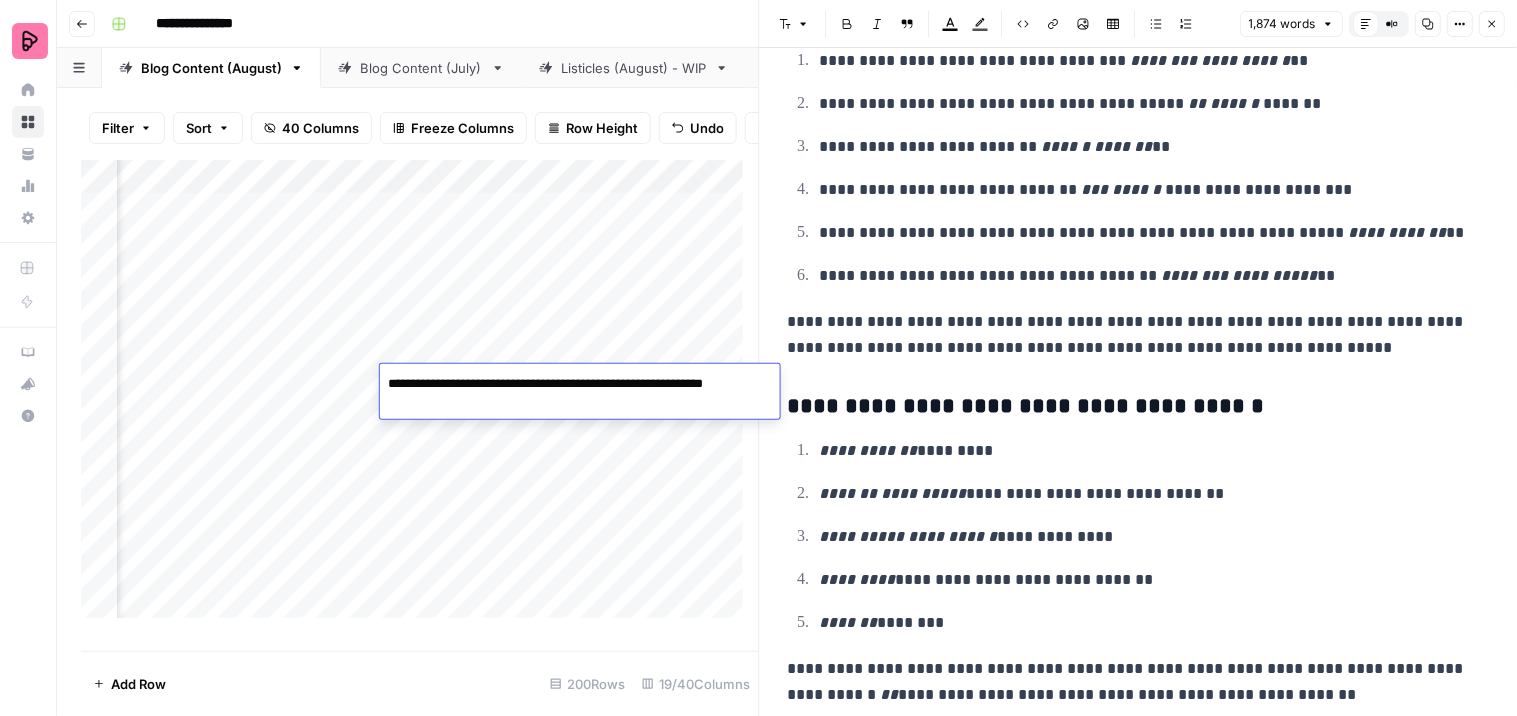 click on "Add Column" at bounding box center (420, 397) 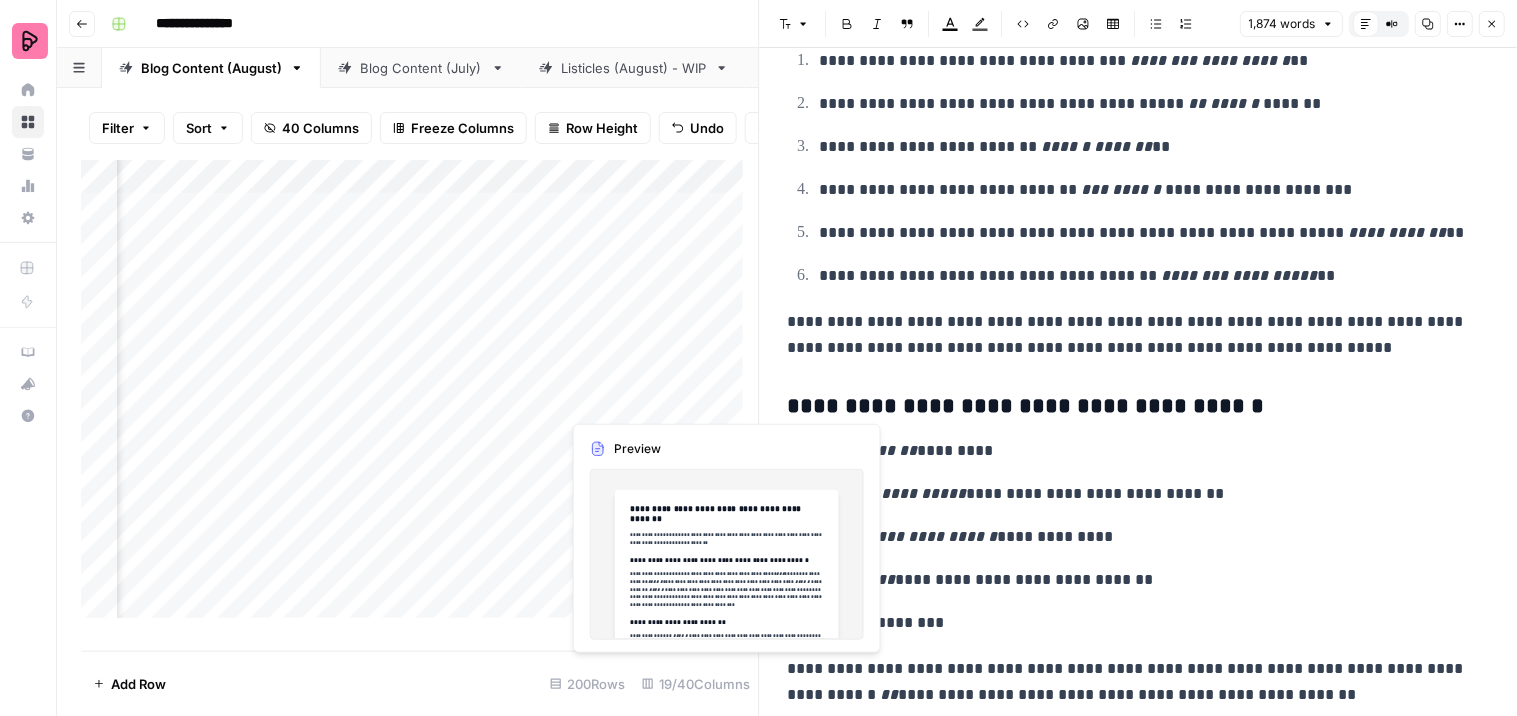 click on "Add Column" at bounding box center (420, 397) 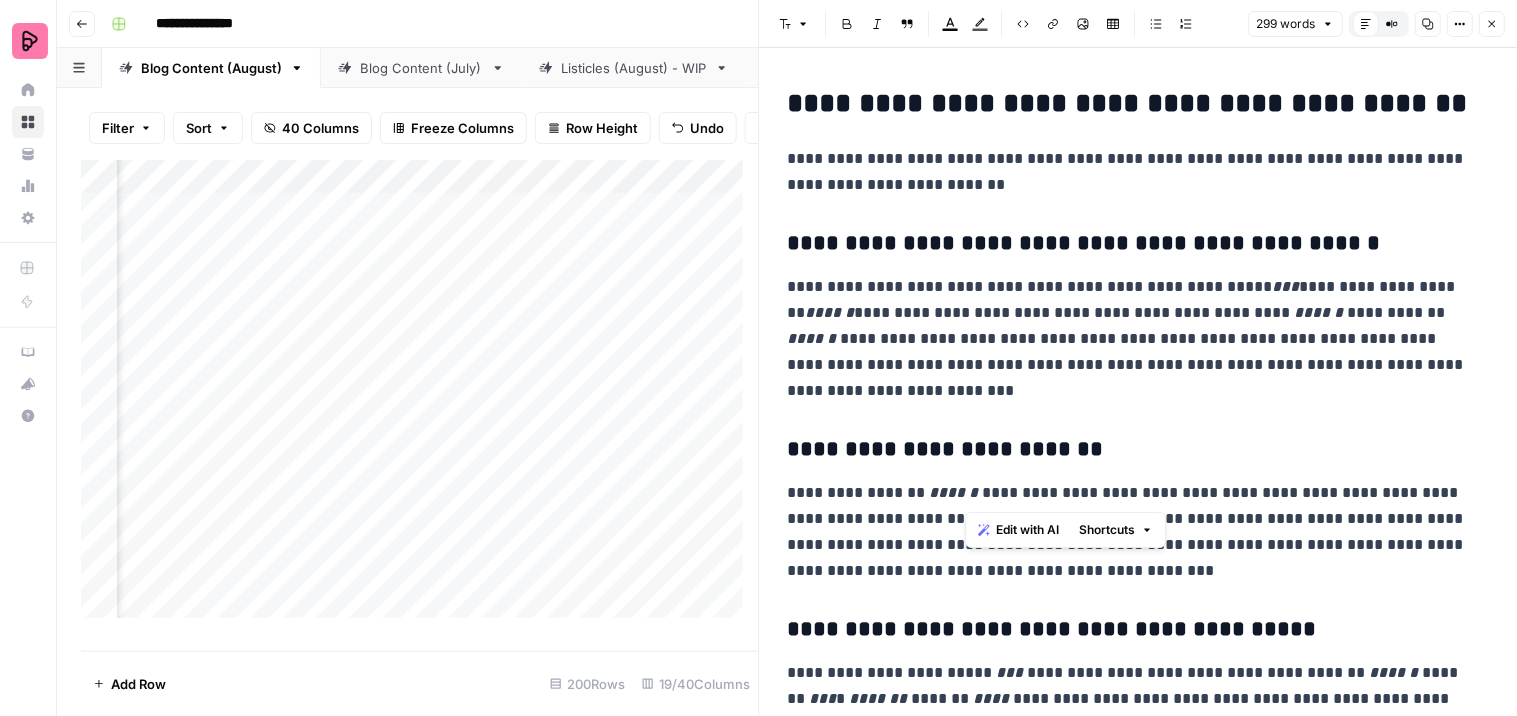 drag, startPoint x: 1028, startPoint y: 488, endPoint x: 966, endPoint y: 496, distance: 62.514 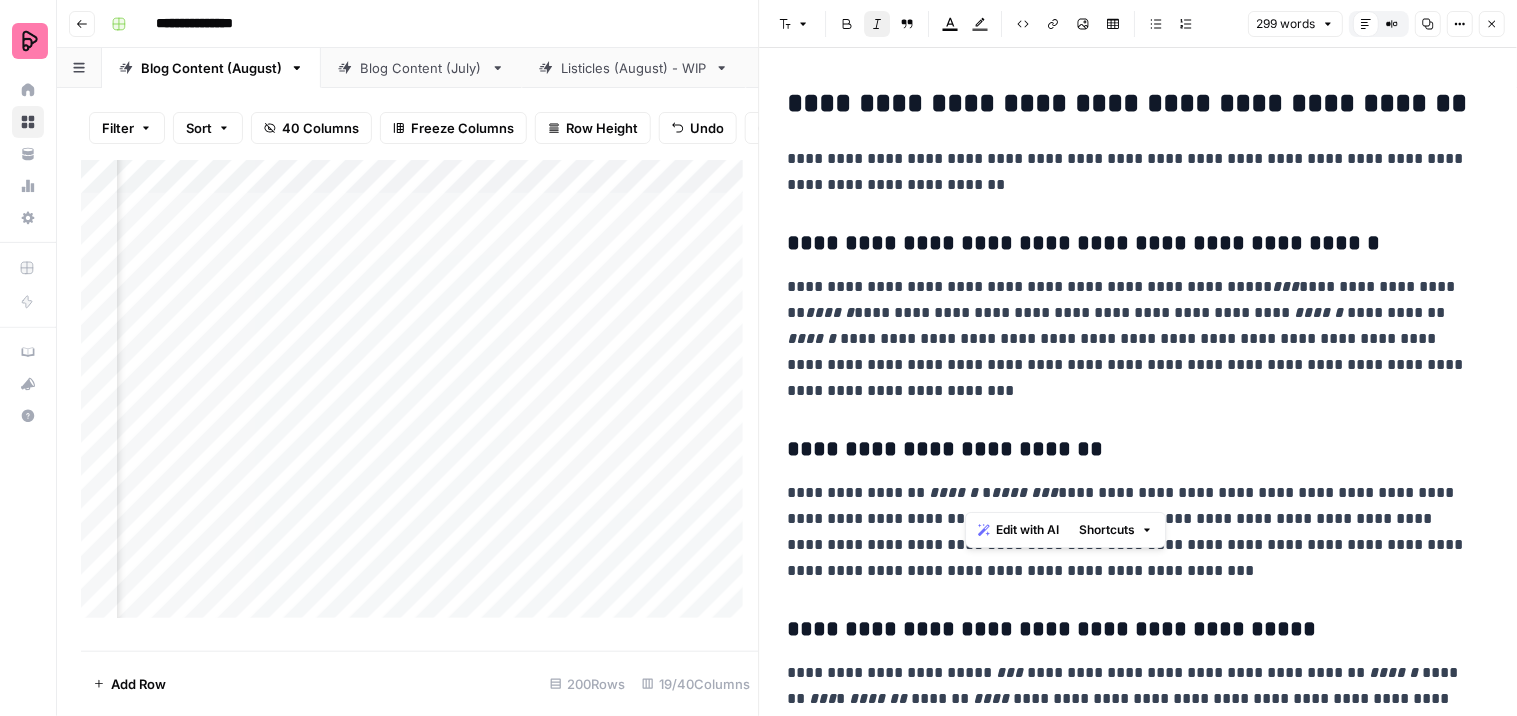 click on "**********" at bounding box center (1130, 339) 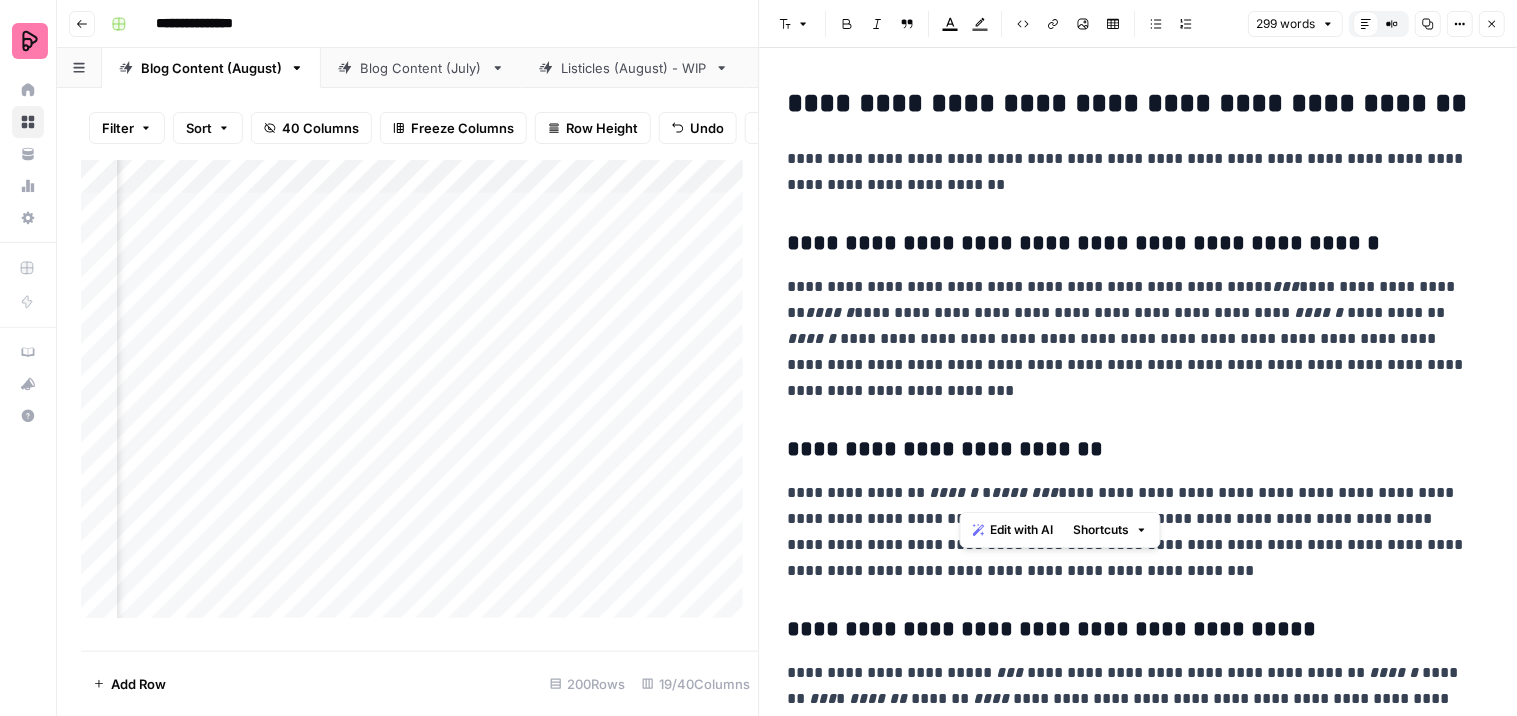 drag, startPoint x: 1033, startPoint y: 490, endPoint x: 961, endPoint y: 491, distance: 72.00694 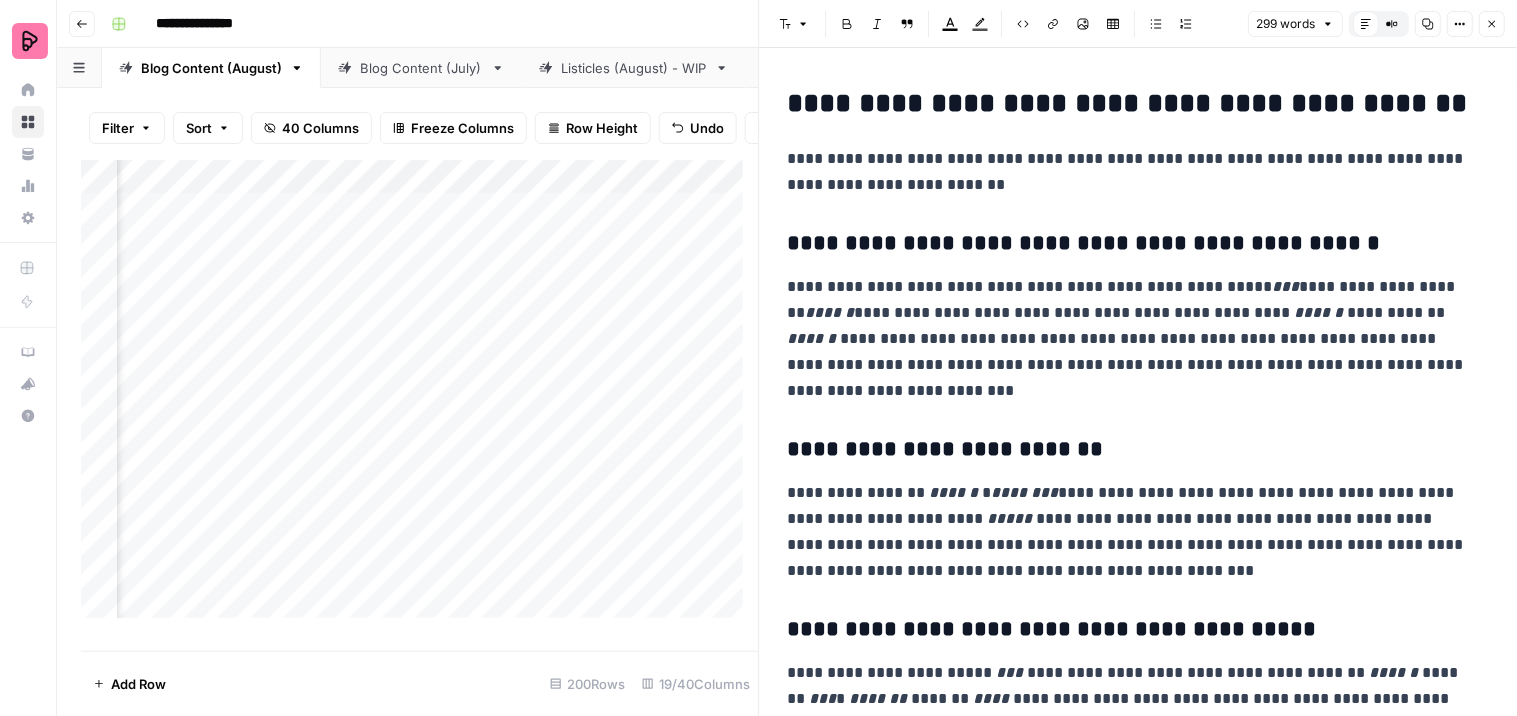 click 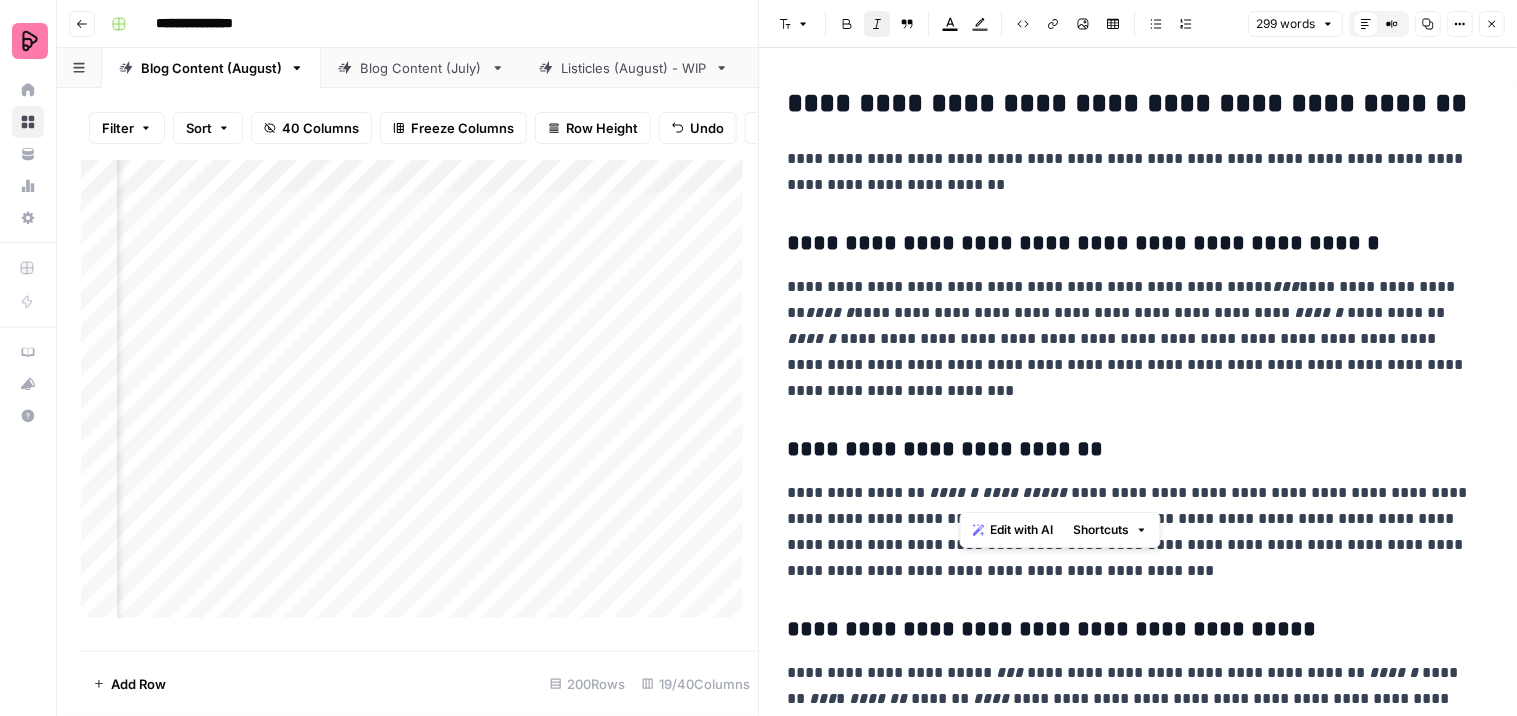 click on "**********" at bounding box center (1130, 339) 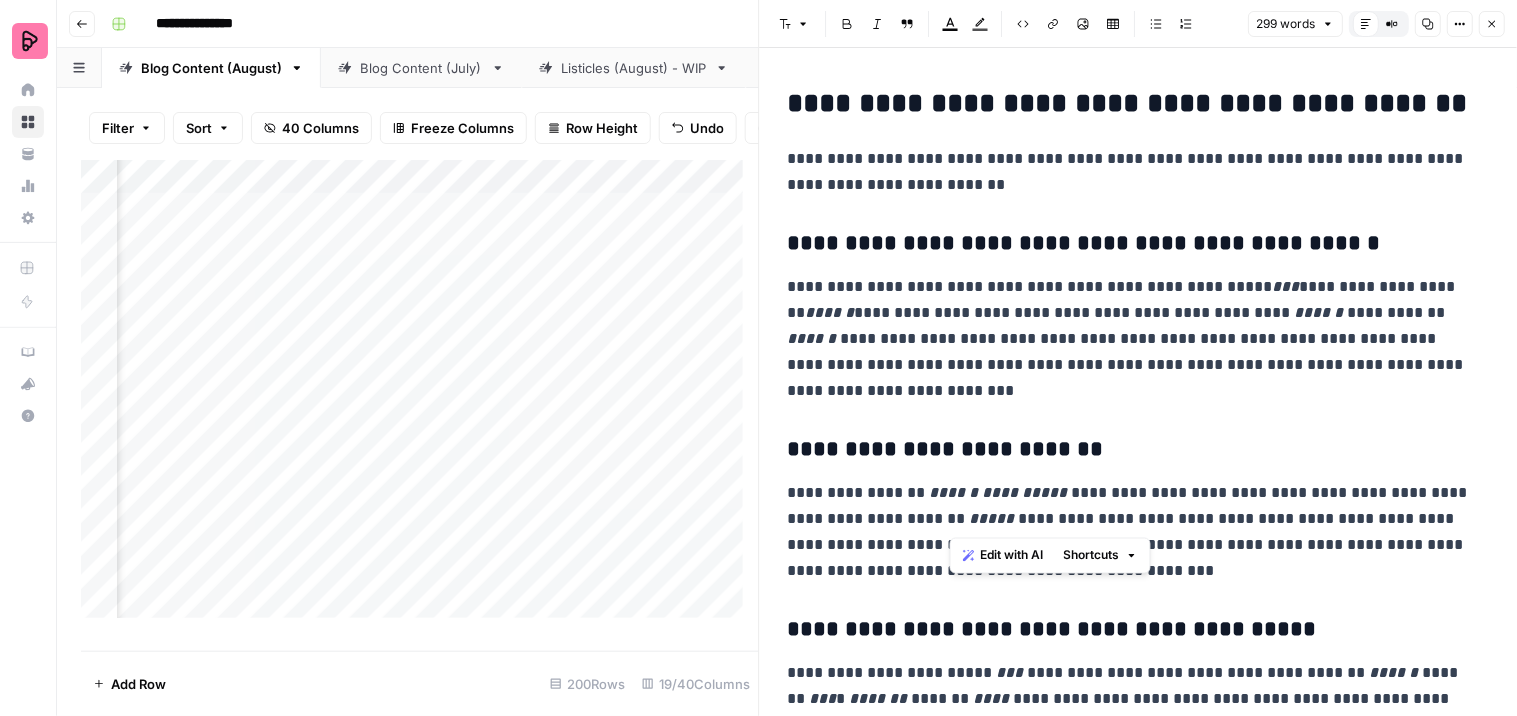 drag, startPoint x: 1000, startPoint y: 515, endPoint x: 951, endPoint y: 517, distance: 49.0408 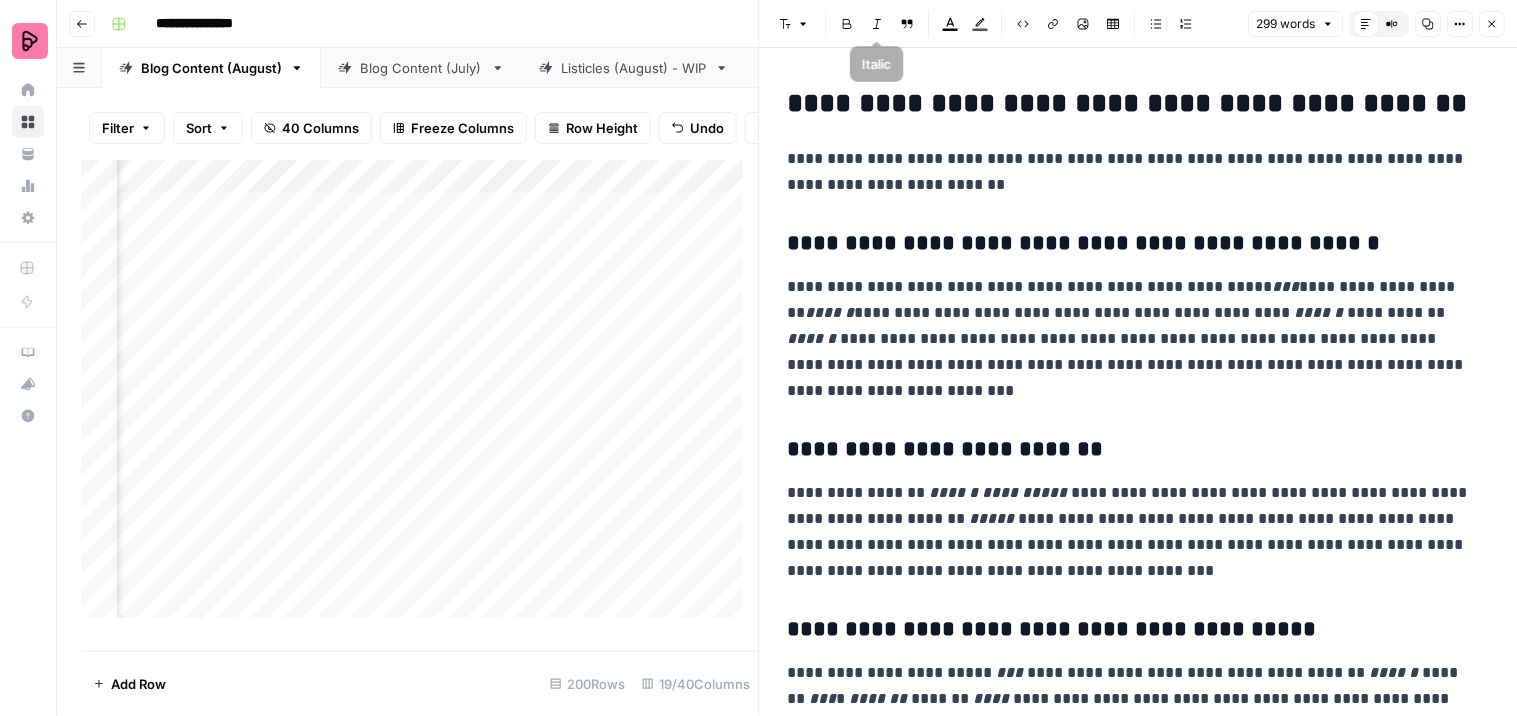 click 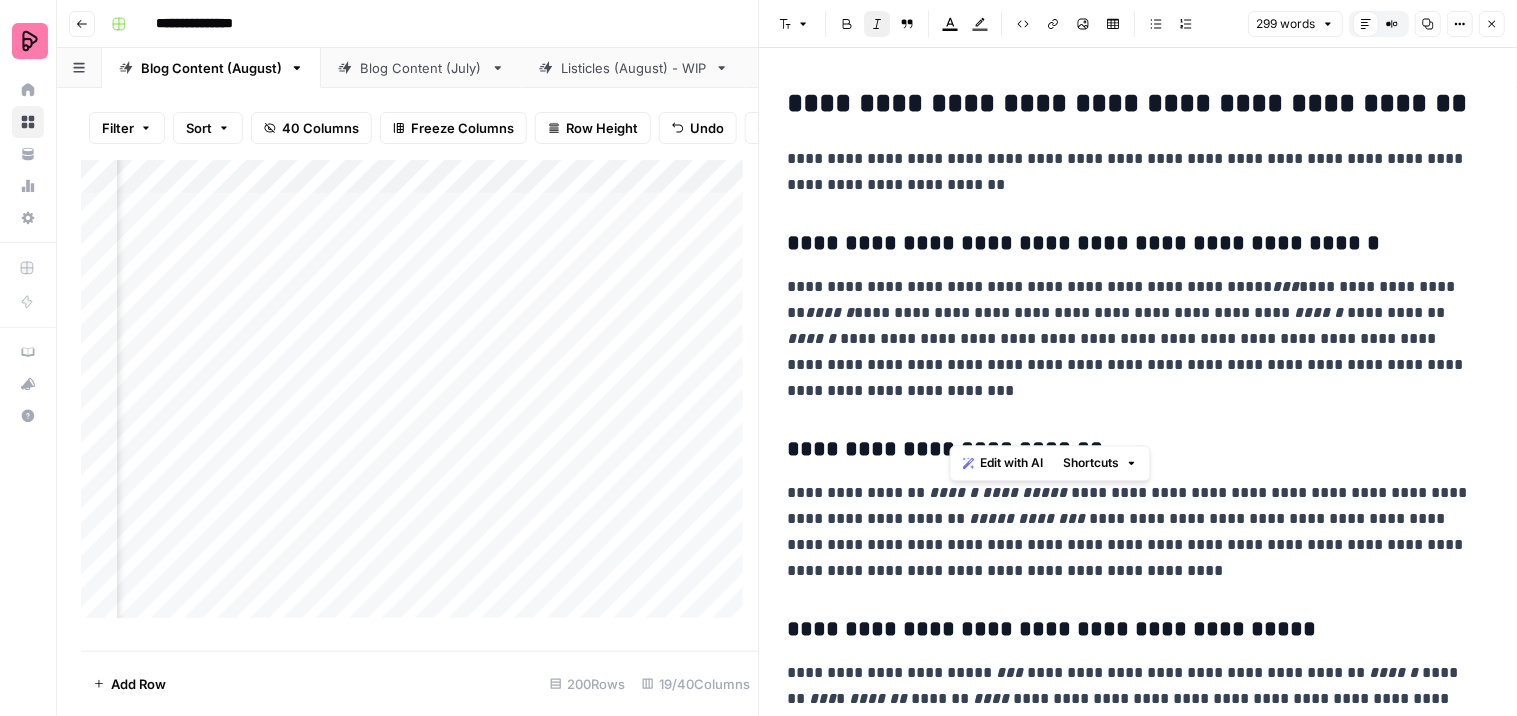 scroll, scrollTop: 330, scrollLeft: 0, axis: vertical 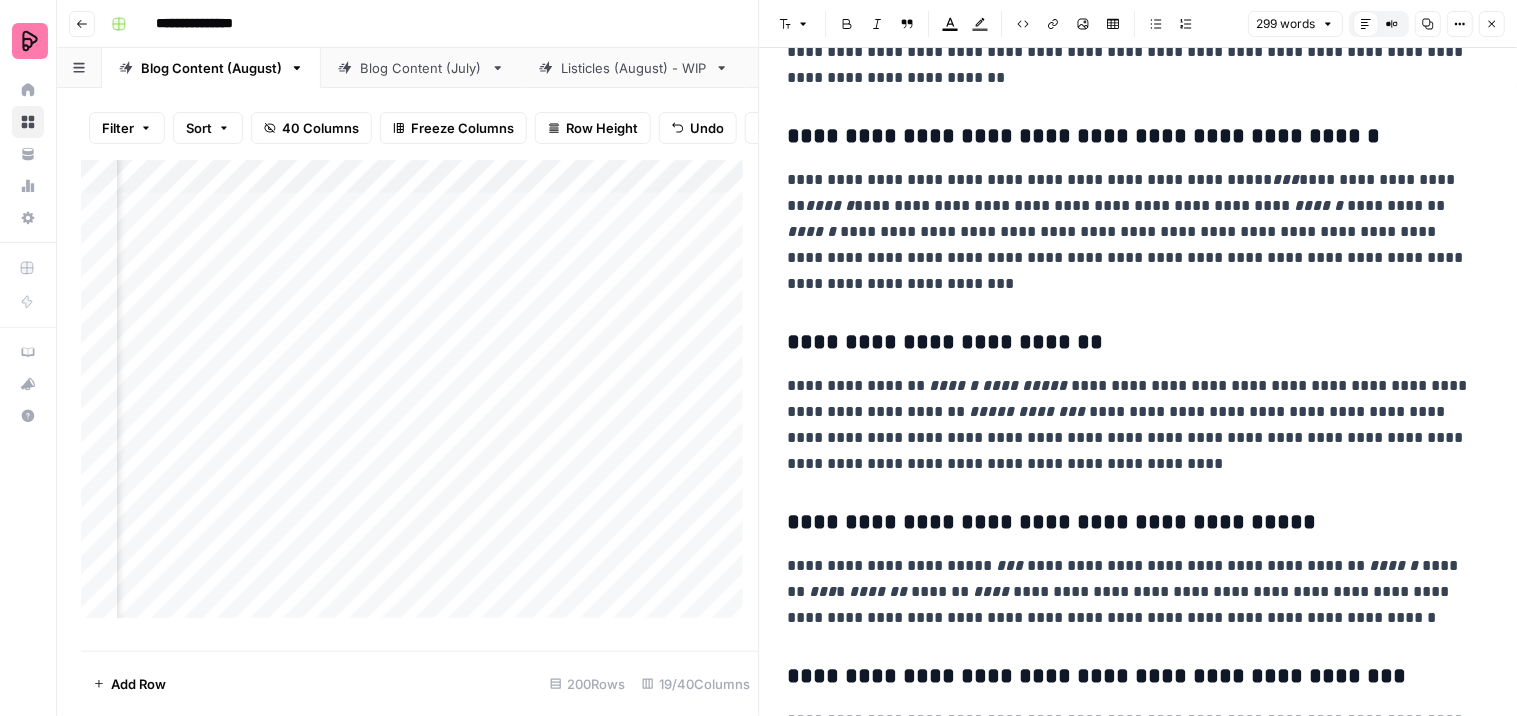 click on "**********" at bounding box center (1130, 425) 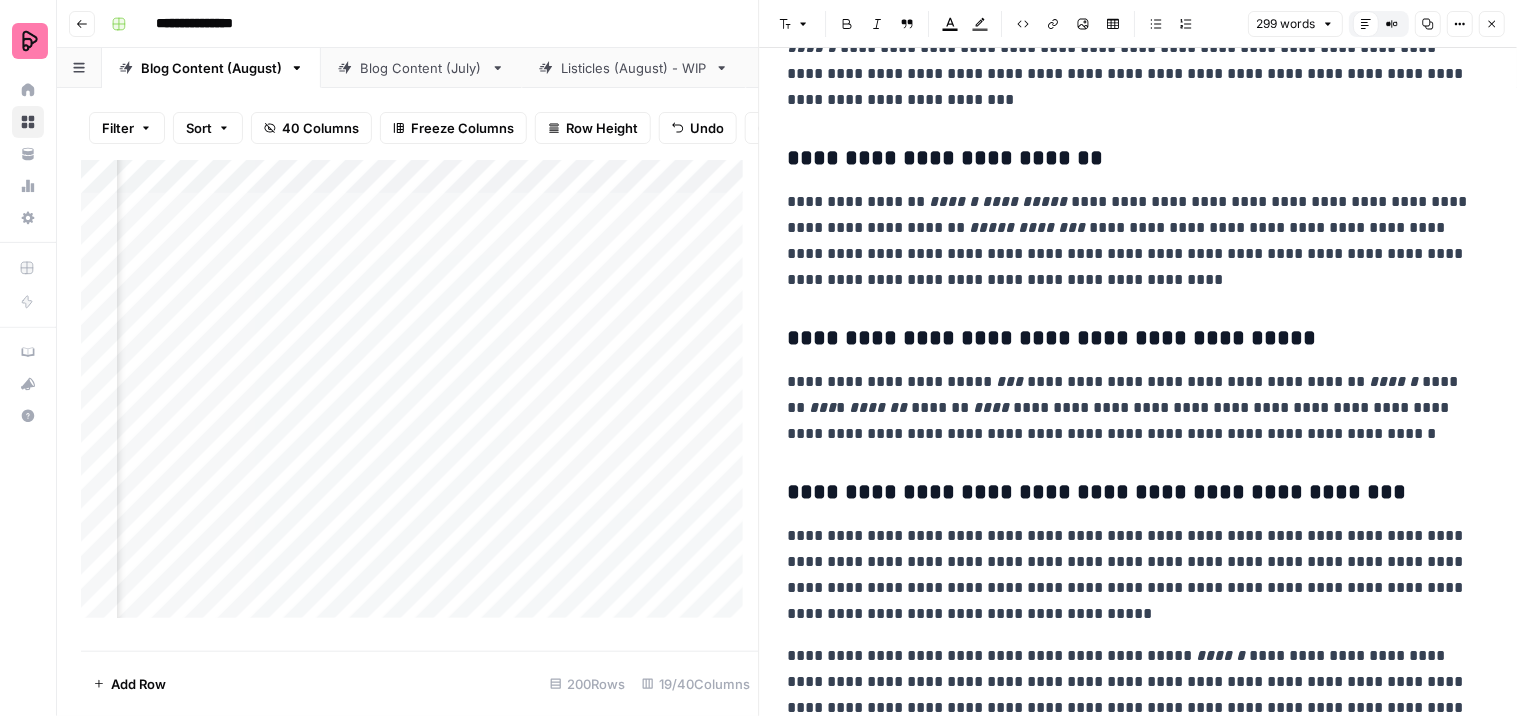 scroll, scrollTop: 330, scrollLeft: 0, axis: vertical 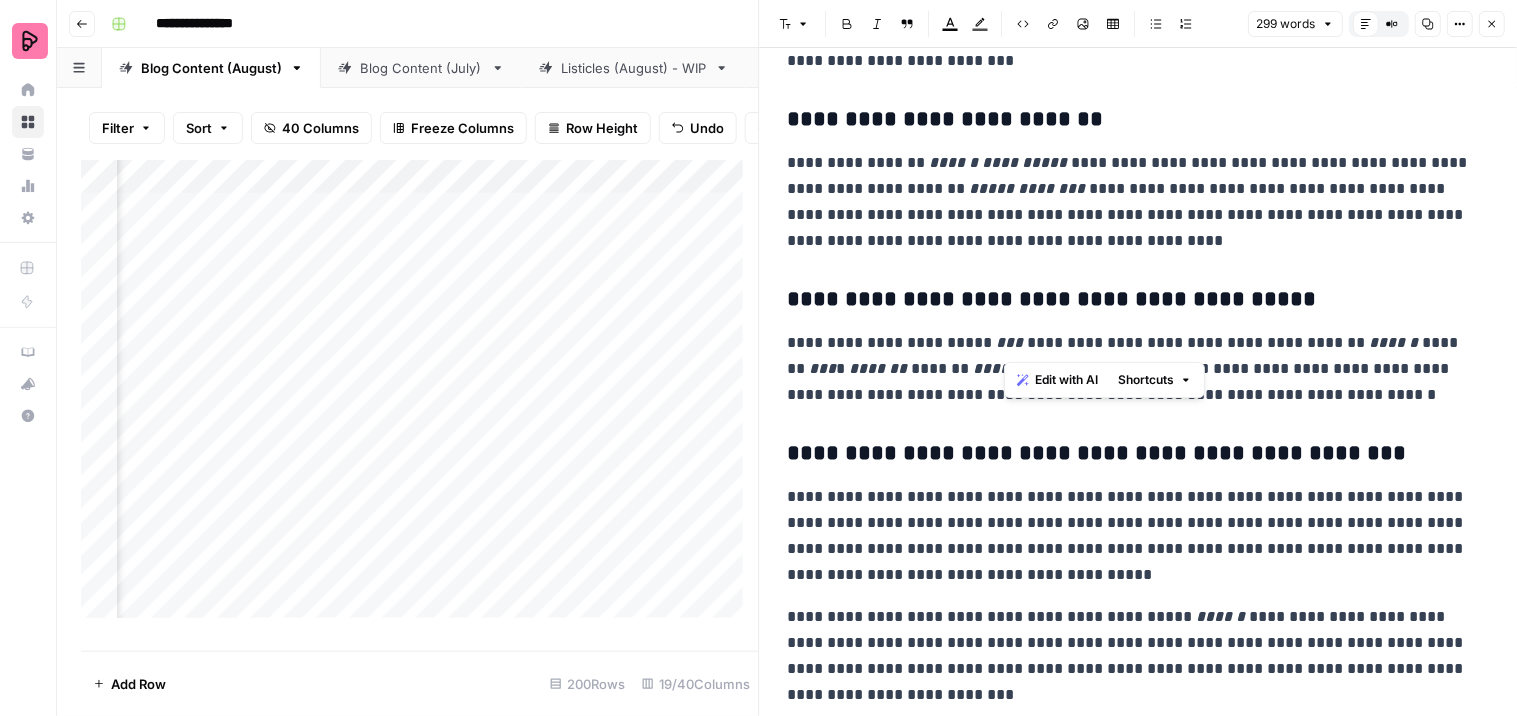 drag, startPoint x: 1043, startPoint y: 340, endPoint x: 1004, endPoint y: 345, distance: 39.319206 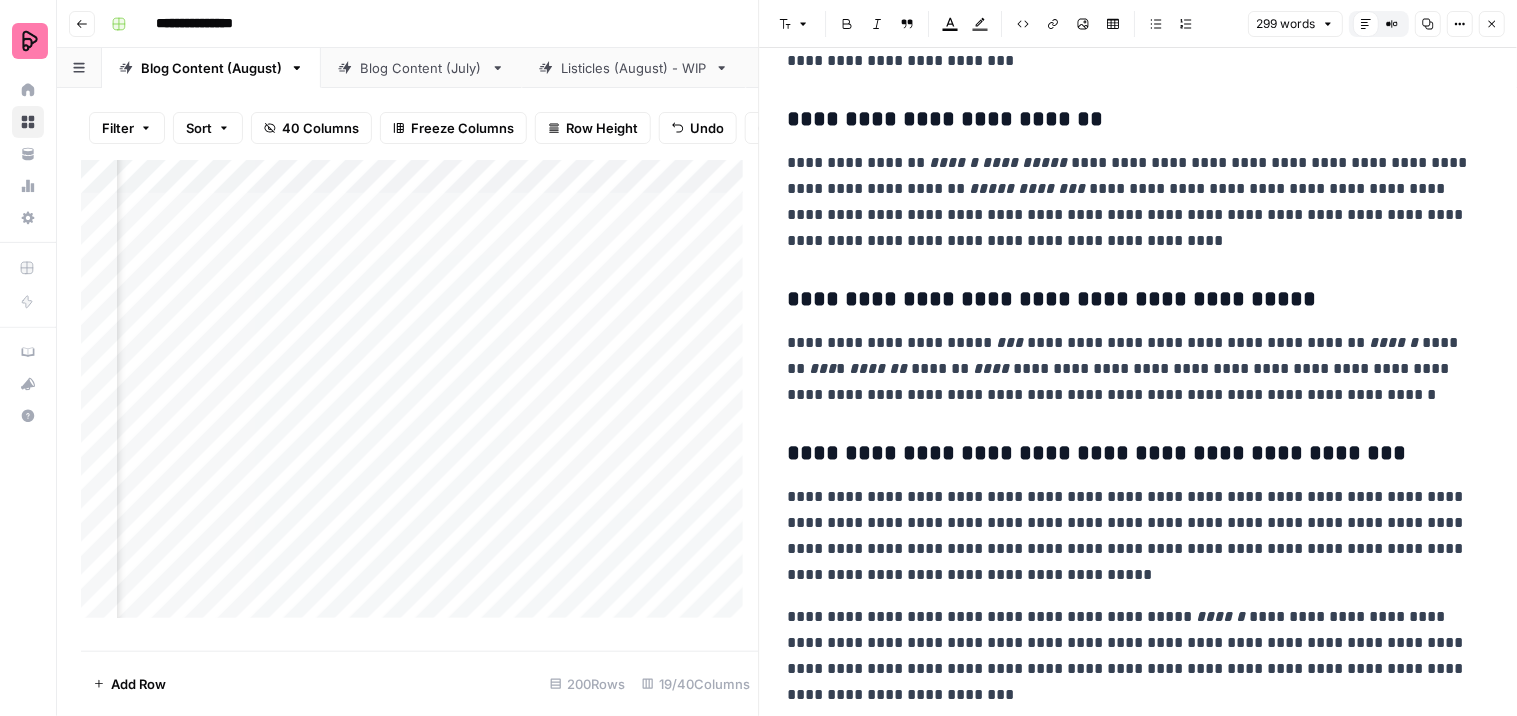 click on "Italic" at bounding box center [878, 24] 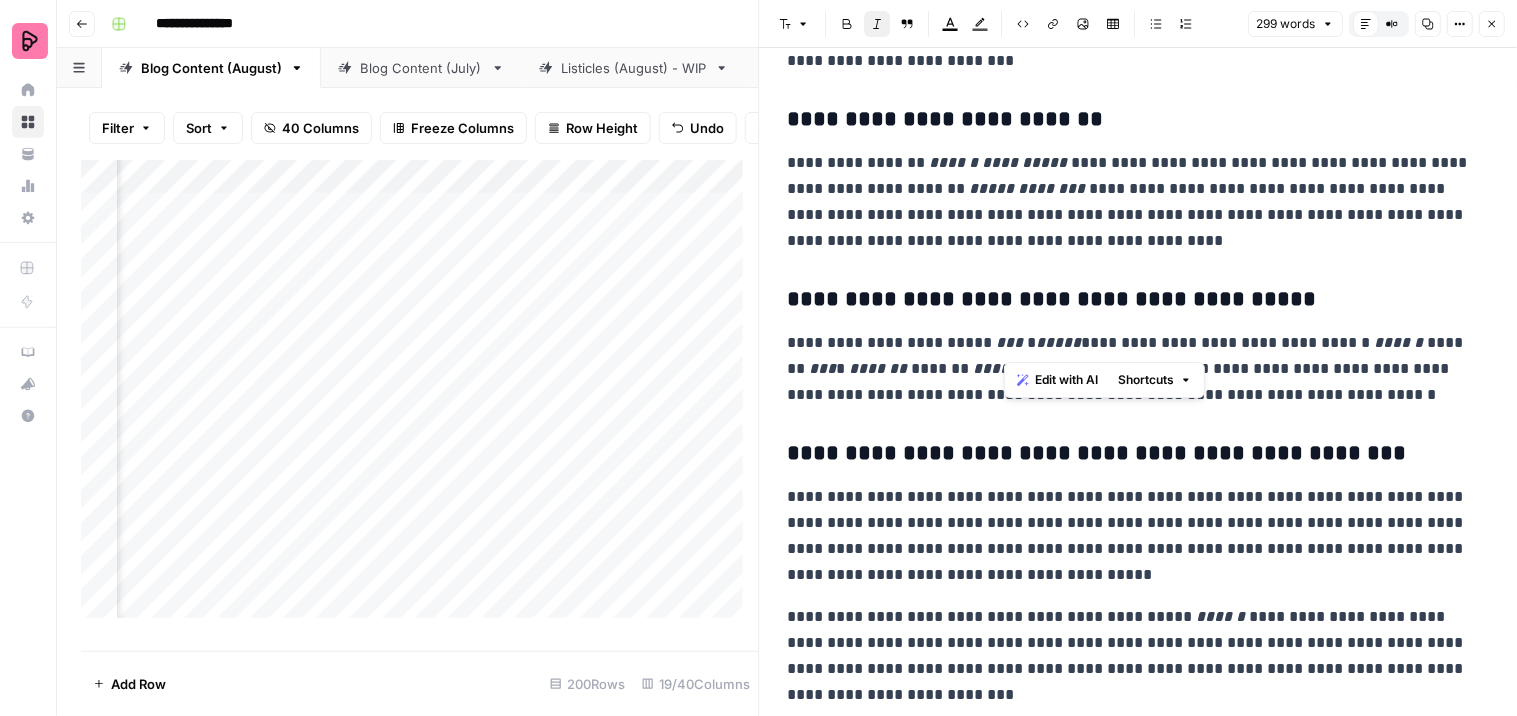 click on "[REDACTED]" at bounding box center [1130, 369] 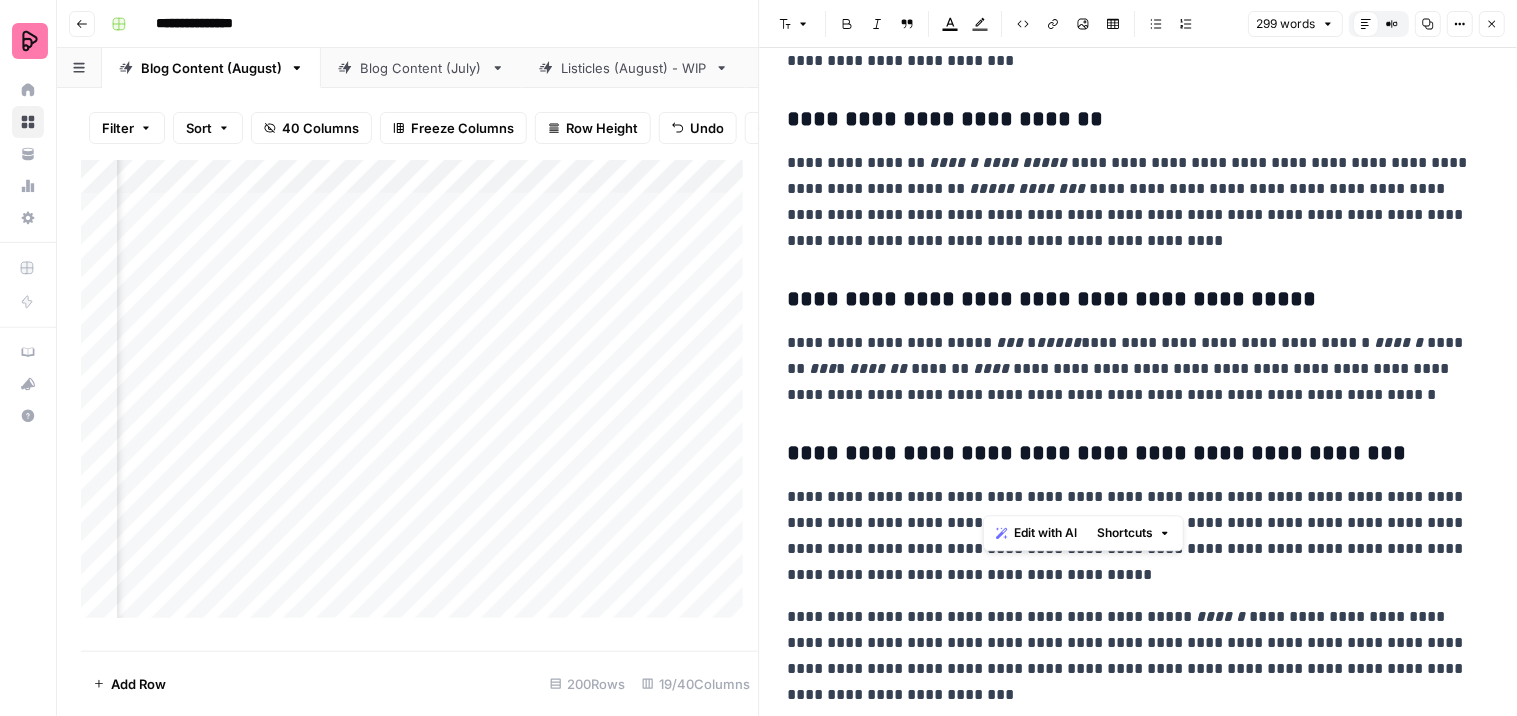 drag, startPoint x: 1046, startPoint y: 493, endPoint x: 985, endPoint y: 500, distance: 61.400326 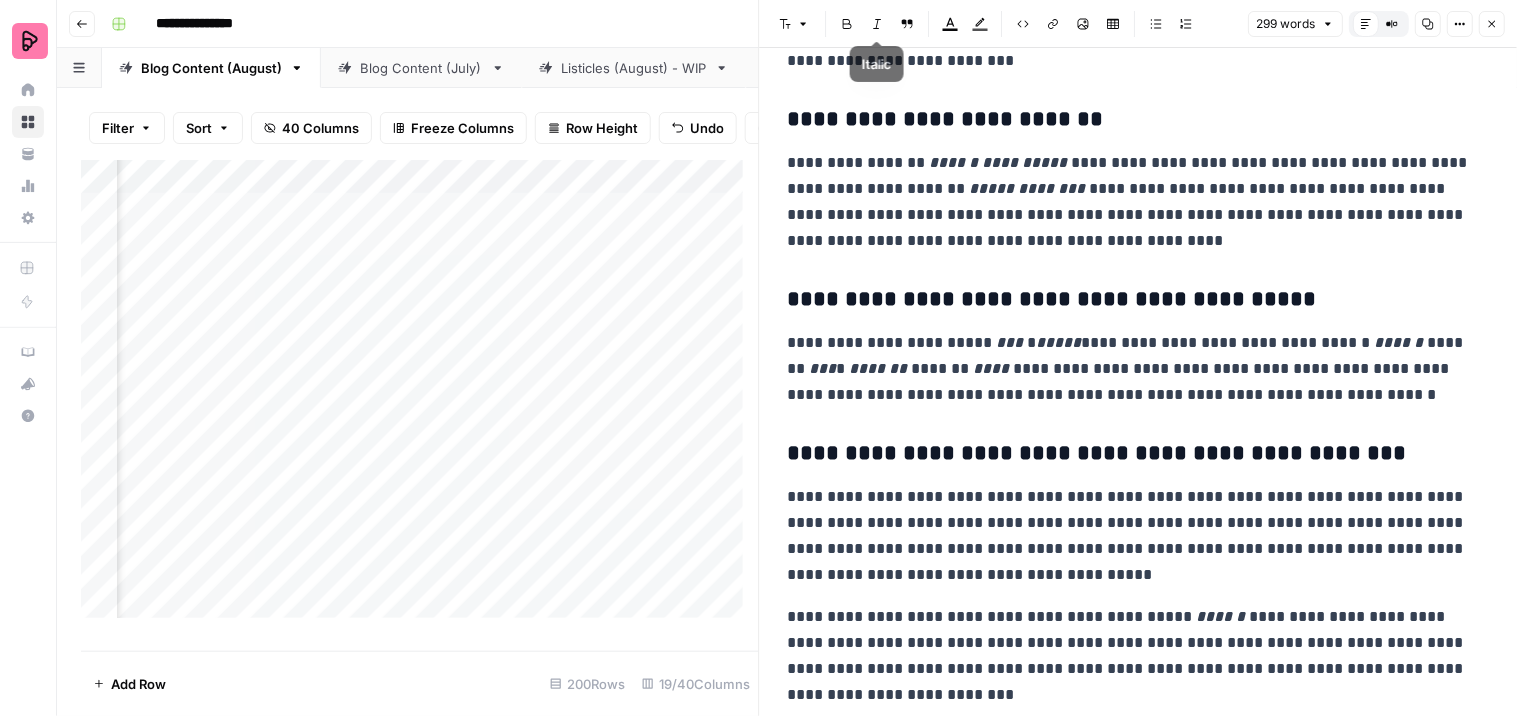 click 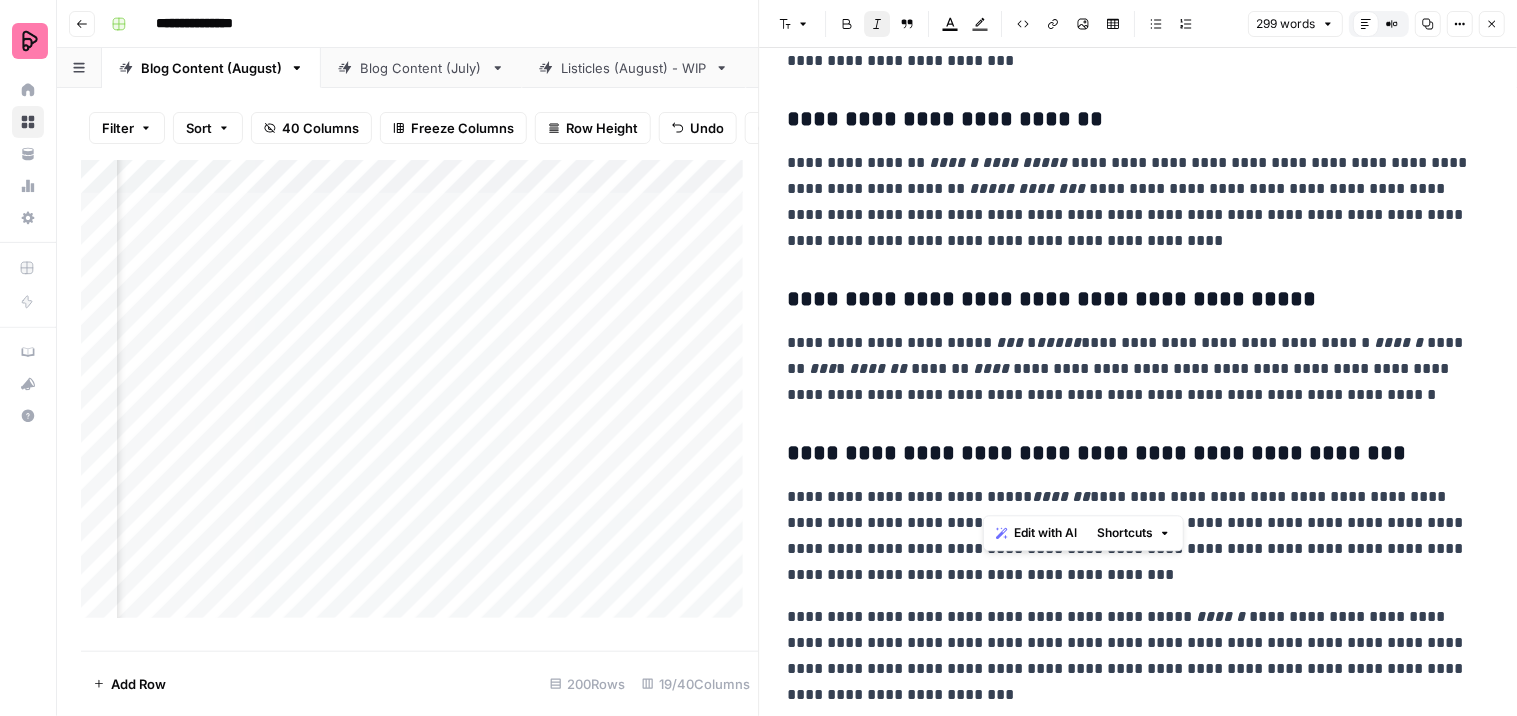 click on "**********" at bounding box center [1139, 217] 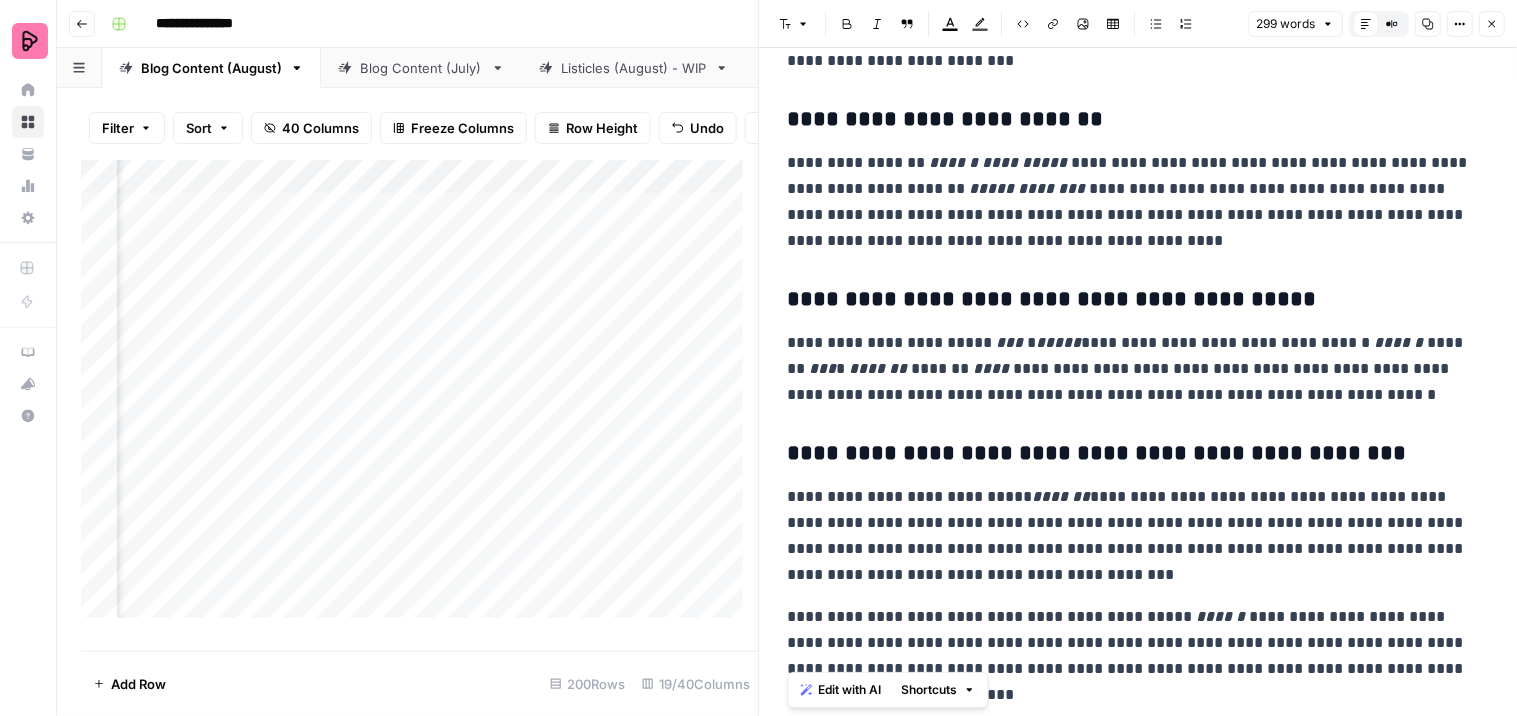 drag, startPoint x: 806, startPoint y: 677, endPoint x: 784, endPoint y: 616, distance: 64.84597 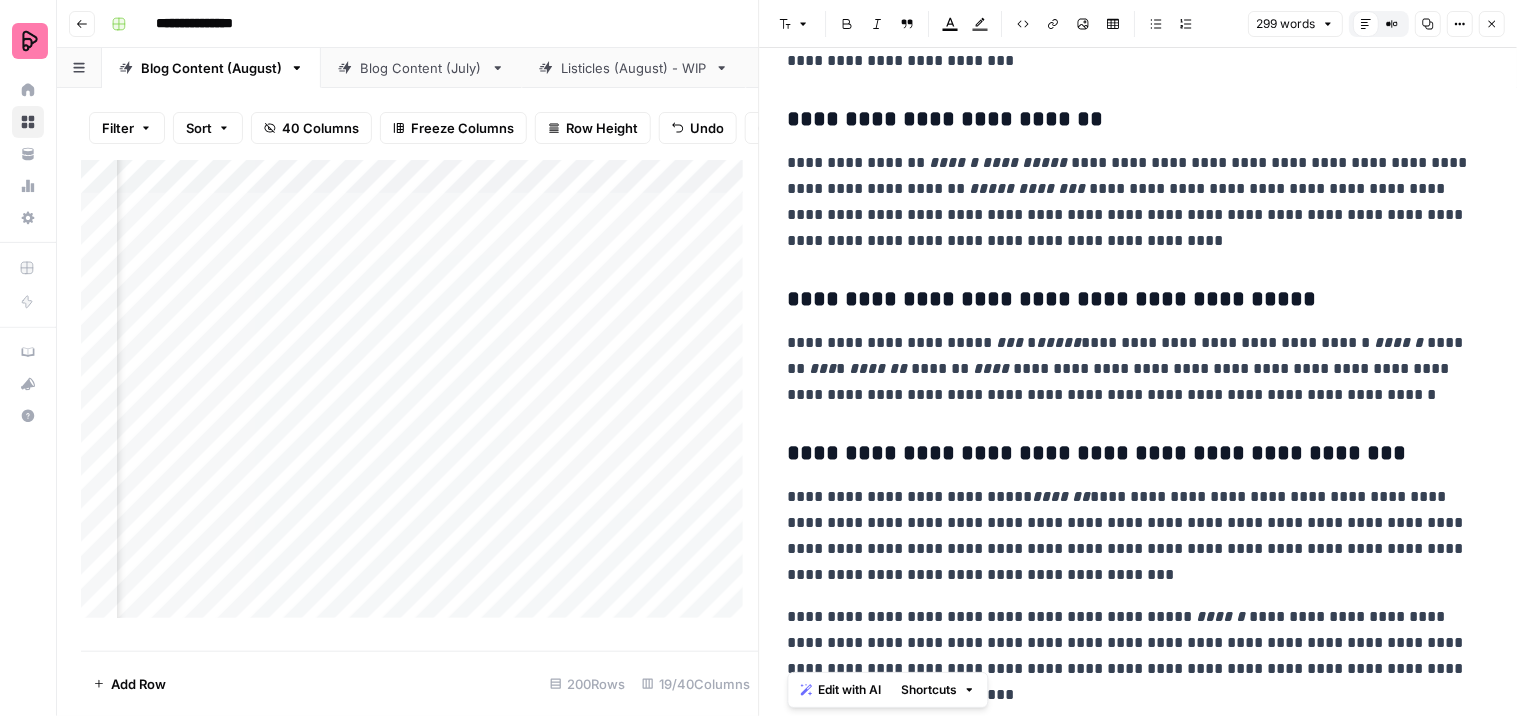 click on "**********" at bounding box center [1139, 233] 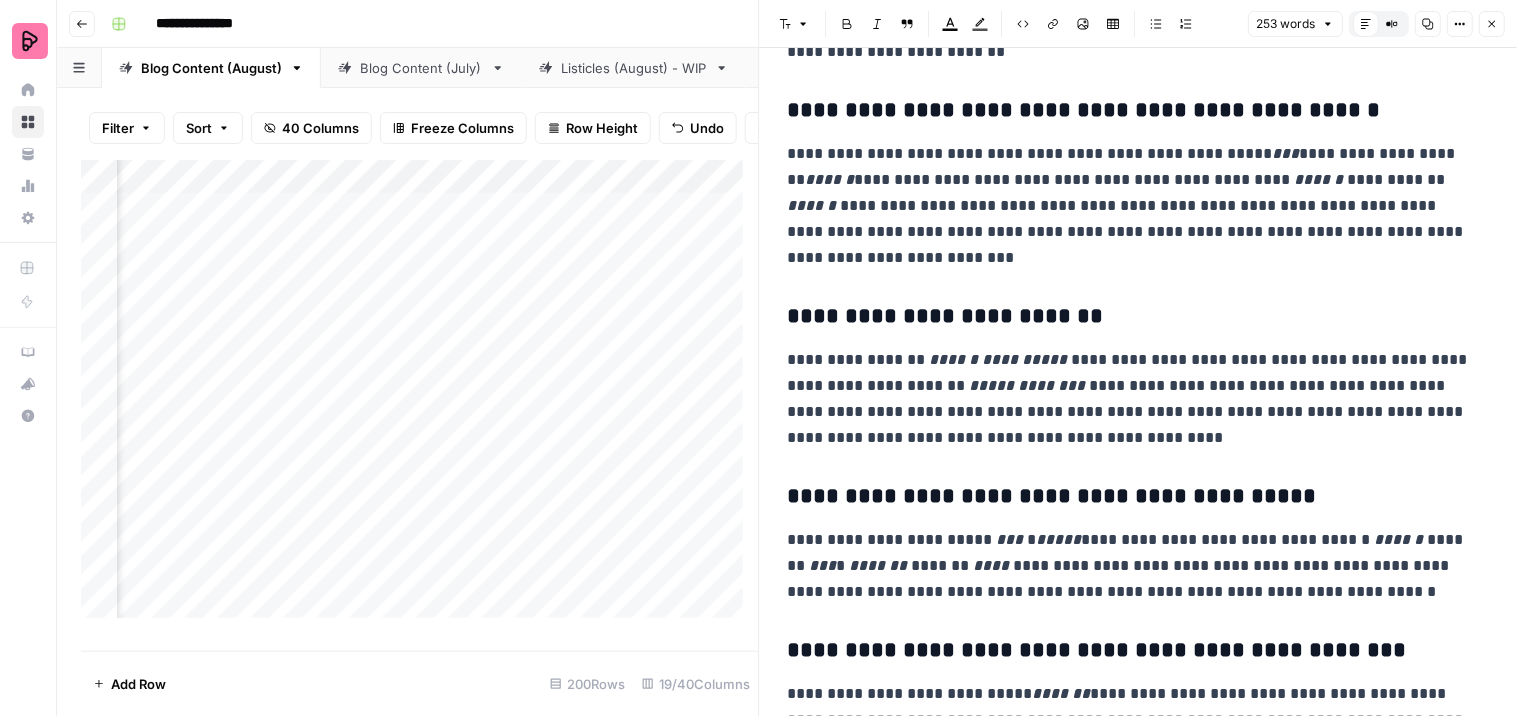 scroll, scrollTop: 0, scrollLeft: 0, axis: both 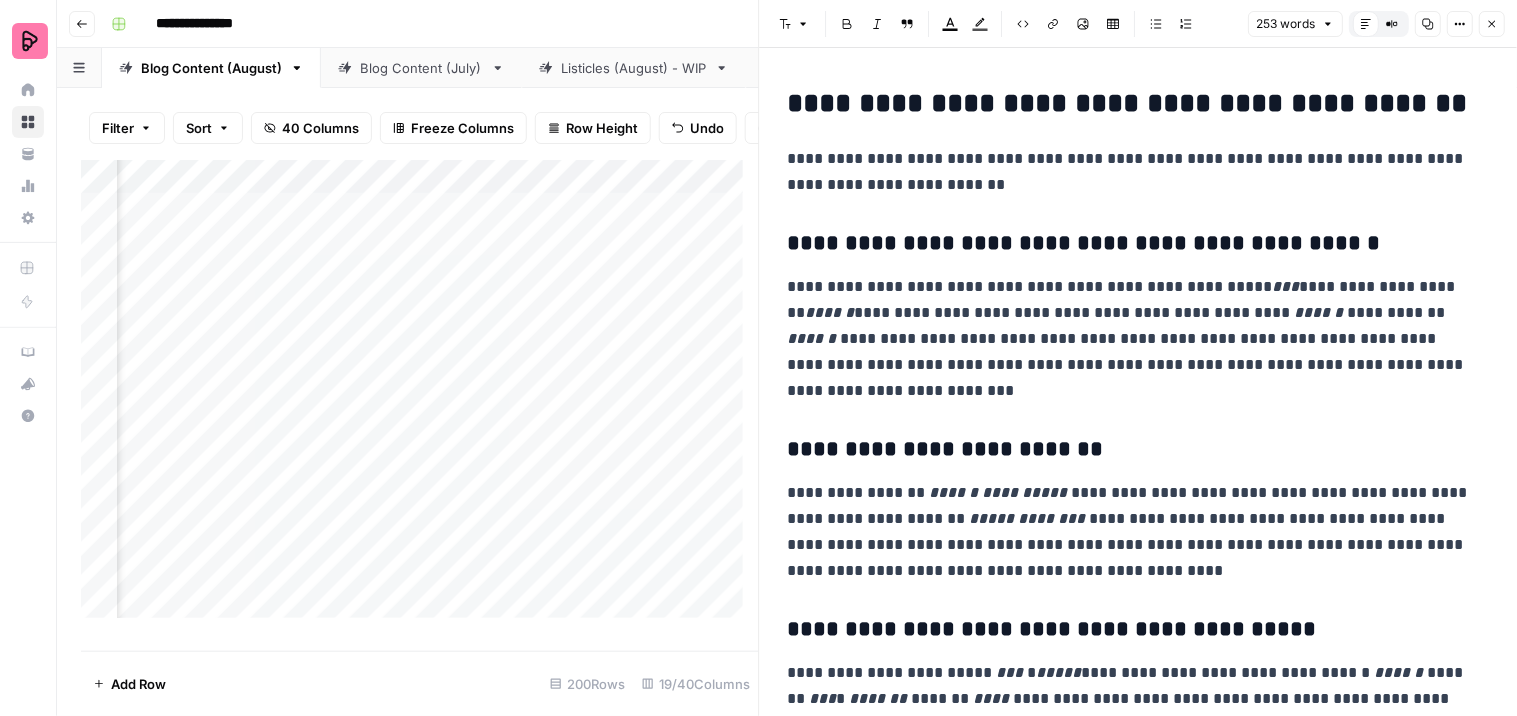 click on "Add Column" at bounding box center [420, 397] 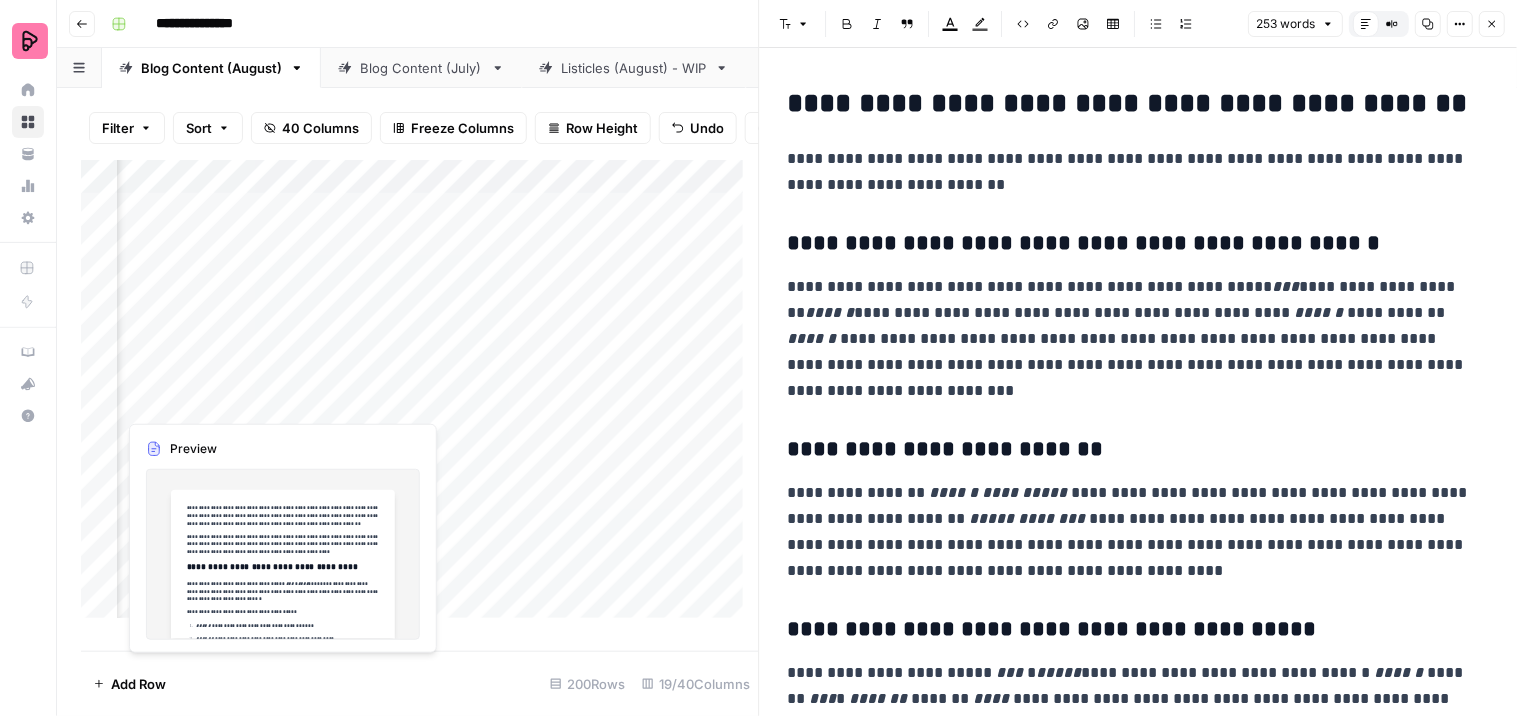 click on "Add Column" at bounding box center (420, 397) 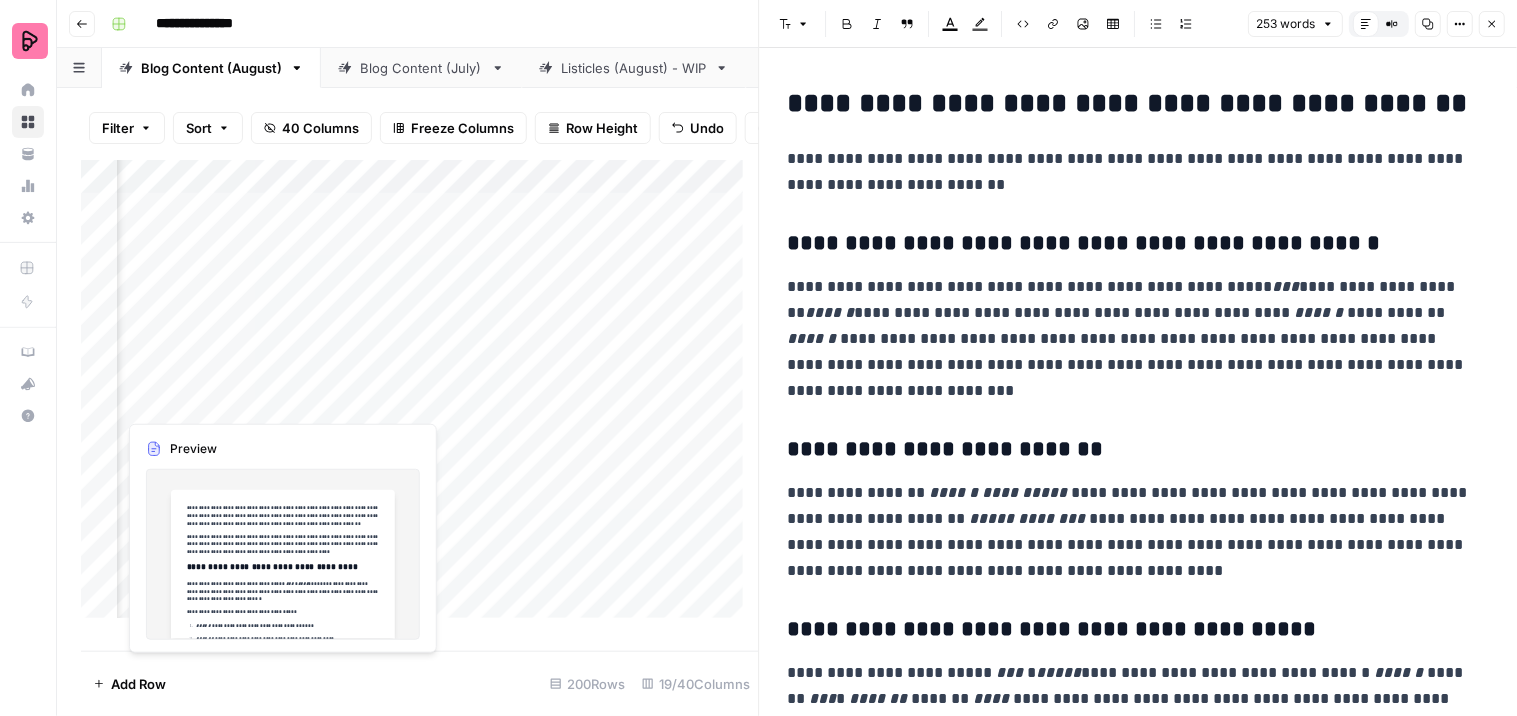 click at bounding box center [207, 391] 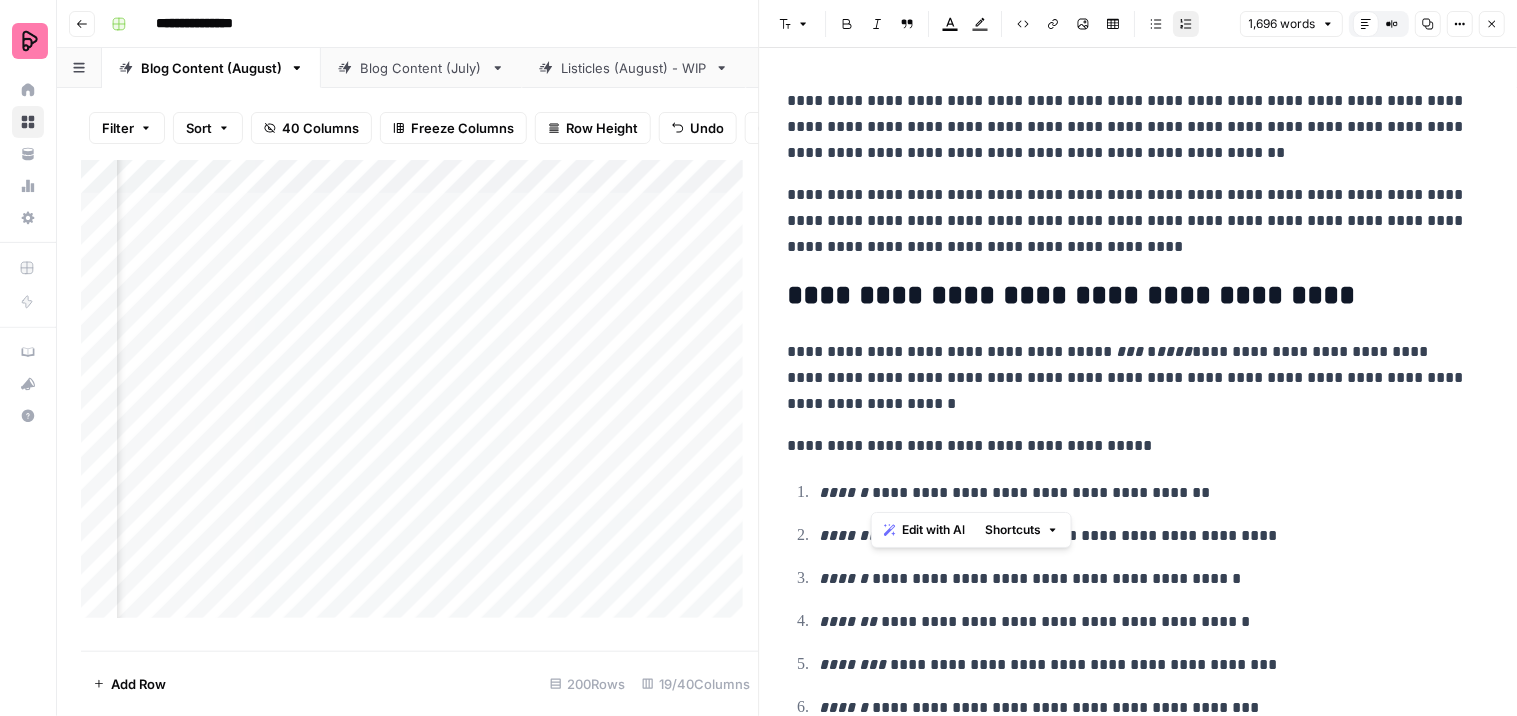 drag, startPoint x: 946, startPoint y: 490, endPoint x: 871, endPoint y: 496, distance: 75.23962 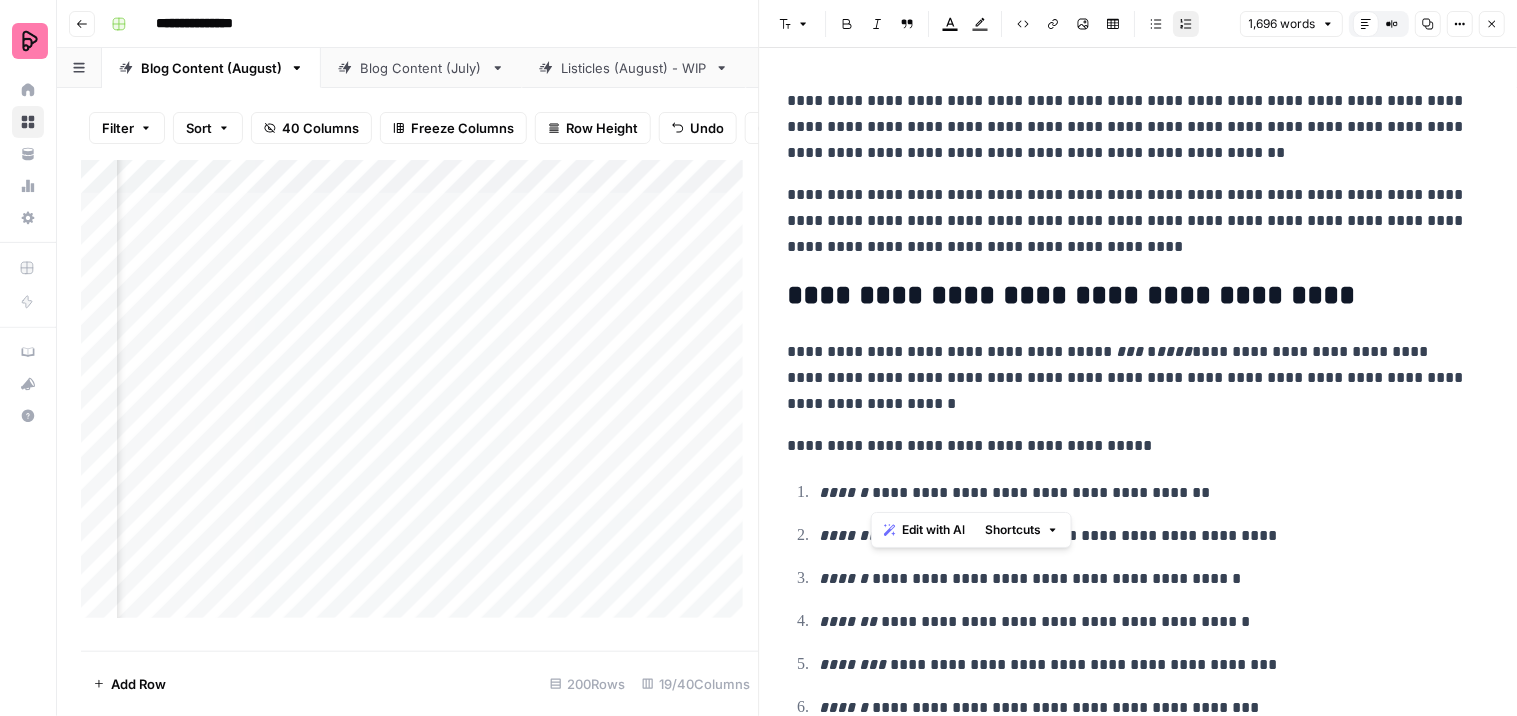 click on "**********" at bounding box center [1146, 493] 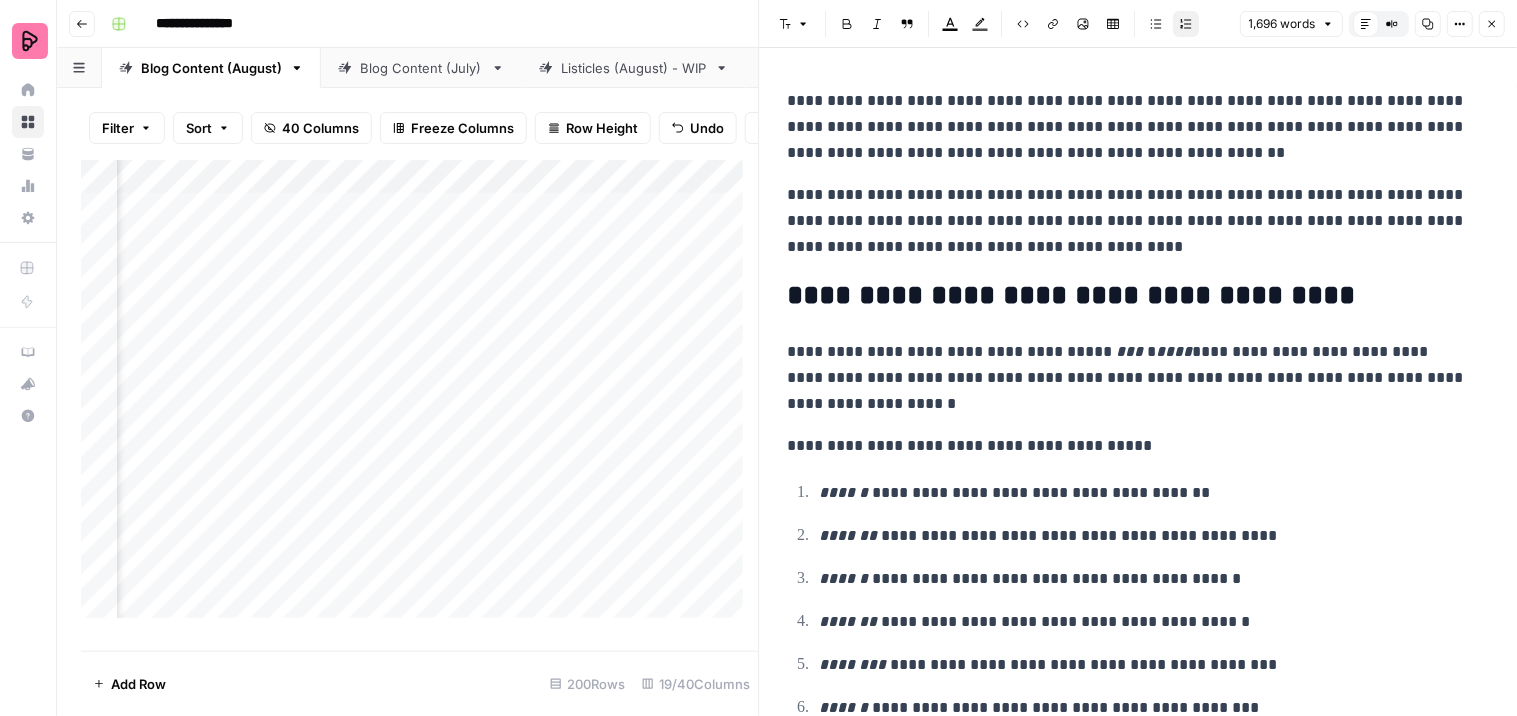 click on "Italic" at bounding box center (878, 24) 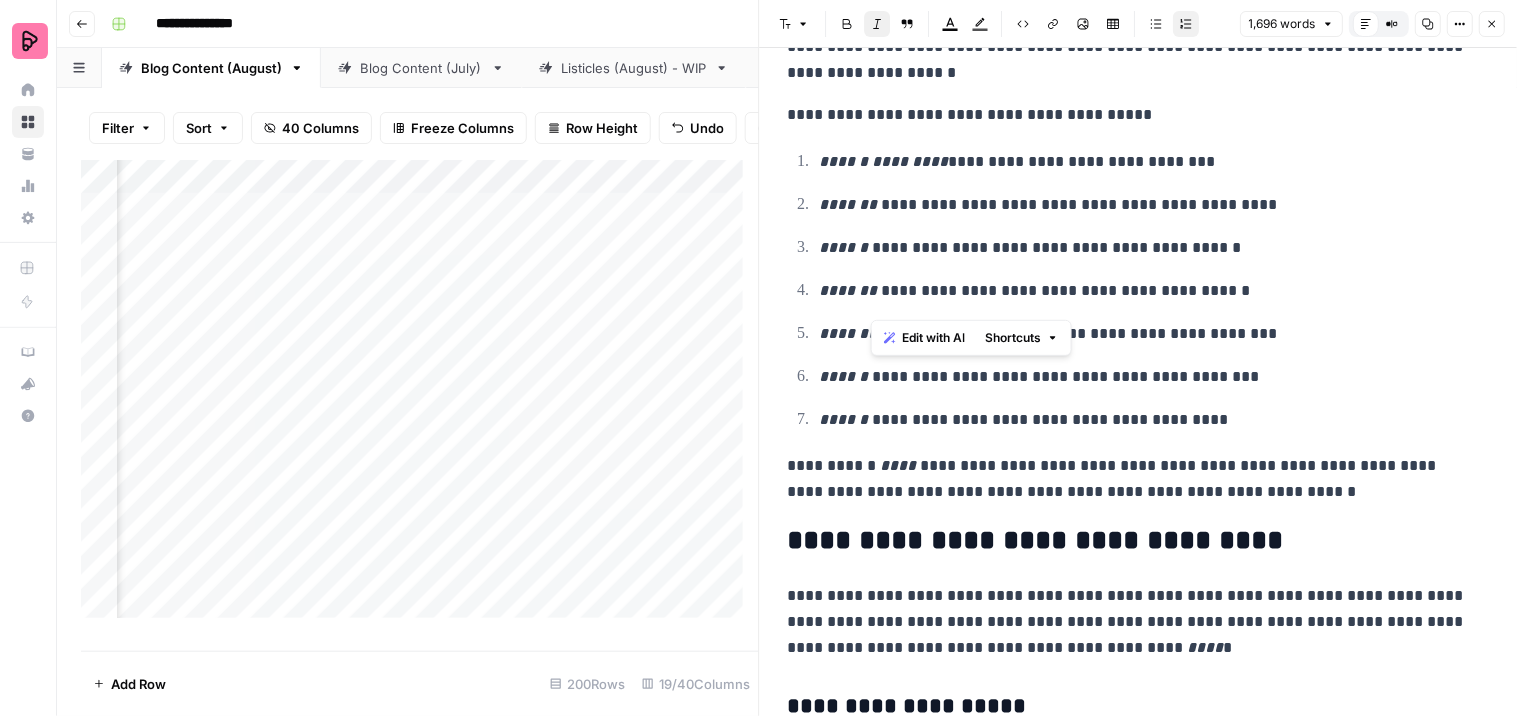 scroll, scrollTop: 333, scrollLeft: 0, axis: vertical 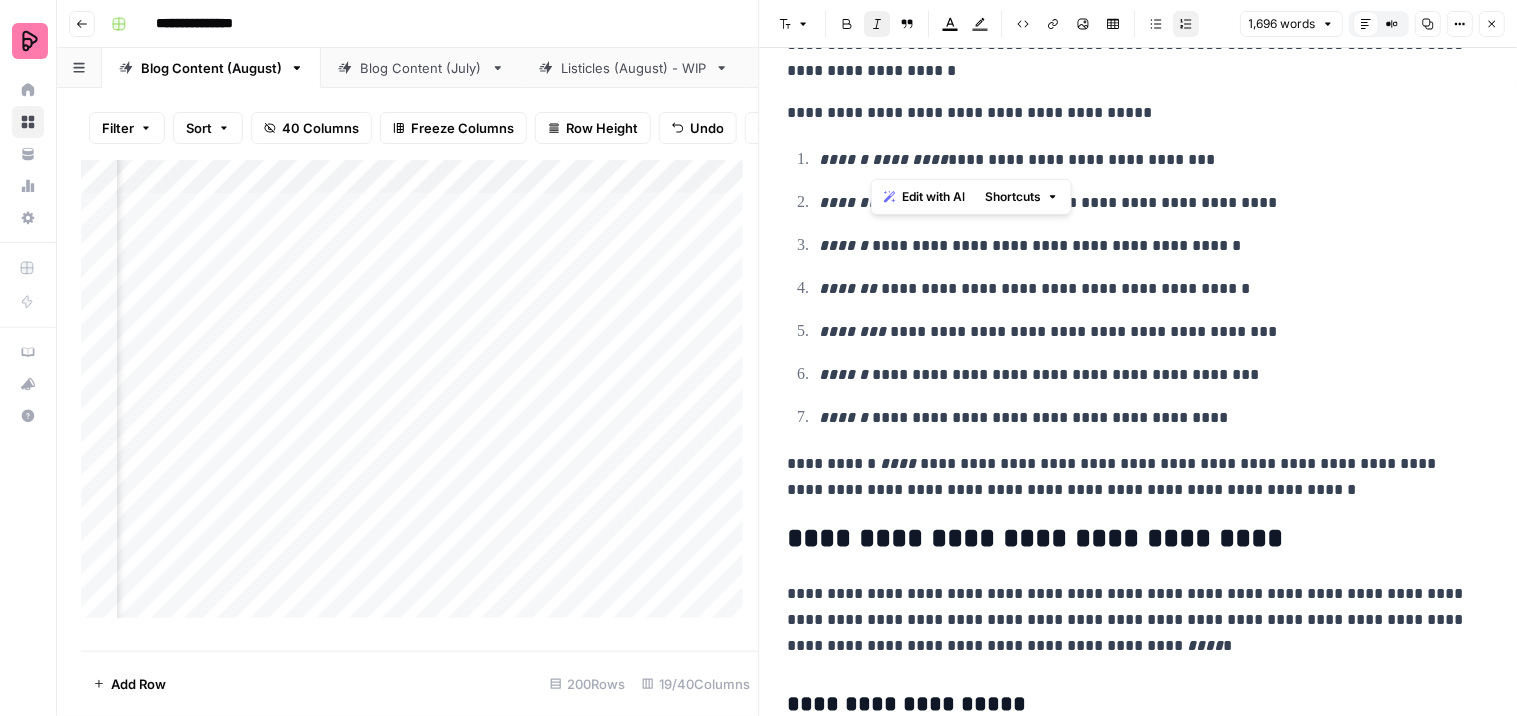 click on "**********" at bounding box center [1146, 375] 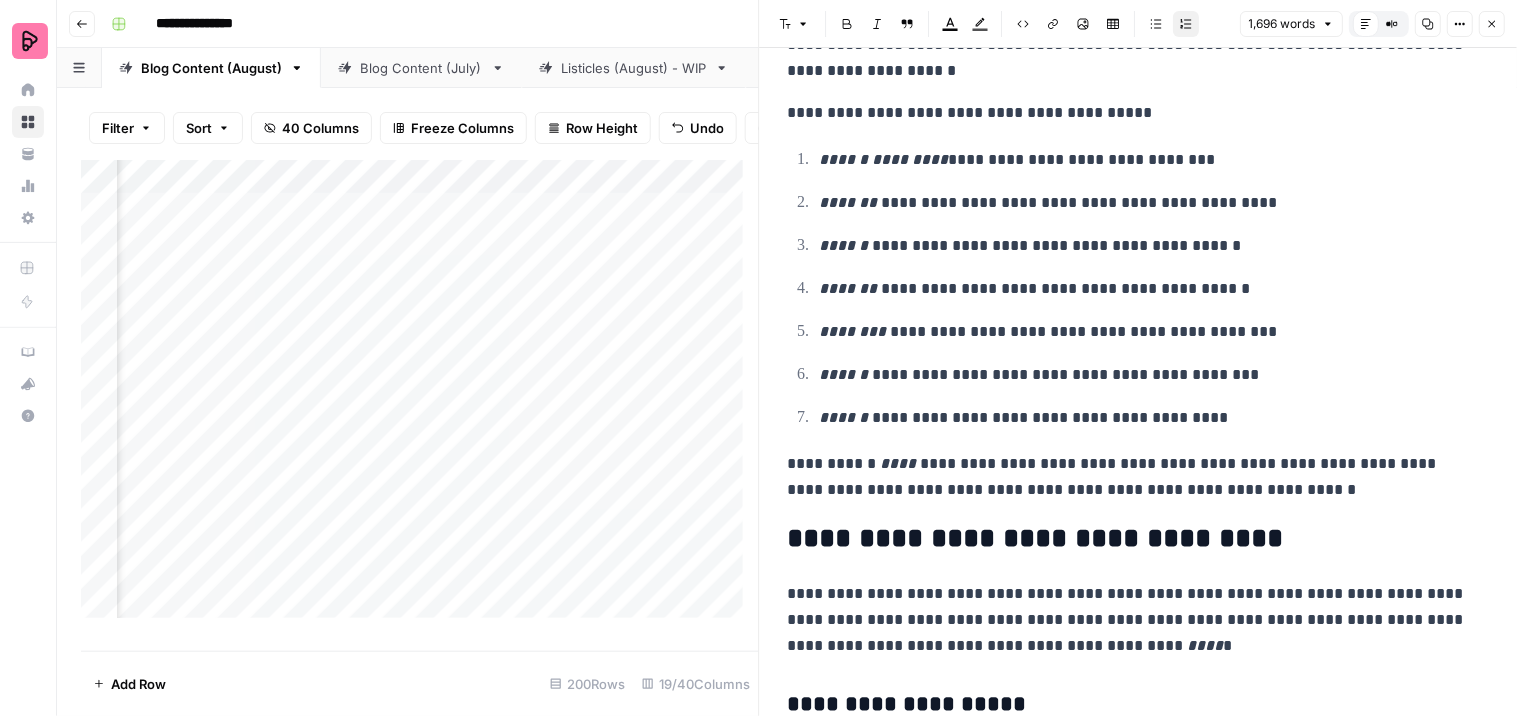 click on "**********" at bounding box center (1146, 203) 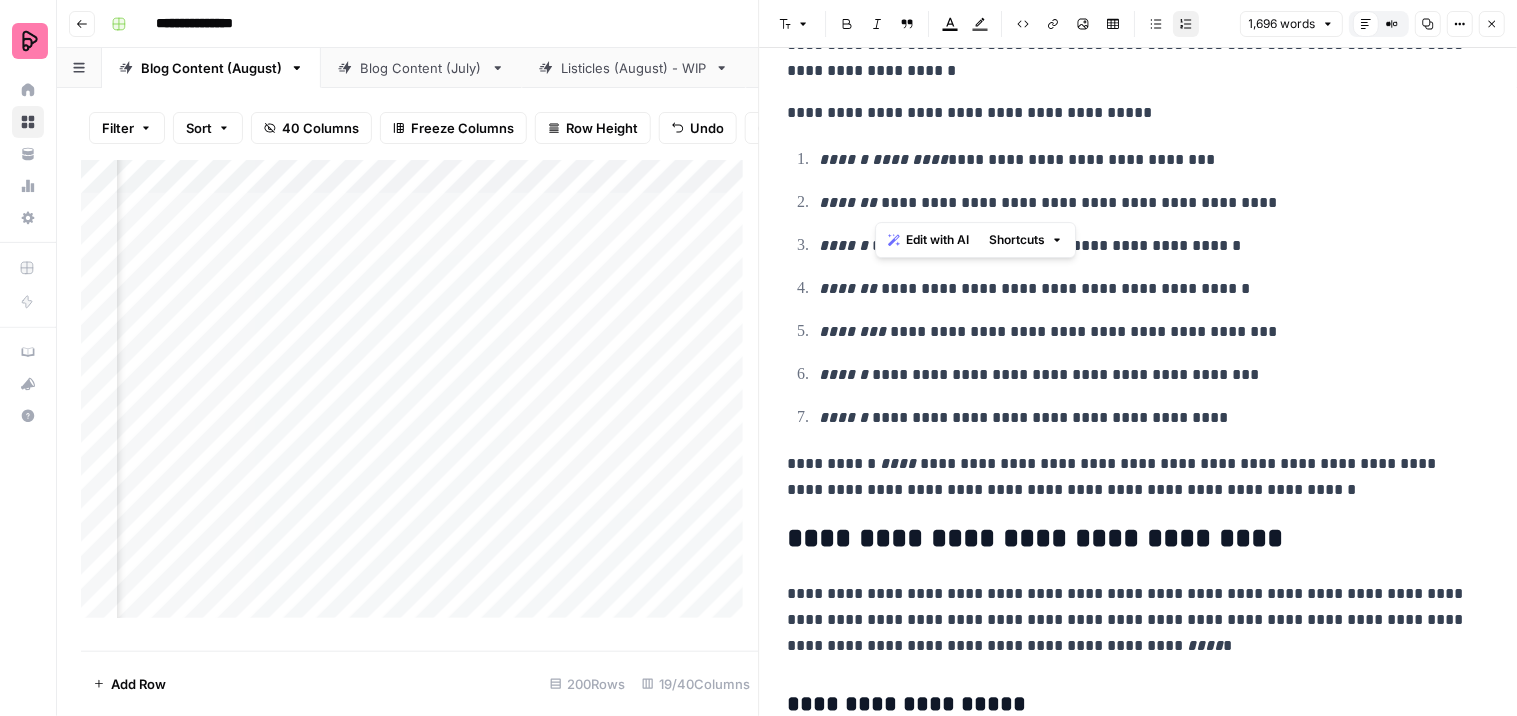 drag, startPoint x: 972, startPoint y: 198, endPoint x: 876, endPoint y: 207, distance: 96.42095 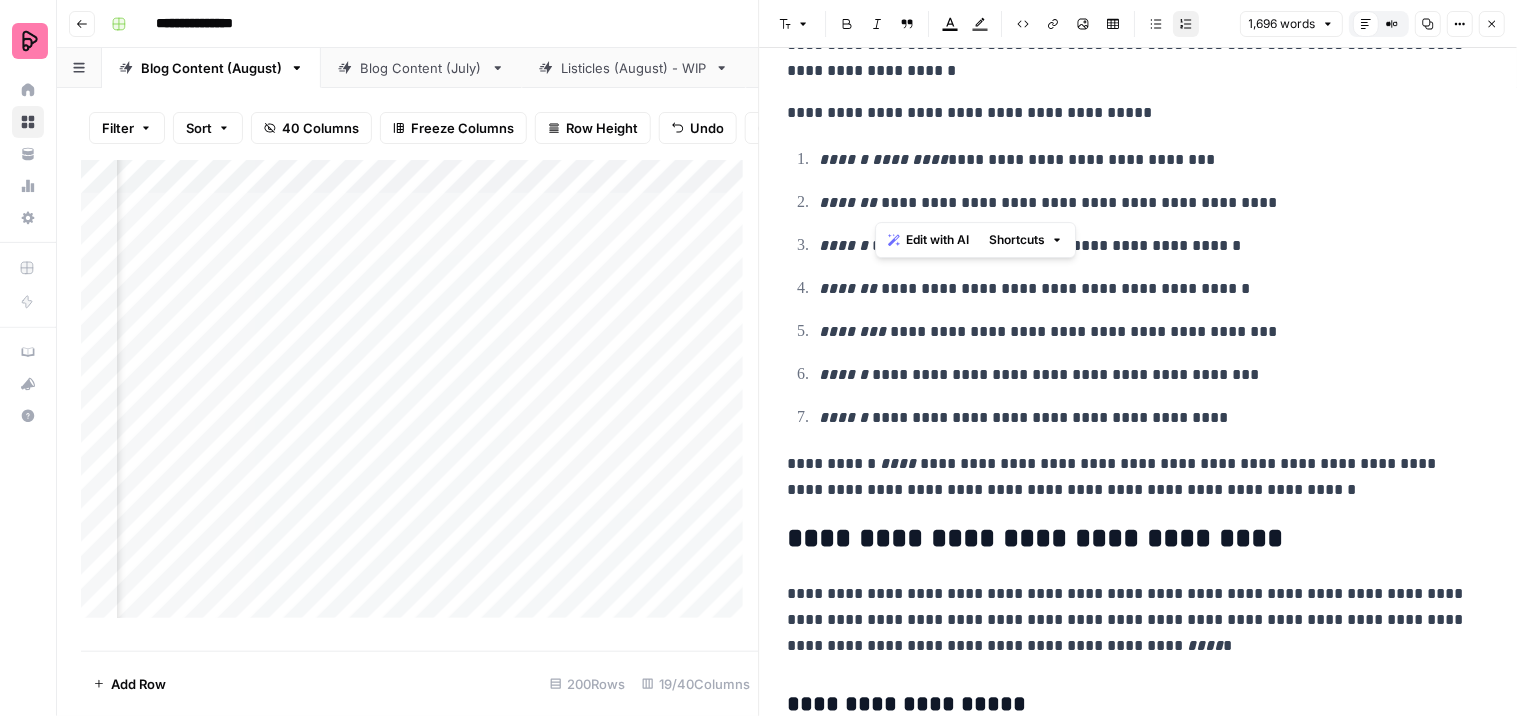 click on "**********" at bounding box center [1146, 203] 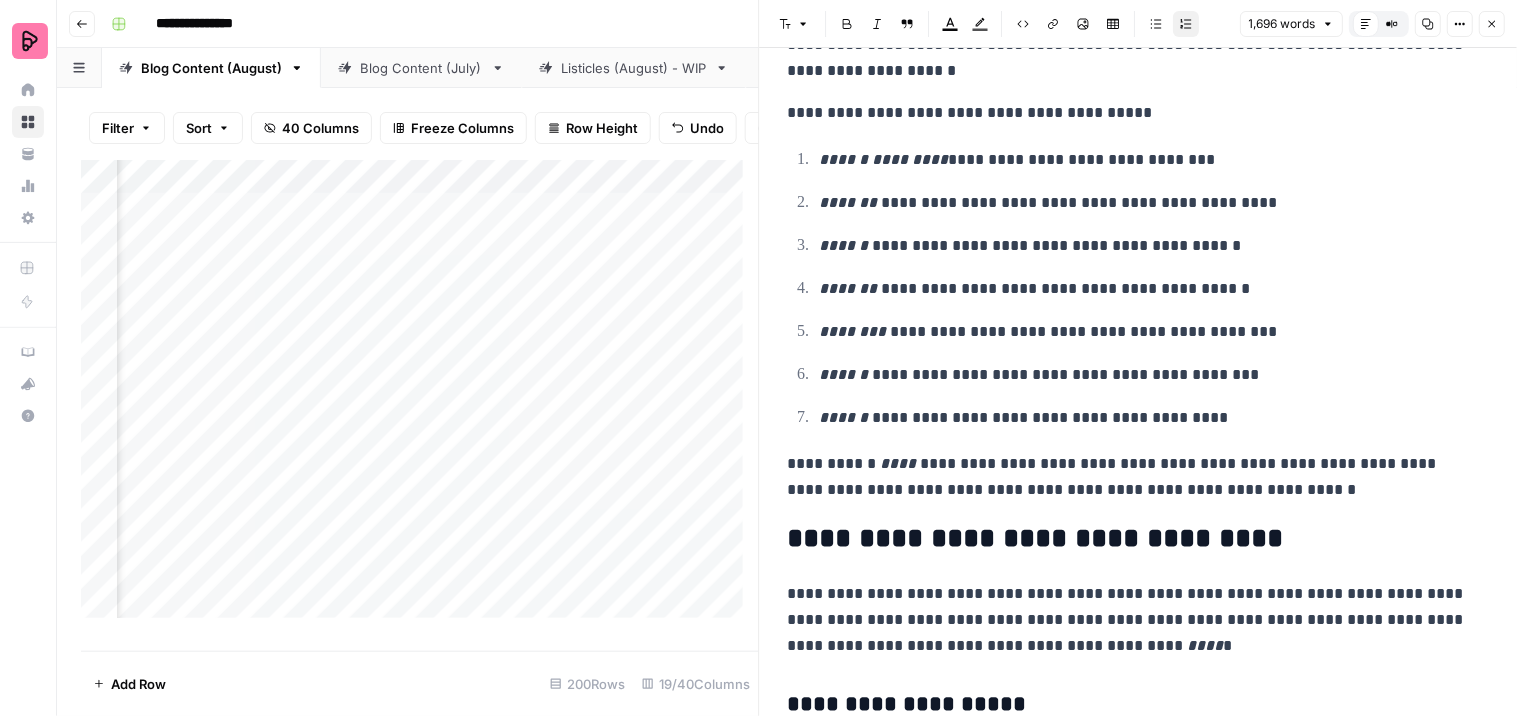 click 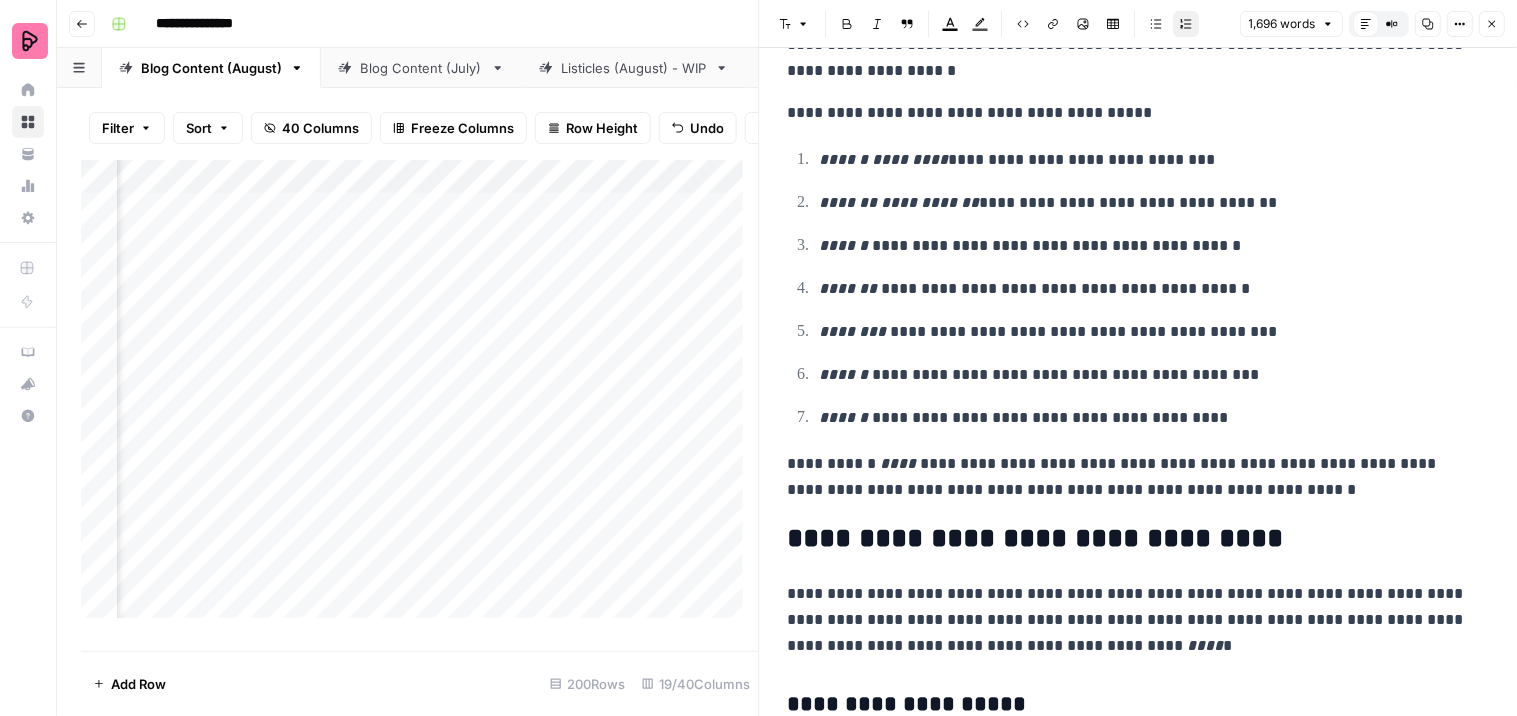 click on "**********" at bounding box center (1146, 289) 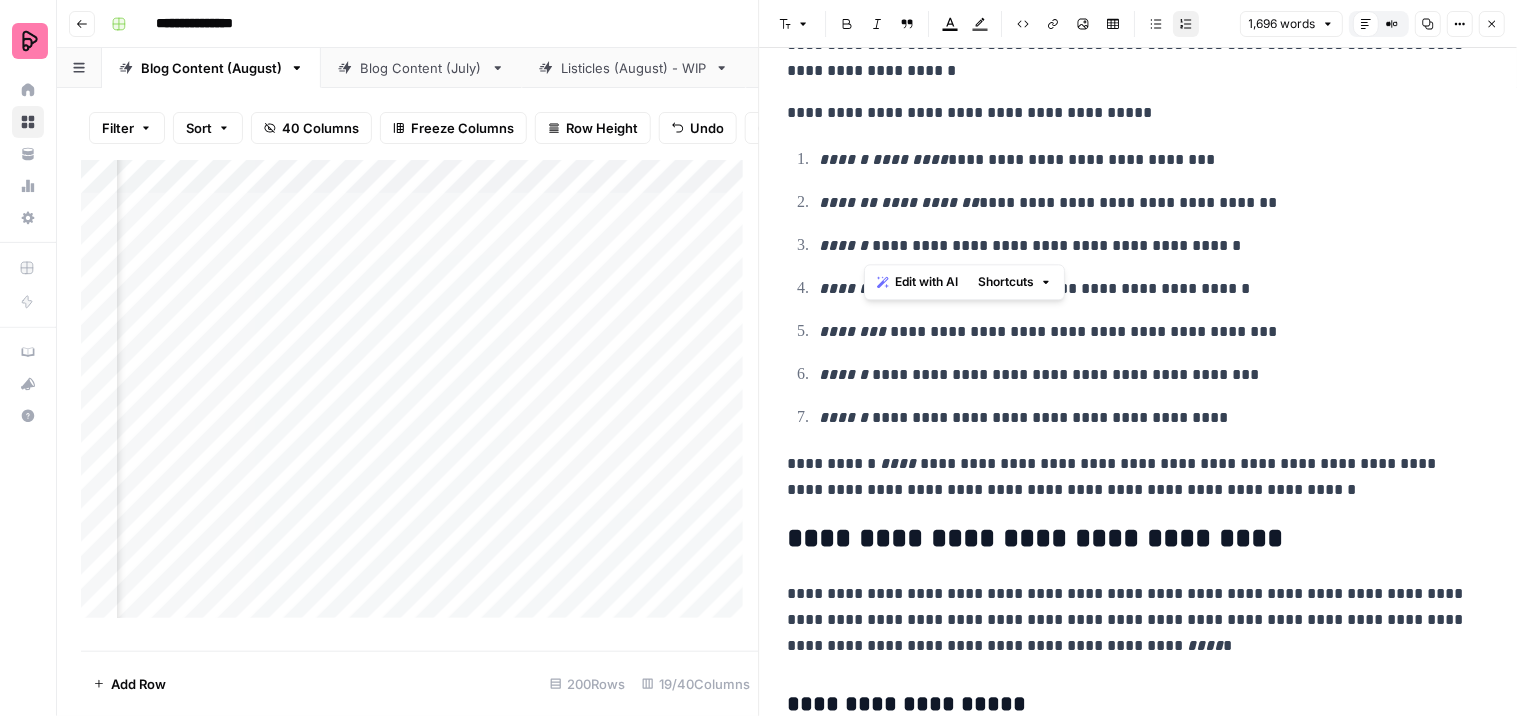 drag, startPoint x: 944, startPoint y: 241, endPoint x: 865, endPoint y: 244, distance: 79.05694 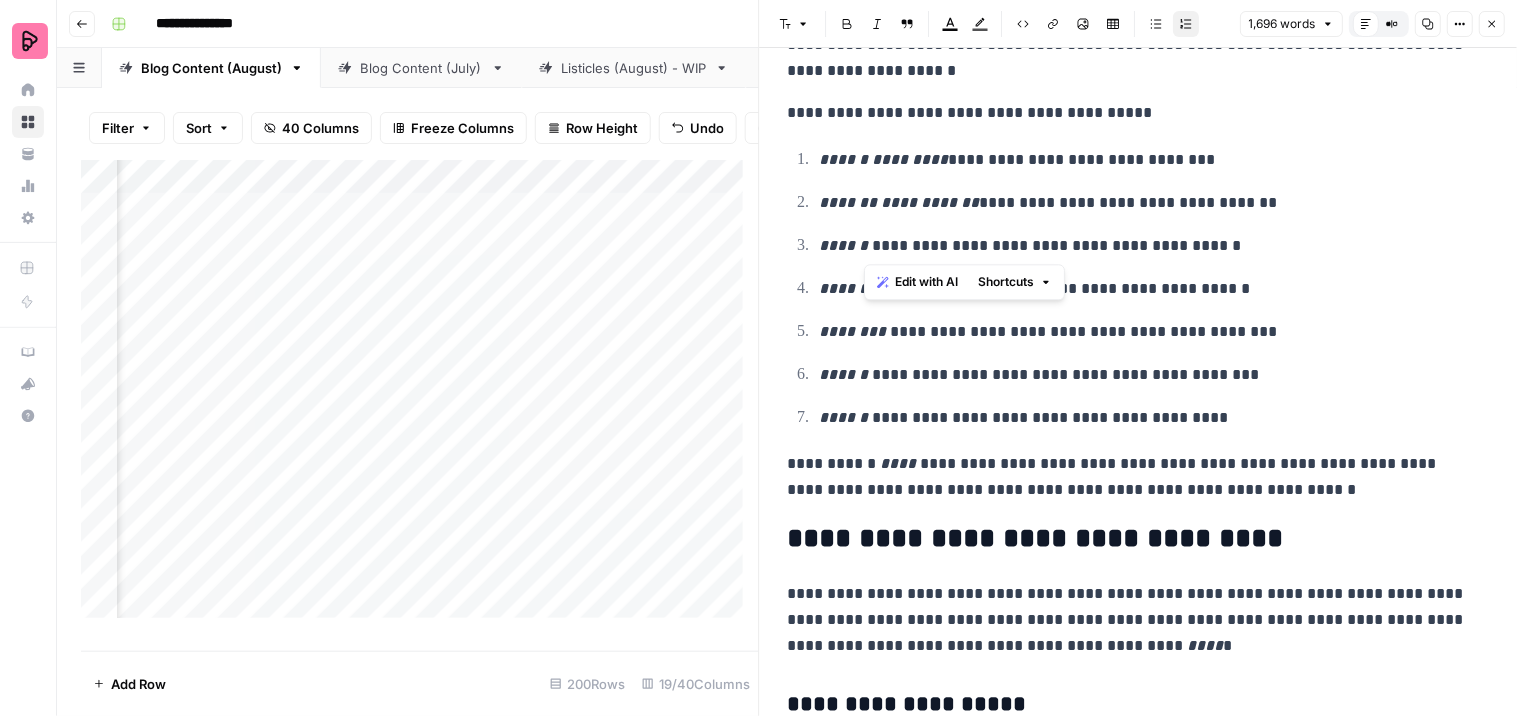 click on "**********" at bounding box center (1146, 246) 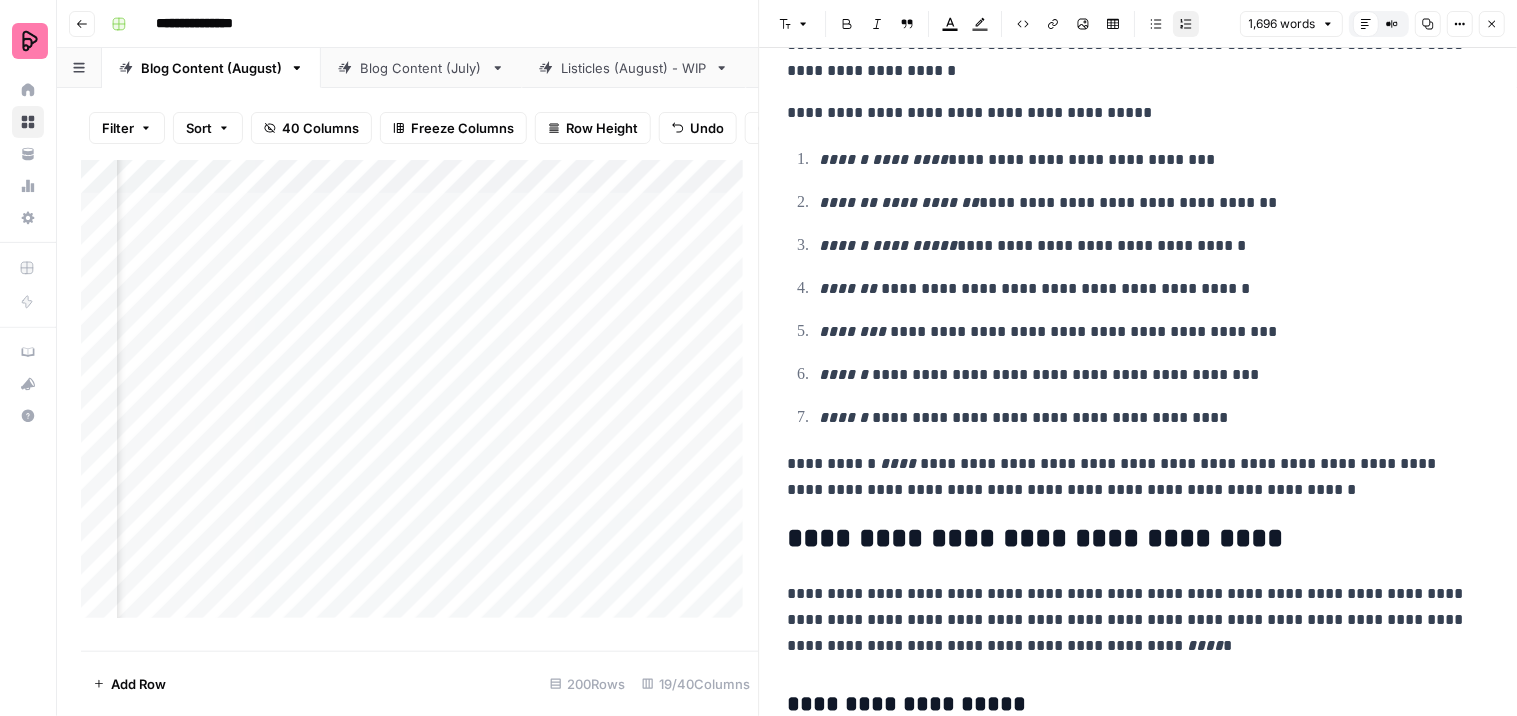 click on "**********" at bounding box center (1146, 203) 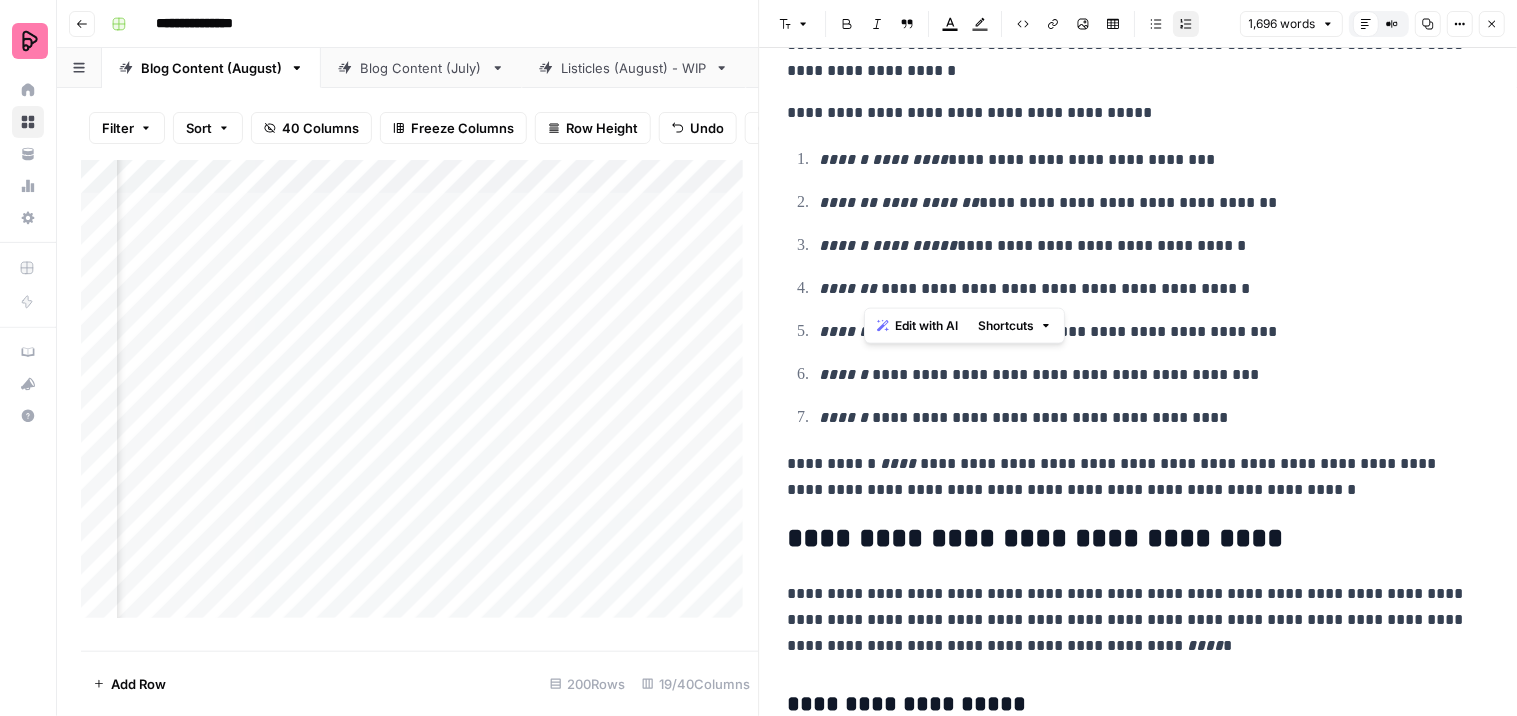 drag, startPoint x: 942, startPoint y: 286, endPoint x: 870, endPoint y: 203, distance: 109.877205 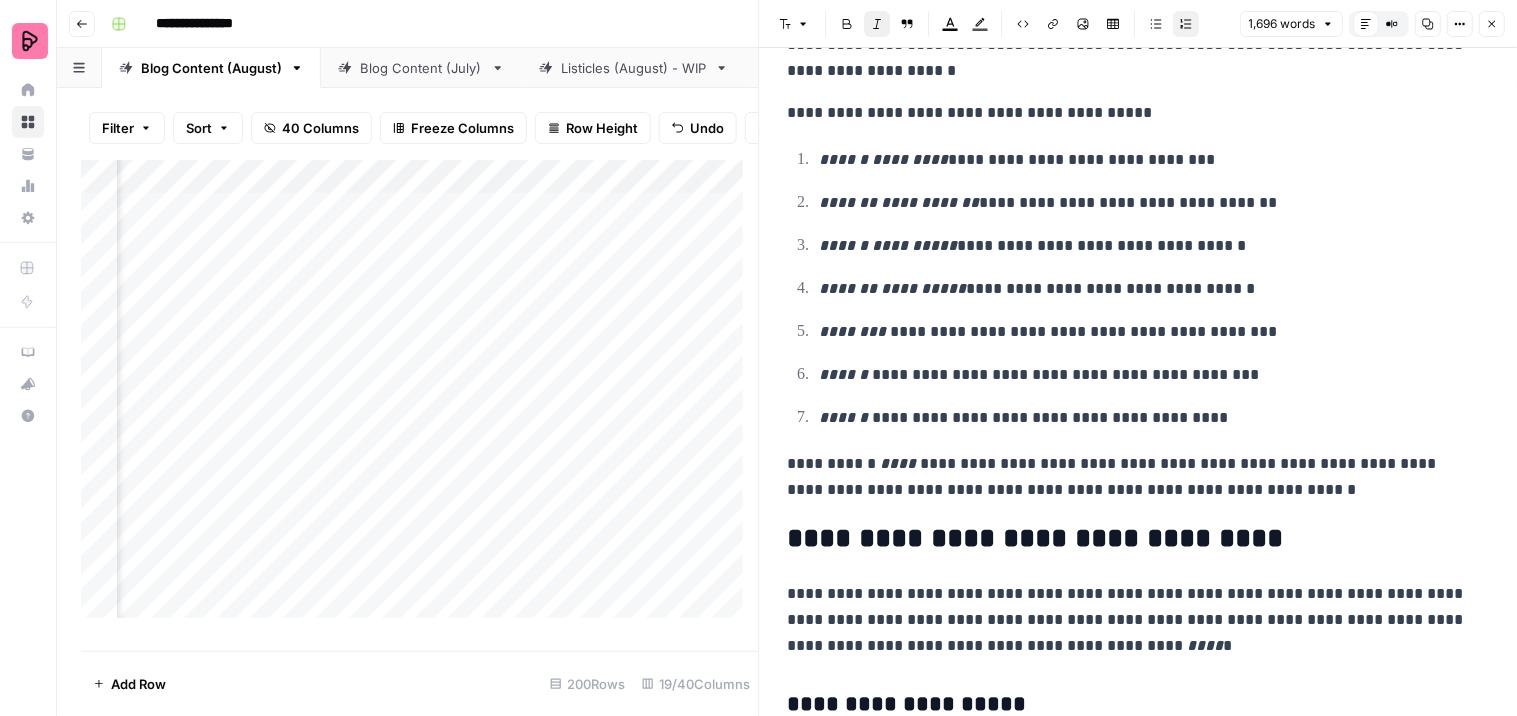 click on "**********" at bounding box center [1139, 3149] 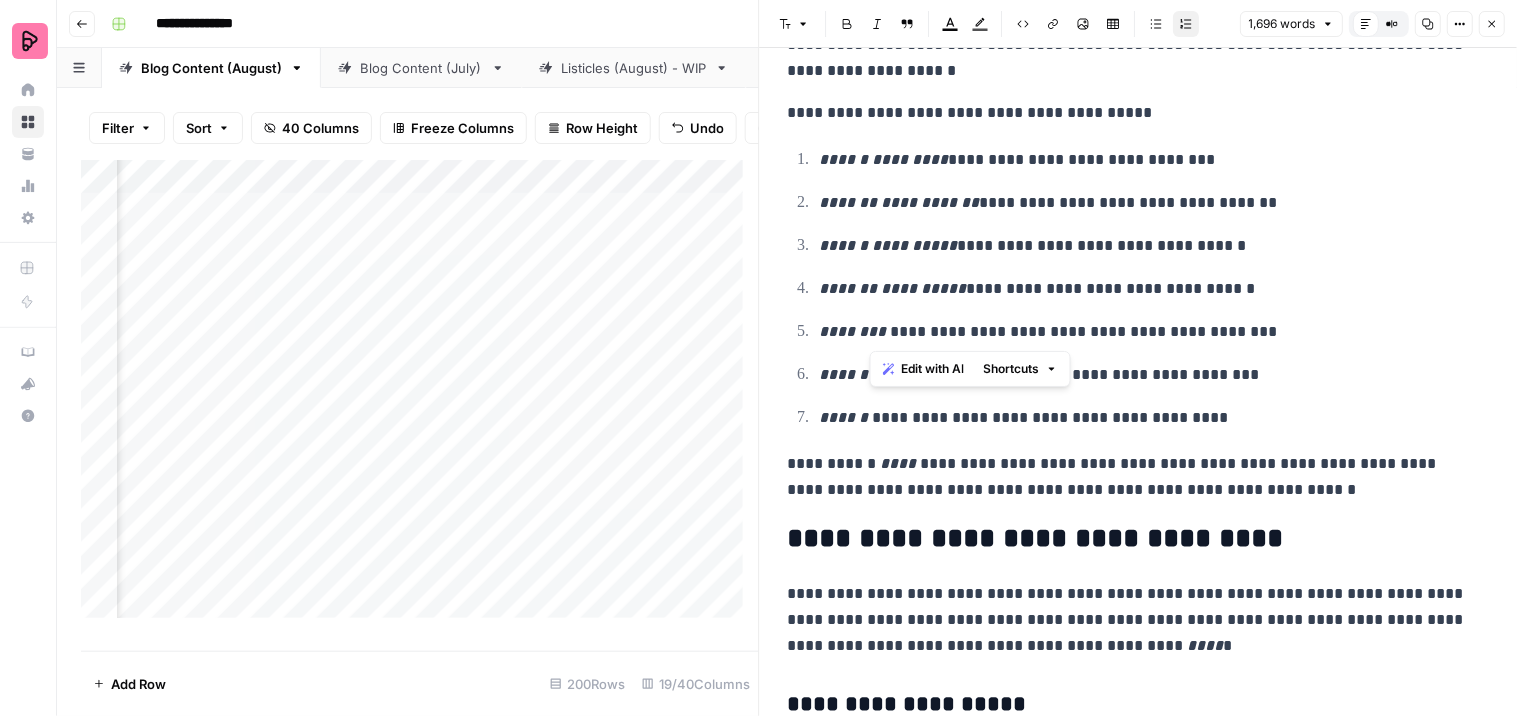 drag, startPoint x: 962, startPoint y: 323, endPoint x: 870, endPoint y: 328, distance: 92.13577 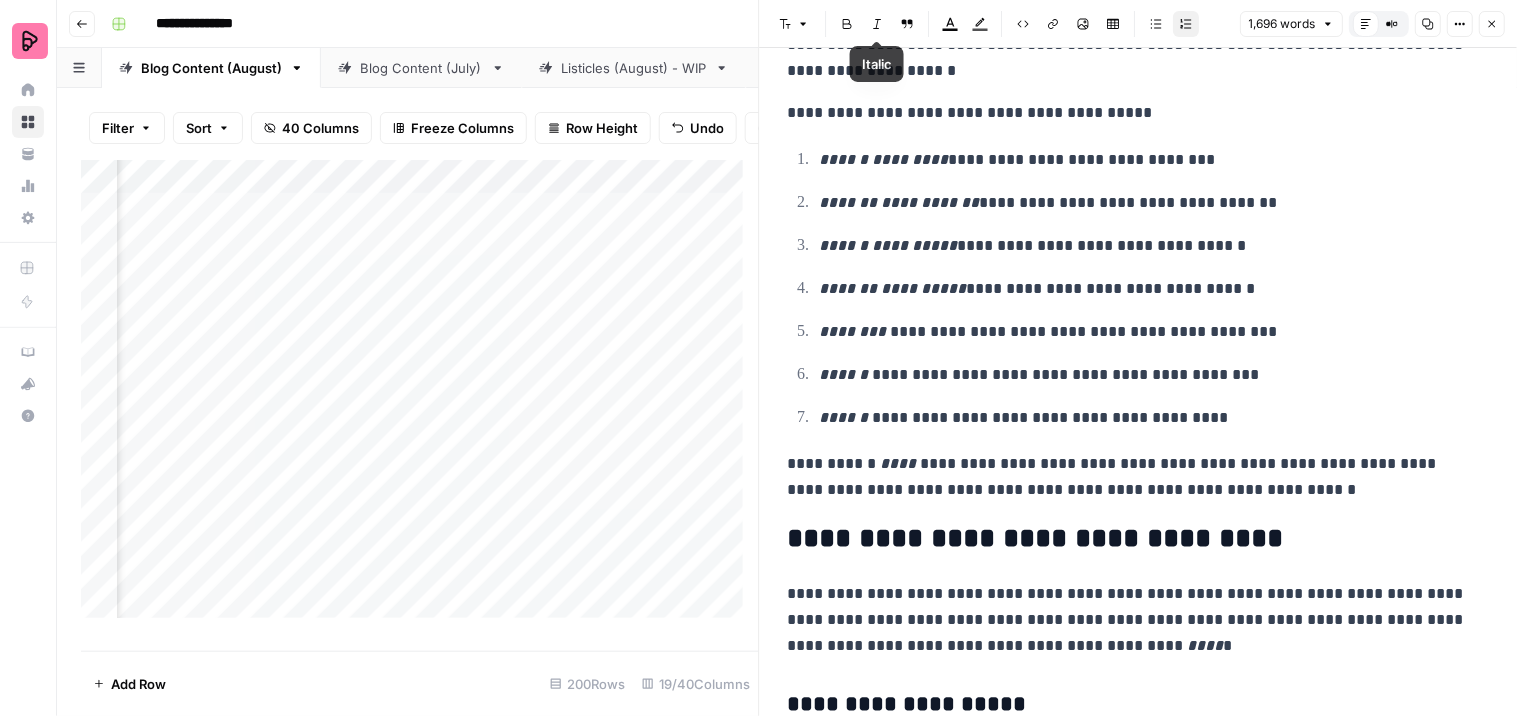 click 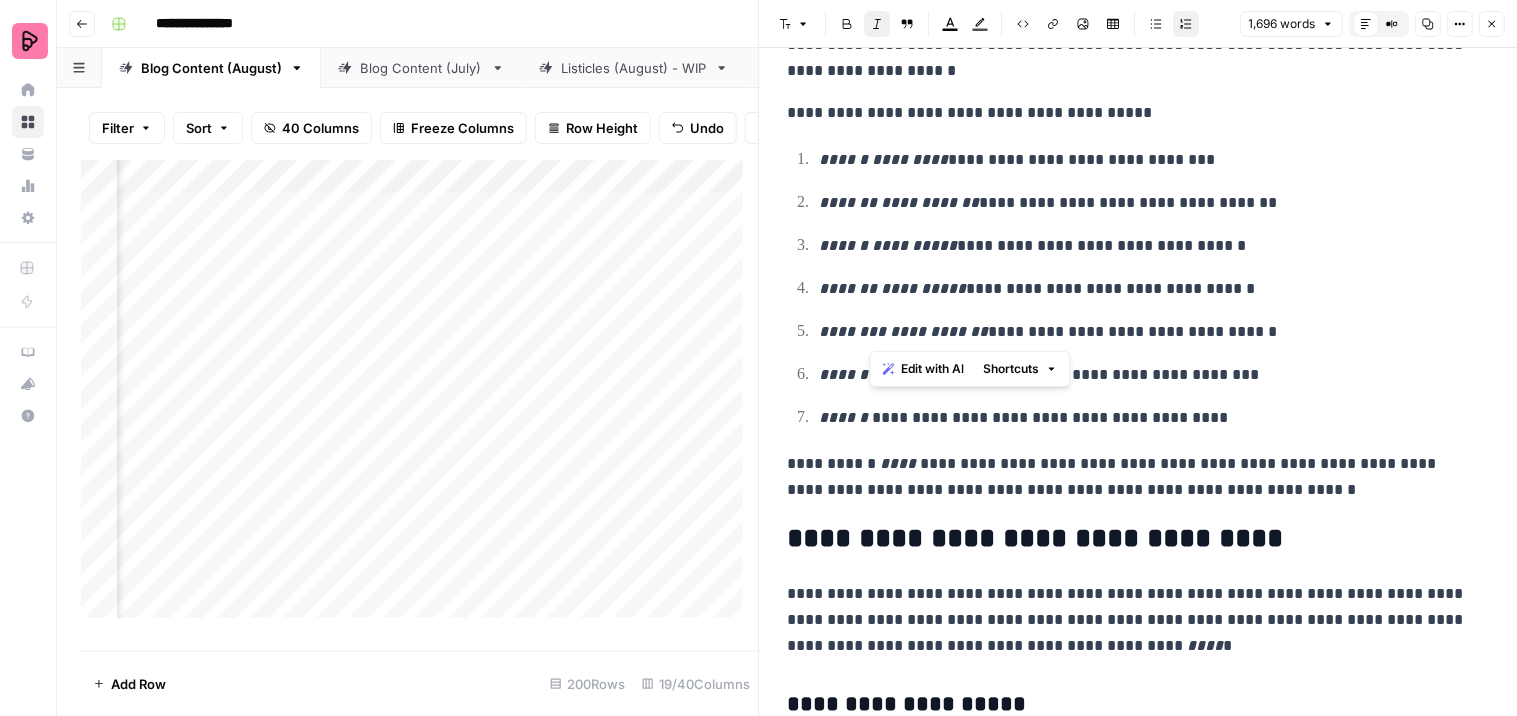 click on "**********" at bounding box center [1146, 203] 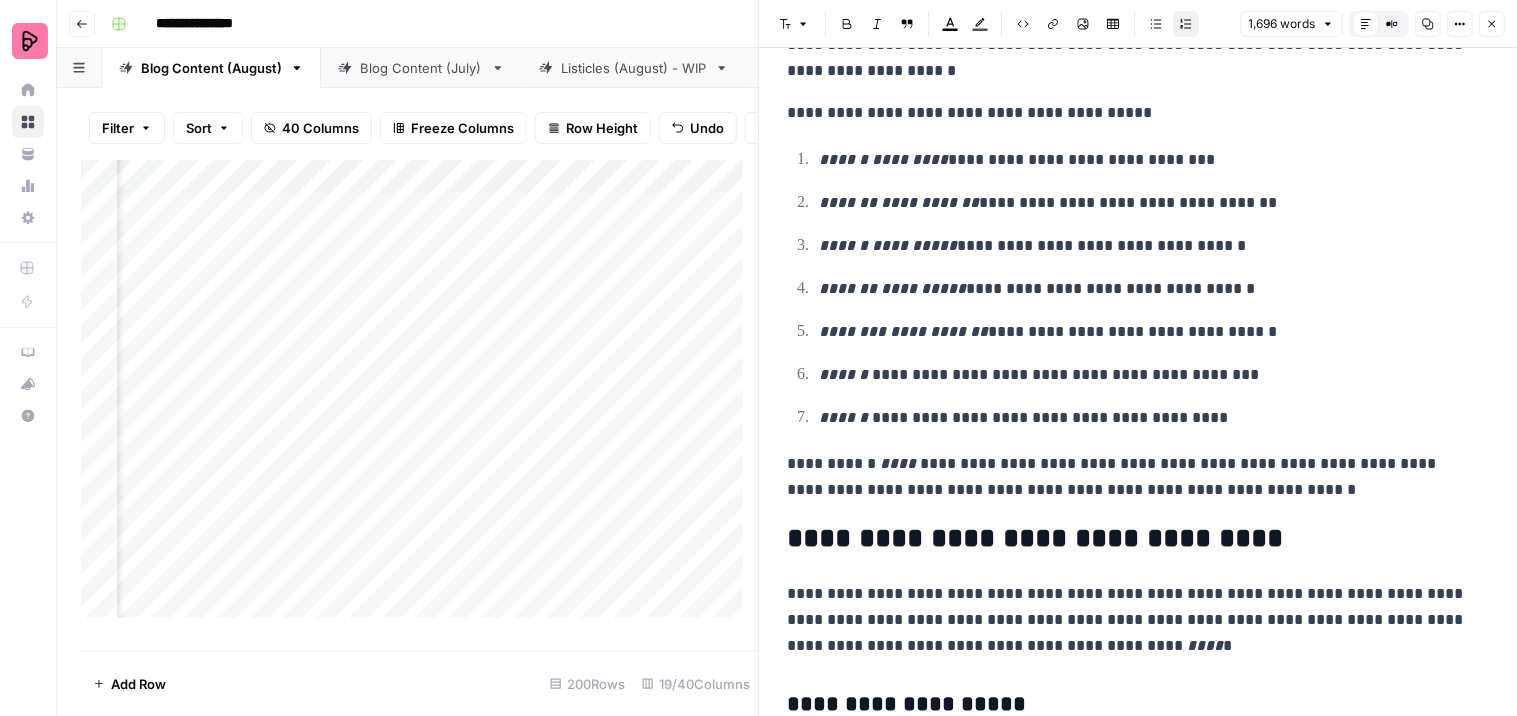 click on "**********" at bounding box center (1146, 375) 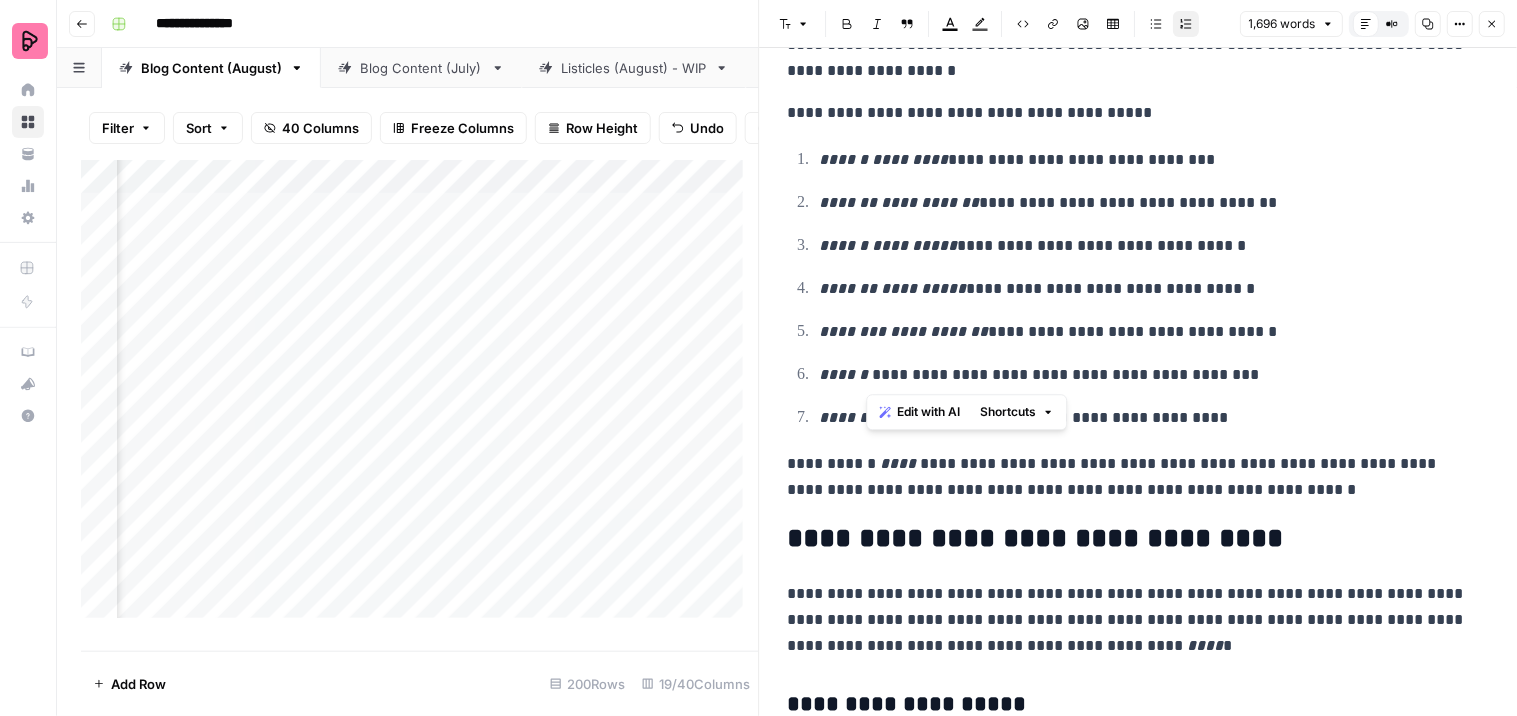 drag, startPoint x: 953, startPoint y: 374, endPoint x: 867, endPoint y: 375, distance: 86.00581 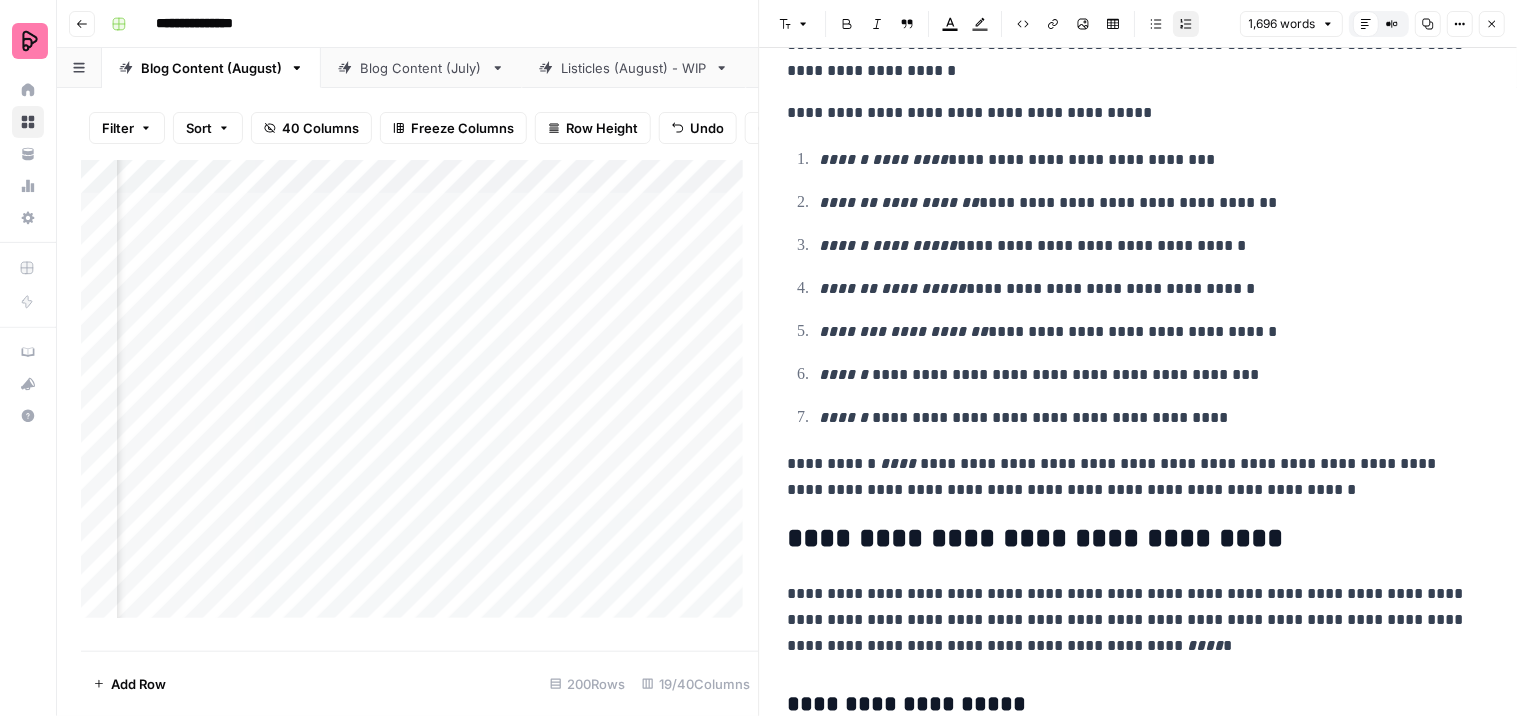 click 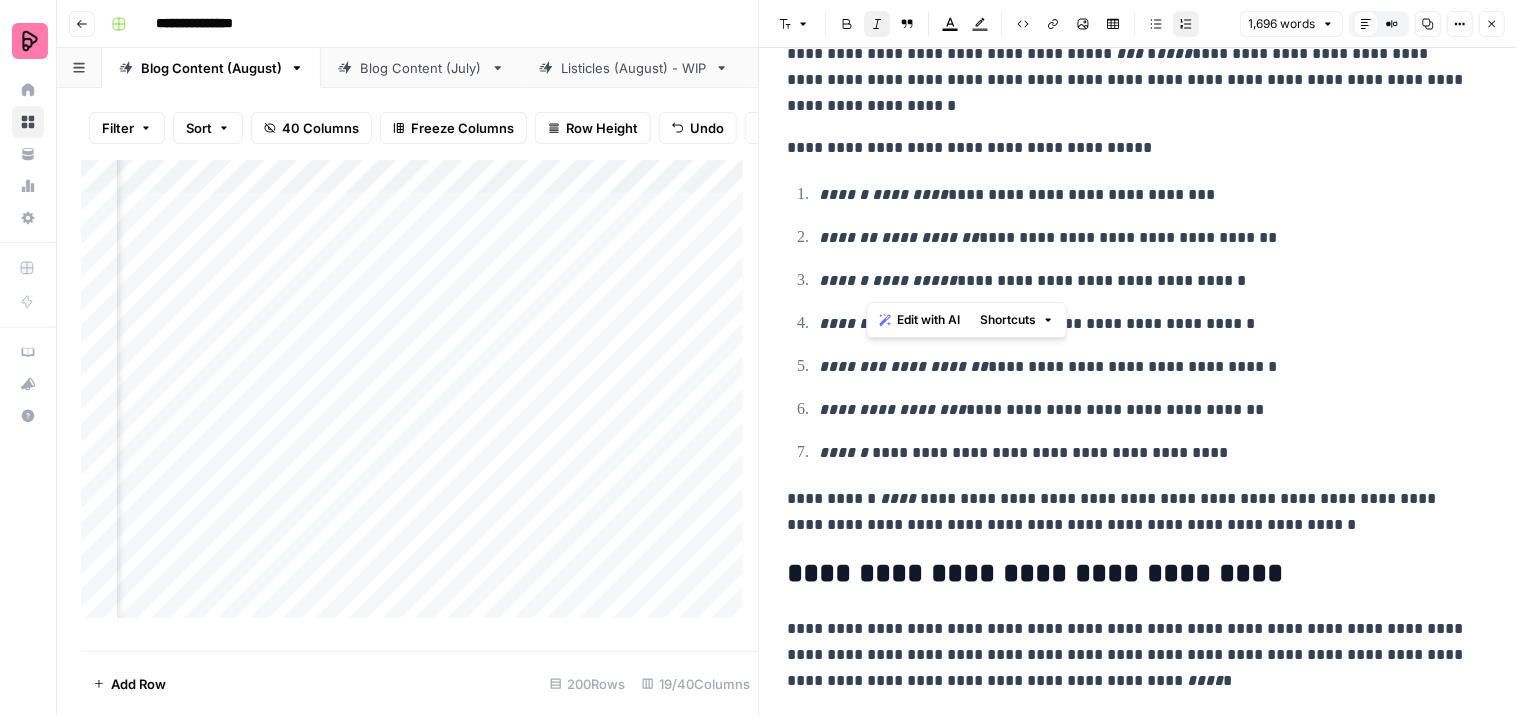 scroll, scrollTop: 444, scrollLeft: 0, axis: vertical 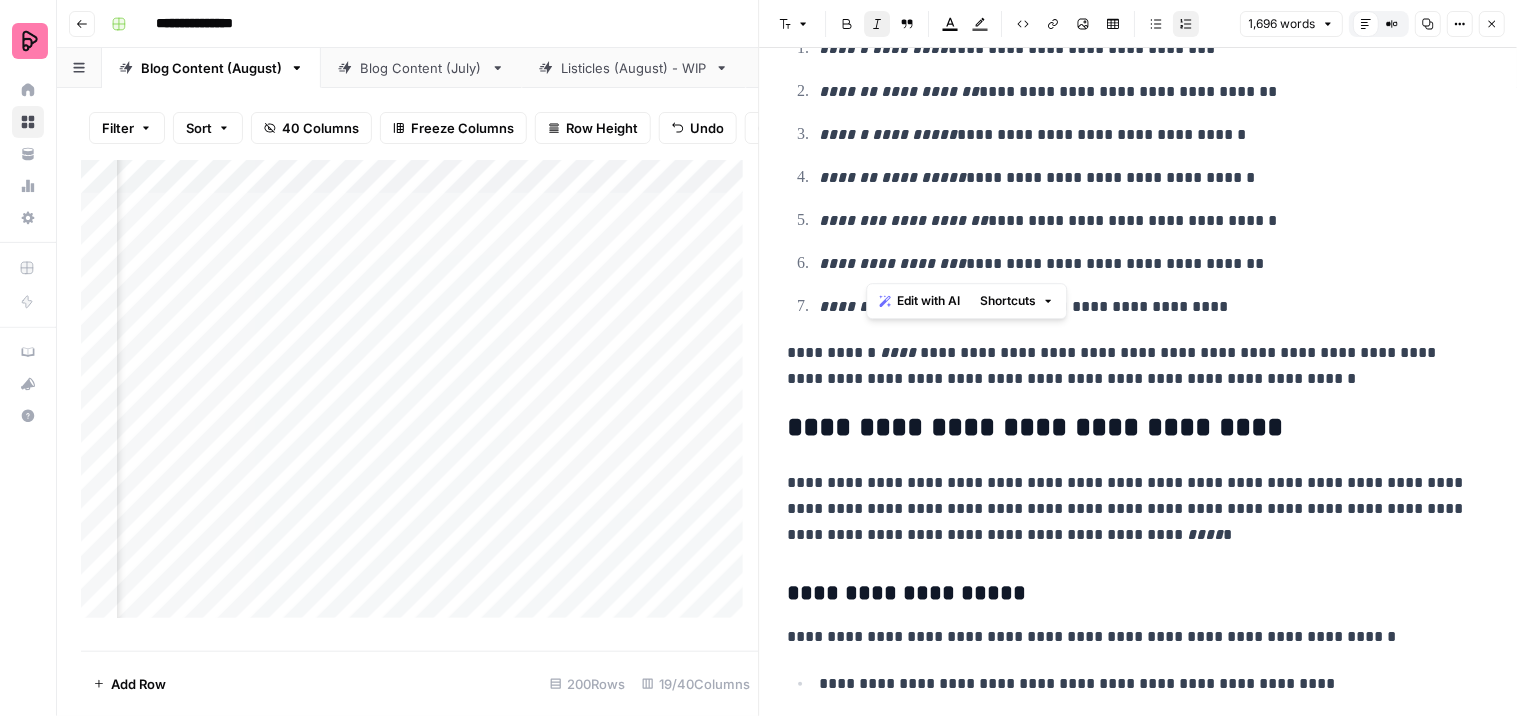 click on "**********" at bounding box center (1139, 3038) 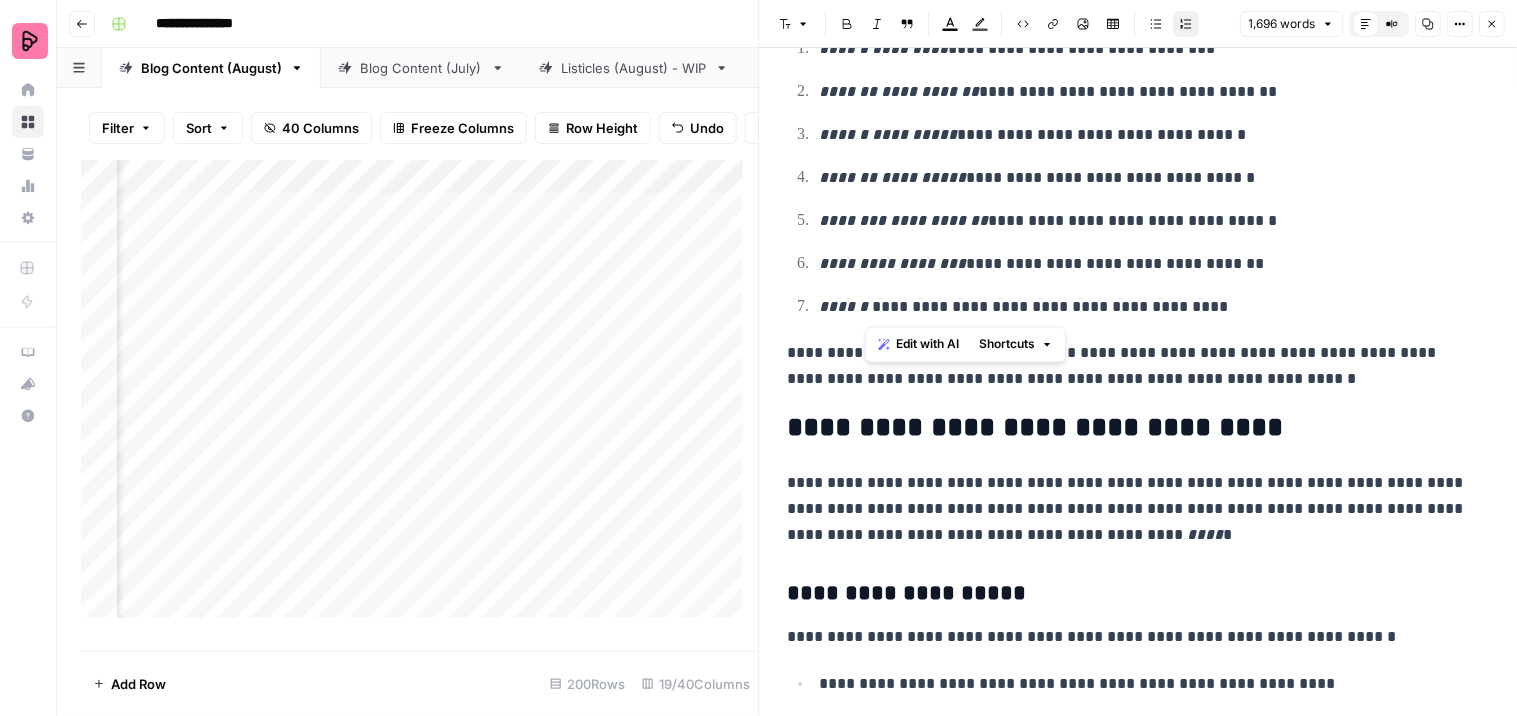 drag, startPoint x: 937, startPoint y: 304, endPoint x: 895, endPoint y: 116, distance: 192.63437 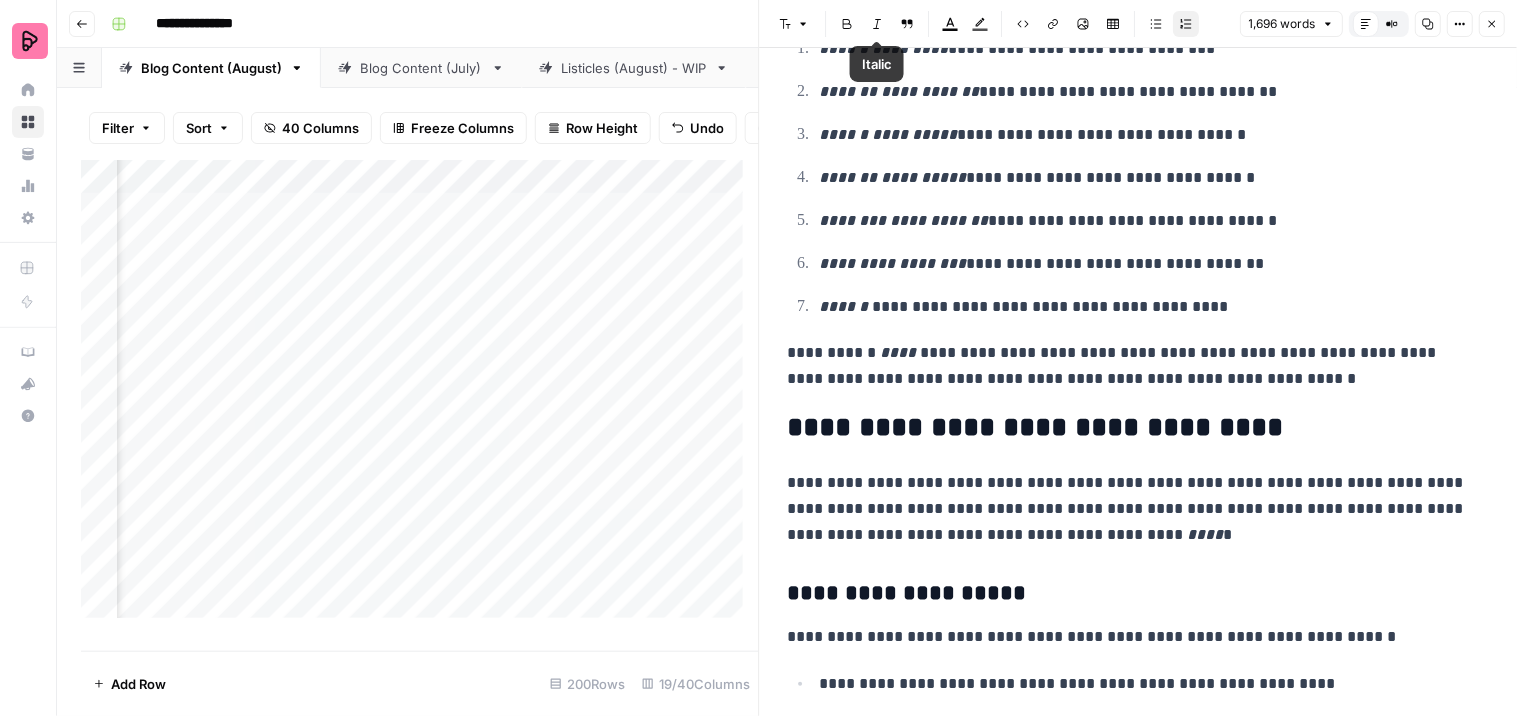 click 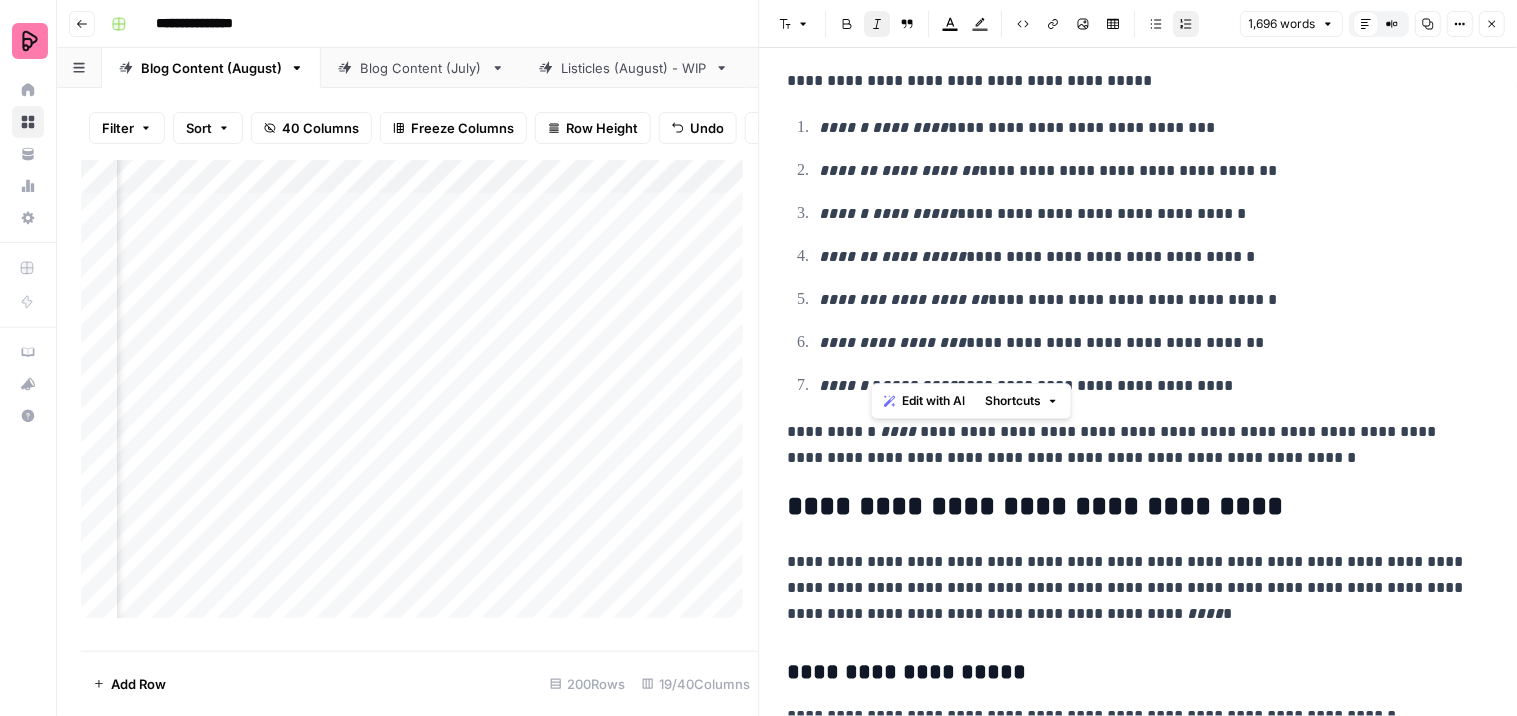 scroll, scrollTop: 361, scrollLeft: 0, axis: vertical 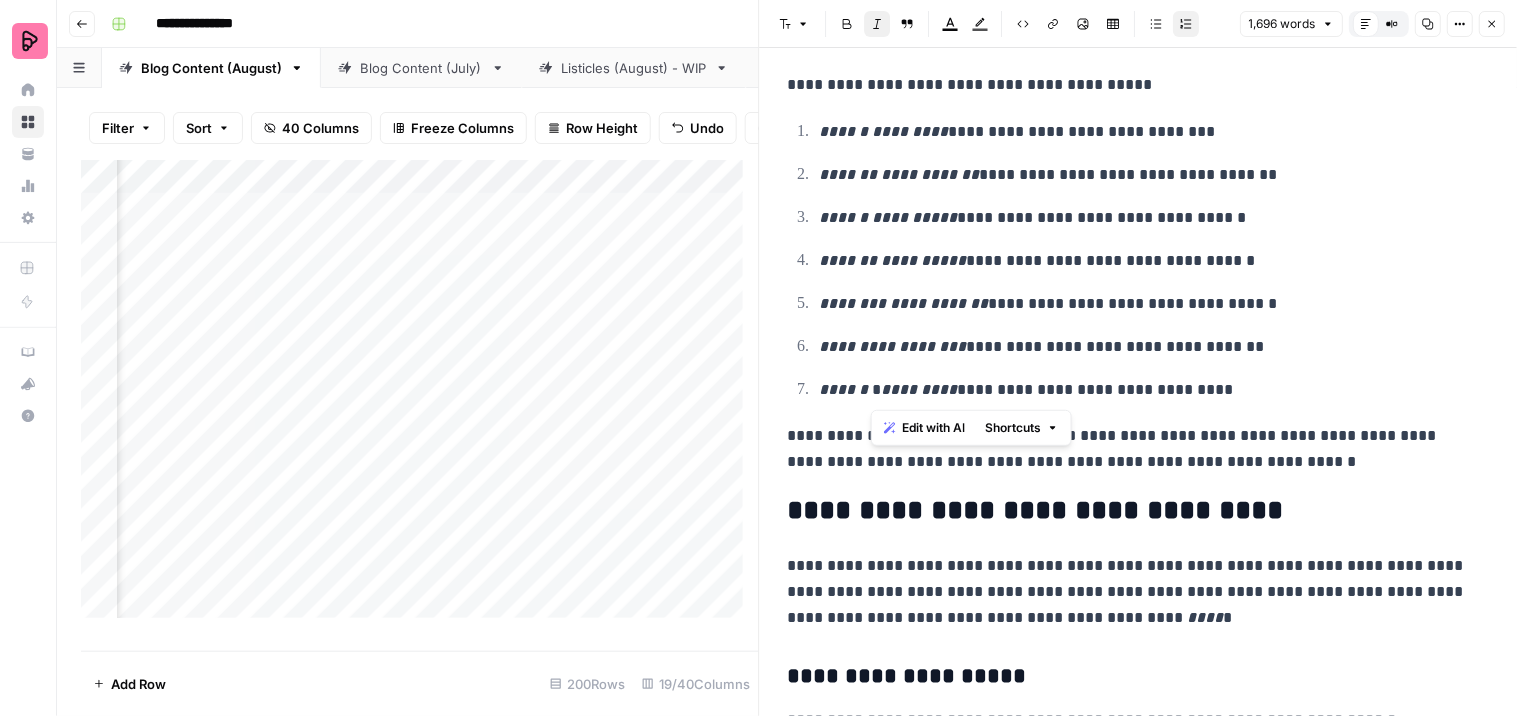 click on "**********" at bounding box center (1130, 592) 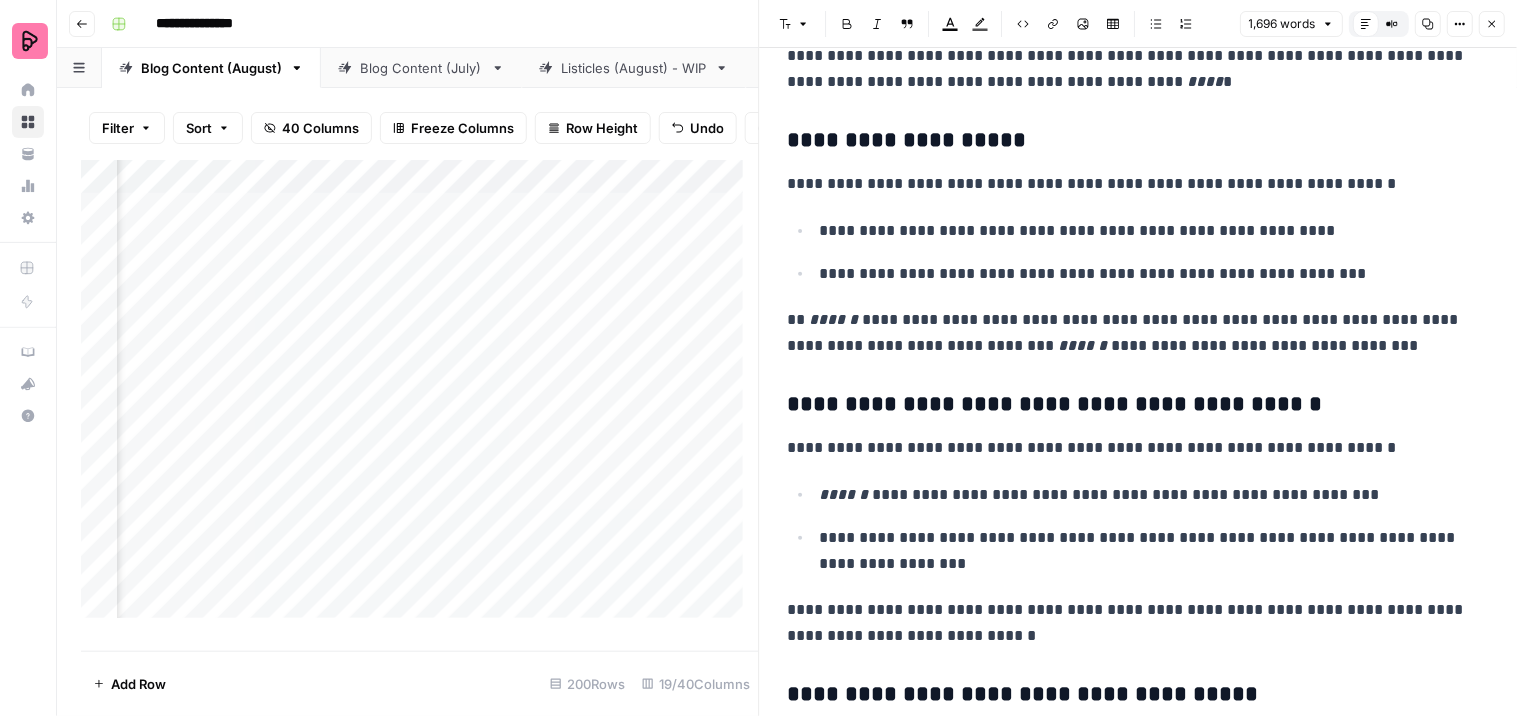 scroll, scrollTop: 916, scrollLeft: 0, axis: vertical 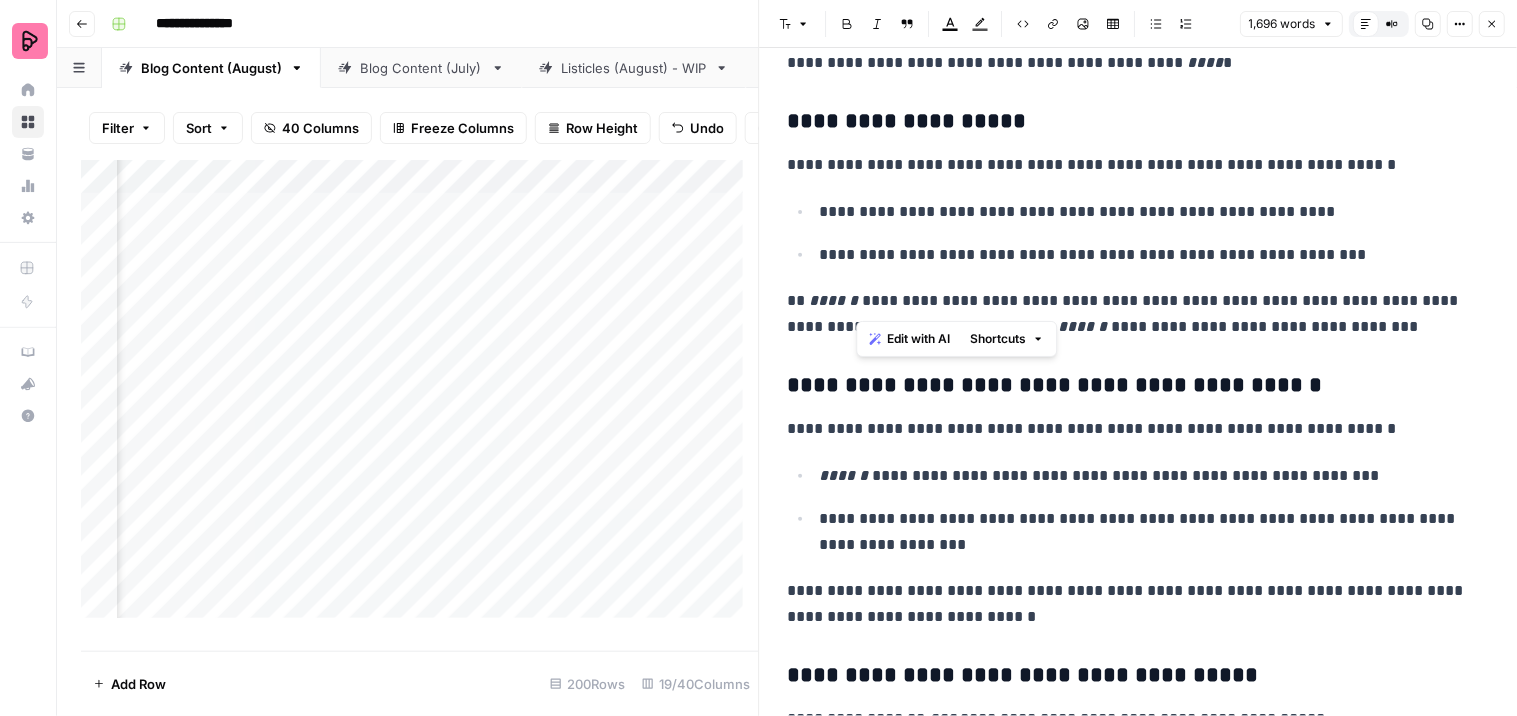 drag, startPoint x: 931, startPoint y: 300, endPoint x: 858, endPoint y: 302, distance: 73.02739 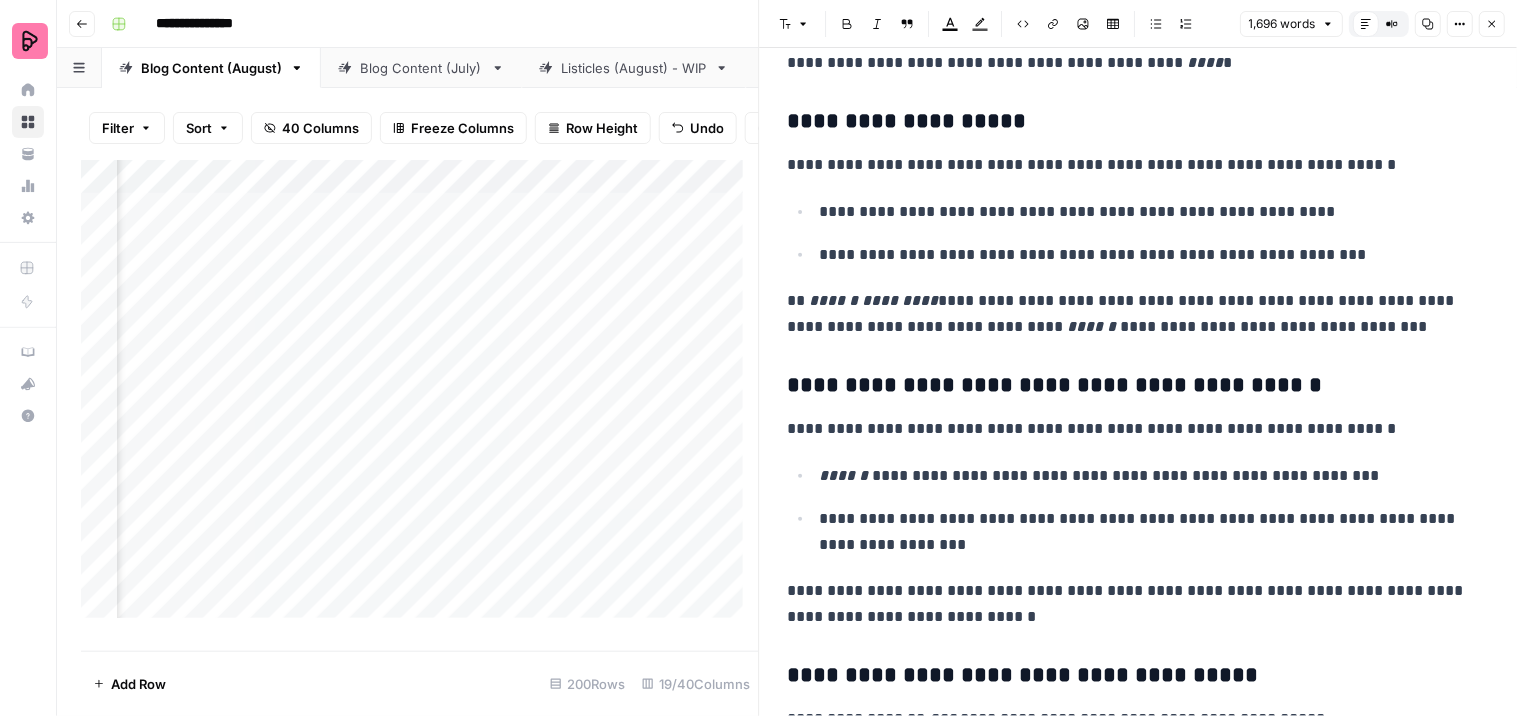click on "**********" at bounding box center (1139, 2566) 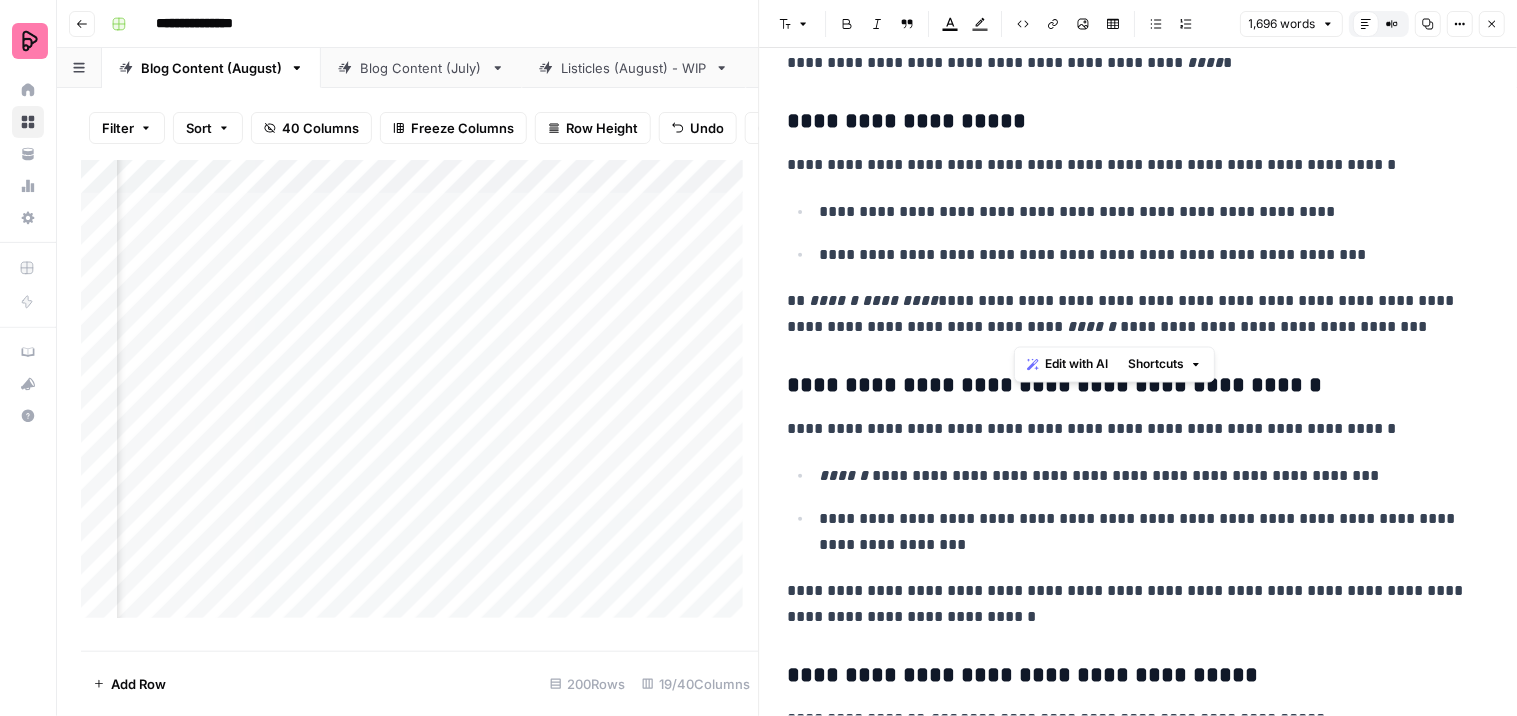 drag, startPoint x: 1096, startPoint y: 325, endPoint x: 1016, endPoint y: 330, distance: 80.1561 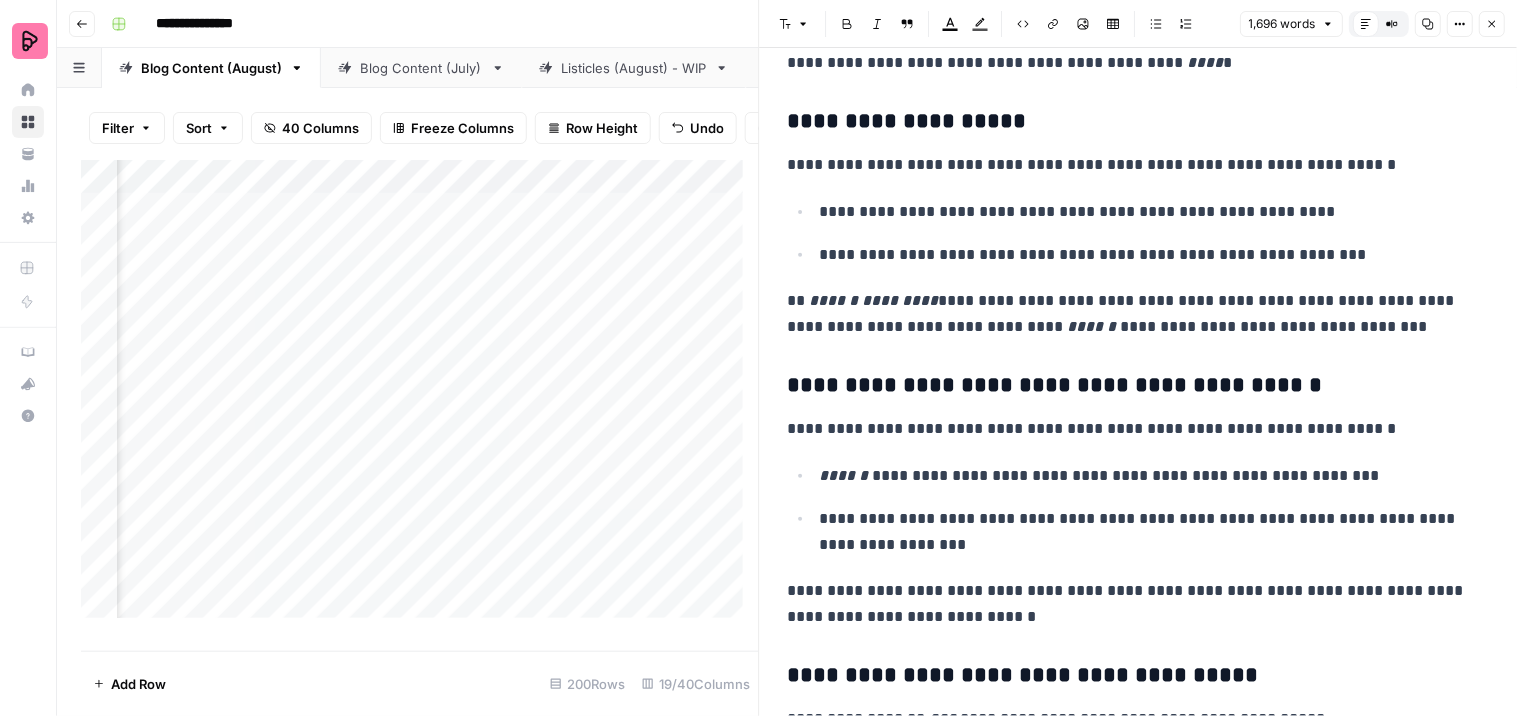 click 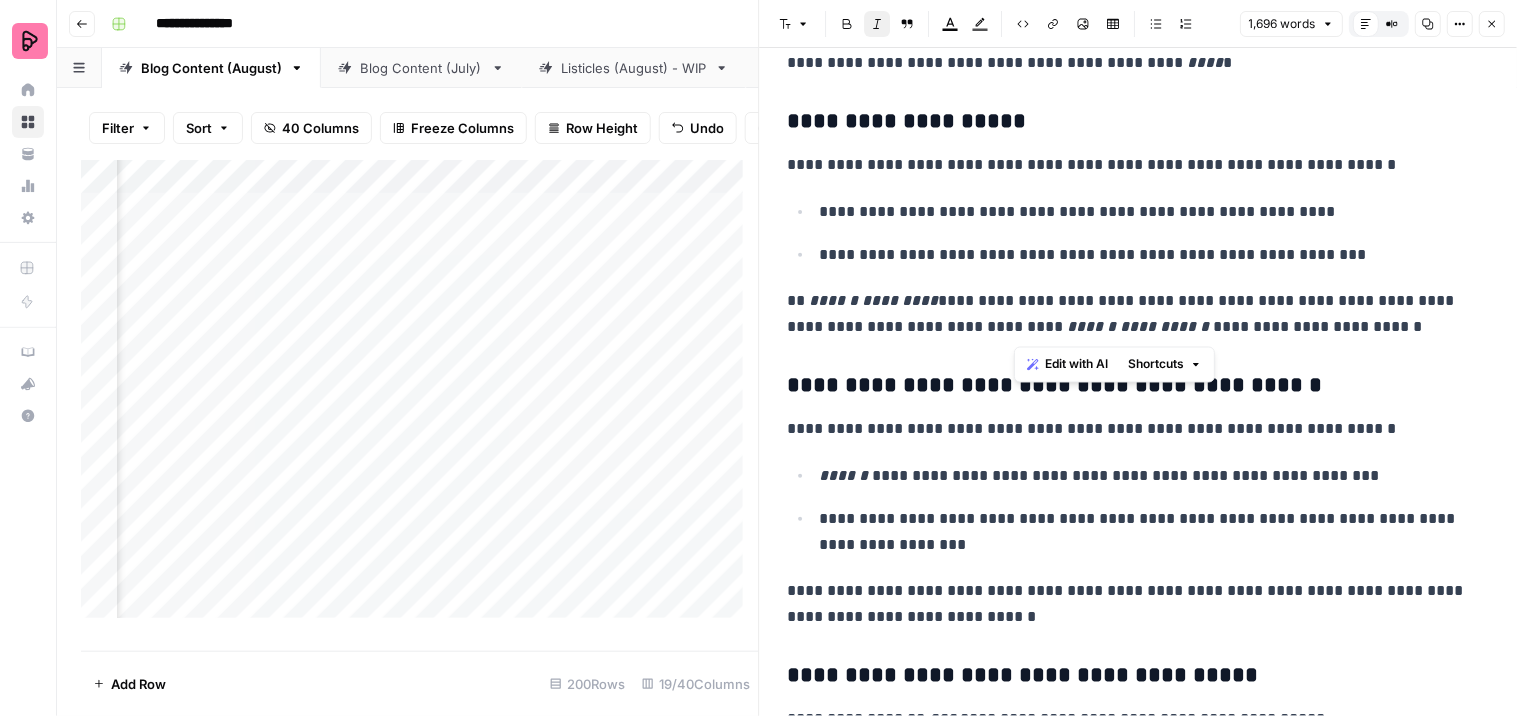 click on "**********" at bounding box center [1130, 314] 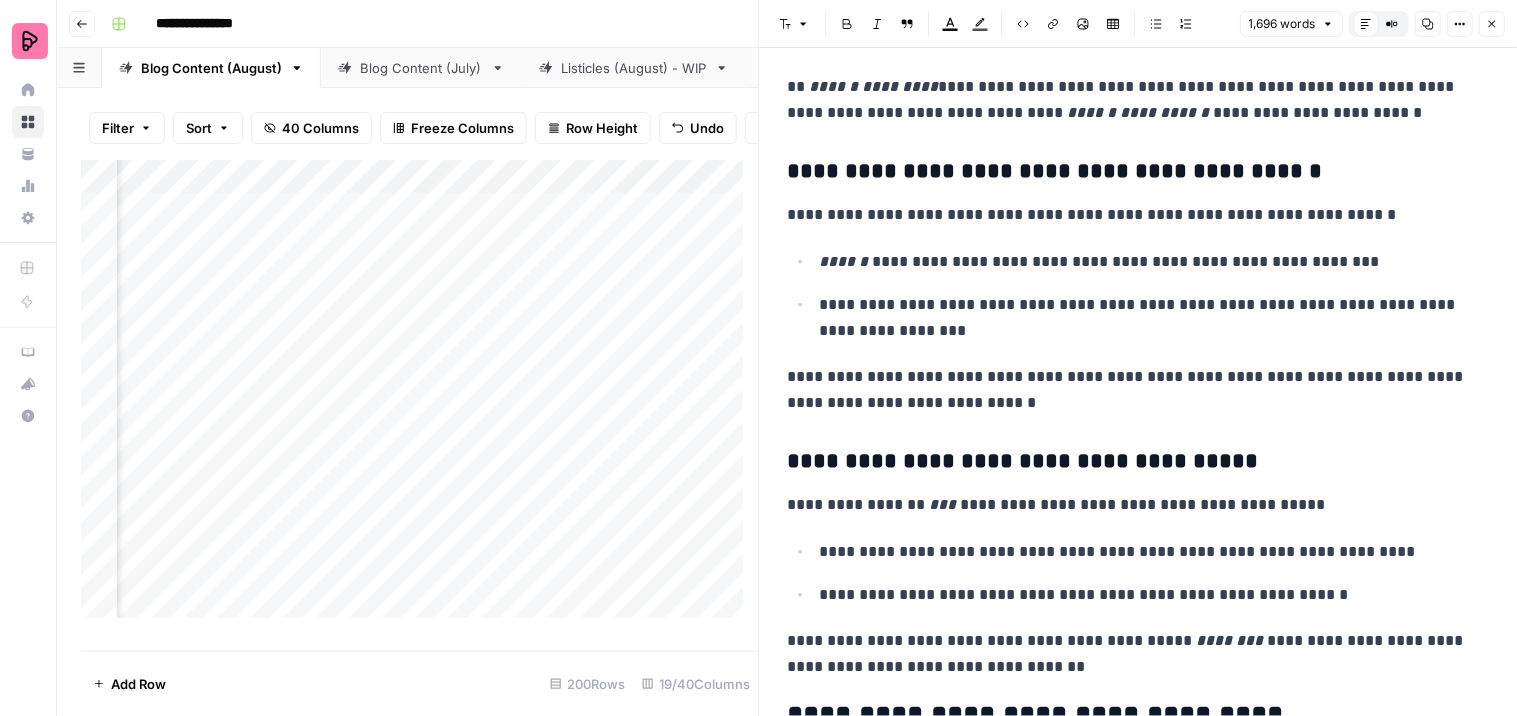 scroll, scrollTop: 1138, scrollLeft: 0, axis: vertical 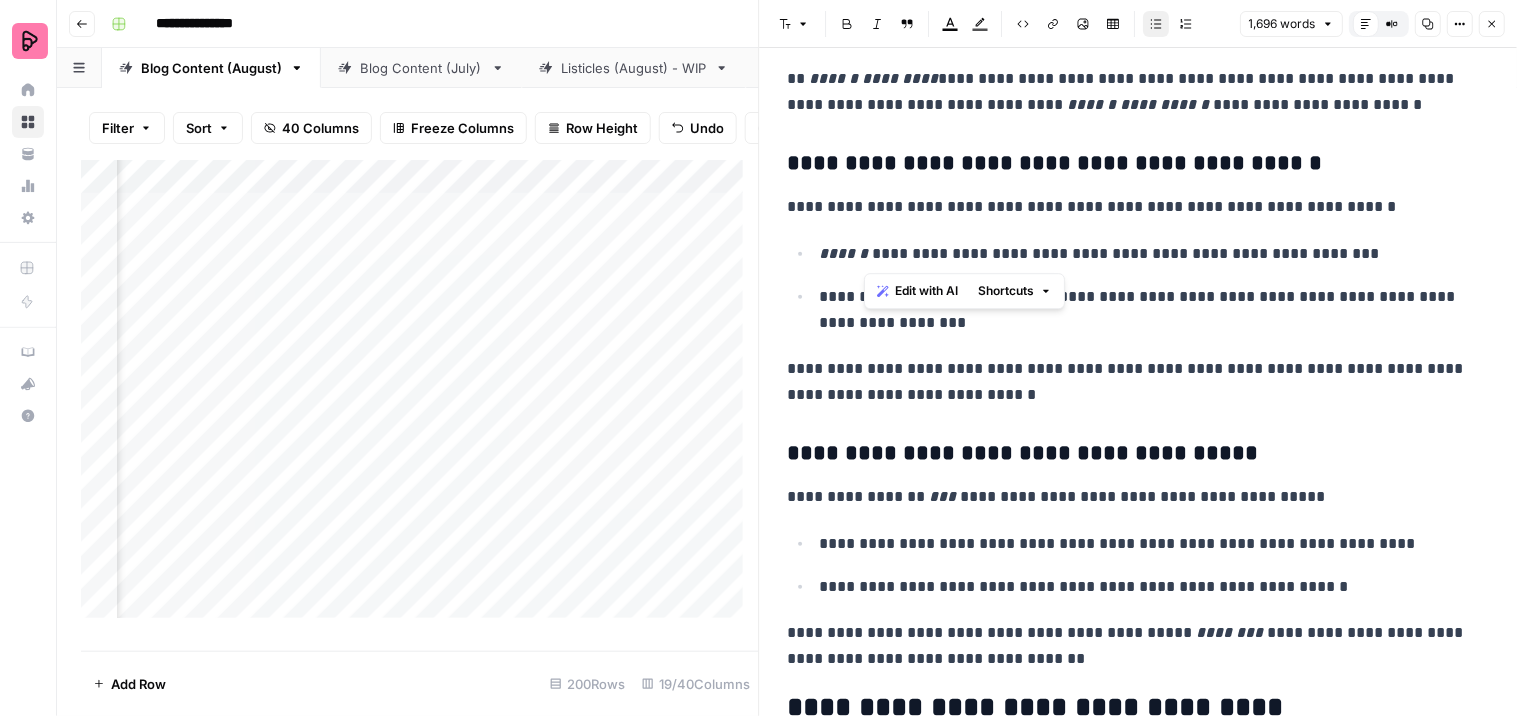drag, startPoint x: 944, startPoint y: 254, endPoint x: 865, endPoint y: 253, distance: 79.00633 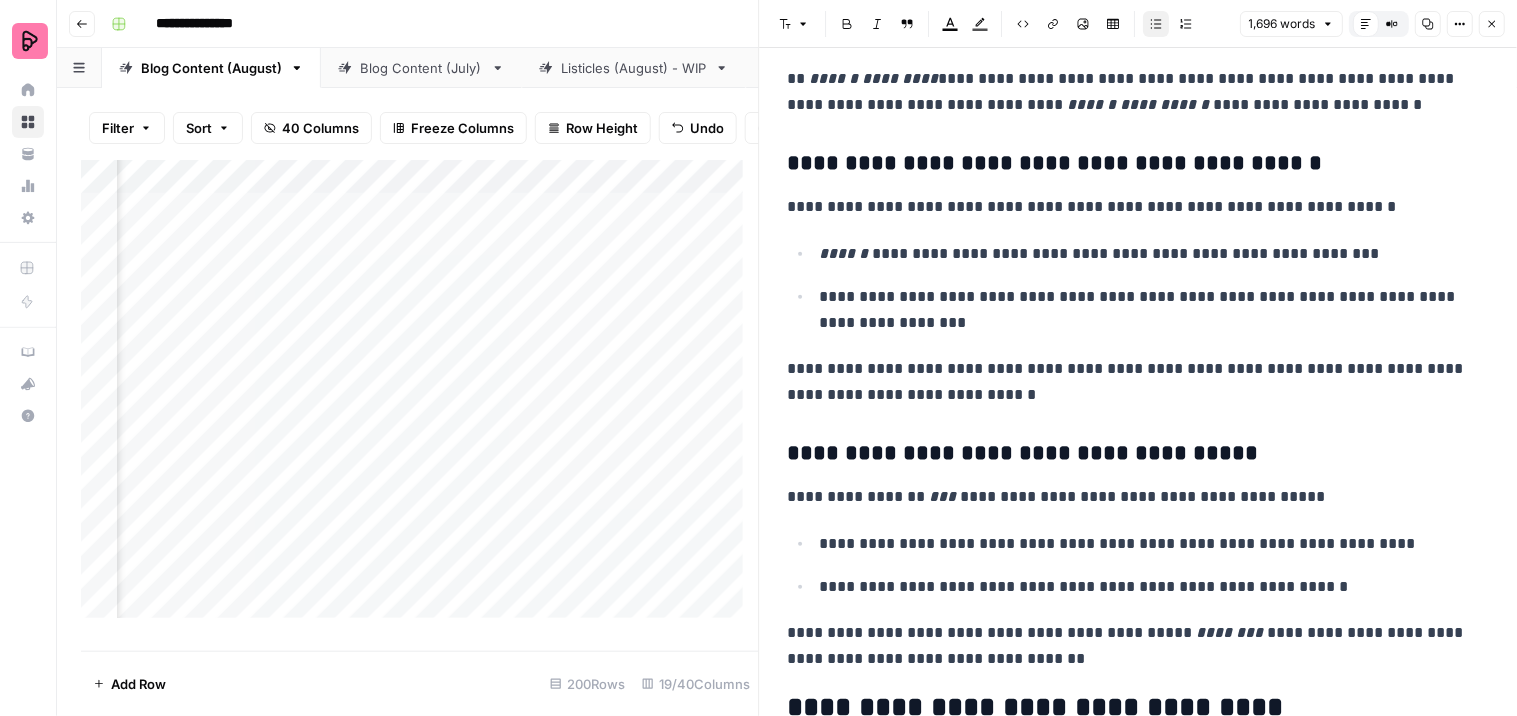 click 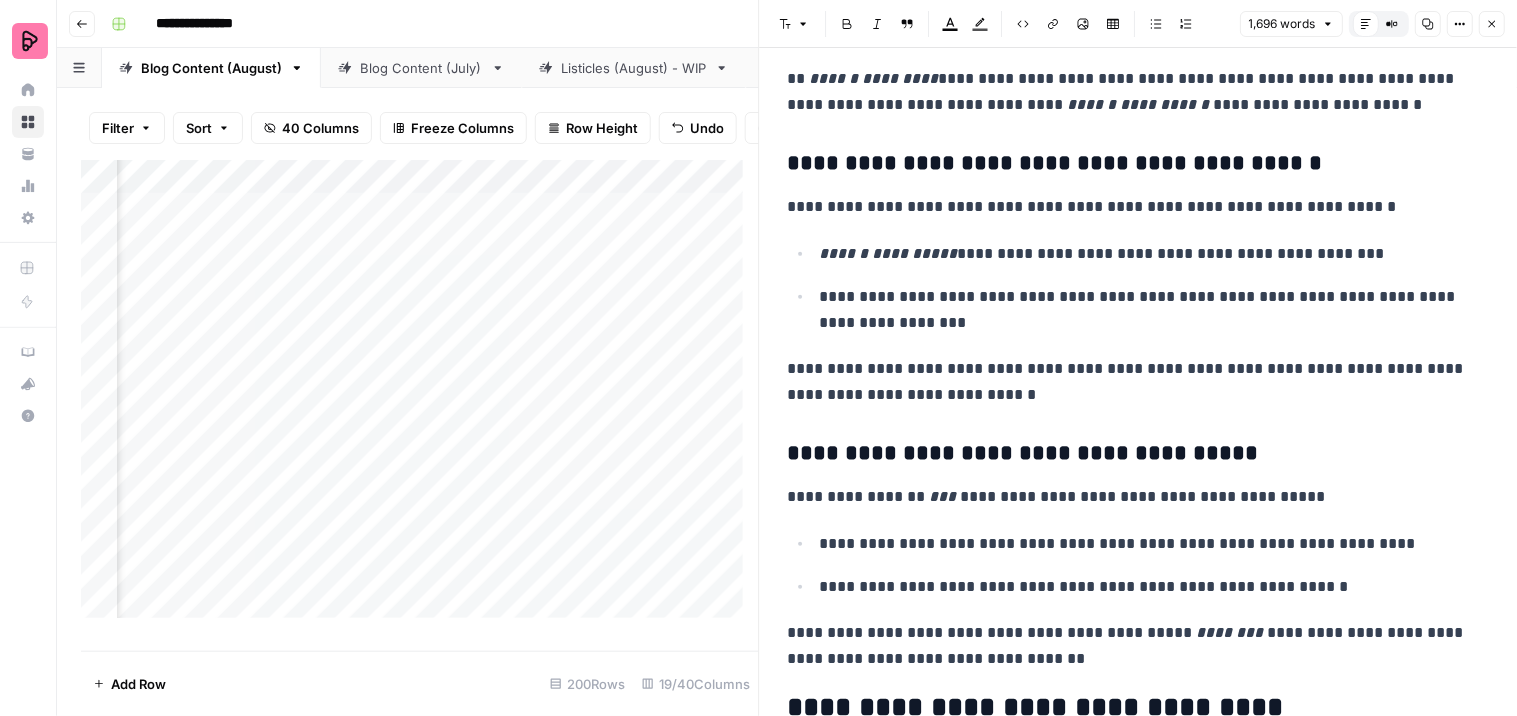 click on "**********" at bounding box center [1130, 382] 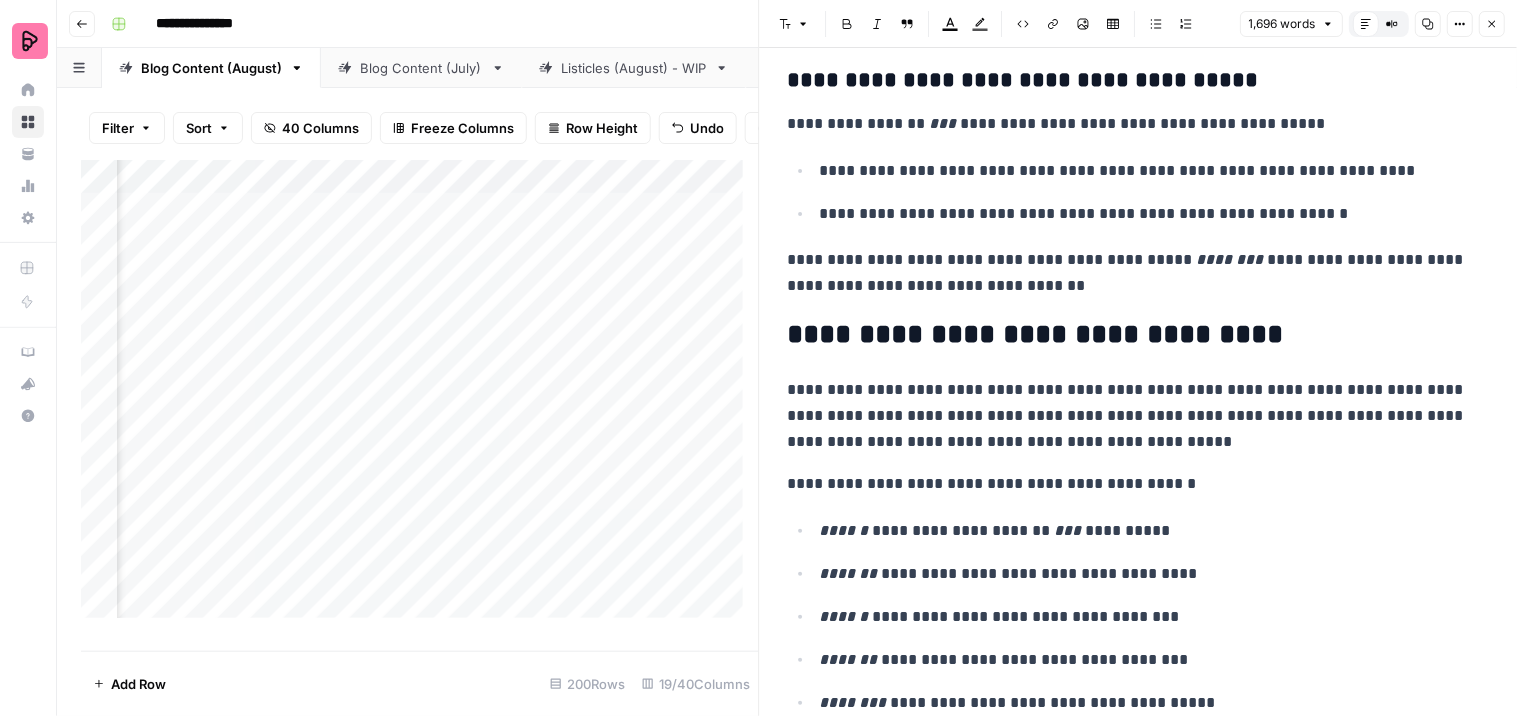 scroll, scrollTop: 1472, scrollLeft: 0, axis: vertical 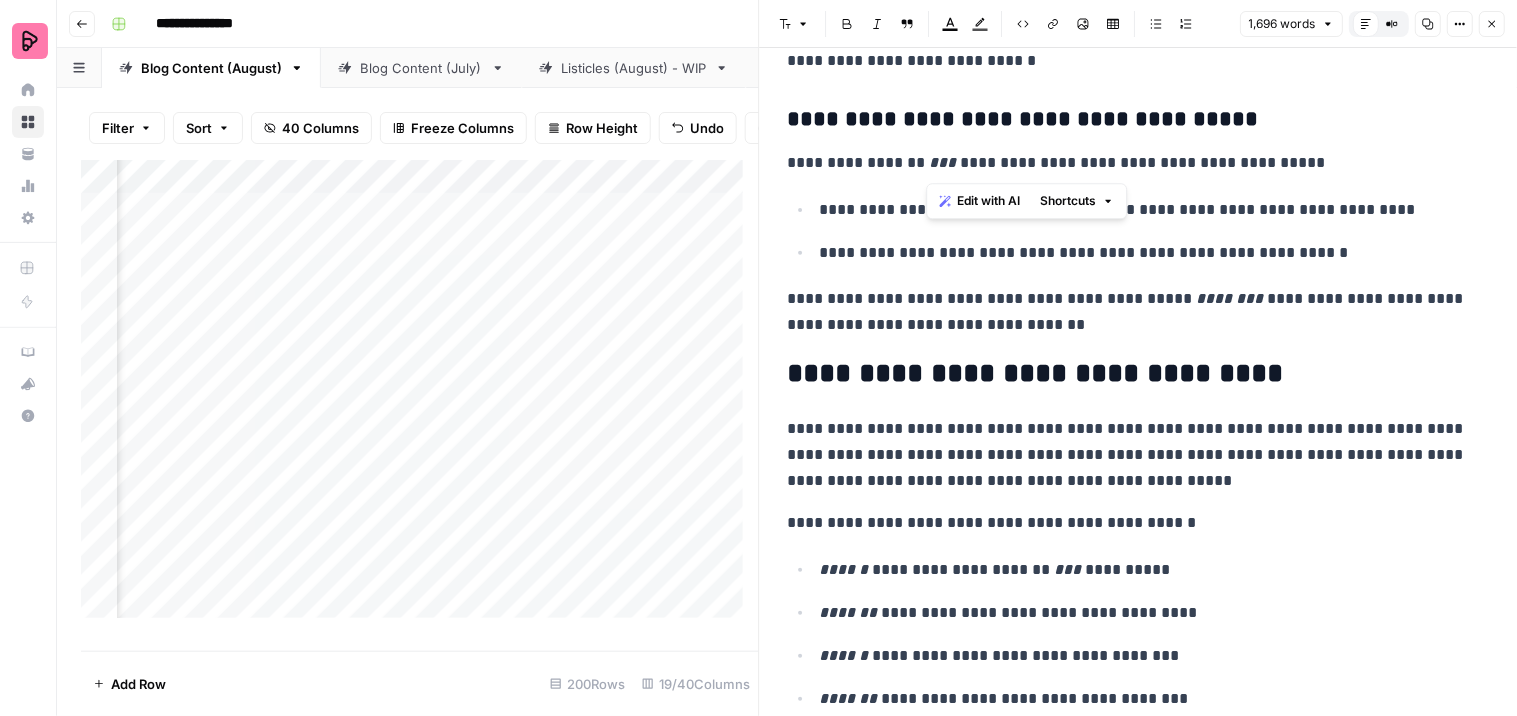 drag, startPoint x: 966, startPoint y: 165, endPoint x: 925, endPoint y: 157, distance: 41.773197 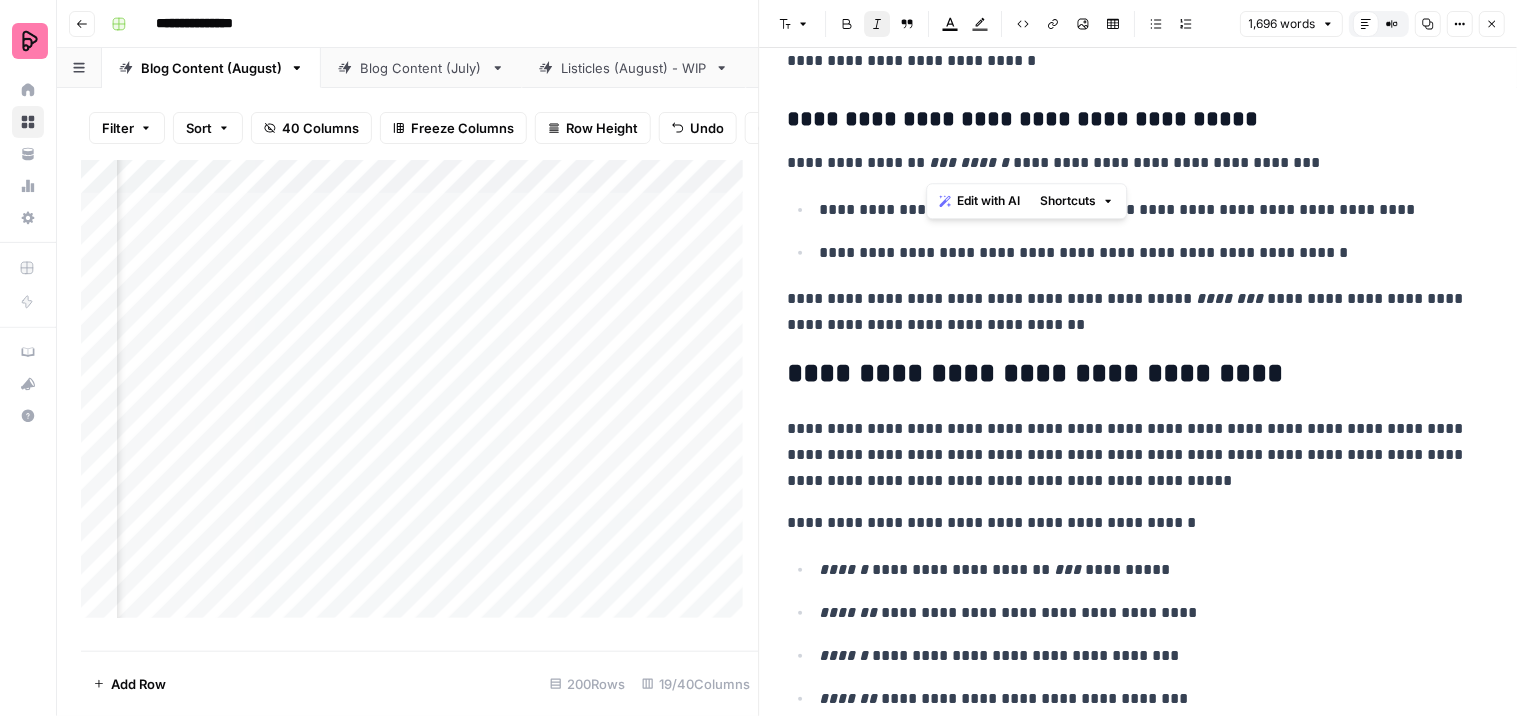 click on "**********" at bounding box center [1146, 253] 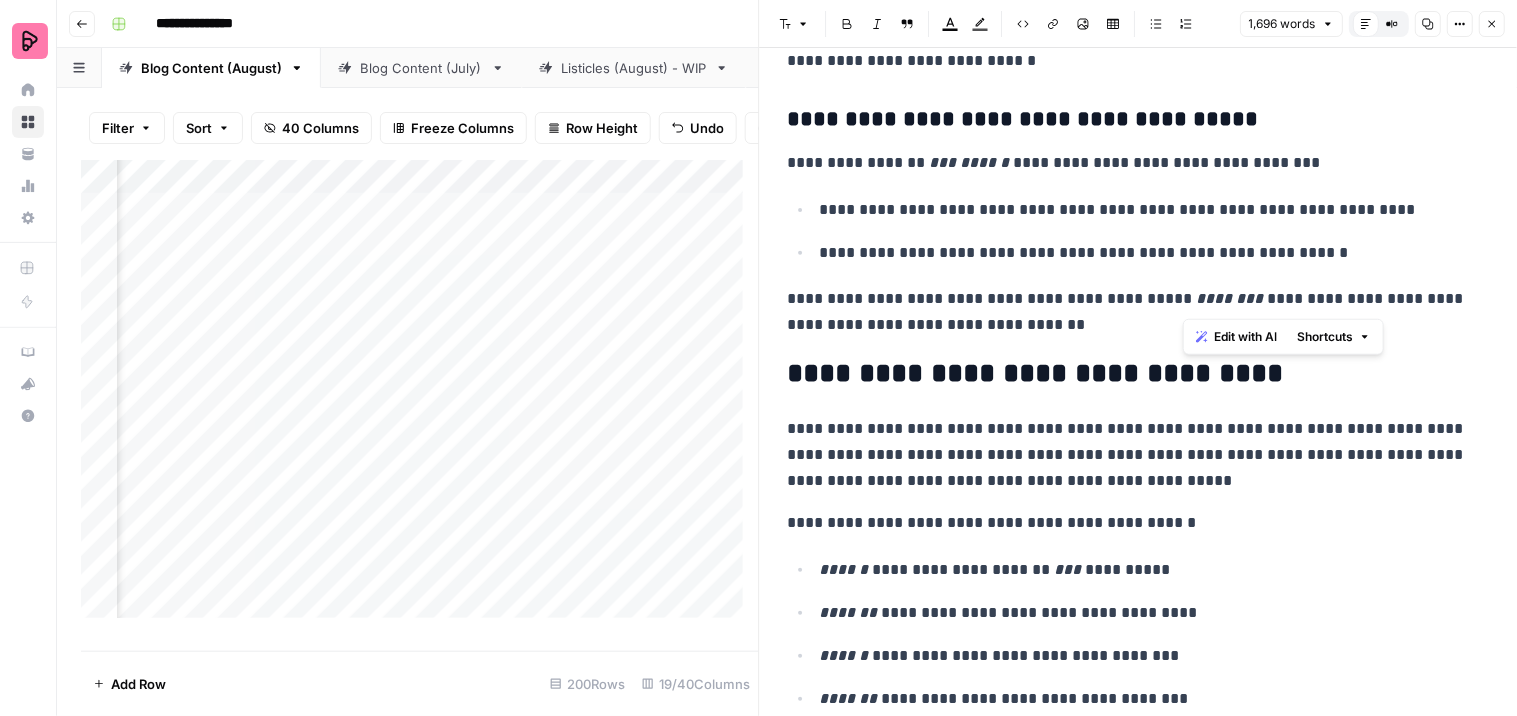 drag, startPoint x: 1276, startPoint y: 300, endPoint x: 1184, endPoint y: 297, distance: 92.0489 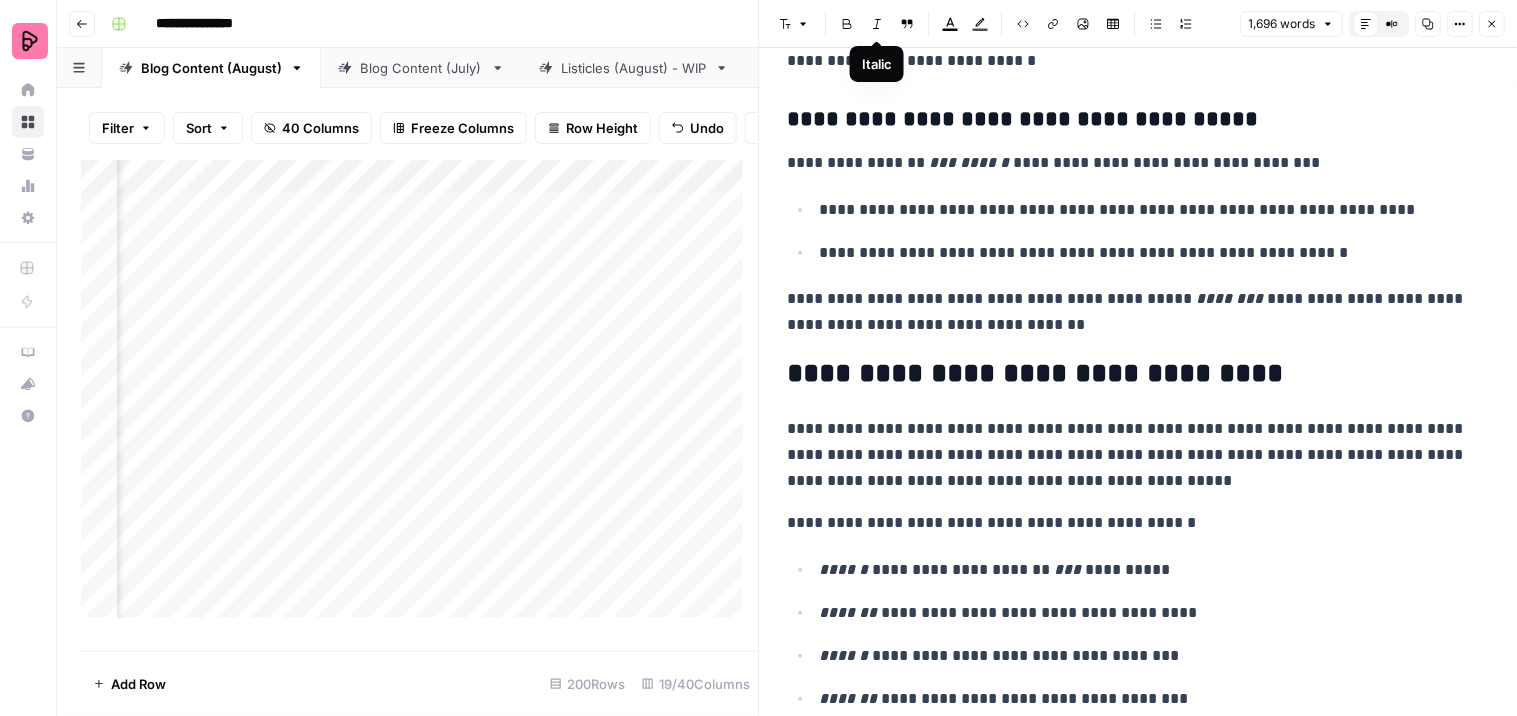click 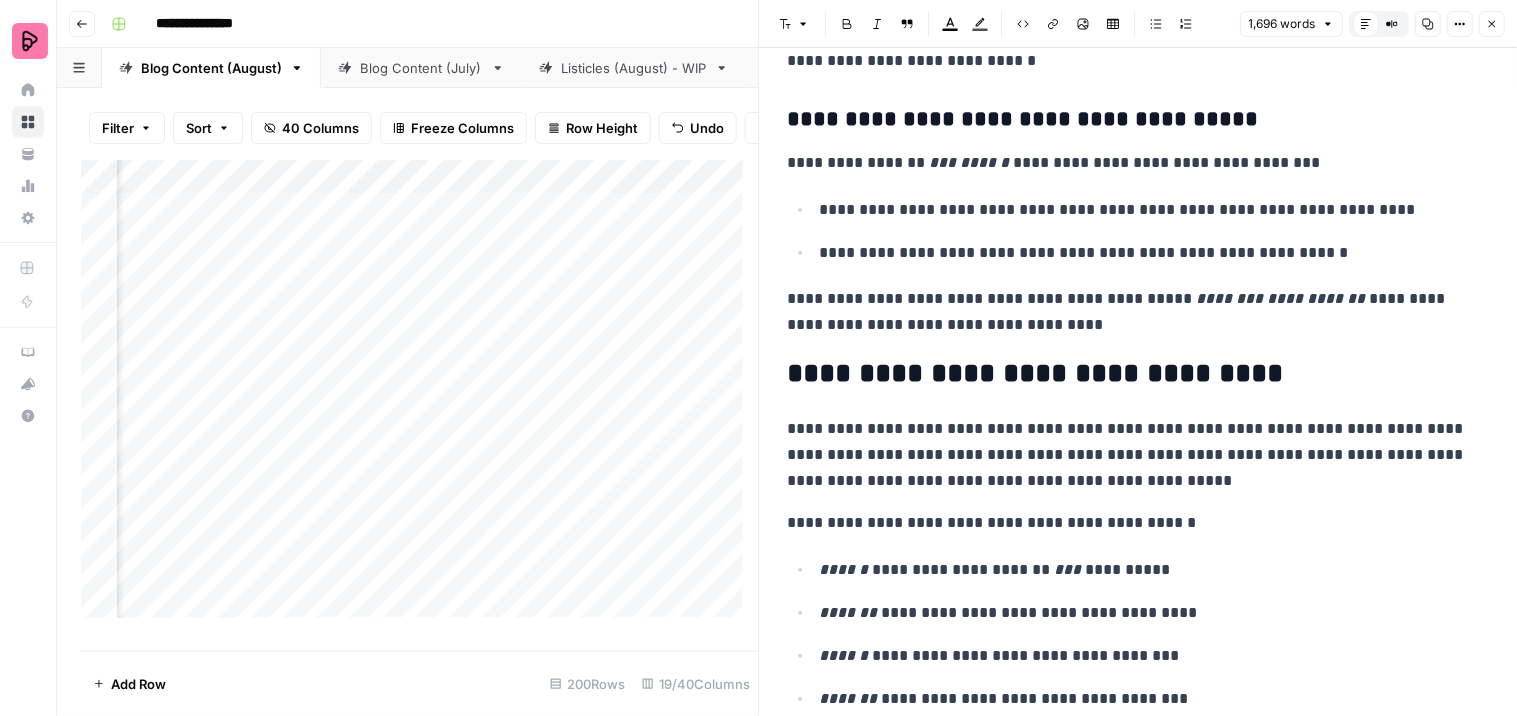 click on "**********" at bounding box center [1130, 312] 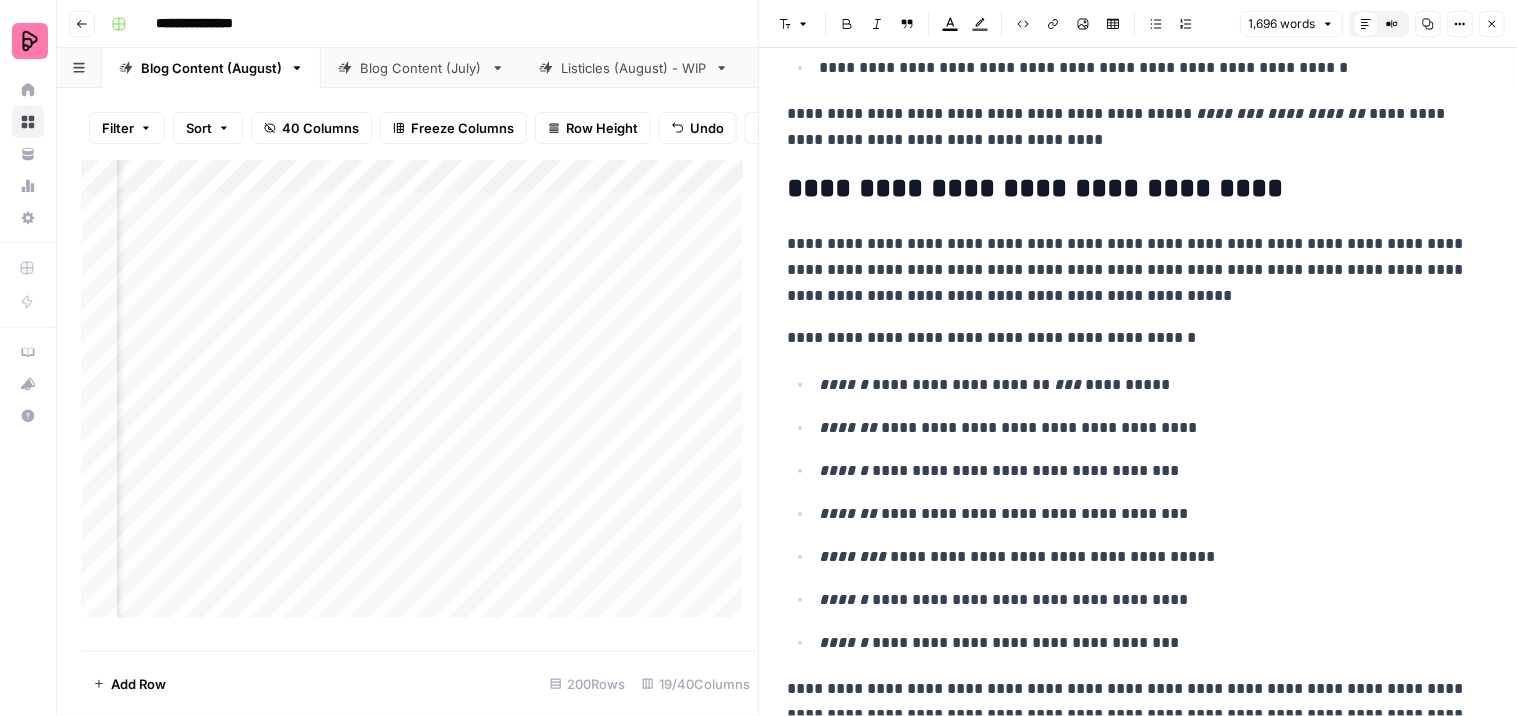 scroll, scrollTop: 1694, scrollLeft: 0, axis: vertical 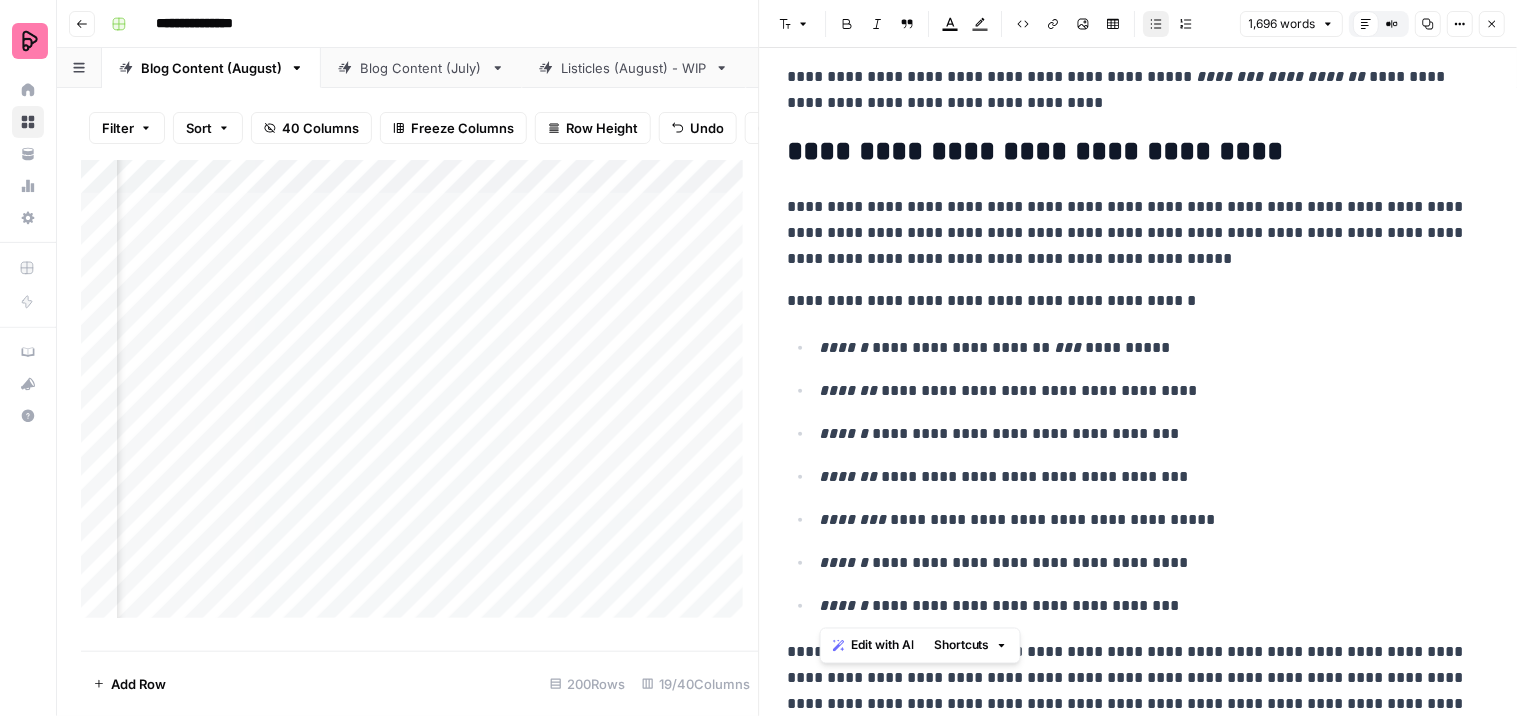 drag, startPoint x: 1148, startPoint y: 602, endPoint x: 816, endPoint y: 247, distance: 486.05453 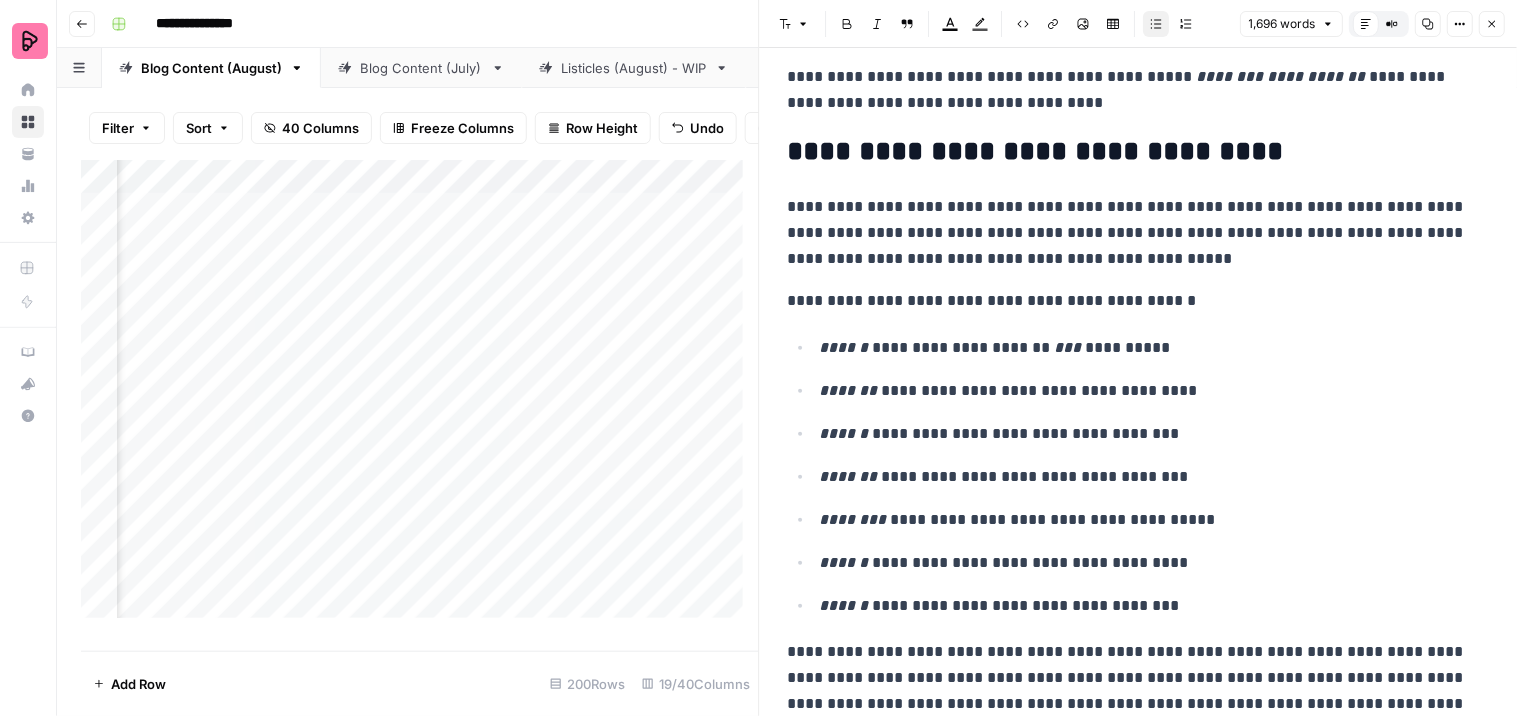 click on "Numbered list" at bounding box center [1187, 24] 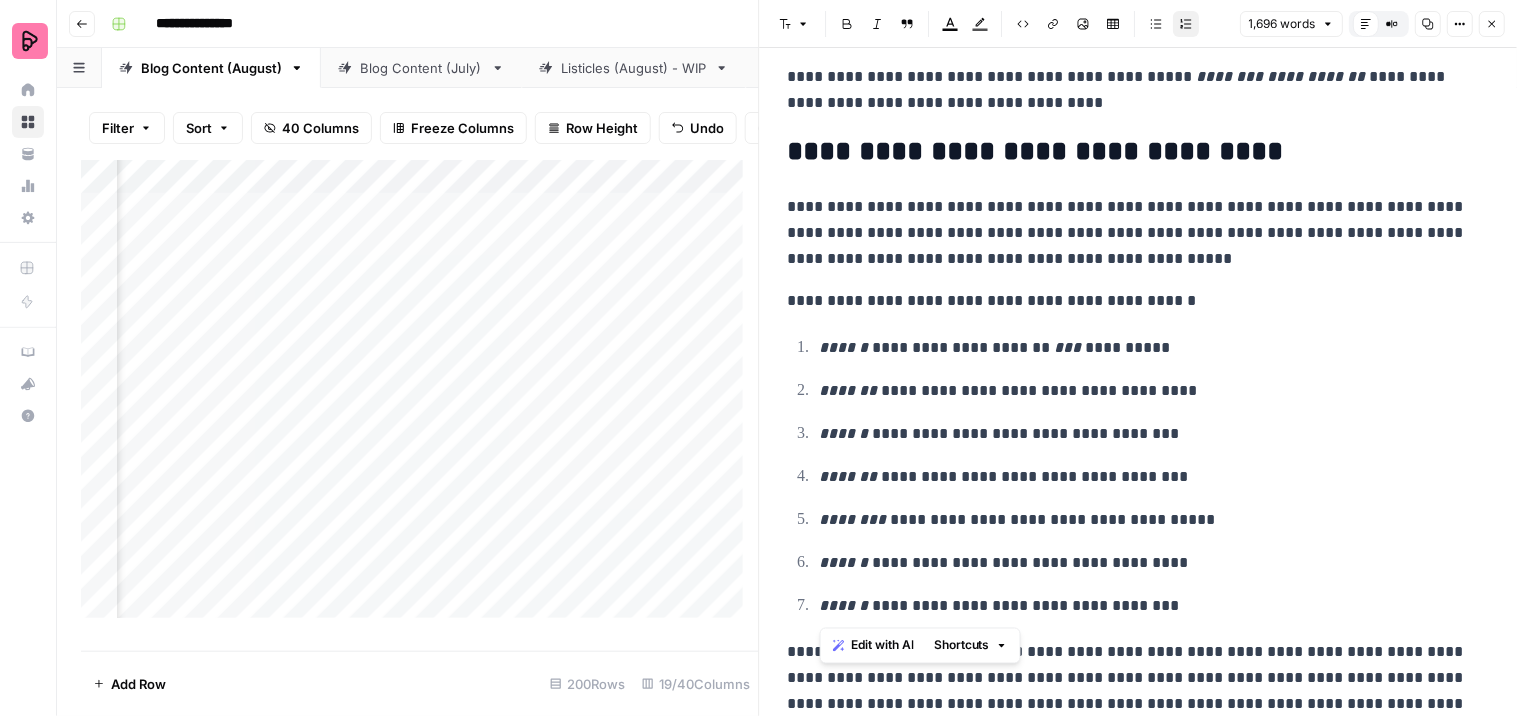click on "**********" at bounding box center (1139, 476) 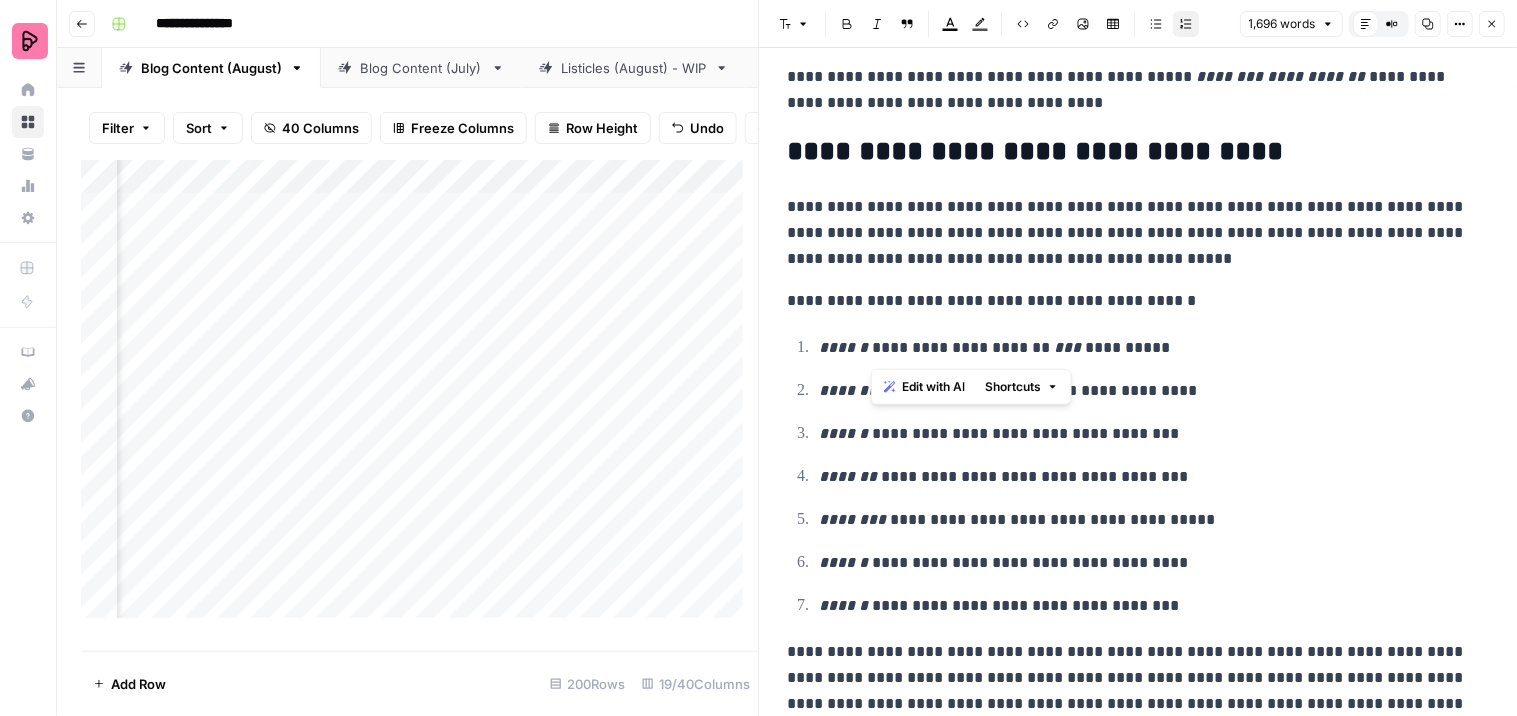 drag, startPoint x: 944, startPoint y: 348, endPoint x: 870, endPoint y: 353, distance: 74.168724 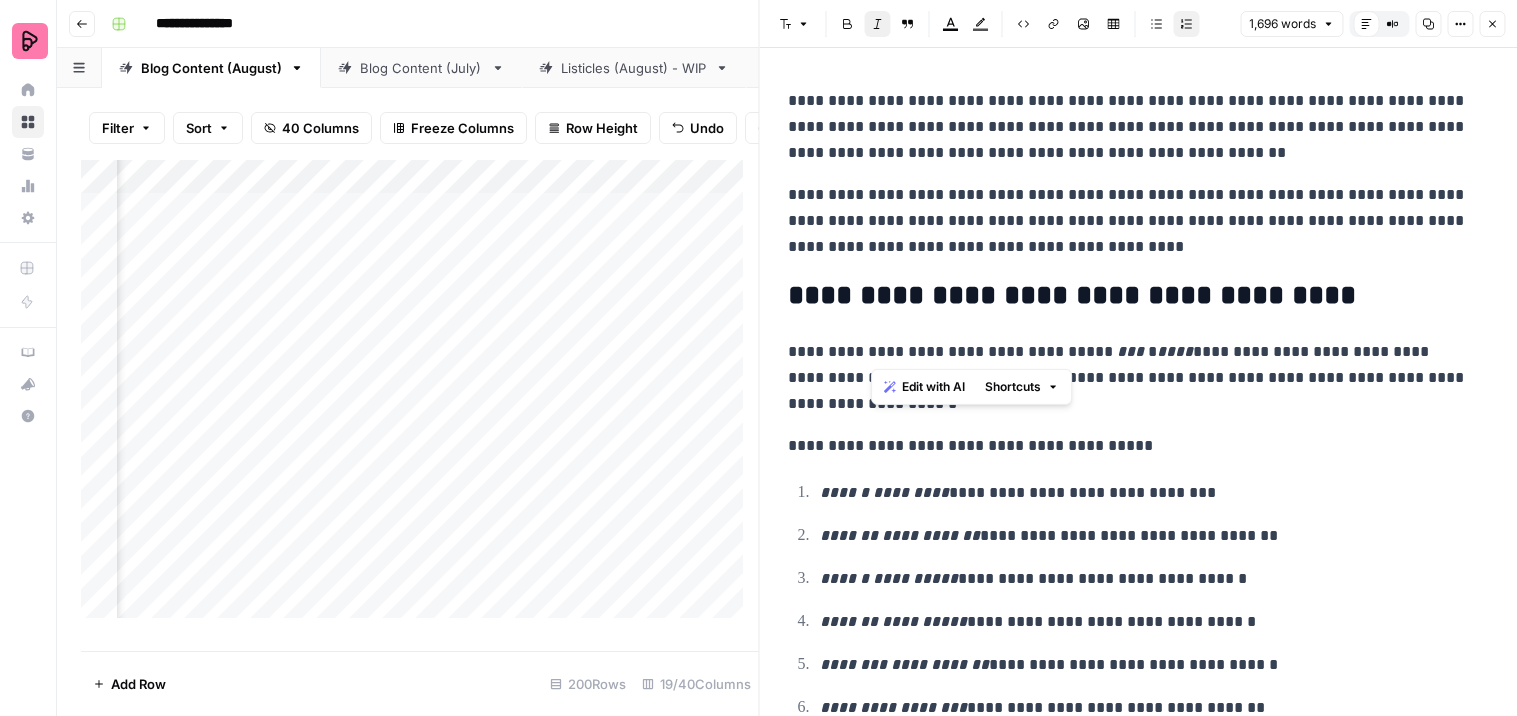 scroll, scrollTop: 0, scrollLeft: 0, axis: both 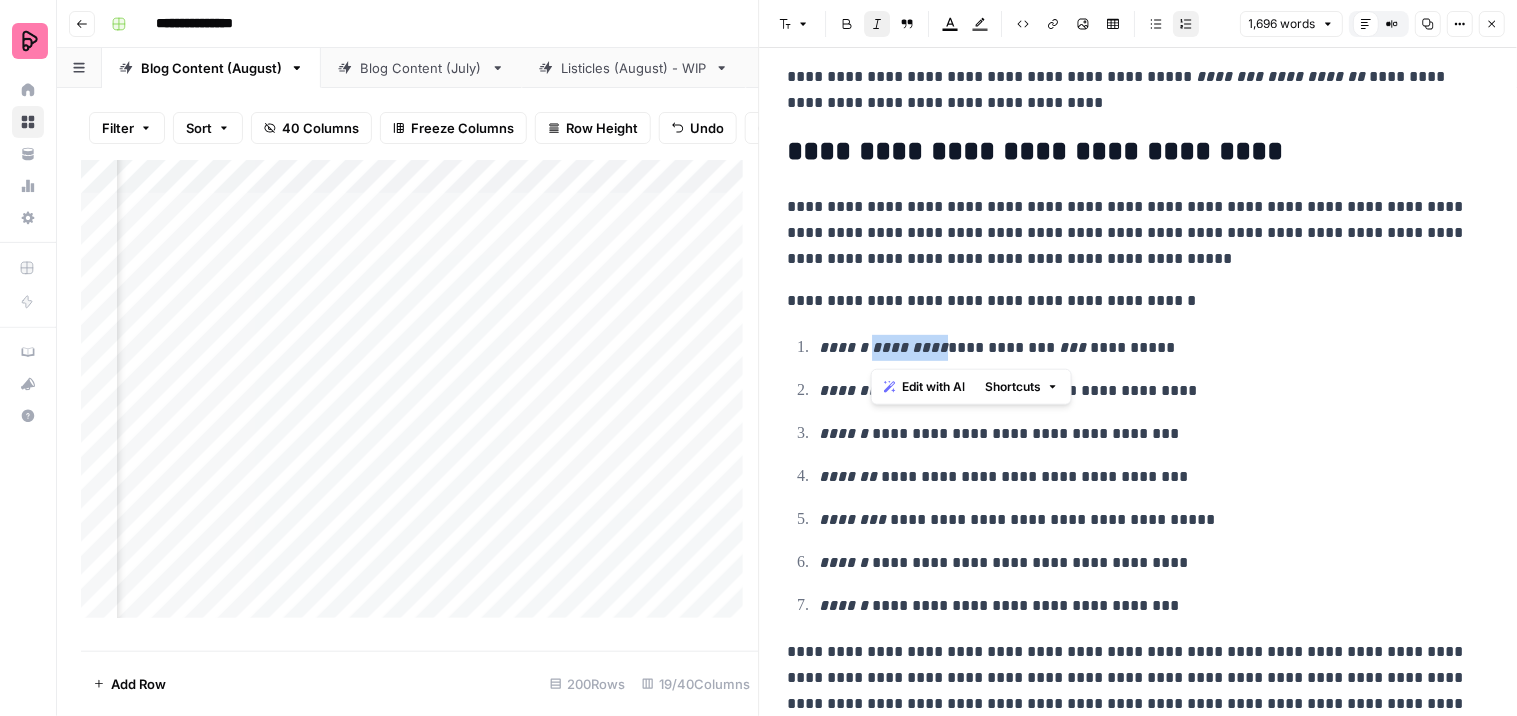 click on "**********" at bounding box center (1139, 476) 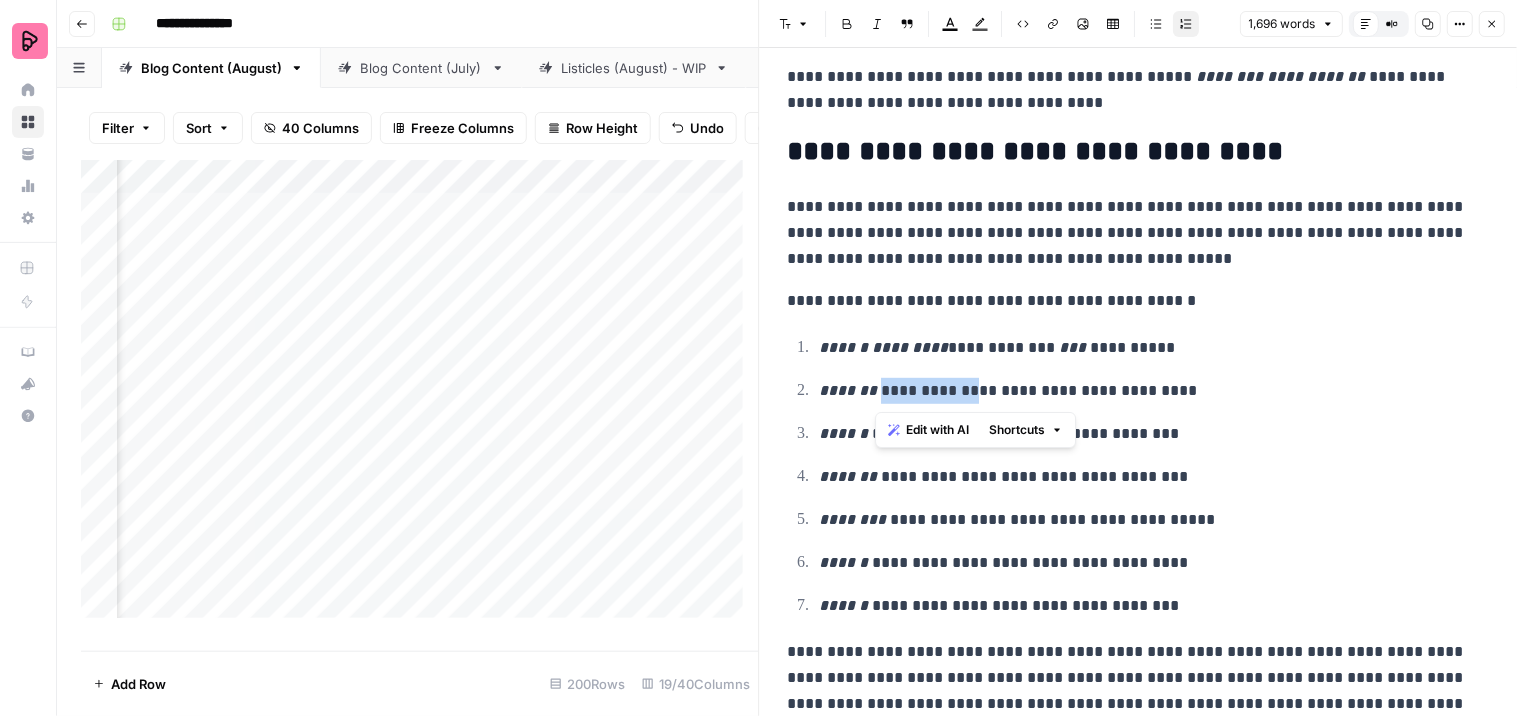 drag, startPoint x: 972, startPoint y: 392, endPoint x: 875, endPoint y: 395, distance: 97.04638 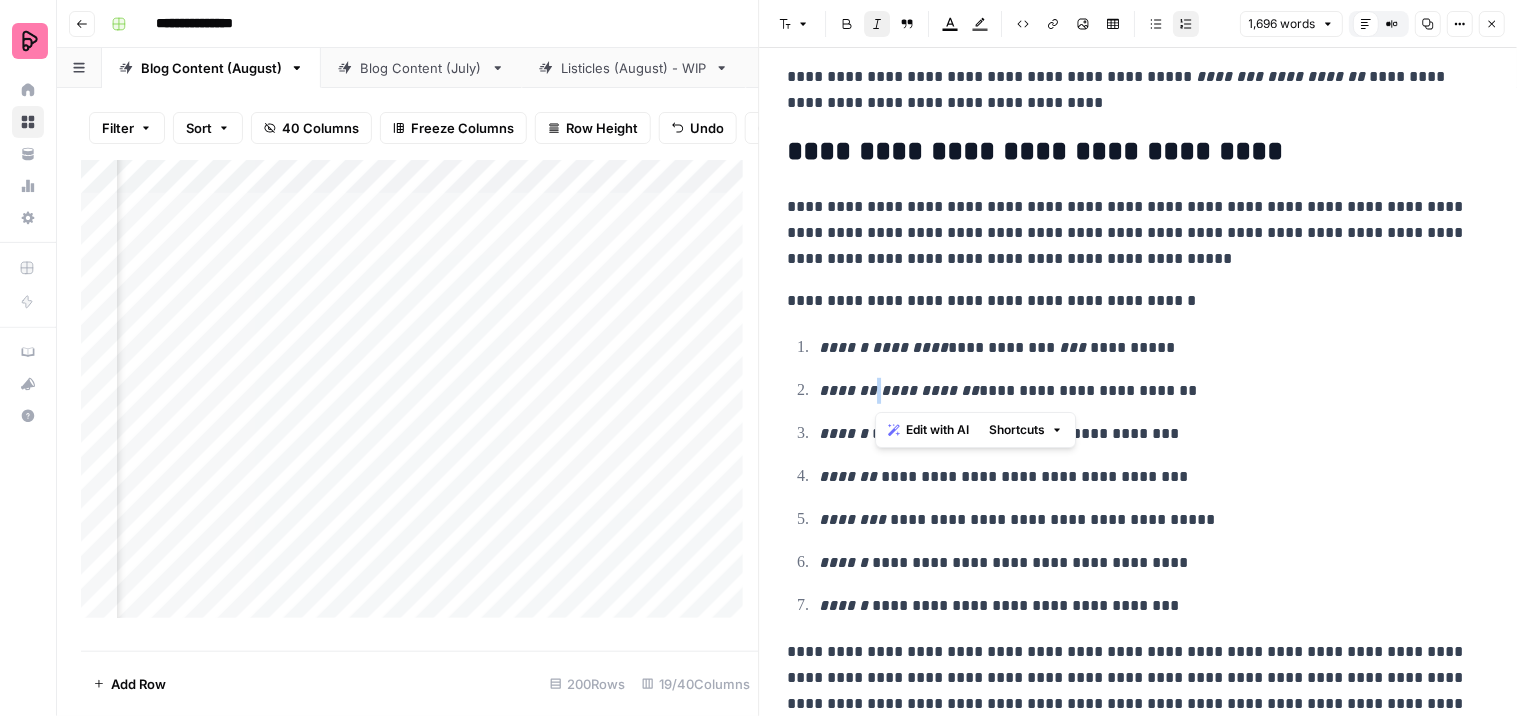 click on "**********" at bounding box center (1139, 476) 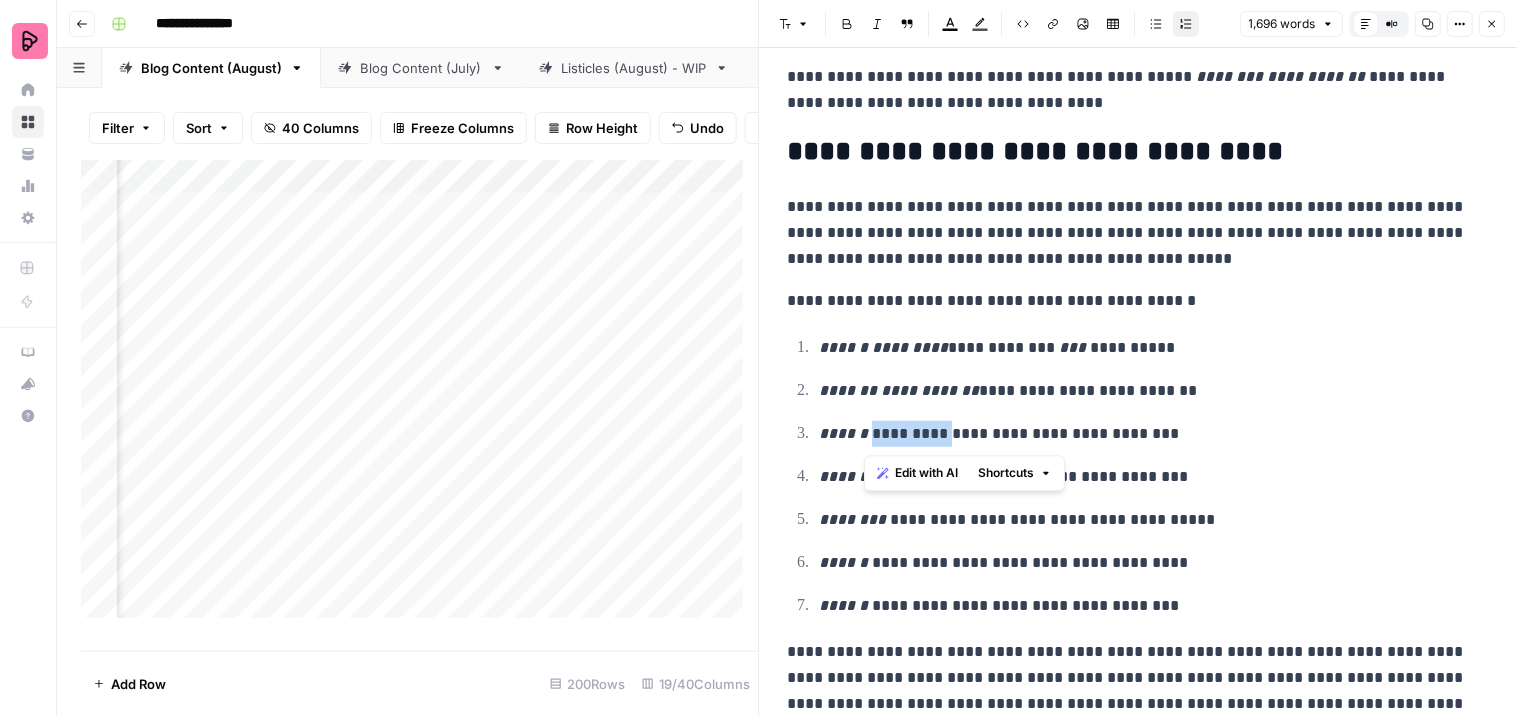 drag, startPoint x: 945, startPoint y: 430, endPoint x: 864, endPoint y: 436, distance: 81.22192 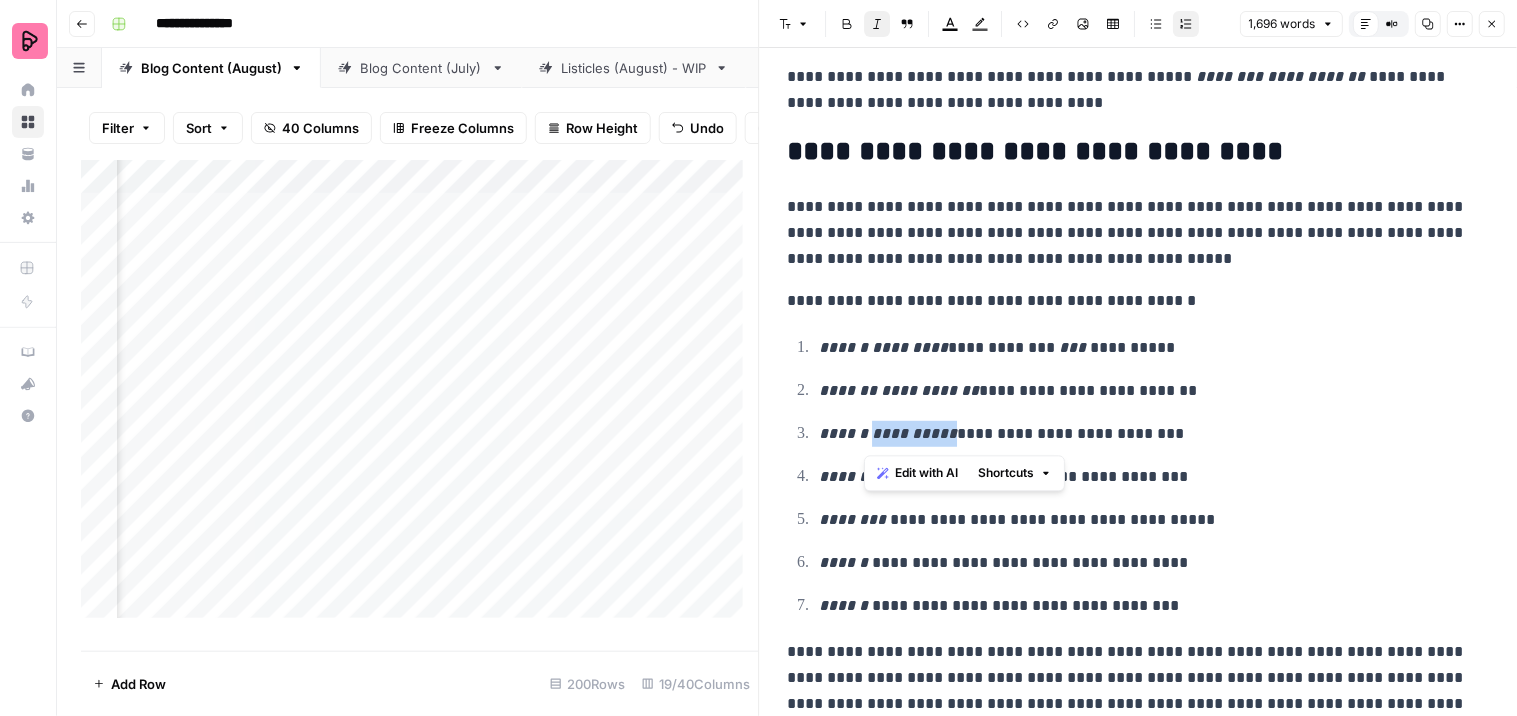 click on "**********" at bounding box center [1146, 606] 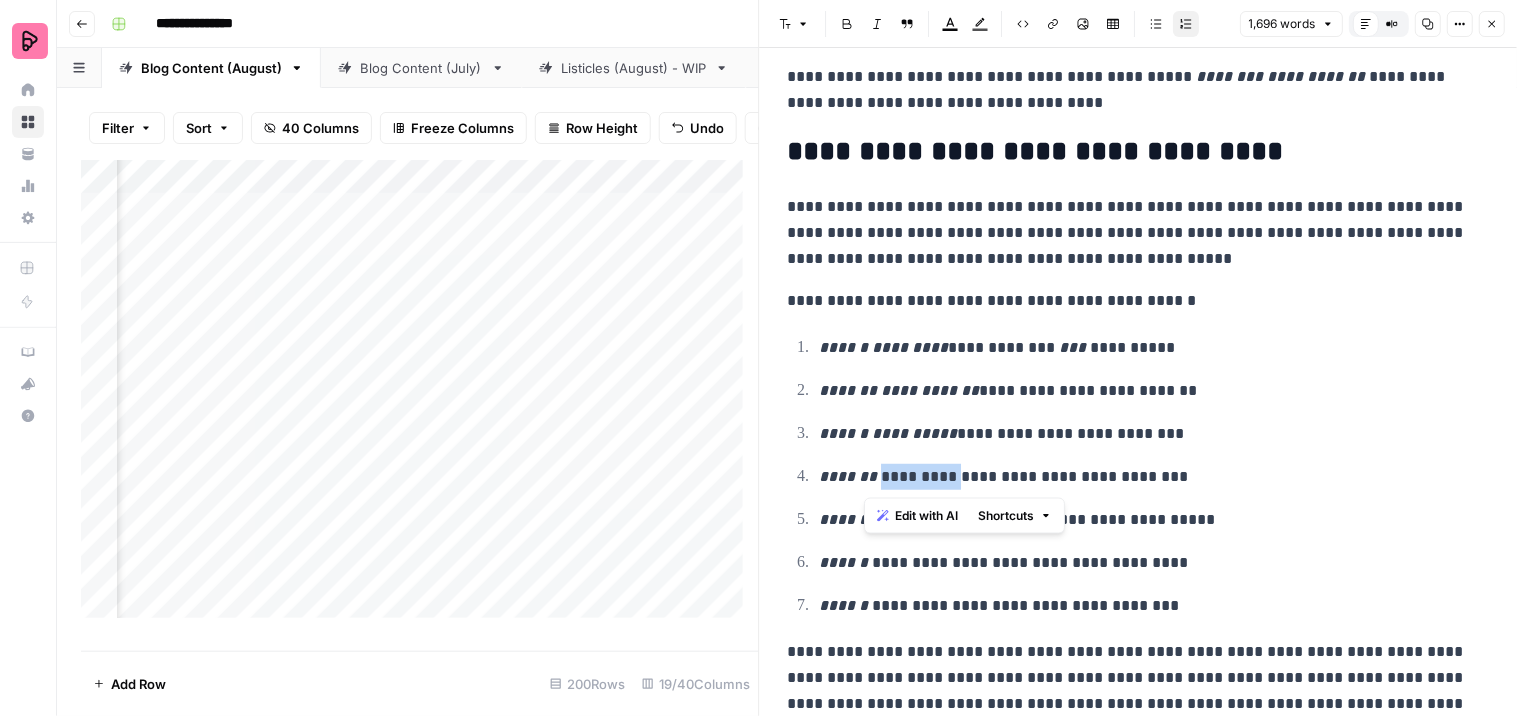 drag, startPoint x: 943, startPoint y: 476, endPoint x: 863, endPoint y: 477, distance: 80.00625 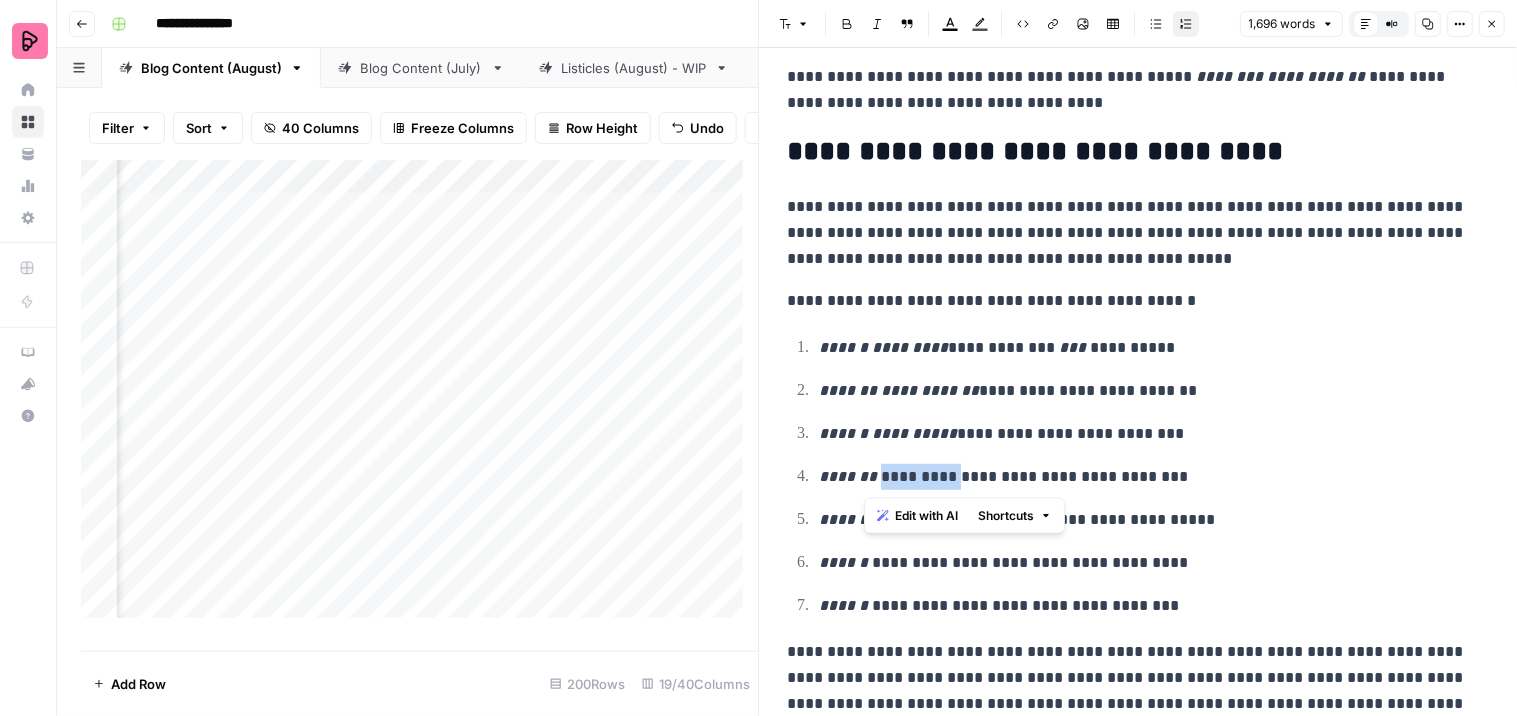 click on "**********" at bounding box center [1146, 477] 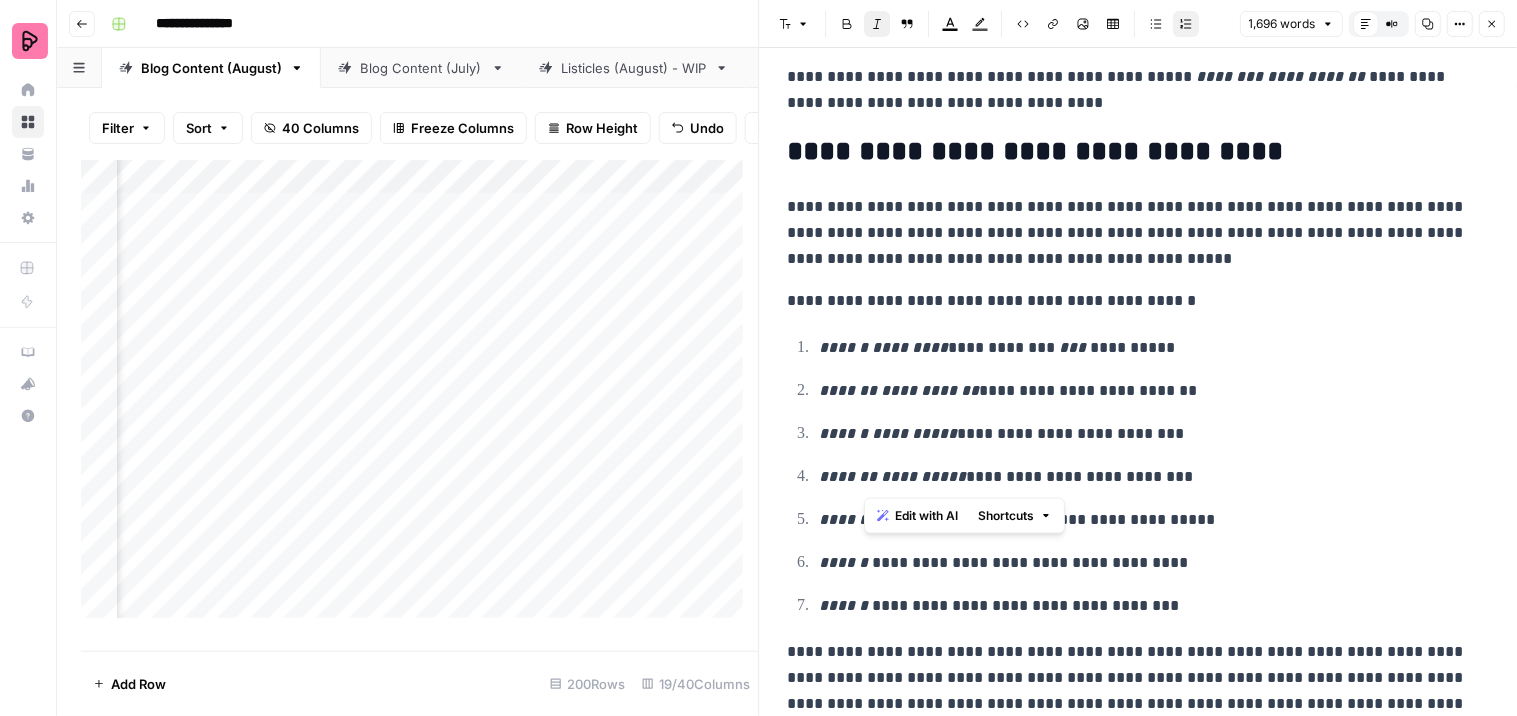 click on "**********" at bounding box center (1146, 563) 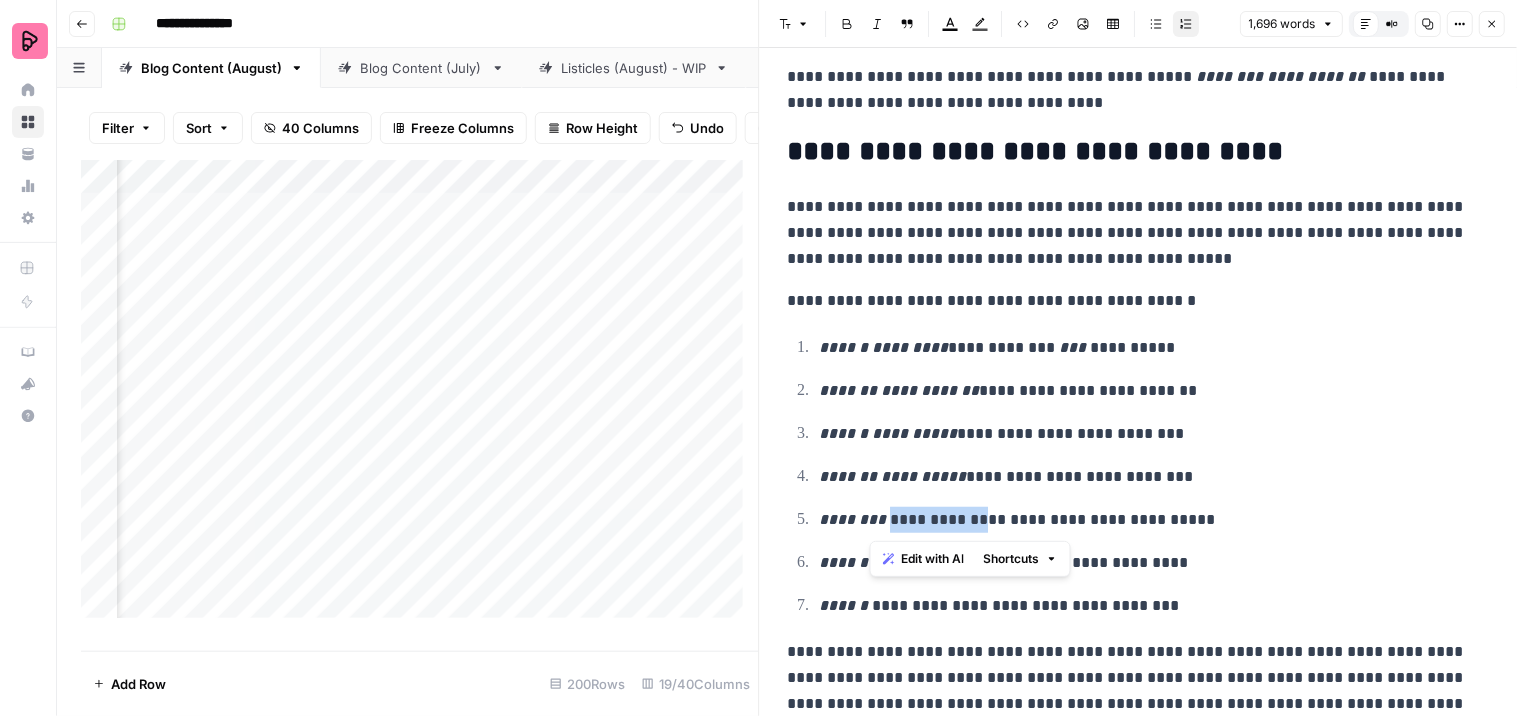 drag, startPoint x: 964, startPoint y: 517, endPoint x: 872, endPoint y: 528, distance: 92.65527 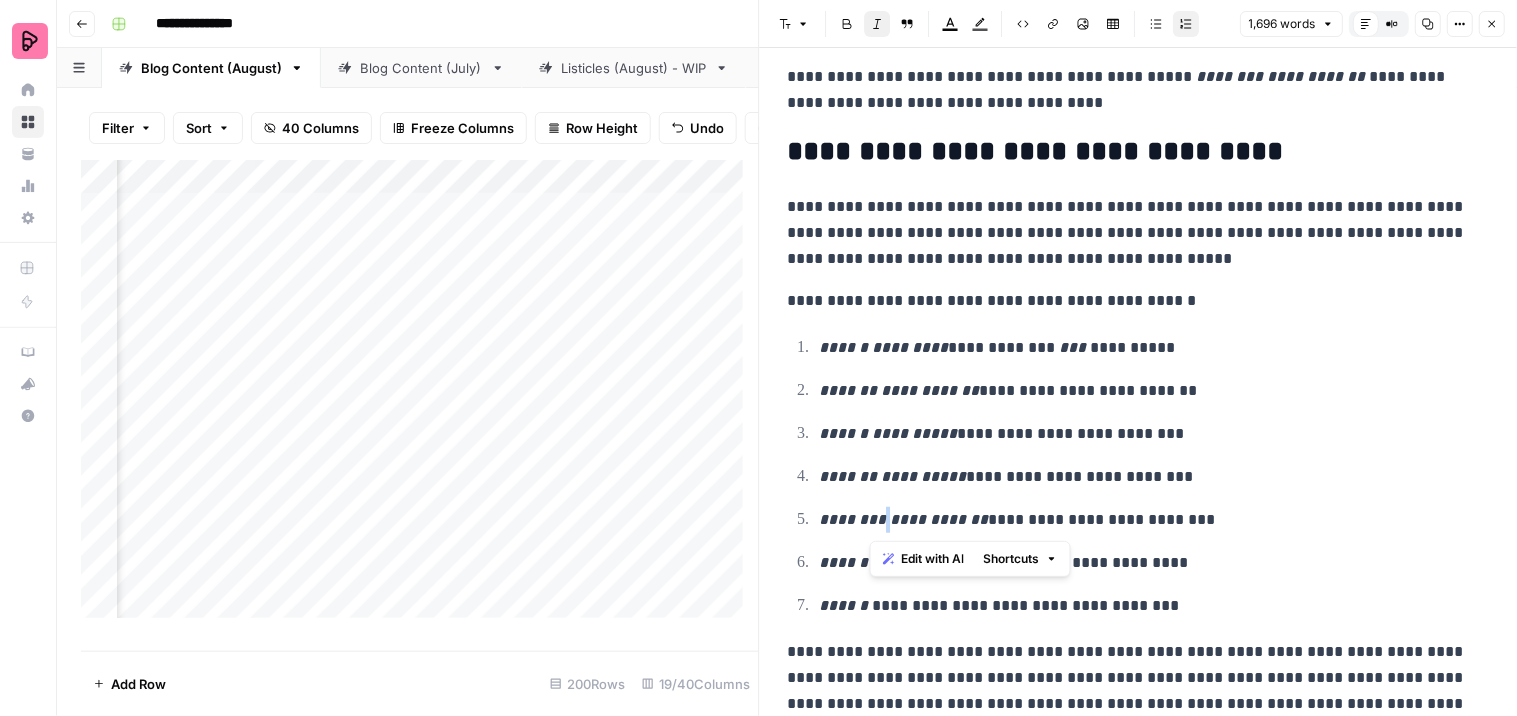 click on "**********" at bounding box center (1146, 606) 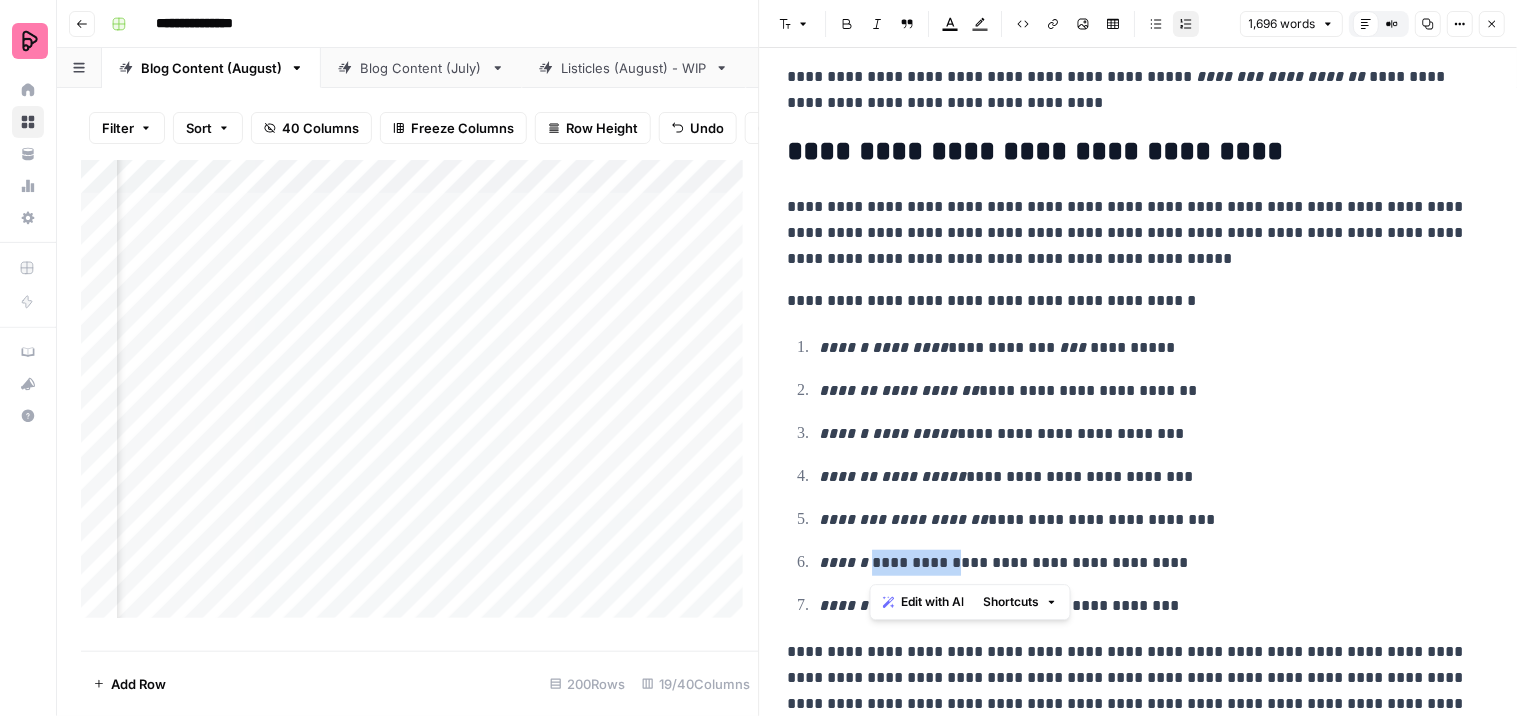drag, startPoint x: 952, startPoint y: 562, endPoint x: 872, endPoint y: 570, distance: 80.399 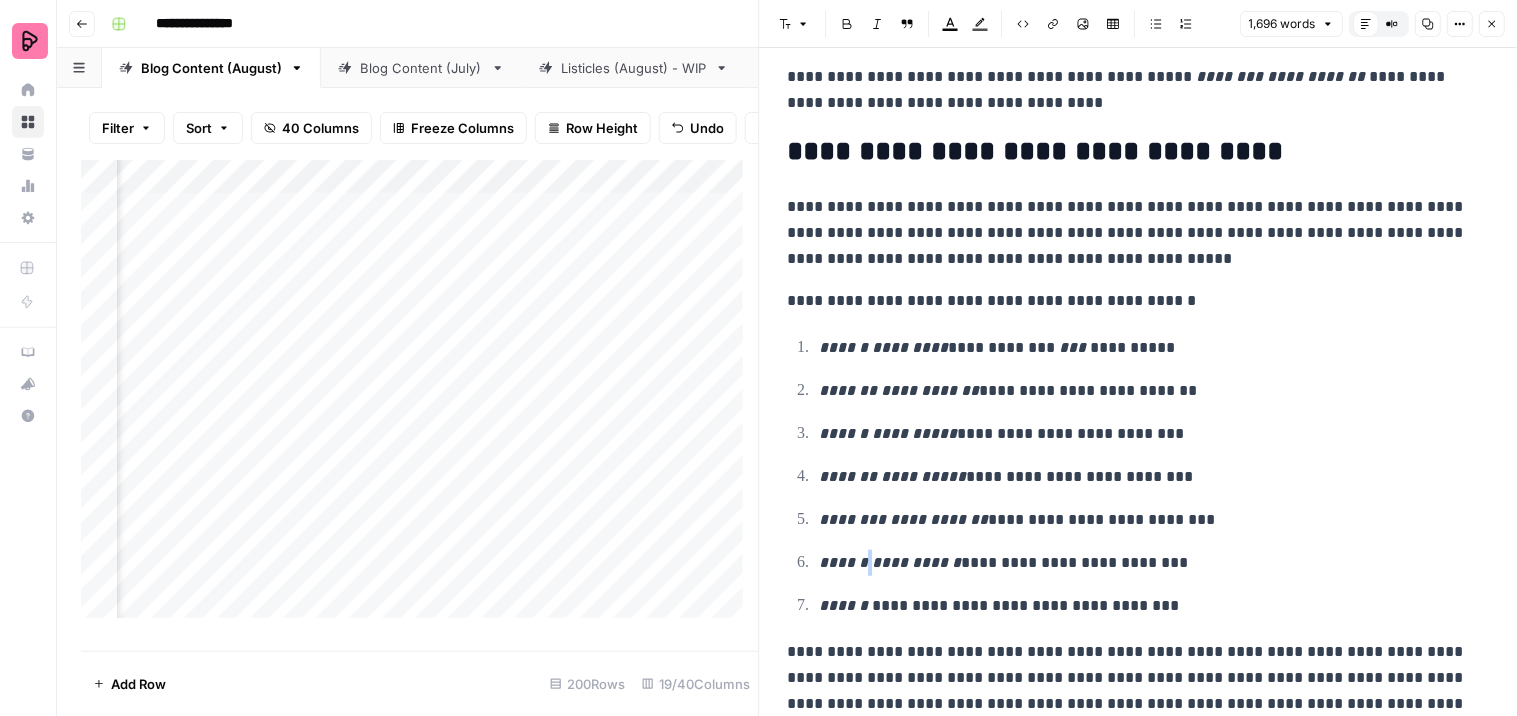 click on "**********" at bounding box center [1139, 1788] 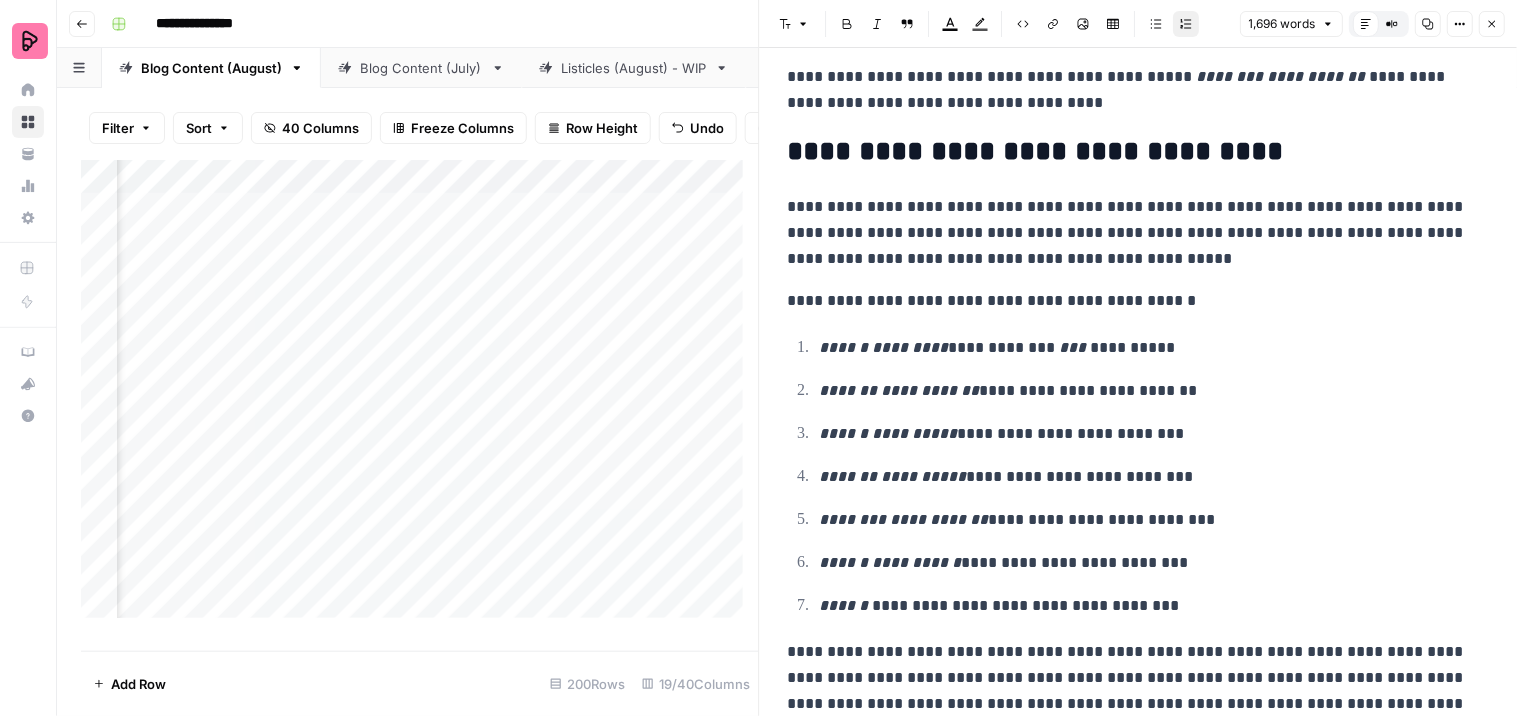 click on "**********" at bounding box center [1146, 606] 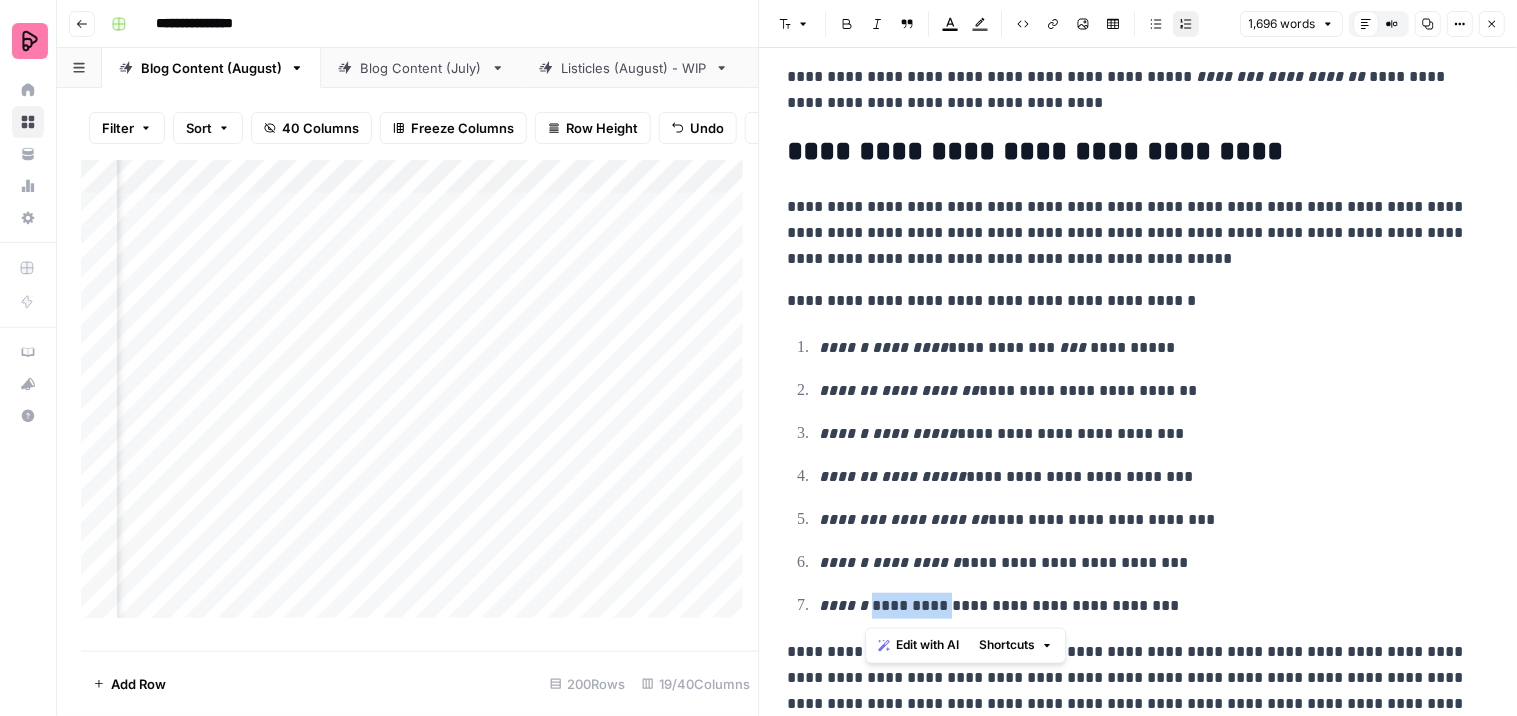 drag, startPoint x: 937, startPoint y: 608, endPoint x: 857, endPoint y: 605, distance: 80.05623 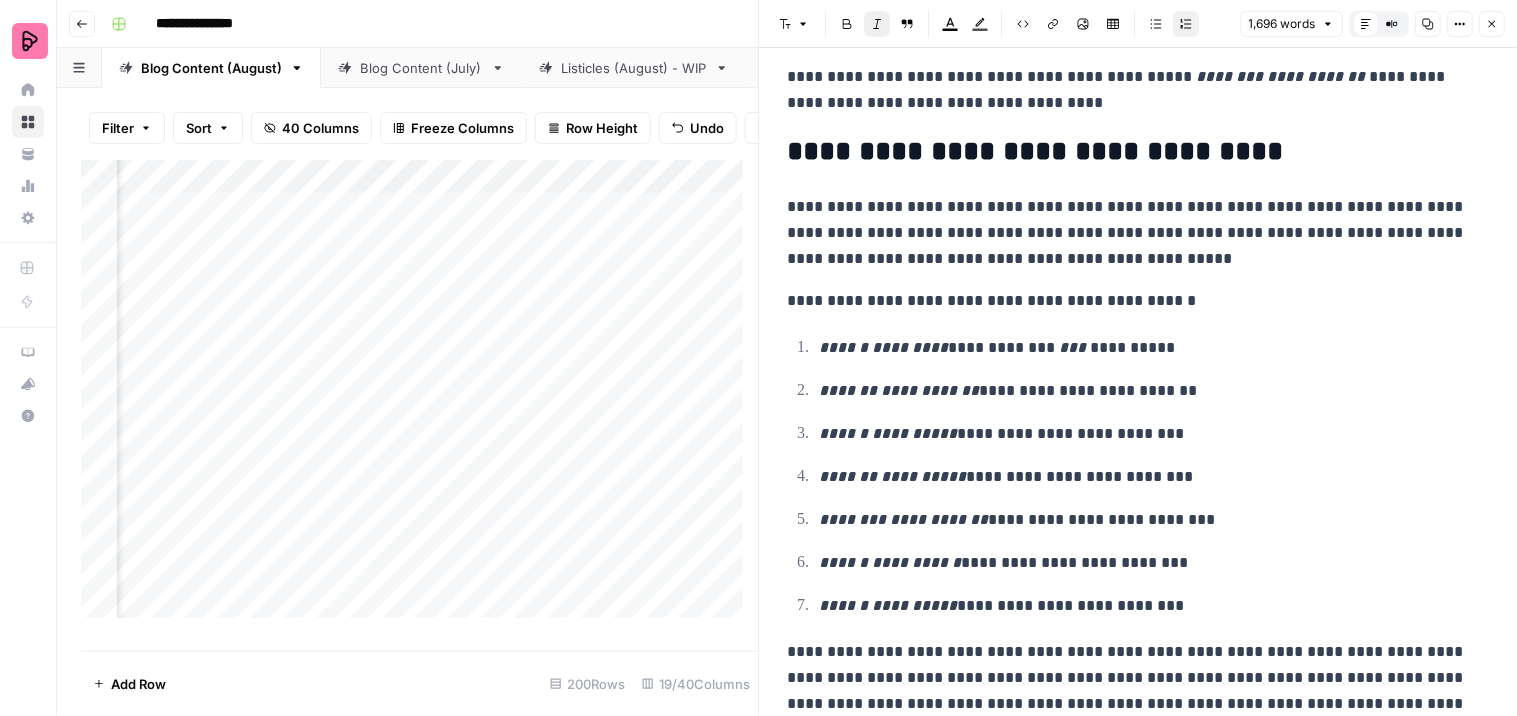 click on "**********" at bounding box center (1139, 476) 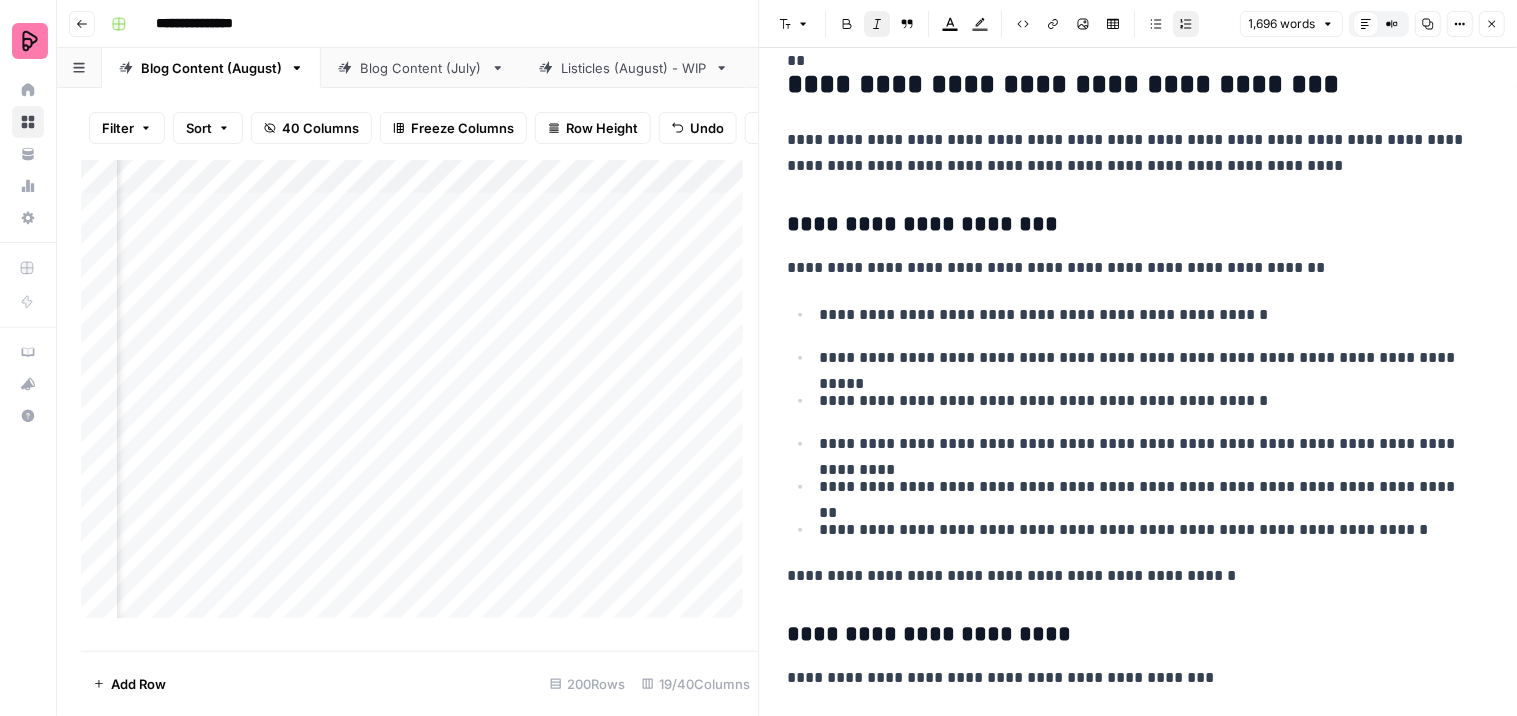scroll, scrollTop: 2362, scrollLeft: 0, axis: vertical 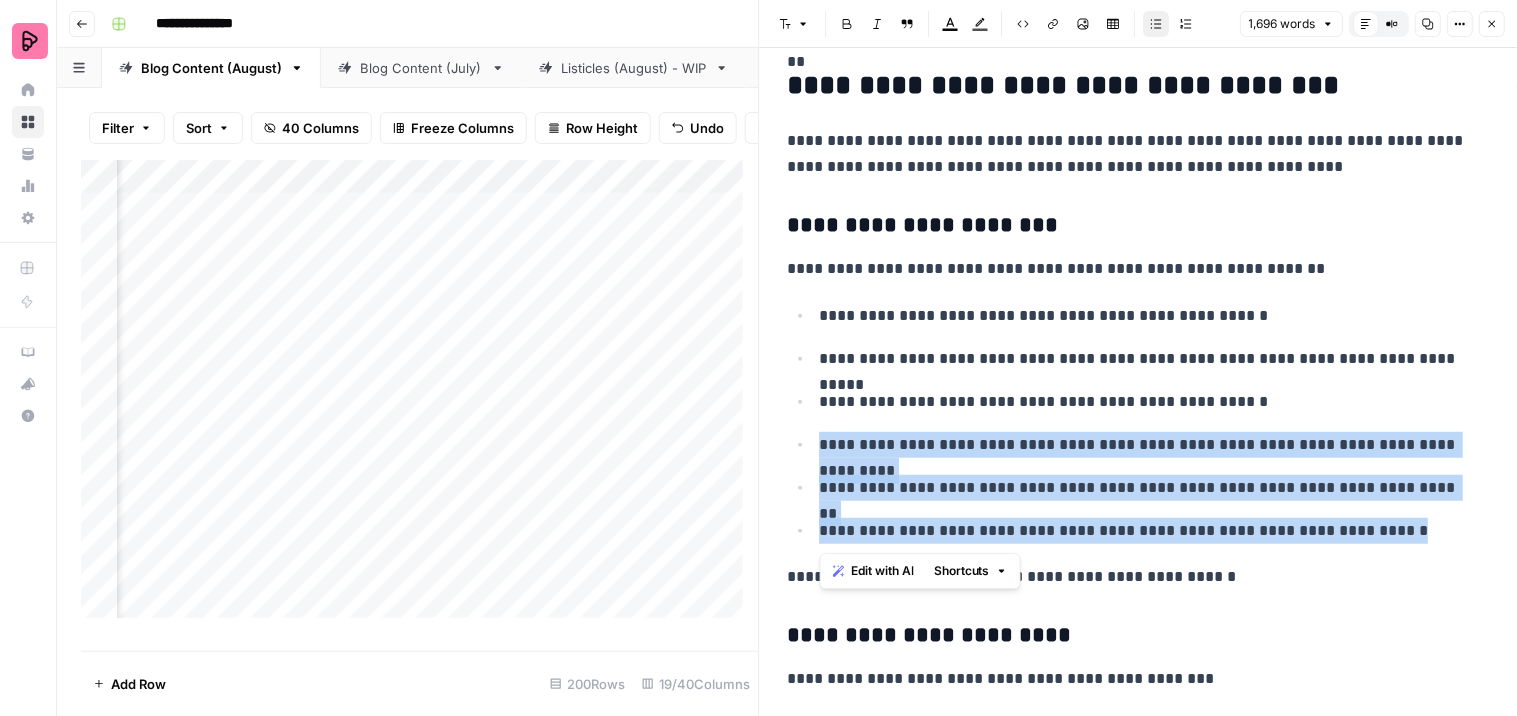 drag, startPoint x: 1342, startPoint y: 527, endPoint x: 932, endPoint y: 324, distance: 457.503 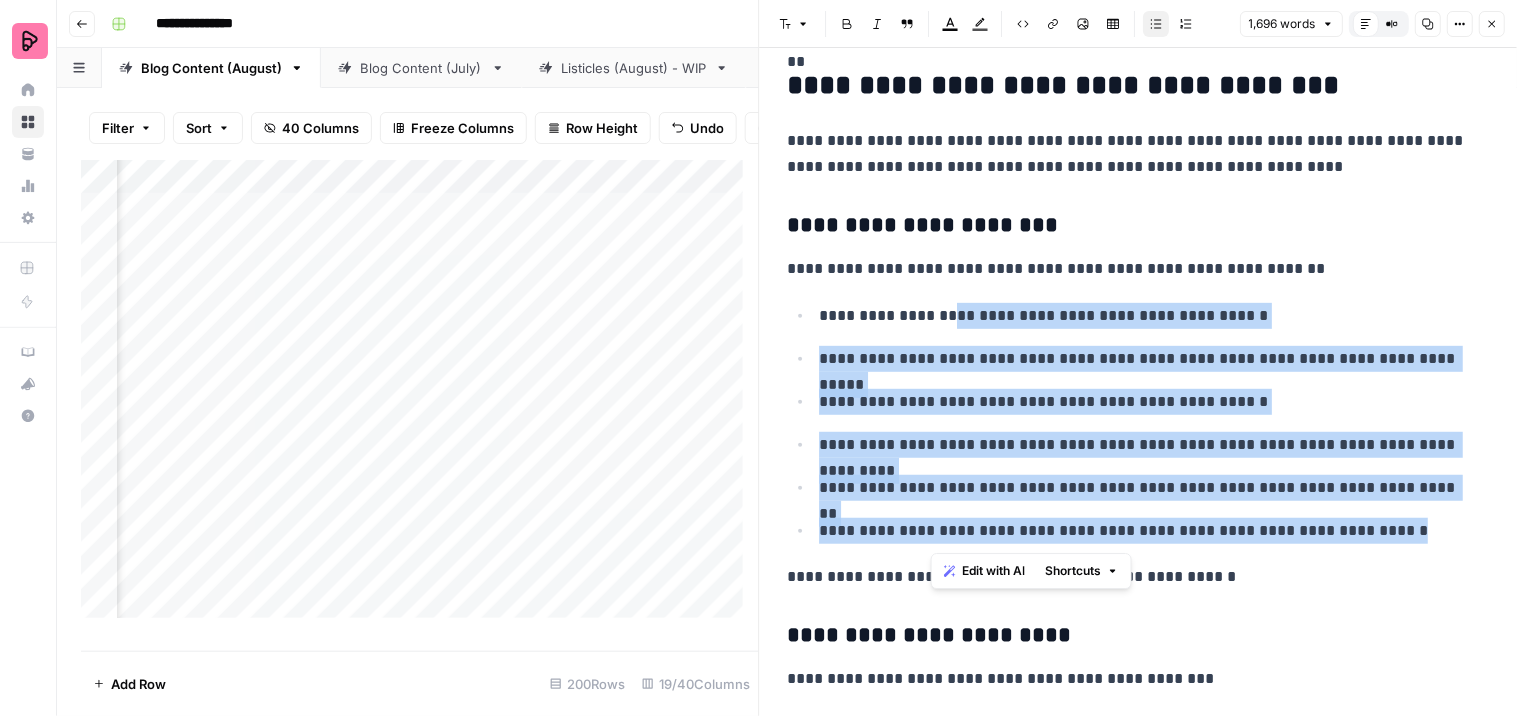 click on "**********" at bounding box center [1146, 531] 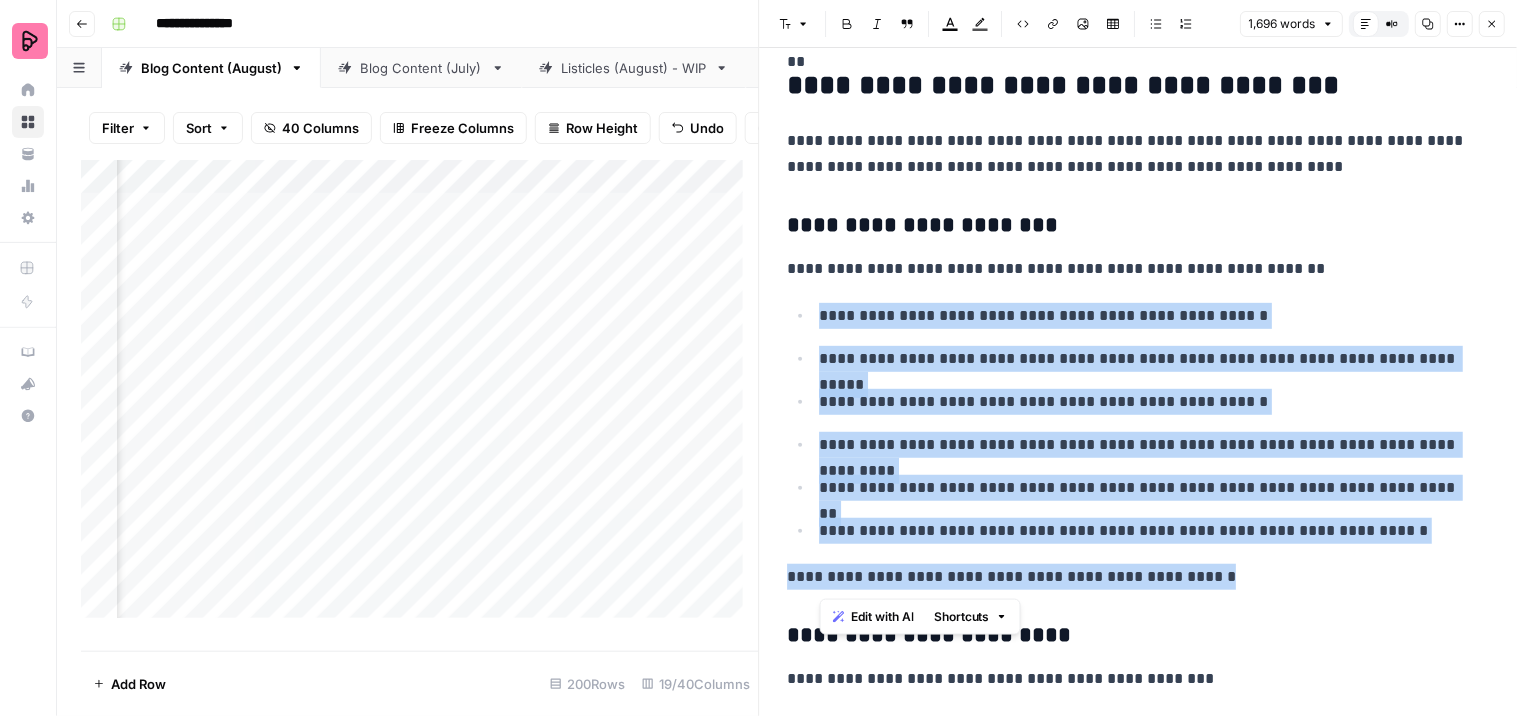 drag, startPoint x: 1393, startPoint y: 546, endPoint x: 791, endPoint y: 320, distance: 643.0241 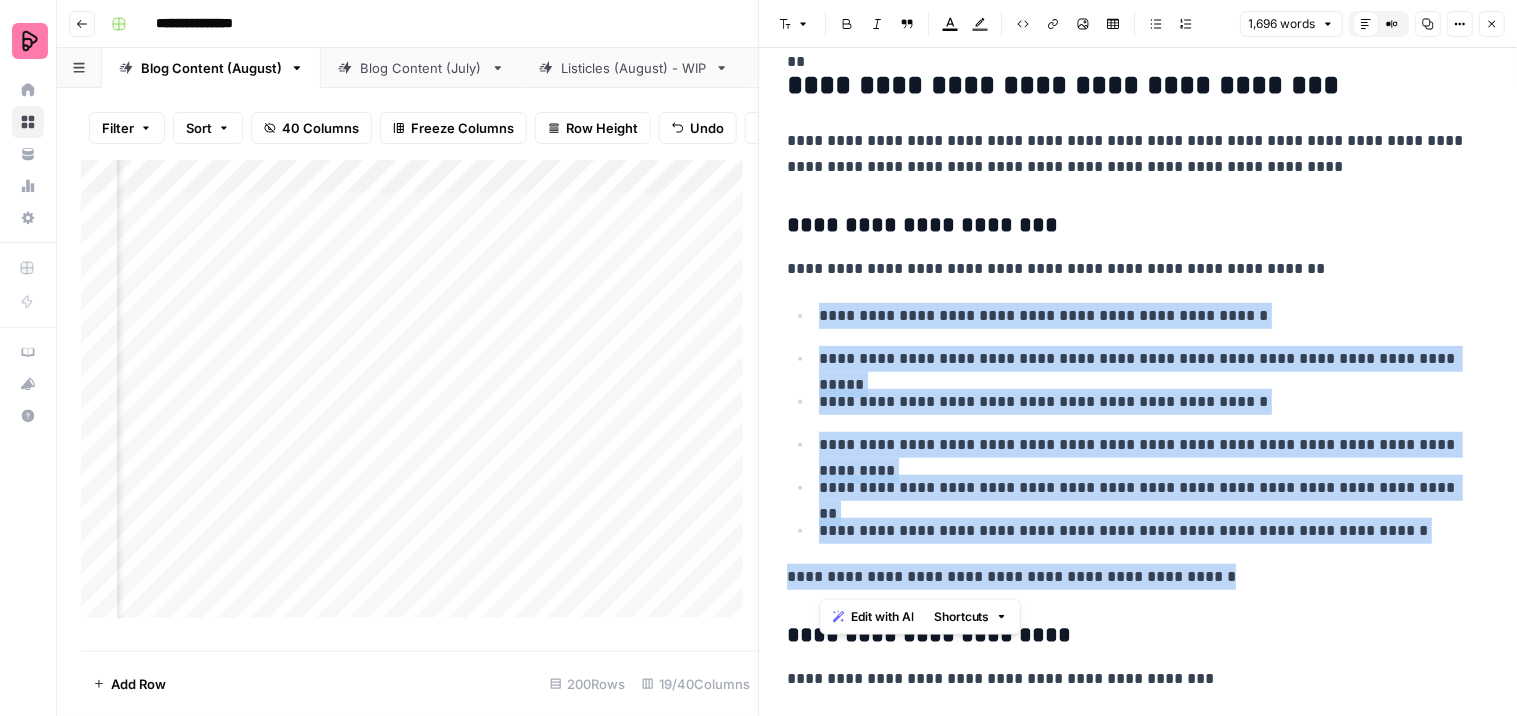 click 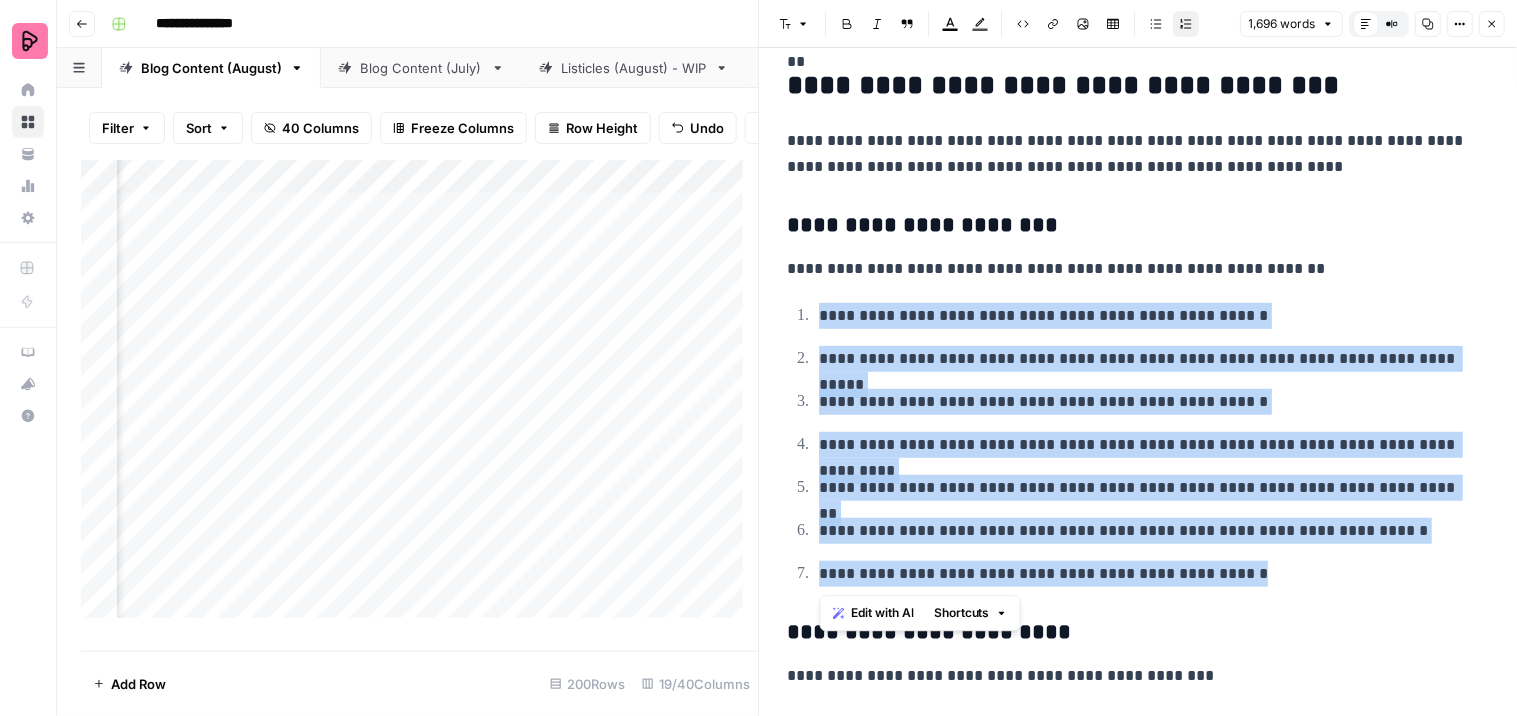 click on "**********" at bounding box center (1146, 574) 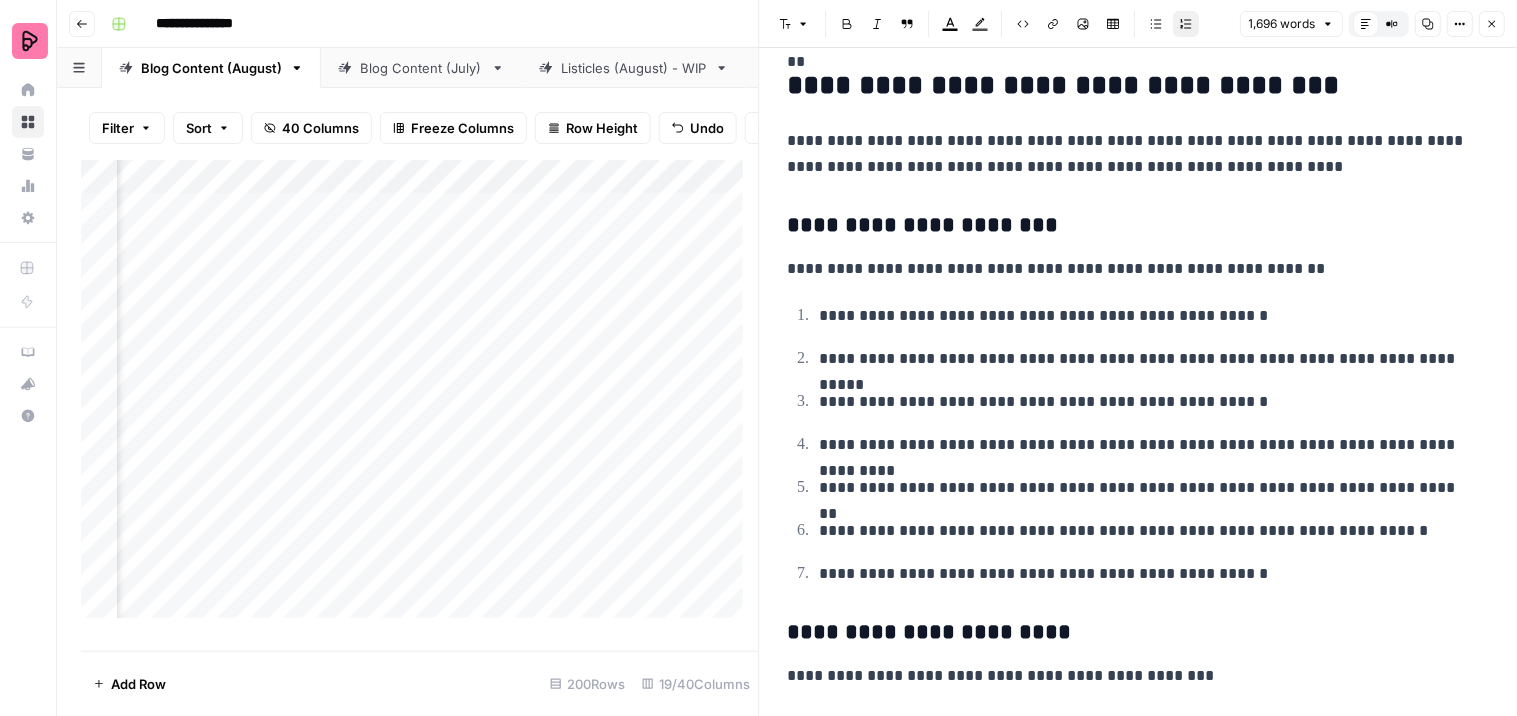 click on "Numbered list" at bounding box center (1187, 24) 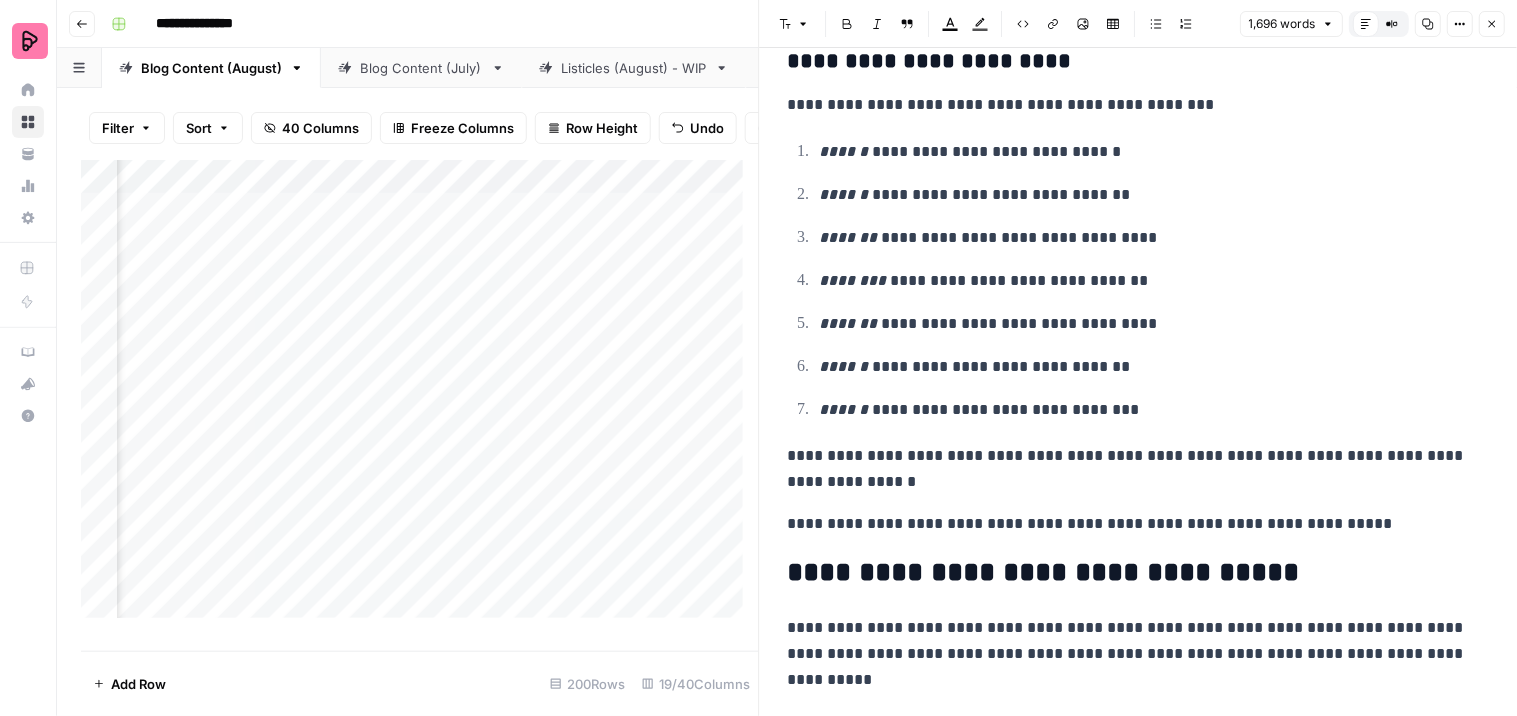 scroll, scrollTop: 2940, scrollLeft: 0, axis: vertical 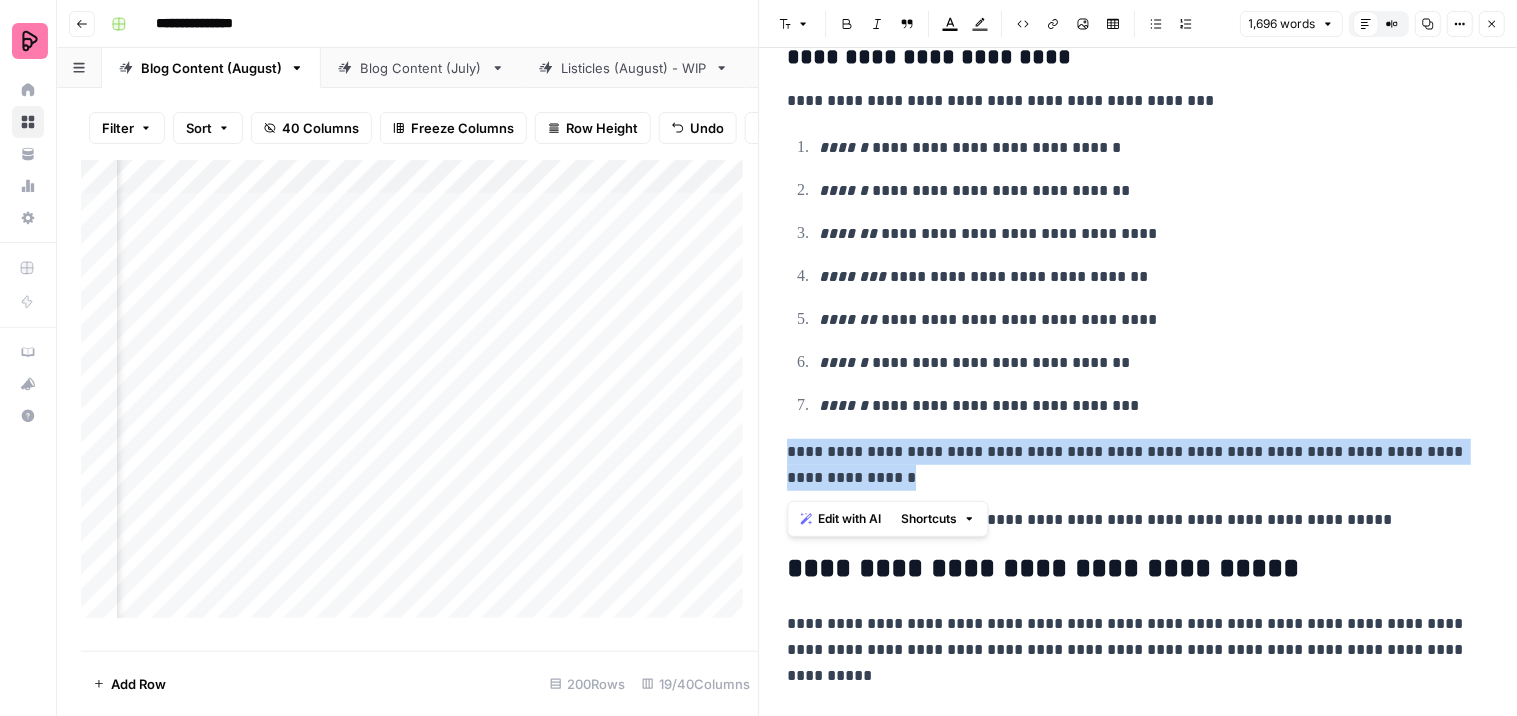 drag, startPoint x: 905, startPoint y: 481, endPoint x: 784, endPoint y: 443, distance: 126.82665 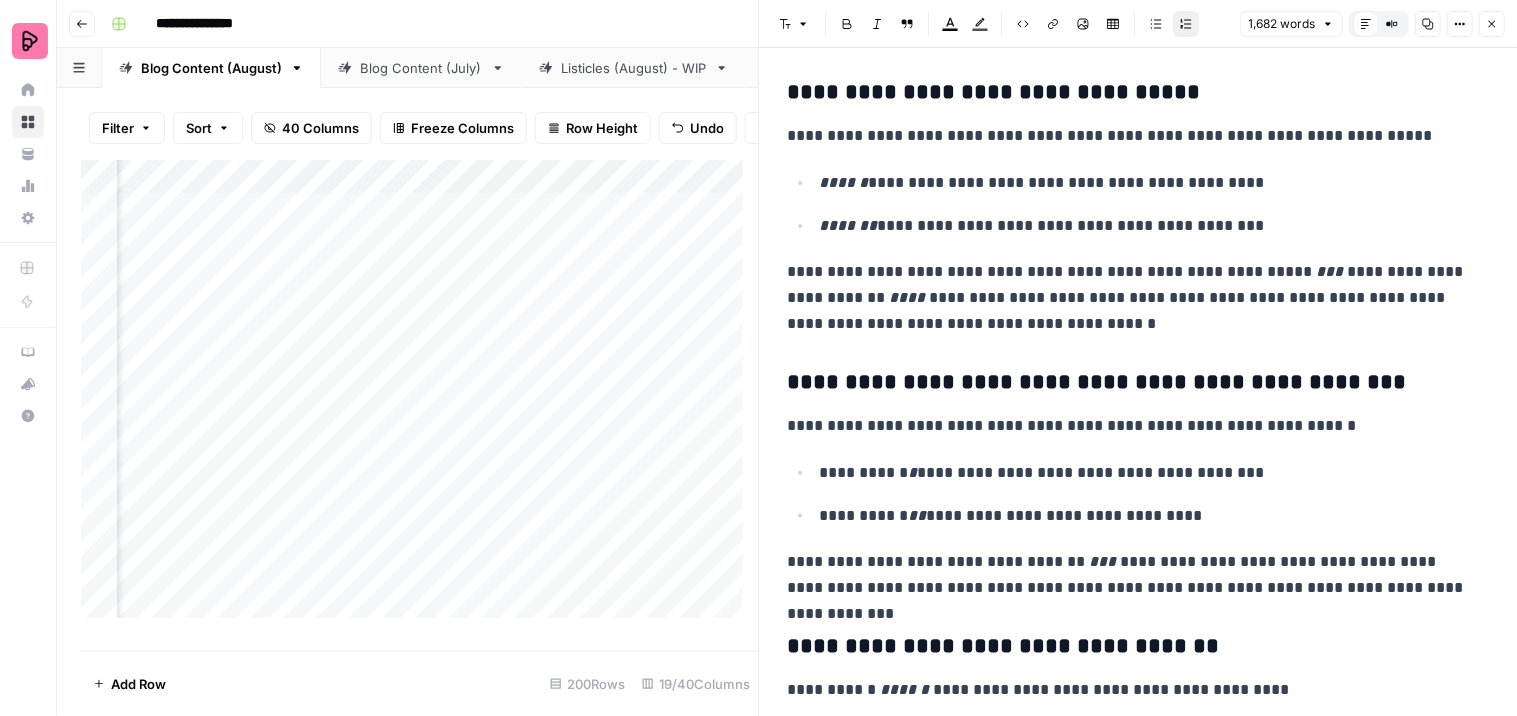 scroll, scrollTop: 3515, scrollLeft: 0, axis: vertical 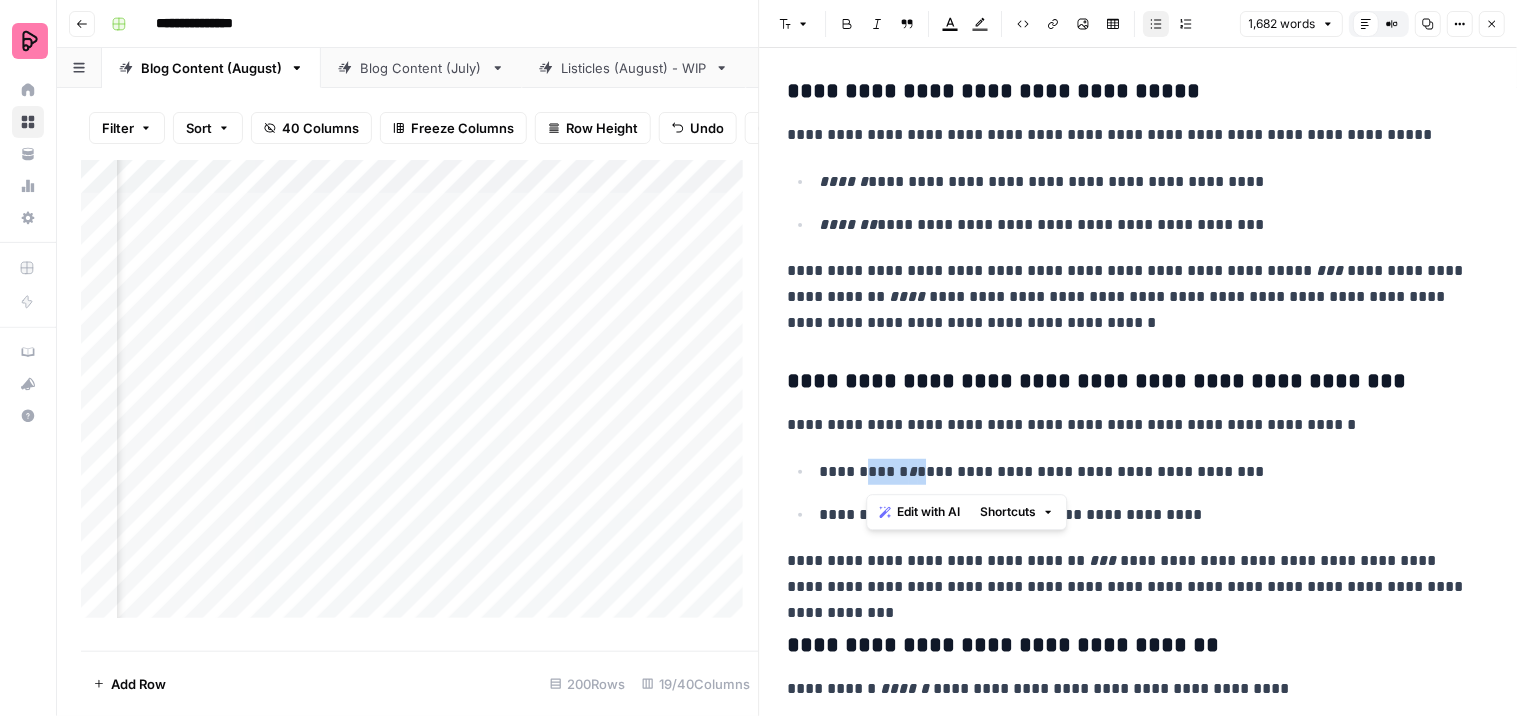drag, startPoint x: 928, startPoint y: 476, endPoint x: 871, endPoint y: 476, distance: 57 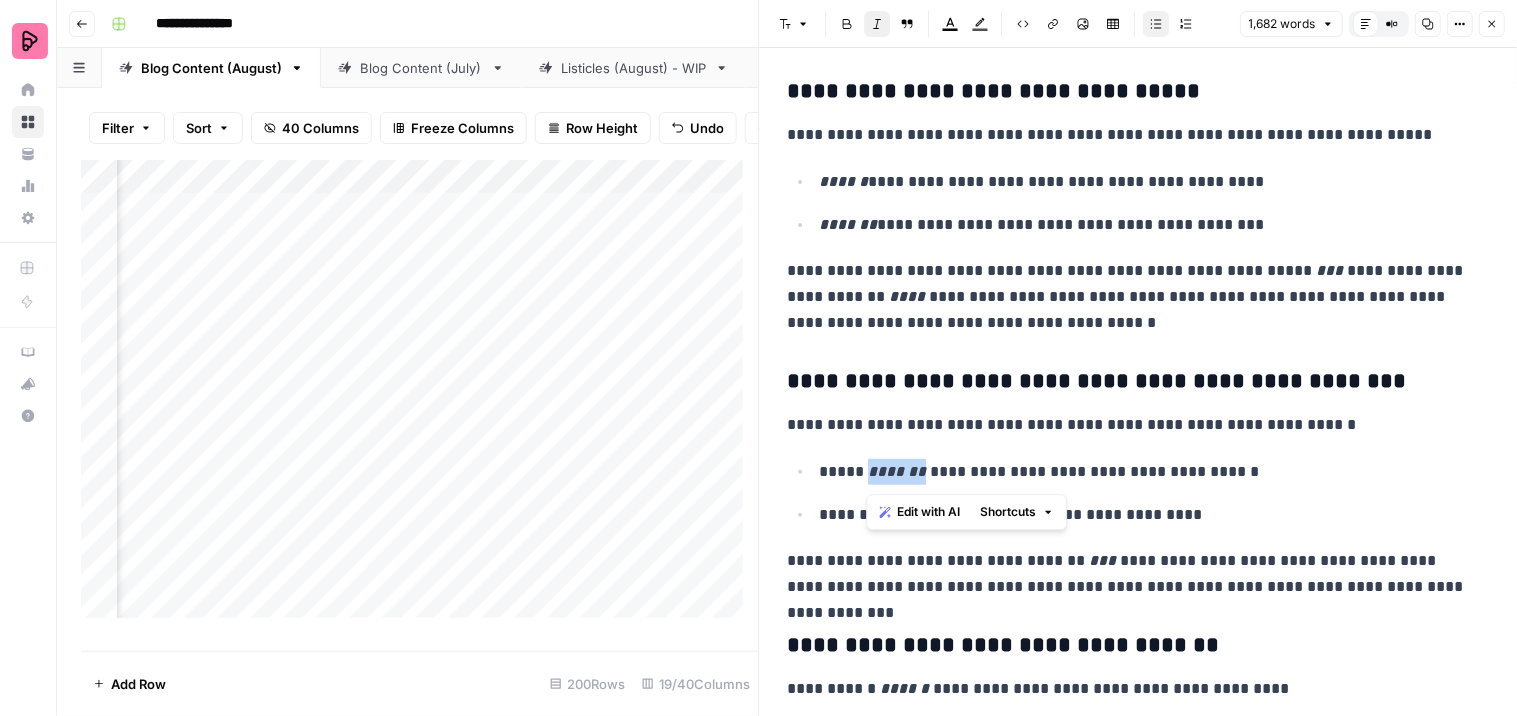 click on "**********" at bounding box center [1130, 574] 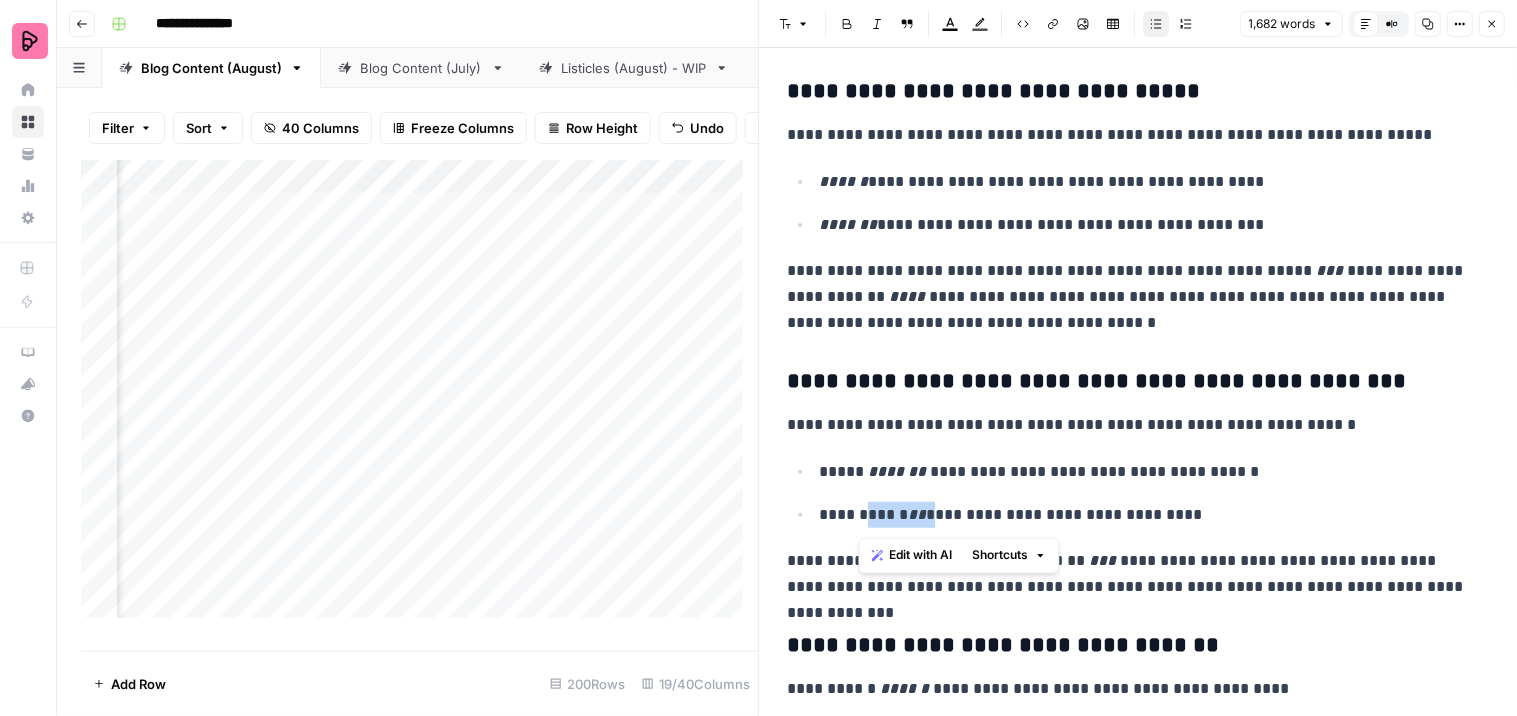 drag, startPoint x: 928, startPoint y: 514, endPoint x: 860, endPoint y: 515, distance: 68.007355 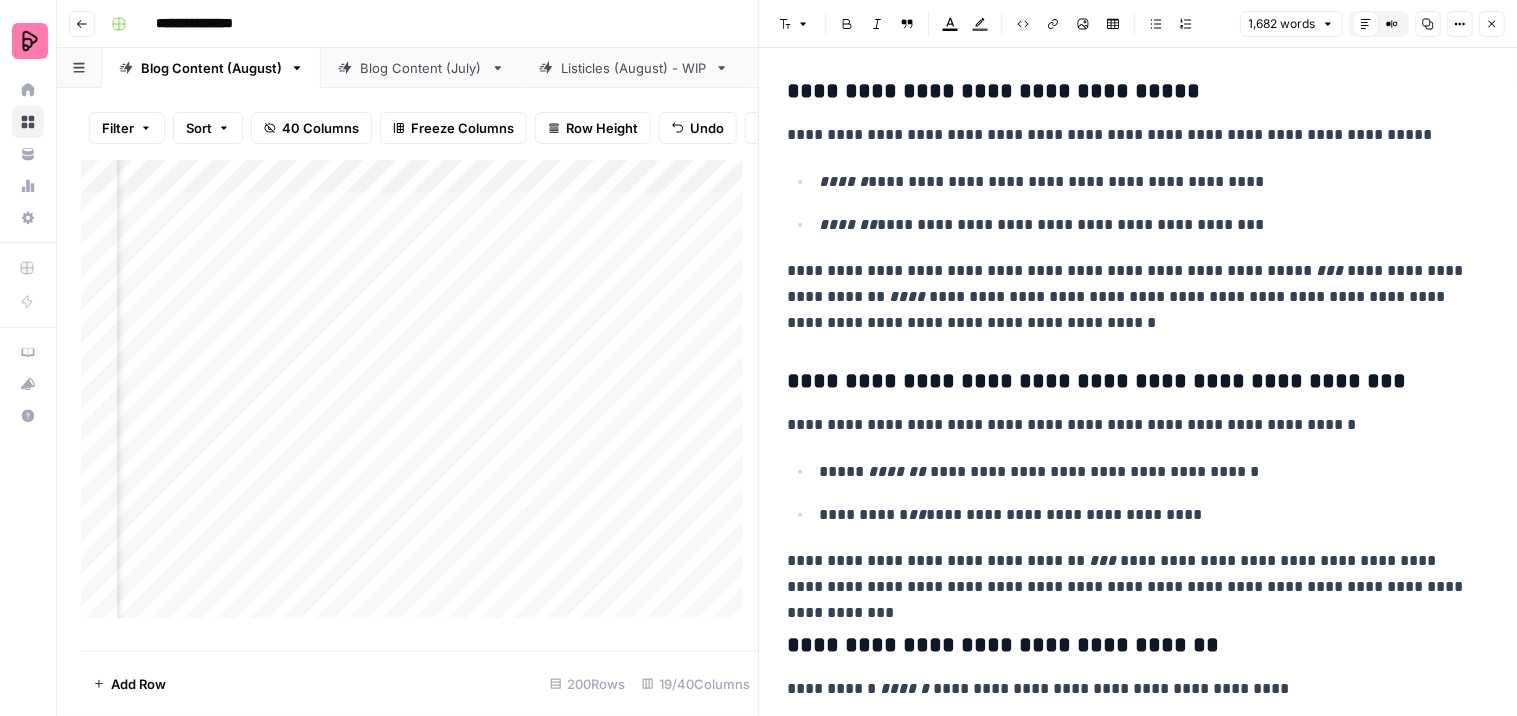 click on "**********" at bounding box center [1139, -67] 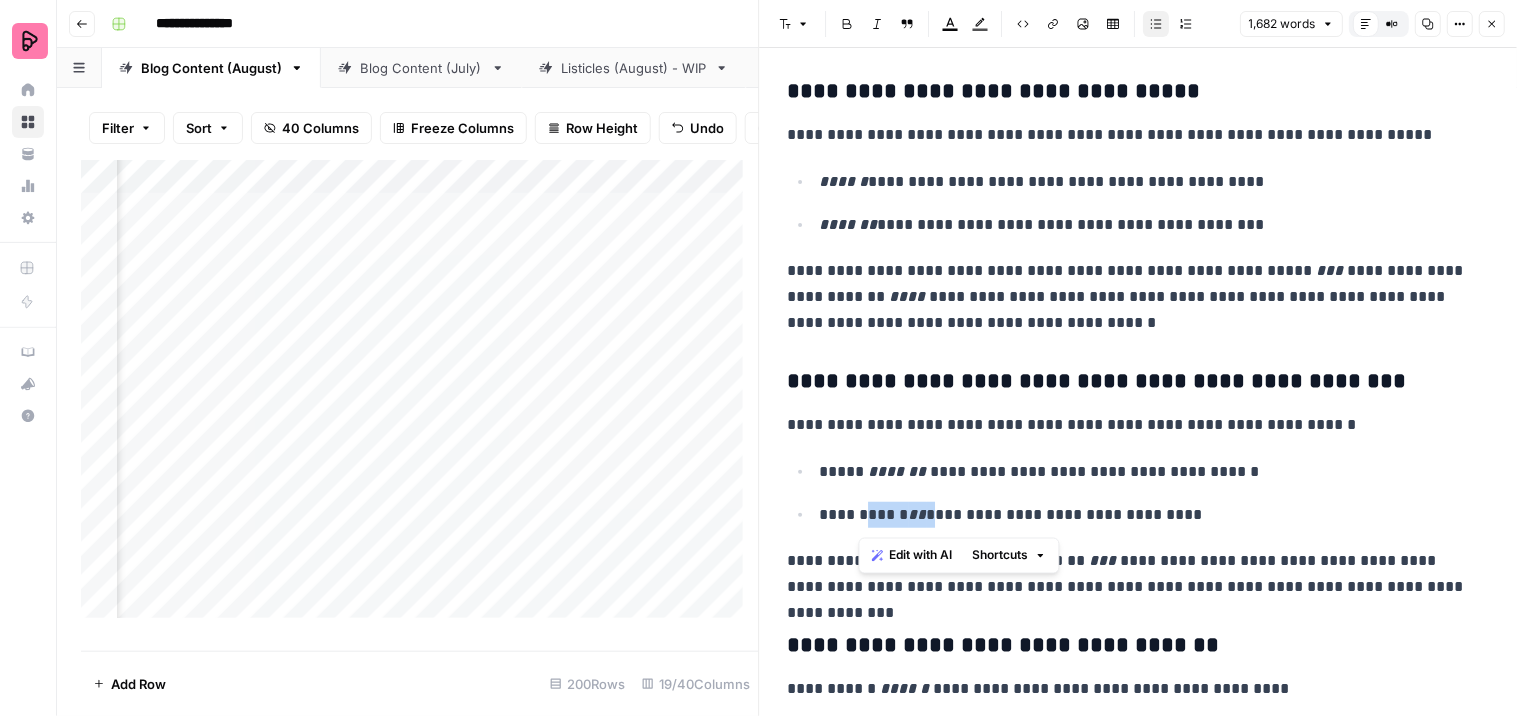 drag, startPoint x: 928, startPoint y: 514, endPoint x: 861, endPoint y: 515, distance: 67.00746 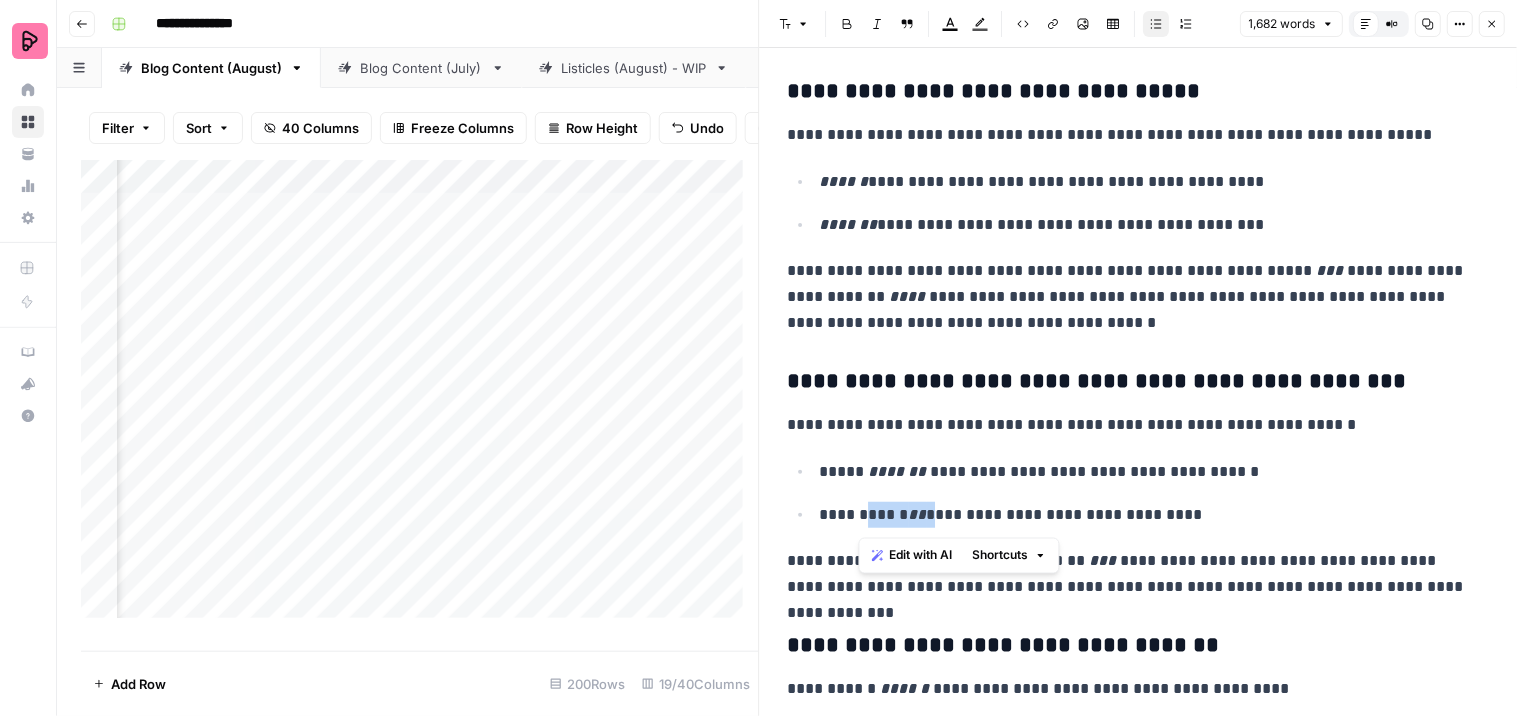 click 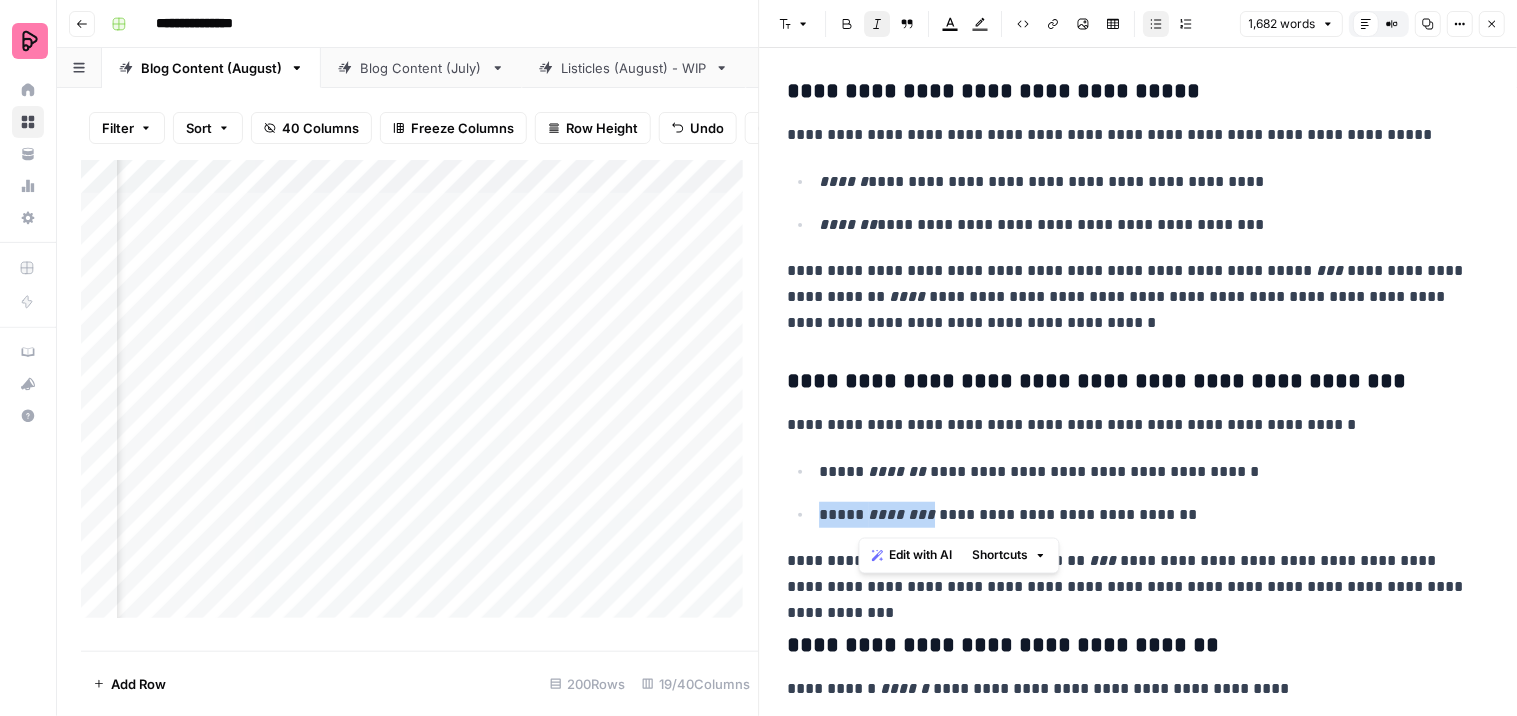 click on "**********" at bounding box center [1146, 515] 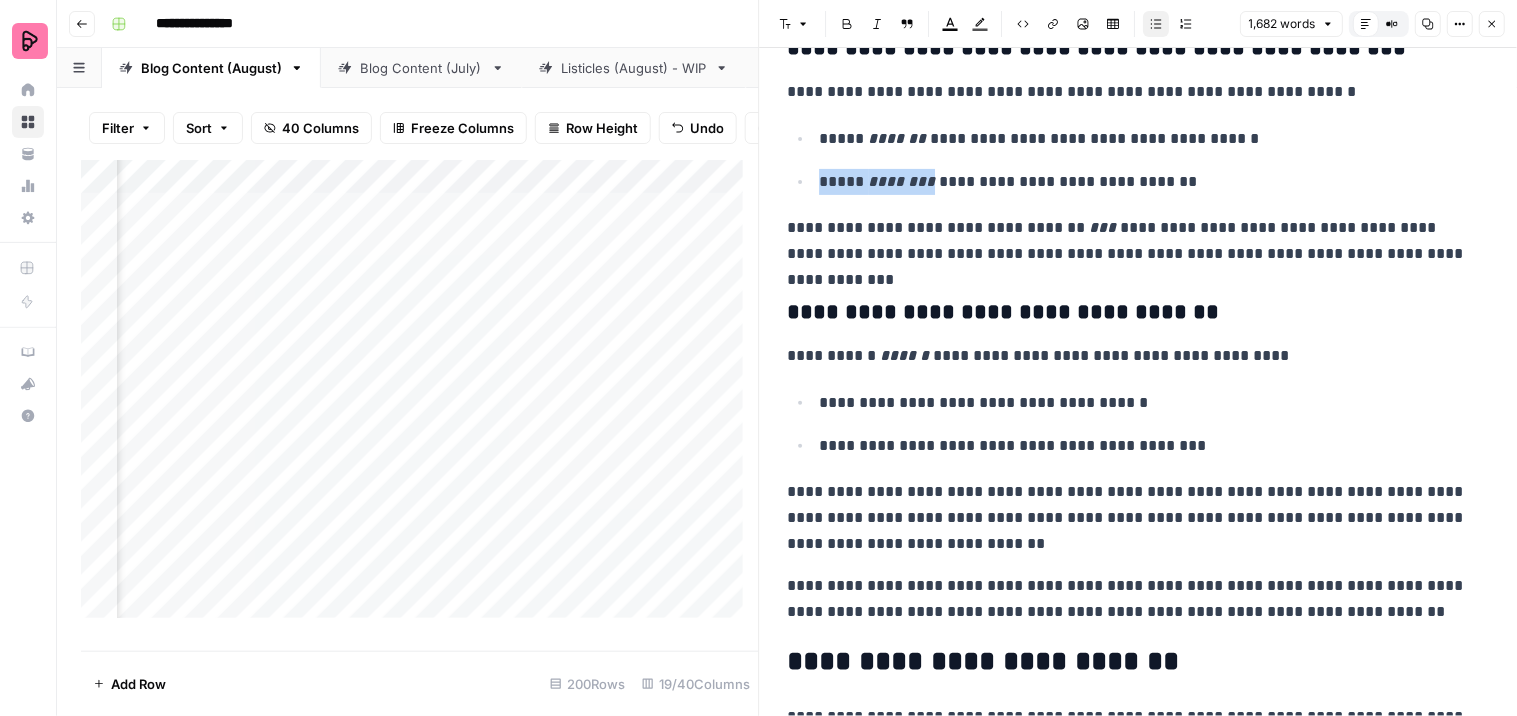 scroll, scrollTop: 3868, scrollLeft: 0, axis: vertical 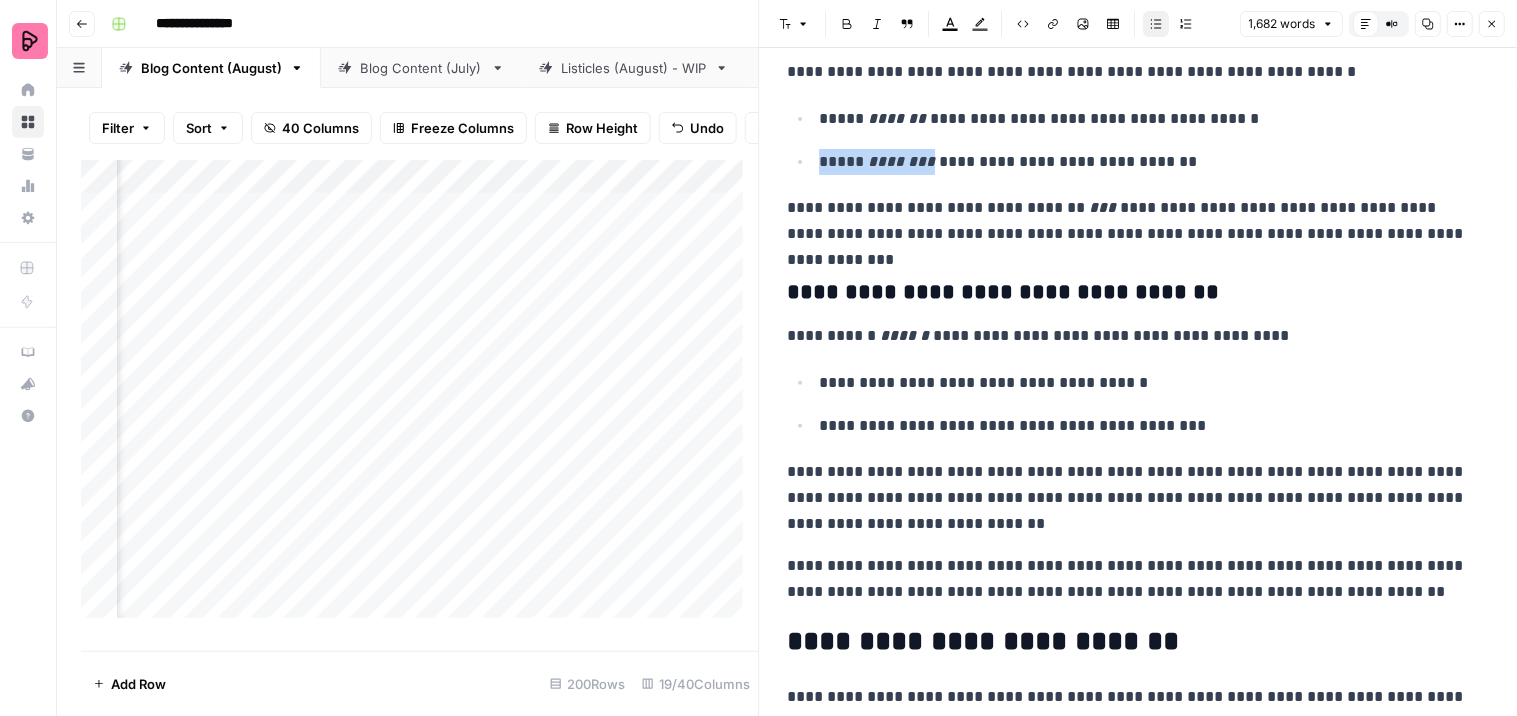 click on "**********" at bounding box center [1146, 383] 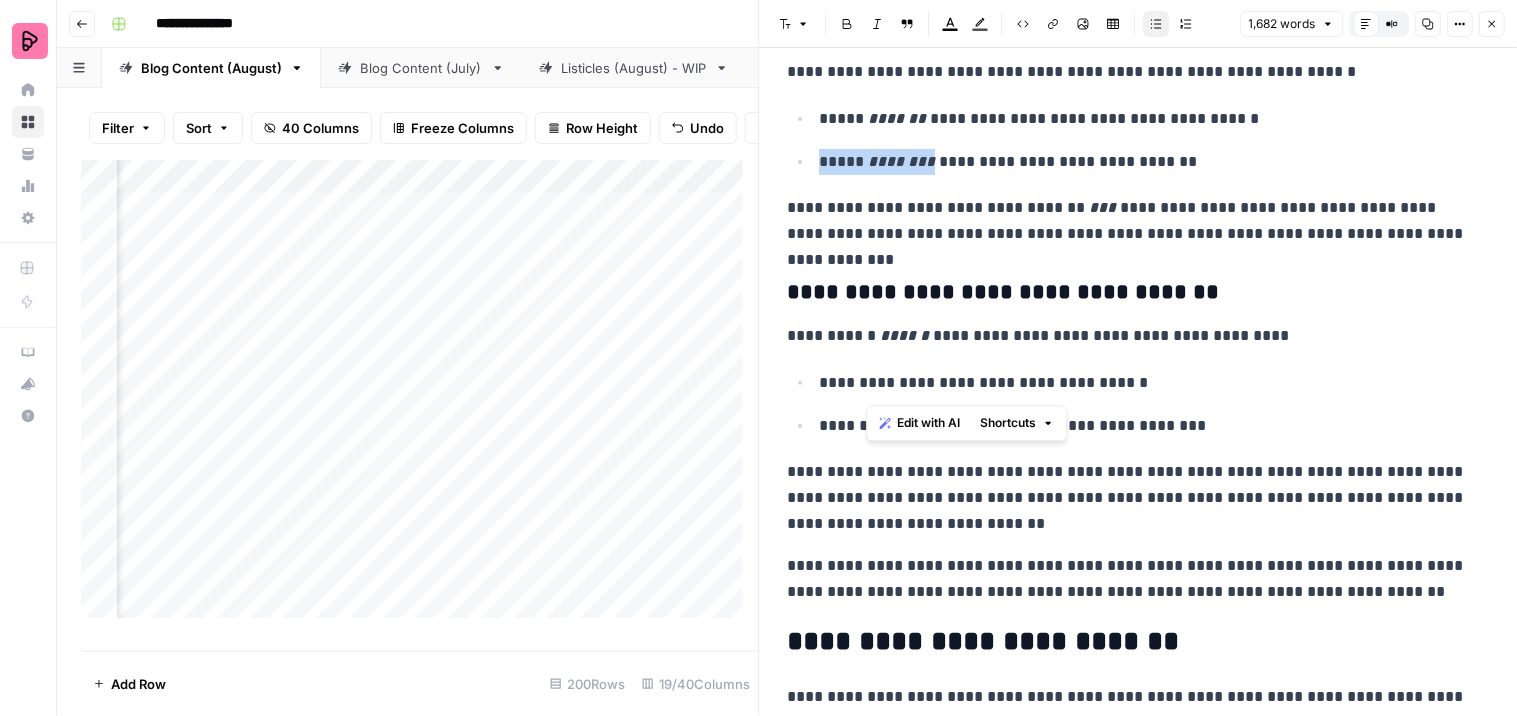 drag, startPoint x: 935, startPoint y: 387, endPoint x: 870, endPoint y: 383, distance: 65.12296 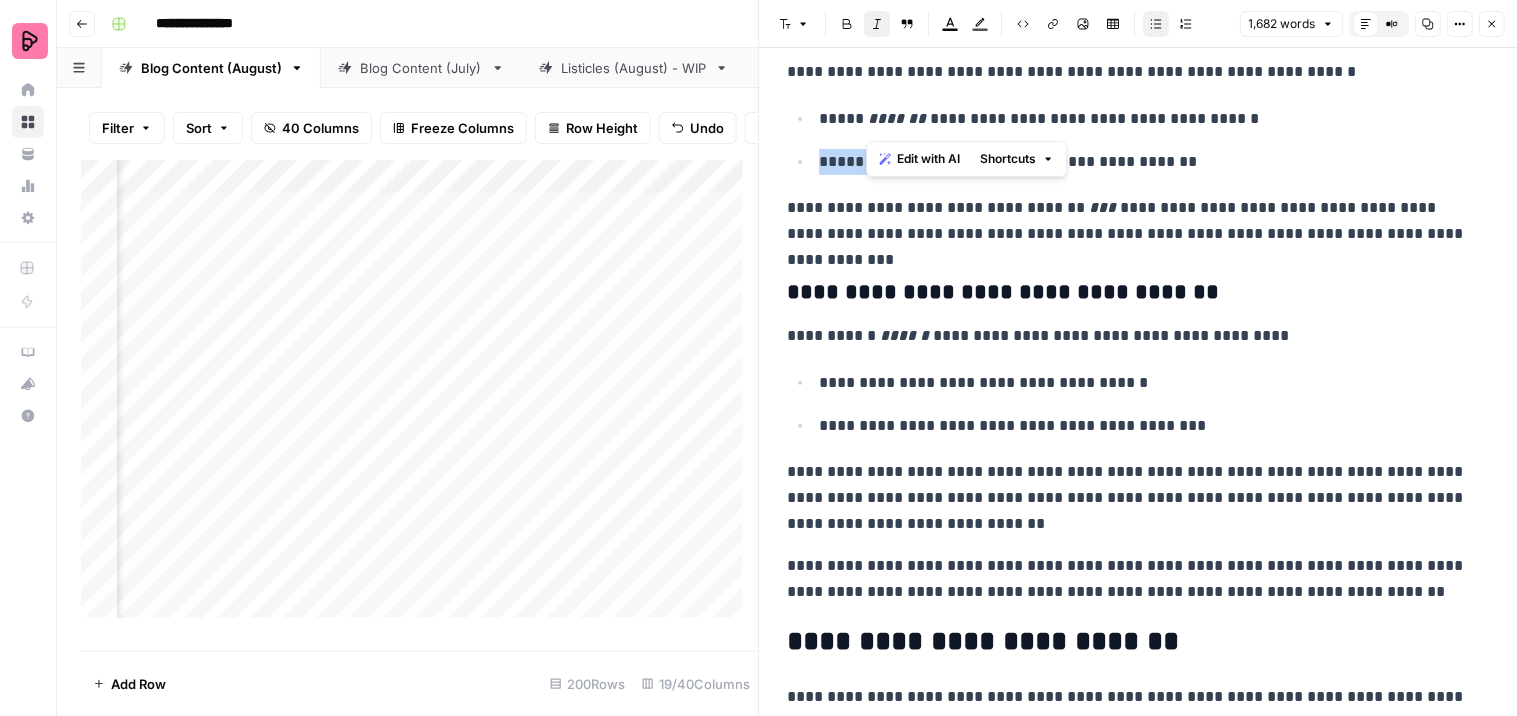 drag, startPoint x: 931, startPoint y: 120, endPoint x: 870, endPoint y: 125, distance: 61.204575 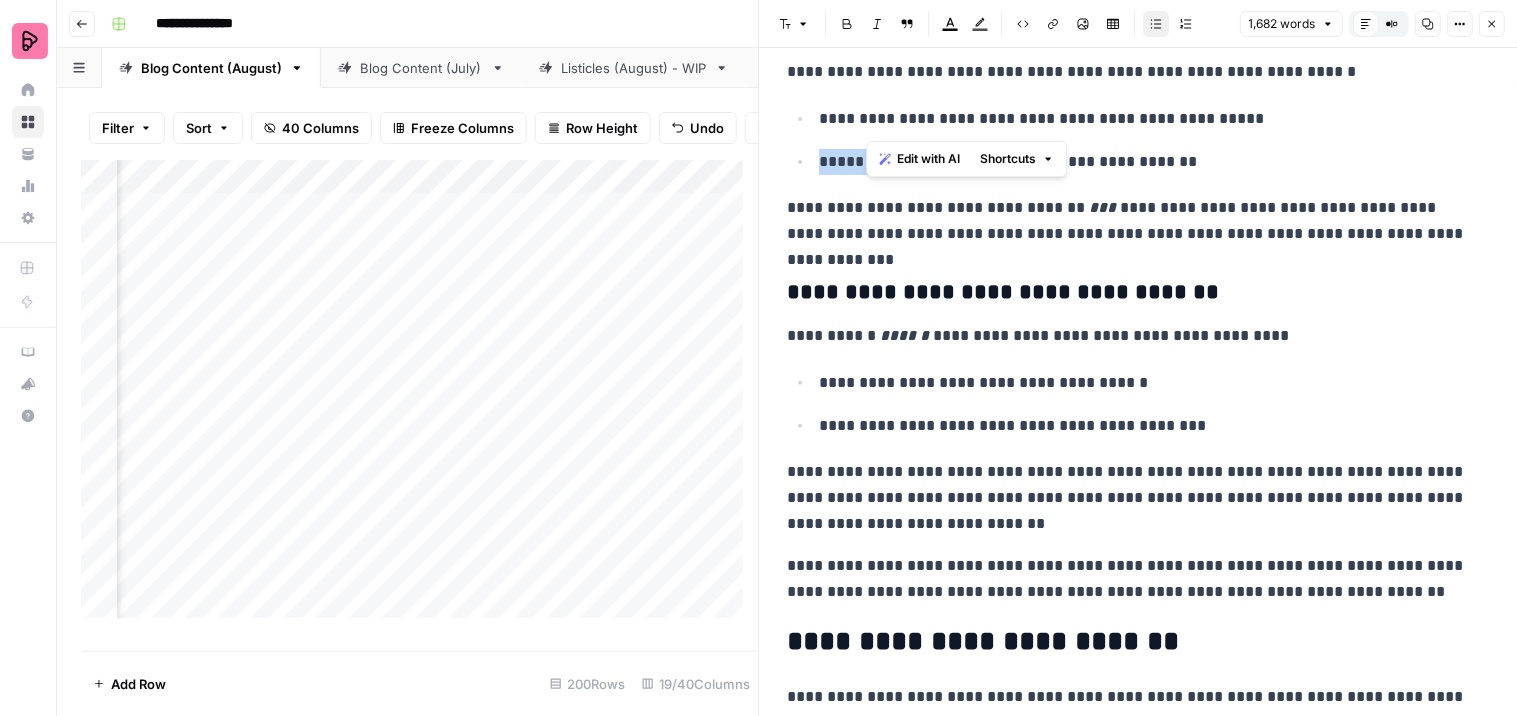 click on "**********" at bounding box center (1139, -420) 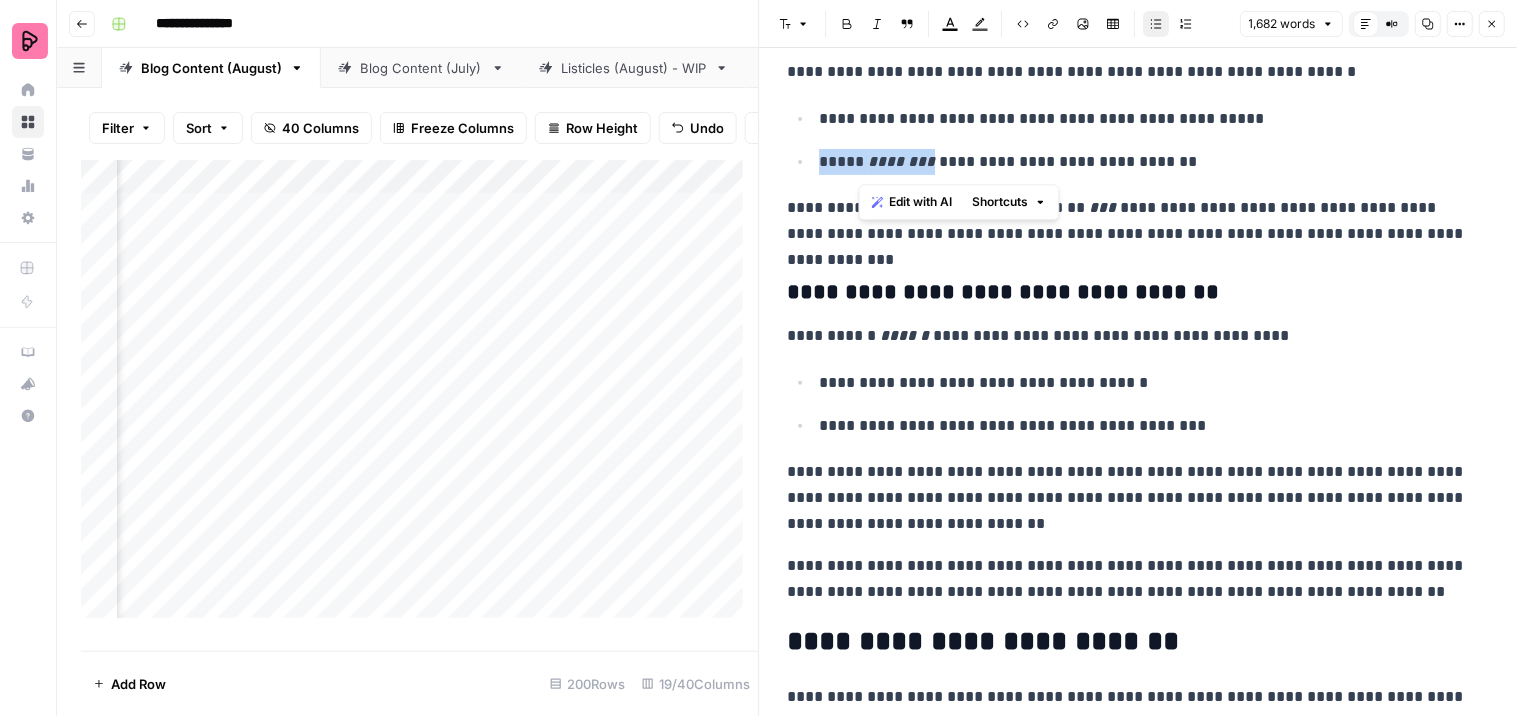 drag, startPoint x: 934, startPoint y: 166, endPoint x: 860, endPoint y: 162, distance: 74.10803 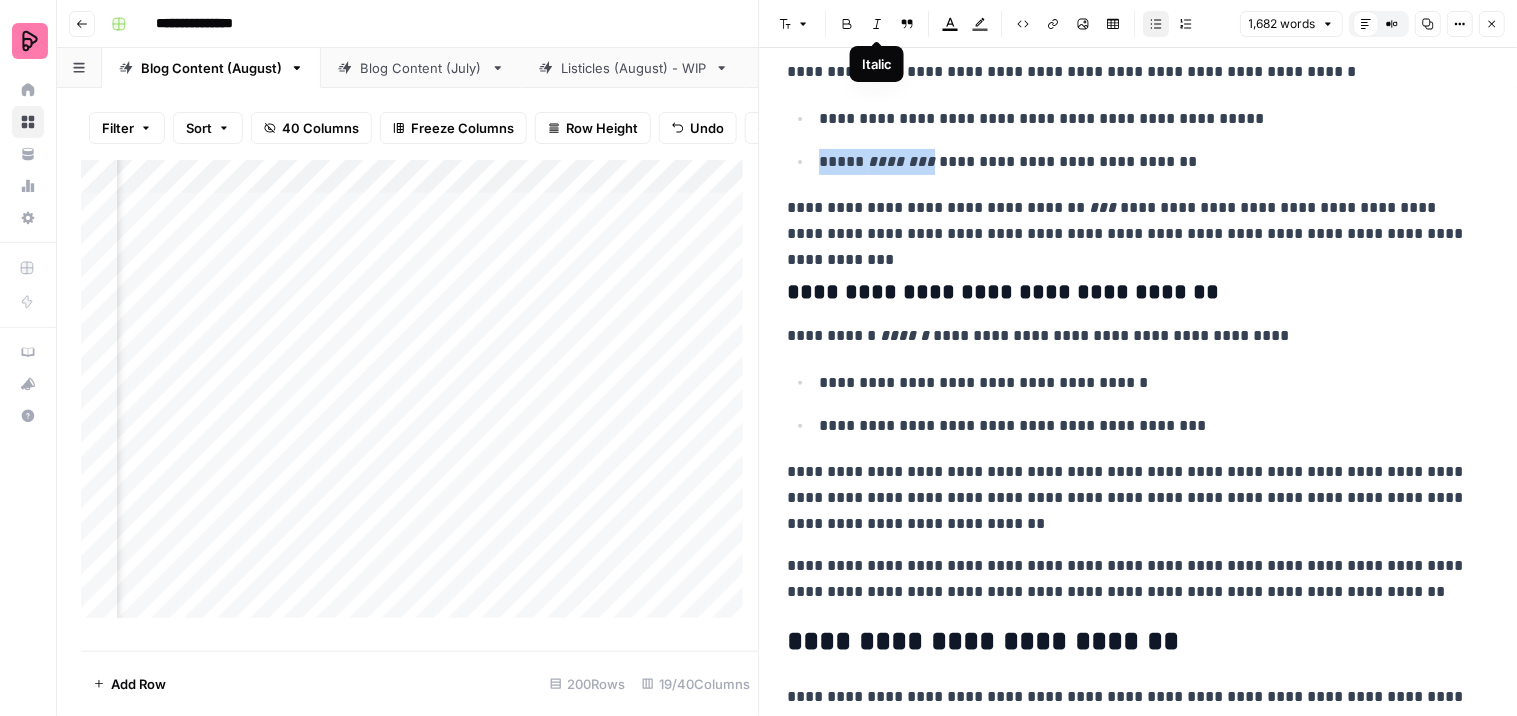 click on "Italic" at bounding box center (878, 24) 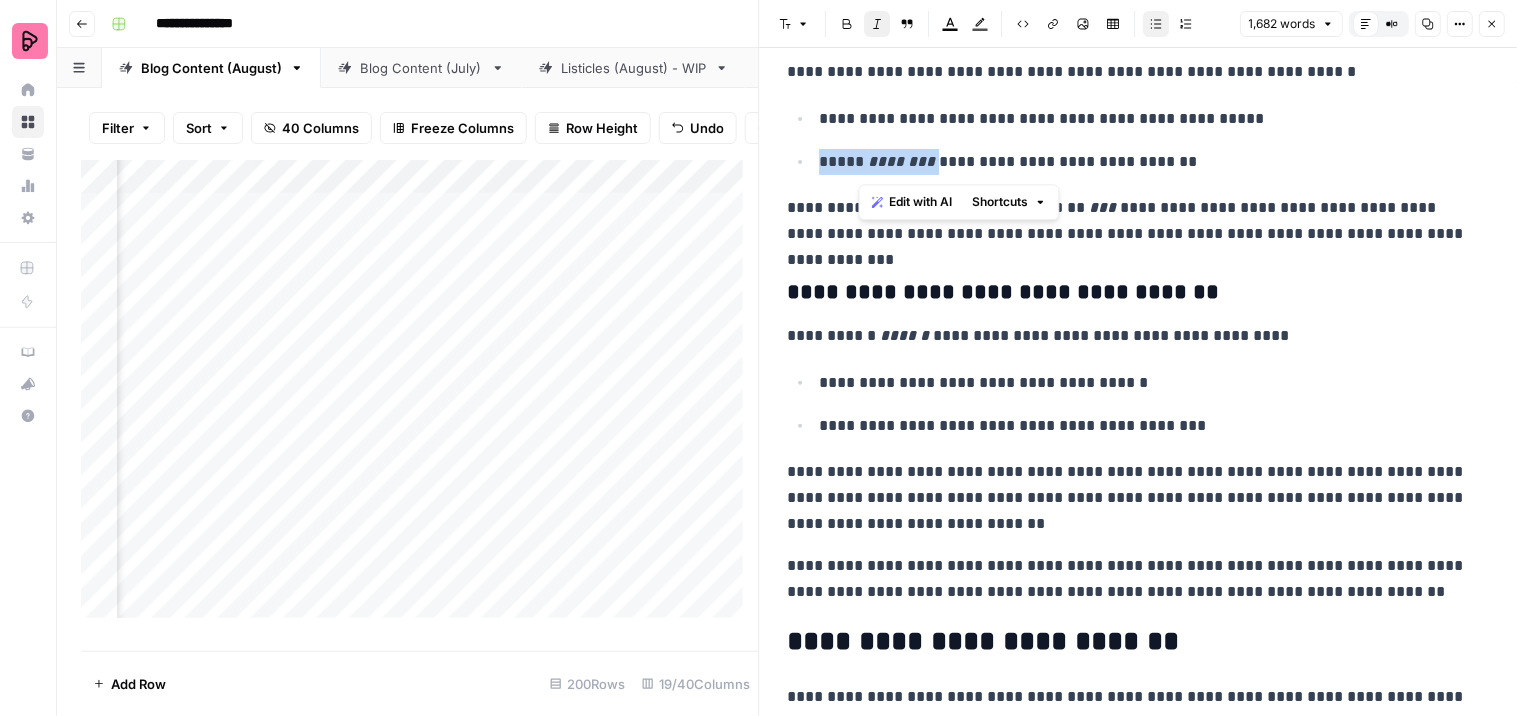 click 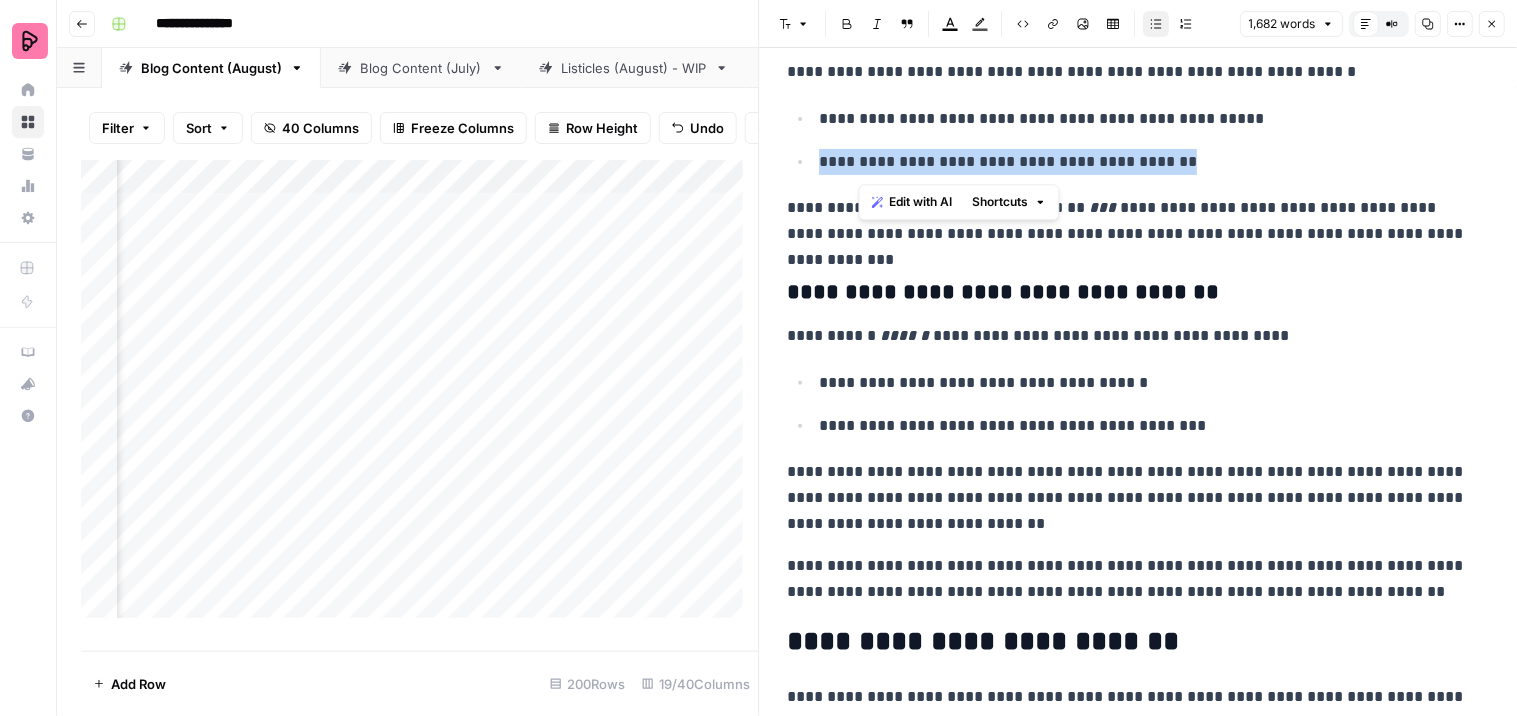 click on "**********" at bounding box center (1130, 221) 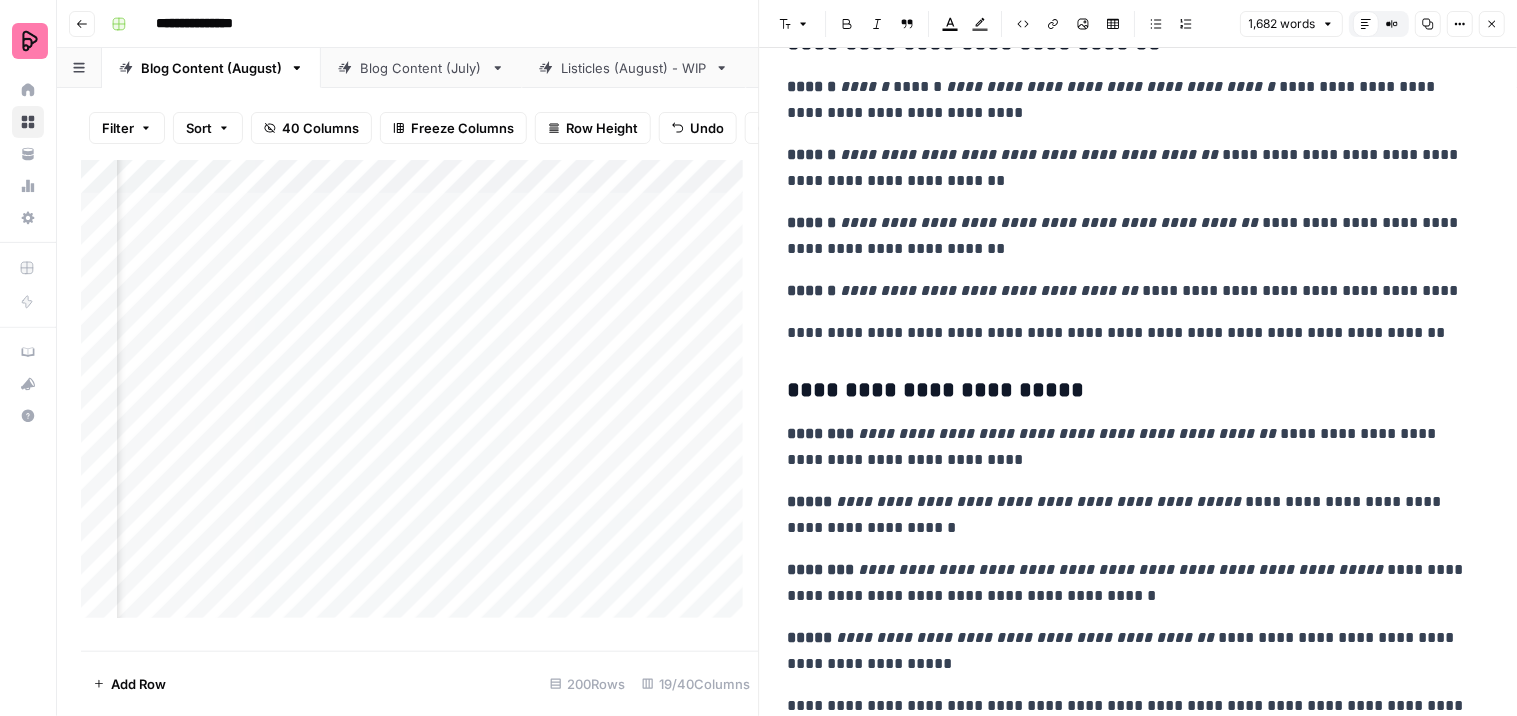 scroll, scrollTop: 4645, scrollLeft: 0, axis: vertical 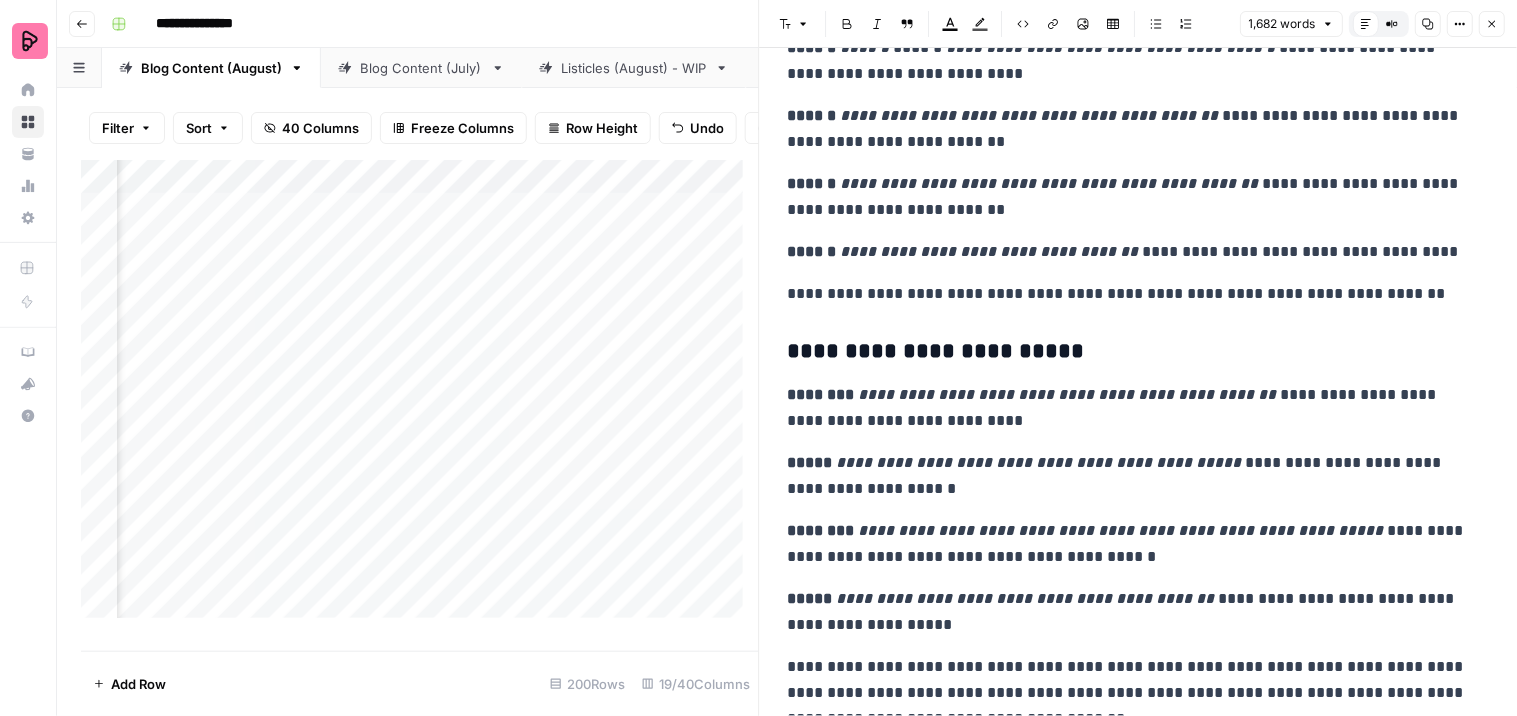 click on "Add Column" at bounding box center (420, 397) 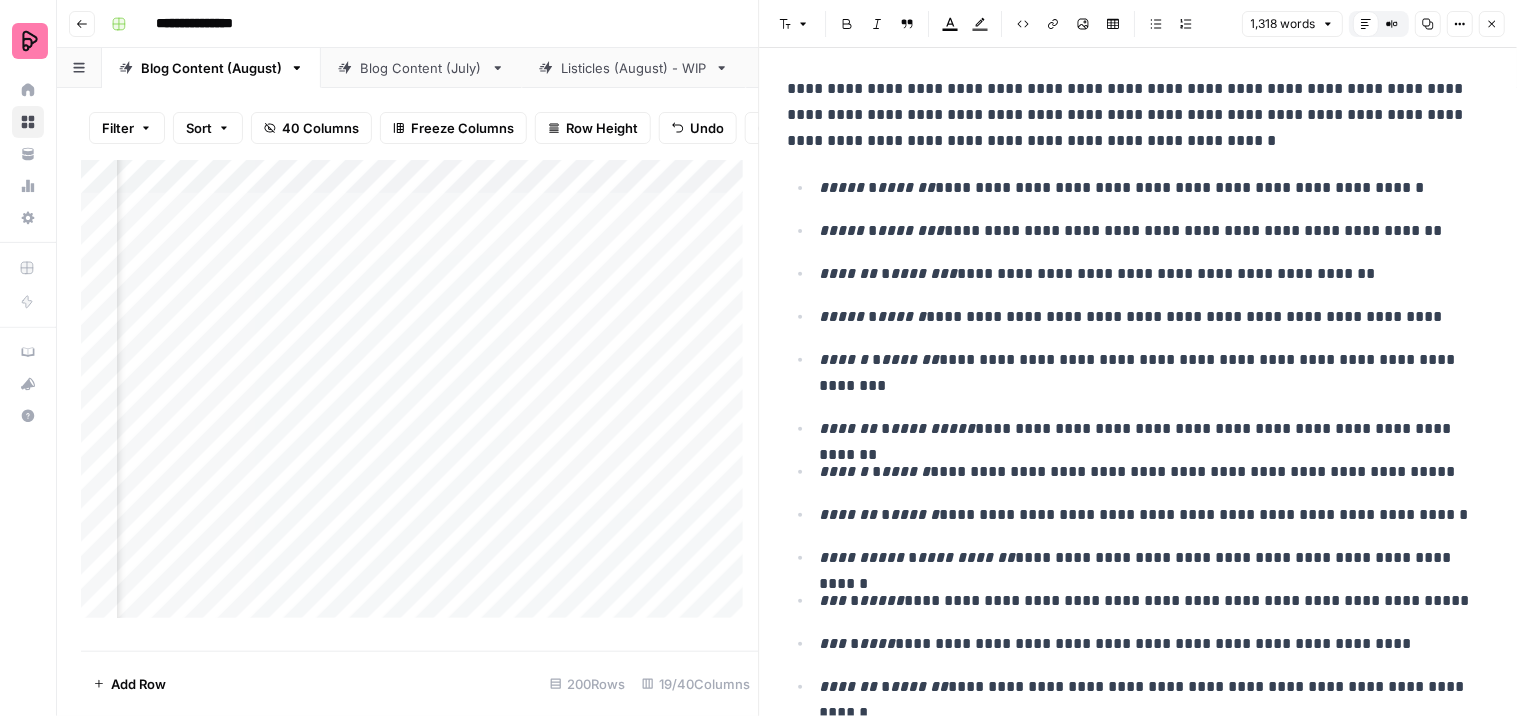 scroll, scrollTop: 1666, scrollLeft: 0, axis: vertical 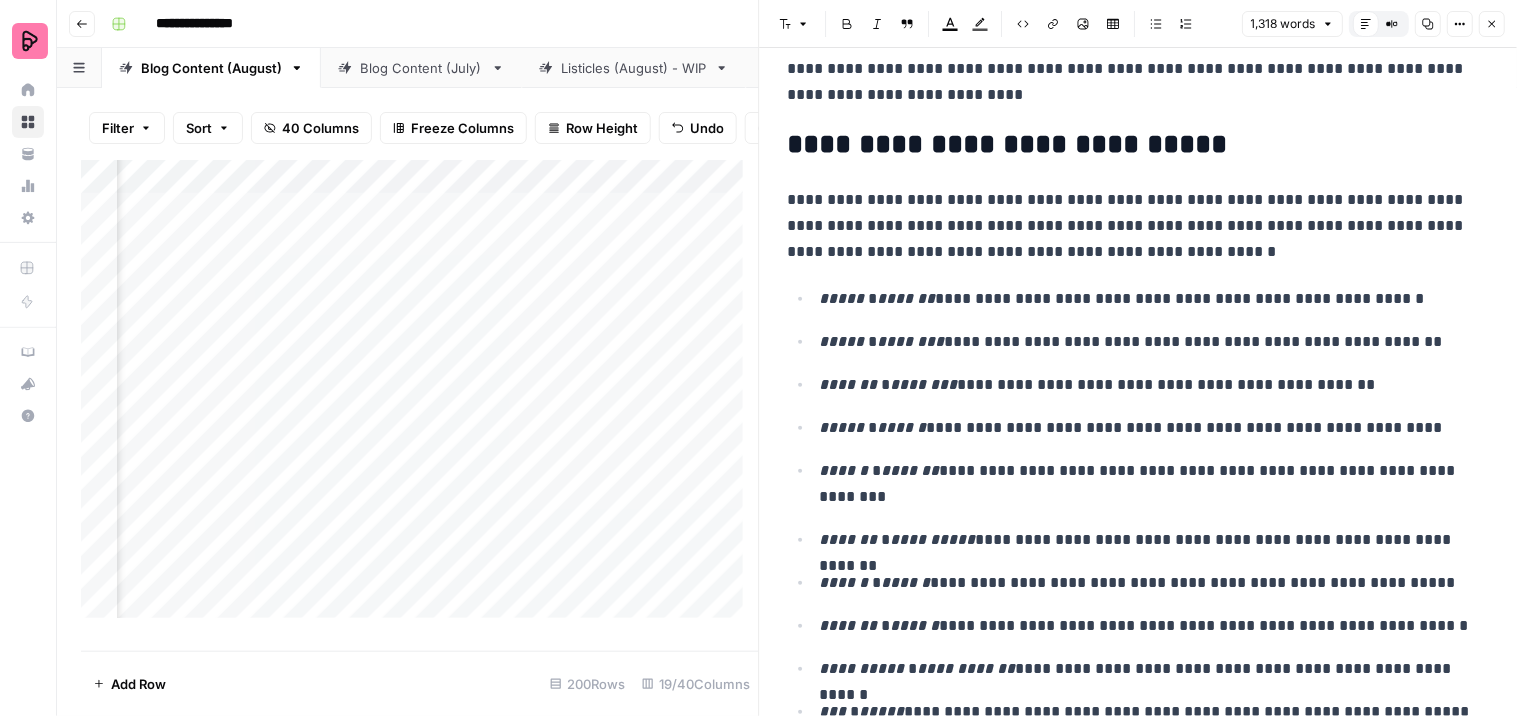 click on "Add Column" at bounding box center [420, 397] 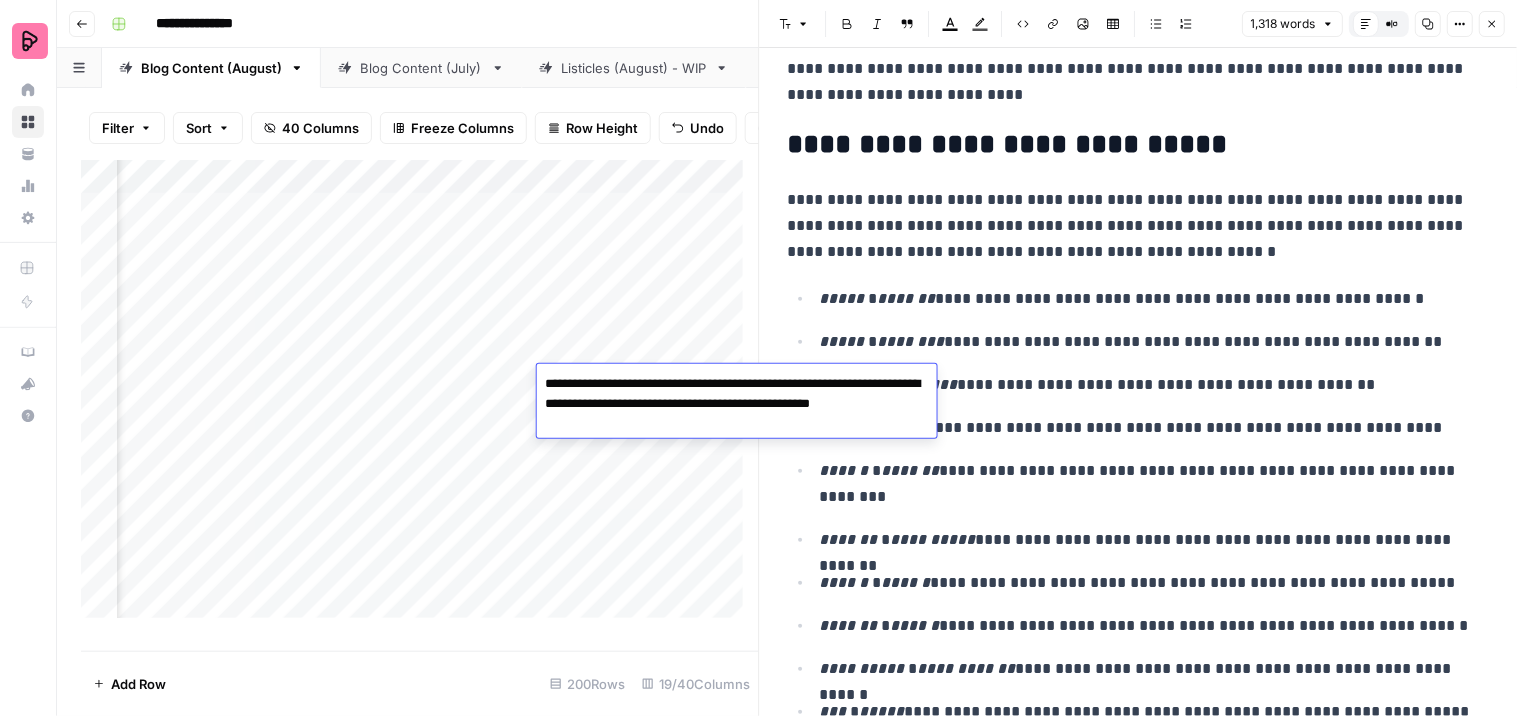 drag, startPoint x: 850, startPoint y: 397, endPoint x: 866, endPoint y: 421, distance: 28.84441 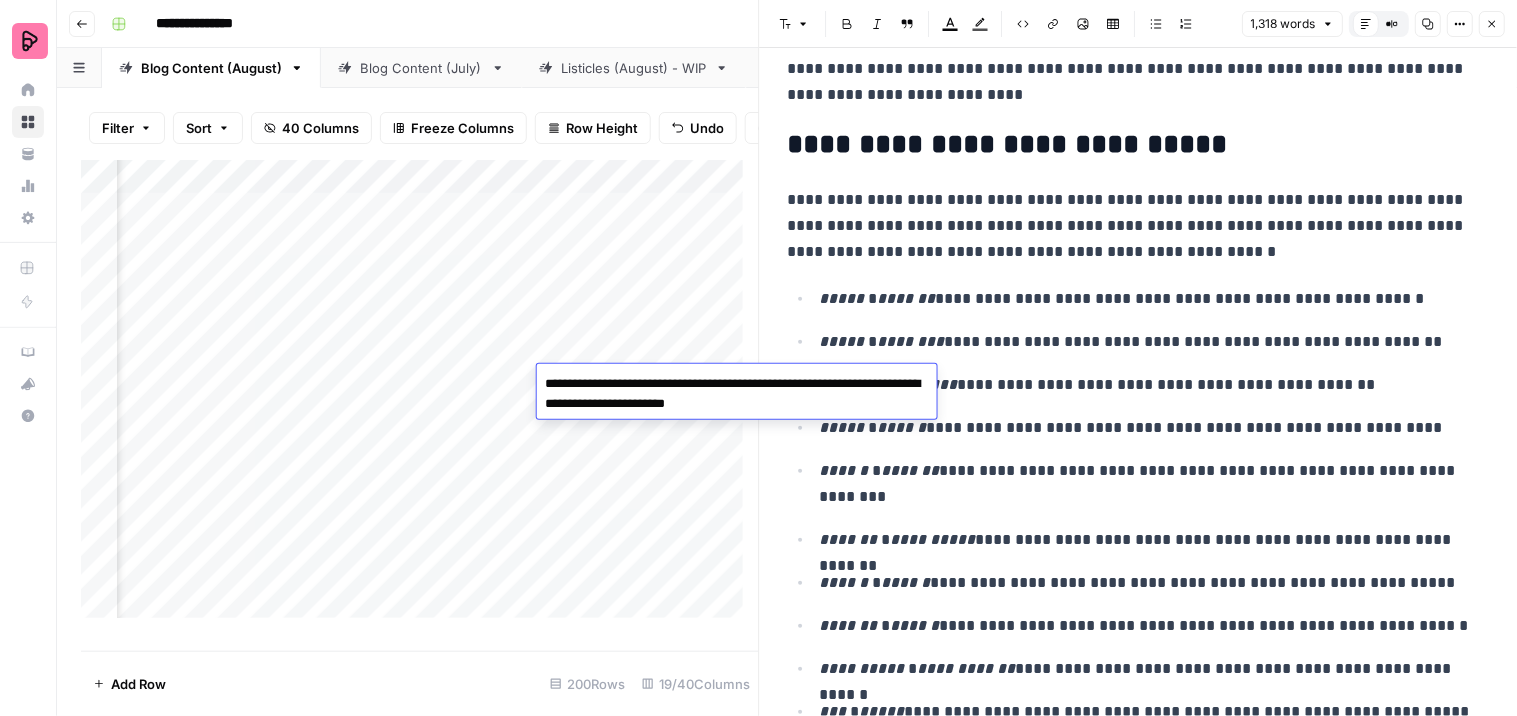 type on "**********" 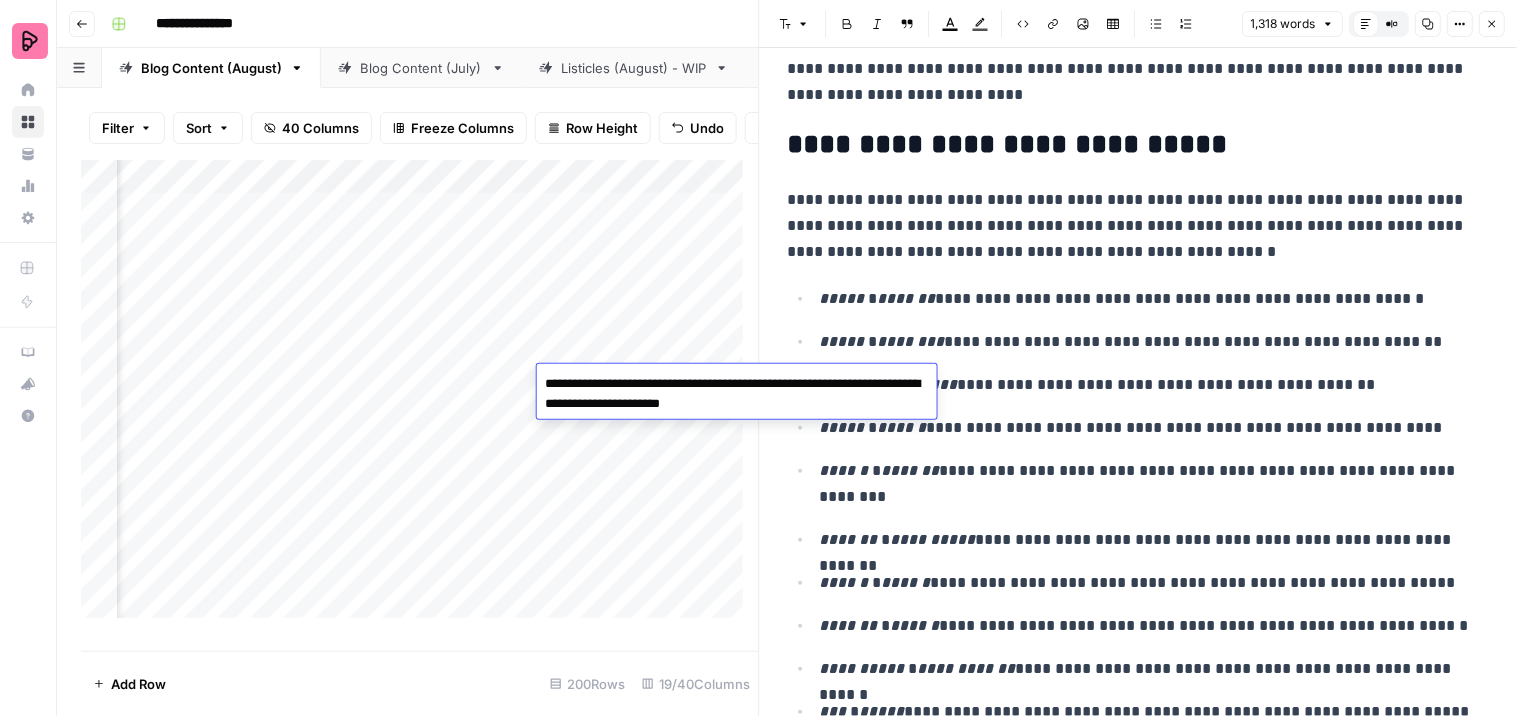 click on "Add Column" at bounding box center [420, 397] 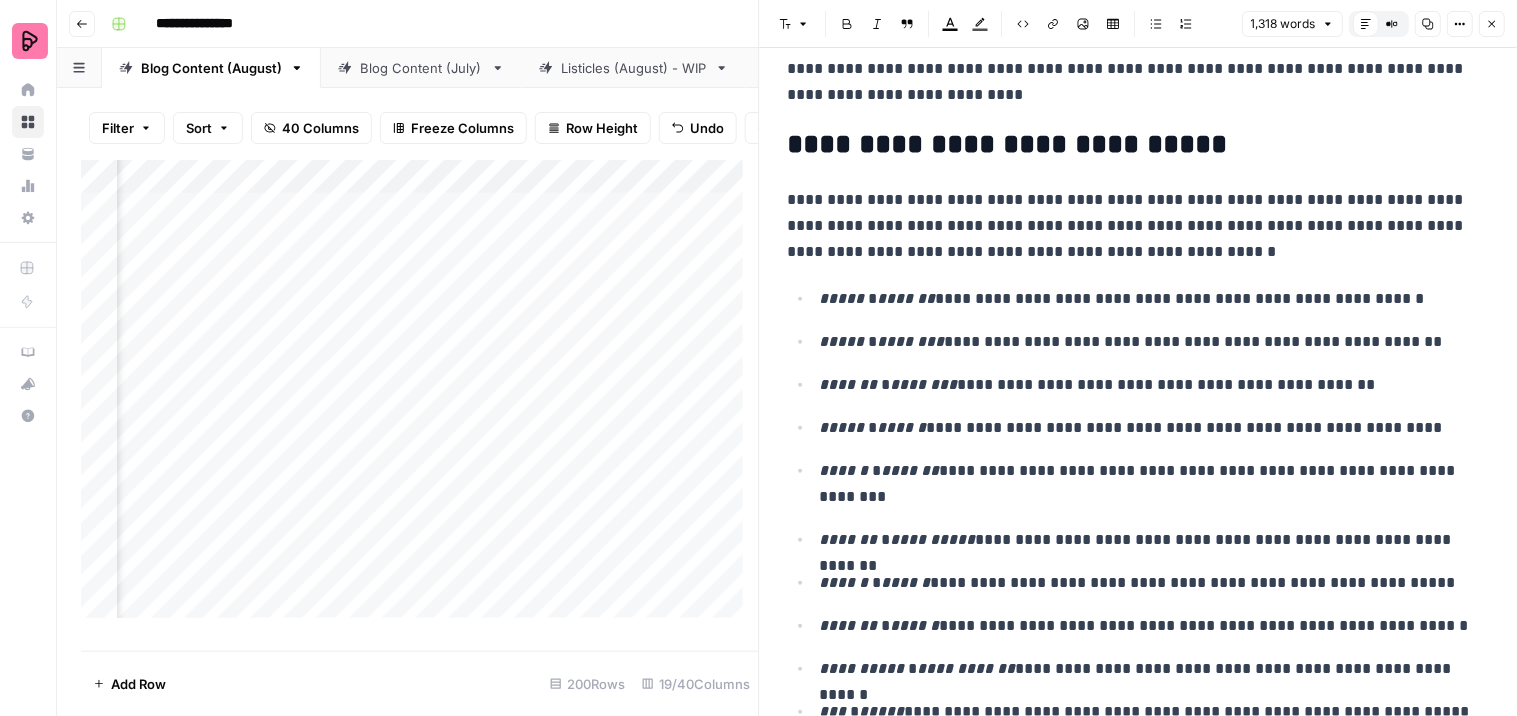 scroll, scrollTop: 0, scrollLeft: 1705, axis: horizontal 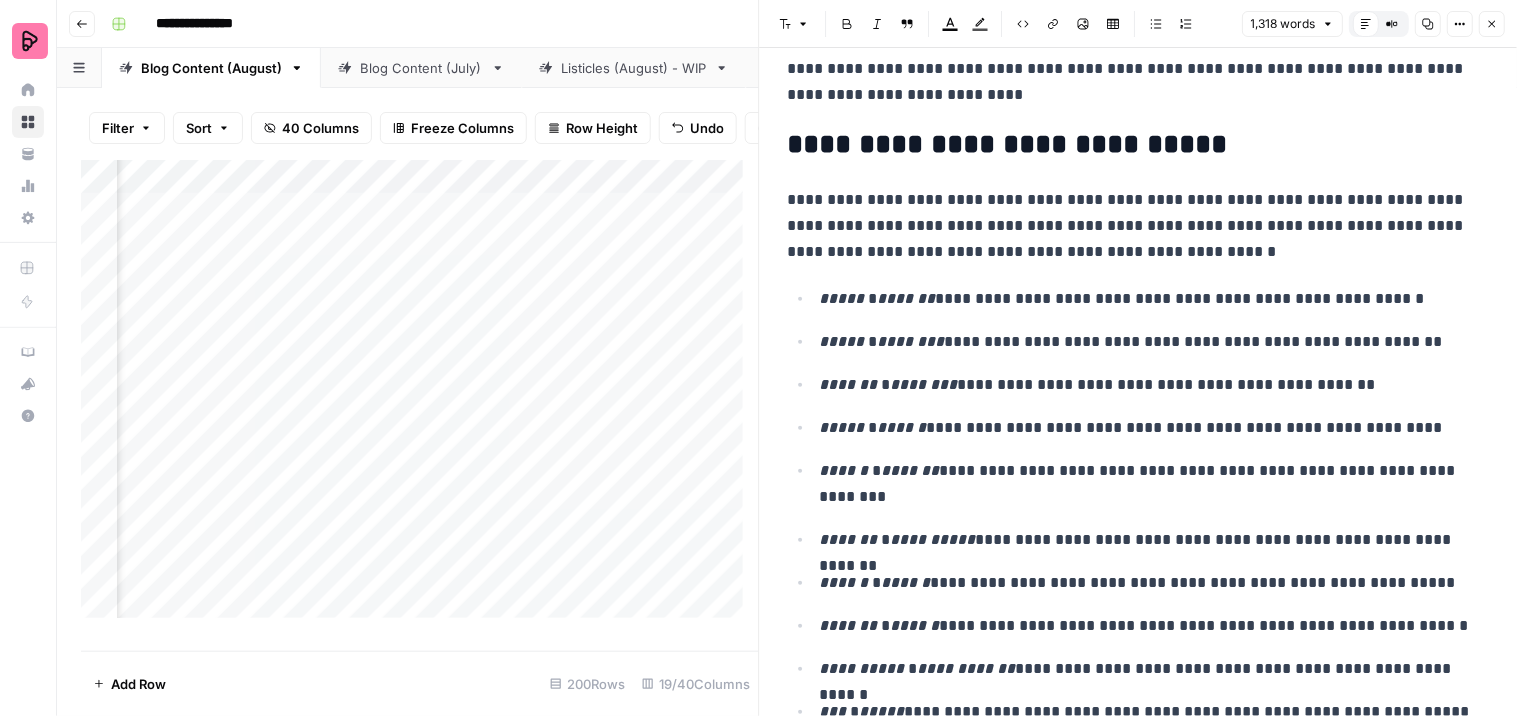 click on "Add Column" at bounding box center [420, 397] 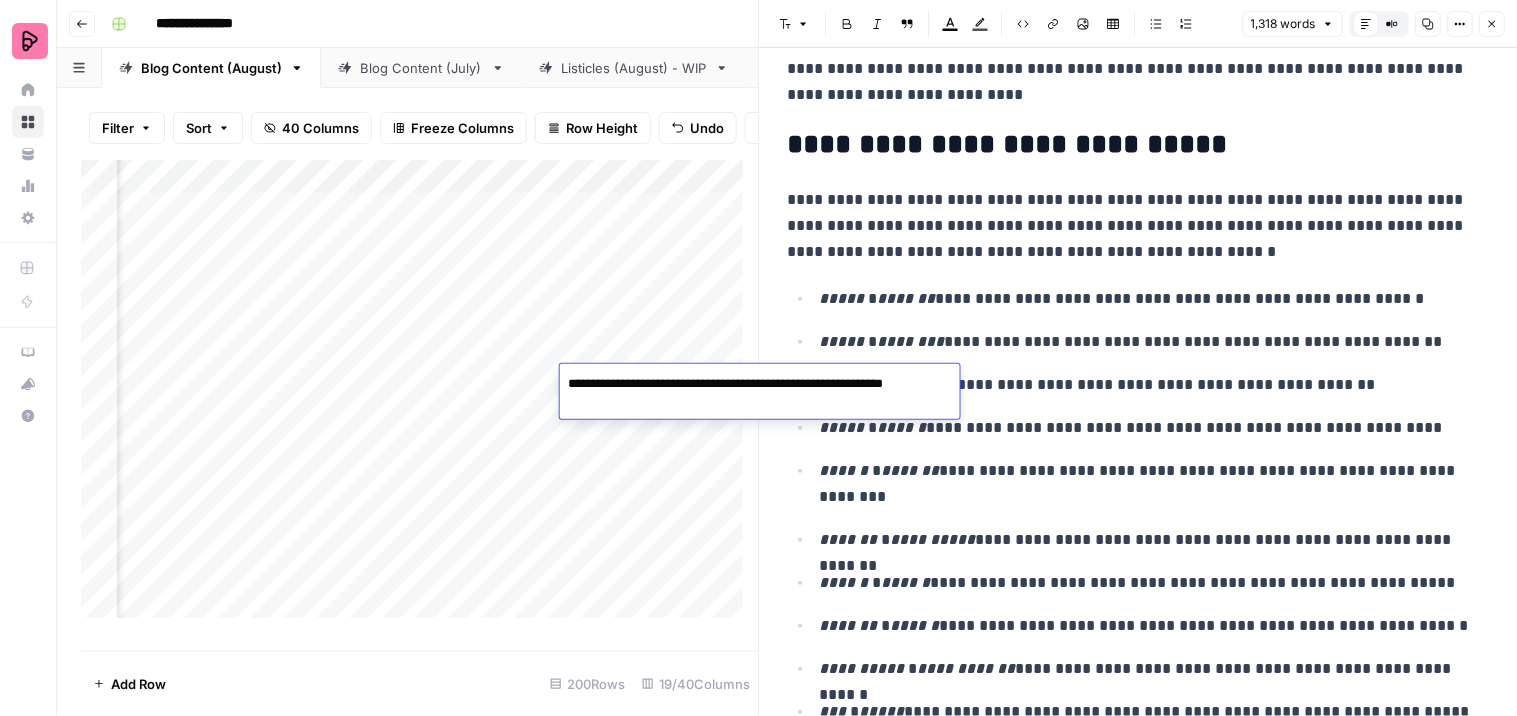 click on "Add Column" at bounding box center (420, 397) 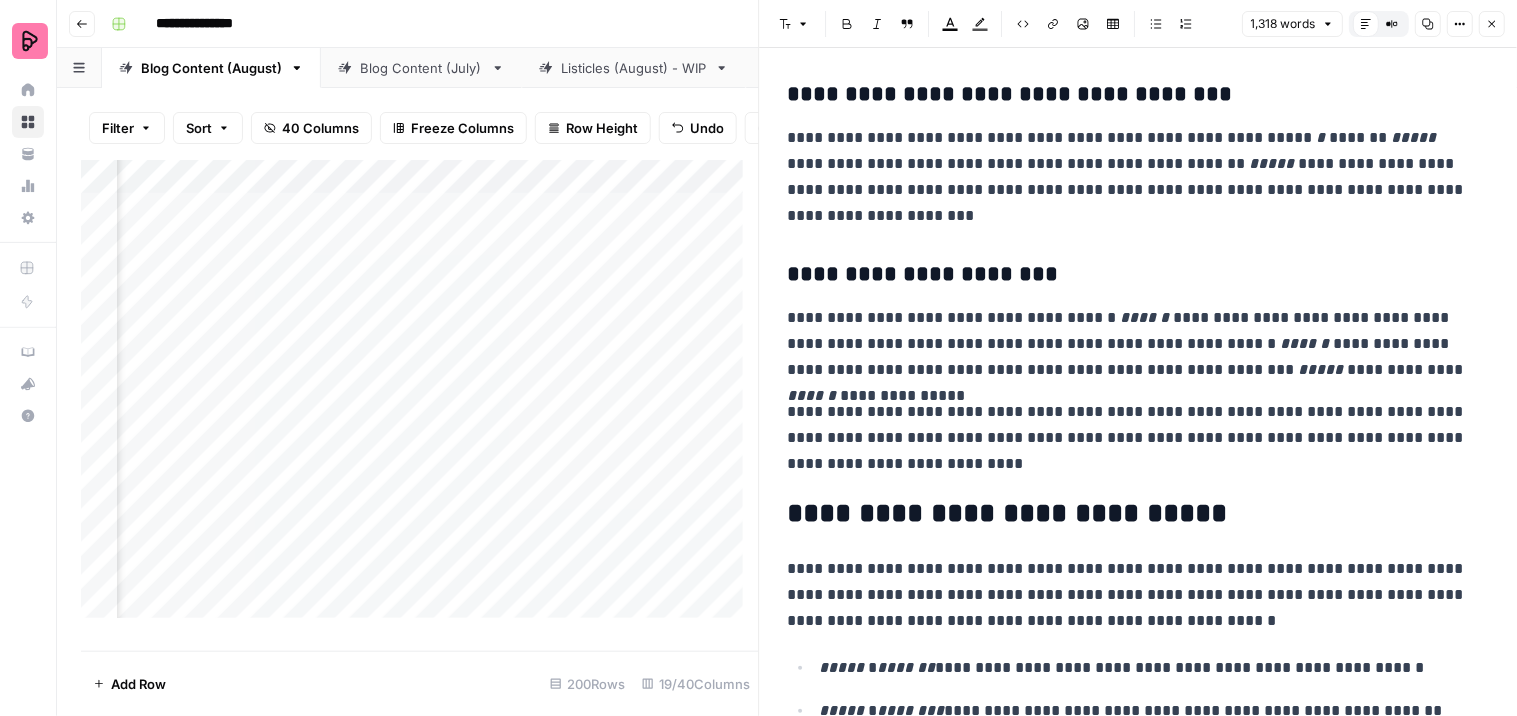 scroll, scrollTop: 1111, scrollLeft: 0, axis: vertical 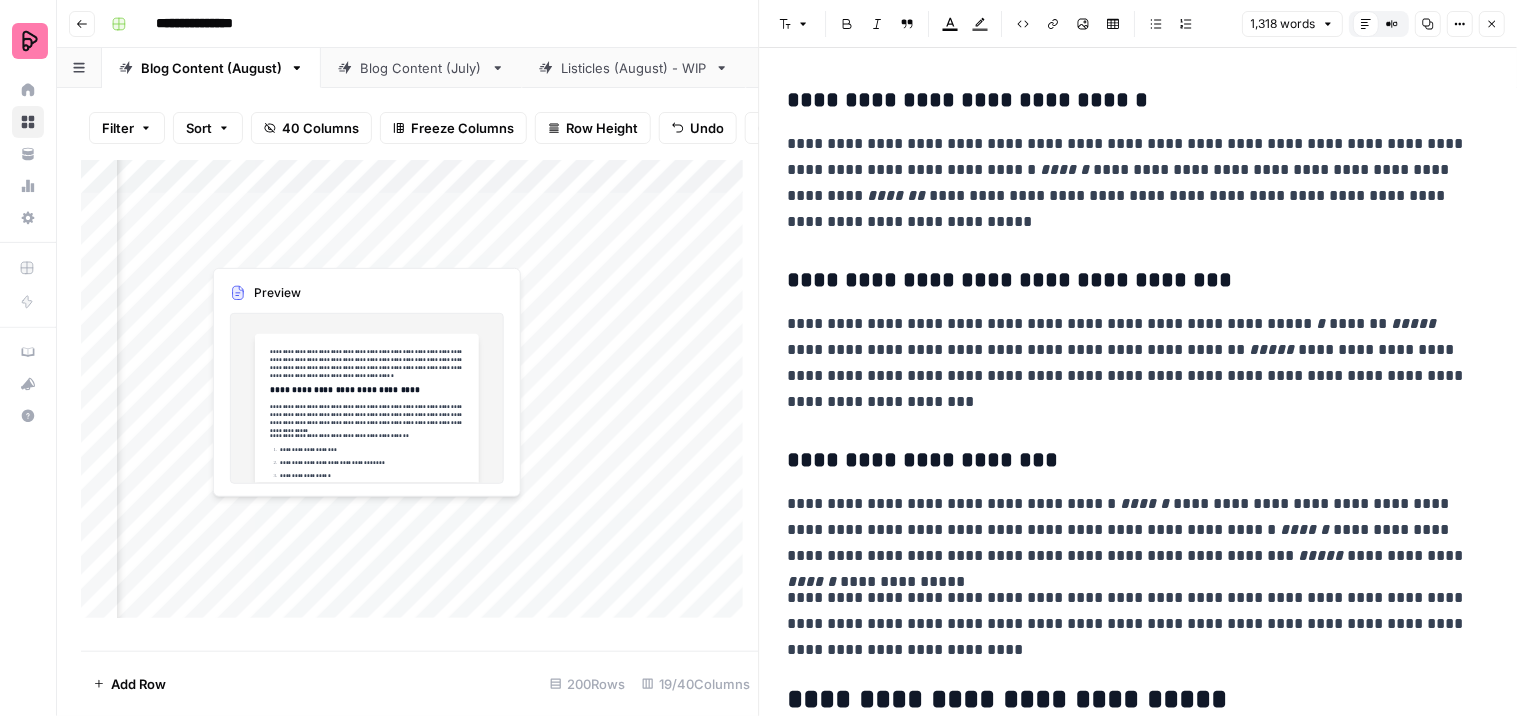 click on "Add Column" at bounding box center (420, 397) 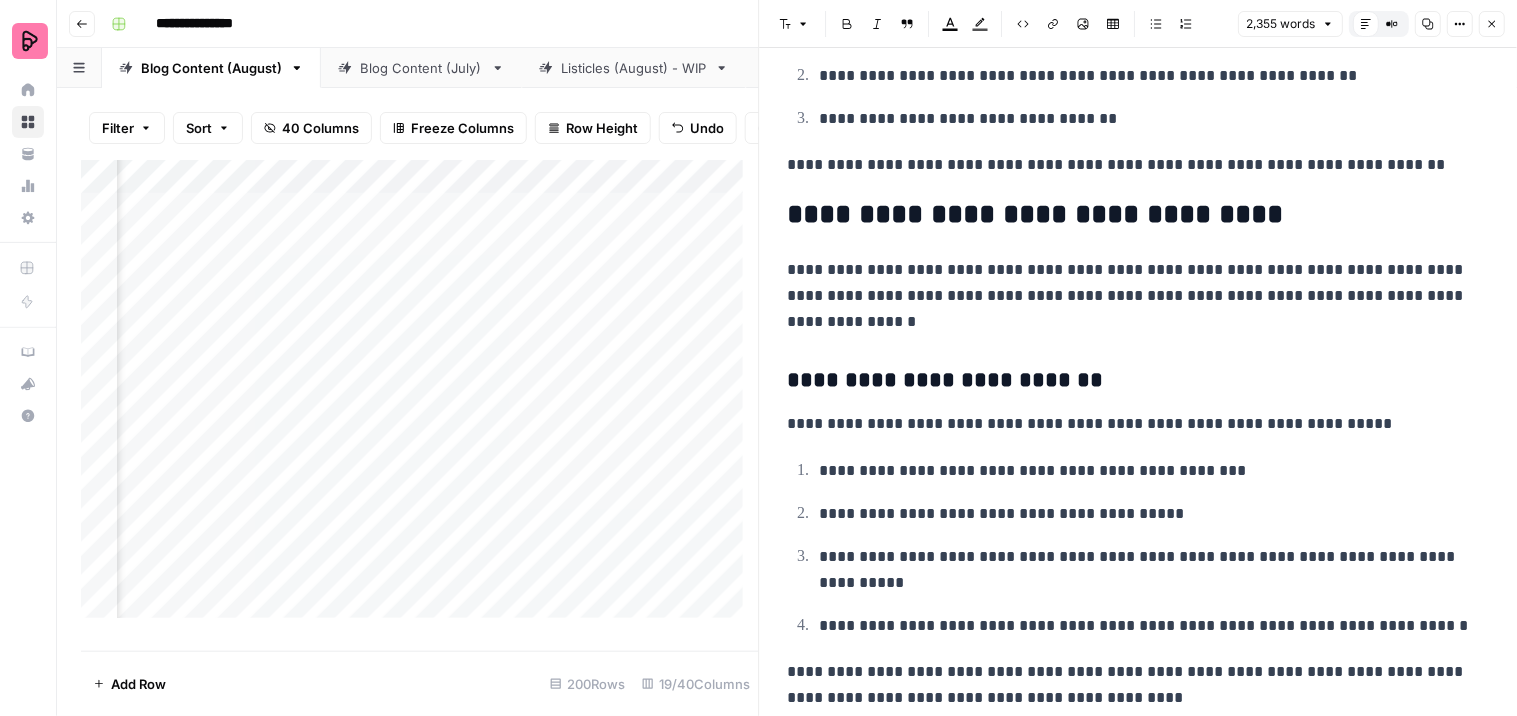 scroll, scrollTop: 5666, scrollLeft: 0, axis: vertical 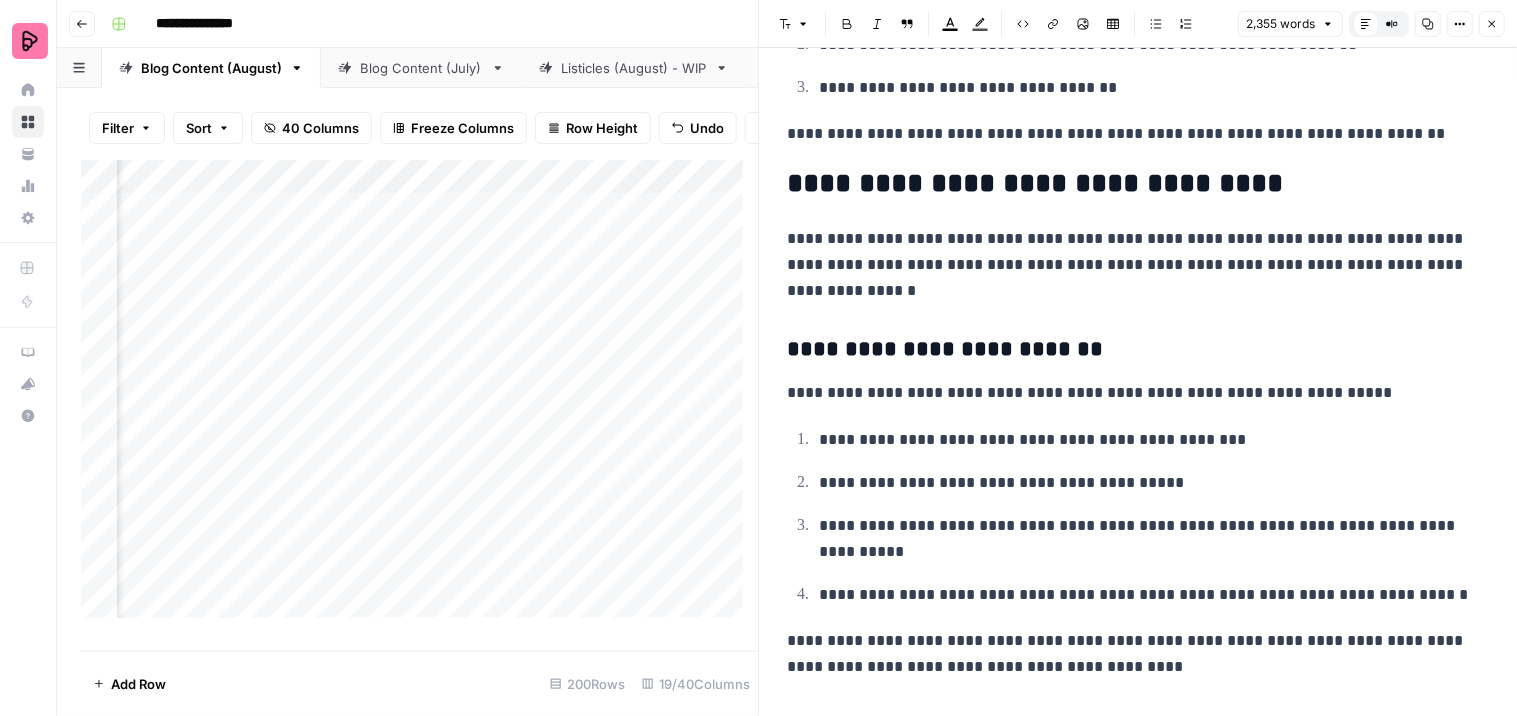click on "Add Column" at bounding box center [420, 397] 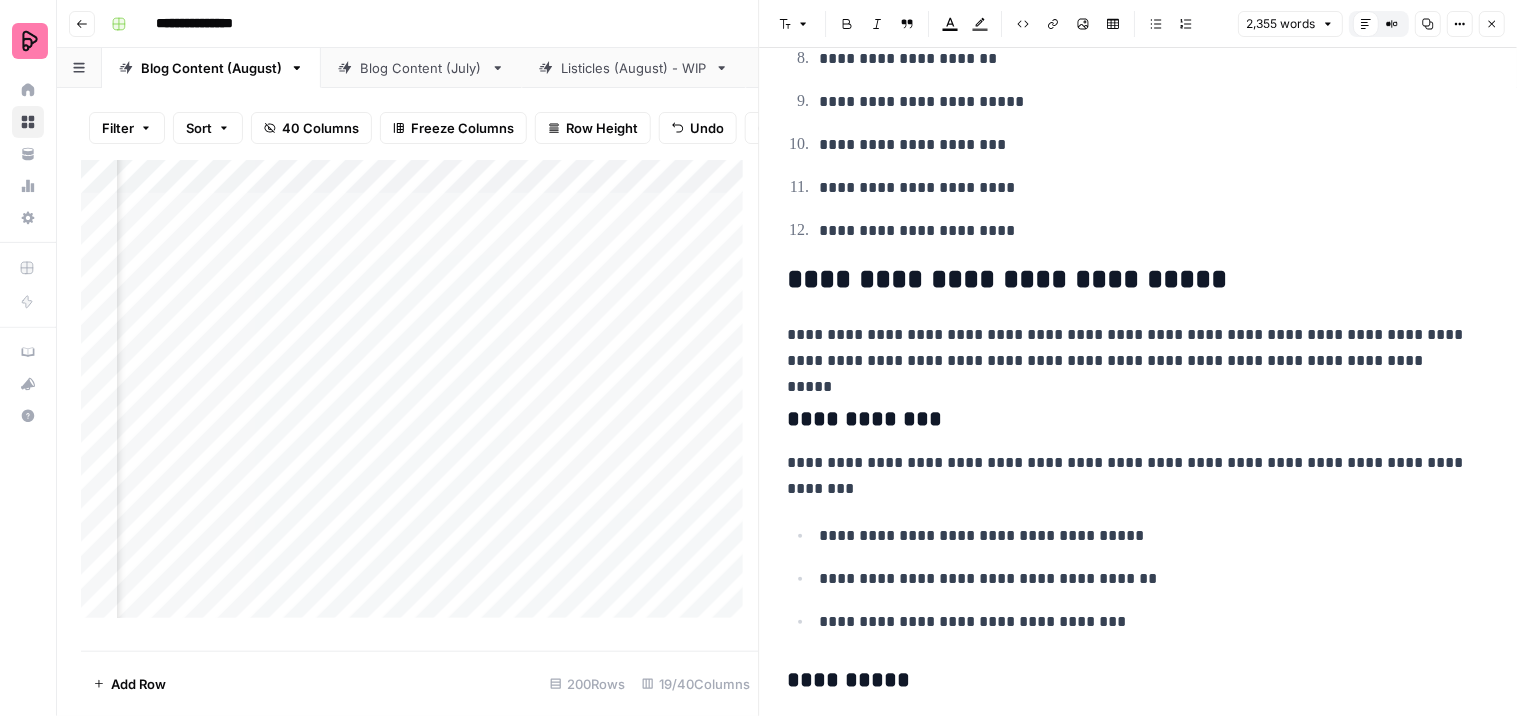 scroll, scrollTop: 666, scrollLeft: 0, axis: vertical 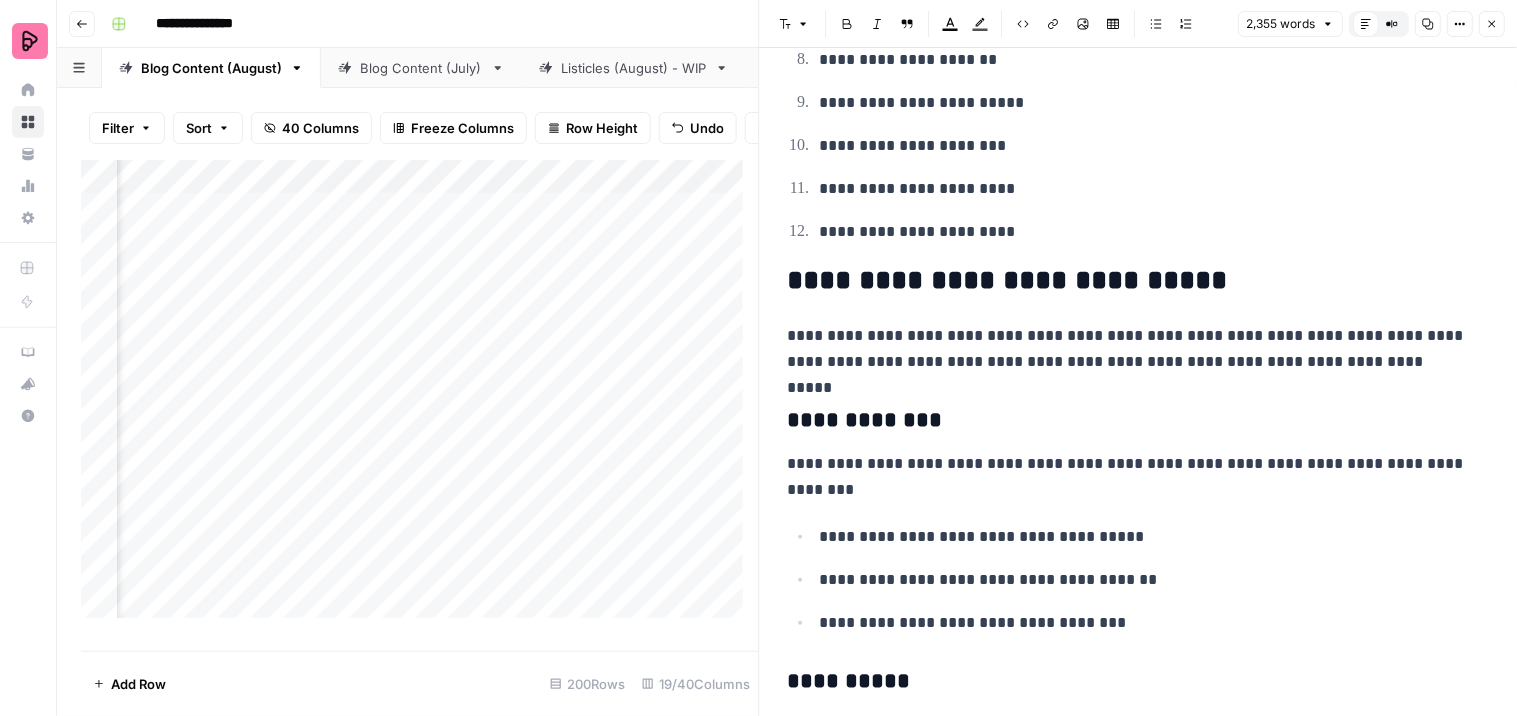 click on "Add Column" at bounding box center [420, 397] 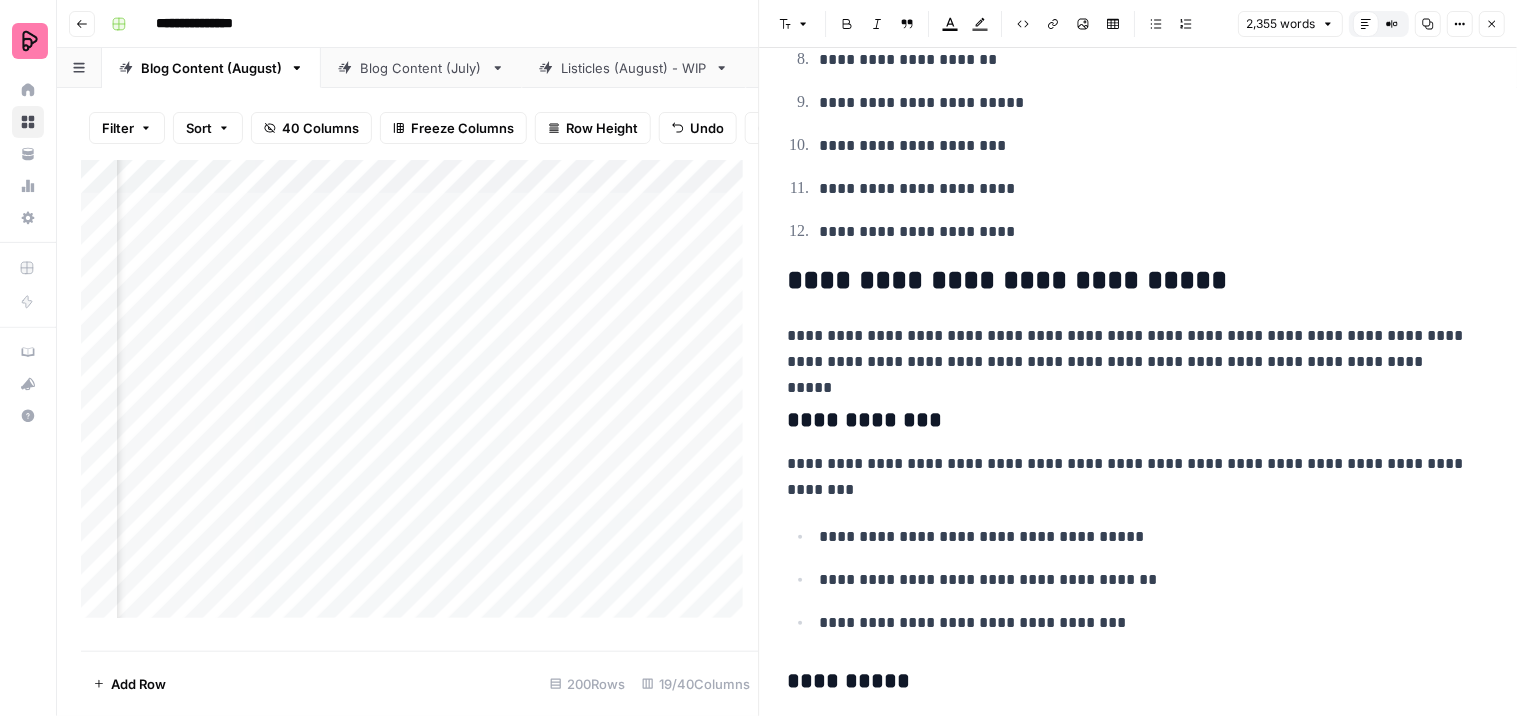 click on "Add Column" at bounding box center (420, 397) 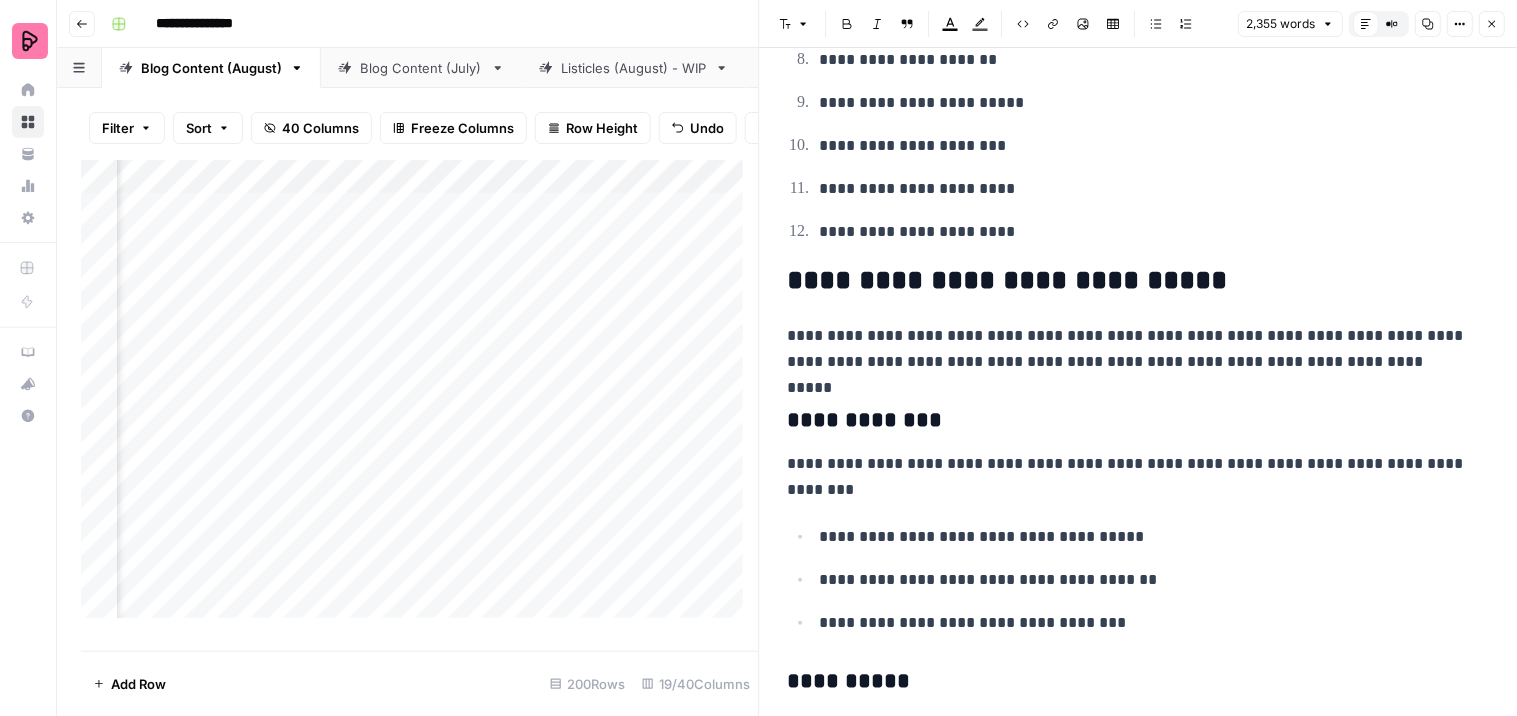 scroll, scrollTop: 0, scrollLeft: 1790, axis: horizontal 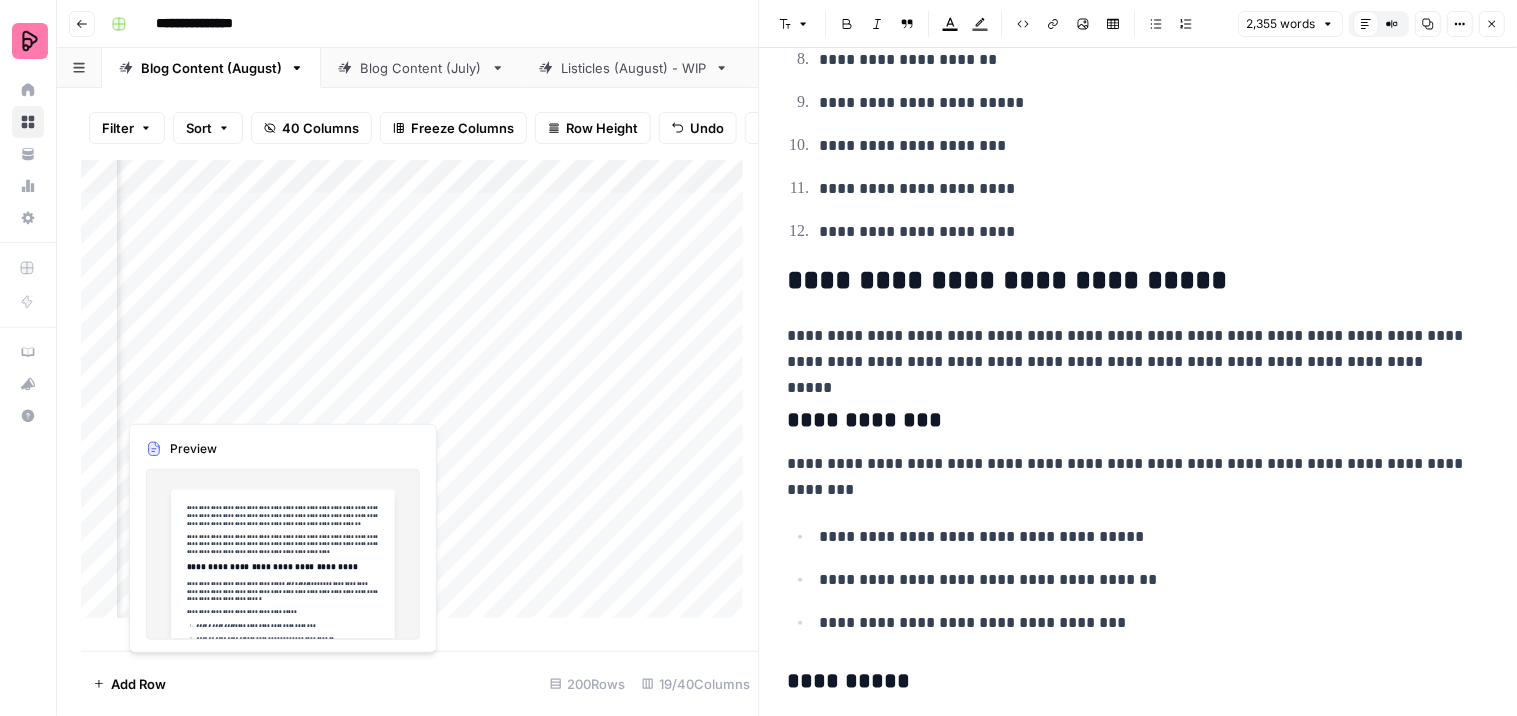 click on "Add Column" at bounding box center (420, 397) 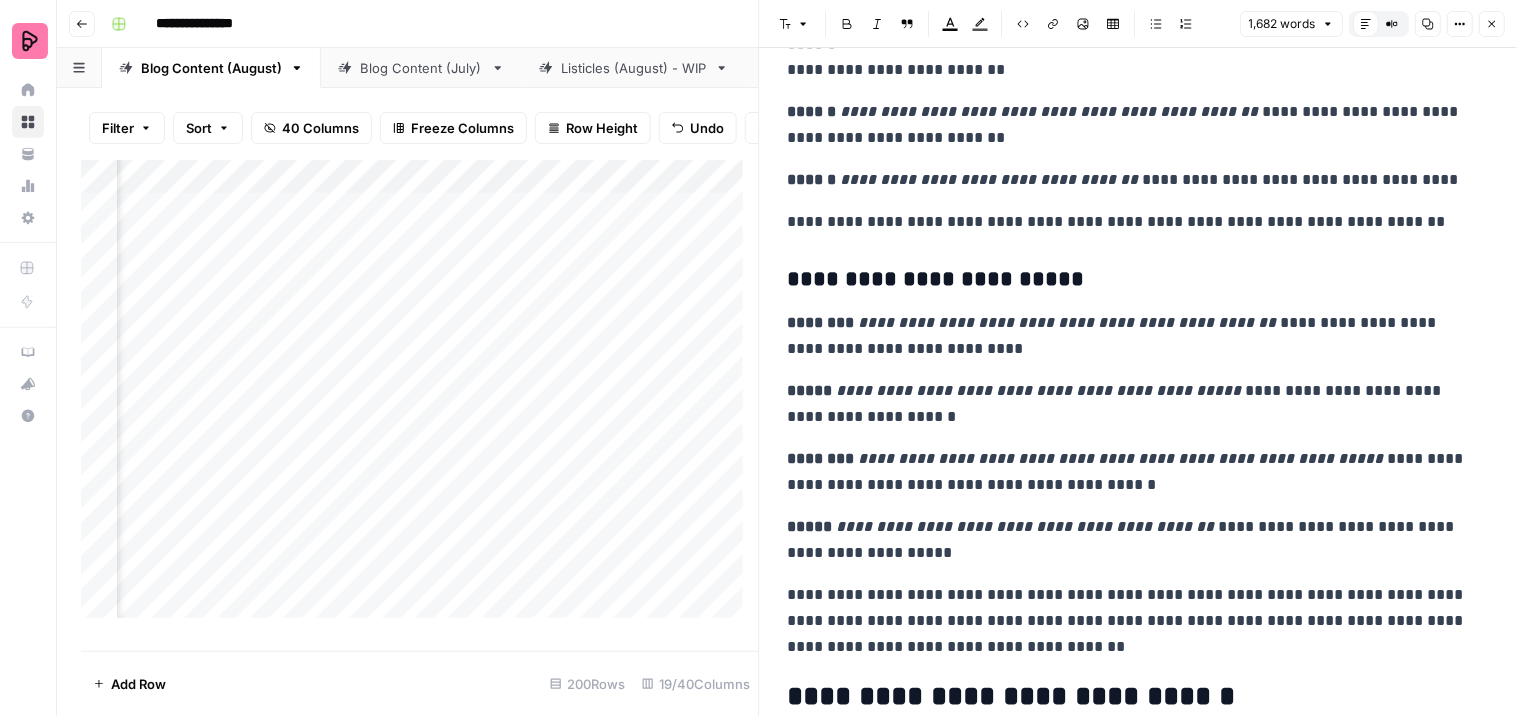 scroll, scrollTop: 5000, scrollLeft: 0, axis: vertical 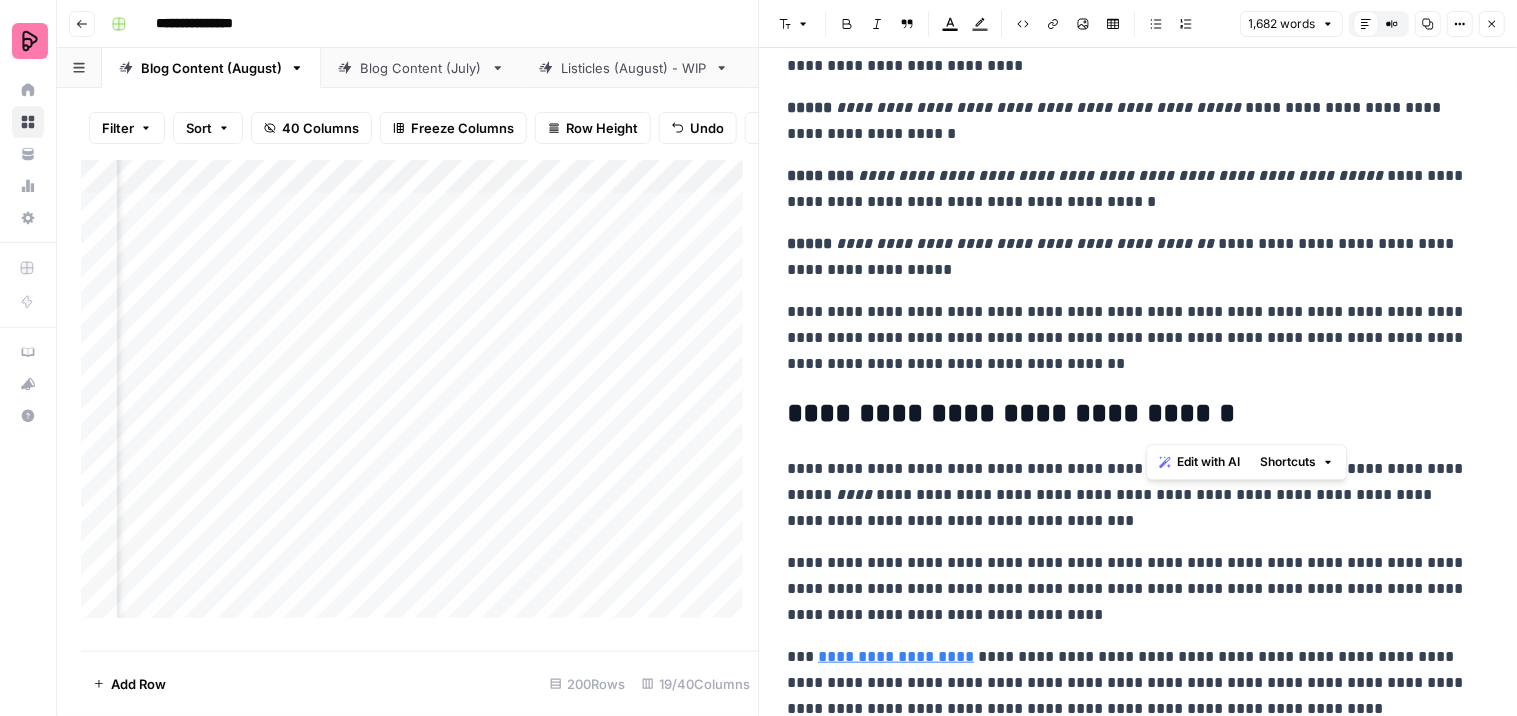 drag, startPoint x: 1227, startPoint y: 414, endPoint x: 1151, endPoint y: 421, distance: 76.321686 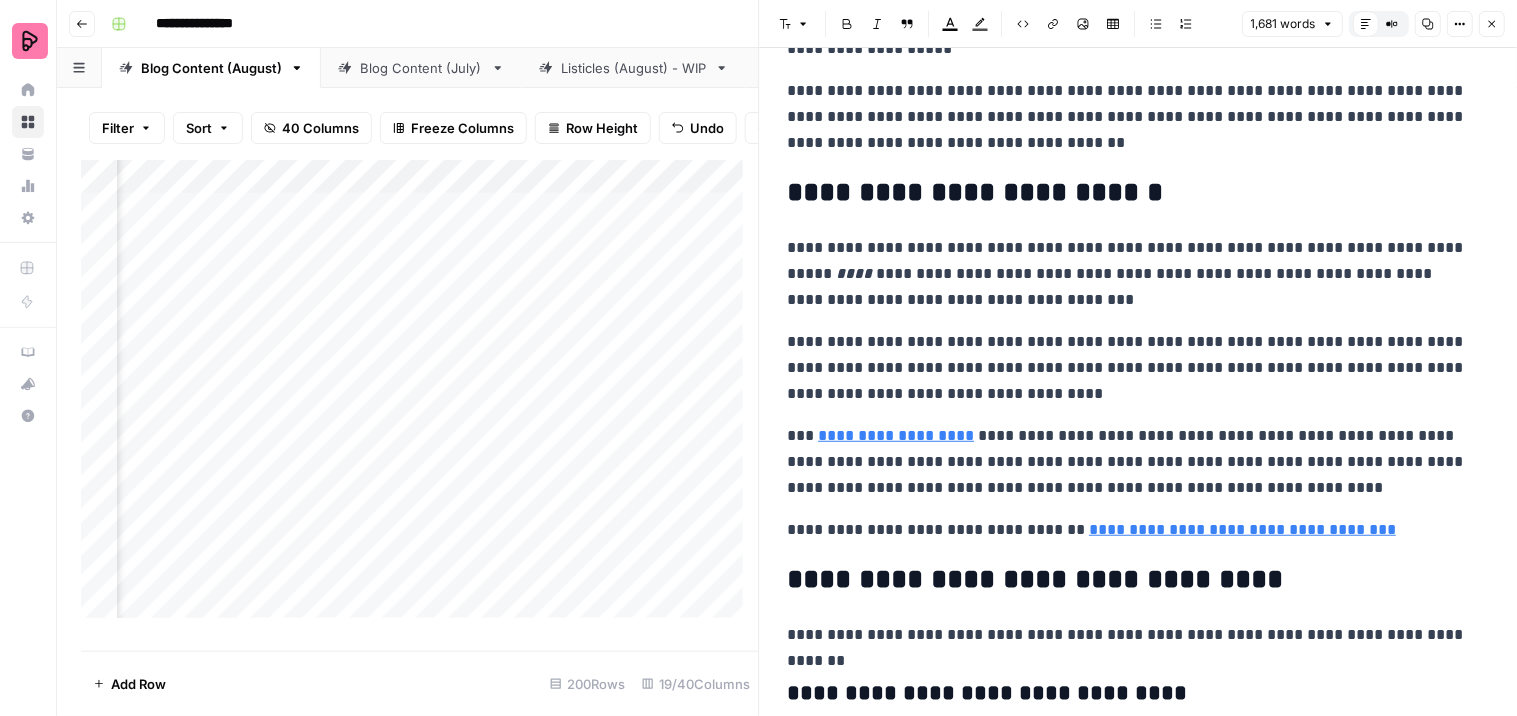 scroll, scrollTop: 5222, scrollLeft: 0, axis: vertical 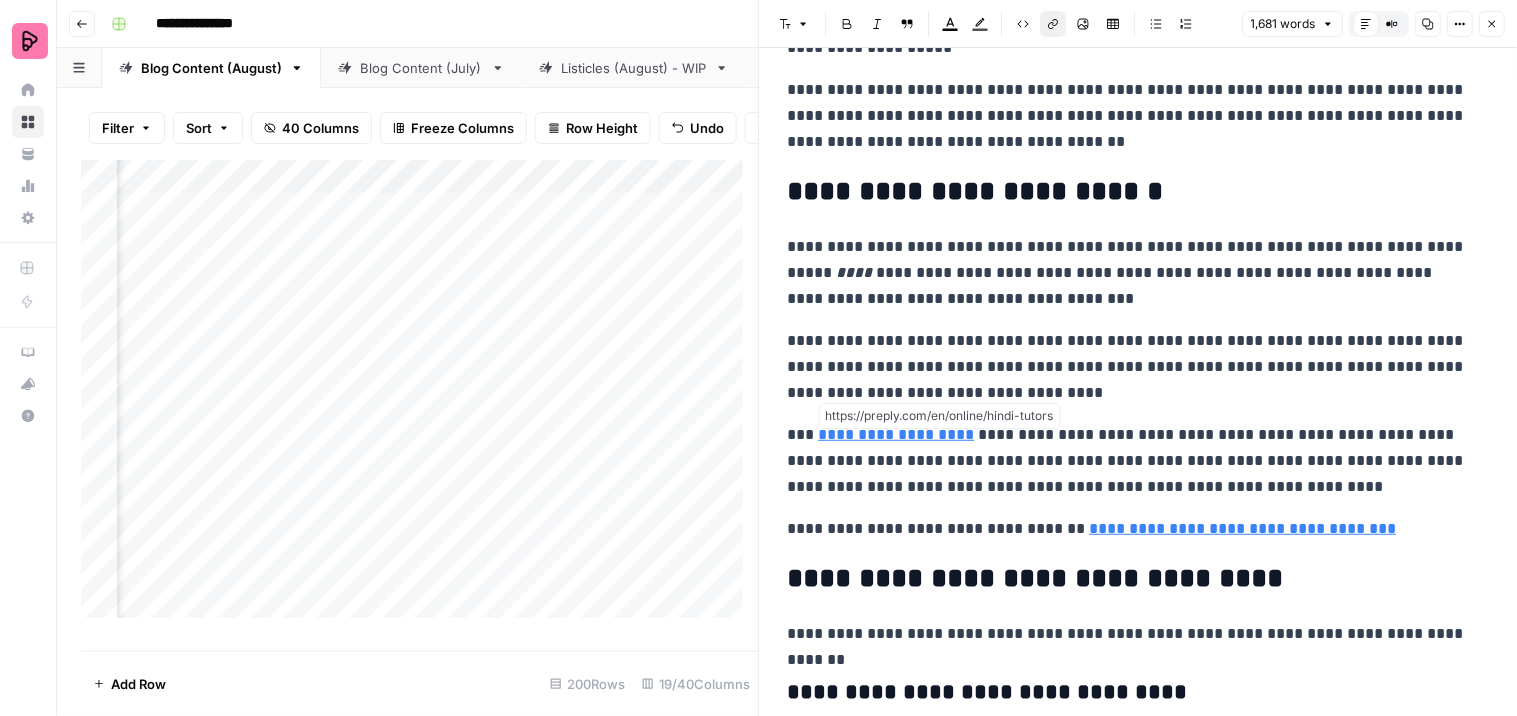 click on "**********" at bounding box center (897, 434) 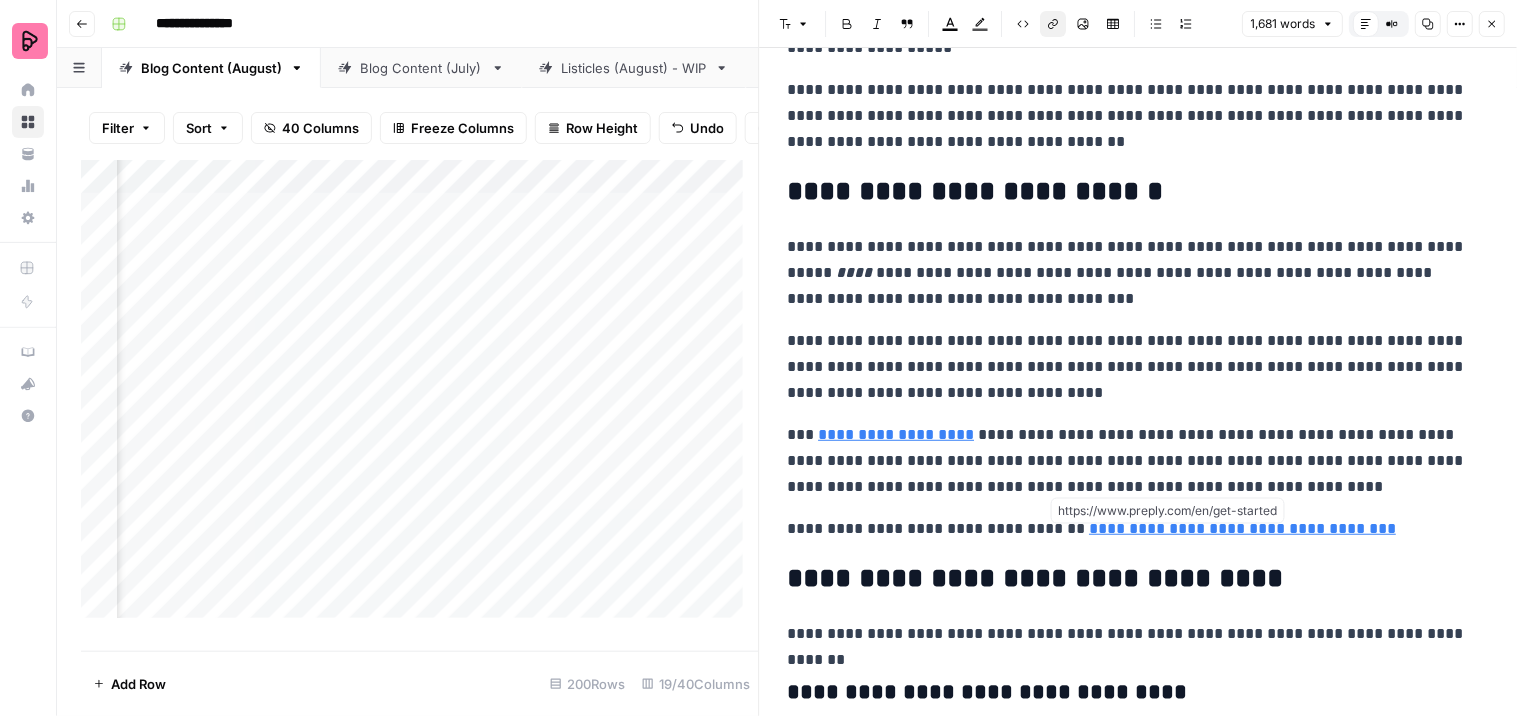click on "**********" at bounding box center [1243, 528] 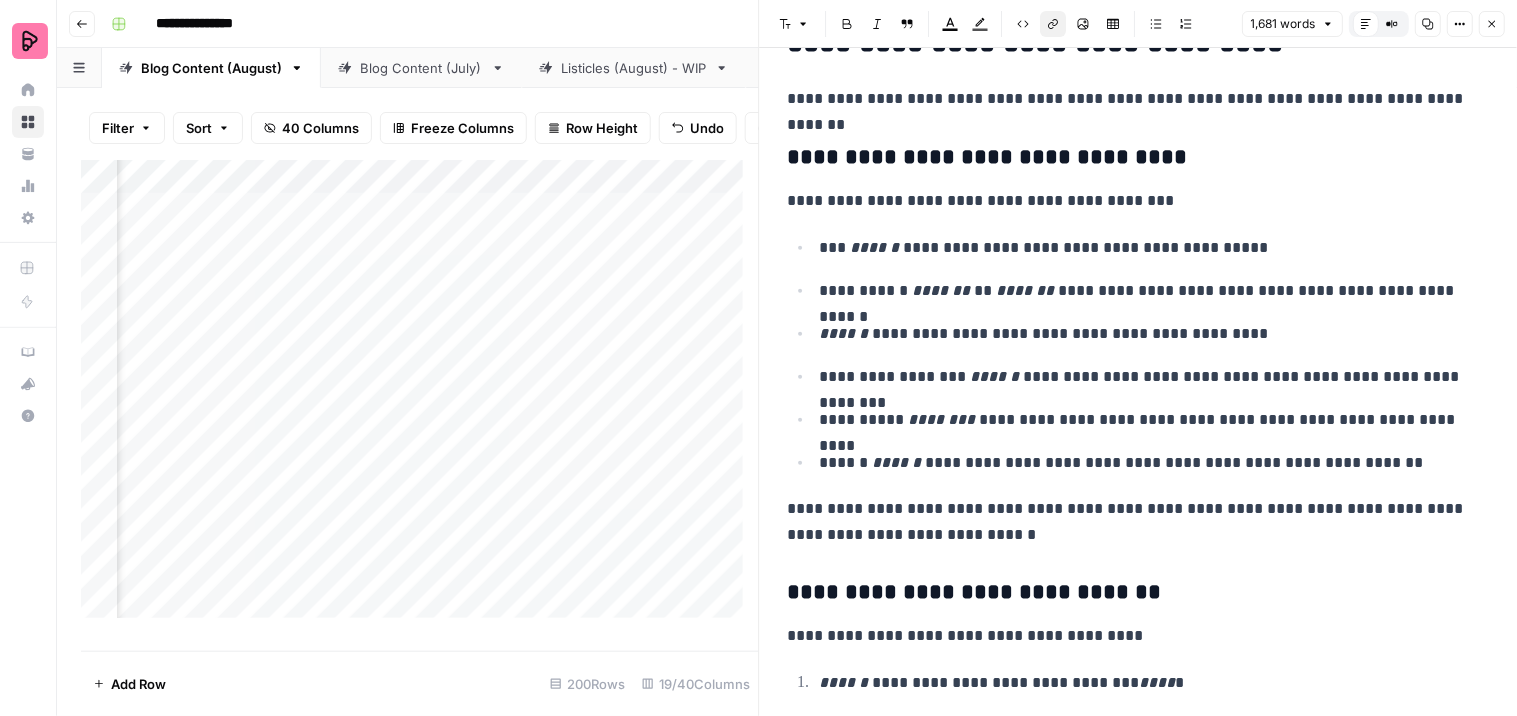 scroll, scrollTop: 5777, scrollLeft: 0, axis: vertical 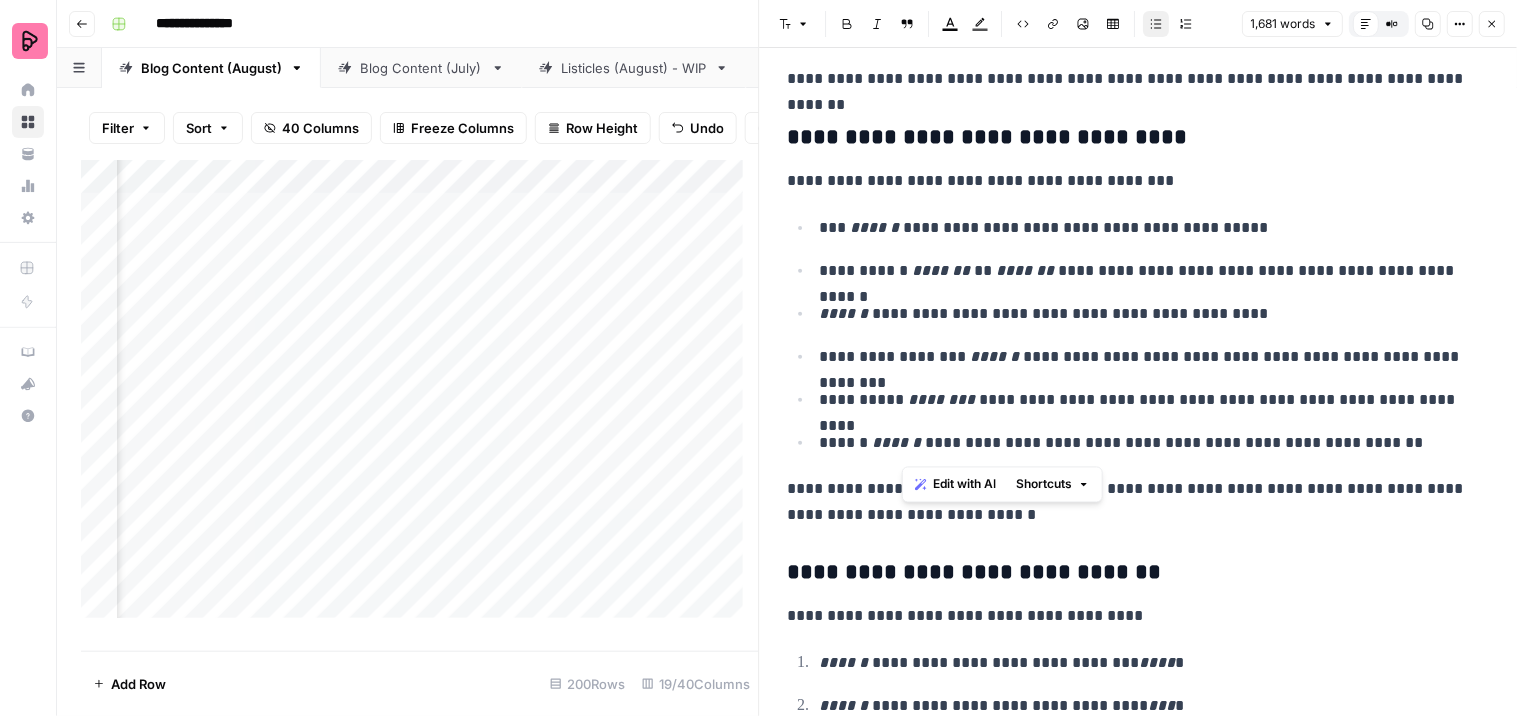 drag, startPoint x: 1350, startPoint y: 455, endPoint x: 906, endPoint y: 368, distance: 452.44336 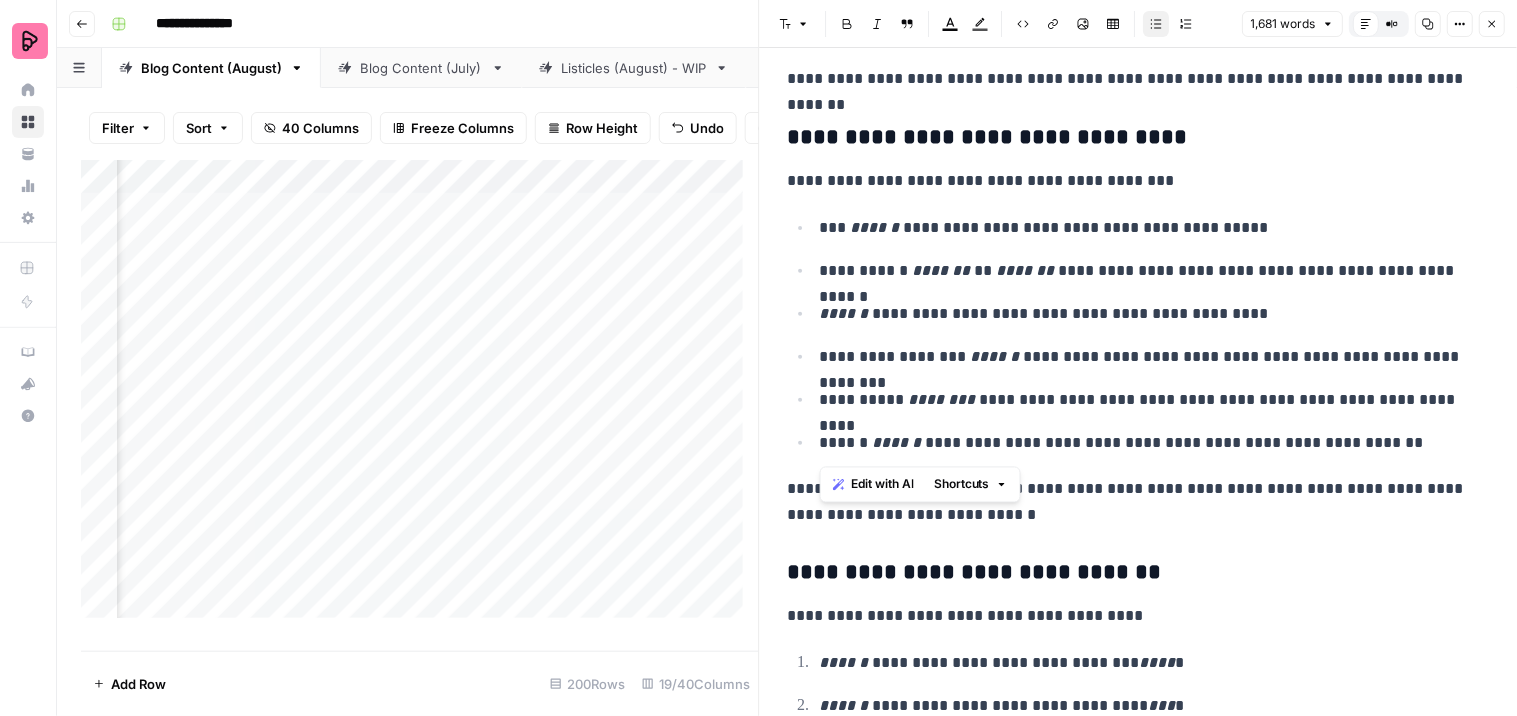 drag, startPoint x: 1376, startPoint y: 446, endPoint x: 813, endPoint y: 234, distance: 601.59204 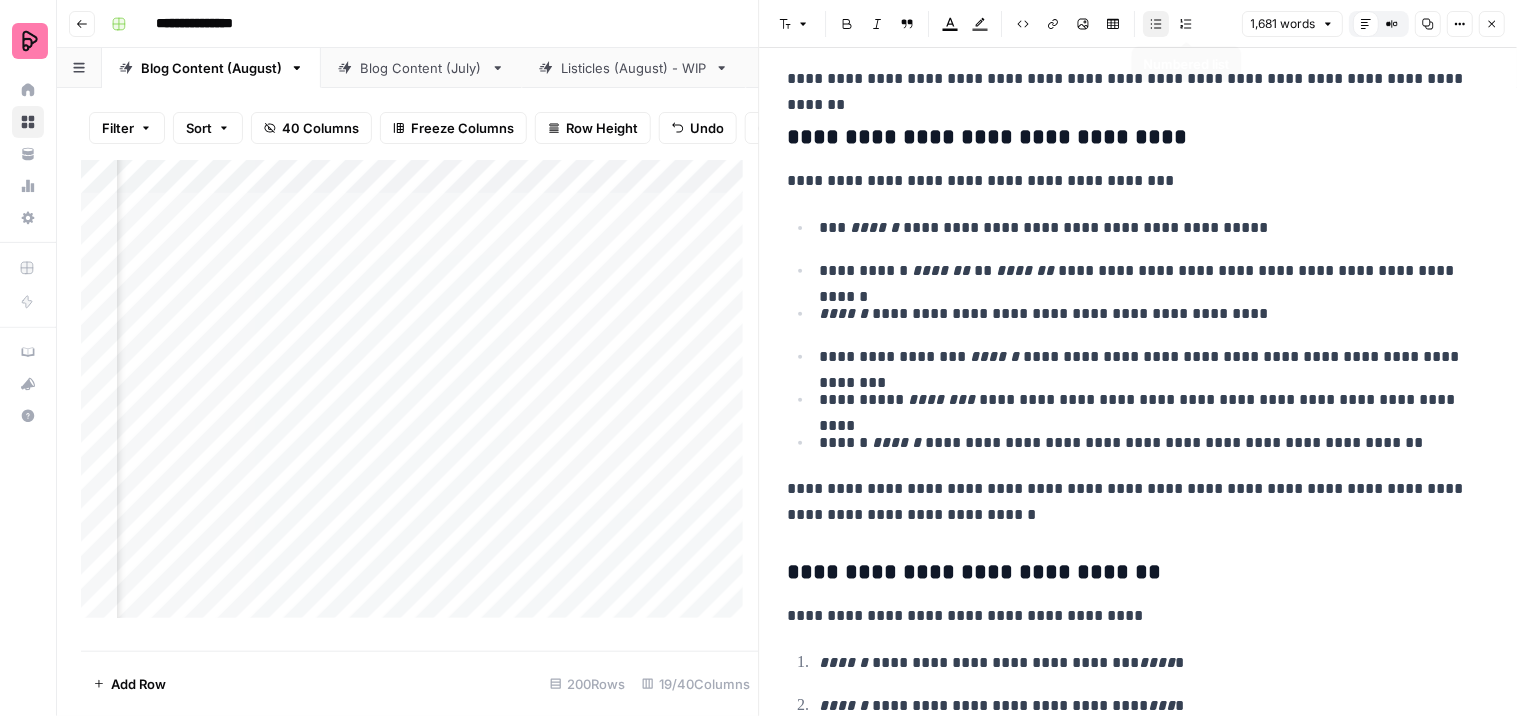 click 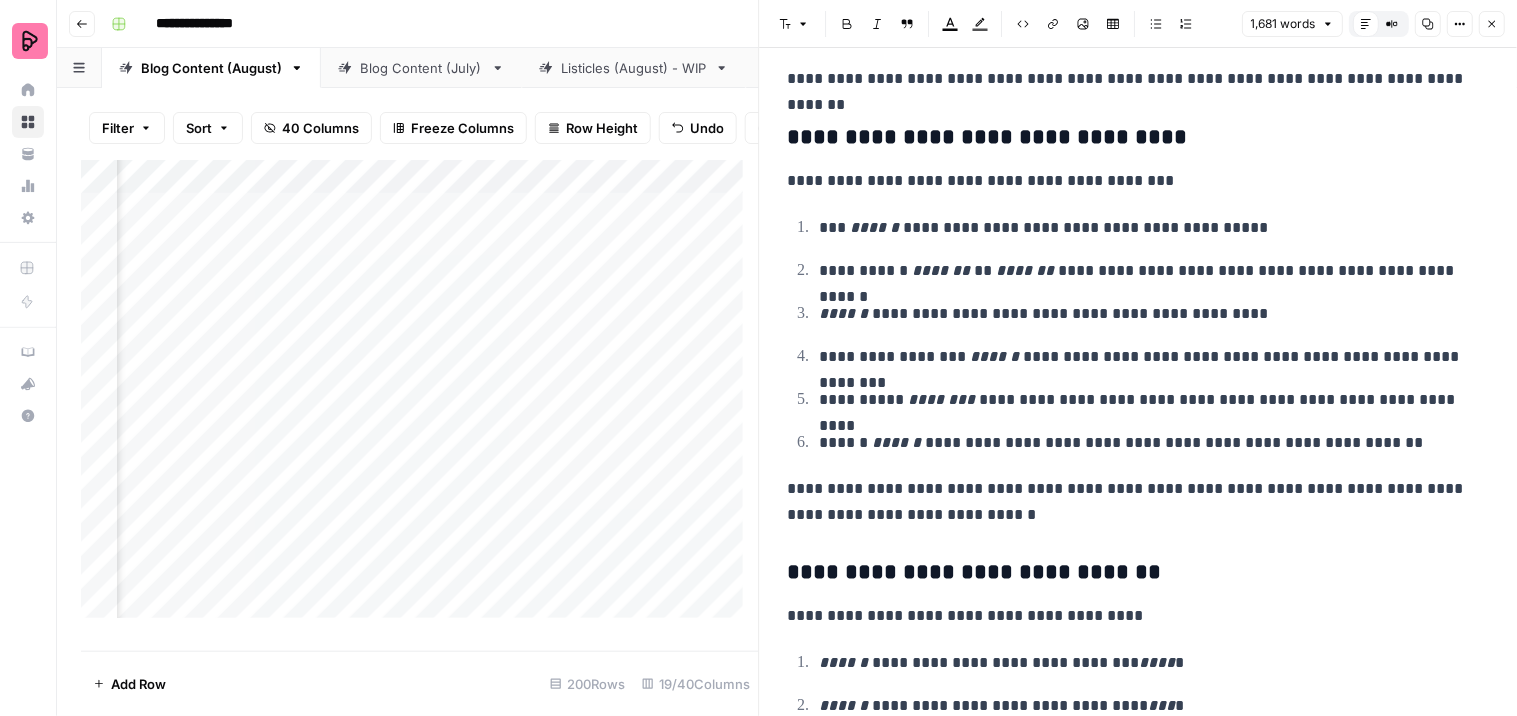 click on "**********" at bounding box center (1139, -2329) 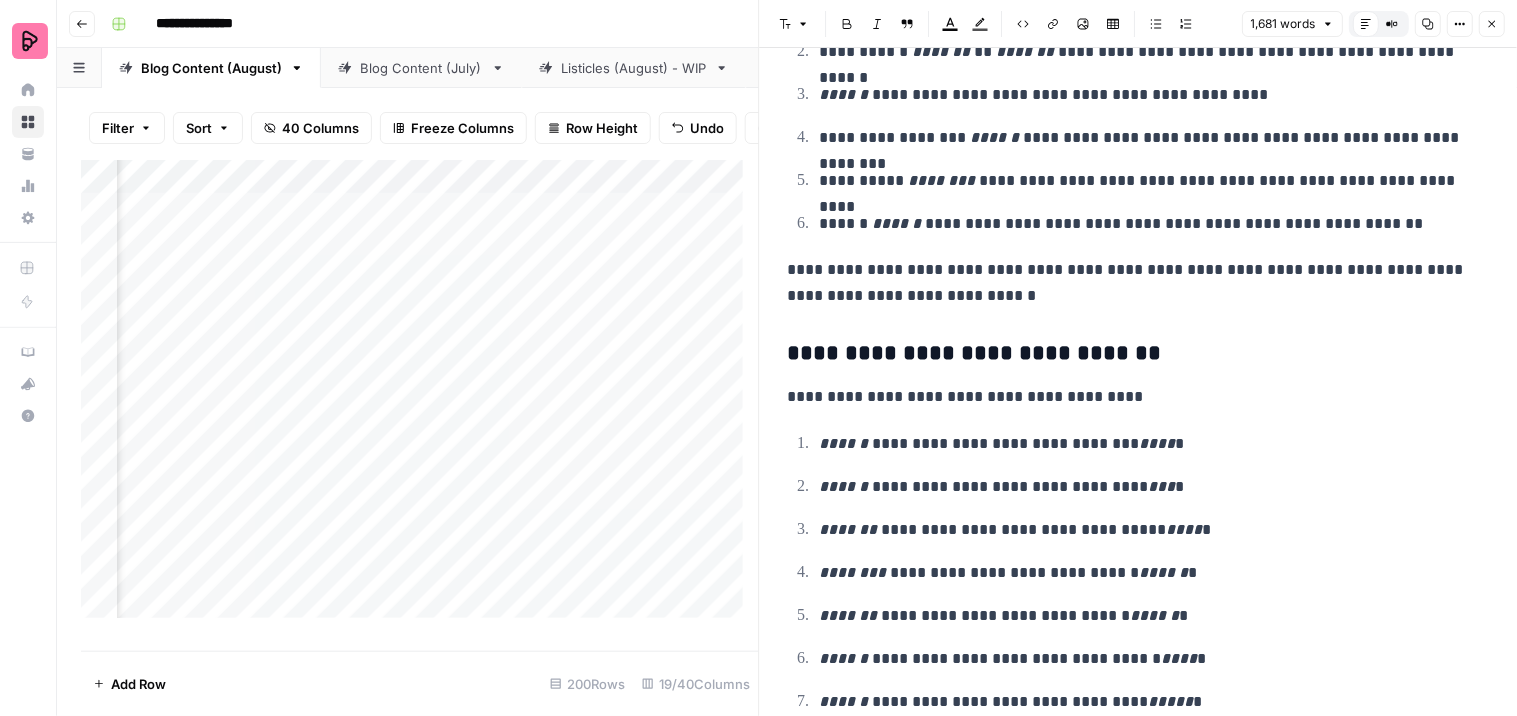 scroll, scrollTop: 6107, scrollLeft: 0, axis: vertical 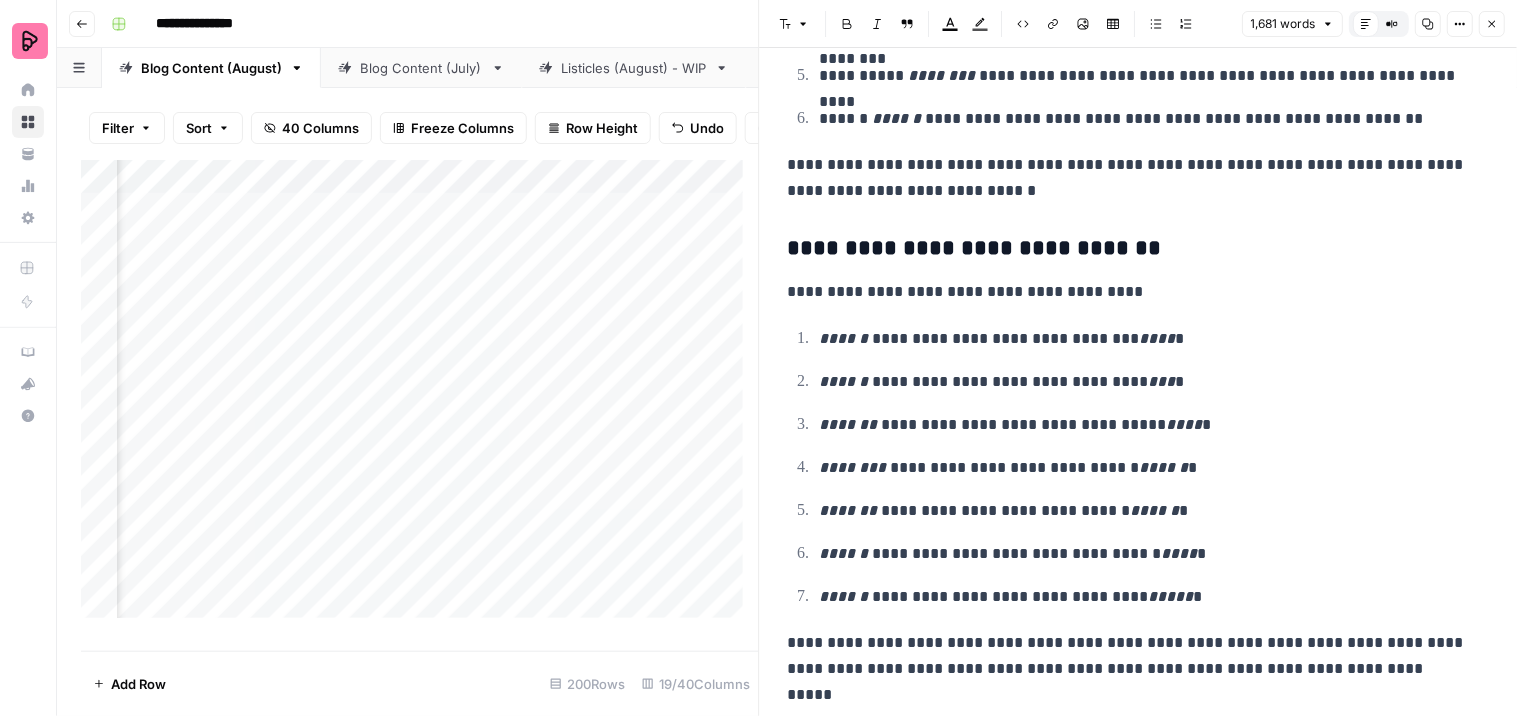 click on "Add Column" at bounding box center (420, 397) 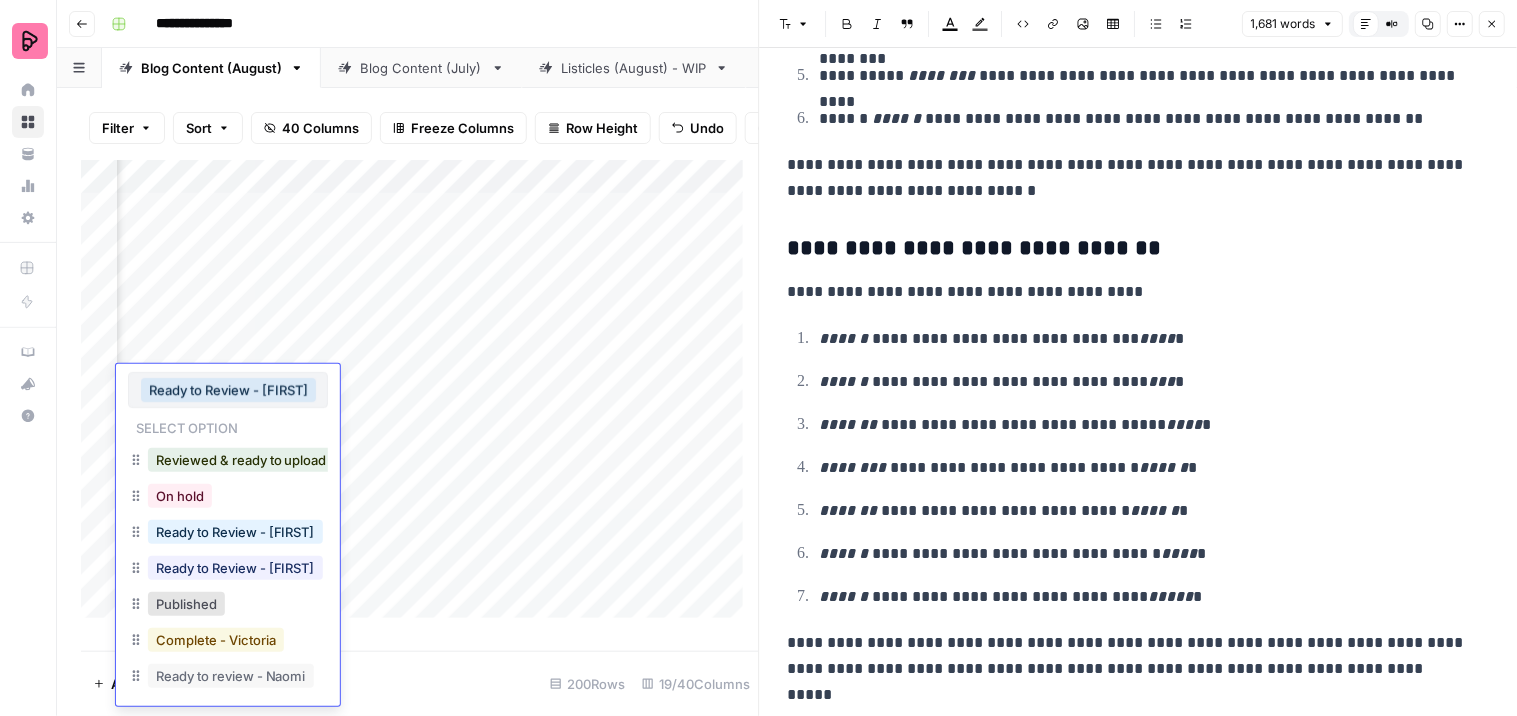 click on "Complete - Victoria" at bounding box center (216, 640) 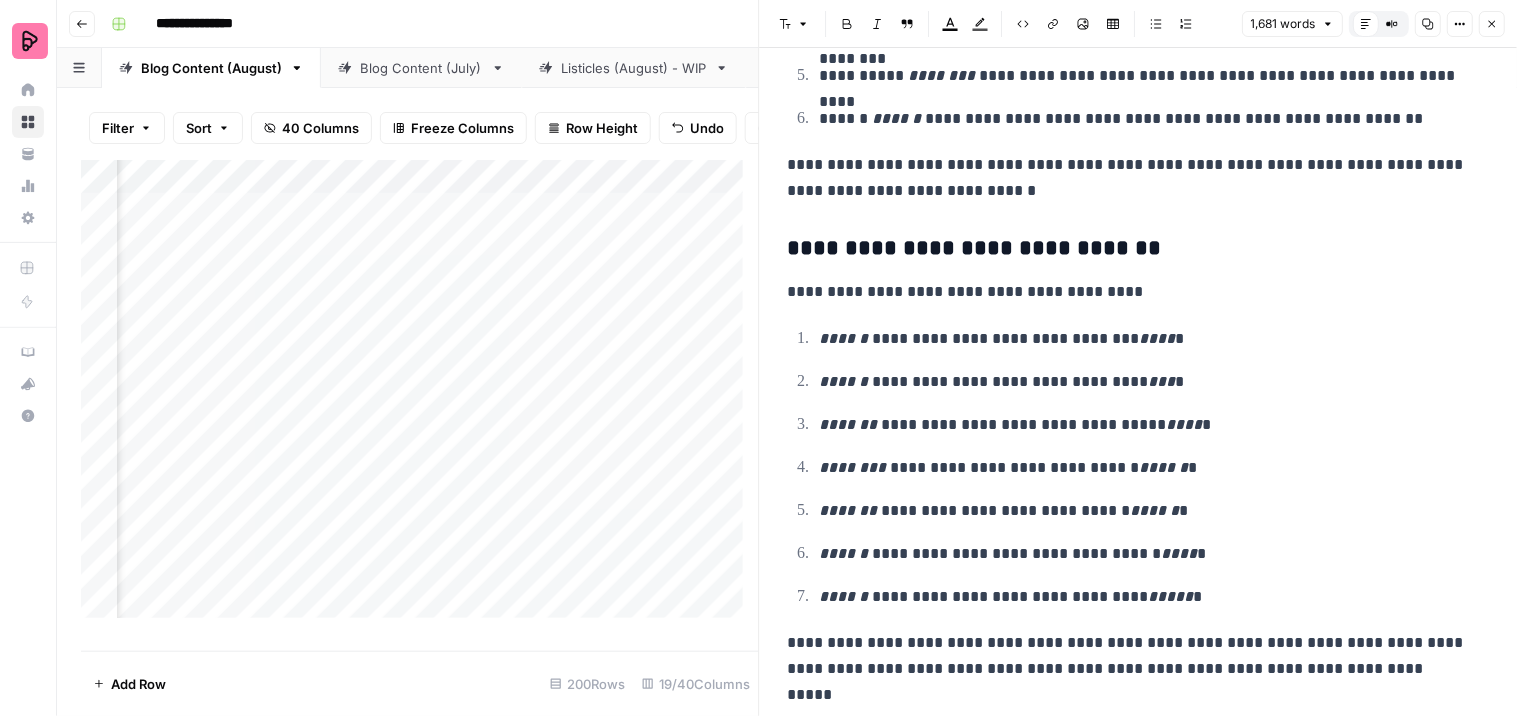 click on "Add Column" at bounding box center [420, 397] 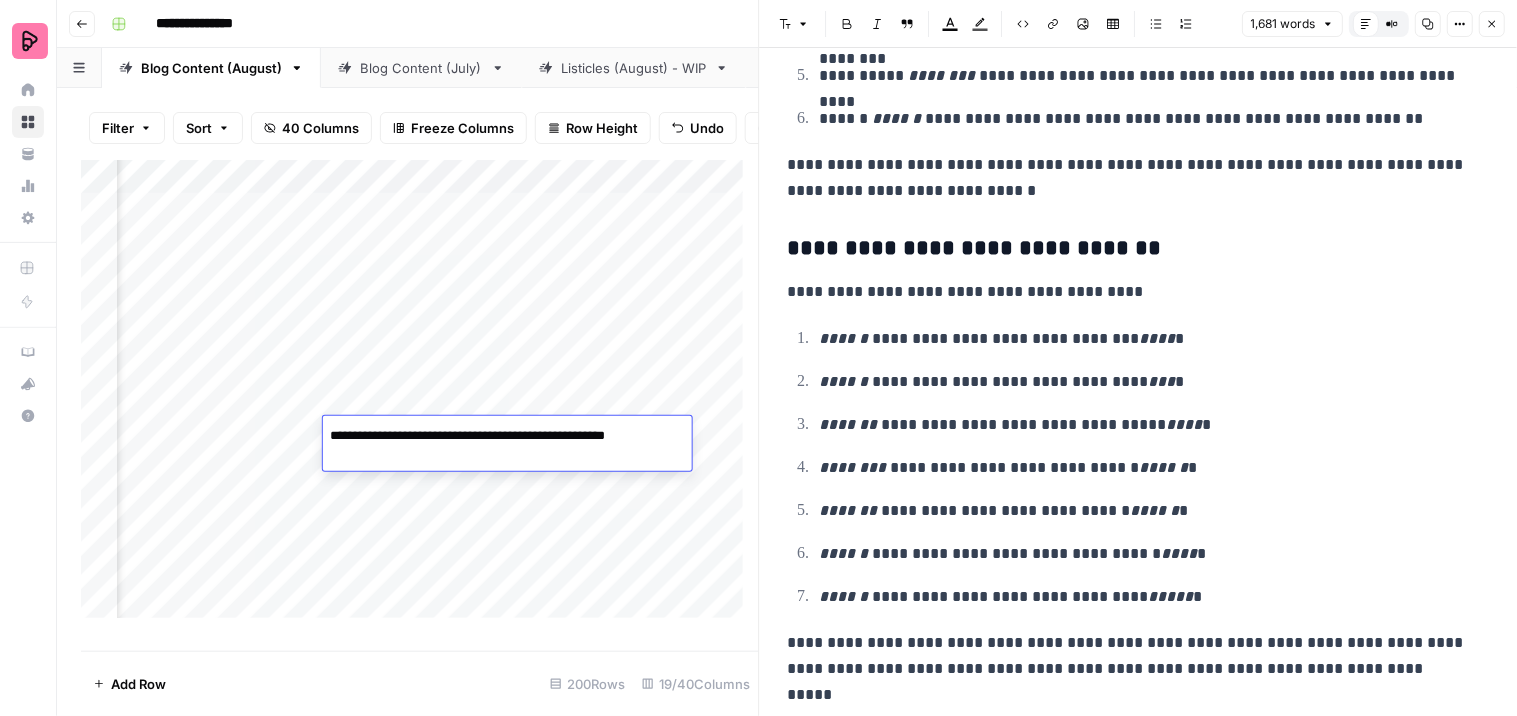click on "**********" at bounding box center (504, 436) 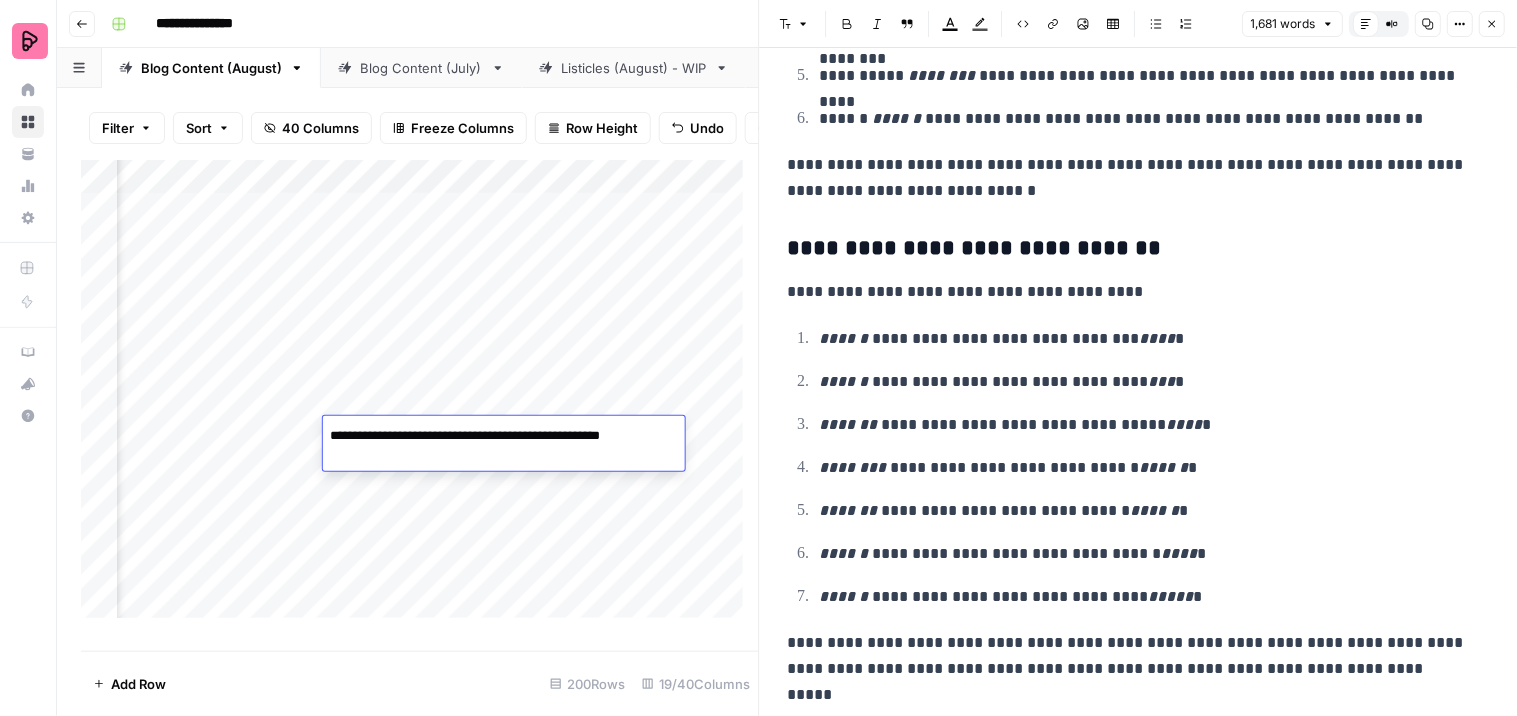 type on "**********" 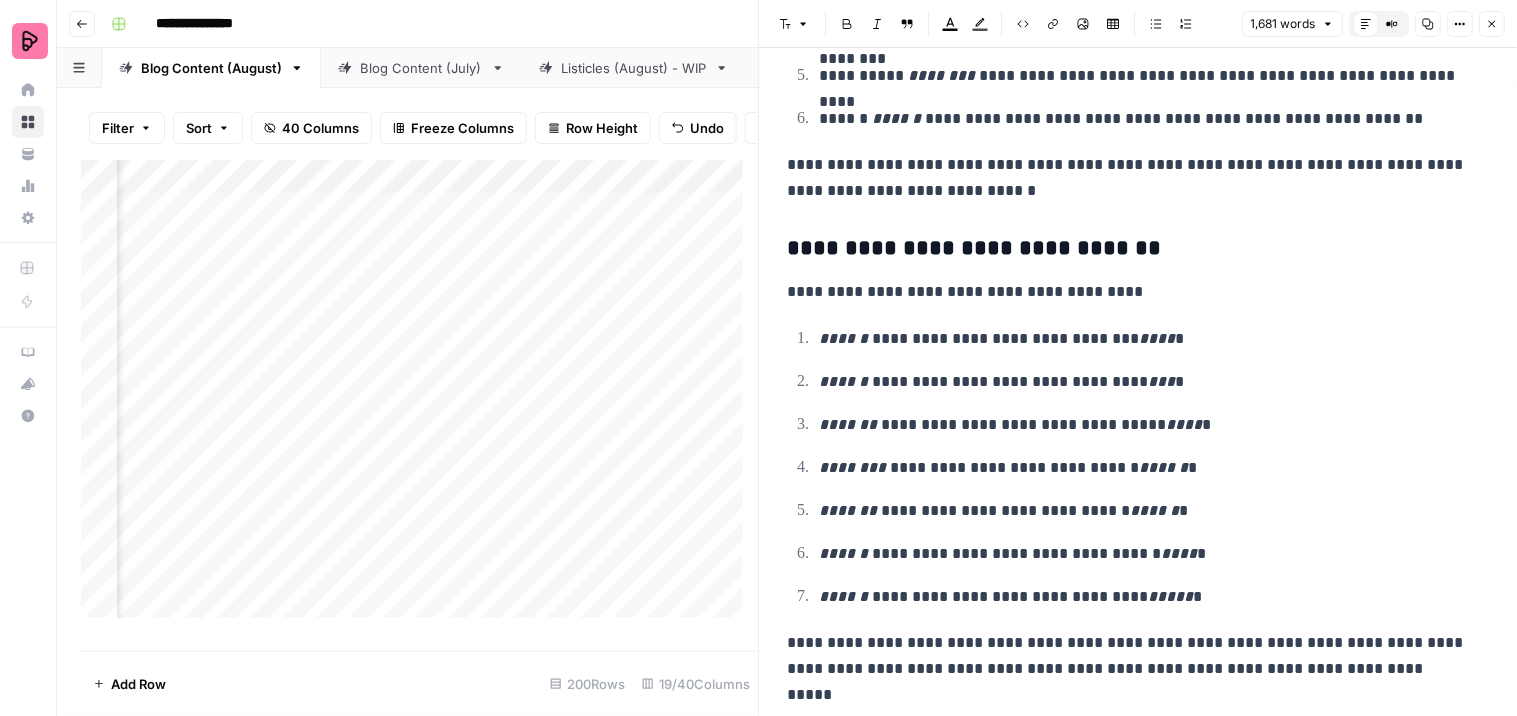 click on "Add Column" at bounding box center (420, 397) 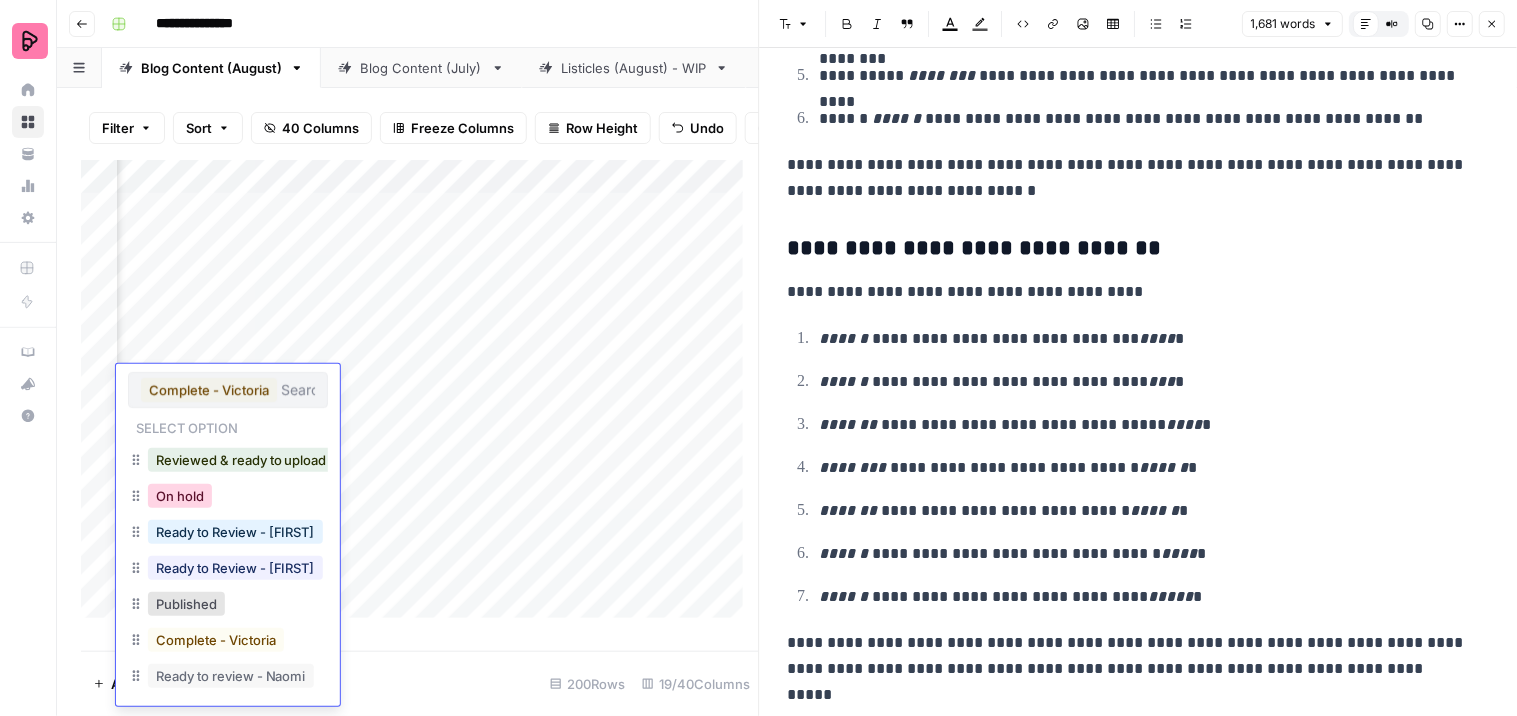 click on "On hold" at bounding box center [180, 496] 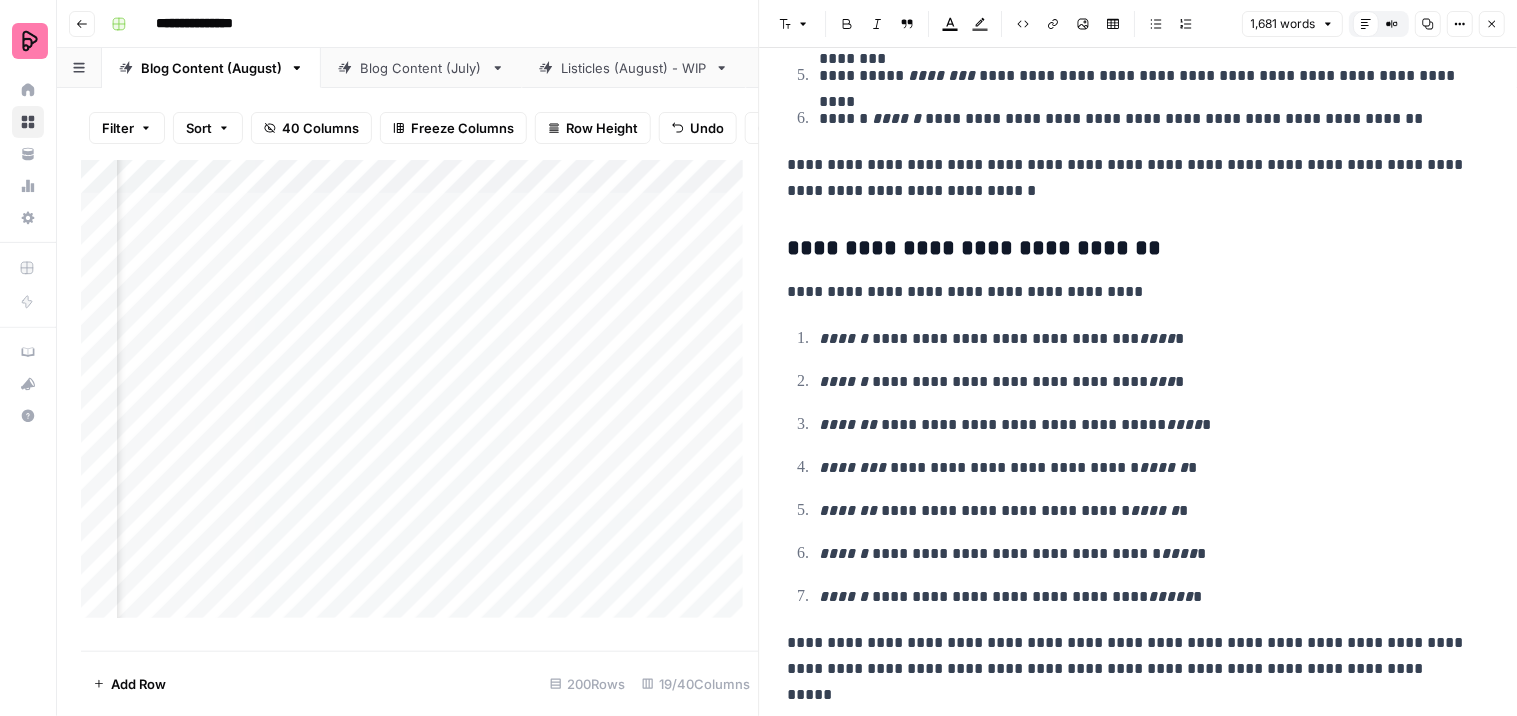 click on "Add Column" at bounding box center [420, 397] 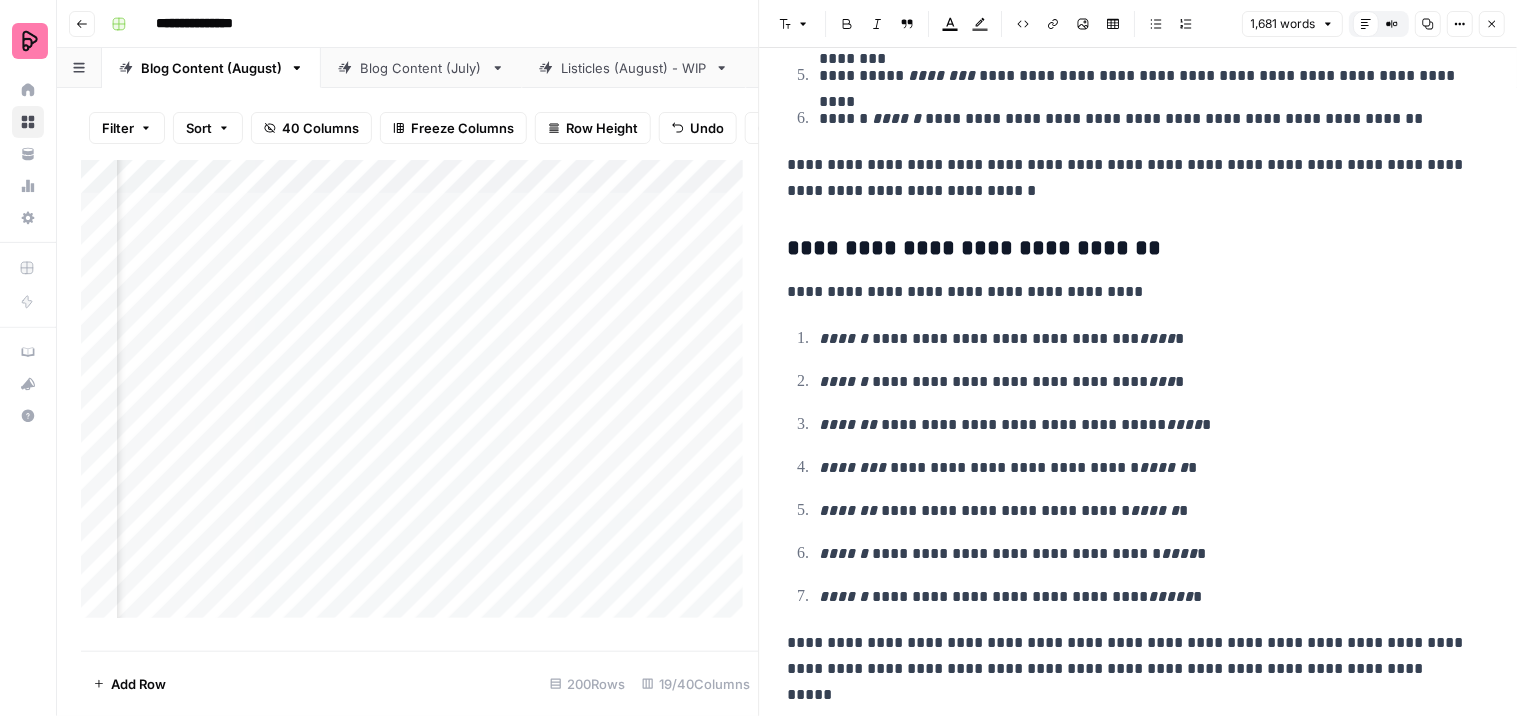 scroll, scrollTop: 0, scrollLeft: 1345, axis: horizontal 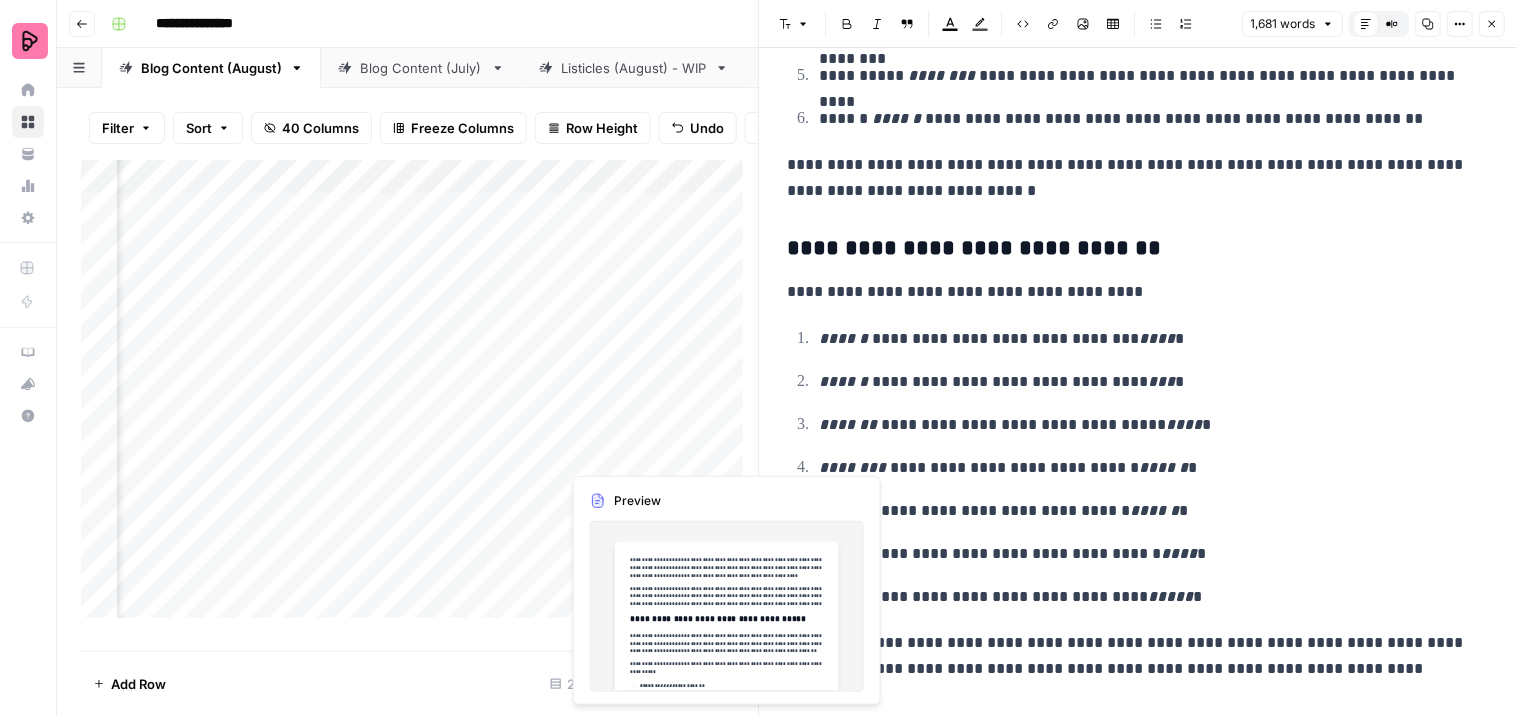 click on "Add Column" at bounding box center [420, 397] 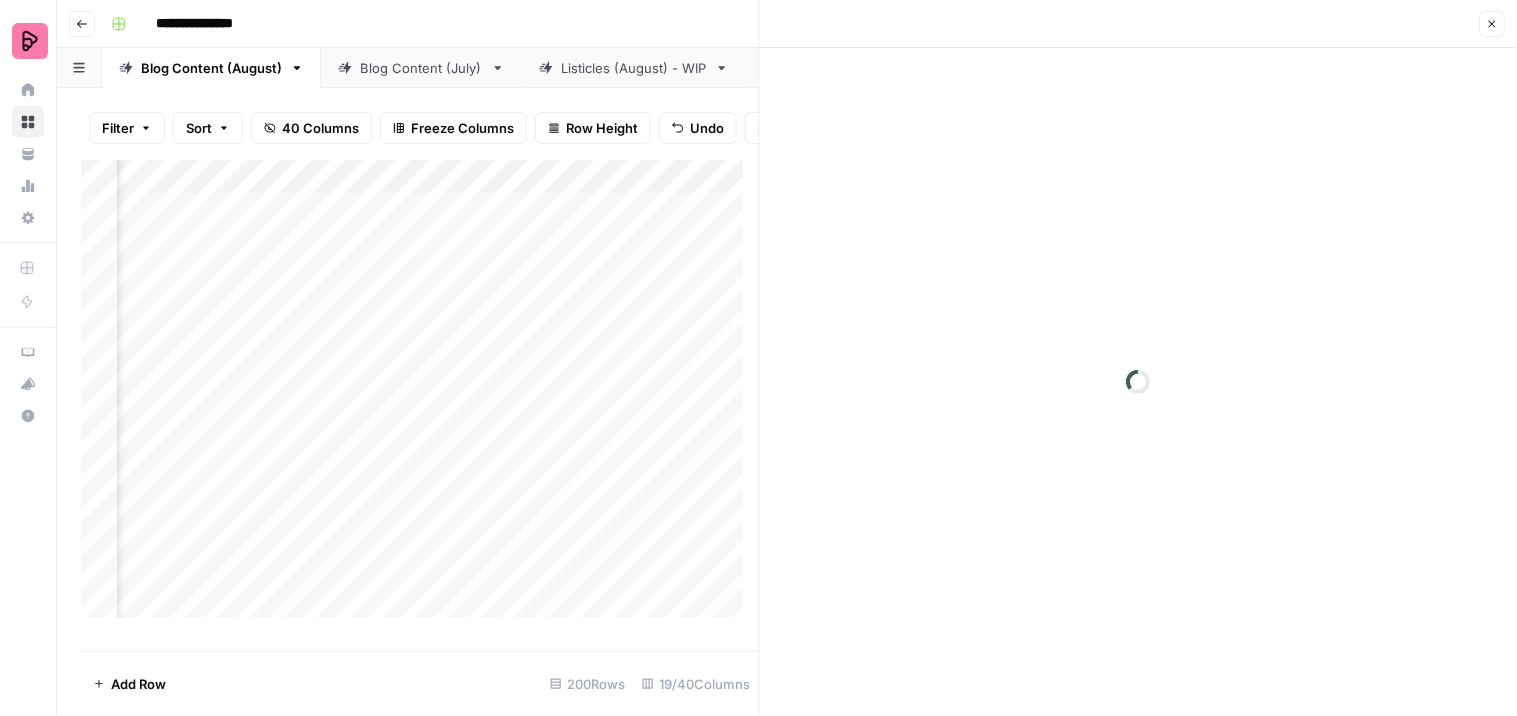 click on "Add Column" at bounding box center [420, 397] 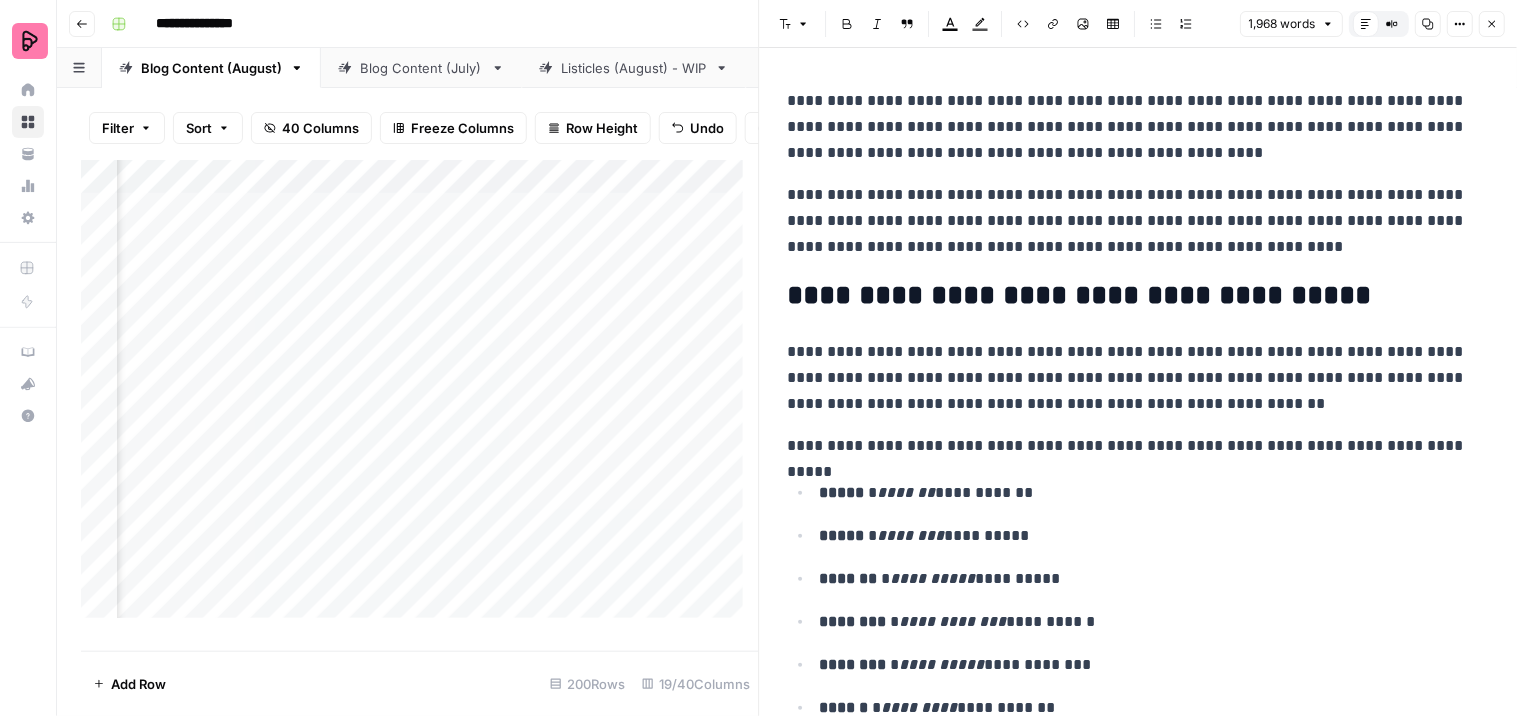 scroll, scrollTop: 0, scrollLeft: 1525, axis: horizontal 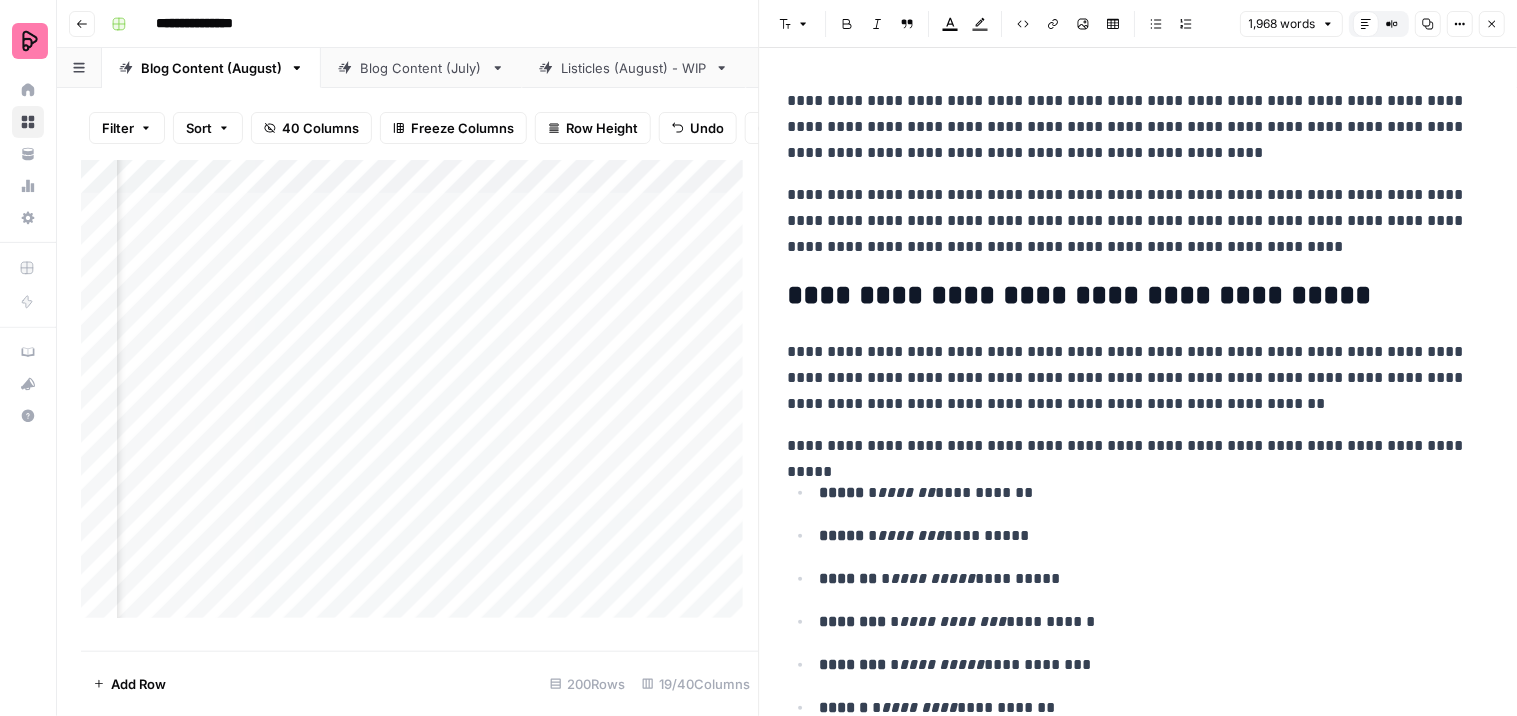 click on "Add Column" at bounding box center (420, 397) 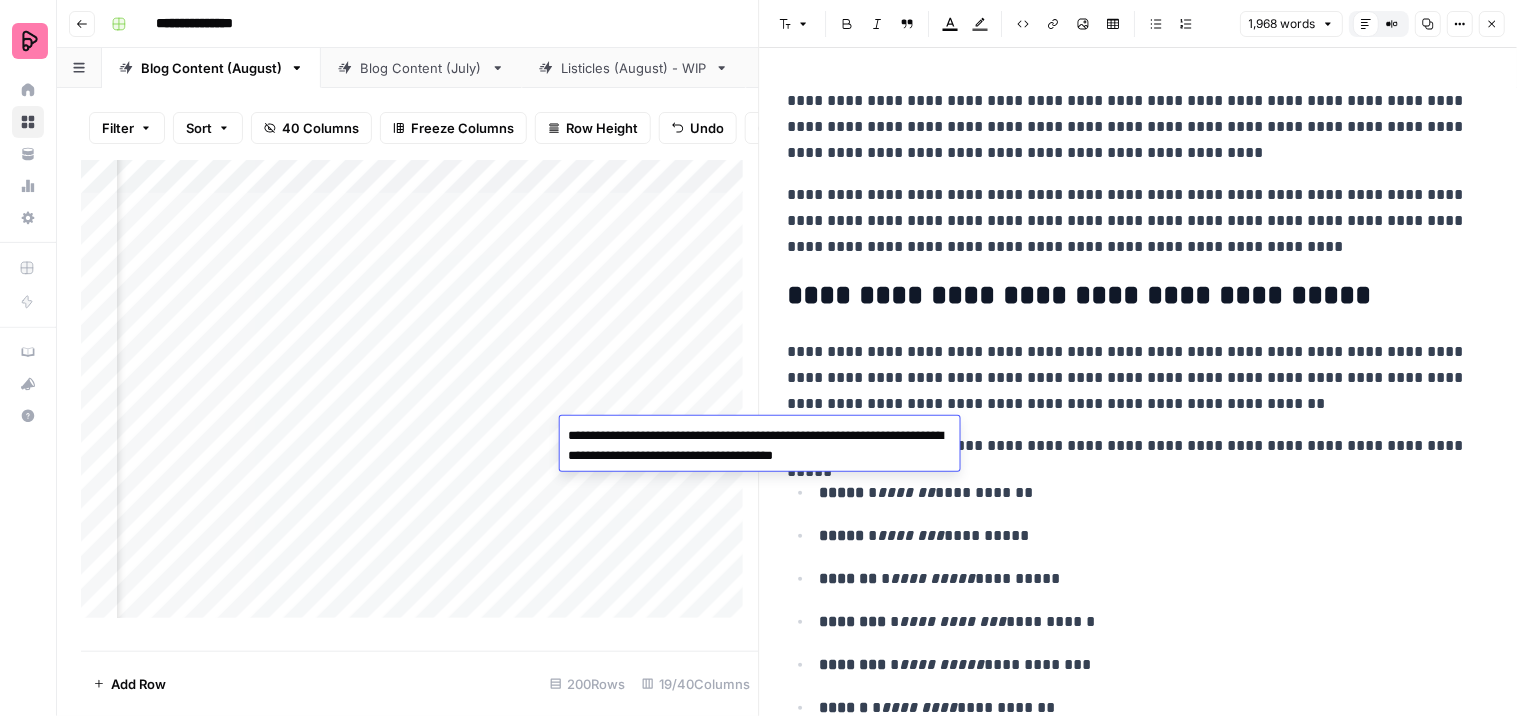 click on "Add Column" at bounding box center (420, 397) 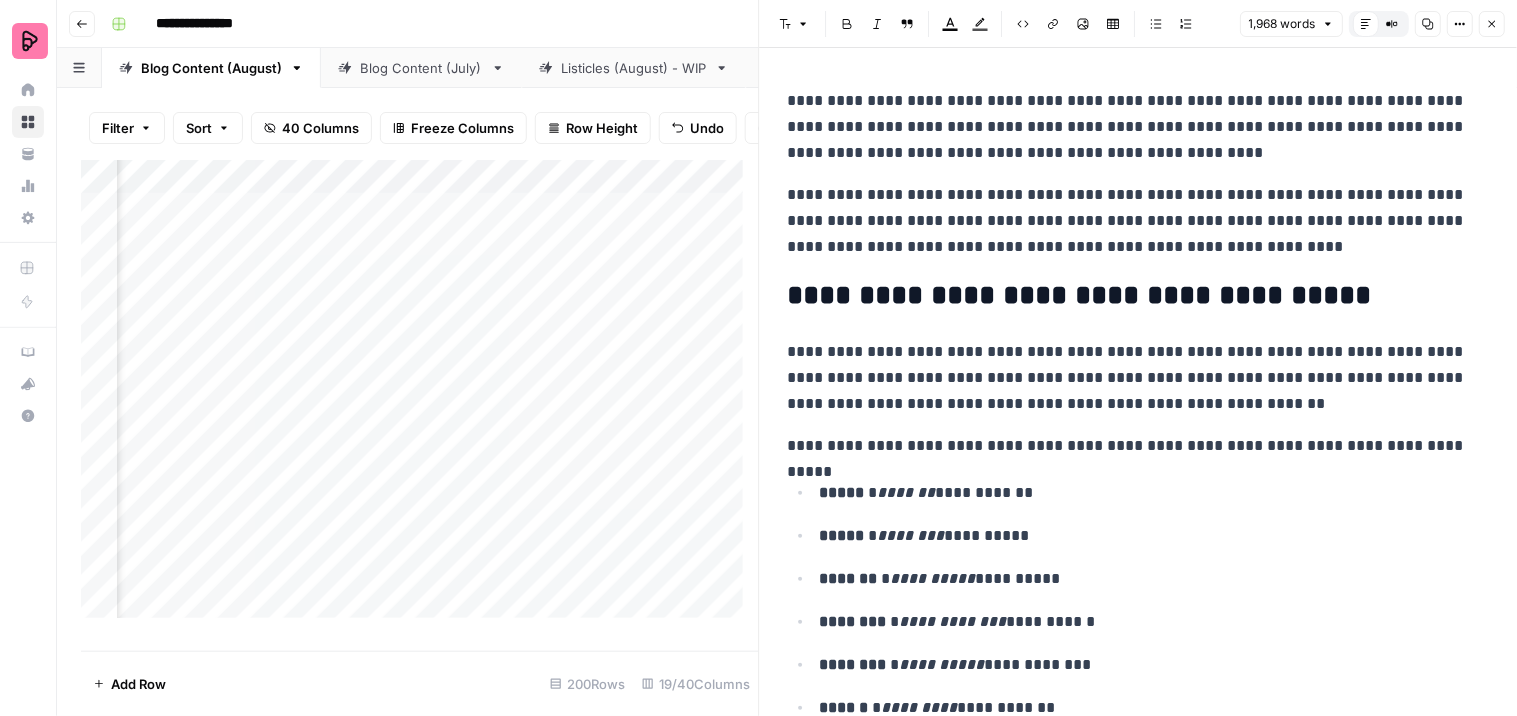 scroll, scrollTop: 0, scrollLeft: 1705, axis: horizontal 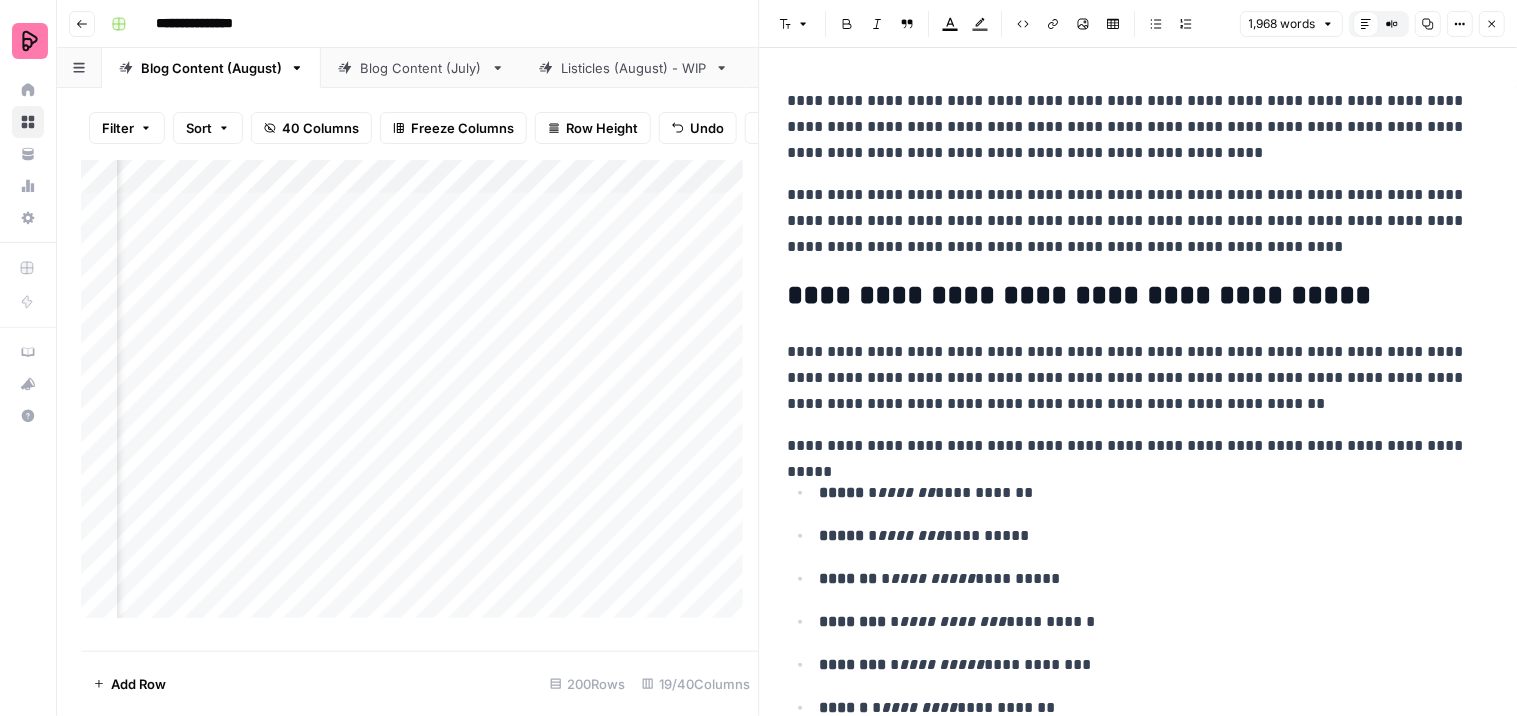click on "Add Column" at bounding box center [420, 397] 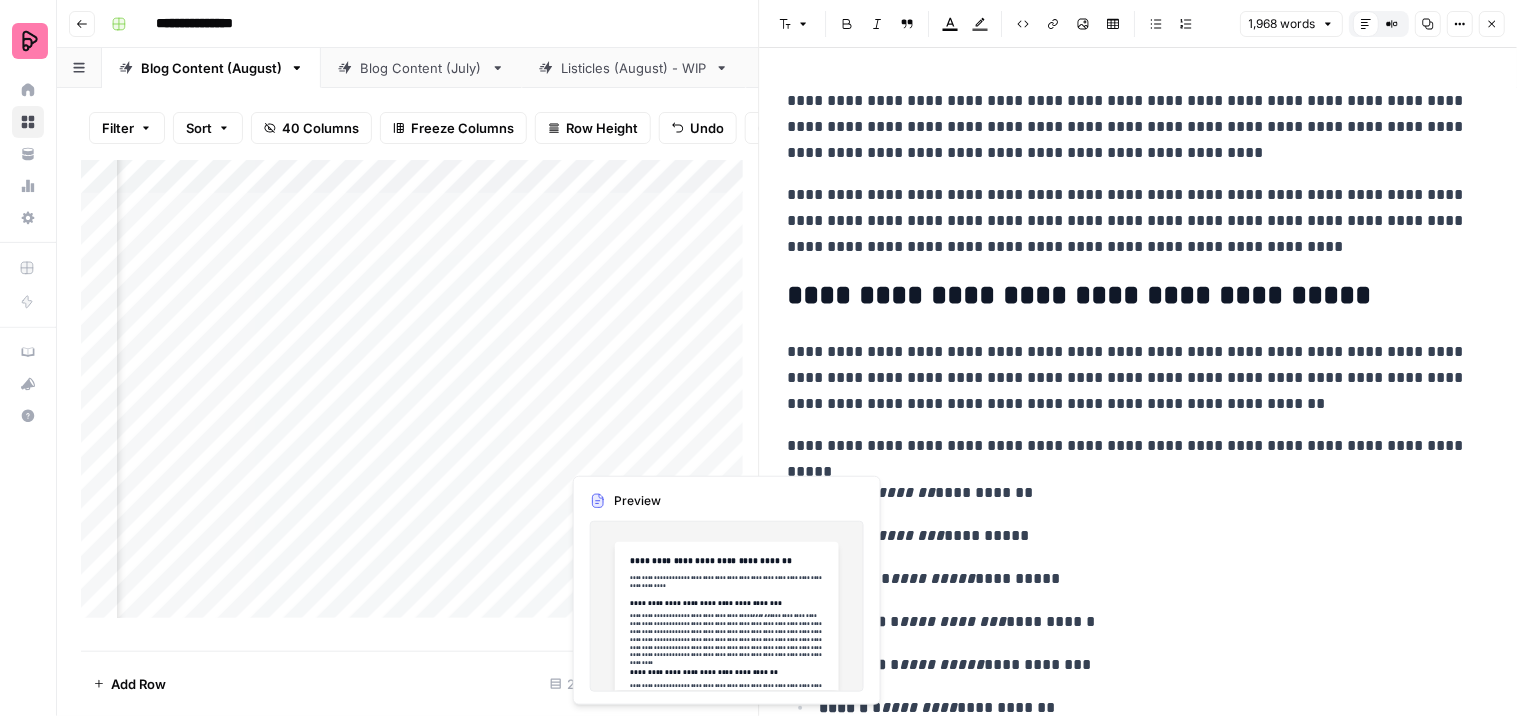 click on "Add Column" at bounding box center (420, 397) 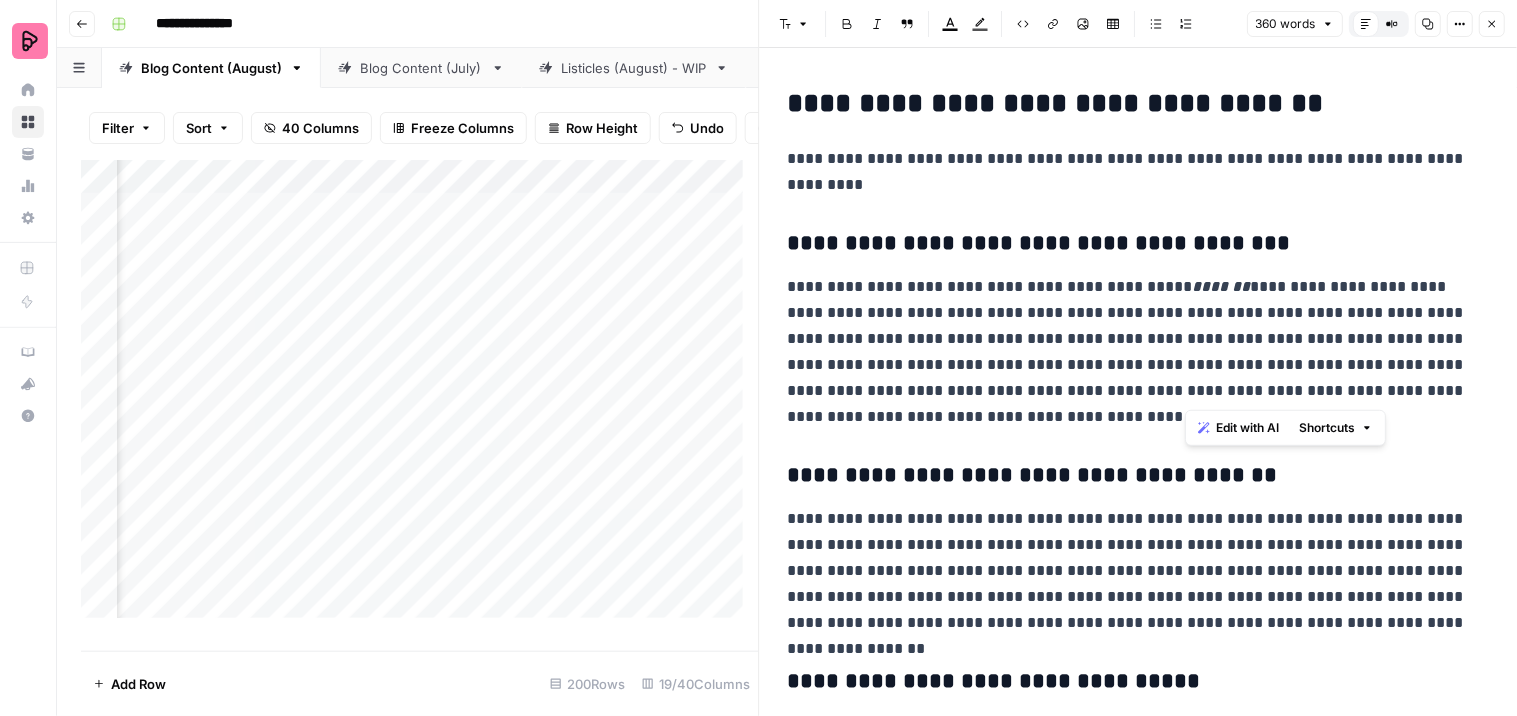 drag, startPoint x: 1208, startPoint y: 390, endPoint x: 1184, endPoint y: 390, distance: 24 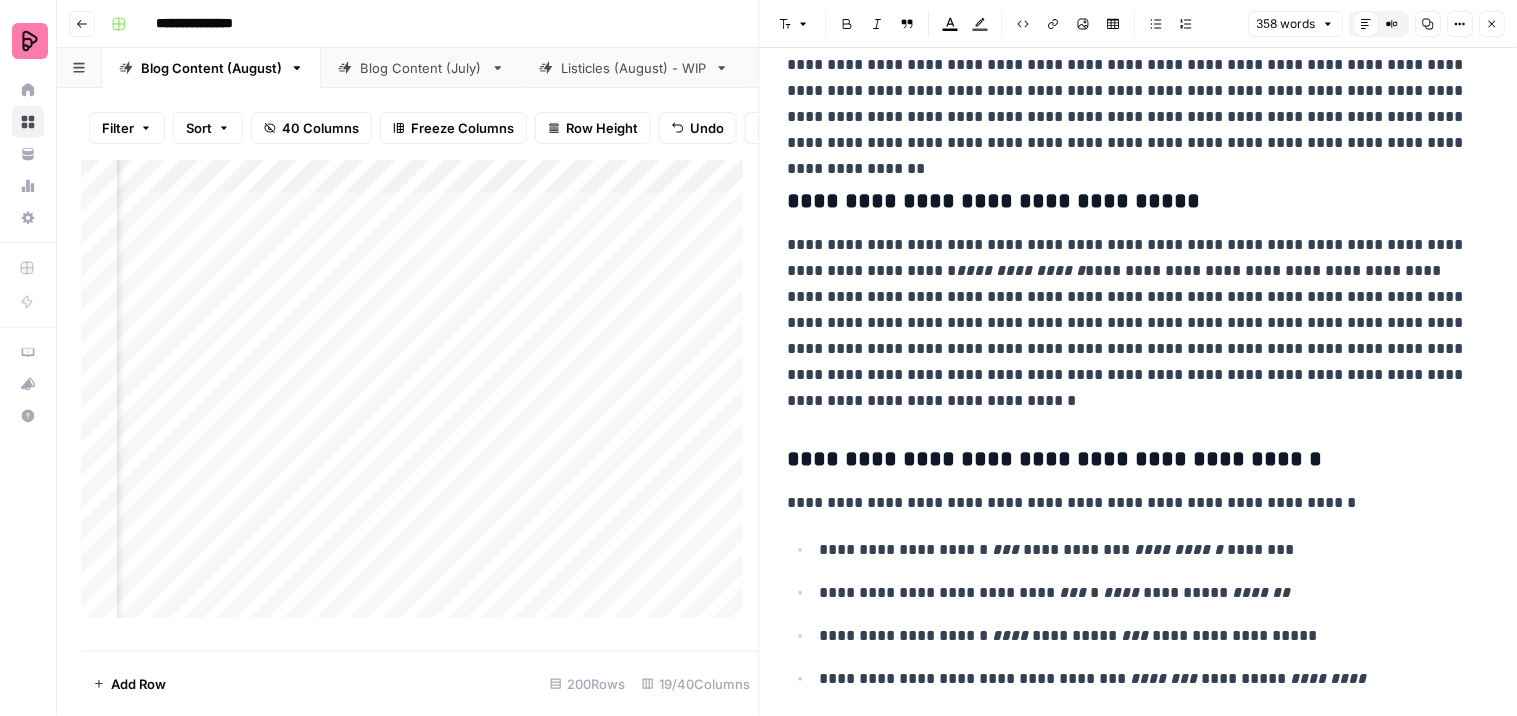 scroll, scrollTop: 555, scrollLeft: 0, axis: vertical 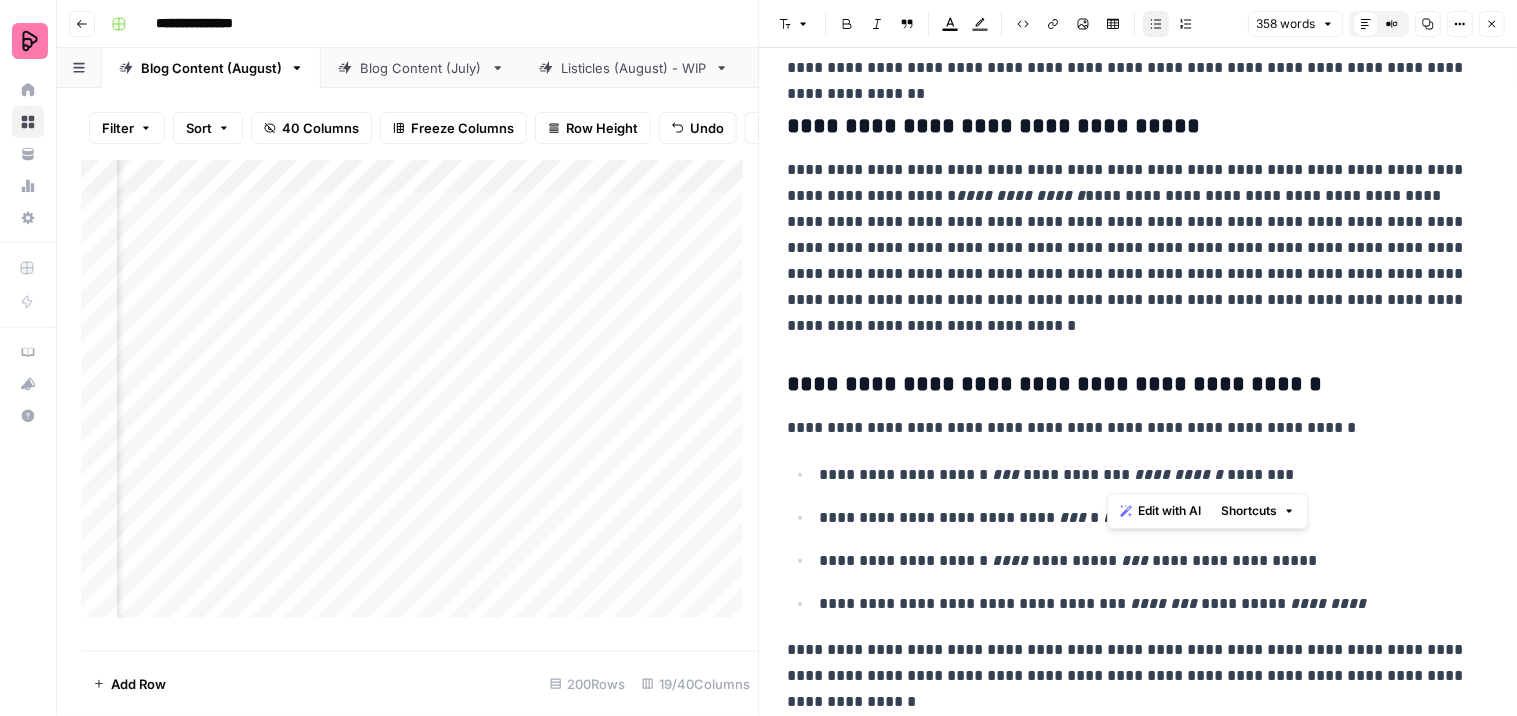 drag, startPoint x: 1127, startPoint y: 475, endPoint x: 1107, endPoint y: 476, distance: 20.024984 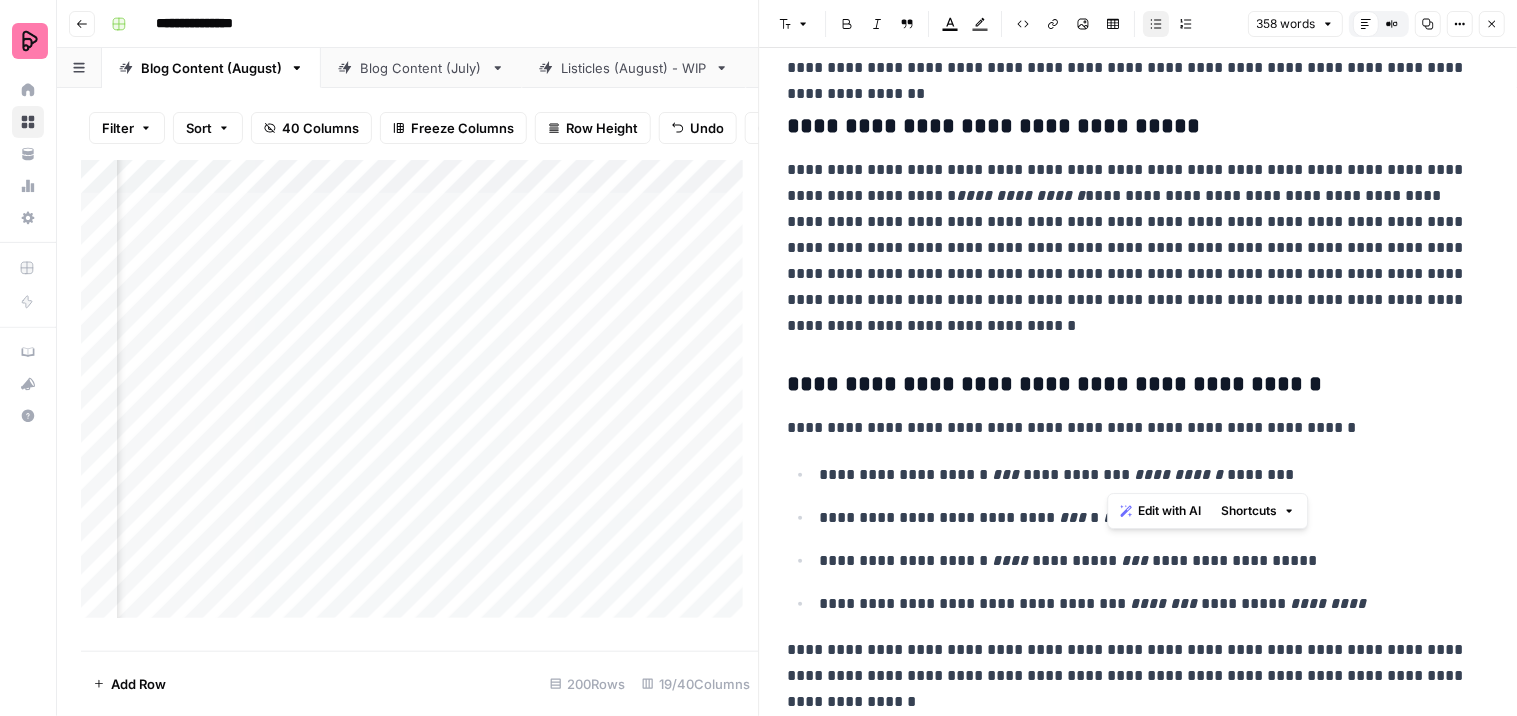 click on "**********" at bounding box center [1146, 475] 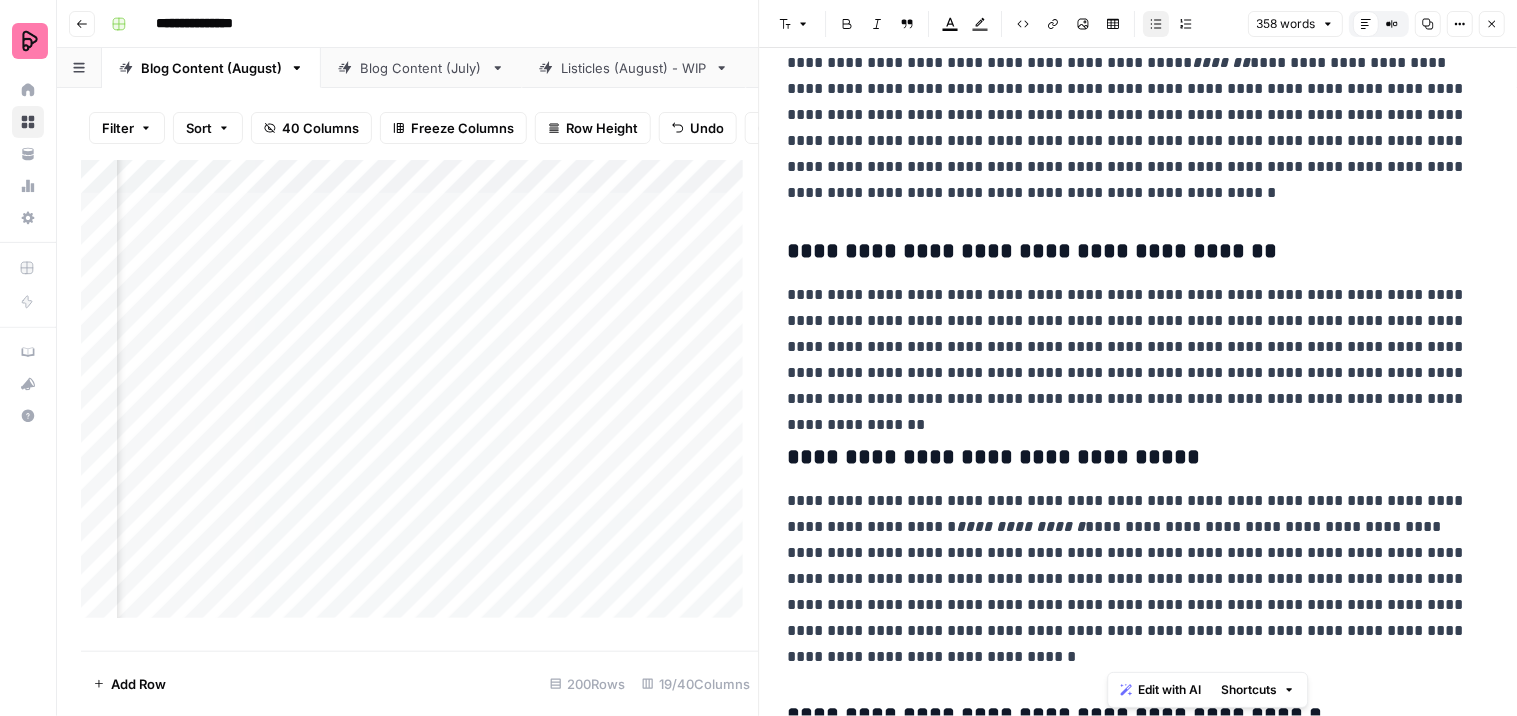 scroll, scrollTop: 111, scrollLeft: 0, axis: vertical 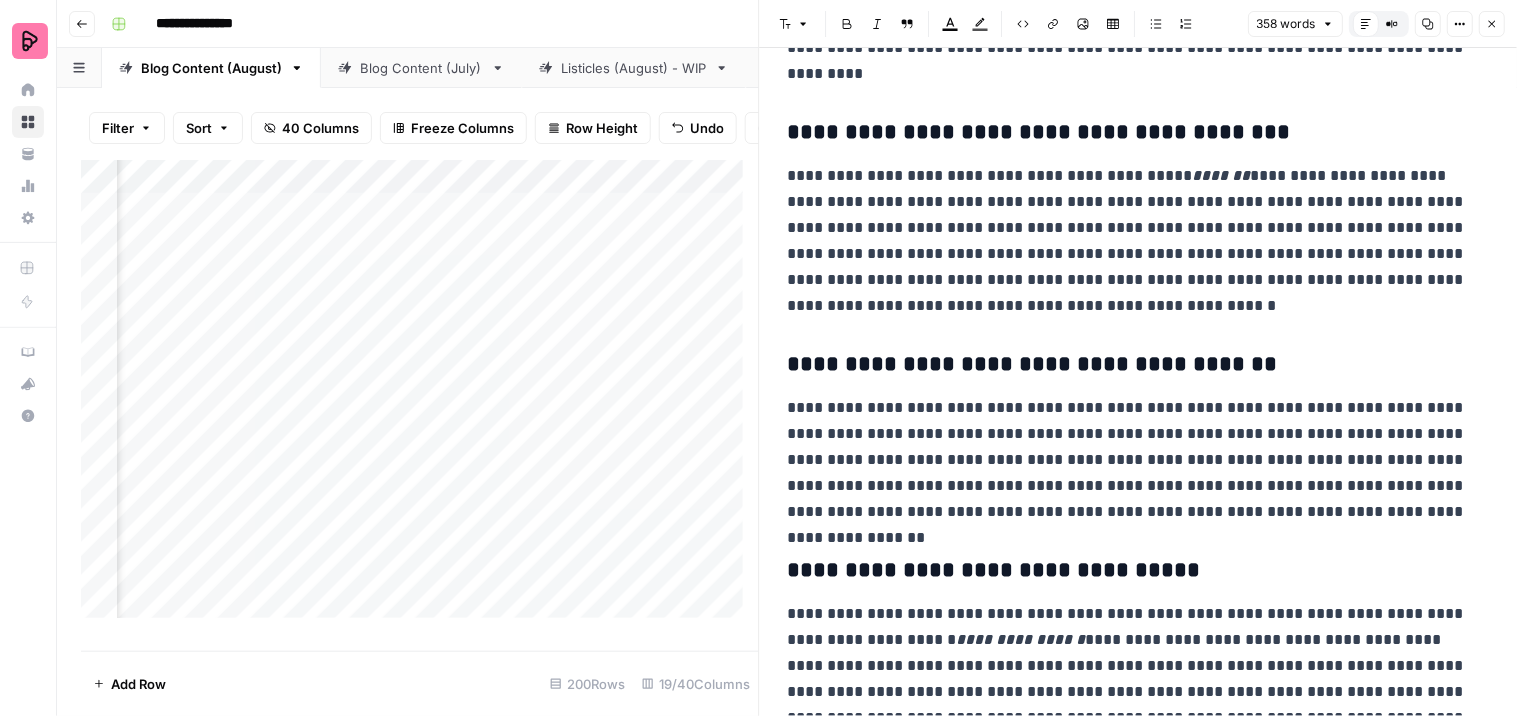 click on "**********" at bounding box center (1130, 241) 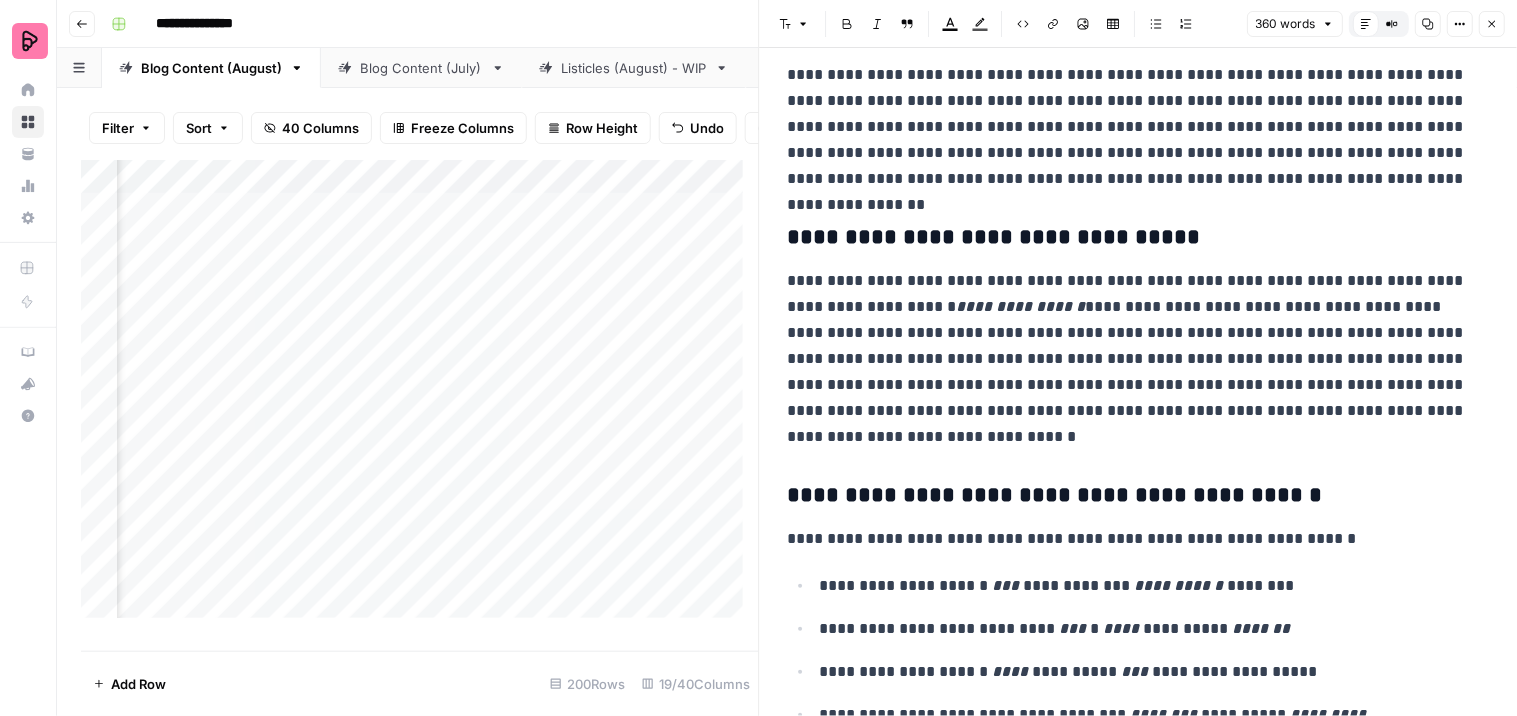 scroll, scrollTop: 562, scrollLeft: 0, axis: vertical 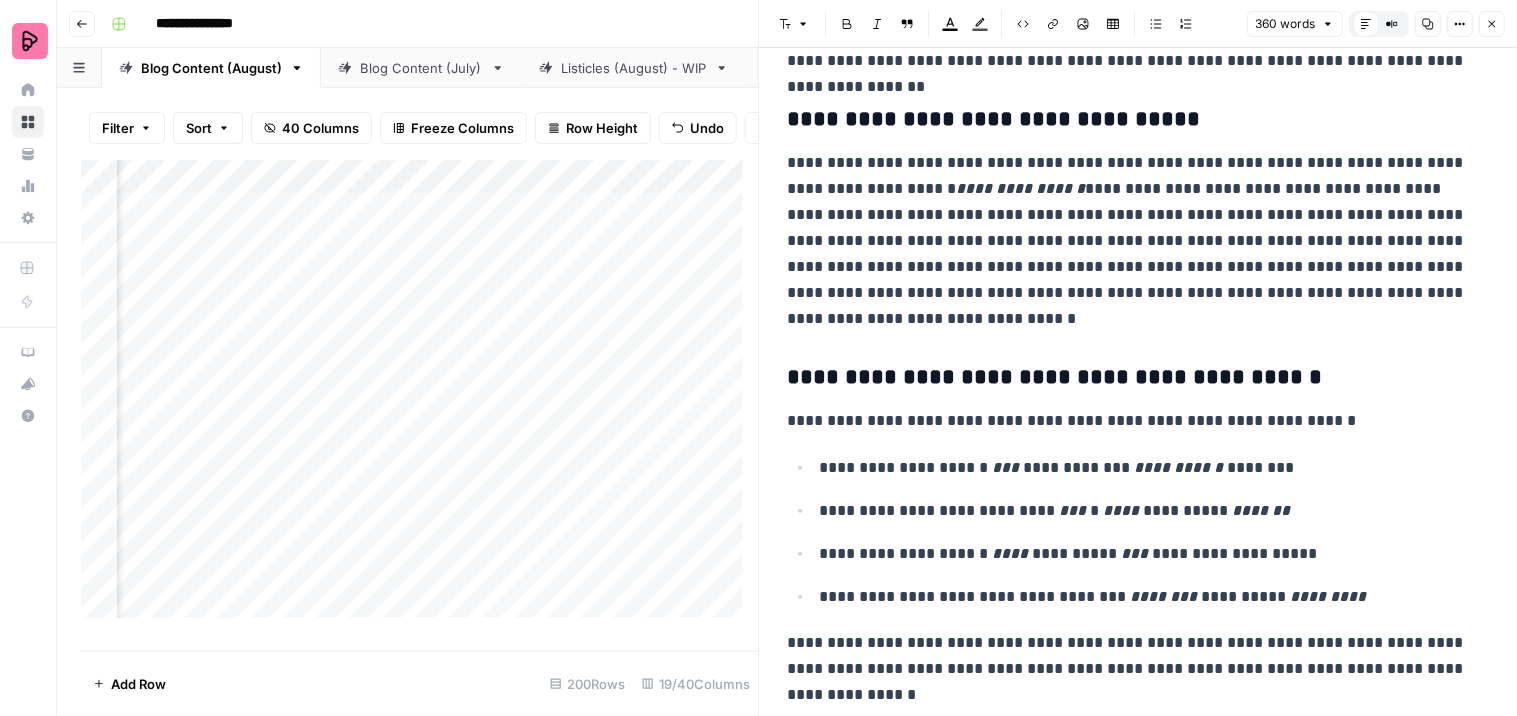 click on "**********" at bounding box center [1130, 669] 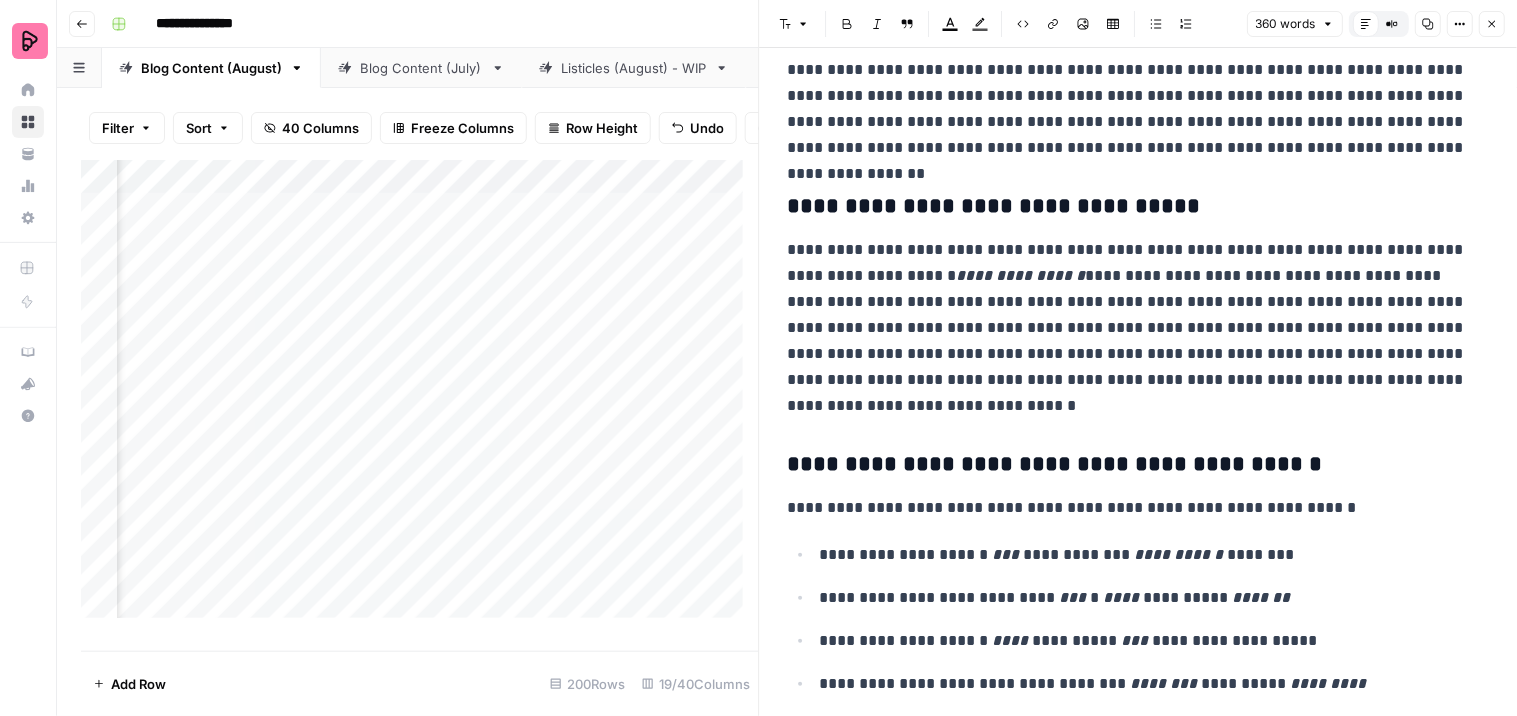 scroll, scrollTop: 562, scrollLeft: 0, axis: vertical 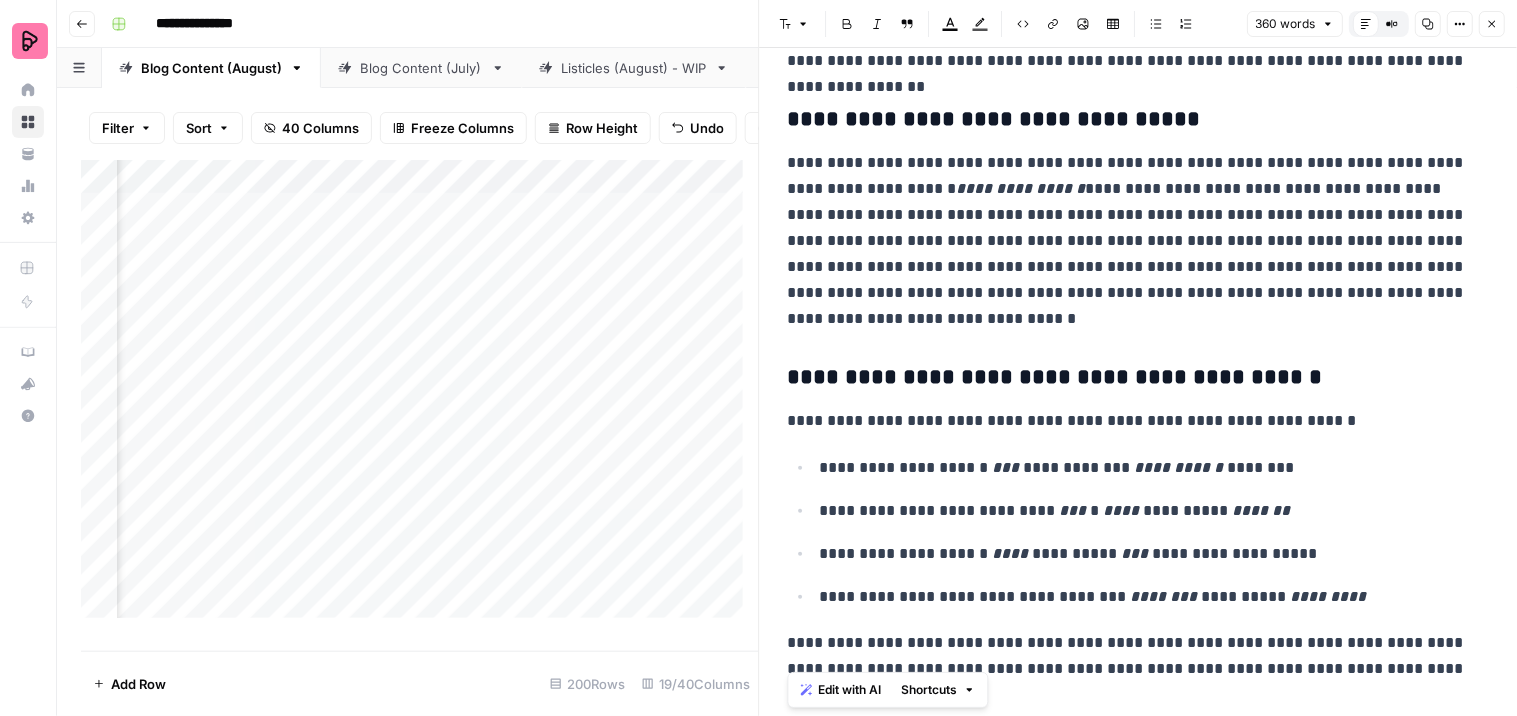 drag, startPoint x: 854, startPoint y: 691, endPoint x: 777, endPoint y: 333, distance: 366.1871 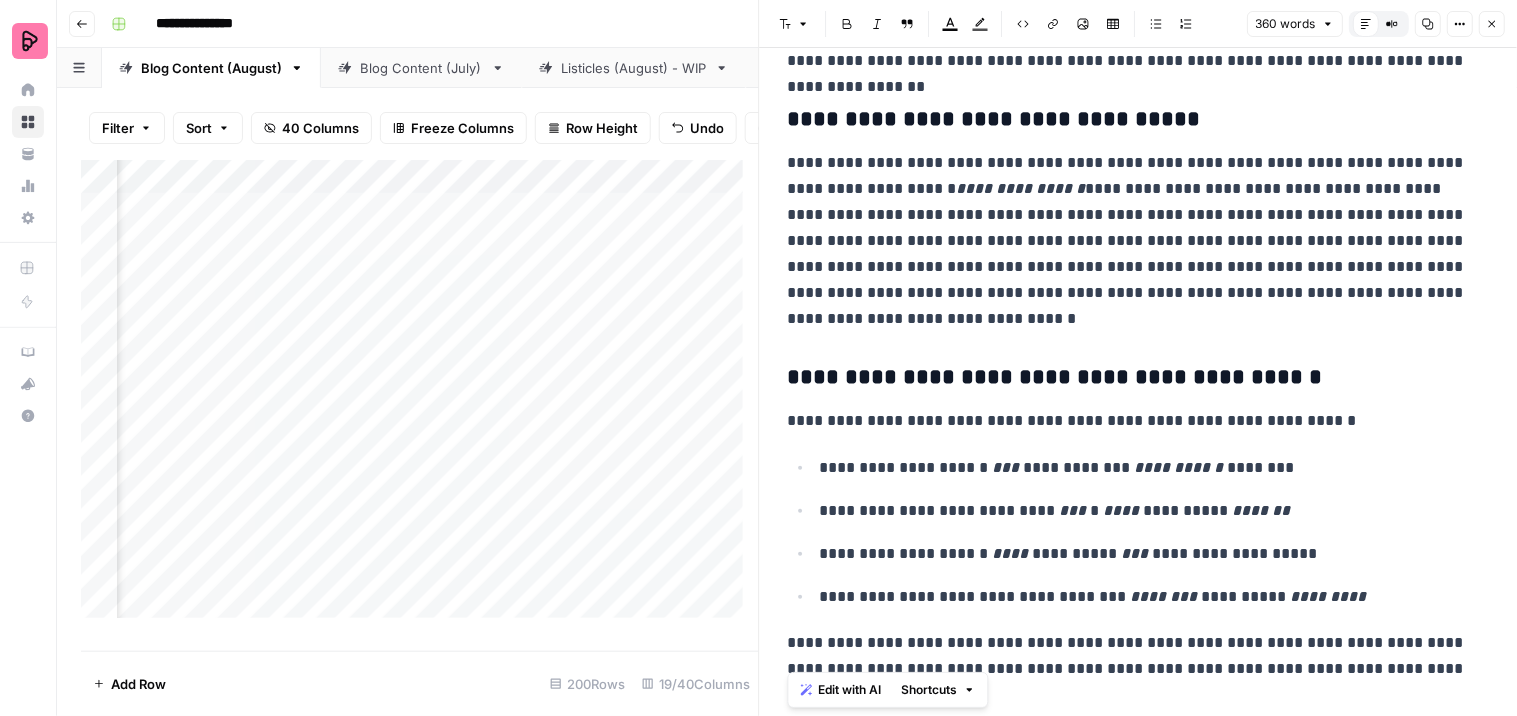 click on "**********" at bounding box center [1139, 117] 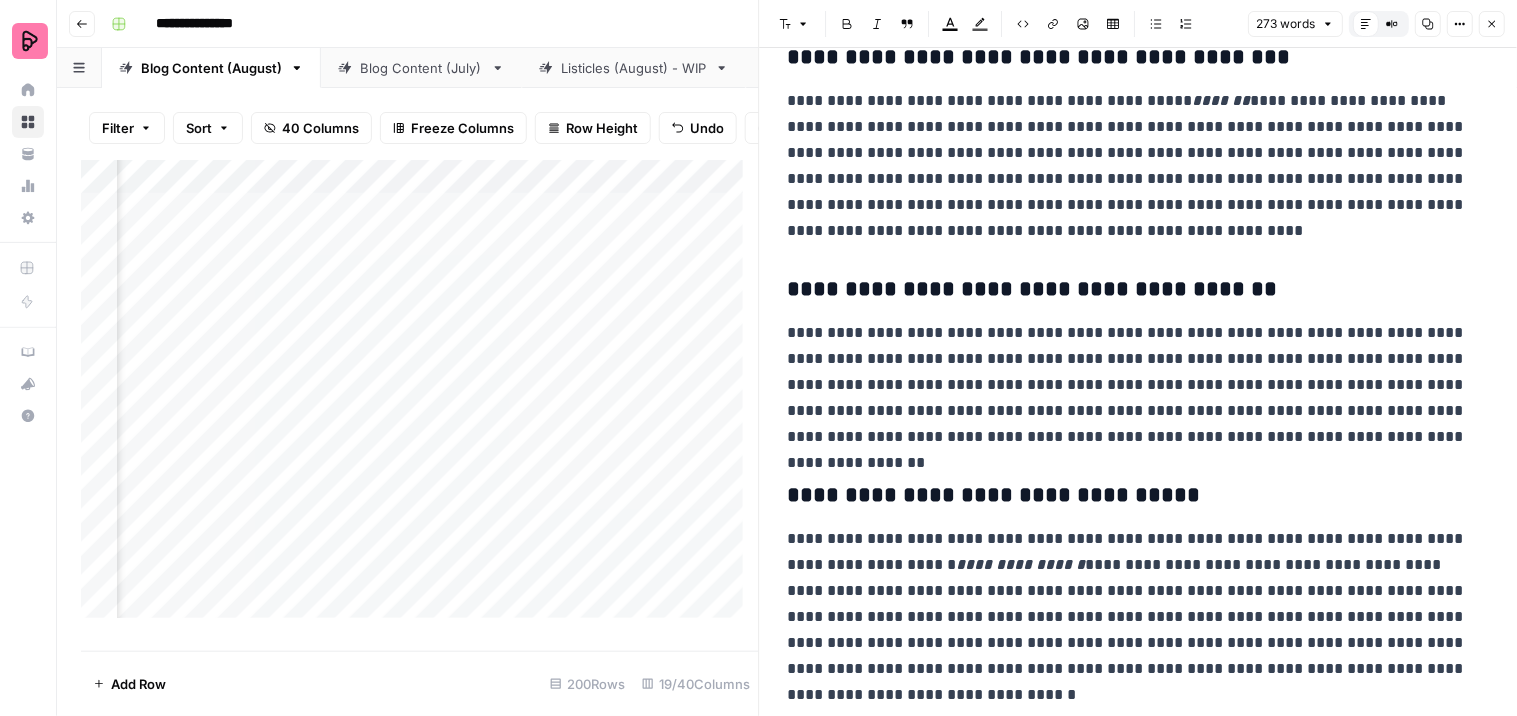 scroll, scrollTop: 185, scrollLeft: 0, axis: vertical 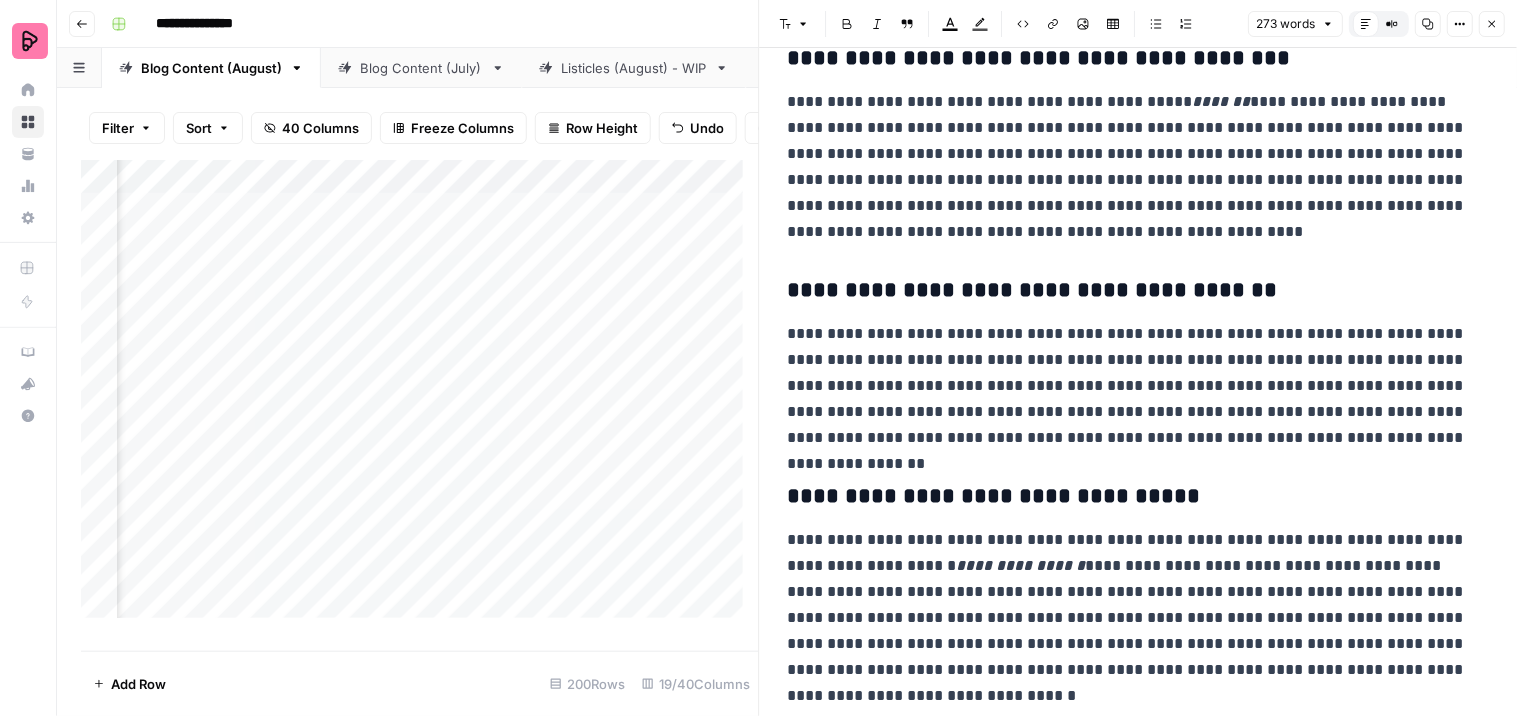 click on "Add Column" at bounding box center (420, 397) 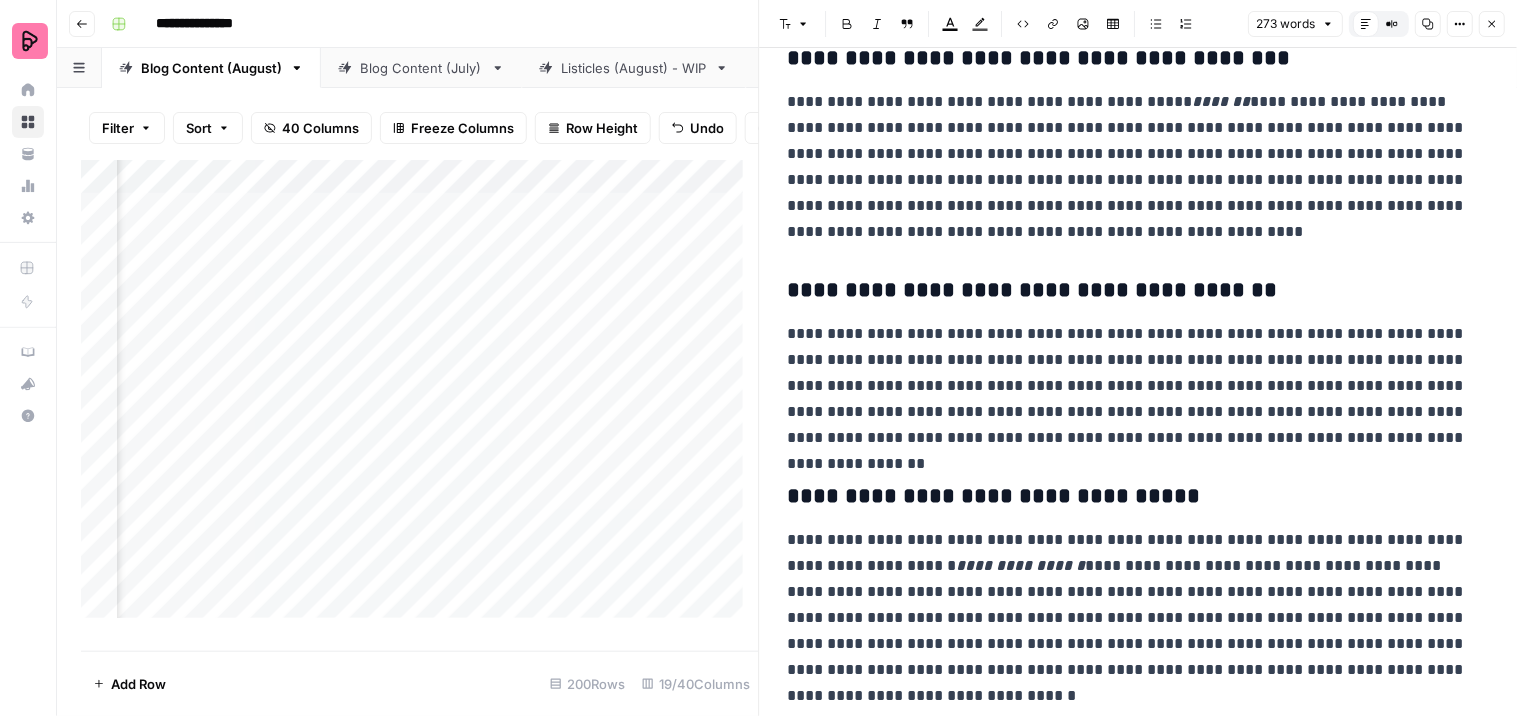 click on "Add Column" at bounding box center (420, 397) 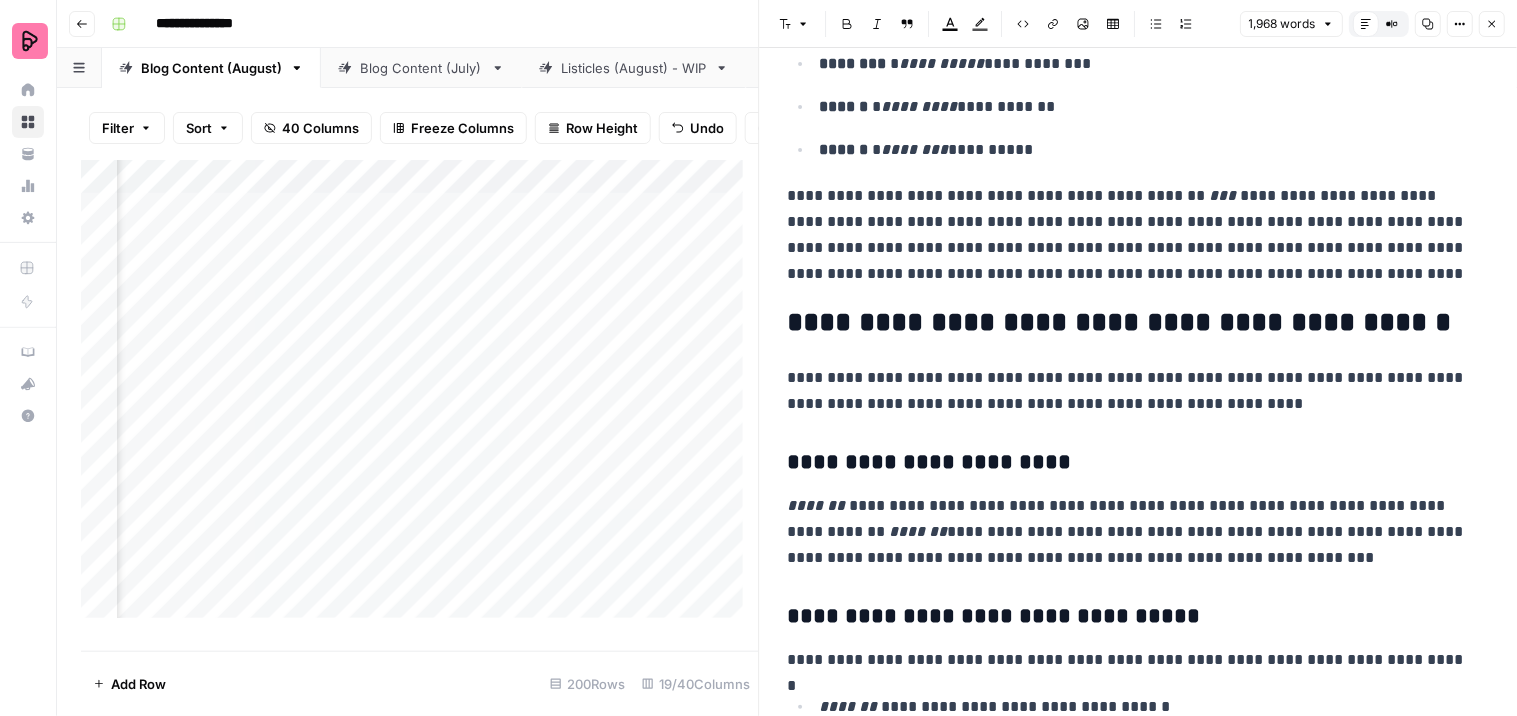 scroll, scrollTop: 666, scrollLeft: 0, axis: vertical 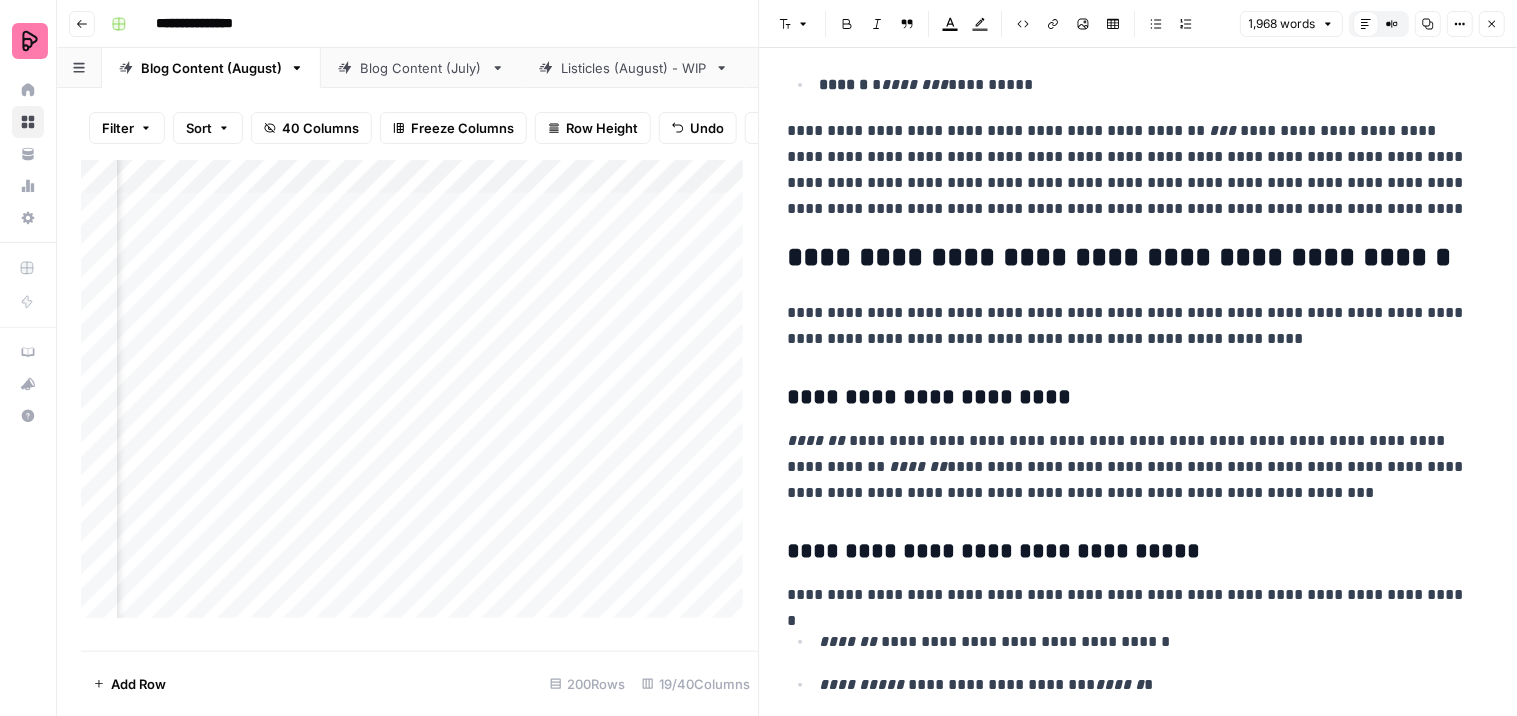 click on "**********" at bounding box center [1130, 398] 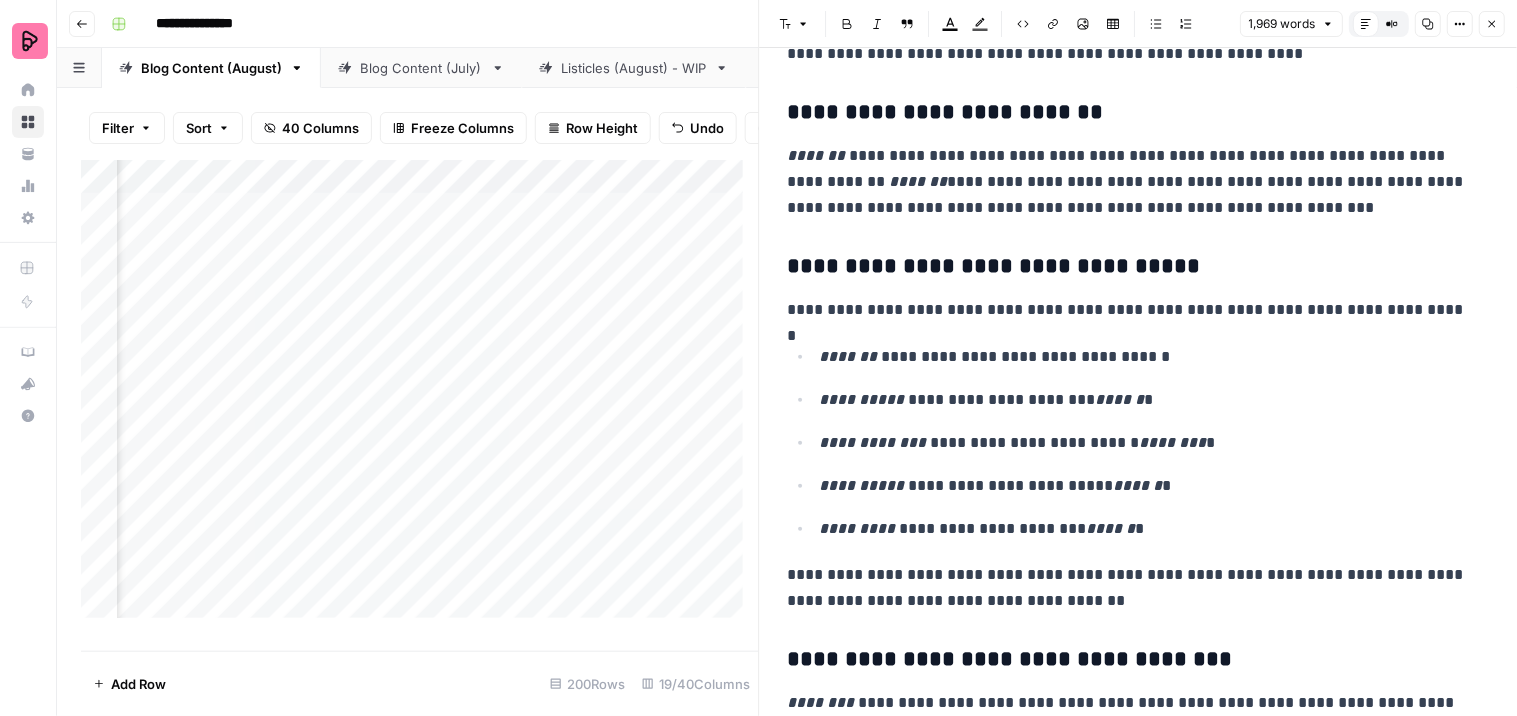 scroll, scrollTop: 1000, scrollLeft: 0, axis: vertical 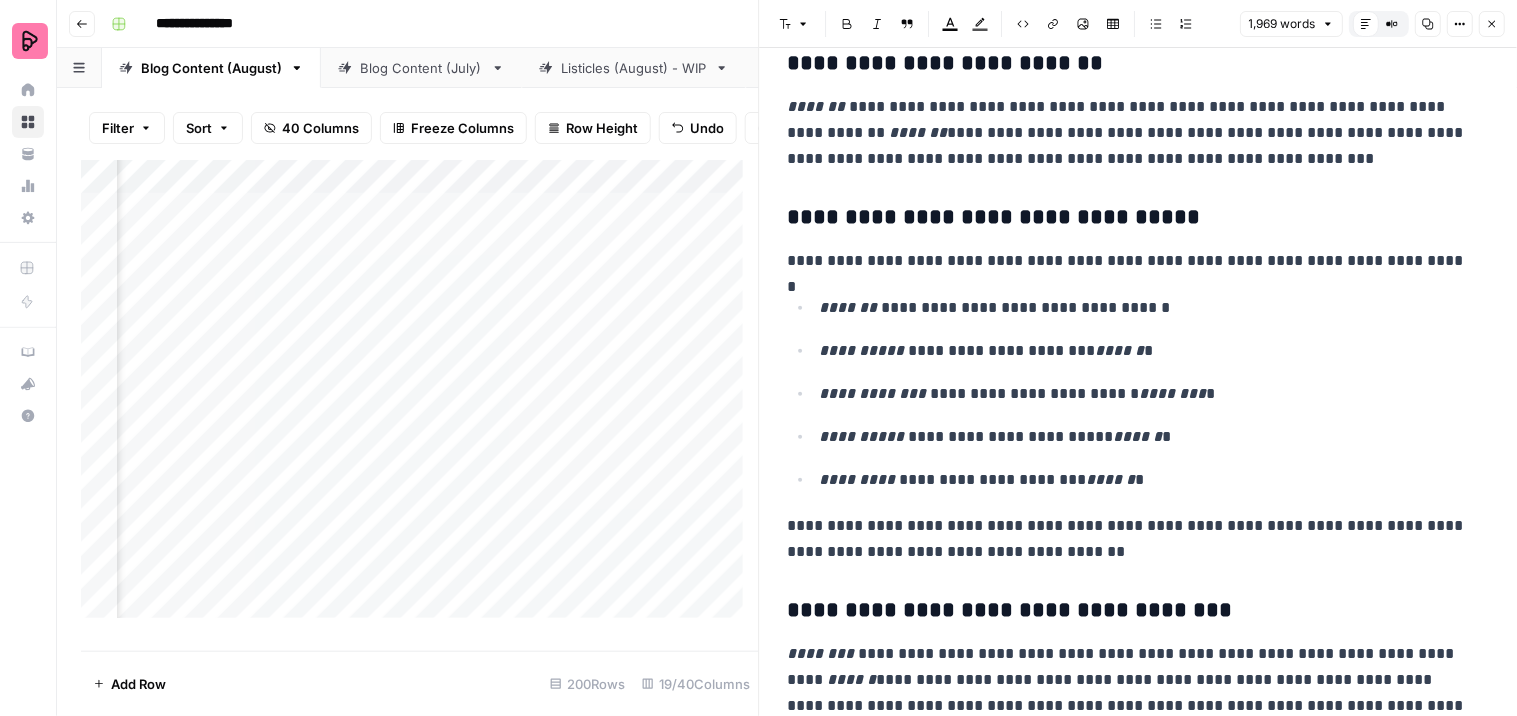 click on "**********" at bounding box center [1139, 3630] 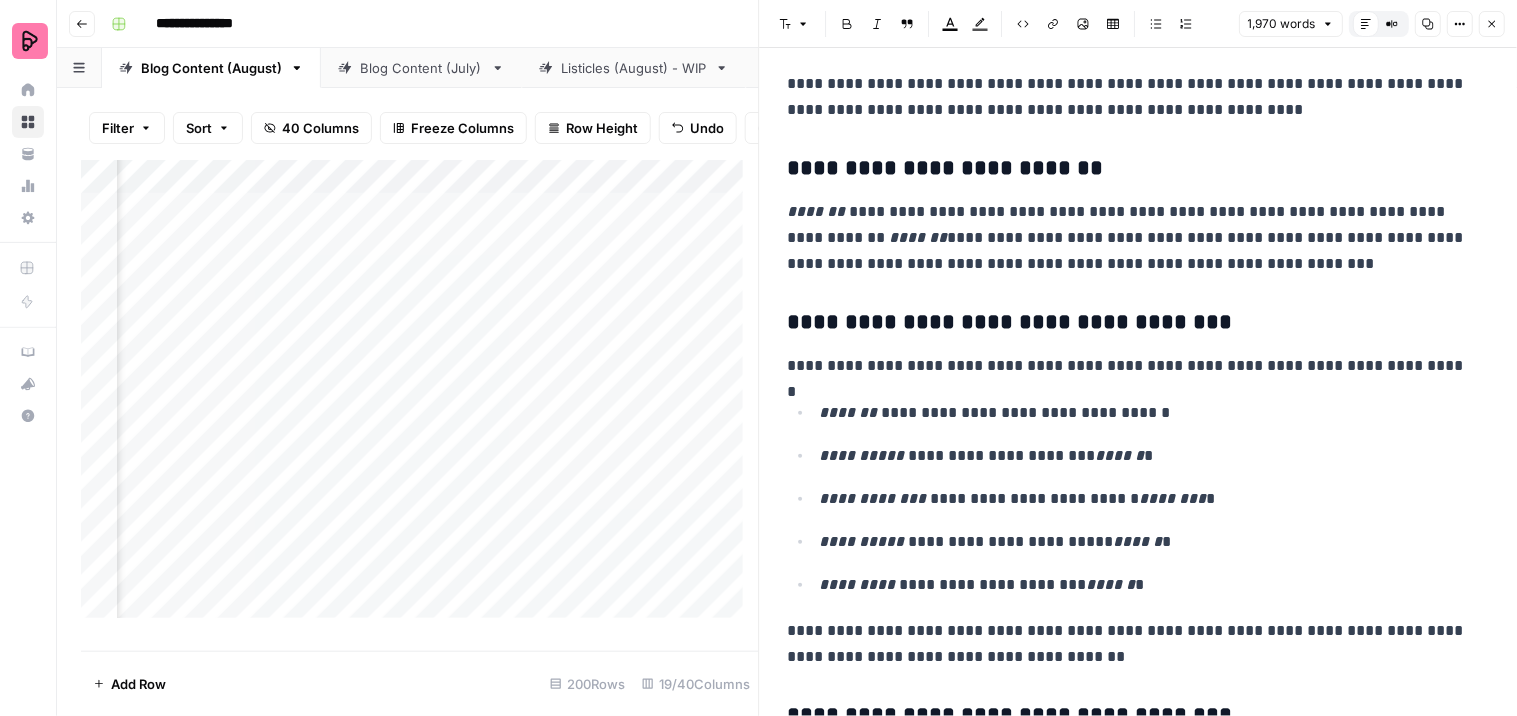 scroll, scrollTop: 777, scrollLeft: 0, axis: vertical 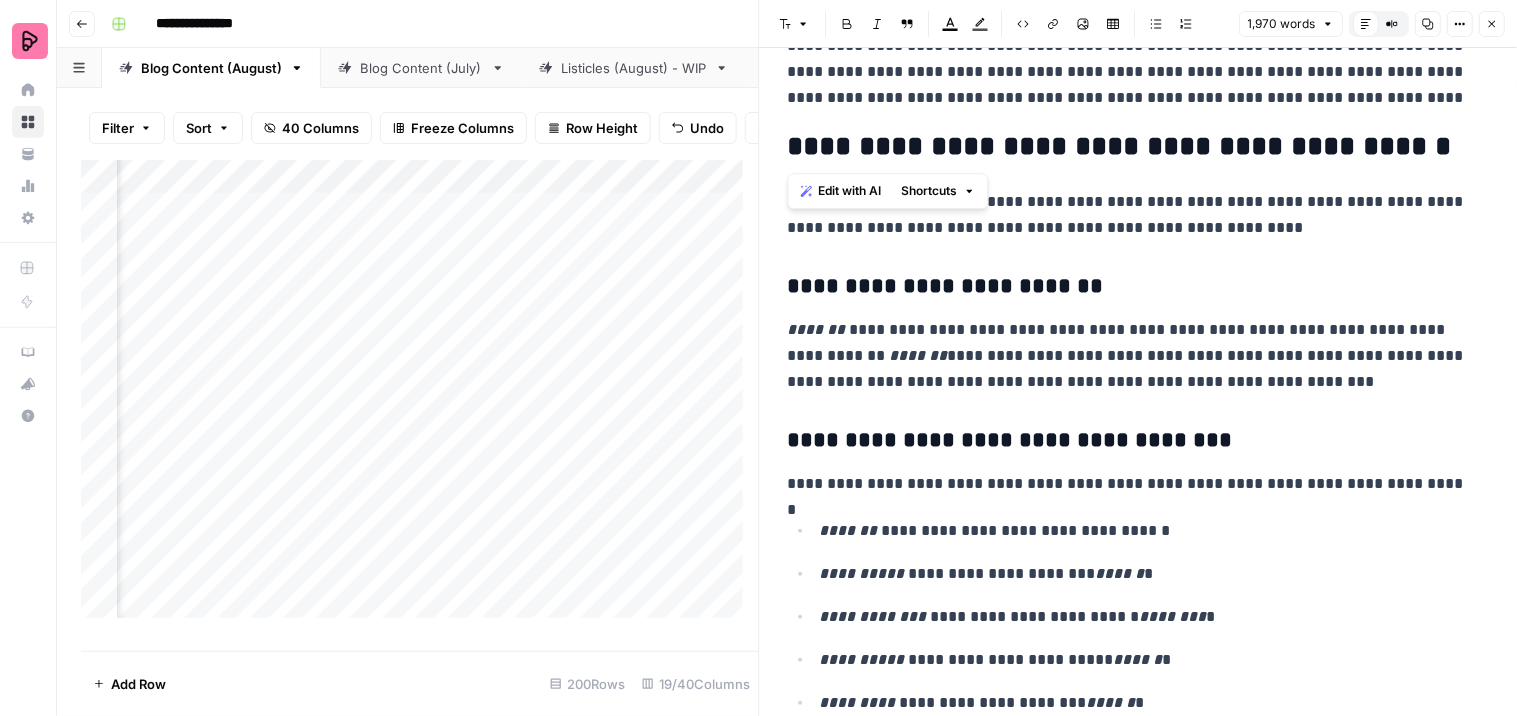 drag, startPoint x: 804, startPoint y: 141, endPoint x: 784, endPoint y: 141, distance: 20 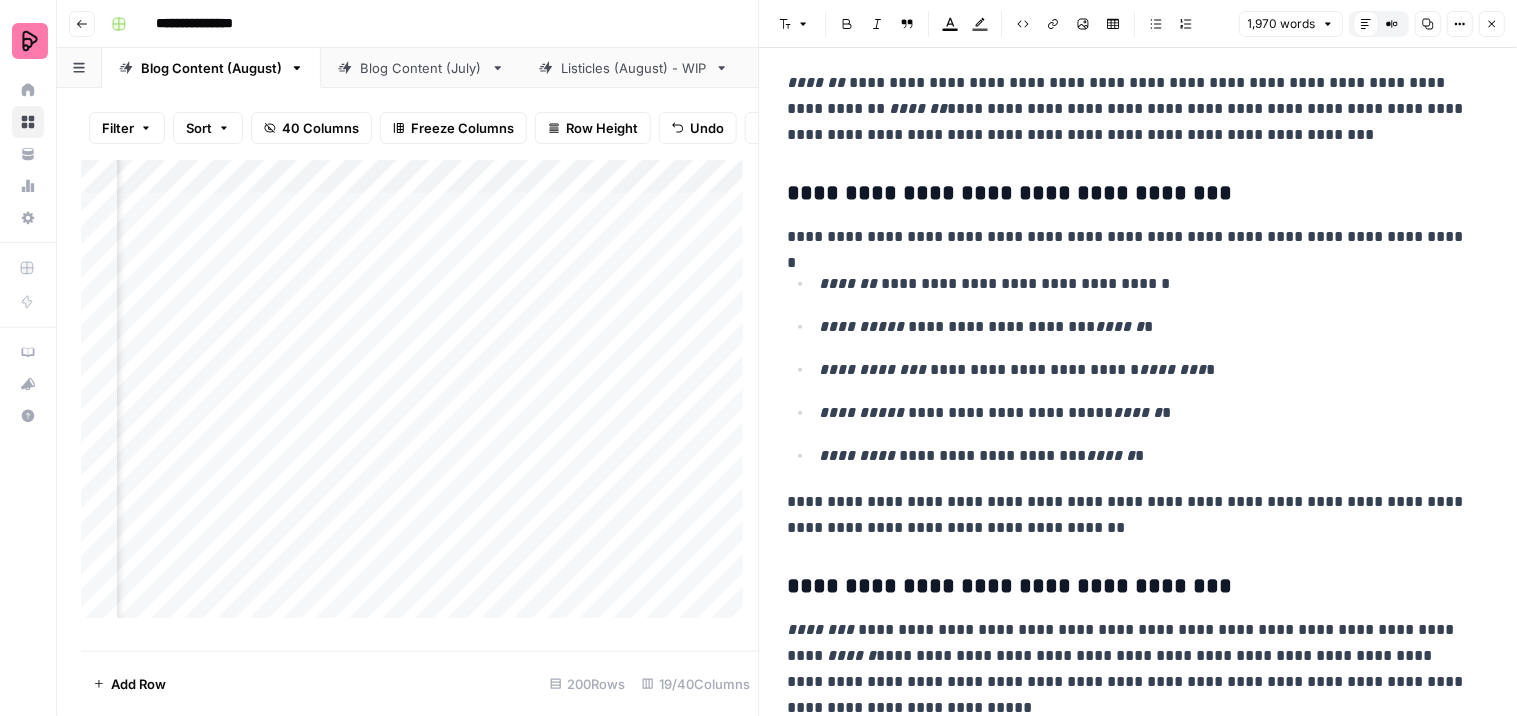 scroll, scrollTop: 1111, scrollLeft: 0, axis: vertical 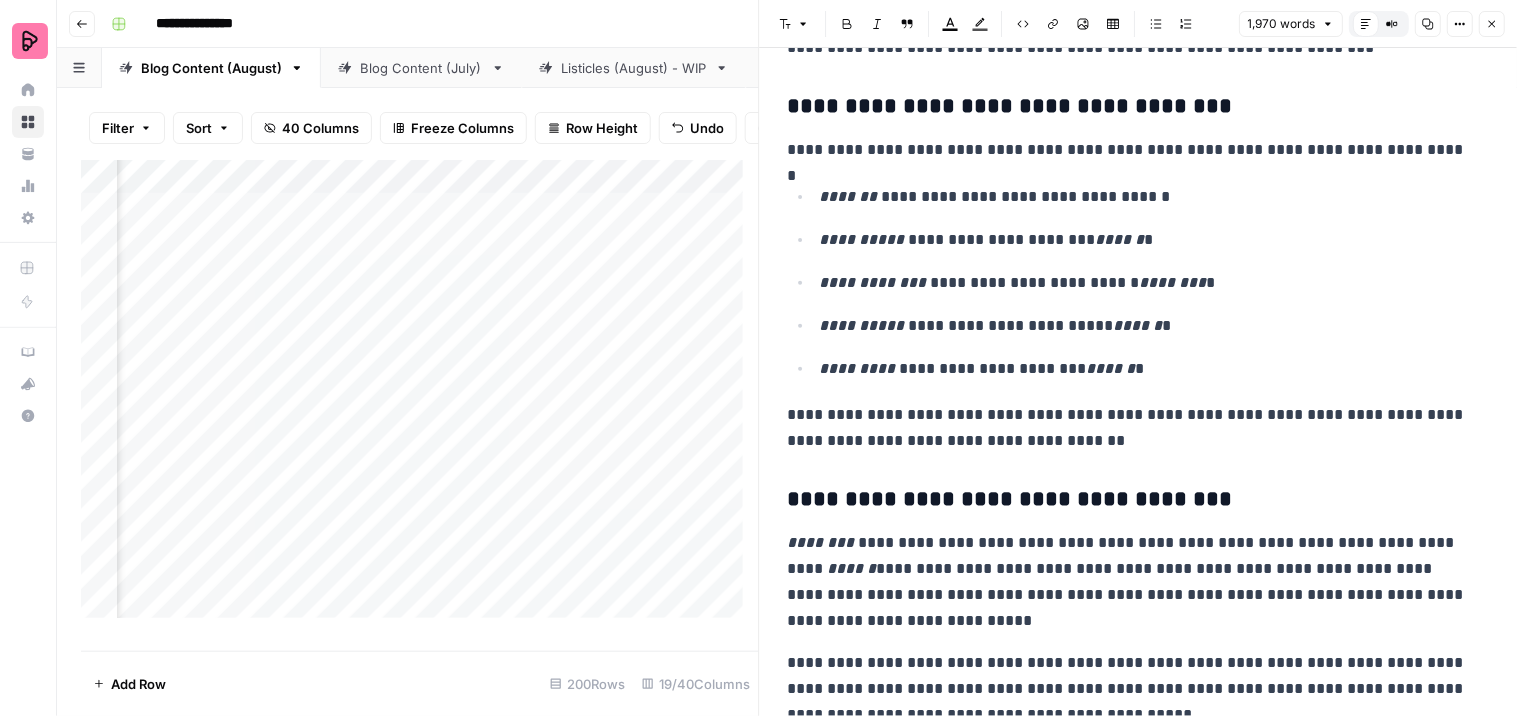 click on "**********" at bounding box center [1130, 500] 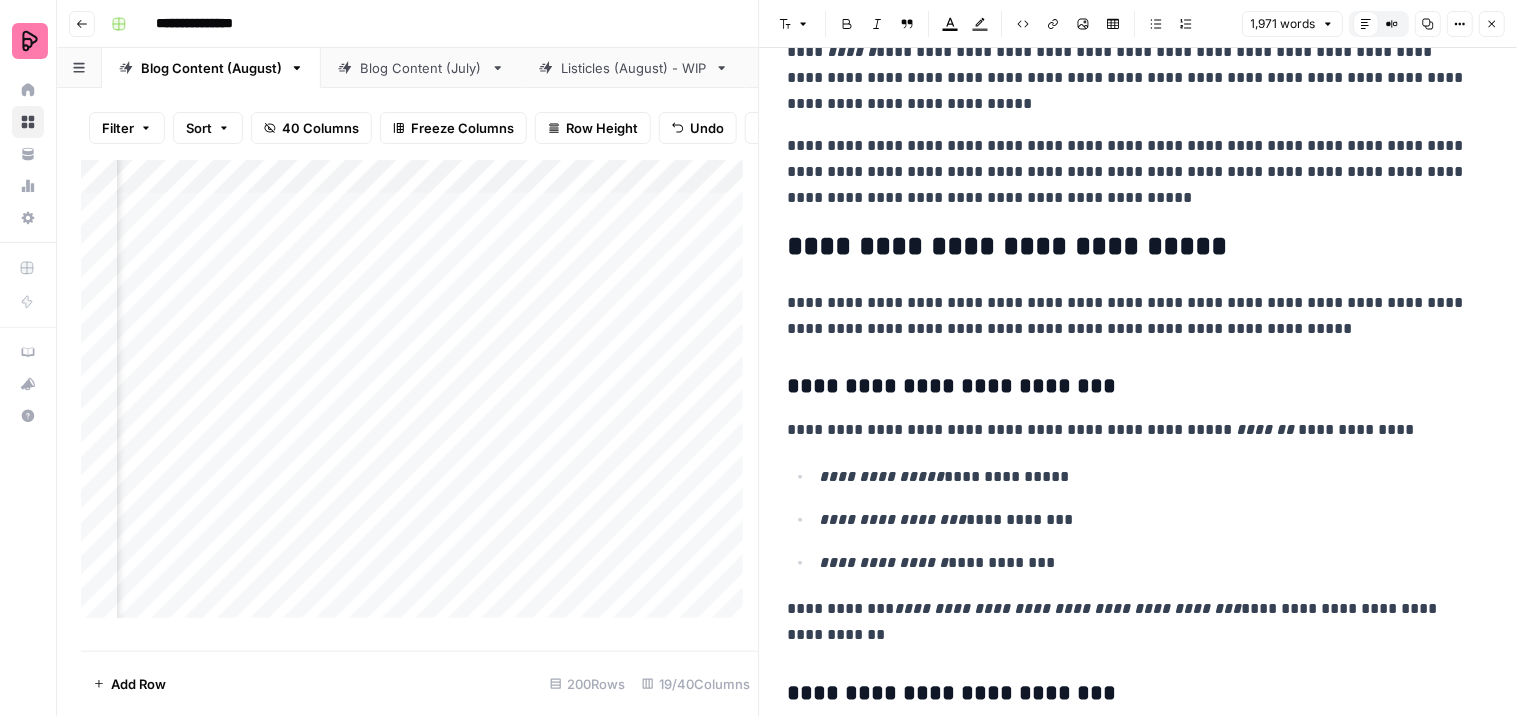scroll, scrollTop: 1666, scrollLeft: 0, axis: vertical 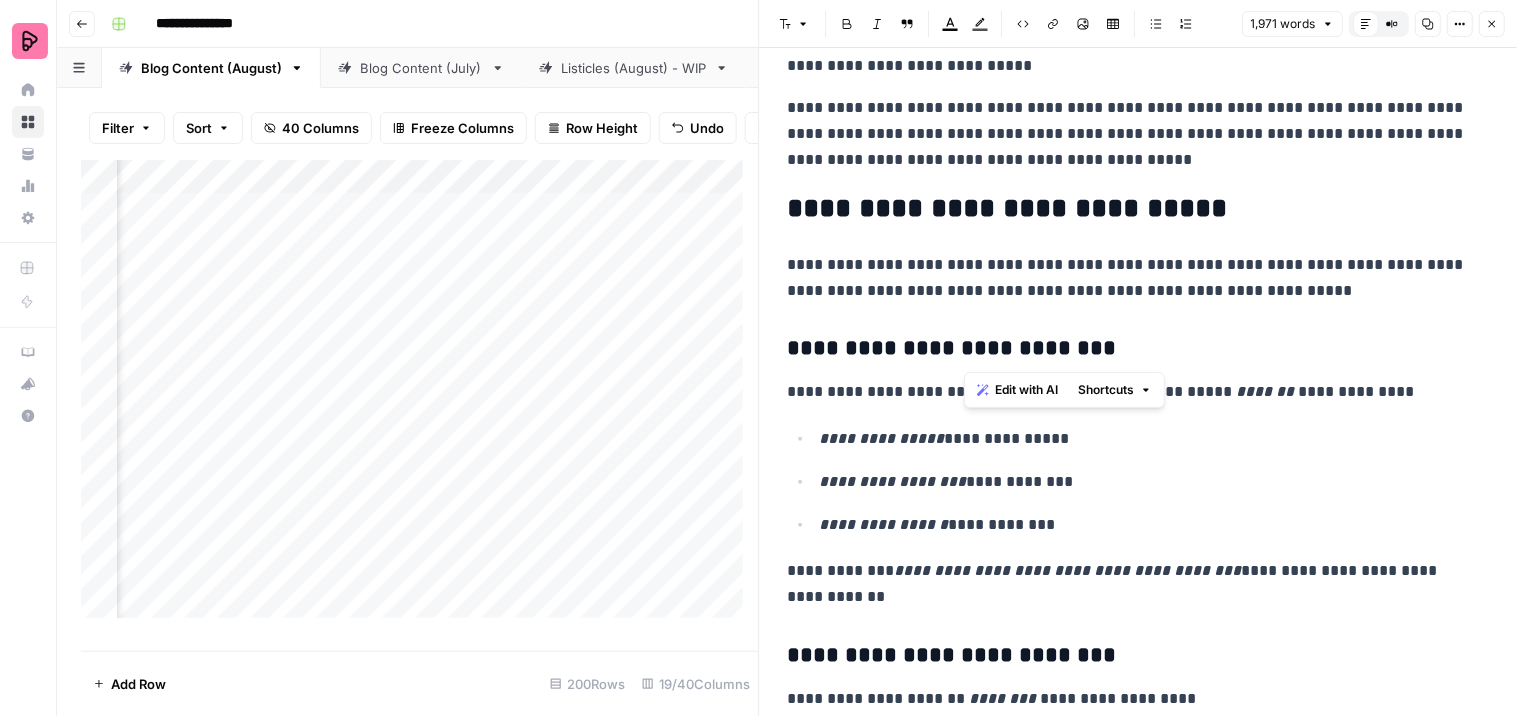 drag, startPoint x: 1040, startPoint y: 345, endPoint x: 965, endPoint y: 351, distance: 75.23962 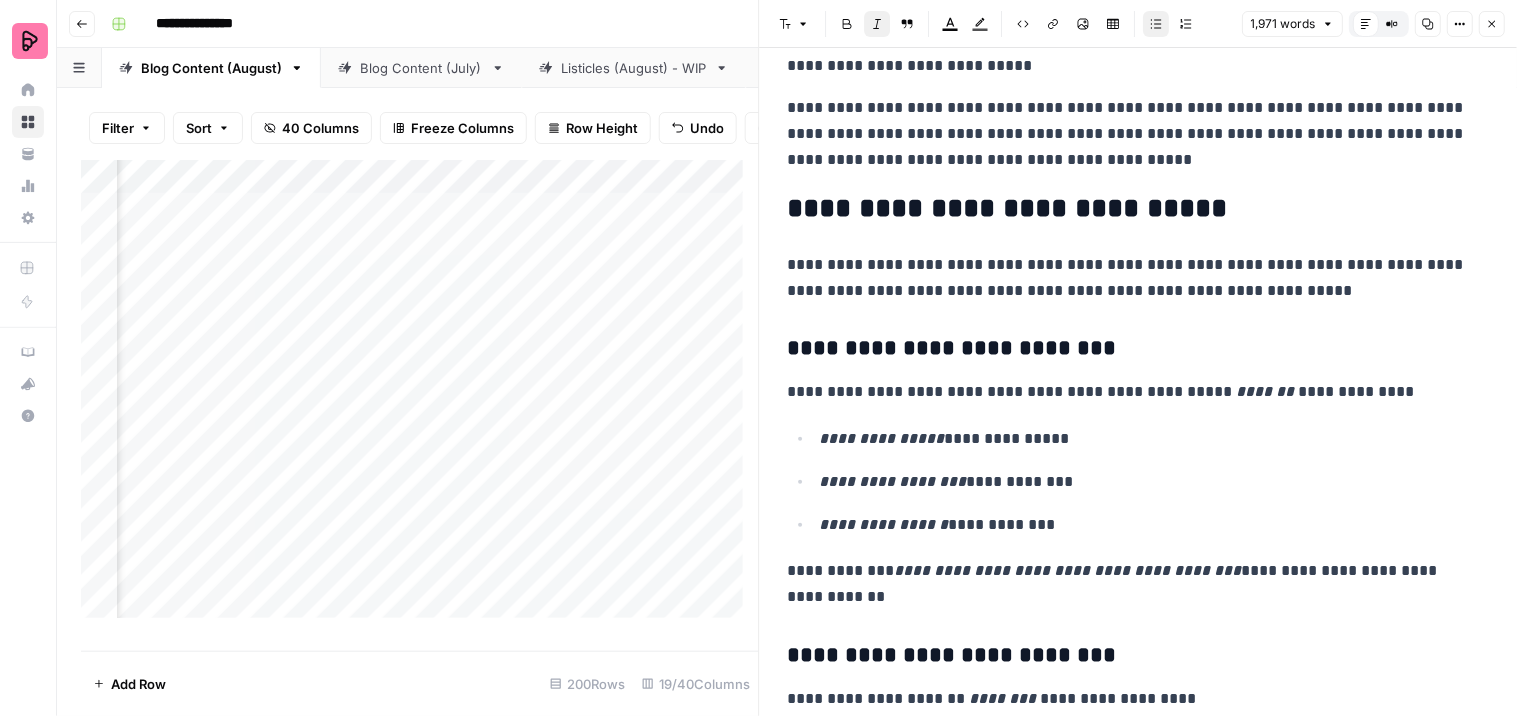 click on "**********" at bounding box center (1139, 481) 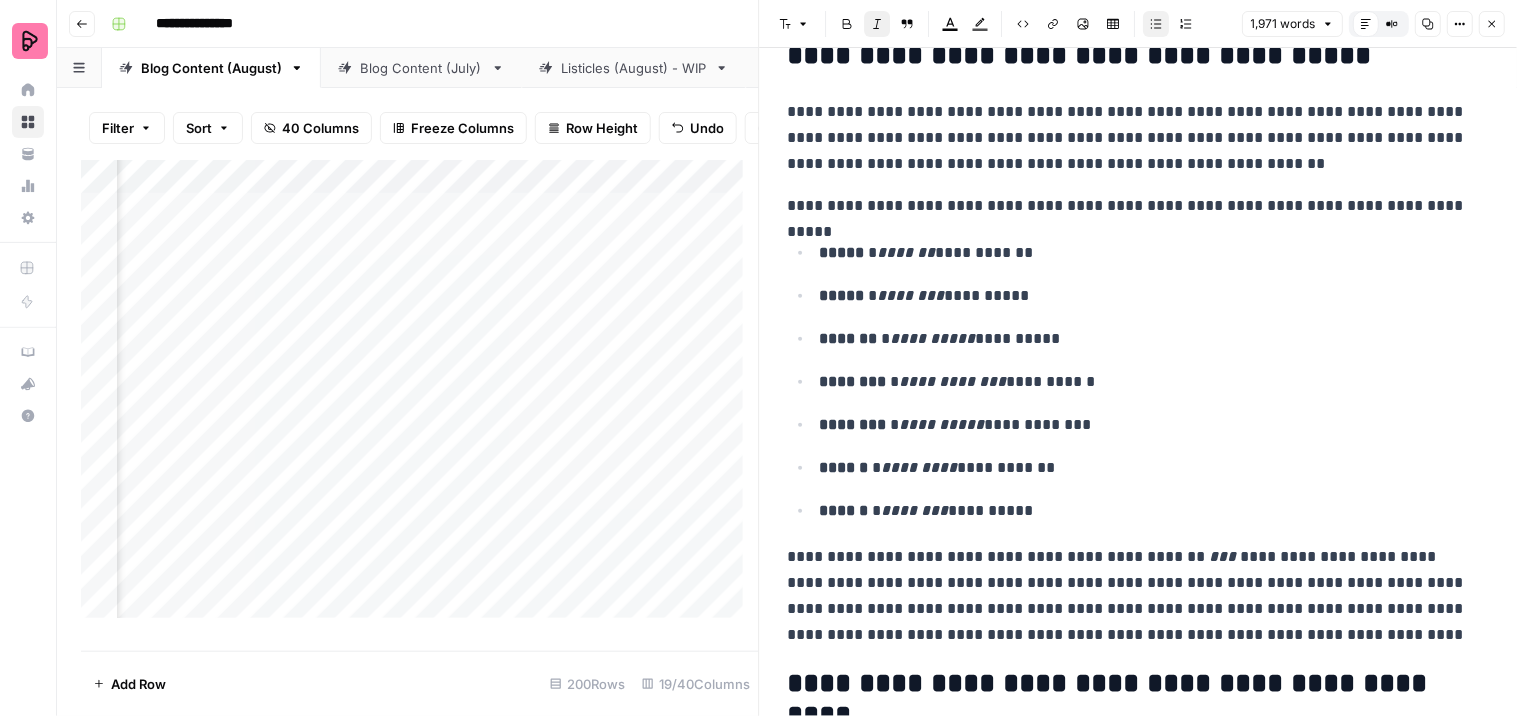scroll, scrollTop: 111, scrollLeft: 0, axis: vertical 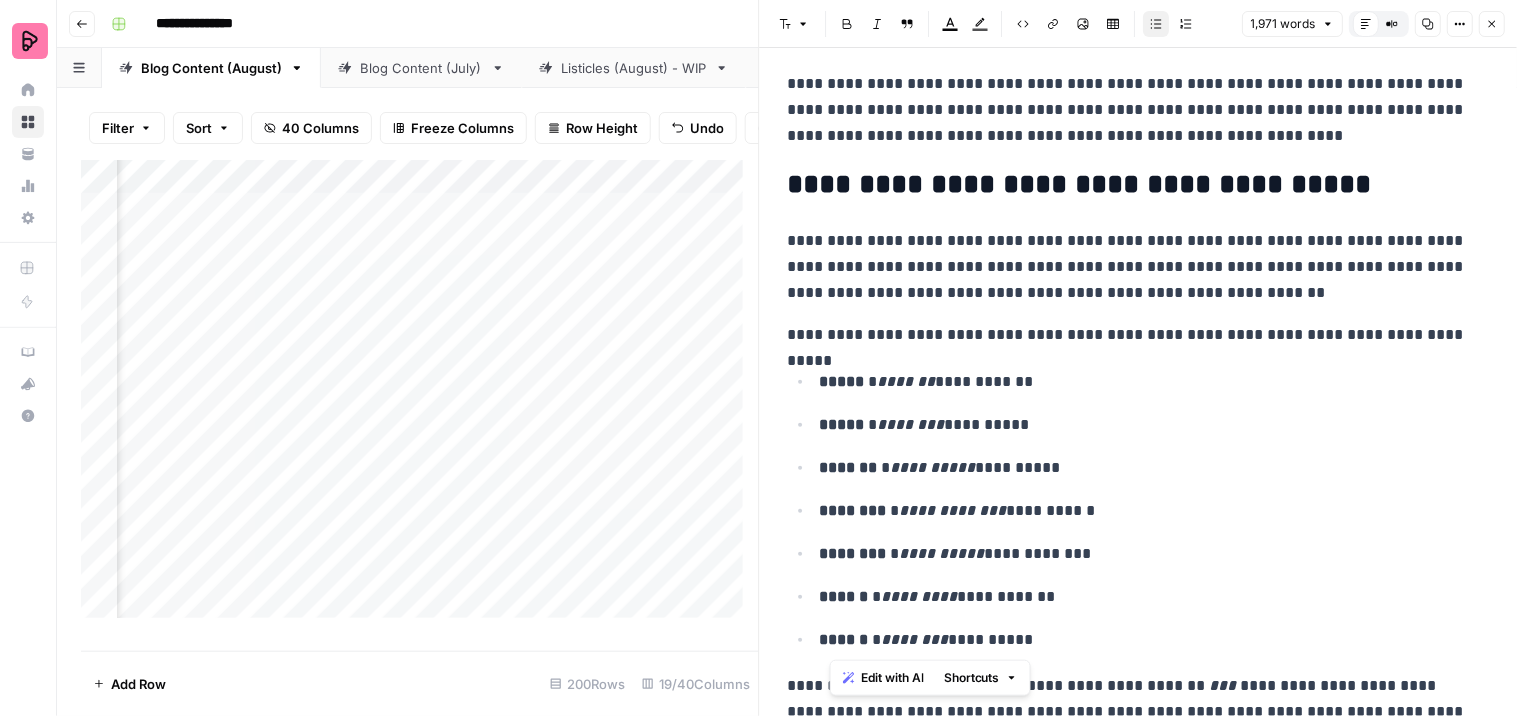 drag, startPoint x: 1023, startPoint y: 636, endPoint x: 823, endPoint y: 378, distance: 326.4414 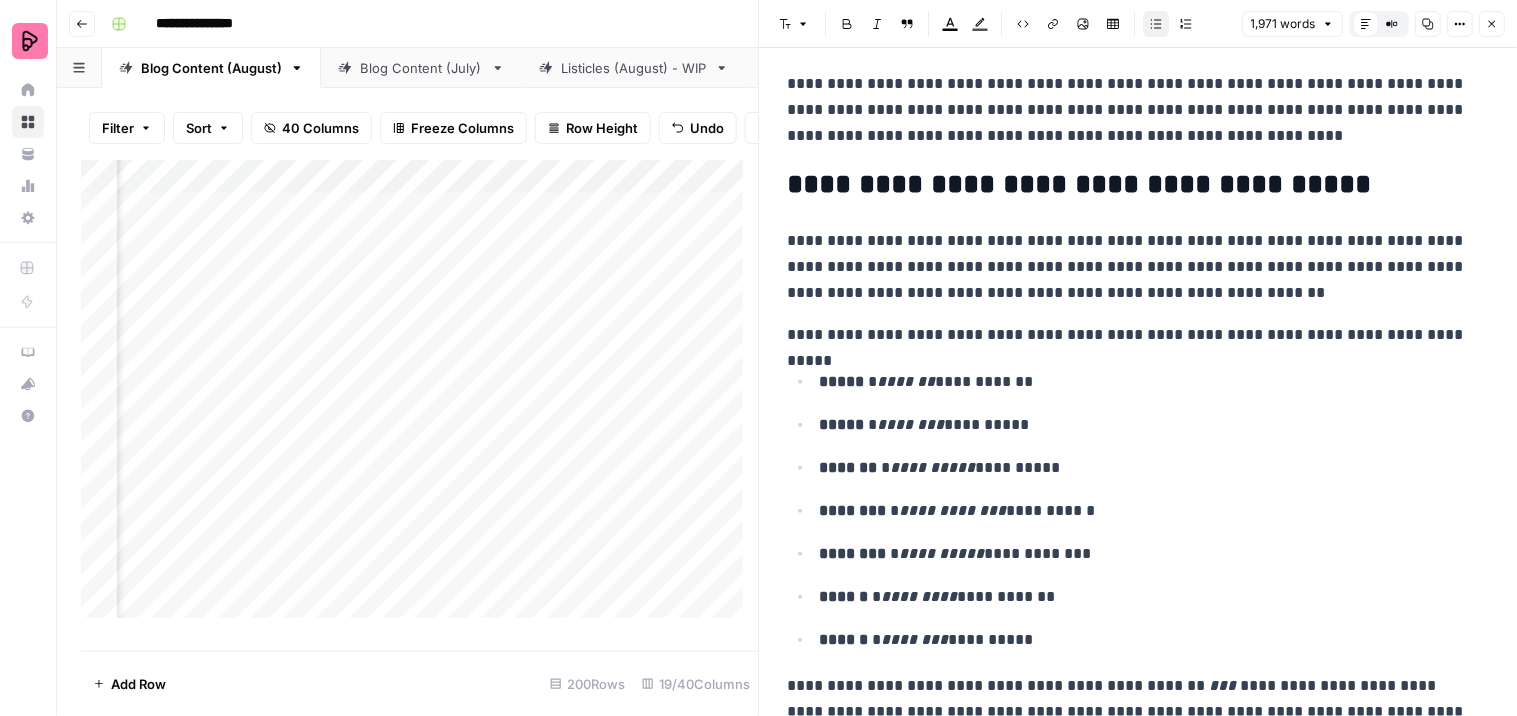 click 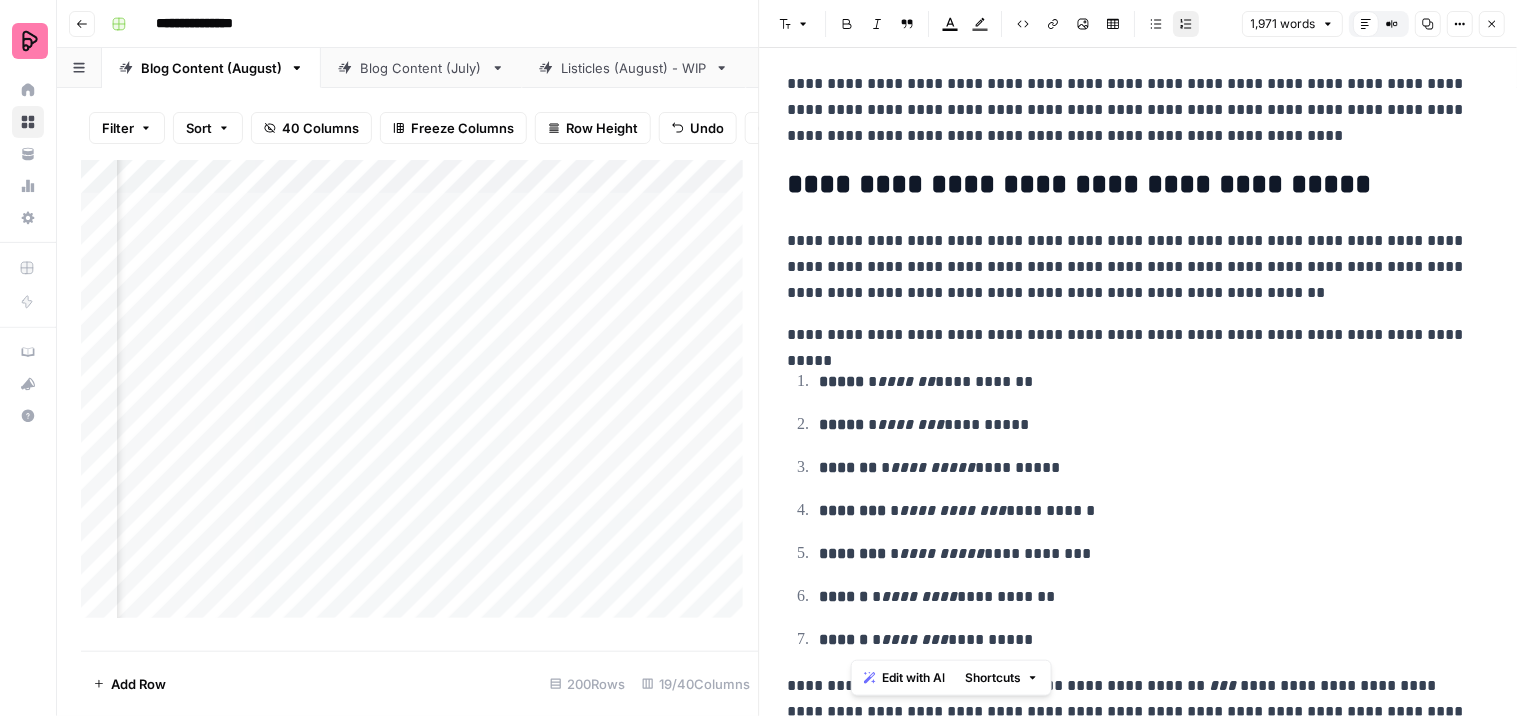 click on "**********" at bounding box center (1139, 510) 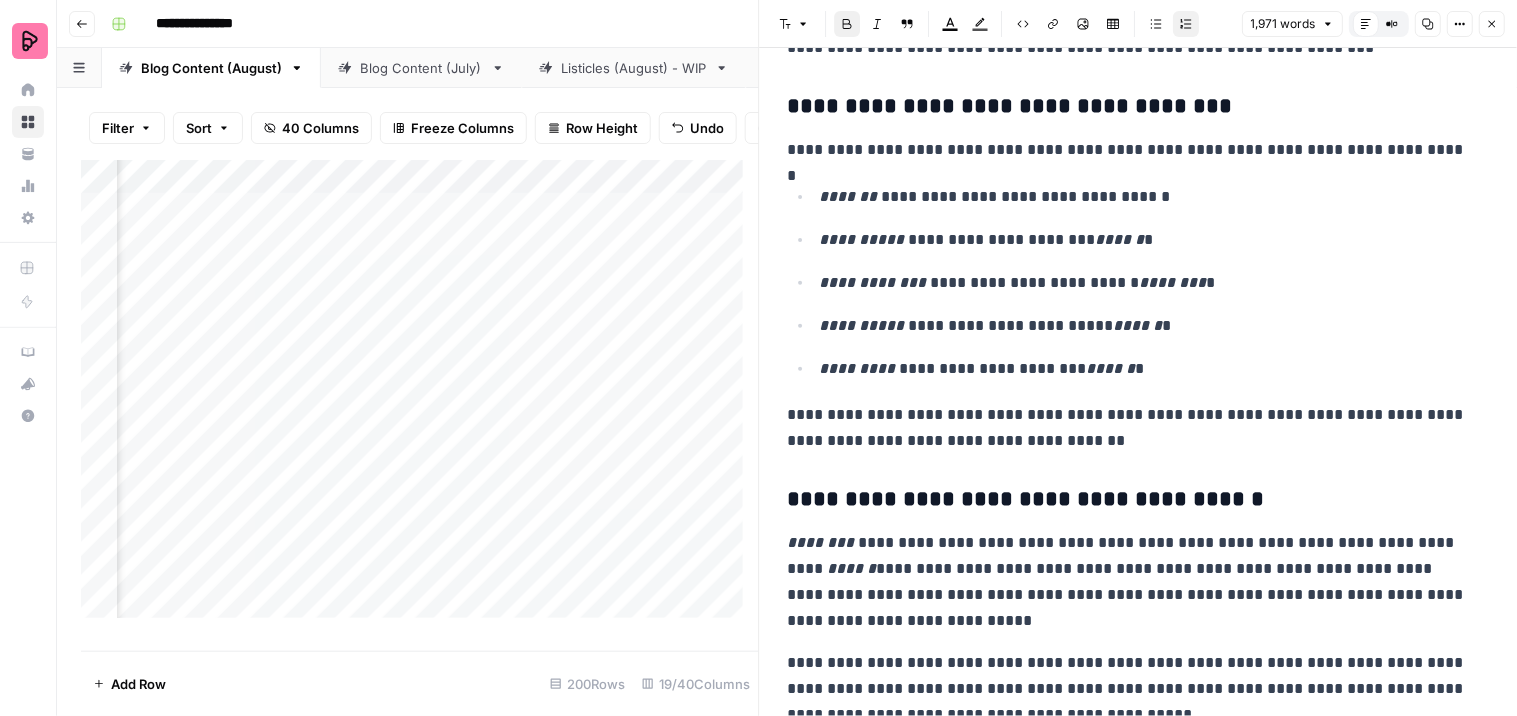 scroll, scrollTop: 1000, scrollLeft: 0, axis: vertical 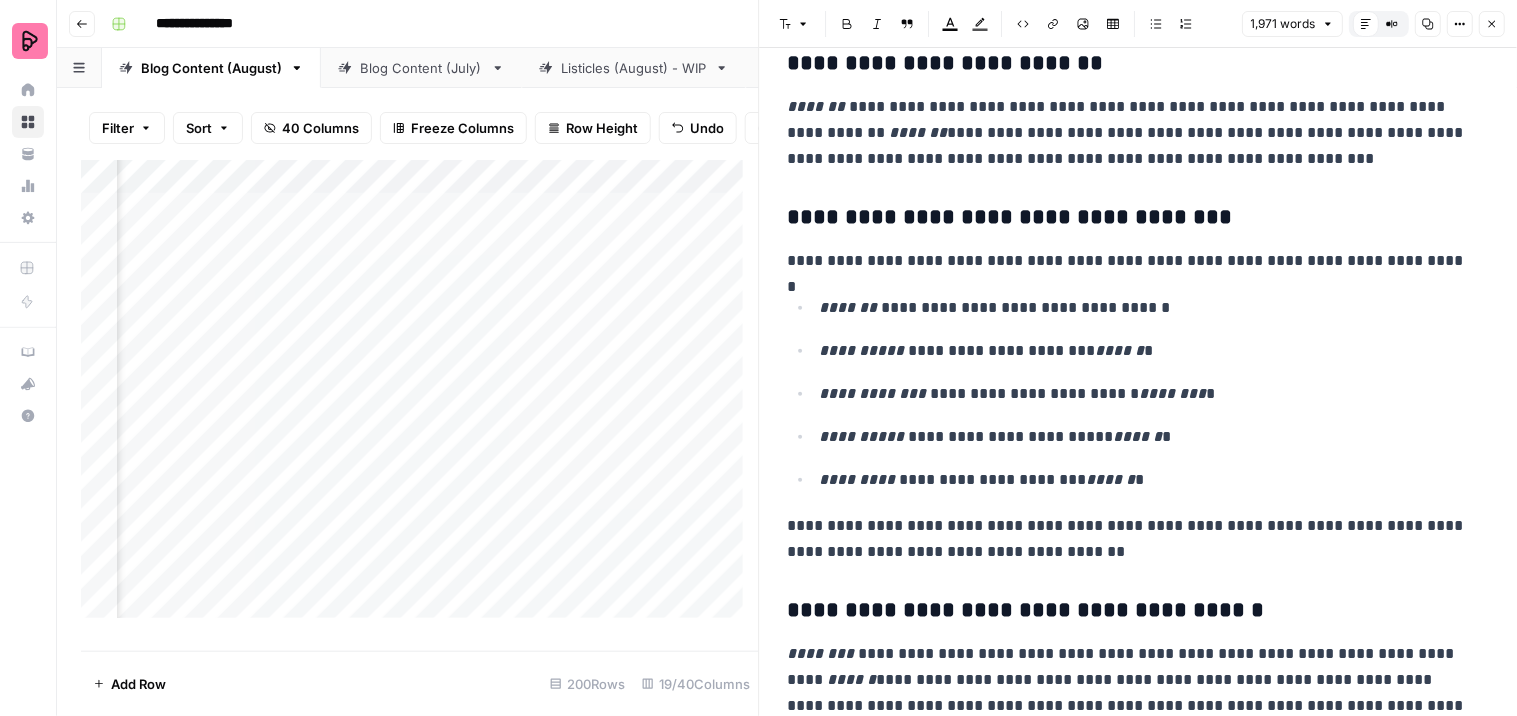 click on "**********" at bounding box center (1130, 218) 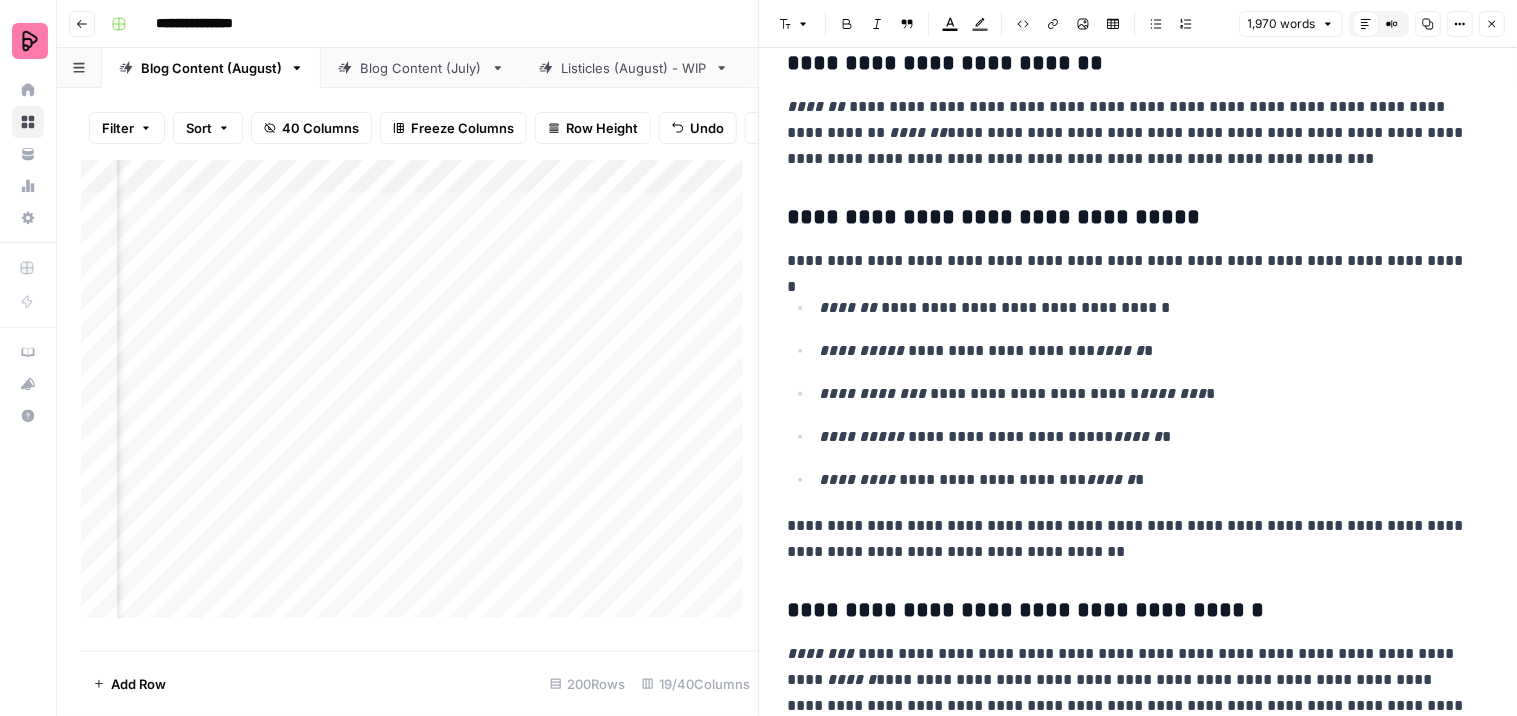 click on "**********" at bounding box center (1130, 64) 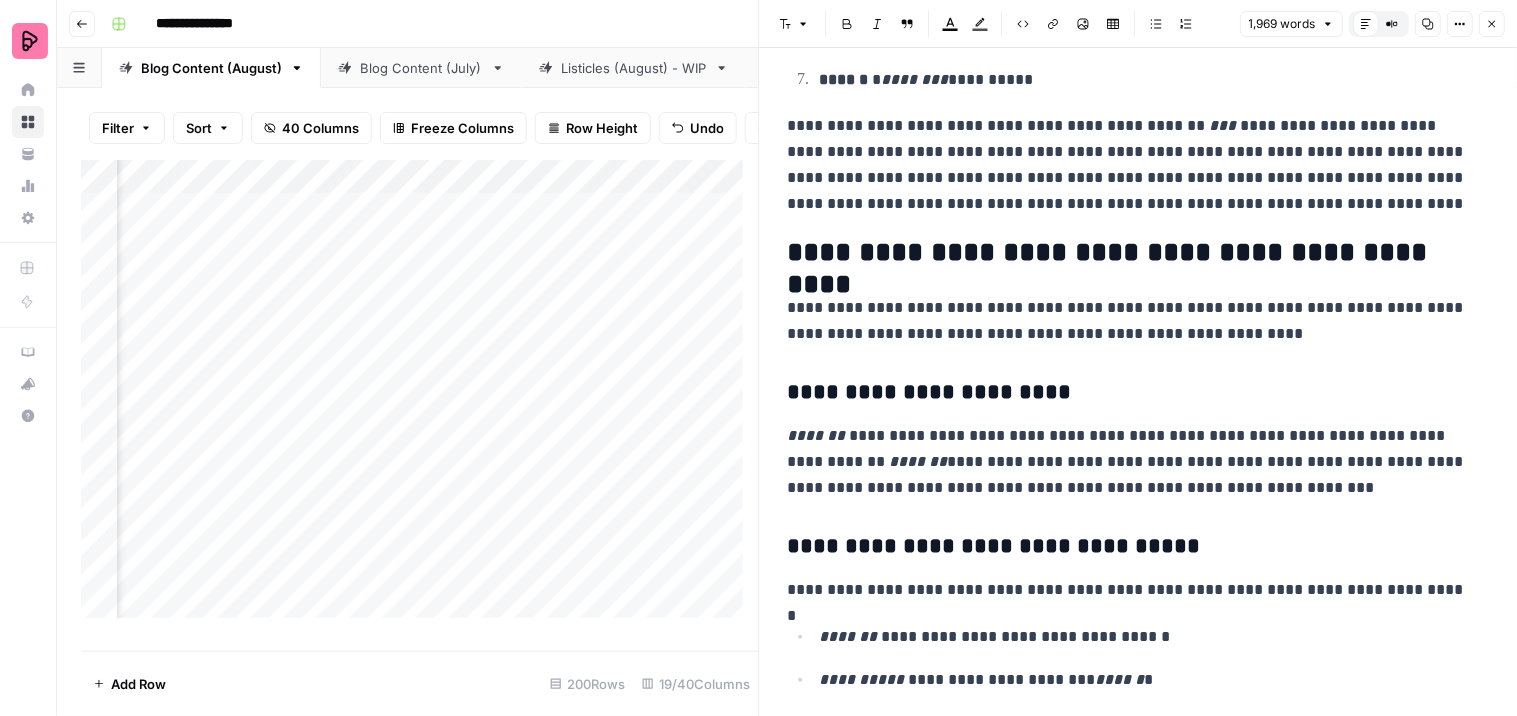 scroll, scrollTop: 666, scrollLeft: 0, axis: vertical 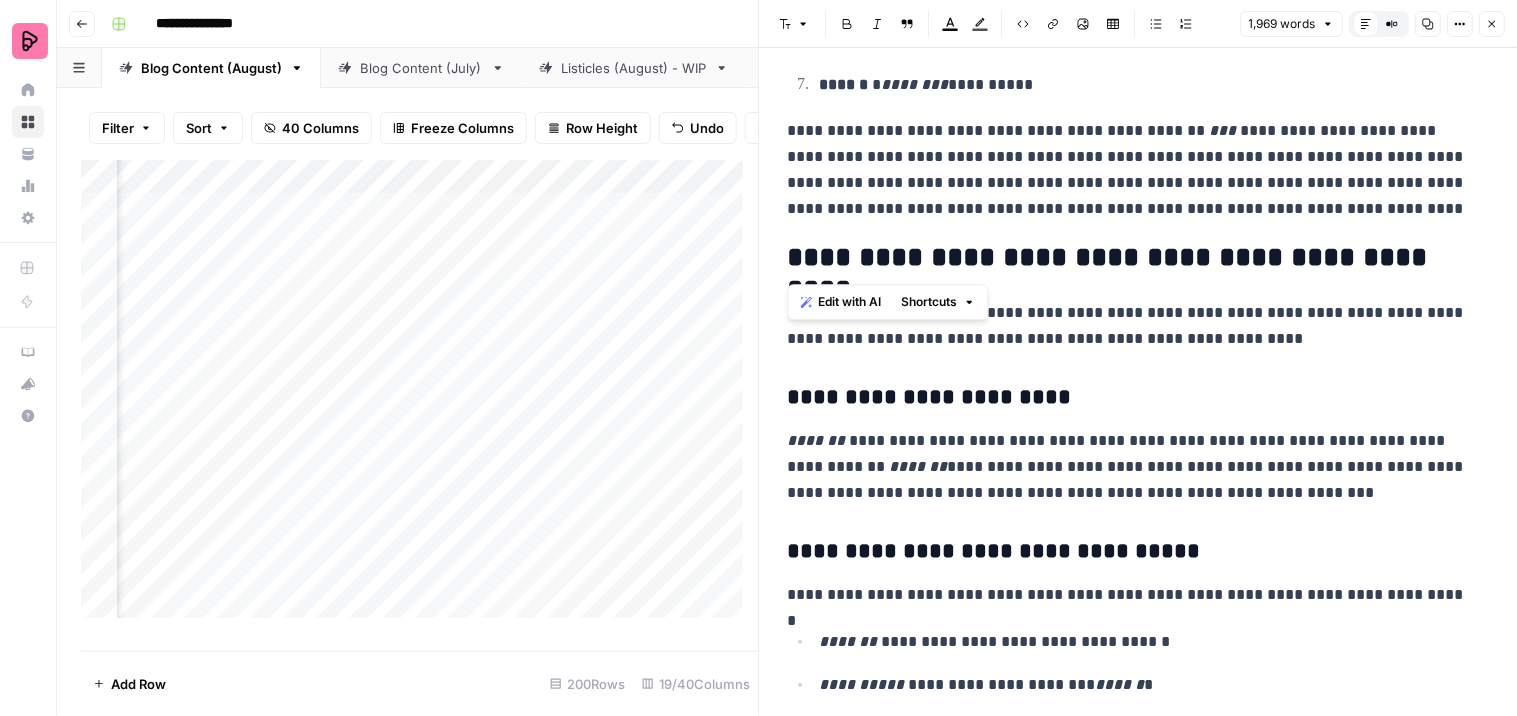 drag, startPoint x: 848, startPoint y: 253, endPoint x: 778, endPoint y: 253, distance: 70 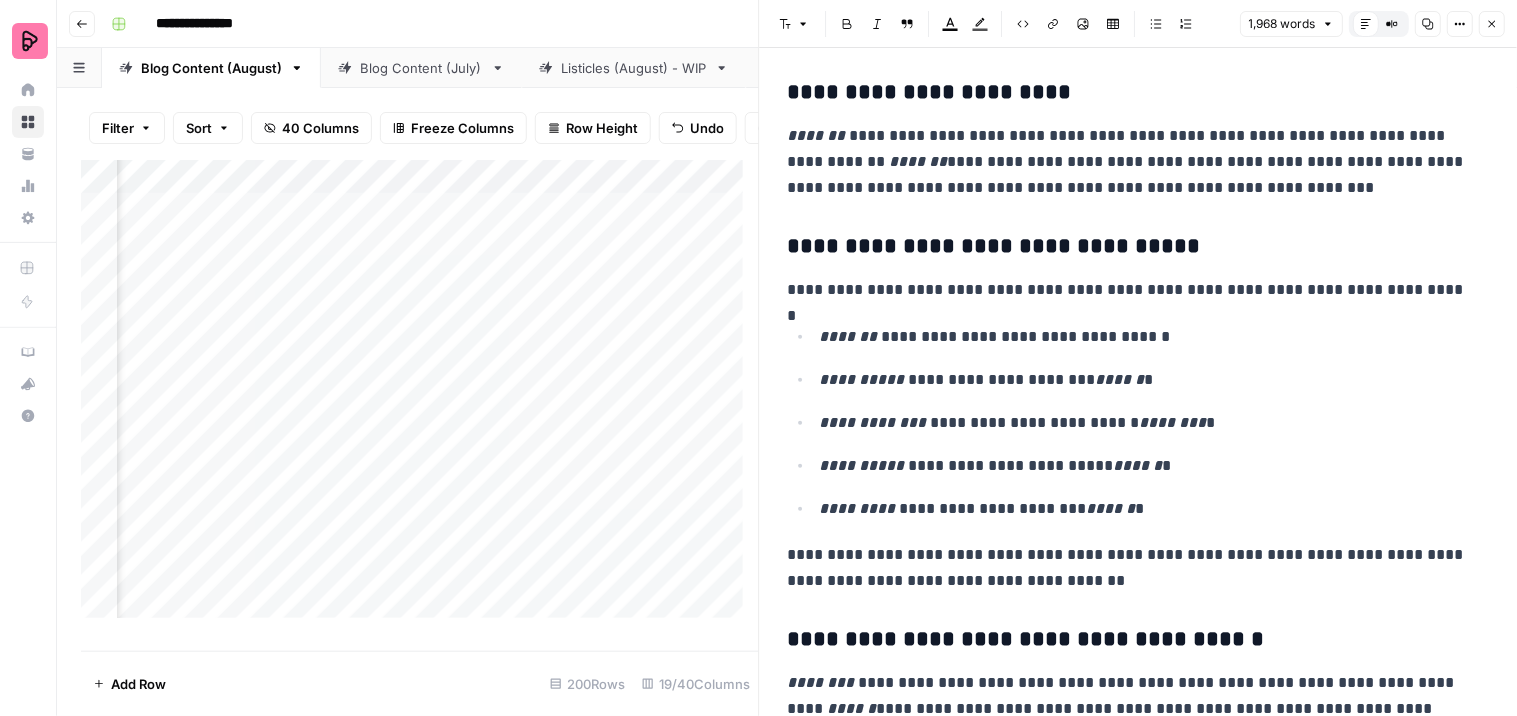 scroll, scrollTop: 1111, scrollLeft: 0, axis: vertical 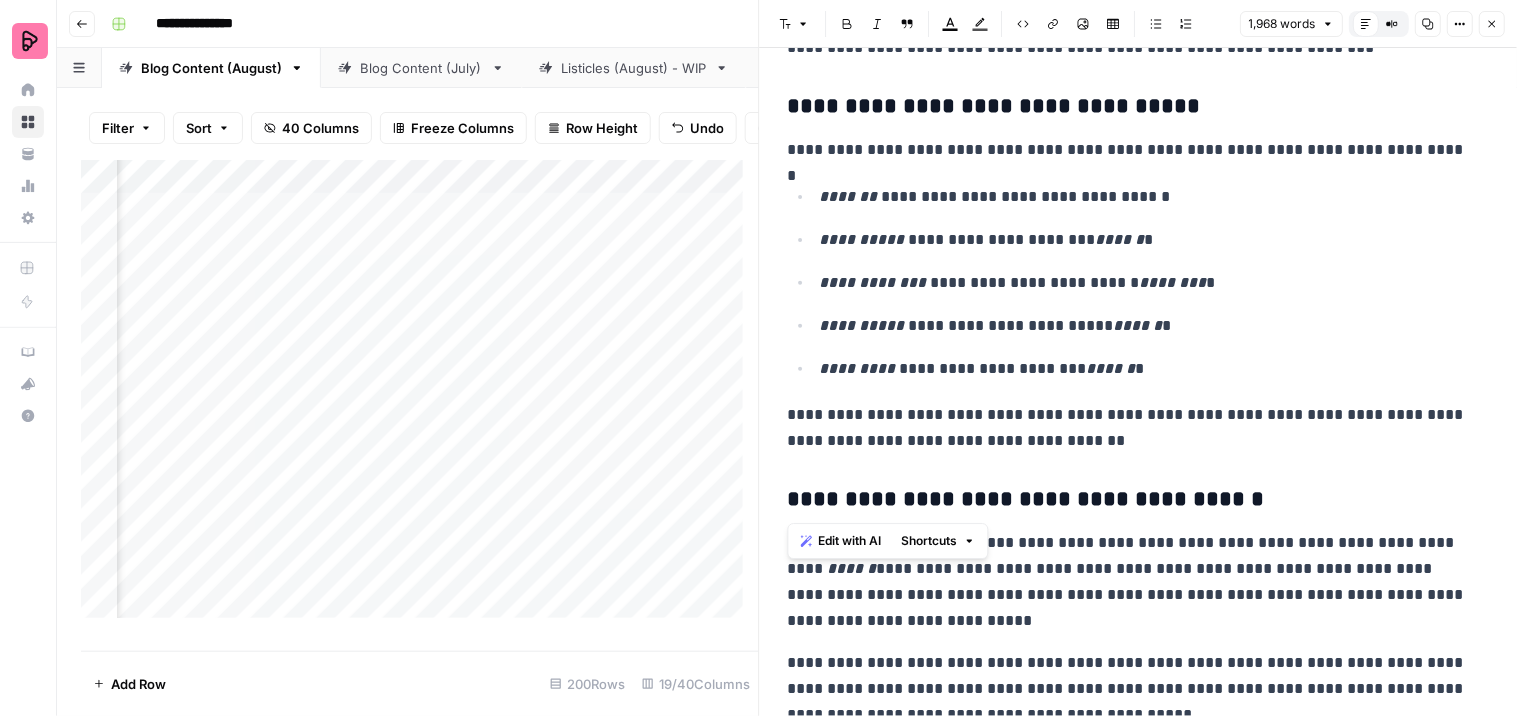 drag, startPoint x: 810, startPoint y: 500, endPoint x: 783, endPoint y: 496, distance: 27.294687 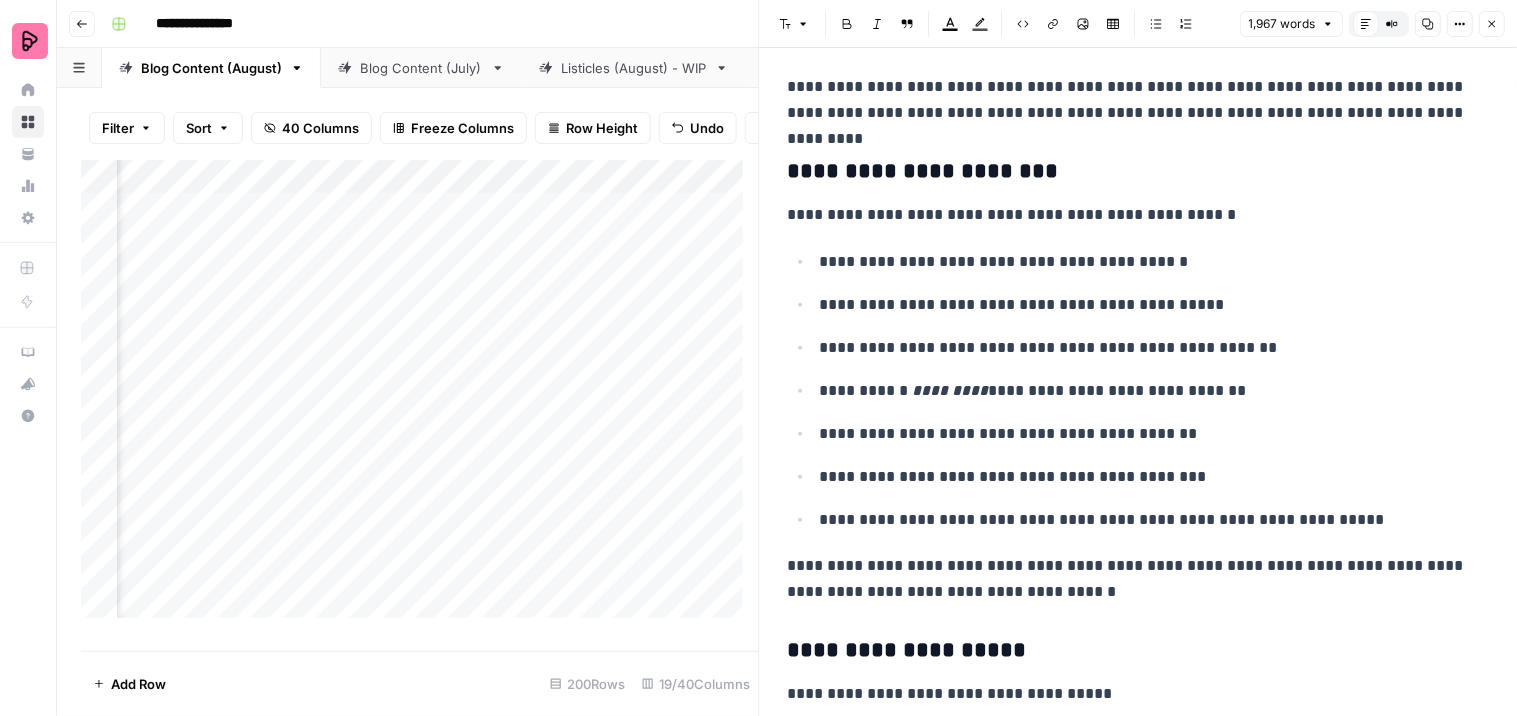 scroll, scrollTop: 4555, scrollLeft: 0, axis: vertical 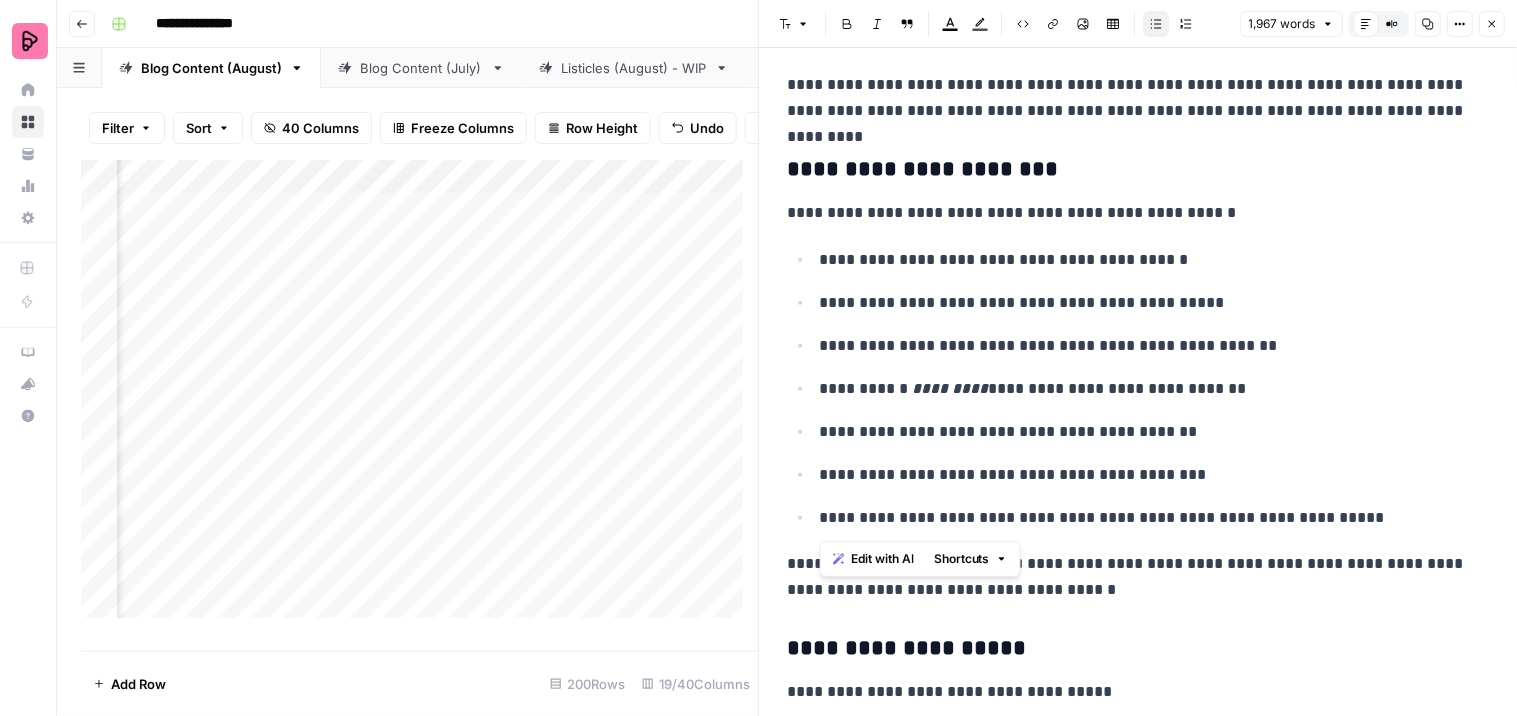 drag, startPoint x: 1357, startPoint y: 522, endPoint x: 816, endPoint y: 253, distance: 604.1871 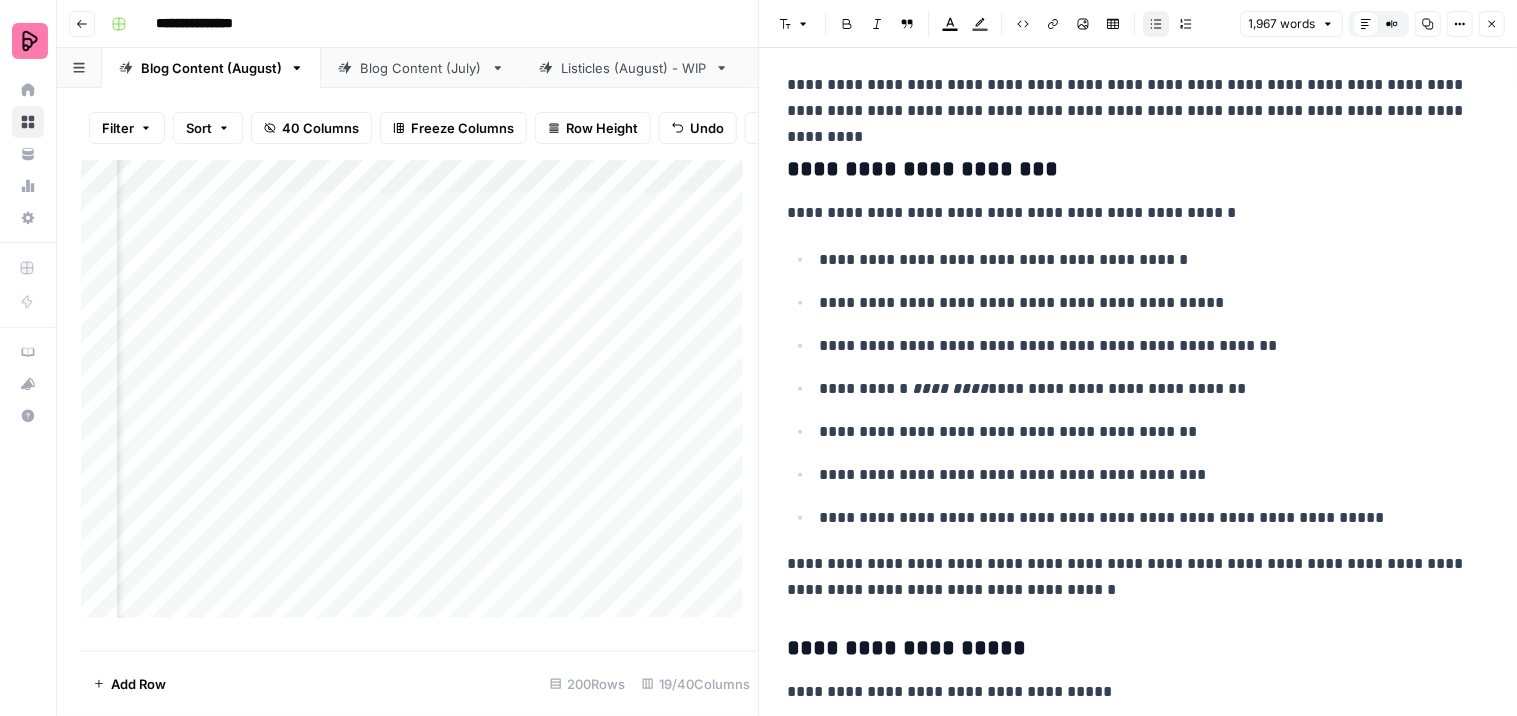 click 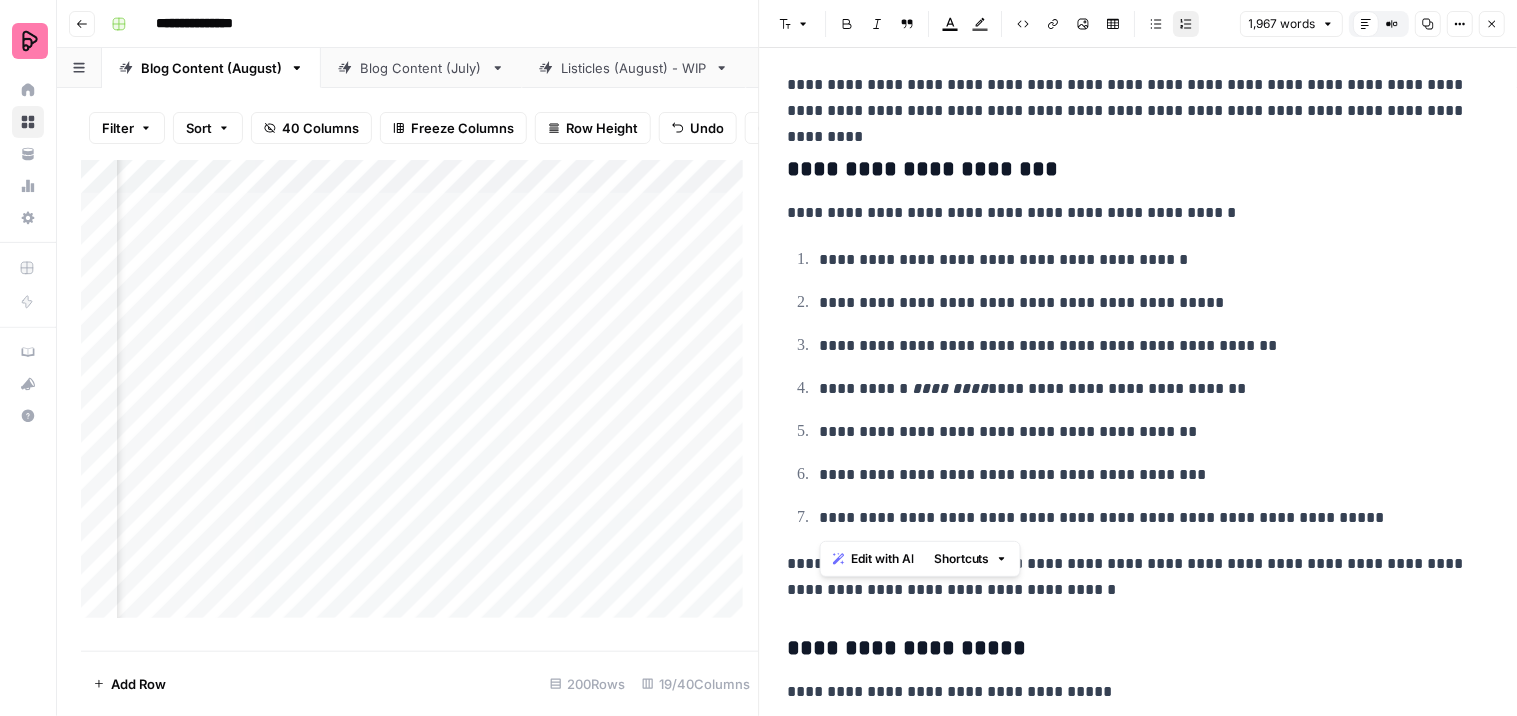 click on "**********" at bounding box center [1146, 303] 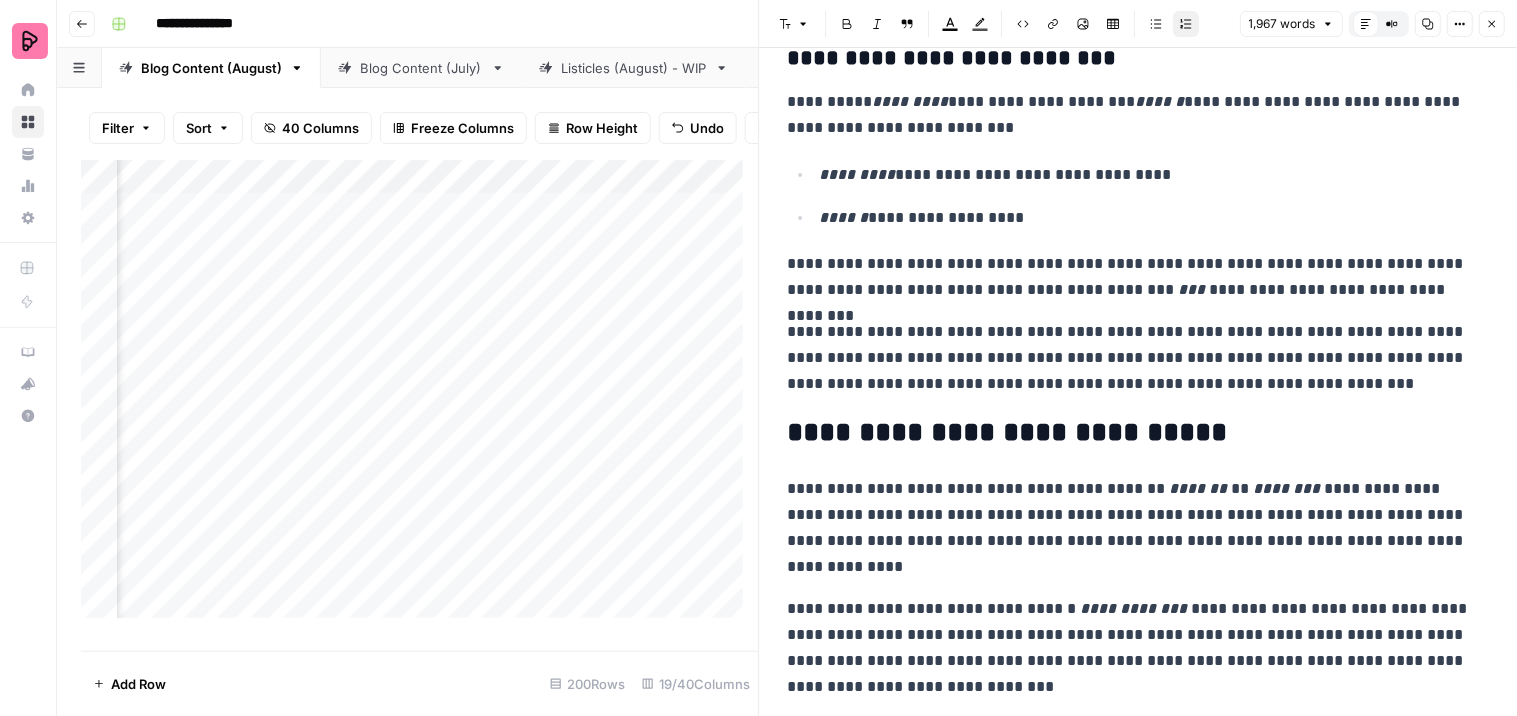 scroll, scrollTop: 7000, scrollLeft: 0, axis: vertical 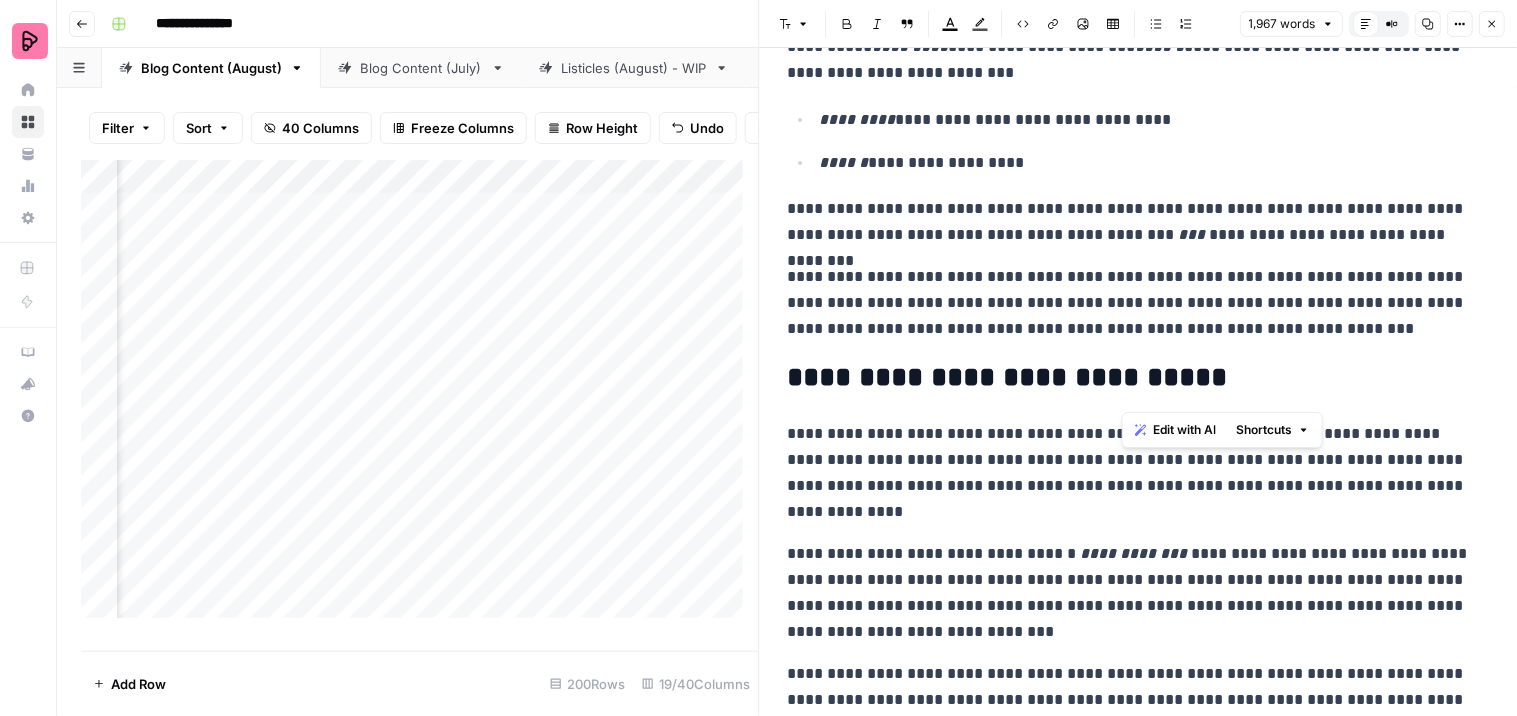 drag, startPoint x: 1194, startPoint y: 374, endPoint x: 1120, endPoint y: 382, distance: 74.431175 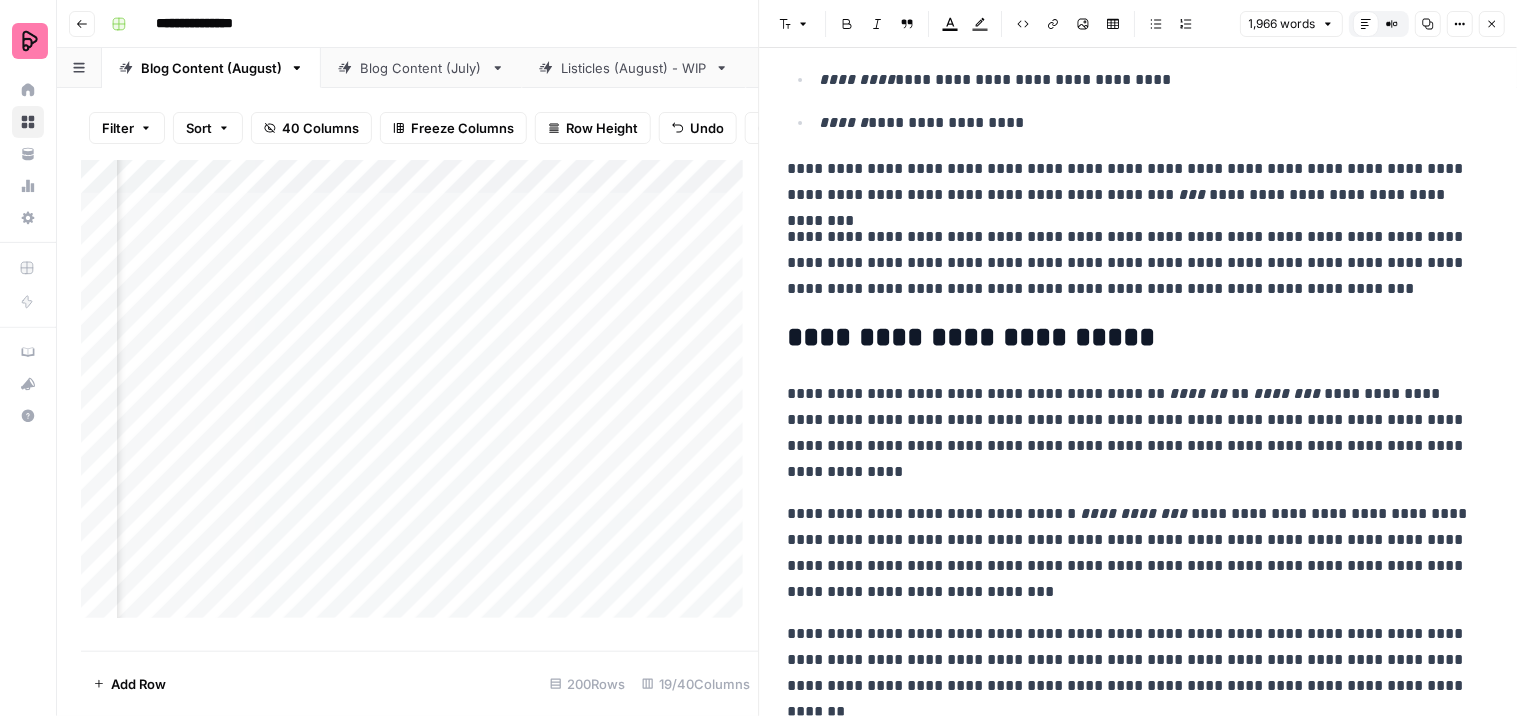 scroll, scrollTop: 7111, scrollLeft: 0, axis: vertical 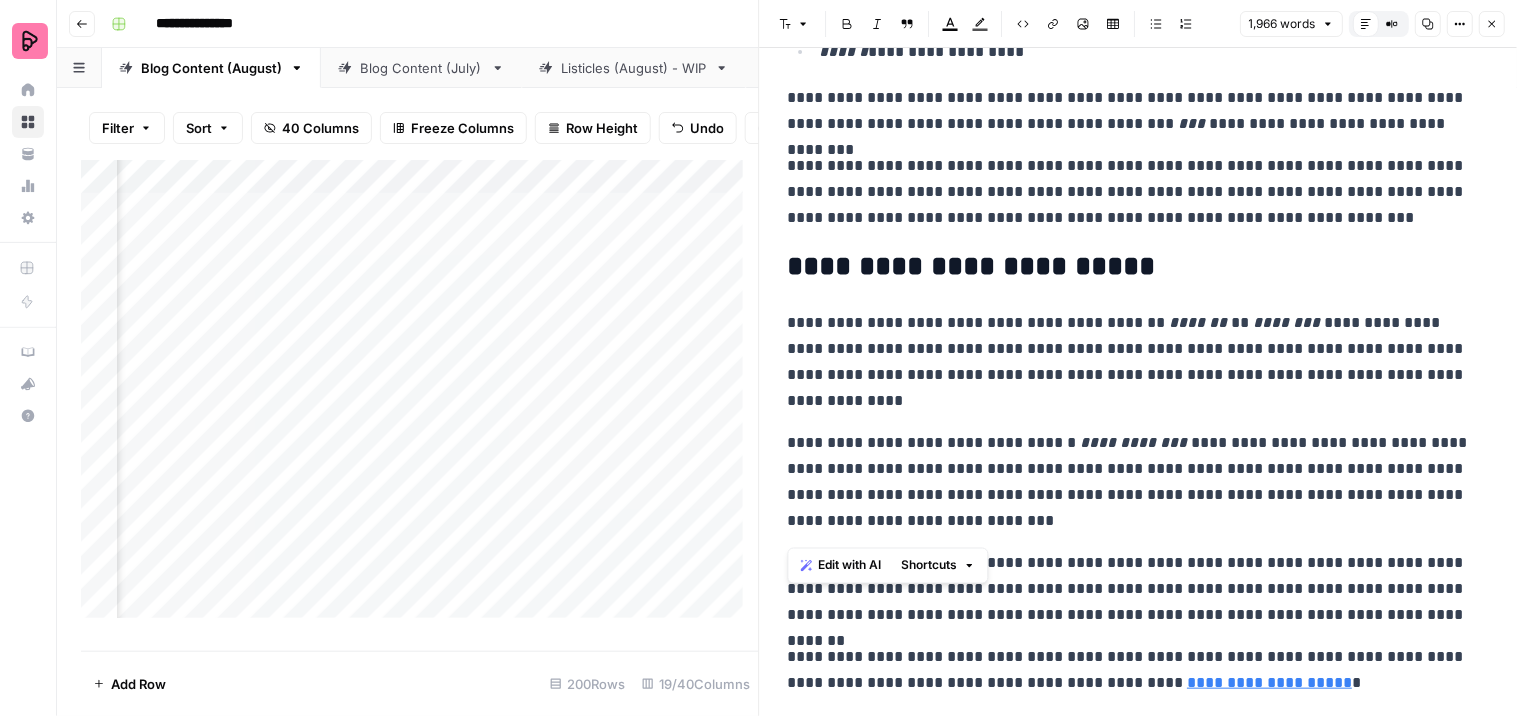 drag, startPoint x: 972, startPoint y: 530, endPoint x: 776, endPoint y: 445, distance: 213.63754 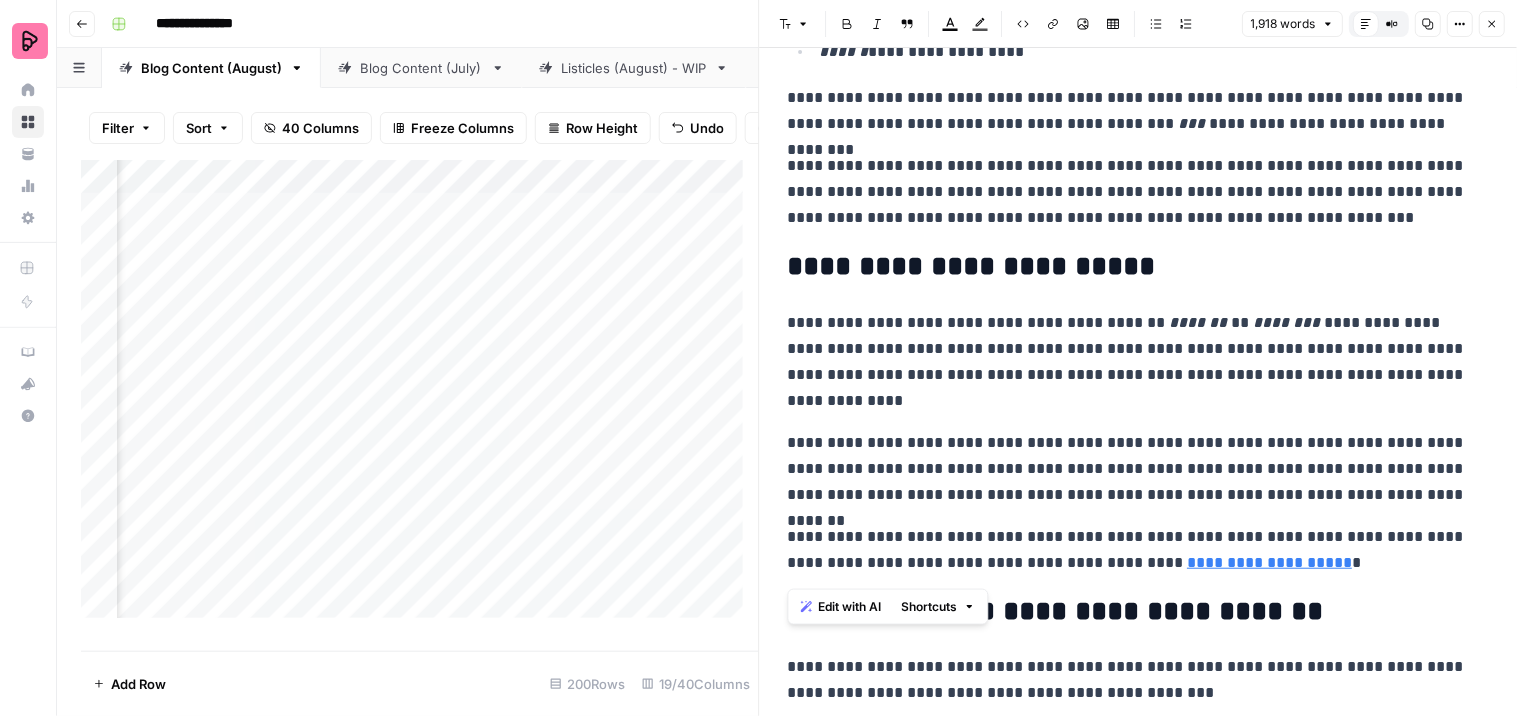 drag, startPoint x: 1046, startPoint y: 571, endPoint x: 787, endPoint y: 563, distance: 259.12354 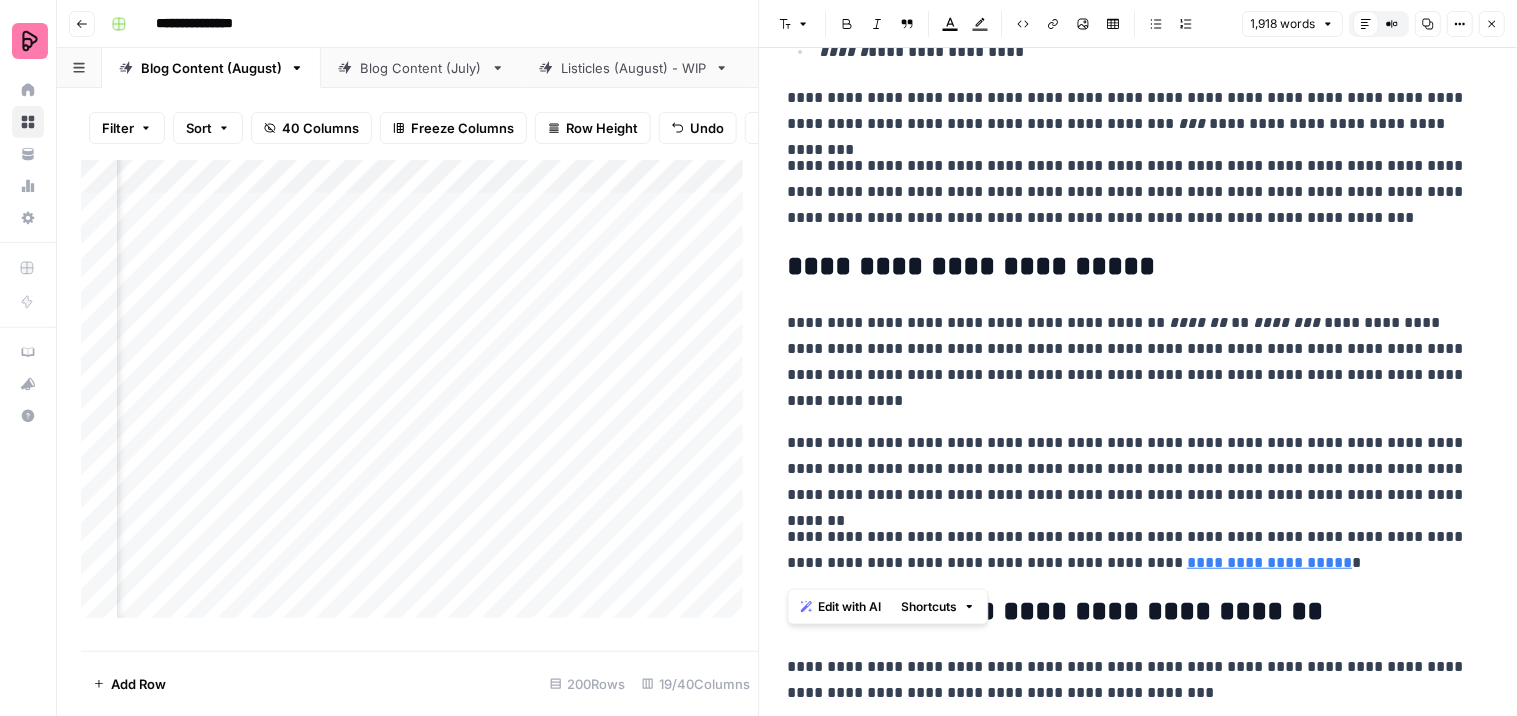 click on "**********" at bounding box center (1130, 550) 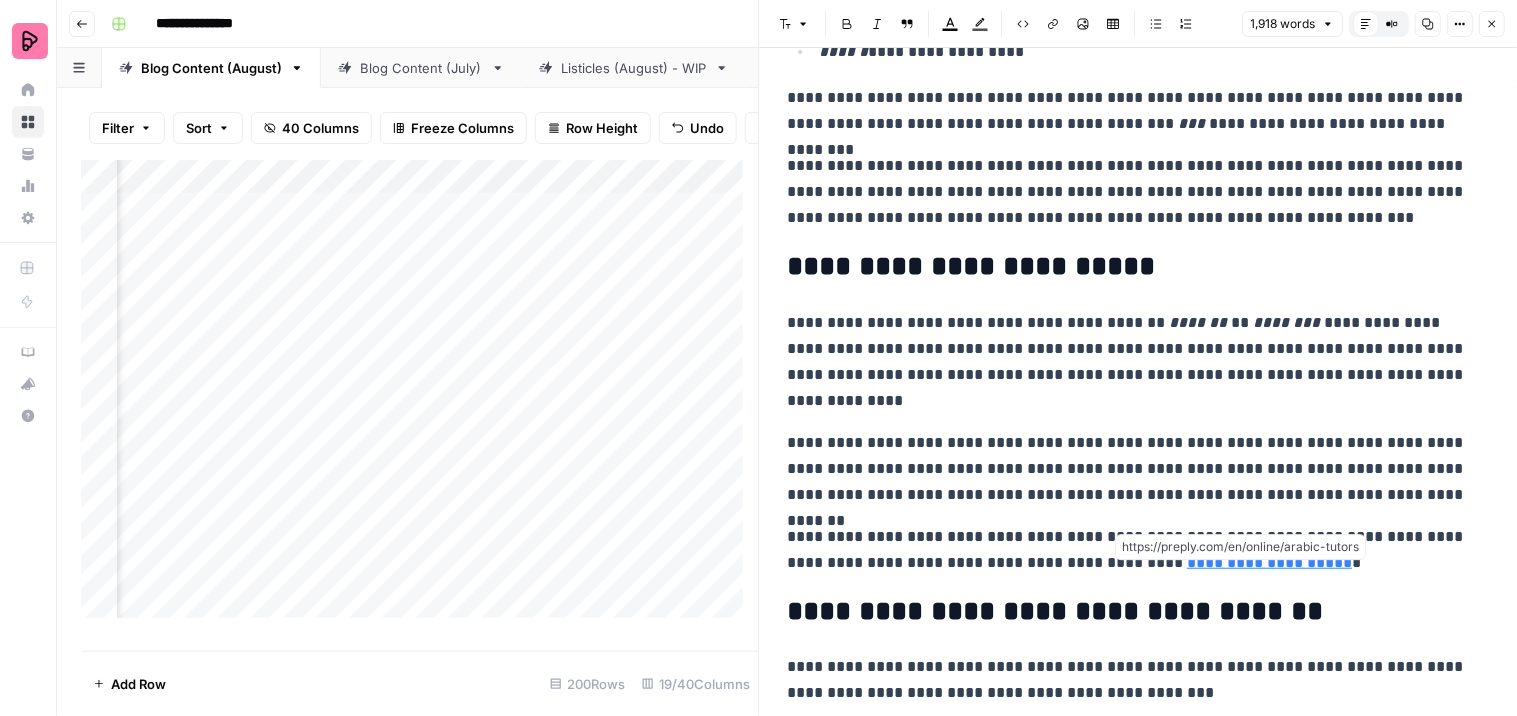 click on "**********" at bounding box center (1270, 562) 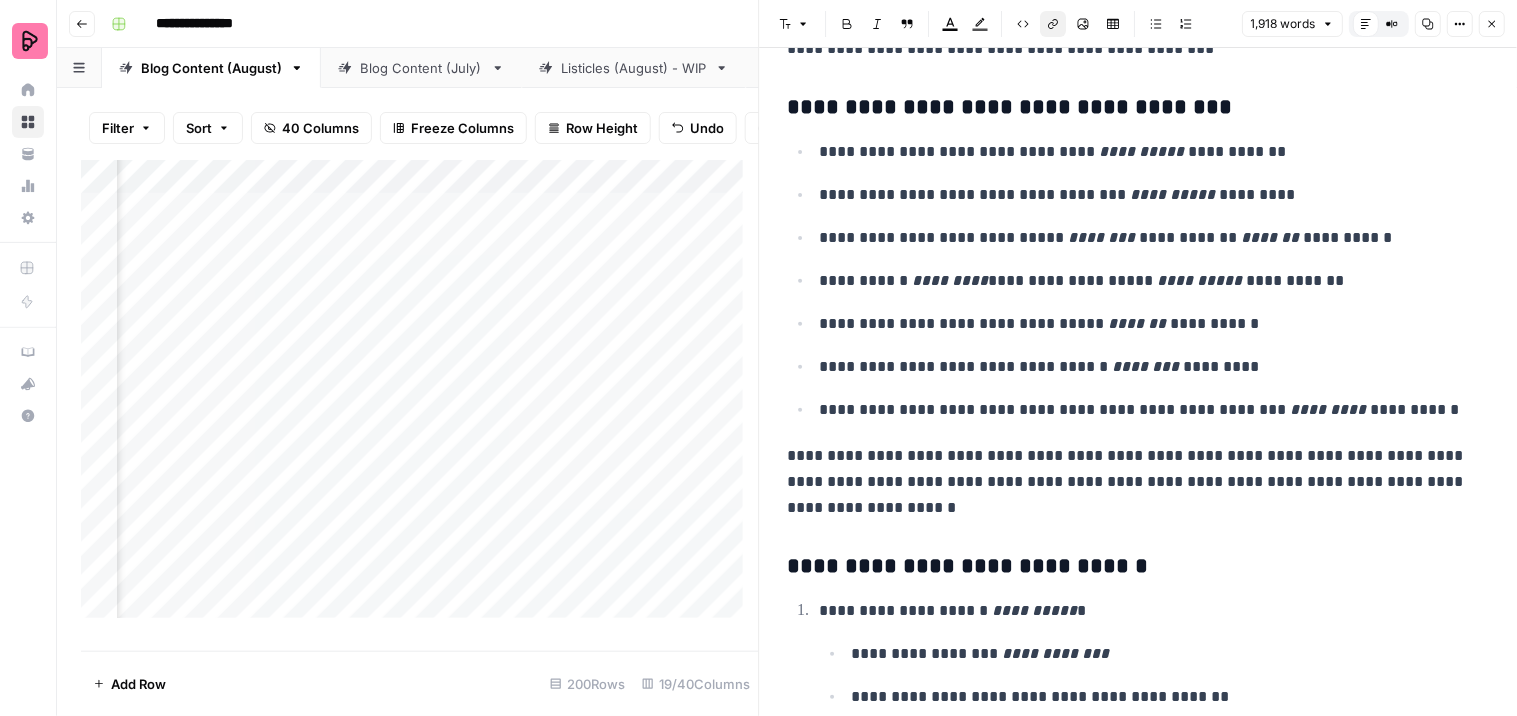scroll, scrollTop: 7777, scrollLeft: 0, axis: vertical 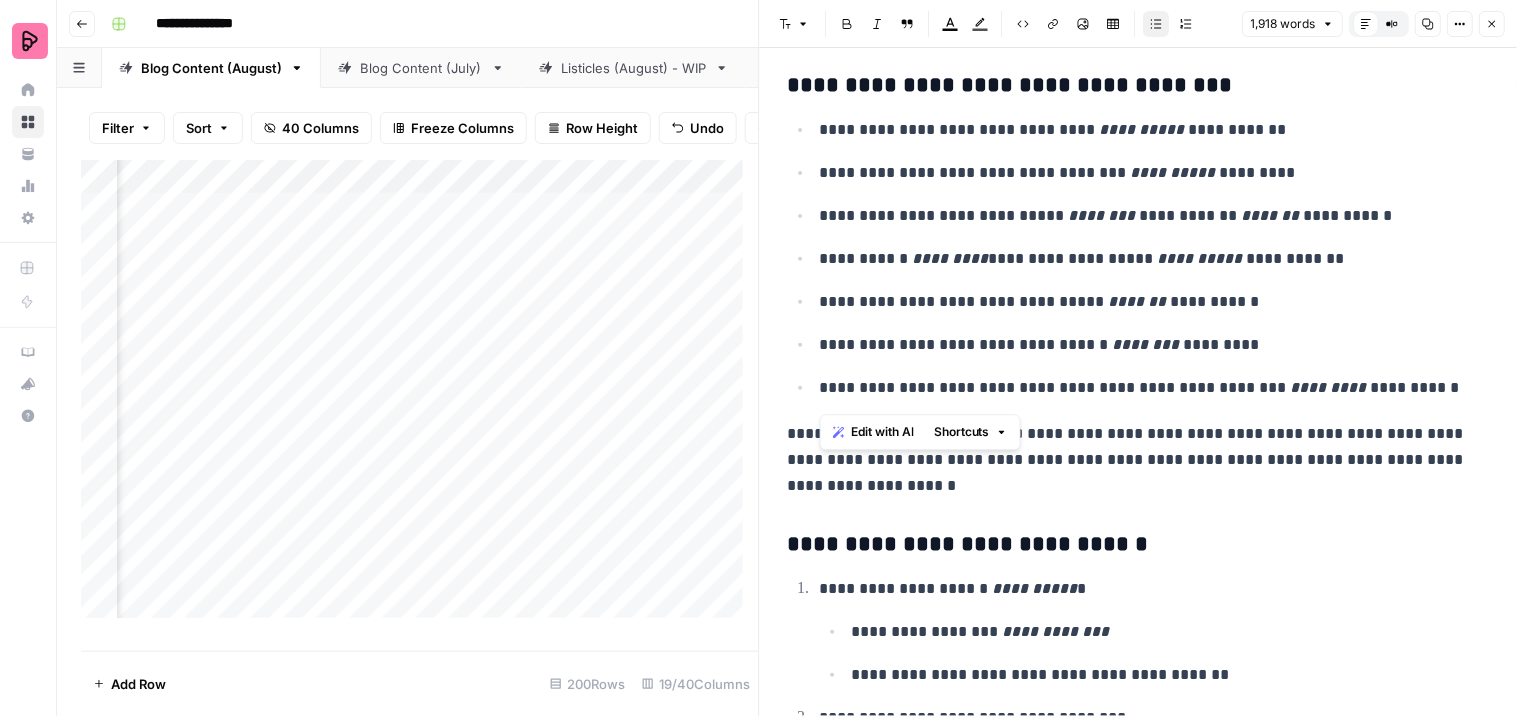drag, startPoint x: 1444, startPoint y: 395, endPoint x: 770, endPoint y: 120, distance: 727.943 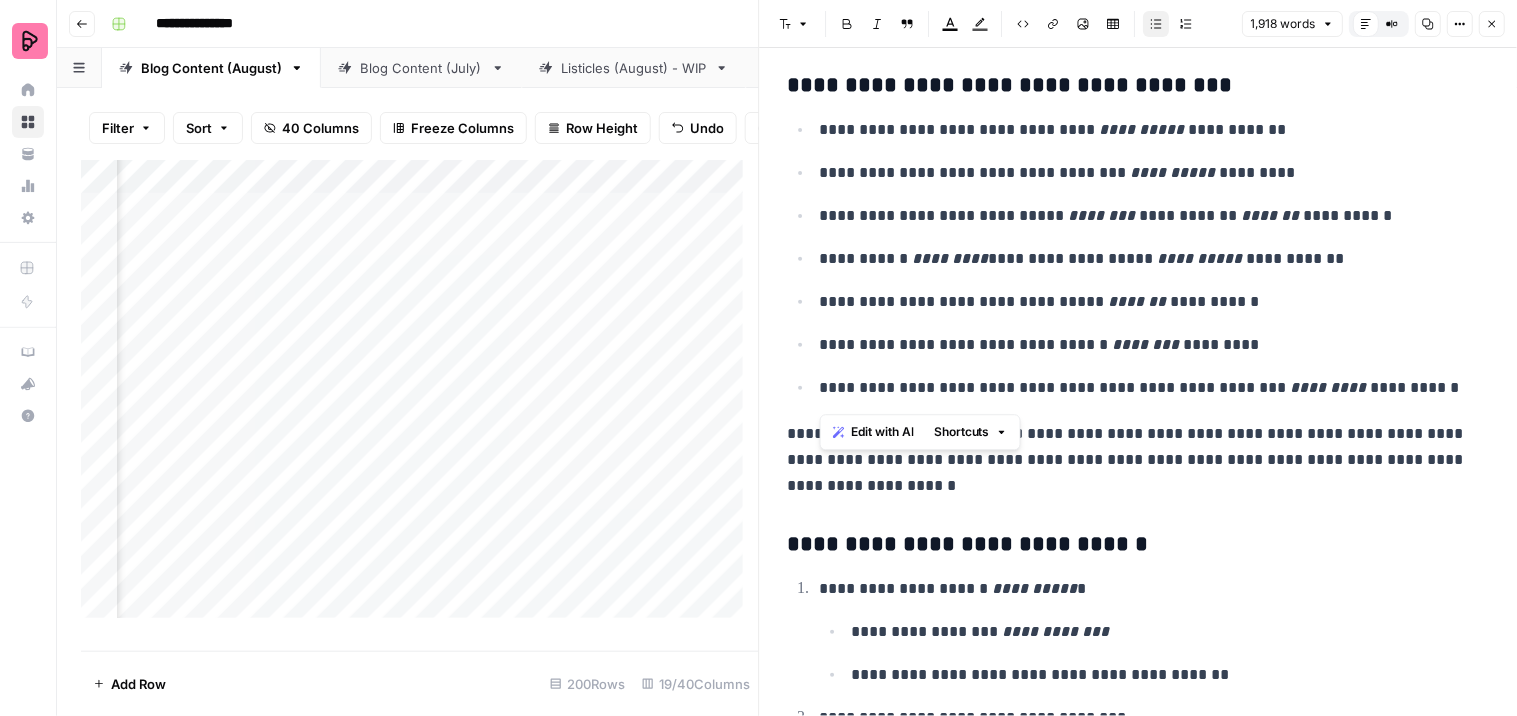 click 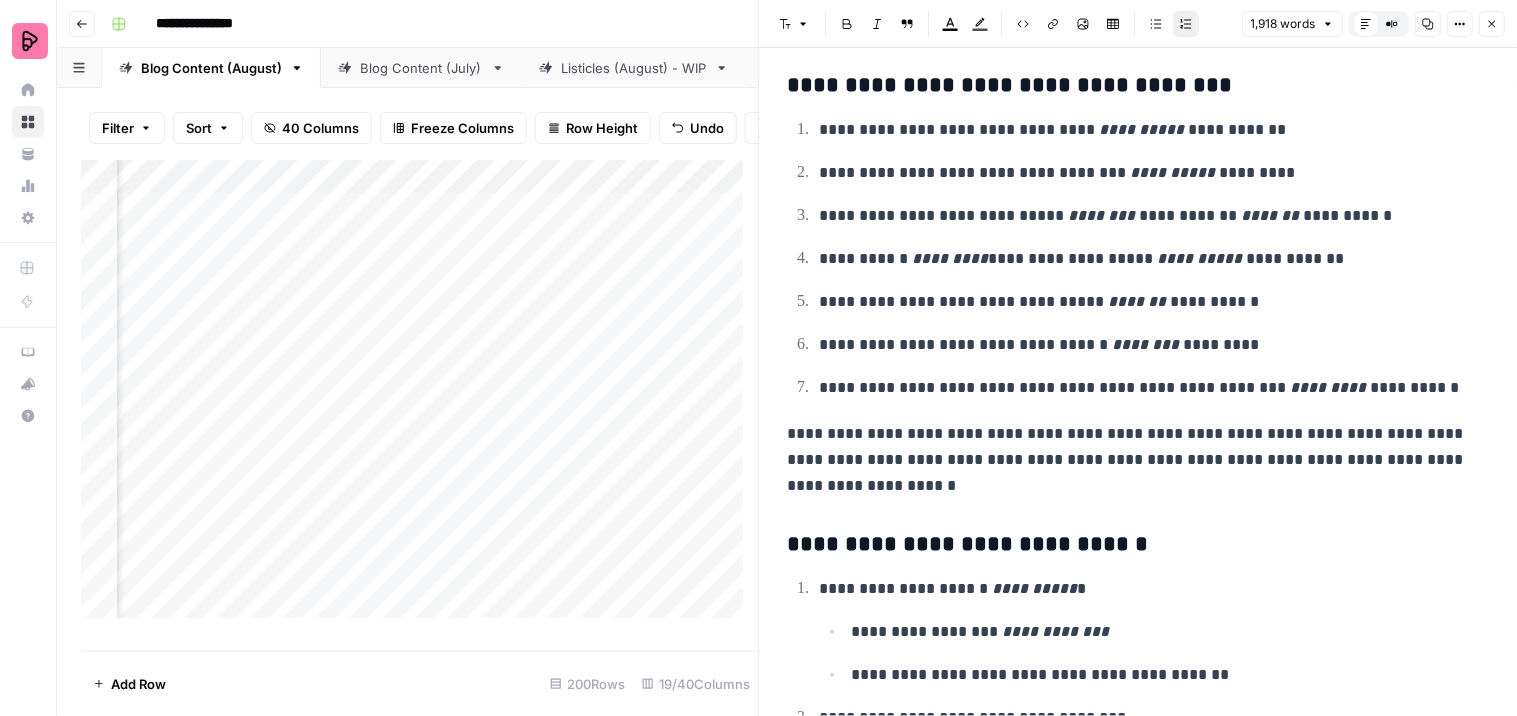 click on "**********" at bounding box center (1146, 589) 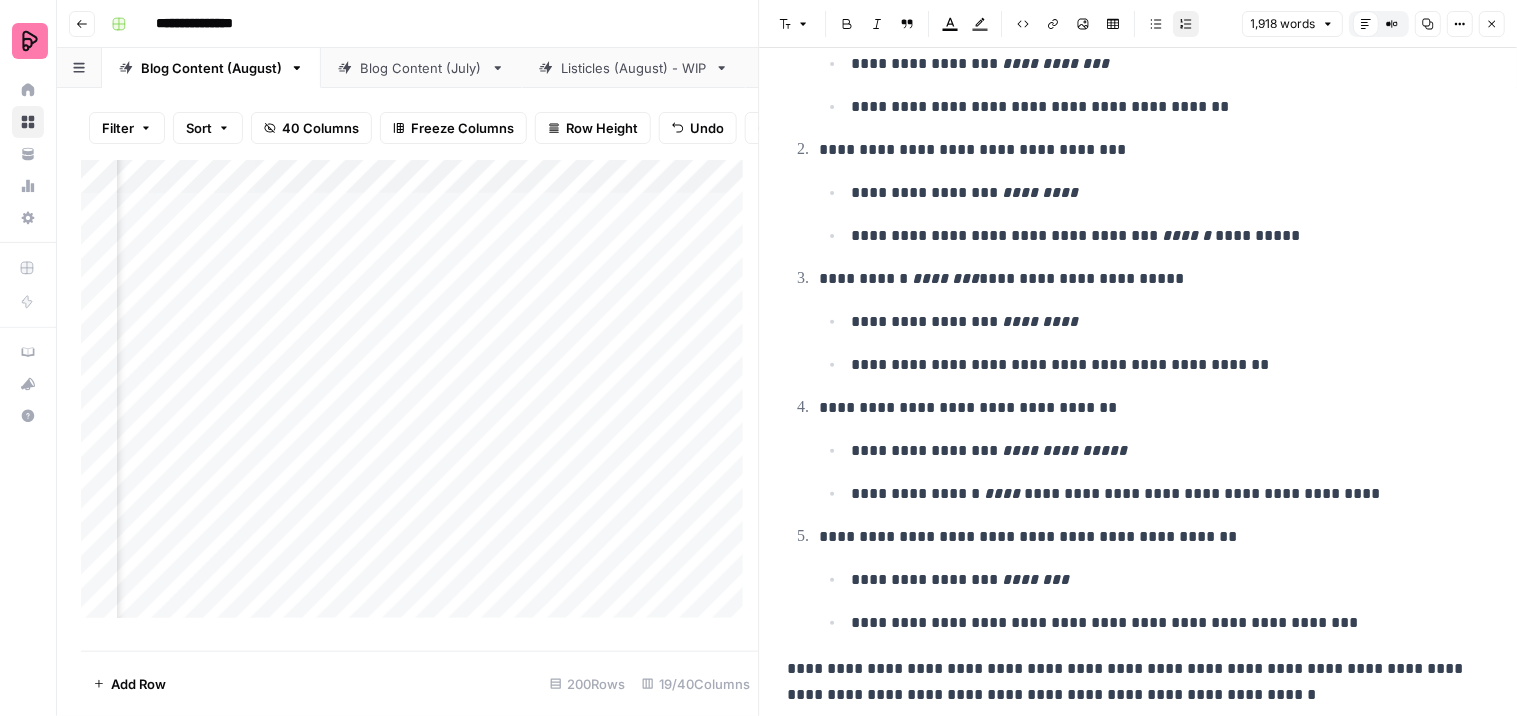 scroll, scrollTop: 8355, scrollLeft: 0, axis: vertical 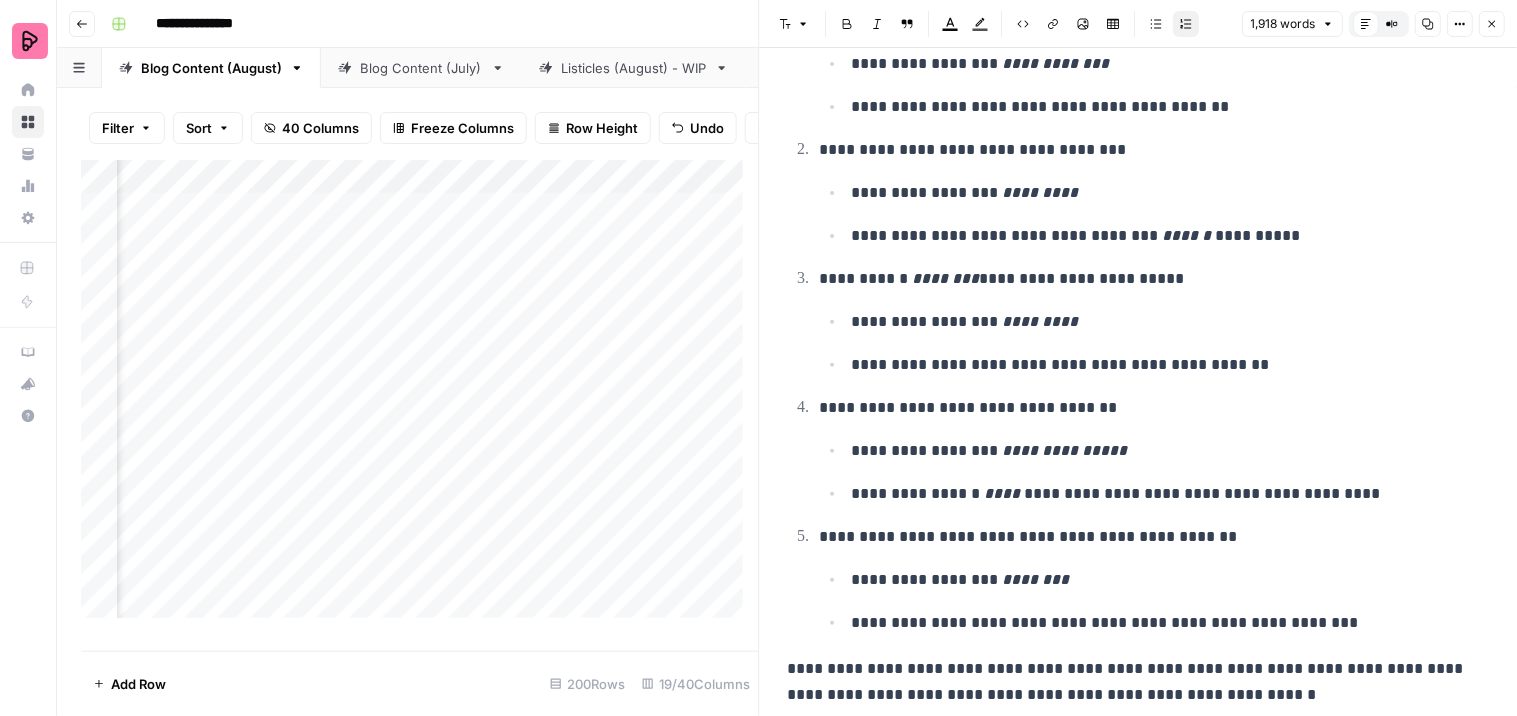 click on "**********" at bounding box center [1130, 682] 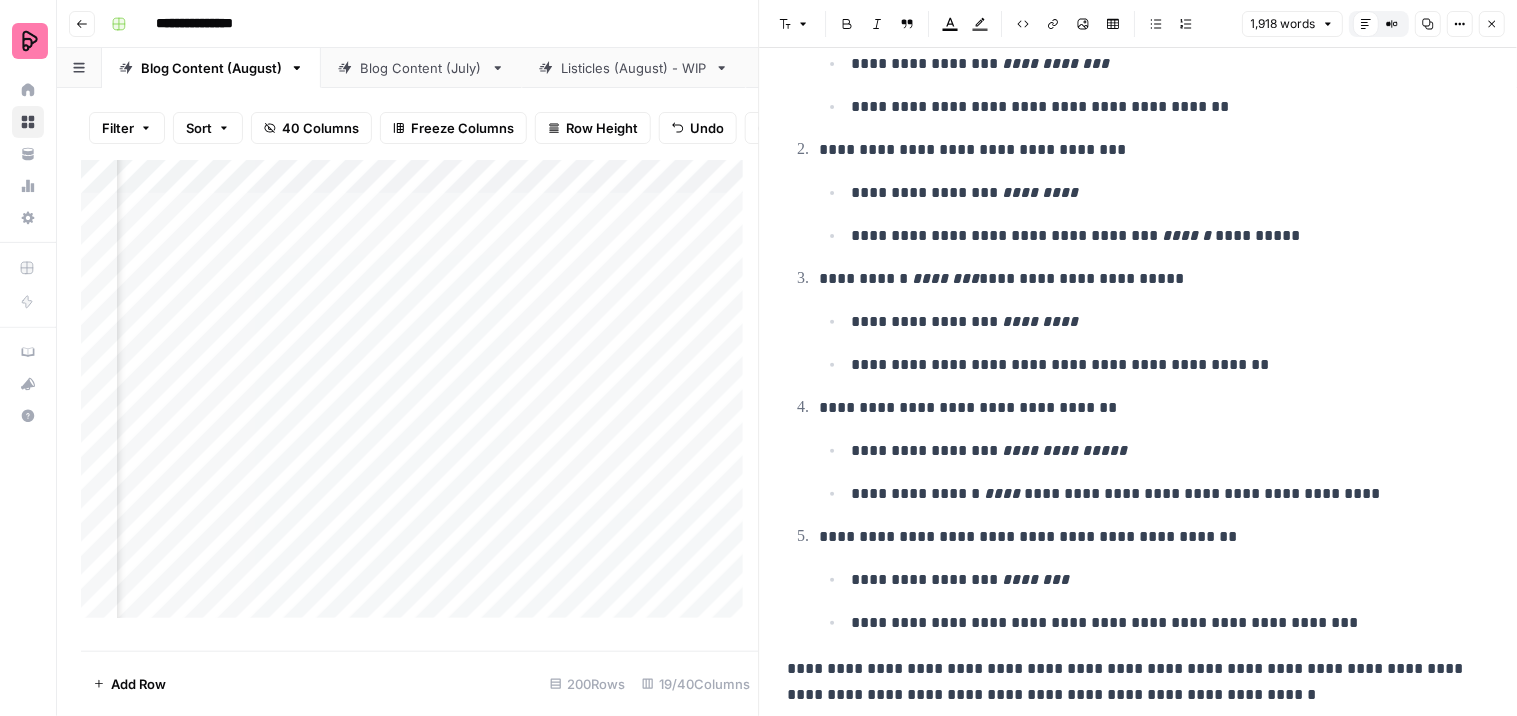 scroll, scrollTop: 8390, scrollLeft: 0, axis: vertical 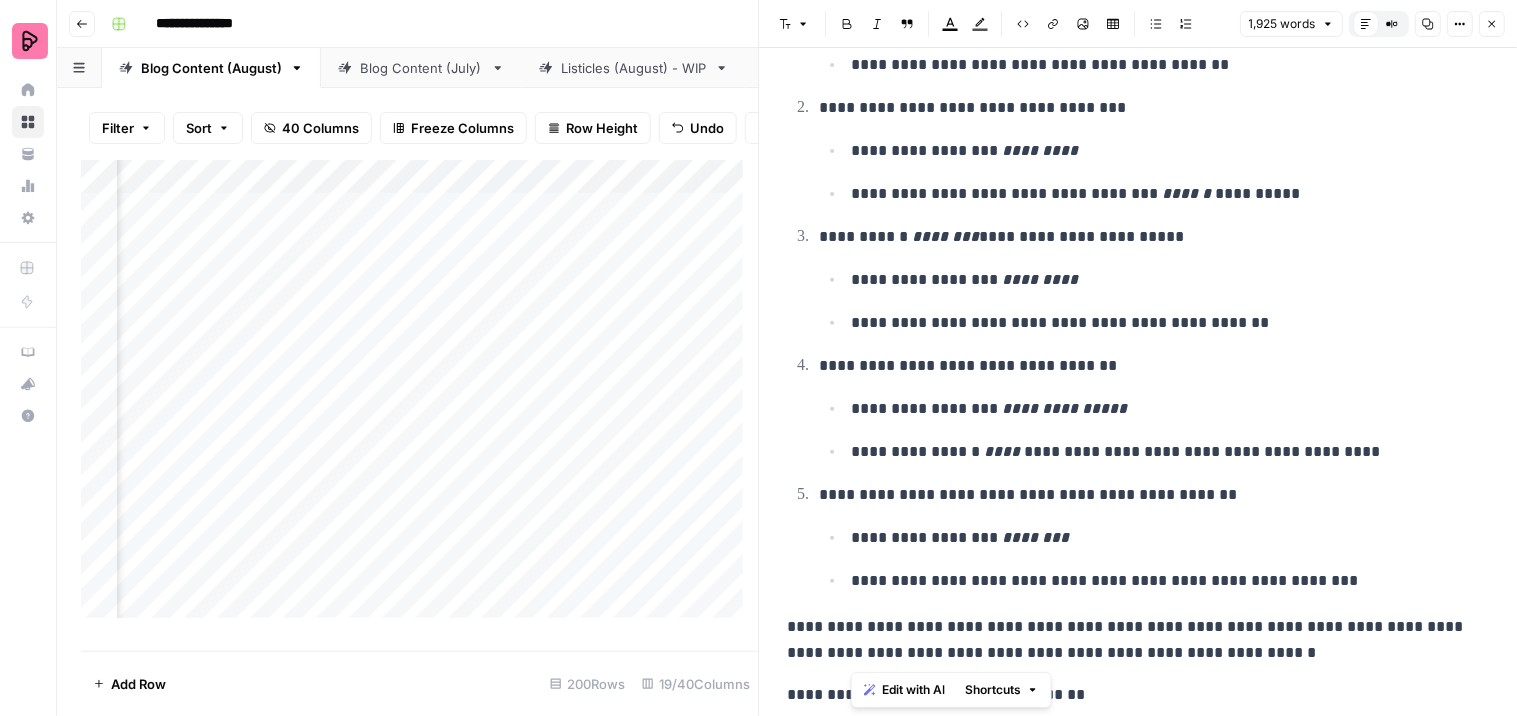 drag, startPoint x: 1068, startPoint y: 697, endPoint x: 1023, endPoint y: 705, distance: 45.705578 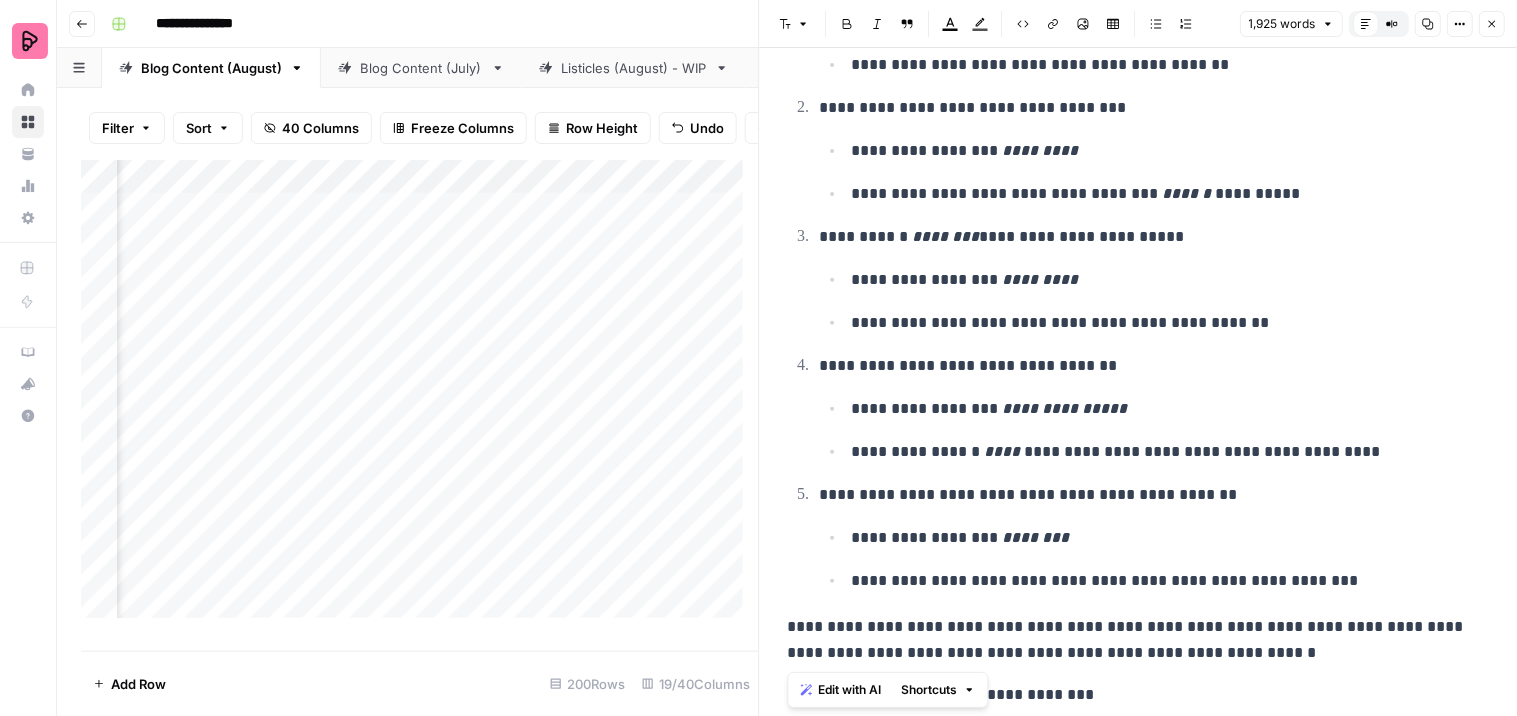drag, startPoint x: 1068, startPoint y: 691, endPoint x: 790, endPoint y: 711, distance: 278.7185 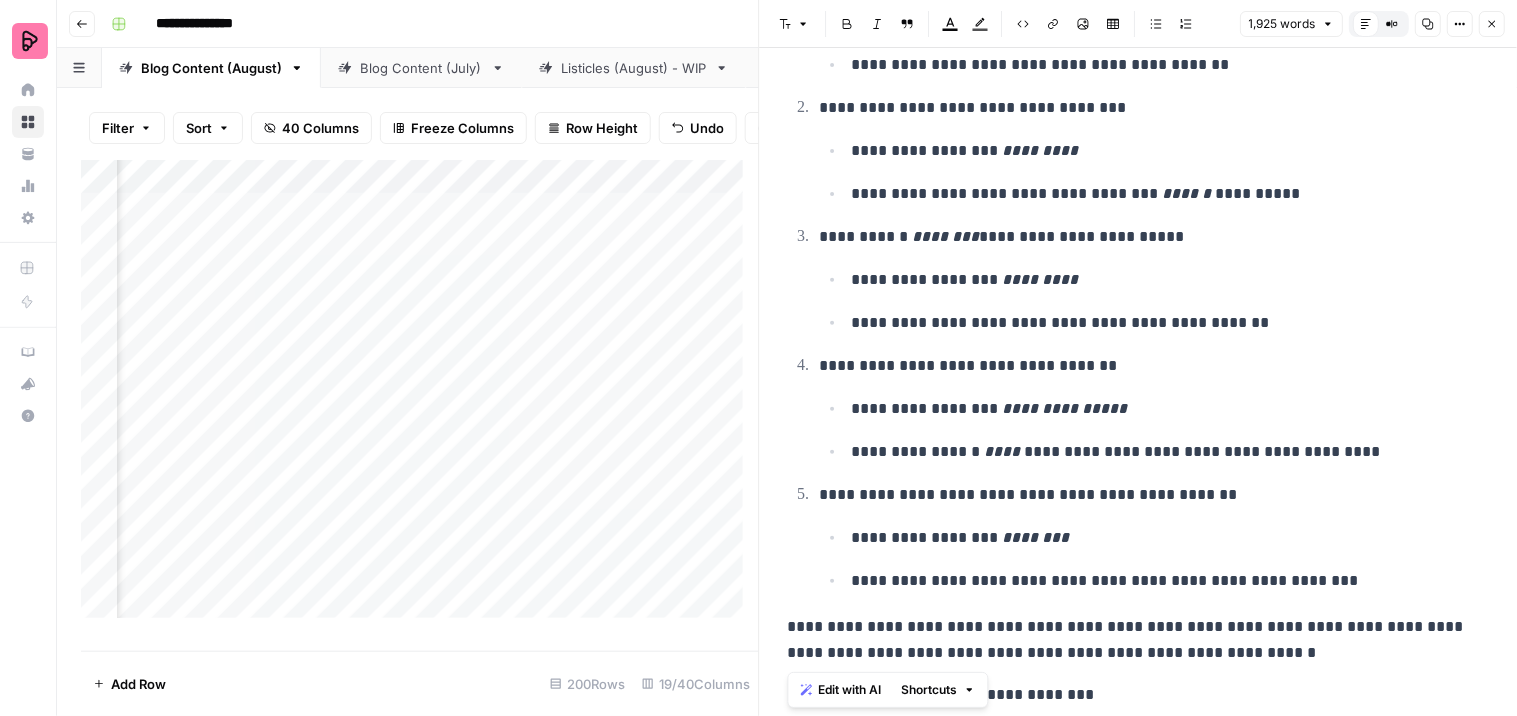 click on "**********" at bounding box center [1139, -3796] 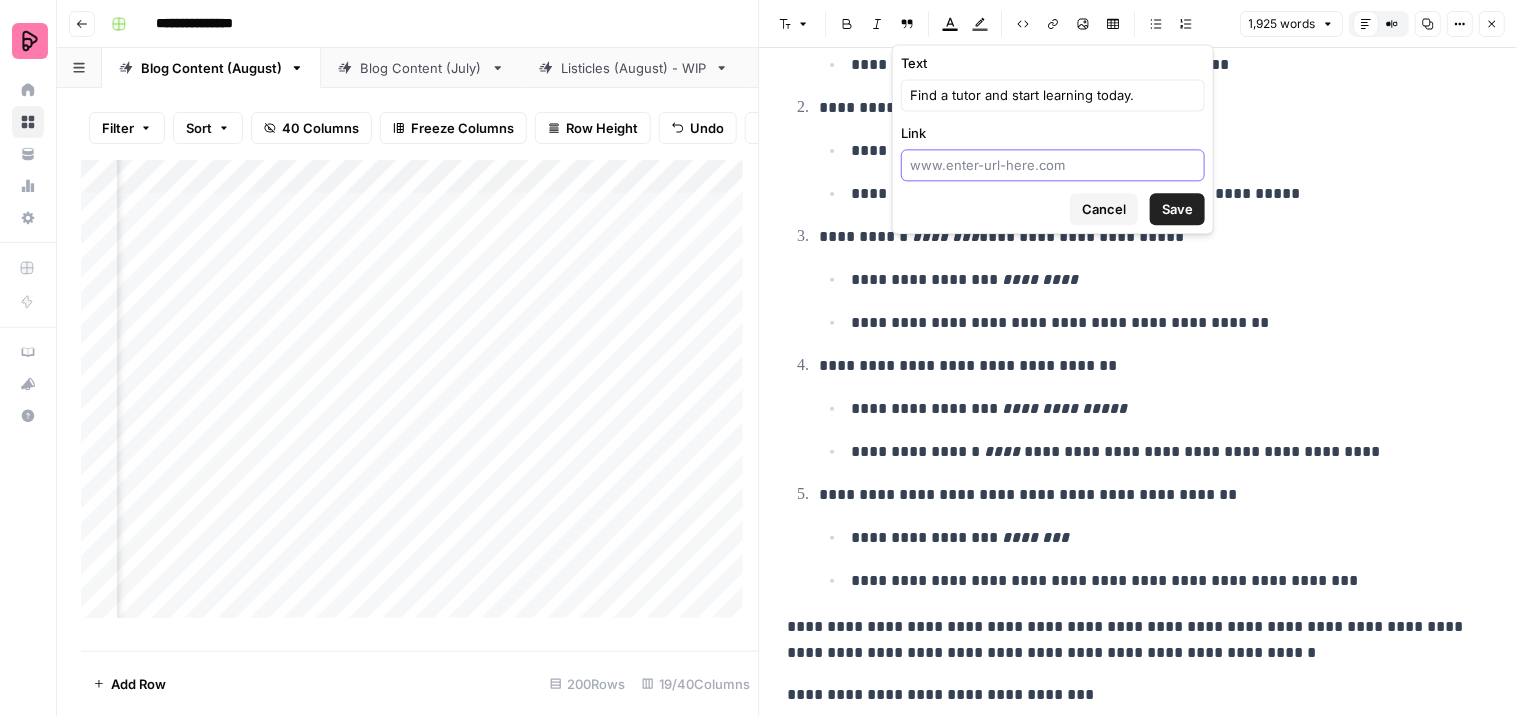 click on "Link" at bounding box center [1053, 165] 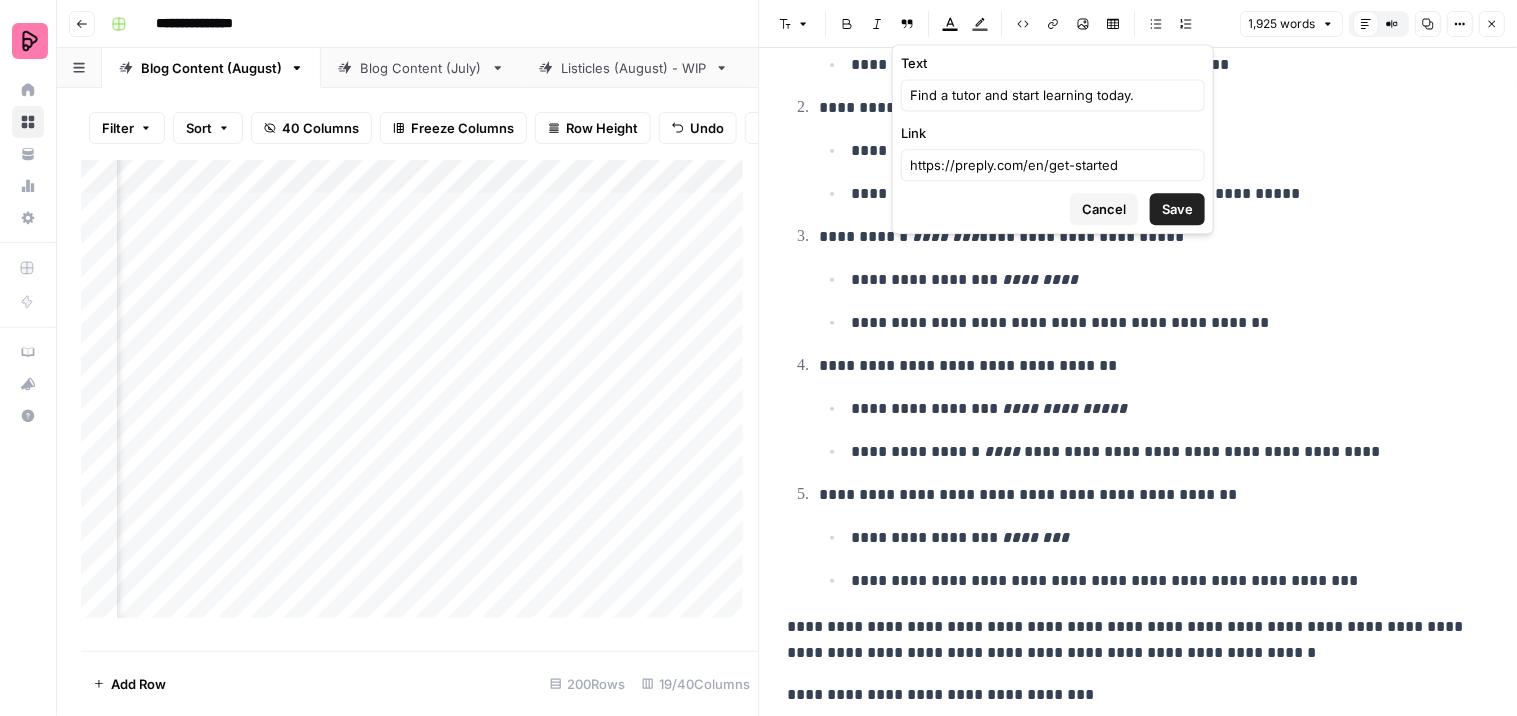 click on "Save" at bounding box center (1177, 209) 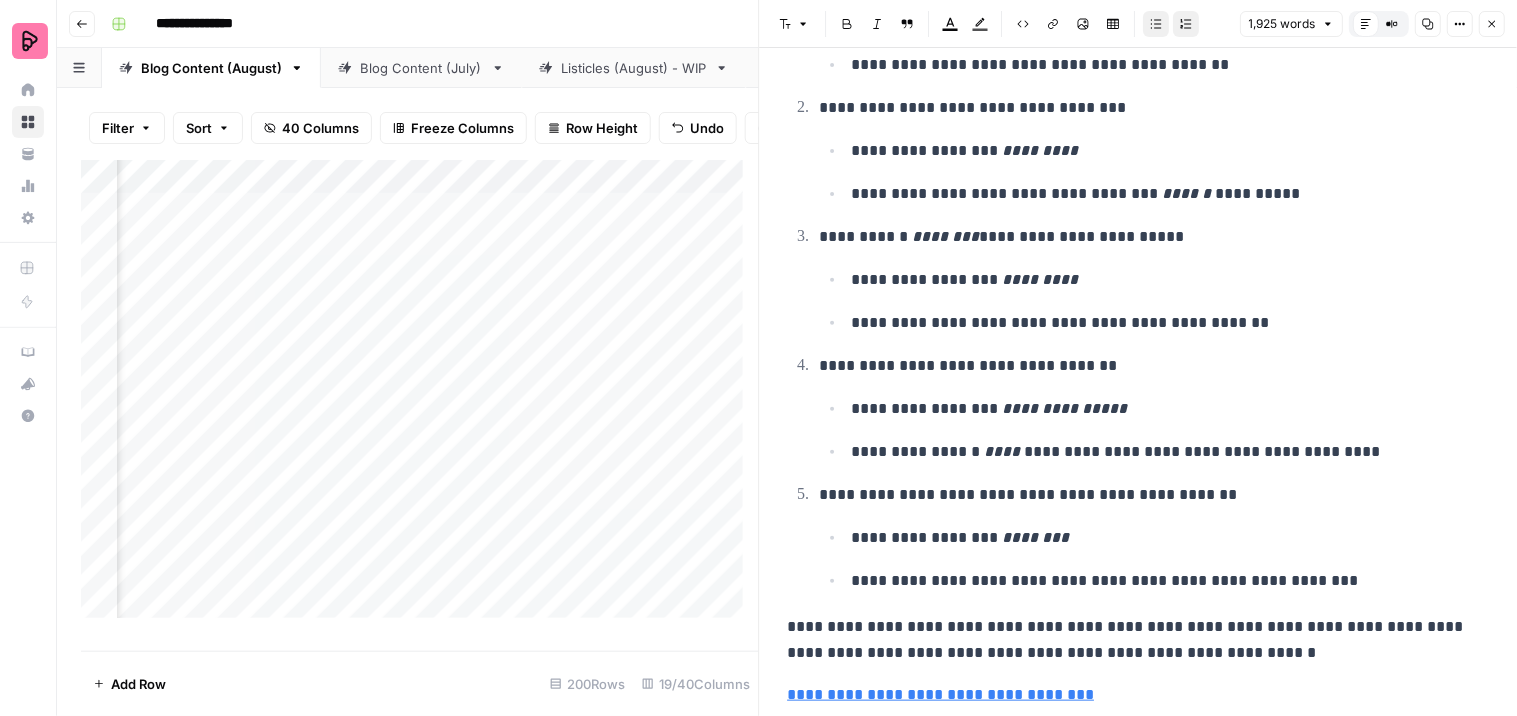 click on "**********" at bounding box center [1155, 430] 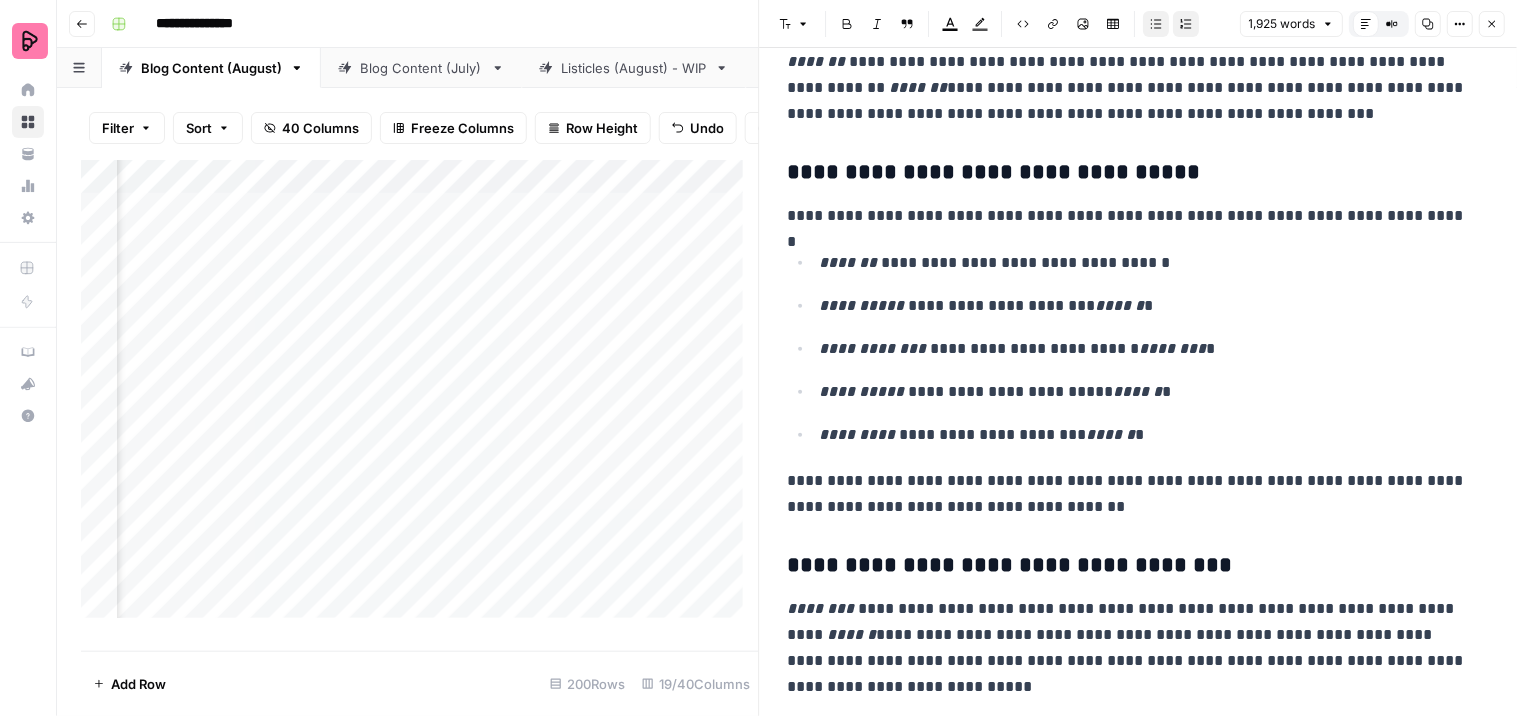 scroll, scrollTop: 1222, scrollLeft: 0, axis: vertical 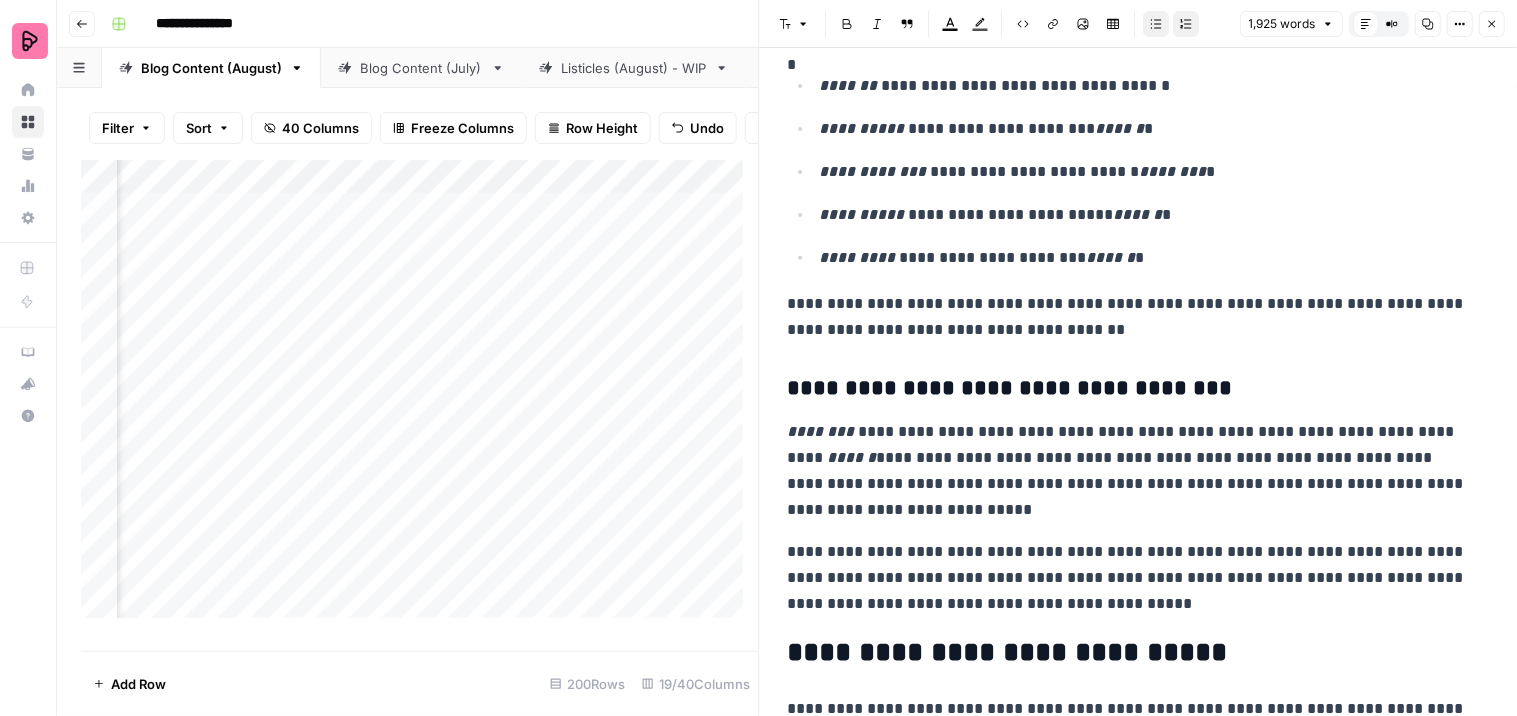 click on "Add Column" at bounding box center (420, 397) 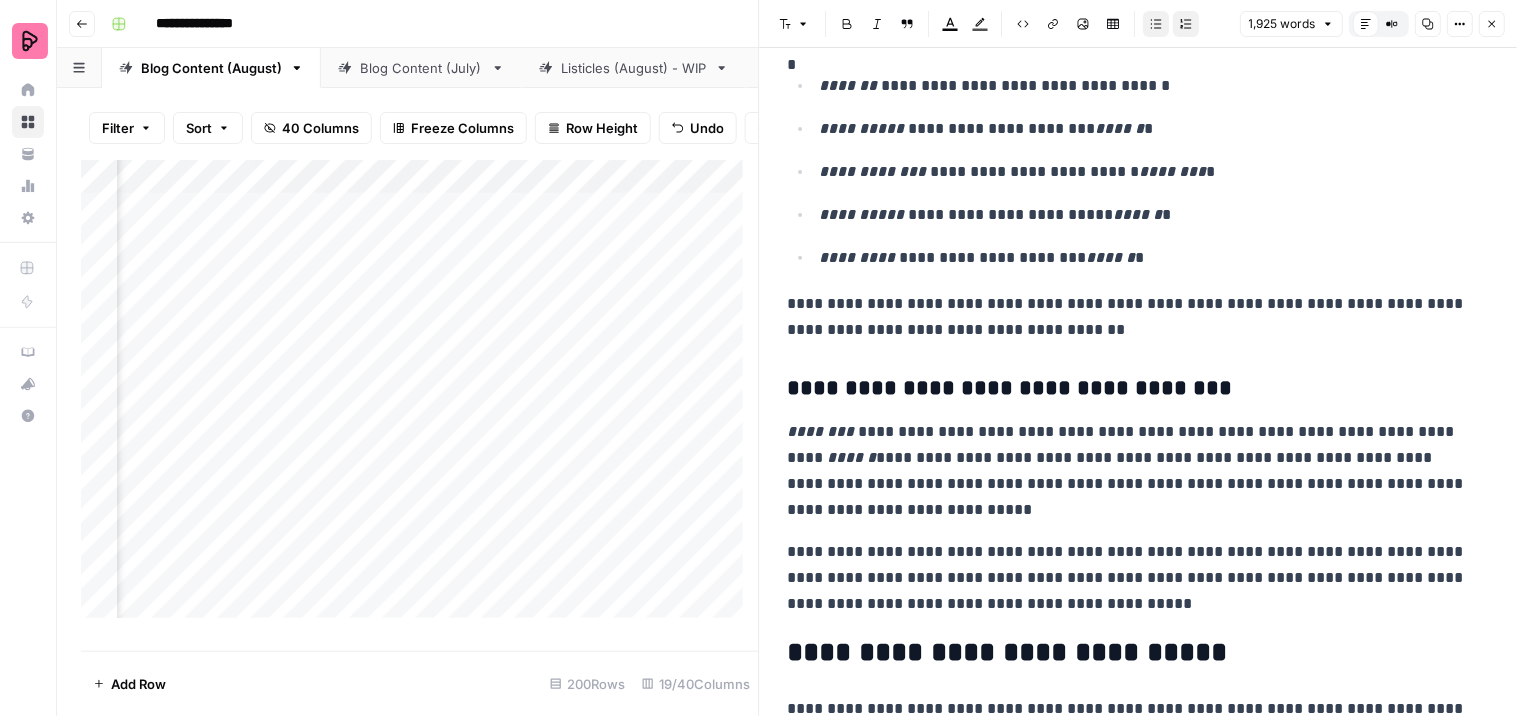 click on "Add Column" at bounding box center (420, 397) 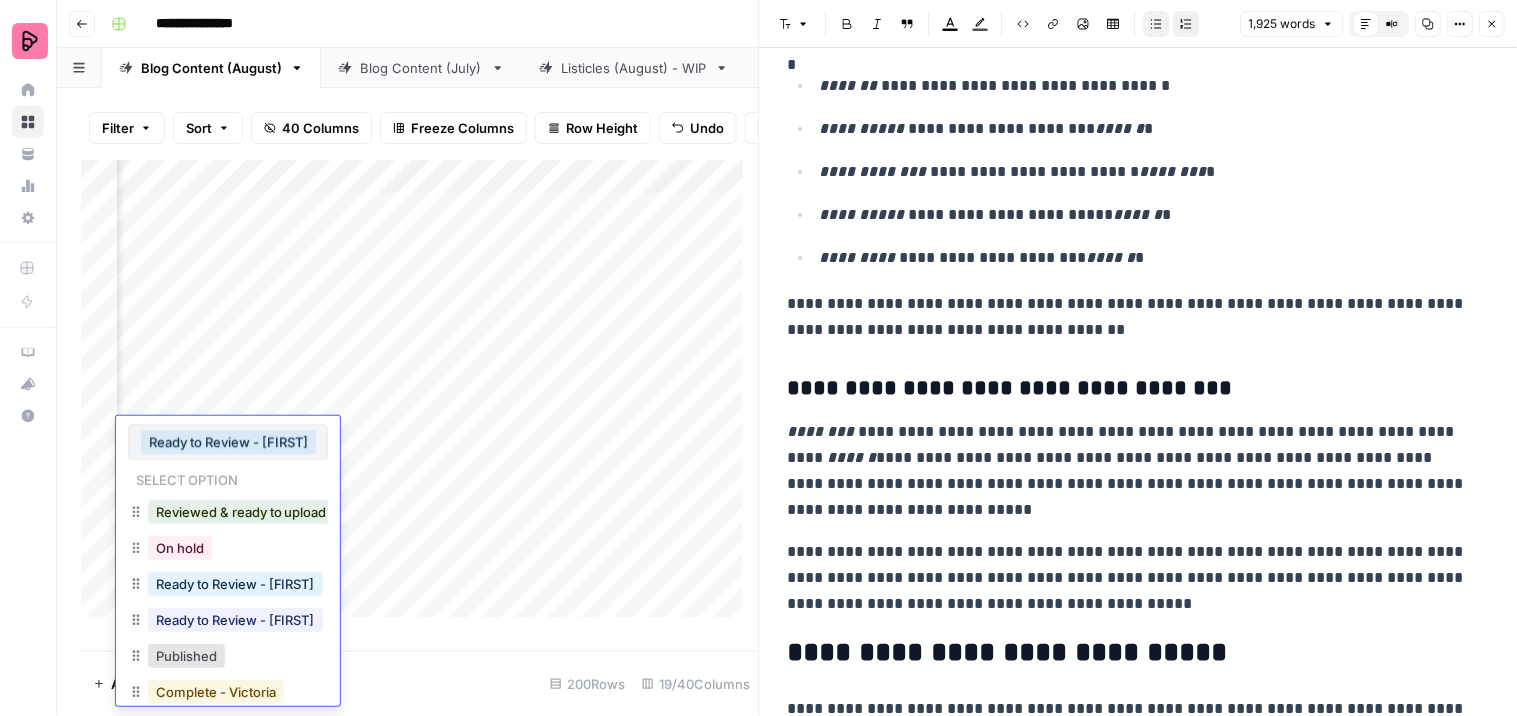click on "Complete - Victoria" at bounding box center (216, 692) 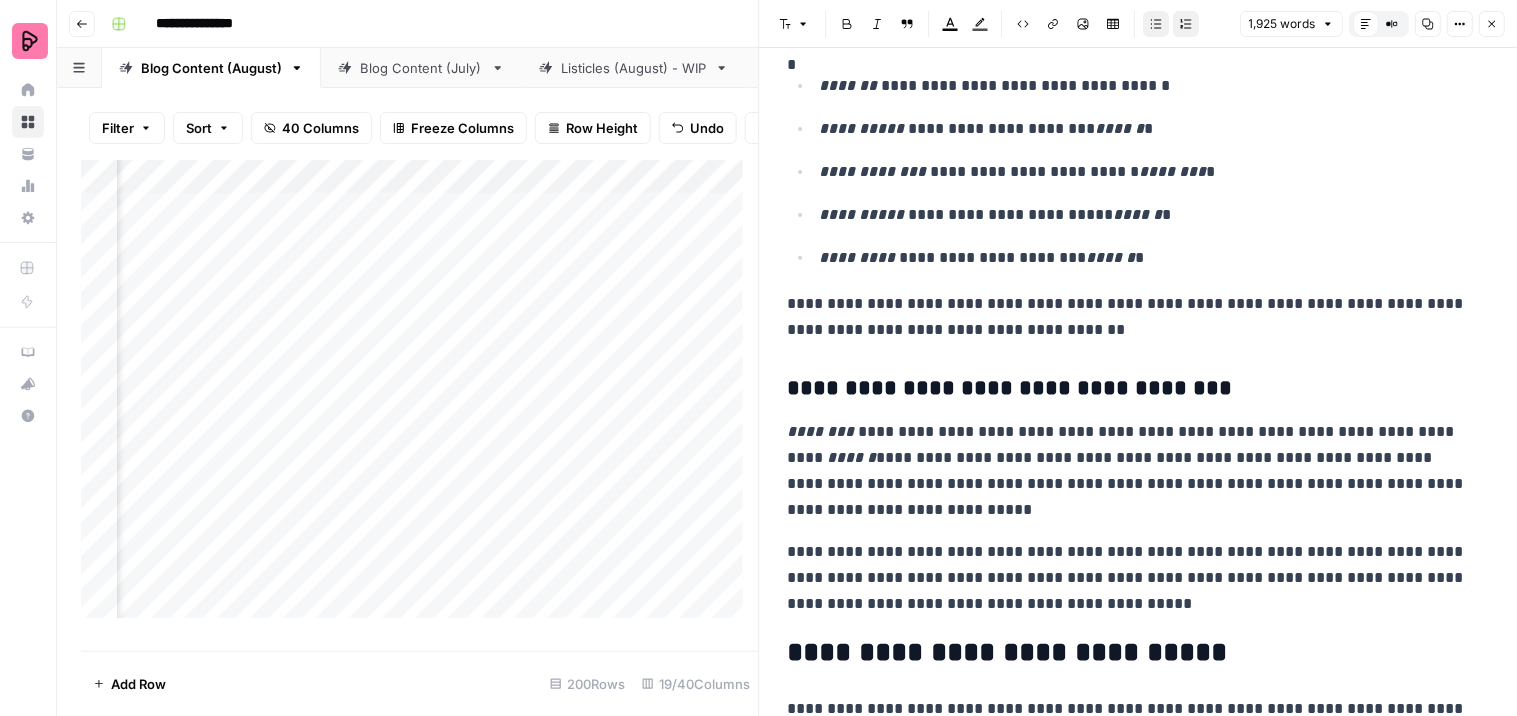 click on "Add Column" at bounding box center (420, 397) 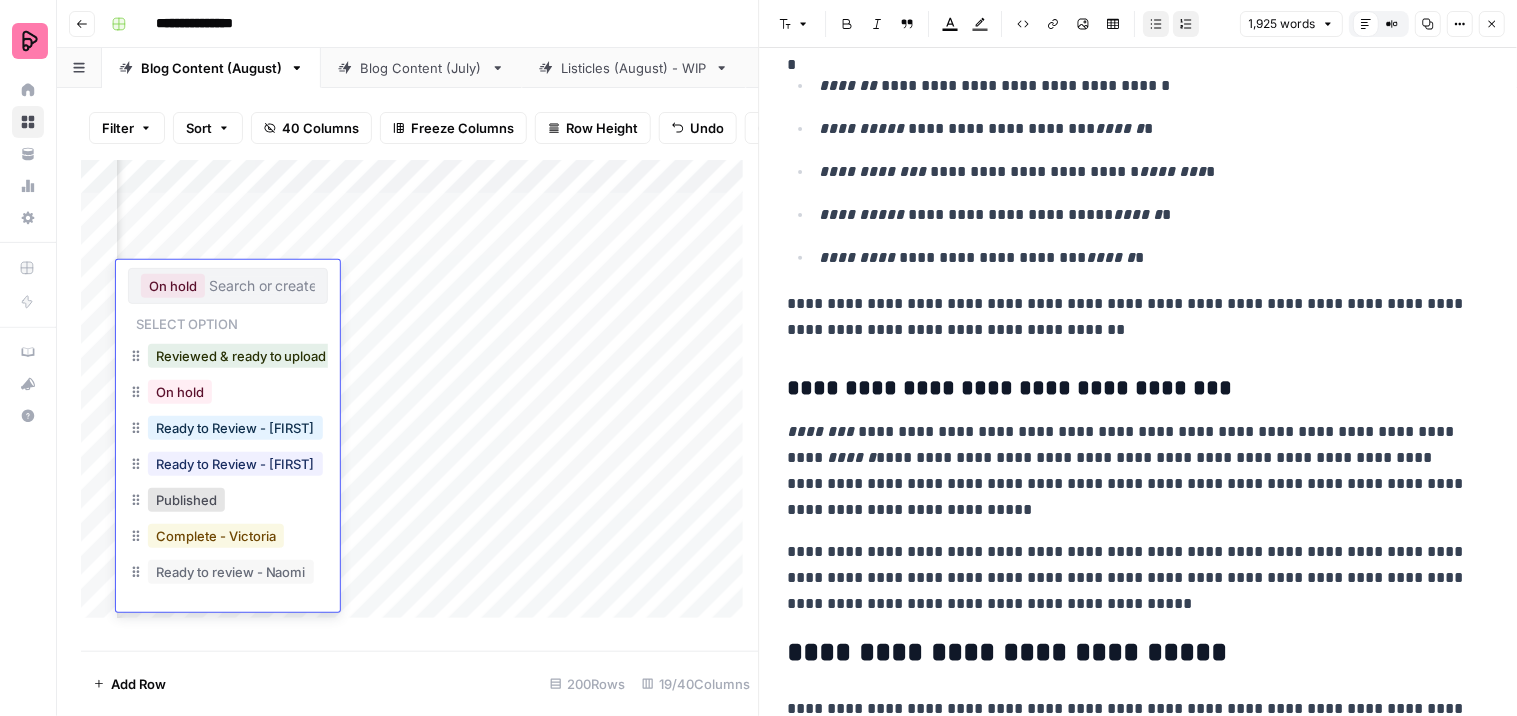 click on "Complete - Victoria" at bounding box center [216, 536] 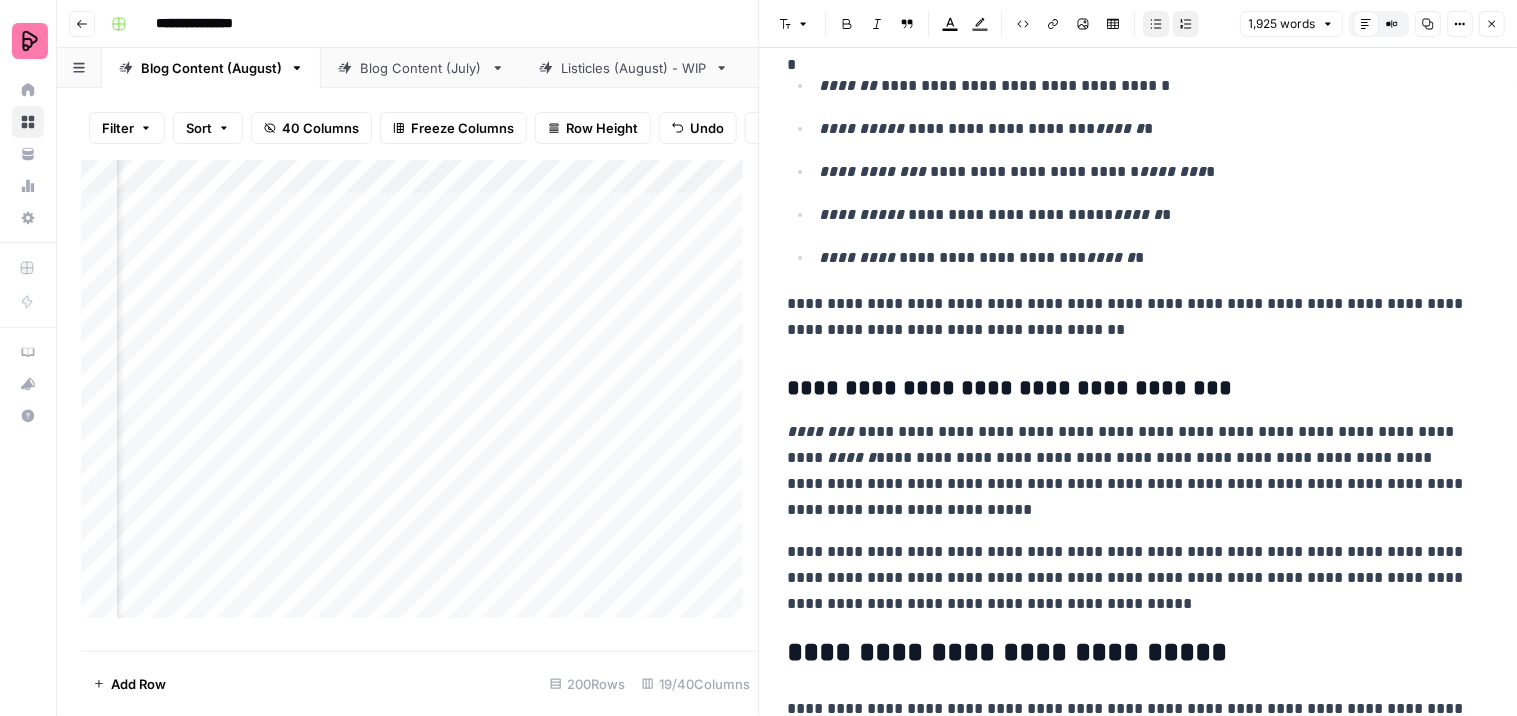 click on "Add Column" at bounding box center (420, 397) 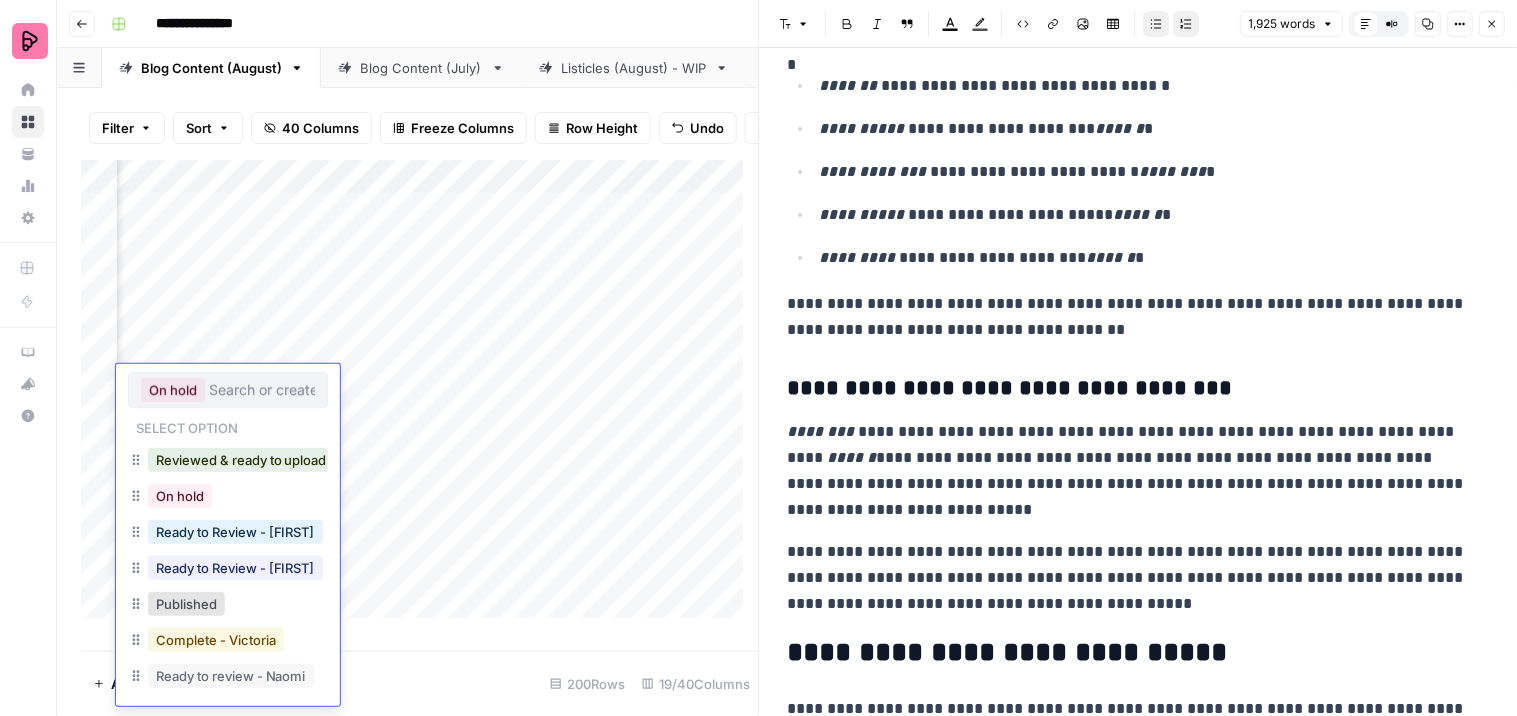 click on "Complete - Victoria" at bounding box center [216, 640] 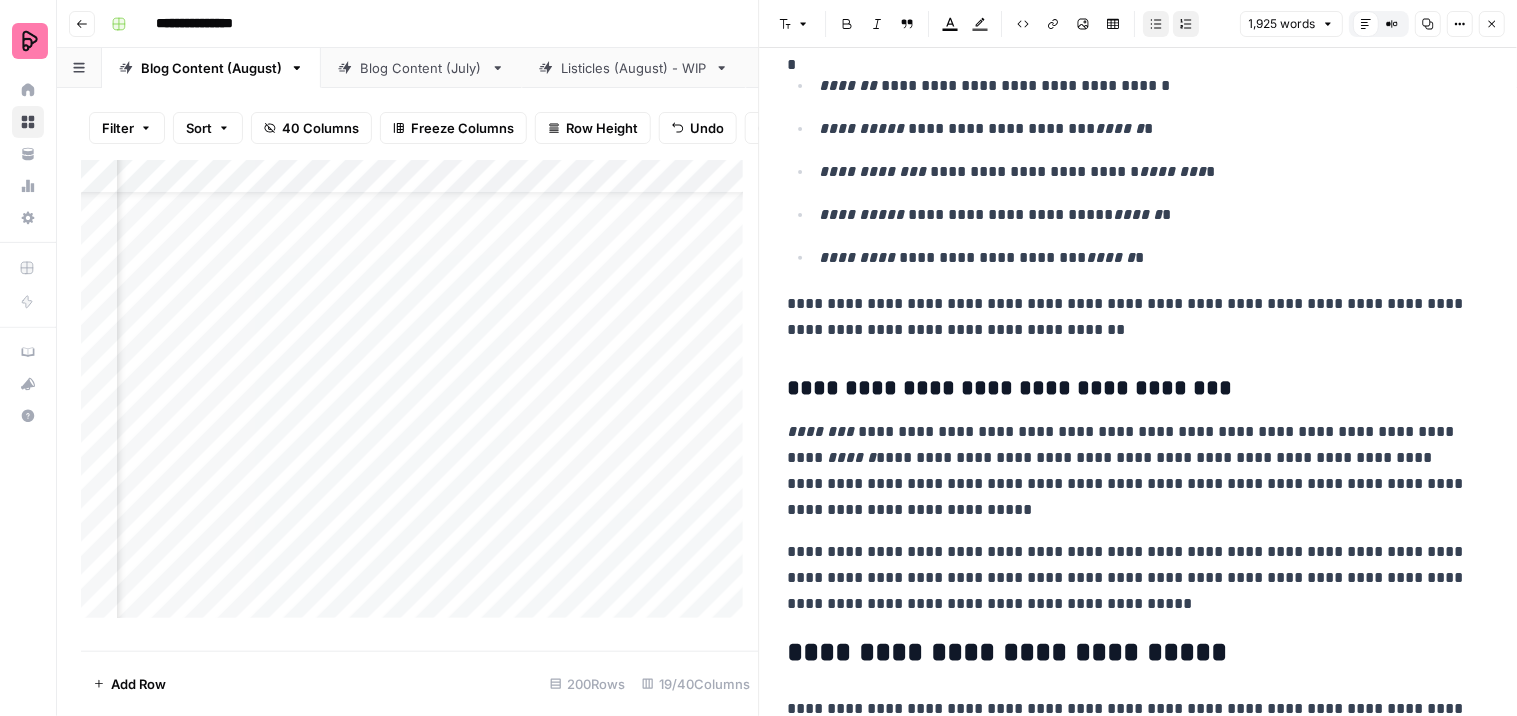 scroll, scrollTop: 0, scrollLeft: 1223, axis: horizontal 